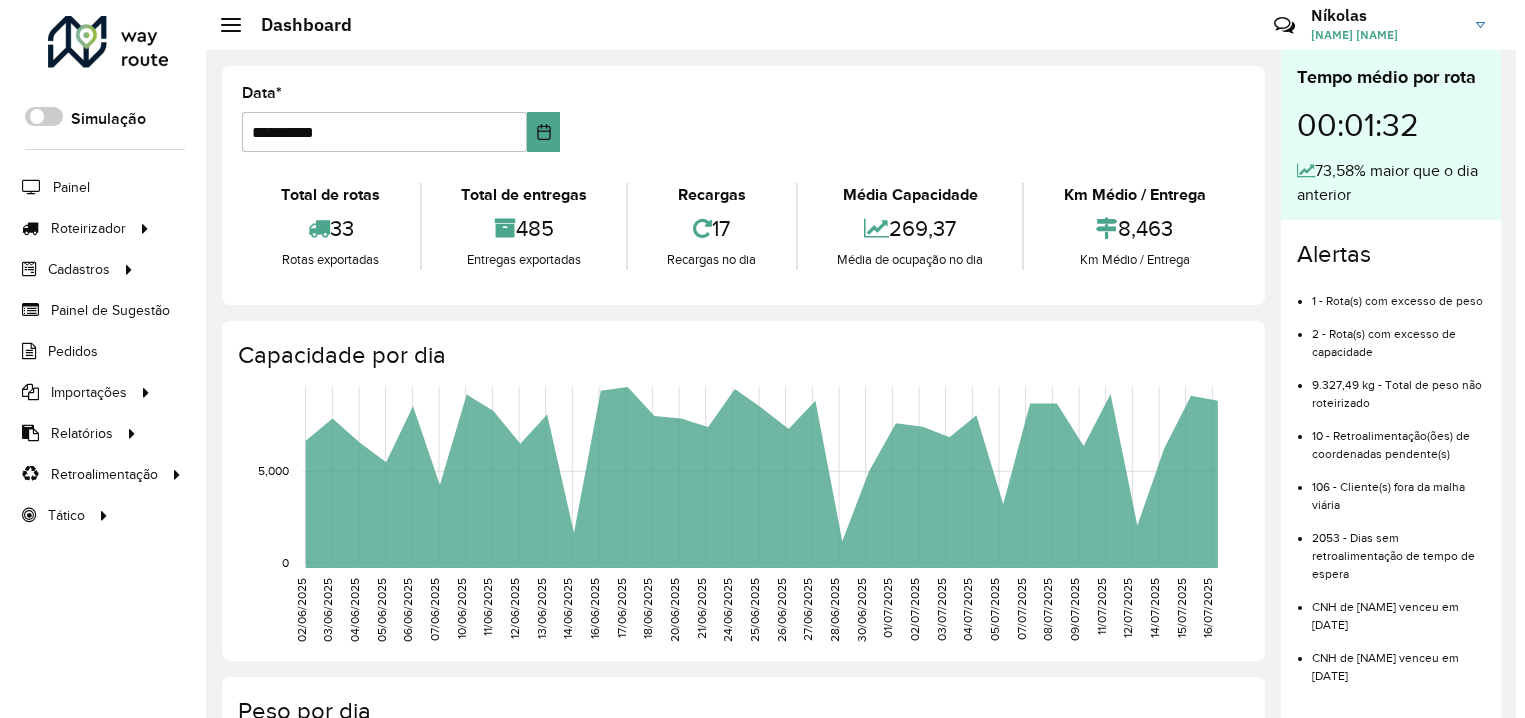 scroll, scrollTop: 0, scrollLeft: 0, axis: both 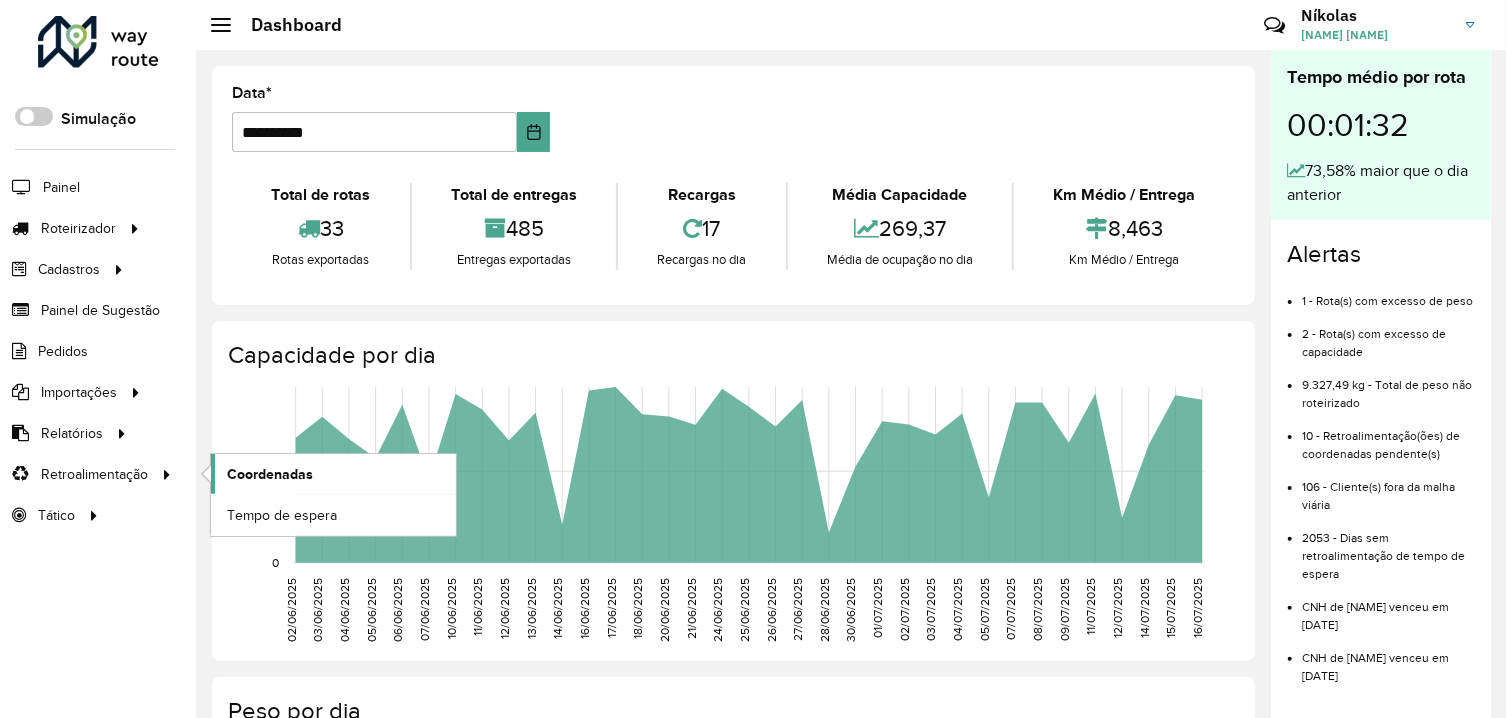 click on "Coordenadas" 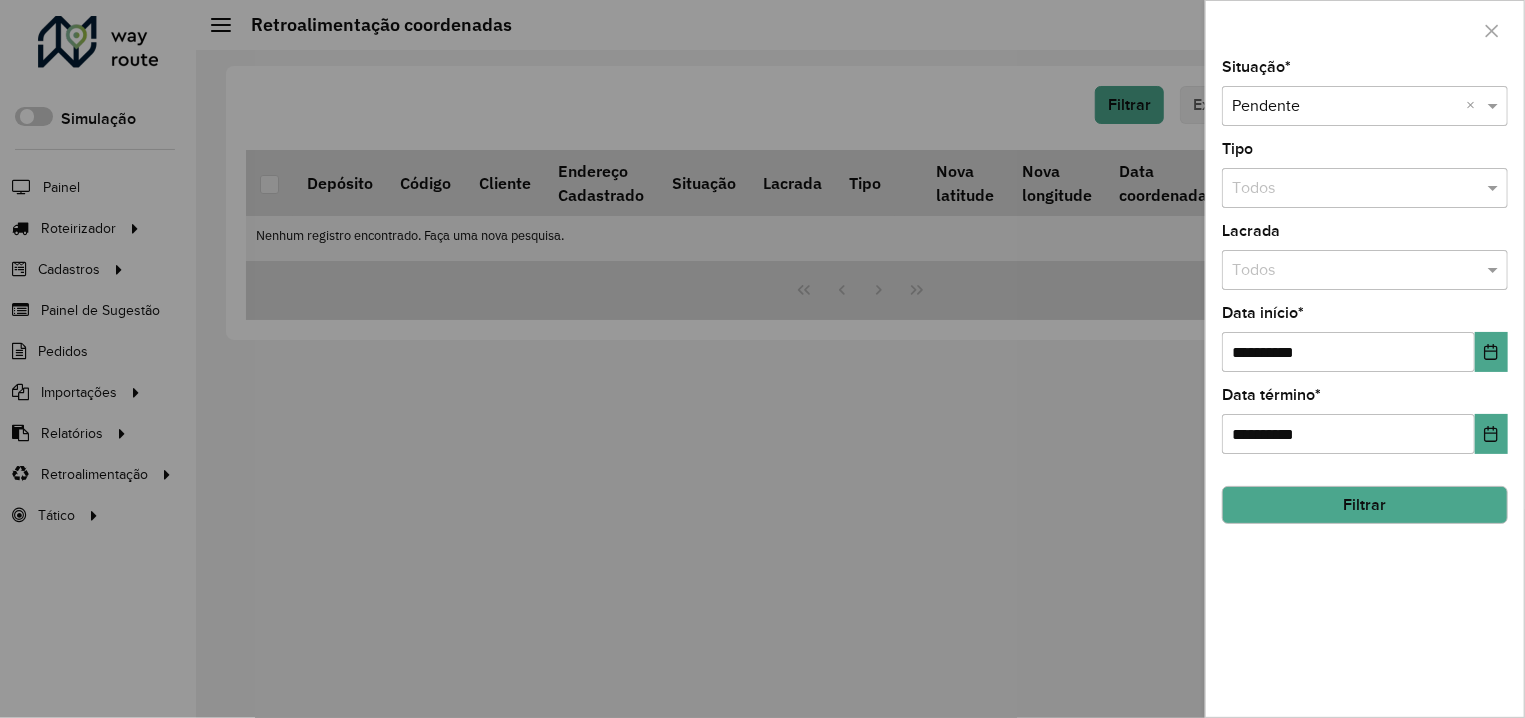click on "Filtrar" 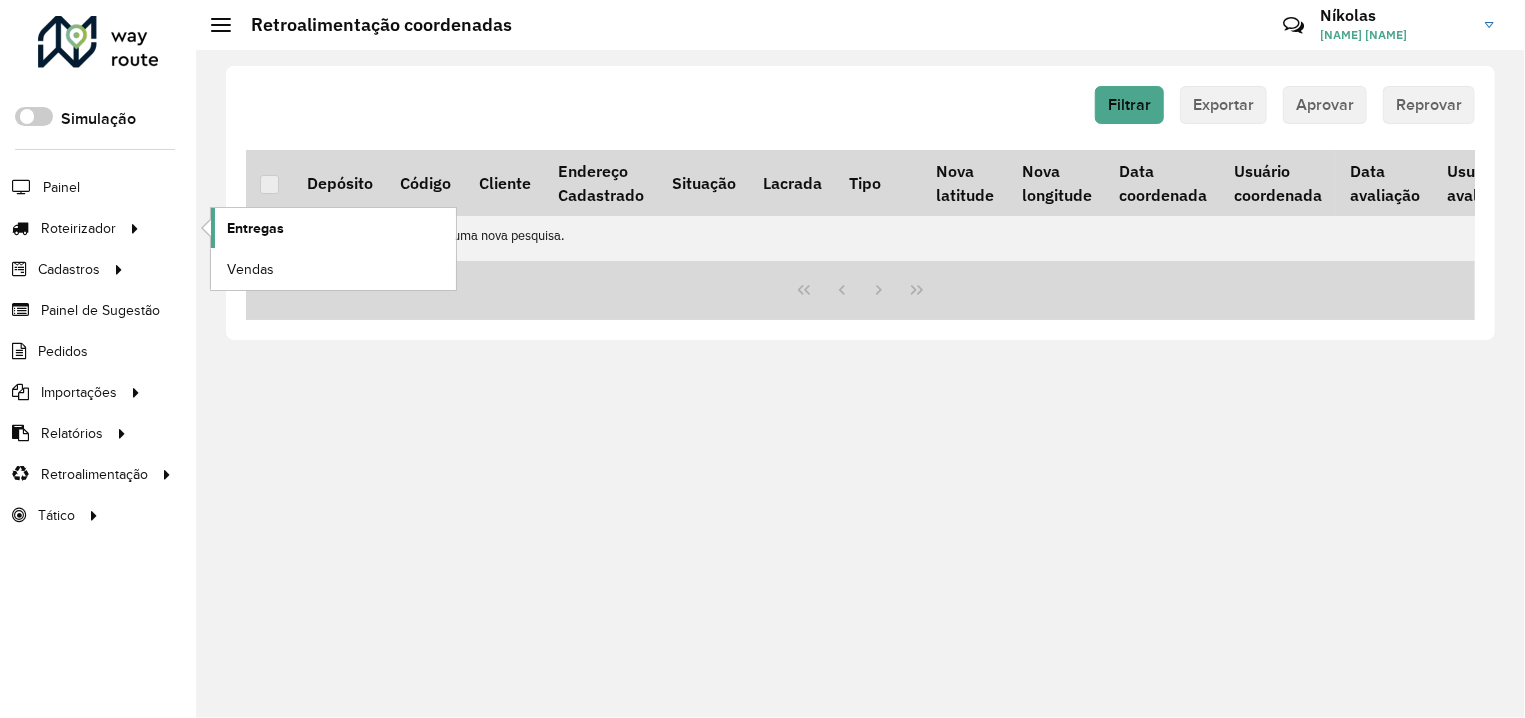 click on "Entregas" 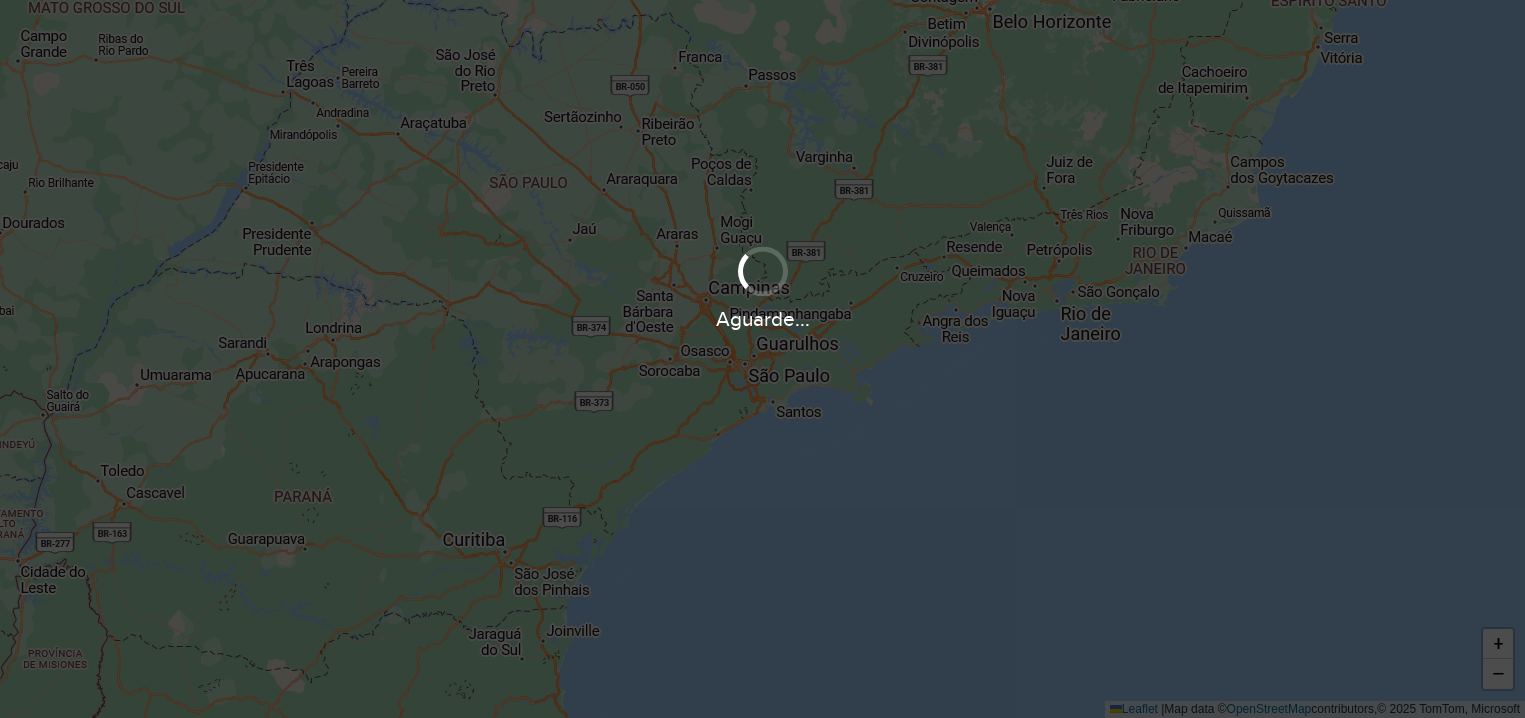 scroll, scrollTop: 0, scrollLeft: 0, axis: both 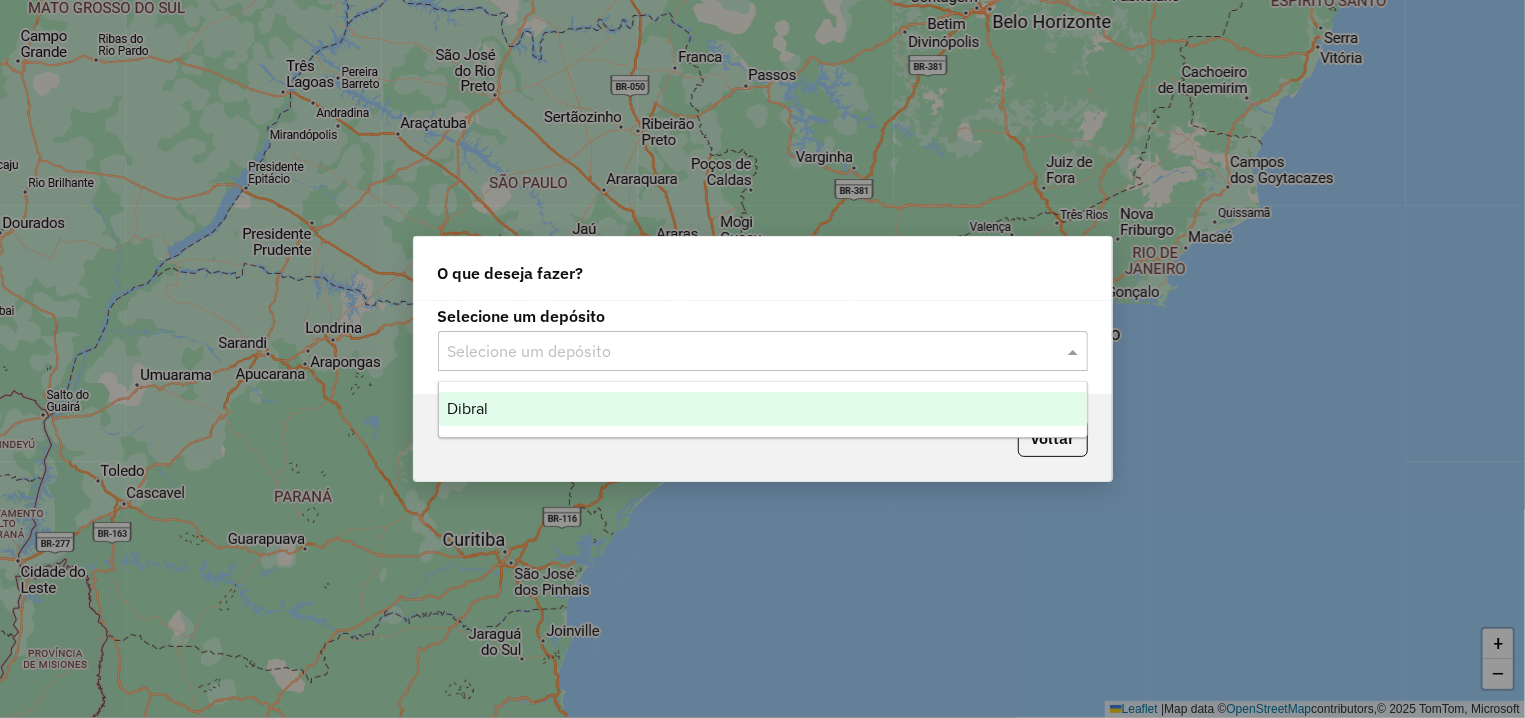 click 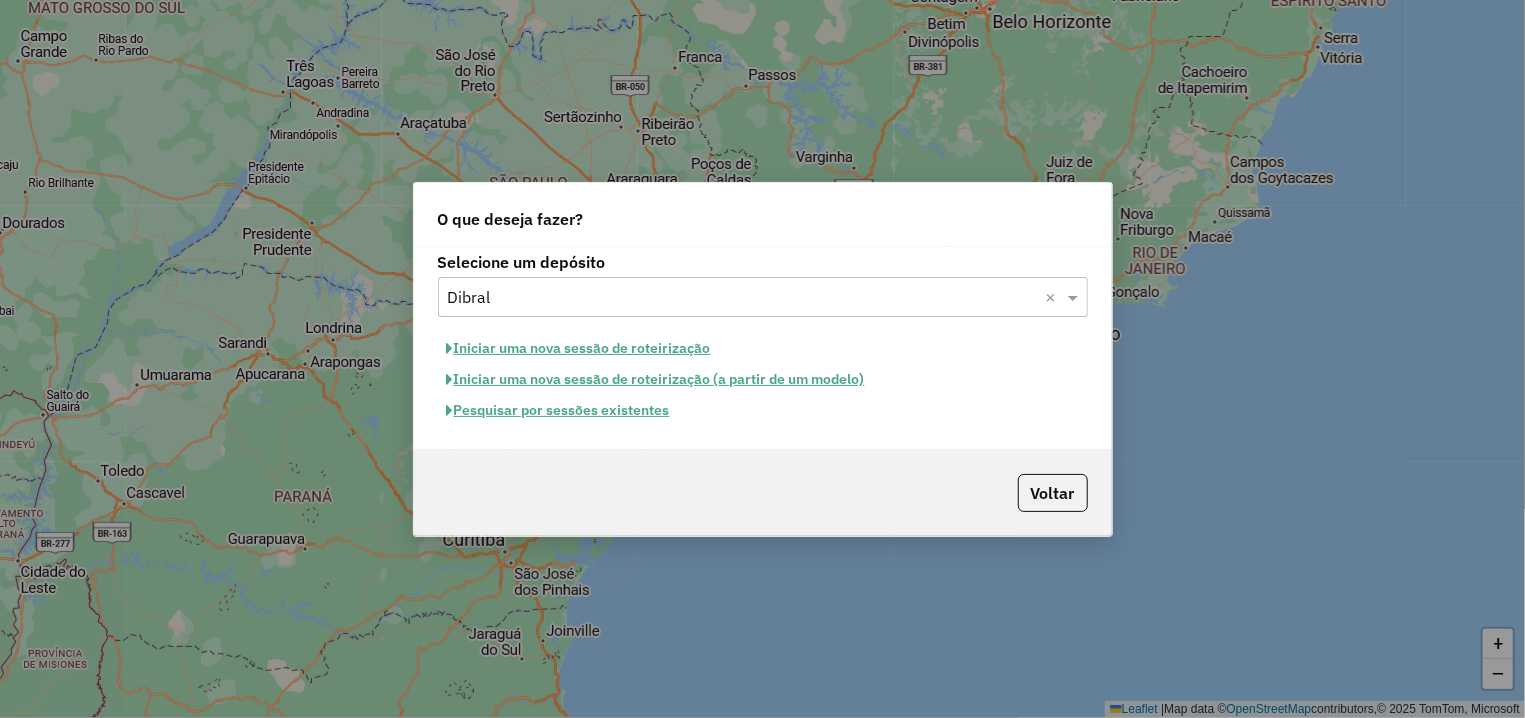 click on "Iniciar uma nova sessão de roteirização" 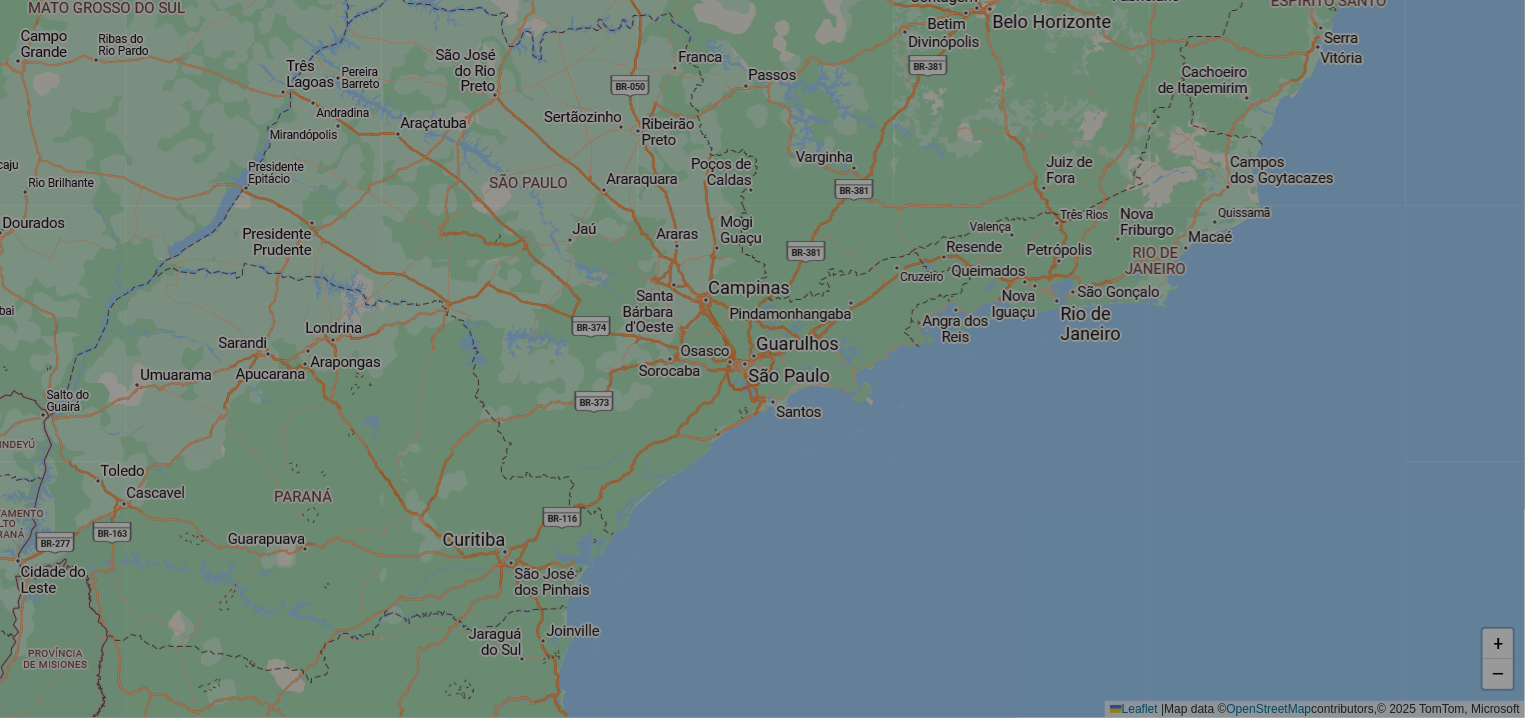 select on "*" 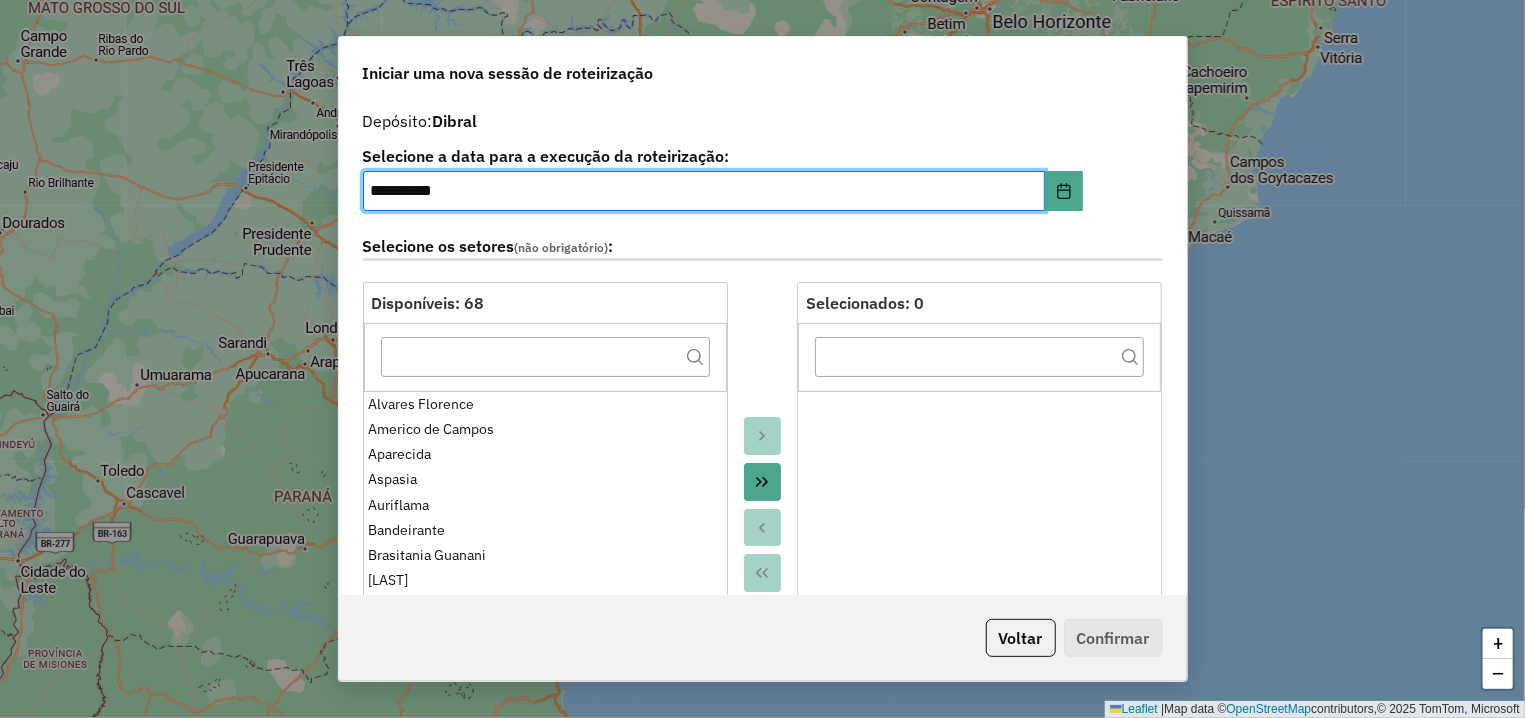 click 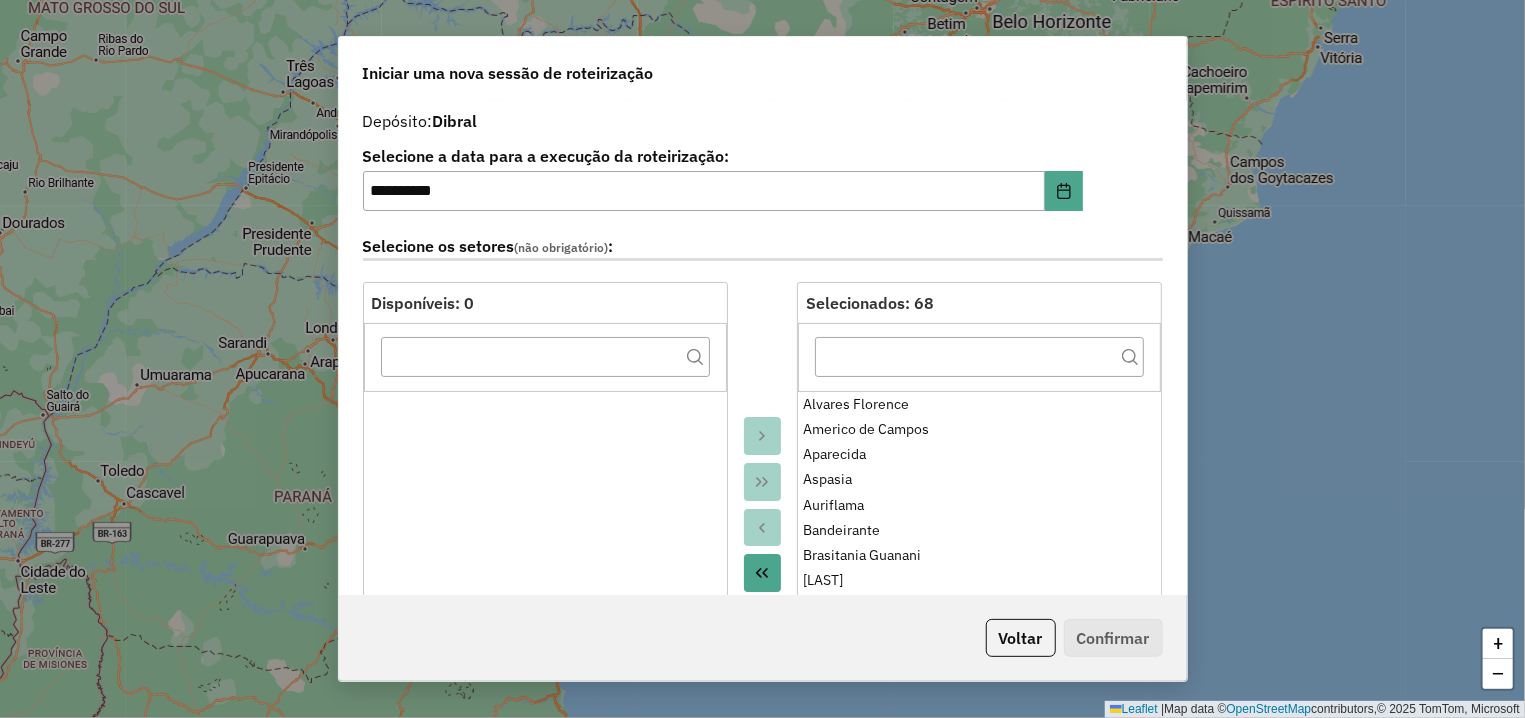 scroll, scrollTop: 382, scrollLeft: 0, axis: vertical 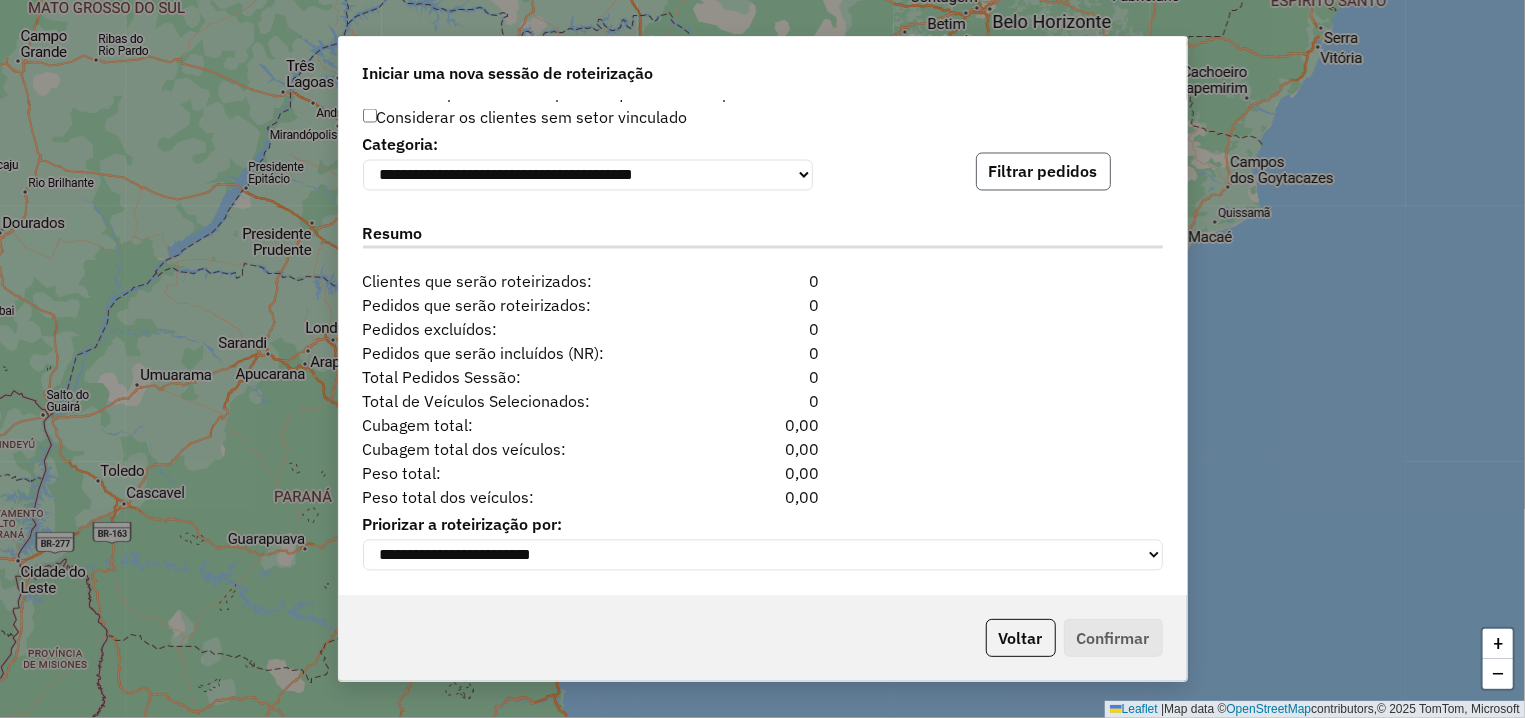click on "Filtrar pedidos" 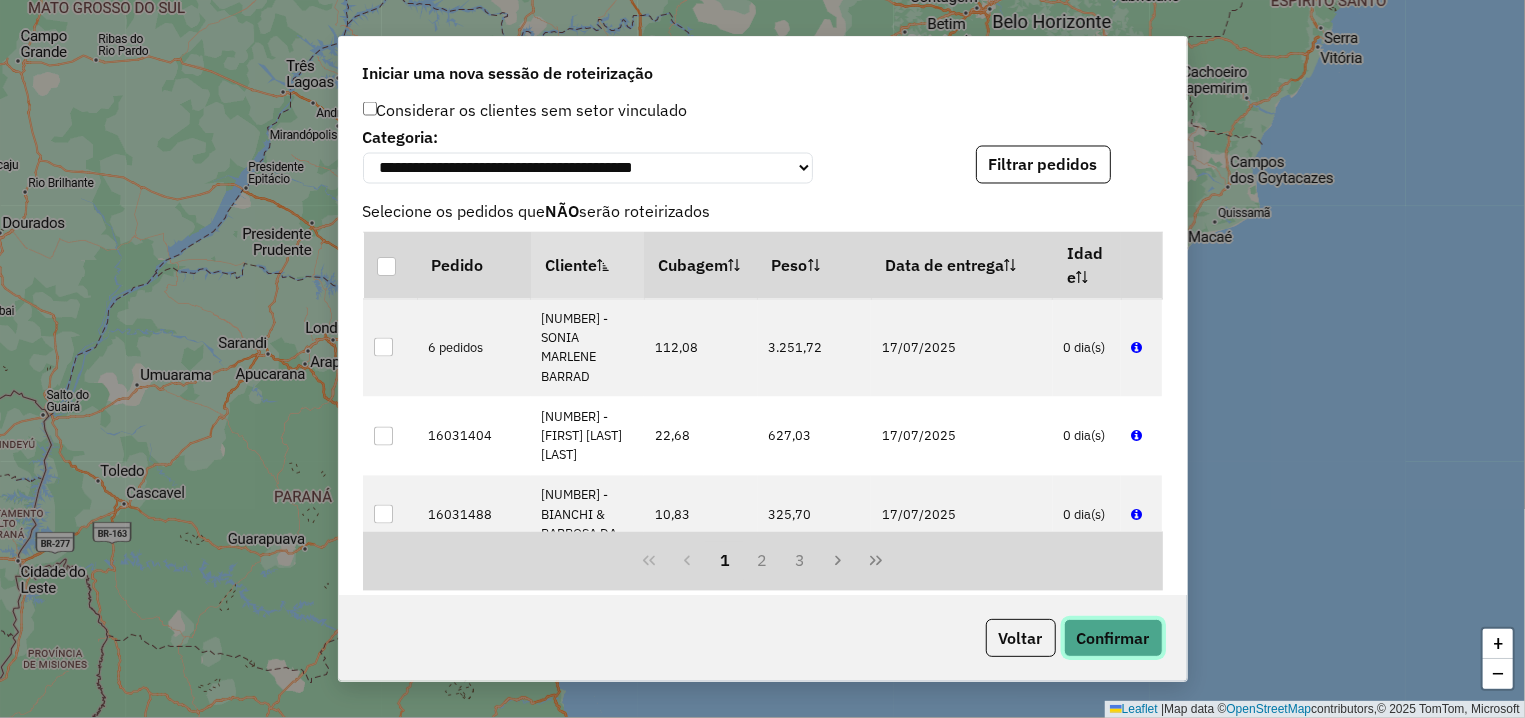 click on "Confirmar" 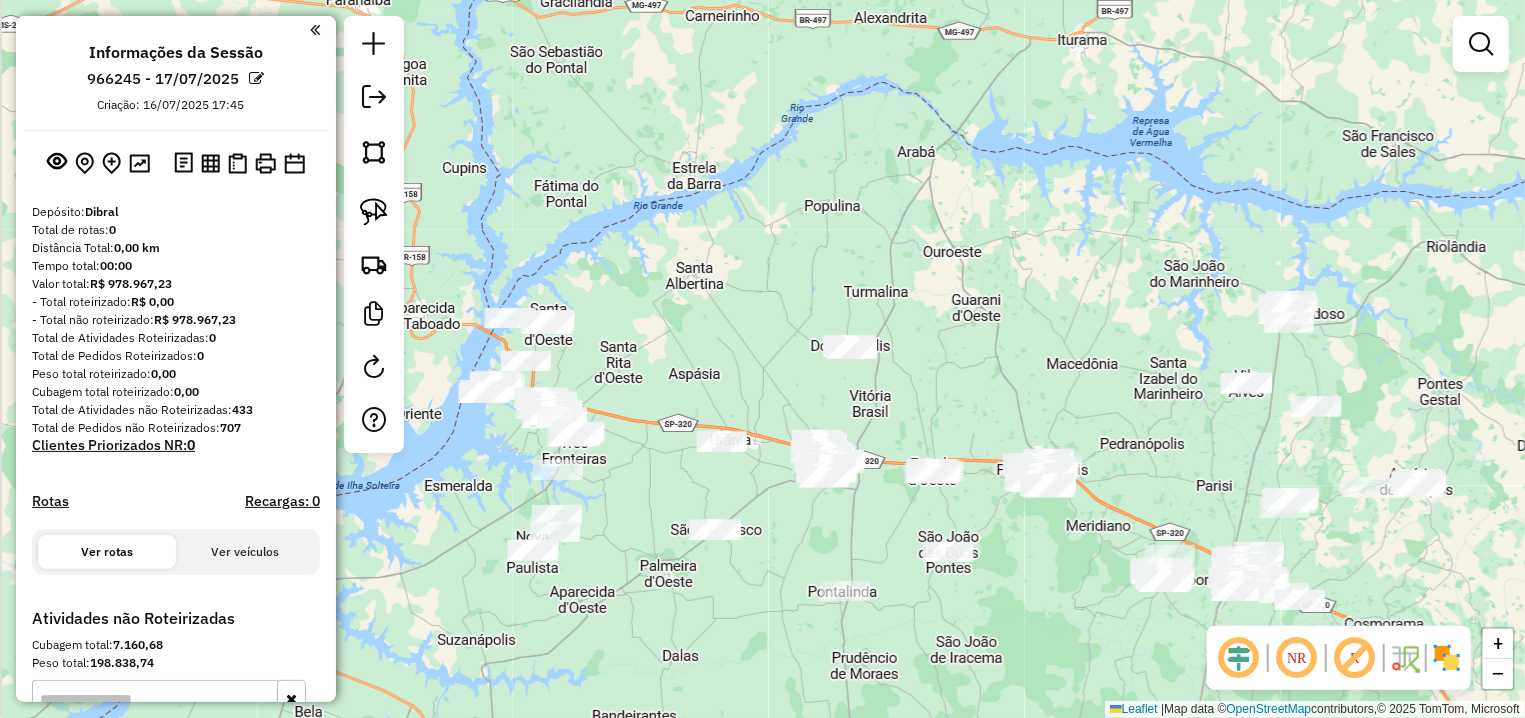 drag, startPoint x: 725, startPoint y: 514, endPoint x: 987, endPoint y: 585, distance: 271.4498 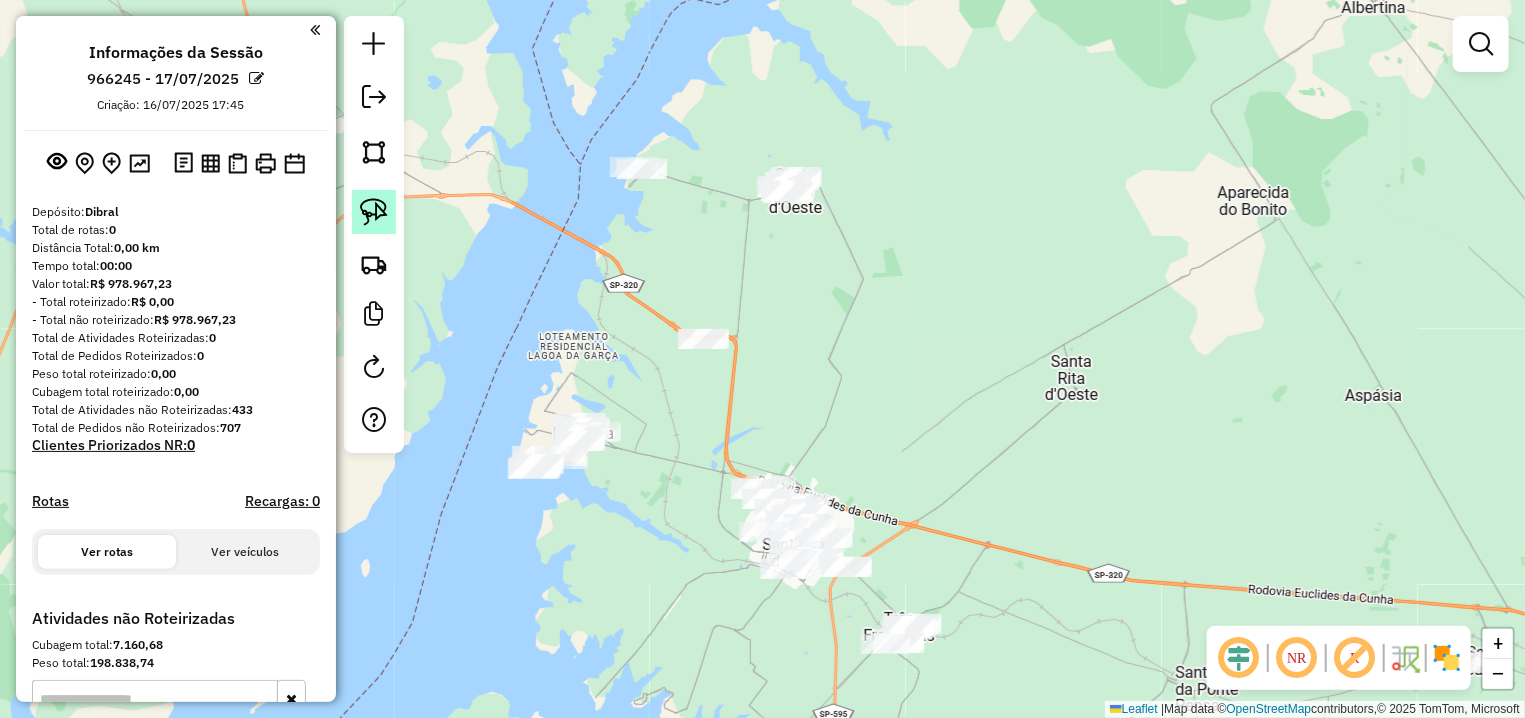 click 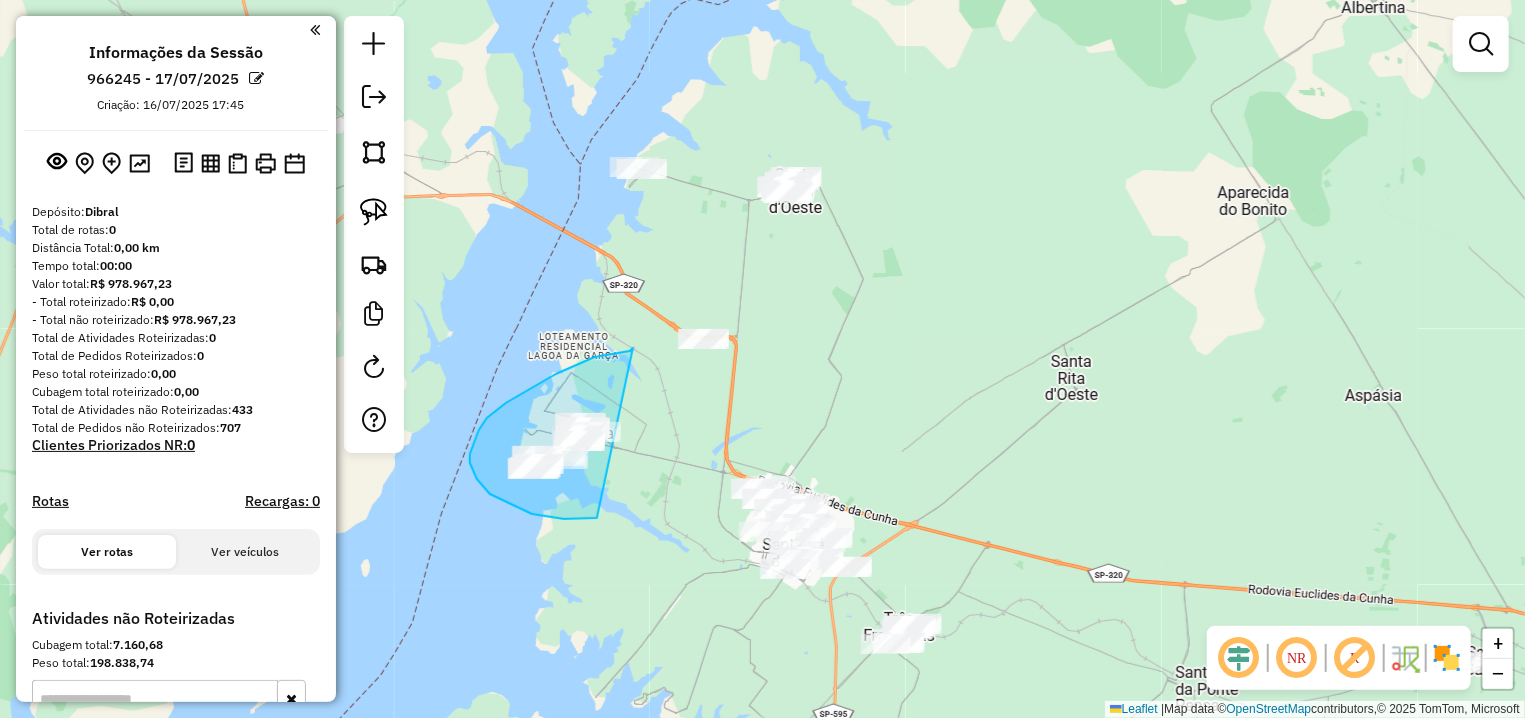 drag, startPoint x: 633, startPoint y: 348, endPoint x: 600, endPoint y: 516, distance: 171.2104 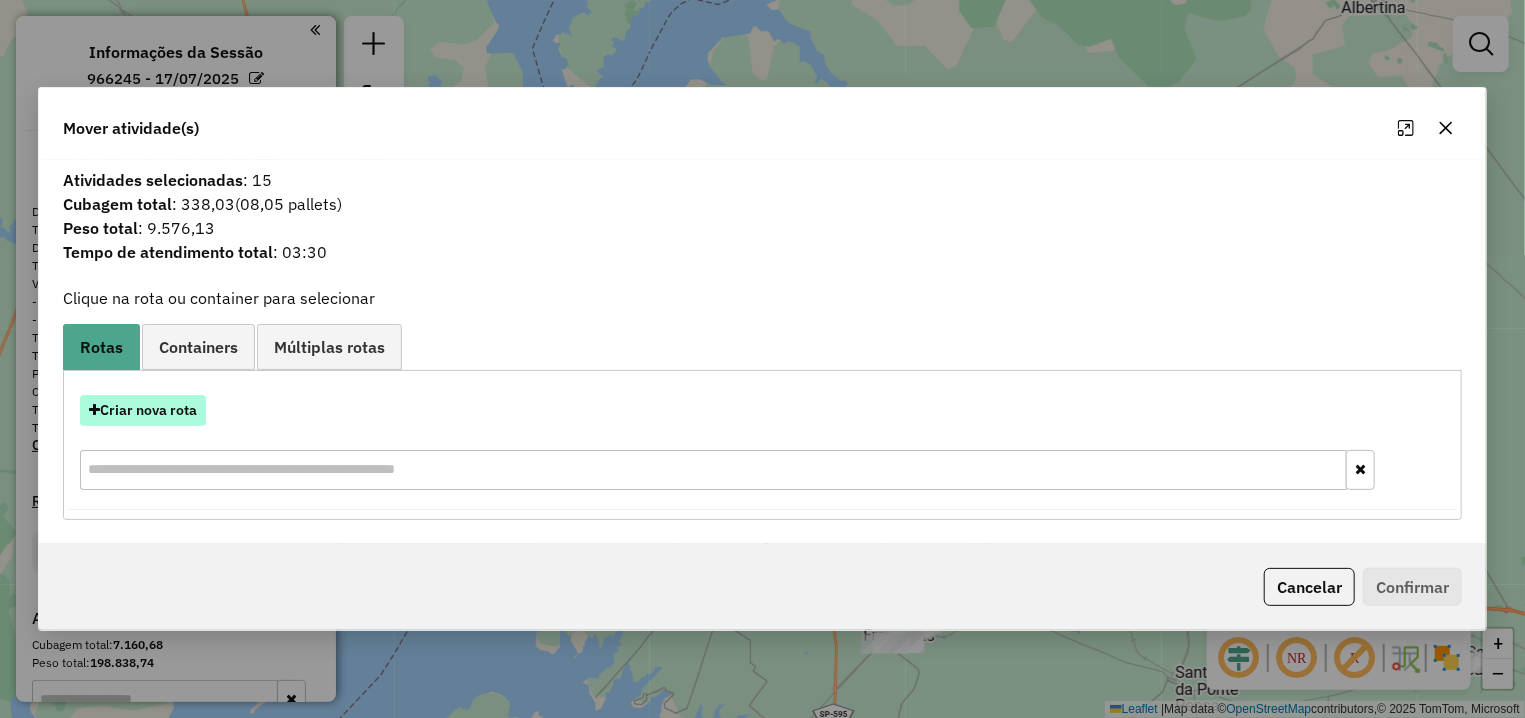 click on "Criar nova rota" at bounding box center [143, 410] 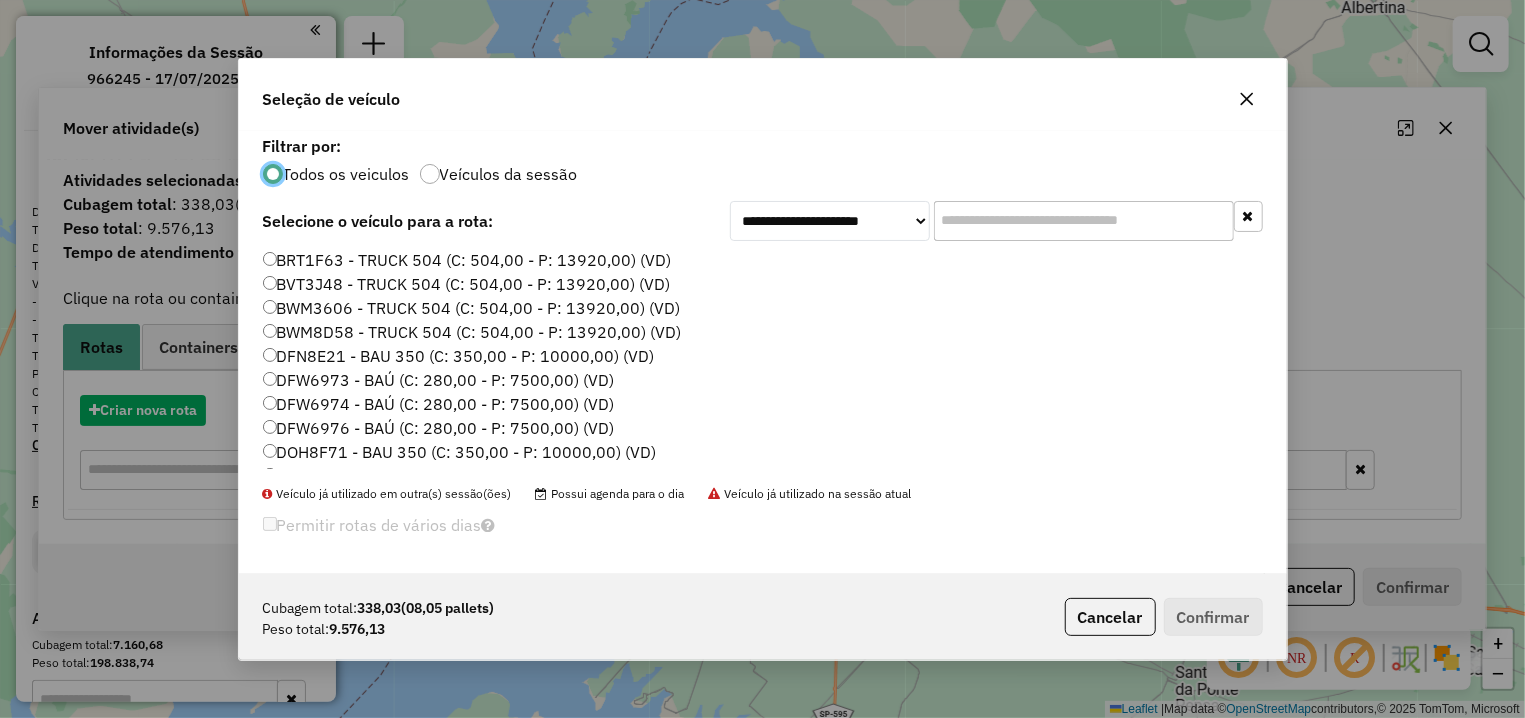scroll, scrollTop: 11, scrollLeft: 6, axis: both 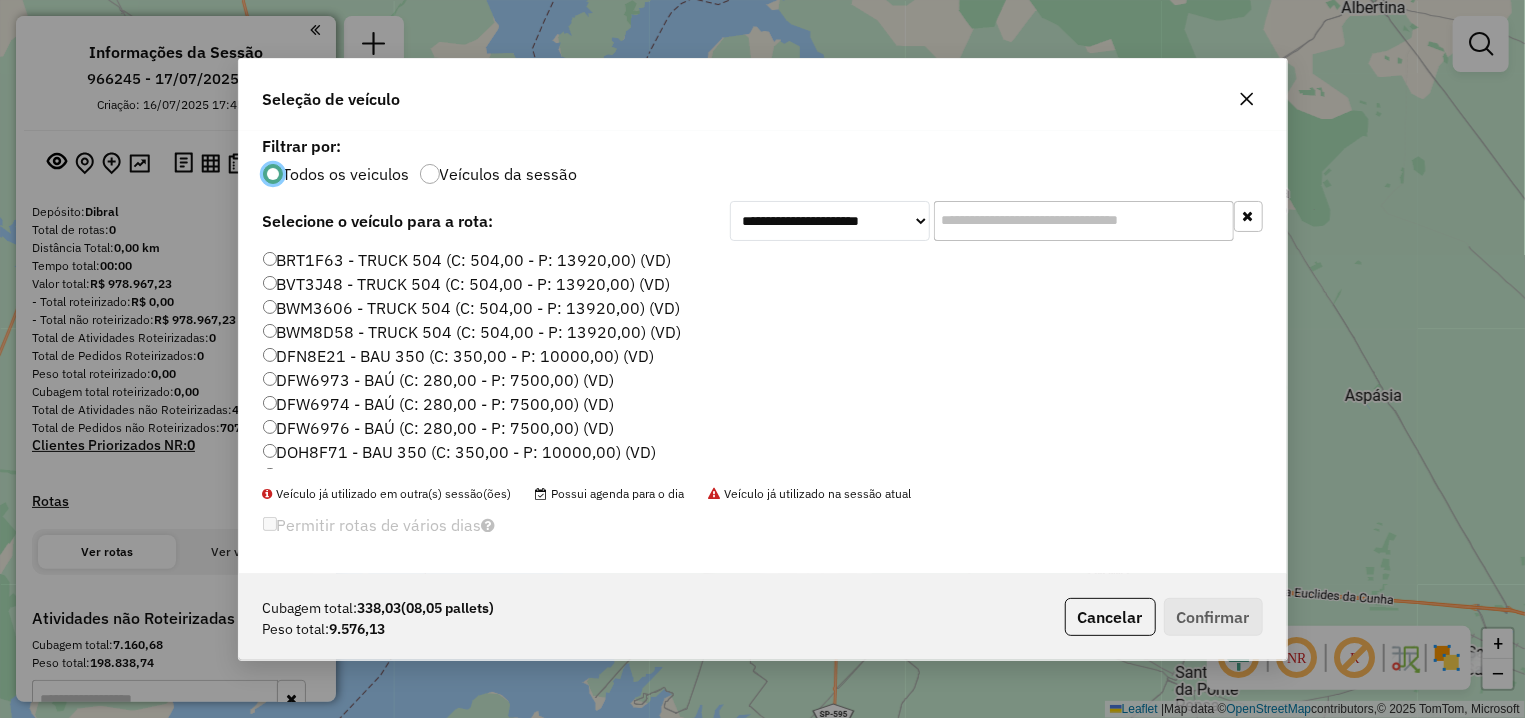 click 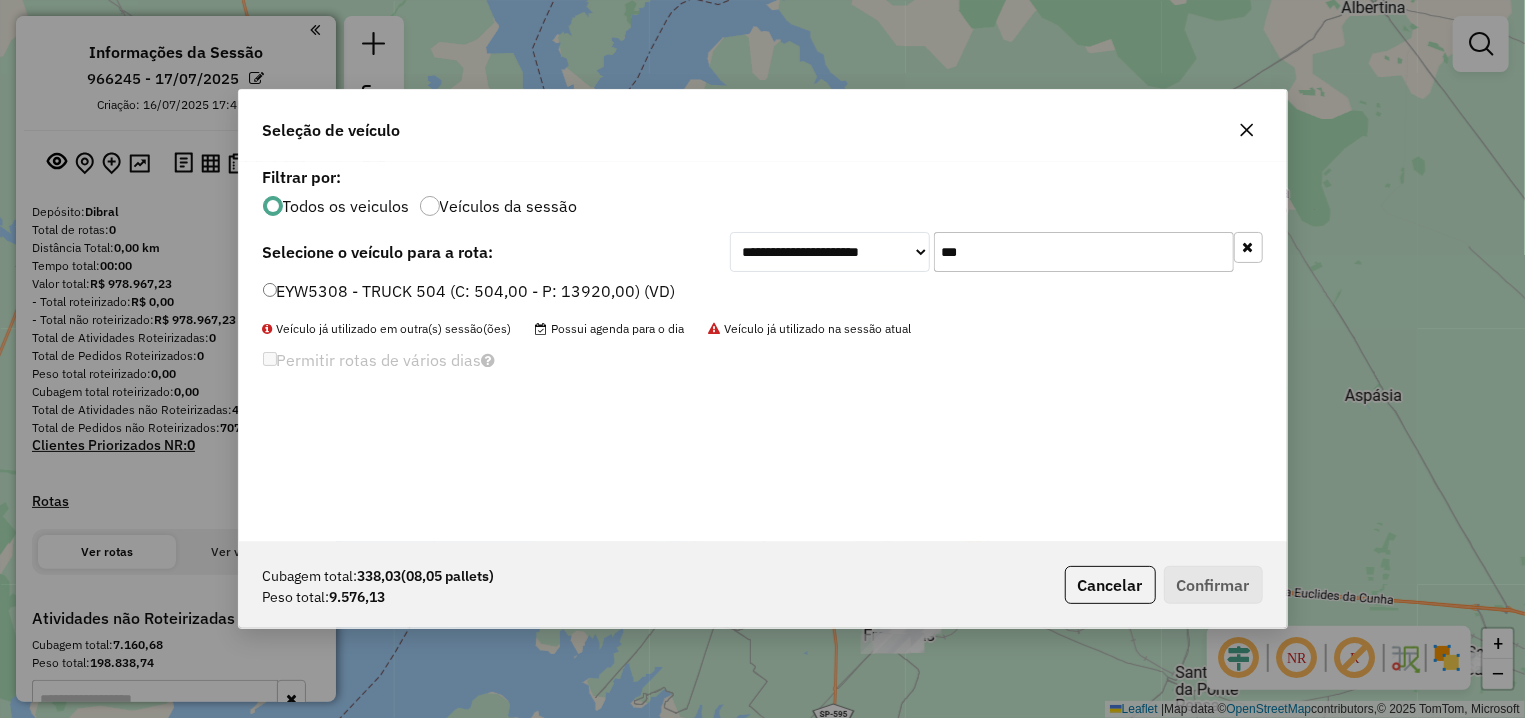 type on "***" 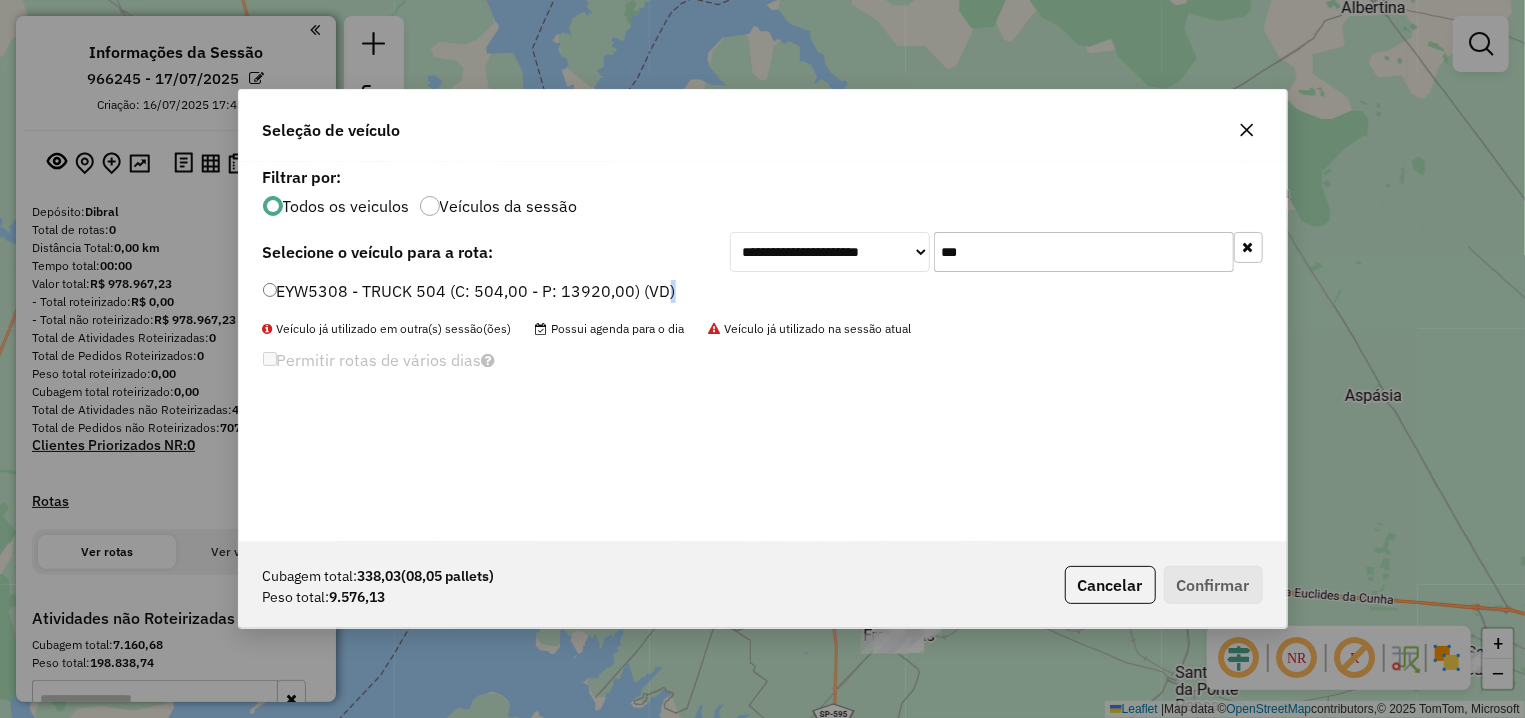 click on "EYW5308 - TRUCK 504 (C: 504,00 - P: 13920,00) (VD)" 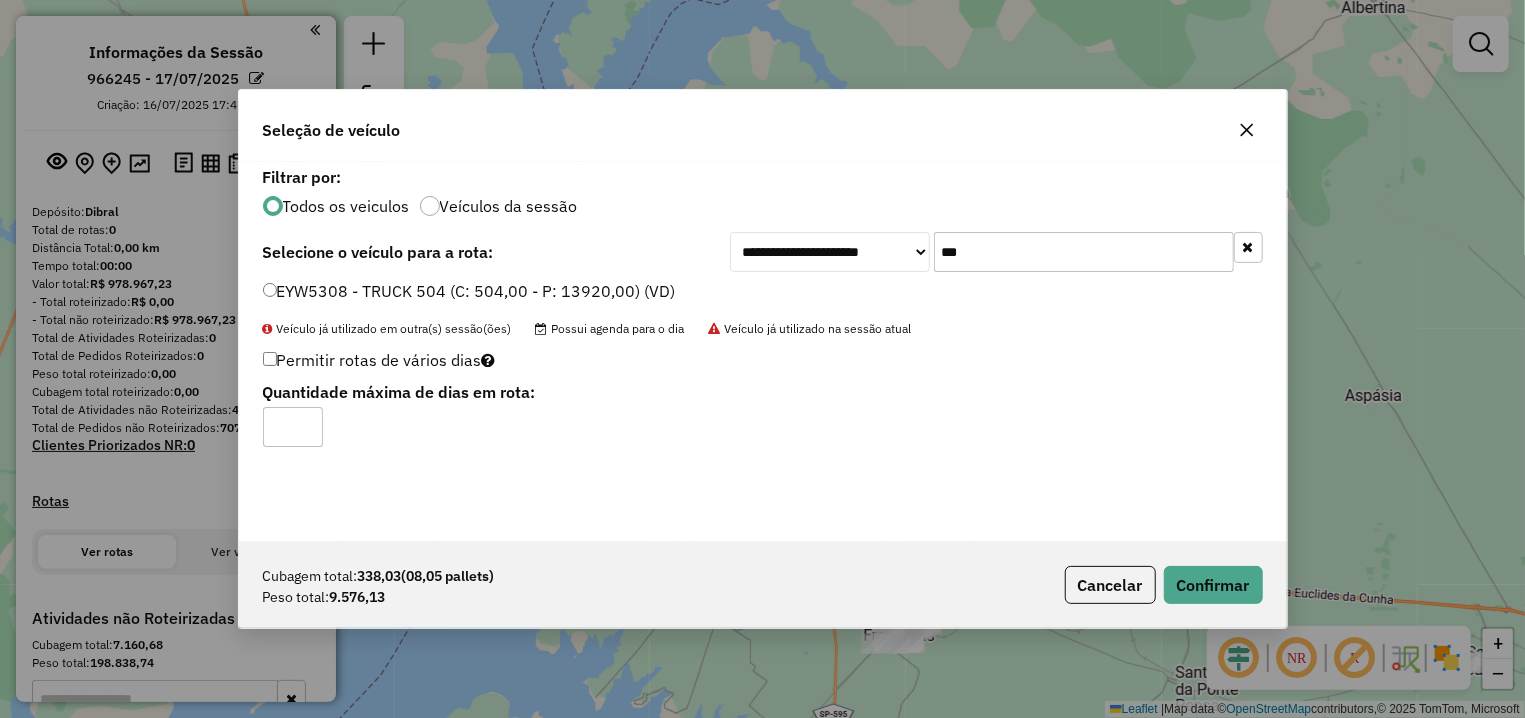 click on "Cubagem total:  338,03   (08,05 pallets)  Peso total: 9.576,13  Cancelar   Confirmar" 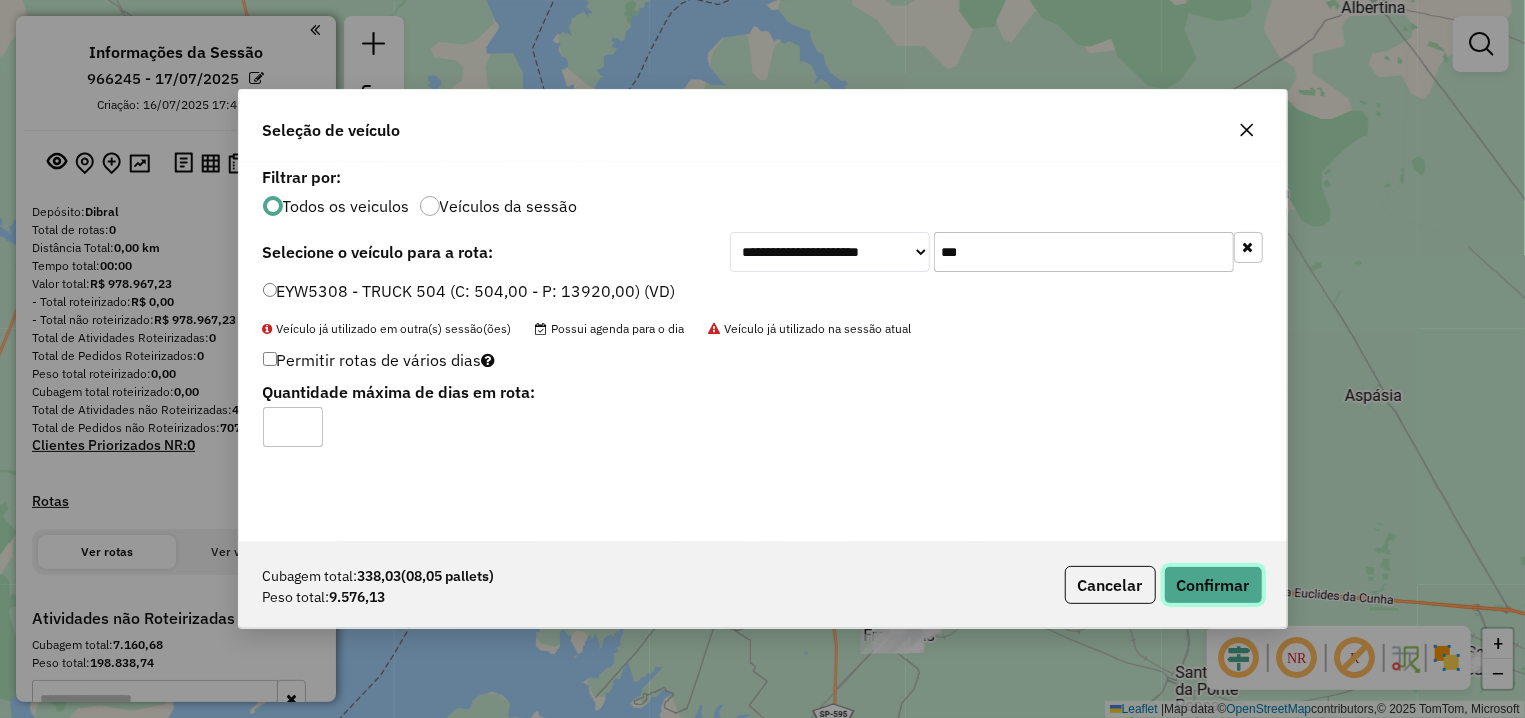 click on "Confirmar" 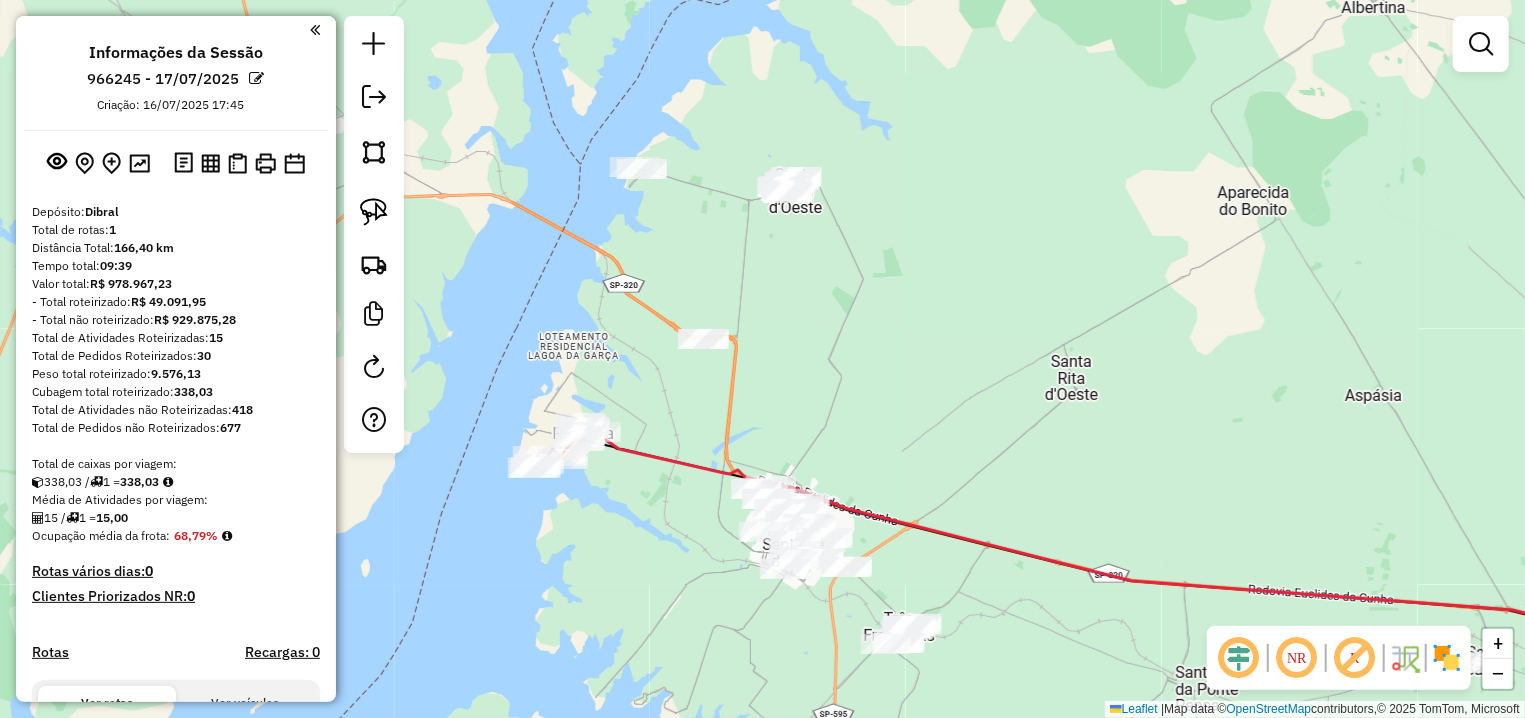 drag, startPoint x: 380, startPoint y: 209, endPoint x: 462, endPoint y: 204, distance: 82.1523 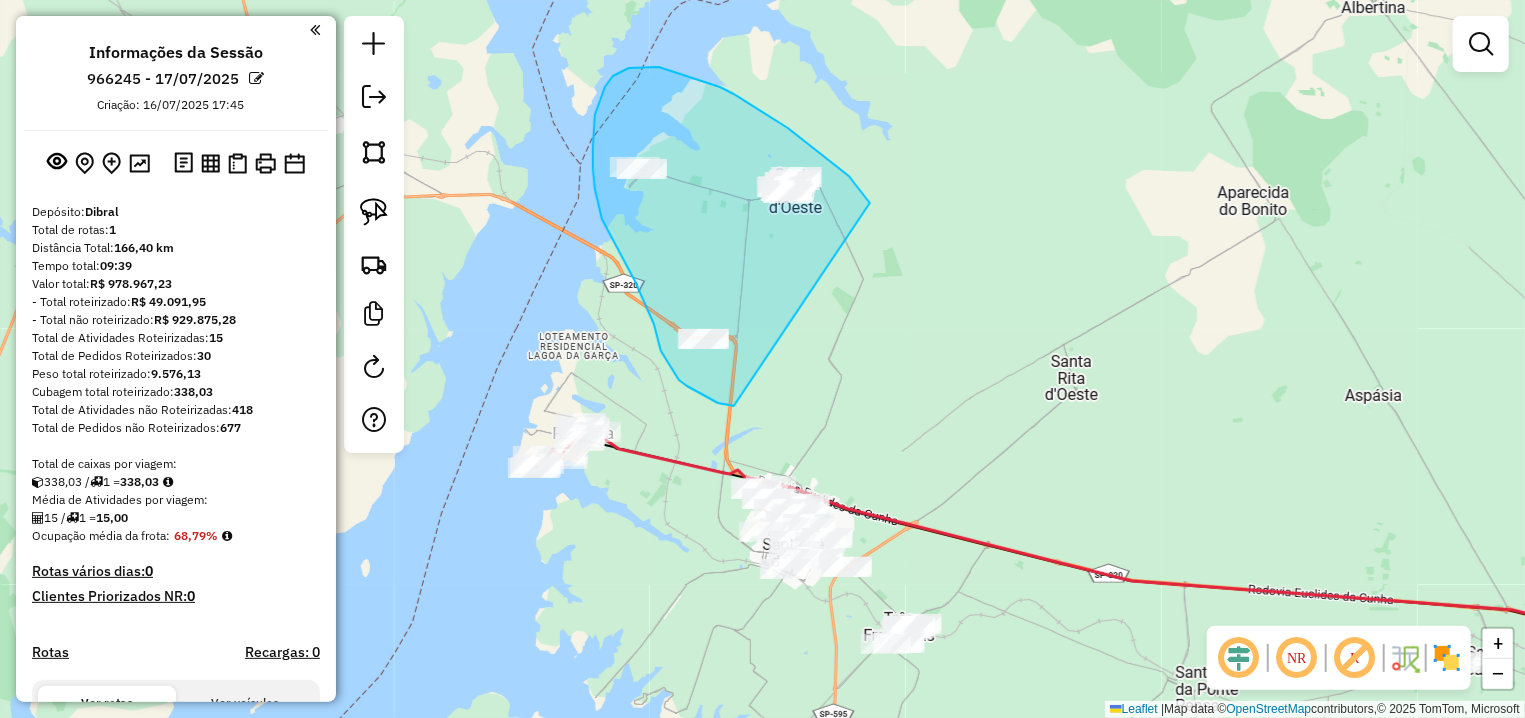 drag, startPoint x: 870, startPoint y: 203, endPoint x: 734, endPoint y: 406, distance: 244.34607 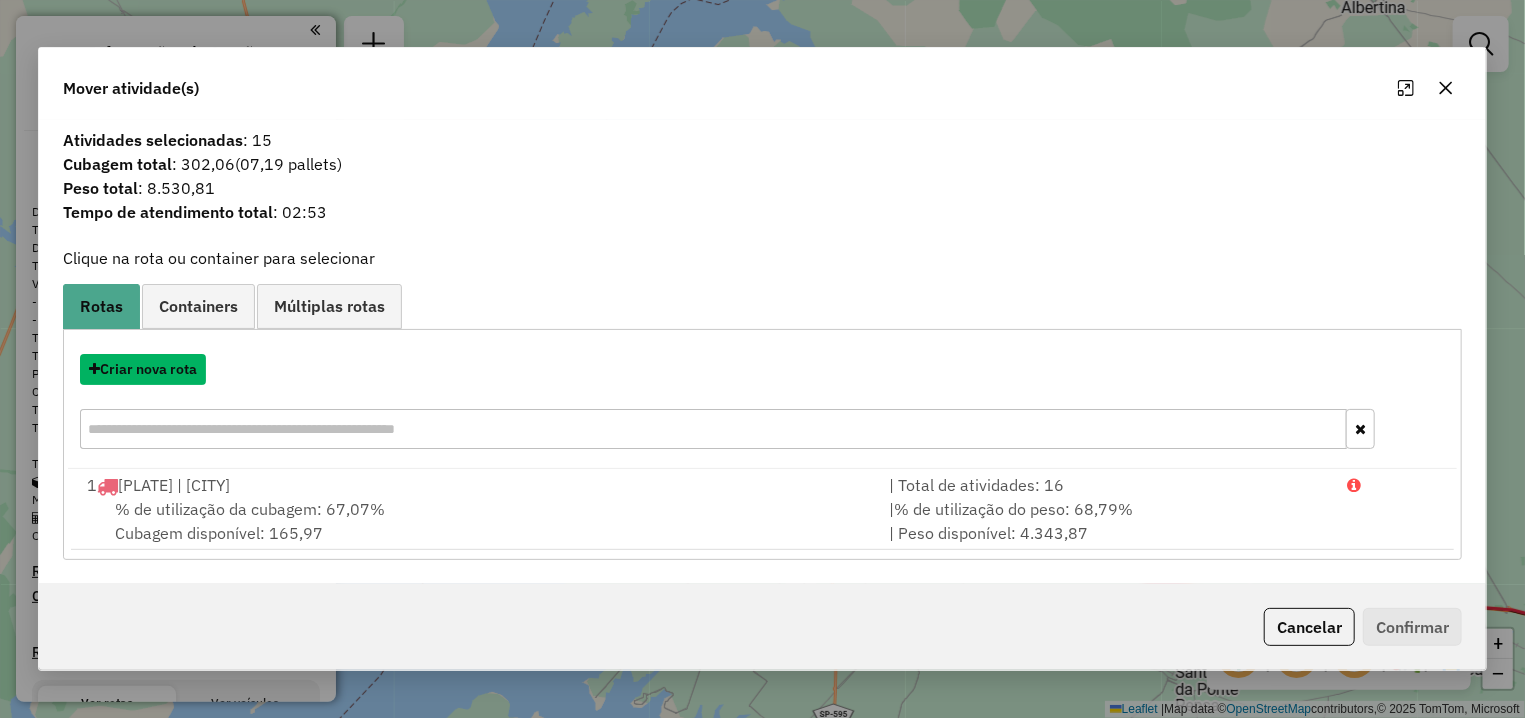 click on "Criar nova rota" at bounding box center [143, 369] 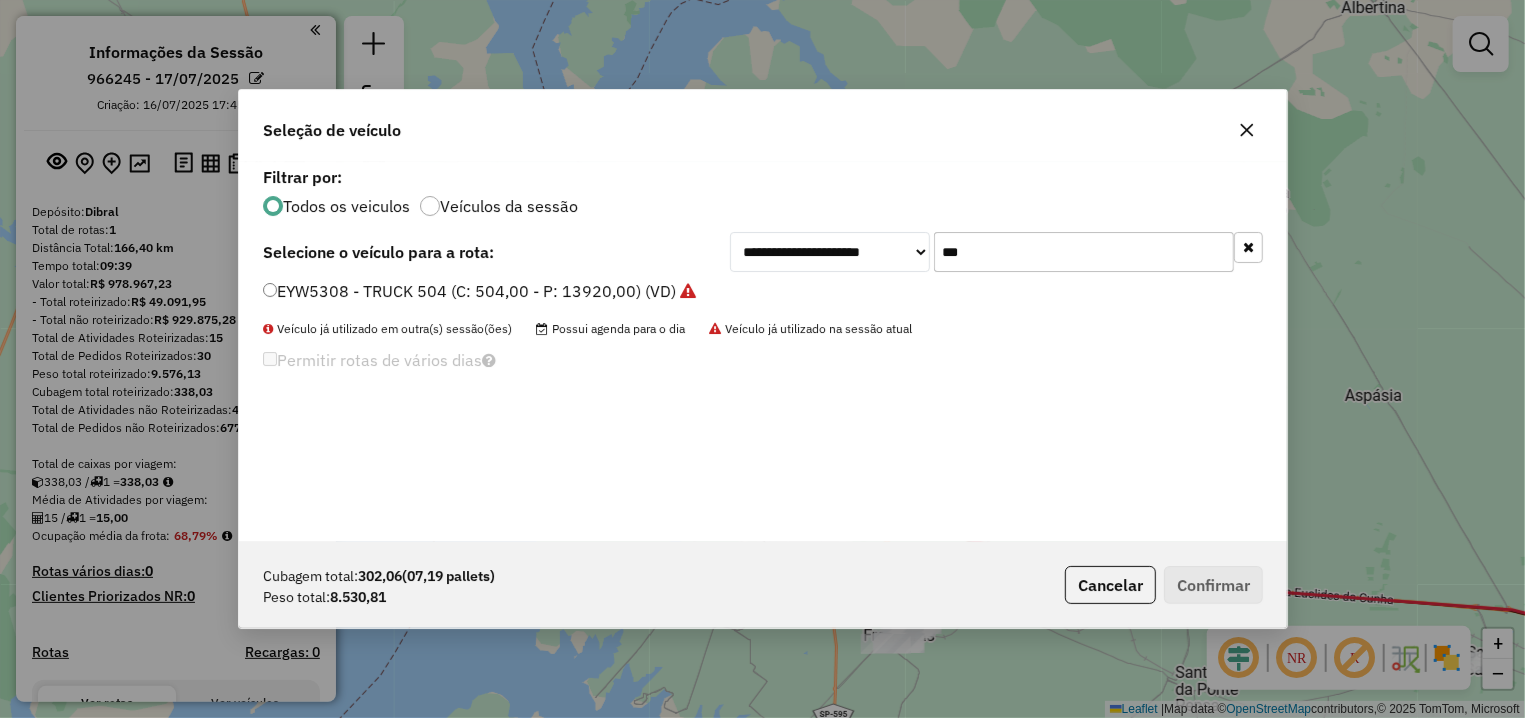 scroll, scrollTop: 11, scrollLeft: 6, axis: both 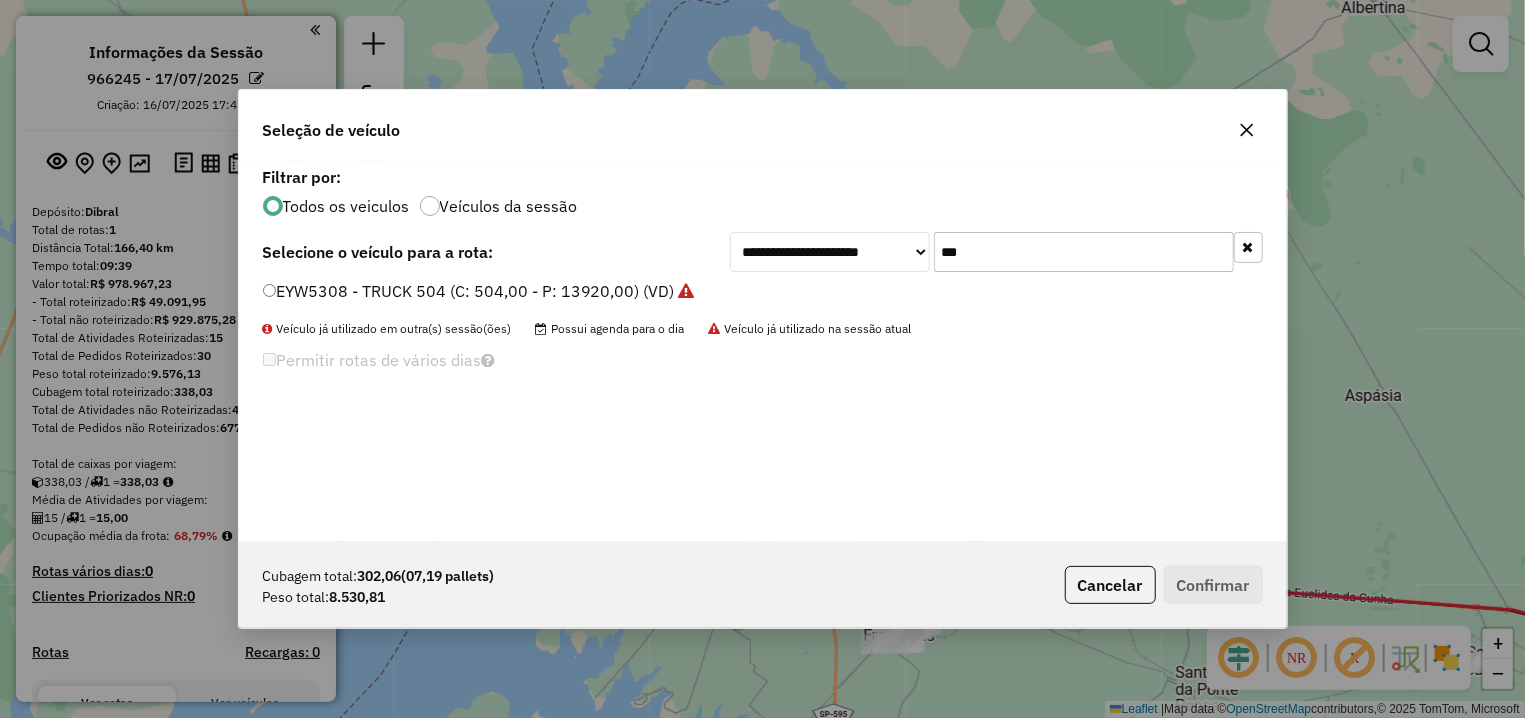 drag, startPoint x: 919, startPoint y: 250, endPoint x: 867, endPoint y: 256, distance: 52.34501 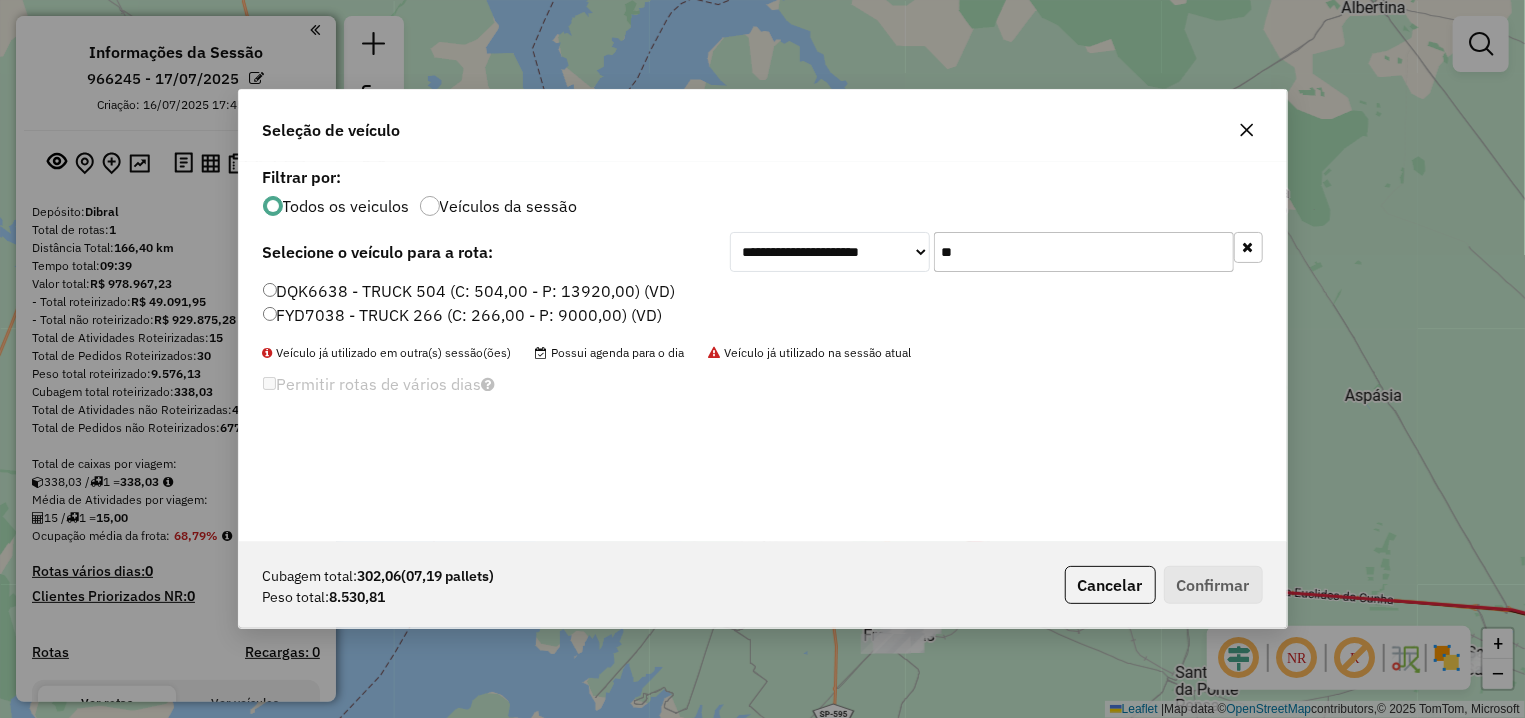 type on "**" 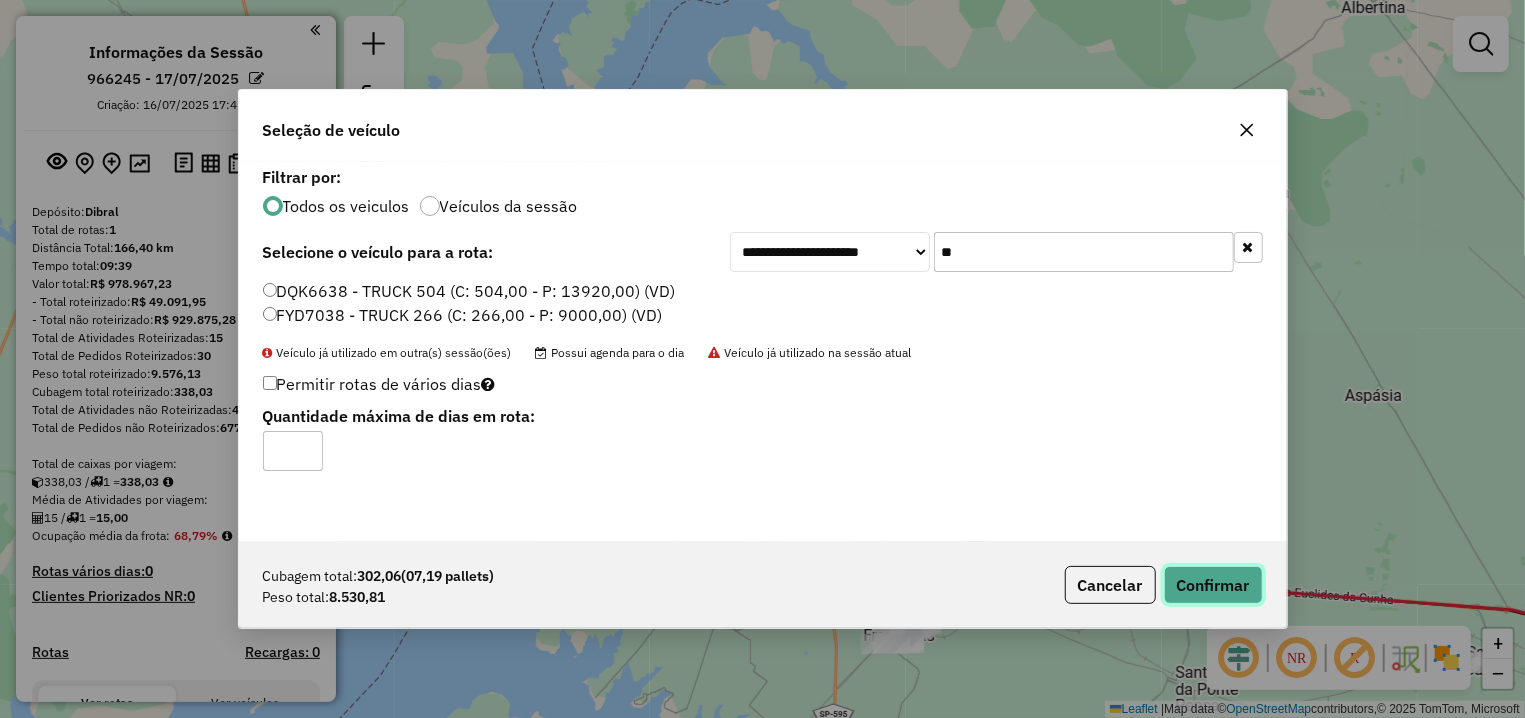 click on "Confirmar" 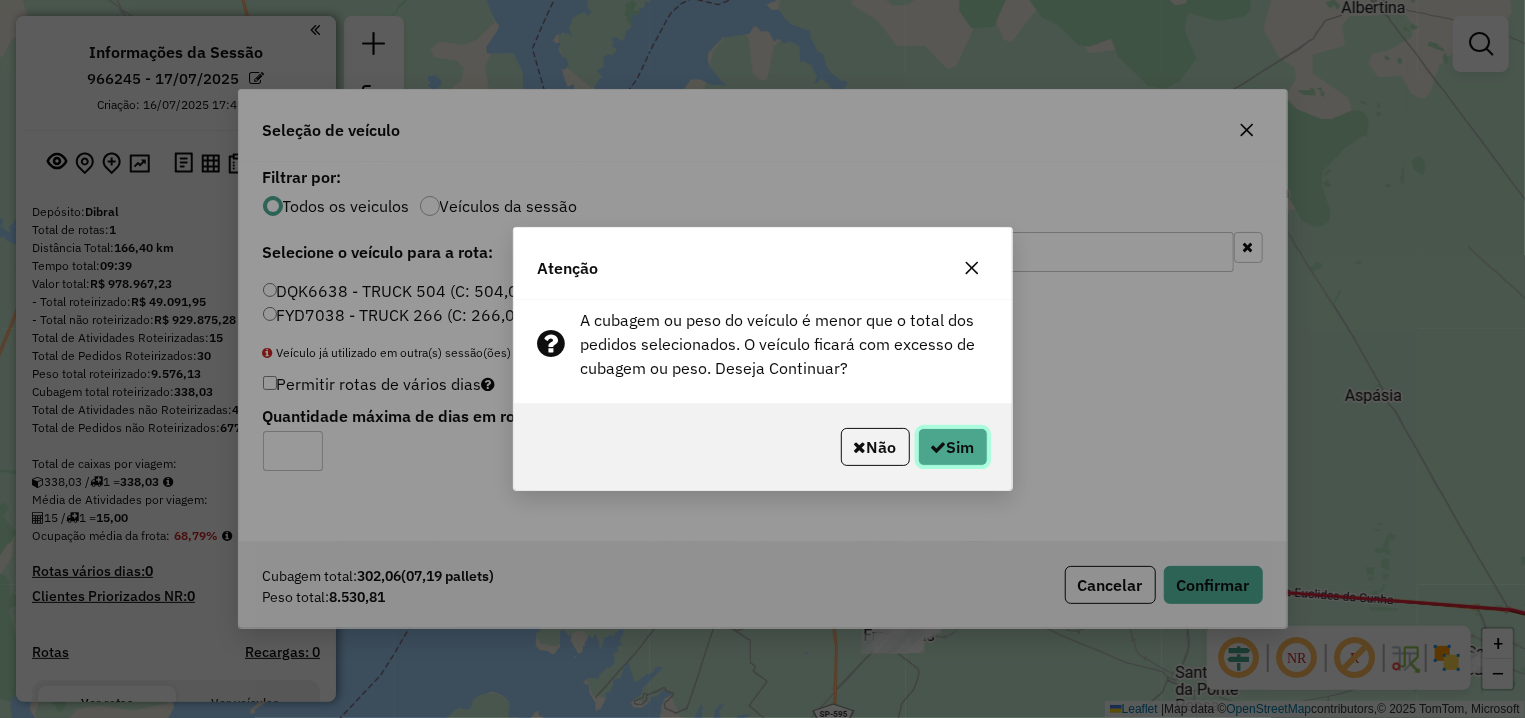 click on "Sim" 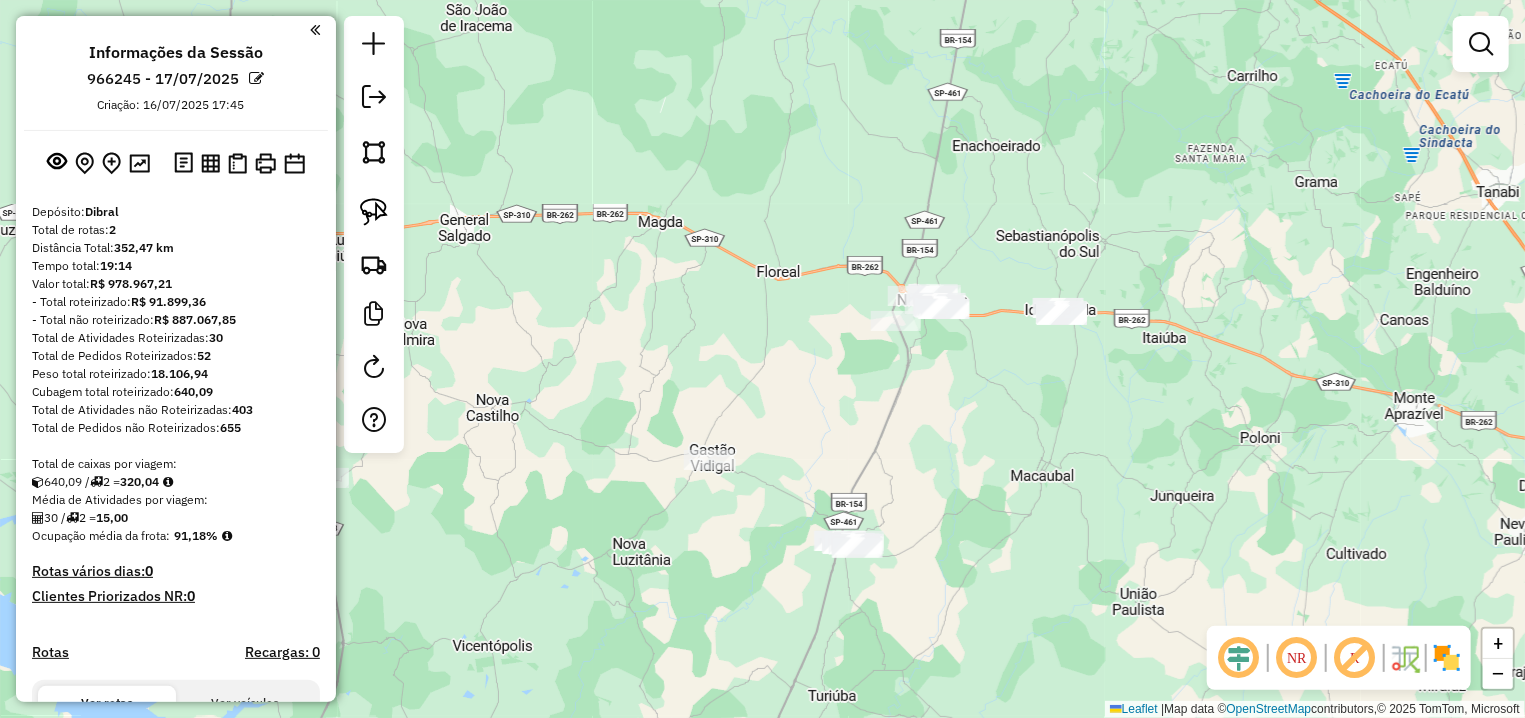 drag, startPoint x: 1021, startPoint y: 372, endPoint x: 972, endPoint y: 417, distance: 66.52819 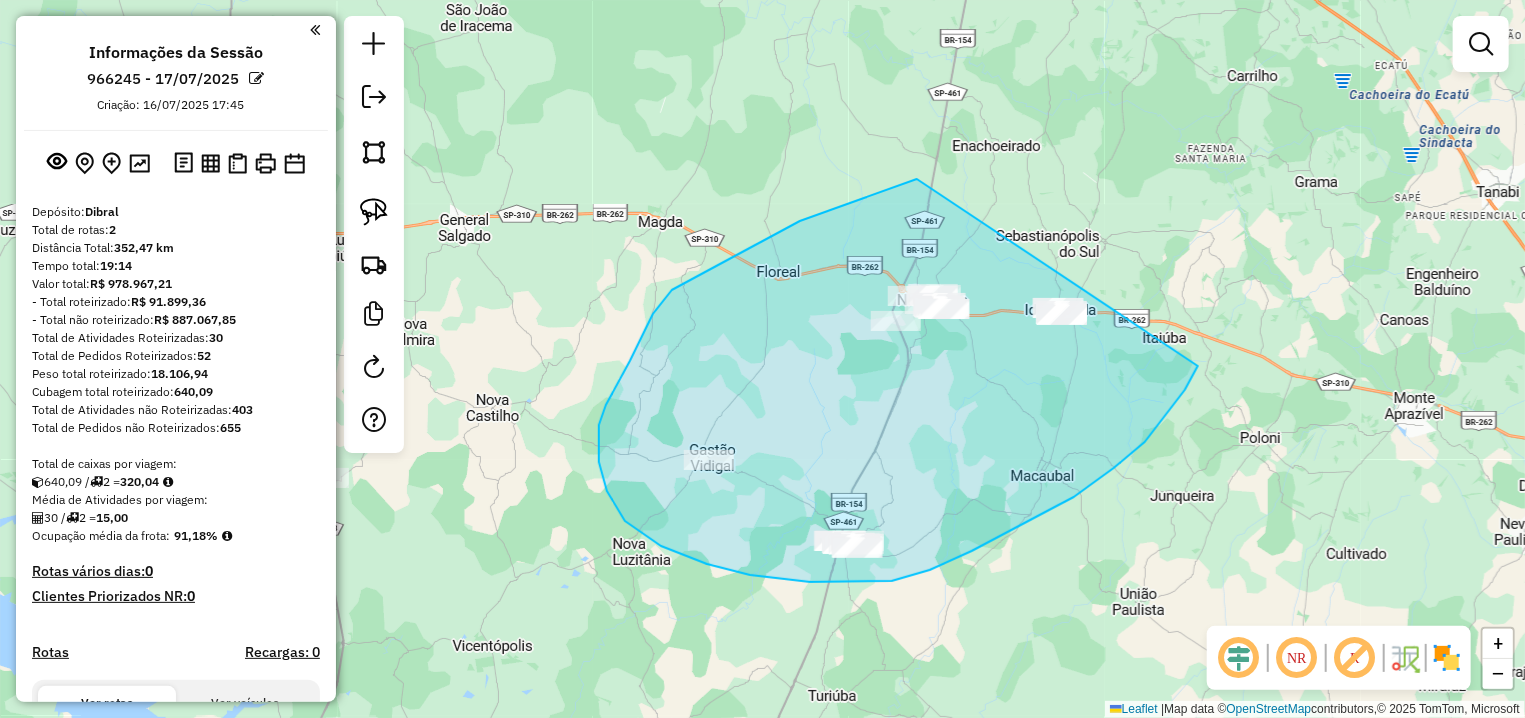 drag, startPoint x: 908, startPoint y: 183, endPoint x: 1234, endPoint y: 294, distance: 344.37915 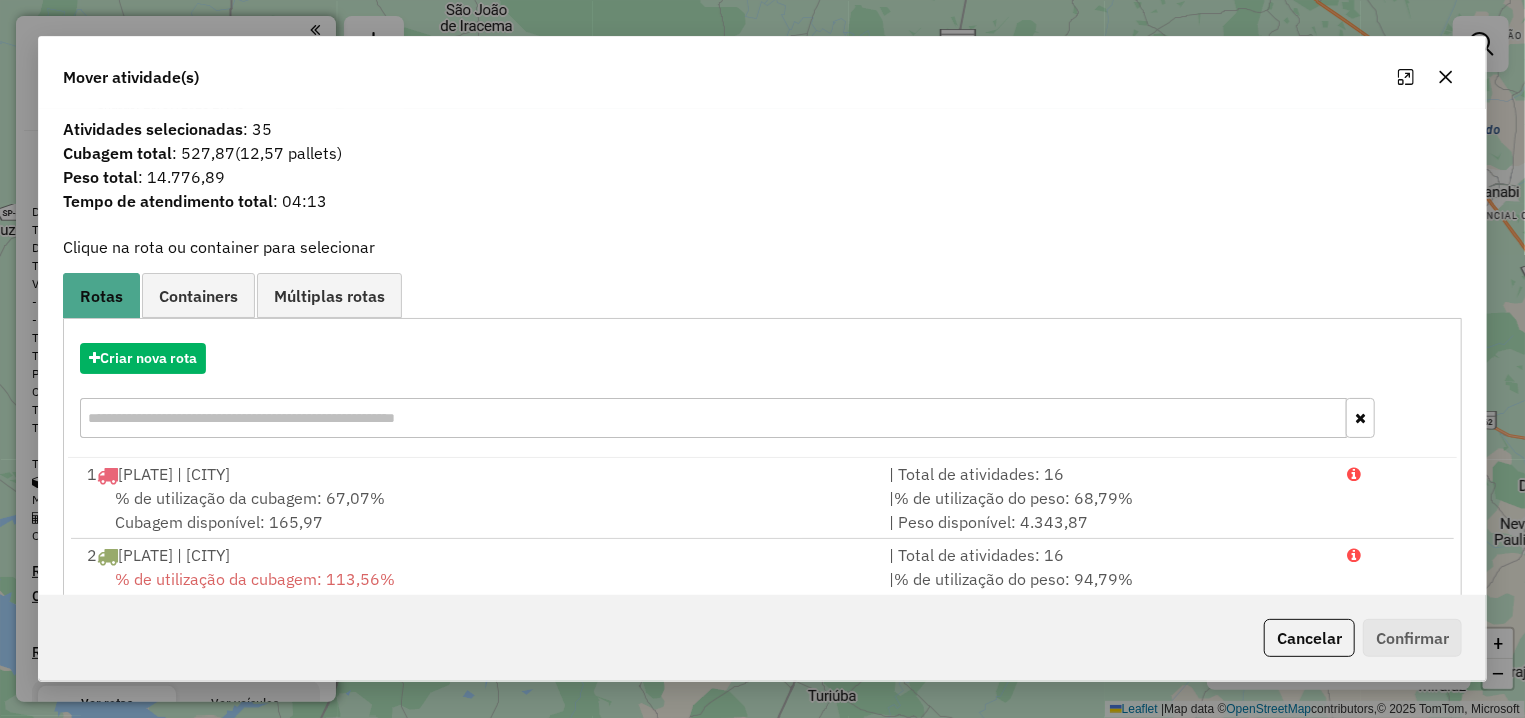 click 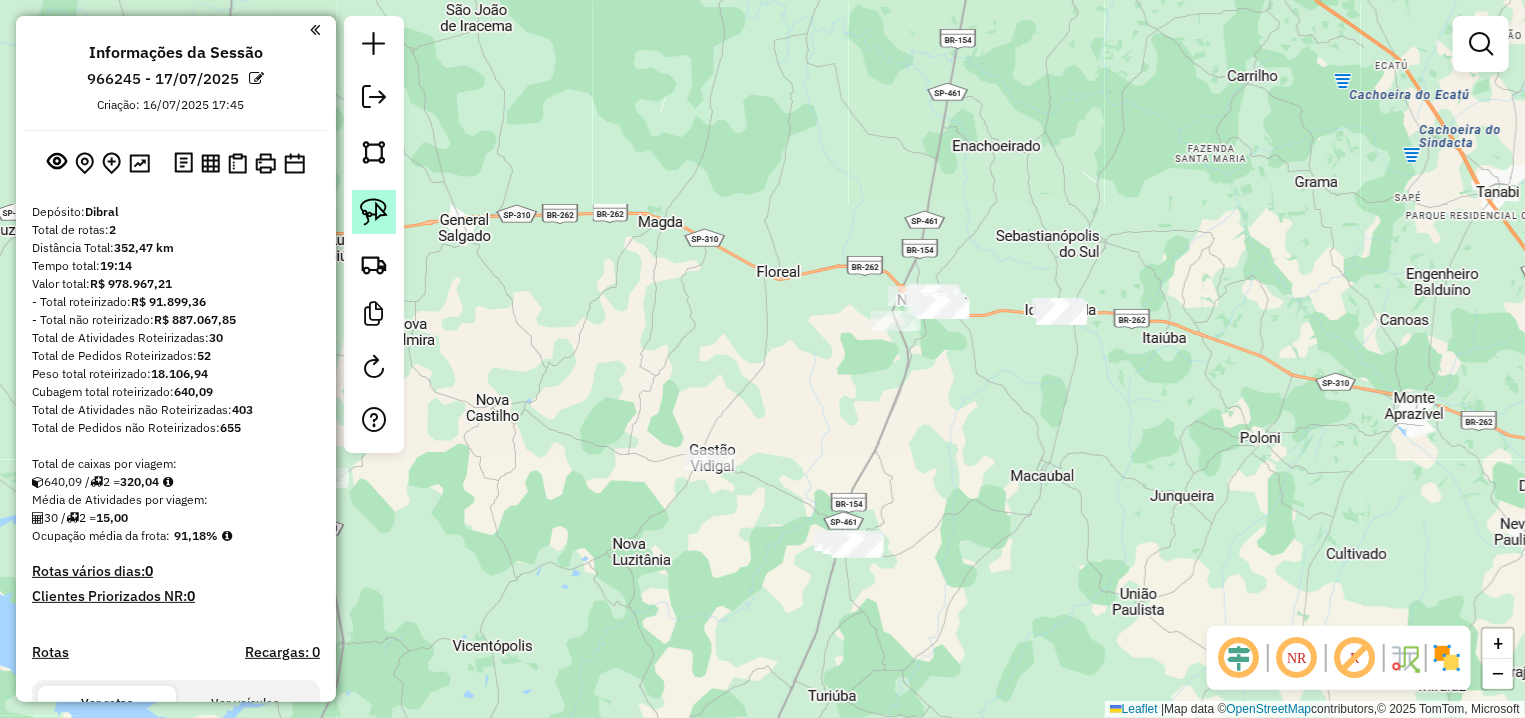 click 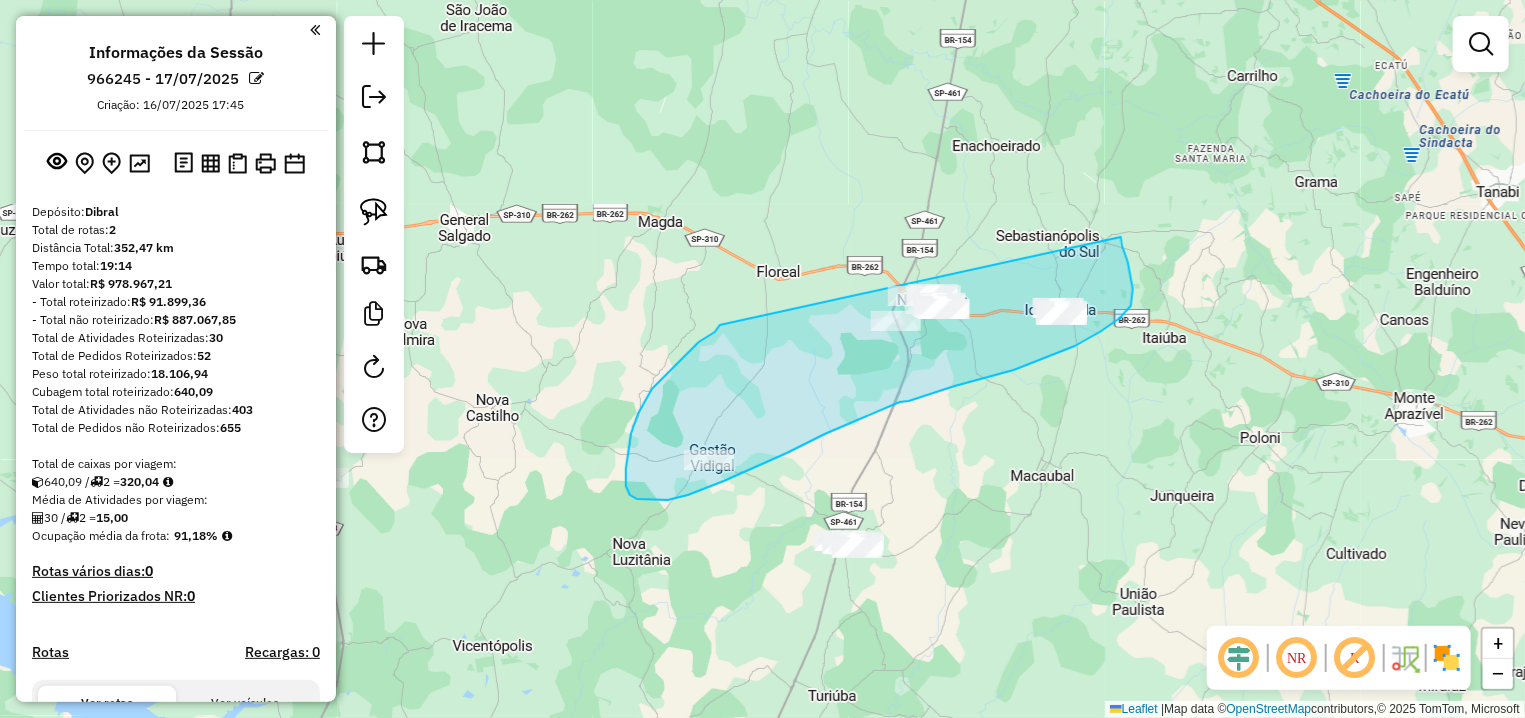 drag, startPoint x: 720, startPoint y: 325, endPoint x: 1121, endPoint y: 237, distance: 410.54233 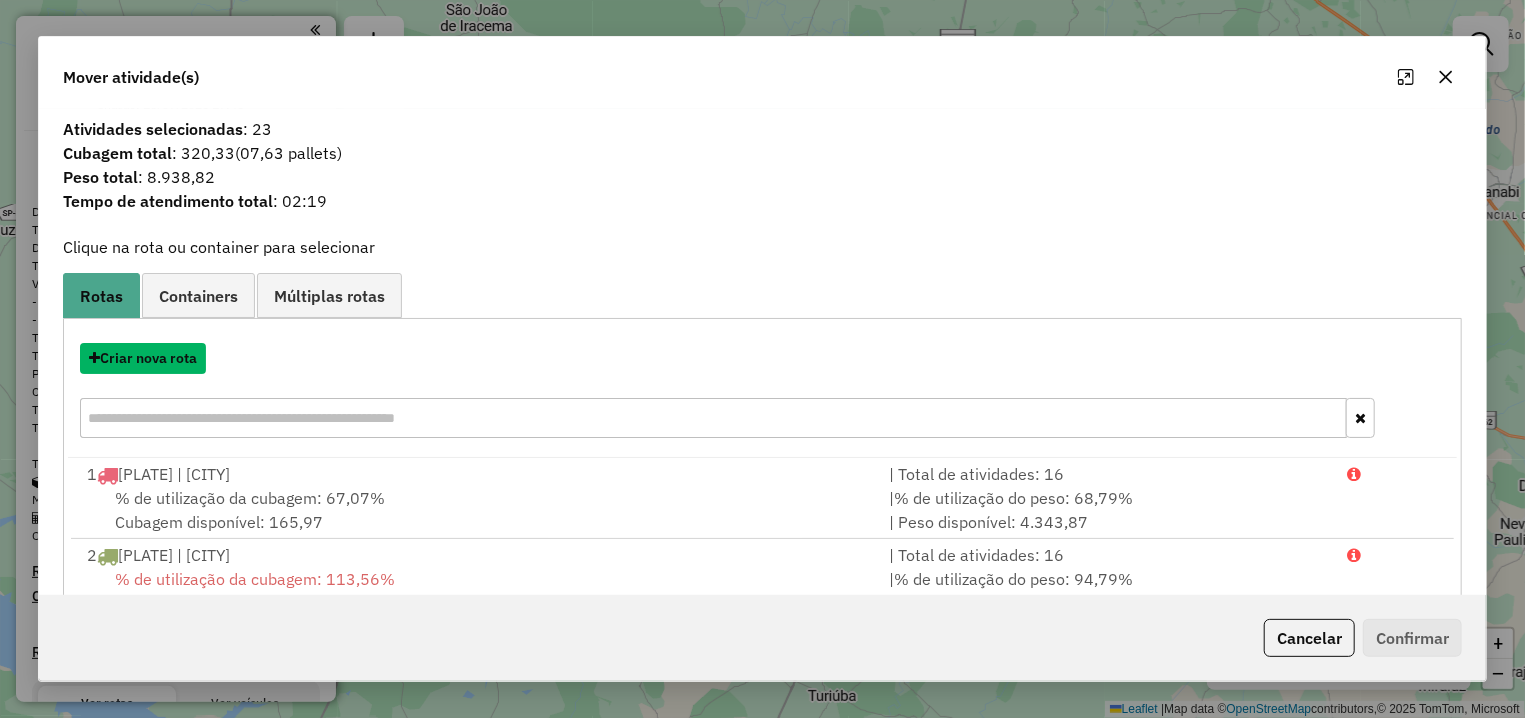click on "Criar nova rota" at bounding box center [143, 358] 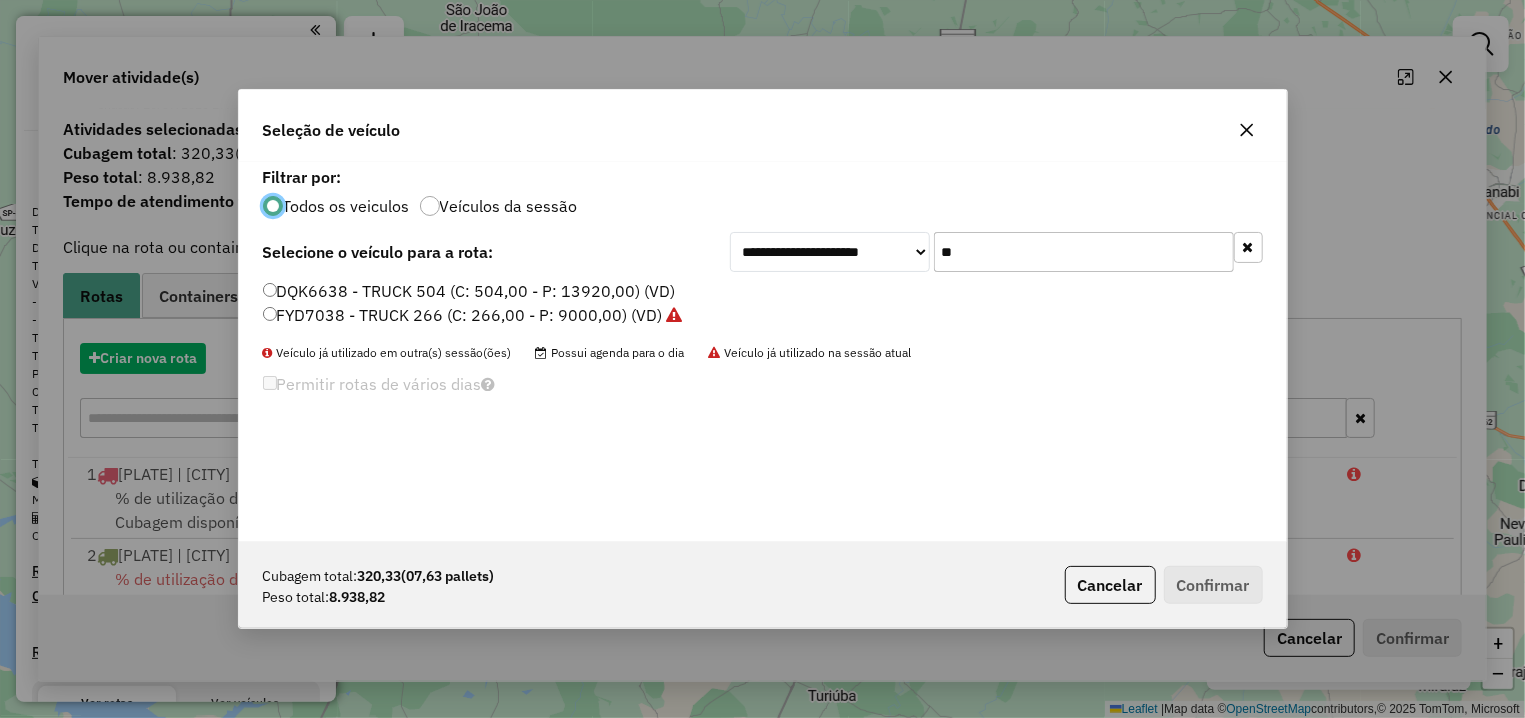 scroll, scrollTop: 11, scrollLeft: 6, axis: both 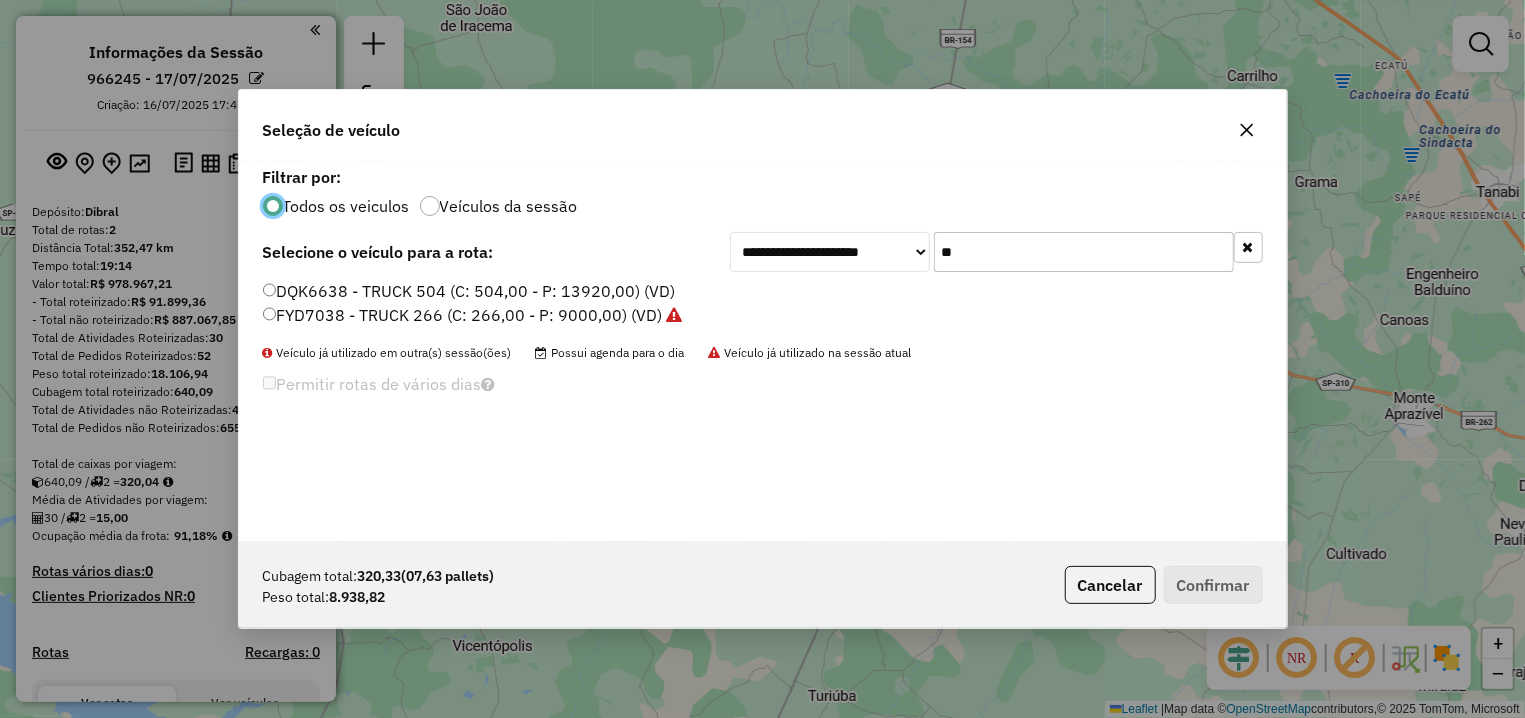 drag, startPoint x: 906, startPoint y: 247, endPoint x: 893, endPoint y: 247, distance: 13 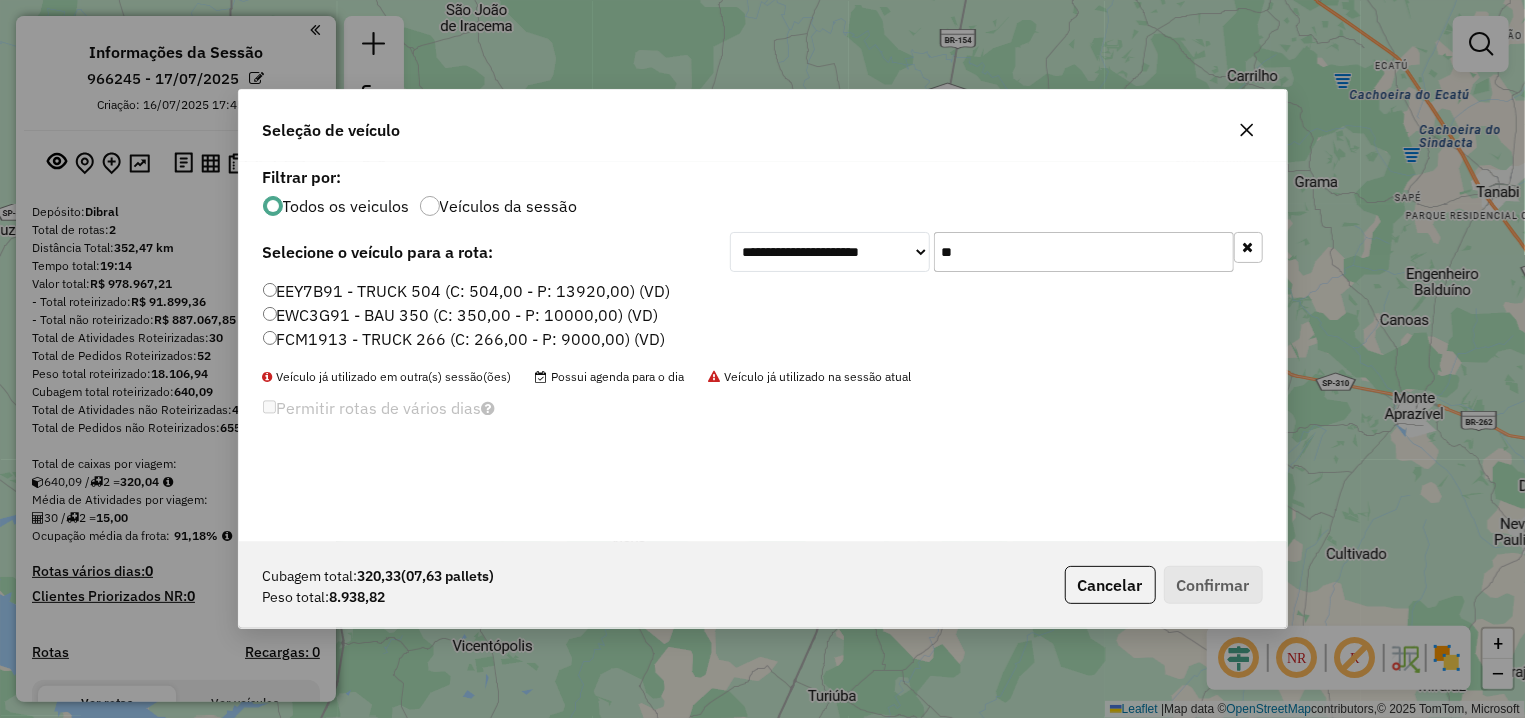 type on "**" 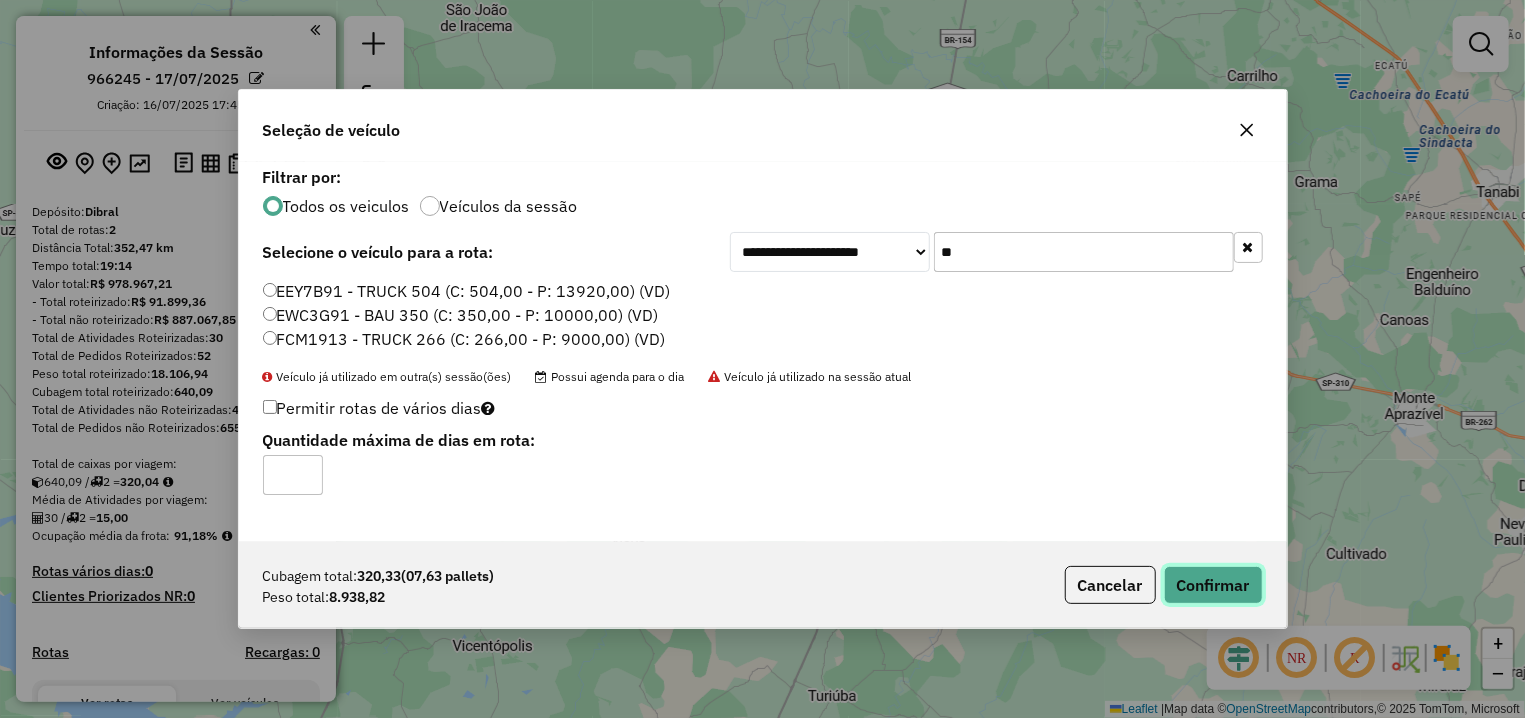 click on "Confirmar" 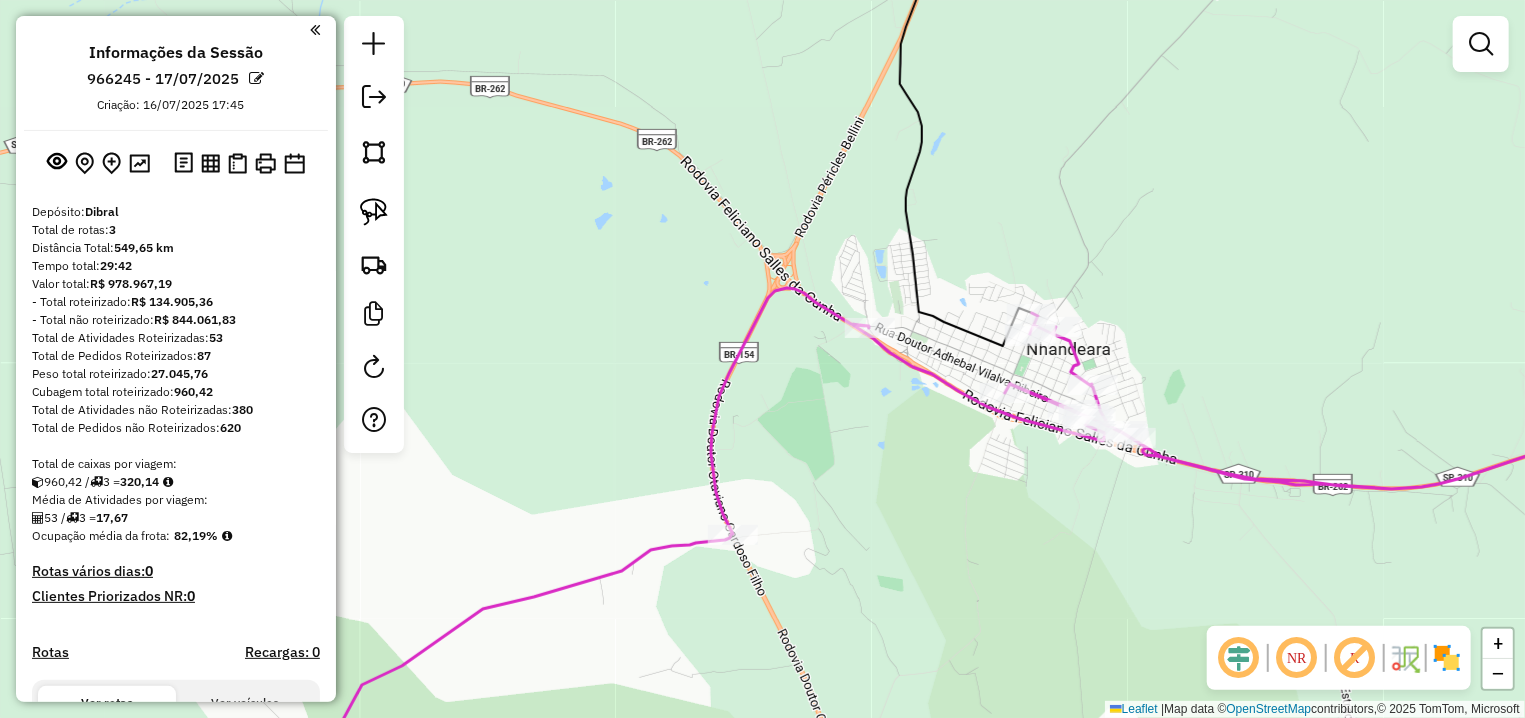 select on "**********" 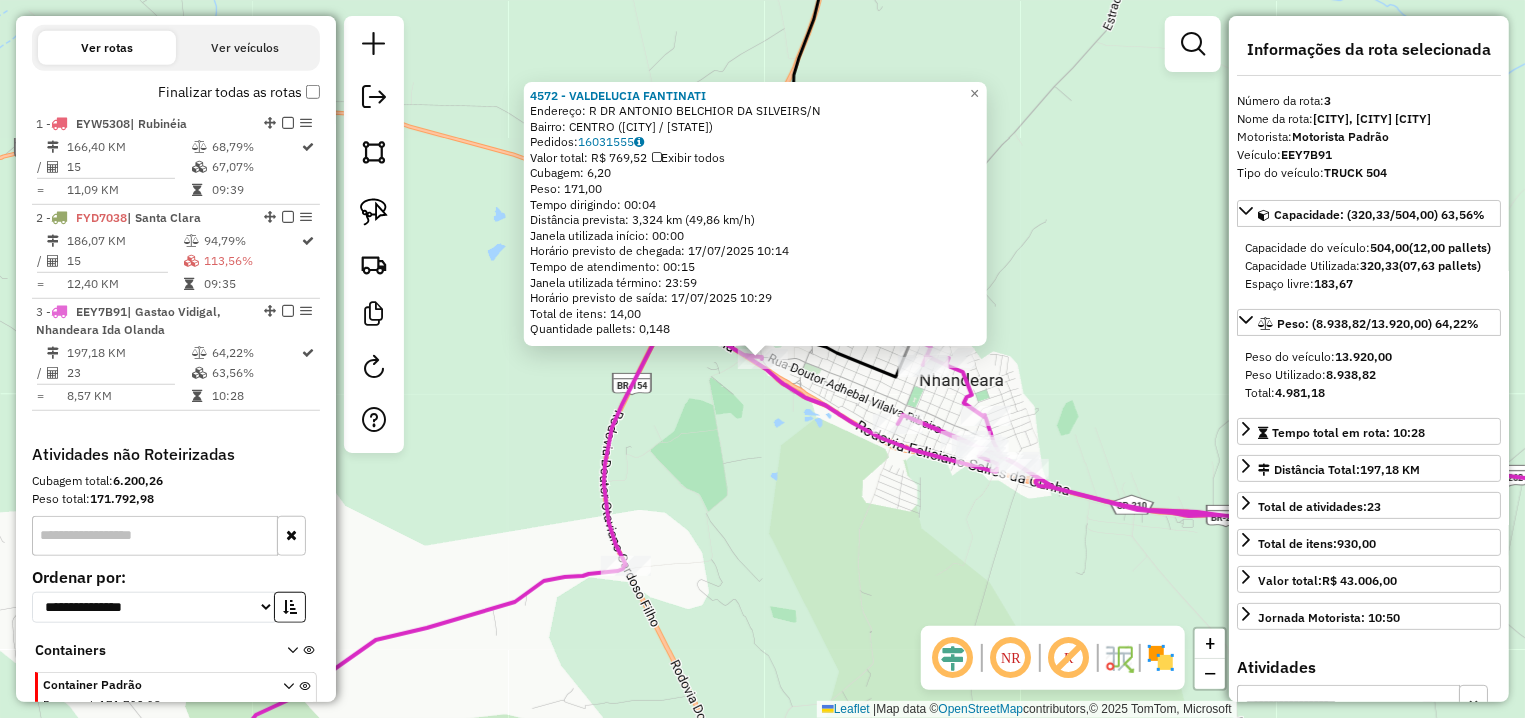 scroll, scrollTop: 757, scrollLeft: 0, axis: vertical 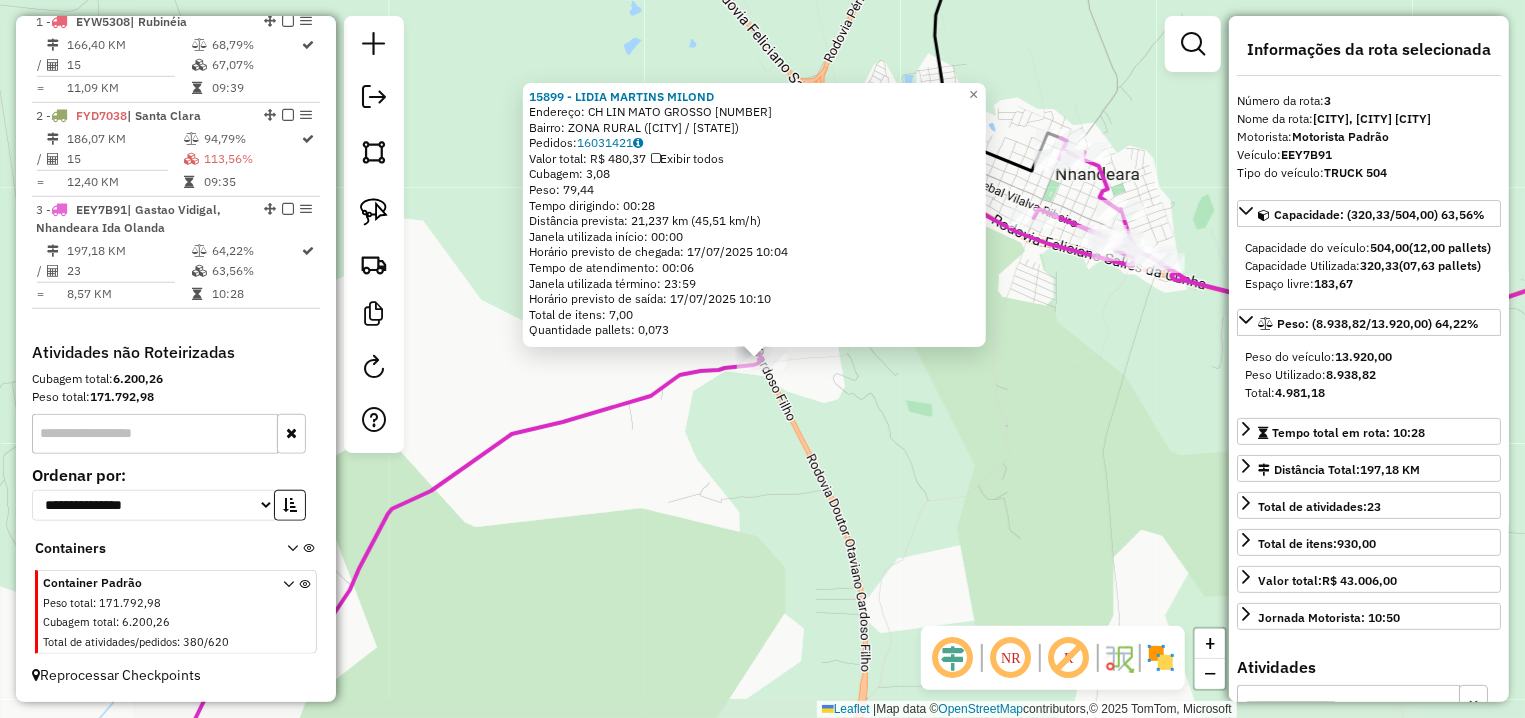 click on "[NUMBER] - [FIRST] [LAST] [LAST]  Endereço: CH  [STREET]               [NUMBER]   Bairro: [NEIGHBORHOOD] ([CITY] / [STATE])   Pedidos:  [NUMBER]   Valor total: R$ [PRICE]   Exibir todos   Cubagem: [NUMBER]  Peso: [NUMBER]  Tempo dirigindo: [TIME]   Distância prevista: [NUMBER] km ([NUMBER] km/h)   Janela utilizada início: [TIME]   Horário previsto de chegada: [DATE] [TIME]   Tempo de atendimento: [TIME]   Janela utilizada término: [TIME]   Horário previsto de saída: [DATE] [TIME]   Total de itens: [NUMBER]   Quantidade pallets: [NUMBER]  × Janela de atendimento Grade de atendimento Capacidade Transportadoras Veículos Cliente Pedidos  Rotas Selecione os dias de semana para filtrar as janelas de atendimento  Seg   Ter   Qua   Qui   Sex   Sáb   Dom  Informe o período da janela de atendimento: De: Até:  Filtrar exatamente a janela do cliente  Considerar janela de atendimento padrão  Selecione os dias de semana para filtrar as grades de atendimento  Seg   Ter   Qua   Qui   Sex   Sáb   Dom   Peso mínimo:   Peso máximo:  De:" 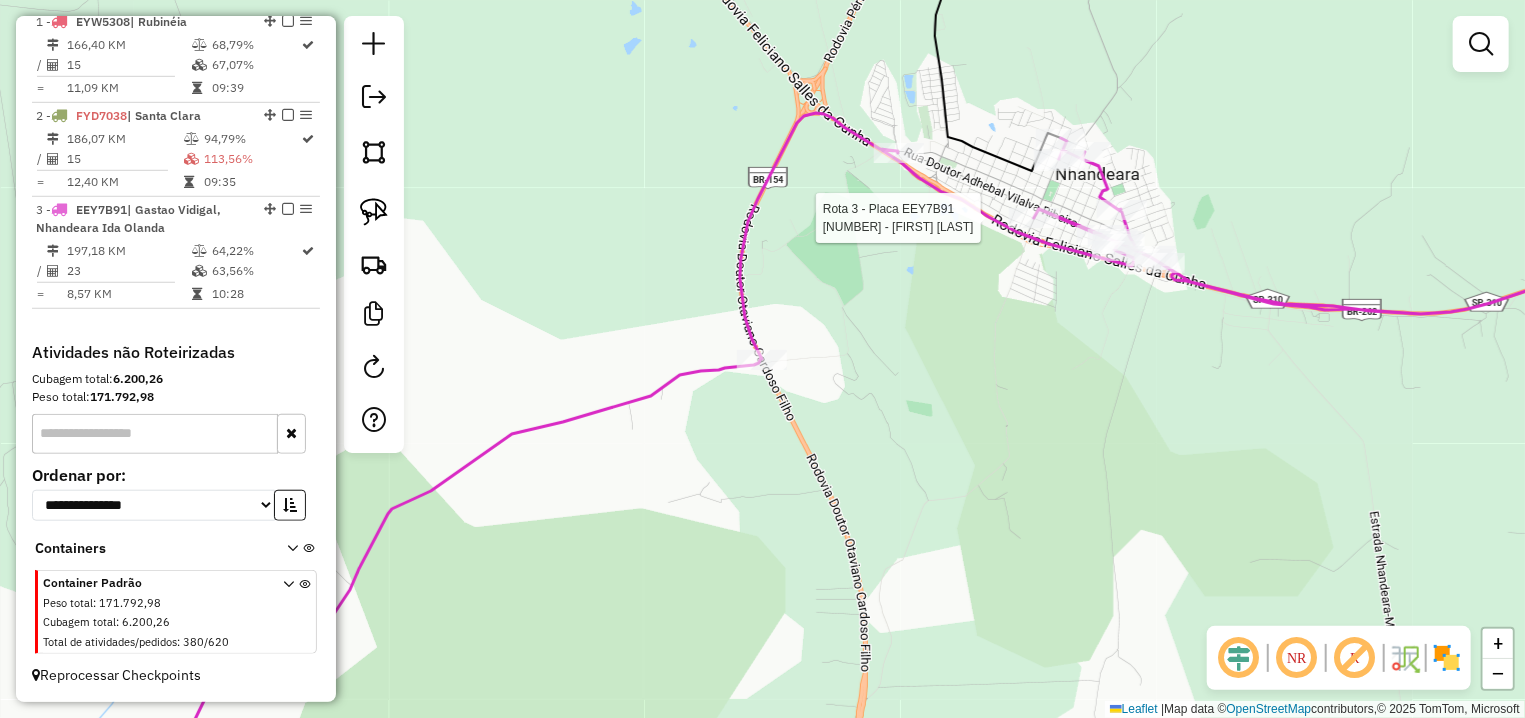 select on "**********" 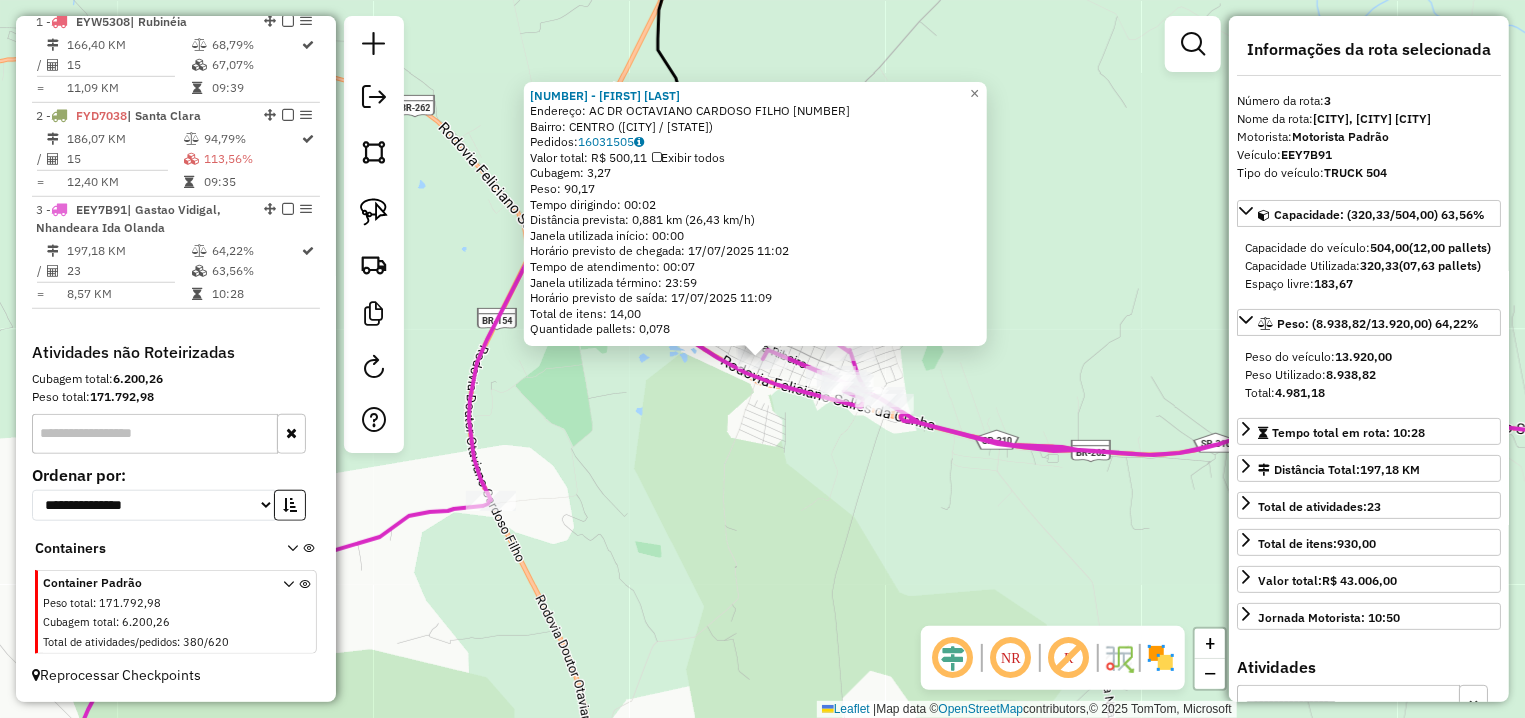 click on "[NUMBER] - [FIRST] [LAST] ME  Endereço: AC  DR OCTAVIANO CARDOSO FILHO    [NUMBER]   Bairro: CENTRO ([CITY] / [STATE])   Pedidos:  [NUMBER]   Valor total: R$ [NUMBER]   Exibir todos   Cubagem: [NUMBER]  Peso: [NUMBER]  Tempo dirigindo: [TIME]   Distância prevista: [NUMBER] km ([NUMBER] km/h)   Janela utilizada início: [TIME]   Horário previsto de chegada: [DATE] [TIME]   Tempo de atendimento: [TIME]   Janela utilizada término: [TIME]   Horário previsto de saída: [DATE] [TIME]   Total de itens: [NUMBER],00   Quantidade pallets: [NUMBER]  × Janela de atendimento Grade de atendimento Capacidade Transportadoras Veículos Cliente Pedidos  Rotas Selecione os dias de semana para filtrar as janelas de atendimento  Seg   Ter   Qua   Qui   Sex   Sáb   Dom  Informe o período da janela de atendimento: De: Até:  Filtrar exatamente a janela do cliente  Considerar janela de atendimento padrão  Selecione os dias de semana para filtrar as grades de atendimento  Seg   Ter   Qua   Qui   Sex   Sáb   Dom   Peso mínimo:   Peso máximo:   De:  +" 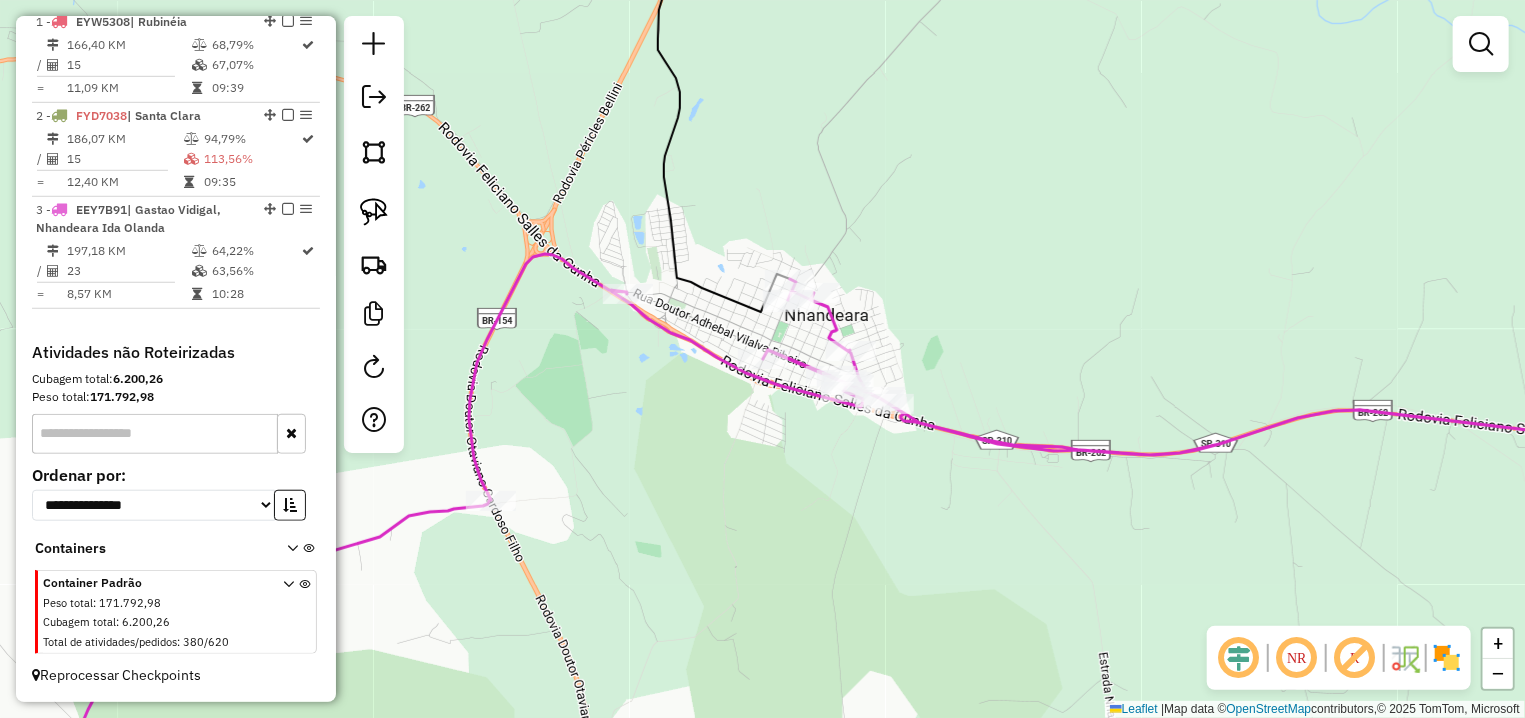 click 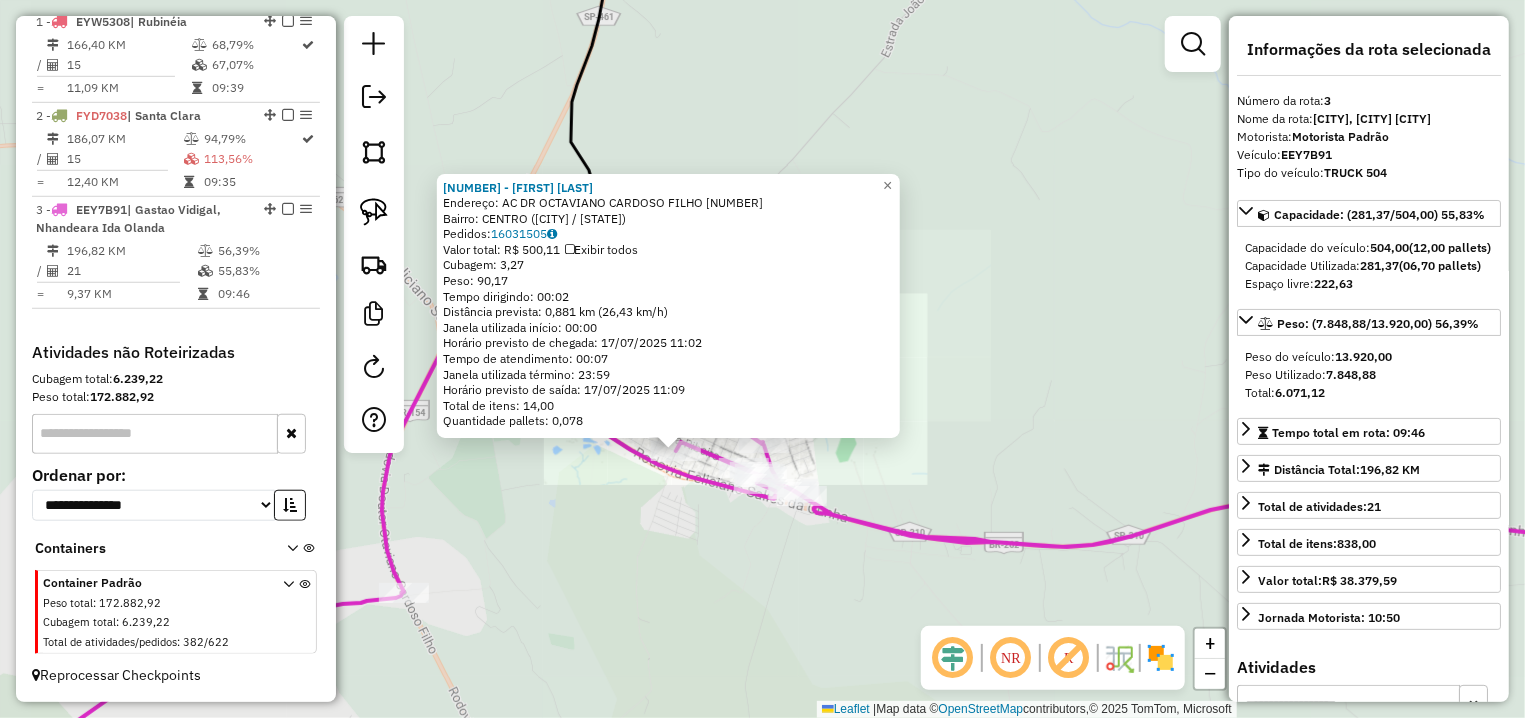 click on "[NUMBER] - [FIRST] [LAST] ME  Endereço: AC  DR OCTAVIANO CARDOSO FILHO    [NUMBER]   Bairro: CENTRO ([CITY] / [STATE])   Pedidos:  [NUMBER]   Valor total: R$ [NUMBER]   Exibir todos   Cubagem: [NUMBER]  Peso: [NUMBER]  Tempo dirigindo: [TIME]   Distância prevista: [NUMBER] km ([NUMBER] km/h)   Janela utilizada início: [TIME]   Horário previsto de chegada: [DATE] [TIME]   Tempo de atendimento: [TIME]   Janela utilizada término: [TIME]   Horário previsto de saída: [DATE] [TIME]   Total de itens: [NUMBER],00   Quantidade pallets: [NUMBER]  × Janela de atendimento Grade de atendimento Capacidade Transportadoras Veículos Cliente Pedidos  Rotas Selecione os dias de semana para filtrar as janelas de atendimento  Seg   Ter   Qua   Qui   Sex   Sáb   Dom  Informe o período da janela de atendimento: De: Até:  Filtrar exatamente a janela do cliente  Considerar janela de atendimento padrão  Selecione os dias de semana para filtrar as grades de atendimento  Seg   Ter   Qua   Qui   Sex   Sáb   Dom   Peso mínimo:   Peso máximo:   De:  +" 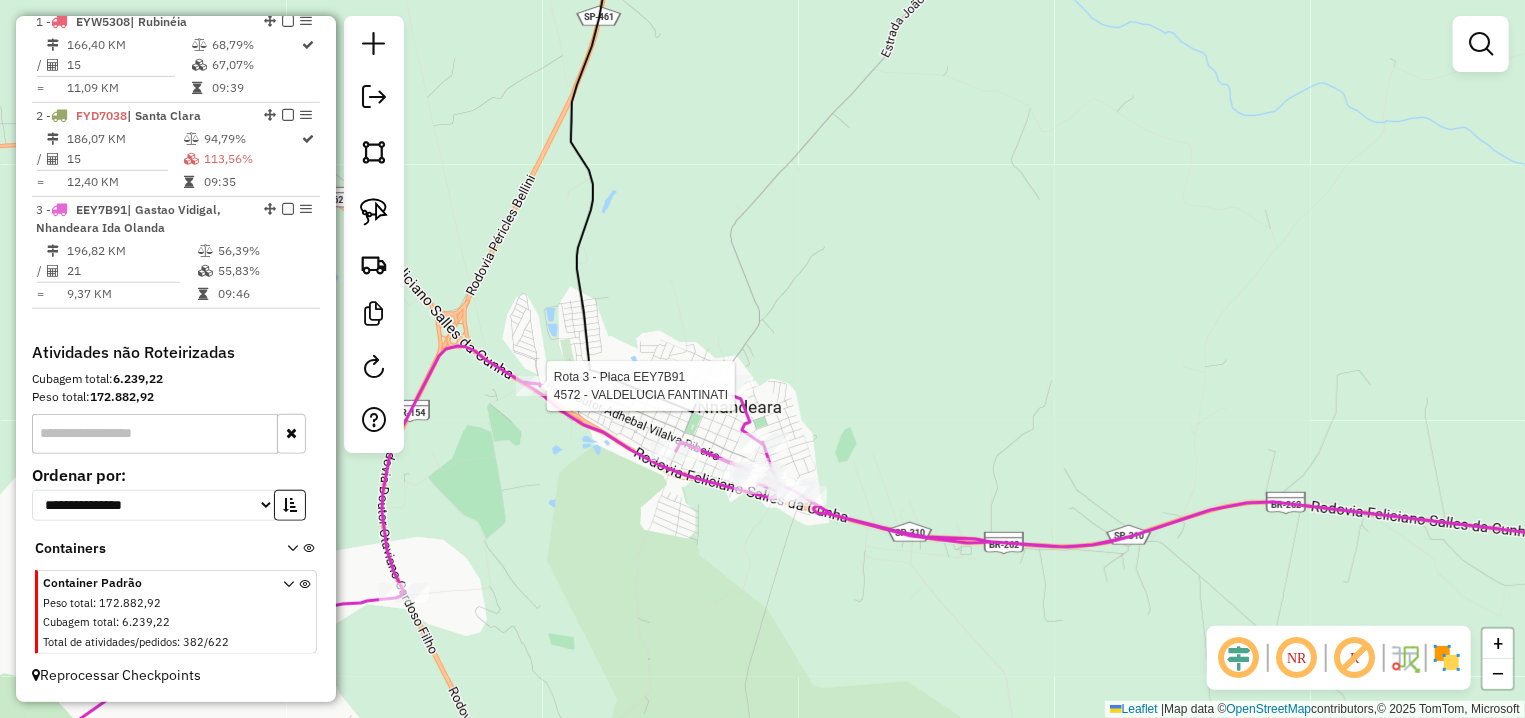 select on "**********" 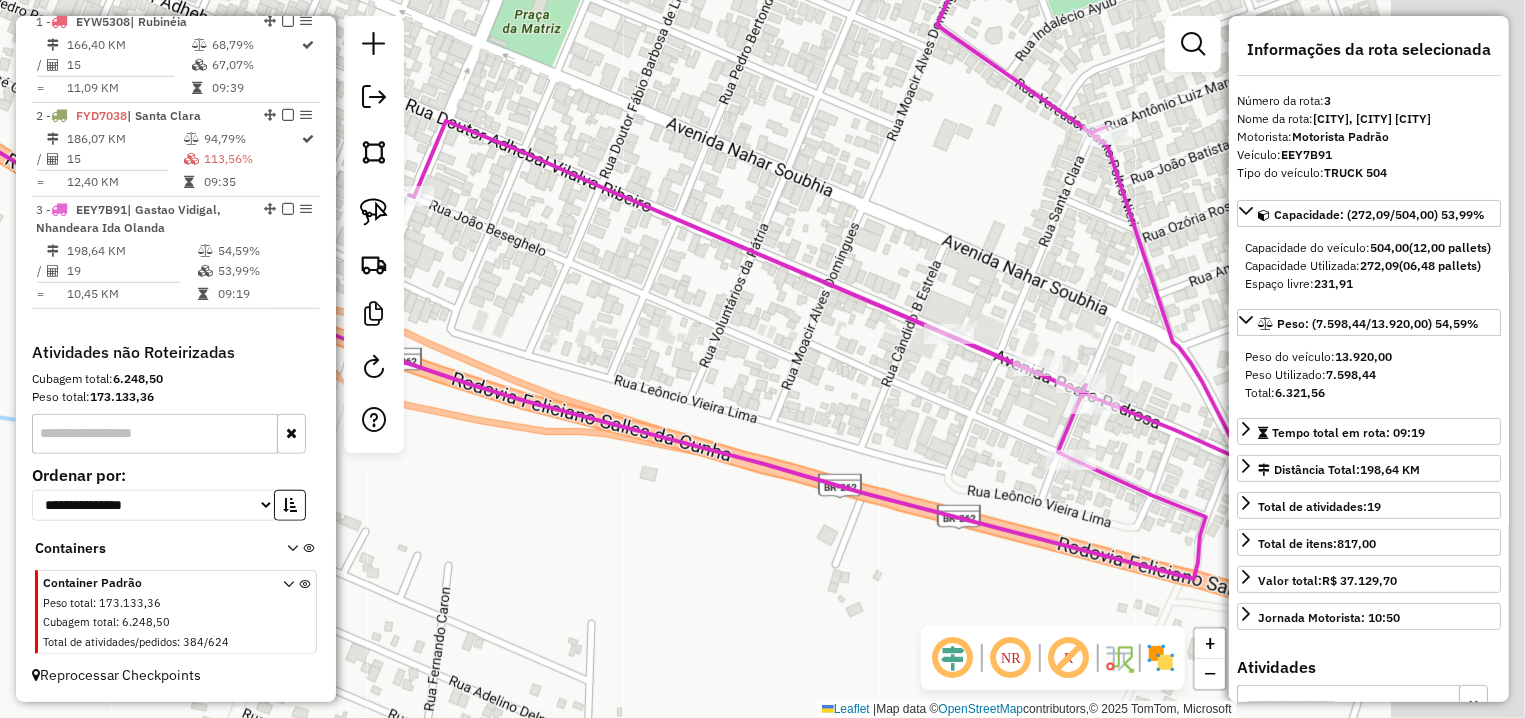drag, startPoint x: 1082, startPoint y: 331, endPoint x: 765, endPoint y: 312, distance: 317.56888 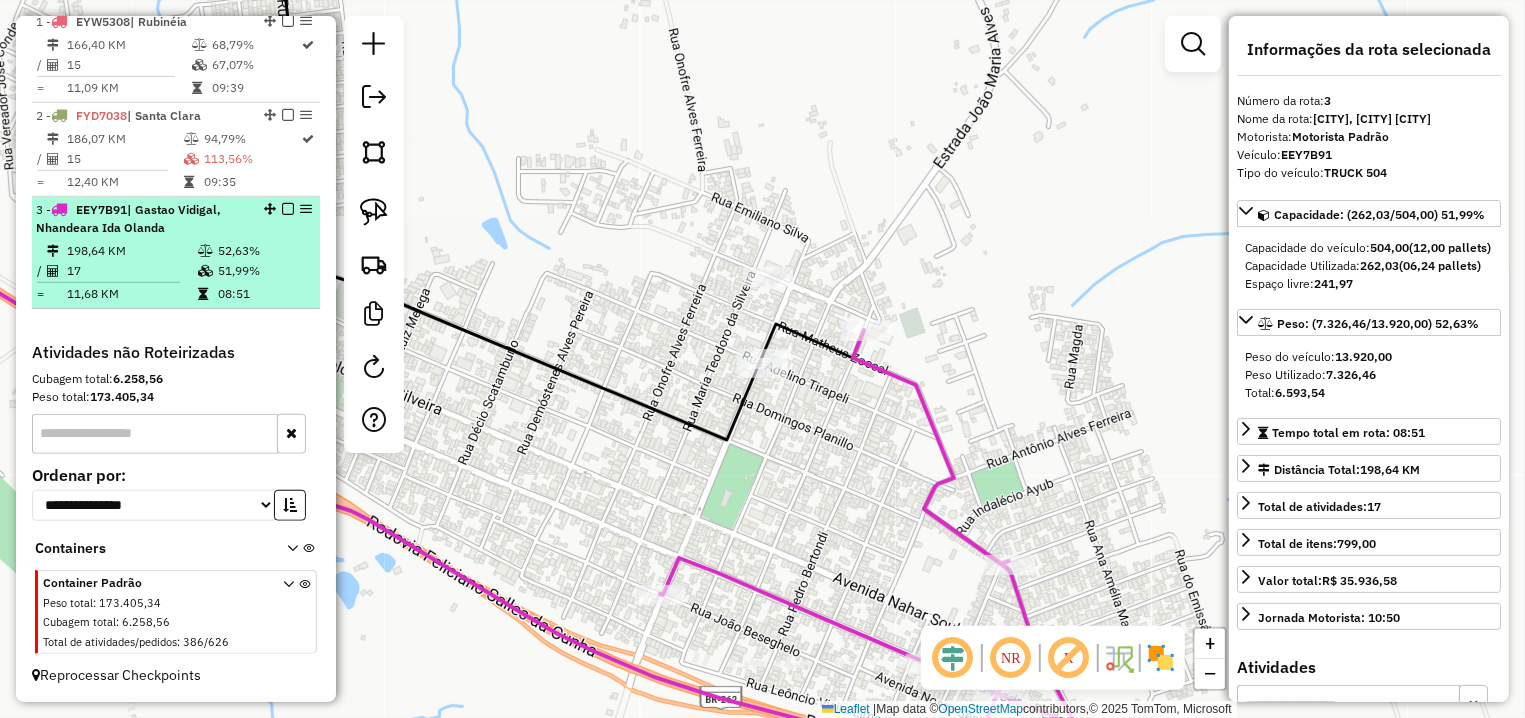 click at bounding box center [288, 209] 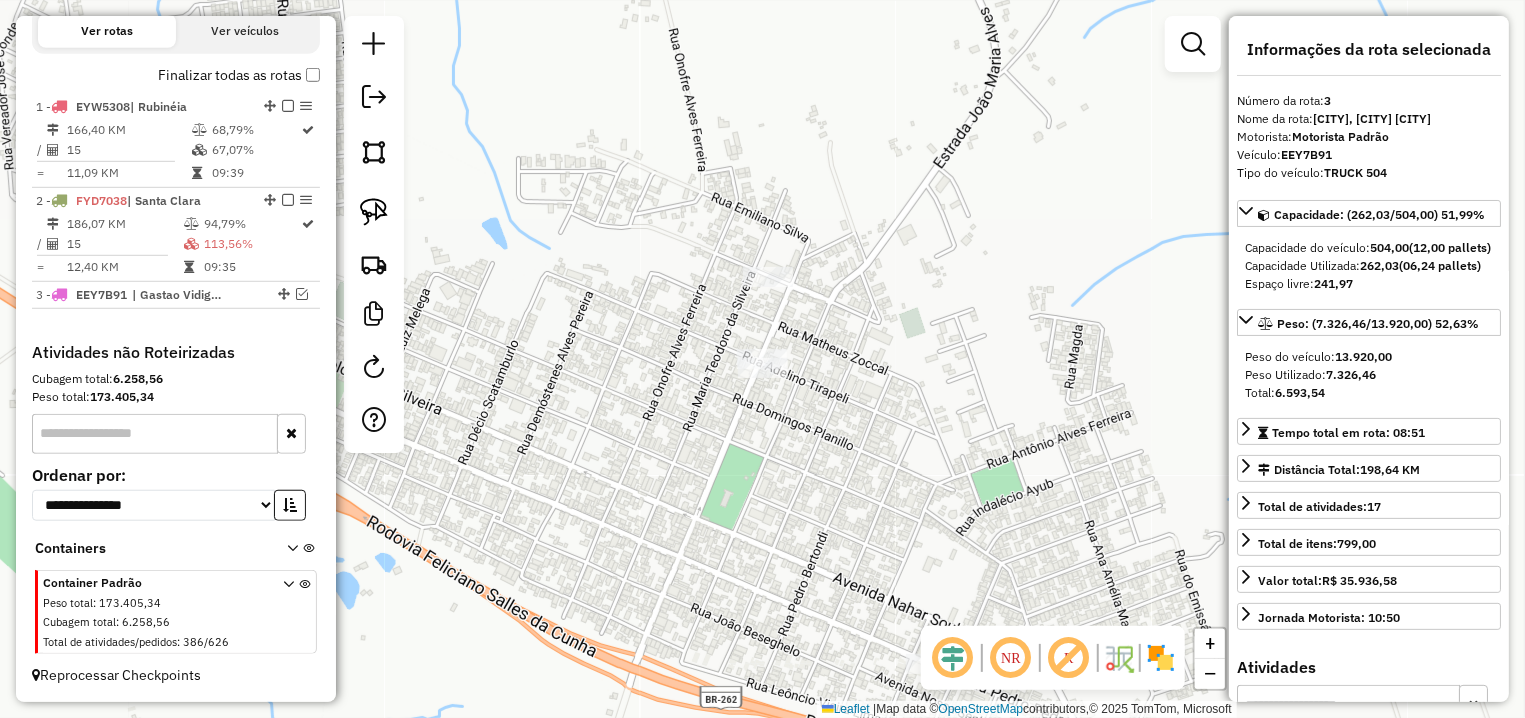 scroll, scrollTop: 672, scrollLeft: 0, axis: vertical 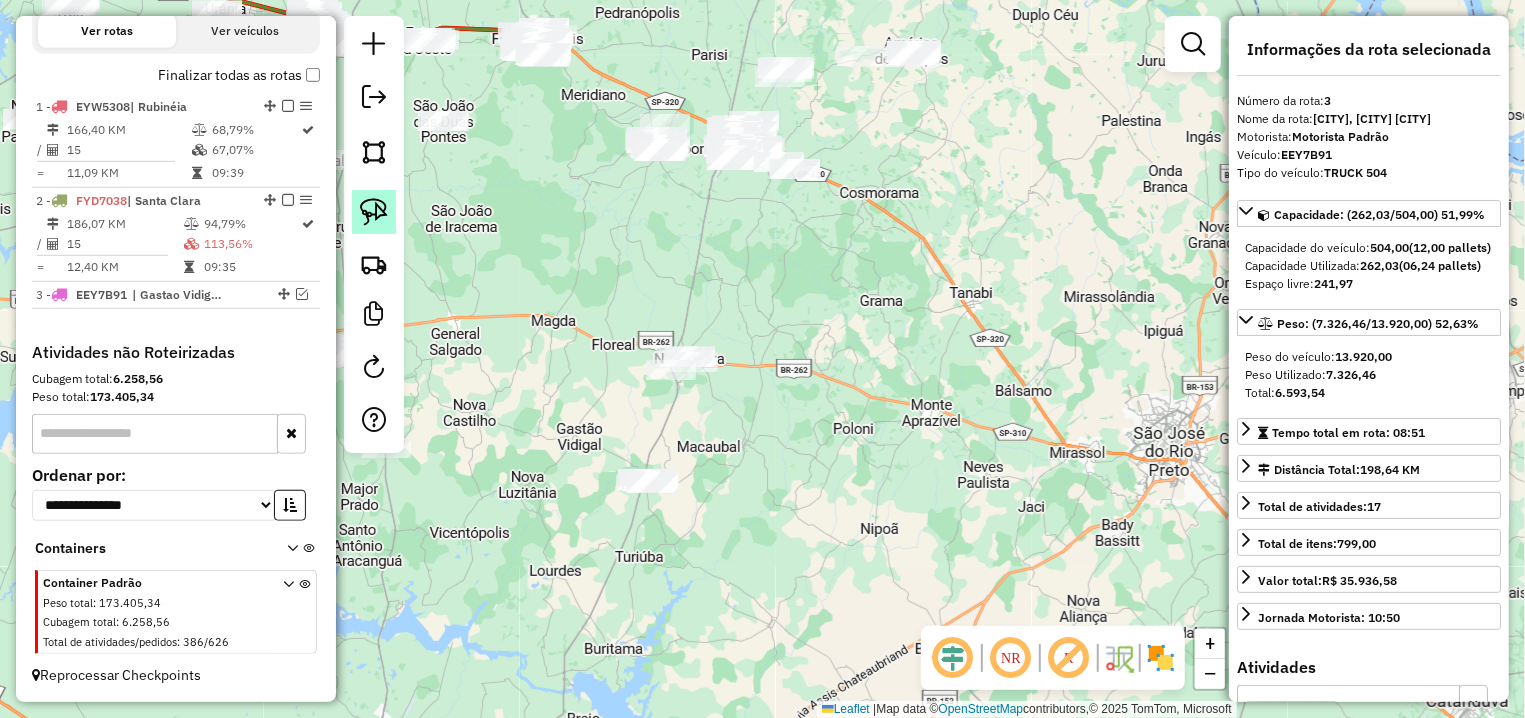 click 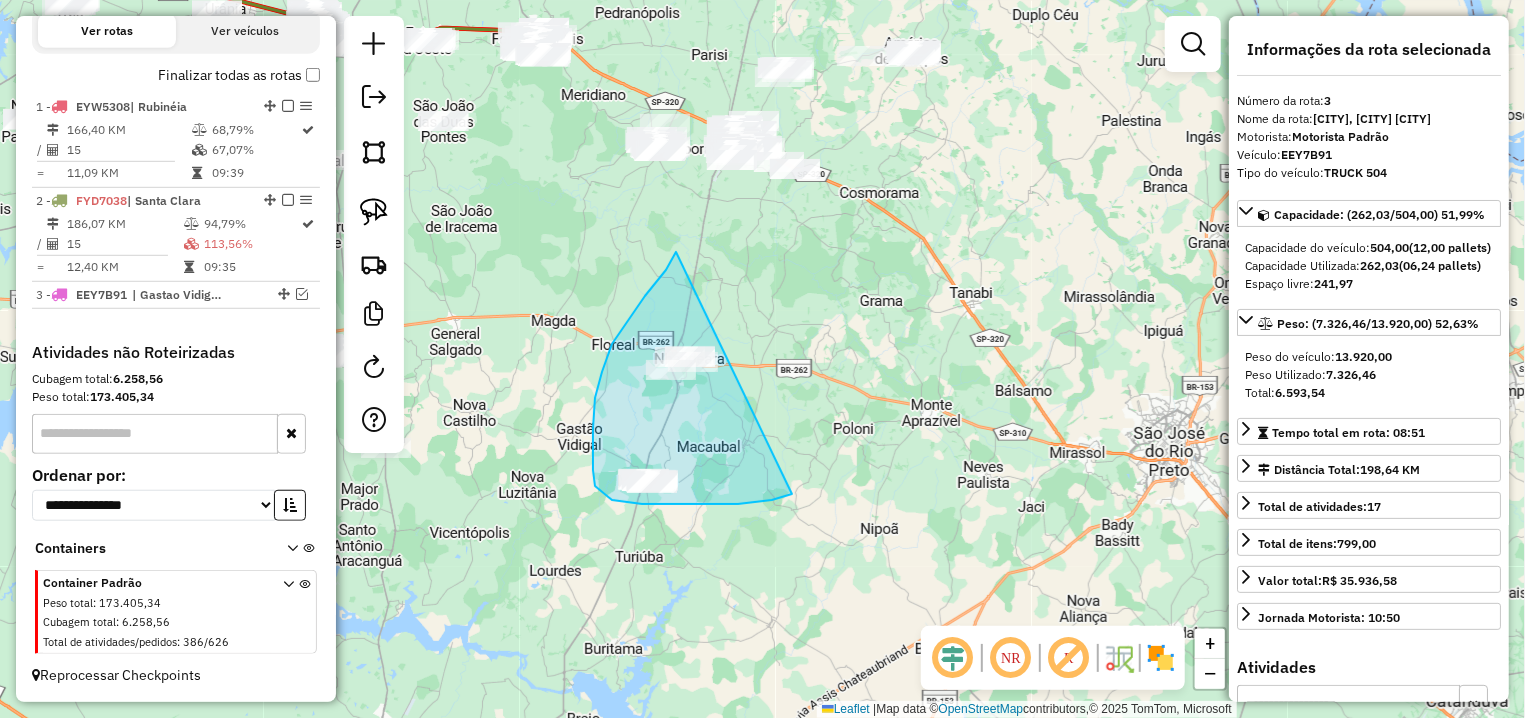 drag, startPoint x: 676, startPoint y: 252, endPoint x: 804, endPoint y: 490, distance: 270.23694 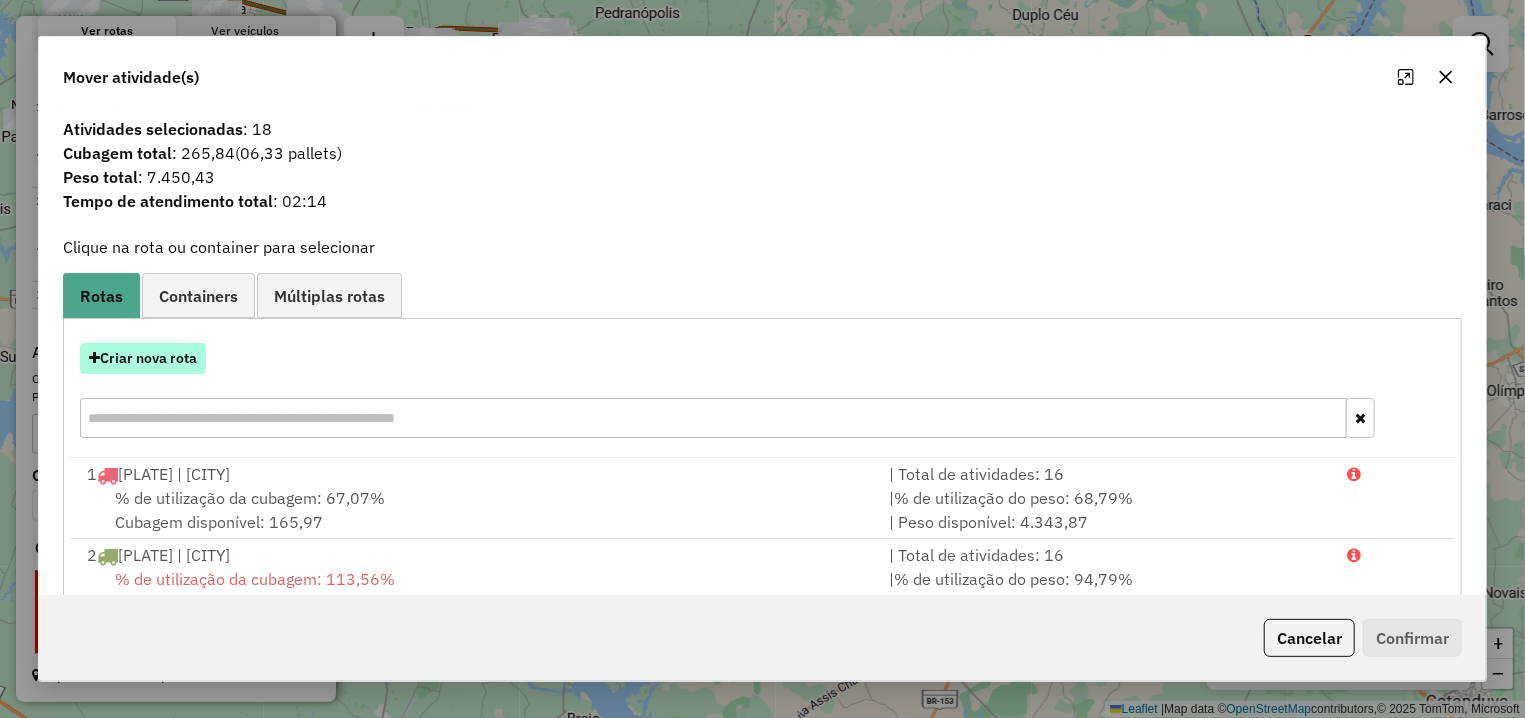 click on "Criar nova rota" at bounding box center [143, 358] 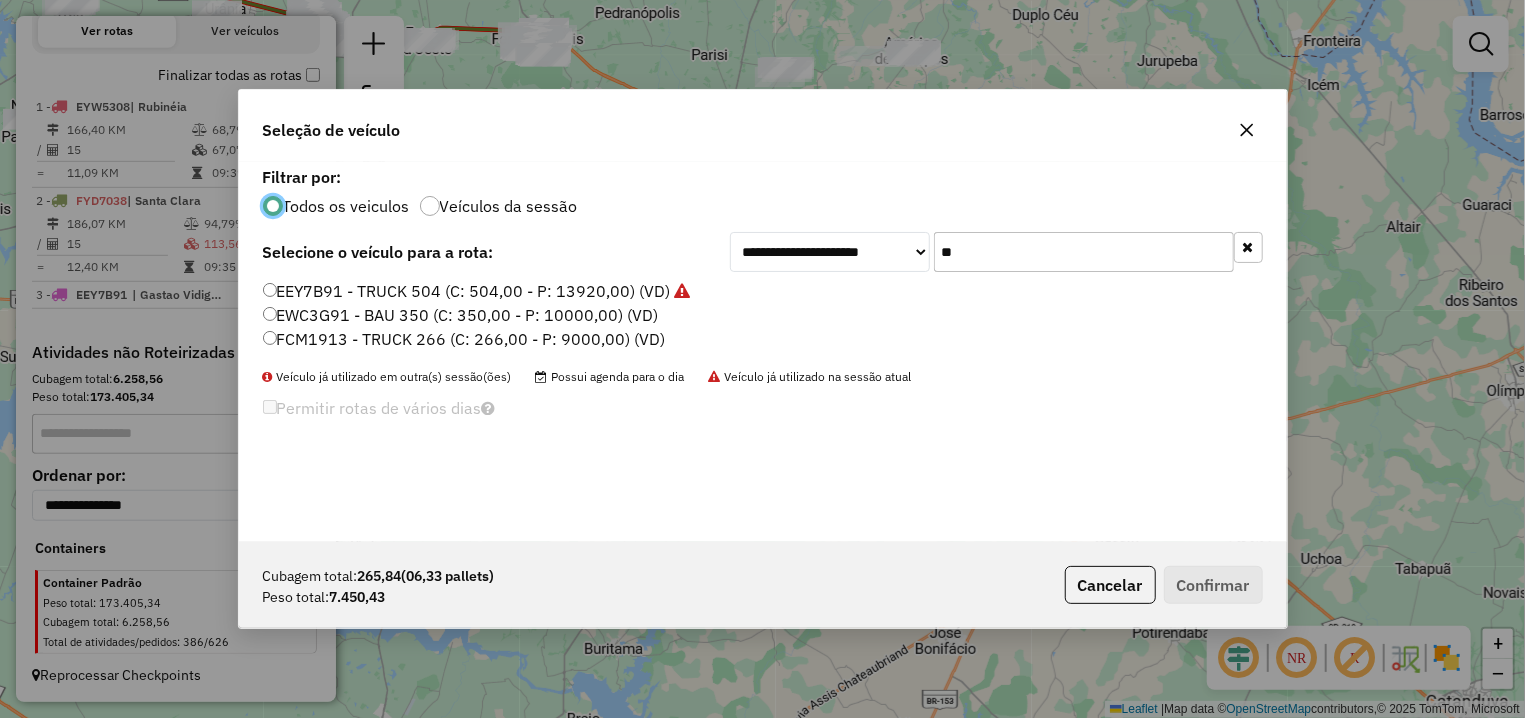 scroll, scrollTop: 11, scrollLeft: 6, axis: both 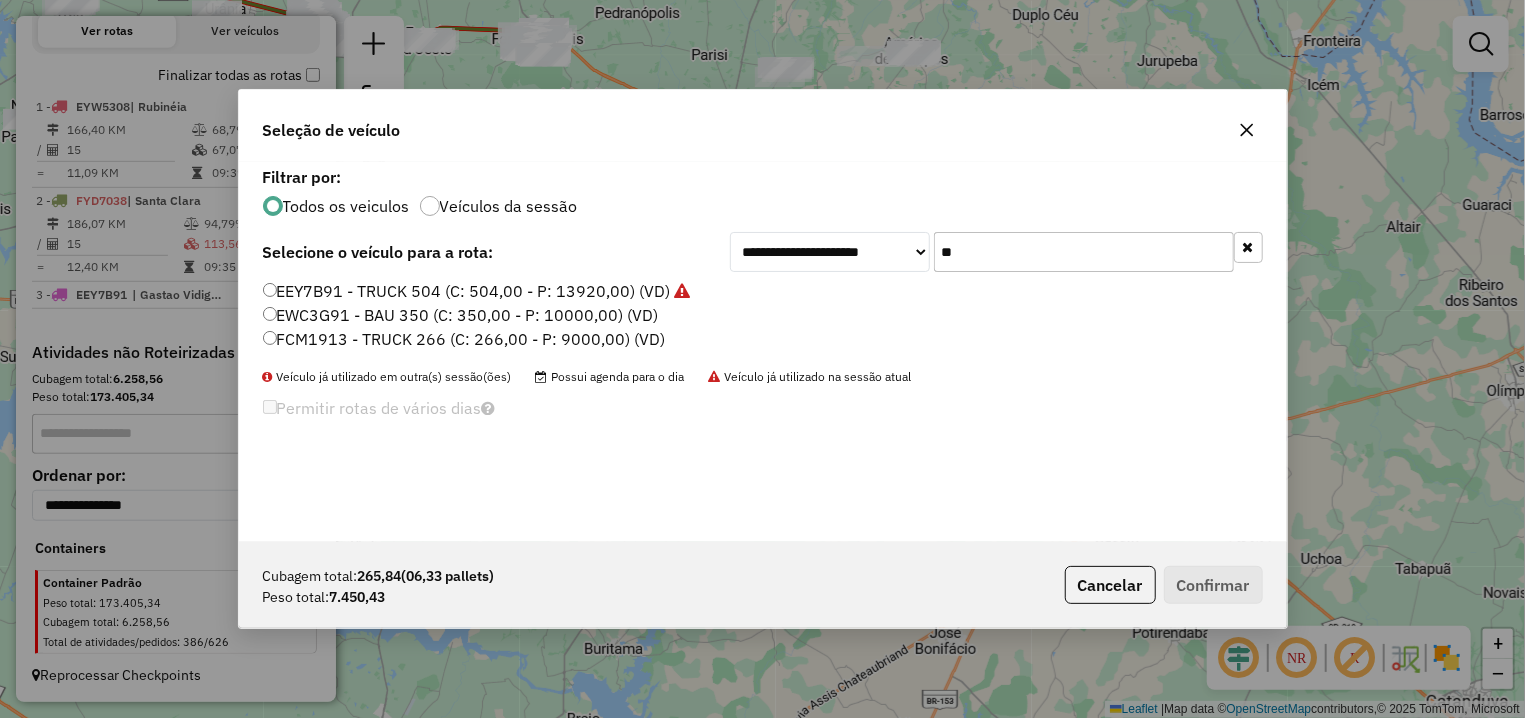 click on "**" 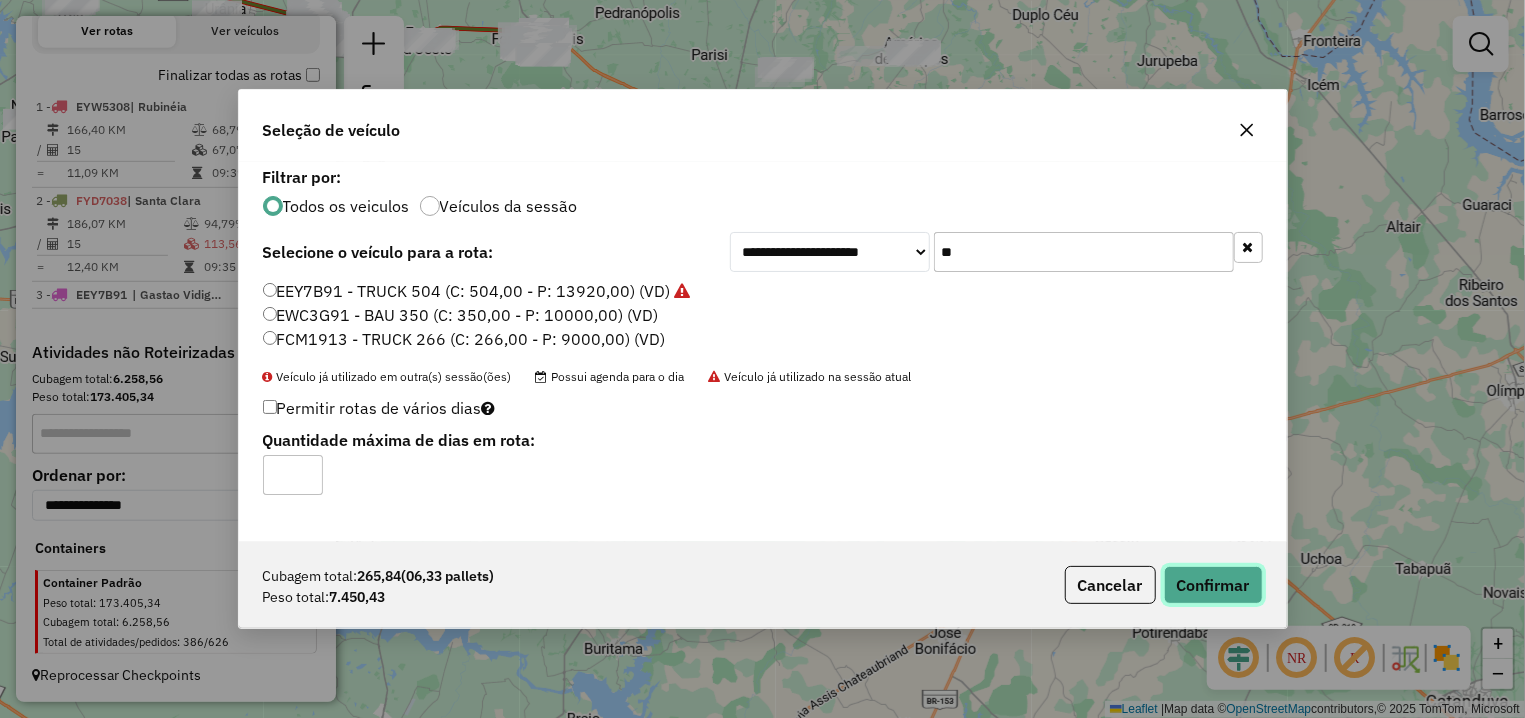 click on "Confirmar" 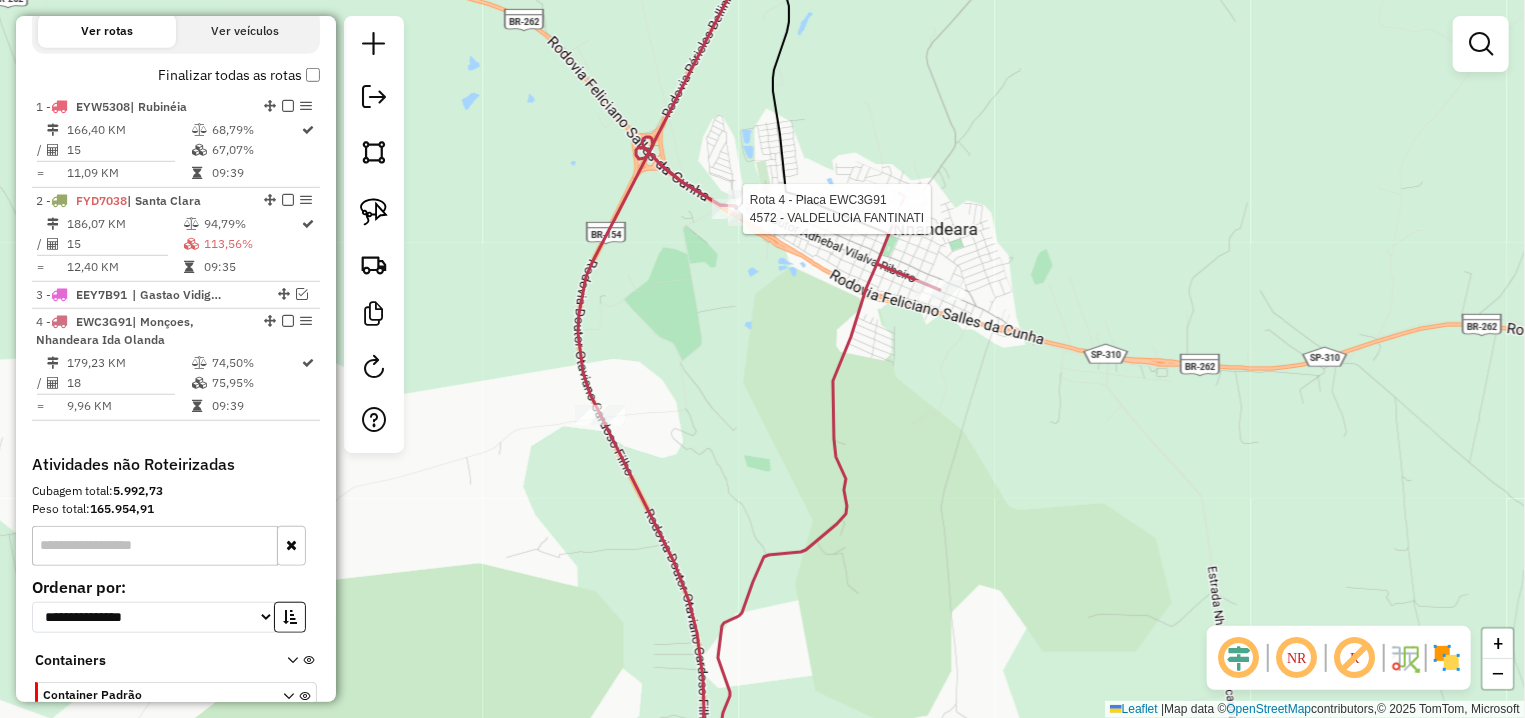 select on "**********" 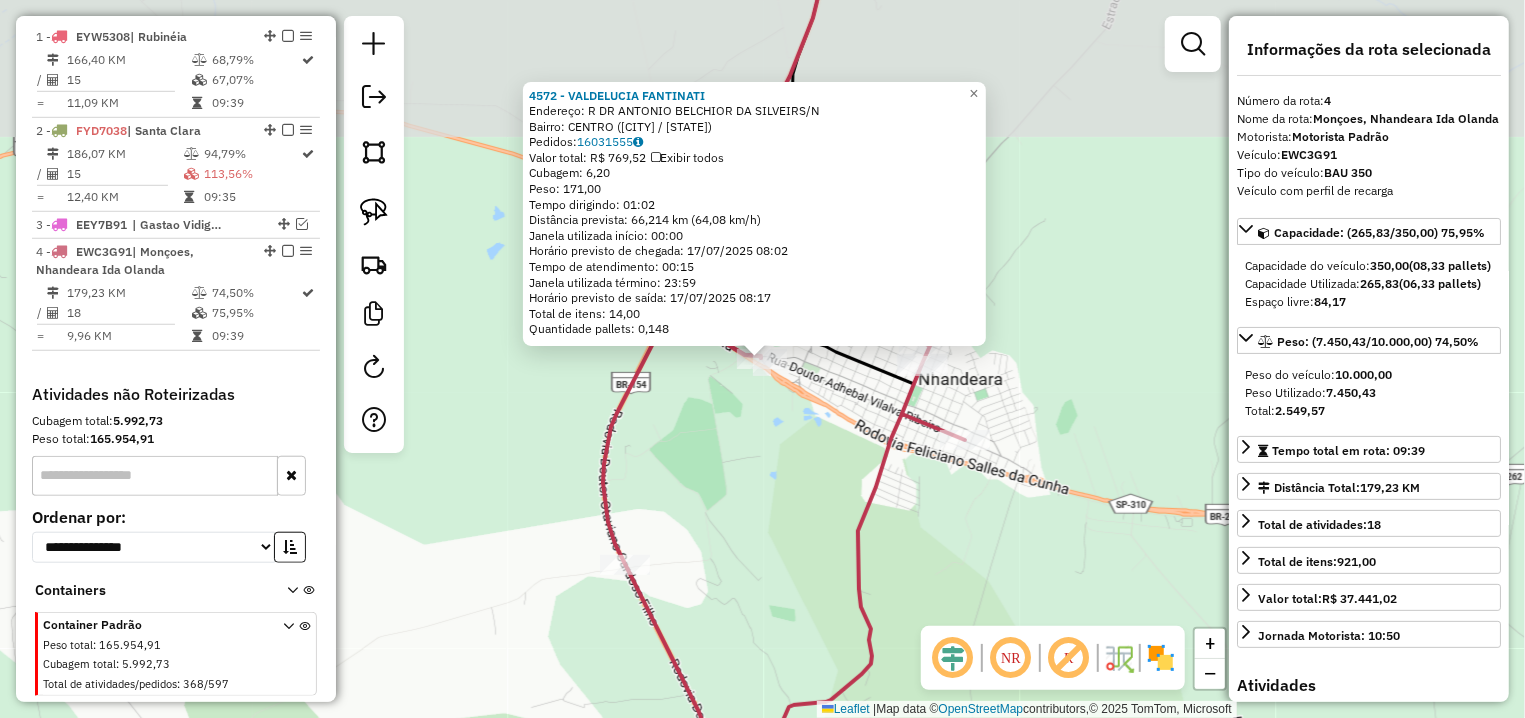 scroll, scrollTop: 784, scrollLeft: 0, axis: vertical 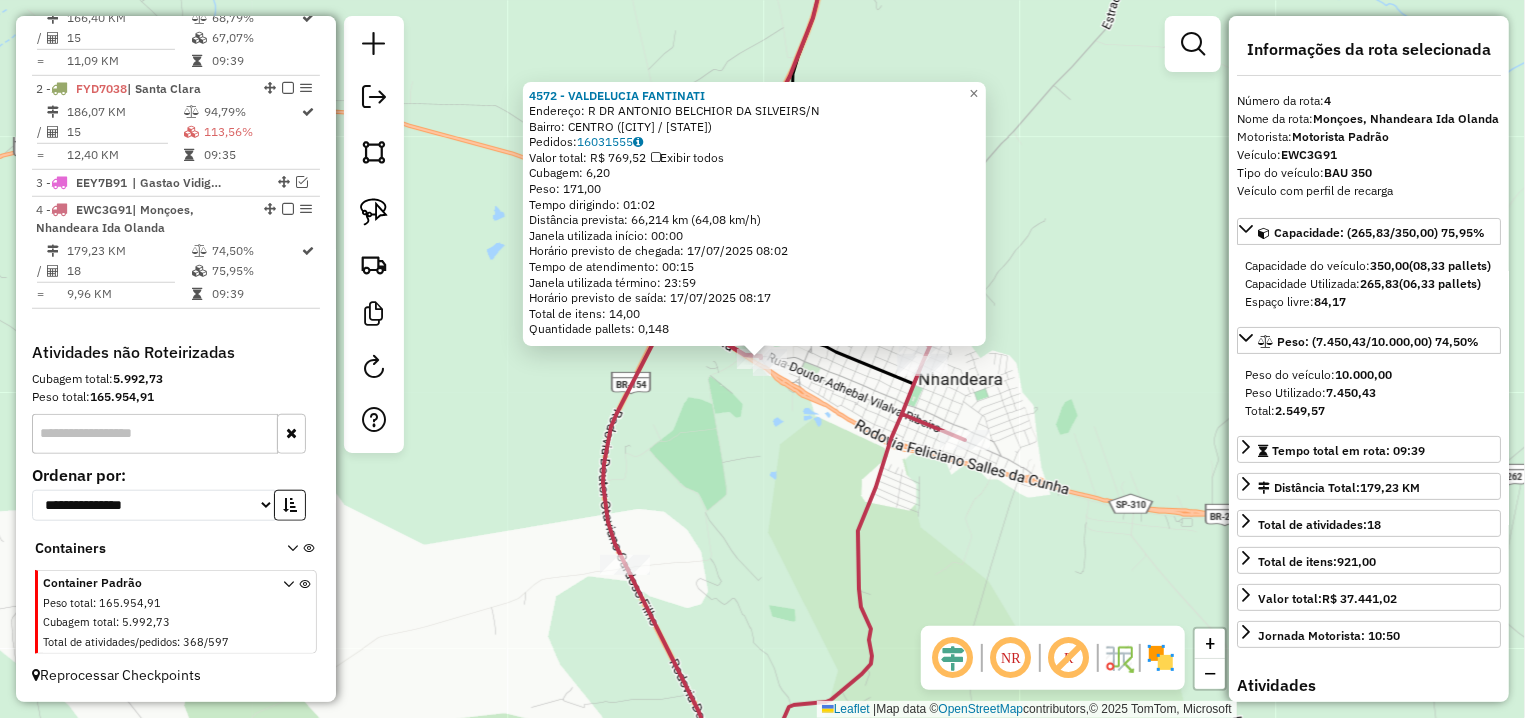 click 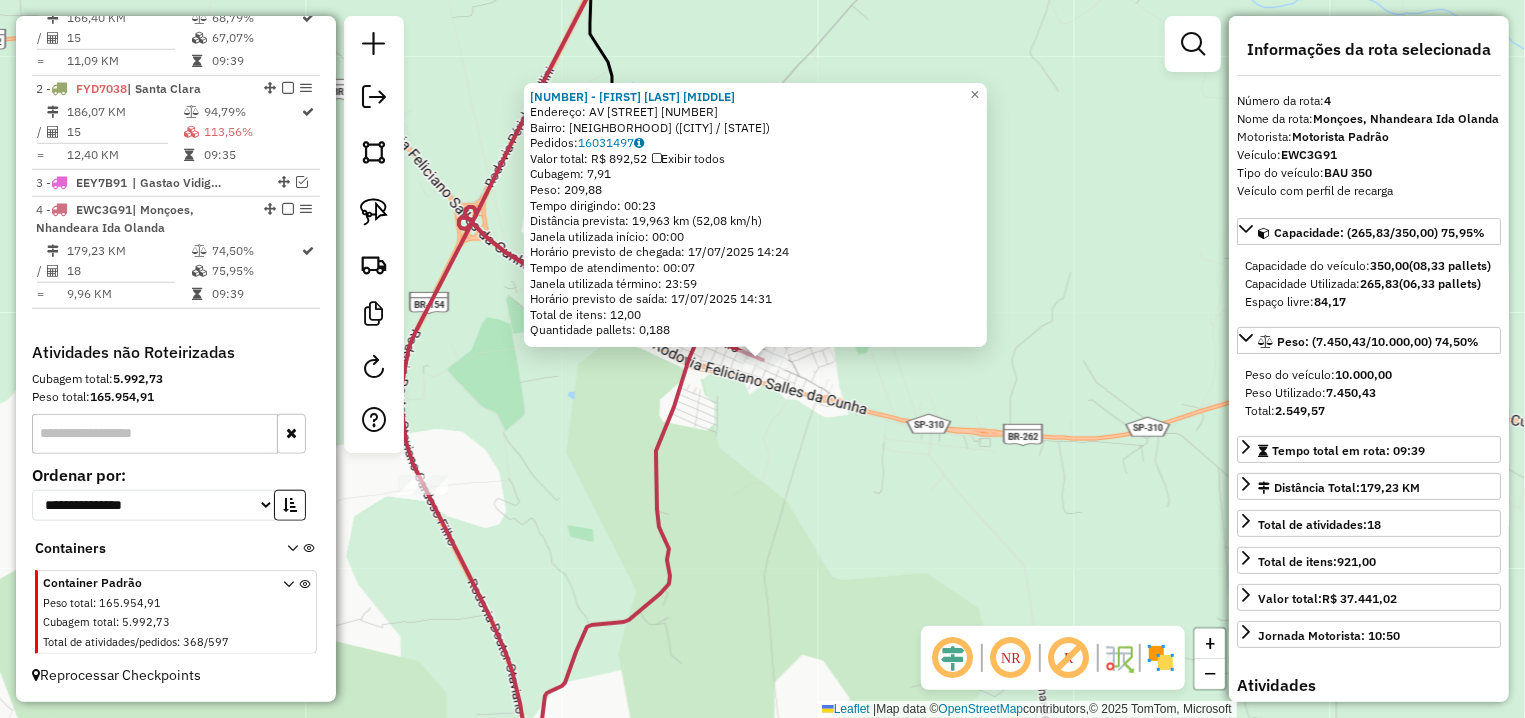 click on "Rota [NUMBER] - Placa [PLATE]  [NUMBER] - [FIRST] [LAST] × 16191 - [FIRST] [LAST]  Endereço: AV  PEDRO PEDROSA                 [NUMBER]   Bairro: VILA APARECIDA ([CITY] / [STATE])   Pedidos:  [NUMBER]   Valor total: R$ [NUMBER]   Exibir todos   Cubagem: [NUMBER]  Peso: [NUMBER]  Tempo dirigindo: [TIME]   Distância prevista: [NUMBER] km ([NUMBER] km/h)   Janela utilizada início: [TIME]   Horário previsto de chegada: [DATE] [TIME]   Tempo de atendimento: [TIME]   Janela utilizada término: [TIME]   Horário previsto de saída: [DATE] [TIME]   Total de itens: [NUMBER],00   Quantidade pallets: [NUMBER]  × Janela de atendimento Grade de atendimento Capacidade Transportadoras Veículos Cliente Pedidos  Rotas Selecione os dias de semana para filtrar as janelas de atendimento  Seg   Ter   Qua   Qui   Sex   Sáb   Dom  Informe o período da janela de atendimento: De: Até:  Filtrar exatamente a janela do cliente  Considerar janela de atendimento padrão  Selecione os dias de semana para filtrar as grades de atendimento  Seg   Ter   Qua" 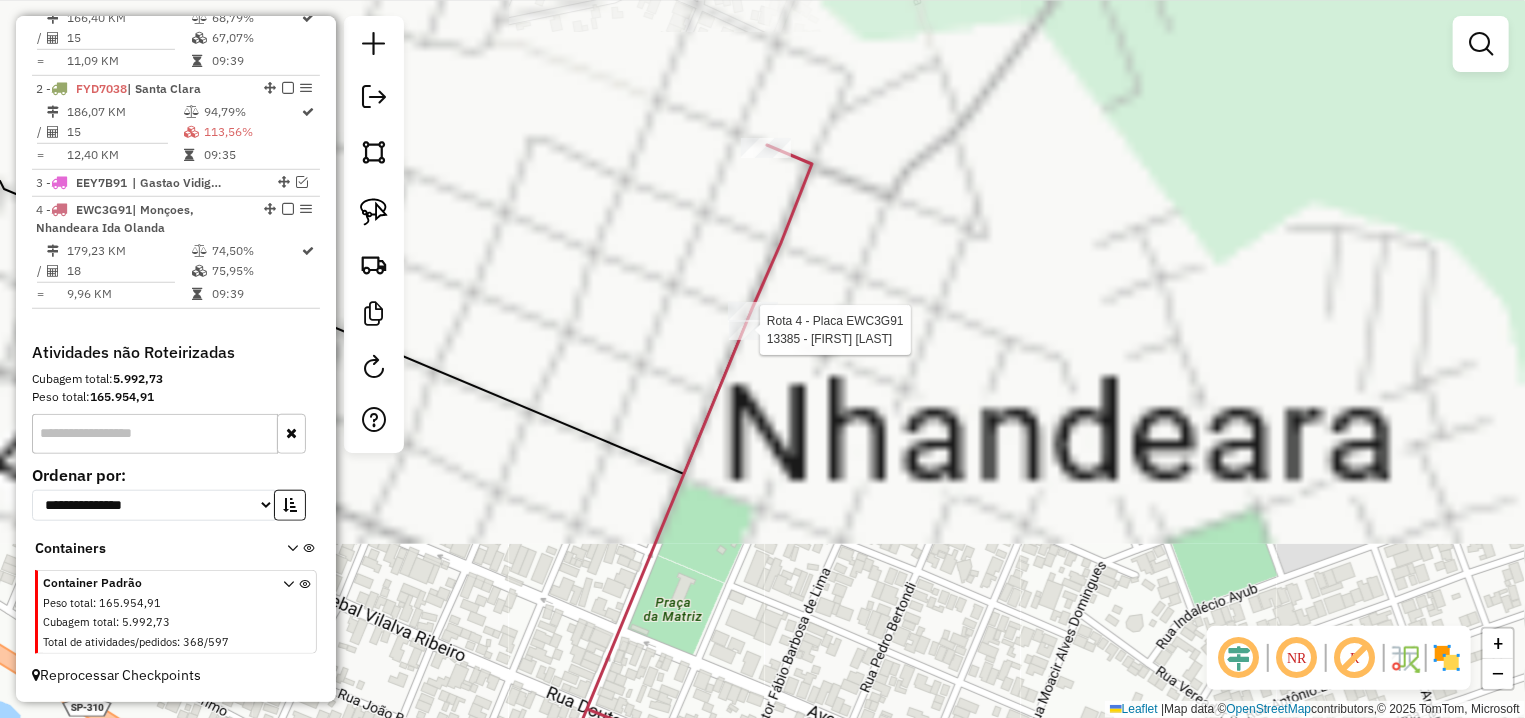 select on "**********" 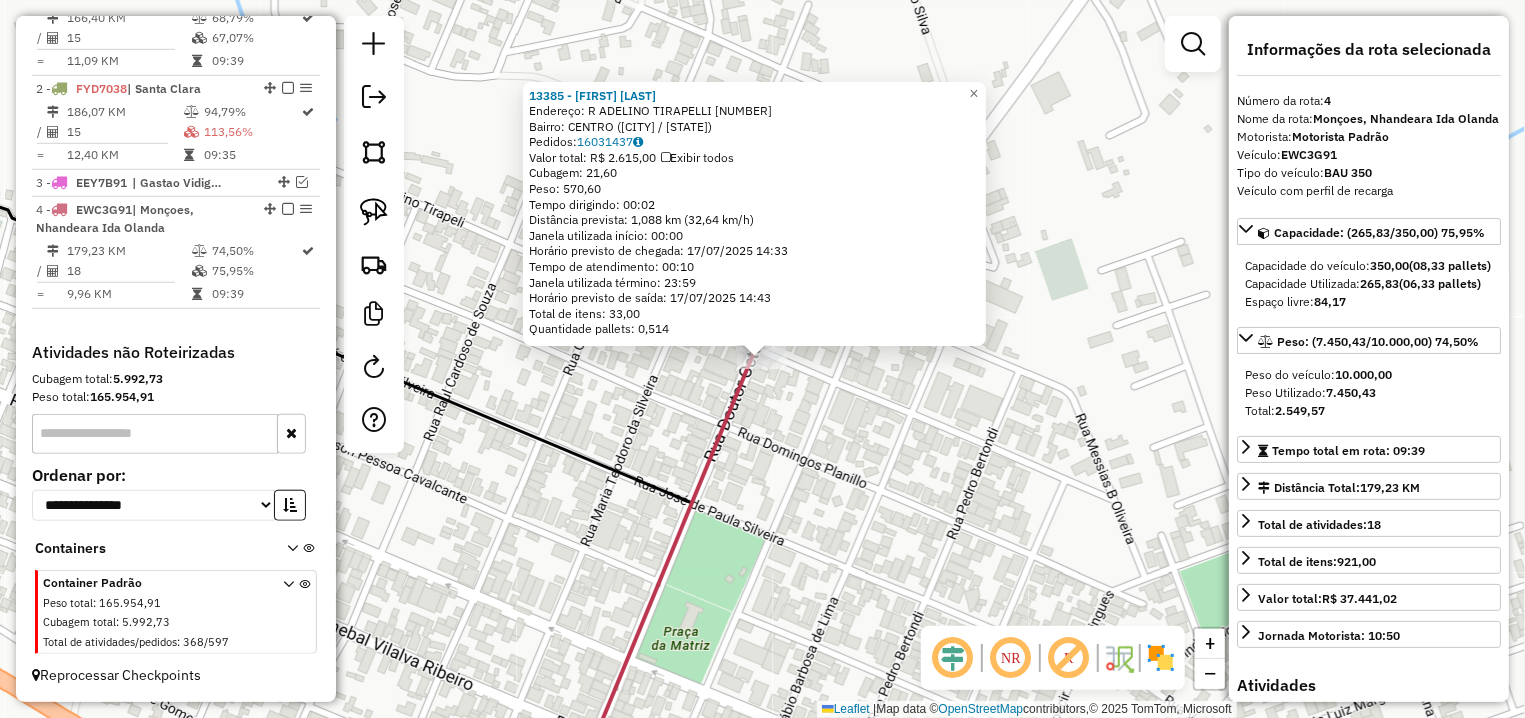 click on "[NUMBER] - [BRAND]  Endereço: R   [STREET]             [NUMBER]   Bairro: [NEIGHBORHOOD] ([CITY] / [STATE])   Pedidos:  [NUMBER]   Valor total: R$ [PRICE]   Exibir todos   Cubagem: [NUMBER]  Peso: [NUMBER]  Tempo dirigindo: [TIME]   Distância prevista: [NUMBER] km ([NUMBER] km/h)   Janela utilizada início: [TIME]   Horário previsto de chegada: [DATE] [TIME]   Tempo de atendimento: [TIME]   Janela utilizada término: [TIME]   Horário previsto de saída: [DATE] [TIME]   Total de itens: [NUMBER]   Quantidade pallets: [NUMBER]  × Janela de atendimento Grade de atendimento Capacidade Transportadoras Veículos Cliente Pedidos  Rotas Selecione os dias de semana para filtrar as janelas de atendimento  Seg   Ter   Qua   Qui   Sex   Sáb   Dom  Informe o período da janela de atendimento: De: Até:  Filtrar exatamente a janela do cliente  Considerar janela de atendimento padrão  Selecione os dias de semana para filtrar as grades de atendimento  Seg   Ter   Qua   Qui   Sex   Sáb   Dom   Peso mínimo:   Peso máximo:  De:" 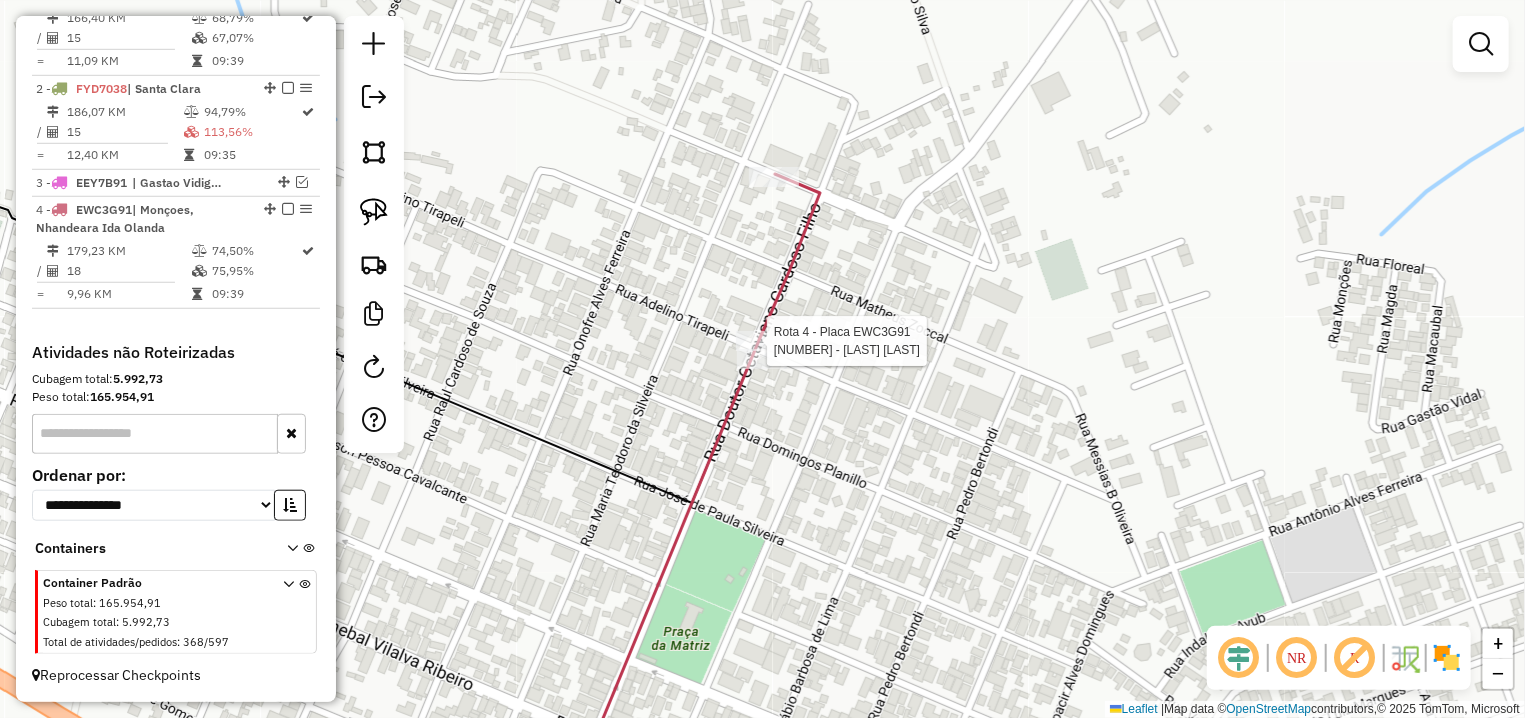 select on "**********" 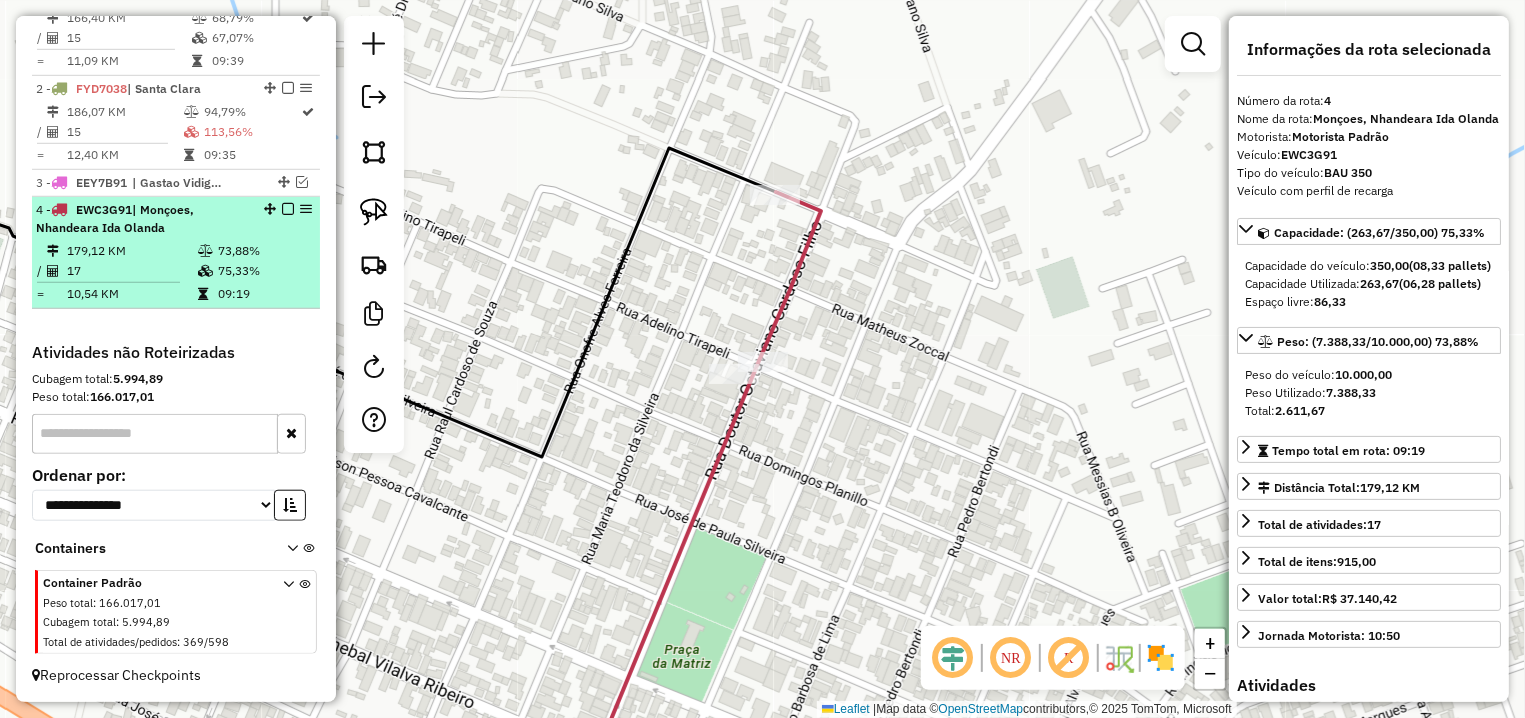 click at bounding box center (288, 209) 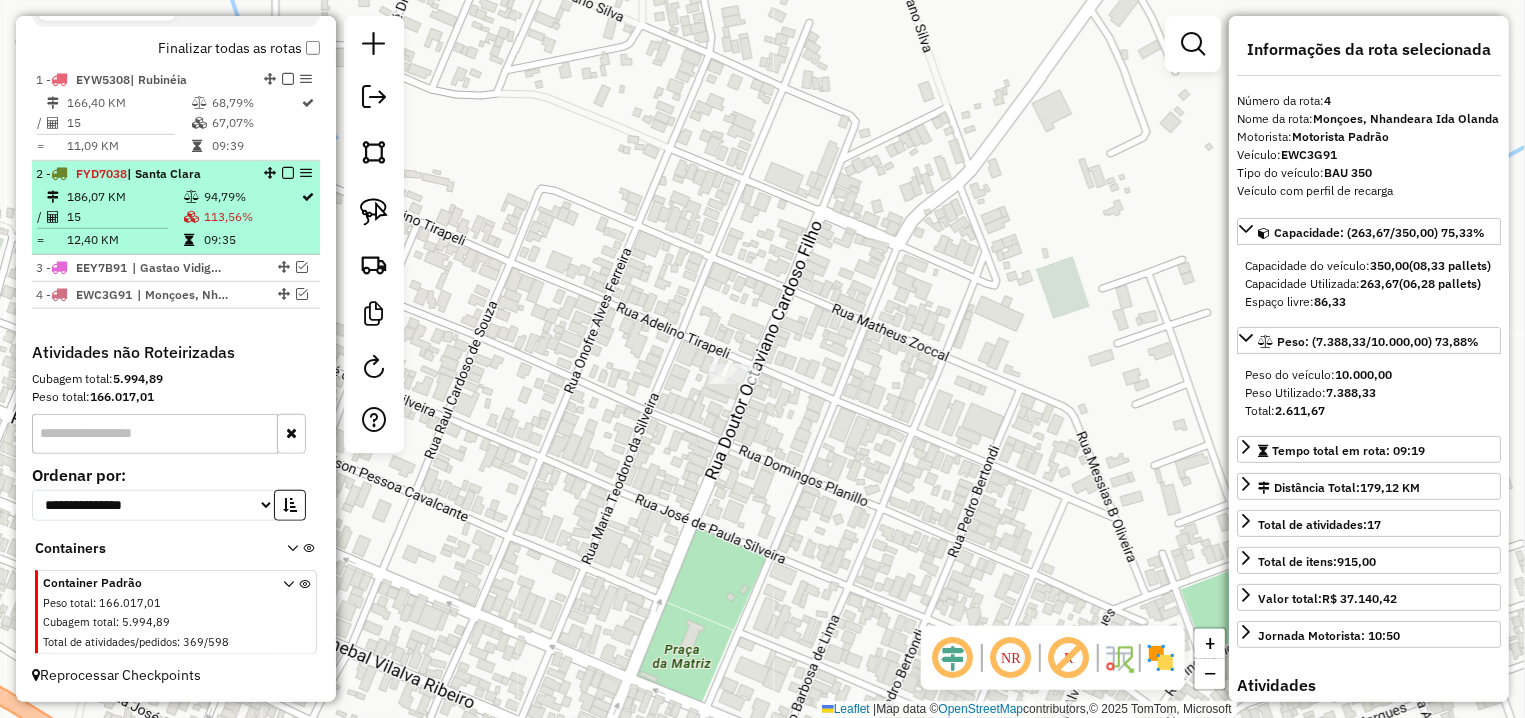 scroll, scrollTop: 699, scrollLeft: 0, axis: vertical 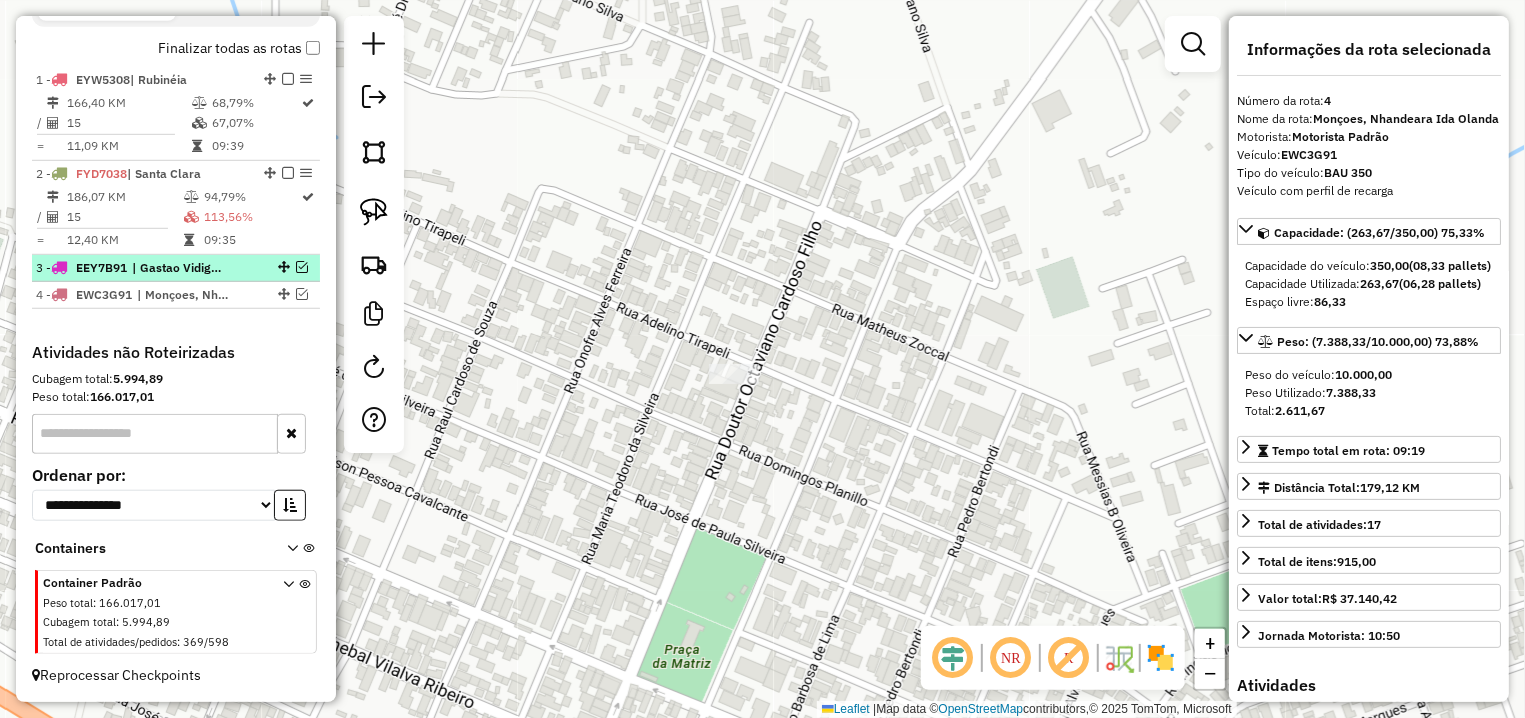 click at bounding box center [302, 267] 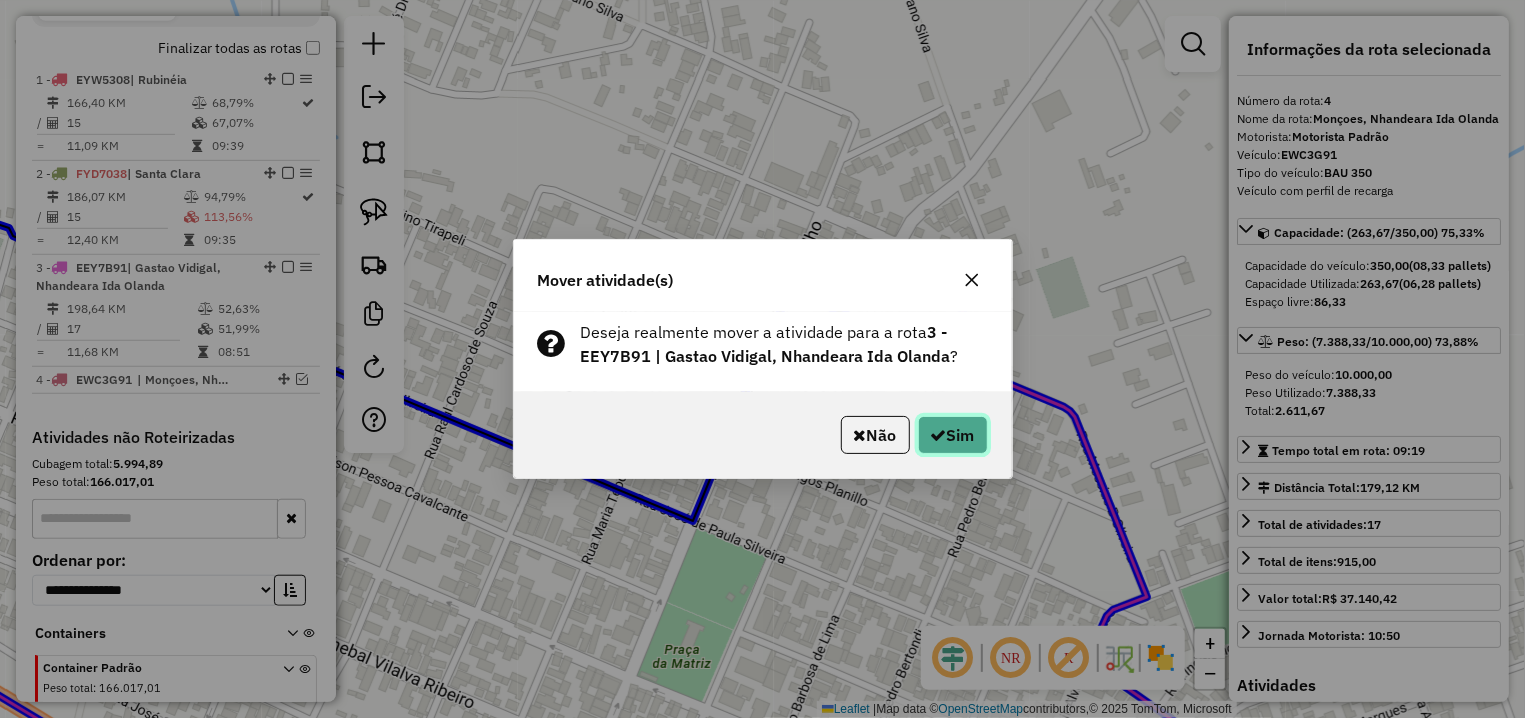 click on "Sim" 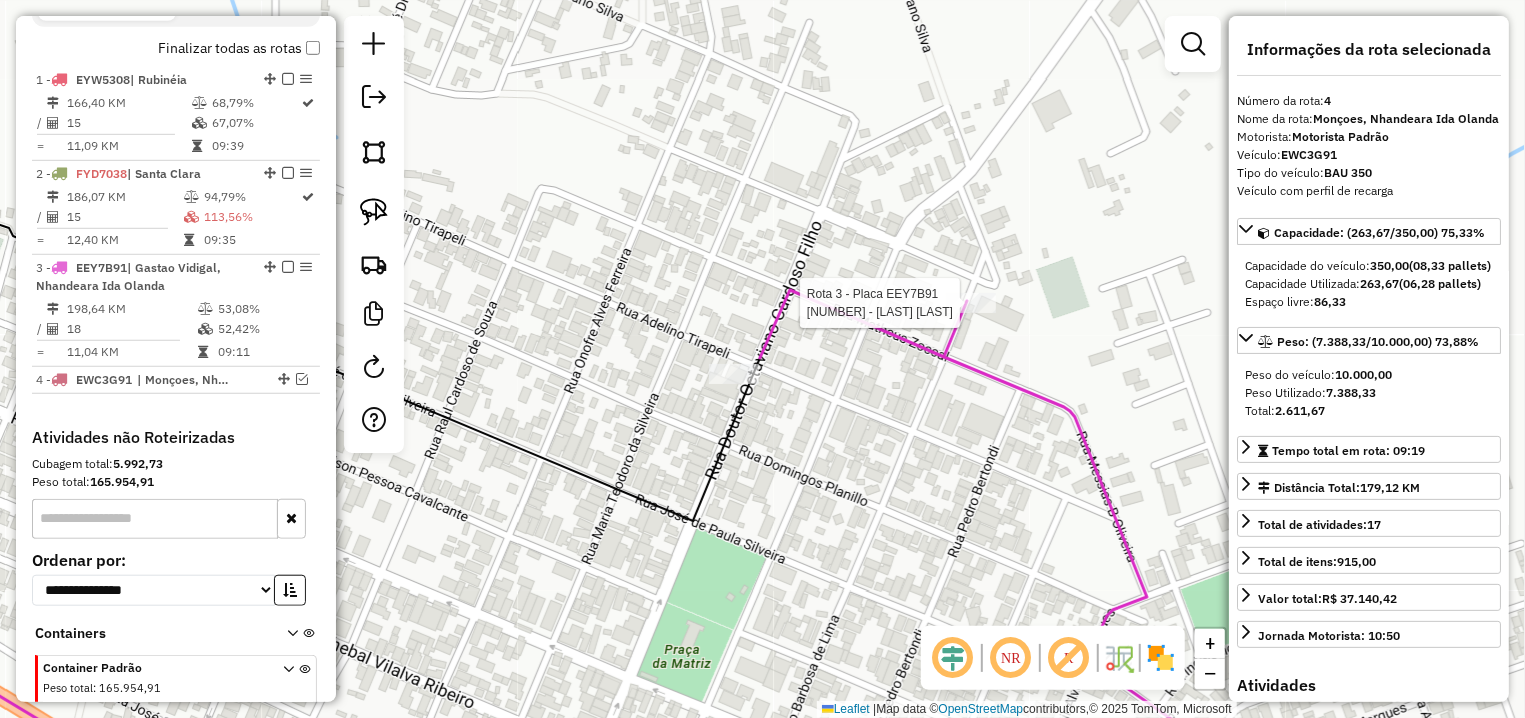 scroll, scrollTop: 784, scrollLeft: 0, axis: vertical 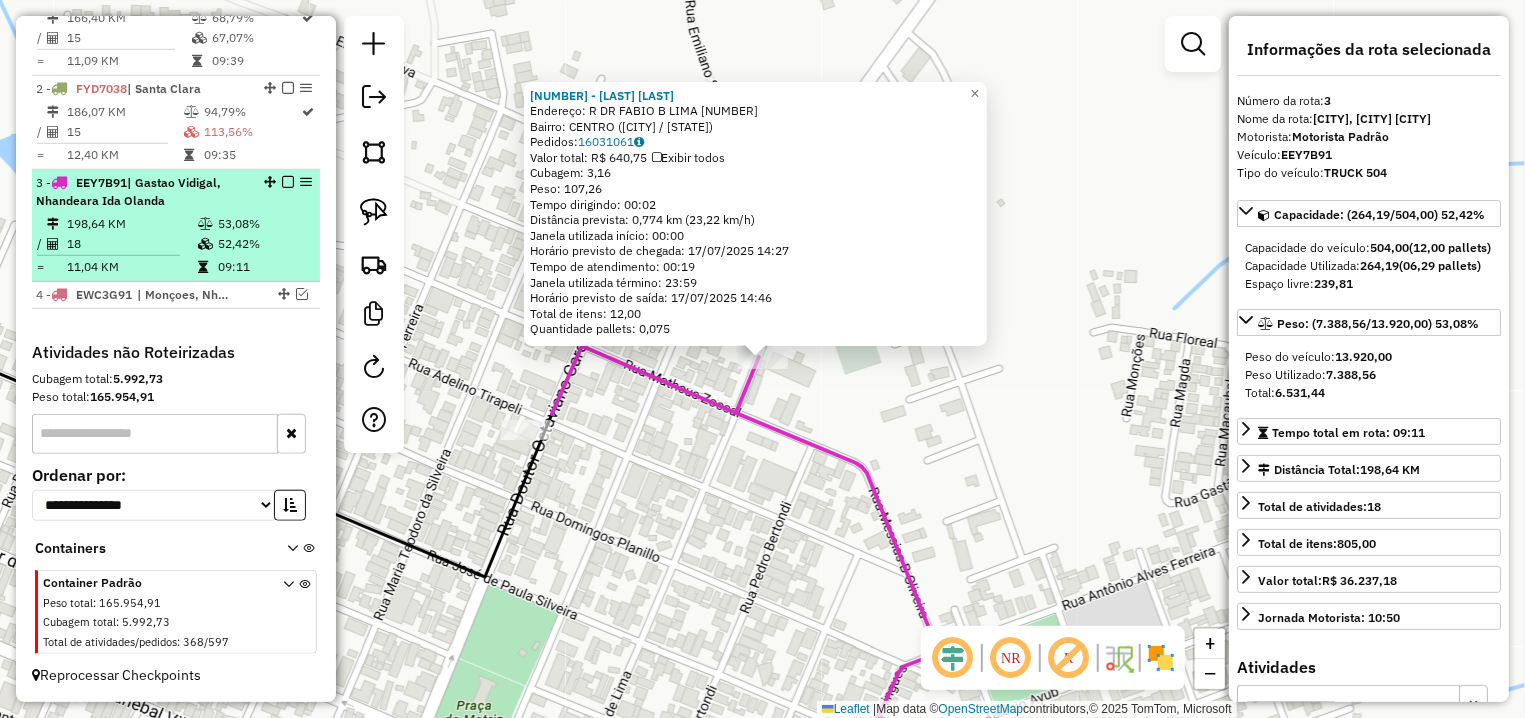 click at bounding box center [288, 182] 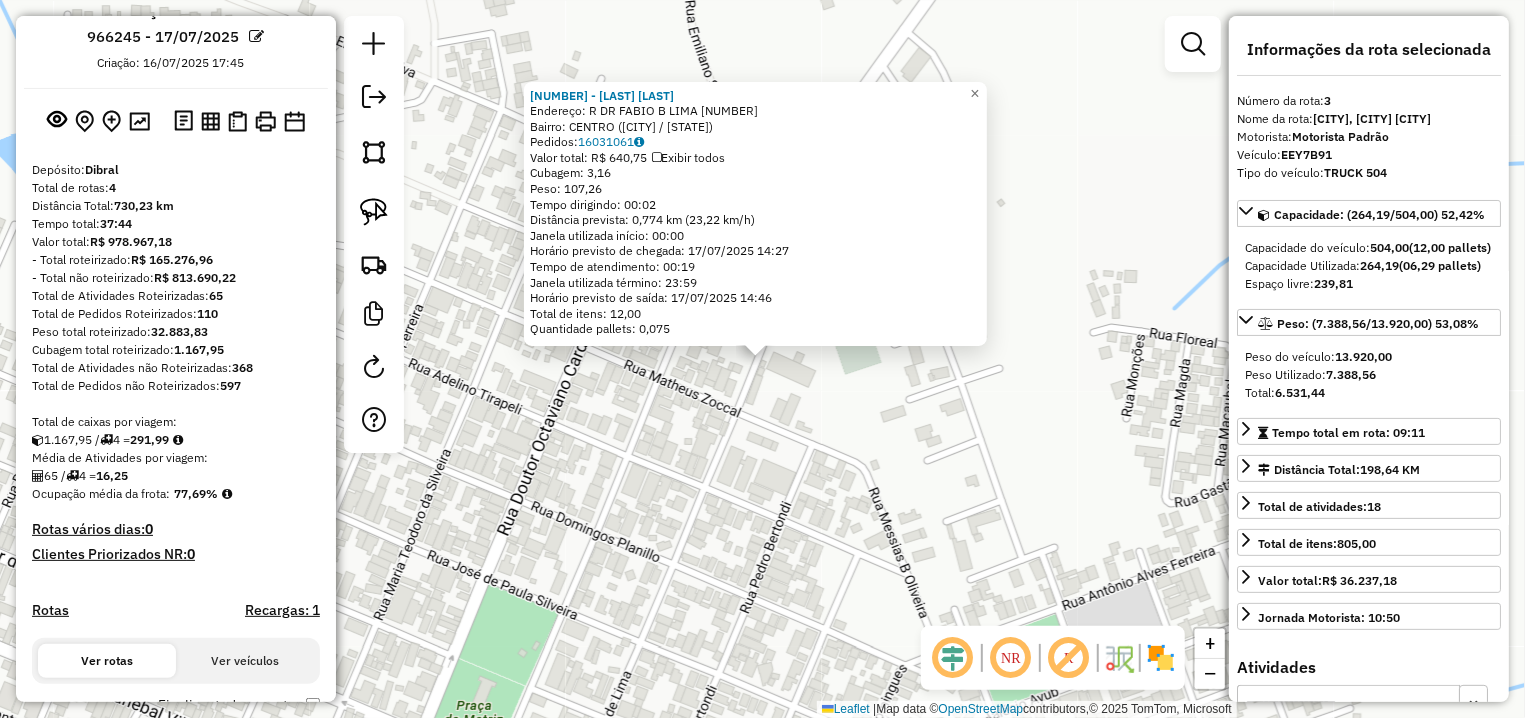 scroll, scrollTop: 324, scrollLeft: 0, axis: vertical 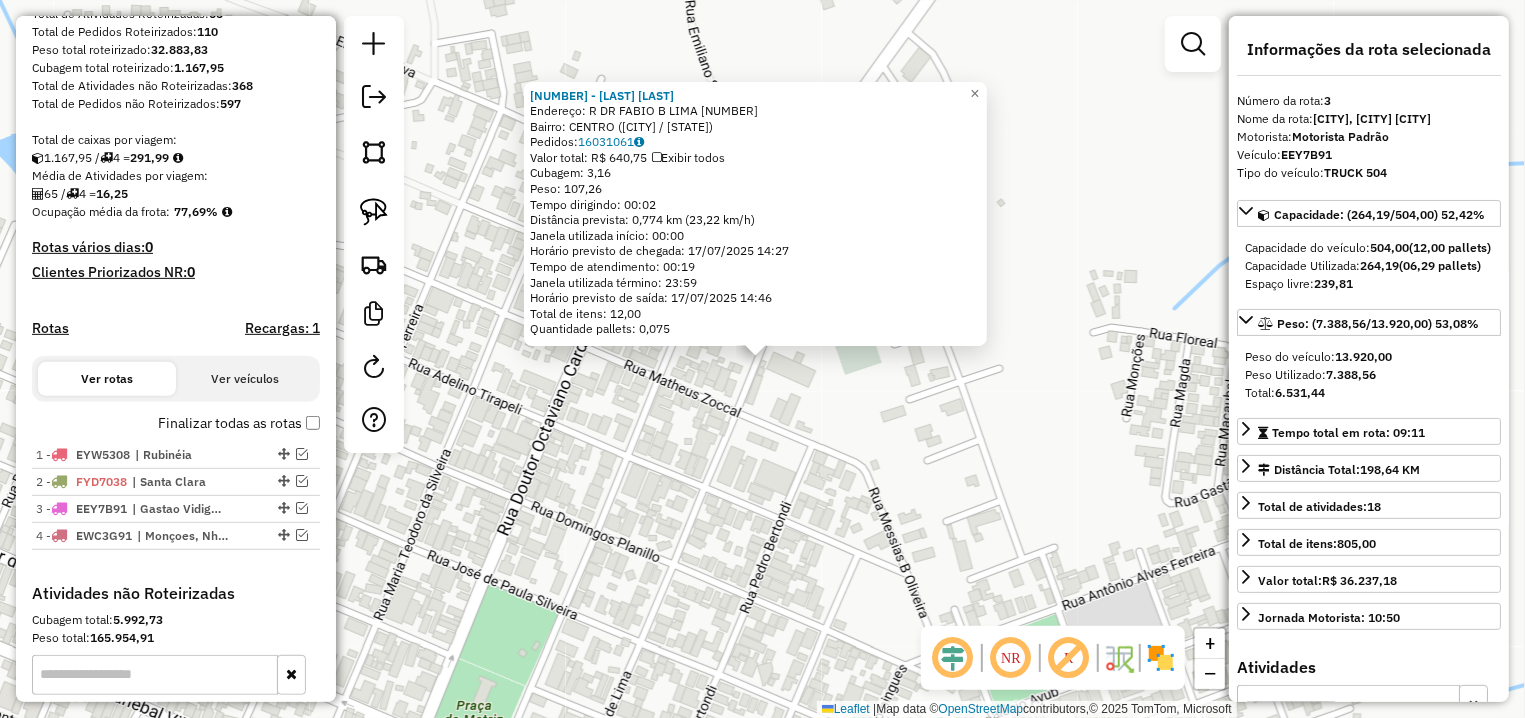 click on "[NUMBER] - [COMPANY_NAME]  Endereço: R   DR FABIO B LIMA               [NUMBER]   Bairro: CENTRO ([CITY] / [STATE])   Pedidos:  [NUMBER]   Valor total: R$ 640,75   Exibir todos   Cubagem: 3,16  Peso: 107,26  Tempo dirigindo: 00:02   Distância prevista: 0,774 km (23,22 km/h)   Janela utilizada início: 00:00   Horário previsto de chegada: 17/07/2025 14:27   Tempo de atendimento: 00:19   Janela utilizada término: 23:59   Horário previsto de saída: 17/07/2025 14:46   Total de itens: 12,00   Quantidade pallets: 0,075  × Janela de atendimento Grade de atendimento Capacidade Transportadoras Veículos Cliente Pedidos  Rotas Selecione os dias de semana para filtrar as janelas de atendimento  Seg   Ter   Qua   Qui   Sex   Sáb   Dom  Informe o período da janela de atendimento: De: Até:  Filtrar exatamente a janela do cliente  Considerar janela de atendimento padrão  Selecione os dias de semana para filtrar as grades de atendimento  Seg   Ter   Qua   Qui   Sex   Sáb   Dom   Peso mínimo:   Peso máximo:   De:   Até:" 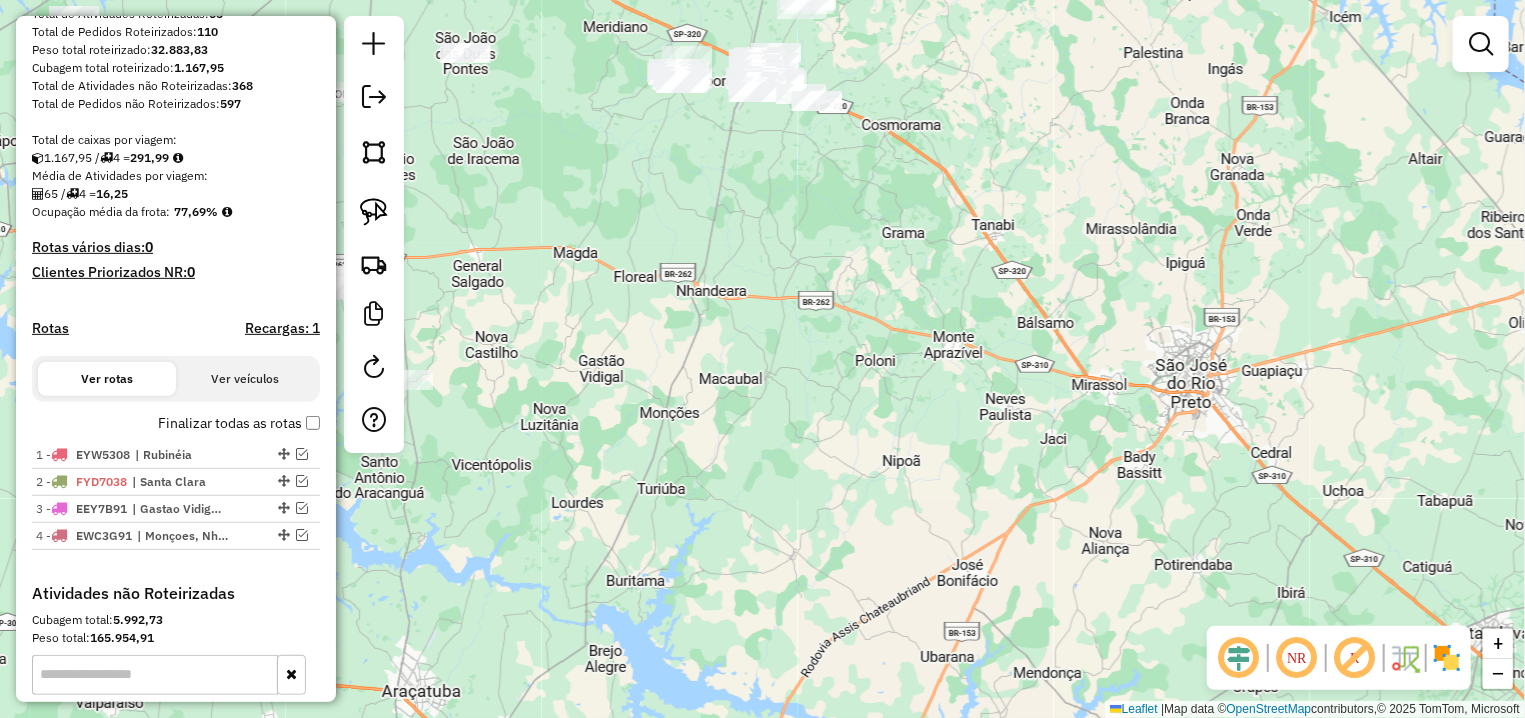 drag, startPoint x: 760, startPoint y: 192, endPoint x: 702, endPoint y: 584, distance: 396.26758 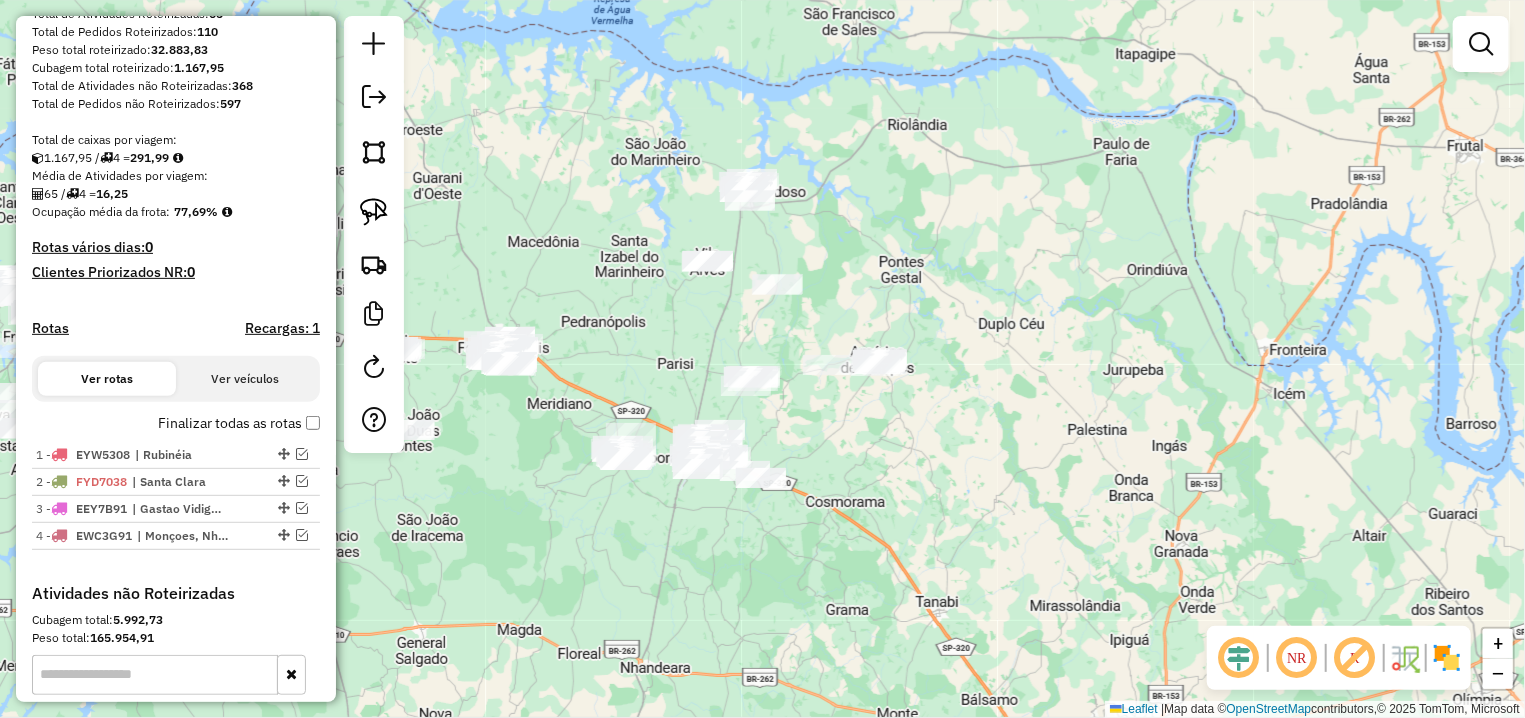 drag, startPoint x: 845, startPoint y: 256, endPoint x: 827, endPoint y: 318, distance: 64.56005 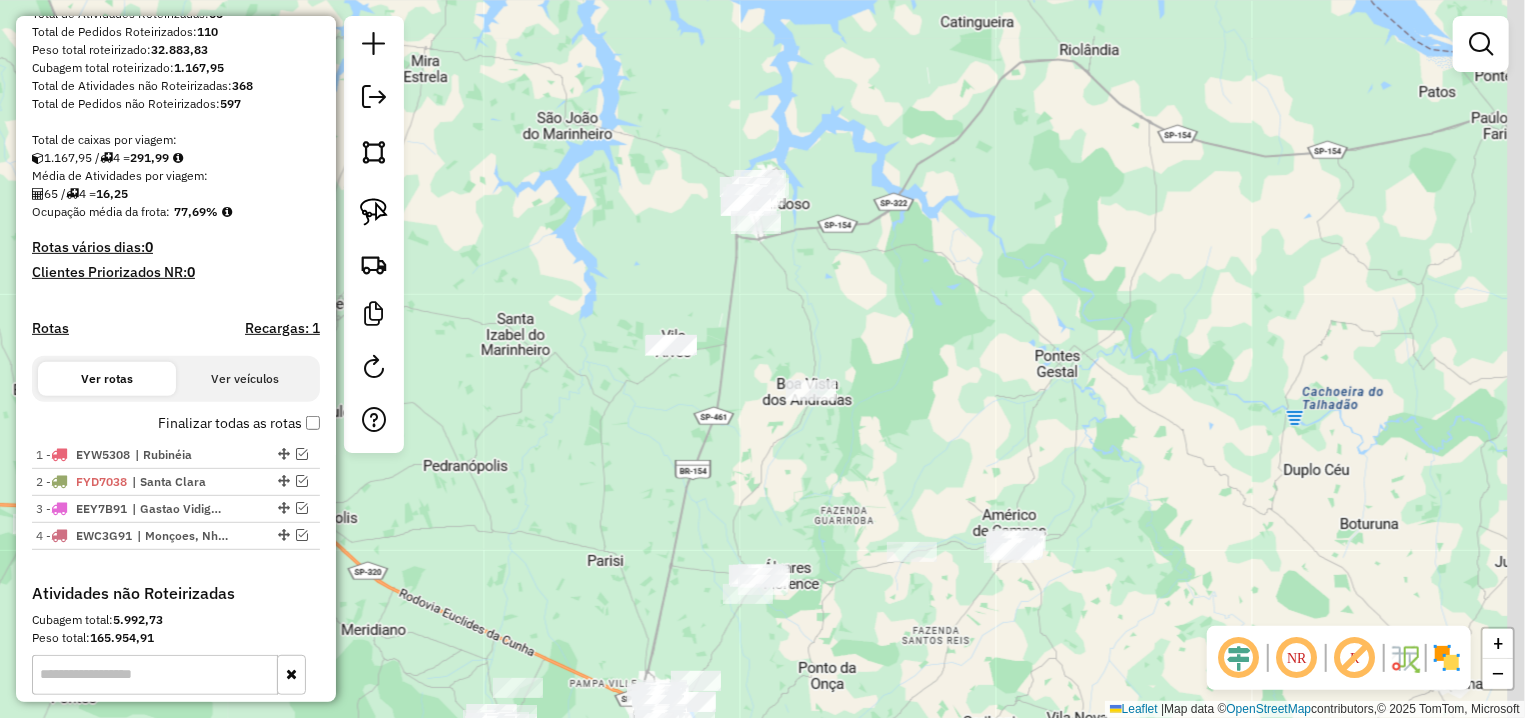 drag, startPoint x: 756, startPoint y: 284, endPoint x: 726, endPoint y: 309, distance: 39.051247 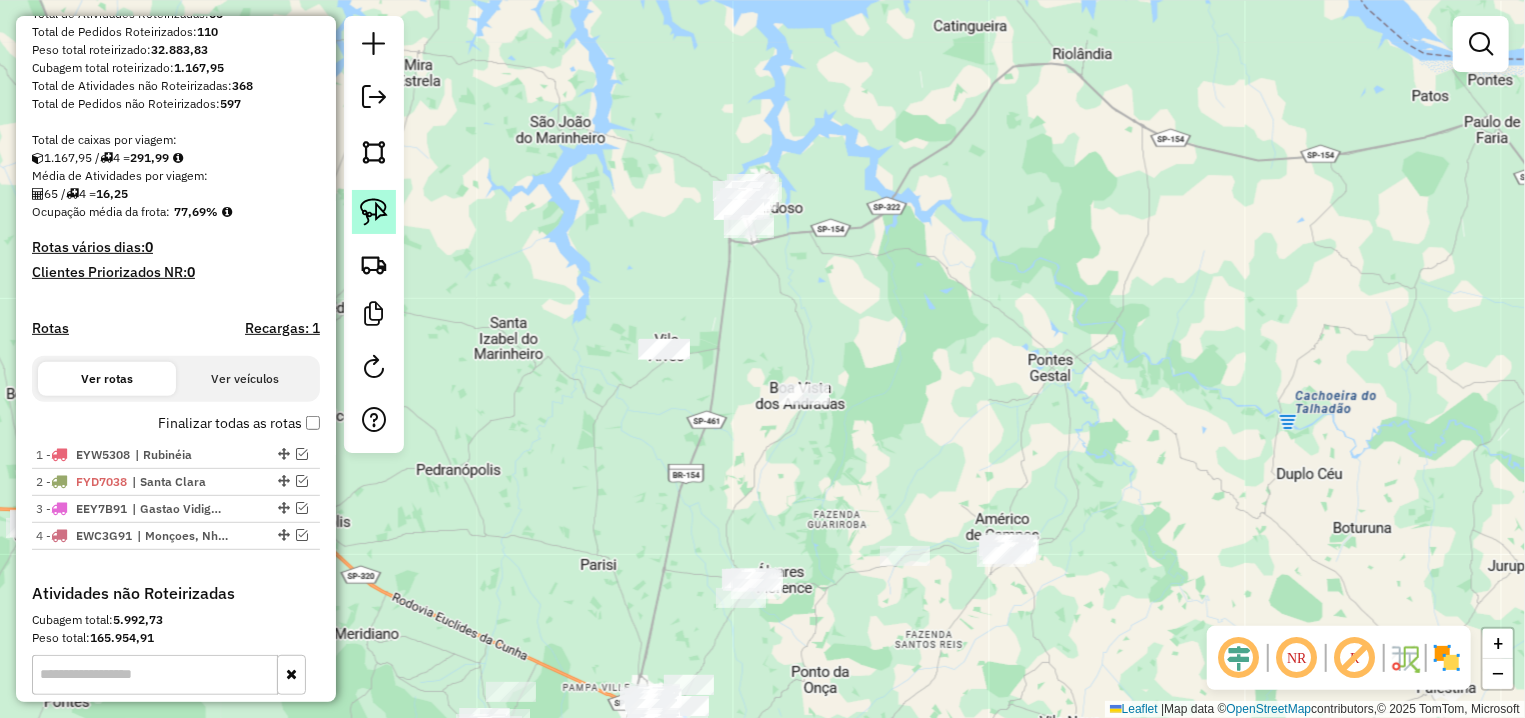 click 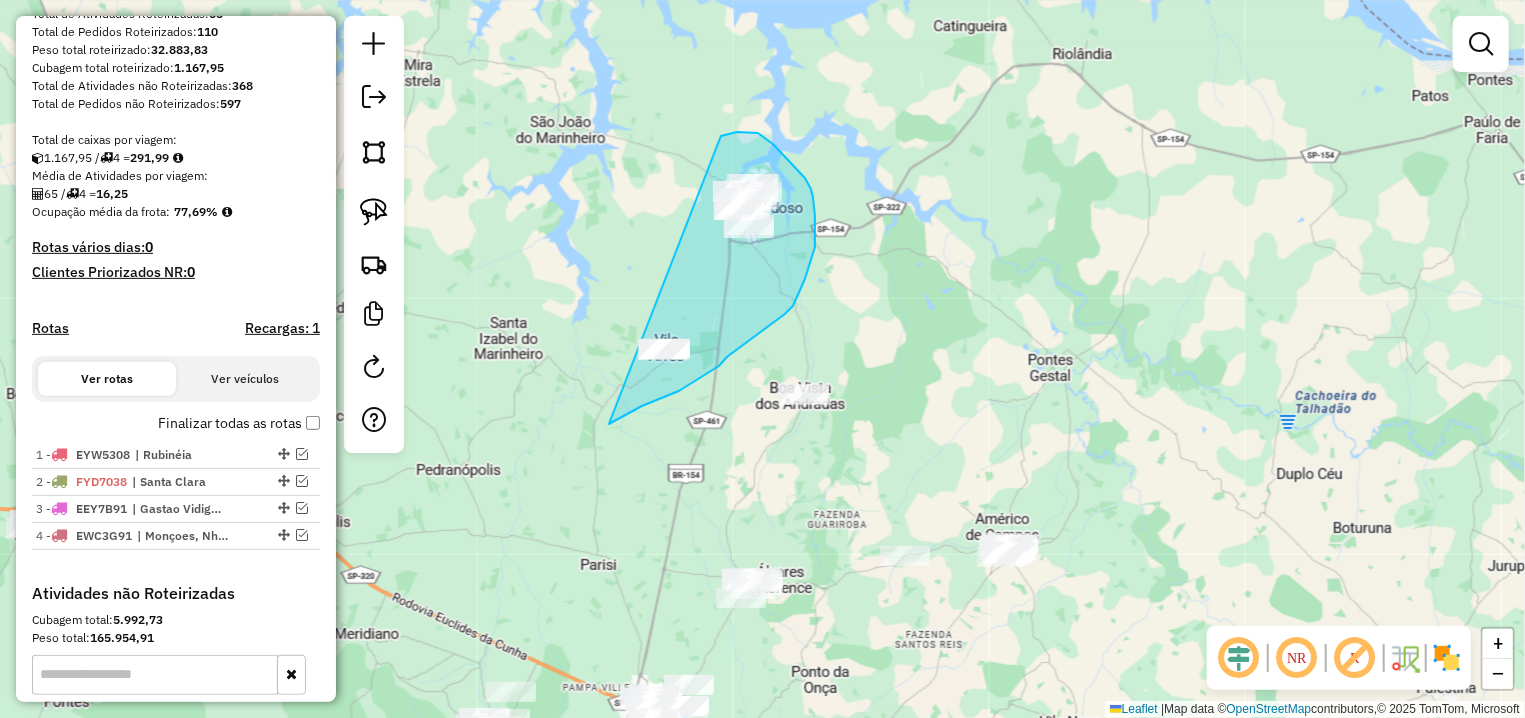 drag, startPoint x: 609, startPoint y: 424, endPoint x: 721, endPoint y: 136, distance: 309.01132 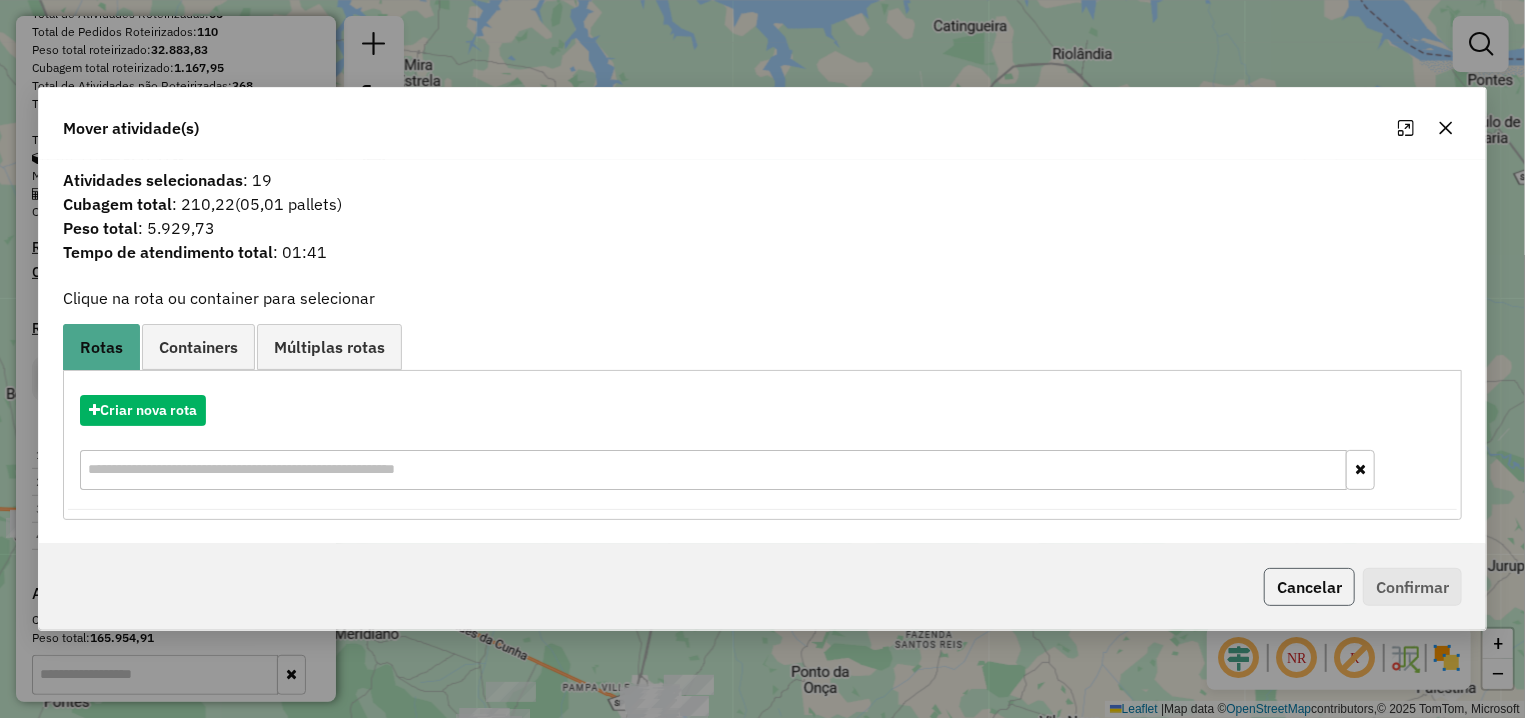 click on "Cancelar" 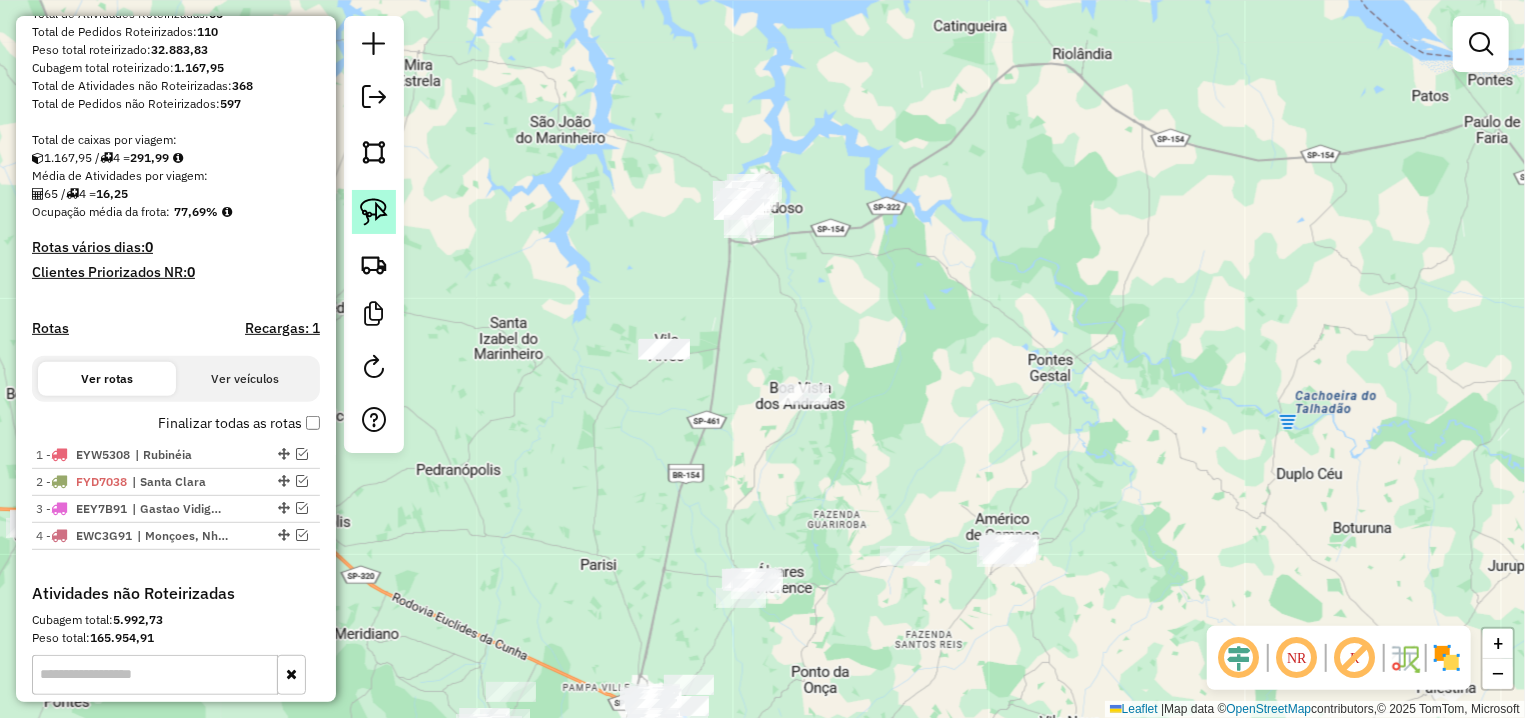 click 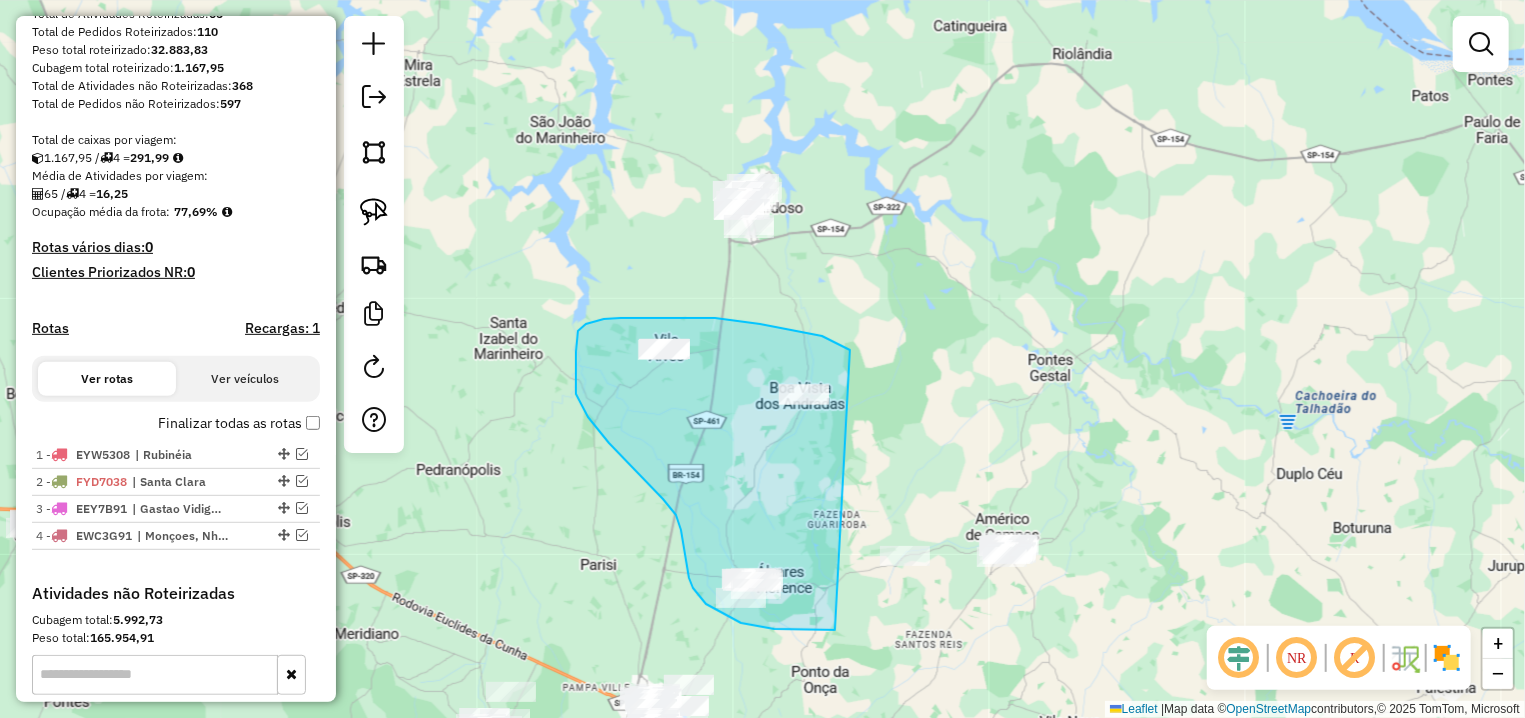 drag, startPoint x: 846, startPoint y: 347, endPoint x: 840, endPoint y: 630, distance: 283.0636 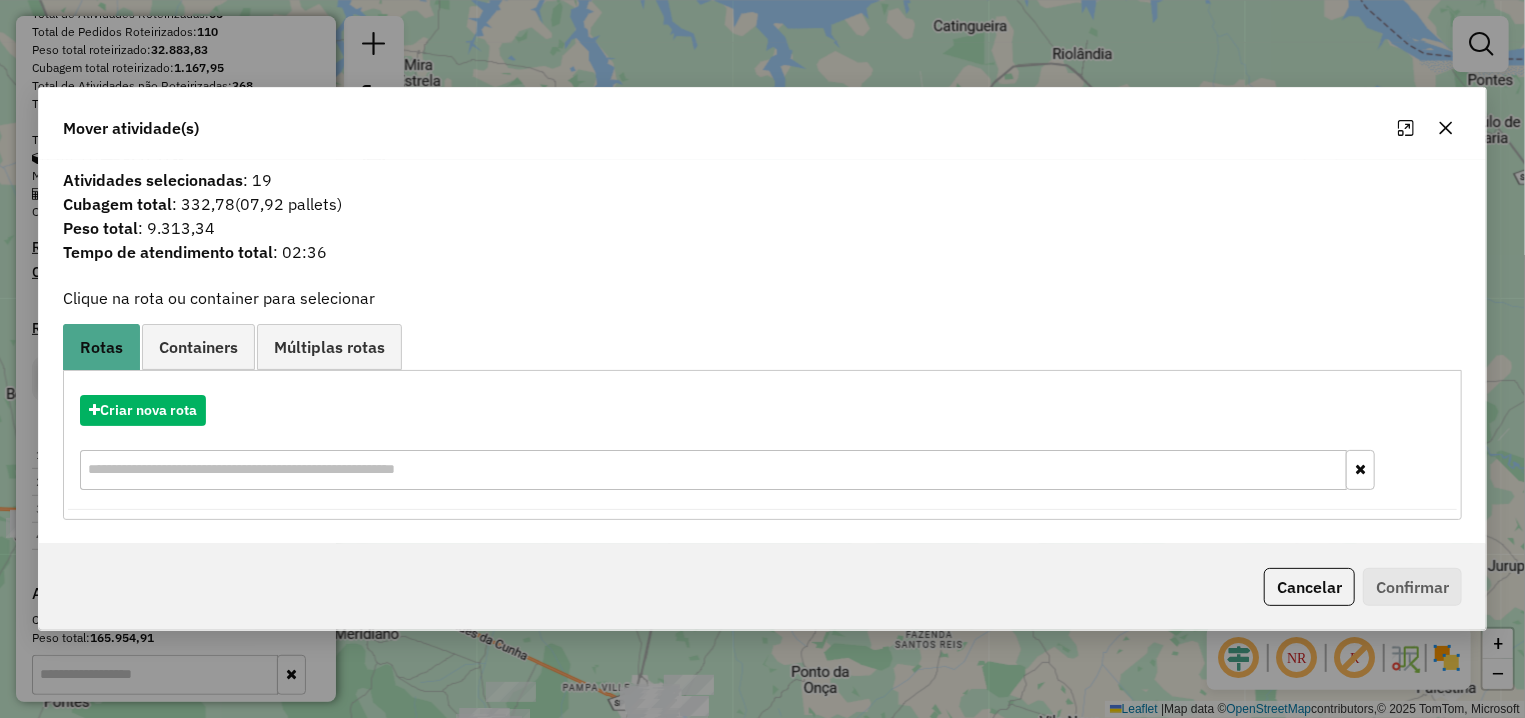 click 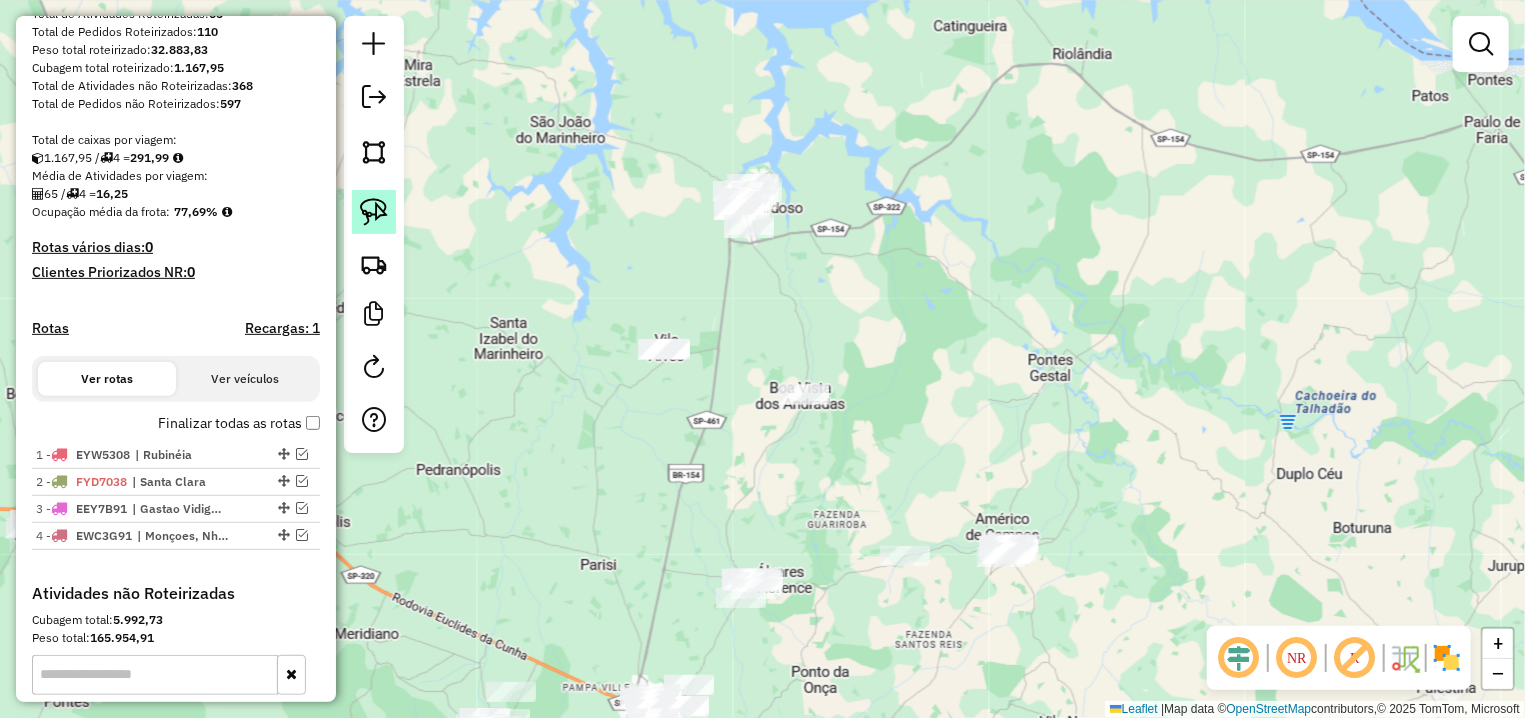 click 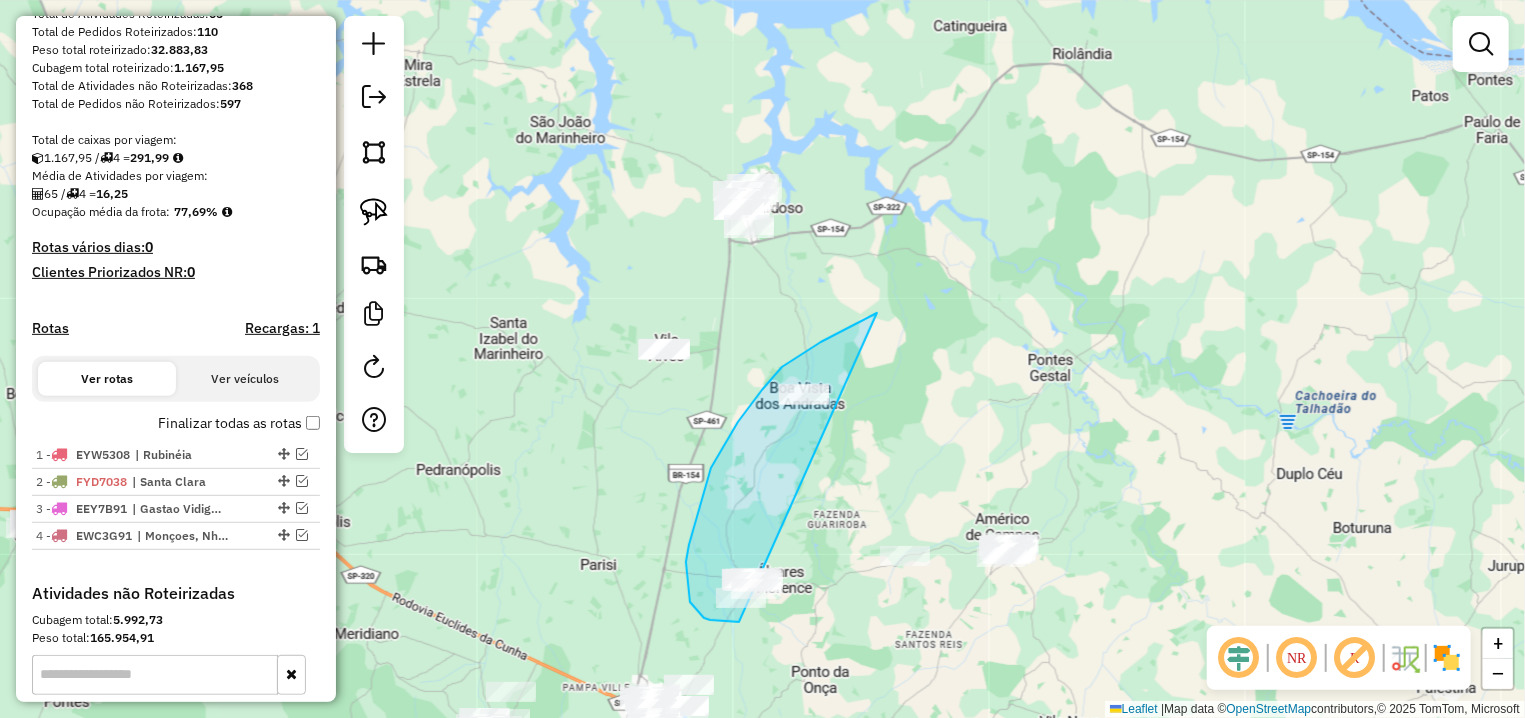 drag, startPoint x: 877, startPoint y: 313, endPoint x: 768, endPoint y: 621, distance: 326.71854 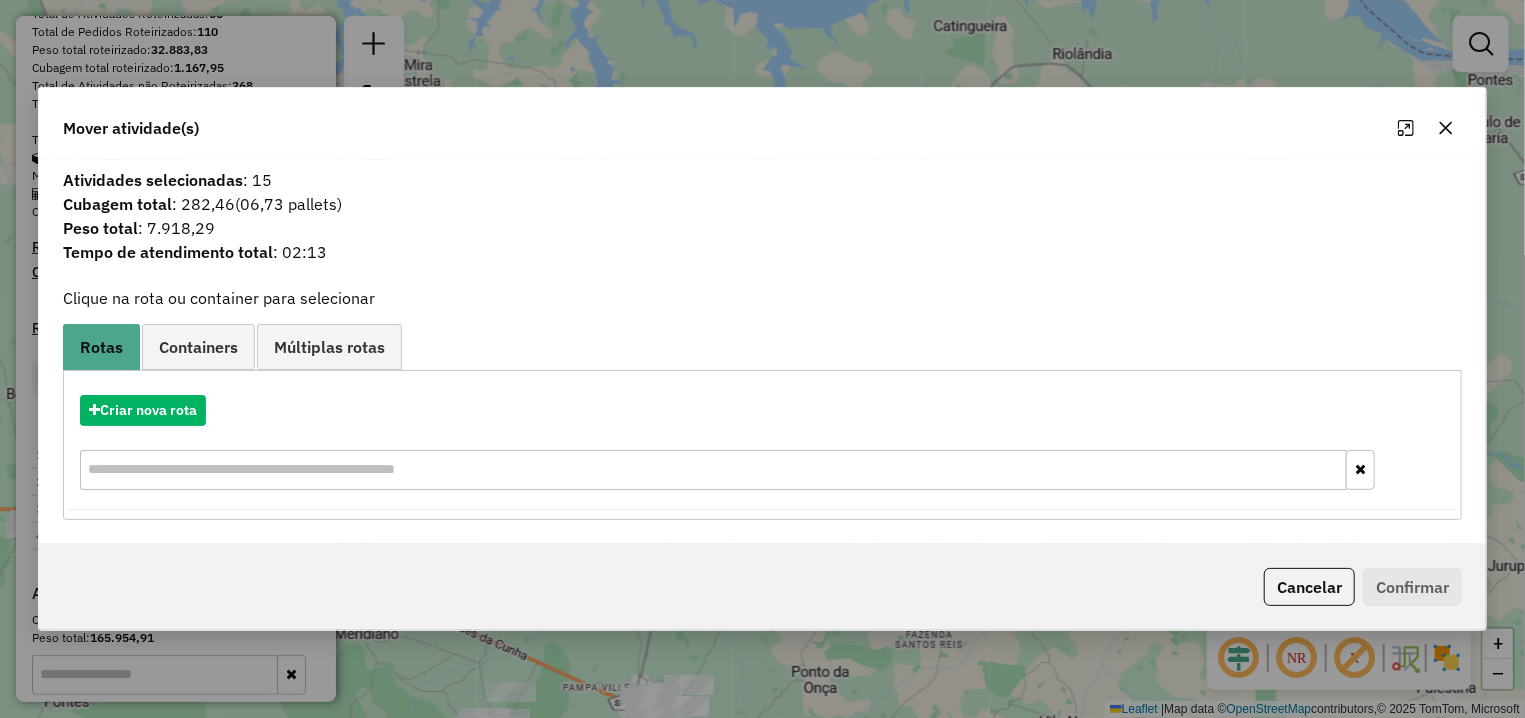 drag, startPoint x: 1293, startPoint y: 591, endPoint x: 1213, endPoint y: 563, distance: 84.758484 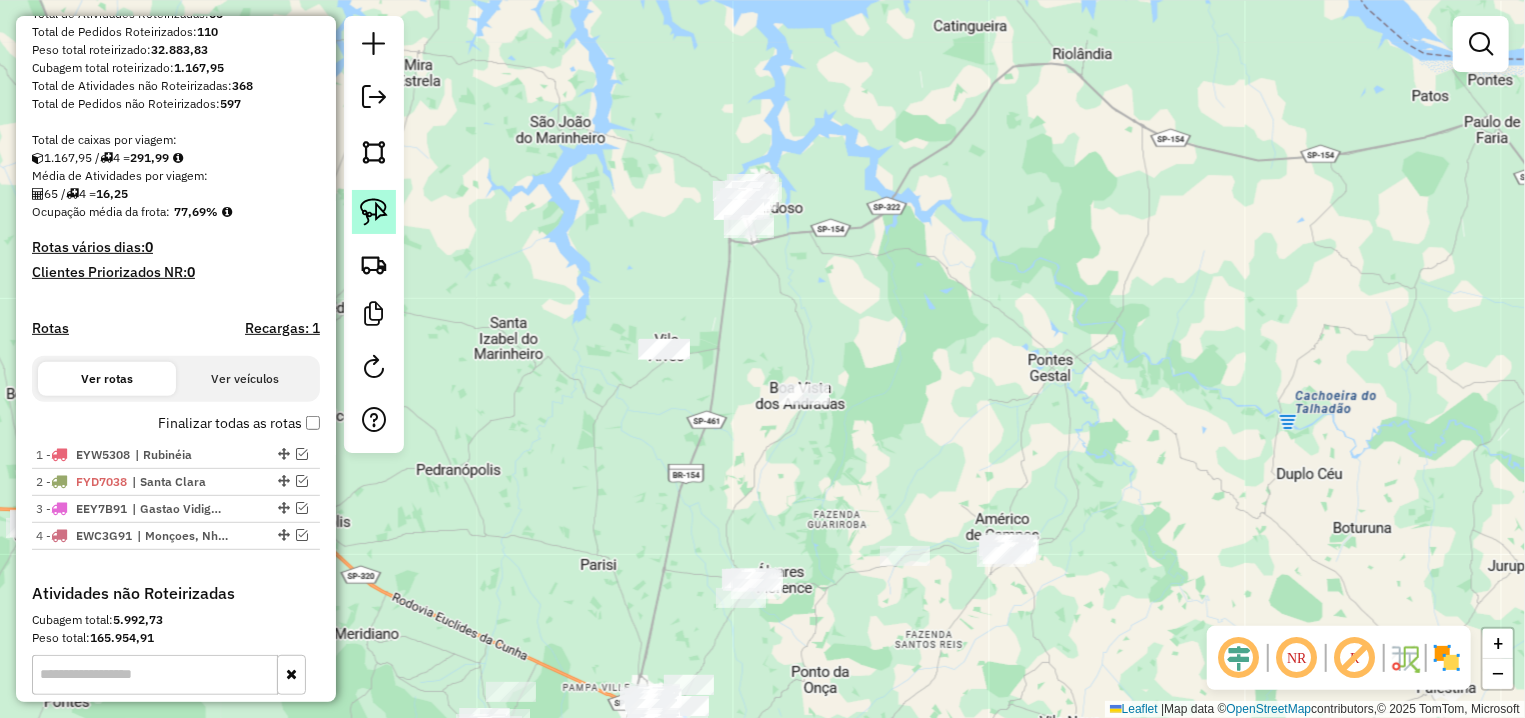 click 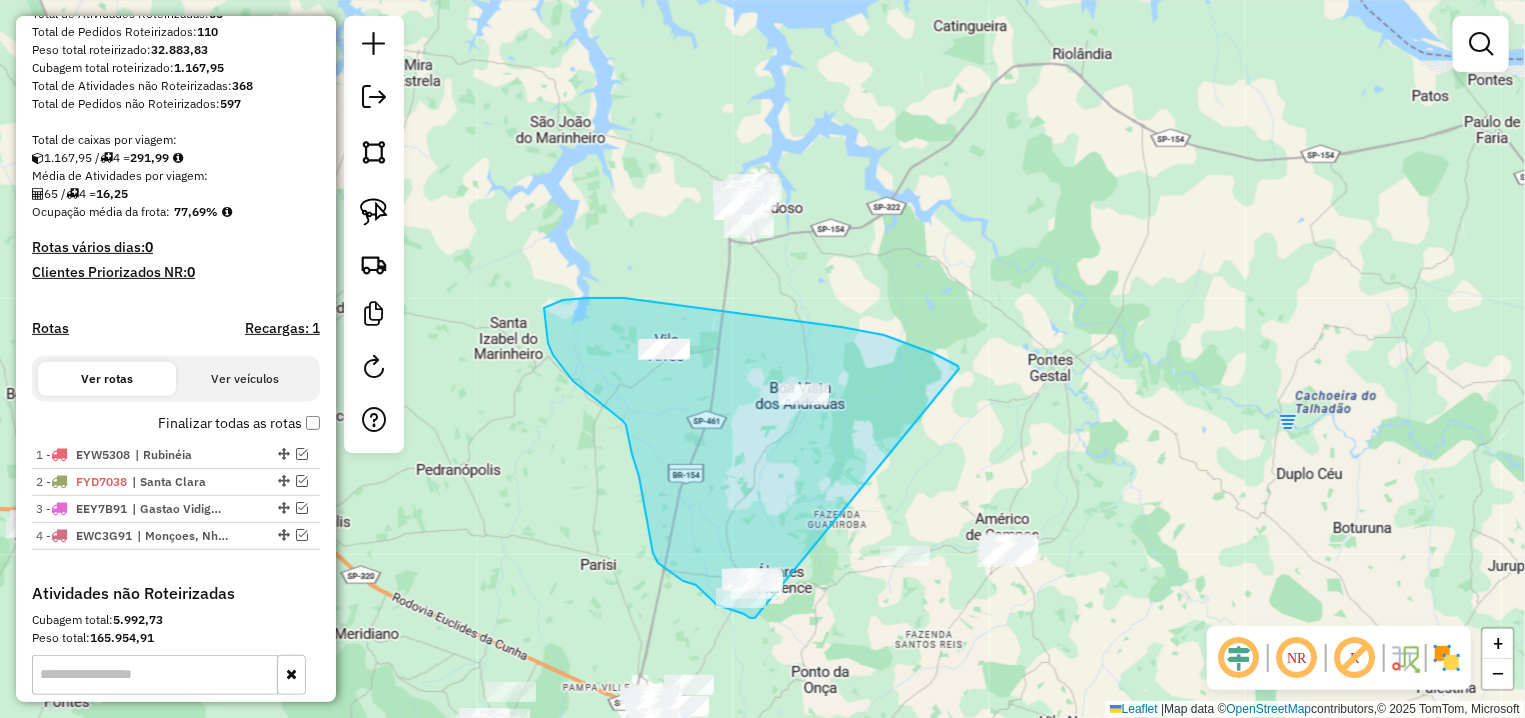 drag, startPoint x: 959, startPoint y: 369, endPoint x: 755, endPoint y: 618, distance: 321.89594 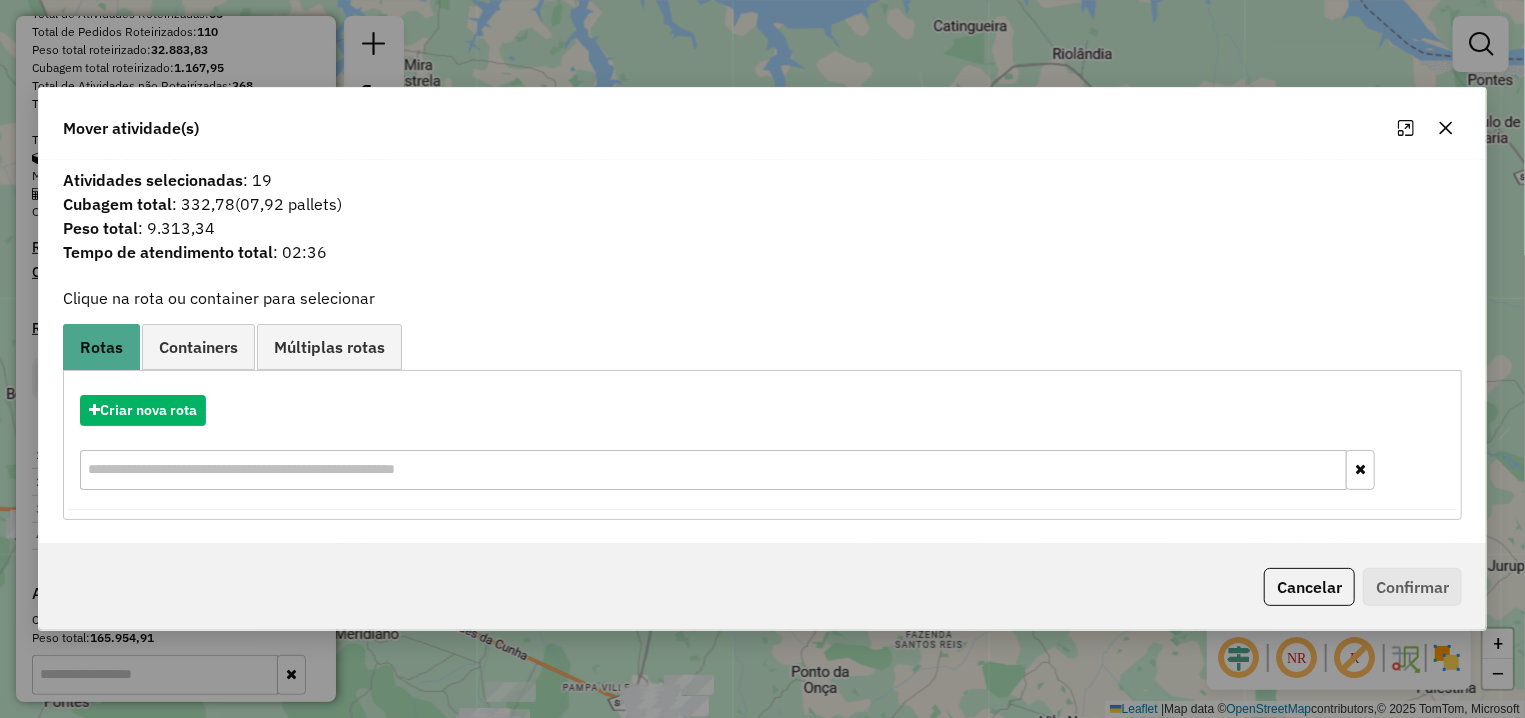 click on "Criar nova rota" at bounding box center [762, 445] 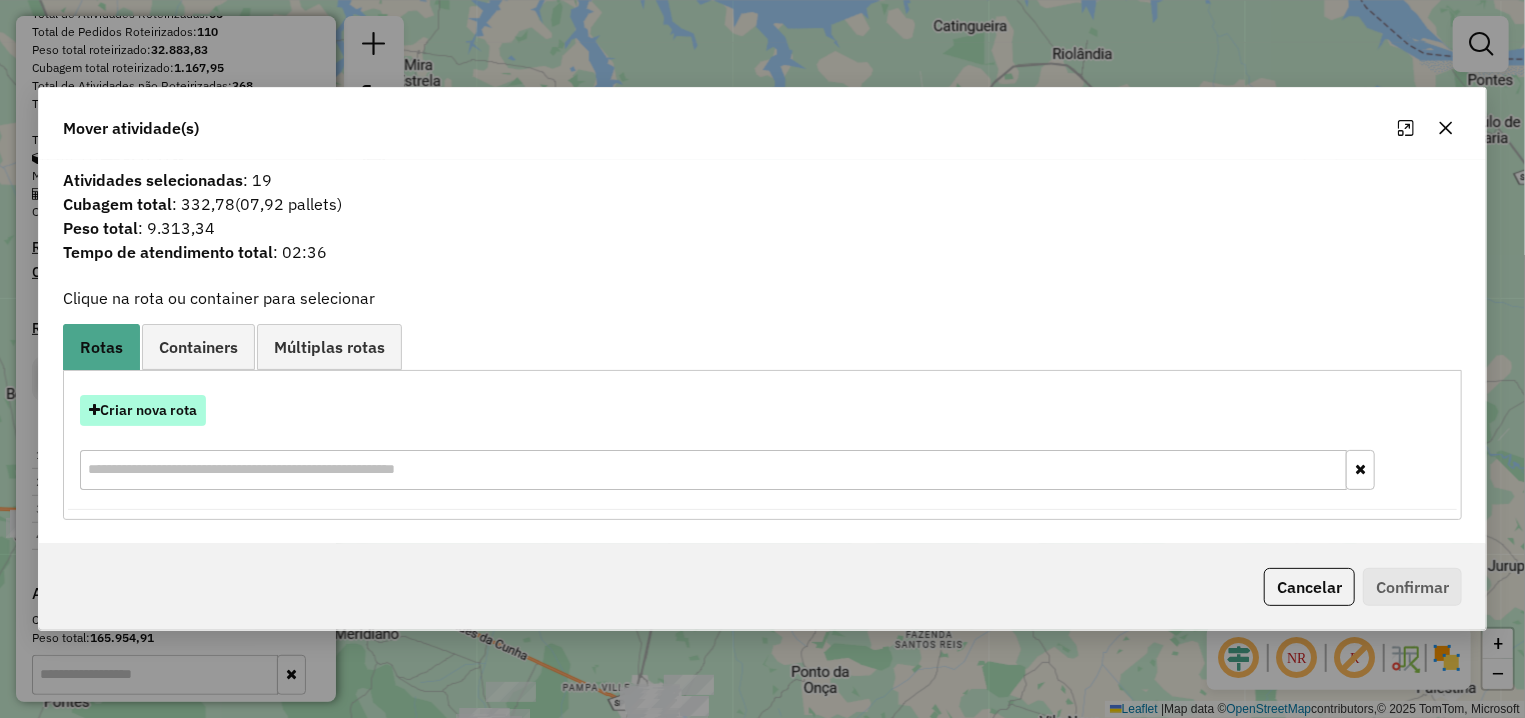 click on "Criar nova rota" at bounding box center [143, 410] 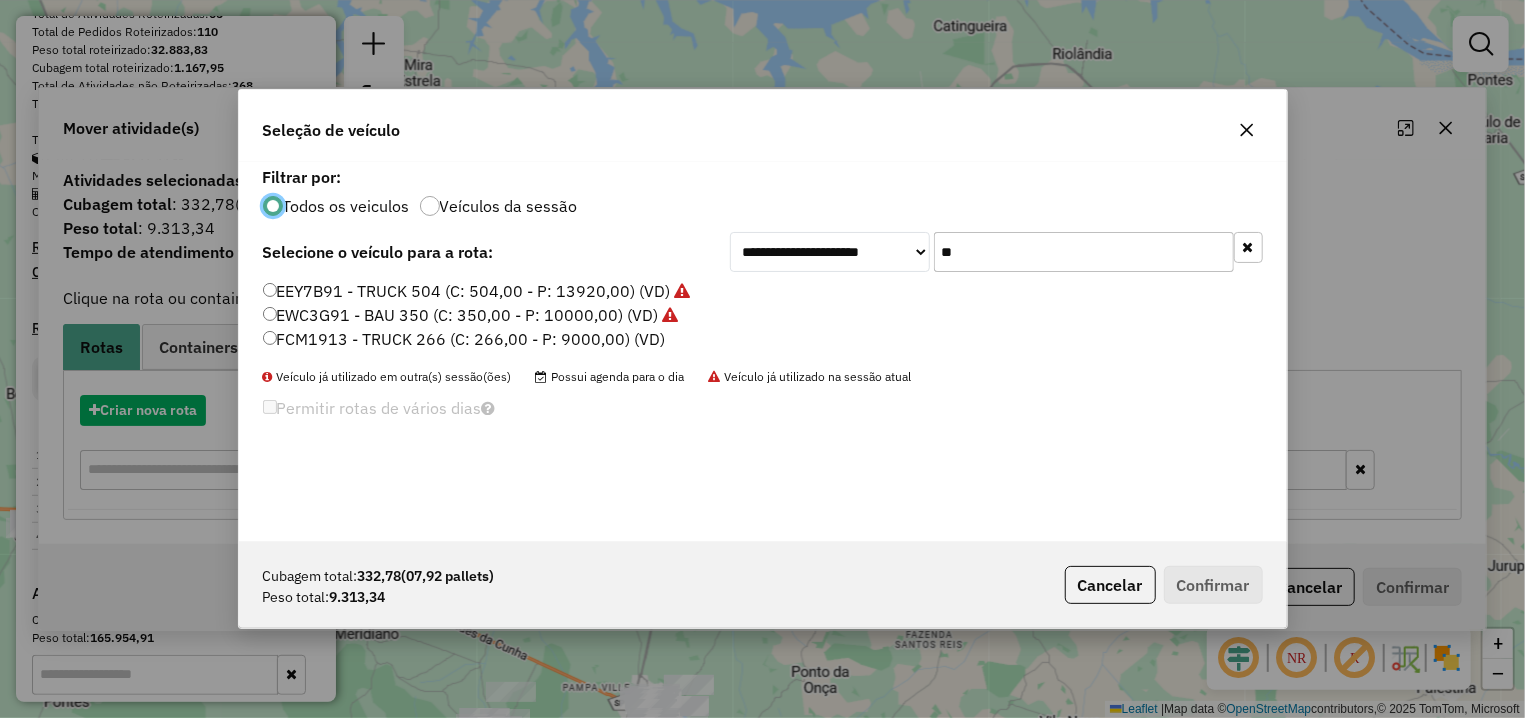 scroll, scrollTop: 11, scrollLeft: 6, axis: both 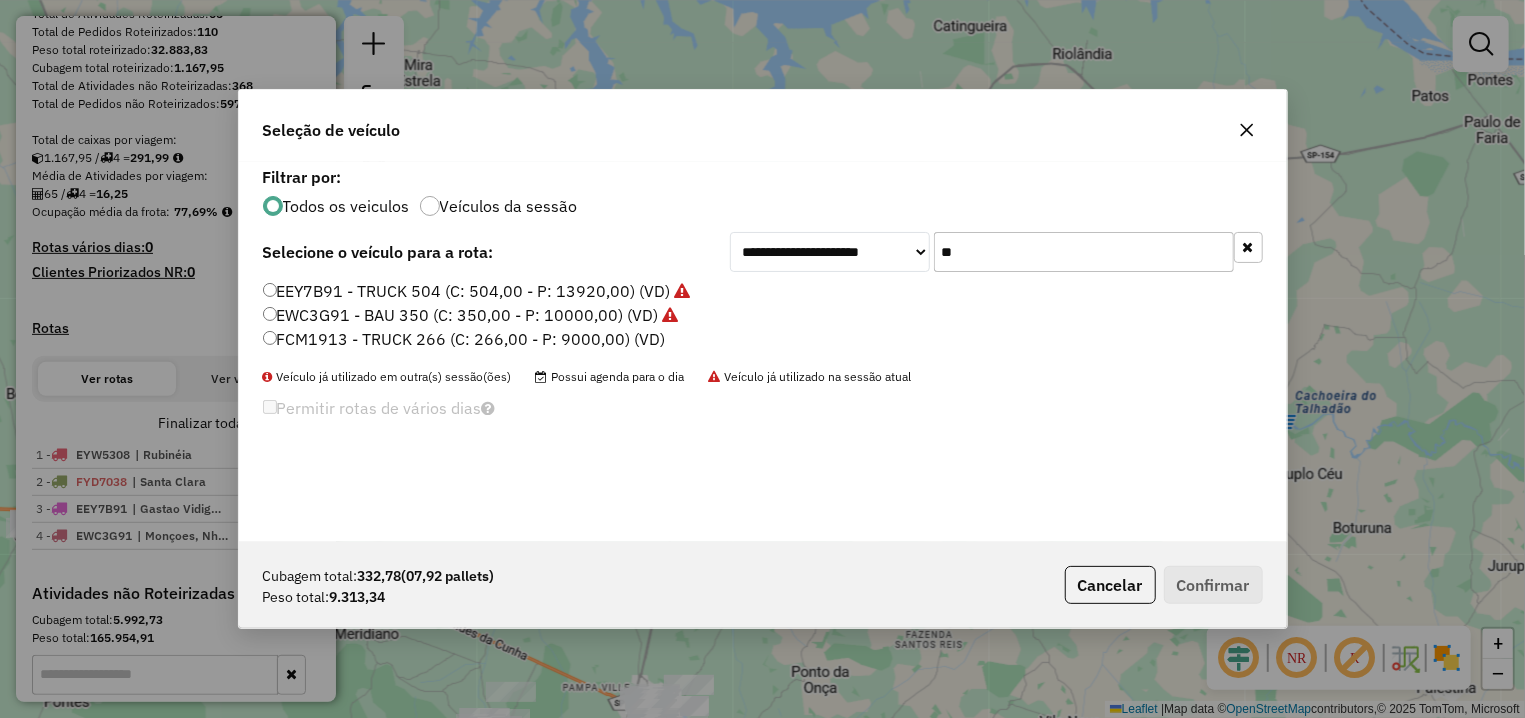 drag, startPoint x: 986, startPoint y: 262, endPoint x: 901, endPoint y: 259, distance: 85.052925 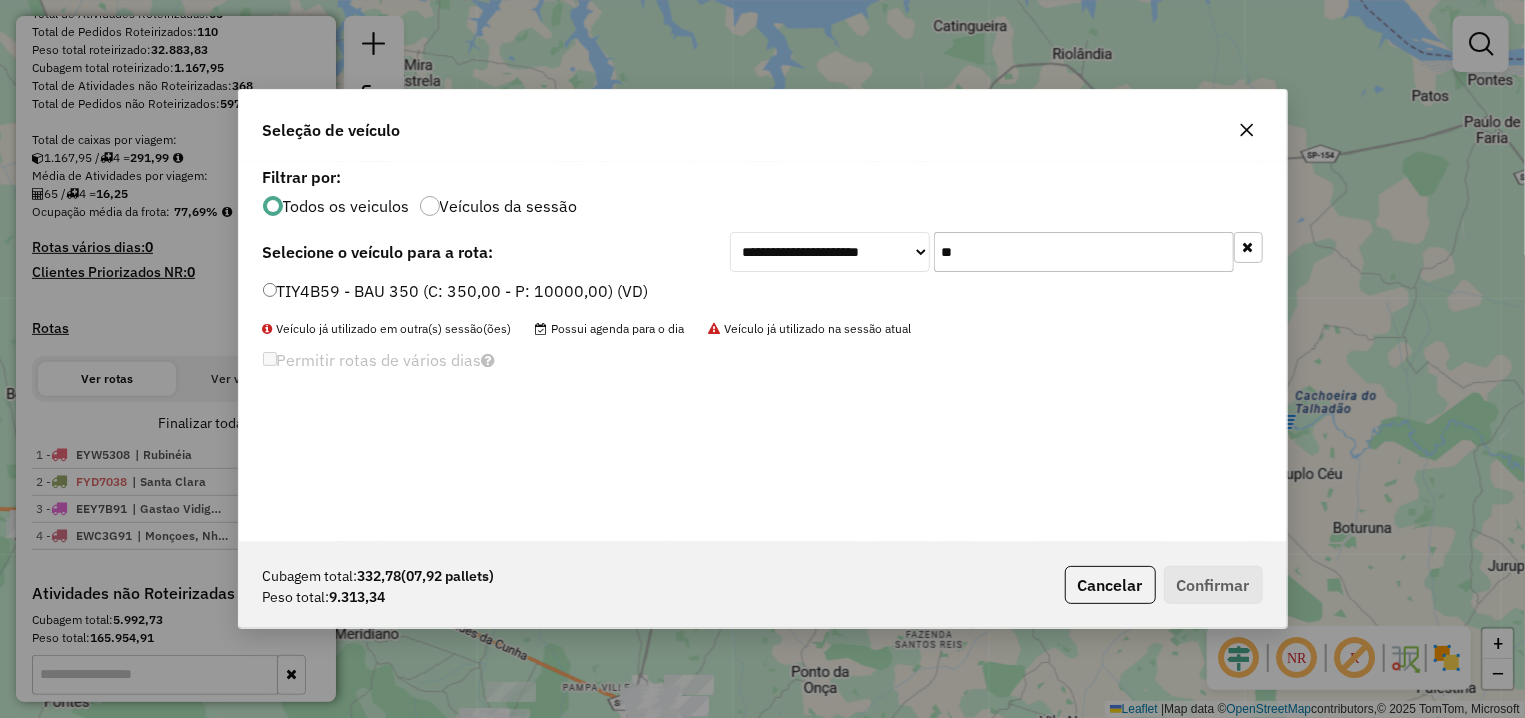 type on "**" 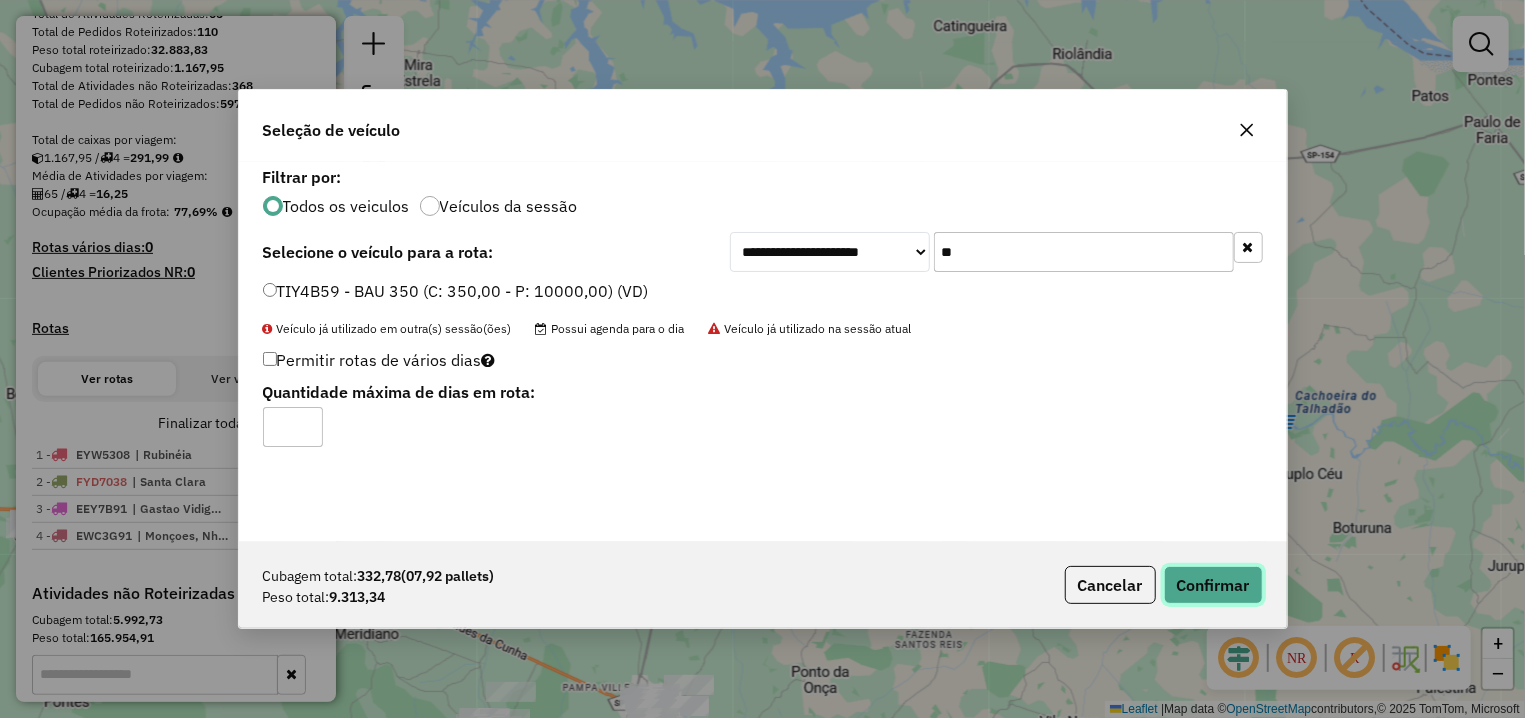 click on "Confirmar" 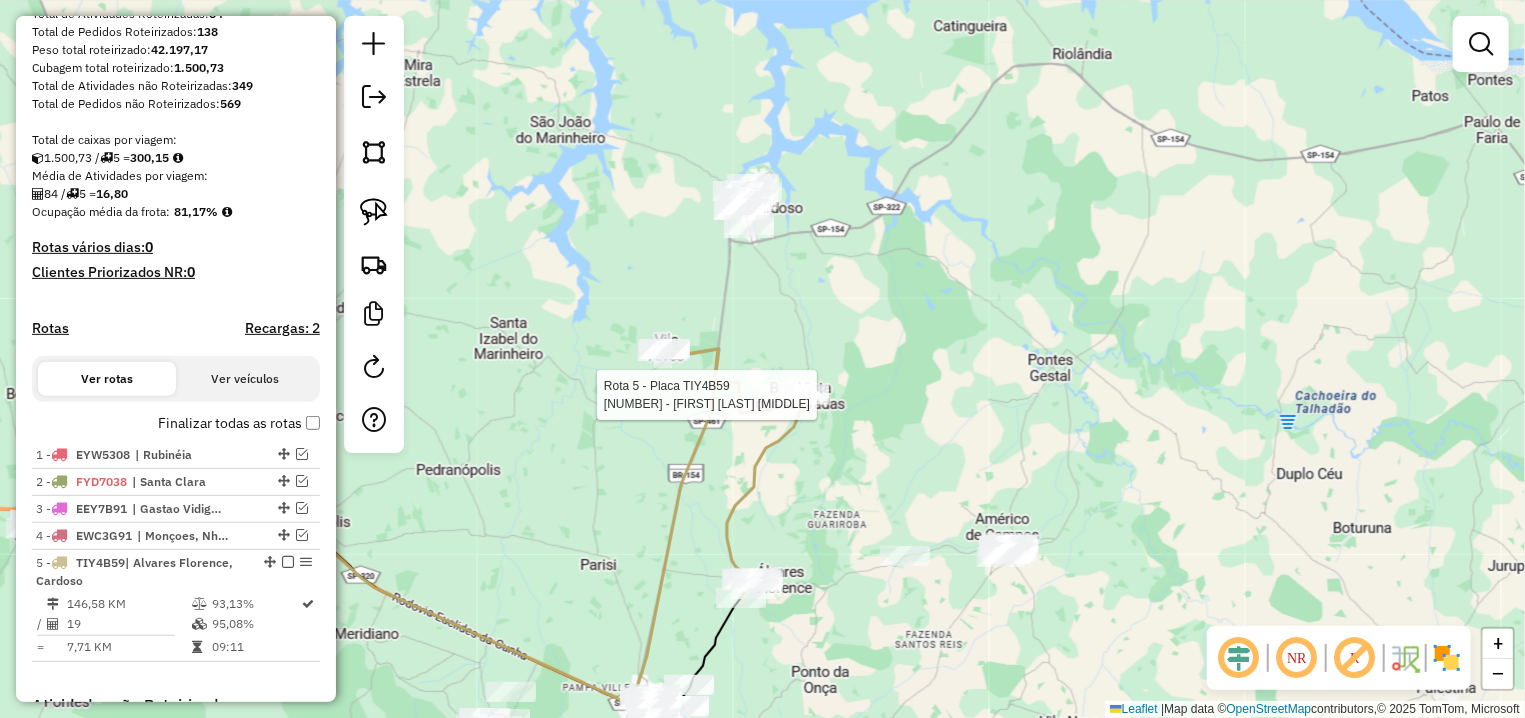 select on "**********" 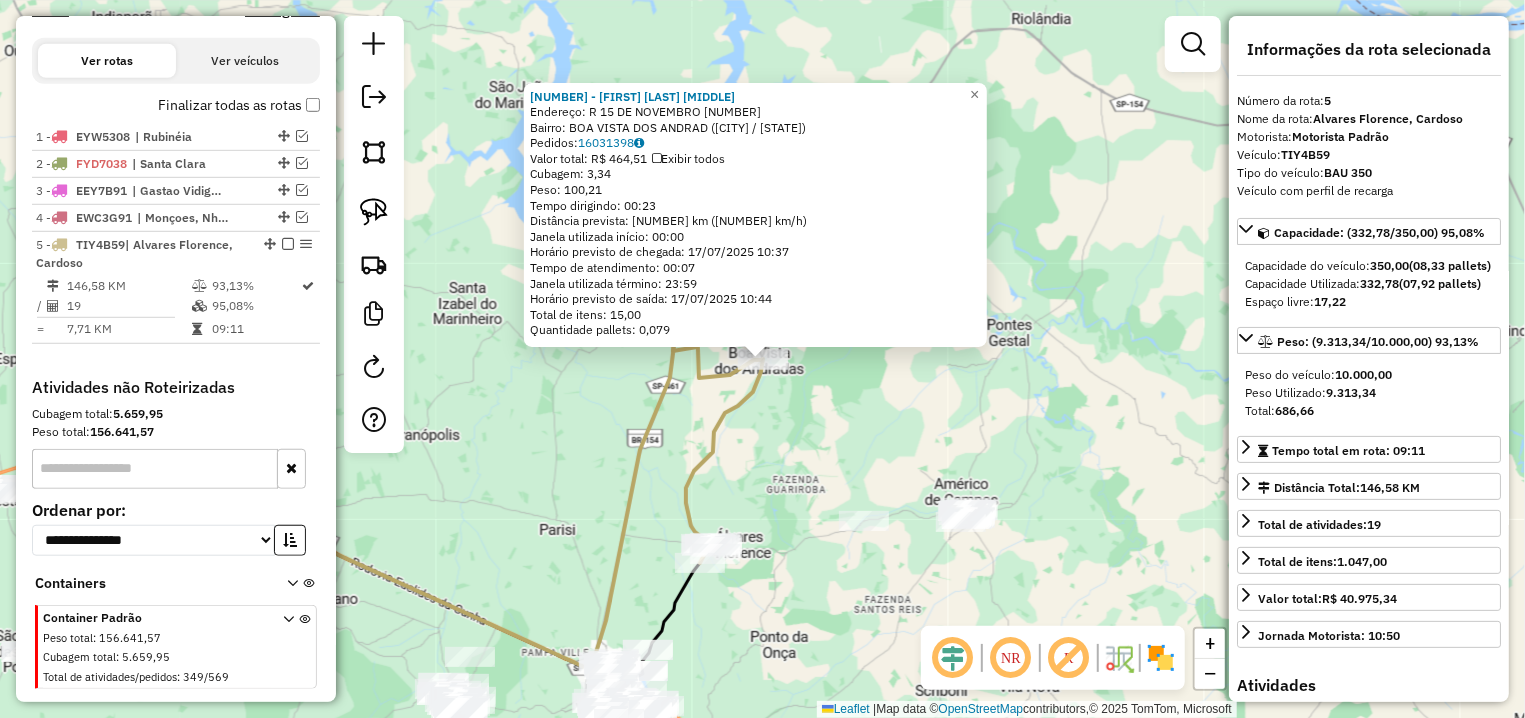 scroll, scrollTop: 678, scrollLeft: 0, axis: vertical 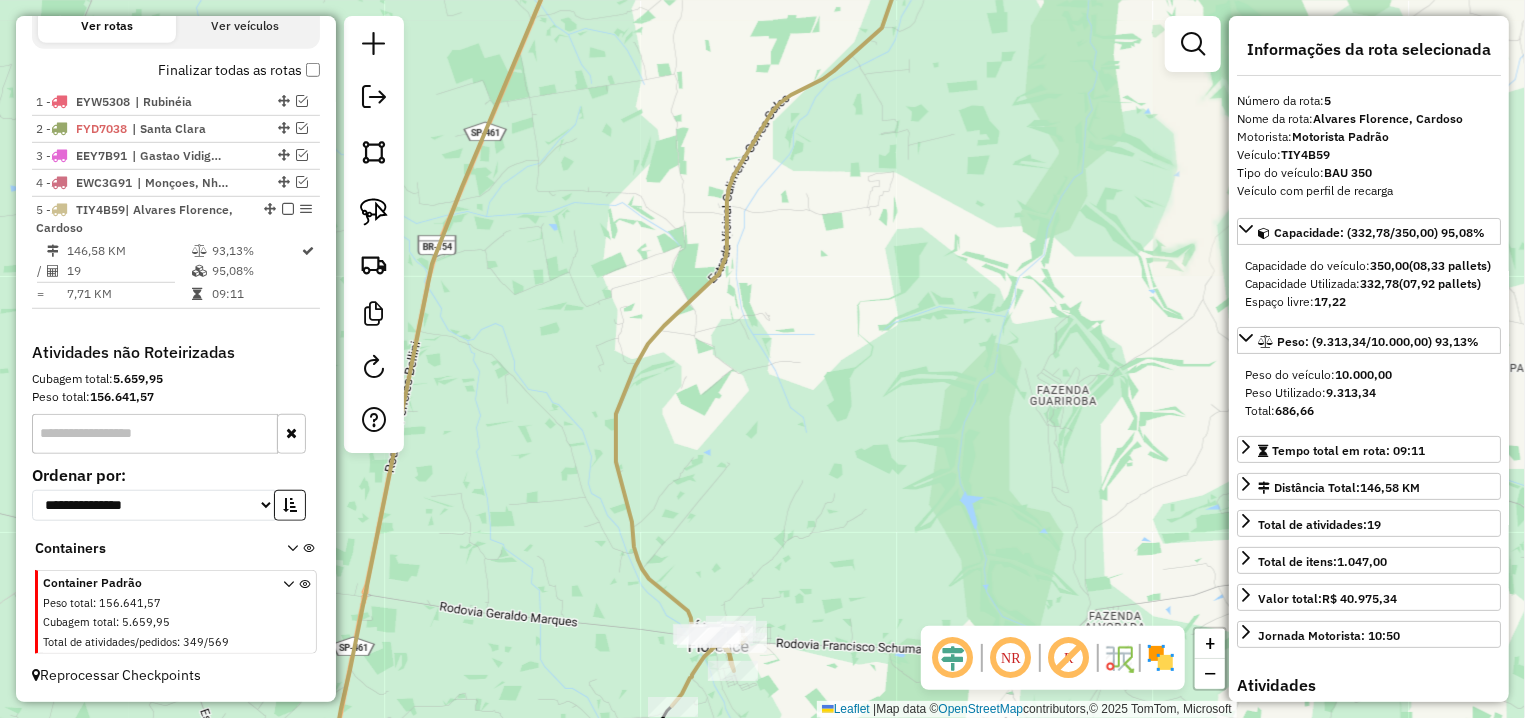 drag, startPoint x: 887, startPoint y: 499, endPoint x: 823, endPoint y: 355, distance: 157.58173 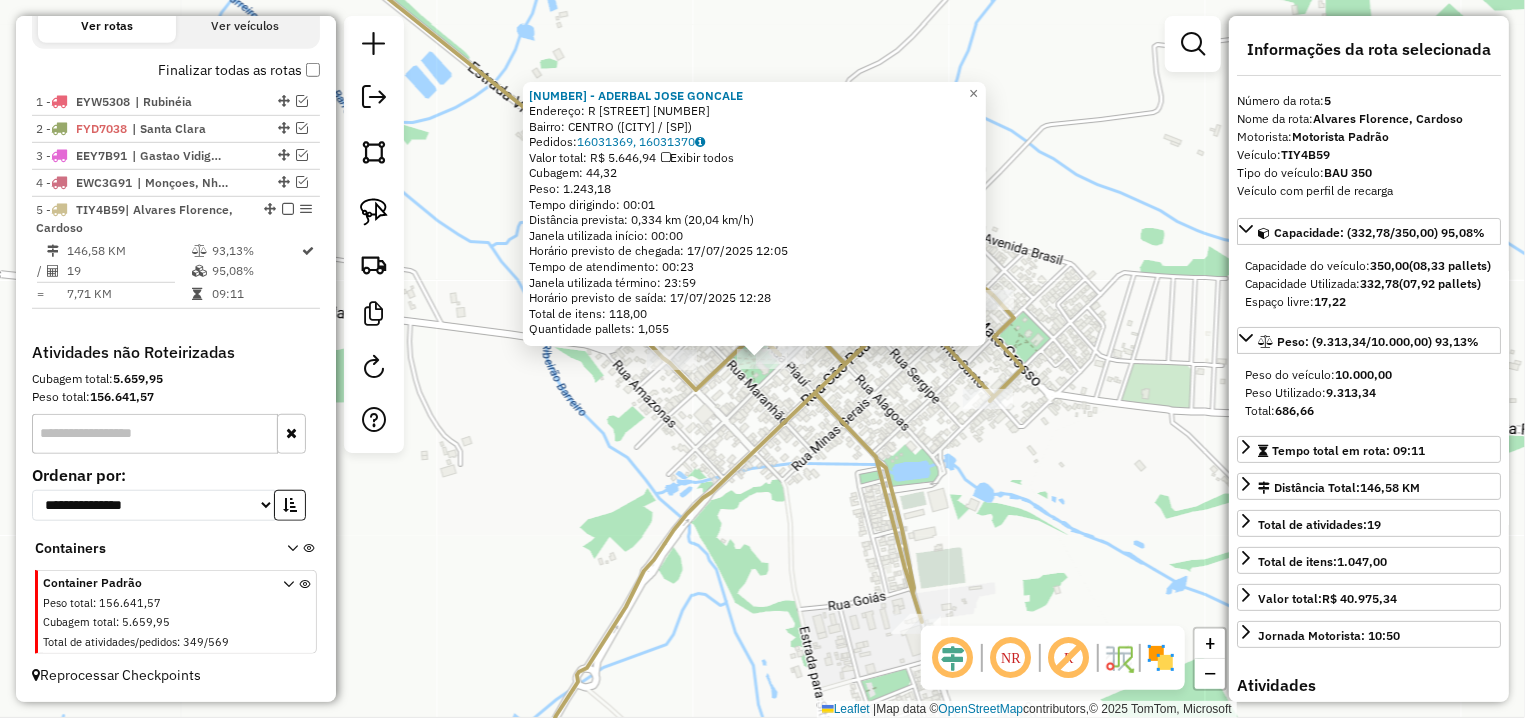 click on "Rota 5 - Placa TIY4B59 [NUMBER] - ADERBAL JOSE GONCALE × [NUMBER] - ADERBAL JOSE GONCALE Endereço: R PIAUI [NUMBER] Bairro: CENTRO ([CITY] / [SP]) Pedidos: [NUMBER], [NUMBER] Valor total: R$ [PRICE] Exibir todos Cubagem: [NUMBER] Peso: [NUMBER] Tempo dirigindo: [TIME] Distância prevista: [DISTANCE] km ([SPEED] km/h) Janela utilizada início: [TIME] Horário previsto de chegada: [DATE] [TIME] Tempo de atendimento: [TIME] Janela utilizada término: [TIME] Horário previsto de saída: [DATE] [TIME] Total de itens: [NUMBER] Quantidade pallets: [NUMBER] × Janela de atendimento Grade de atendimento Capacidade Transportadoras Veículos Cliente Pedidos Rotas Selecione os dias de semana para filtrar as janelas de atendimento Seg Ter Qua Qui Sex Sáb Dom Informe o período da janela de atendimento: De: Até: Filtrar exatamente a janela do cliente Considerar janela de atendimento padrão Selecione os dias de semana para filtrar as grades de atendimento De:" 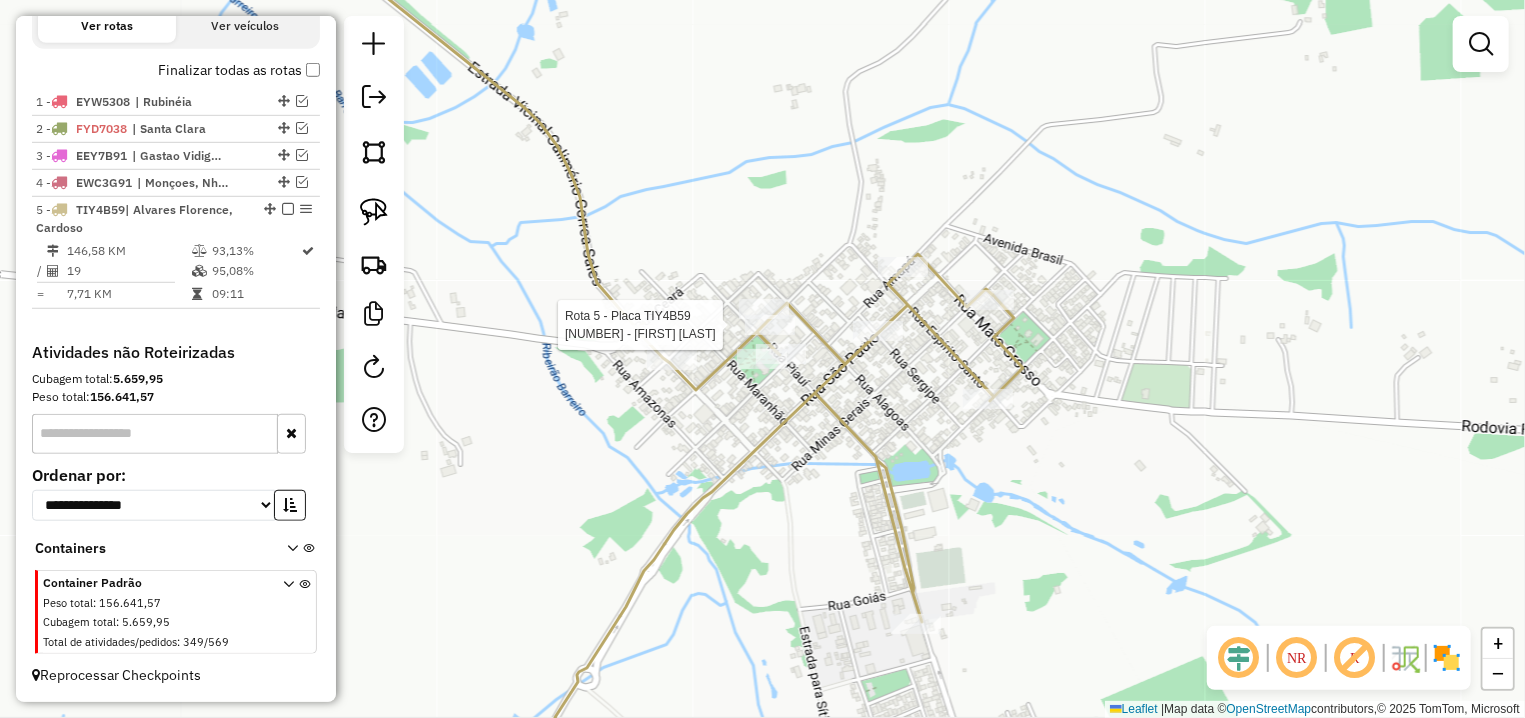 select on "**********" 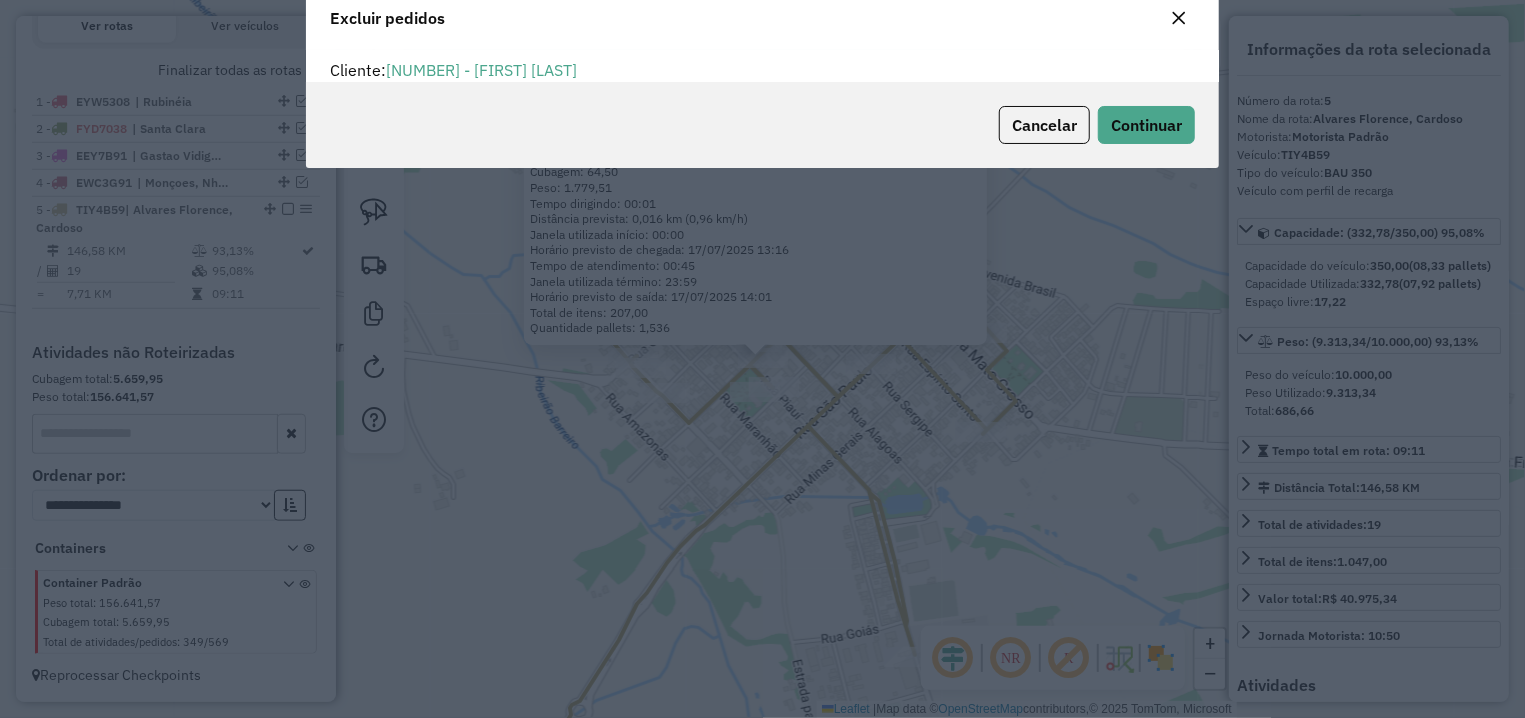 scroll, scrollTop: 0, scrollLeft: 0, axis: both 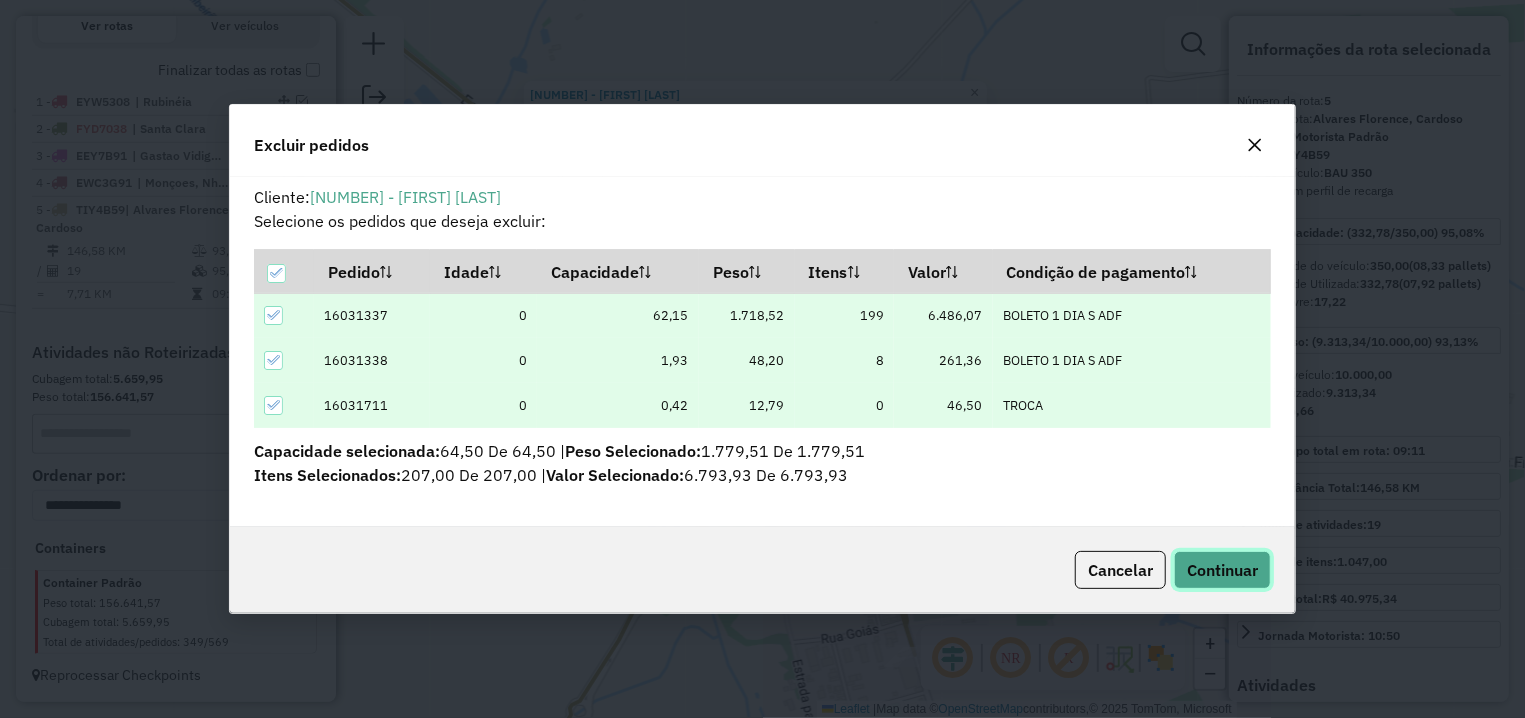 click on "Continuar" 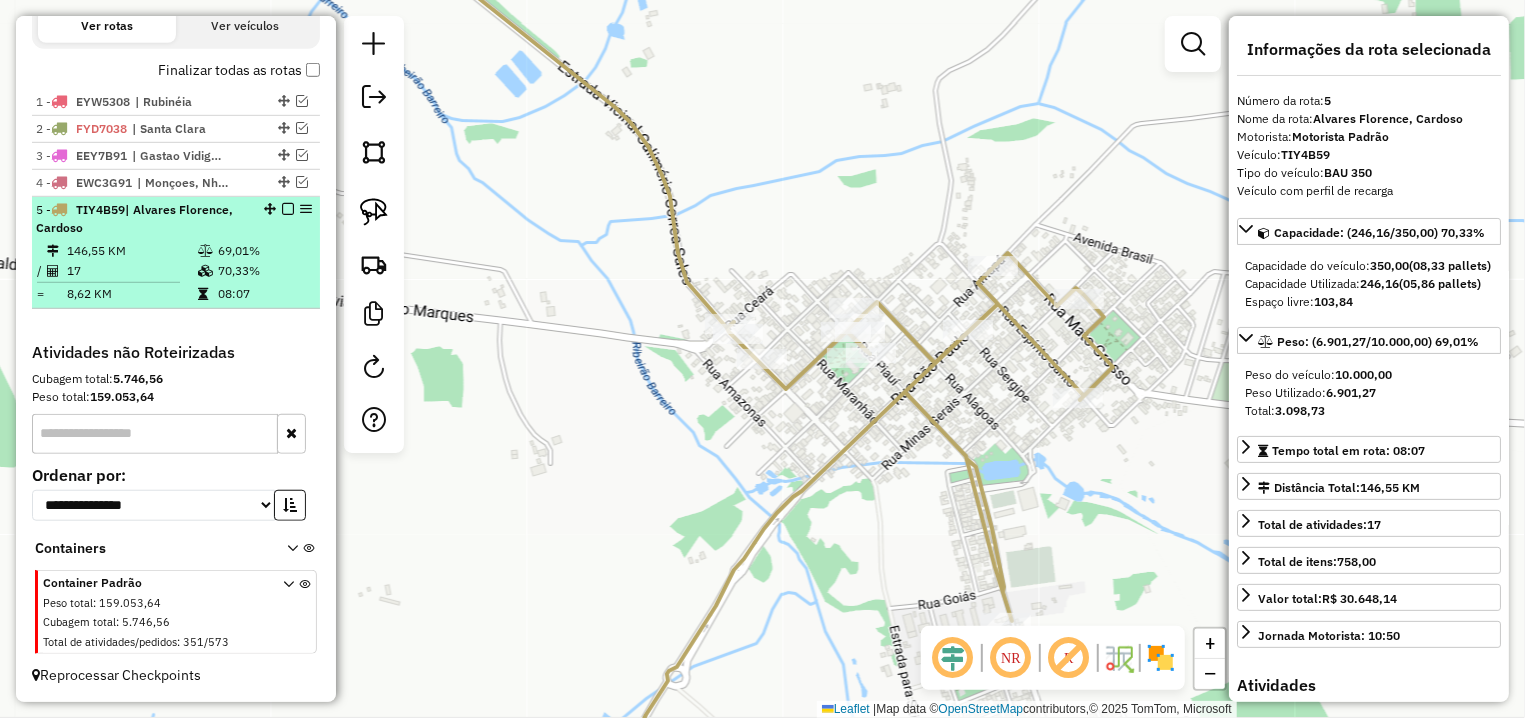 click at bounding box center [288, 209] 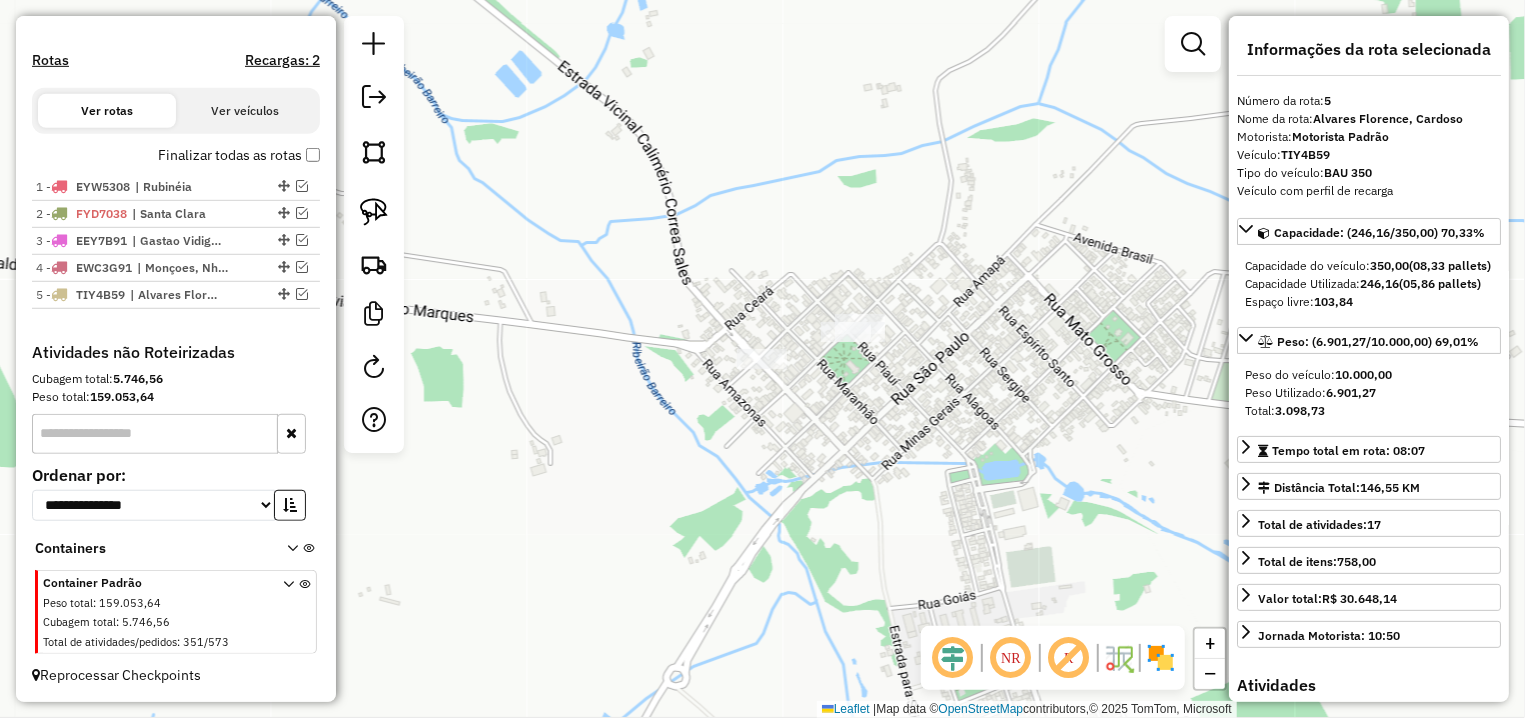 scroll, scrollTop: 593, scrollLeft: 0, axis: vertical 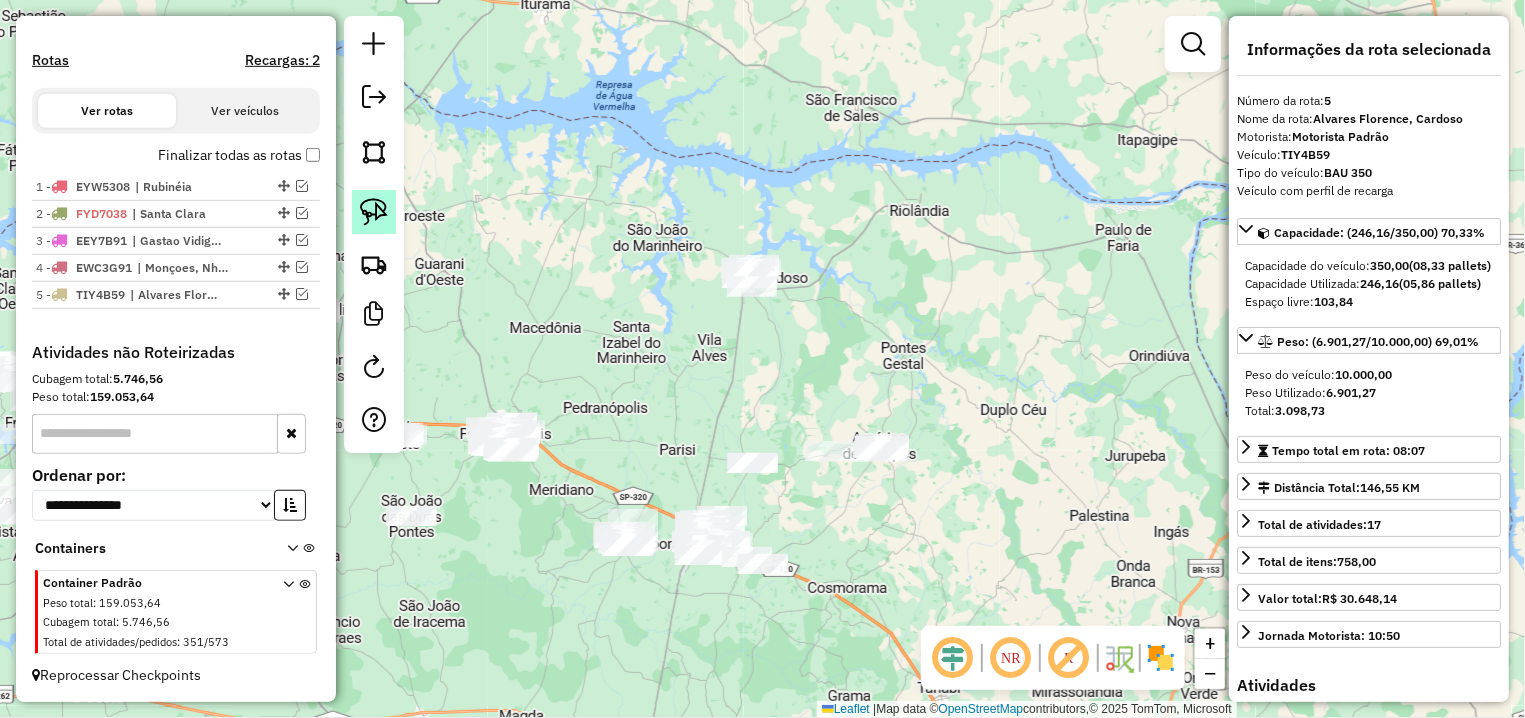 click 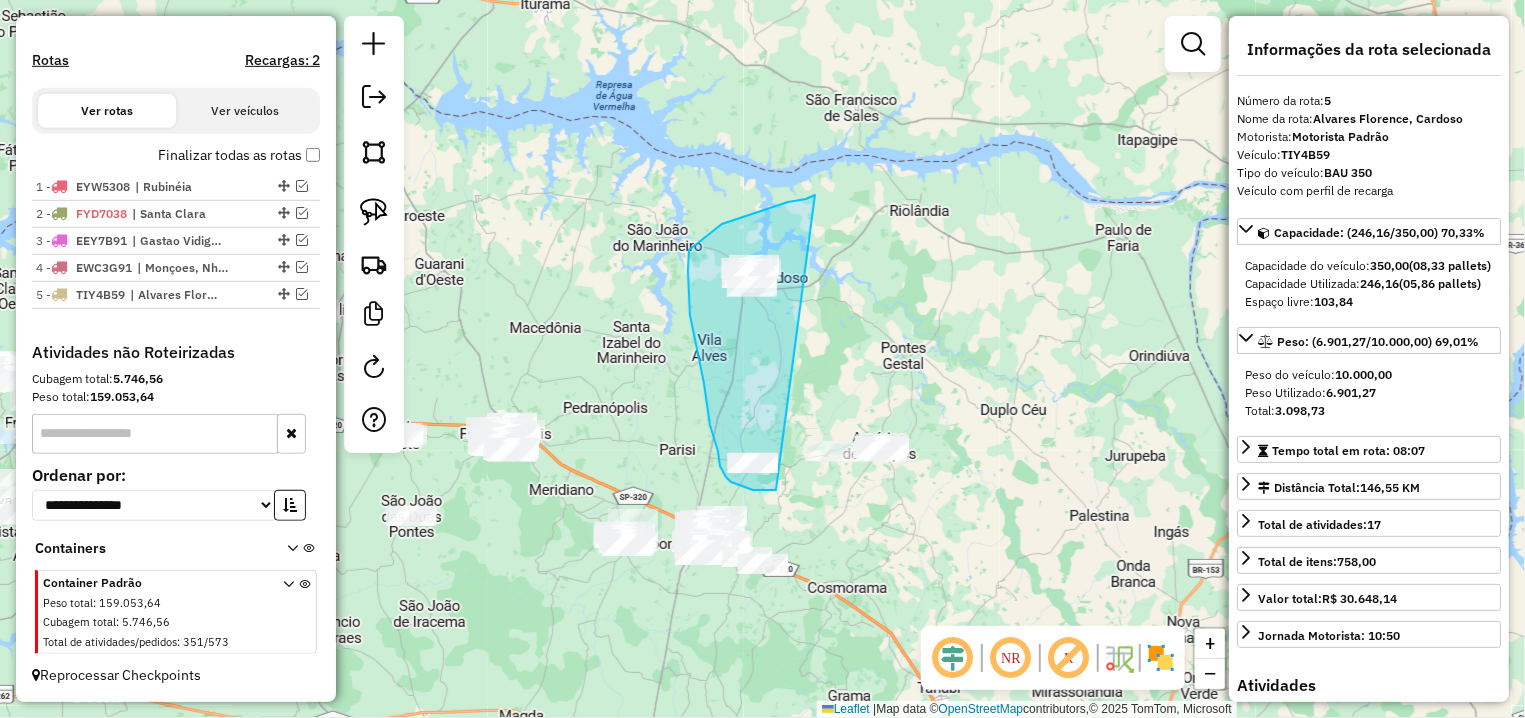 drag, startPoint x: 815, startPoint y: 195, endPoint x: 776, endPoint y: 490, distance: 297.5668 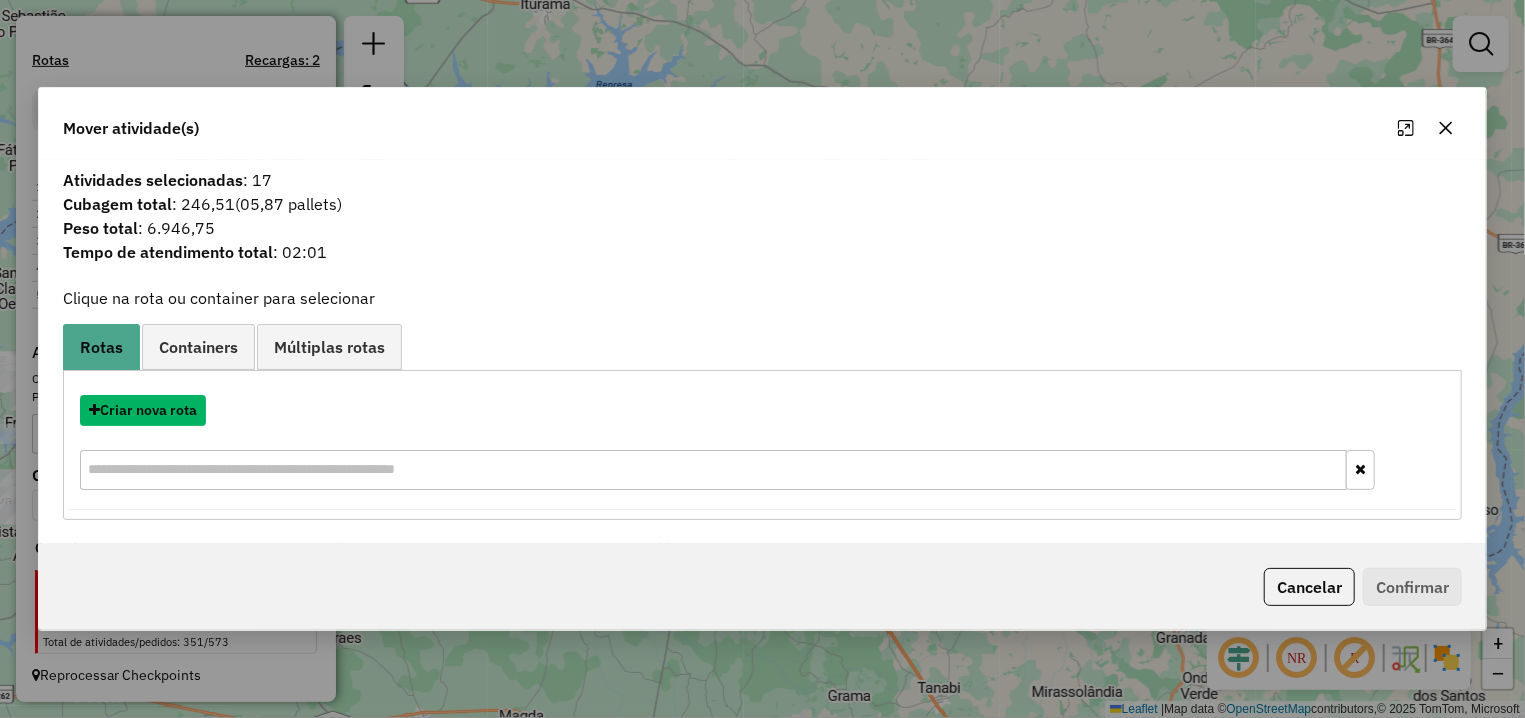 click on "Criar nova rota" at bounding box center (143, 410) 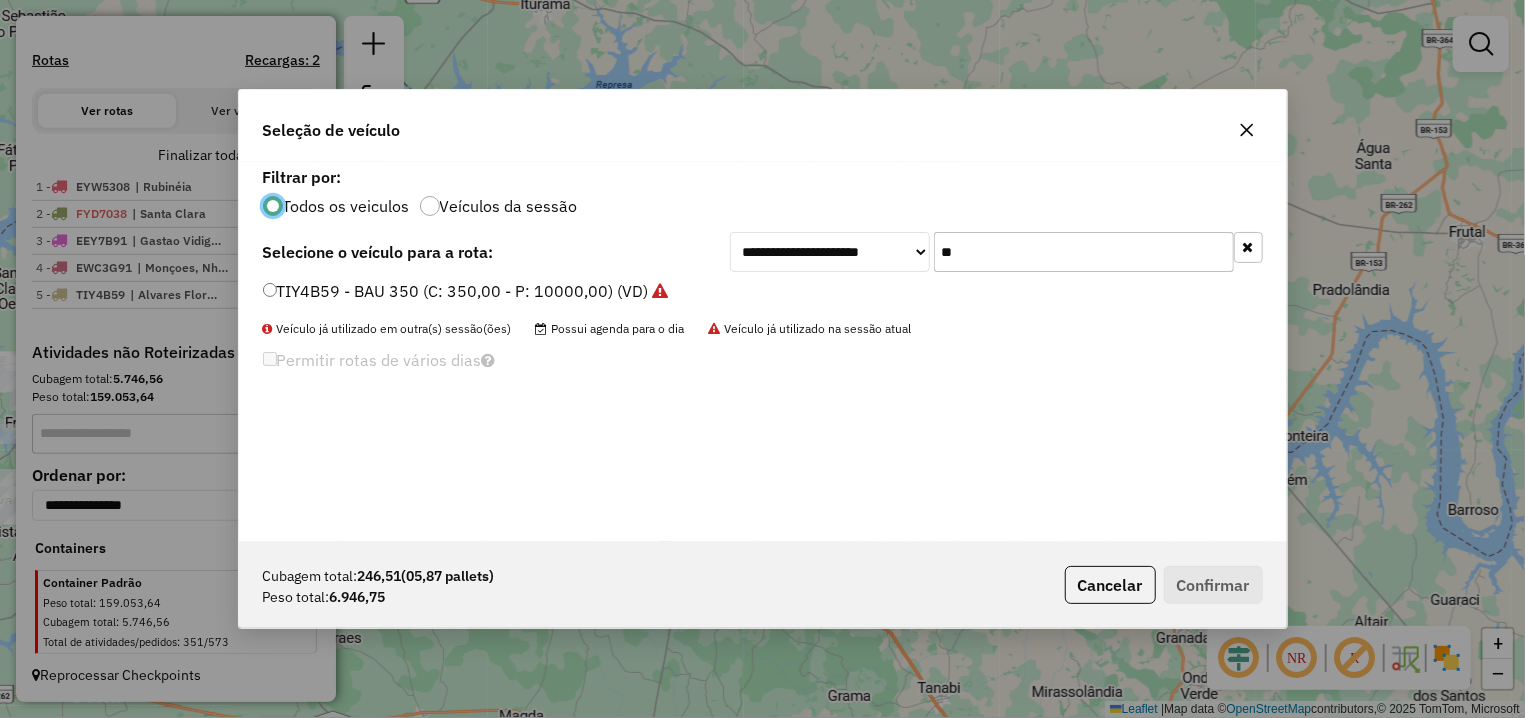scroll, scrollTop: 11, scrollLeft: 6, axis: both 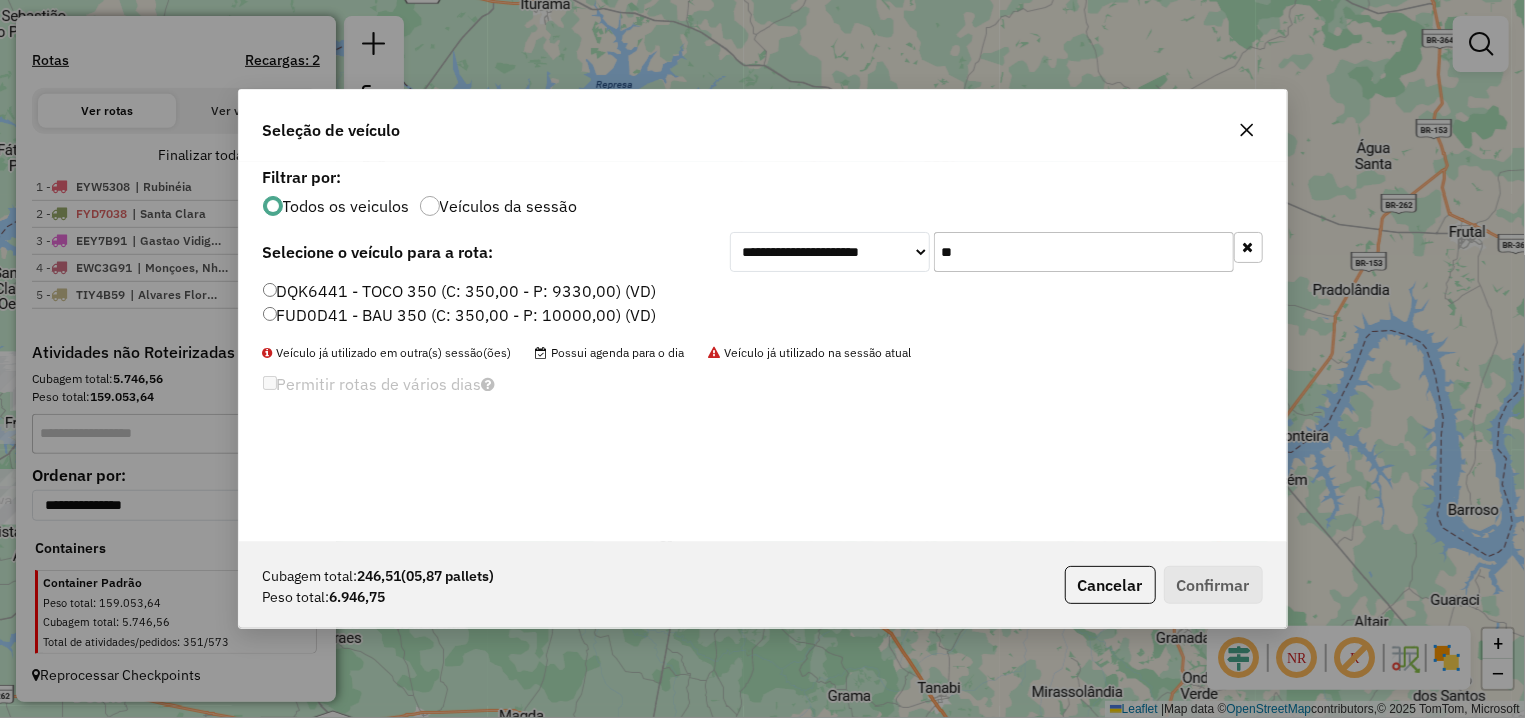 type on "**" 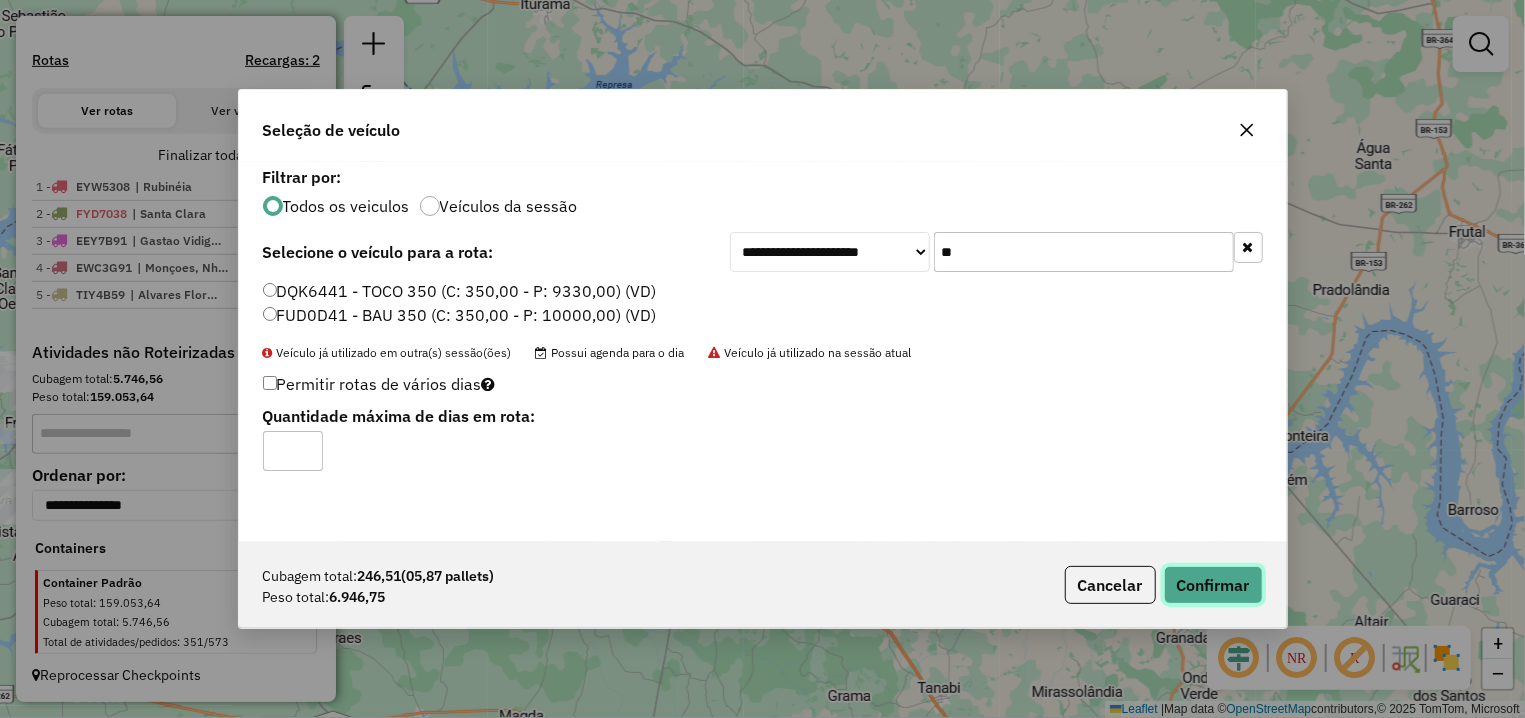 click on "Confirmar" 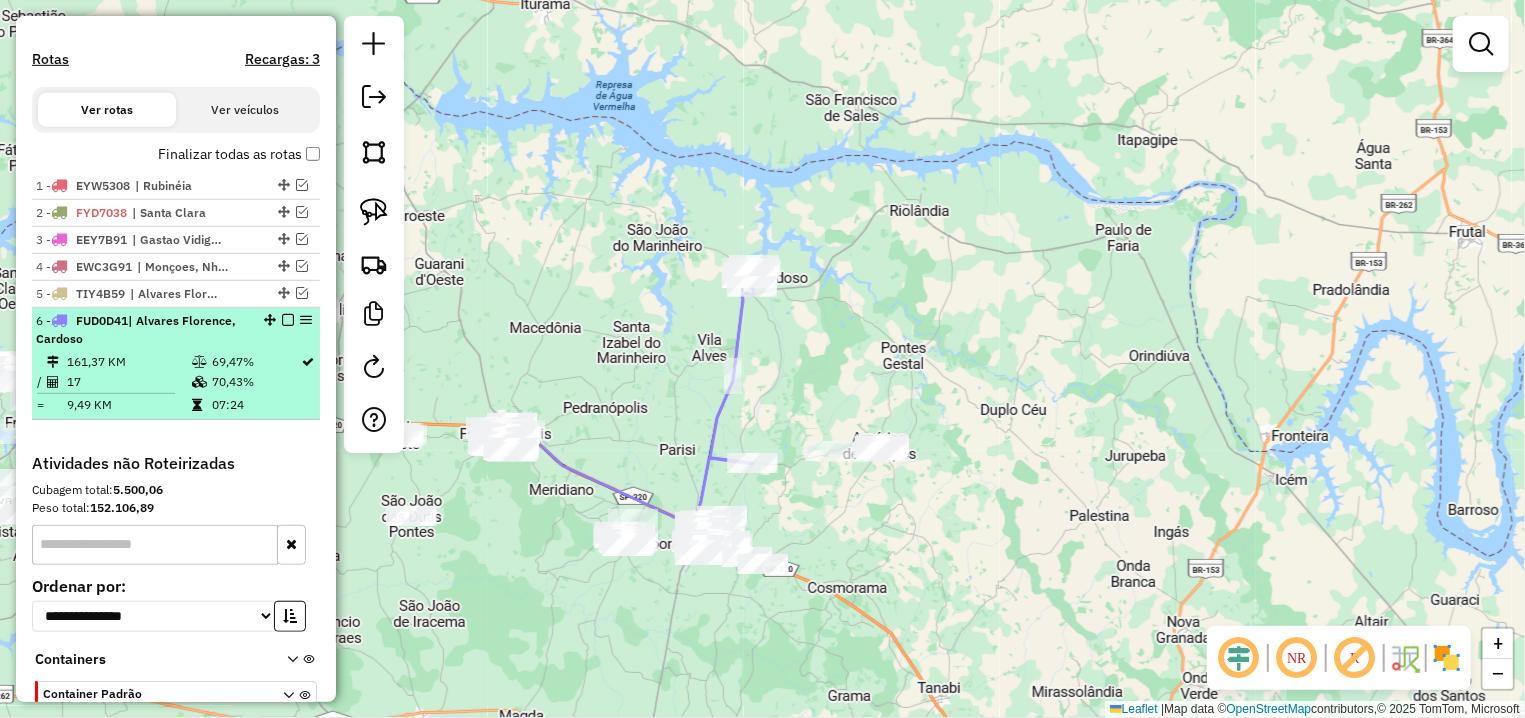 click at bounding box center (288, 320) 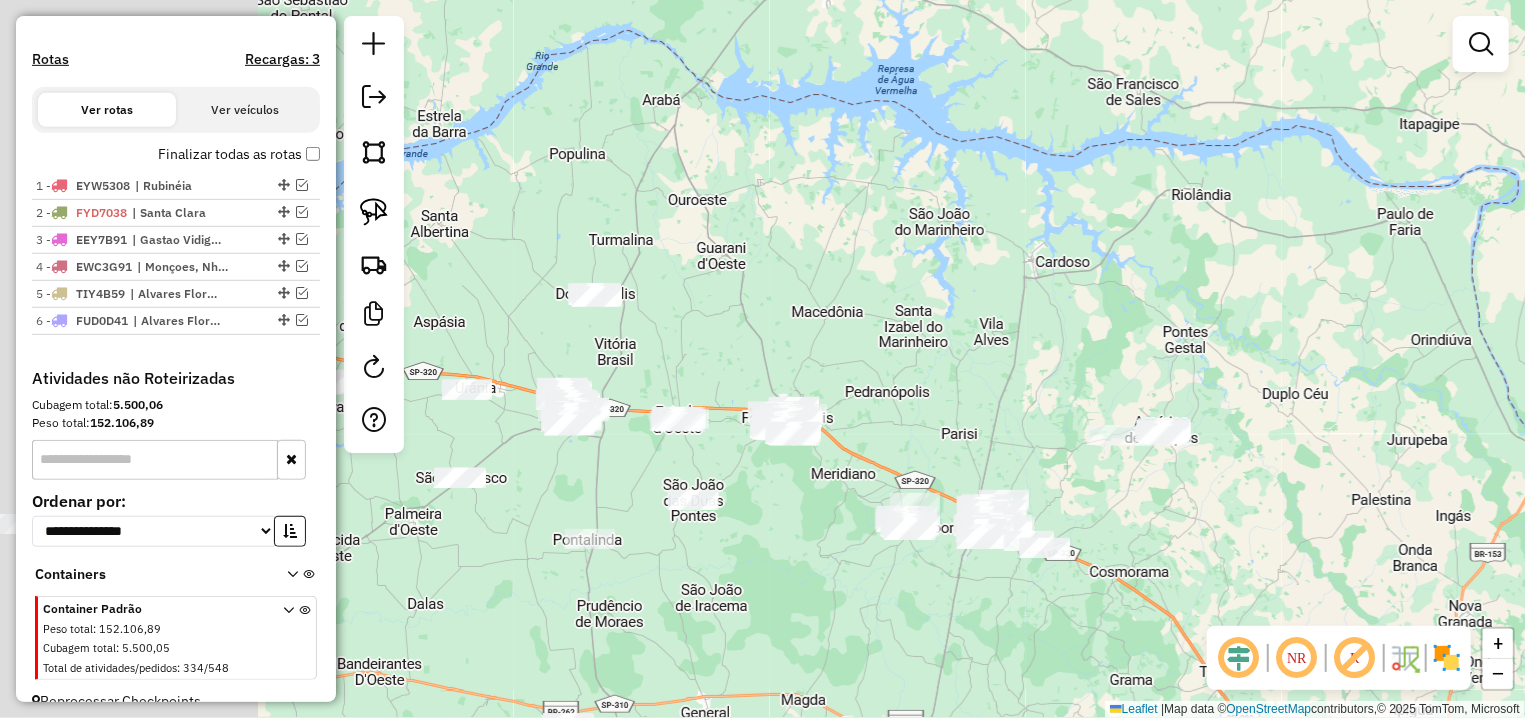 drag, startPoint x: 740, startPoint y: 417, endPoint x: 1037, endPoint y: 400, distance: 297.48615 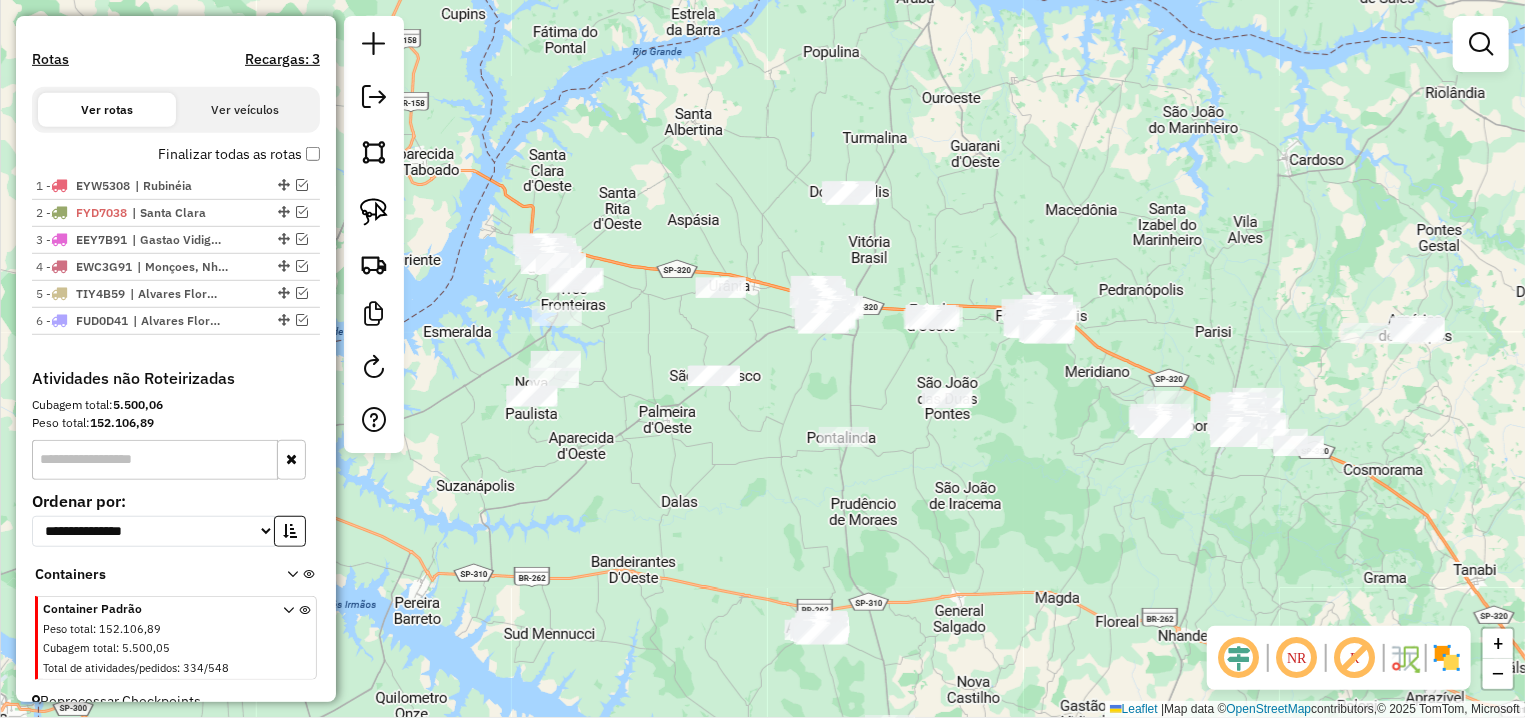 drag, startPoint x: 870, startPoint y: 496, endPoint x: 1109, endPoint y: 394, distance: 259.85574 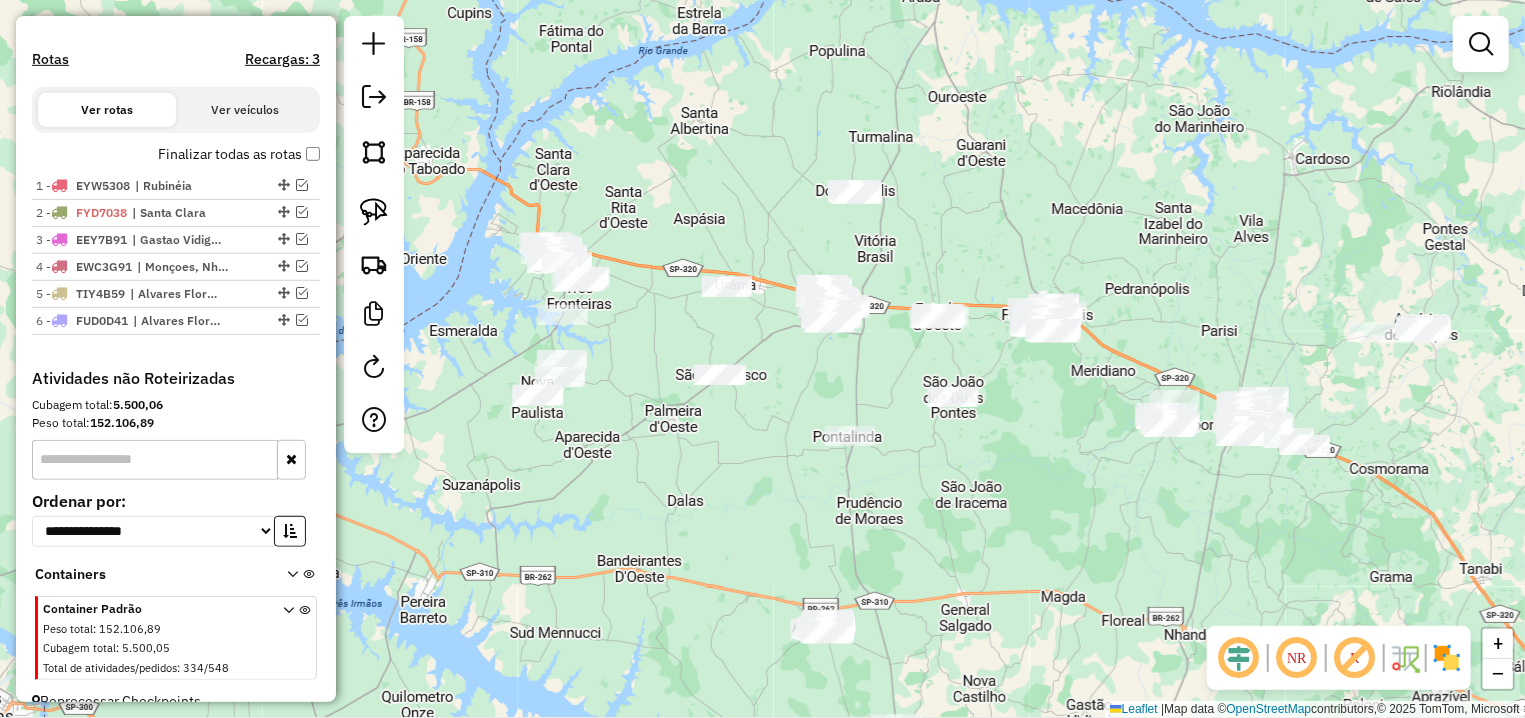 drag, startPoint x: 623, startPoint y: 367, endPoint x: 711, endPoint y: 394, distance: 92.0489 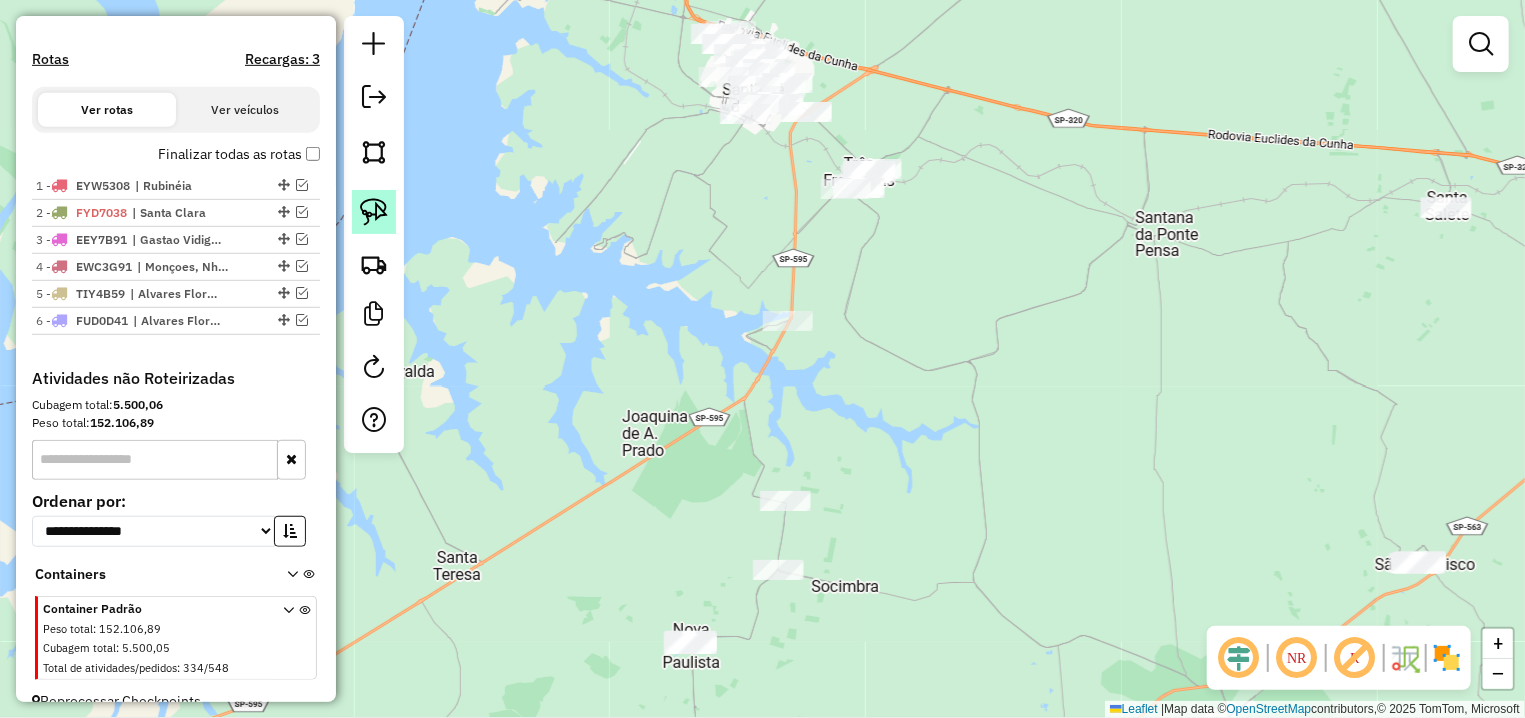click 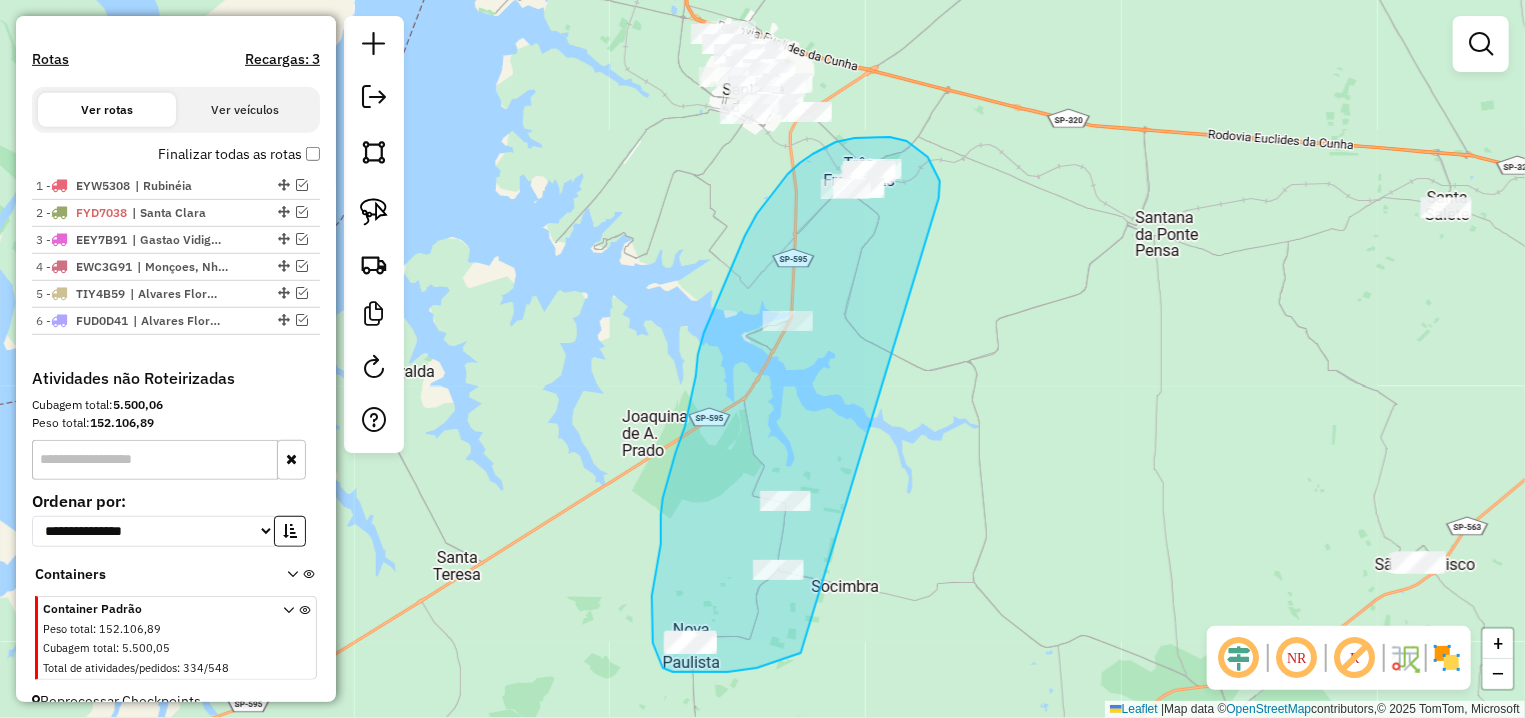 drag, startPoint x: 921, startPoint y: 151, endPoint x: 802, endPoint y: 652, distance: 514.93884 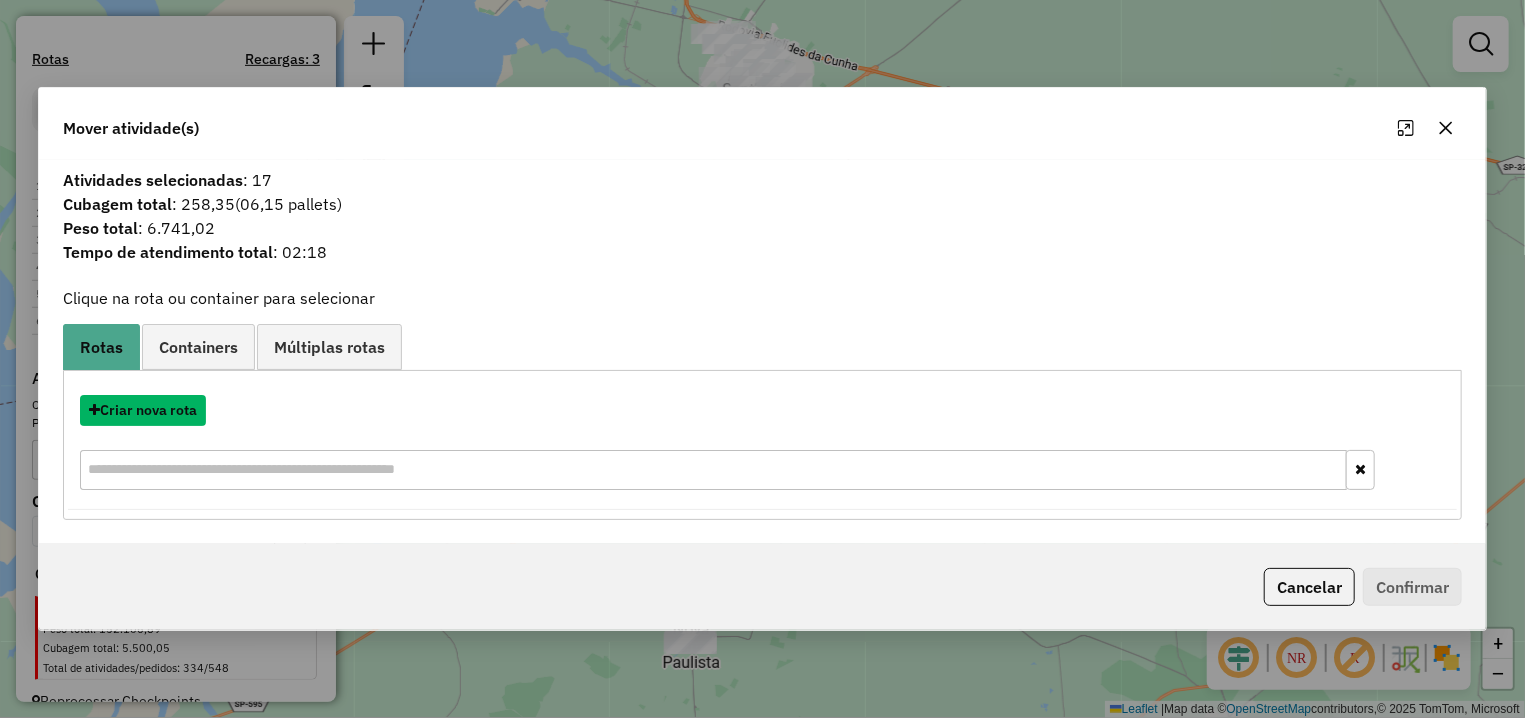 click on "Criar nova rota" at bounding box center [143, 410] 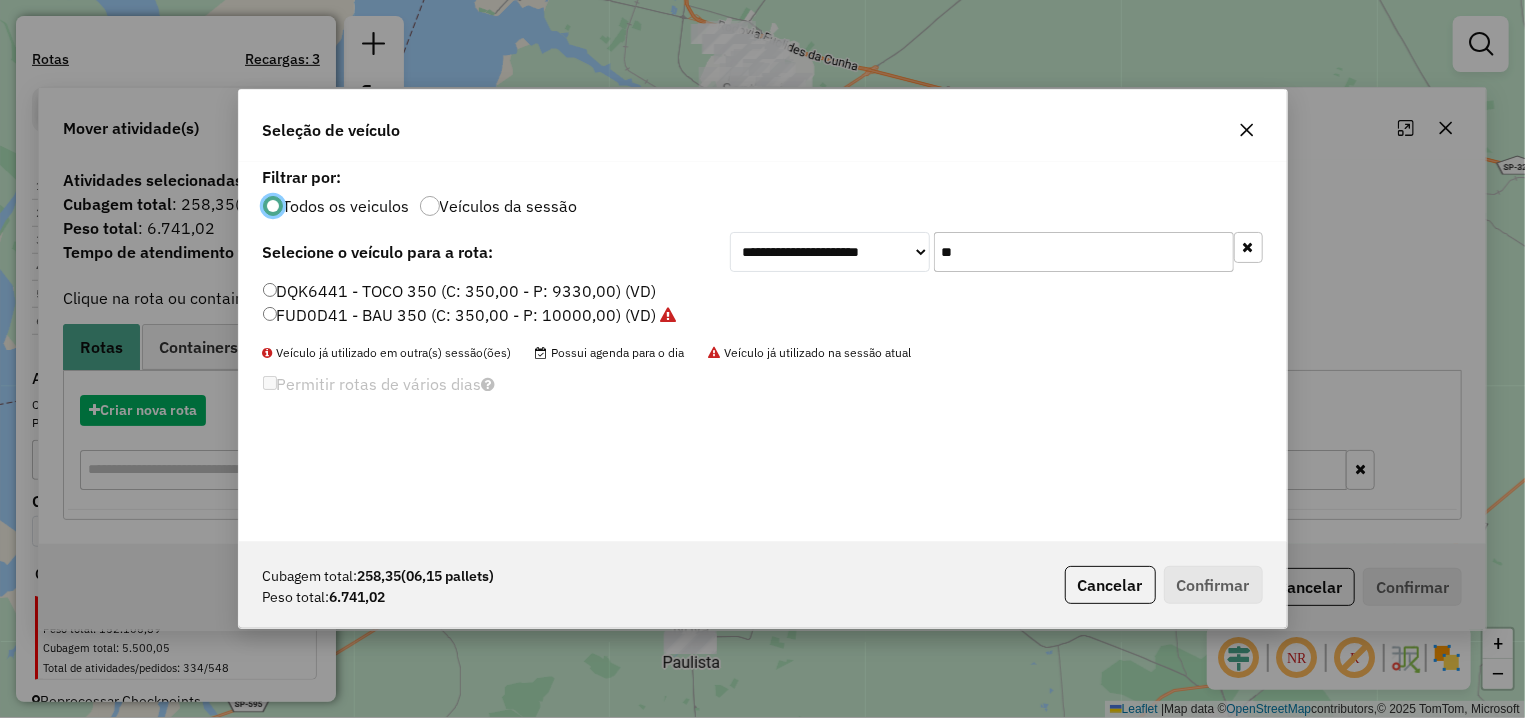 scroll, scrollTop: 11, scrollLeft: 6, axis: both 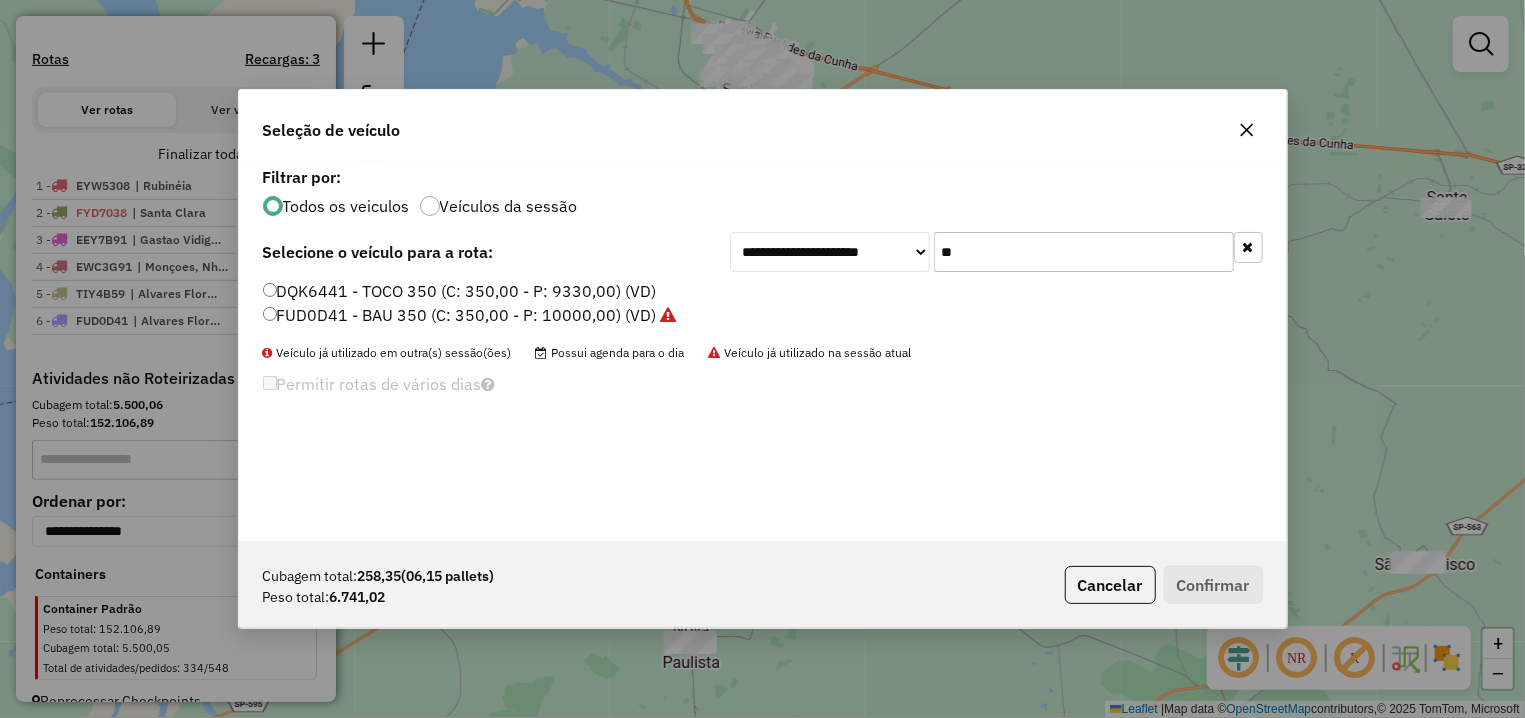 drag, startPoint x: 989, startPoint y: 245, endPoint x: 848, endPoint y: 245, distance: 141 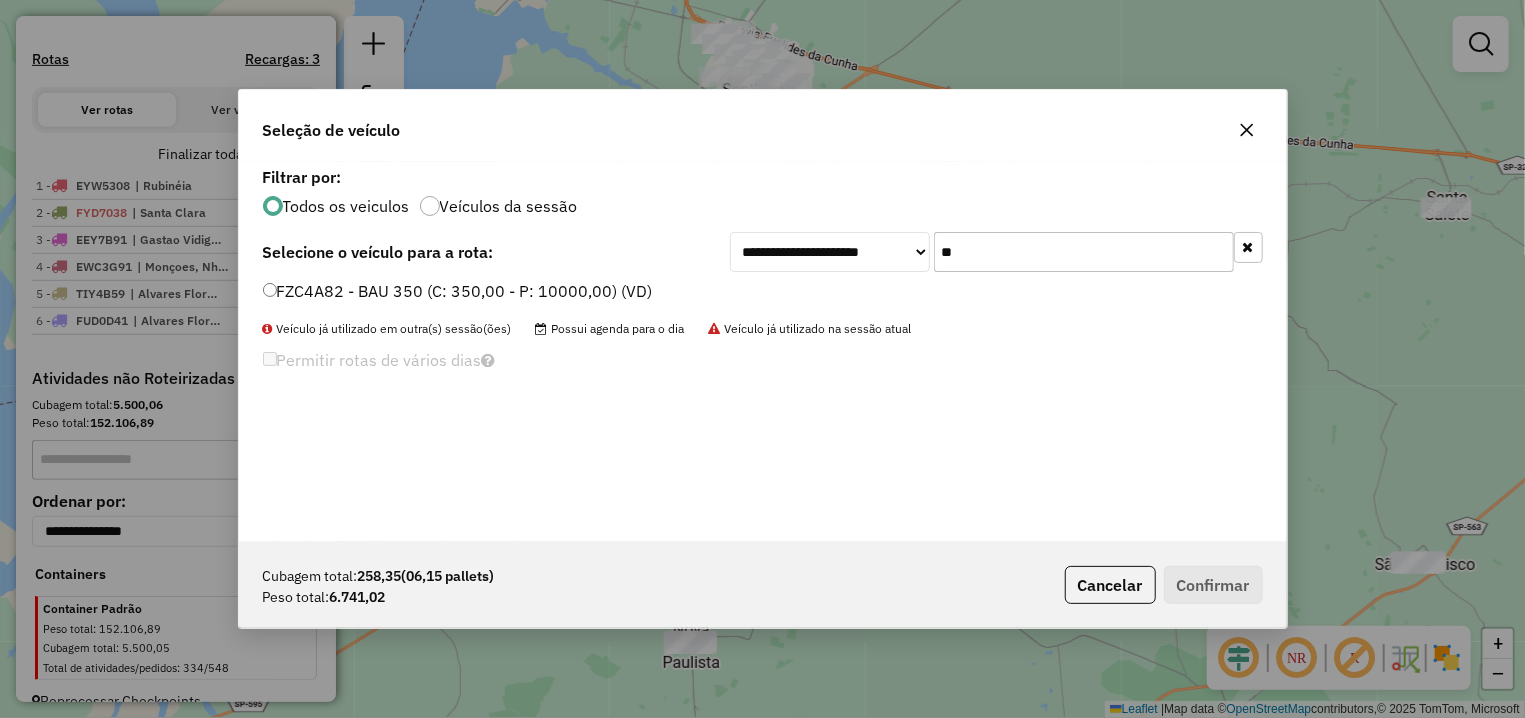 type on "**" 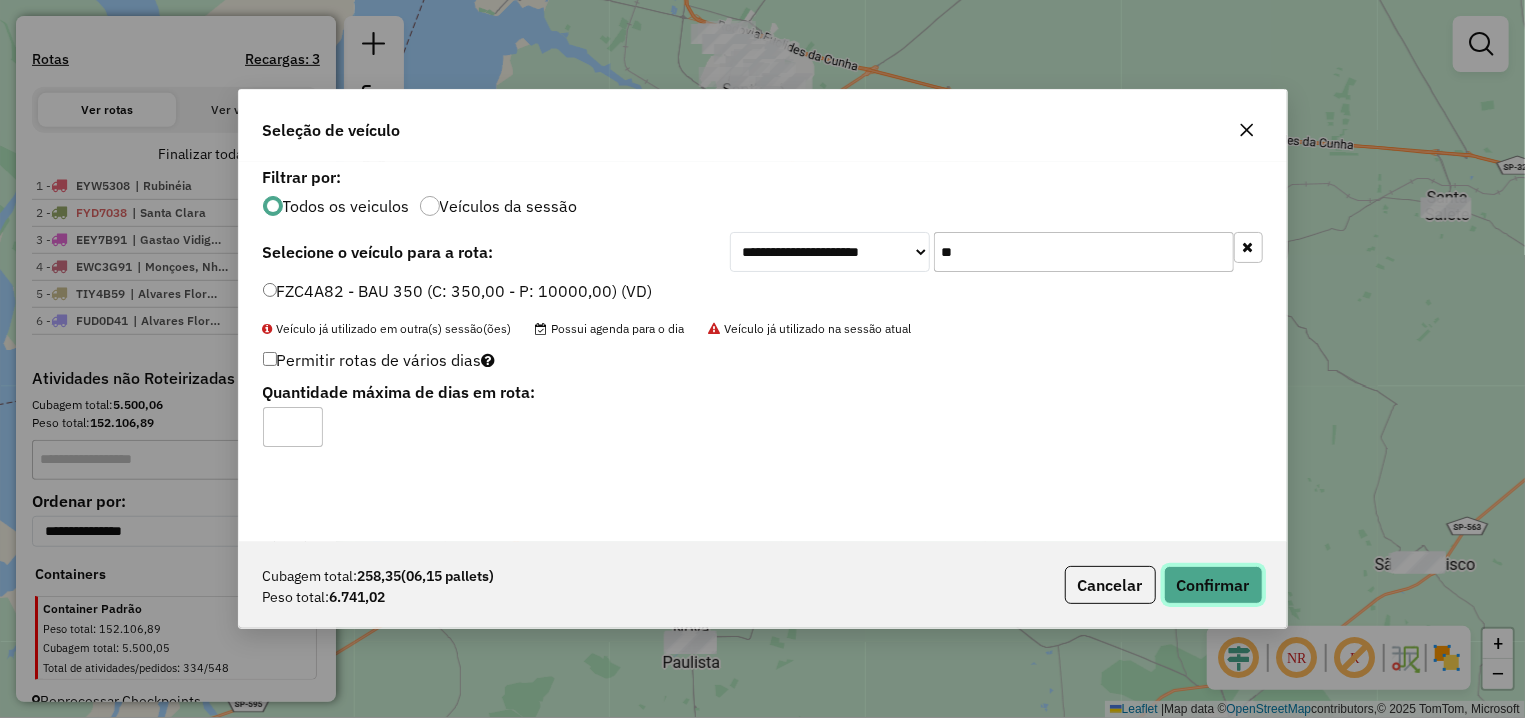 click on "Confirmar" 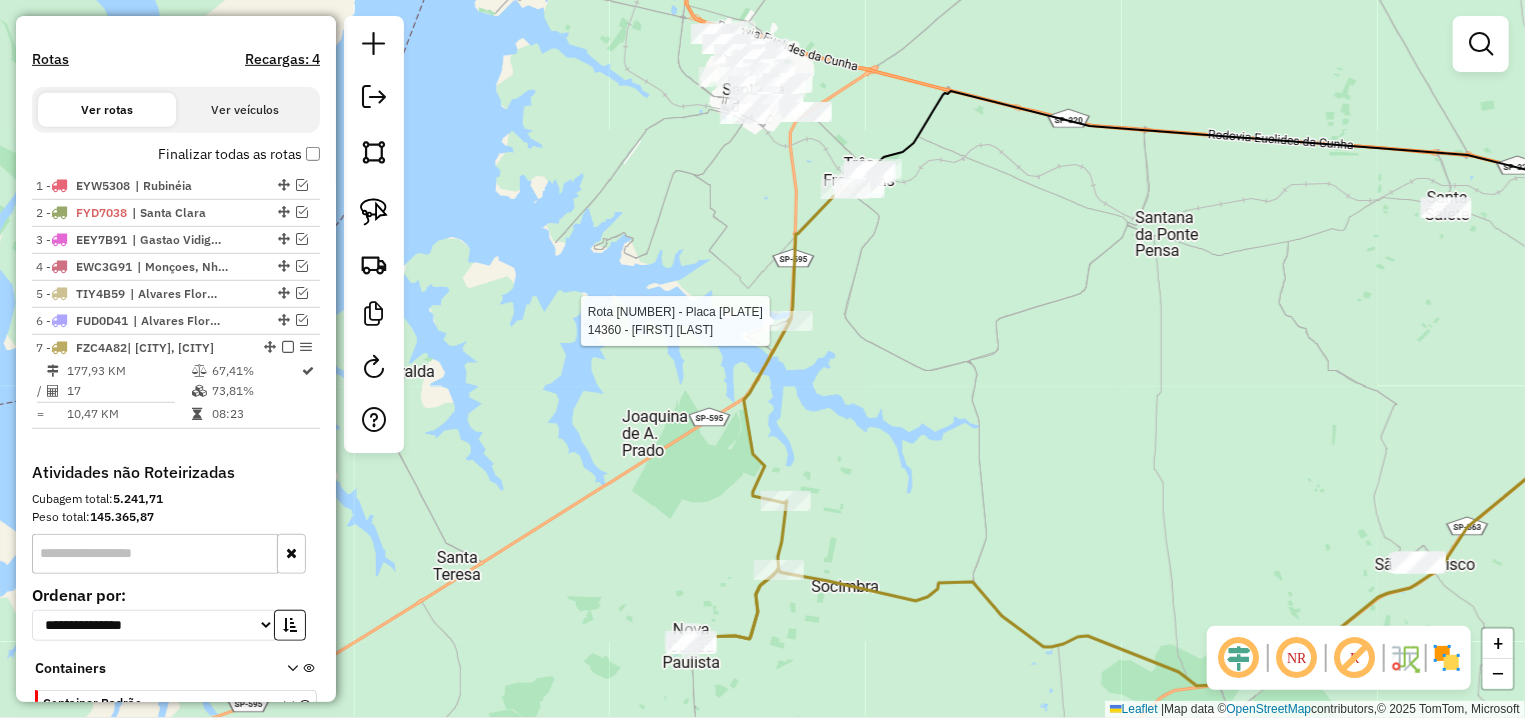 select on "**********" 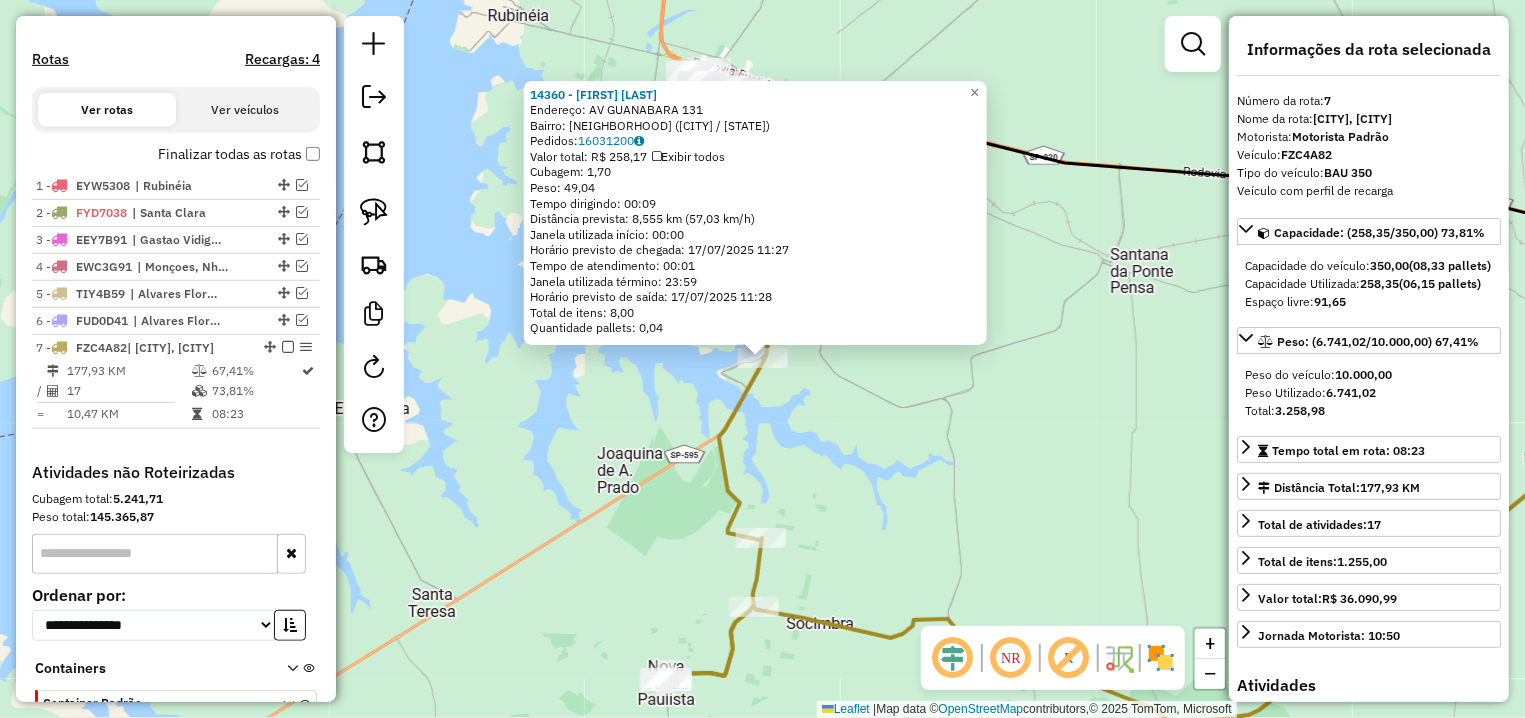 scroll, scrollTop: 731, scrollLeft: 0, axis: vertical 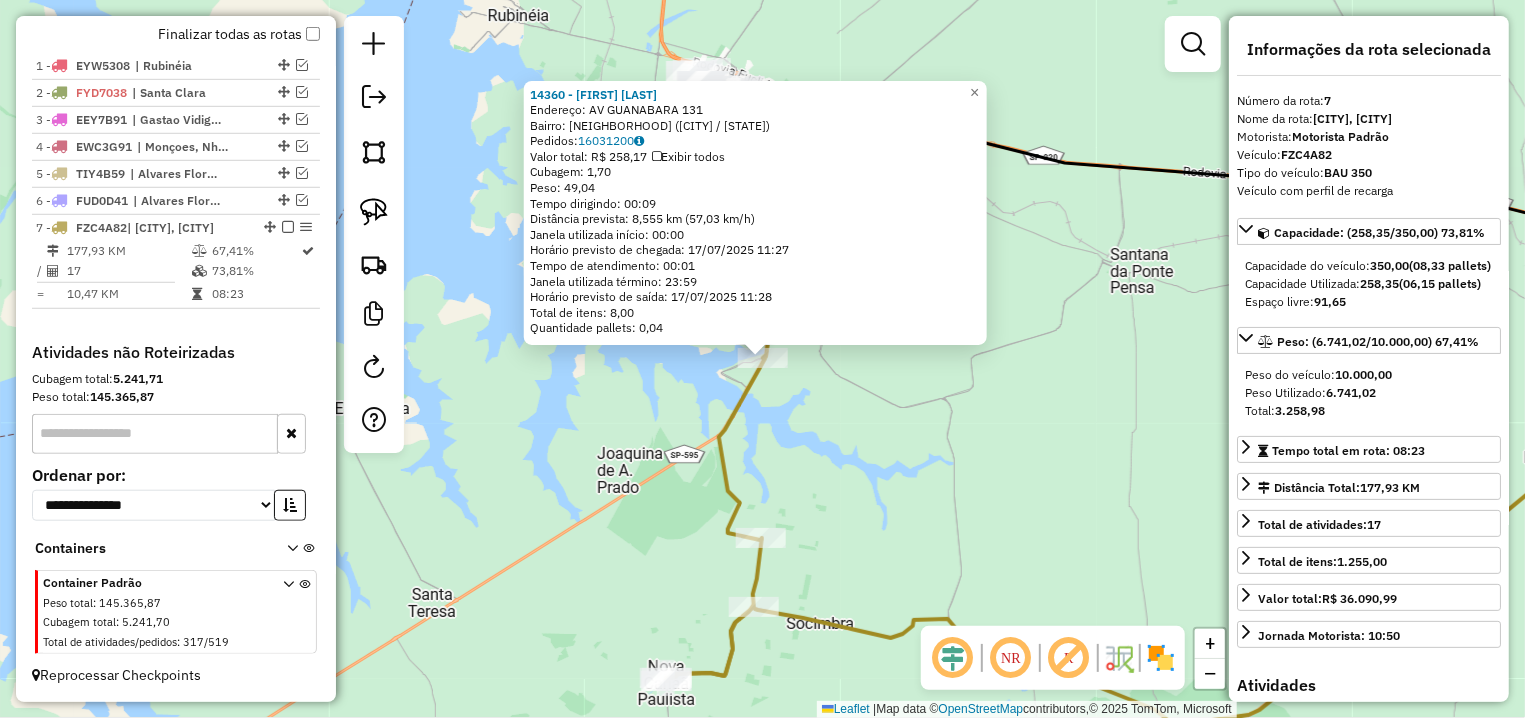 click on "[NUMBER] - MESSIAS ALVES DOS SA Endereço: AV GUANABARA [NUMBER] Bairro: CENTRO ([CITY] / [SP]) Pedidos: [NUMBER] Valor total: R$ [PRICE] Exibir todos Cubagem: [NUMBER] Peso: [NUMBER] Tempo dirigindo: [TIME] Distância prevista: [DISTANCE] km ([SPEED] km/h) Janela utilizada início: [TIME] Horário previsto de chegada: [DATE] [TIME] Tempo de atendimento: [TIME] Janela utilizada término: [TIME] Horário previsto de saída: [DATE] [TIME] Total de itens: [NUMBER] Quantidade pallets: [NUMBER] × Janela de atendimento Grade de atendimento Capacidade Transportadoras Veículos Cliente Pedidos Rotas Selecione os dias de semana para filtrar as janelas de atendimento Seg Ter Qua Qui Sex Sáb Dom Informe o período da janela de atendimento: De: Até: Filtrar exatamente a janela do cliente Considerar janela de atendimento padrão Selecione os dias de semana para filtrar as grades de atendimento Seg Ter Qua Qui Sex Sáb Dom Peso mínimo: Peso máximo: De:" 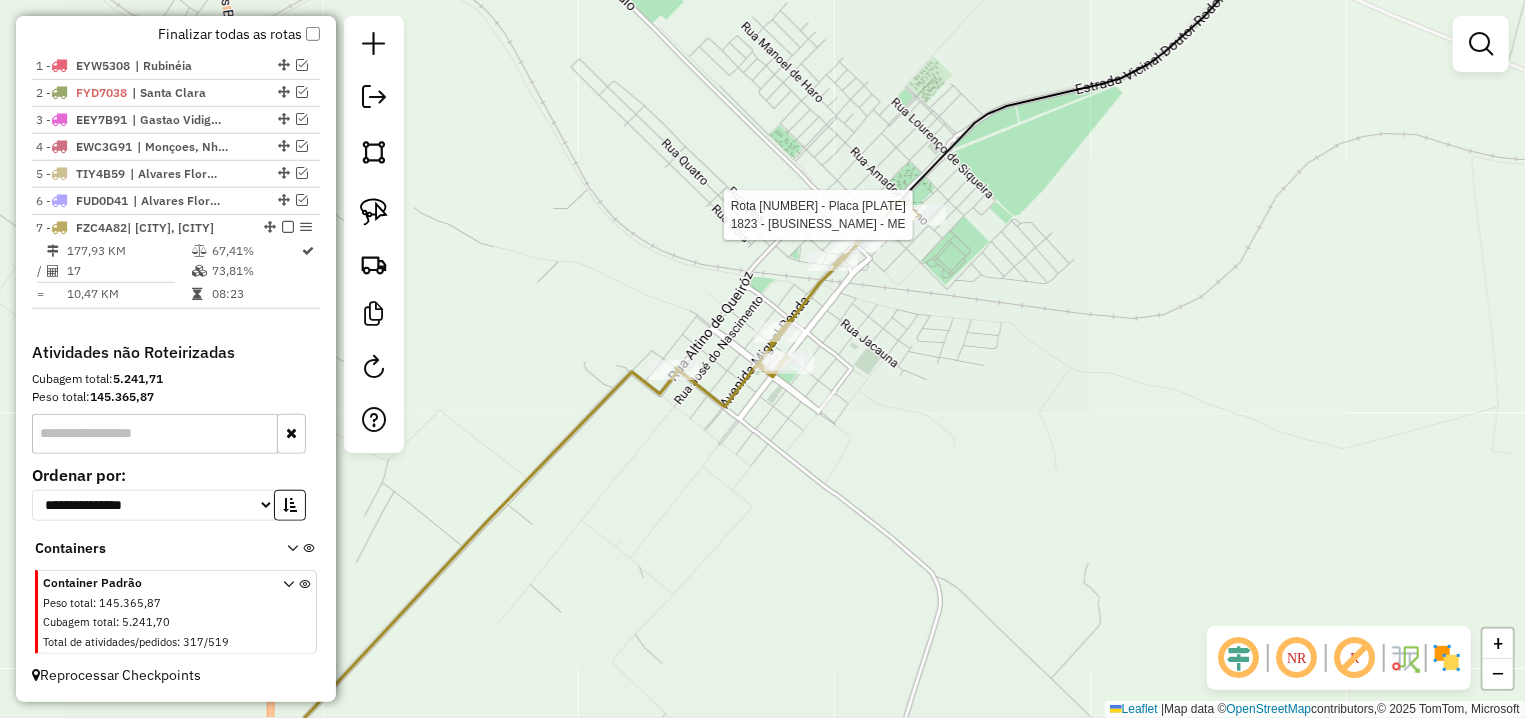 select on "**********" 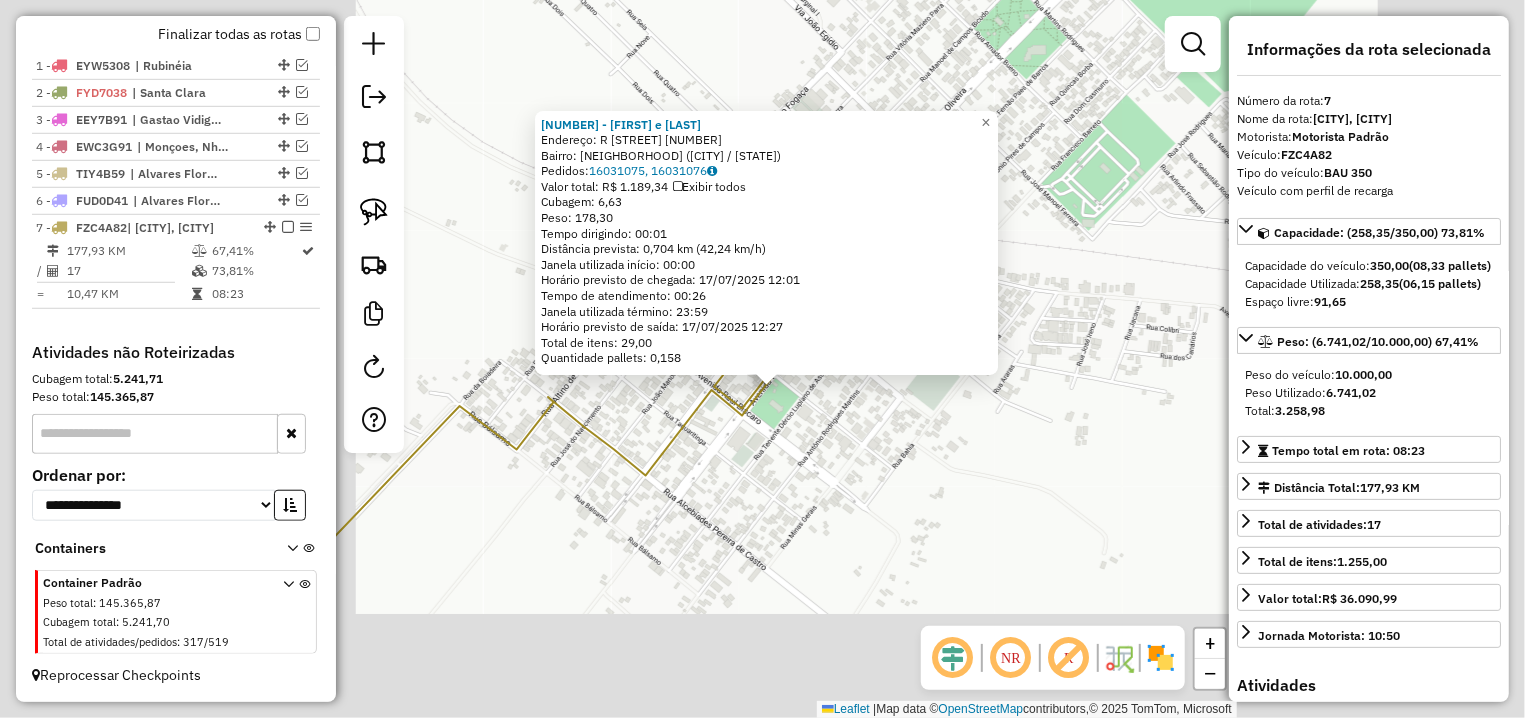 click on "12518 - [BUSINESS_NAME]  Endereço: R   MARIO BRETAS SARAIVA          497   Bairro: CENTRO ([CITY] / [STATE])   Pedidos:  16031075, 16031076   Valor total: R$ 1.189,34   Exibir todos   Cubagem: 6,63  Peso: 178,30  Tempo dirigindo: 00:01   Distância prevista: 0,704 km (42,24 km/h)   Janela utilizada início: 00:00   Horário previsto de chegada: 17/07/2025 12:01   Tempo de atendimento: 00:26   Janela utilizada término: 23:59   Horário previsto de saída: 17/07/2025 12:27   Total de itens: 29,00   Quantidade pallets: 0,158  × Janela de atendimento Grade de atendimento Capacidade Transportadoras Veículos Cliente Pedidos  Rotas Selecione os dias de semana para filtrar as janelas de atendimento  Seg   Ter   Qua   Qui   Sex   Sáb   Dom  Informe o período da janela de atendimento: De: Até:  Filtrar exatamente a janela do cliente  Considerar janela de atendimento padrão  Selecione os dias de semana para filtrar as grades de atendimento  Seg   Ter   Qua   Qui   Sex   Sáb   Dom   Peso mínimo:   De:" 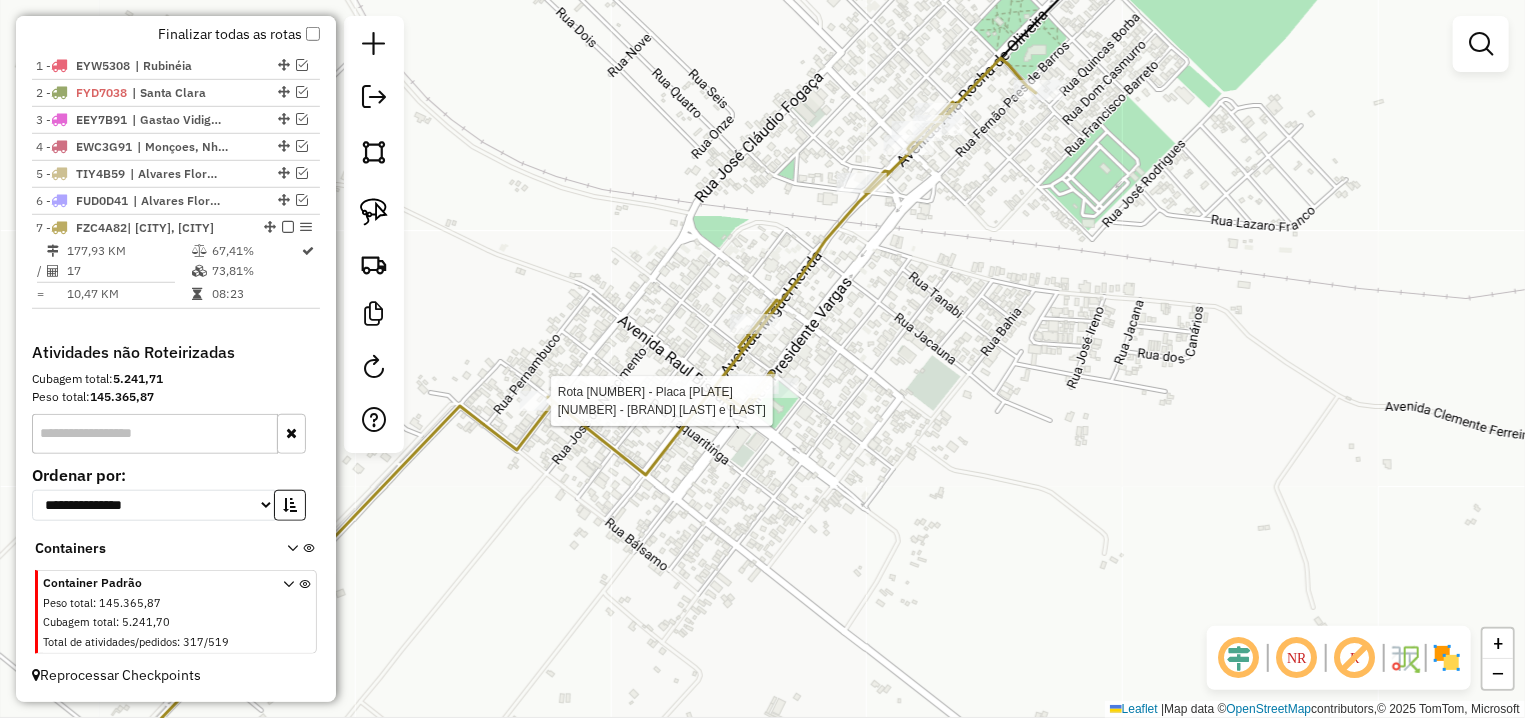 select on "**********" 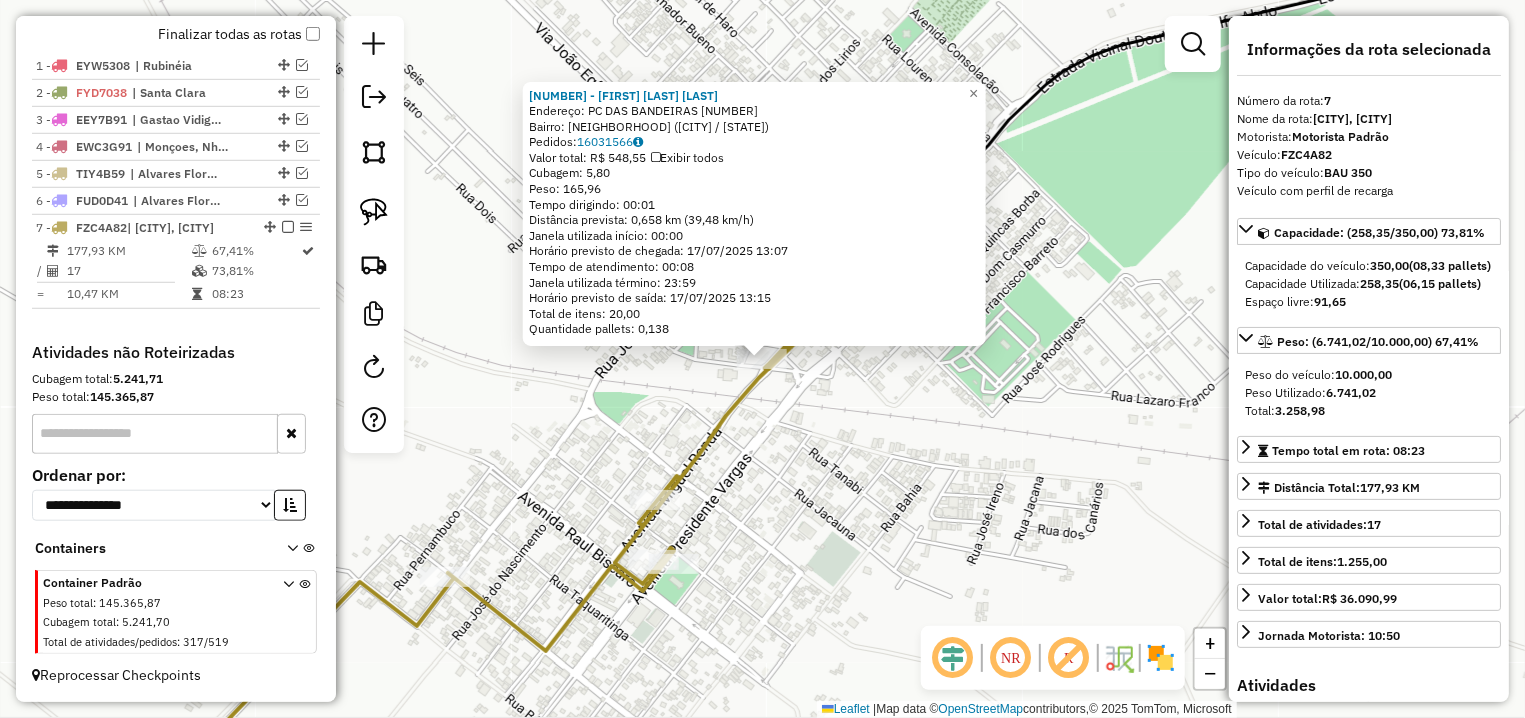 click on "[NUMBER] - [FIRST] [LAST] [LAST]  Endereço: PC  [STREET]                 [NUMBER]   Bairro: [NEIGHBORHOOD] ([CITY] / [STATE])   Pedidos:  [NUMBER]   Valor total: R$ [PRICE]   Exibir todos   Cubagem: [NUMBER]  Peso: [NUMBER]  Tempo dirigindo: [TIME]   Distância prevista: [NUMBER] km ([NUMBER] km/h)   Janela utilizada início: [TIME]   Horário previsto de chegada: [DATE] [TIME]   Tempo de atendimento: [TIME]   Janela utilizada término: [TIME]   Horário previsto de saída: [DATE] [TIME]   Total de itens: [NUMBER]   Quantidade pallets: [NUMBER]  × Janela de atendimento Grade de atendimento Capacidade Transportadoras Veículos Cliente Pedidos  Rotas Selecione os dias de semana para filtrar as janelas de atendimento  Seg   Ter   Qua   Qui   Sex   Sáb   Dom  Informe o período da janela de atendimento: De: Até:  Filtrar exatamente a janela do cliente  Considerar janela de atendimento padrão  Selecione os dias de semana para filtrar as grades de atendimento  Seg   Ter   Qua   Qui   Sex   Sáb   Dom   Peso mínimo:   Peso máximo:  De:" 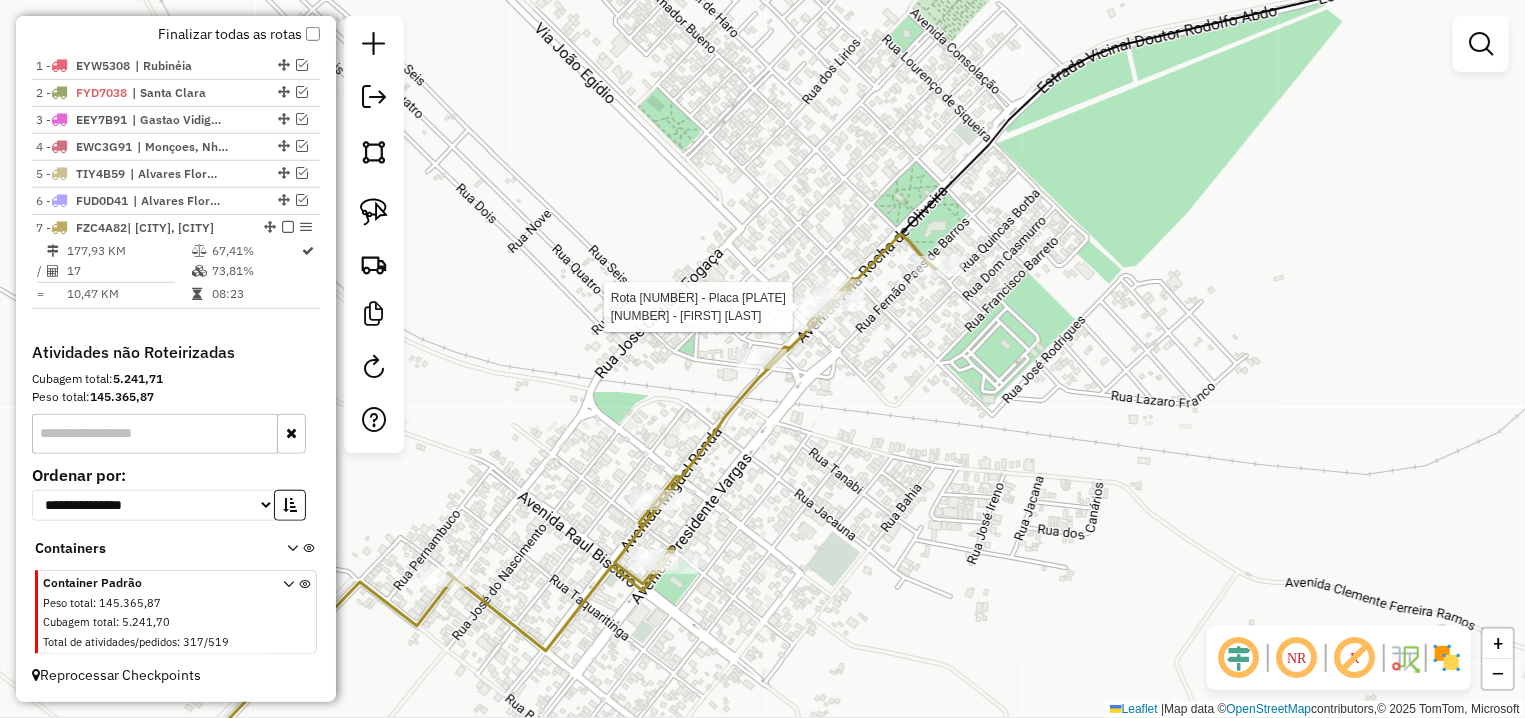 select on "**********" 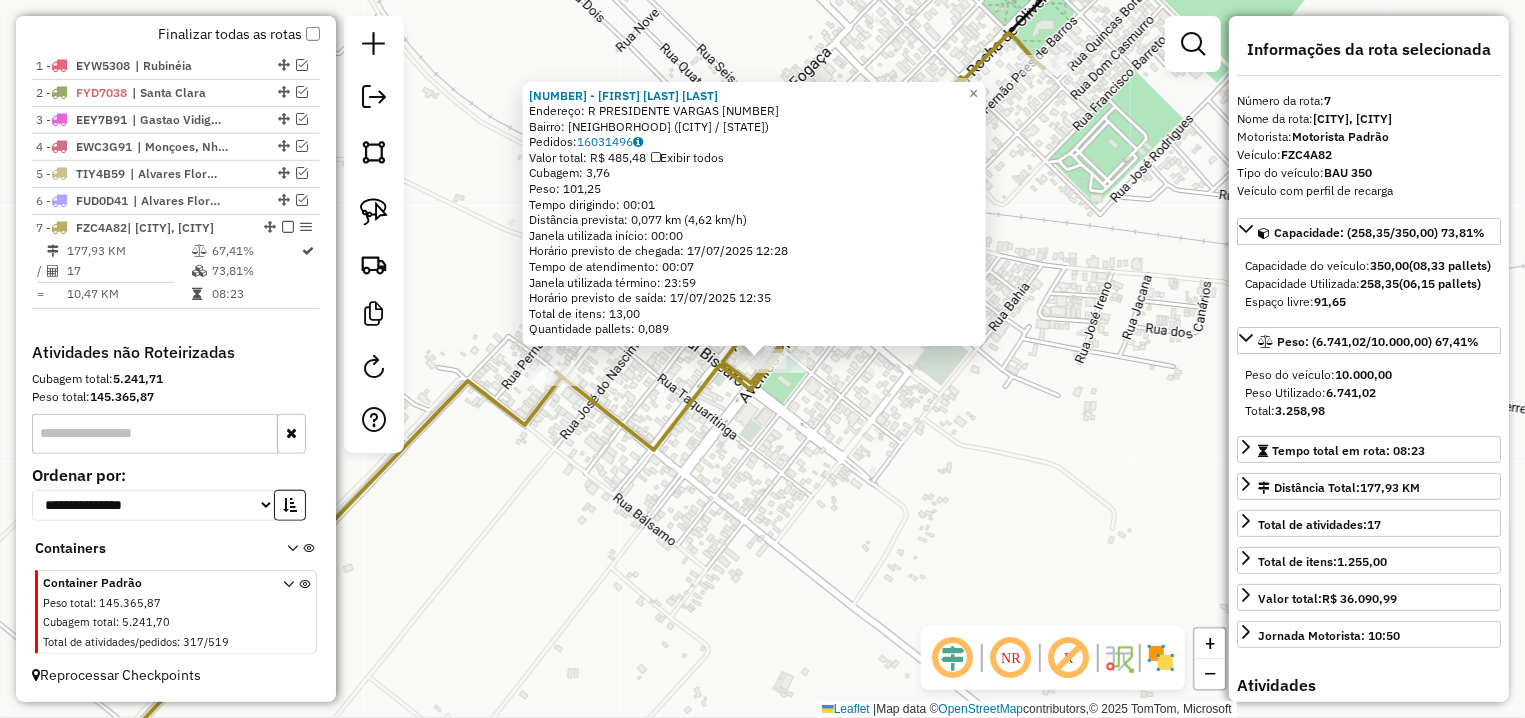 click on "13640 - [FIRST] [LAST]  Endereço: R   PRESIDENTE VARGAS             420   Bairro: CENTRO ([CITY] / [STATE])   Pedidos:  16031496   Valor total: R$ 485,48   Exibir todos   Cubagem: 3,76  Peso: 101,25  Tempo dirigindo: 00:01   Distância prevista: 0,077 km (4,62 km/h)   Janela utilizada início: 00:00   Horário previsto de chegada: 17/07/2025 12:28   Tempo de atendimento: 00:07   Janela utilizada término: 23:59   Horário previsto de saída: 17/07/2025 12:35   Total de itens: 13,00   Quantidade pallets: 0,089  × Janela de atendimento Grade de atendimento Capacidade Transportadoras Veículos Cliente Pedidos  Rotas Selecione os dias de semana para filtrar as janelas de atendimento  Seg   Ter   Qua   Qui   Sex   Sáb   Dom  Informe o período da janela de atendimento: De: Até:  Filtrar exatamente a janela do cliente  Considerar janela de atendimento padrão  Selecione os dias de semana para filtrar as grades de atendimento  Seg   Ter   Qua   Qui   Sex   Sáb   Dom   Peso mínimo:   Peso máximo:  De:" 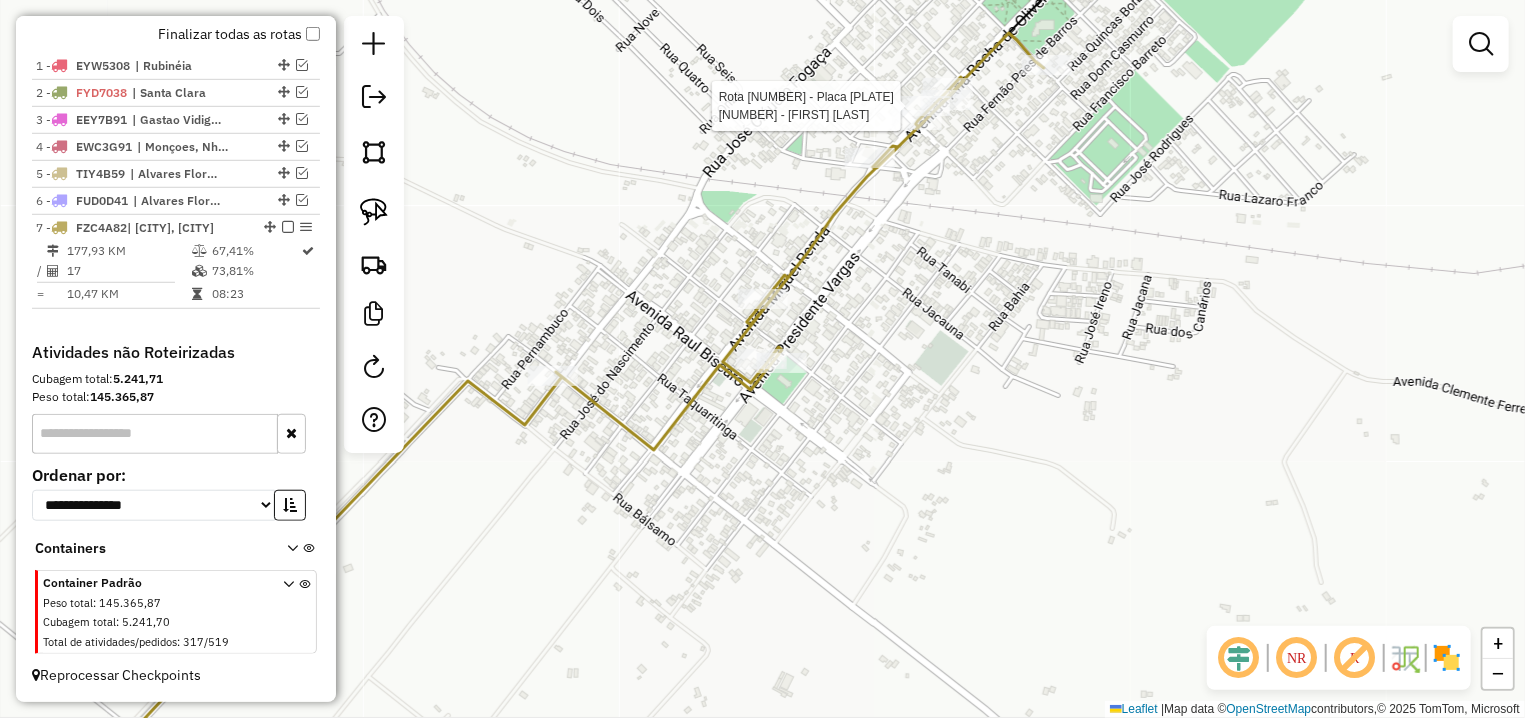 select on "**********" 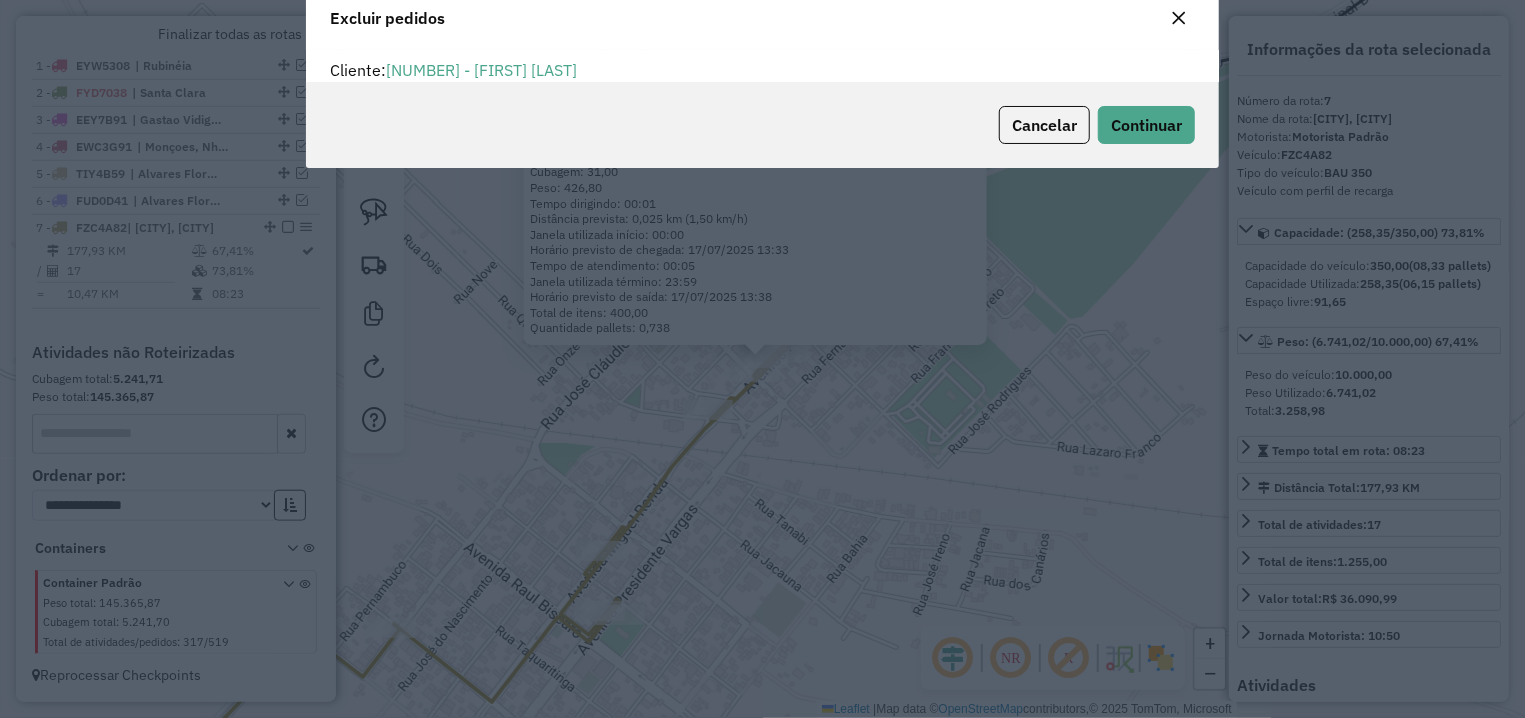 scroll, scrollTop: 0, scrollLeft: 0, axis: both 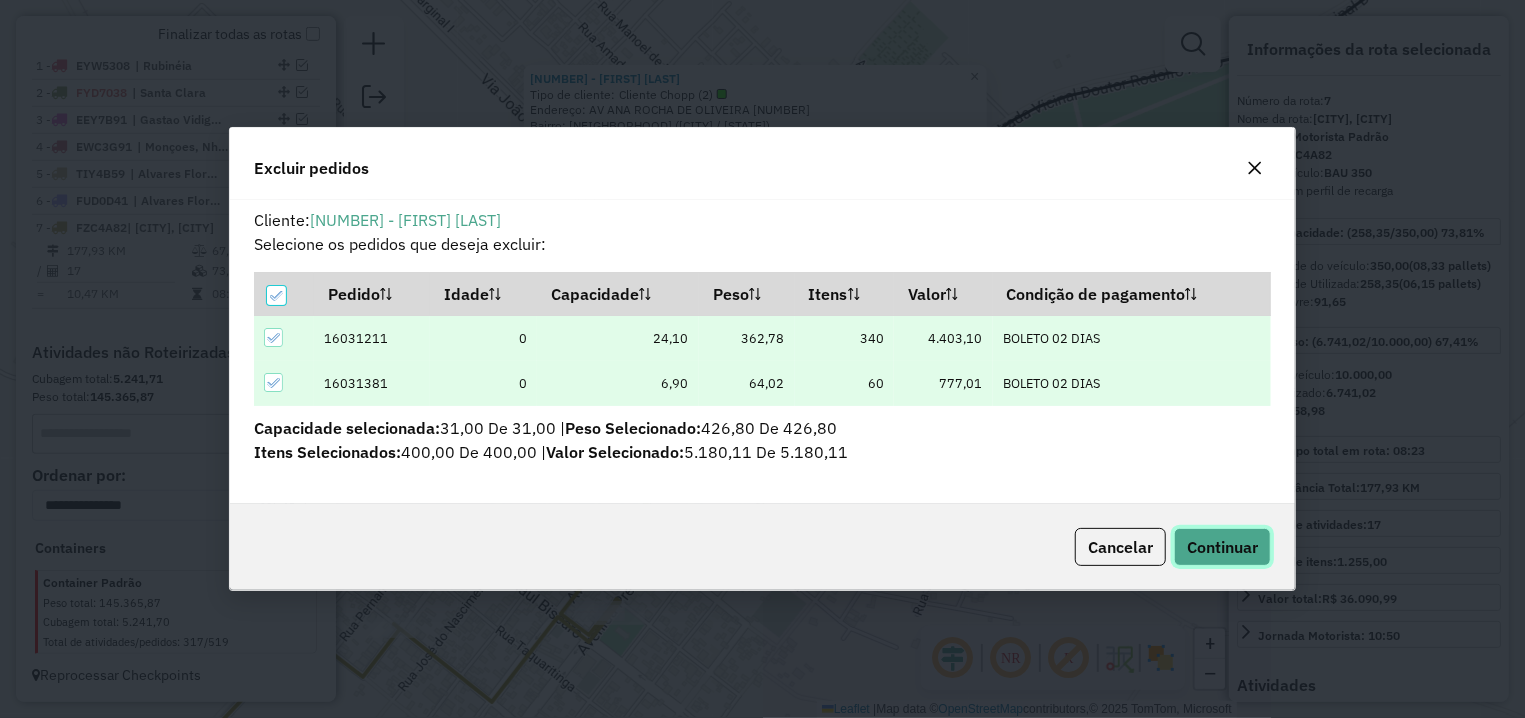 click on "Continuar" 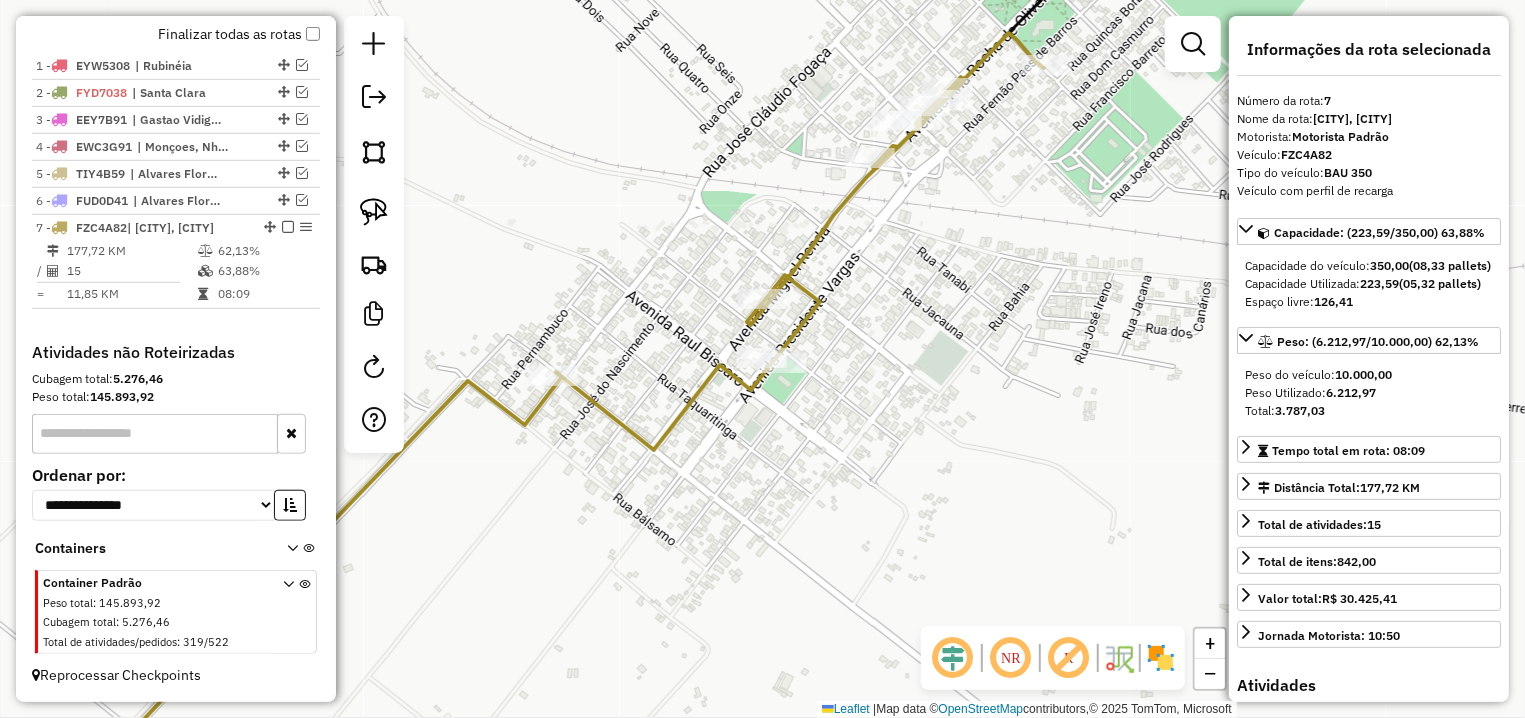 click at bounding box center [288, 227] 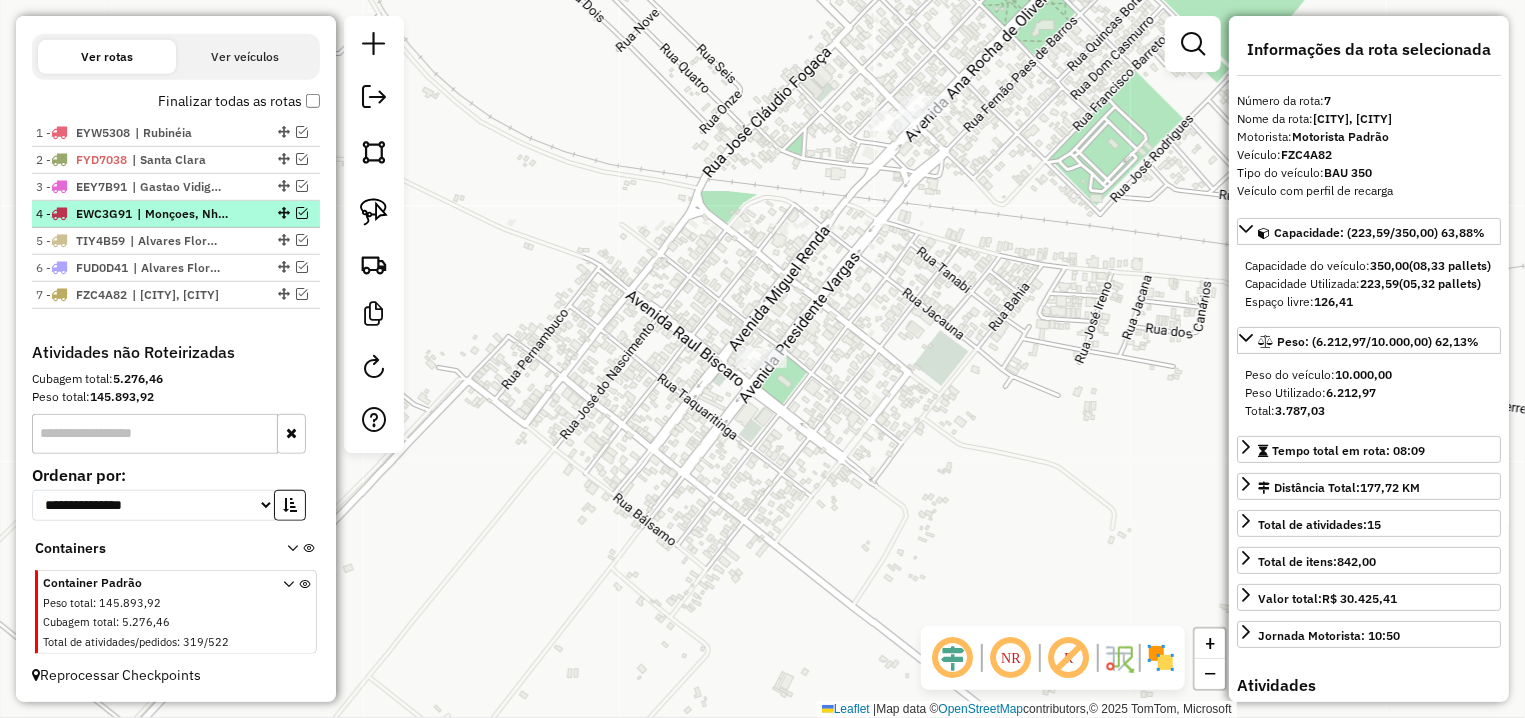 scroll, scrollTop: 647, scrollLeft: 0, axis: vertical 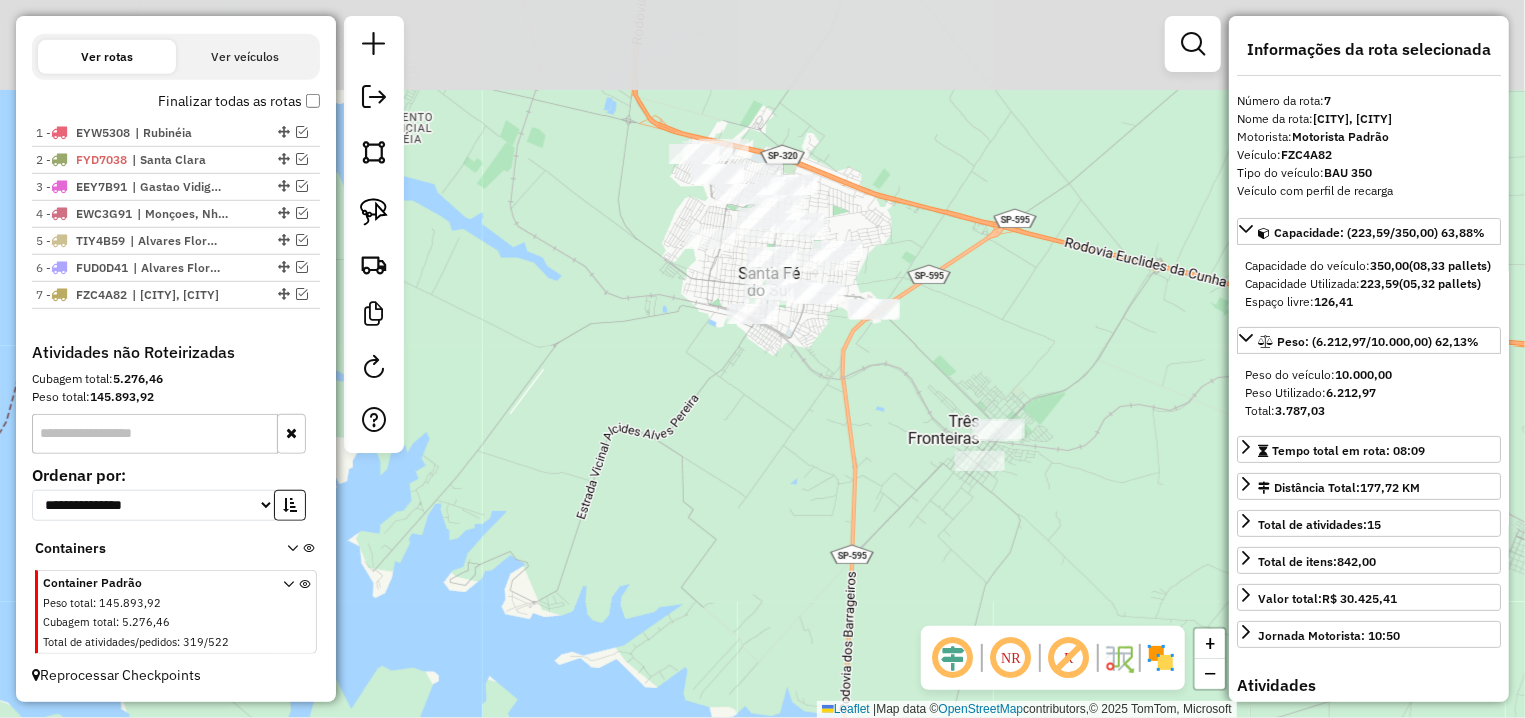 drag, startPoint x: 762, startPoint y: 294, endPoint x: 858, endPoint y: 394, distance: 138.62178 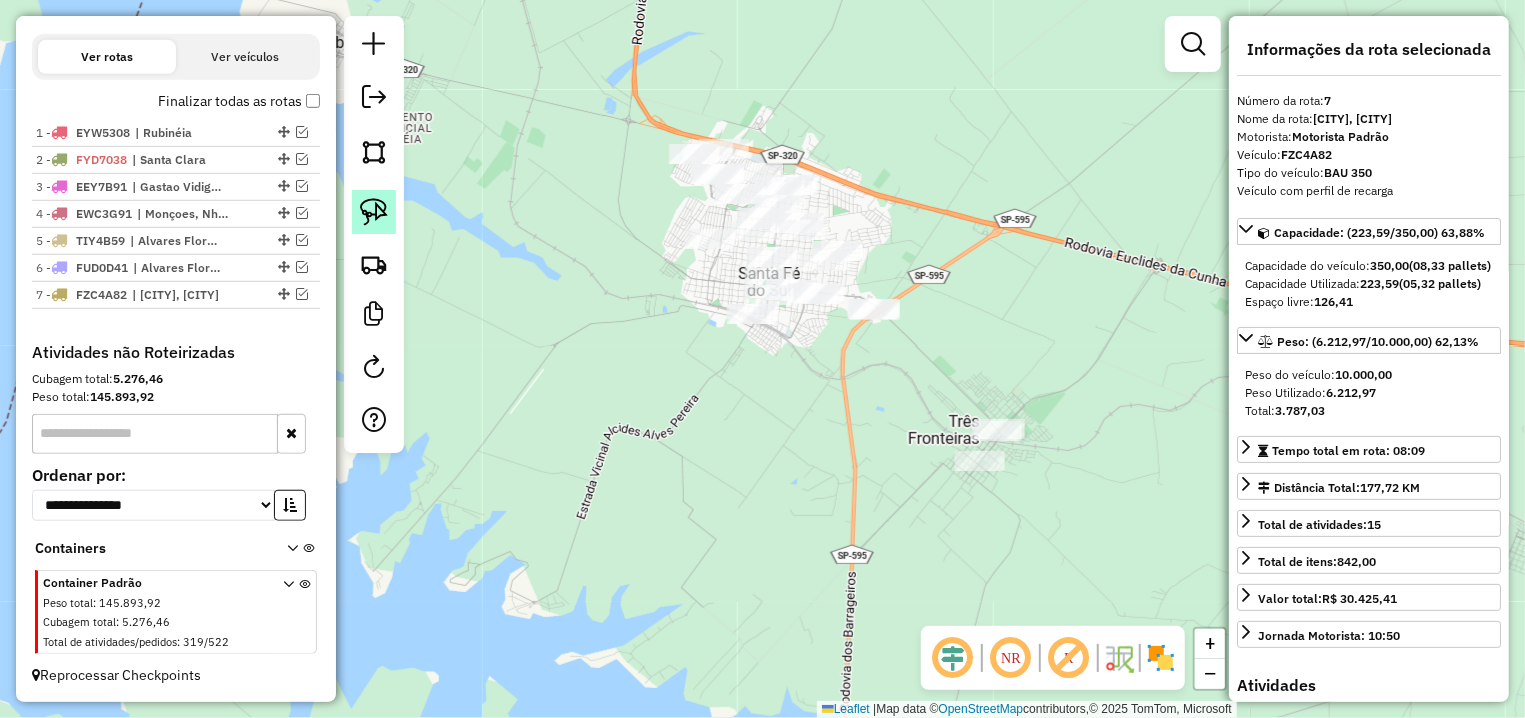 click 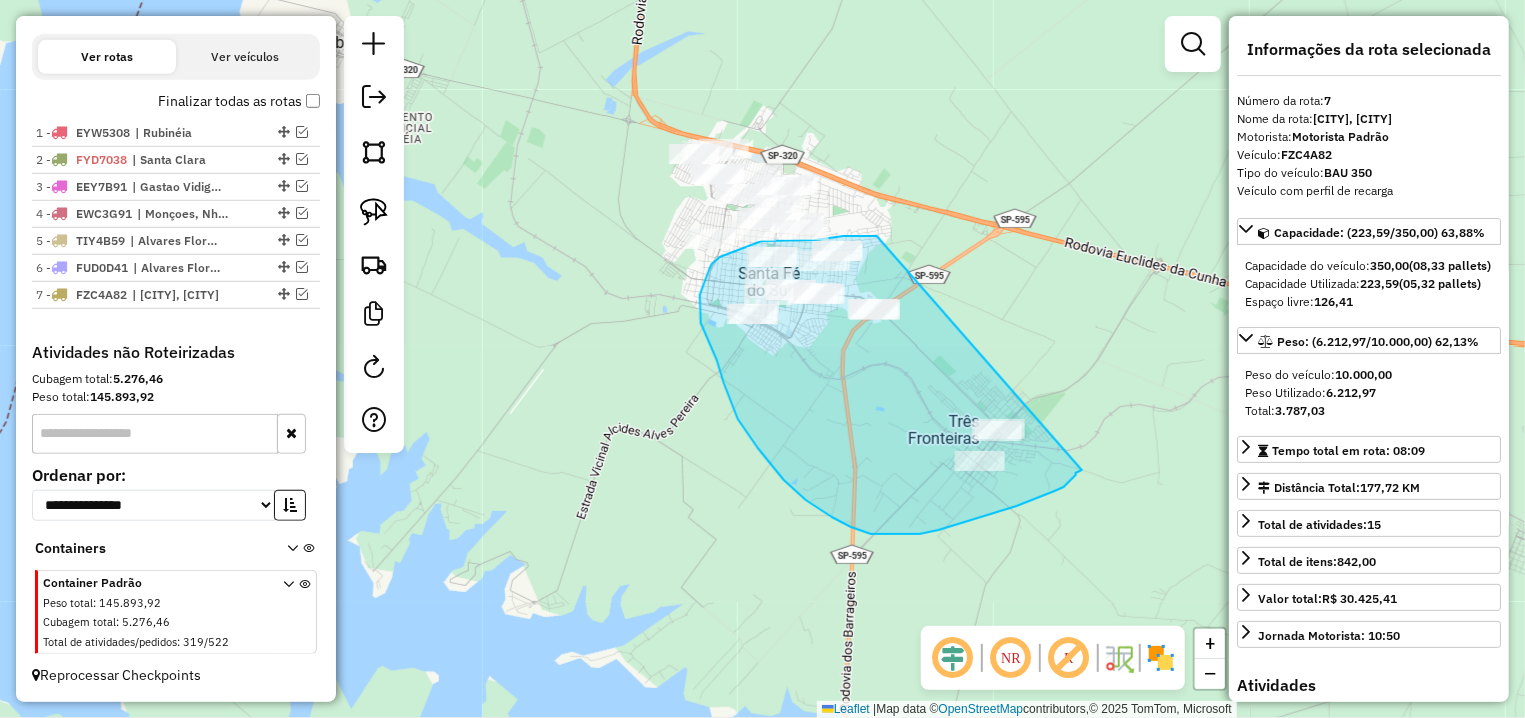 drag, startPoint x: 838, startPoint y: 237, endPoint x: 1082, endPoint y: 470, distance: 337.3796 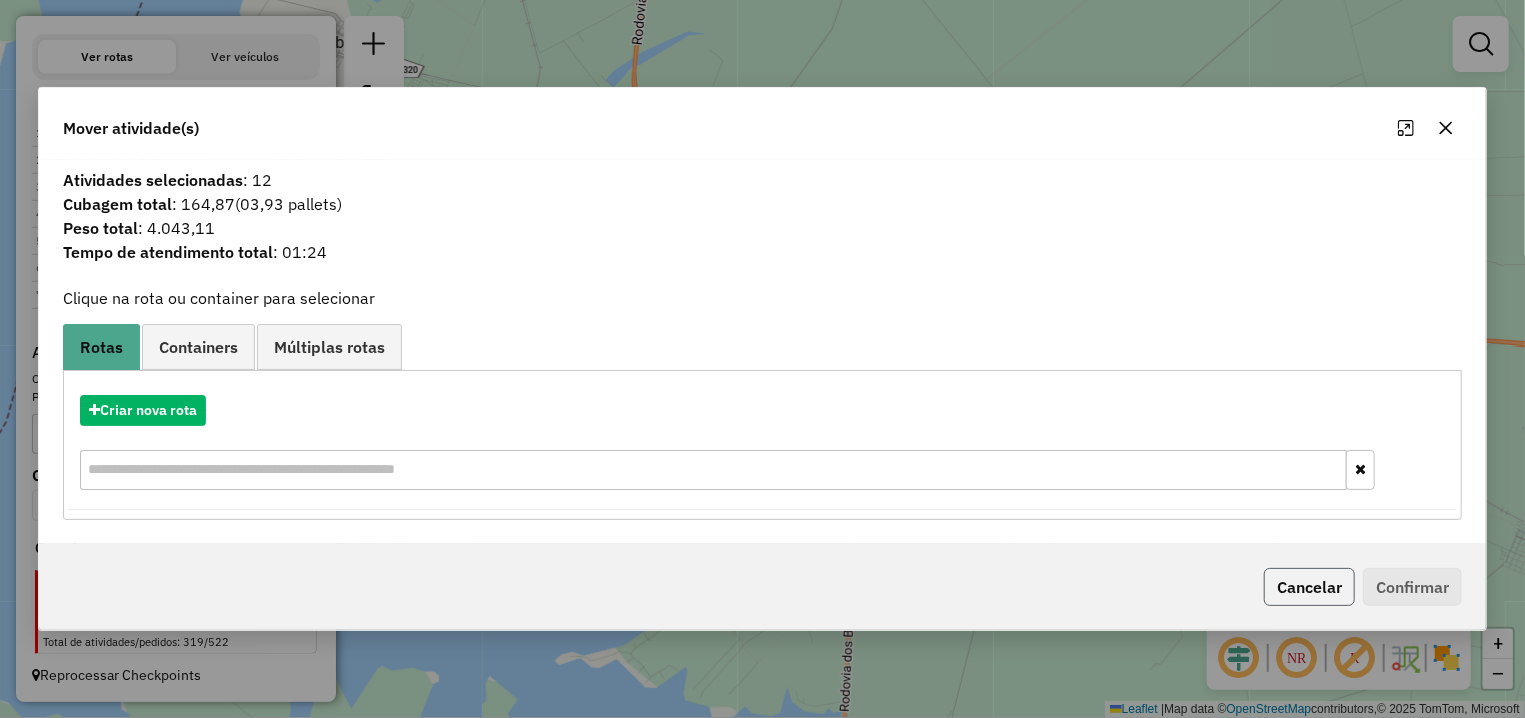 click on "Cancelar" 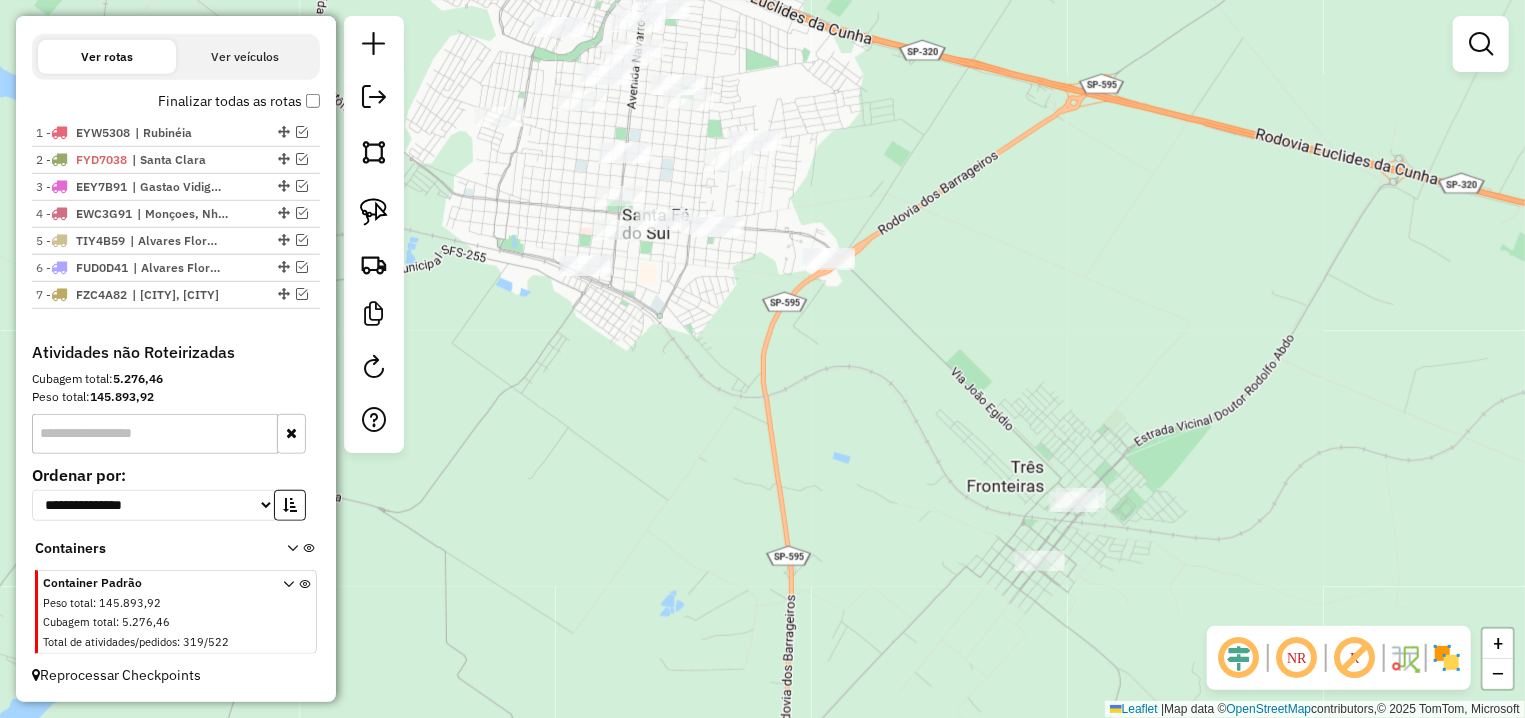 drag, startPoint x: 892, startPoint y: 471, endPoint x: 894, endPoint y: 514, distance: 43.046486 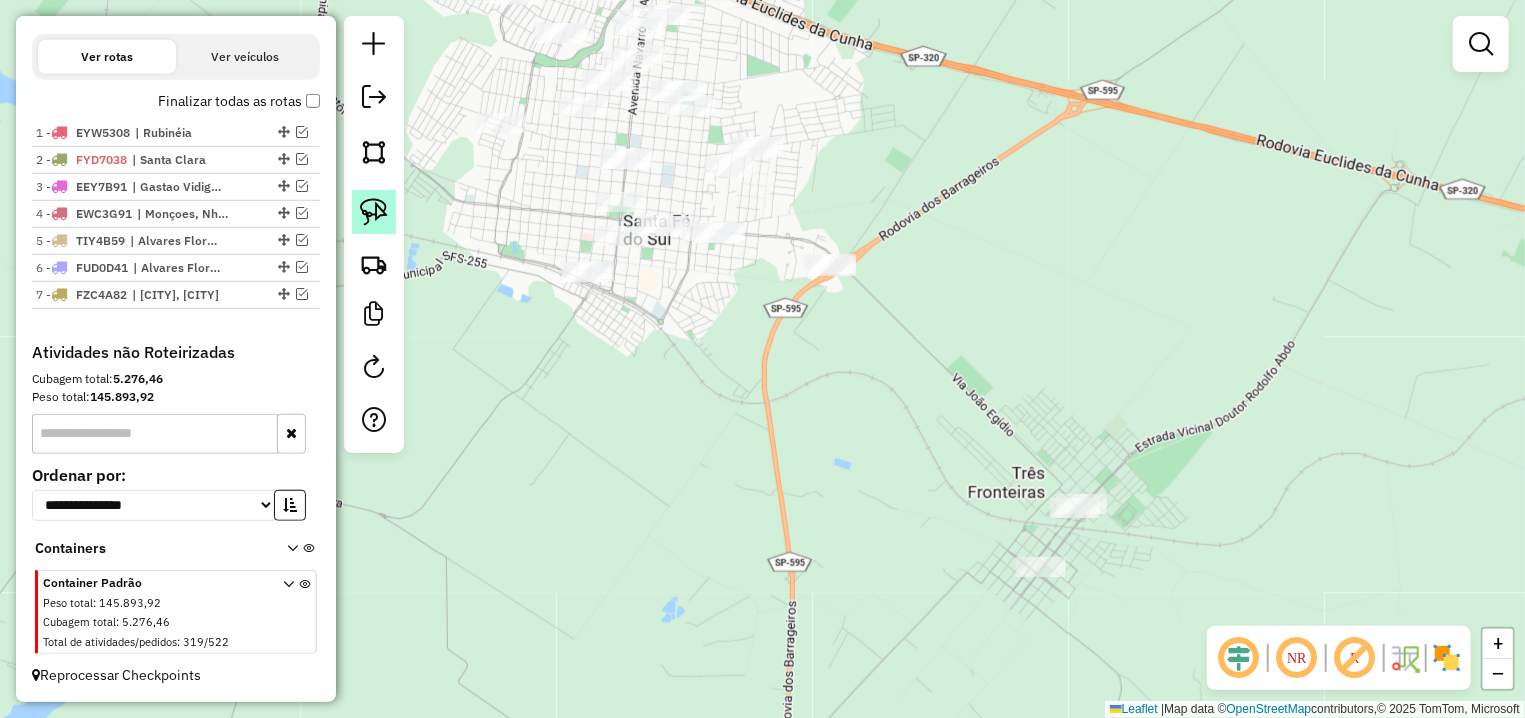 click 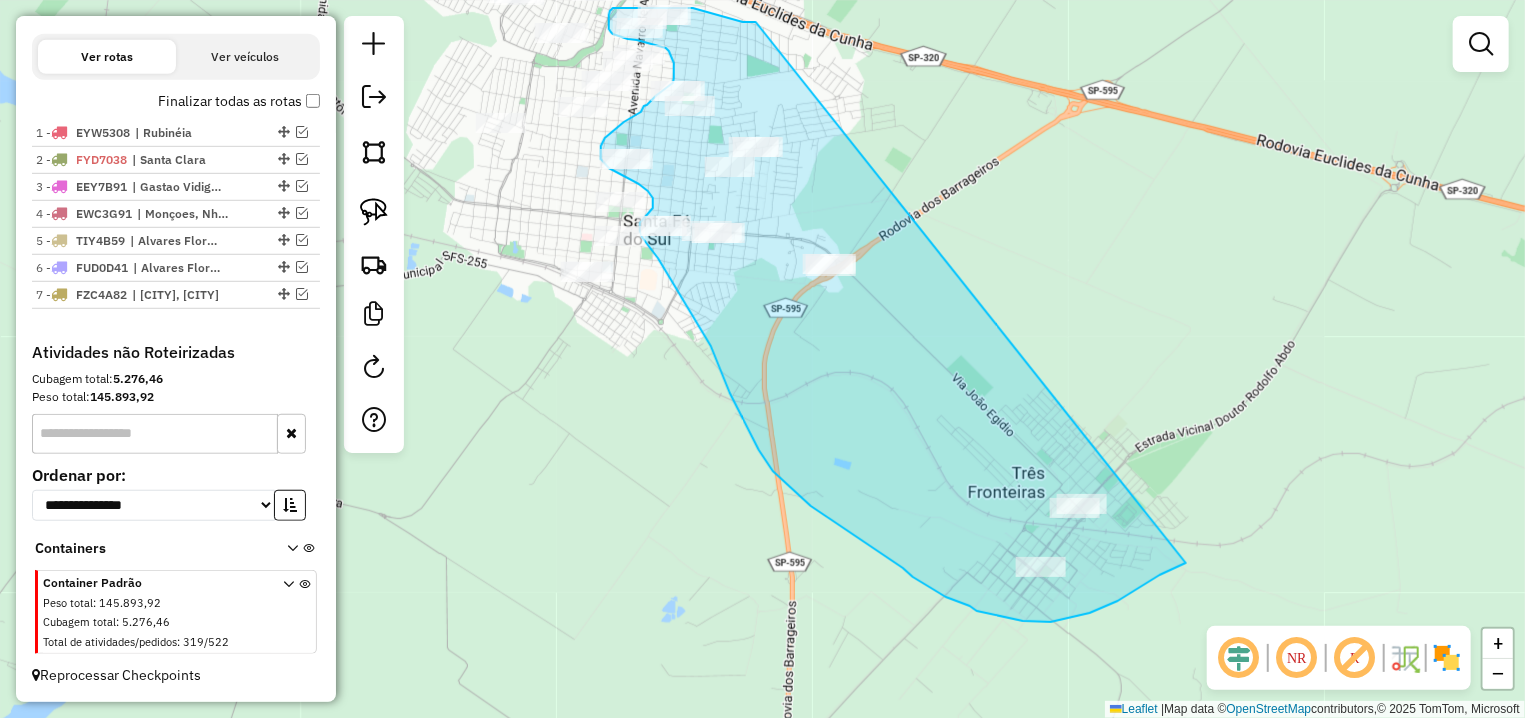 drag, startPoint x: 709, startPoint y: 12, endPoint x: 1193, endPoint y: 558, distance: 729.63824 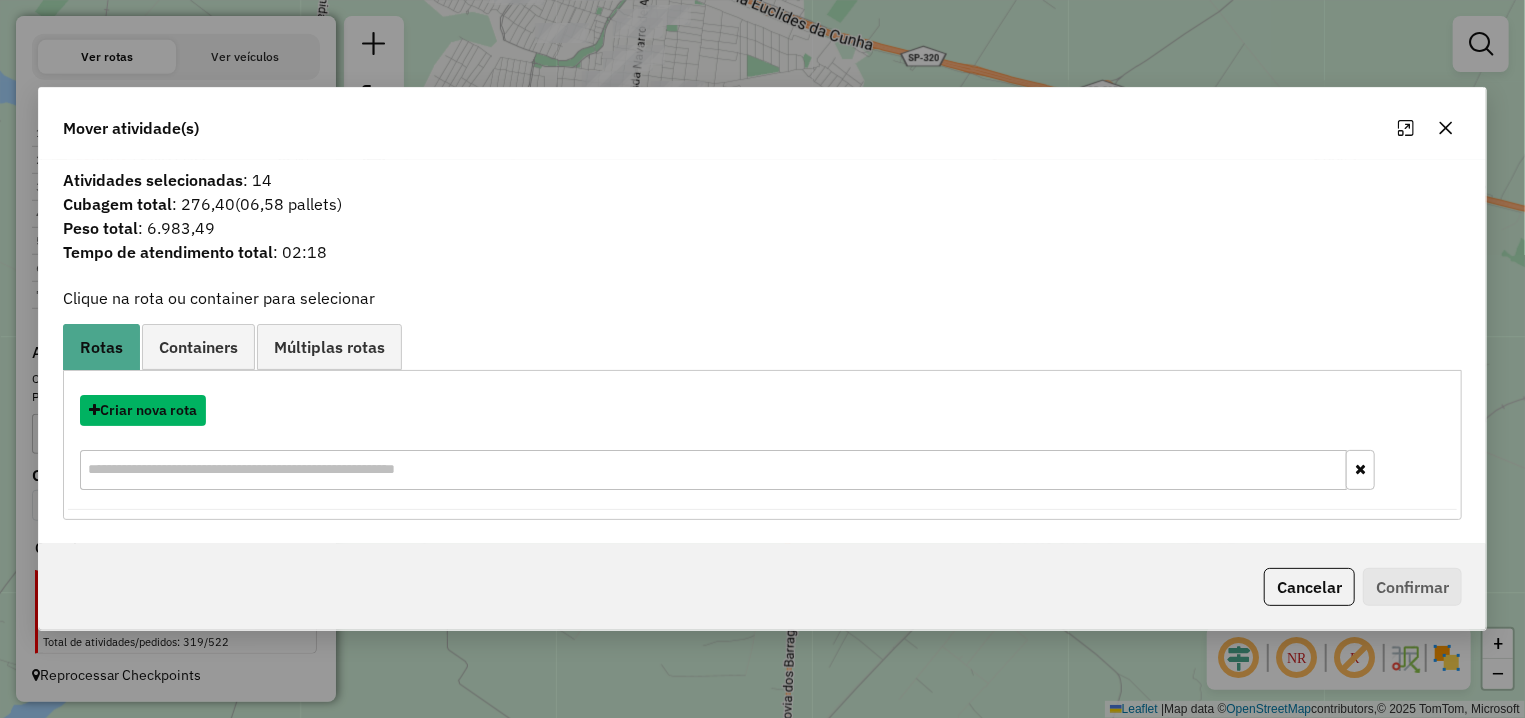 click on "Criar nova rota" at bounding box center [143, 410] 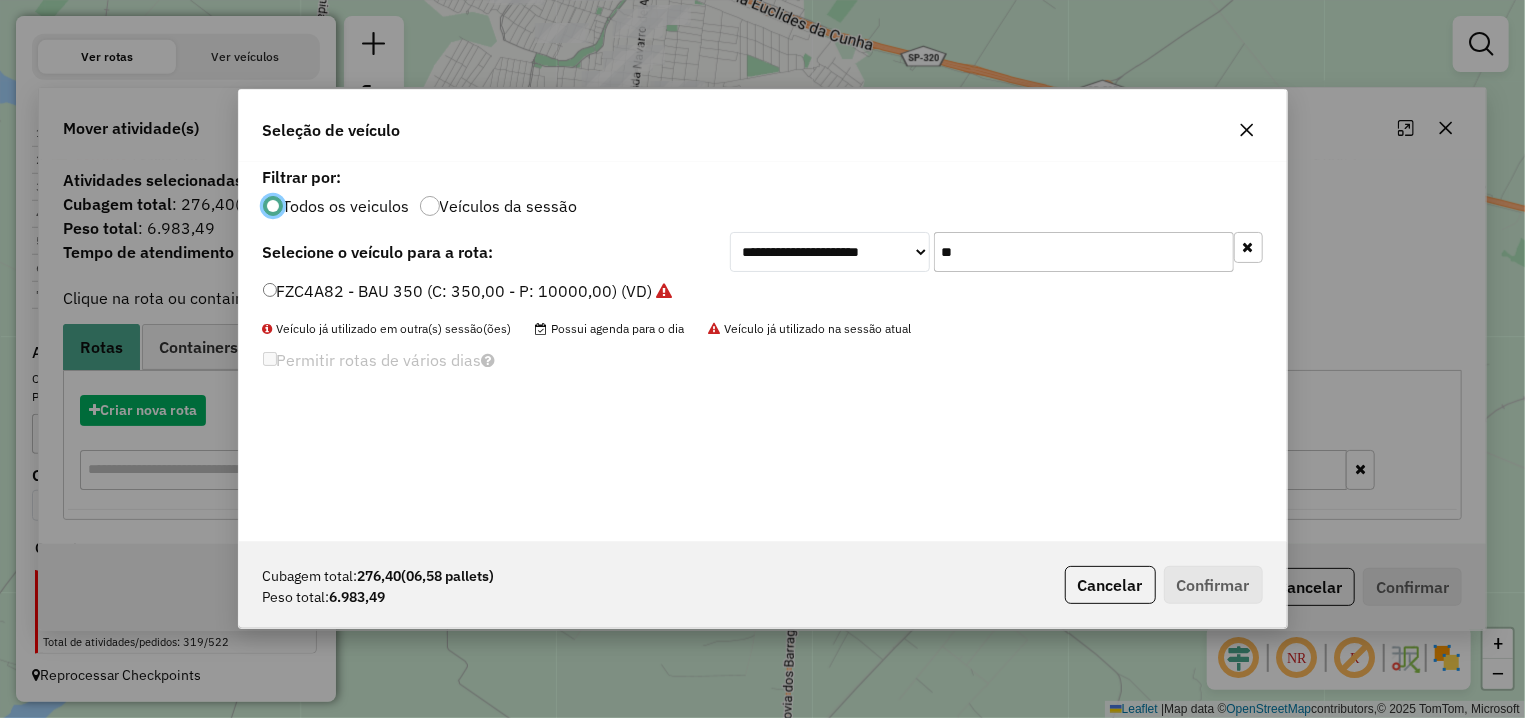 scroll, scrollTop: 11, scrollLeft: 6, axis: both 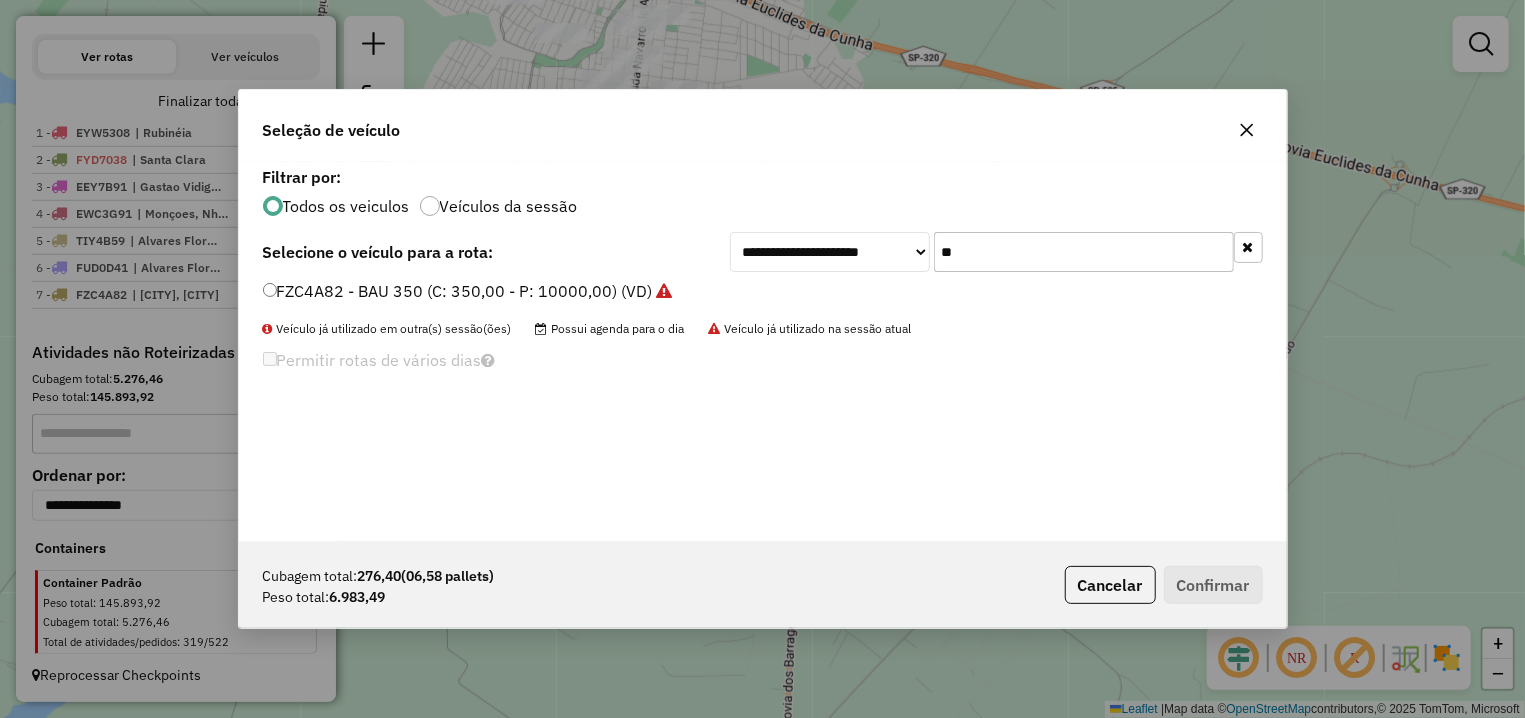 drag, startPoint x: 976, startPoint y: 242, endPoint x: 898, endPoint y: 240, distance: 78.025635 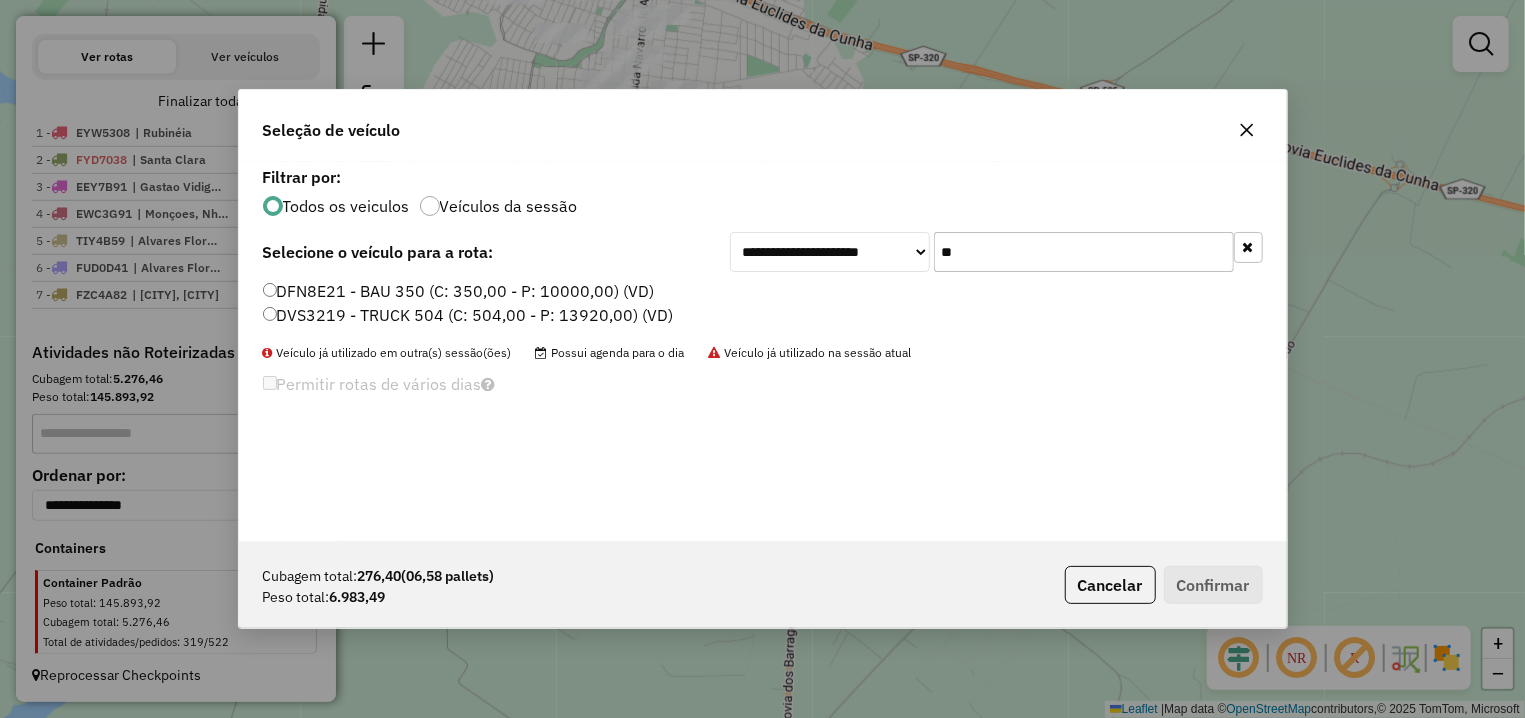 type on "**" 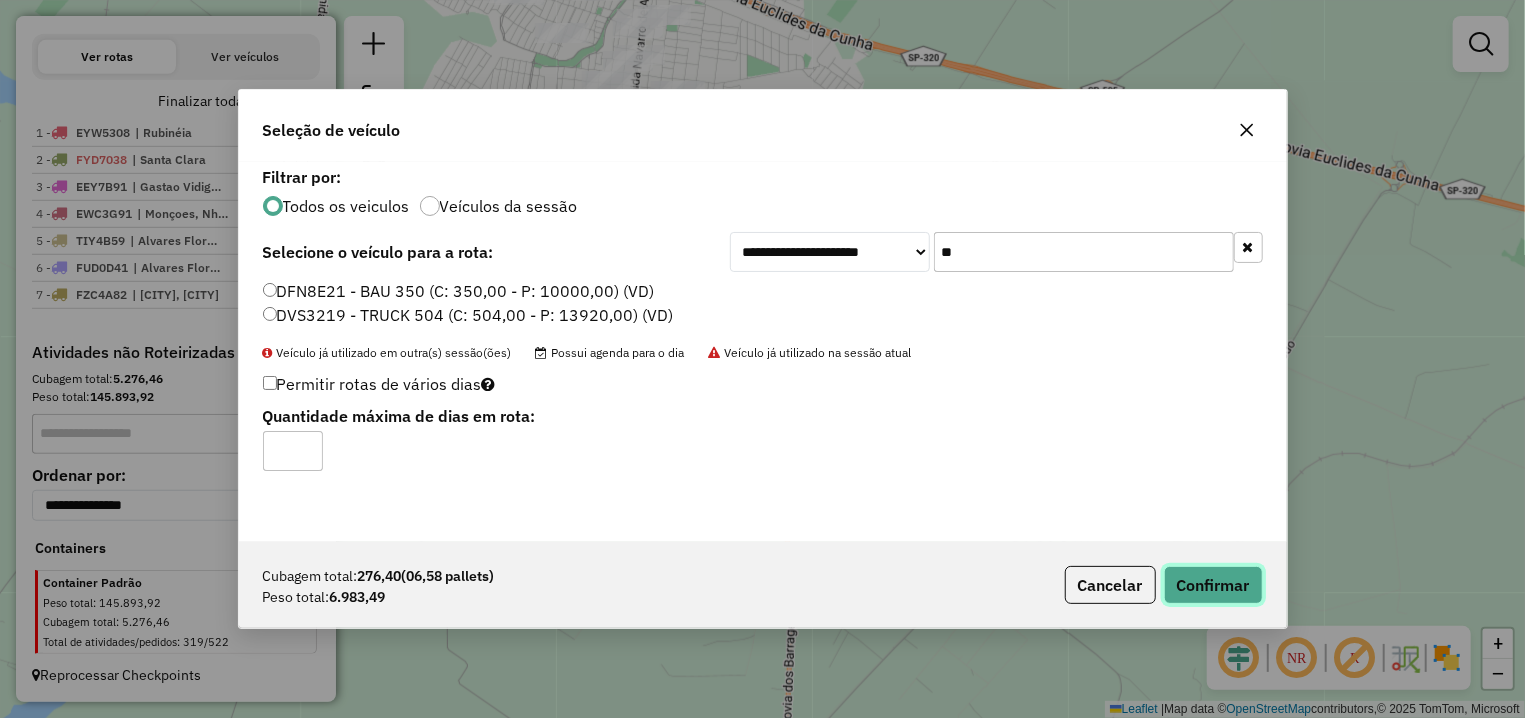 click on "Confirmar" 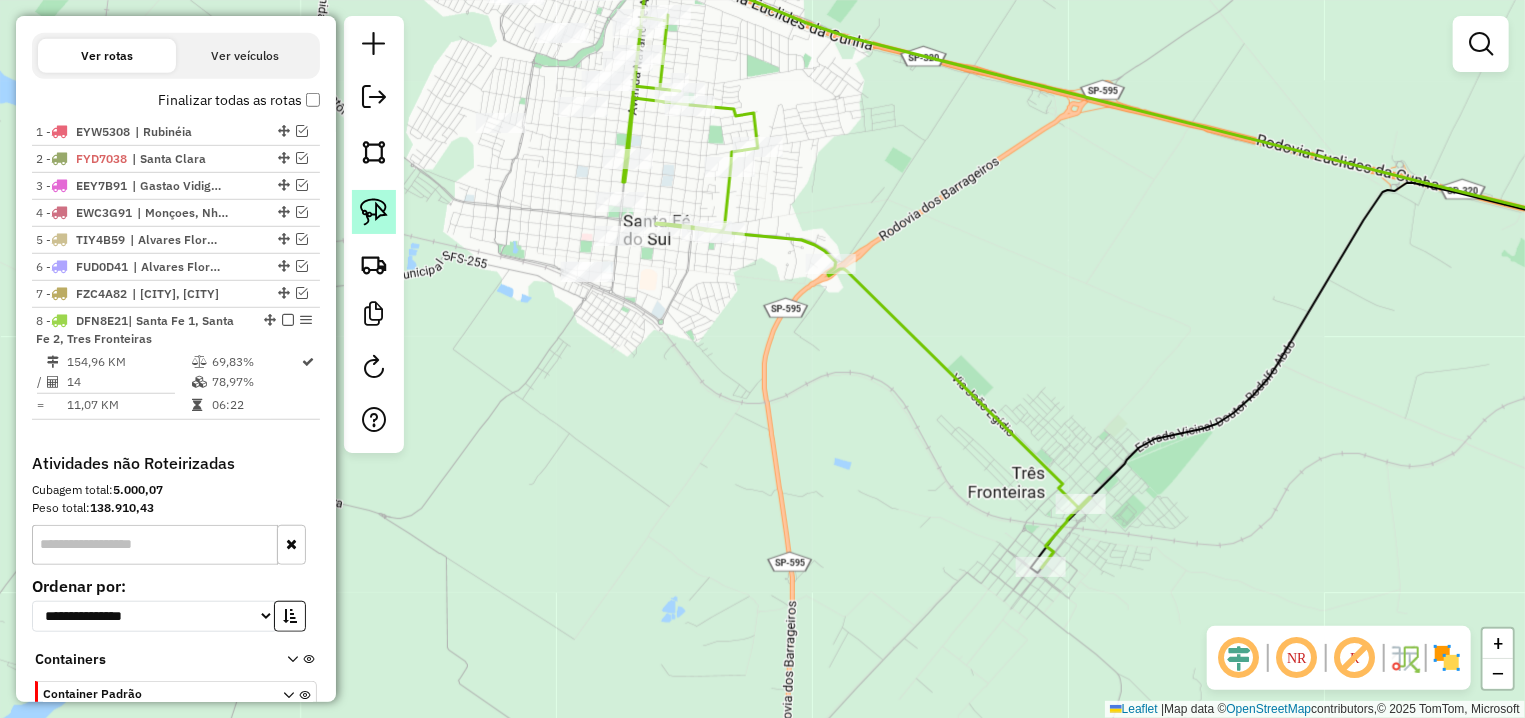 click 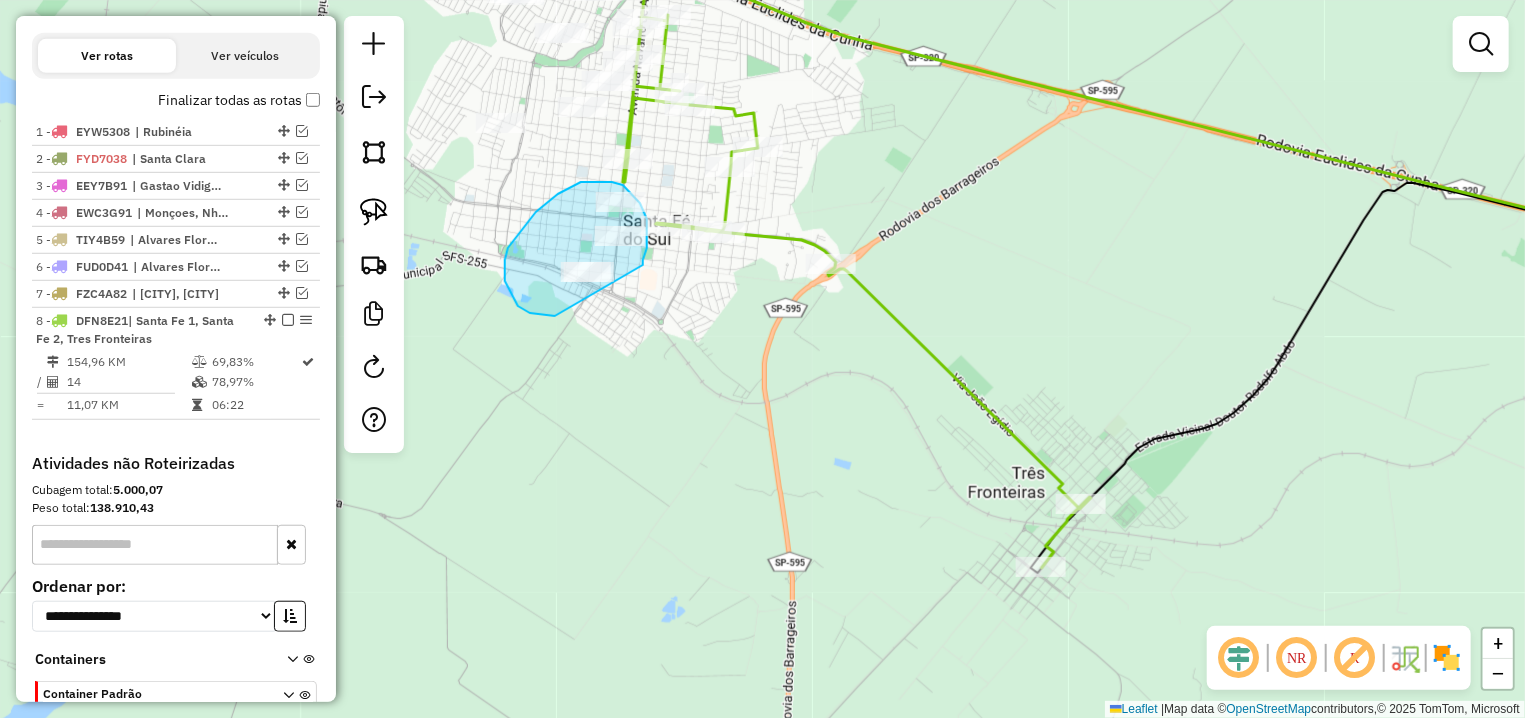 drag, startPoint x: 643, startPoint y: 260, endPoint x: 556, endPoint y: 316, distance: 103.46497 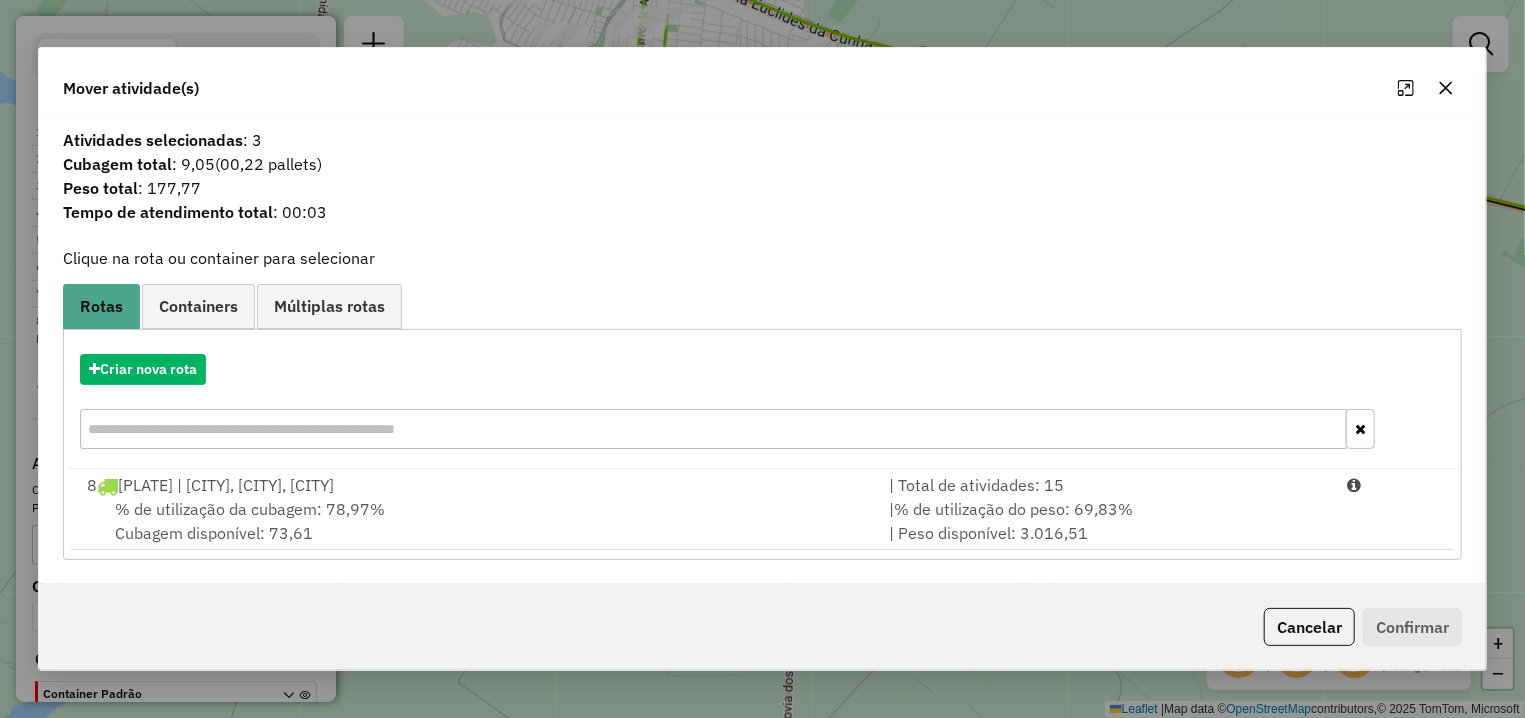 click on "% de utilização da cubagem: 78,97%  Cubagem disponível: 73,61" at bounding box center (476, 521) 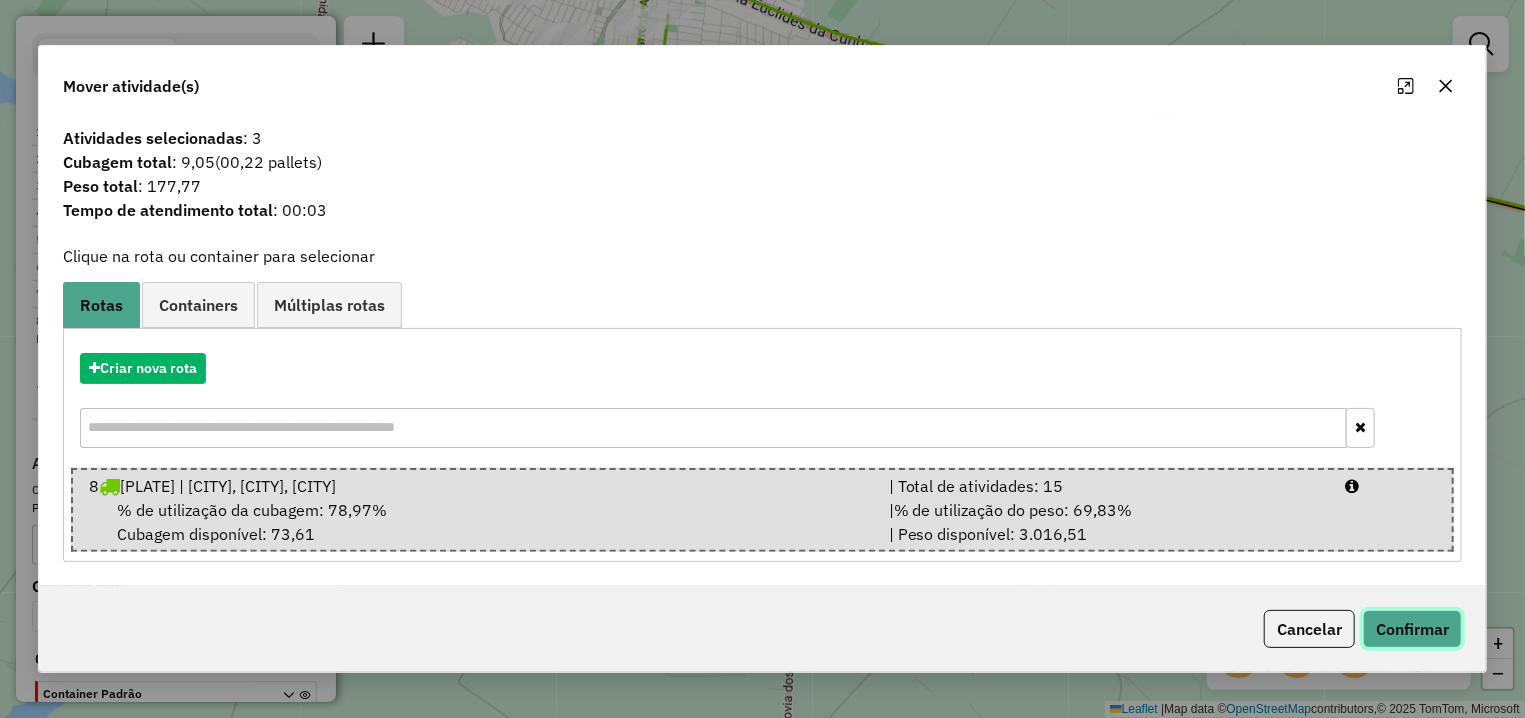 click on "Confirmar" 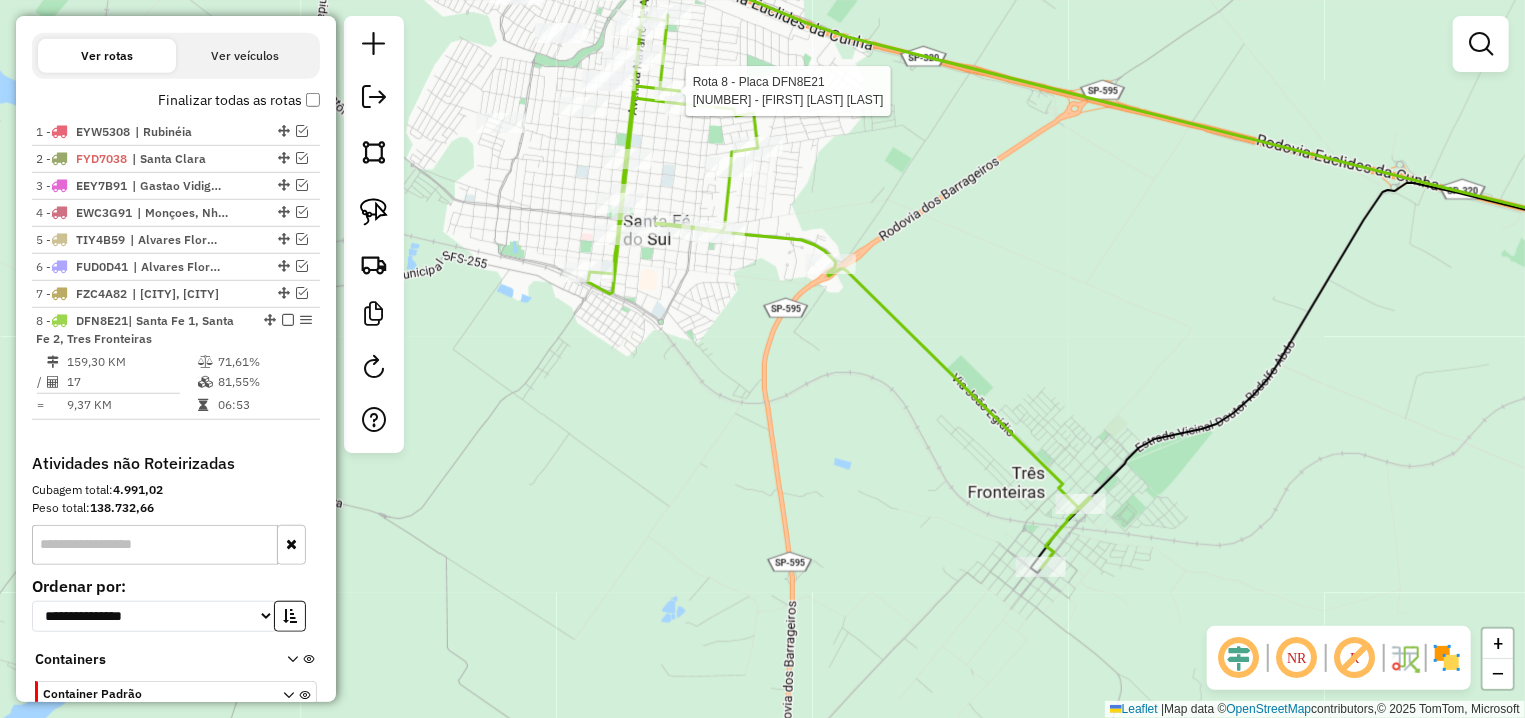 select on "**********" 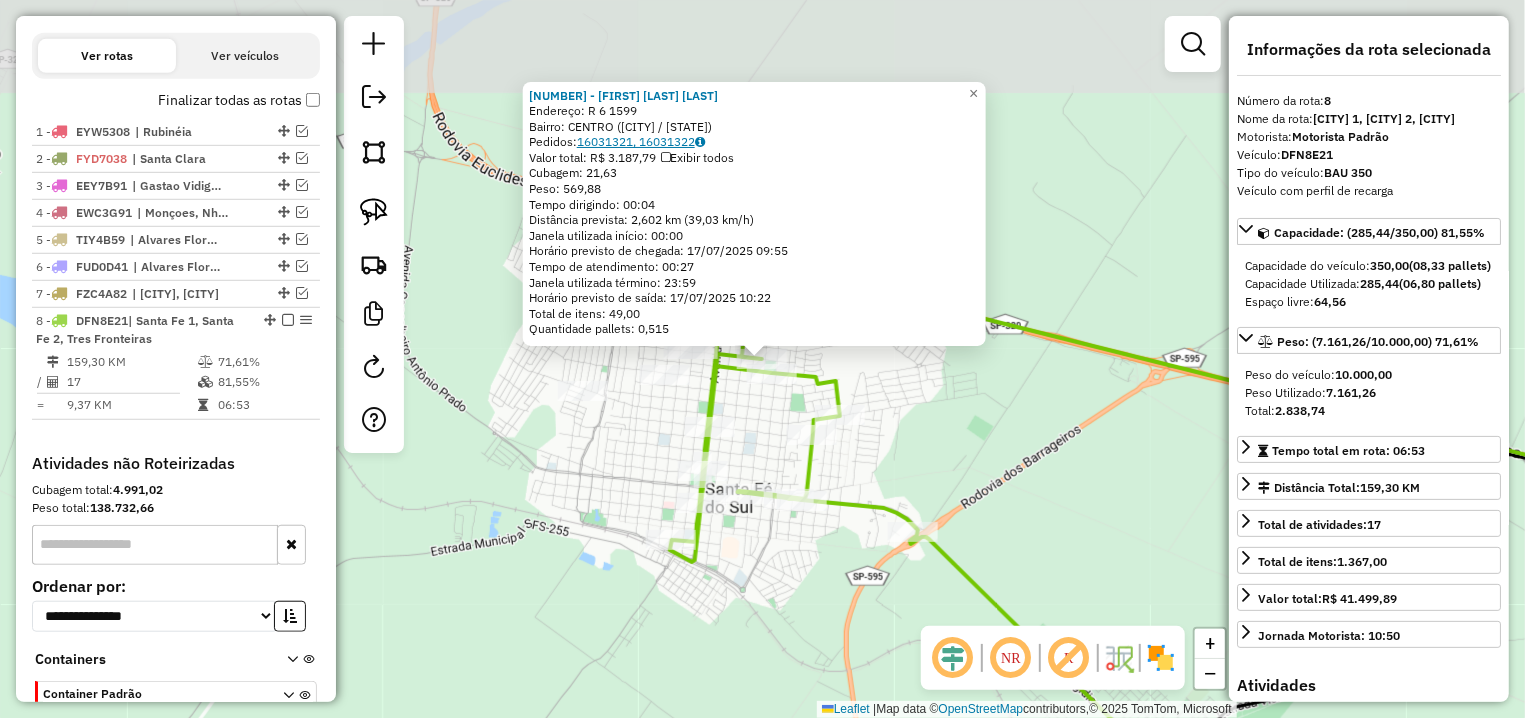 scroll, scrollTop: 759, scrollLeft: 0, axis: vertical 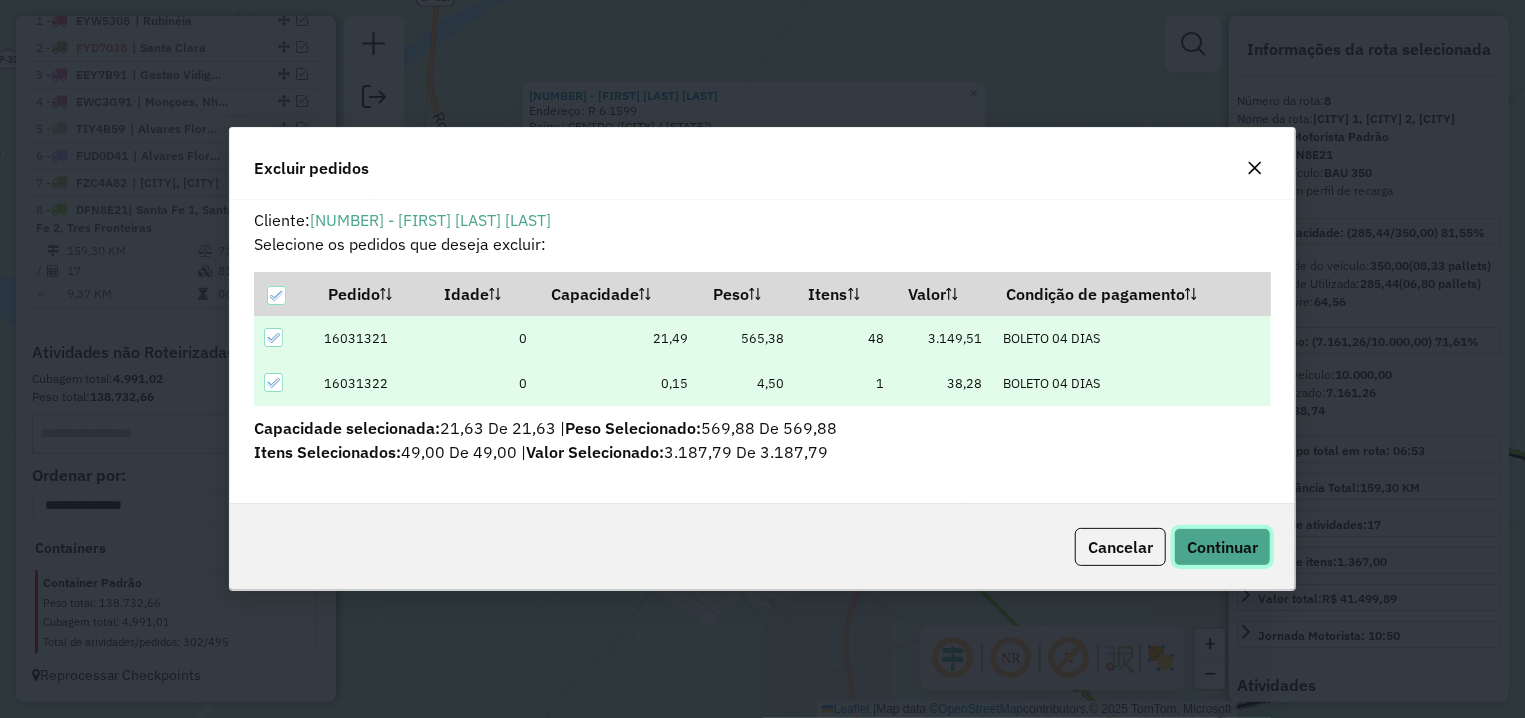 click on "Continuar" 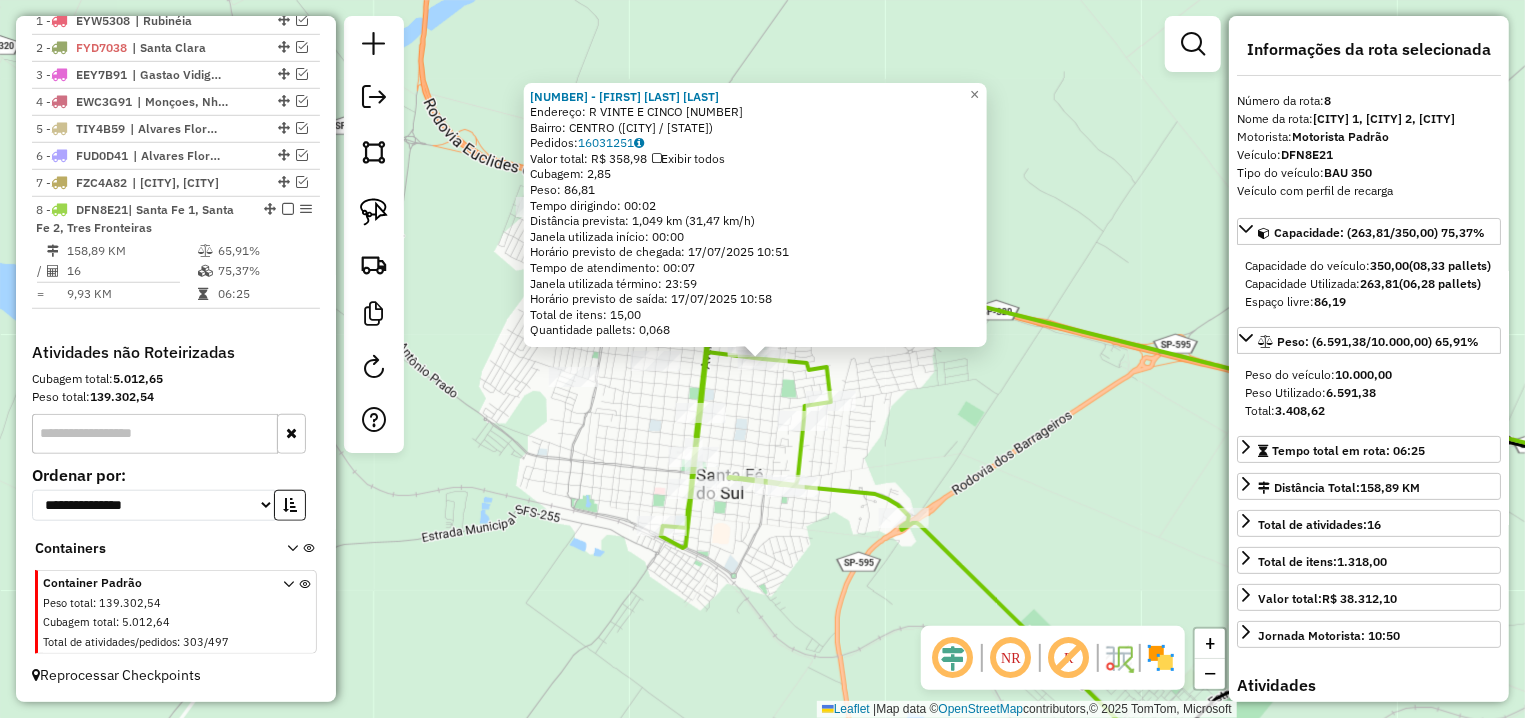 click on "[NUMBER] - [FIRST] [LAST]  Endereço: R   VINTE E CINCO                 [NUMBER]   Bairro: [CITY] ([CITY] / [STATE])   Pedidos:  [NUMBER]   Valor total: R$ [PRICE]   Exibir todos   Cubagem: [NUMBER]  Peso: [NUMBER]  Tempo dirigindo: [TIME]   Distância prevista: [NUMBER] km ([NUMBER]/h)   Janela utilizada início: [TIME]   Horário previsto de chegada: [DATE] [TIME]   Tempo de atendimento: [TIME]   Janela utilizada término: [TIME]   Horário previsto de saída: [DATE] [TIME]   Total de itens: [NUMBER]   Quantidade pallets: [NUMBER]  × Janela de atendimento Grade de atendimento Capacidade Transportadoras Veículos Cliente Pedidos  Rotas Selecione os dias de semana para filtrar as janelas de atendimento  Seg   Ter   Qua   Qui   Sex   Sáb   Dom  Informe o período da janela de atendimento: De: Até:  Filtrar exatamente a janela do cliente  Considerar janela de atendimento padrão  Selecione os dias de semana para filtrar as grades de atendimento  Seg   Ter   Qua   Qui   Peso mínimo:   Peso máximo:  +" 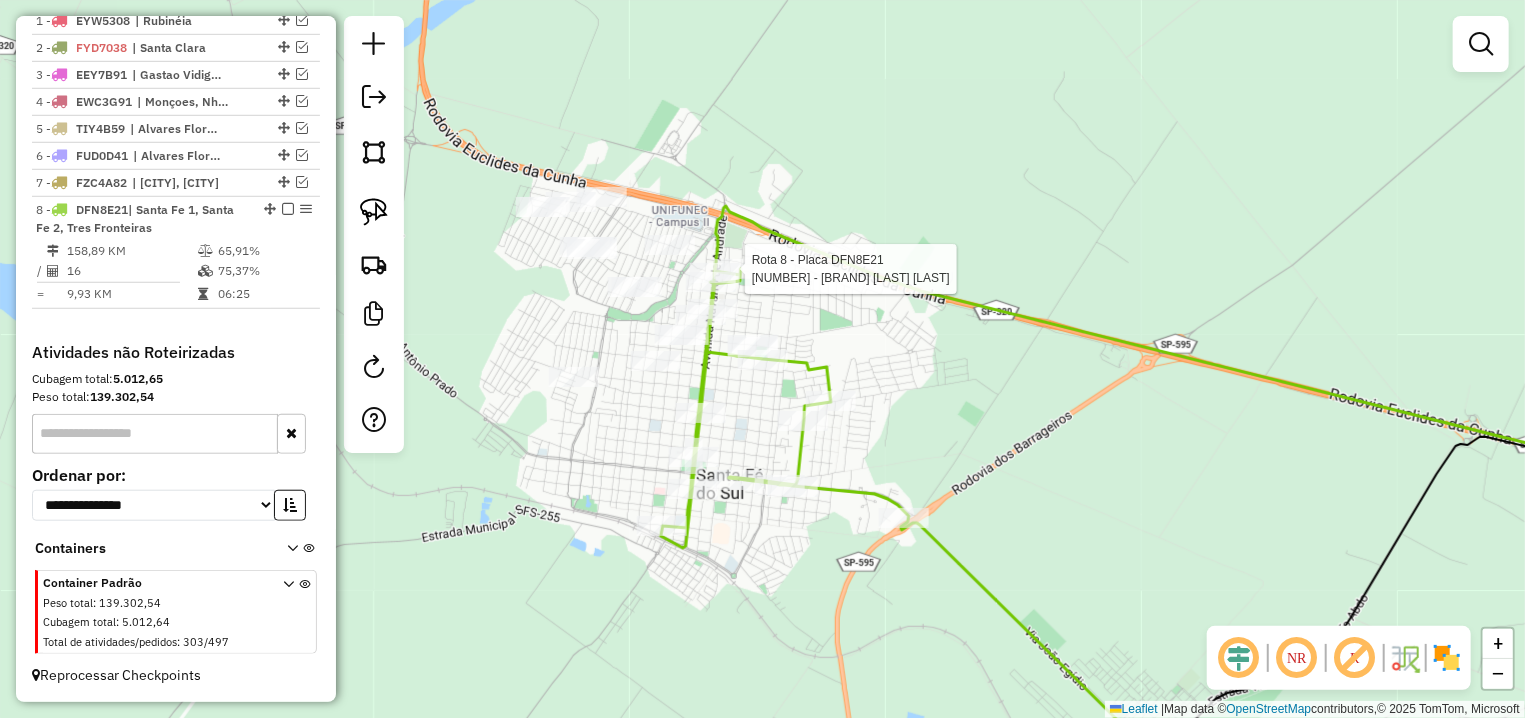 select on "**********" 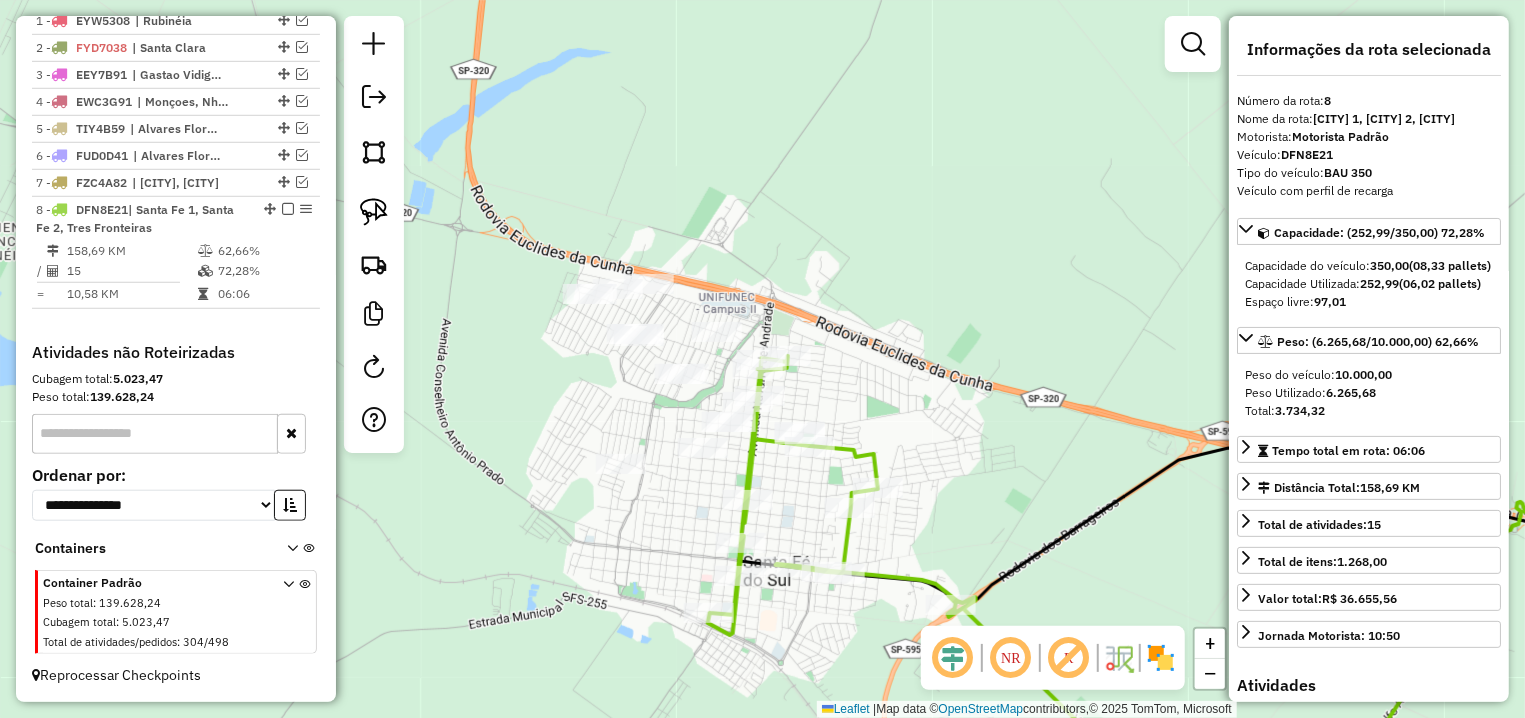 click at bounding box center (288, 209) 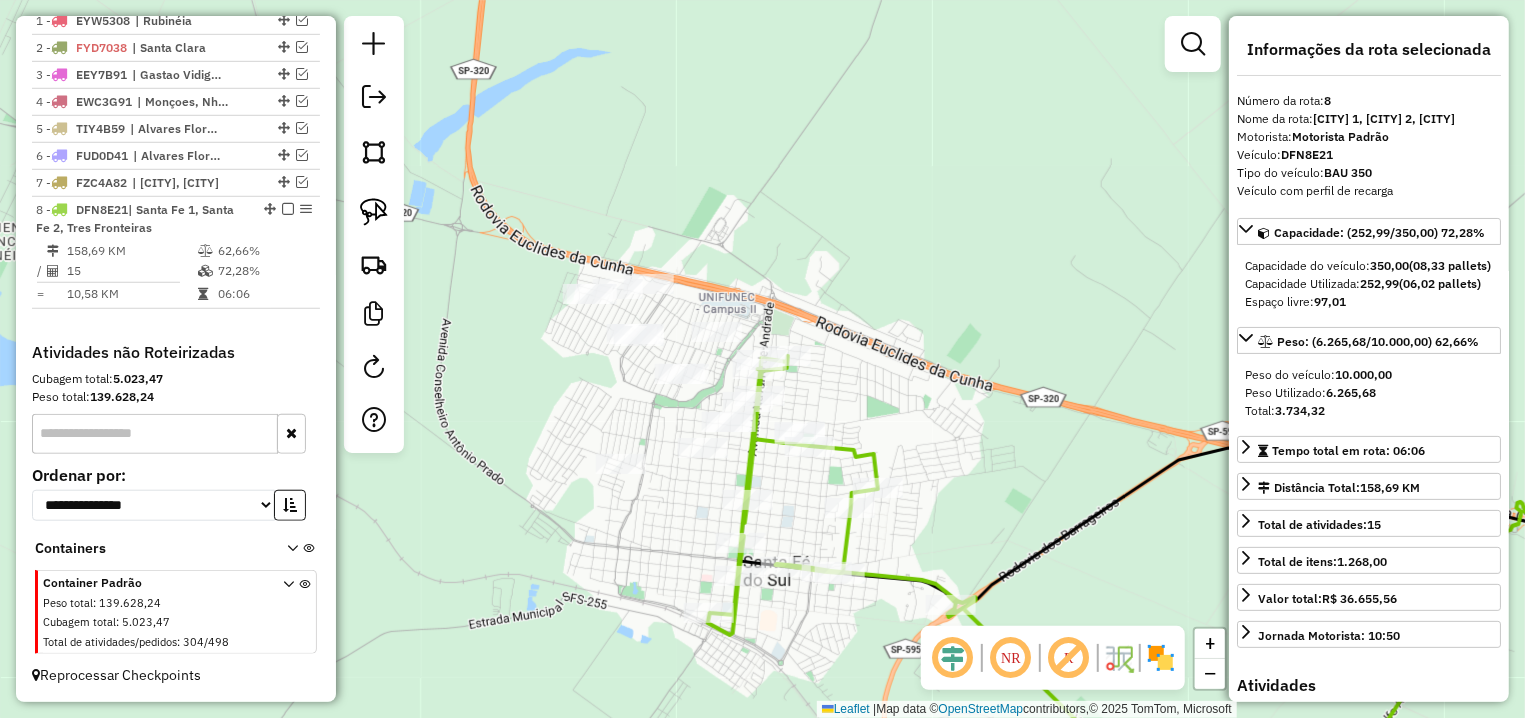 scroll, scrollTop: 673, scrollLeft: 0, axis: vertical 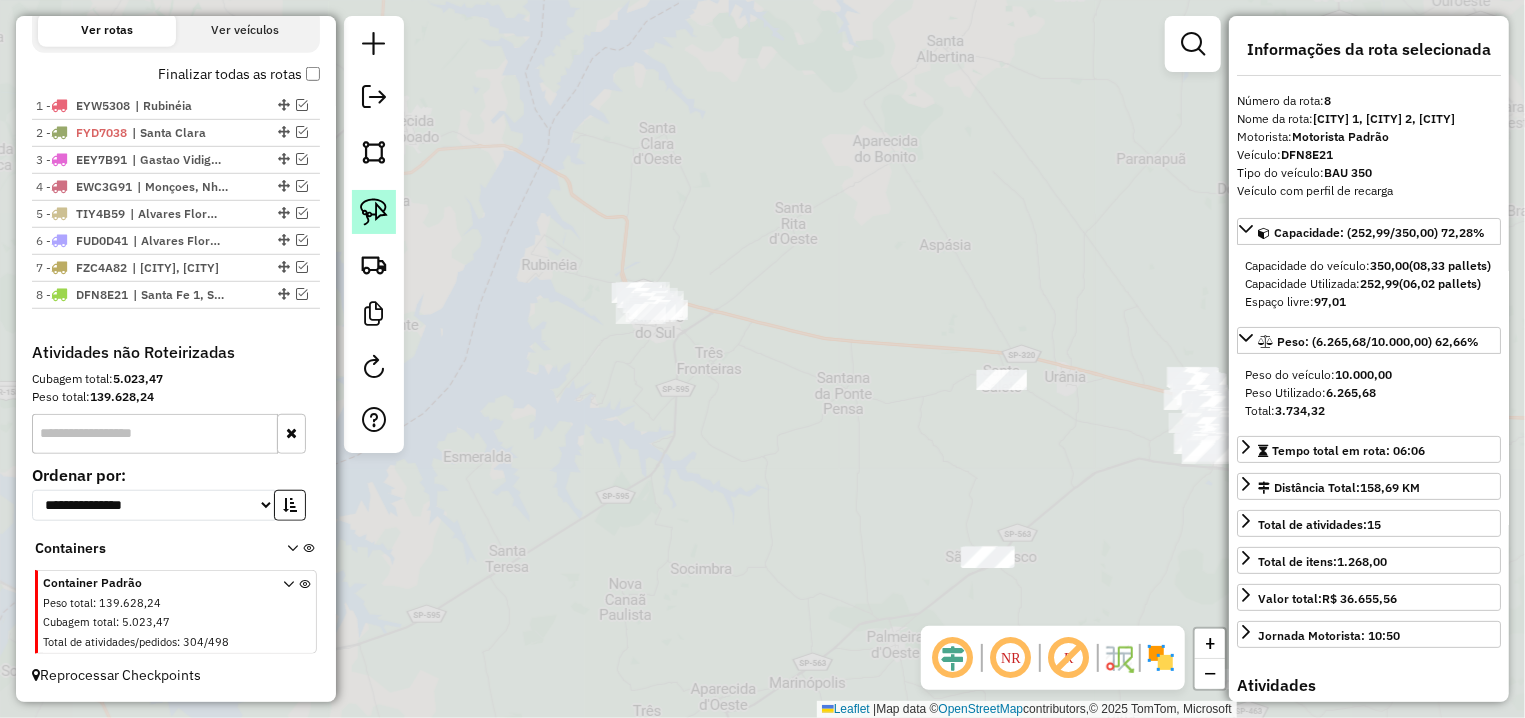 click 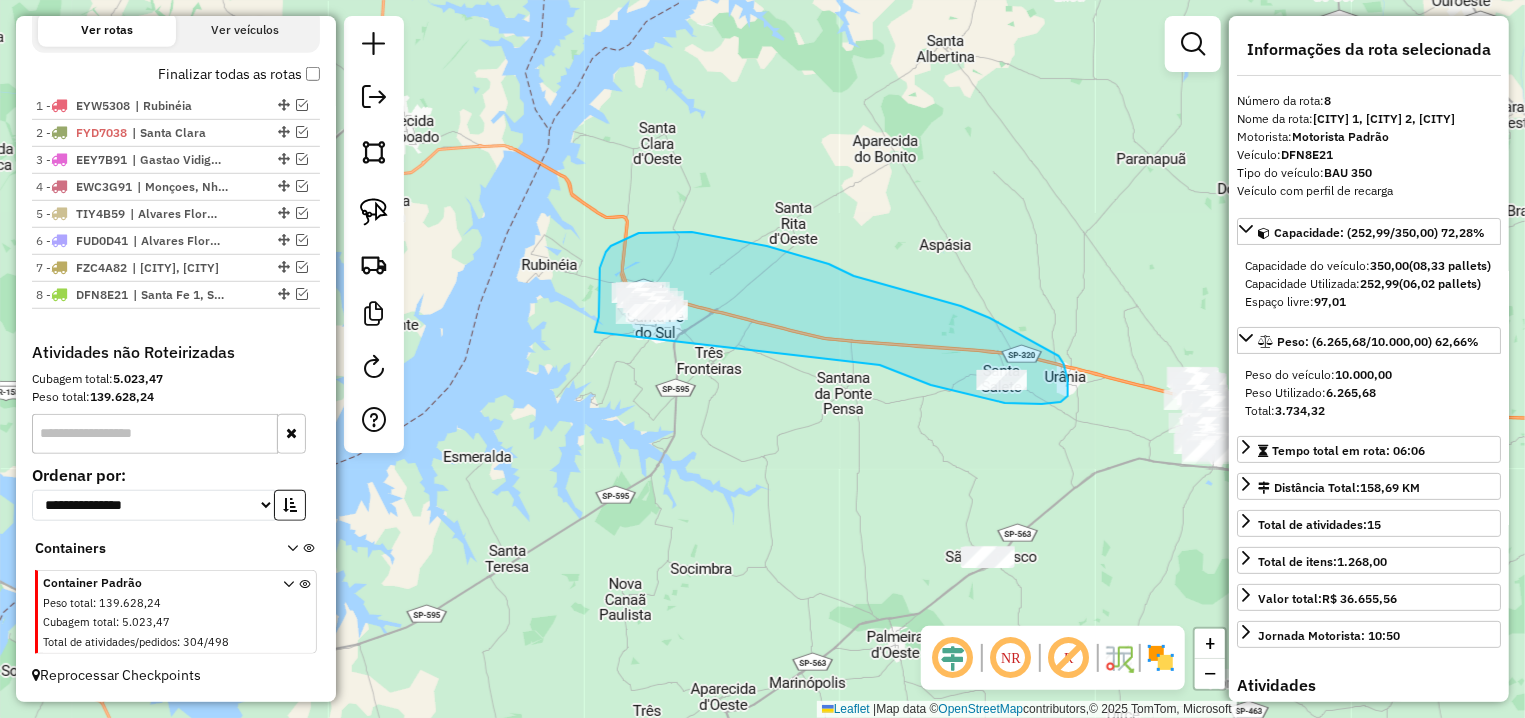 drag, startPoint x: 1005, startPoint y: 403, endPoint x: 595, endPoint y: 333, distance: 415.93268 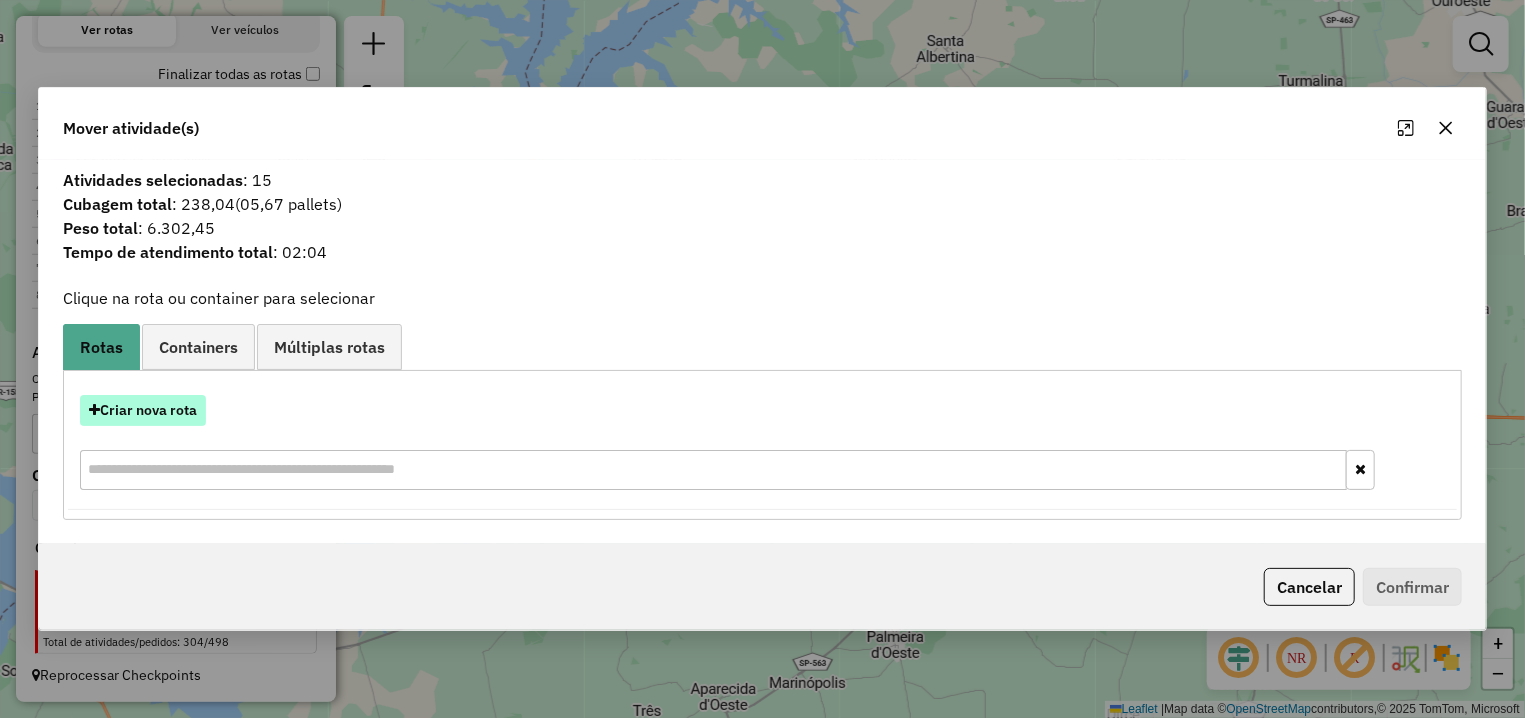 click on "Criar nova rota" at bounding box center [143, 410] 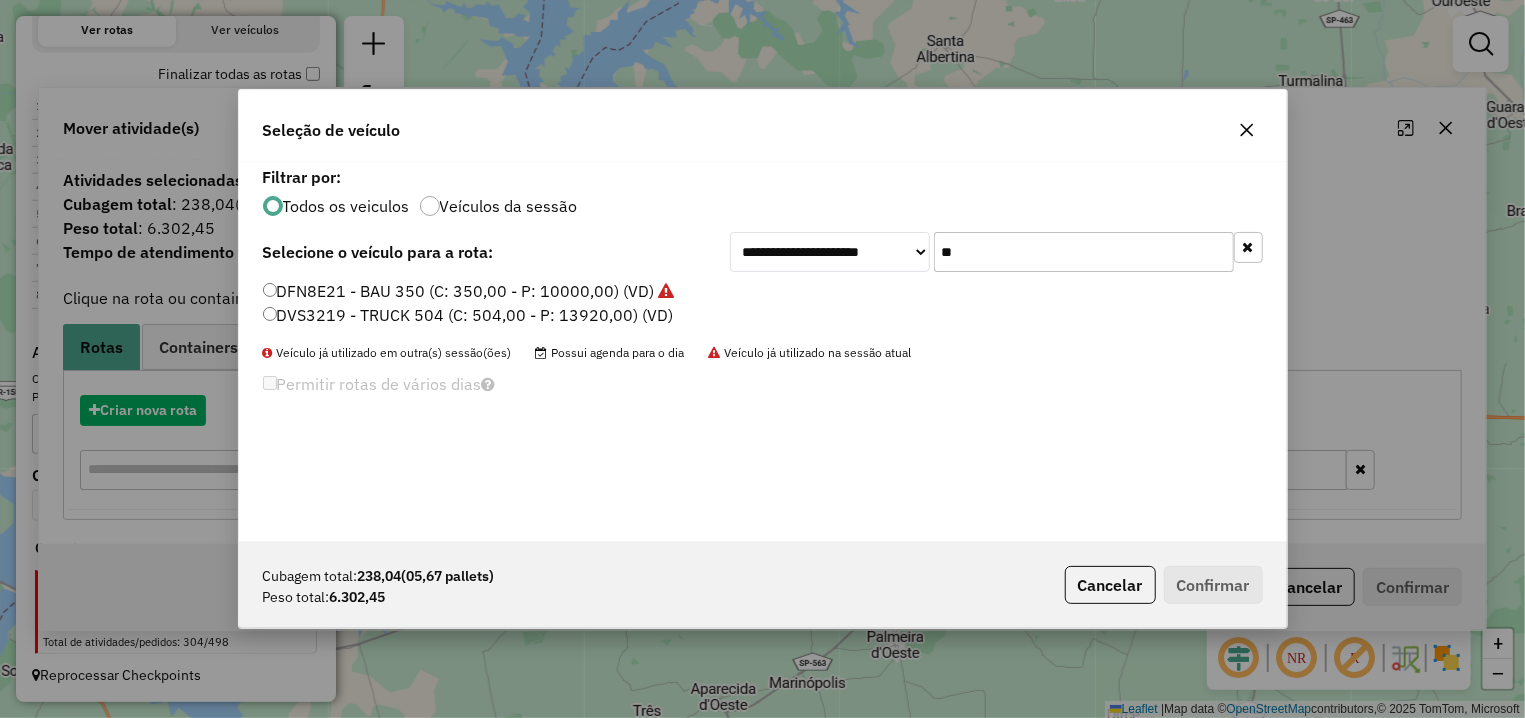 scroll, scrollTop: 11, scrollLeft: 6, axis: both 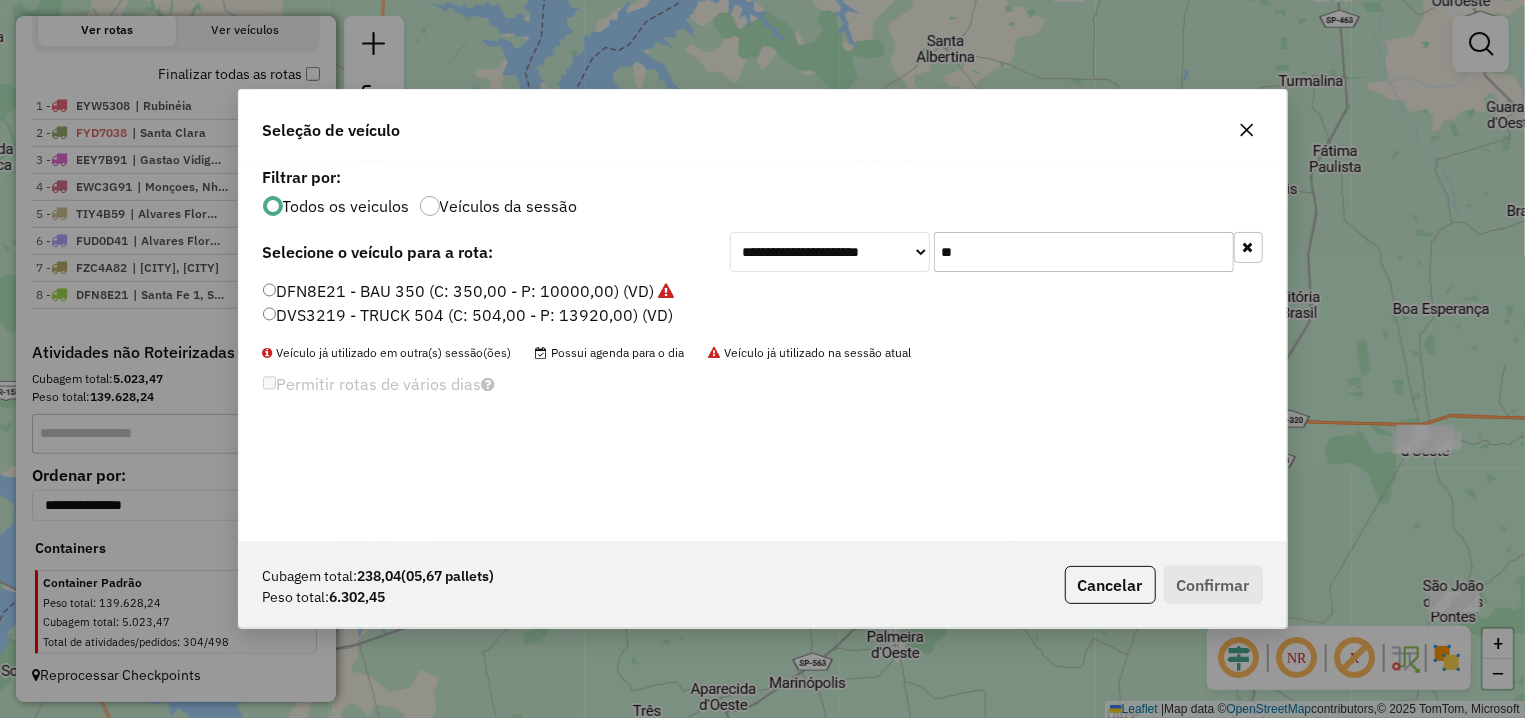 drag, startPoint x: 999, startPoint y: 249, endPoint x: 877, endPoint y: 246, distance: 122.03688 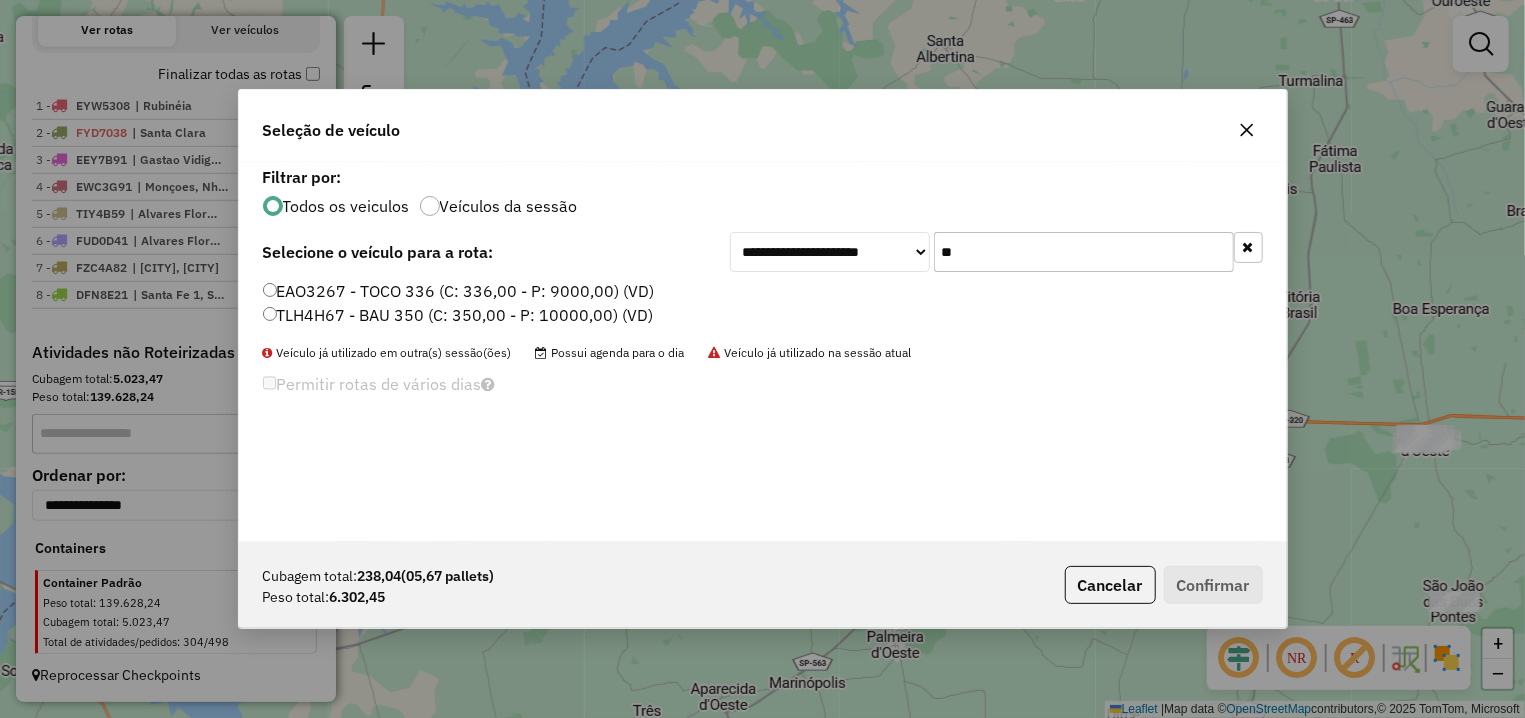 type on "**" 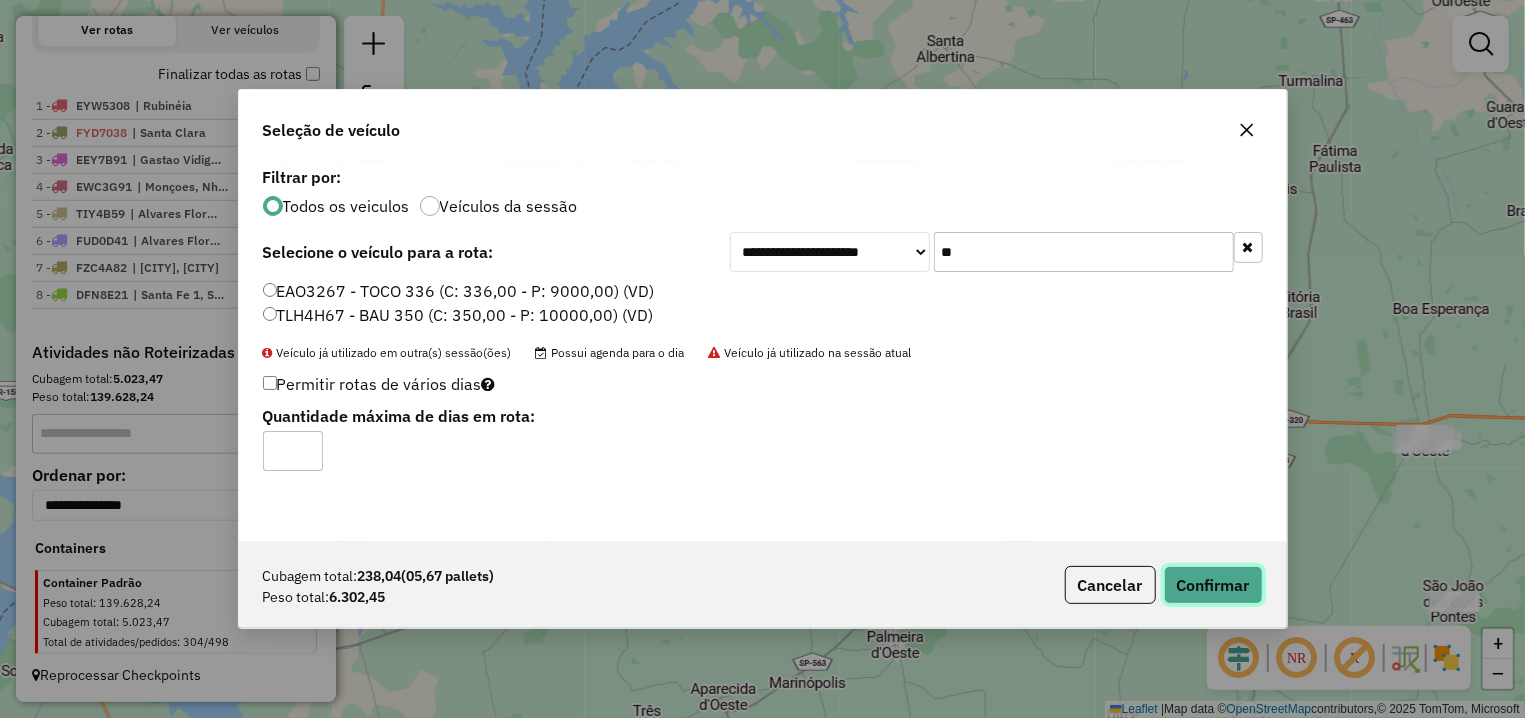 click on "Confirmar" 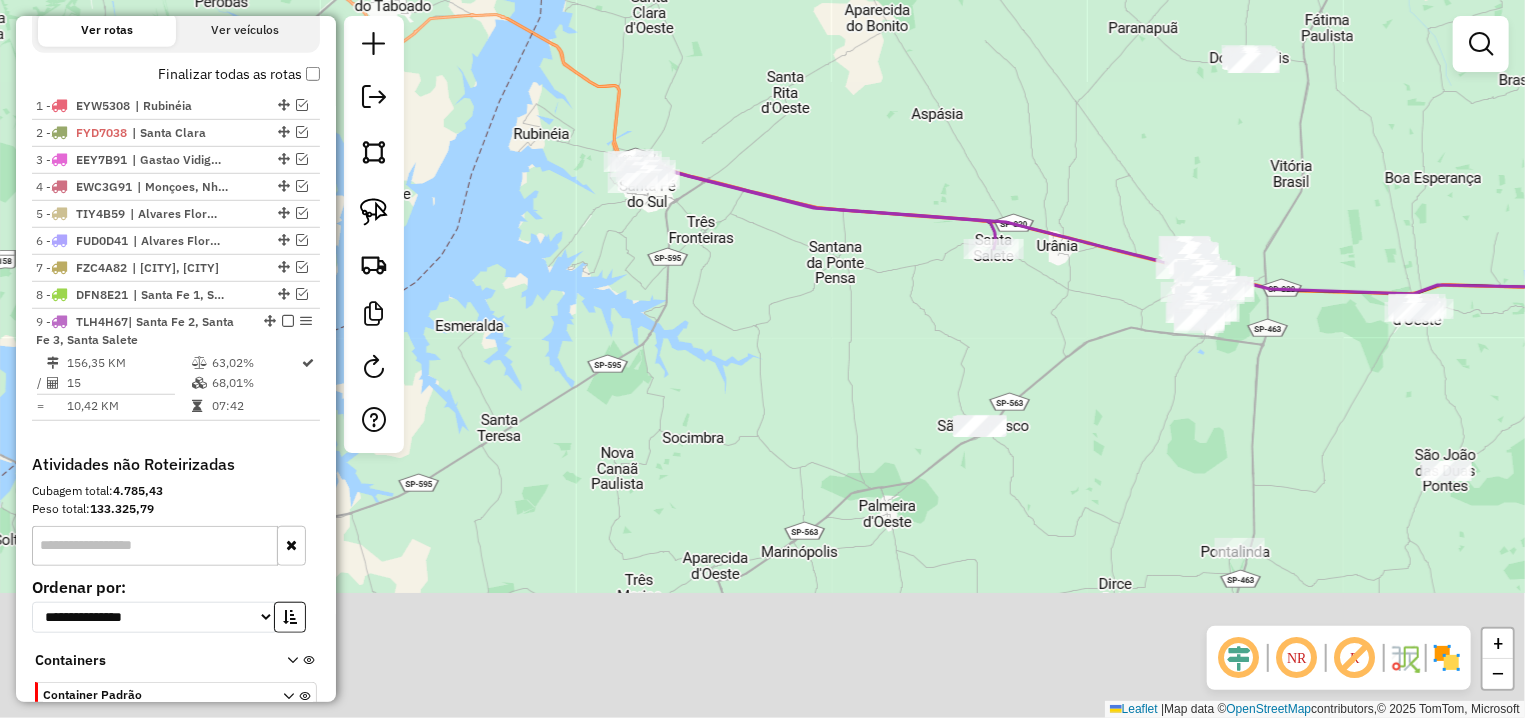 drag, startPoint x: 883, startPoint y: 425, endPoint x: 762, endPoint y: 61, distance: 383.5844 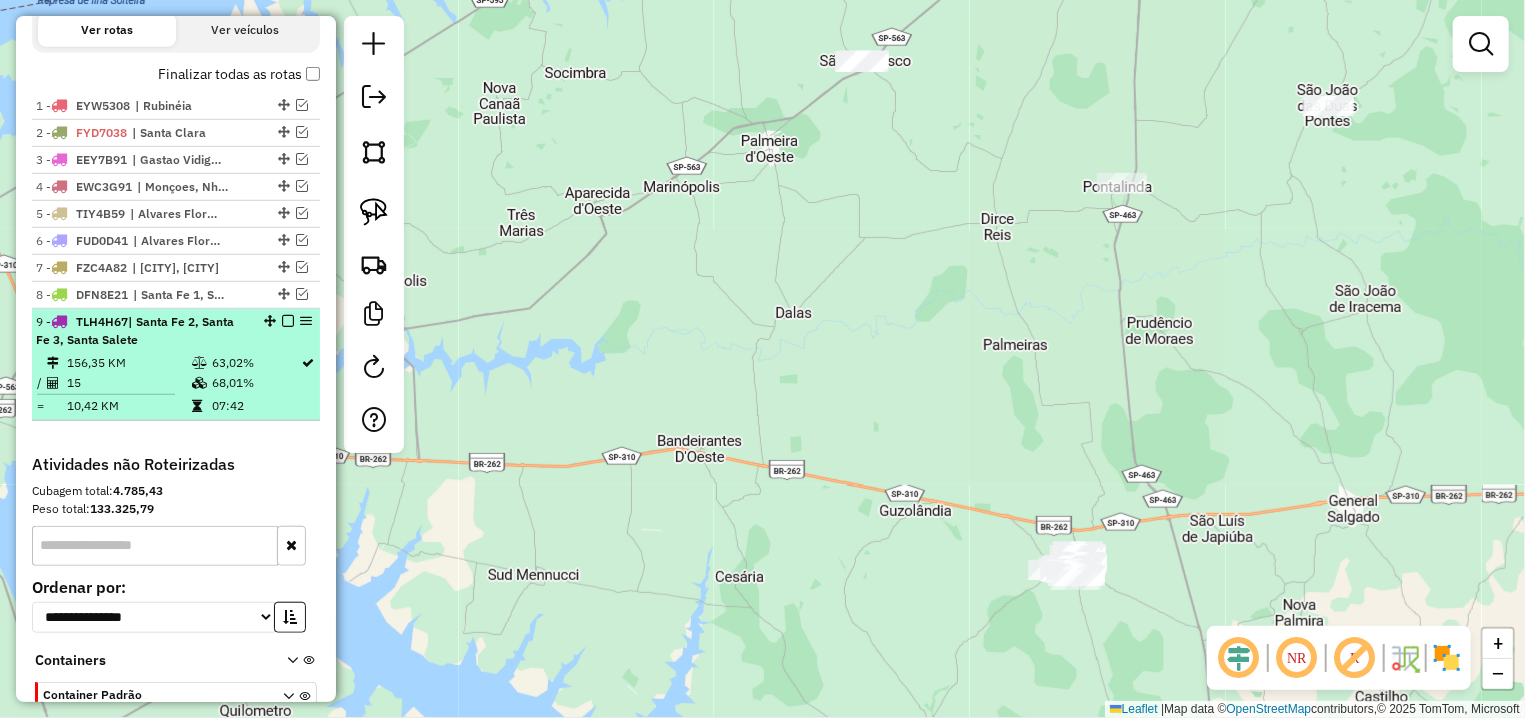 click at bounding box center (288, 321) 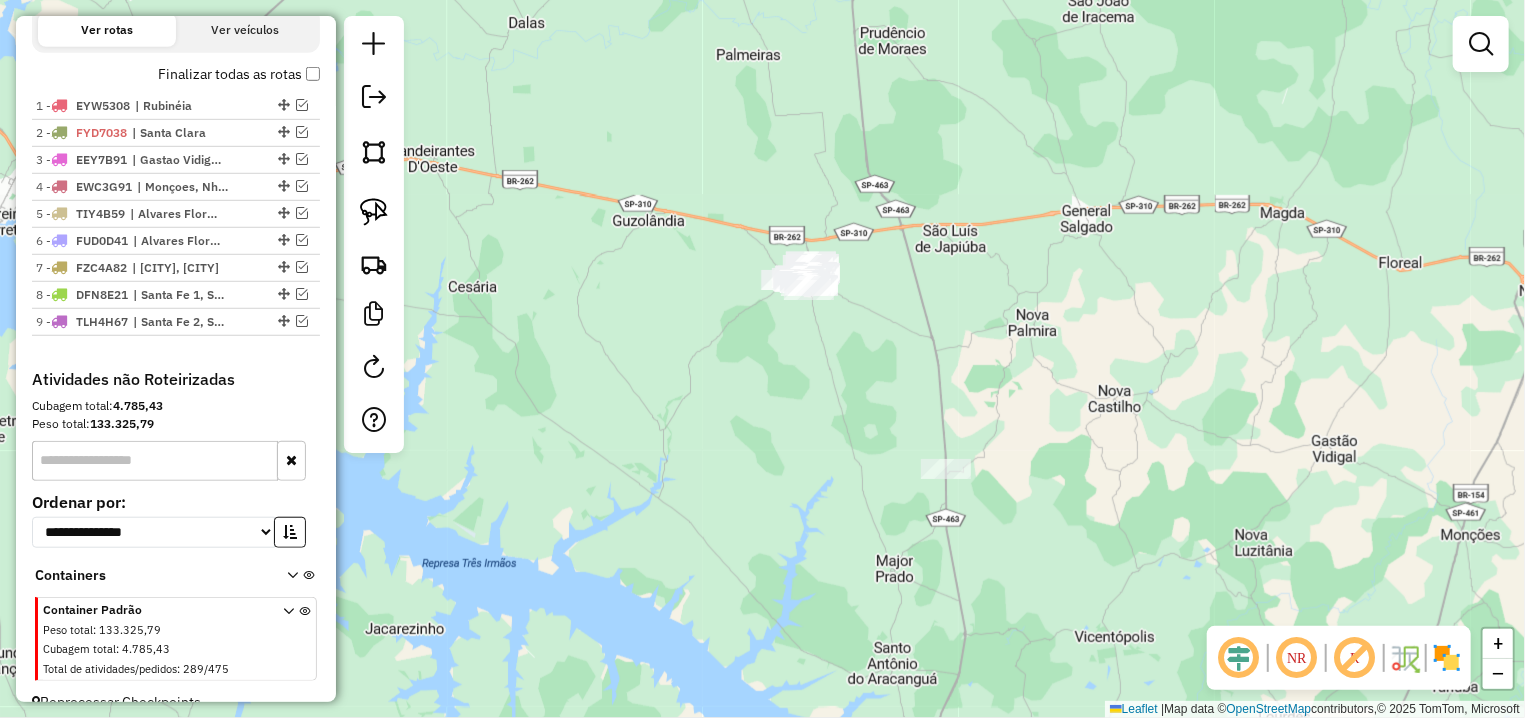 drag, startPoint x: 880, startPoint y: 487, endPoint x: 615, endPoint y: 261, distance: 348.28293 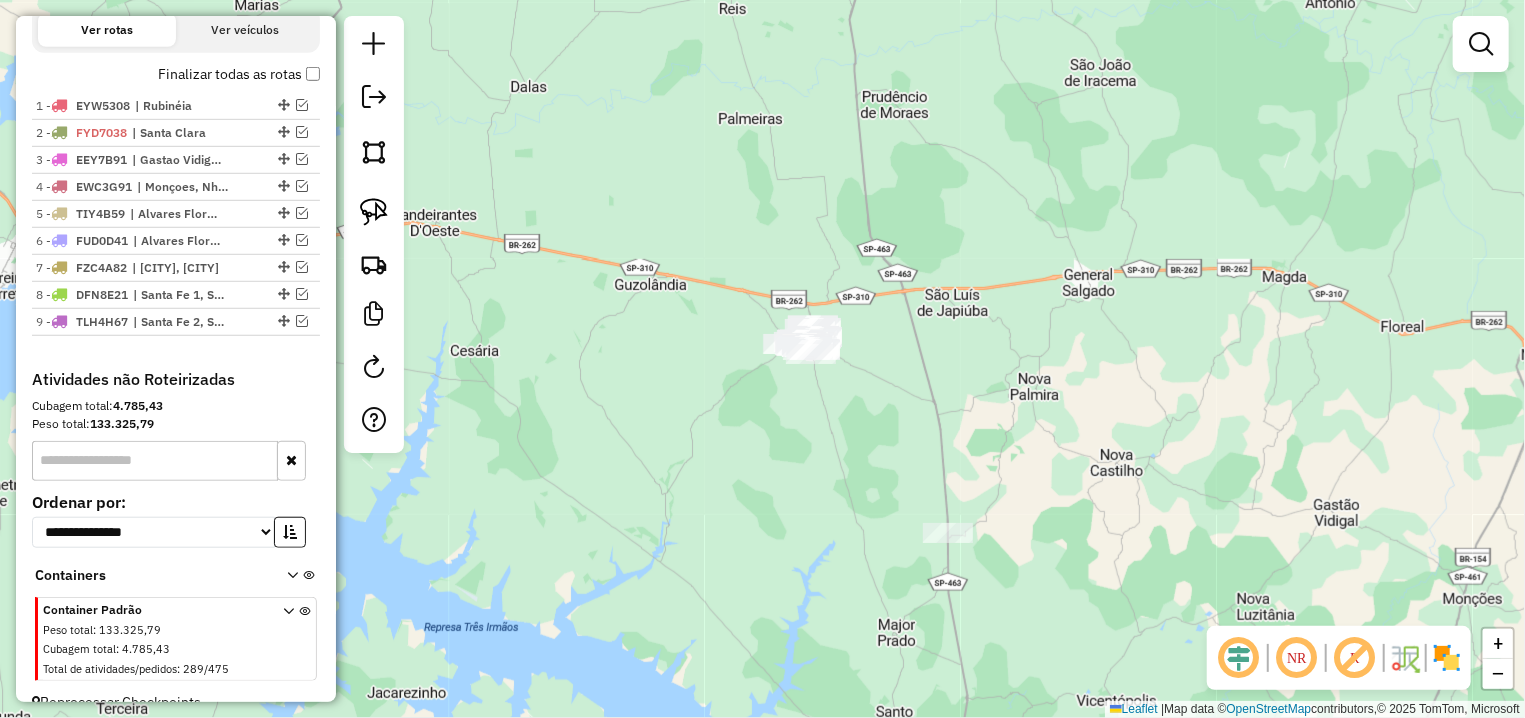 drag, startPoint x: 371, startPoint y: 211, endPoint x: 1025, endPoint y: 402, distance: 681.32007 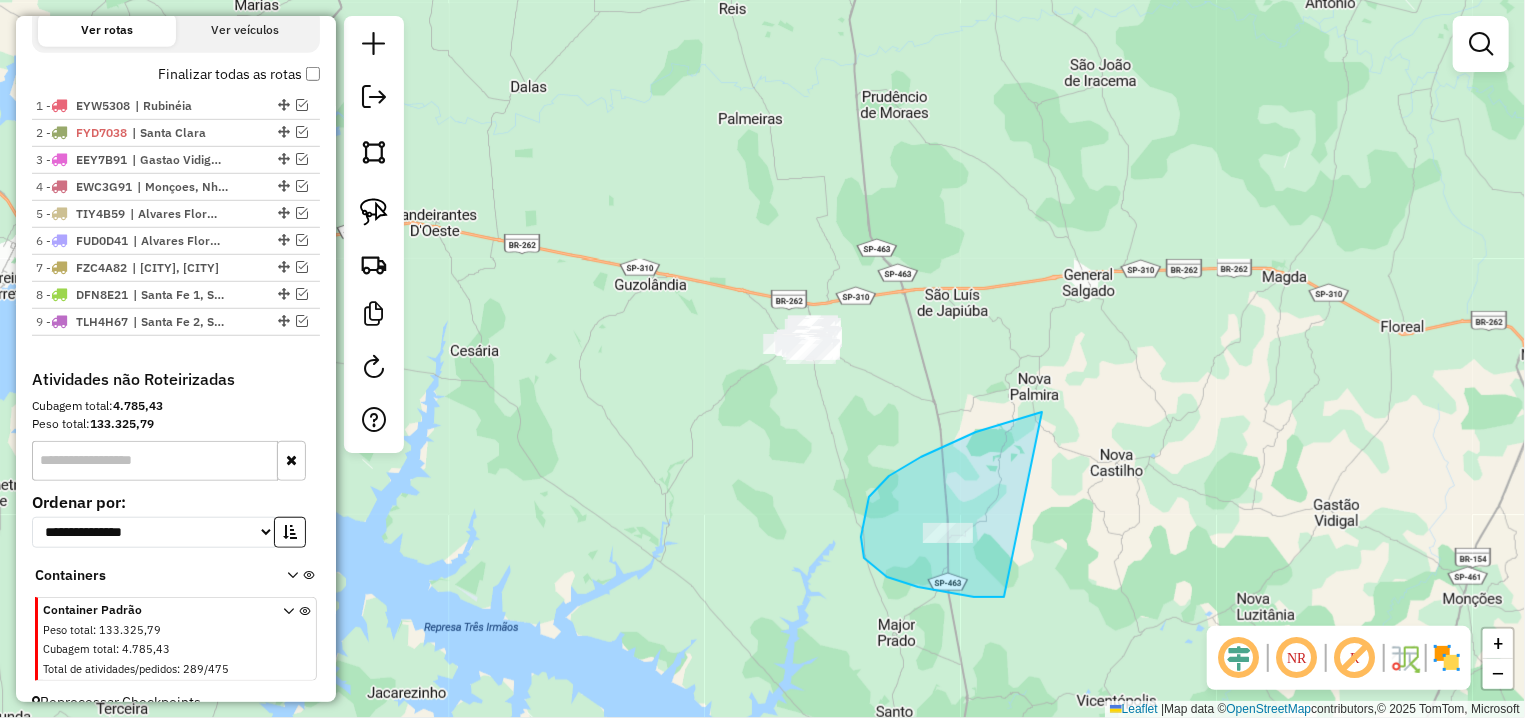 drag, startPoint x: 1042, startPoint y: 412, endPoint x: 1005, endPoint y: 597, distance: 188.66373 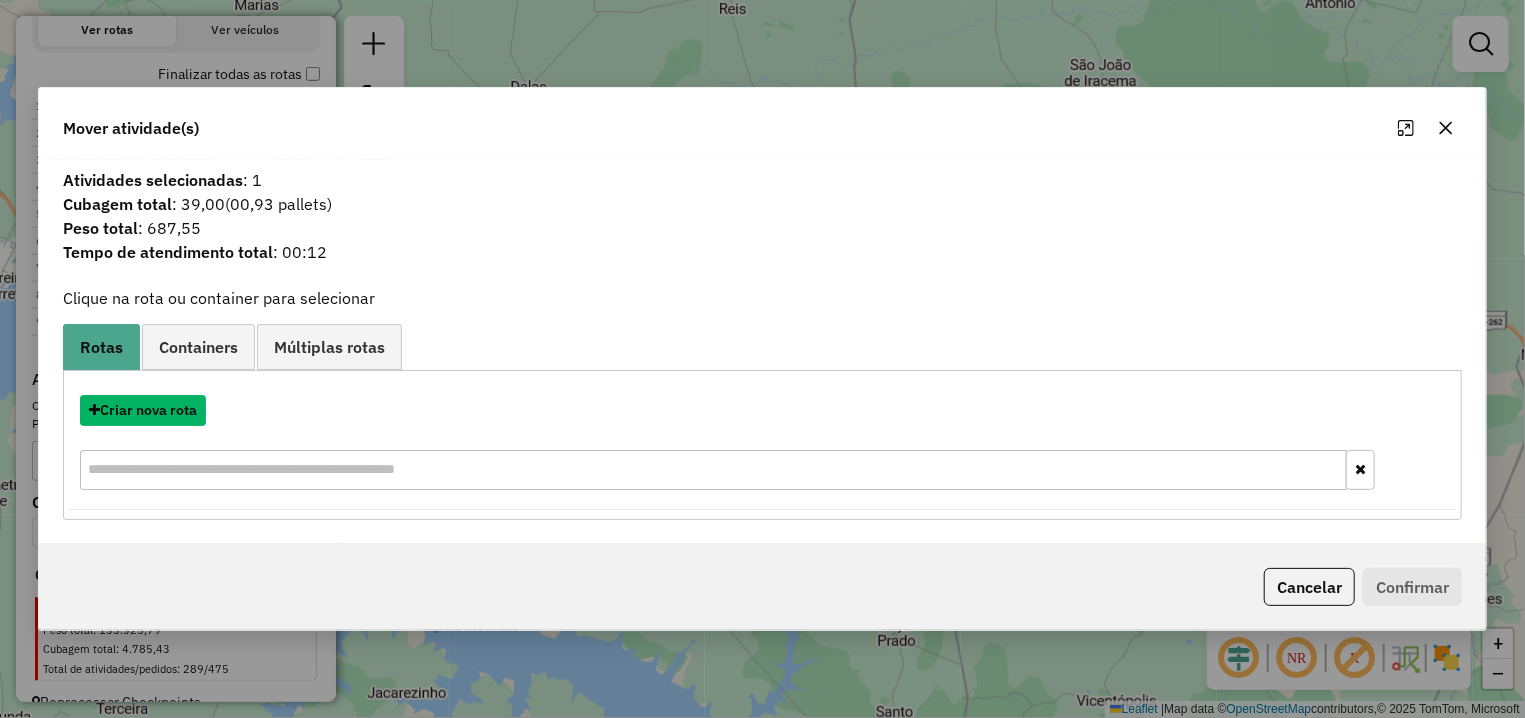click on "Criar nova rota" at bounding box center (143, 410) 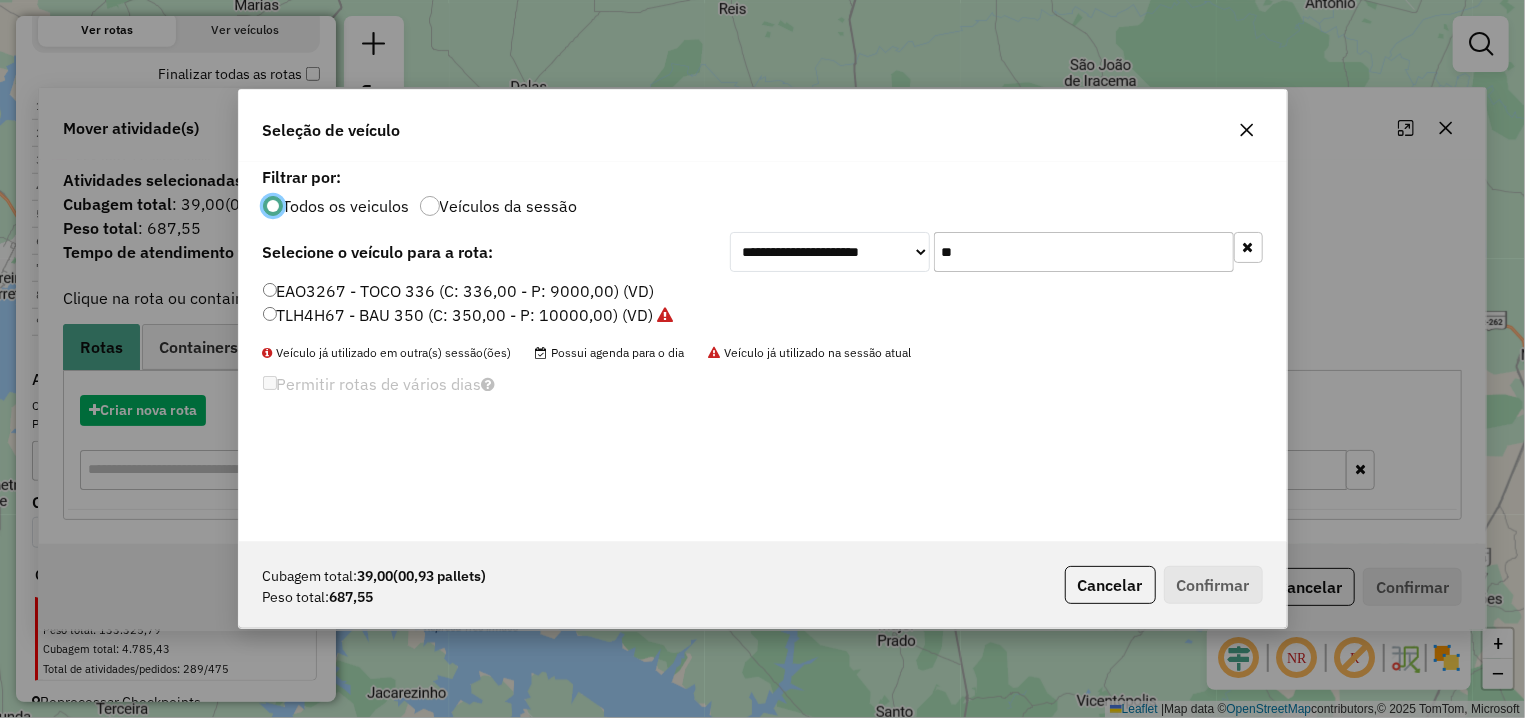 scroll, scrollTop: 11, scrollLeft: 6, axis: both 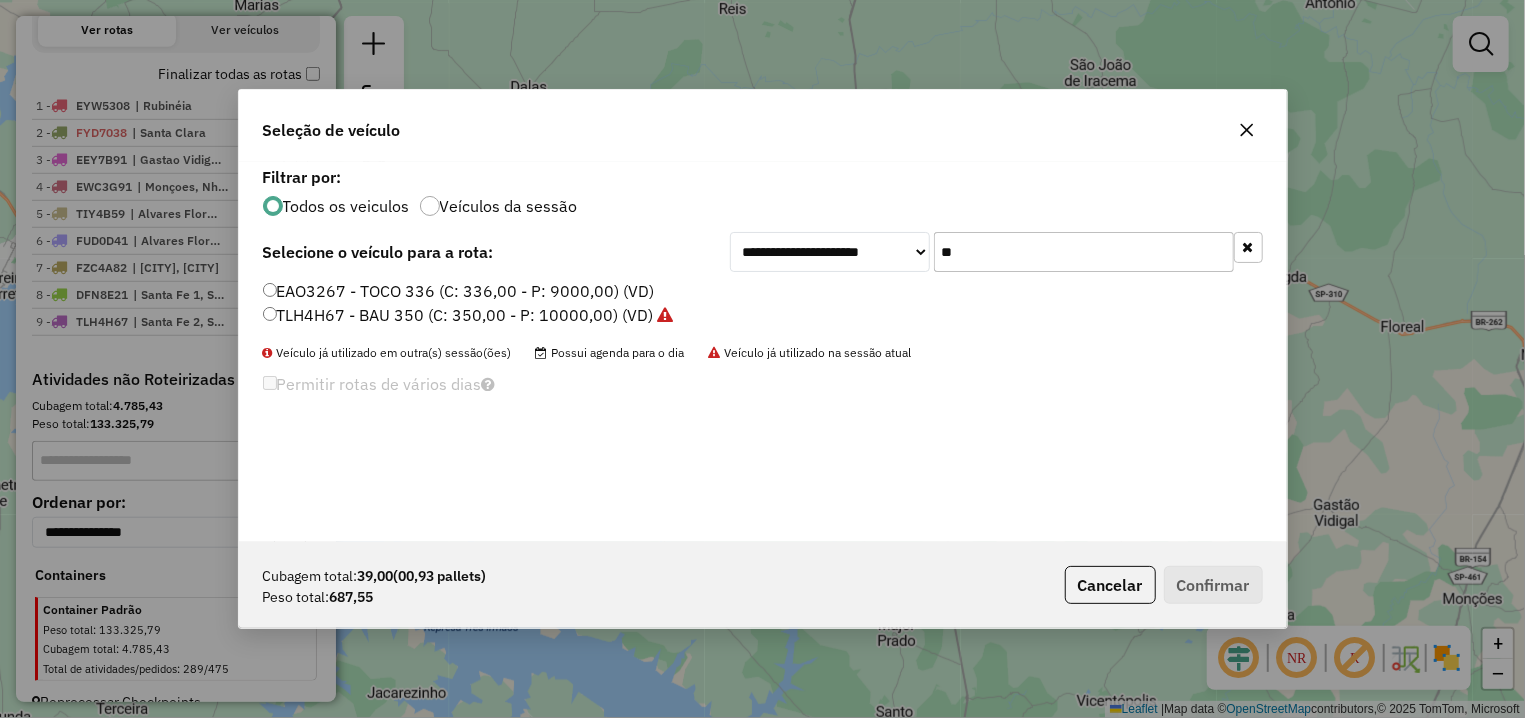 drag, startPoint x: 989, startPoint y: 251, endPoint x: 849, endPoint y: 250, distance: 140.00357 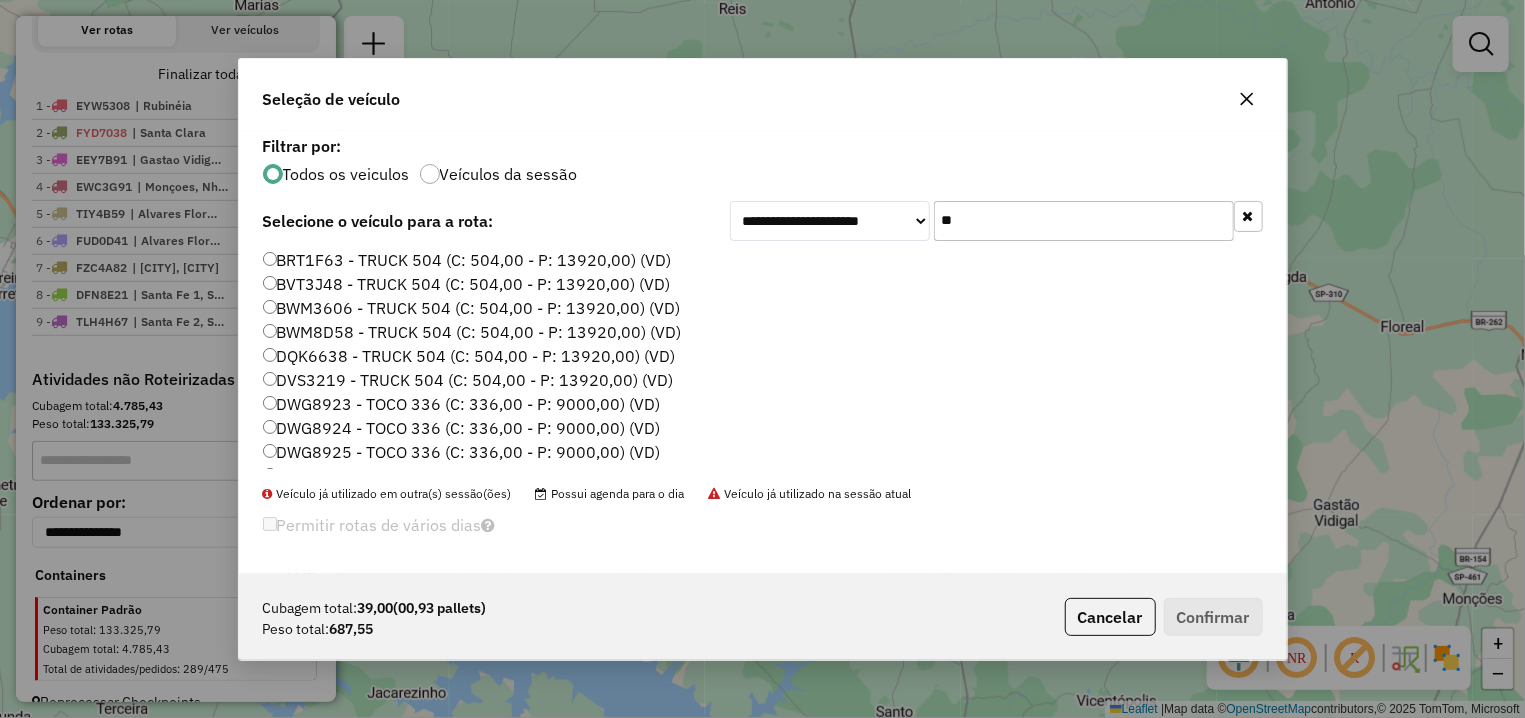click on "**" 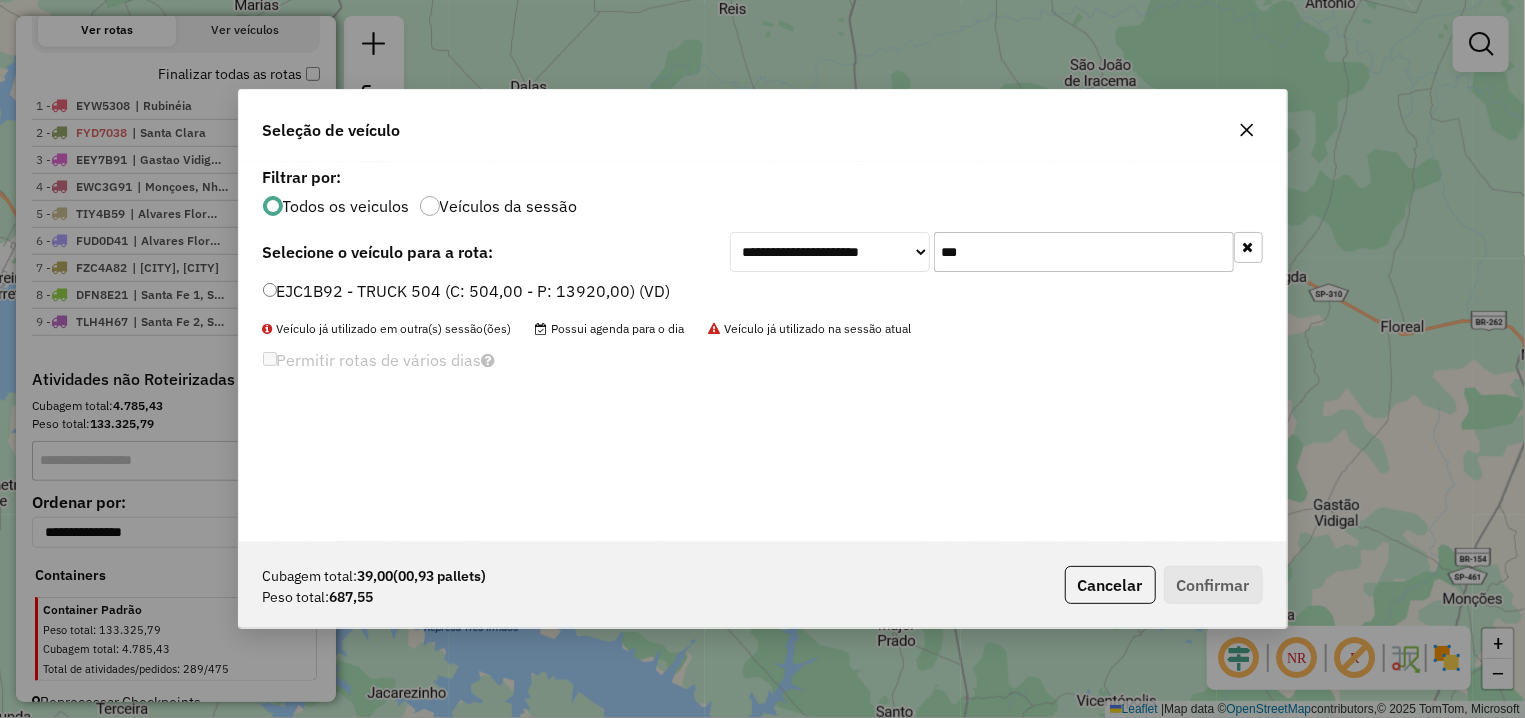 type on "***" 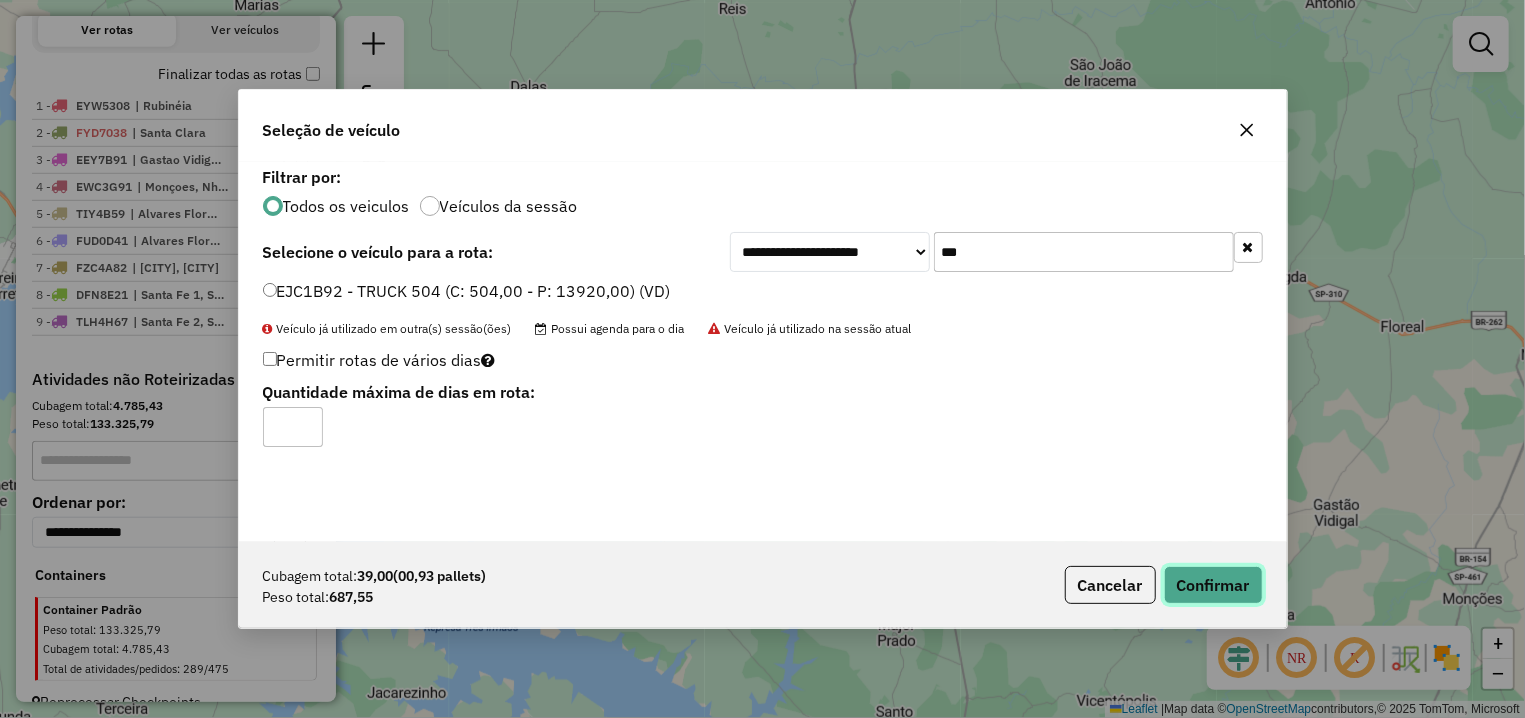 click on "Confirmar" 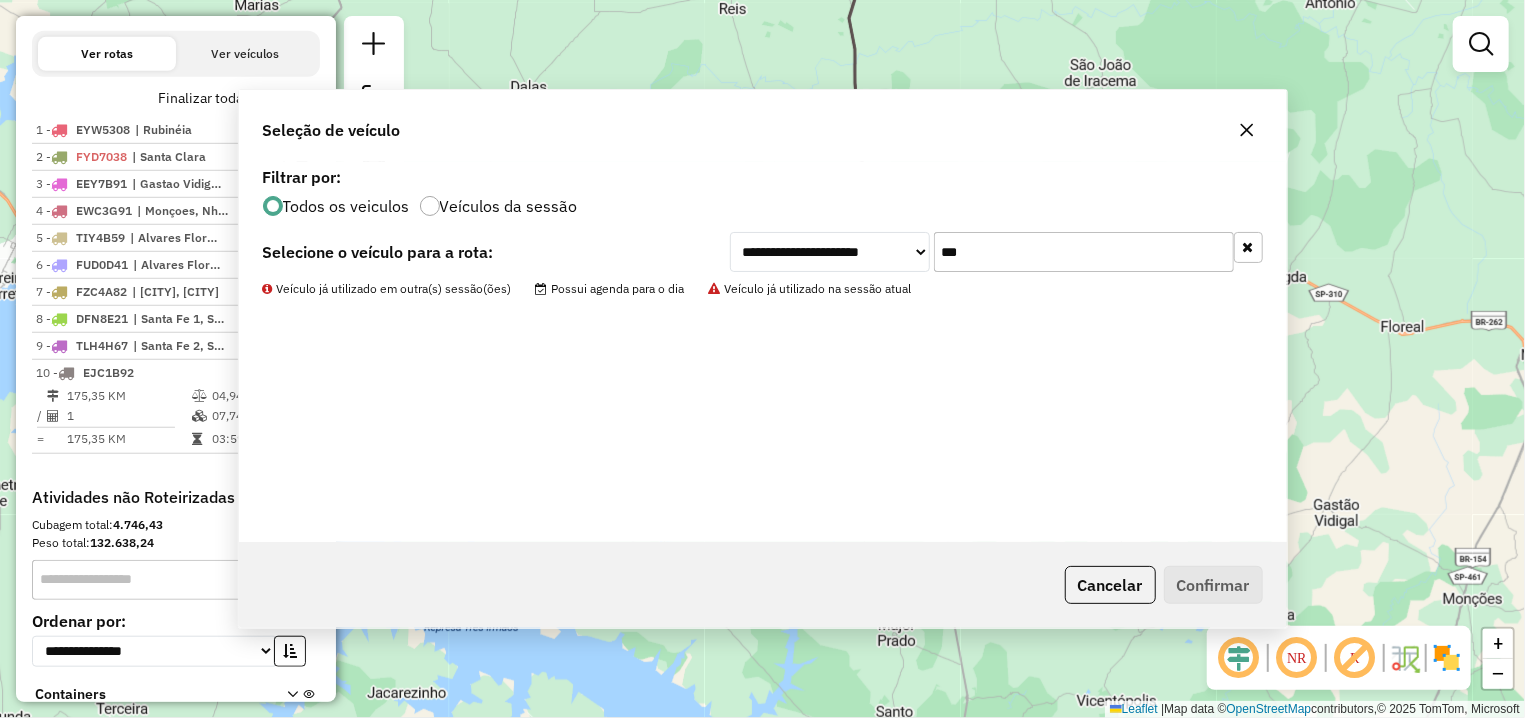 scroll, scrollTop: 698, scrollLeft: 0, axis: vertical 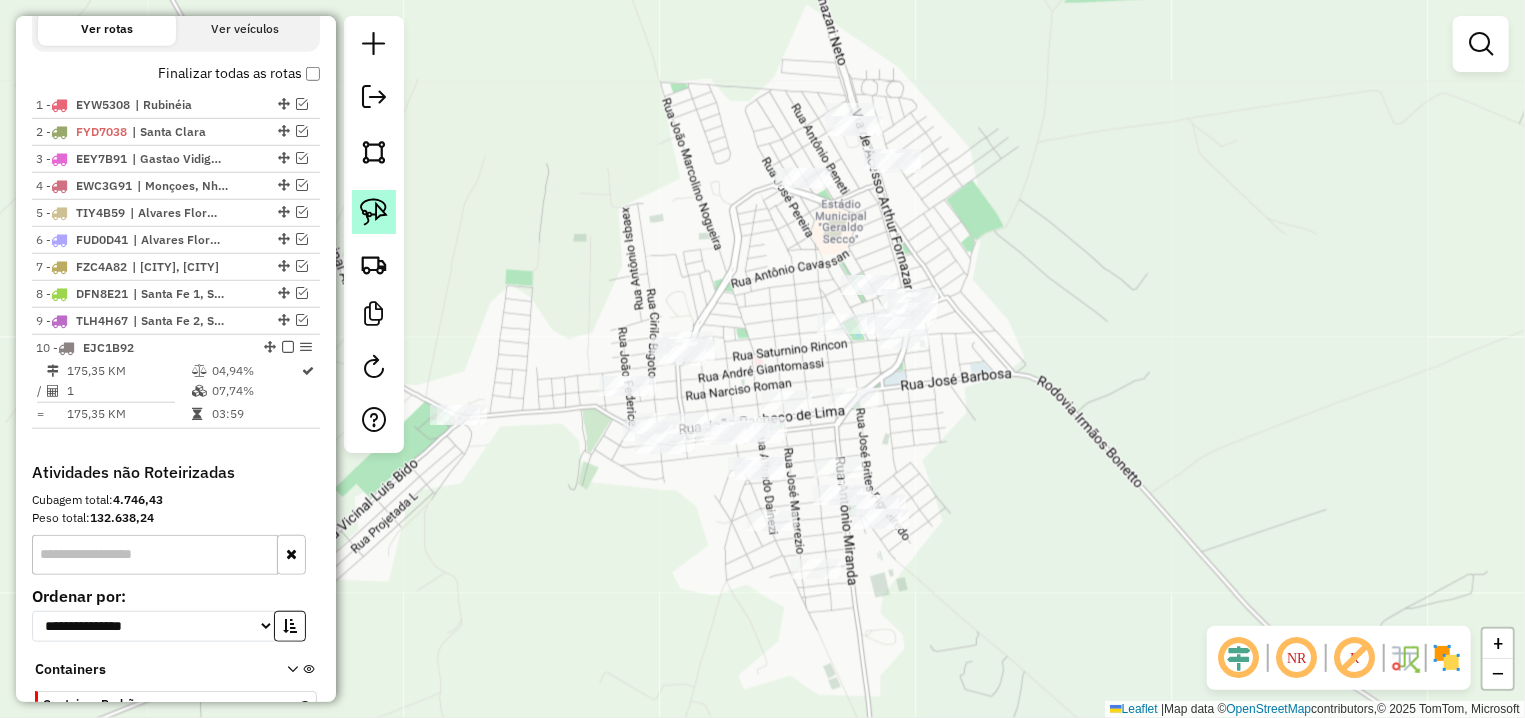 click 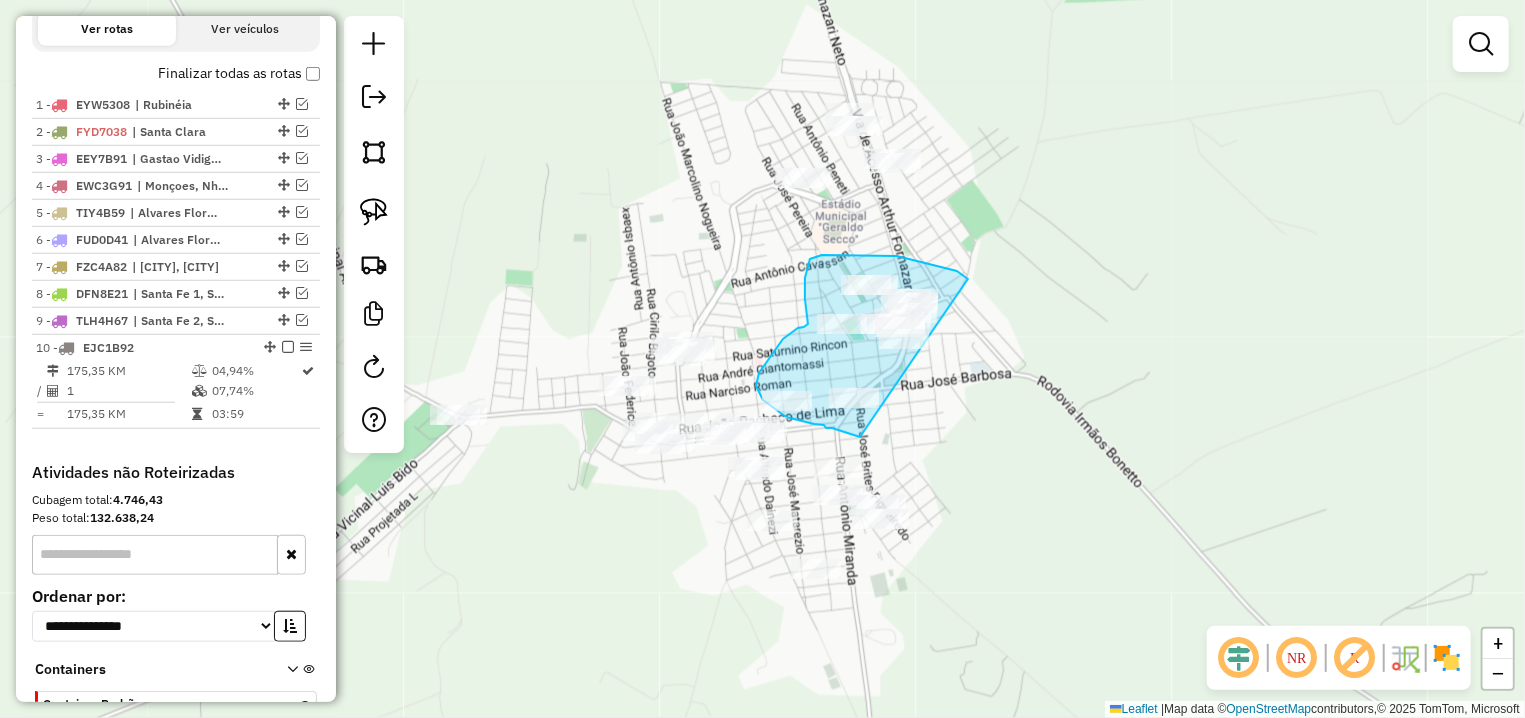 drag, startPoint x: 968, startPoint y: 279, endPoint x: 860, endPoint y: 437, distance: 191.38443 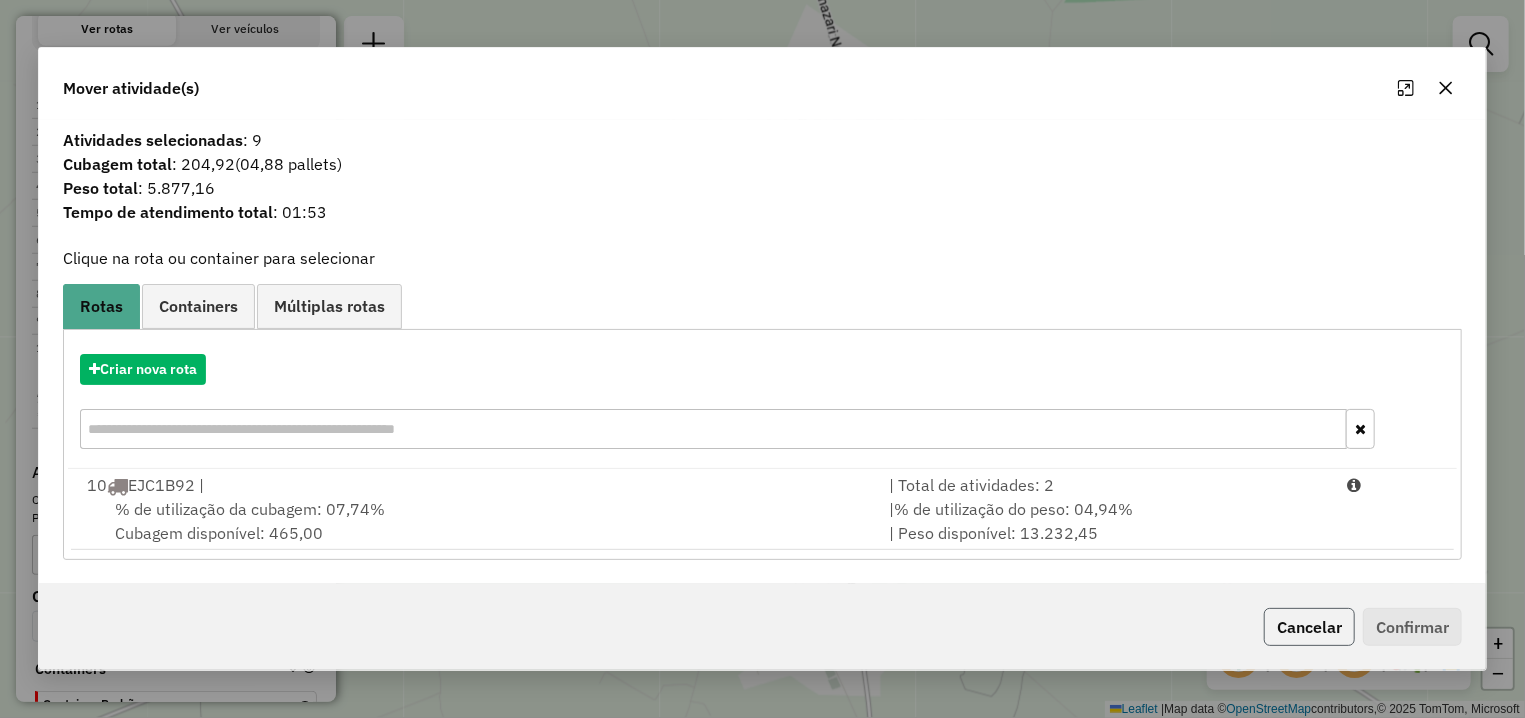 click on "Cancelar" 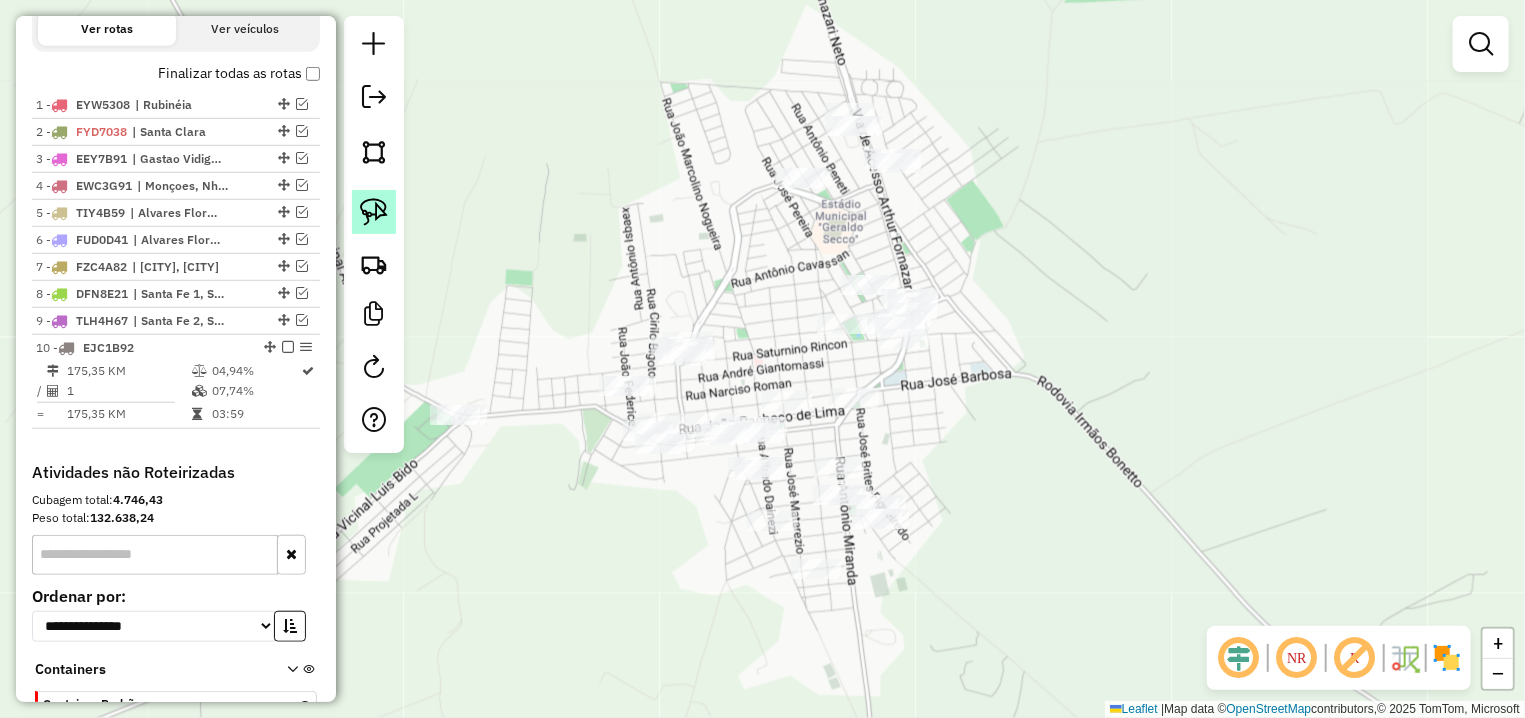 click 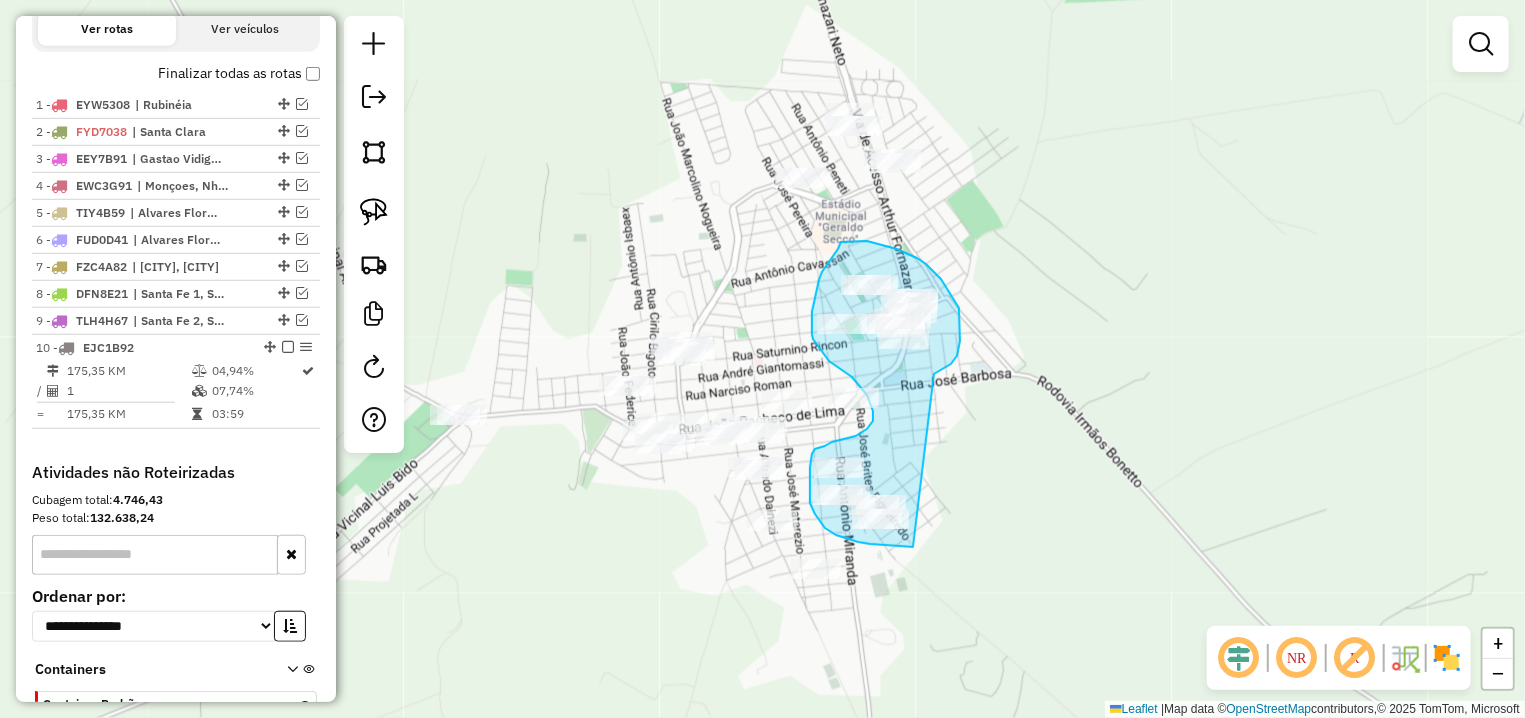drag, startPoint x: 946, startPoint y: 367, endPoint x: 913, endPoint y: 547, distance: 183 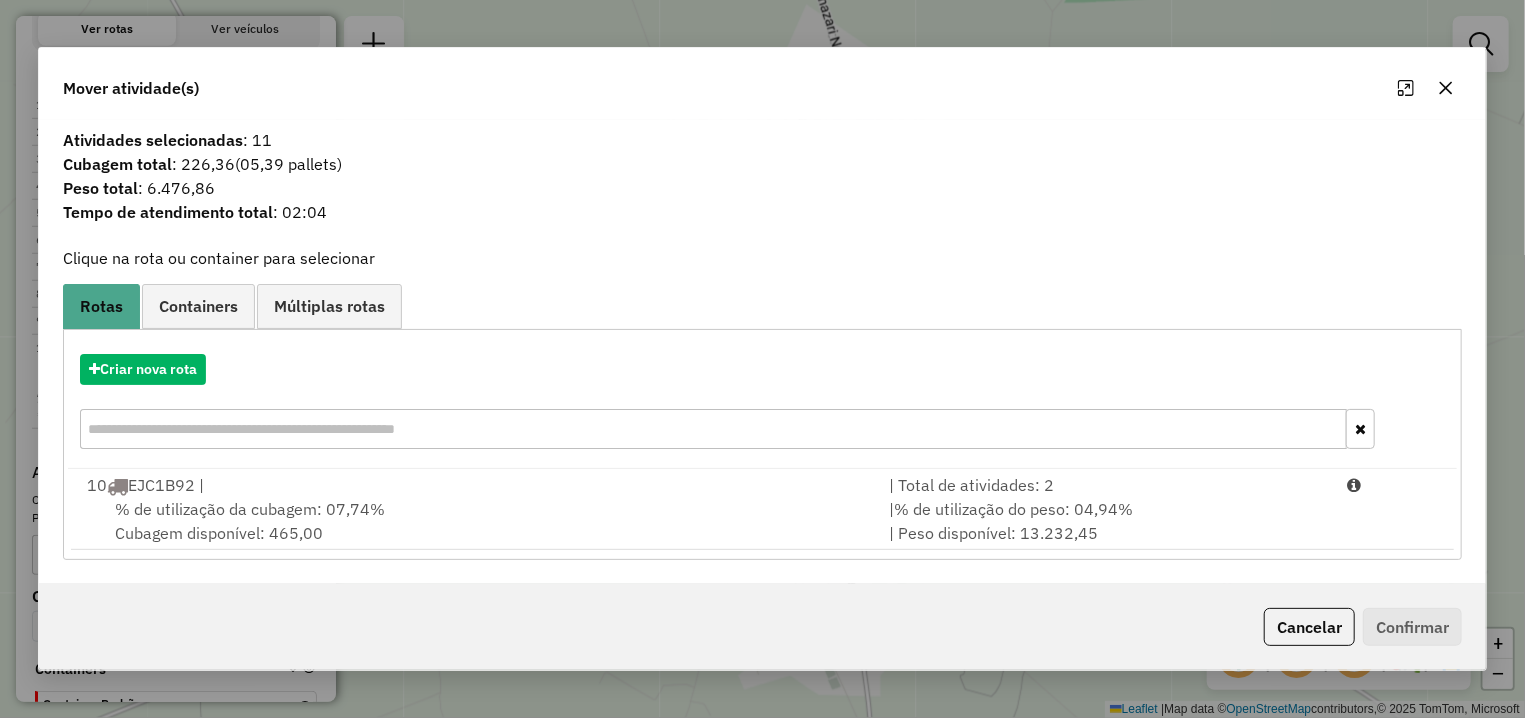 click on "% de utilização da cubagem: 07,74%  Cubagem disponível: 465,00" at bounding box center (476, 521) 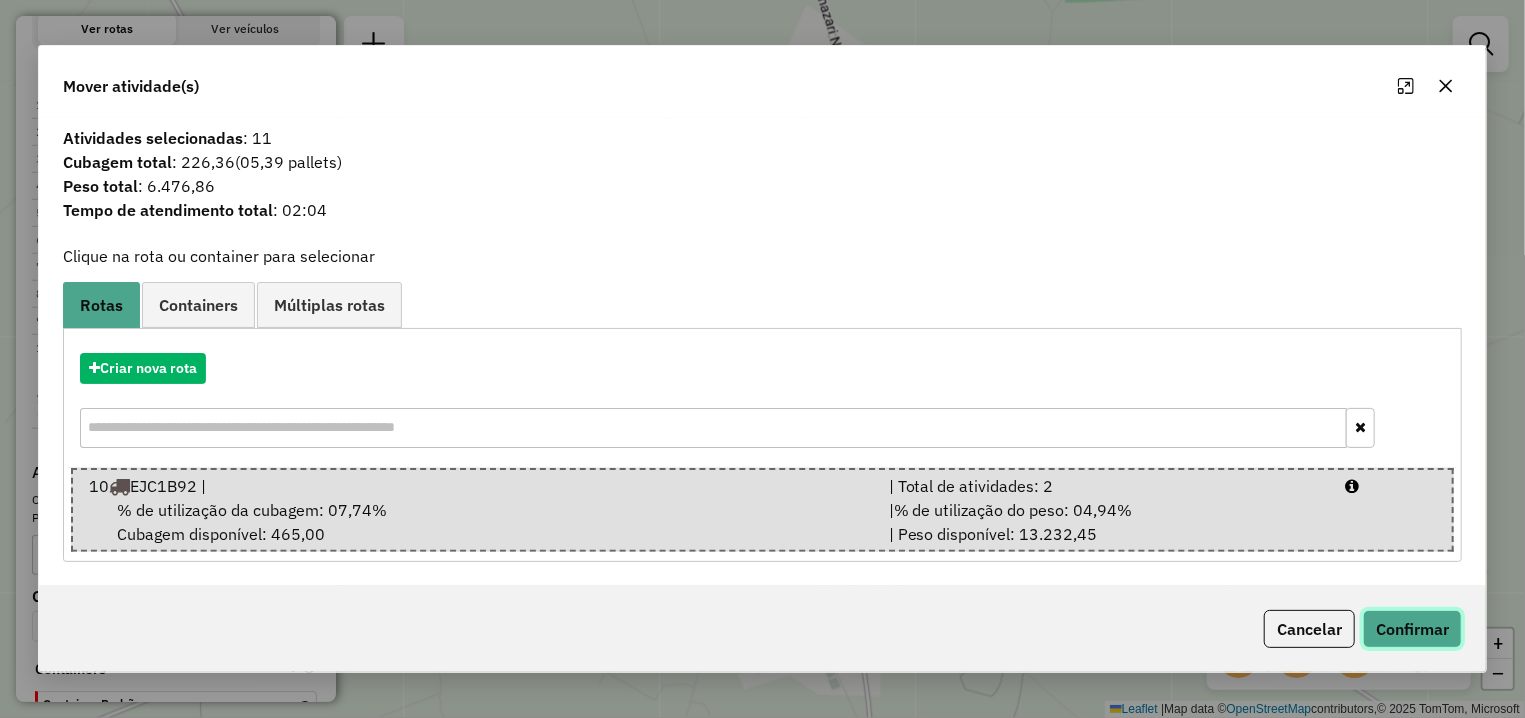 click on "Confirmar" 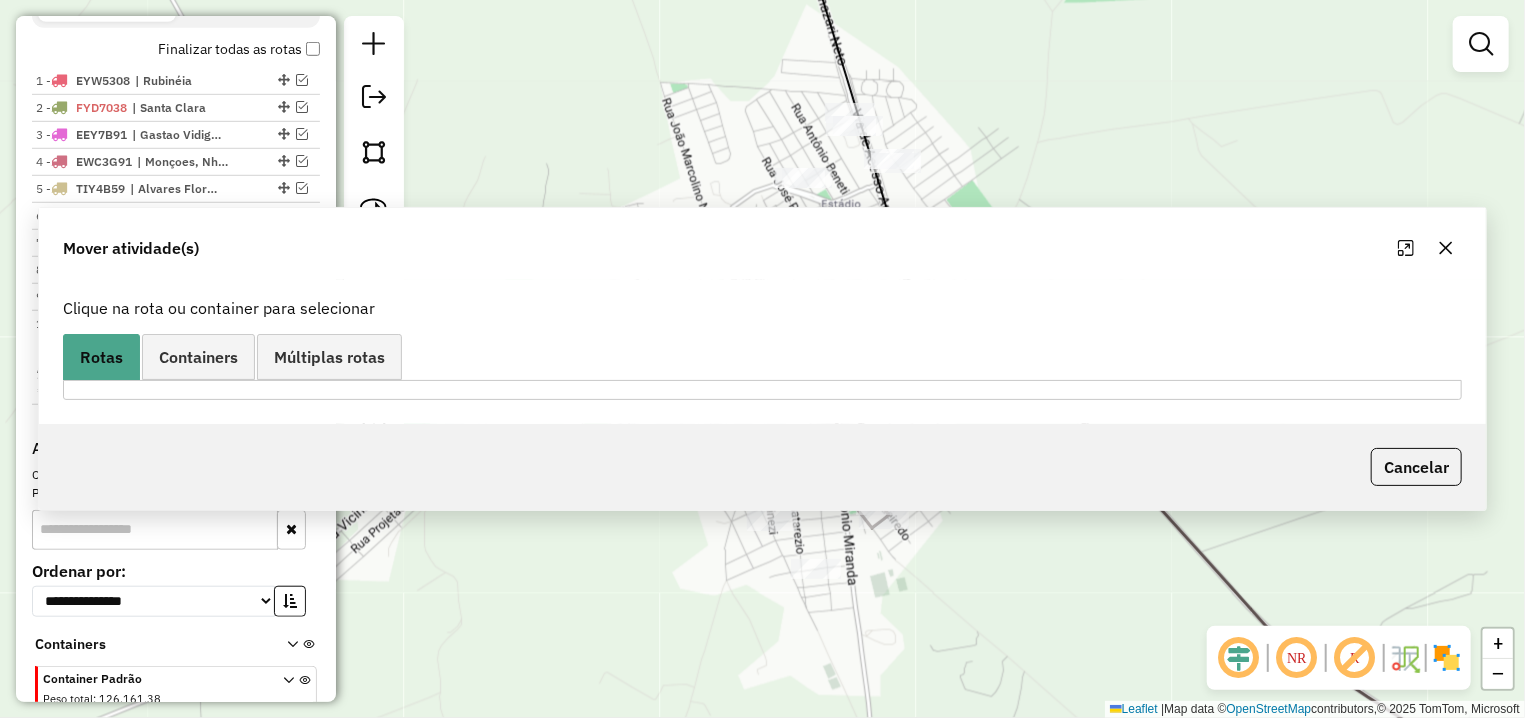 scroll, scrollTop: 673, scrollLeft: 0, axis: vertical 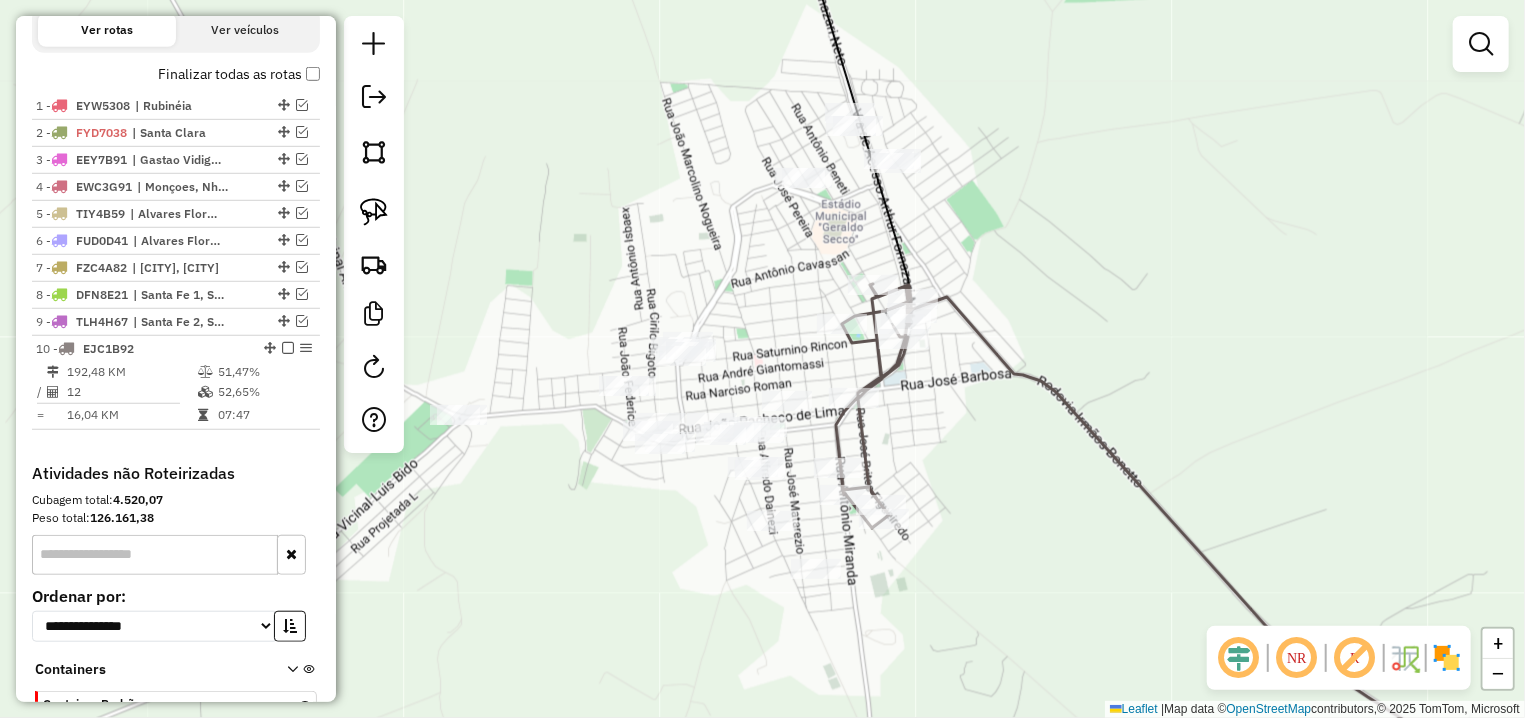 click 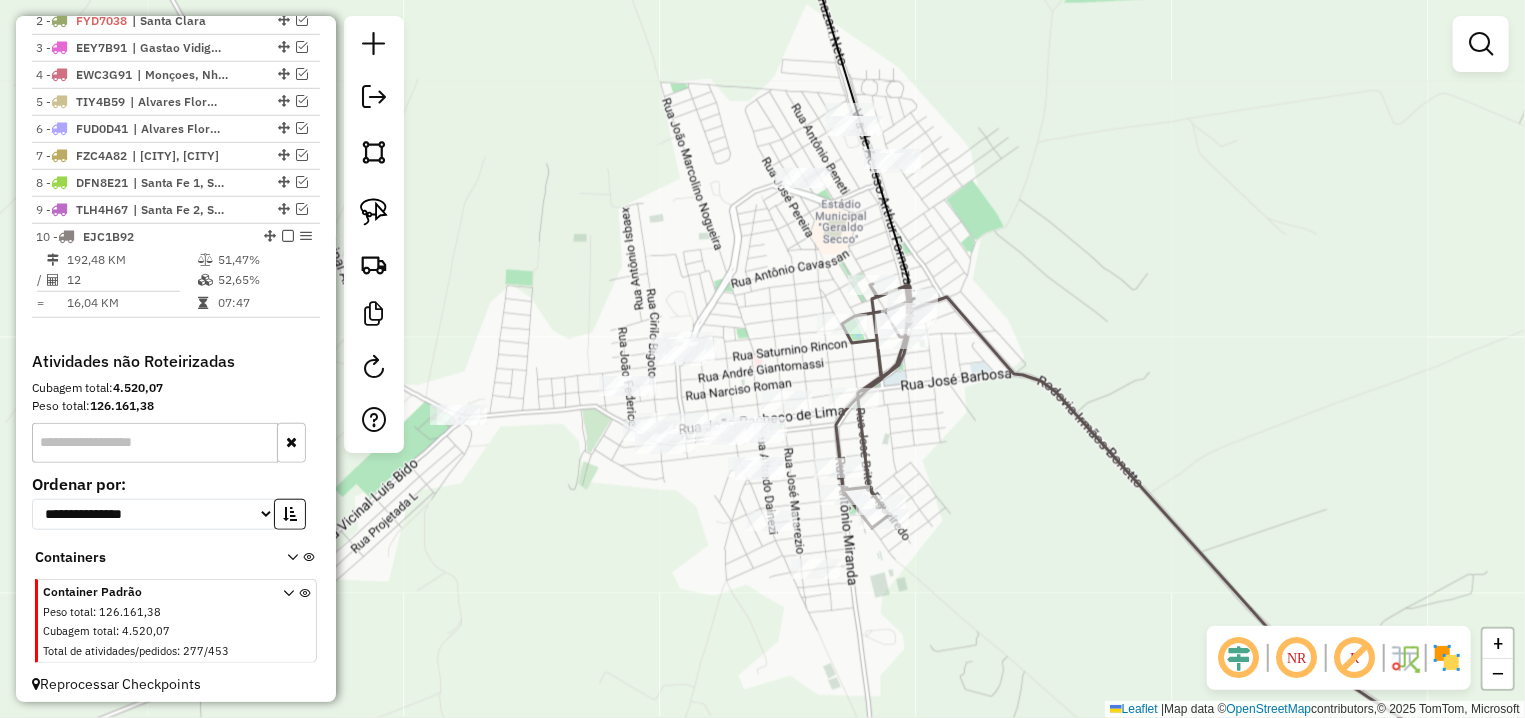 select on "**********" 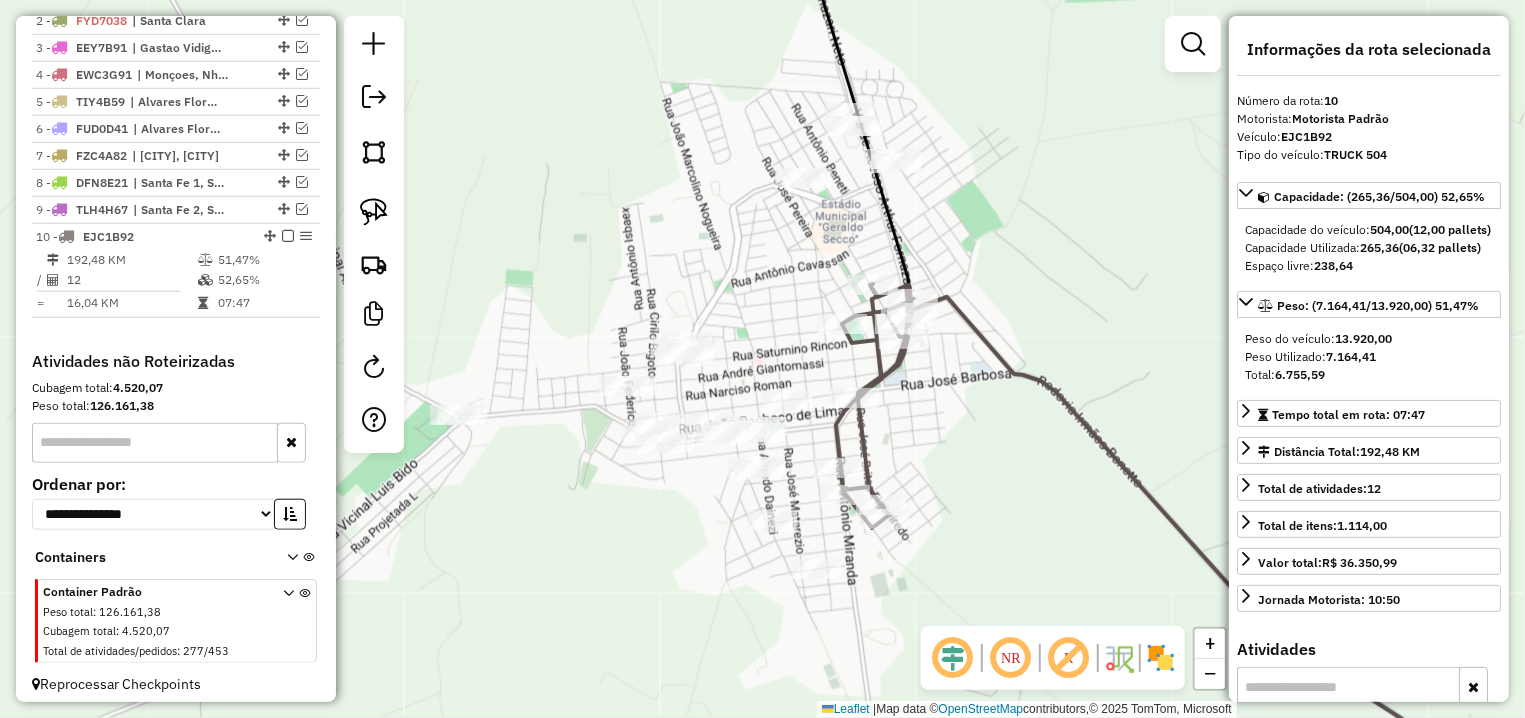 scroll, scrollTop: 795, scrollLeft: 0, axis: vertical 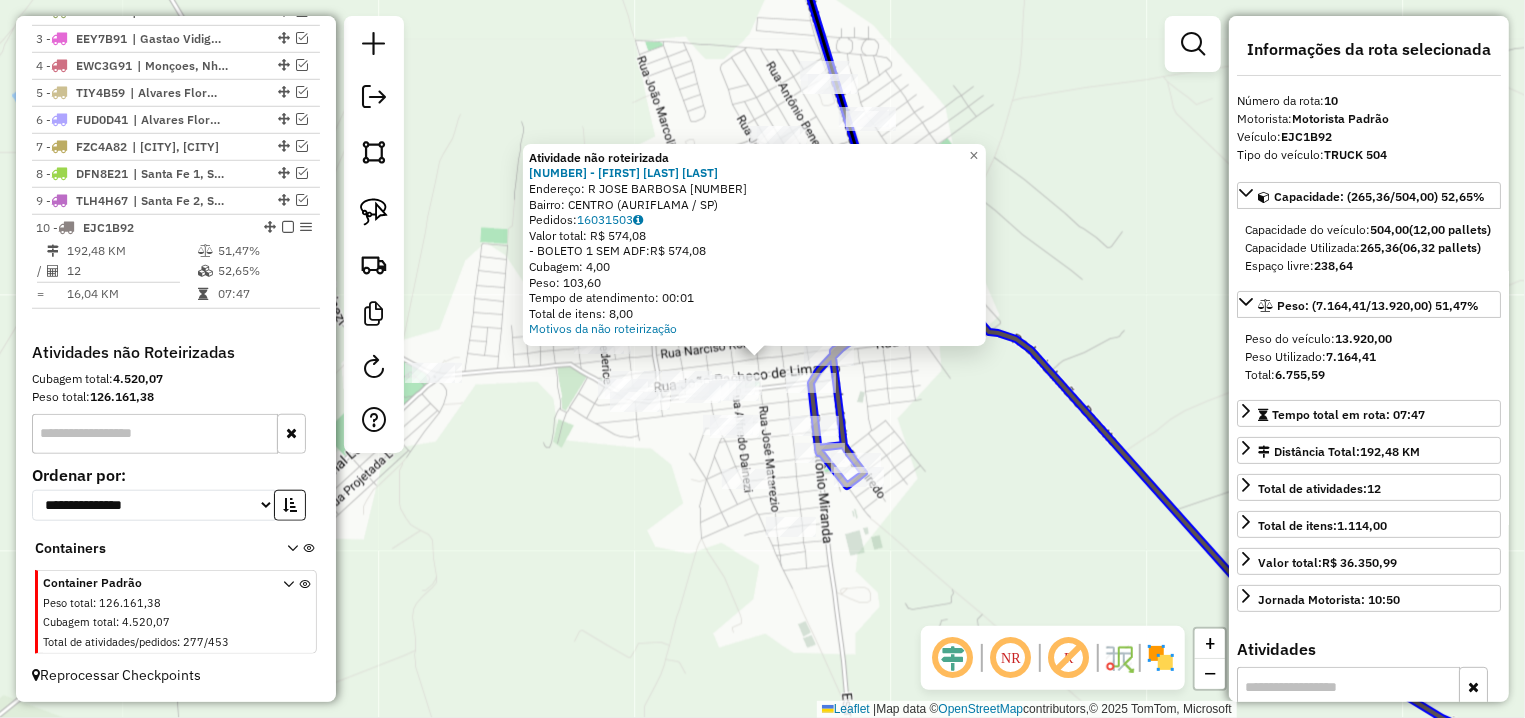 click on "Atividade não roteirizada [NUMBER] - [FIRST] [LAST] [LAST]  Endereço: R   [STREET]                  [NUMBER]   Bairro: [NEIGHBORHOOD] ([CITY] / [STATE])   Pedidos:  [NUMBER]   Valor total: R$ [PRICE]   - BOLETO [DATE] [DATE]:  R$ [PRICE]   Cubagem: [NUMBER]   Peso: [NUMBER]   Tempo de atendimento: [TIME]   Total de itens: [NUMBER]  Motivos da não roteirização ×" 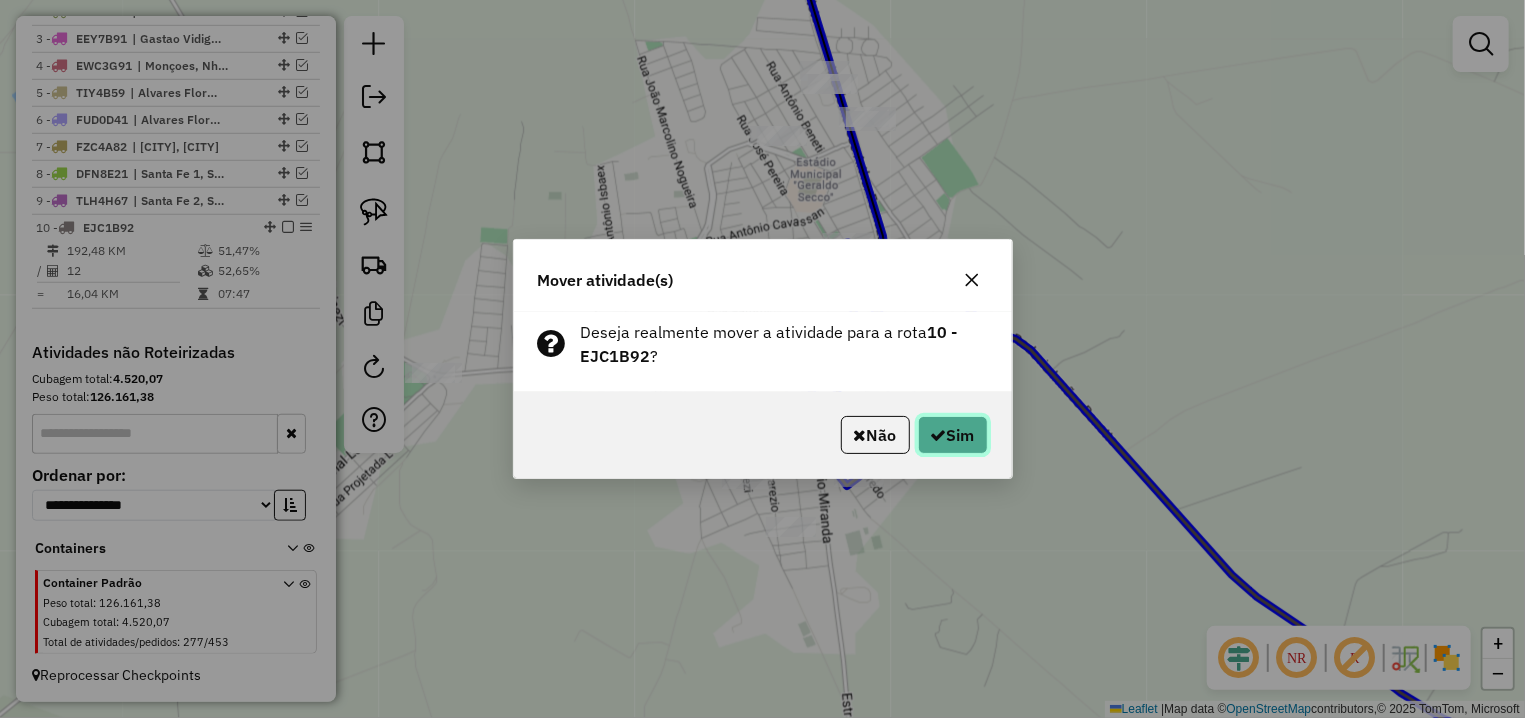 click 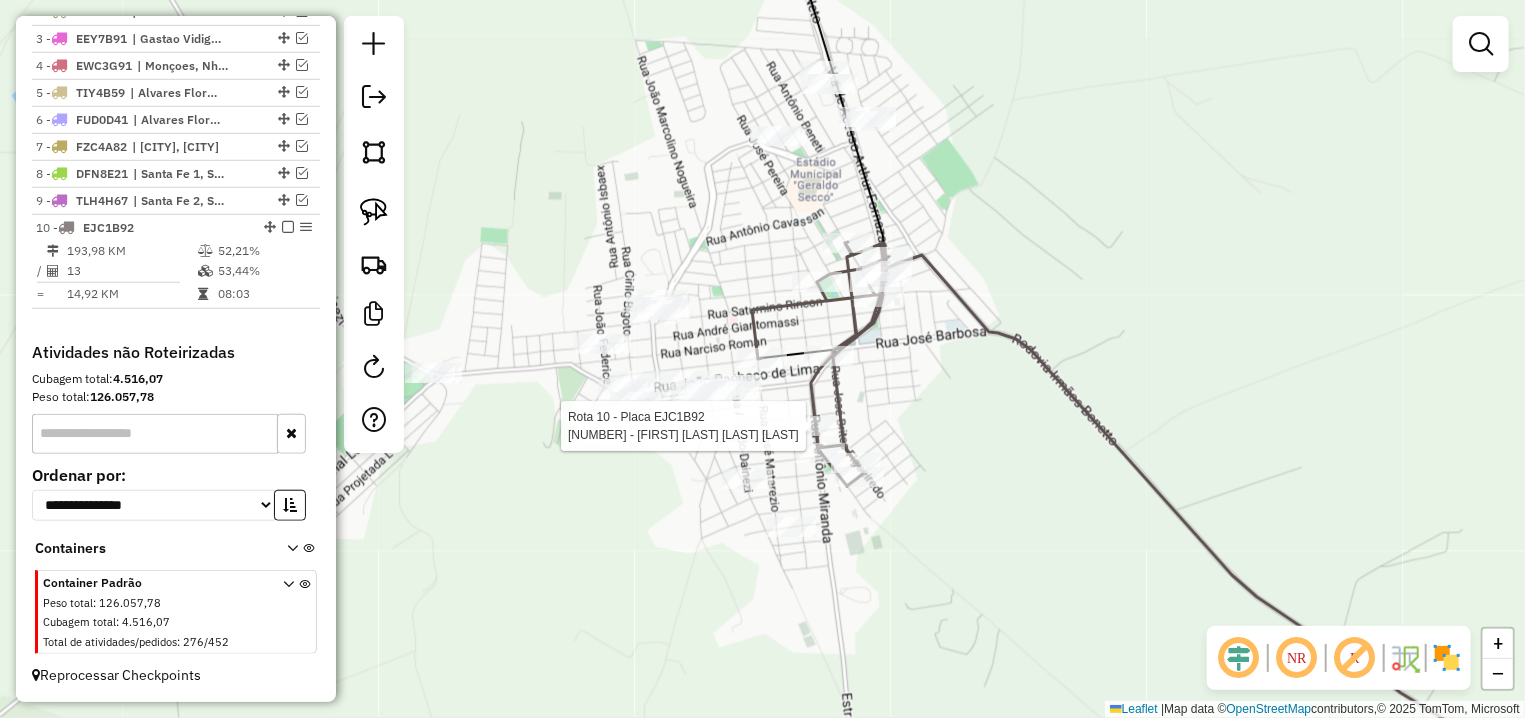 select on "**********" 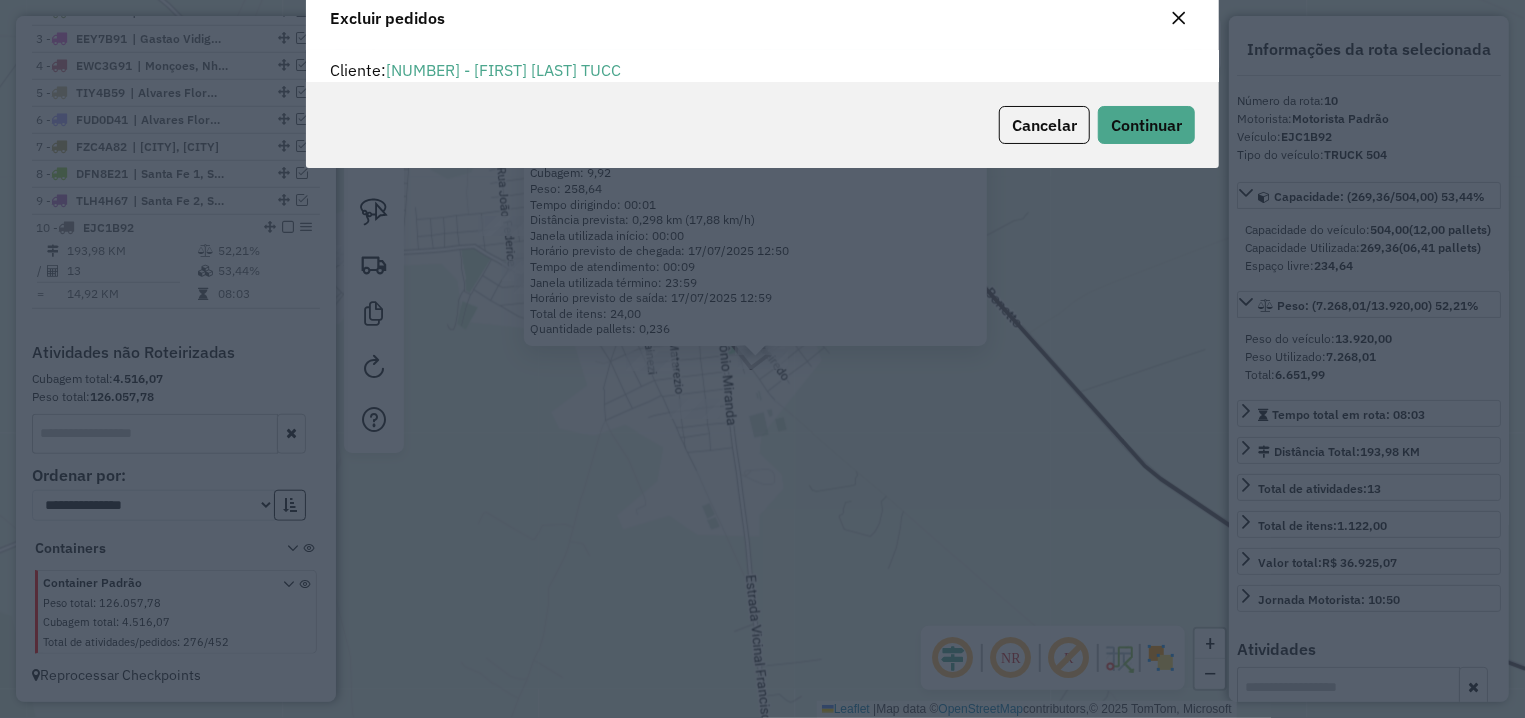 scroll, scrollTop: 11, scrollLeft: 6, axis: both 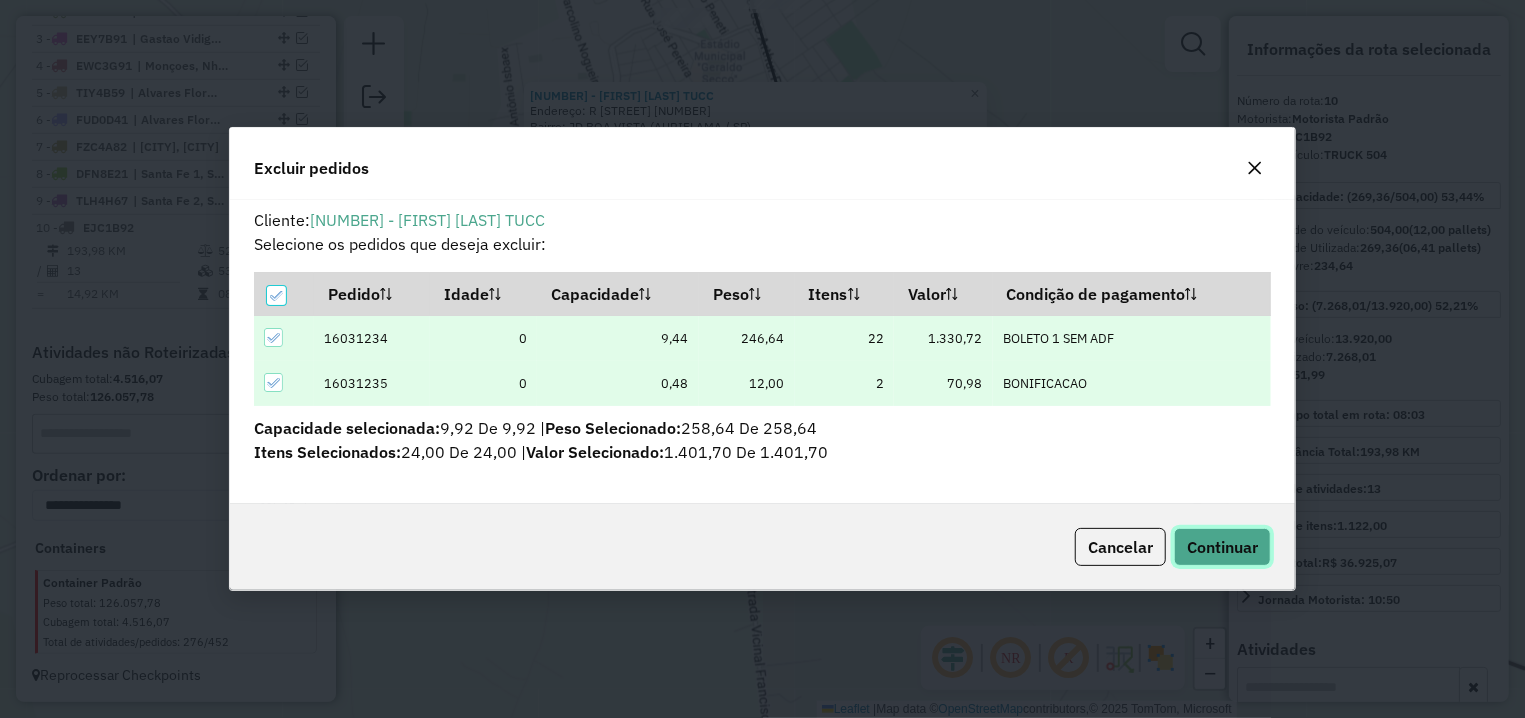 click on "Continuar" 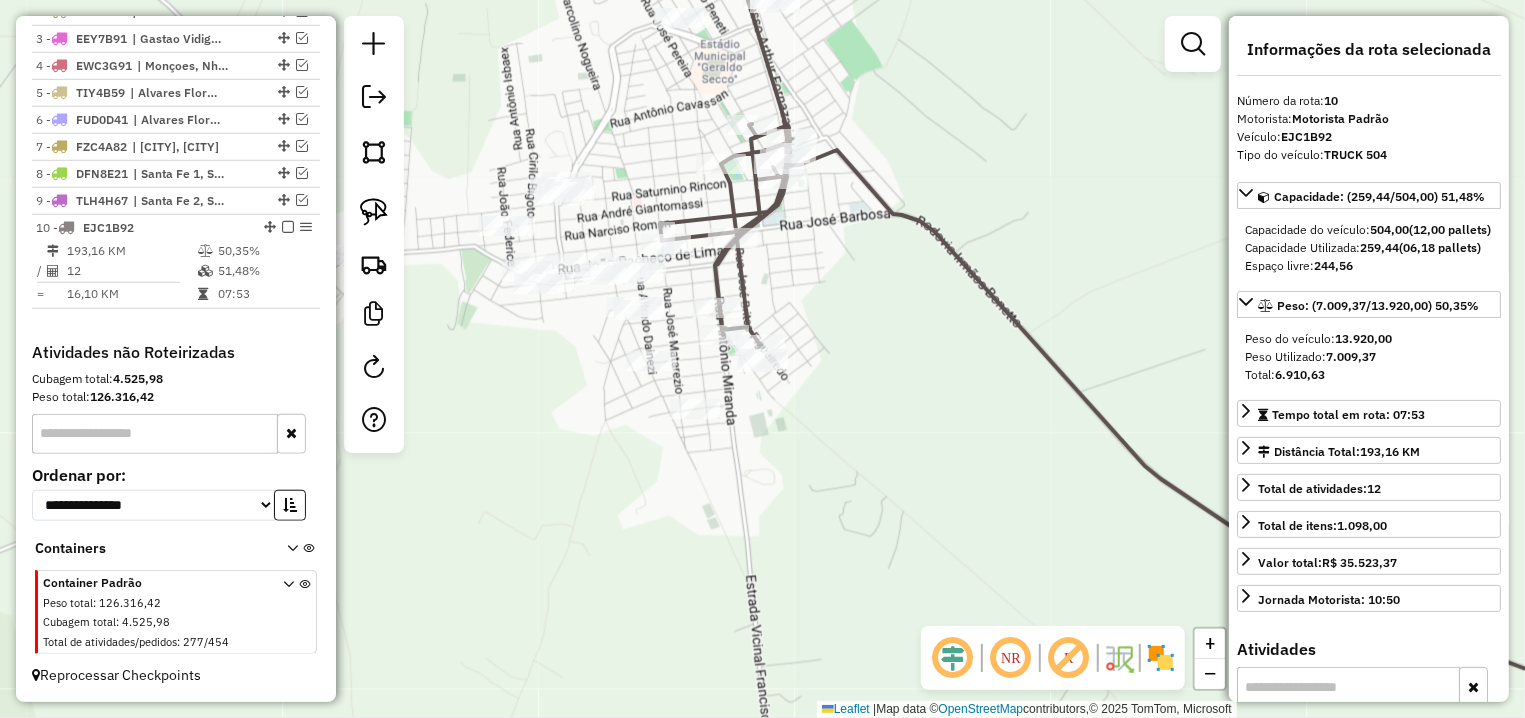 click at bounding box center [288, 227] 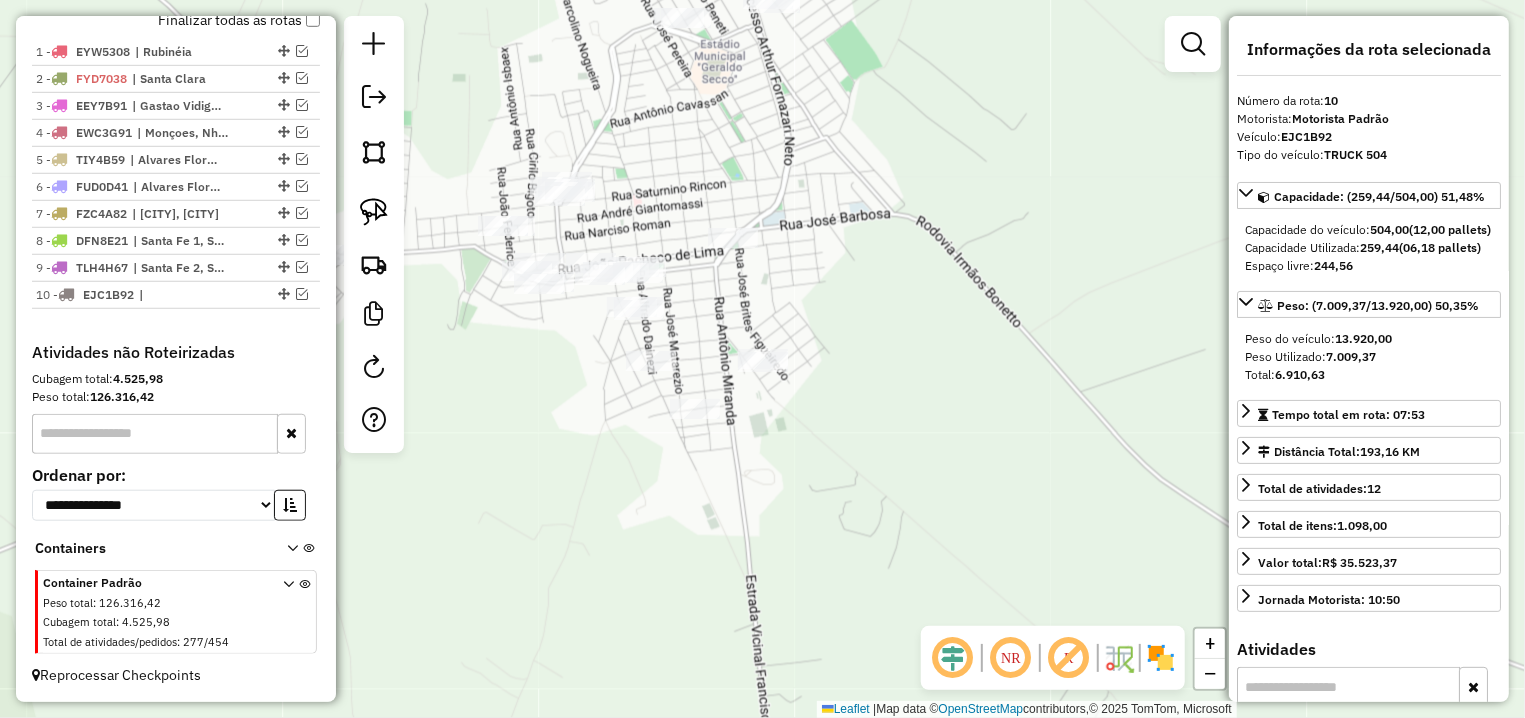 scroll, scrollTop: 728, scrollLeft: 0, axis: vertical 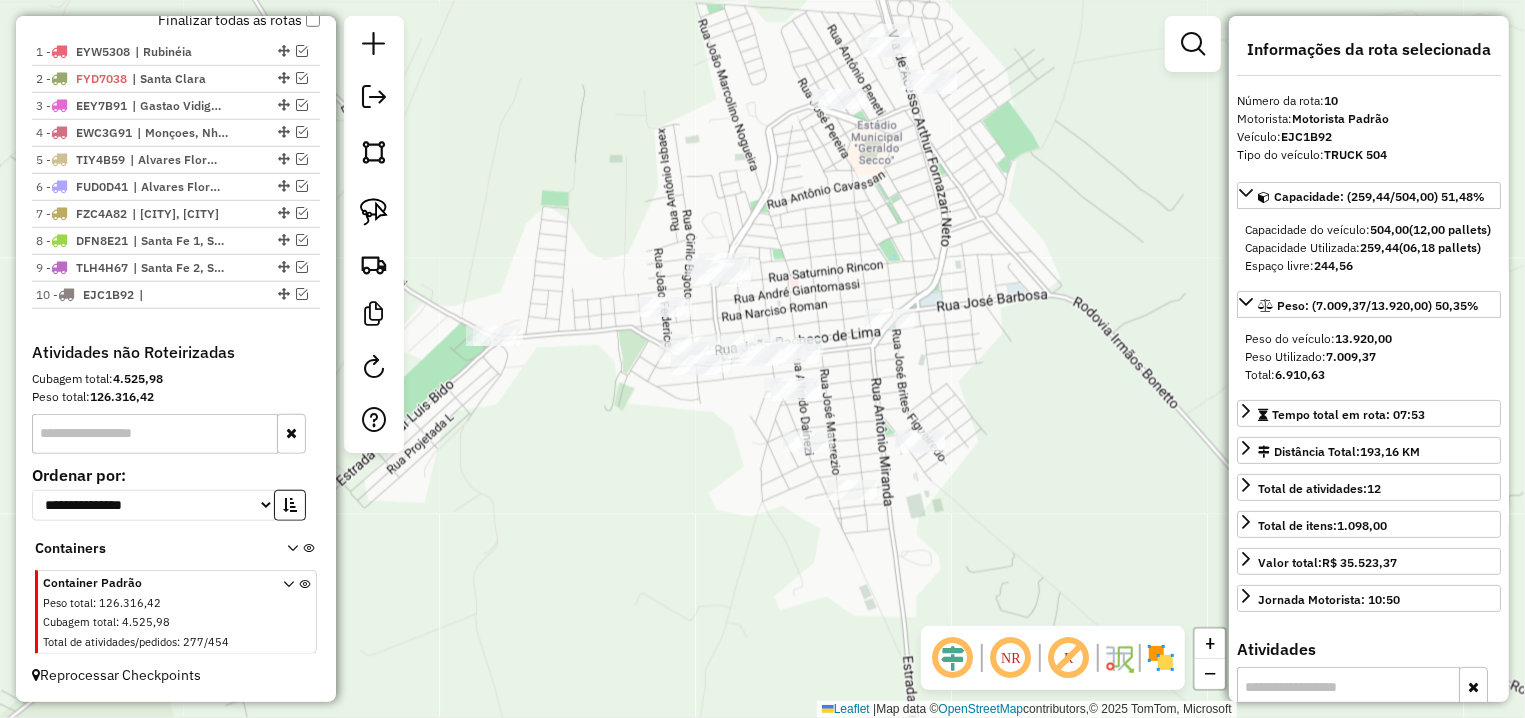 drag, startPoint x: 779, startPoint y: 280, endPoint x: 963, endPoint y: 362, distance: 201.44478 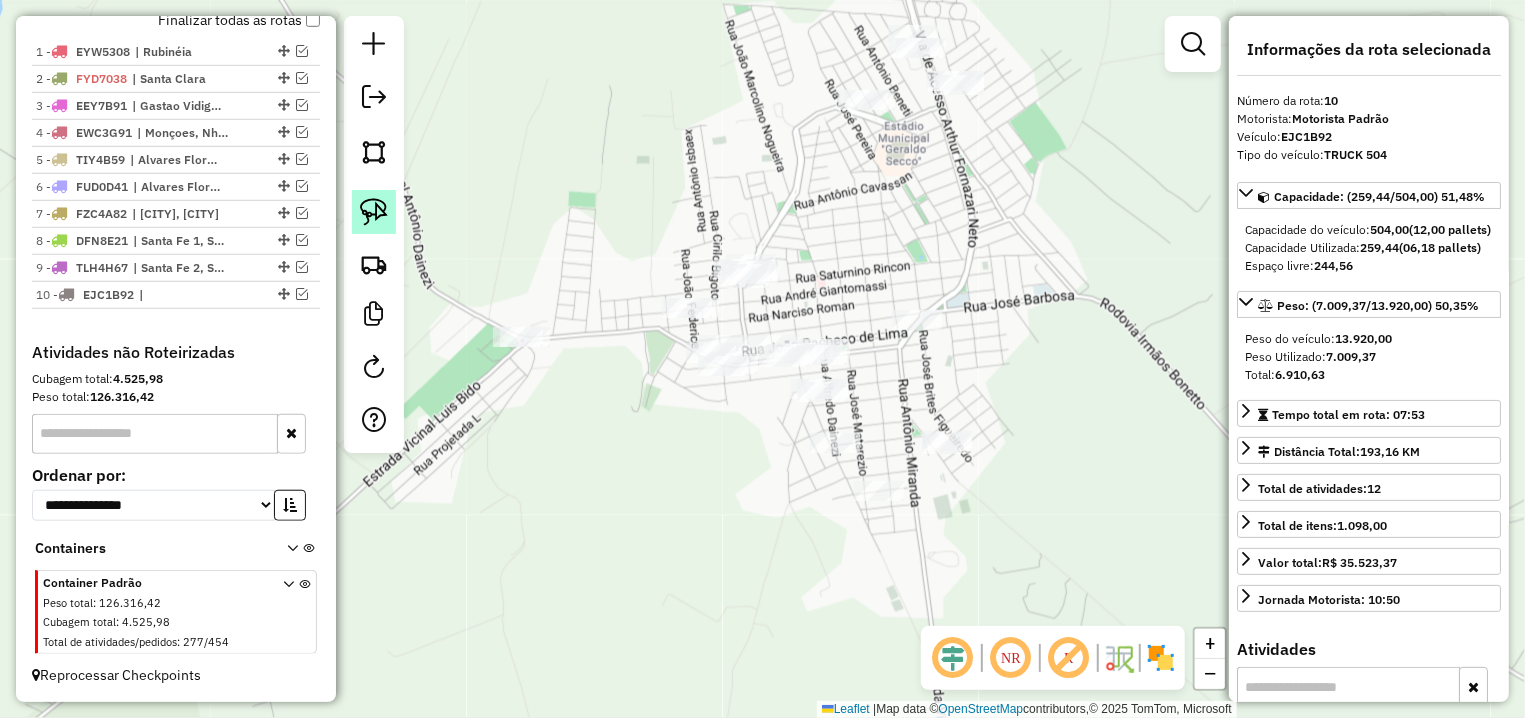 click 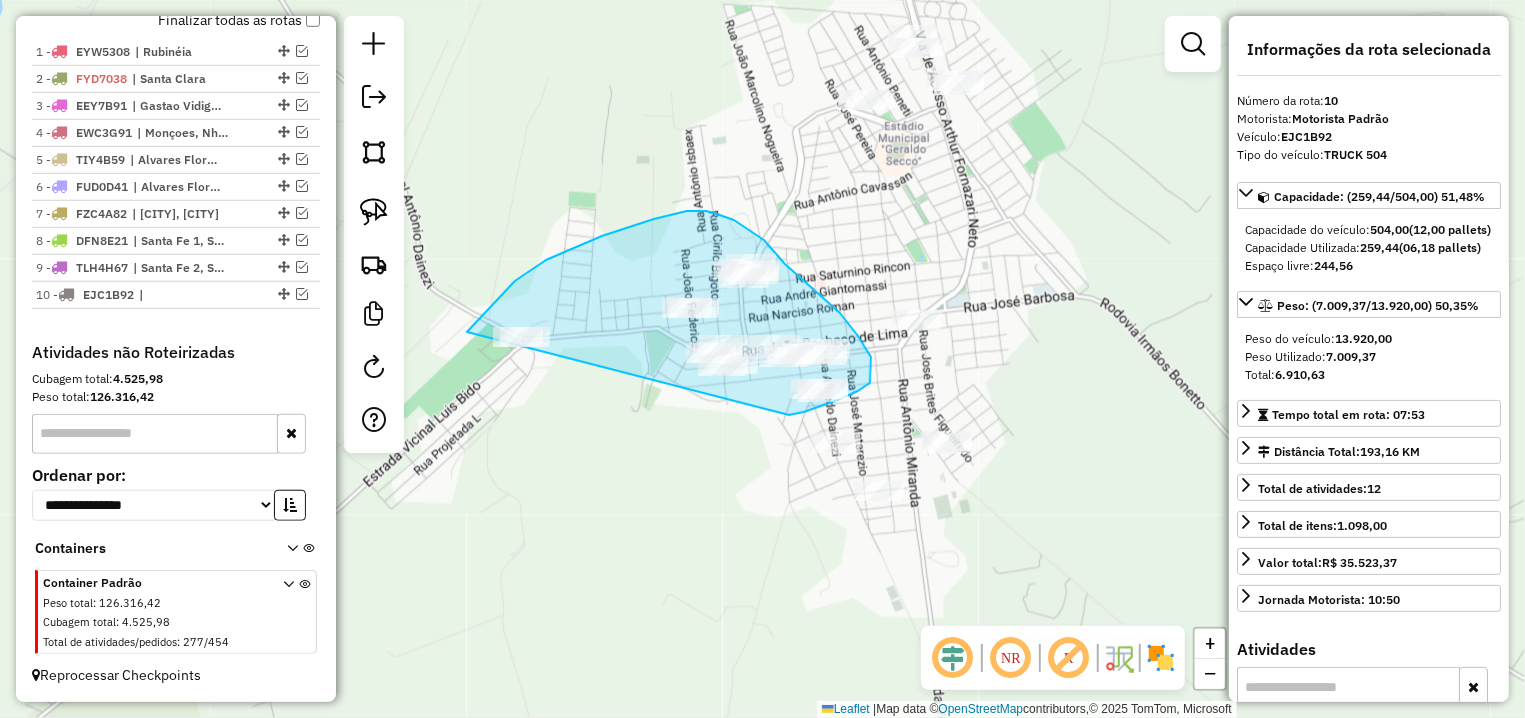 drag, startPoint x: 791, startPoint y: 415, endPoint x: 470, endPoint y: 361, distance: 325.51038 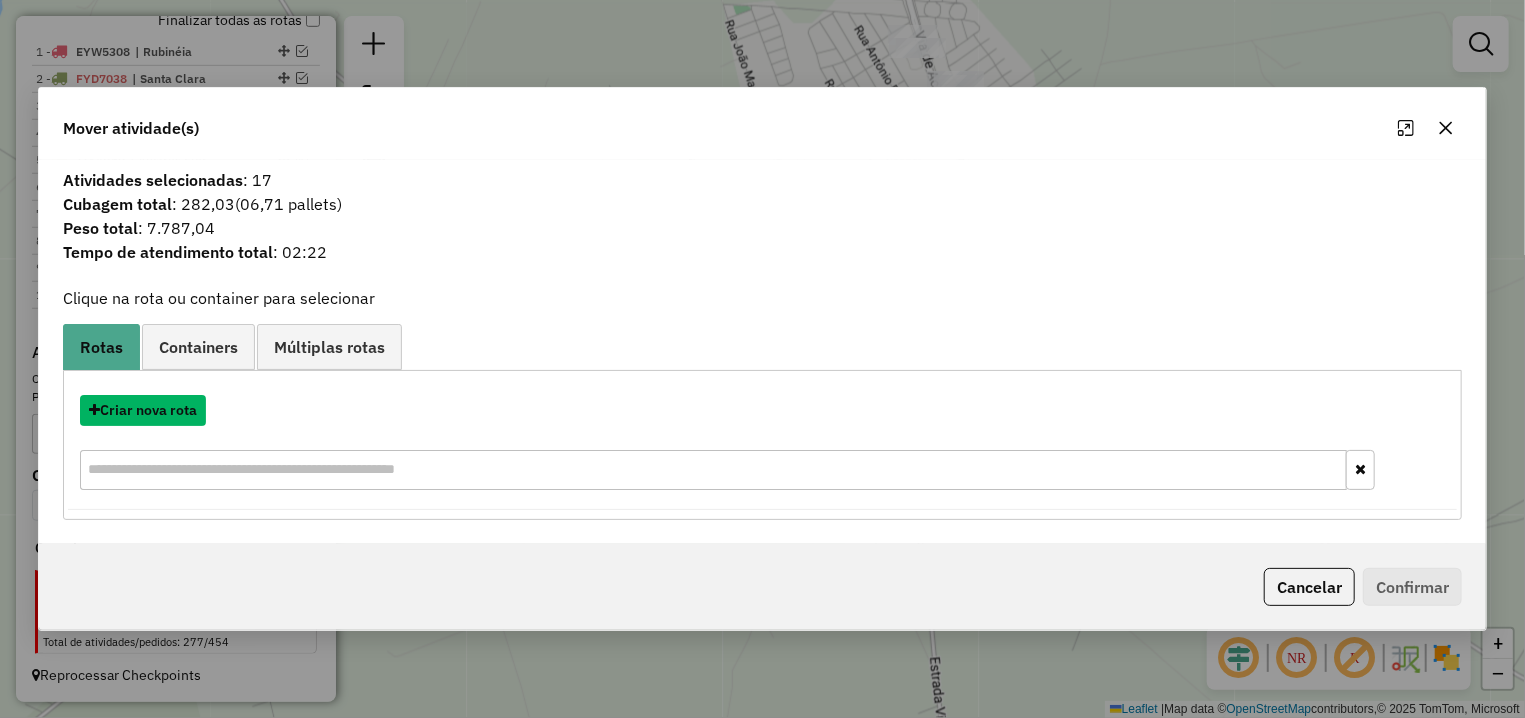 click on "Criar nova rota" at bounding box center (143, 410) 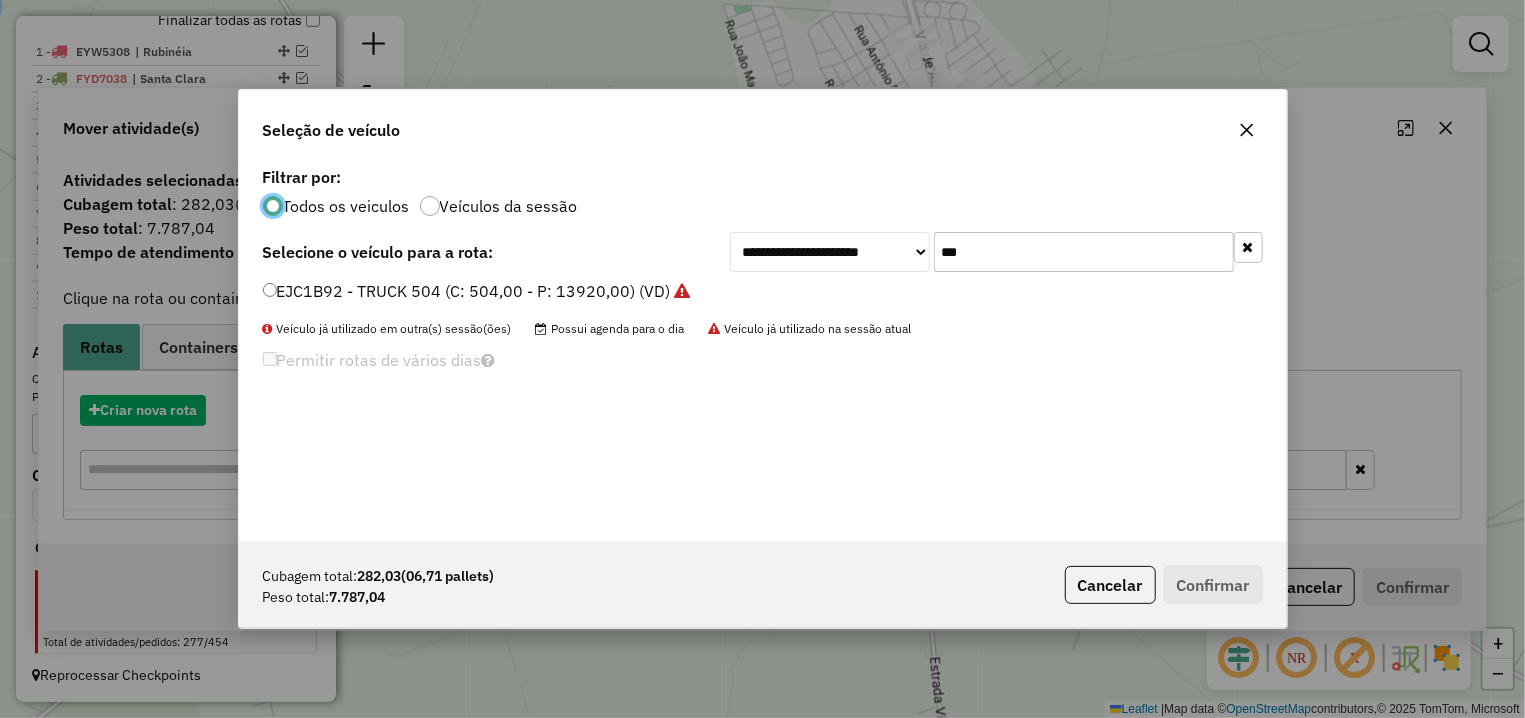 scroll, scrollTop: 11, scrollLeft: 6, axis: both 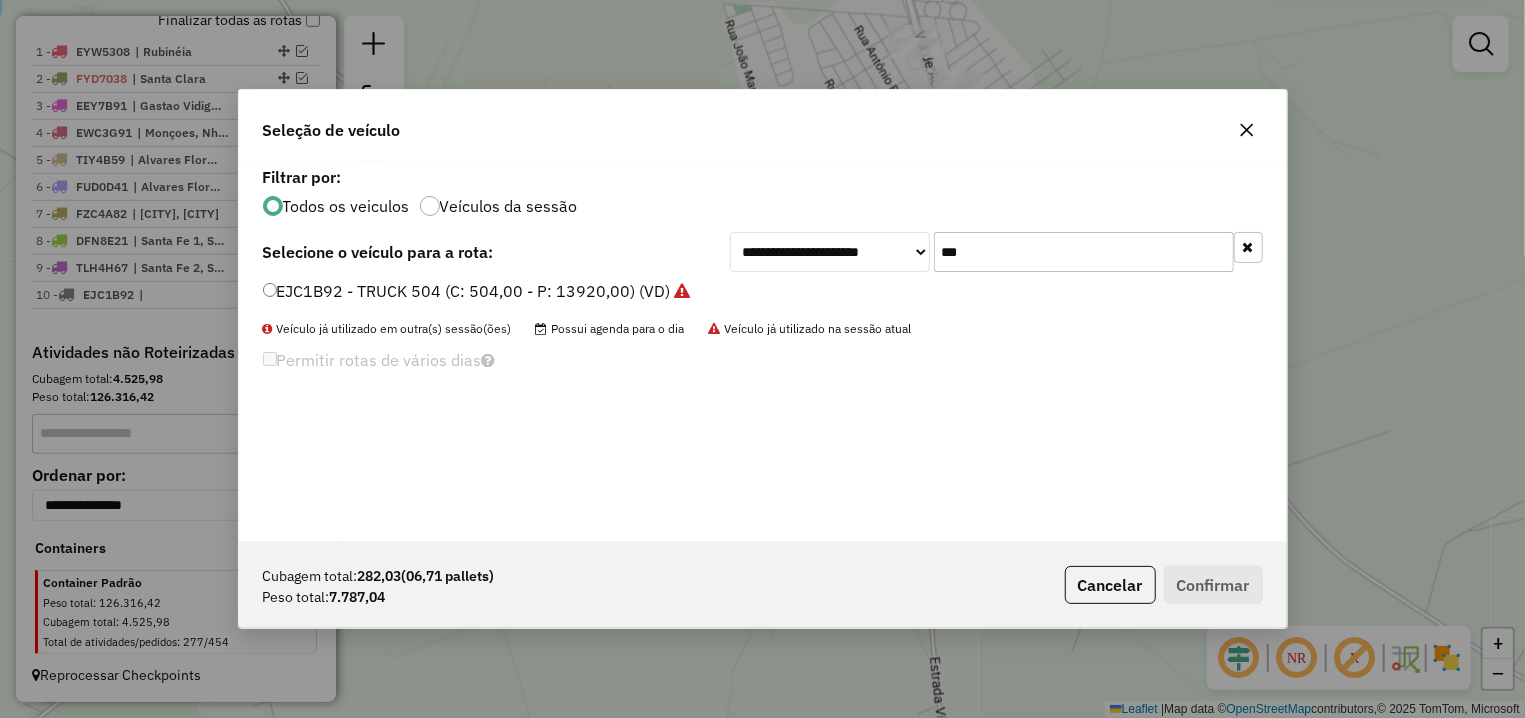 drag, startPoint x: 1003, startPoint y: 259, endPoint x: 928, endPoint y: 259, distance: 75 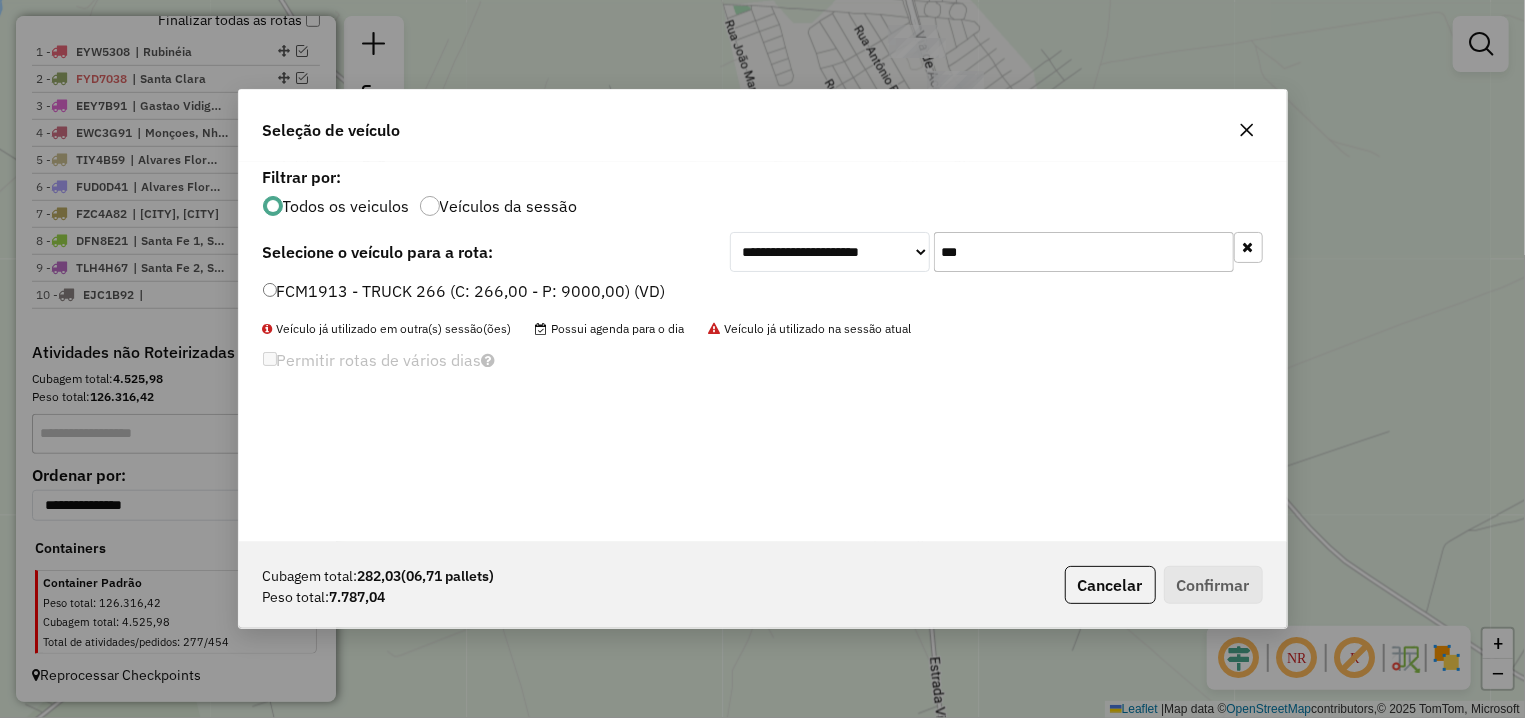 type on "***" 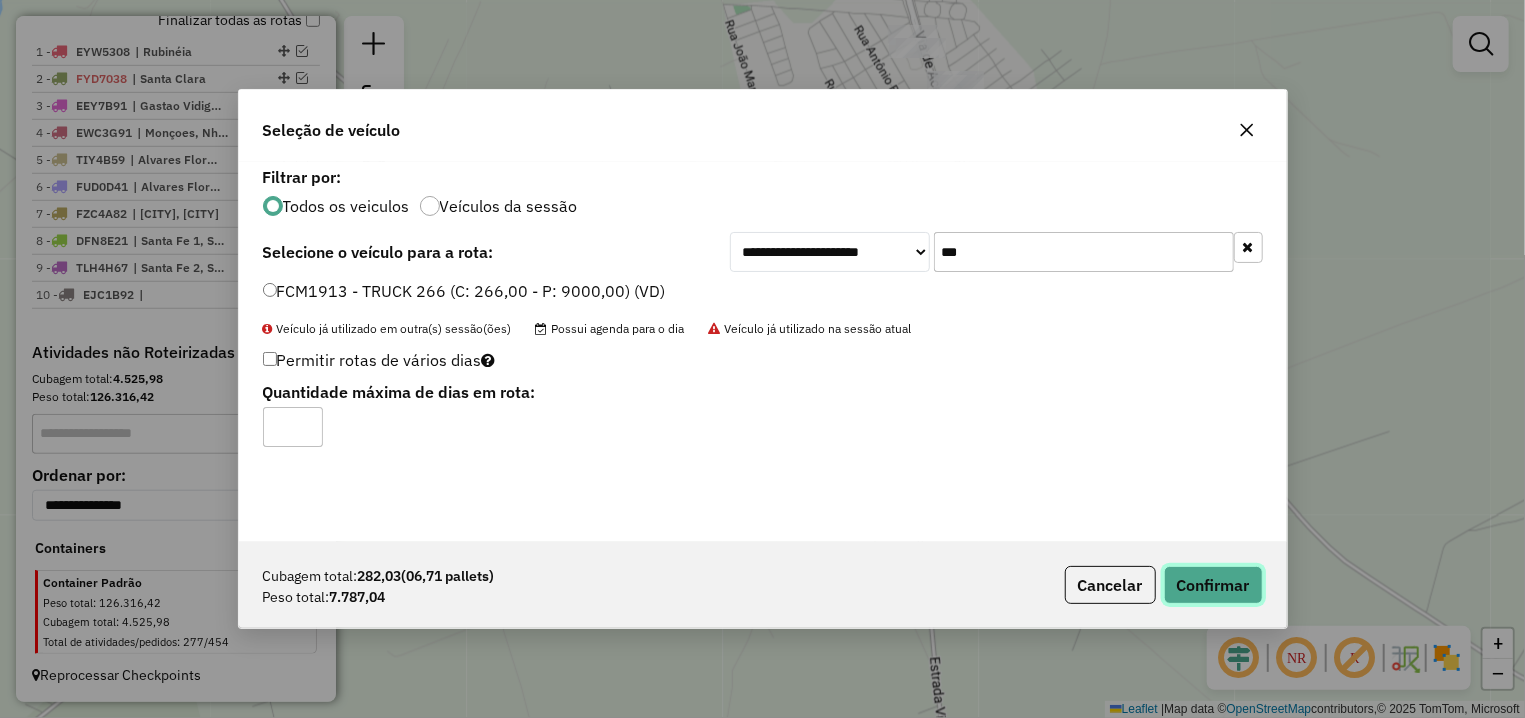 click on "Confirmar" 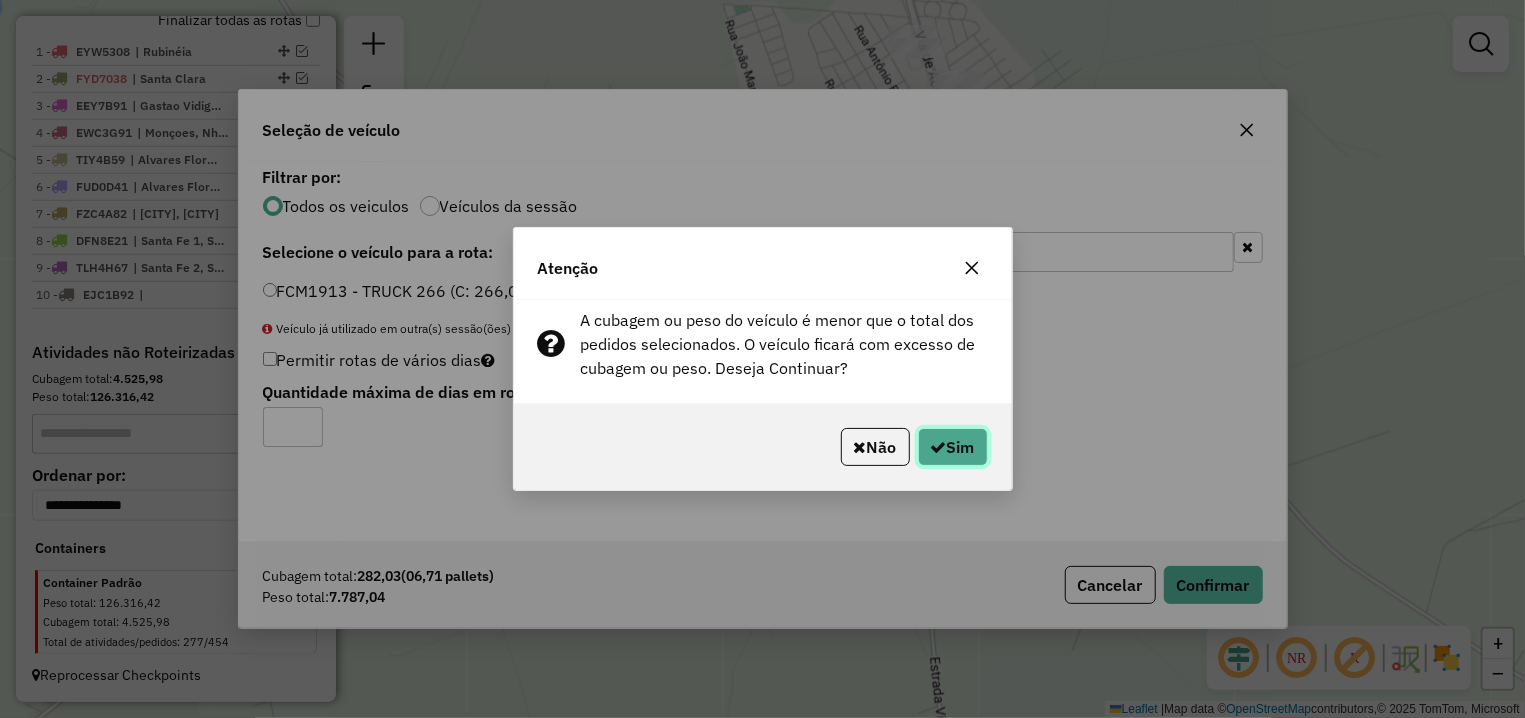 click on "Sim" 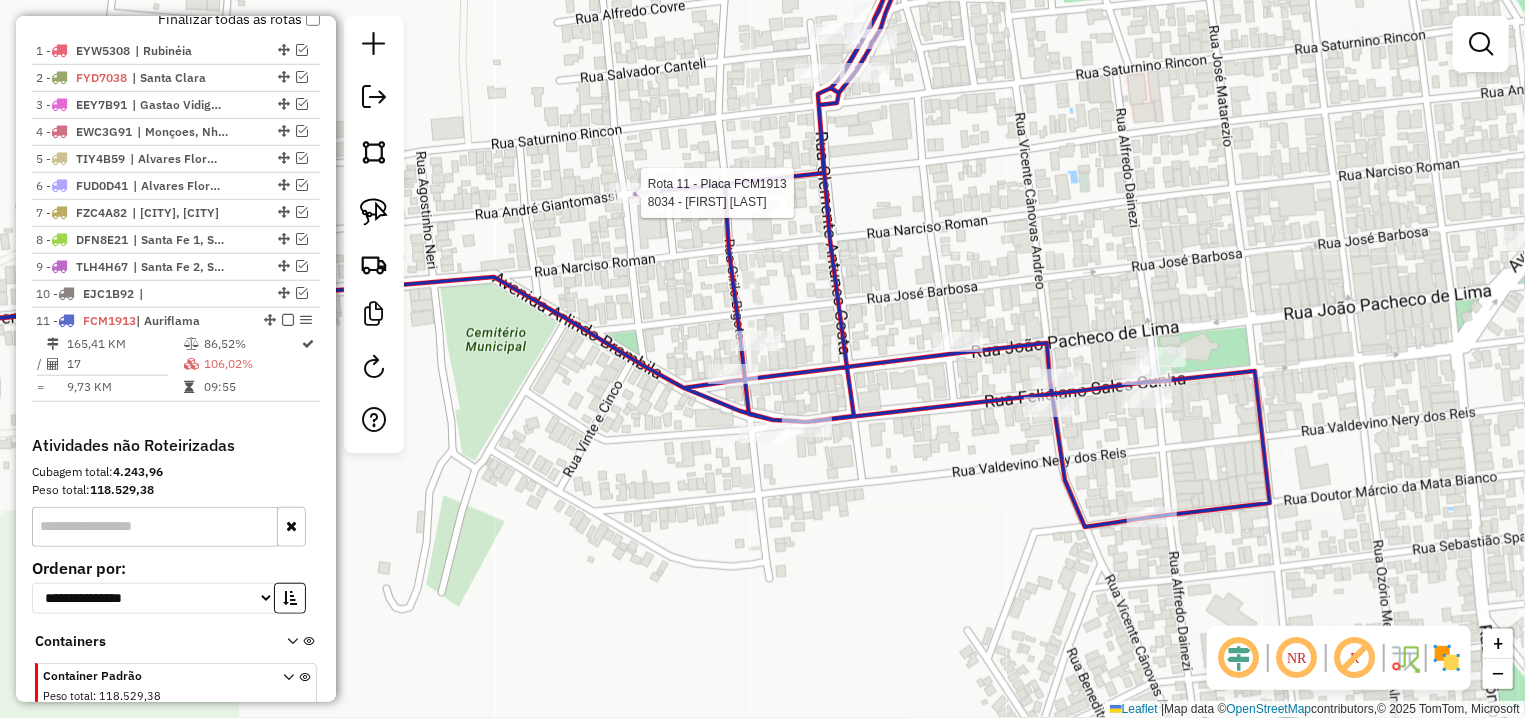 select on "**********" 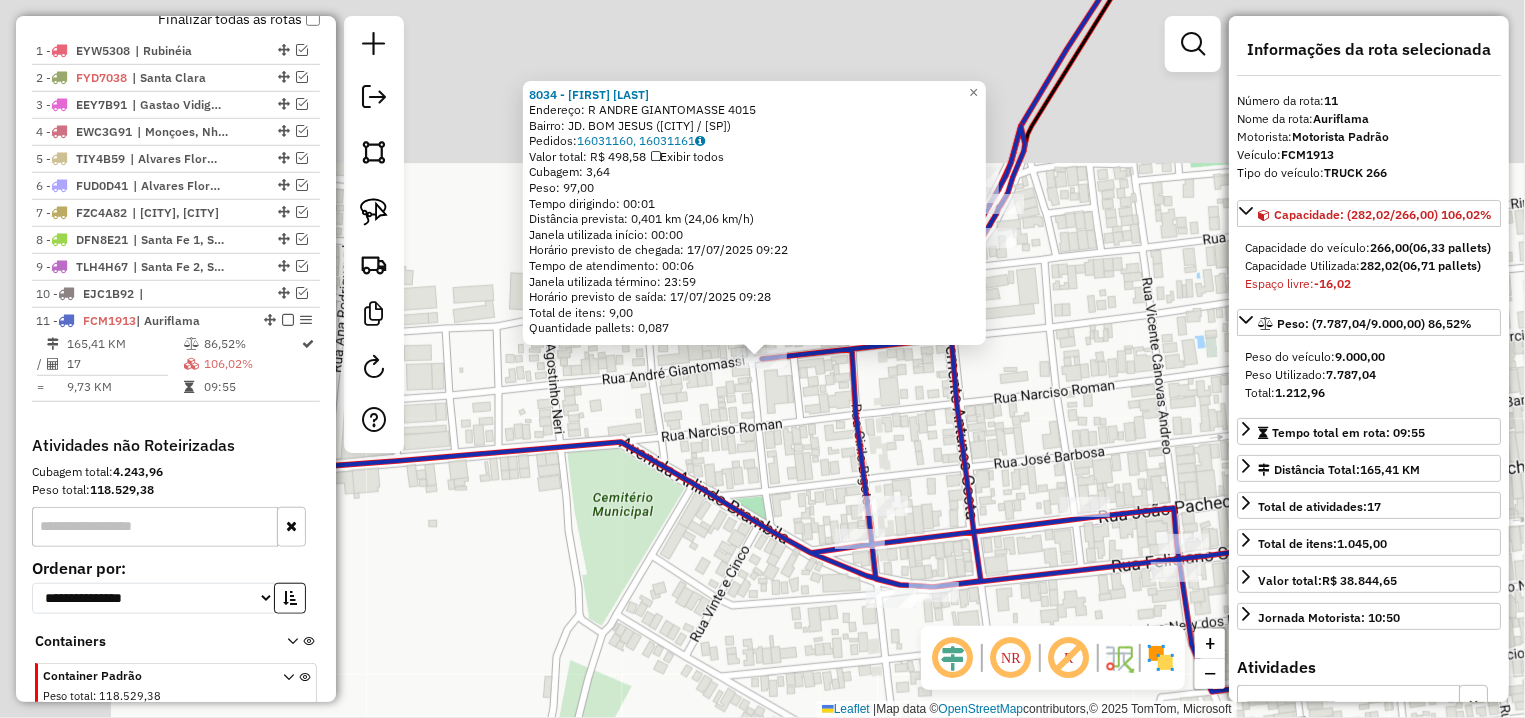 scroll, scrollTop: 822, scrollLeft: 0, axis: vertical 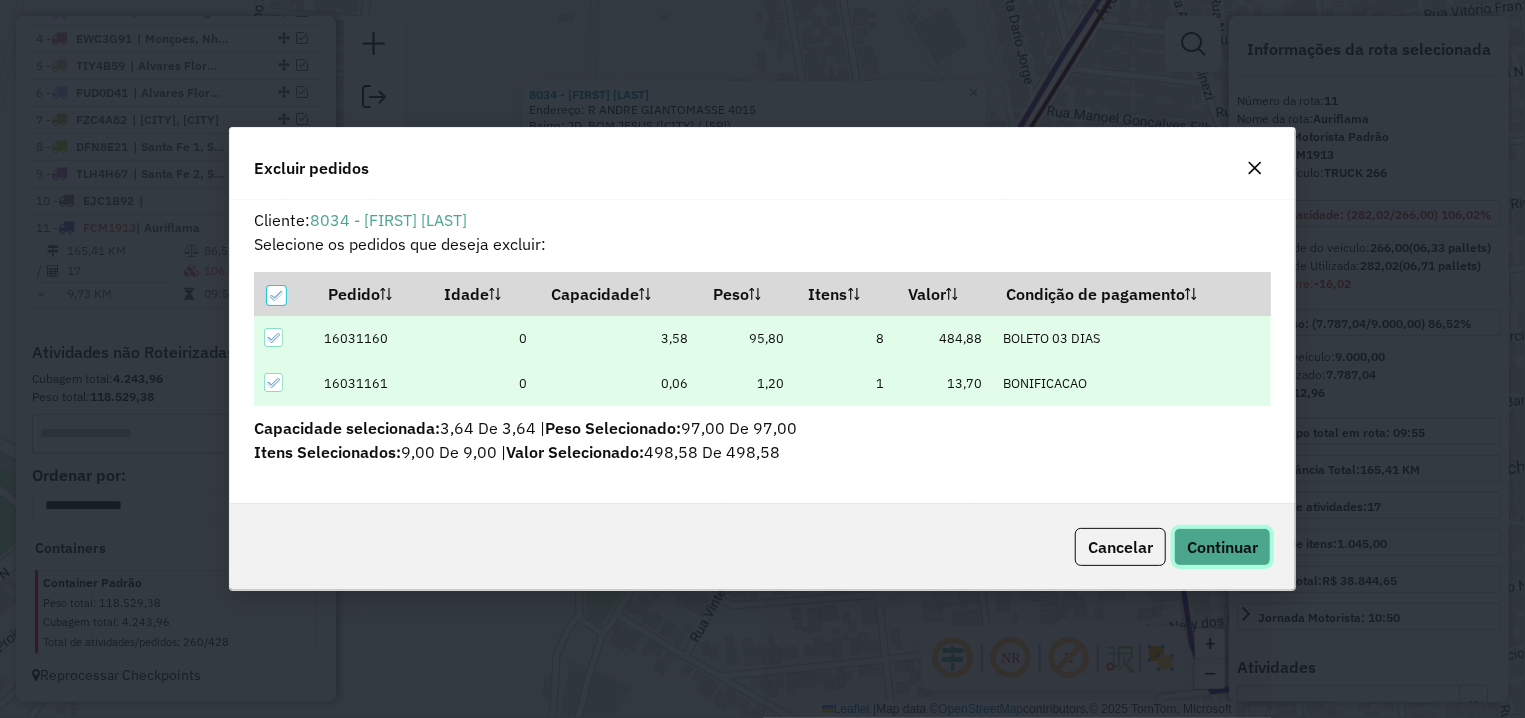 click on "Continuar" 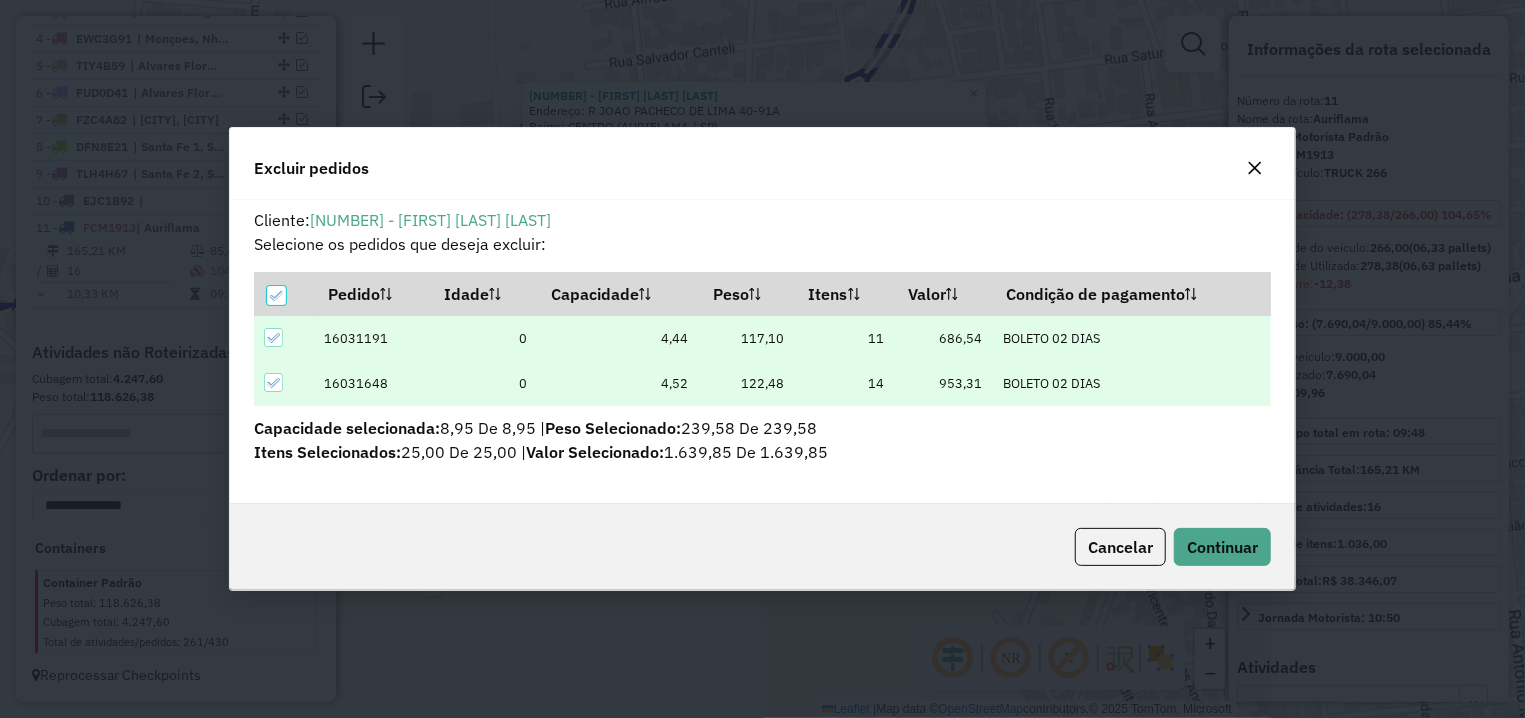 scroll, scrollTop: 11, scrollLeft: 6, axis: both 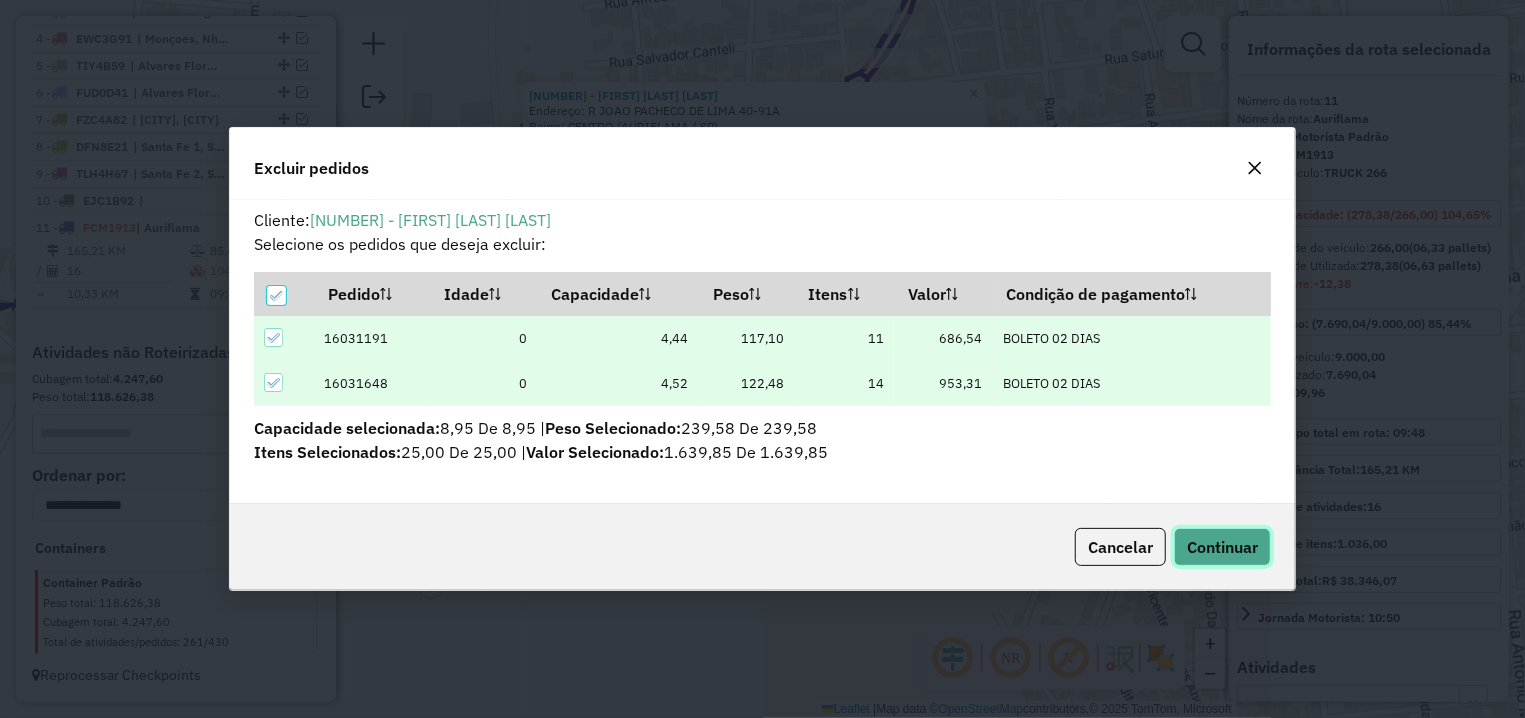 click on "Continuar" 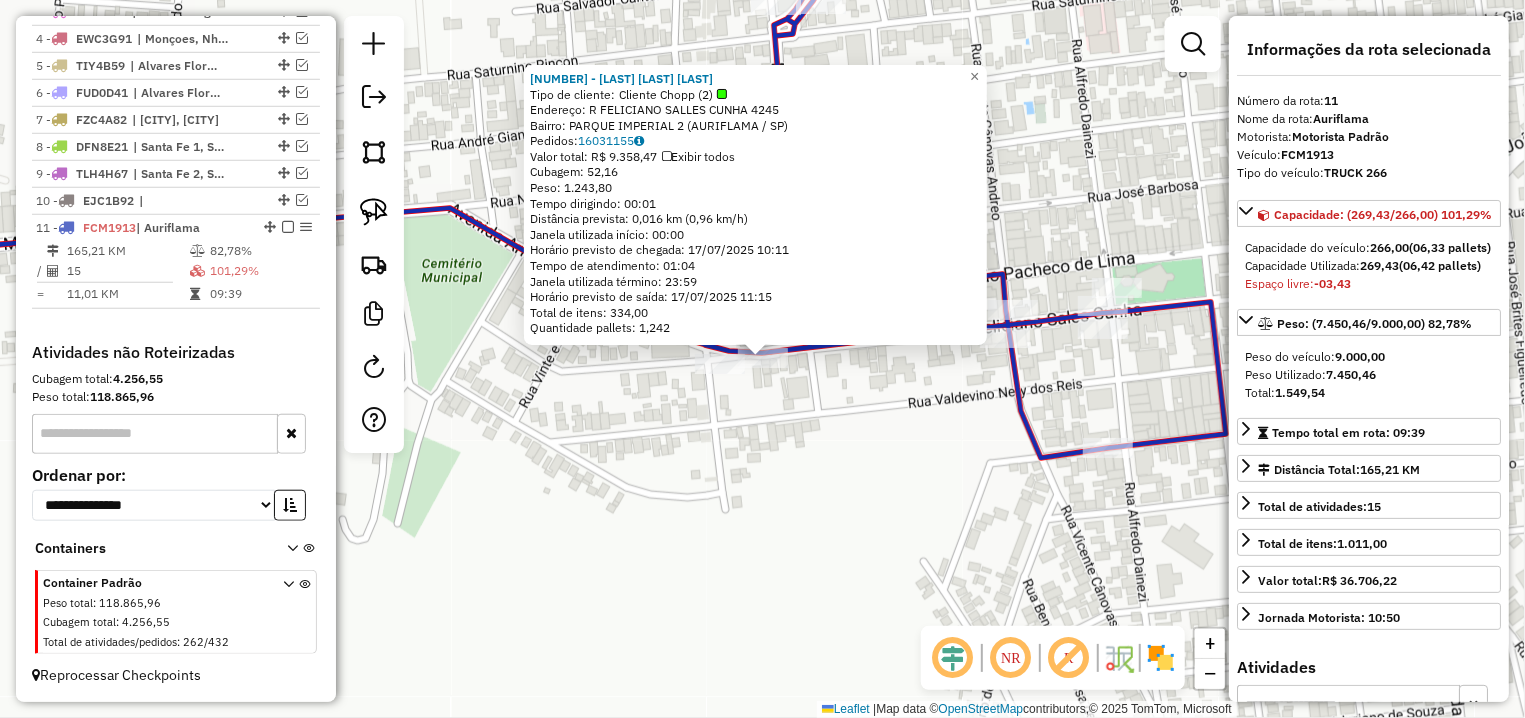 click on "[NUMBER] - SERV FESTAS AURIFLAM  Tipo de cliente:   Cliente Chopp (2)   Endereço: R   FELICIANO SALLES CUNHA        [NUMBER]   Bairro: PARQUE IMPERIAL 2 (AURIFLAMA / [CITY])   Pedidos:  [NUMBER]   Valor total: R$ 9.358,47   Exibir todos   Cubagem: 52,16  Peso: 1.243,80  Tempo dirigindo: 00:01   Distância prevista: 0,016 km (0,96 km/h)   Janela utilizada início: 00:00   Horário previsto de chegada: 17/07/2025 10:11   Tempo de atendimento: 01:04   Janela utilizada término: 23:59   Horário previsto de saída: 17/07/2025 11:15   Total de itens: 334,00   Quantidade pallets: 1,242  × Janela de atendimento Grade de atendimento Capacidade Transportadoras Veículos Cliente Pedidos  Rotas Selecione os dias de semana para filtrar as janelas de atendimento  Seg   Ter   Qua   Qui   Sex   Sáb   Dom  Informe o período da janela de atendimento: De: Até:  Filtrar exatamente a janela do cliente  Considerar janela de atendimento padrão  Selecione os dias de semana para filtrar as grades de atendimento  Seg   Ter   Qua   Qui  +" 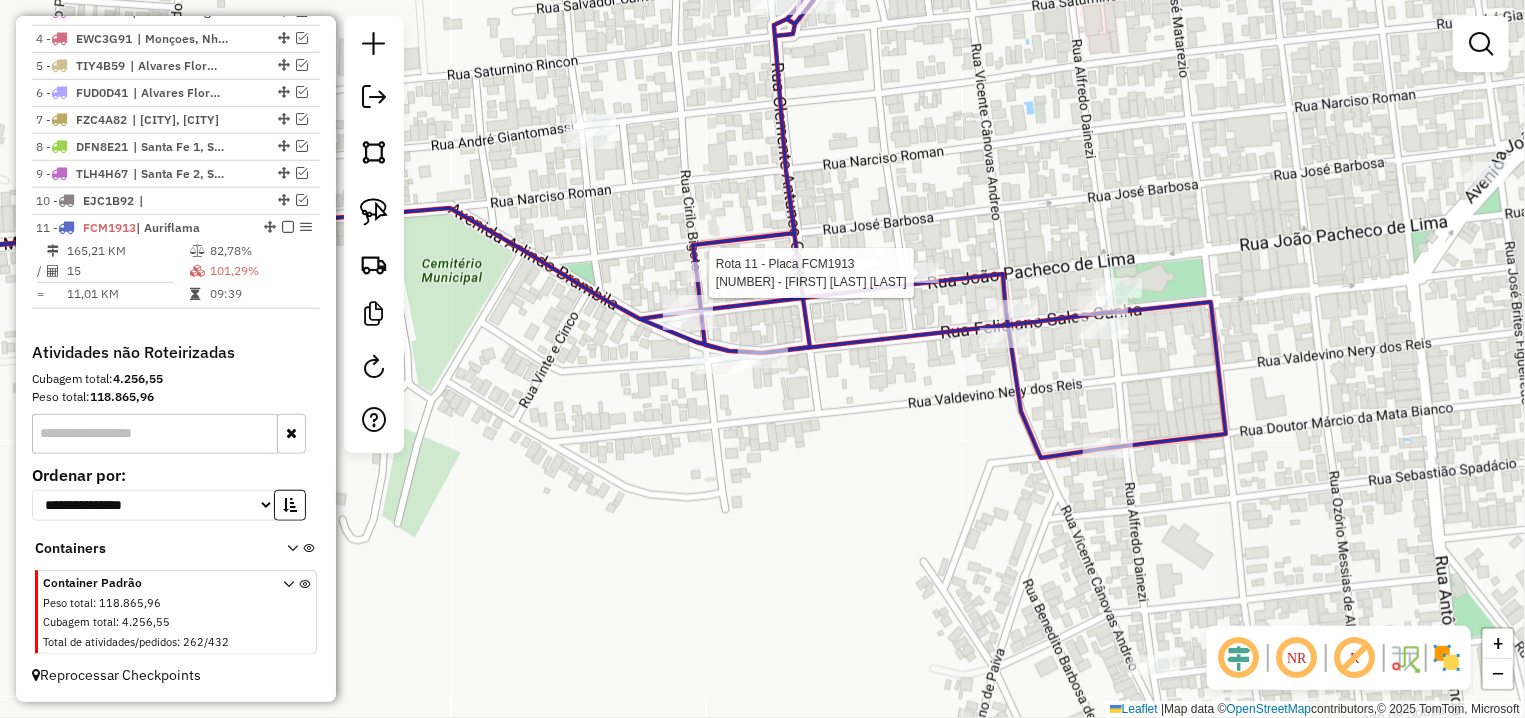 select on "**********" 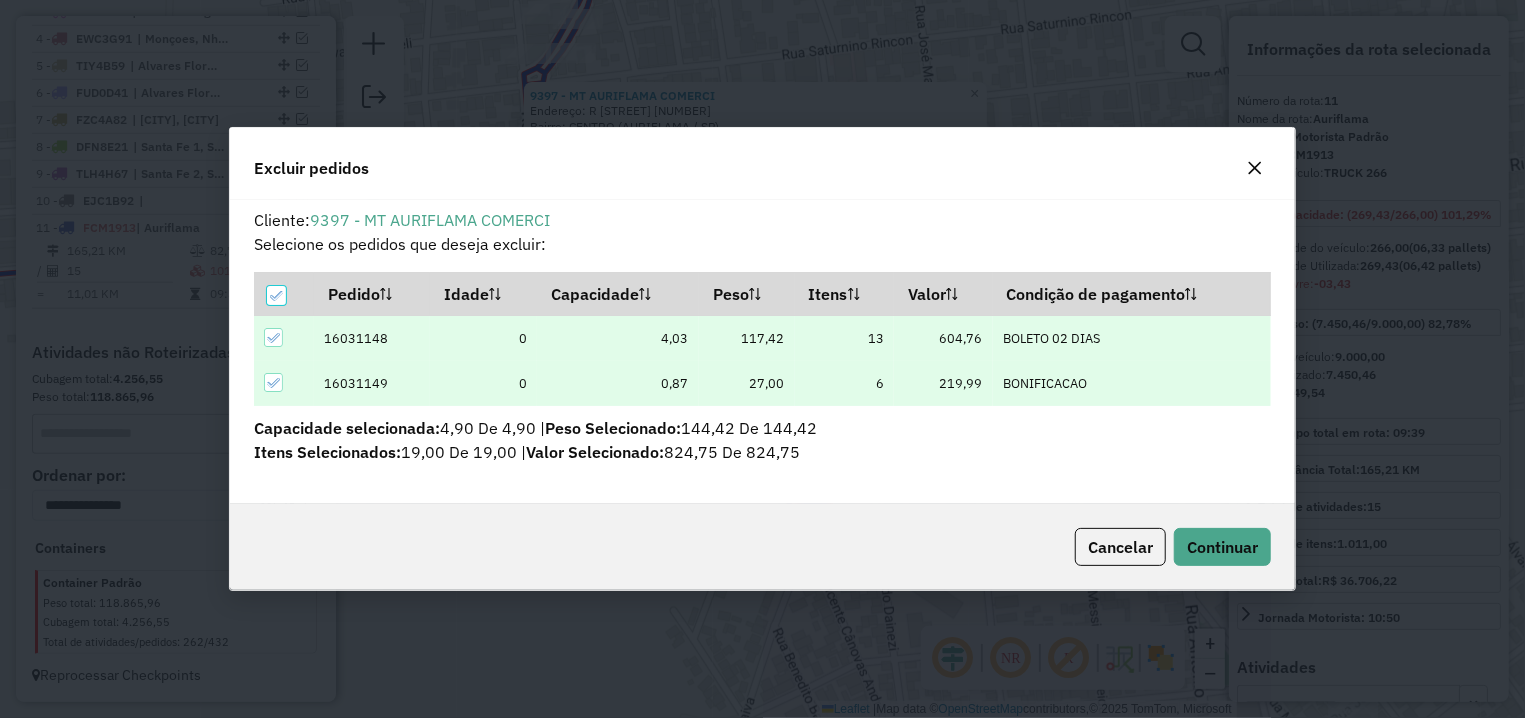 scroll, scrollTop: 11, scrollLeft: 6, axis: both 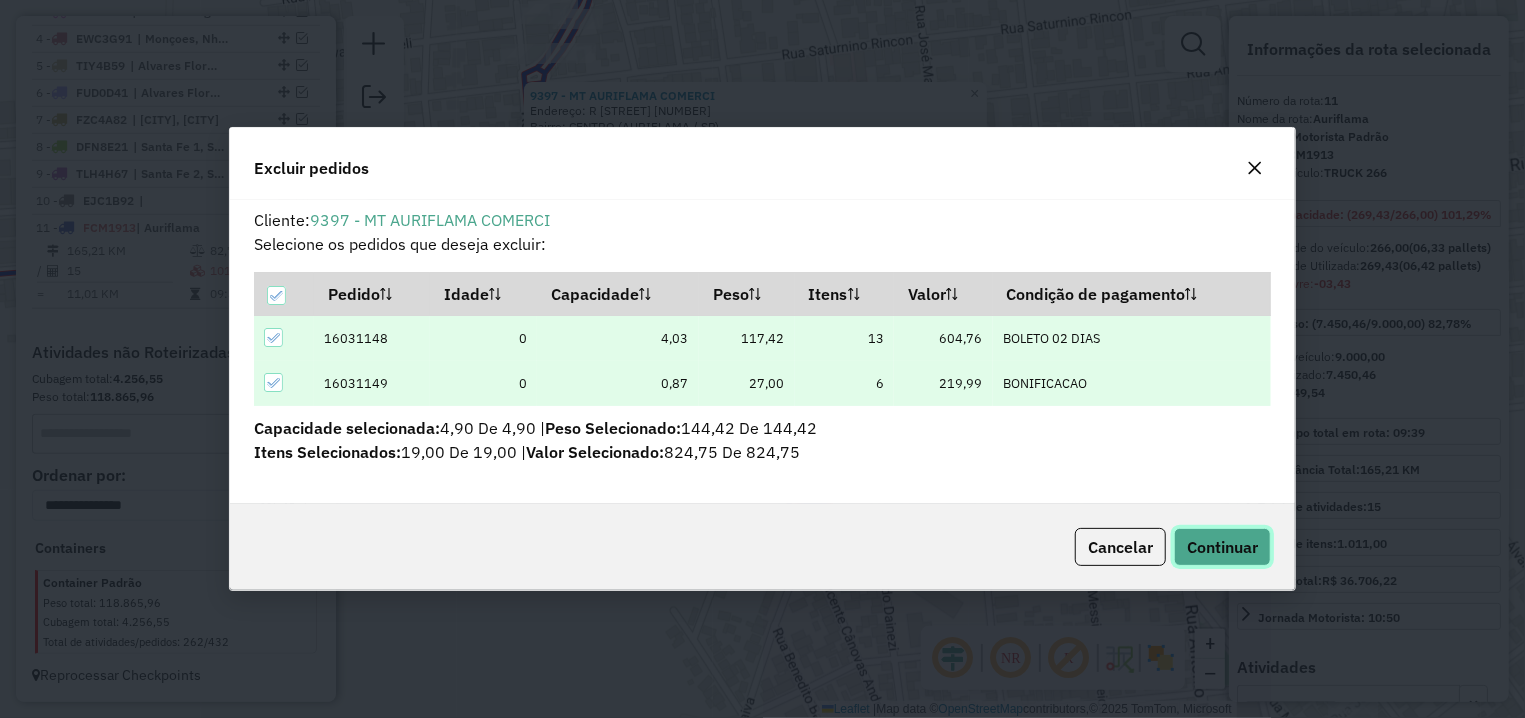 click on "Continuar" 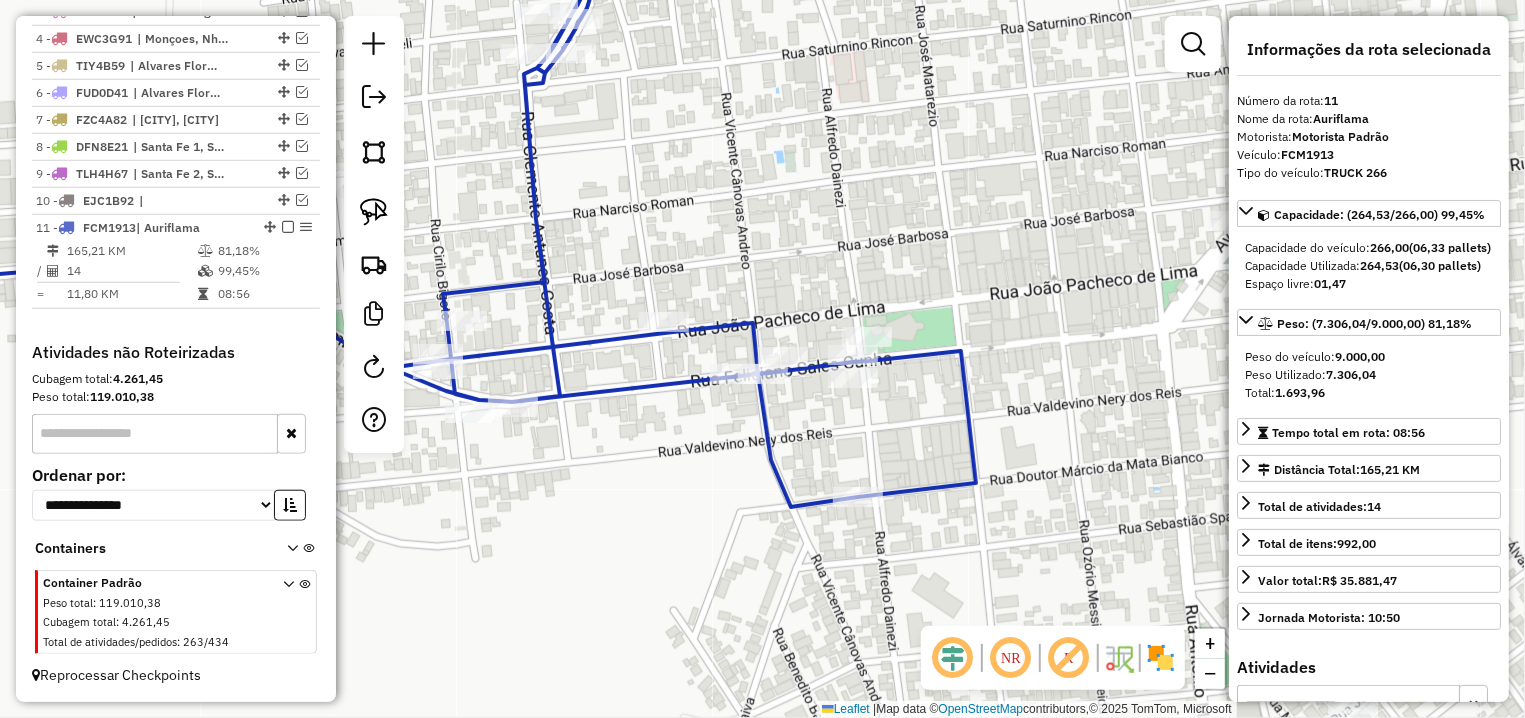 click 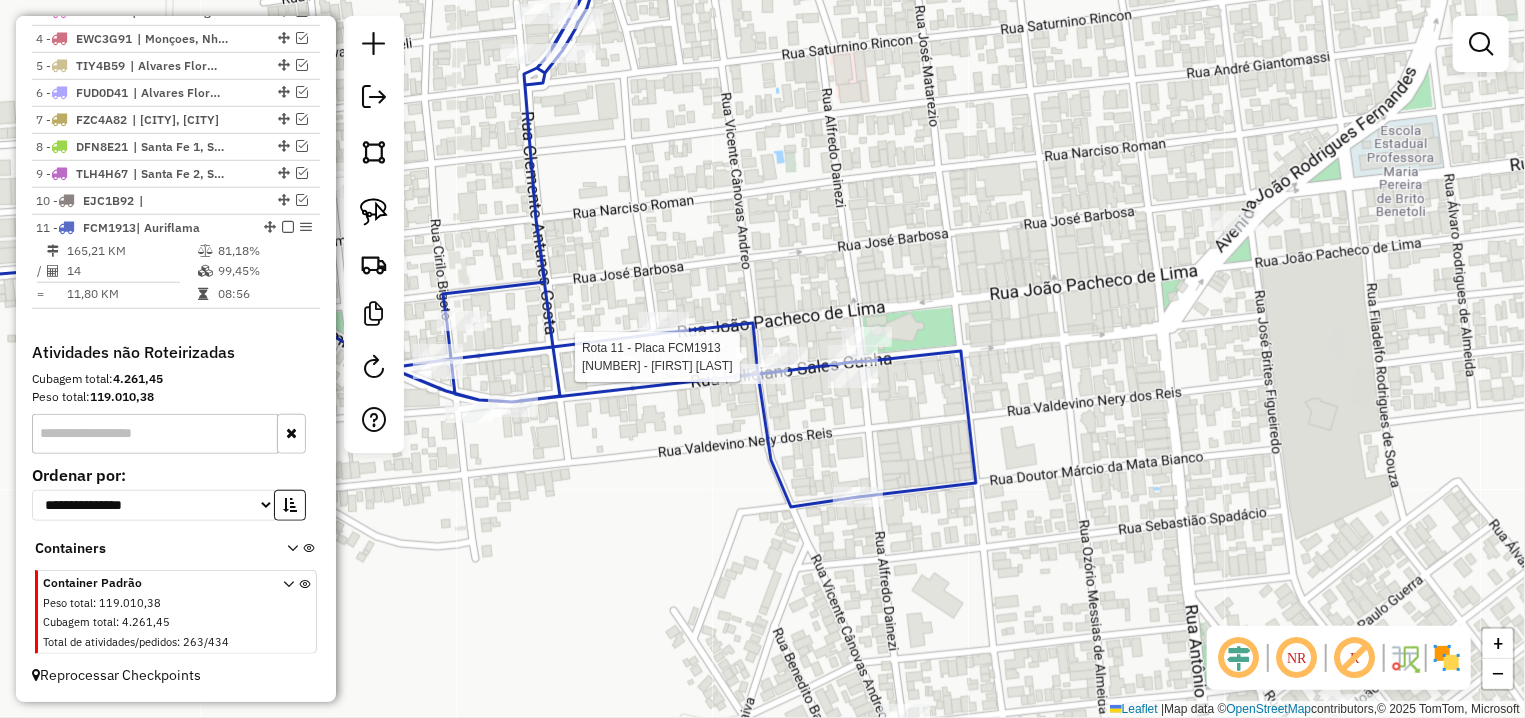 select on "**********" 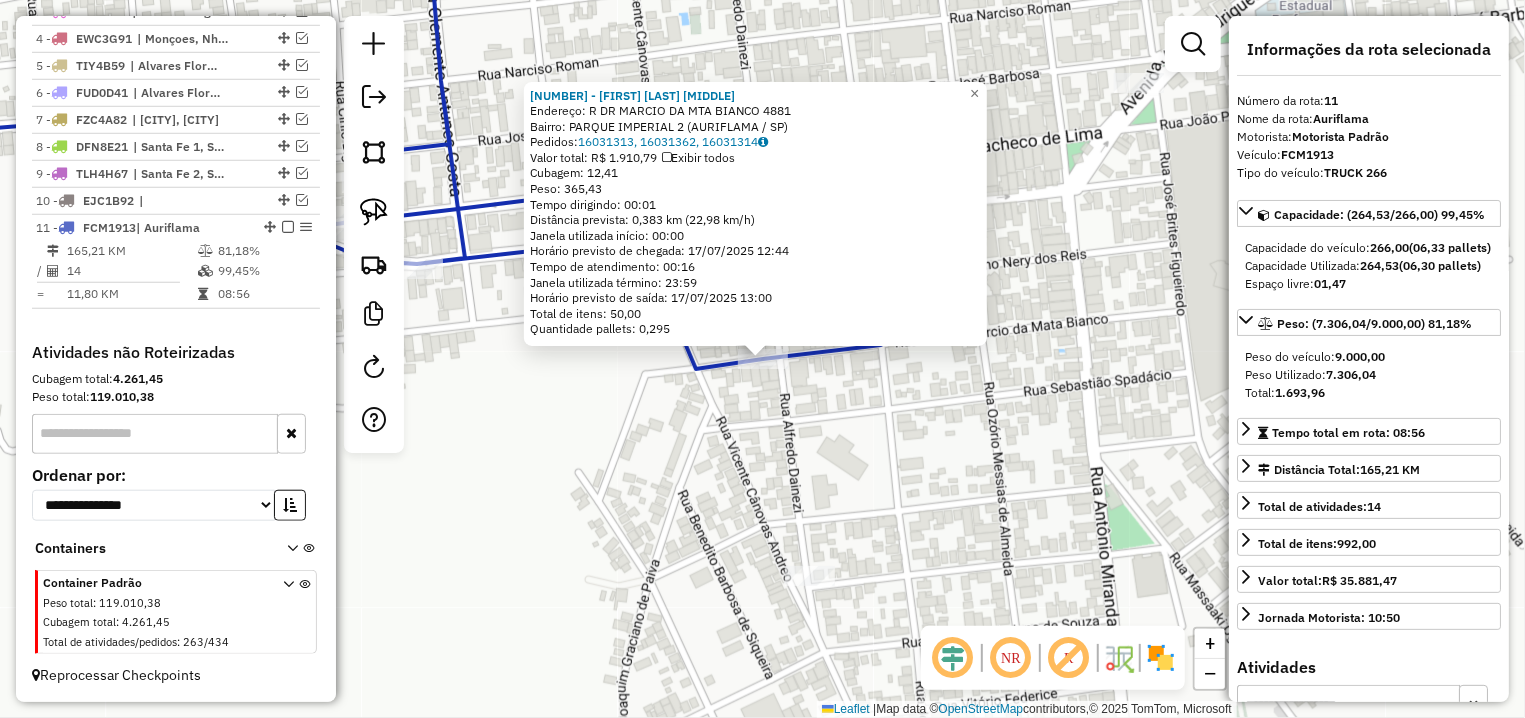 click on "[NUMBER] - [BRAND]  Endereço: R   [STREET]       [NUMBER]   Bairro: [NEIGHBORHOOD] ([CITY] / [STATE])   Pedidos:  [NUMBER], [NUMBER], [NUMBER]   Valor total: R$ [PRICE]   Exibir todos   Cubagem: [NUMBER]  Peso: [NUMBER]  Tempo dirigindo: [TIME]   Distância prevista: [NUMBER] km ([NUMBER] km/h)   Janela utilizada início: [TIME]   Horário previsto de chegada: [DATE] [TIME]   Tempo de atendimento: [TIME]   Janela utilizada término: [TIME]   Horário previsto de saída: [DATE] [TIME]   Total de itens: [NUMBER]   Quantidade pallets: [NUMBER]  × Janela de atendimento Grade de atendimento Capacidade Transportadoras Veículos Cliente Pedidos  Rotas Selecione os dias de semana para filtrar as janelas de atendimento  Seg   Ter   Qua   Qui   Sex   Sáb   Dom  Informe o período da janela de atendimento: De: Até:  Filtrar exatamente a janela do cliente  Considerar janela de atendimento padrão  Selecione os dias de semana para filtrar as grades de atendimento  Seg   Ter   Qua   Qui   Sex   Sáb   Dom   Peso mínimo:   Peso máximo:   Cubagem mínima:   De:" 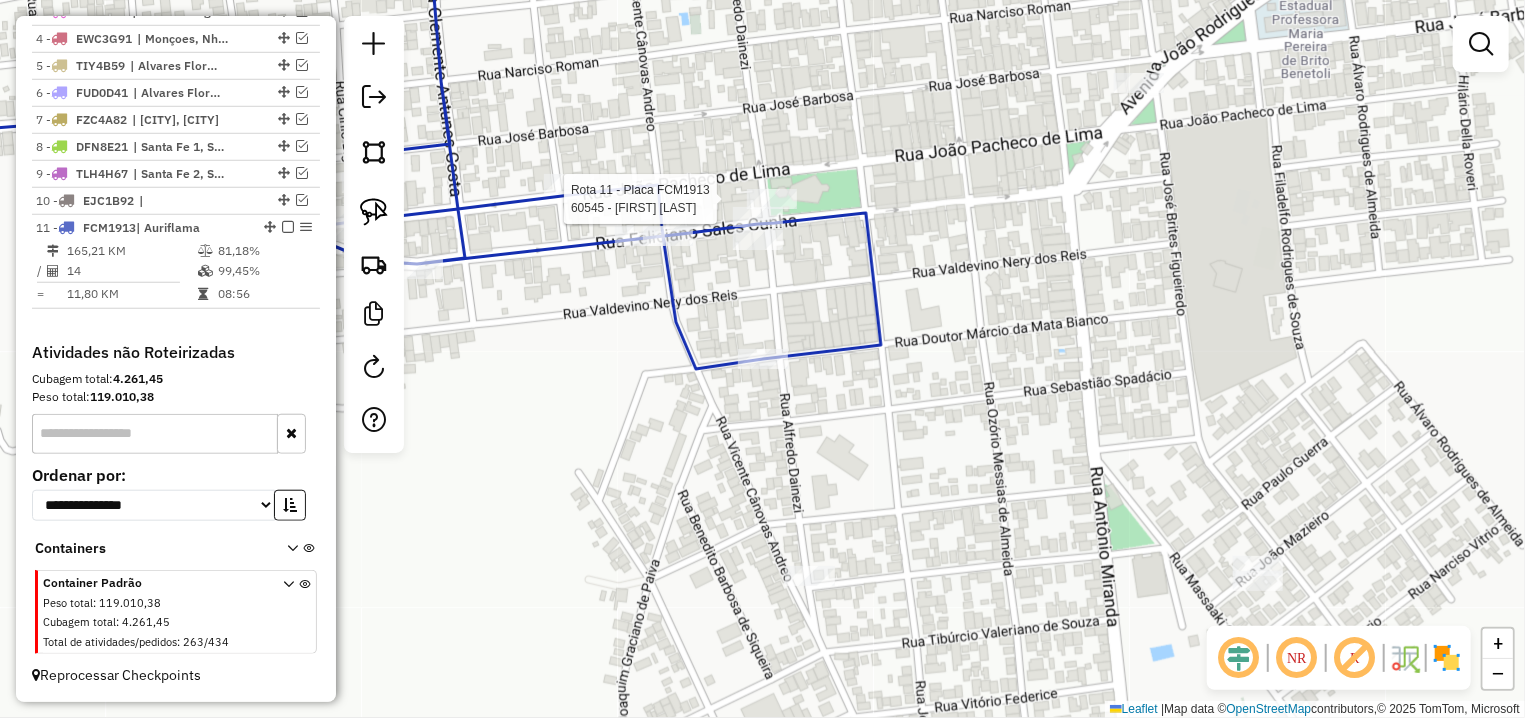 select on "**********" 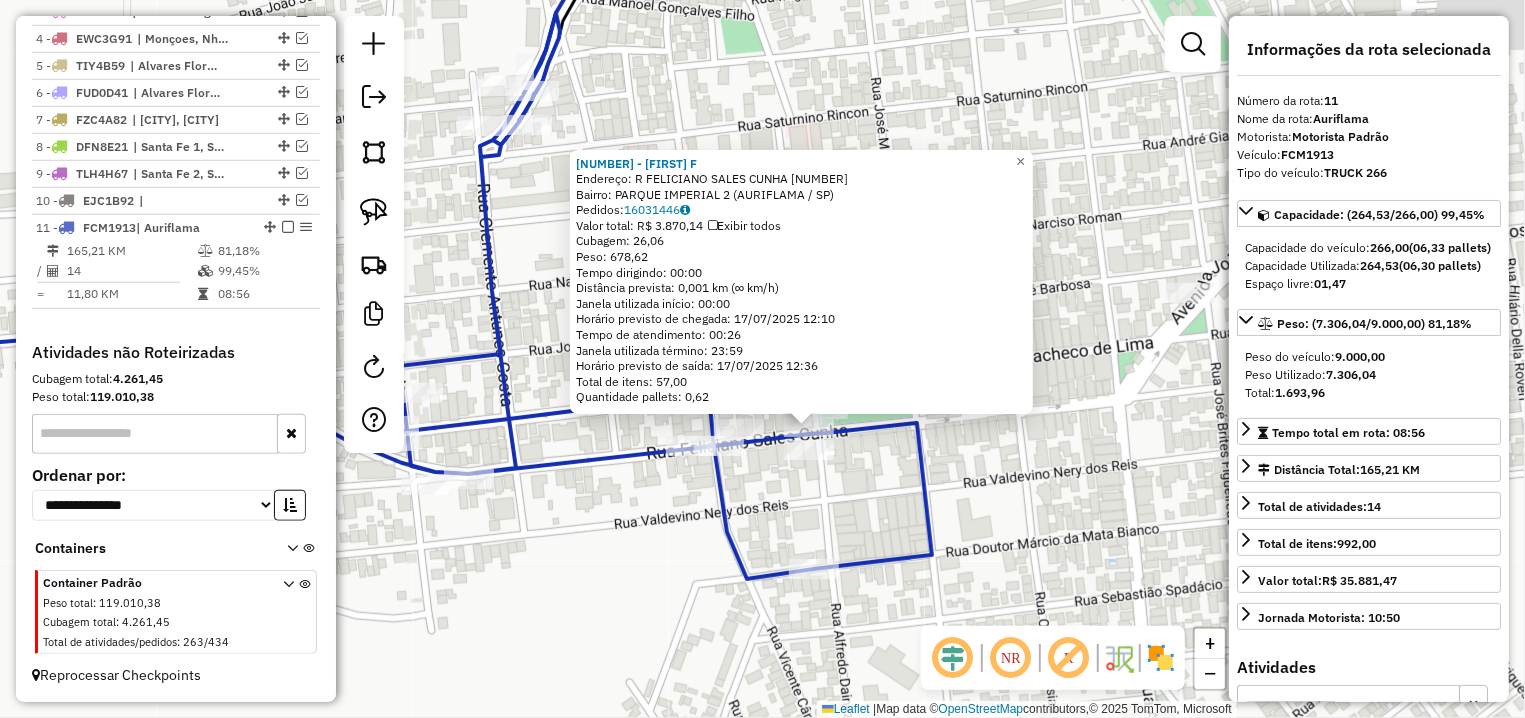 drag, startPoint x: 660, startPoint y: 499, endPoint x: 755, endPoint y: 622, distance: 155.41557 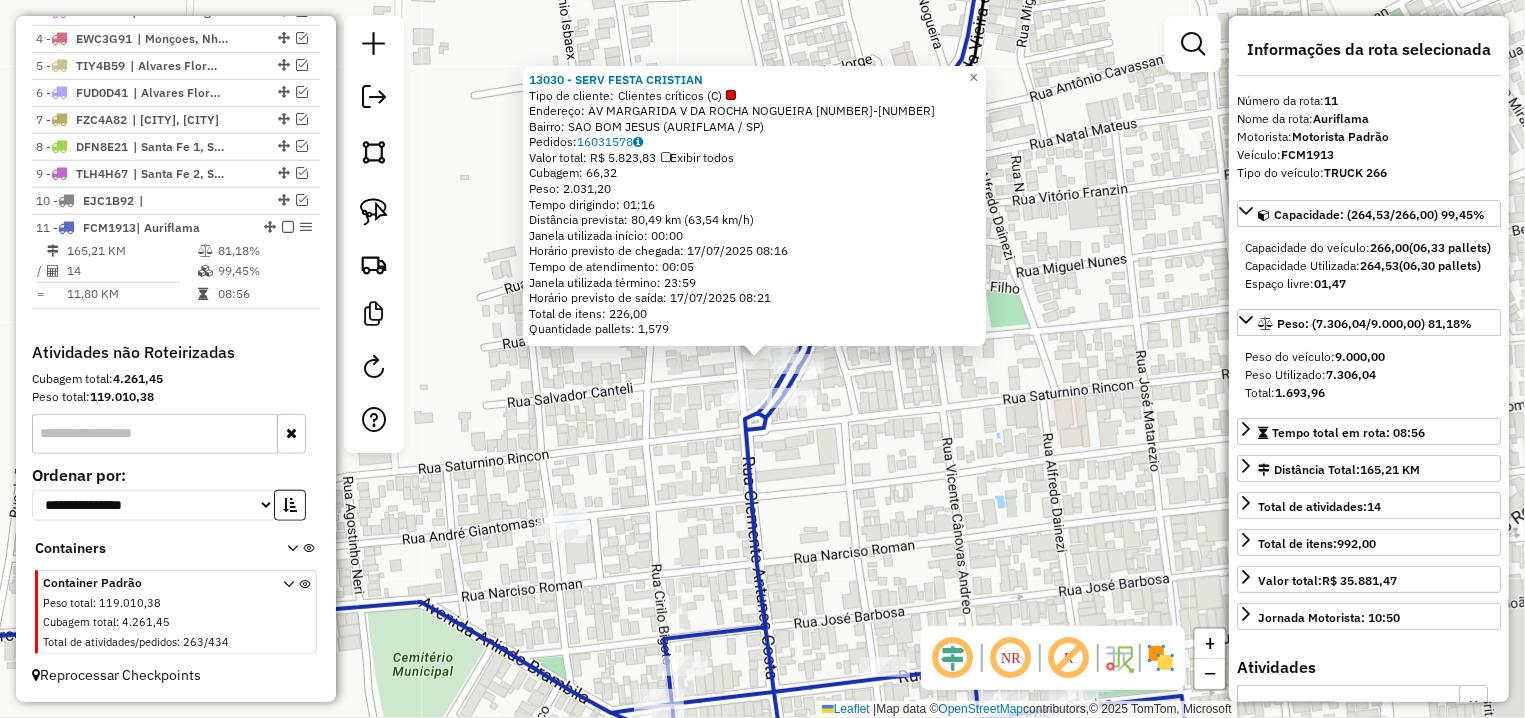click 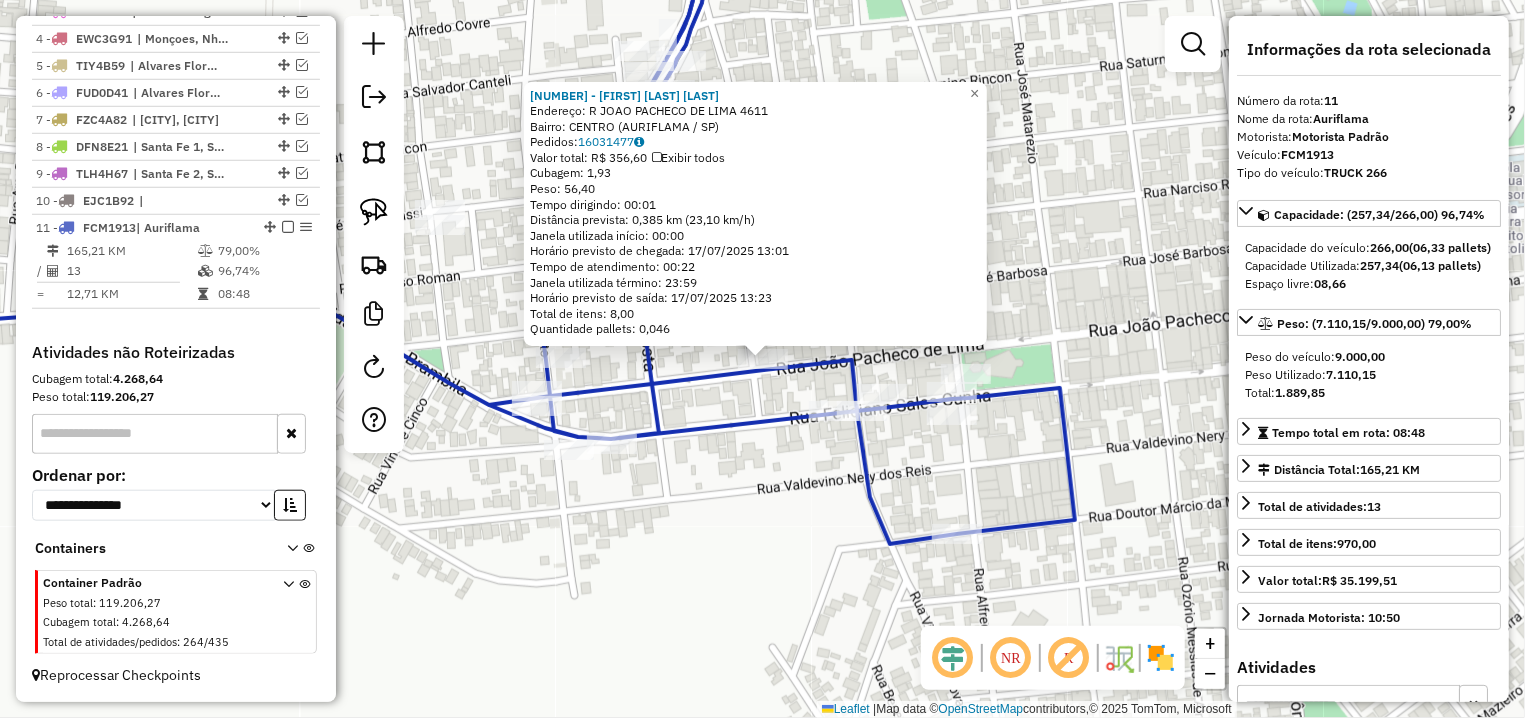 click on "8198 - [FIRST] [LAST]  Endereço: R   JOAO PACHECO DE LIMA          4611   Bairro: CENTRO ([CITY] / [STATE])   Pedidos:  16031477   Valor total: R$ 356,60   Exibir todos   Cubagem: 1,93  Peso: 56,40  Tempo dirigindo: 00:01   Distância prevista: 0,385 km (23,10 km/h)   Janela utilizada início: 00:00   Horário previsto de chegada: 17/07/2025 13:01   Tempo de atendimento: 00:22   Janela utilizada término: 23:59   Horário previsto de saída: 17/07/2025 13:23   Total de itens: 8,00   Quantidade pallets: 0,046" 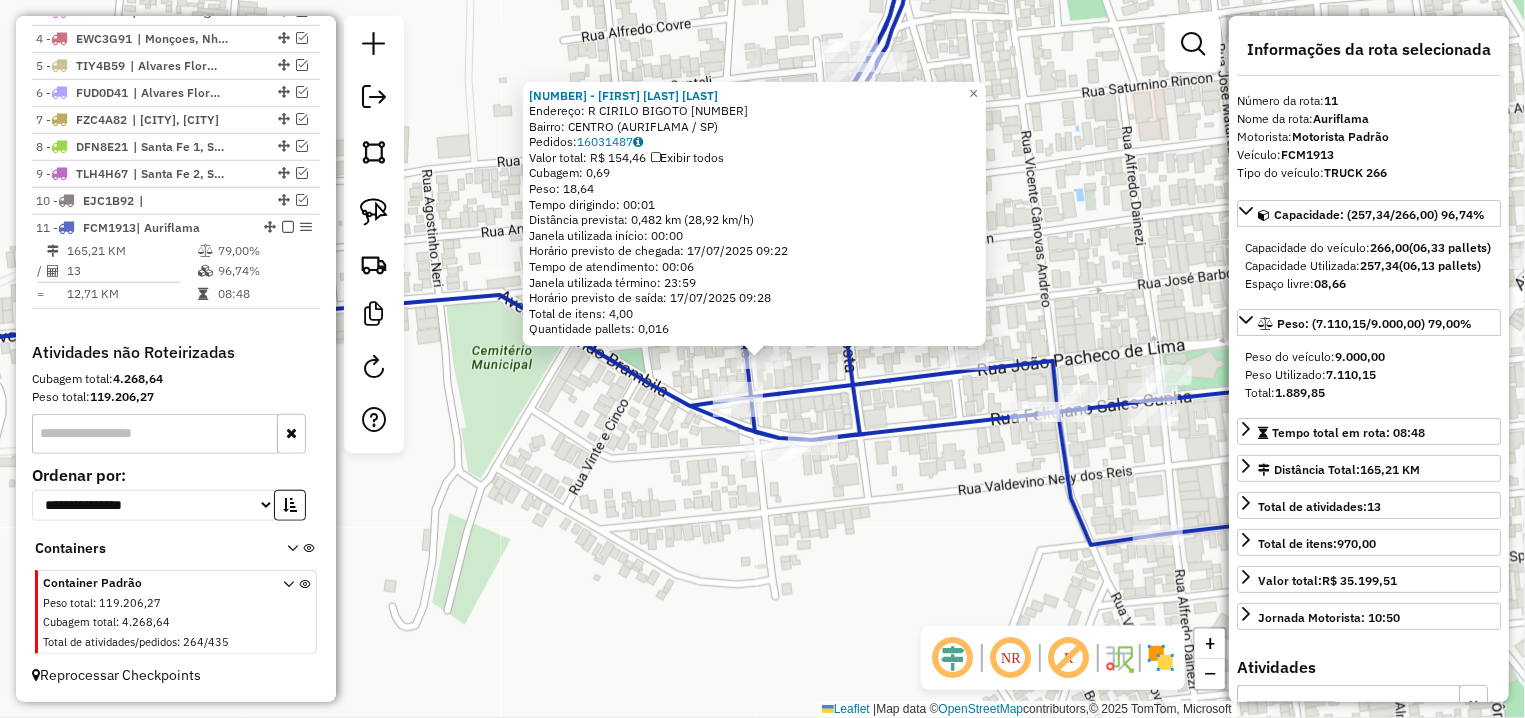 click on "[NUMBER] - JUNIO CESAR DOS SANT Endereço: R CIRILO BIGOTO [NUMBER] Bairro: CENTRO ([CITY] / [SP]) Pedidos: [NUMBER] Valor total: R$ [PRICE] Exibir todos Cubagem: [NUMBER] Peso: [NUMBER] Tempo dirigindo: [TIME] Distância prevista: [DISTANCE] km ([SPEED] km/h) Janela utilizada início: [TIME] Horário previsto de chegada: [DATE] [TIME] Tempo de atendimento: [TIME] Janela utilizada término: [TIME] Horário previsto de saída: [DATE] [TIME] Total de itens: [NUMBER] Quantidade pallets: [NUMBER] × Janela de atendimento Grade de atendimento Capacidade Transportadoras Veículos Cliente Pedidos Rotas Selecione os dias de semana para filtrar as janelas de atendimento Seg Ter Qua Qui Sex Sáb Dom Informe o período da janela de atendimento: De: Até: Filtrar exatamente a janela do cliente Considerar janela de atendimento padrão Selecione os dias de semana para filtrar as grades de atendimento Seg Ter Qua Qui Sex Sáb Dom Peso mínimo: Peso máximo: De:" 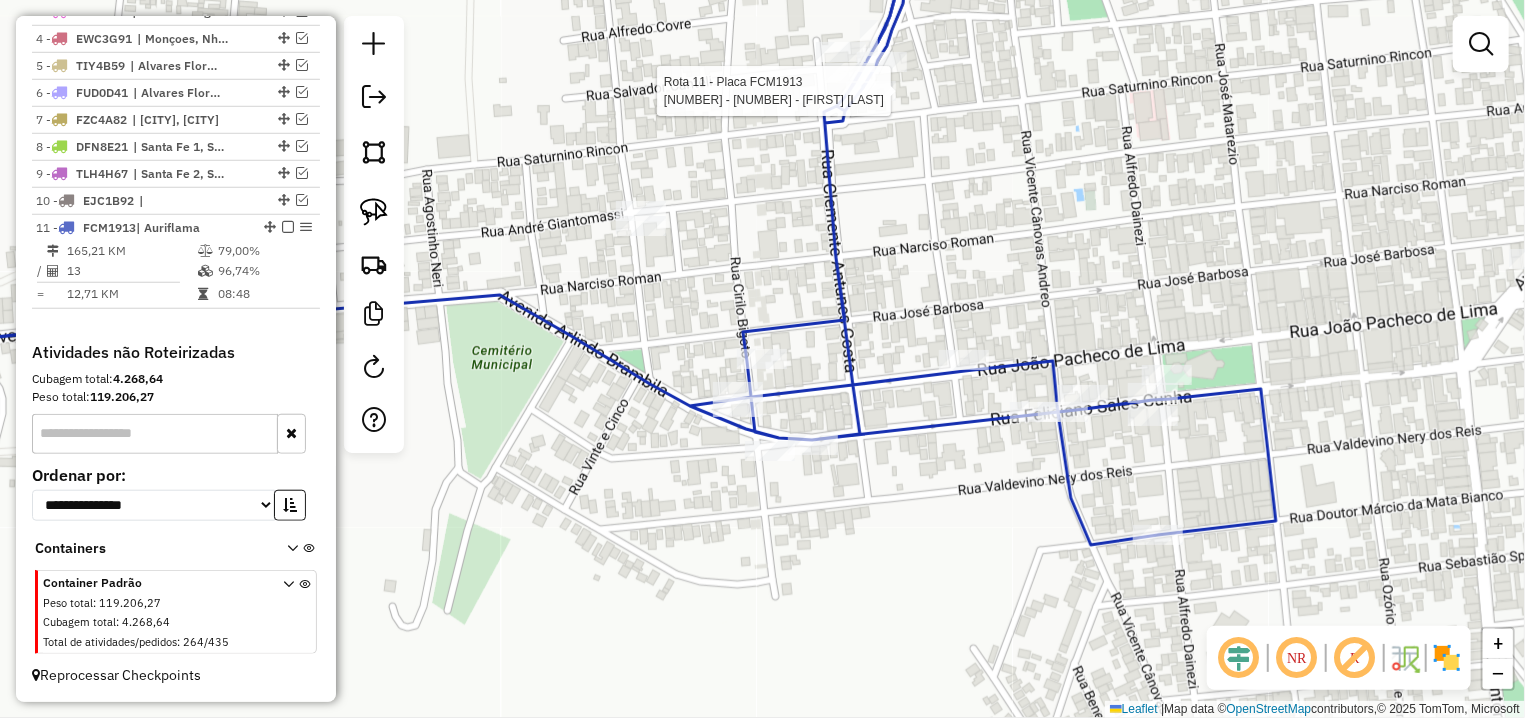 select on "**********" 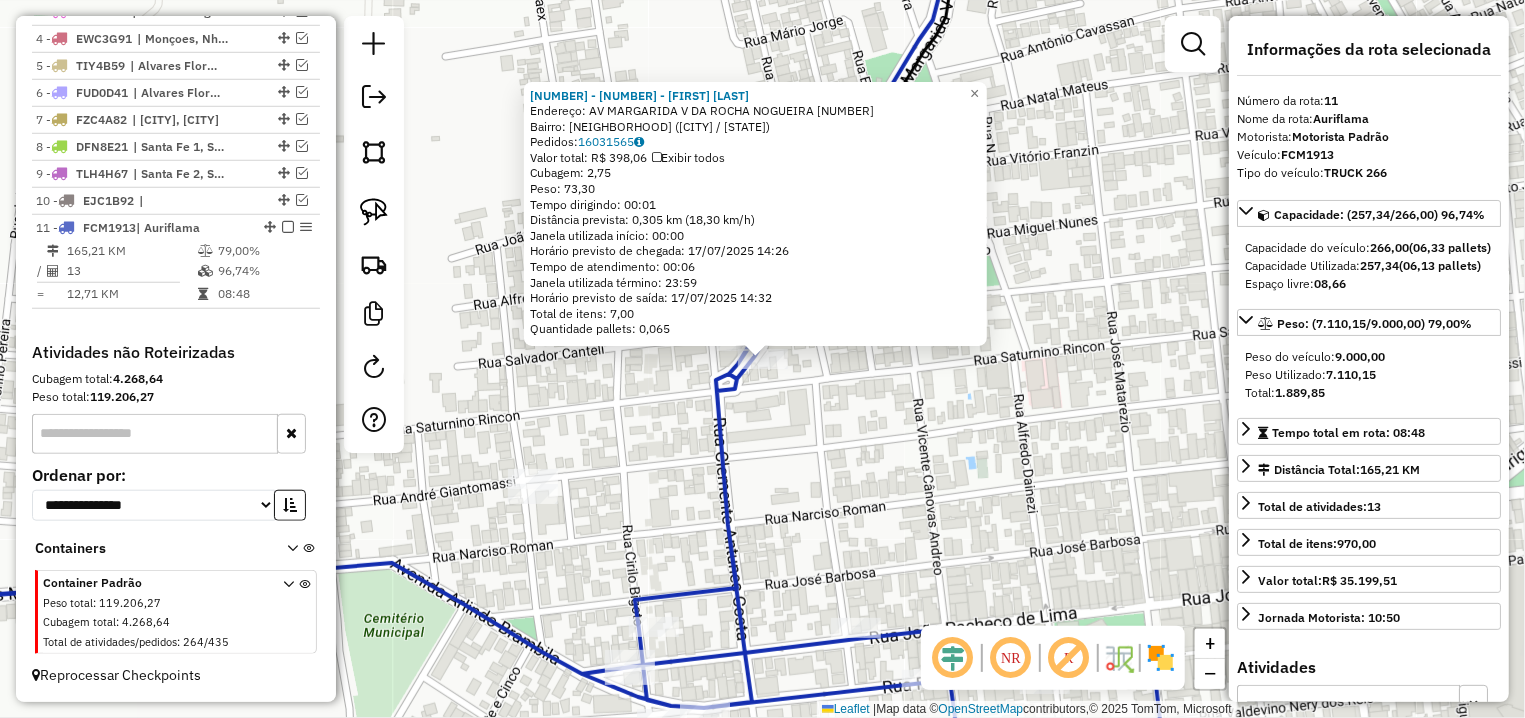 drag, startPoint x: 881, startPoint y: 540, endPoint x: 685, endPoint y: 331, distance: 286.52573 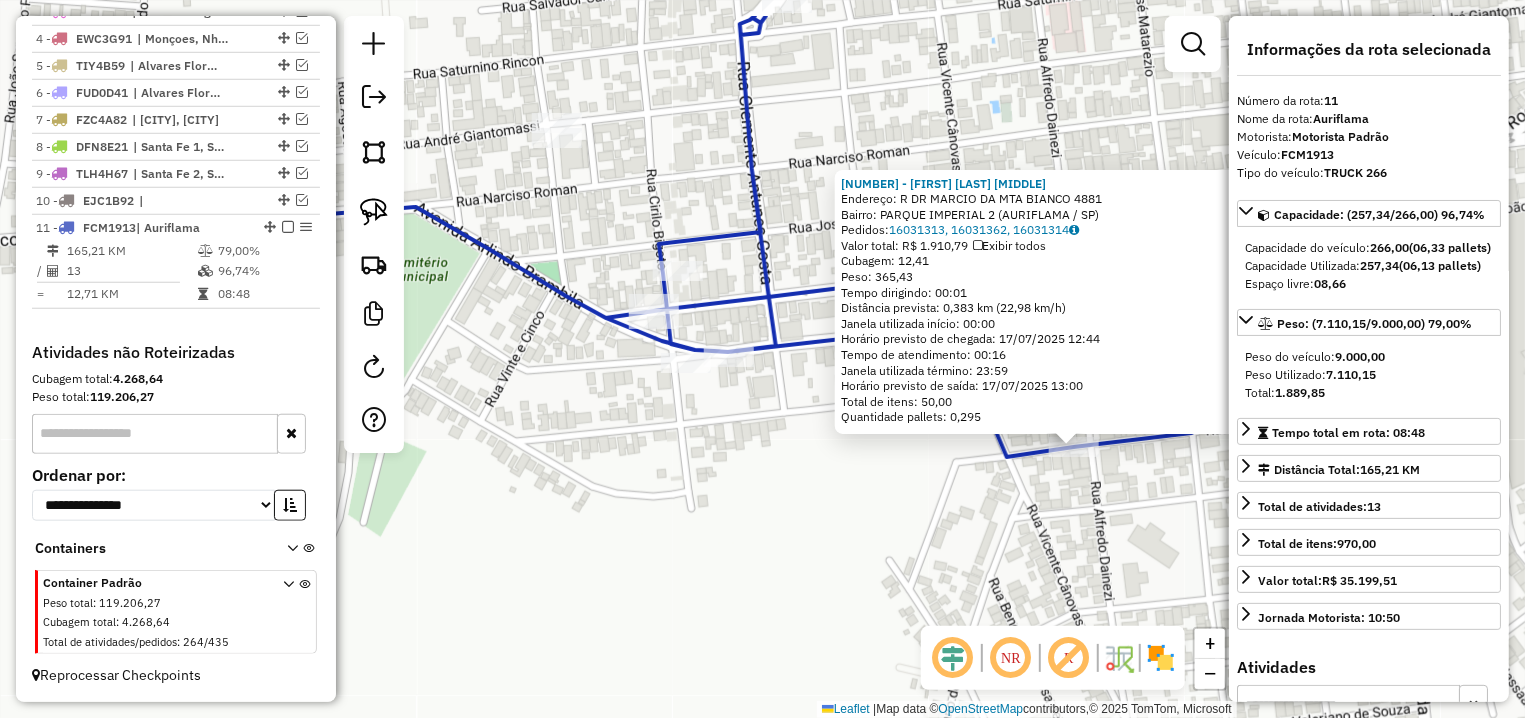 drag, startPoint x: 571, startPoint y: 449, endPoint x: 856, endPoint y: 486, distance: 287.39172 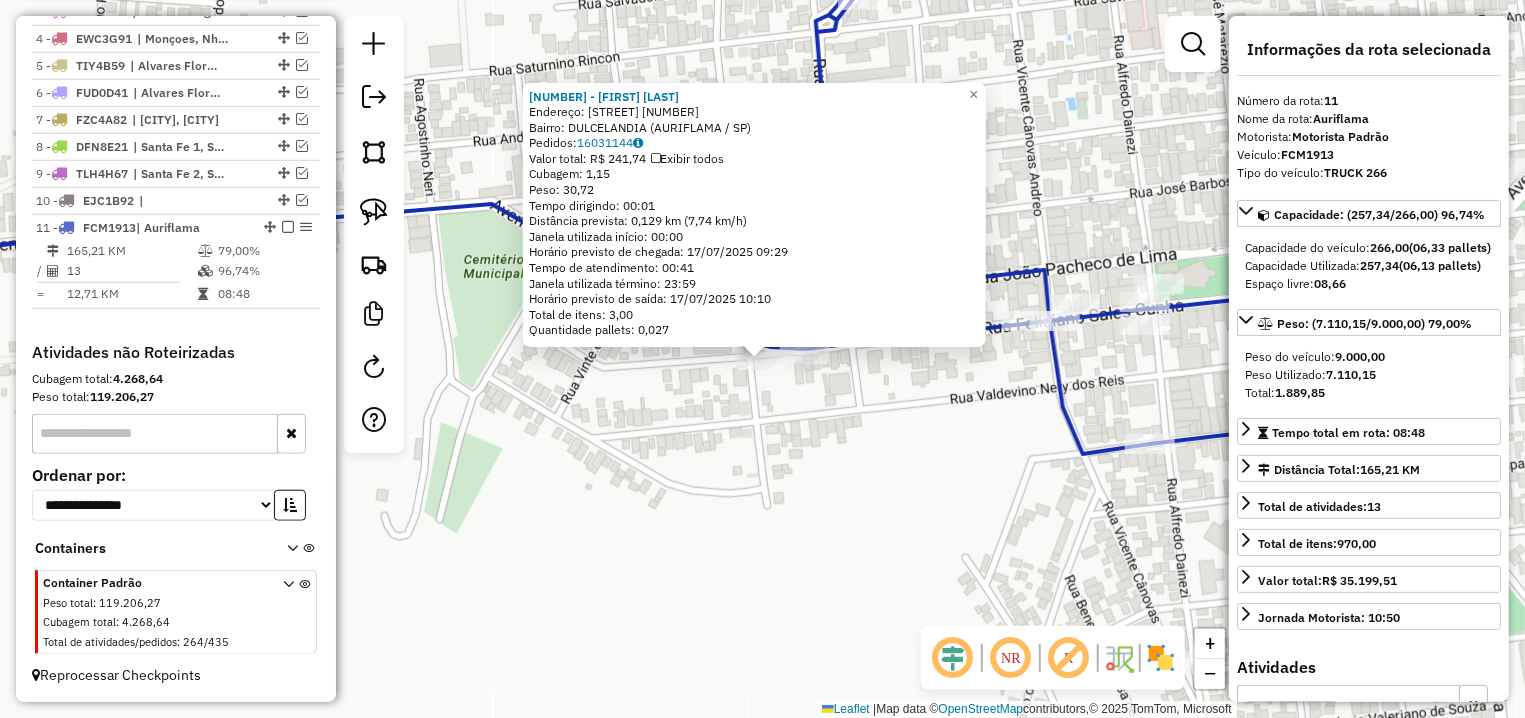click on "7082 - [FIRST] [LAST]  Endereço: AV  MARCOS MATAREZIO              32158   Bairro: DULCELANDIA ([CITY] / [STATE])   Pedidos:  16031144   Valor total: R$ 241,74   Exibir todos   Cubagem: 1,15  Peso: 30,72  Tempo dirigindo: 00:01   Distância prevista: 0,129 km (7,74 km/h)   Janela utilizada início: 00:00   Horário previsto de chegada: 17/07/2025 09:29   Tempo de atendimento: 00:41   Janela utilizada término: 23:59   Horário previsto de saída: 17/07/2025 10:10   Total de itens: 3,00   Quantidade pallets: 0,027  × Janela de atendimento Grade de atendimento Capacidade Transportadoras Veículos Cliente Pedidos  Rotas Selecione os dias de semana para filtrar as janelas de atendimento  Seg   Ter   Qua   Qui   Sex   Sáb   Dom  Informe o período da janela de atendimento: De: Até:  Filtrar exatamente a janela do cliente  Considerar janela de atendimento padrão  Selecione os dias de semana para filtrar as grades de atendimento  Seg   Ter   Qua   Qui   Sex   Sáb   Dom   Peso mínimo:   Peso máximo:  De:" 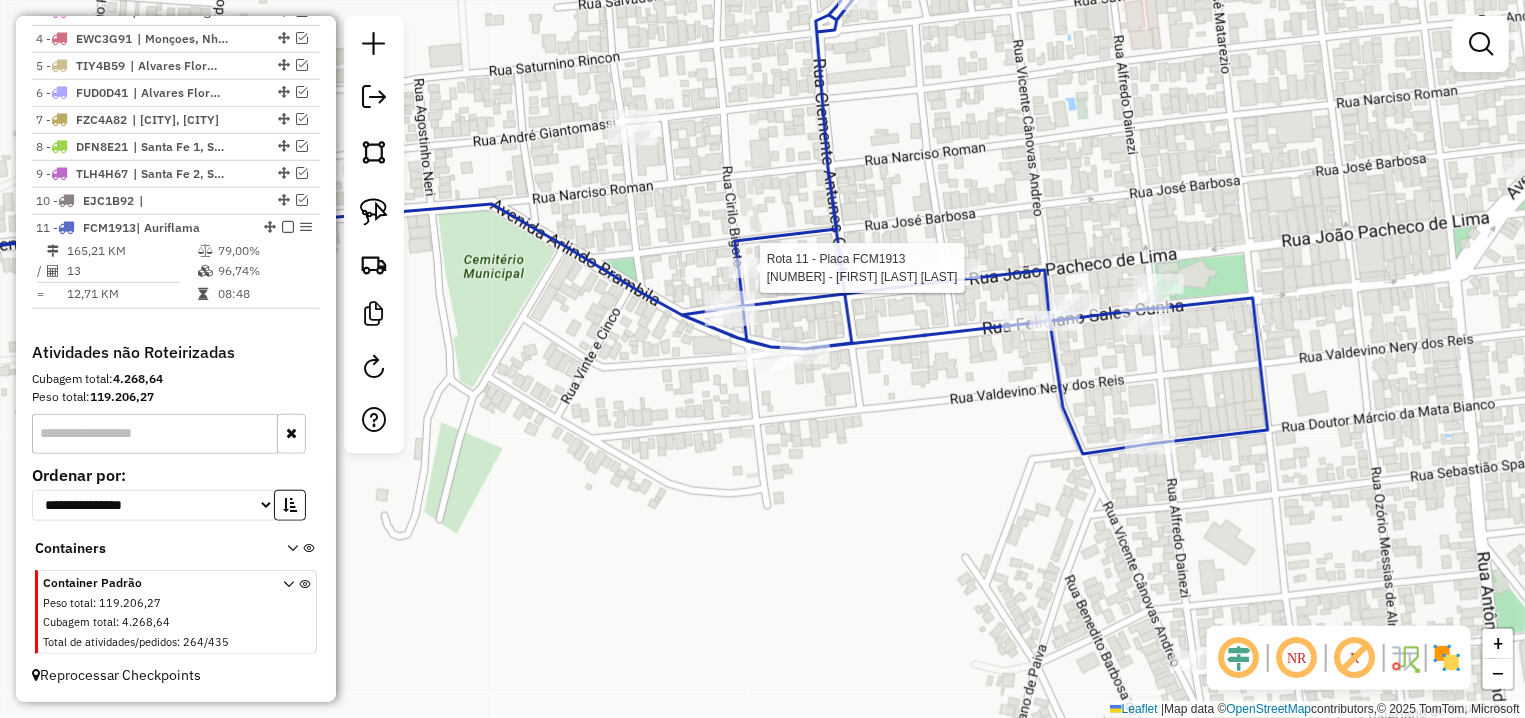 select on "**********" 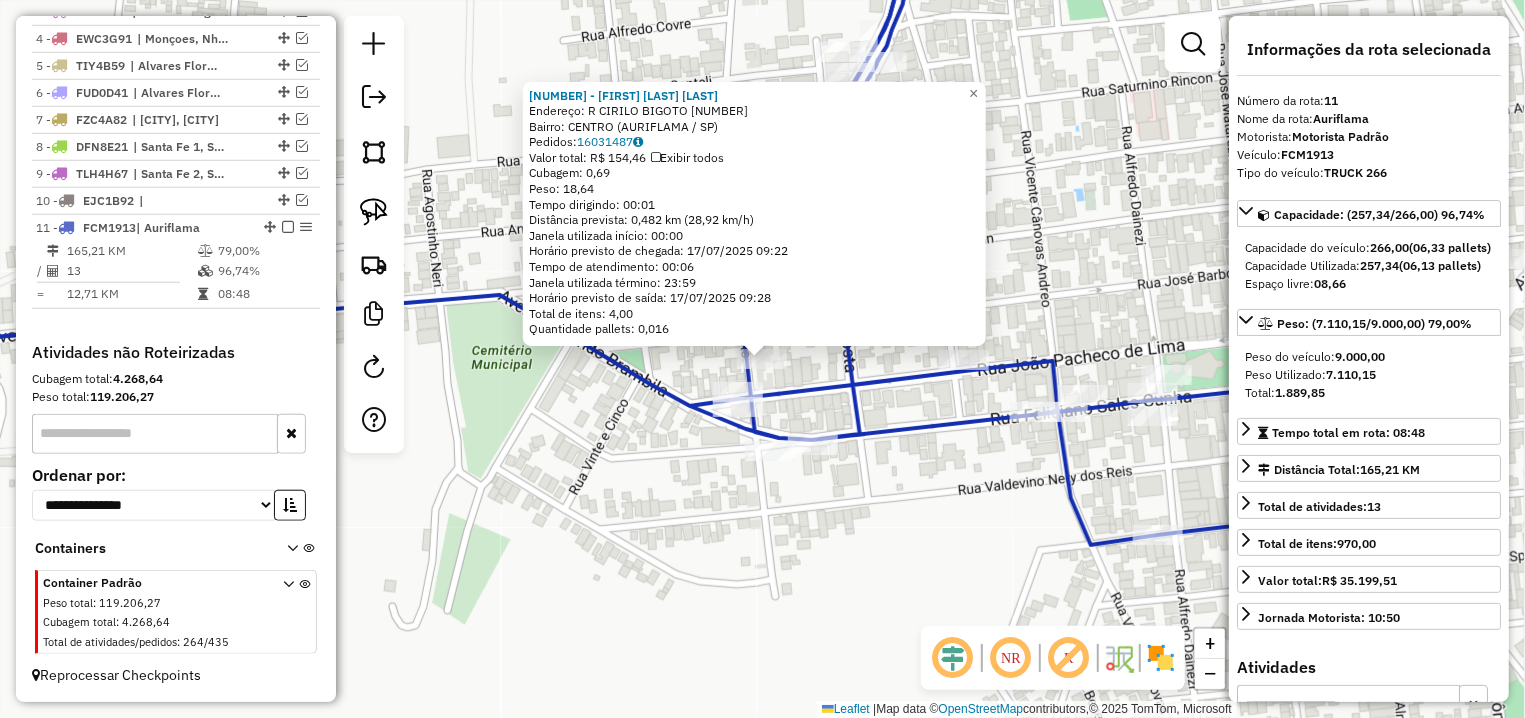 click on "[NUMBER] - JUNIO CESAR DOS SANT Endereço: R CIRILO BIGOTO [NUMBER] Bairro: CENTRO ([CITY] / [SP]) Pedidos: [NUMBER] Valor total: R$ [PRICE] Exibir todos Cubagem: [NUMBER] Peso: [NUMBER] Tempo dirigindo: [TIME] Distância prevista: [DISTANCE] km ([SPEED] km/h) Janela utilizada início: [TIME] Horário previsto de chegada: [DATE] [TIME] Tempo de atendimento: [TIME] Janela utilizada término: [TIME] Horário previsto de saída: [DATE] [TIME] Total de itens: [NUMBER] Quantidade pallets: [NUMBER] × Janela de atendimento Grade de atendimento Capacidade Transportadoras Veículos Cliente Pedidos Rotas Selecione os dias de semana para filtrar as janelas de atendimento Seg Ter Qua Qui Sex Sáb Dom Informe o período da janela de atendimento: De: Até: Filtrar exatamente a janela do cliente Considerar janela de atendimento padrão Selecione os dias de semana para filtrar as grades de atendimento Seg Ter Qua Qui Sex Sáb Dom Peso mínimo: Peso máximo: De:" 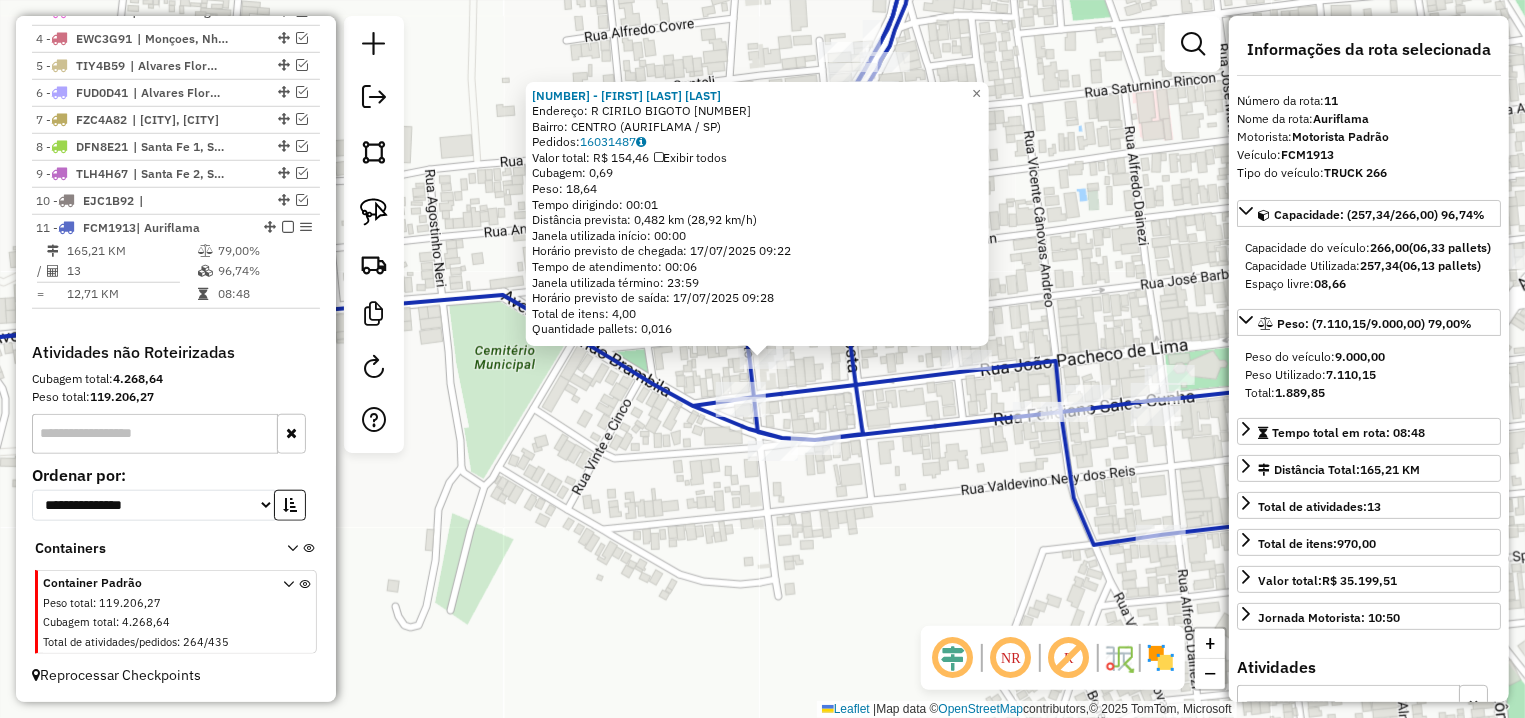 click on "[NUMBER] - JUNIO CESAR DOS SANT Endereço: R CIRILO BIGOTO [NUMBER] Bairro: CENTRO ([CITY] / [SP]) Pedidos: [NUMBER] Valor total: R$ [PRICE] Exibir todos Cubagem: [NUMBER] Peso: [NUMBER] Tempo dirigindo: [TIME] Distância prevista: [DISTANCE] km ([SPEED] km/h) Janela utilizada início: [TIME] Horário previsto de chegada: [DATE] [TIME] Tempo de atendimento: [TIME] Janela utilizada término: [TIME] Horário previsto de saída: [DATE] [TIME] Total de itens: [NUMBER] Quantidade pallets: [NUMBER] × Janela de atendimento Grade de atendimento Capacidade Transportadoras Veículos Cliente Pedidos Rotas Selecione os dias de semana para filtrar as janelas de atendimento Seg Ter Qua Qui Sex Sáb Dom Informe o período da janela de atendimento: De: Até: Filtrar exatamente a janela do cliente Considerar janela de atendimento padrão Selecione os dias de semana para filtrar as grades de atendimento Seg Ter Qua Qui Sex Sáb Dom Peso mínimo: Peso máximo: De:" 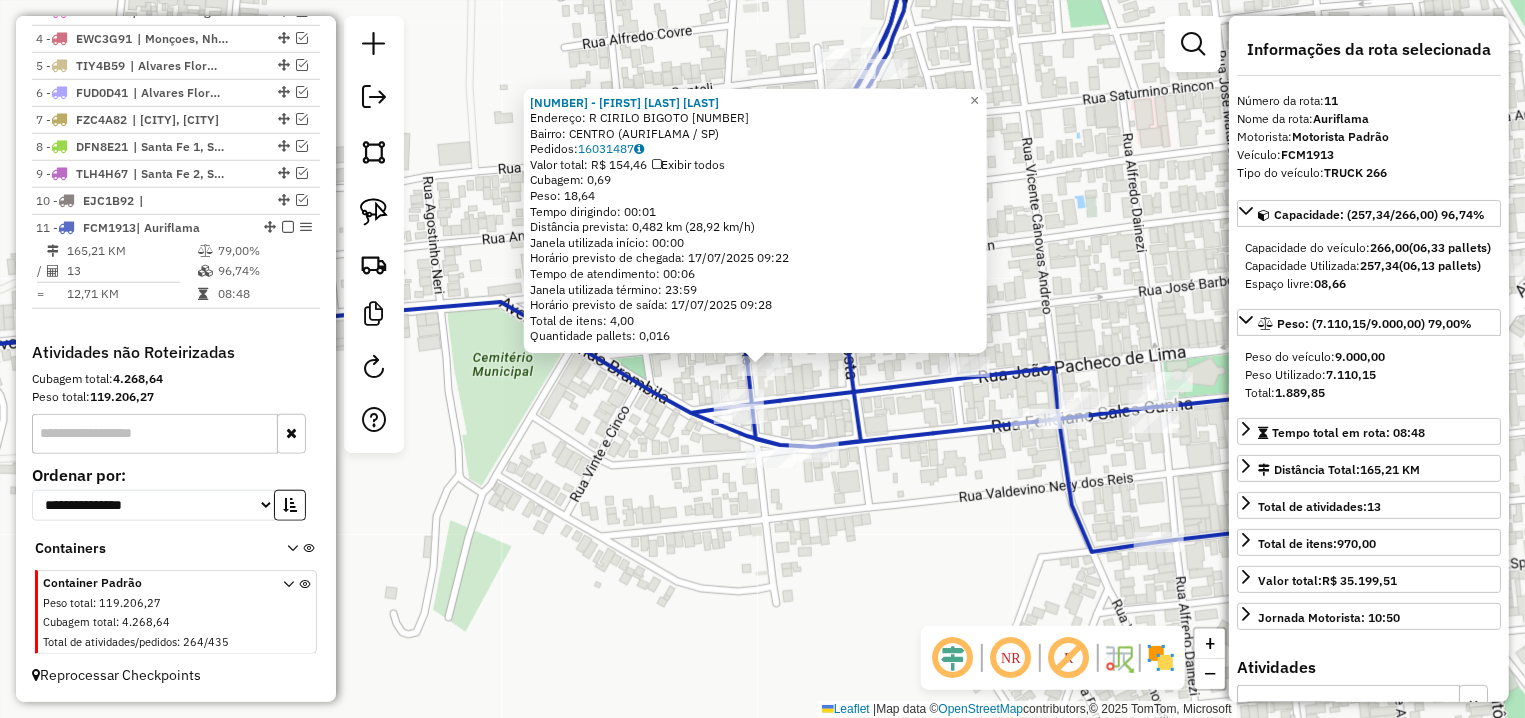 click on "[NUMBER] - JUNIO CESAR DOS SANT Endereço: R CIRILO BIGOTO [NUMBER] Bairro: CENTRO ([CITY] / [SP]) Pedidos: [NUMBER] Valor total: R$ [PRICE] Exibir todos Cubagem: [NUMBER] Peso: [NUMBER] Tempo dirigindo: [TIME] Distância prevista: [DISTANCE] km ([SPEED] km/h) Janela utilizada início: [TIME] Horário previsto de chegada: [DATE] [TIME] Tempo de atendimento: [TIME] Janela utilizada término: [TIME] Horário previsto de saída: [DATE] [TIME] Total de itens: [NUMBER] Quantidade pallets: [NUMBER] × Janela de atendimento Grade de atendimento Capacidade Transportadoras Veículos Cliente Pedidos Rotas Selecione os dias de semana para filtrar as janelas de atendimento Seg Ter Qua Qui Sex Sáb Dom Informe o período da janela de atendimento: De: Até: Filtrar exatamente a janela do cliente Considerar janela de atendimento padrão Selecione os dias de semana para filtrar as grades de atendimento Seg Ter Qua Qui Sex Sáb Dom Peso mínimo: Peso máximo: De:" 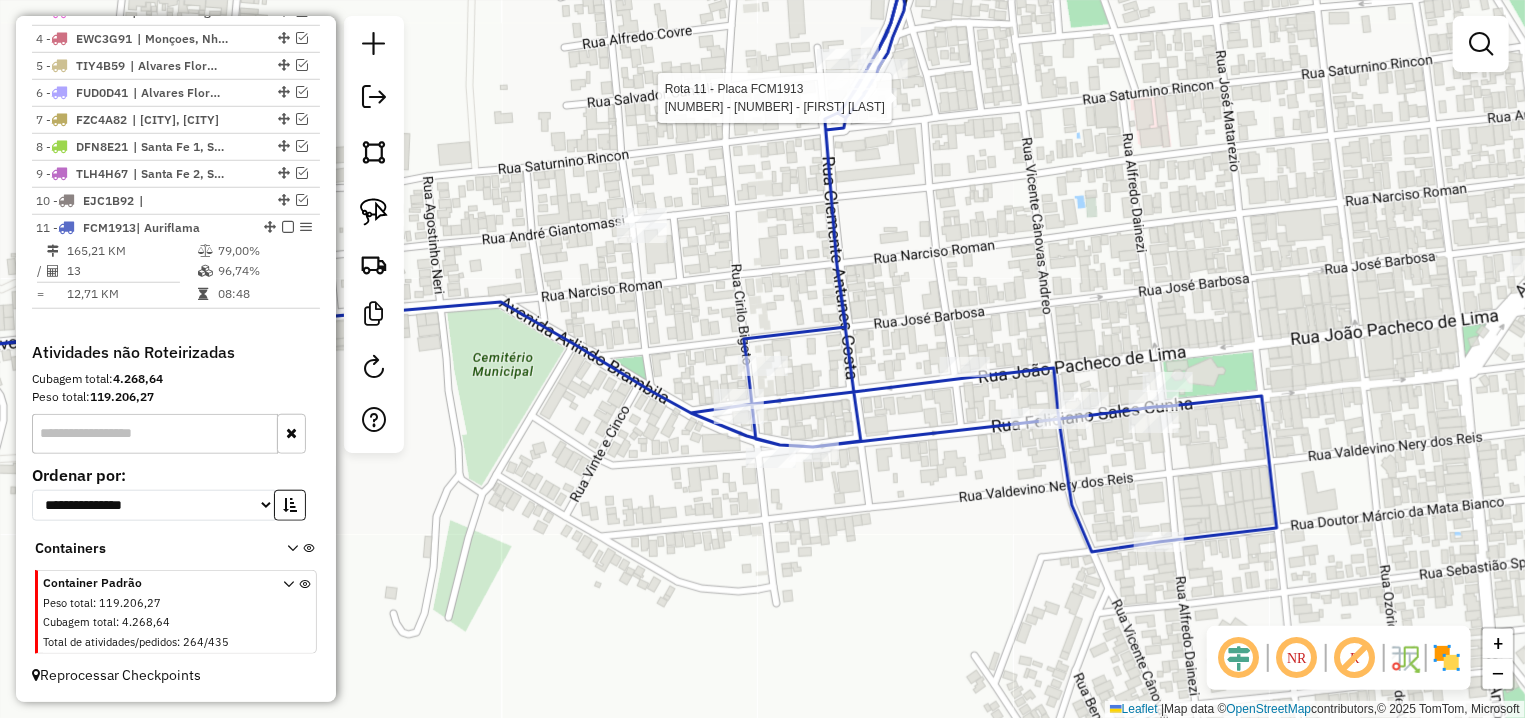select on "**********" 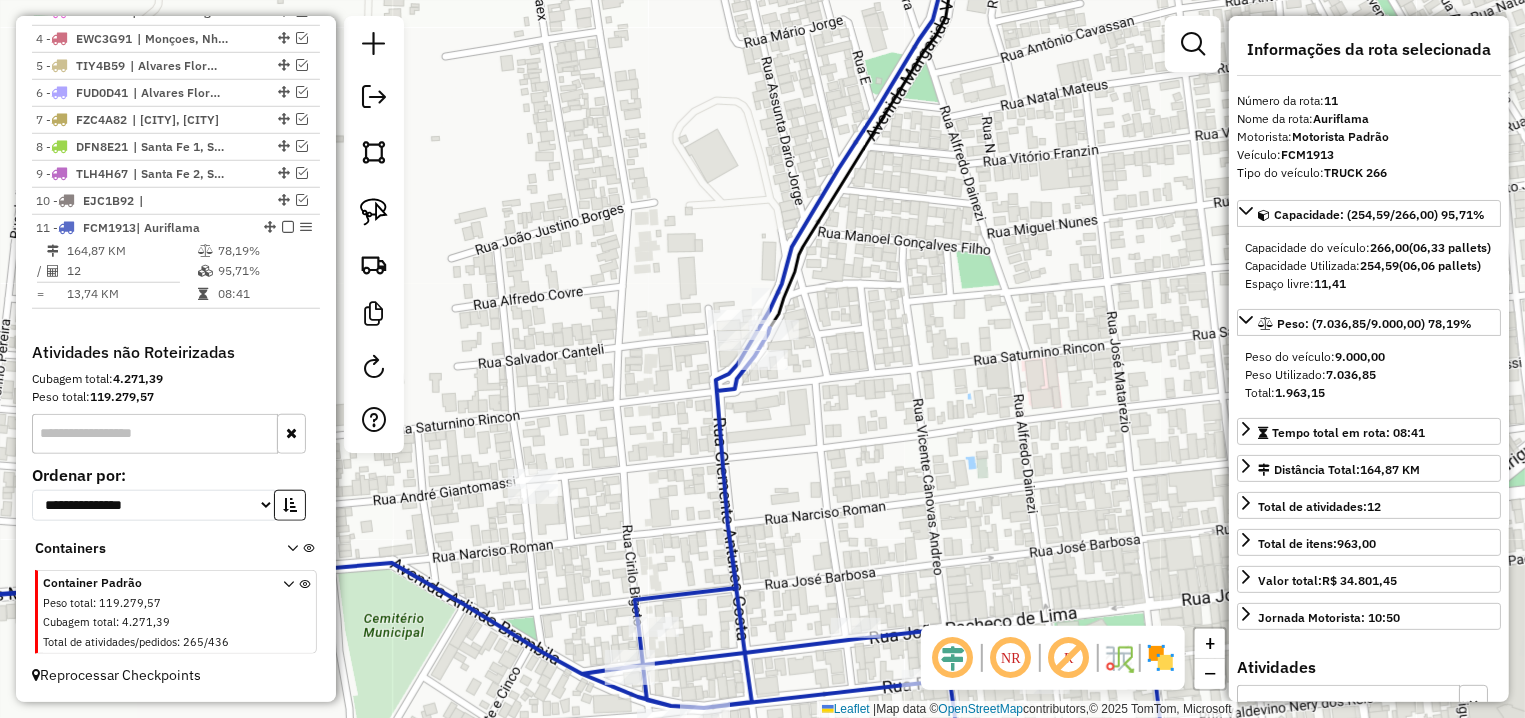 click at bounding box center (288, 227) 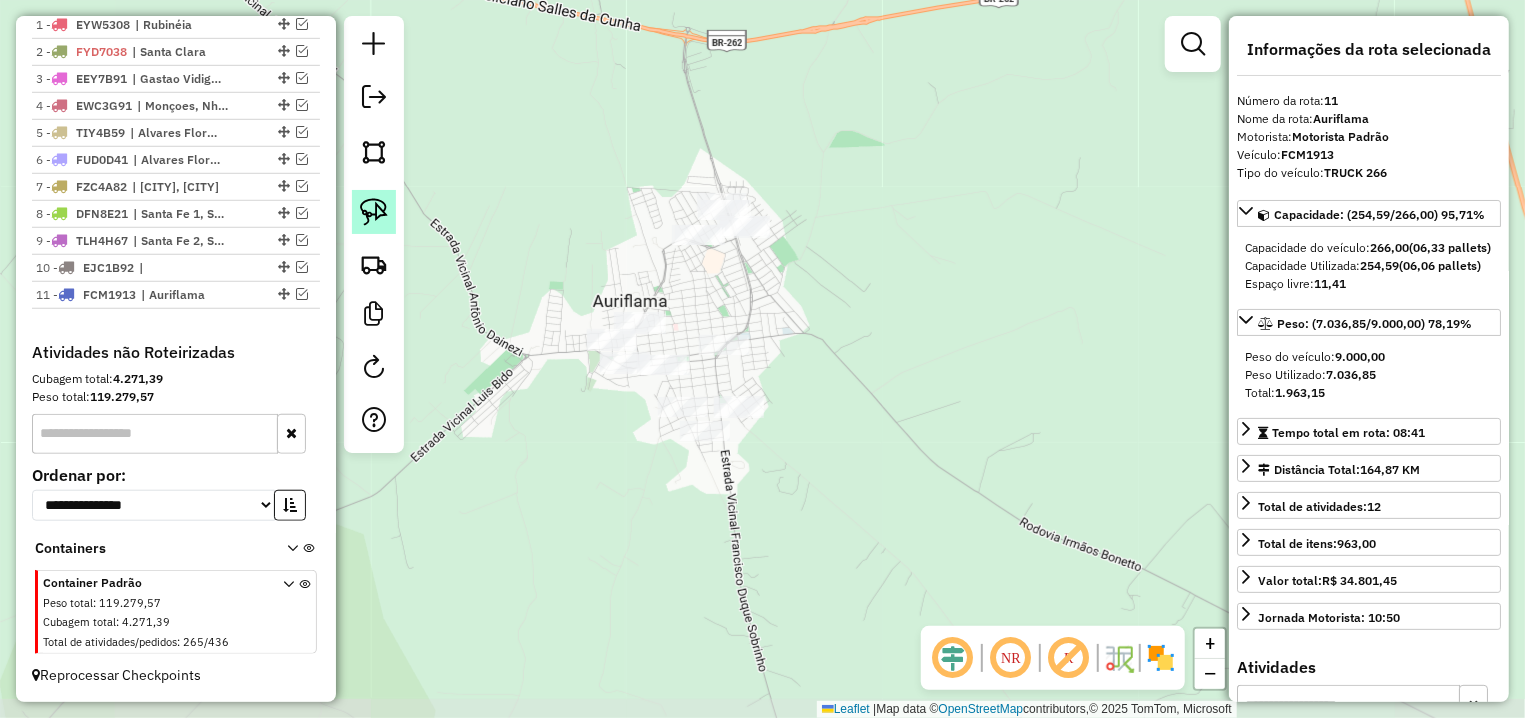 click 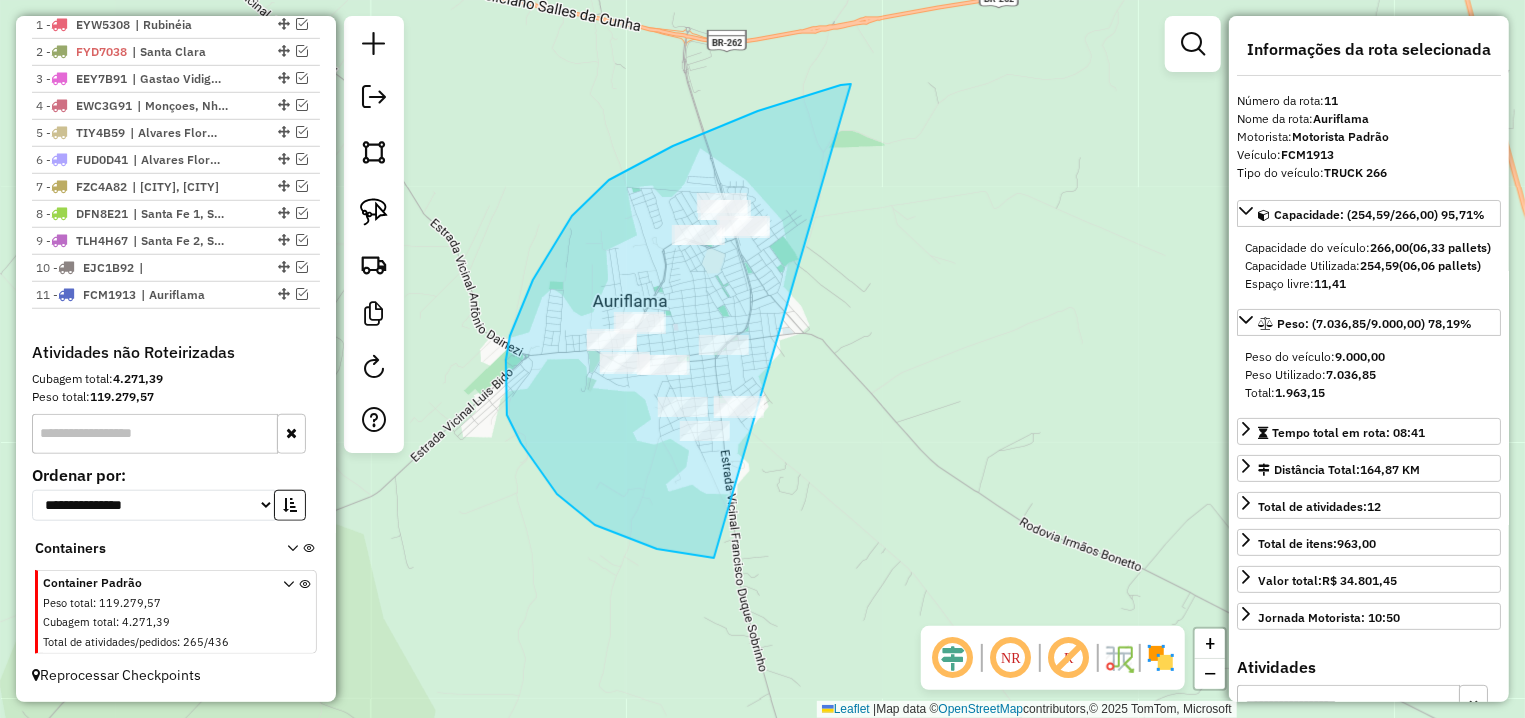 drag, startPoint x: 841, startPoint y: 85, endPoint x: 793, endPoint y: 558, distance: 475.4293 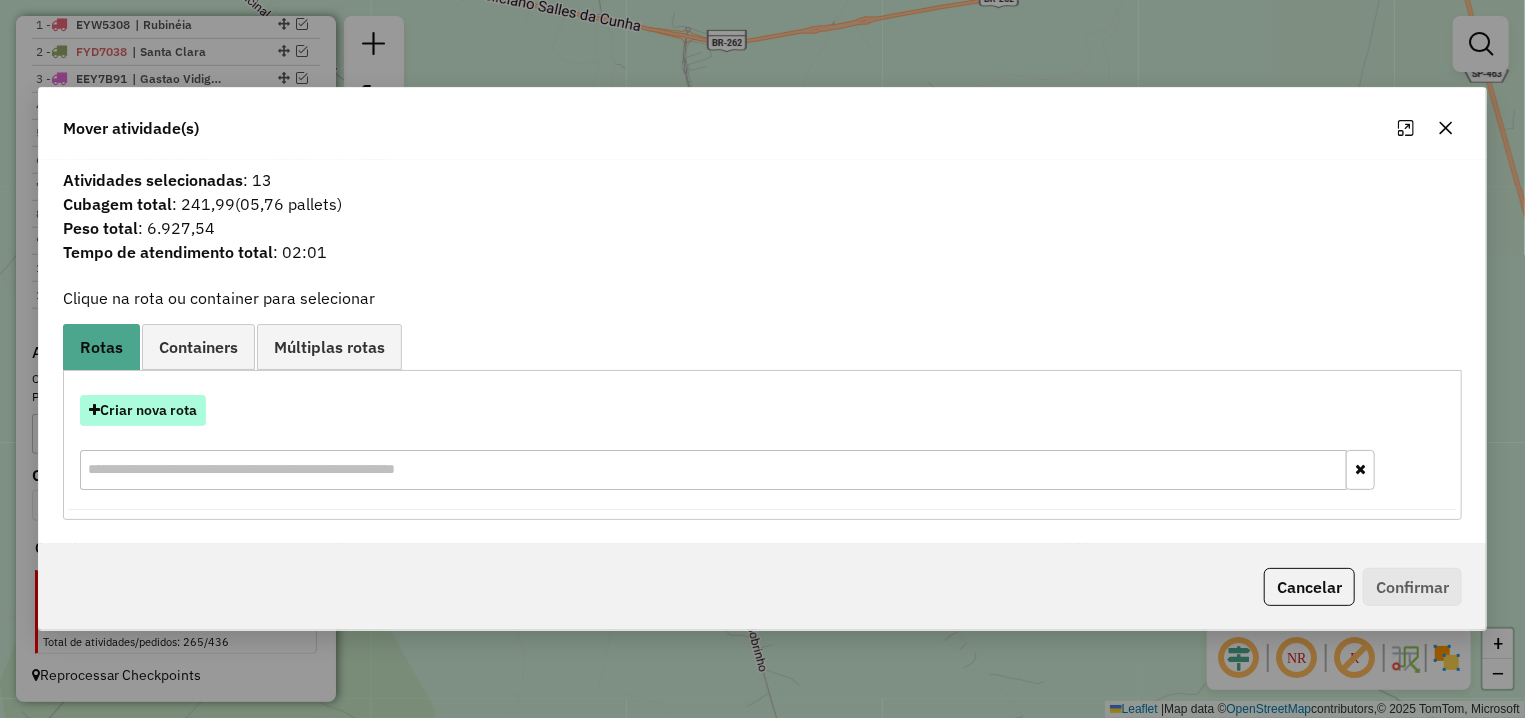 click on "Criar nova rota" at bounding box center [143, 410] 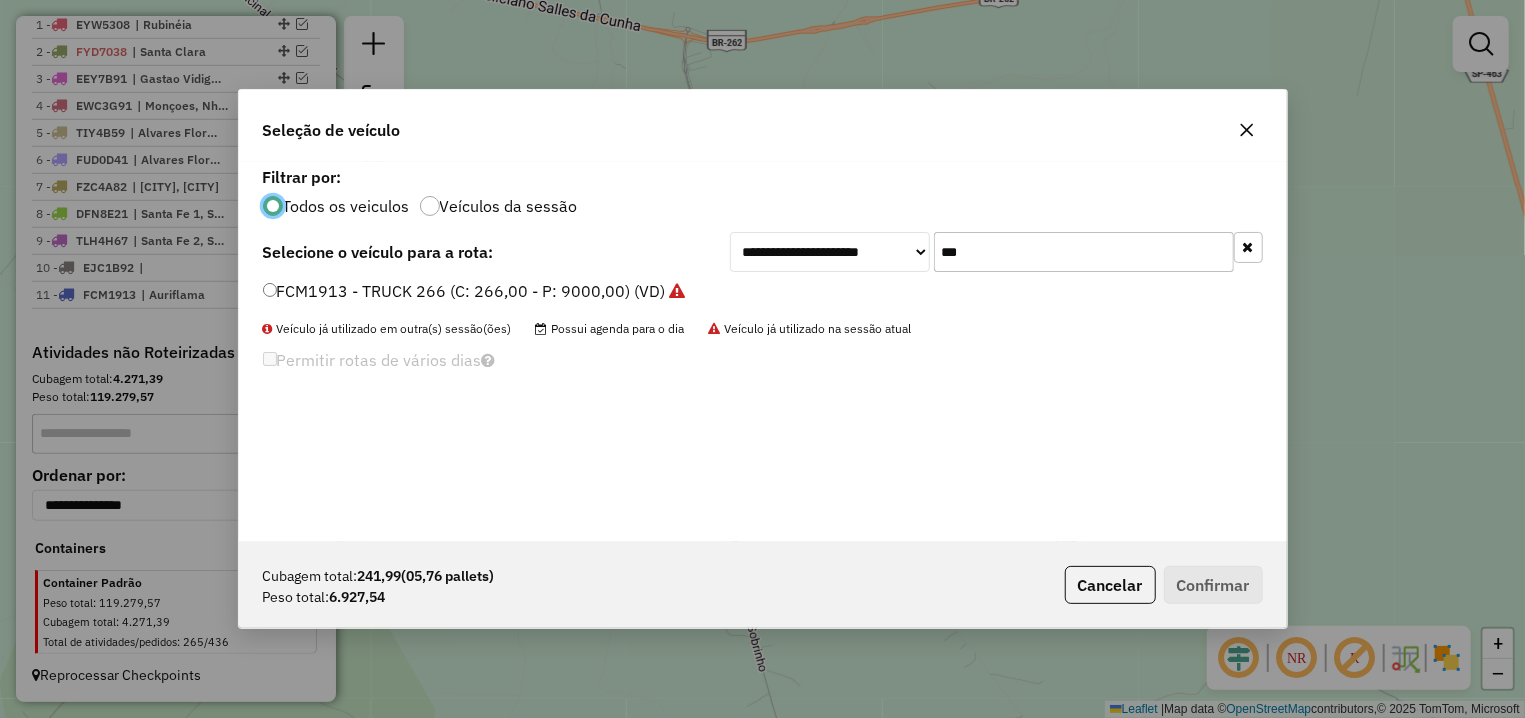 scroll, scrollTop: 11, scrollLeft: 6, axis: both 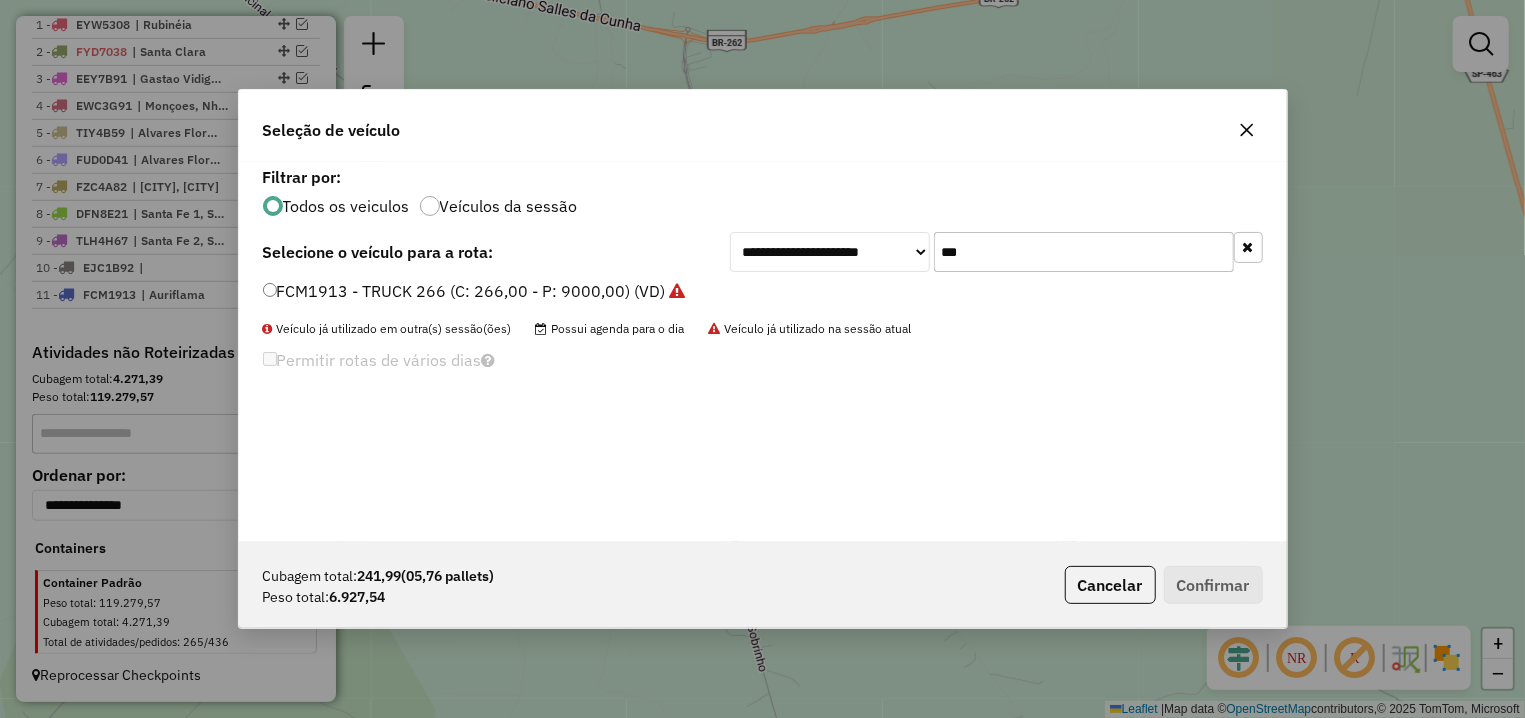 drag, startPoint x: 964, startPoint y: 253, endPoint x: 927, endPoint y: 251, distance: 37.054016 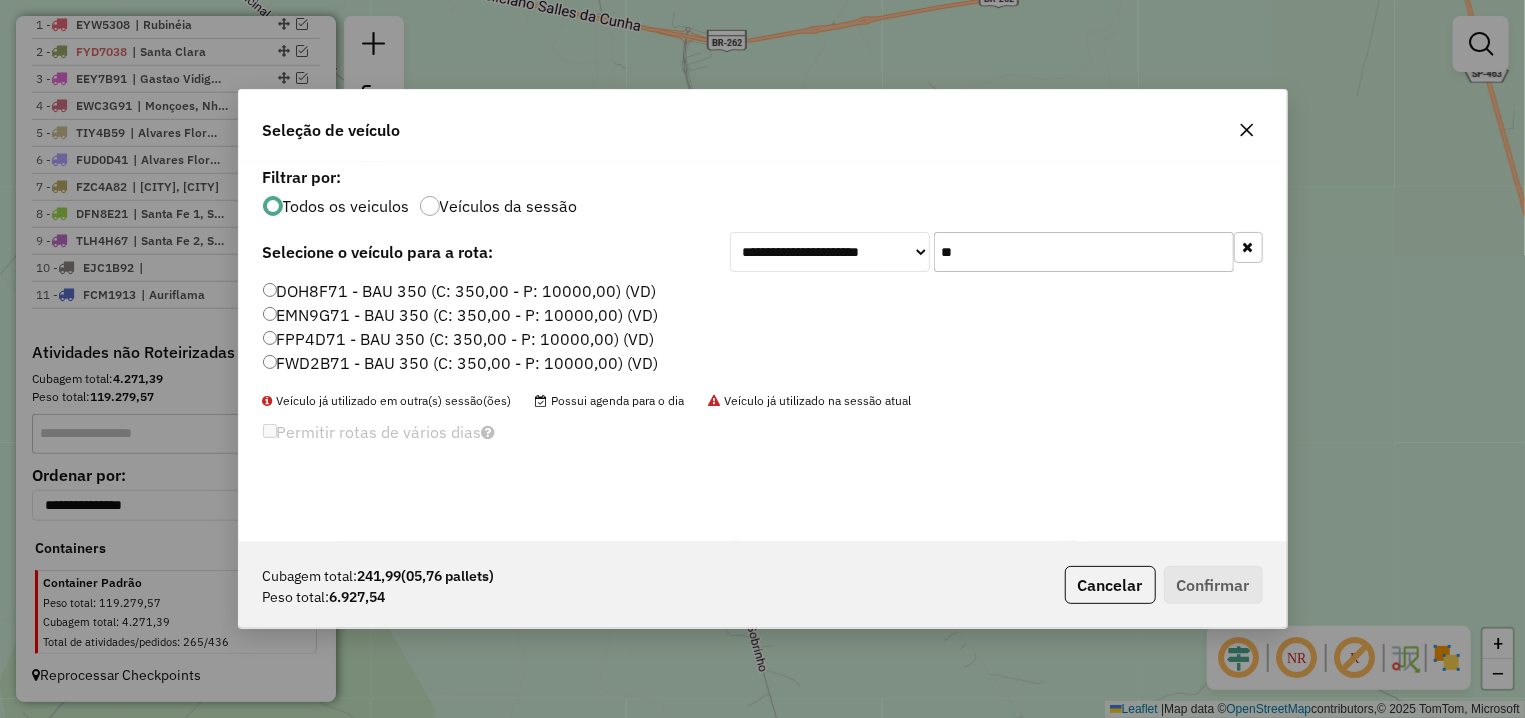 type on "**" 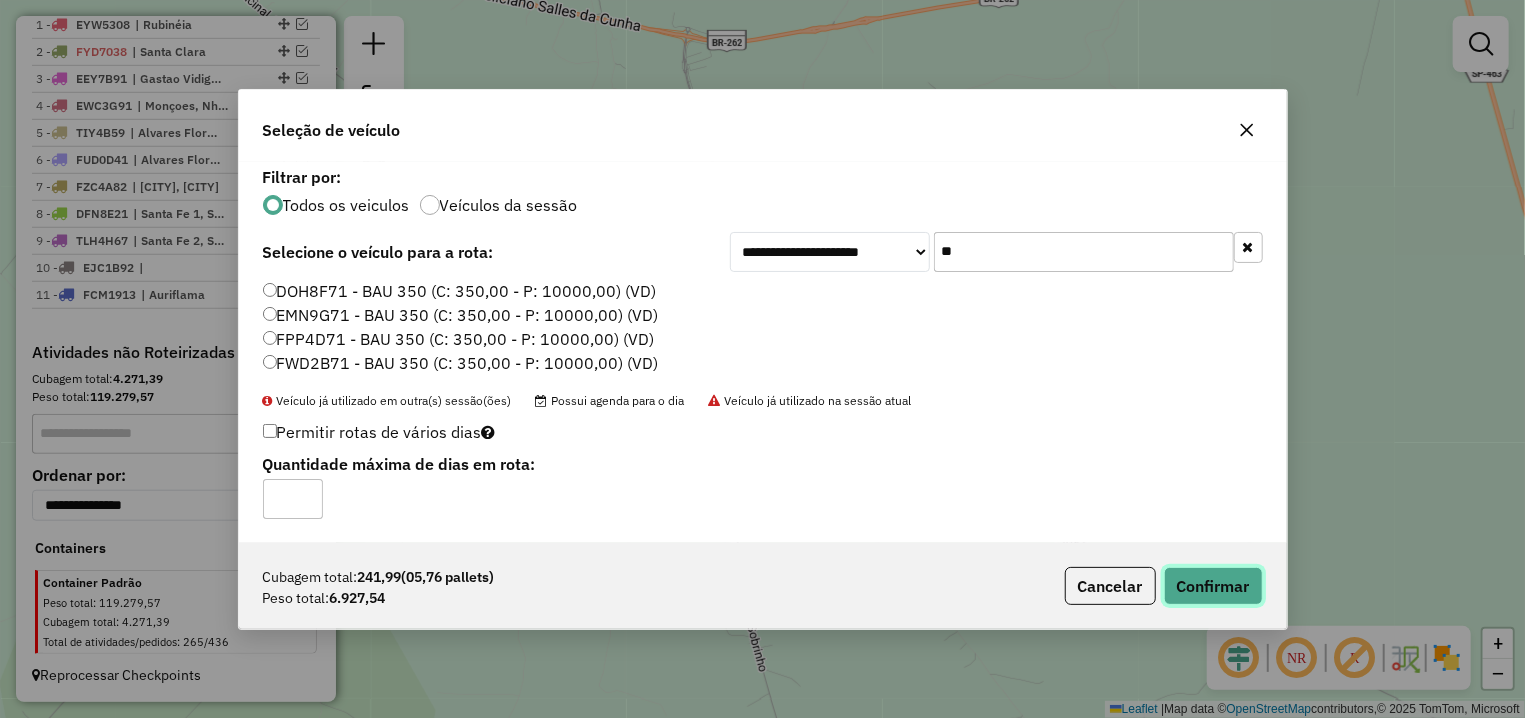 click on "Confirmar" 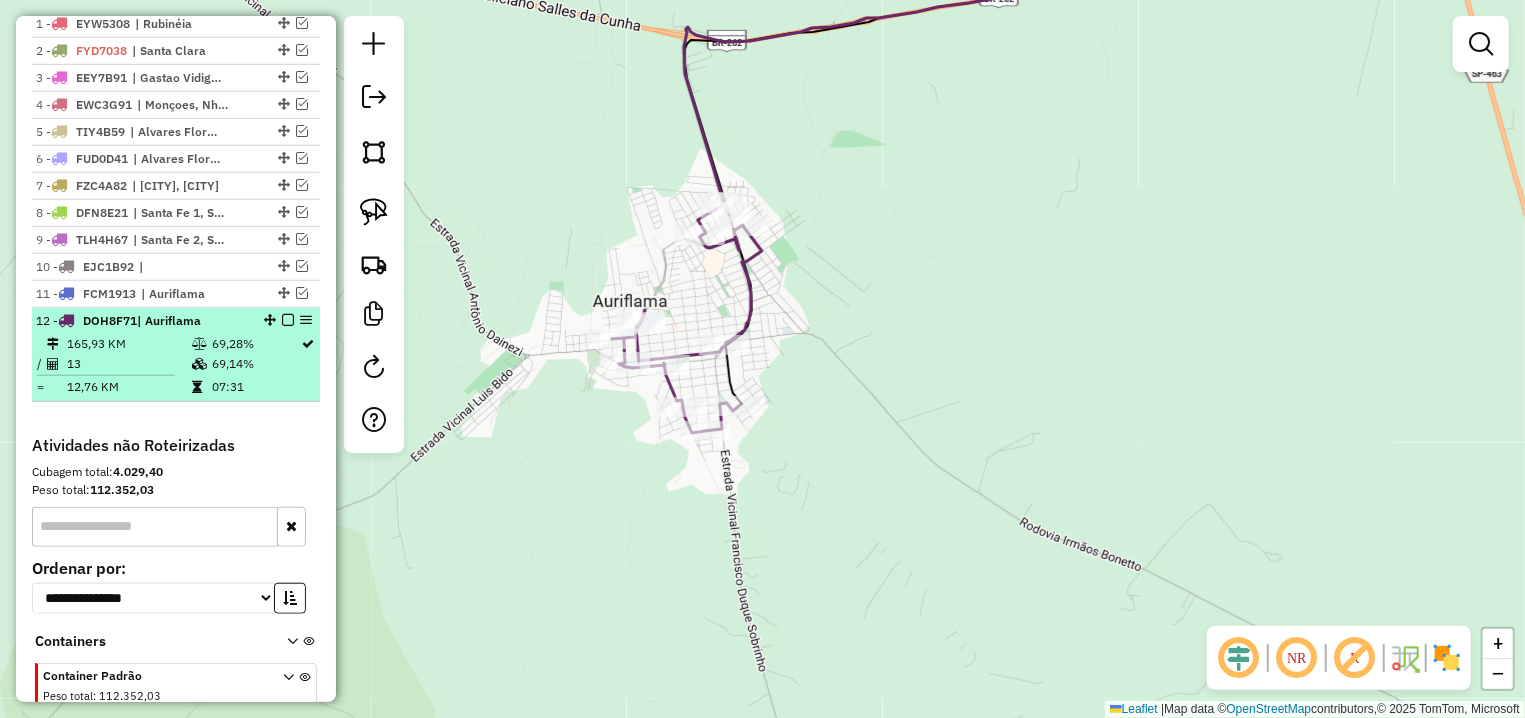 click at bounding box center [288, 320] 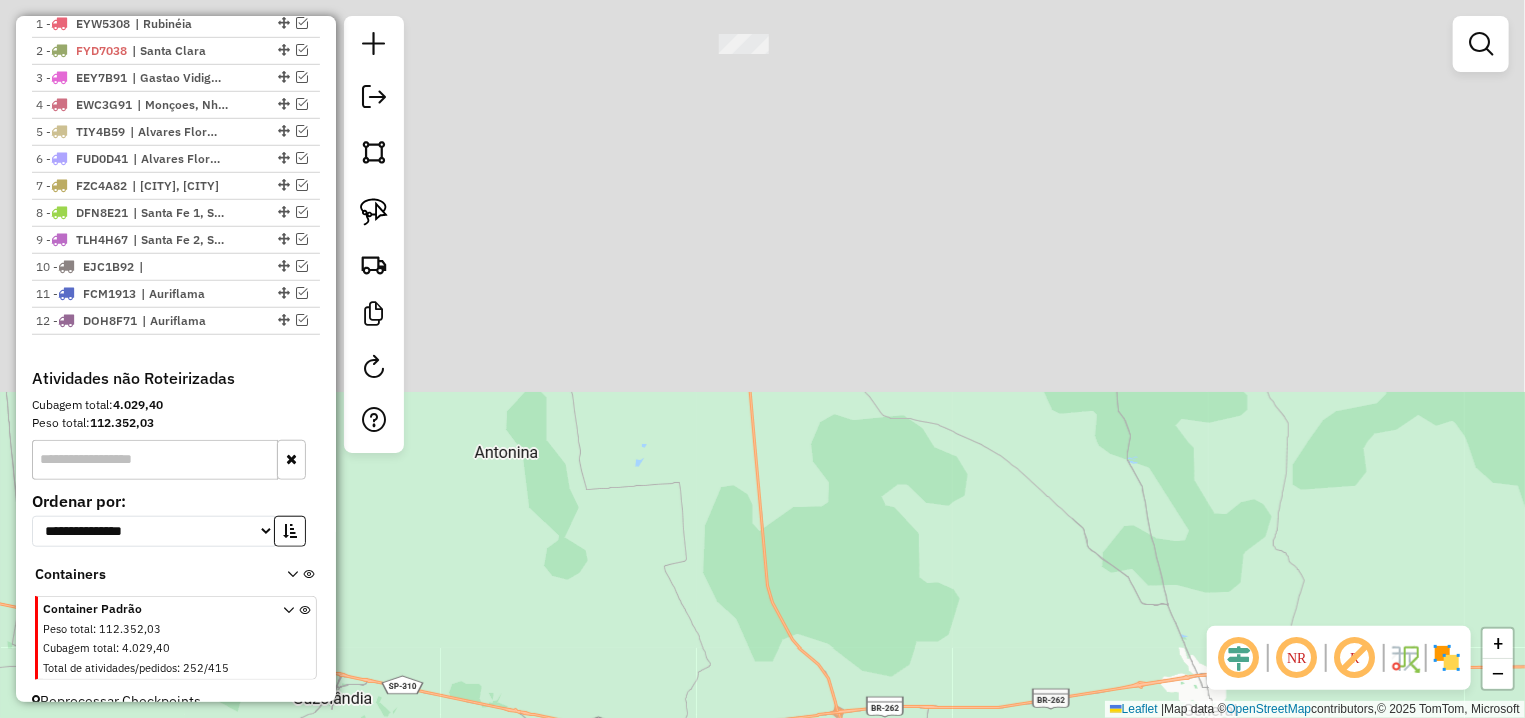 drag, startPoint x: 838, startPoint y: 247, endPoint x: 823, endPoint y: 674, distance: 427.2634 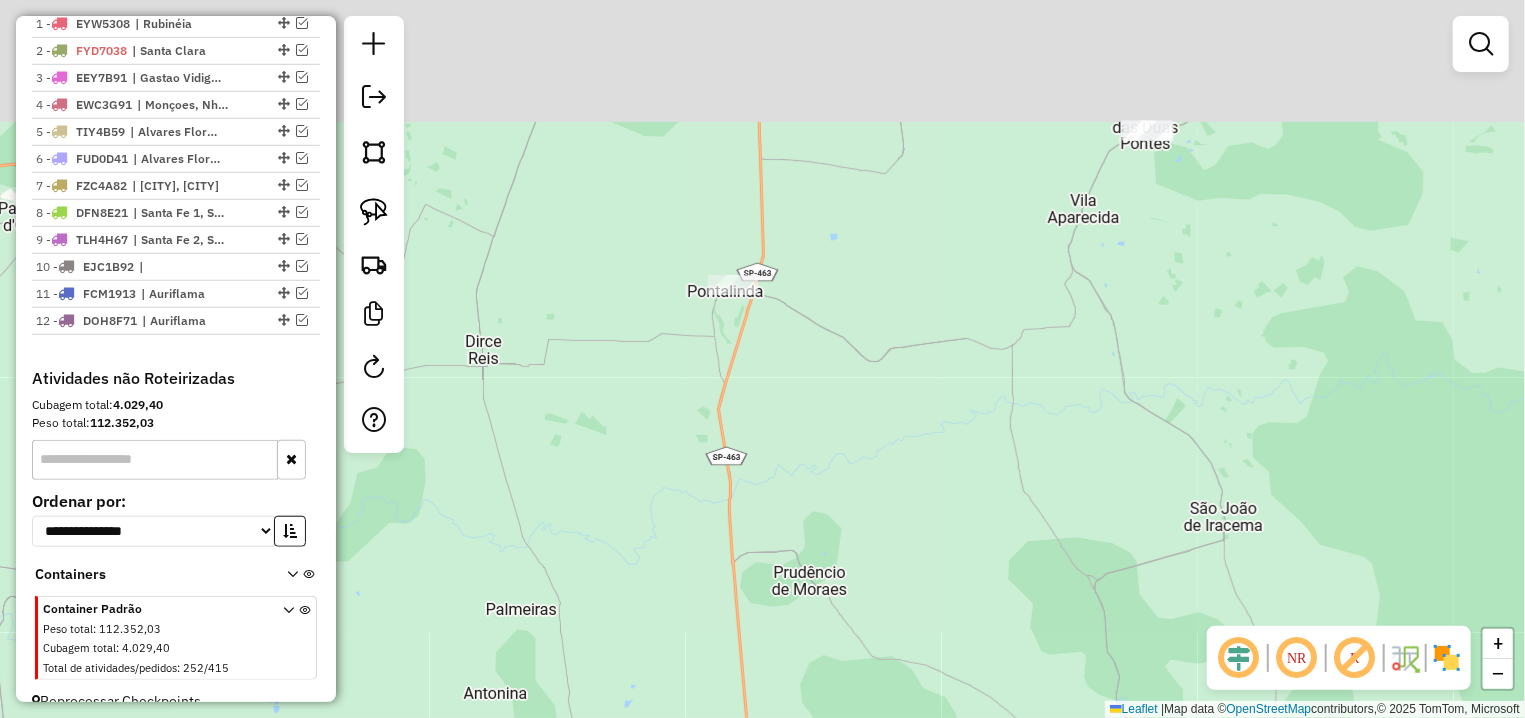 drag, startPoint x: 803, startPoint y: 266, endPoint x: 778, endPoint y: 605, distance: 339.9206 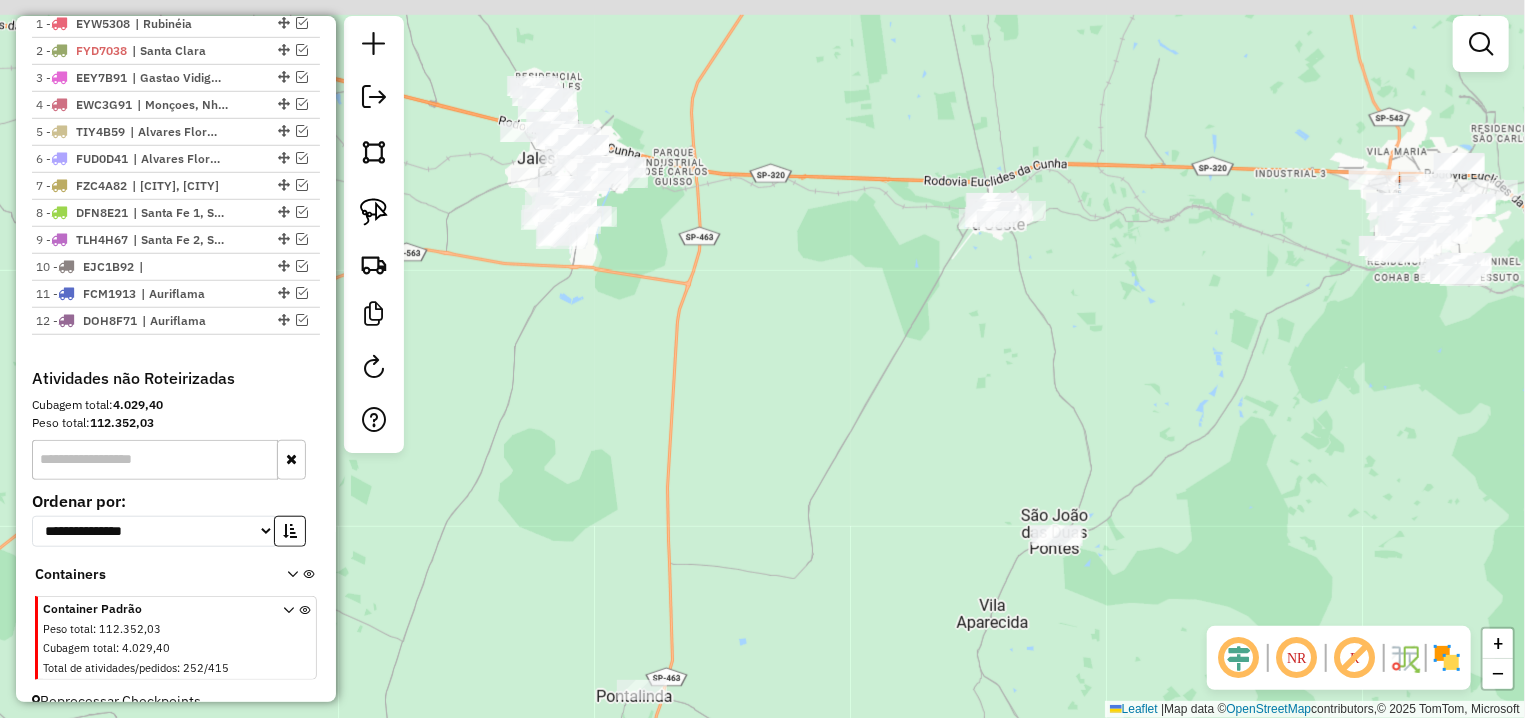 drag, startPoint x: 824, startPoint y: 367, endPoint x: 736, endPoint y: 678, distance: 323.21045 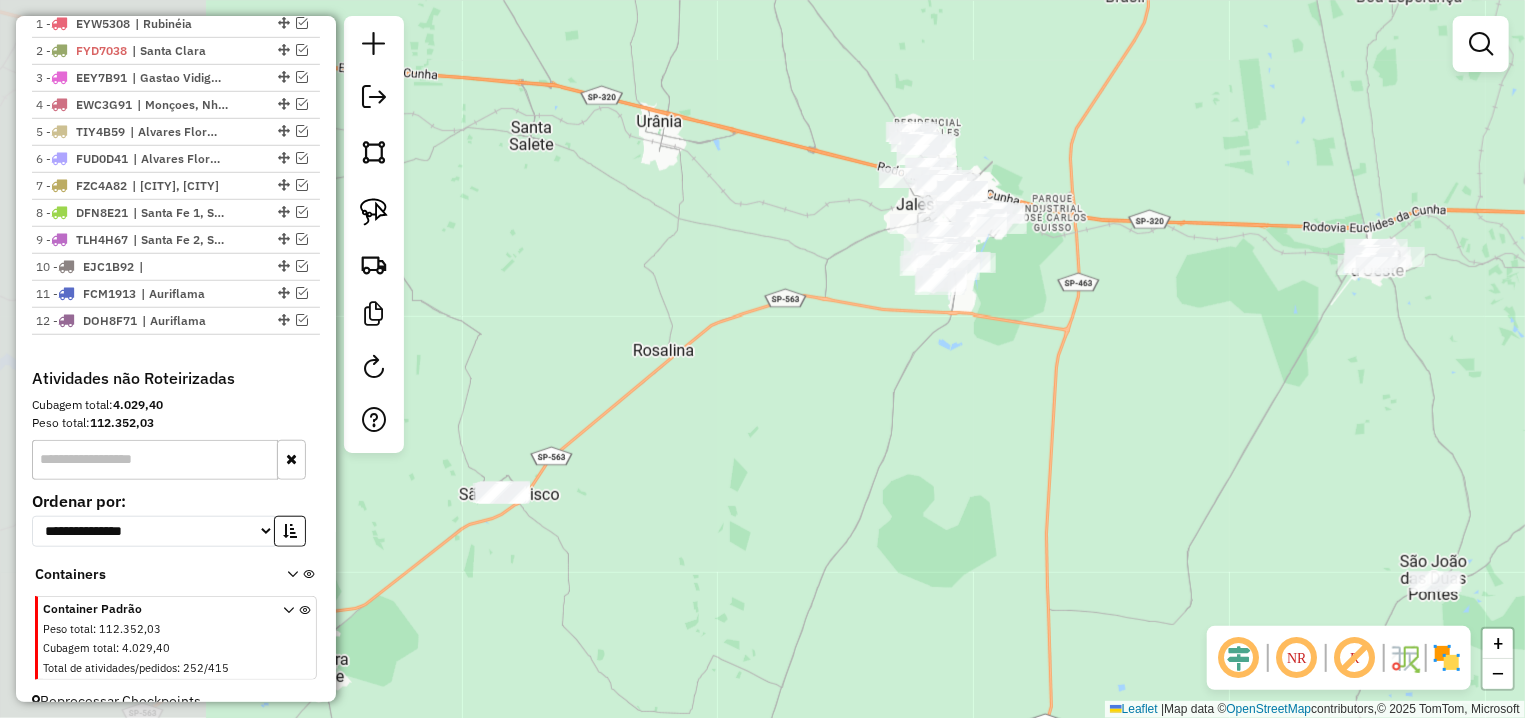 drag, startPoint x: 798, startPoint y: 381, endPoint x: 1189, endPoint y: 401, distance: 391.51117 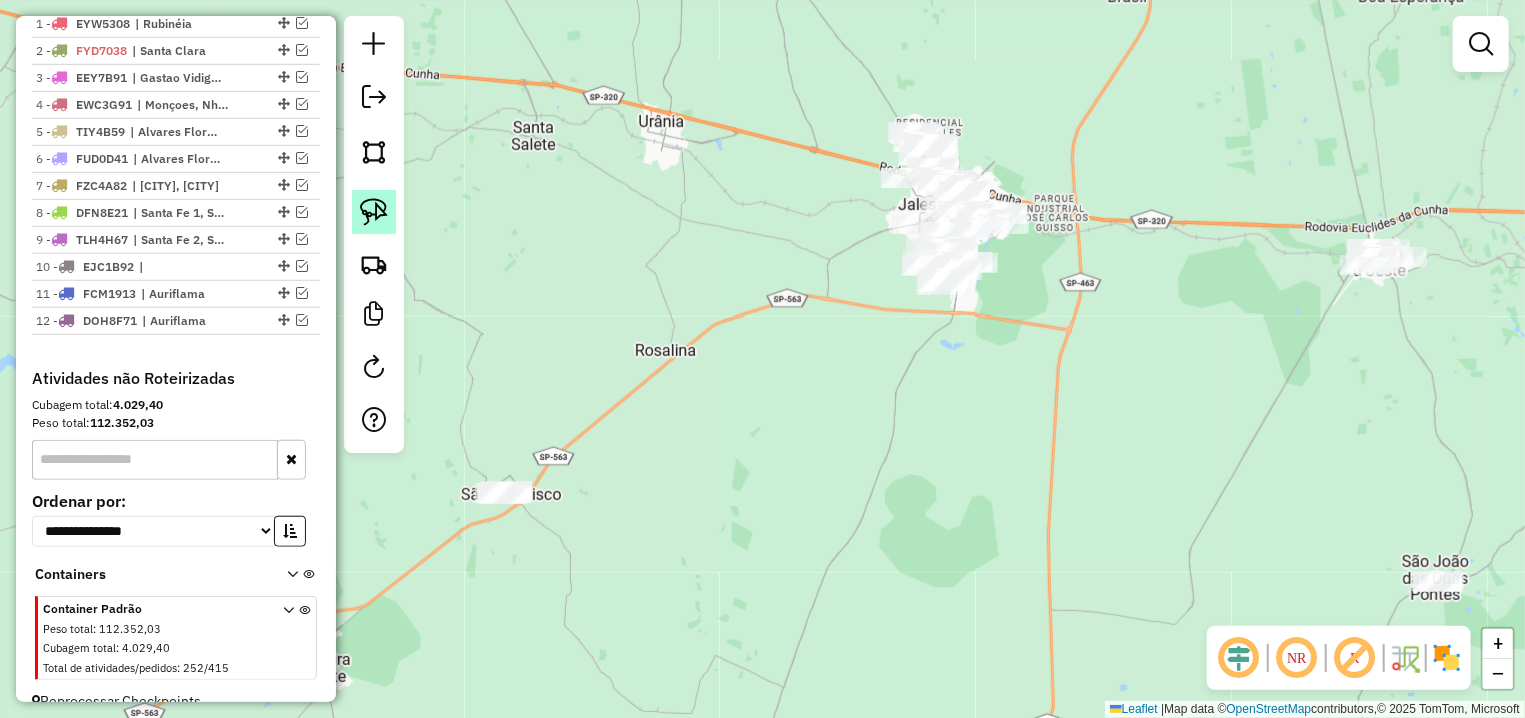 click 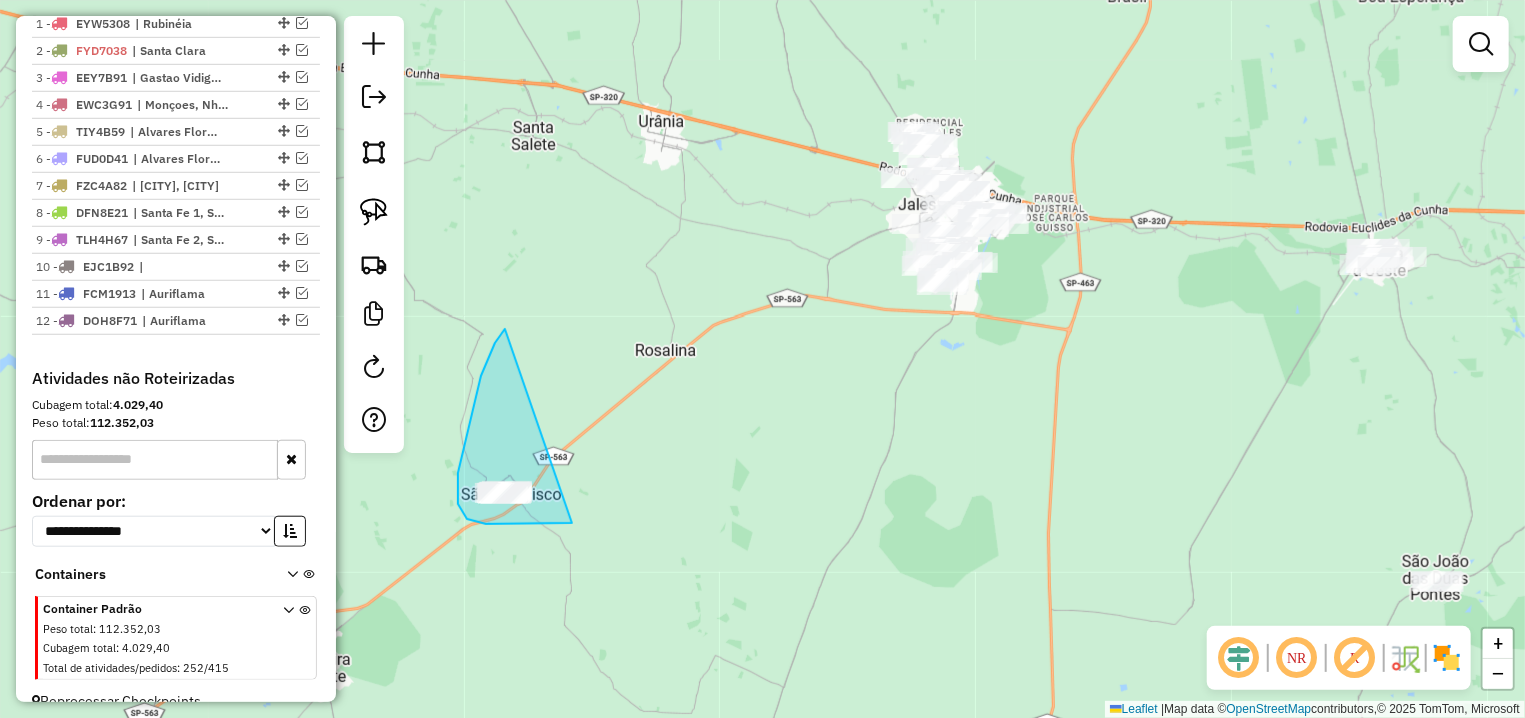 drag, startPoint x: 481, startPoint y: 376, endPoint x: 572, endPoint y: 523, distance: 172.88725 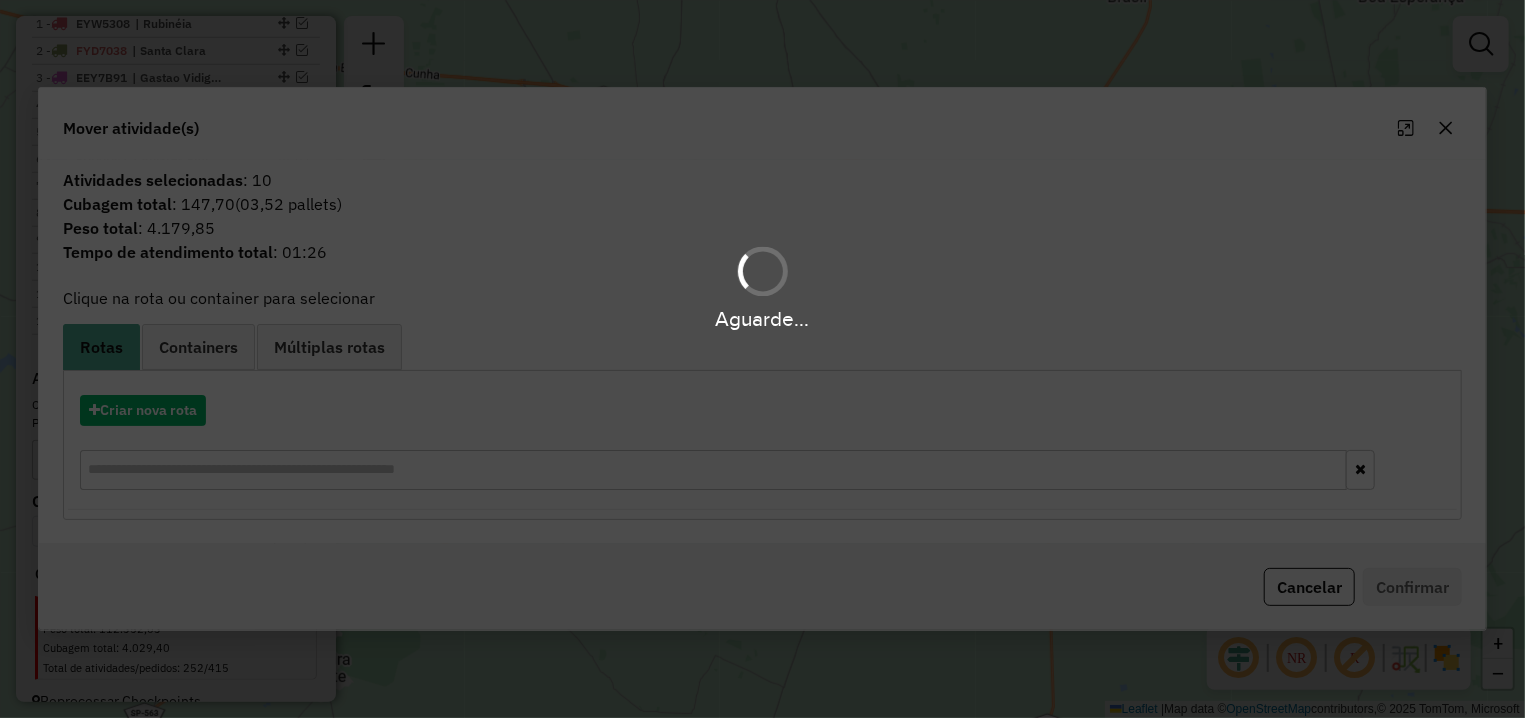 click on "Aguarde..." at bounding box center (762, 359) 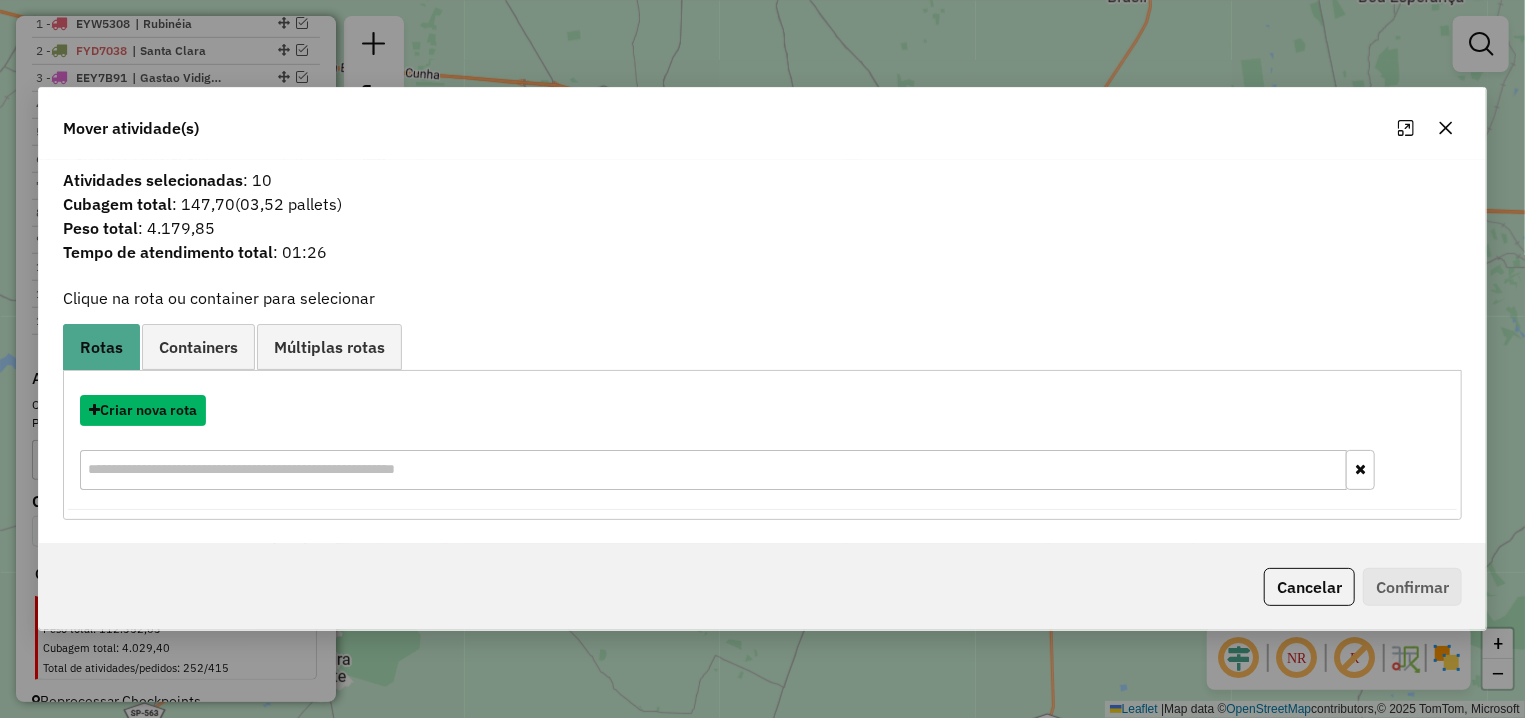 click on "Criar nova rota" at bounding box center [143, 410] 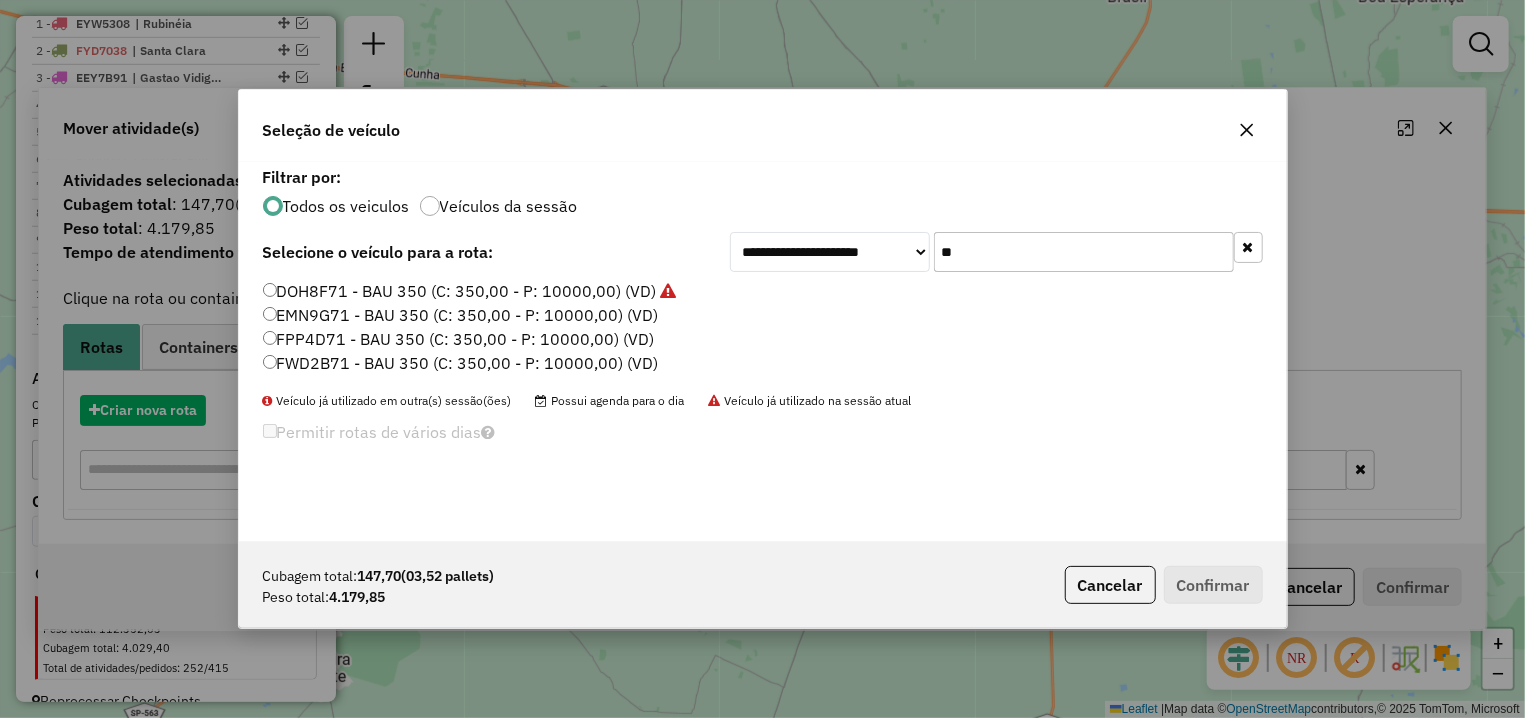 scroll, scrollTop: 11, scrollLeft: 6, axis: both 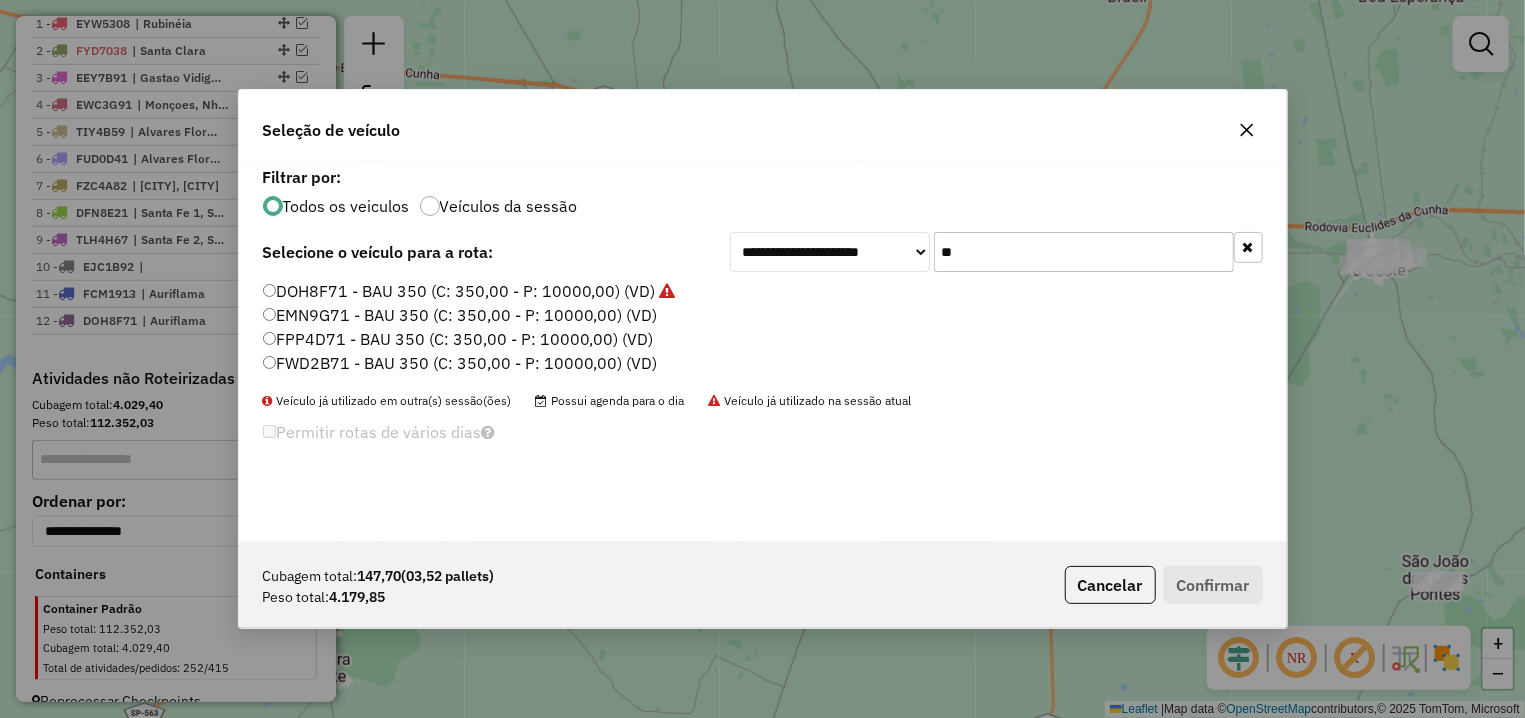 drag, startPoint x: 967, startPoint y: 247, endPoint x: 891, endPoint y: 250, distance: 76.05919 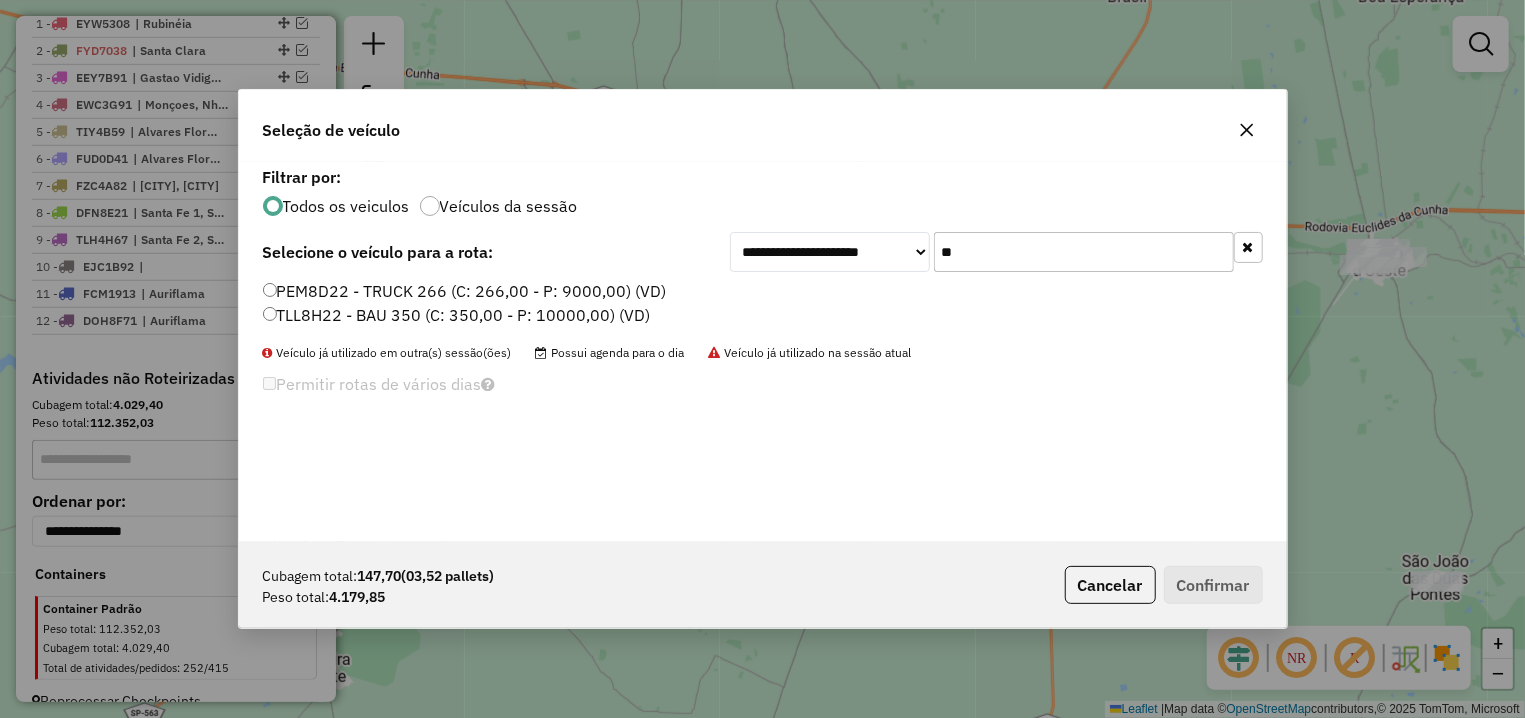 type on "**" 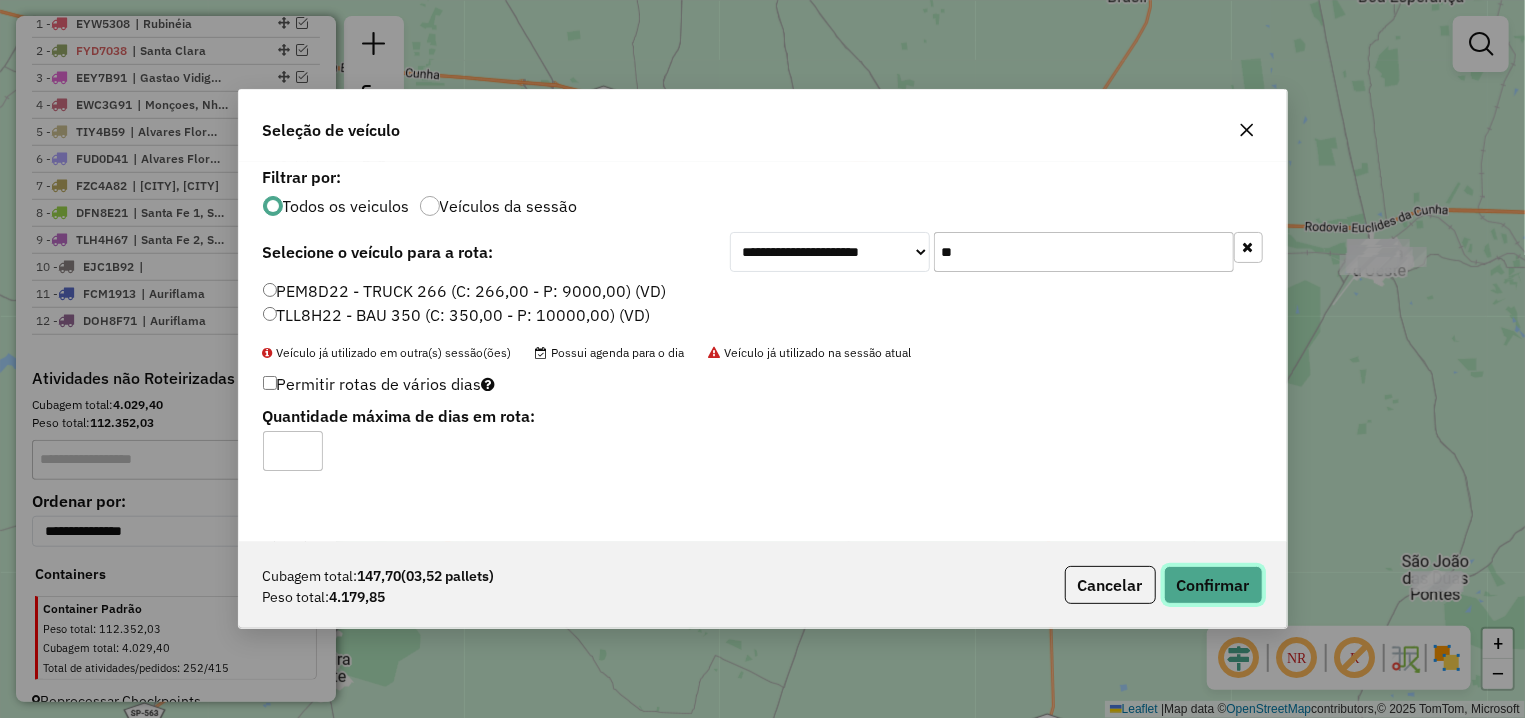 click on "Confirmar" 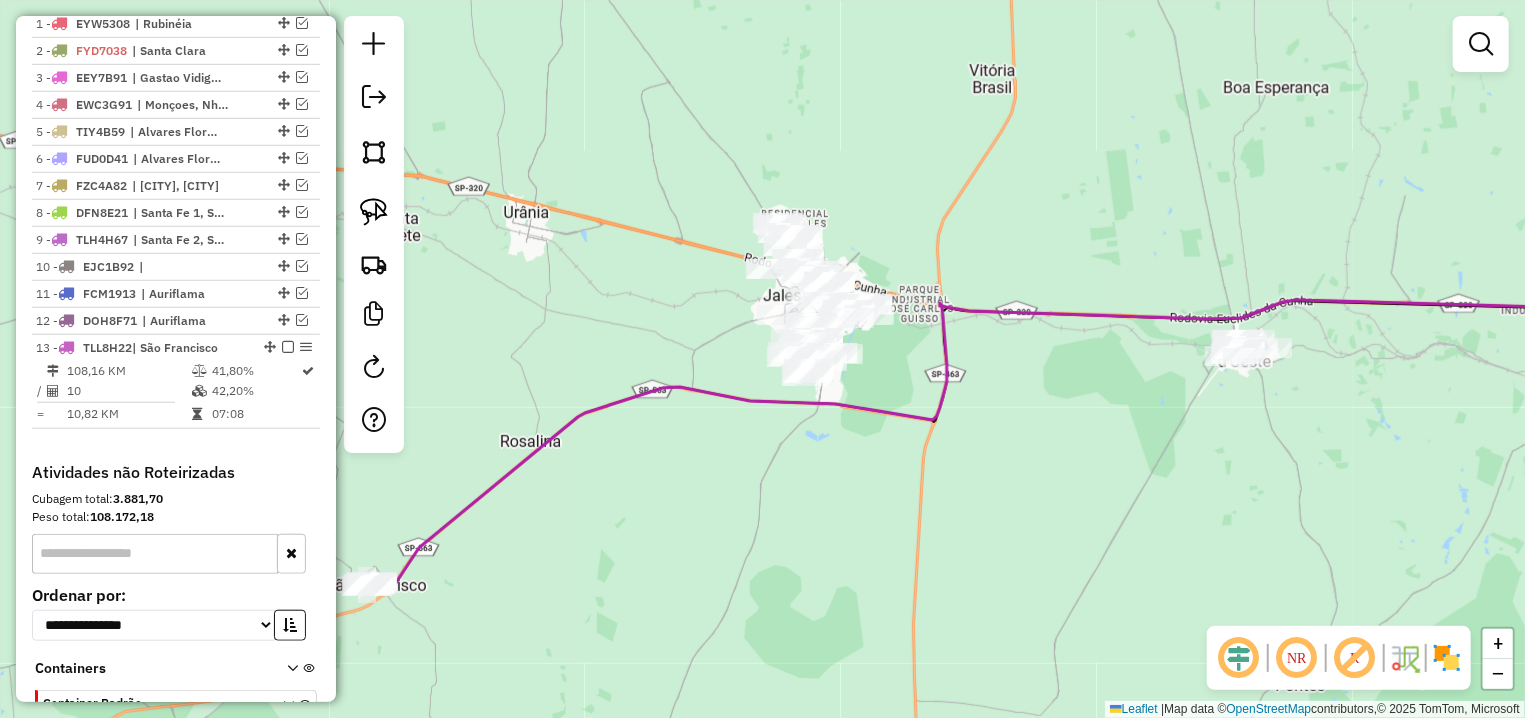 drag, startPoint x: 1160, startPoint y: 283, endPoint x: 1011, endPoint y: 374, distance: 174.59096 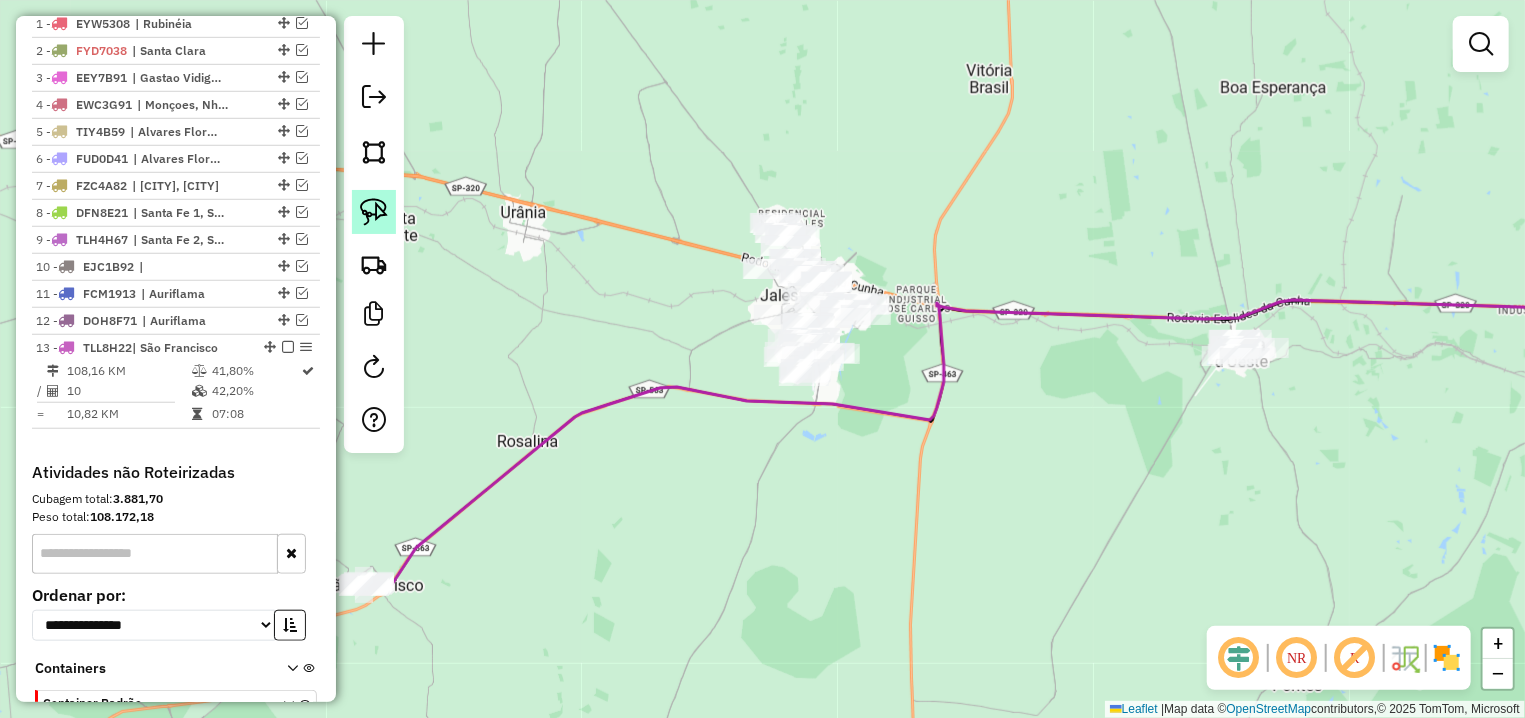click 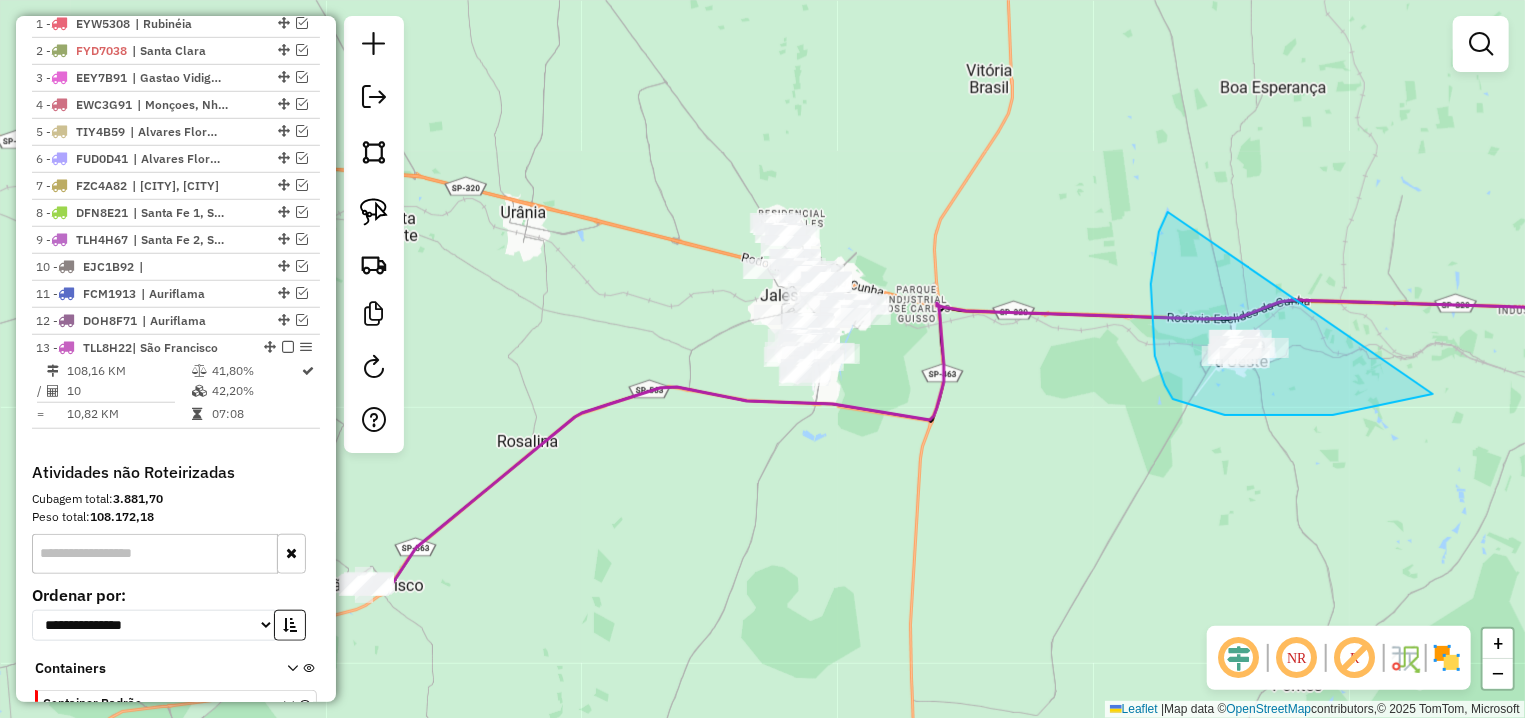 drag, startPoint x: 1168, startPoint y: 212, endPoint x: 1433, endPoint y: 394, distance: 321.4794 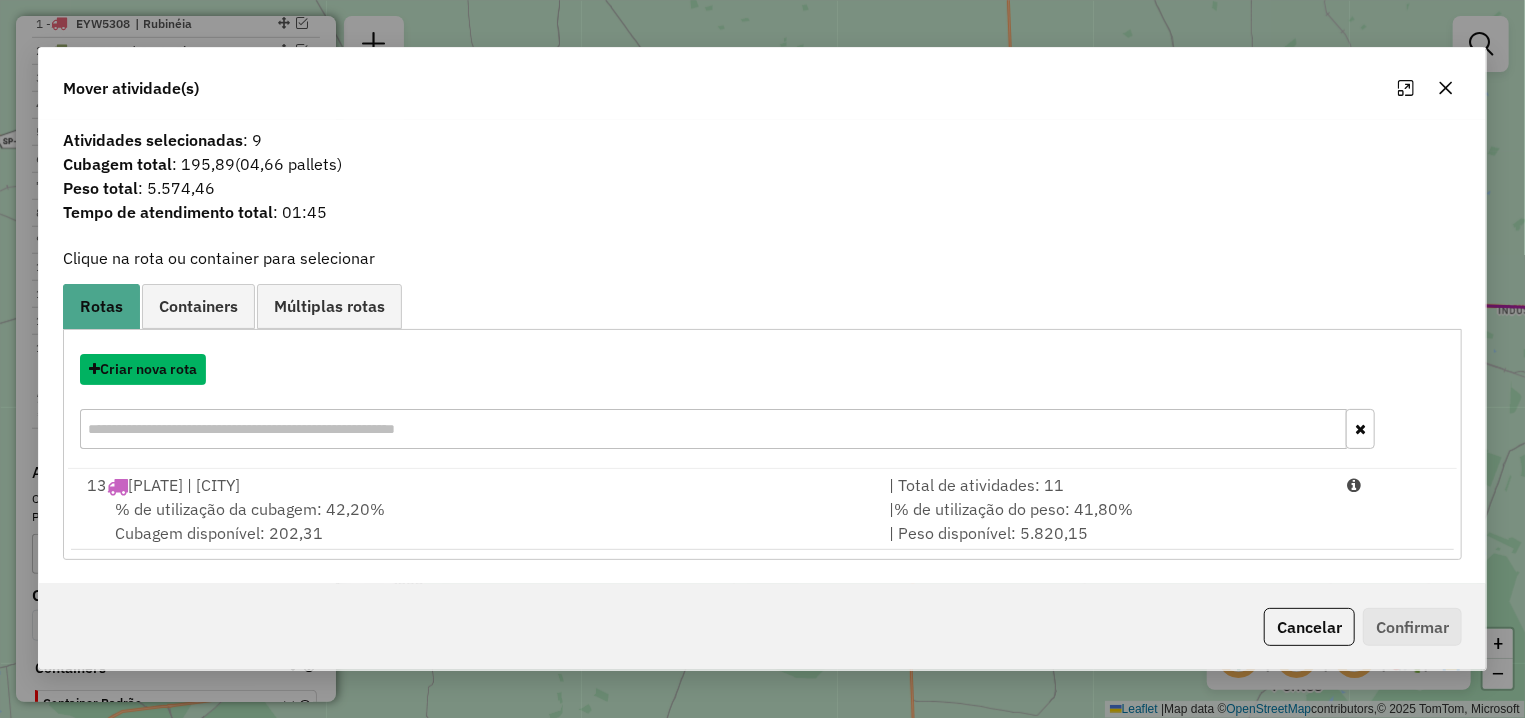 click on "Criar nova rota" at bounding box center (143, 369) 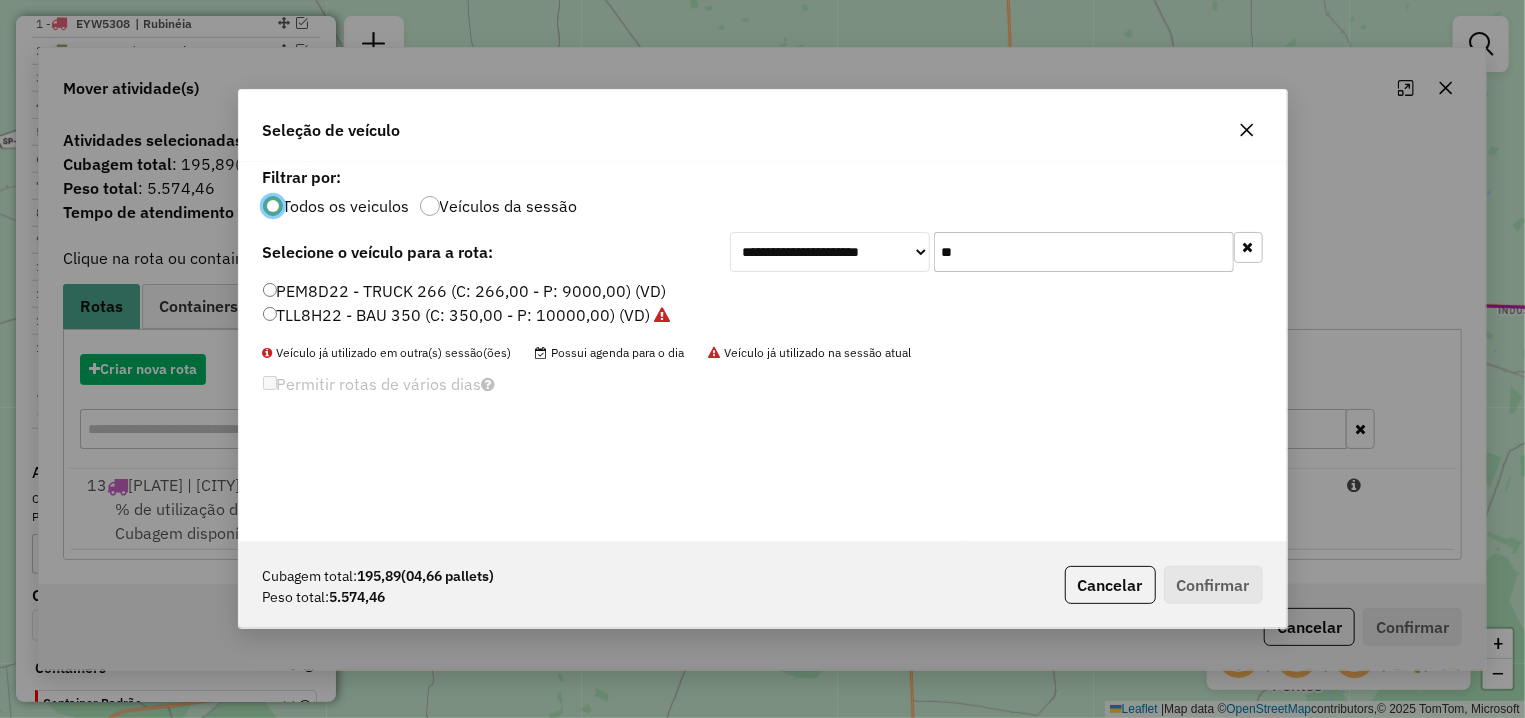scroll, scrollTop: 11, scrollLeft: 6, axis: both 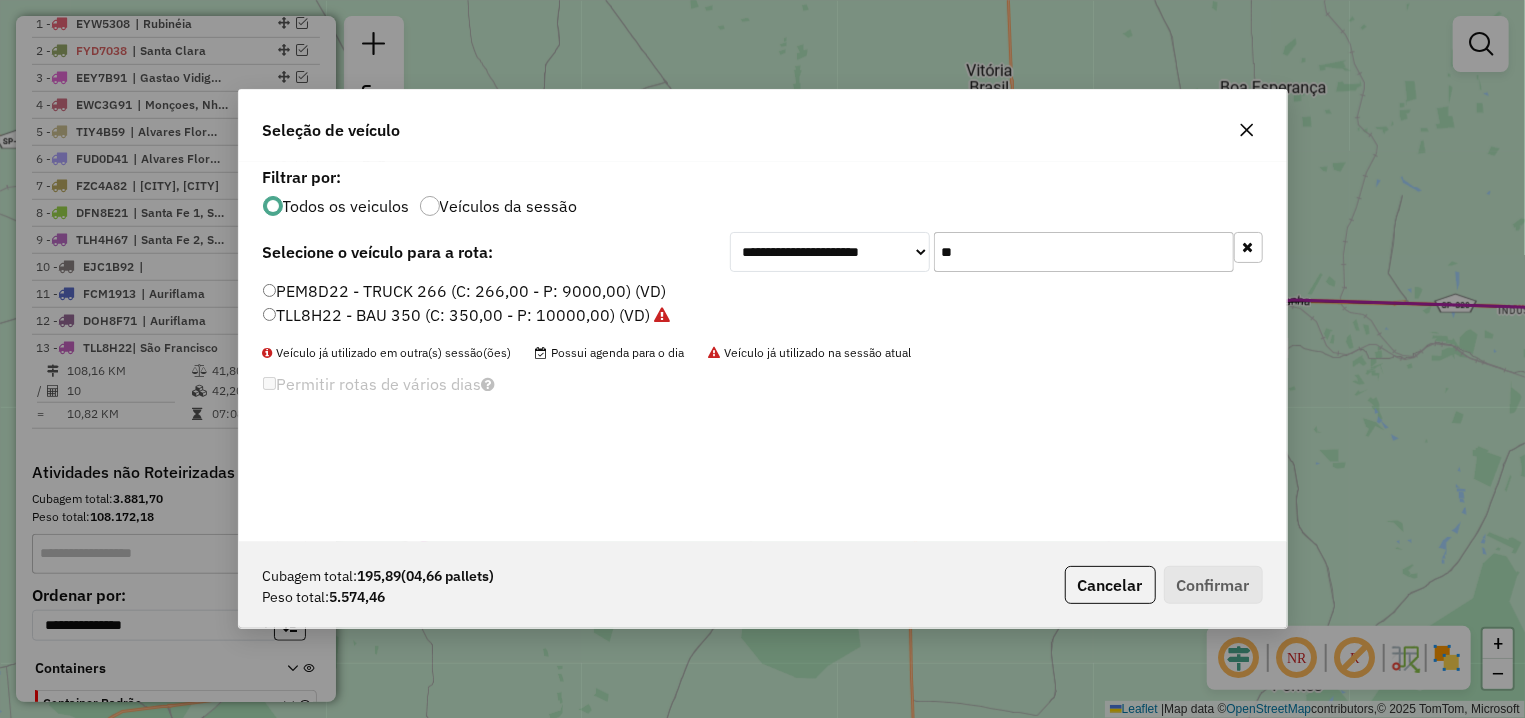 drag, startPoint x: 860, startPoint y: 262, endPoint x: 848, endPoint y: 265, distance: 12.369317 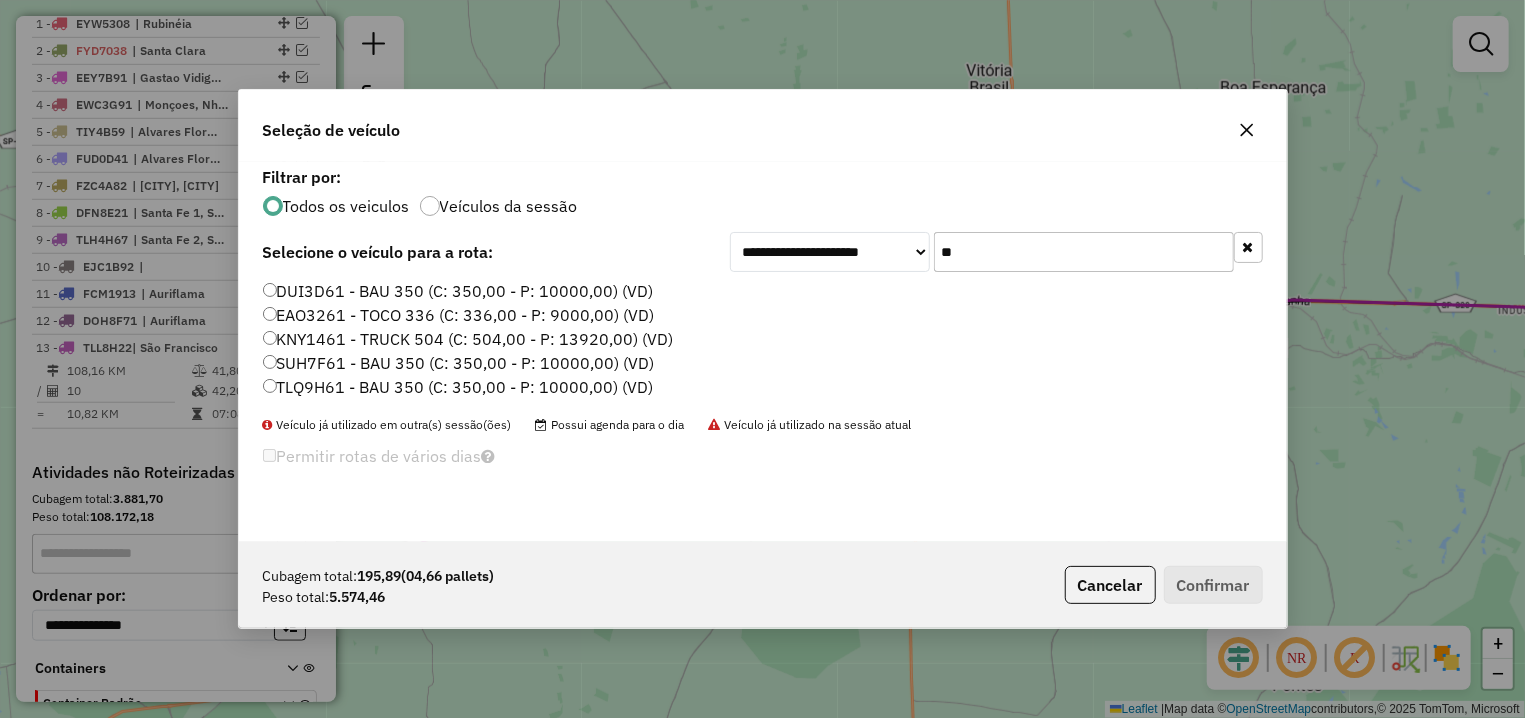 type on "**" 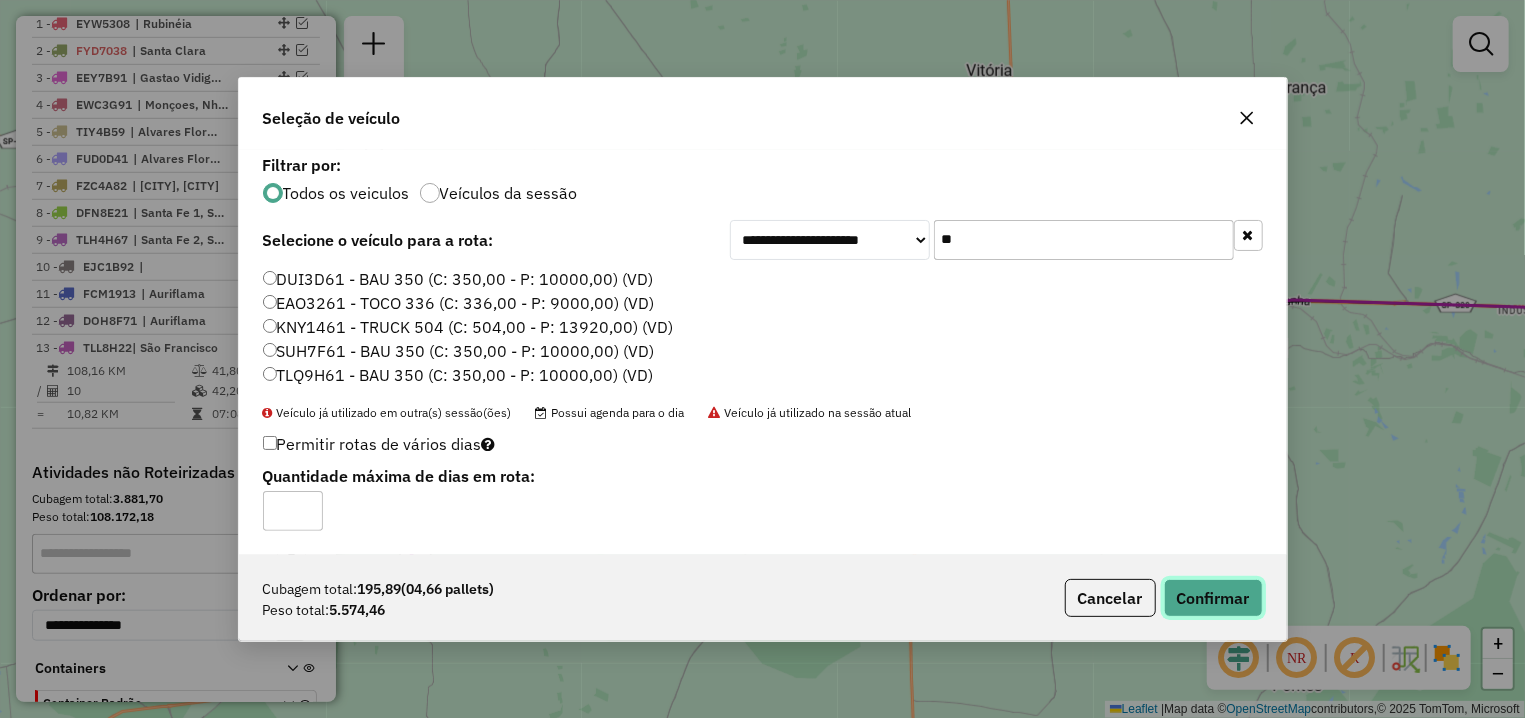 click on "Confirmar" 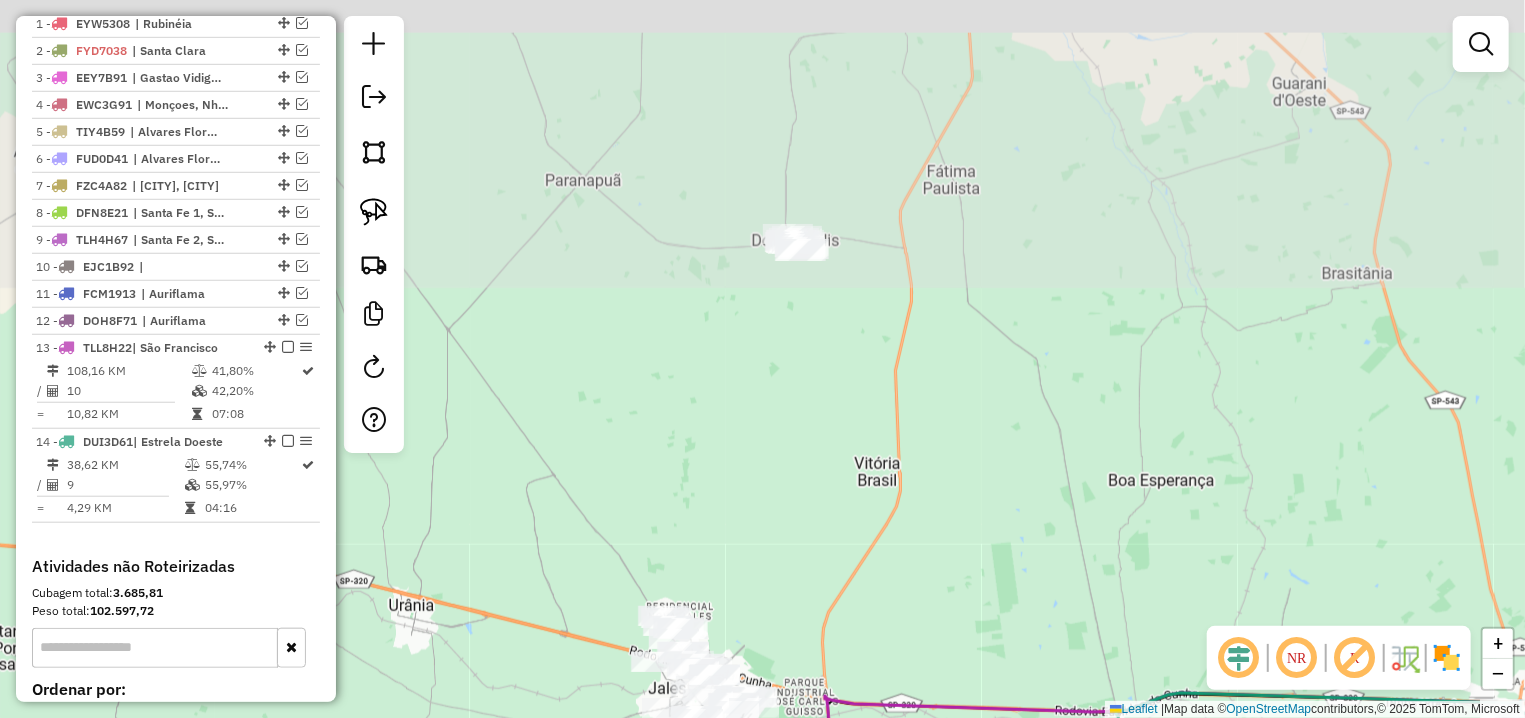 drag, startPoint x: 906, startPoint y: 164, endPoint x: 794, endPoint y: 557, distance: 408.64777 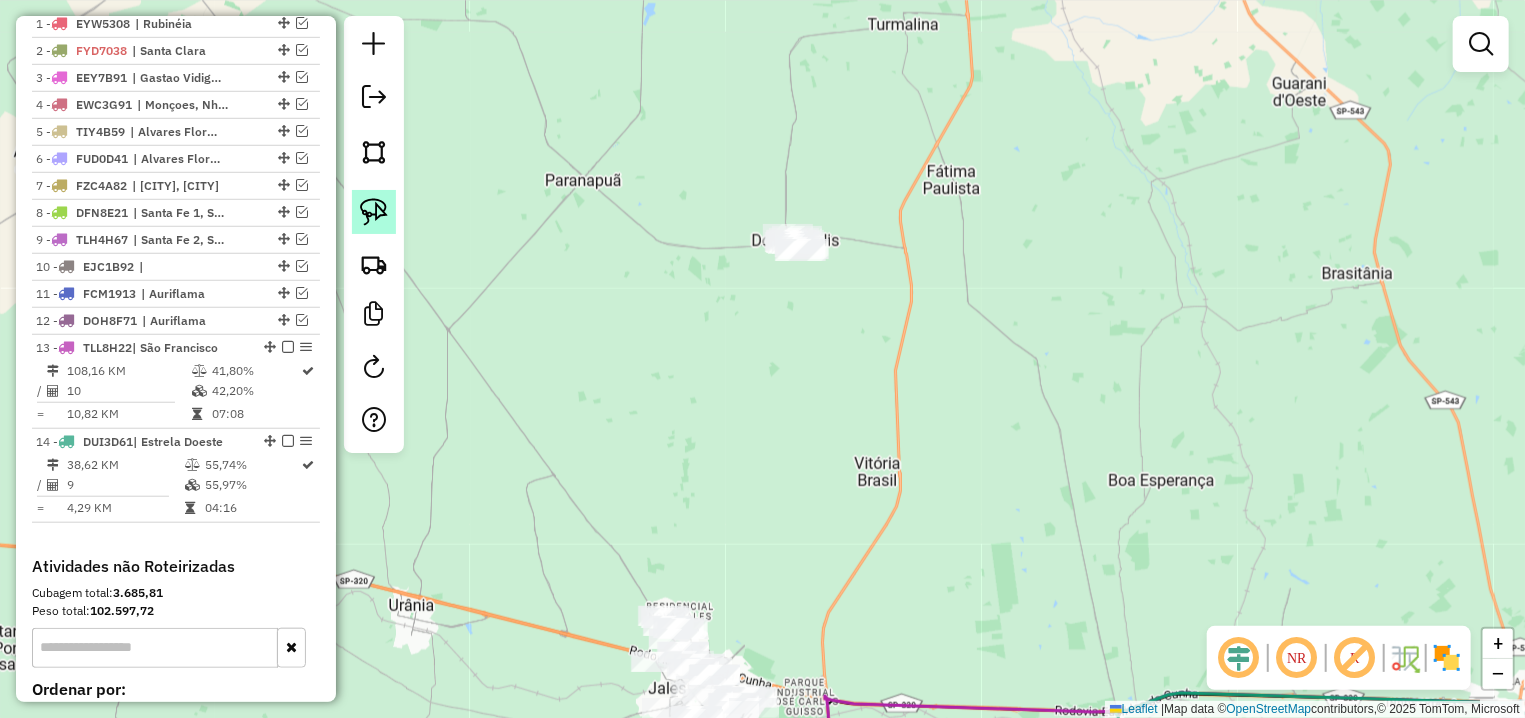 click 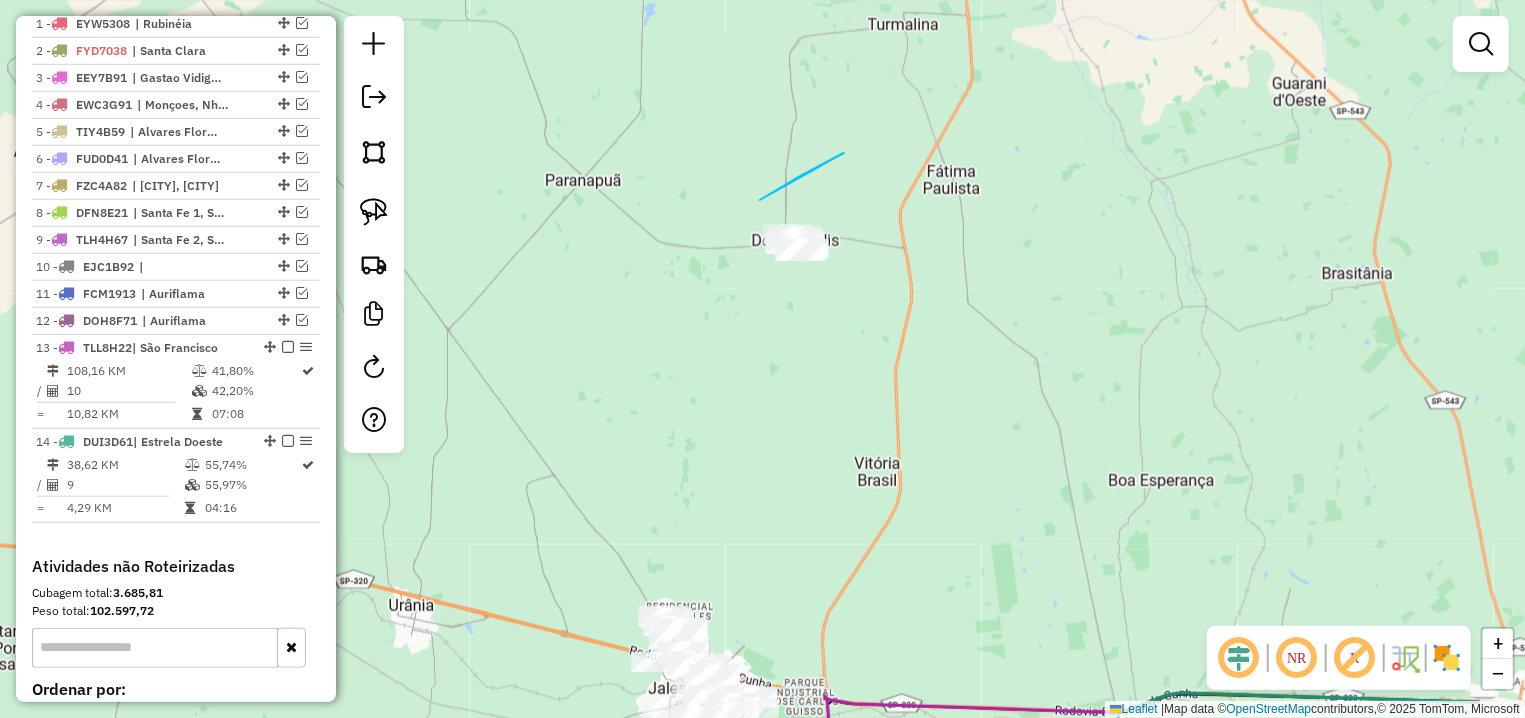 drag, startPoint x: 844, startPoint y: 153, endPoint x: 984, endPoint y: 345, distance: 237.62155 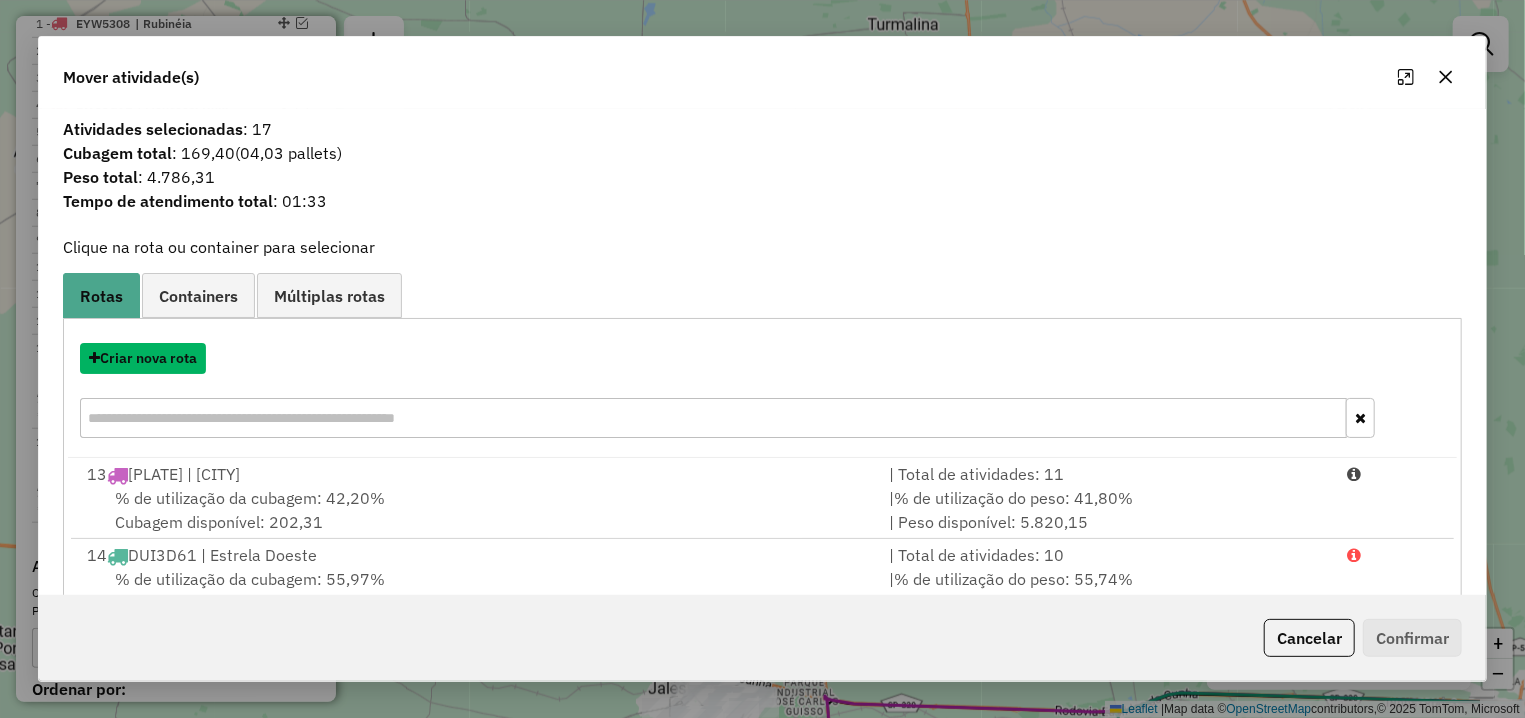 click on "Criar nova rota" at bounding box center [143, 358] 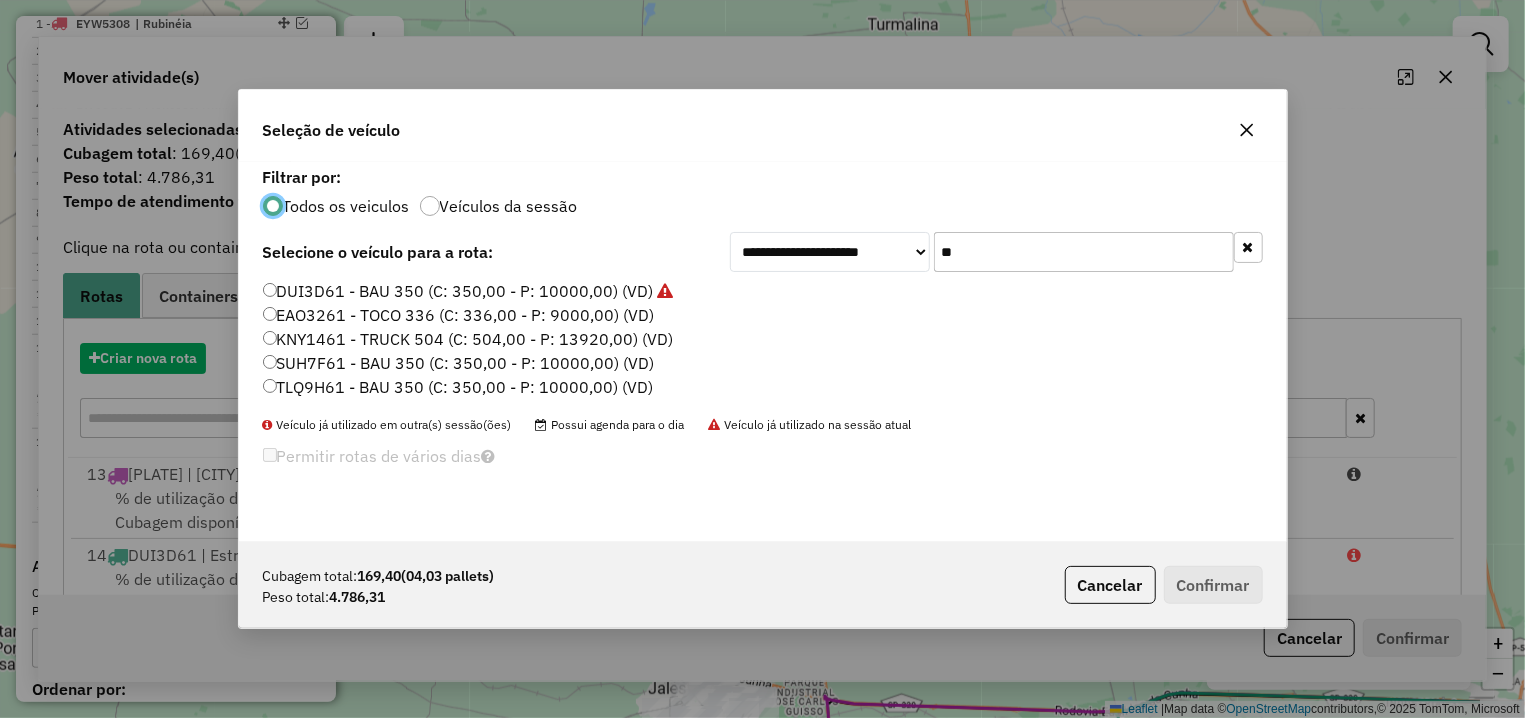 scroll, scrollTop: 11, scrollLeft: 6, axis: both 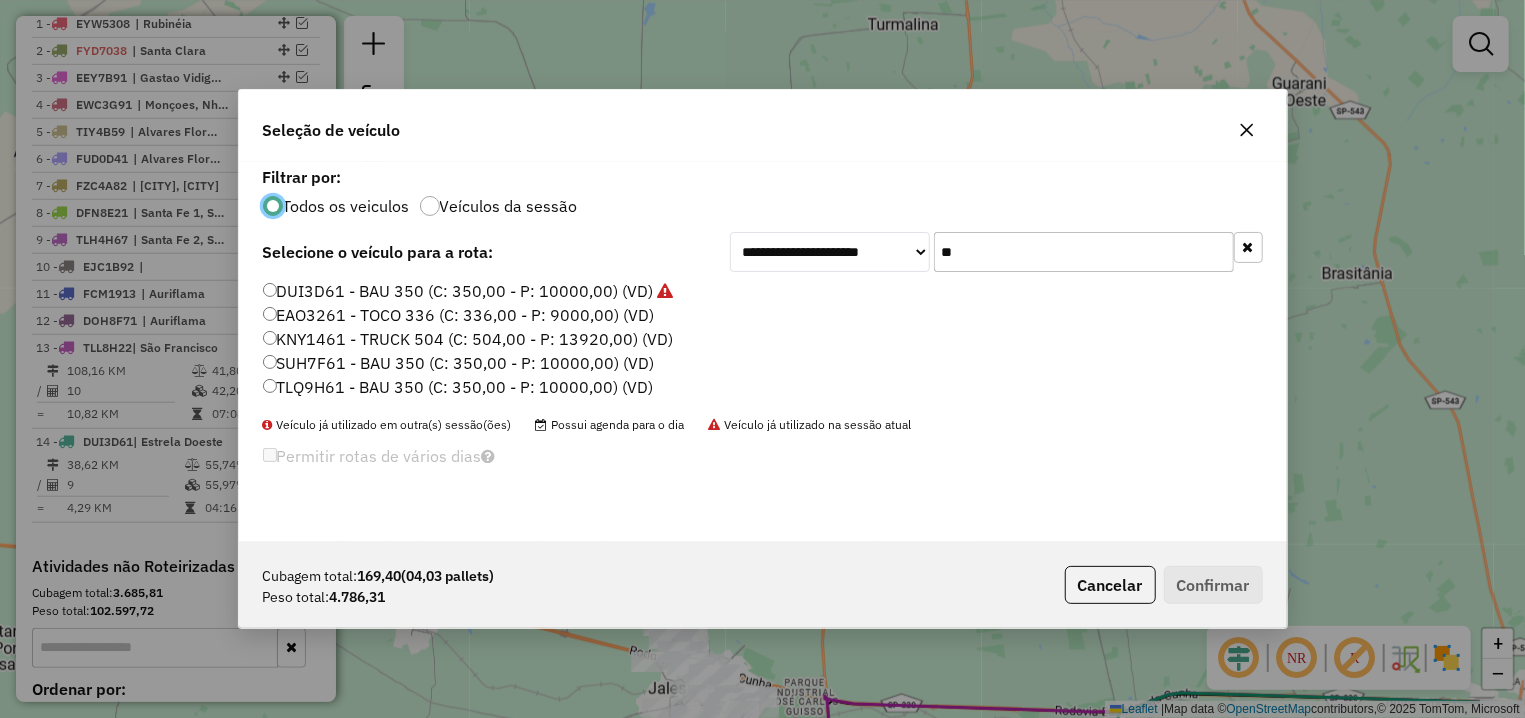 drag, startPoint x: 980, startPoint y: 252, endPoint x: 898, endPoint y: 256, distance: 82.0975 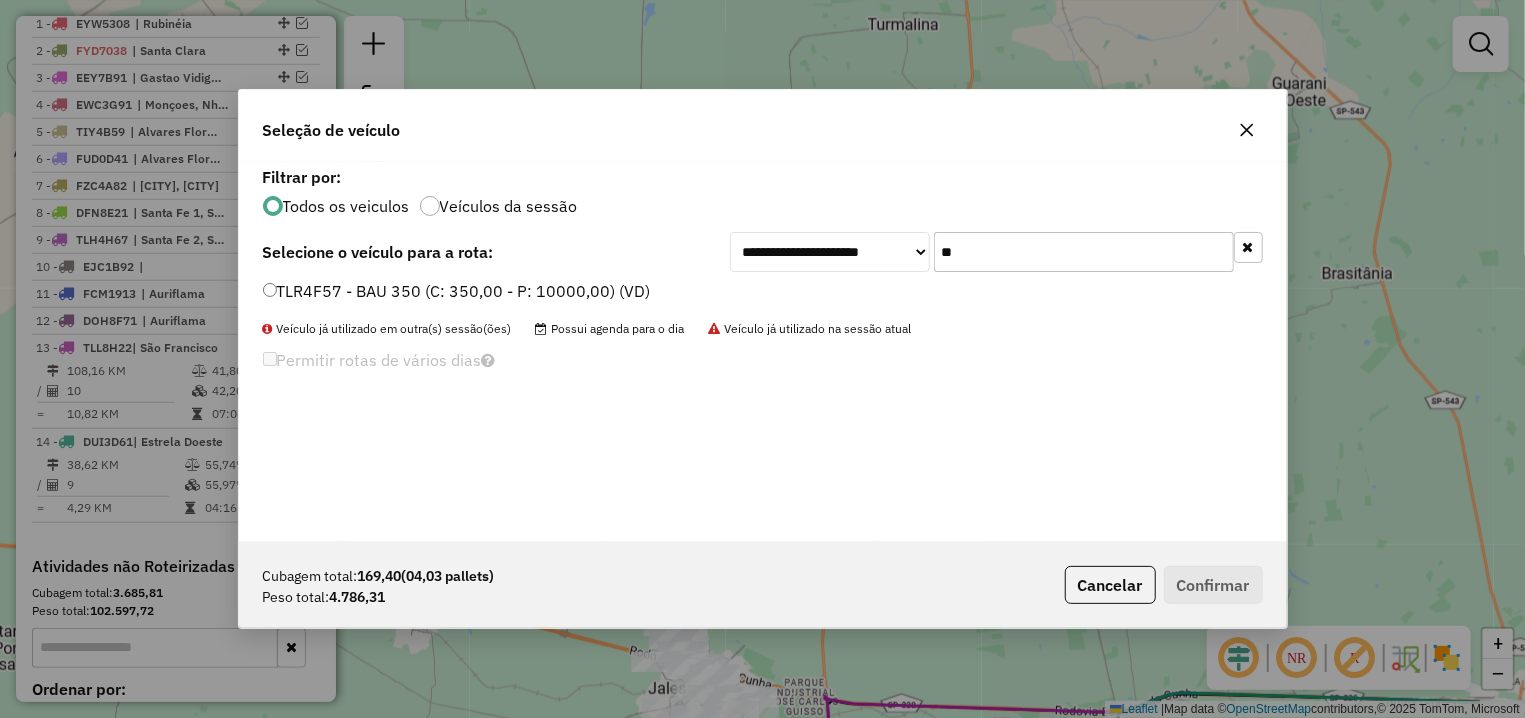 type on "**" 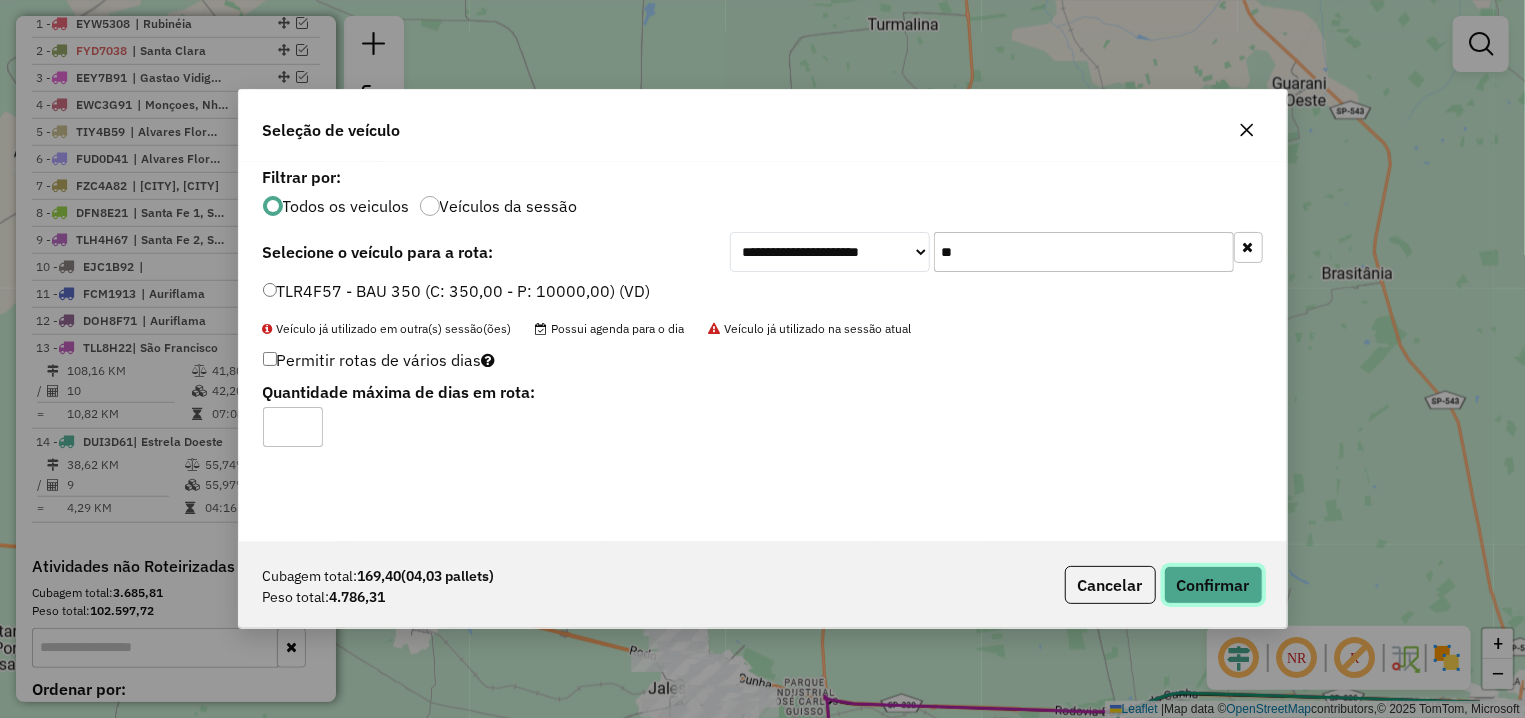 click on "Confirmar" 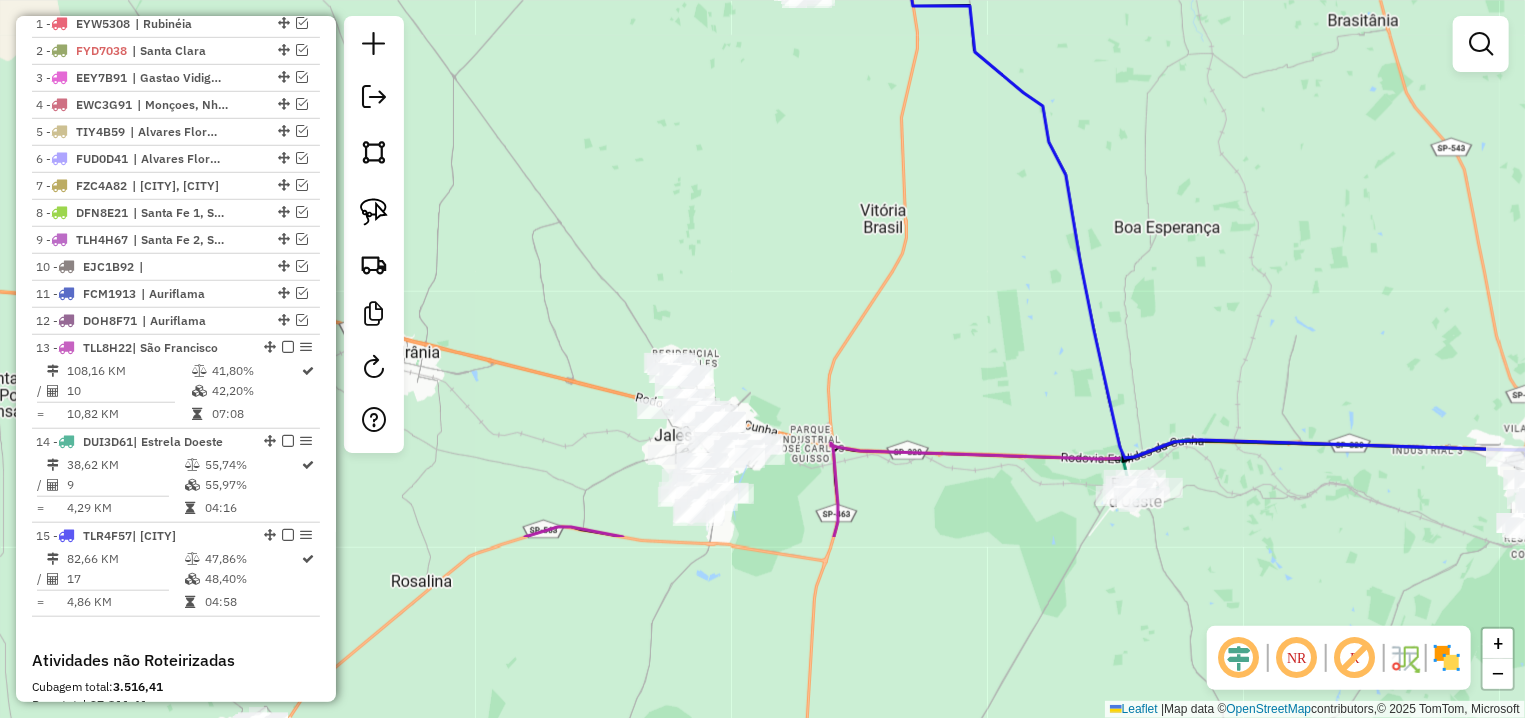 drag, startPoint x: 788, startPoint y: 639, endPoint x: 794, endPoint y: 379, distance: 260.0692 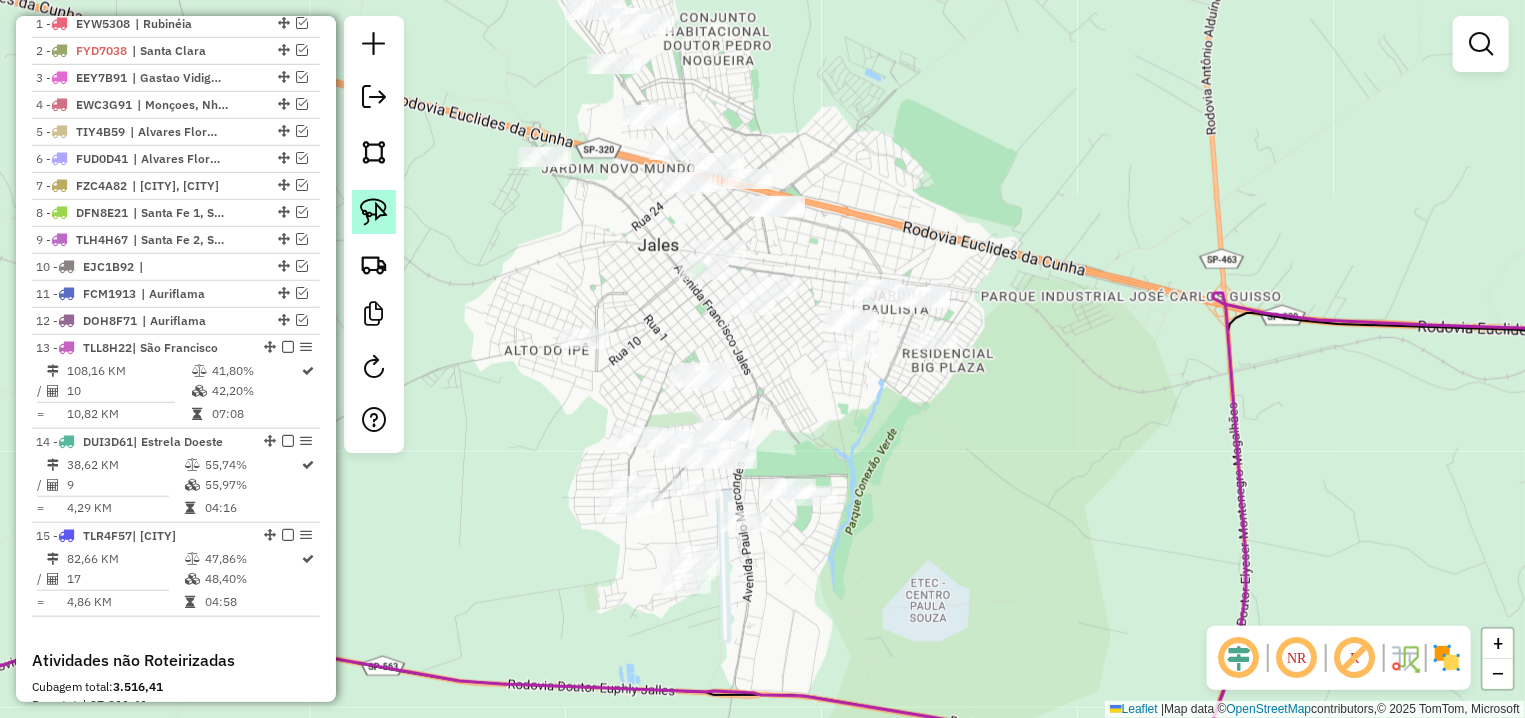 click 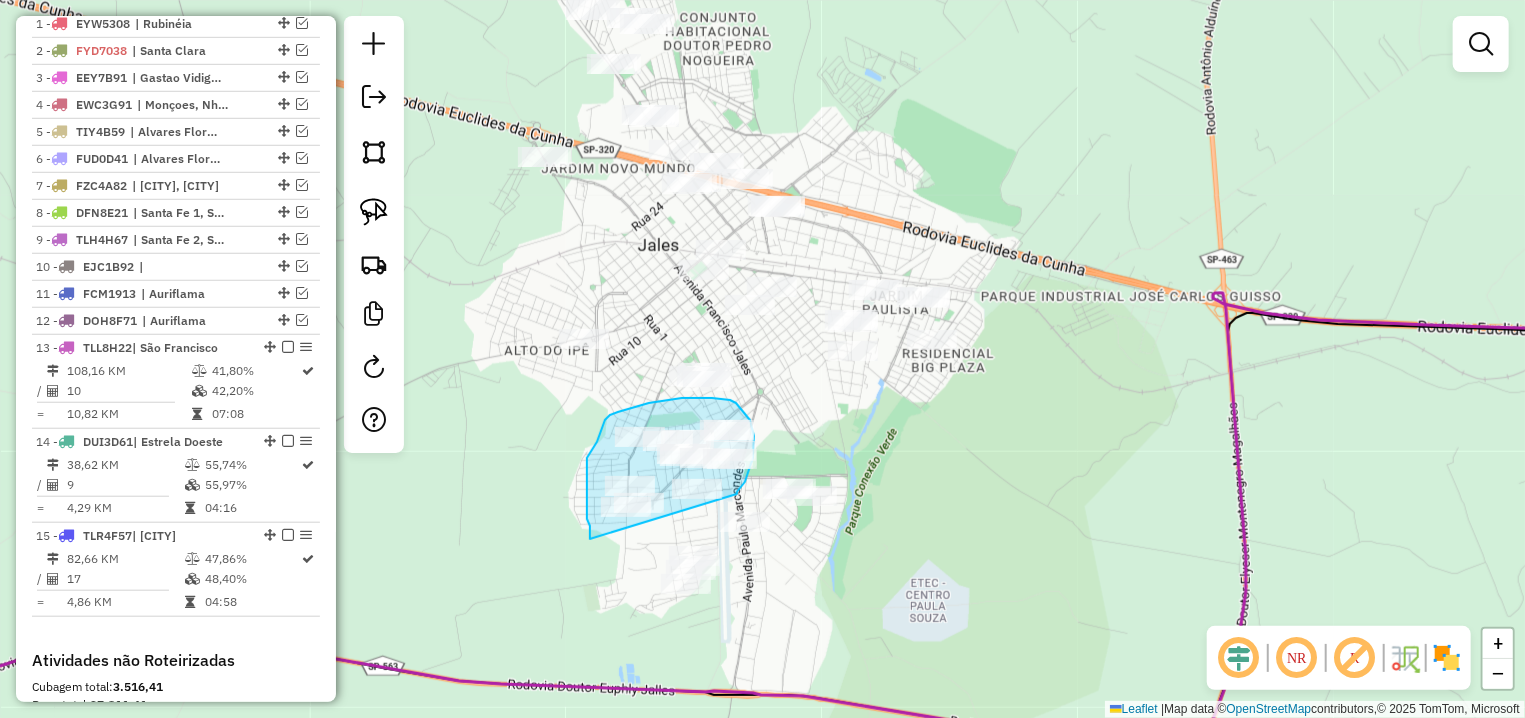 drag, startPoint x: 737, startPoint y: 494, endPoint x: 590, endPoint y: 539, distance: 153.73354 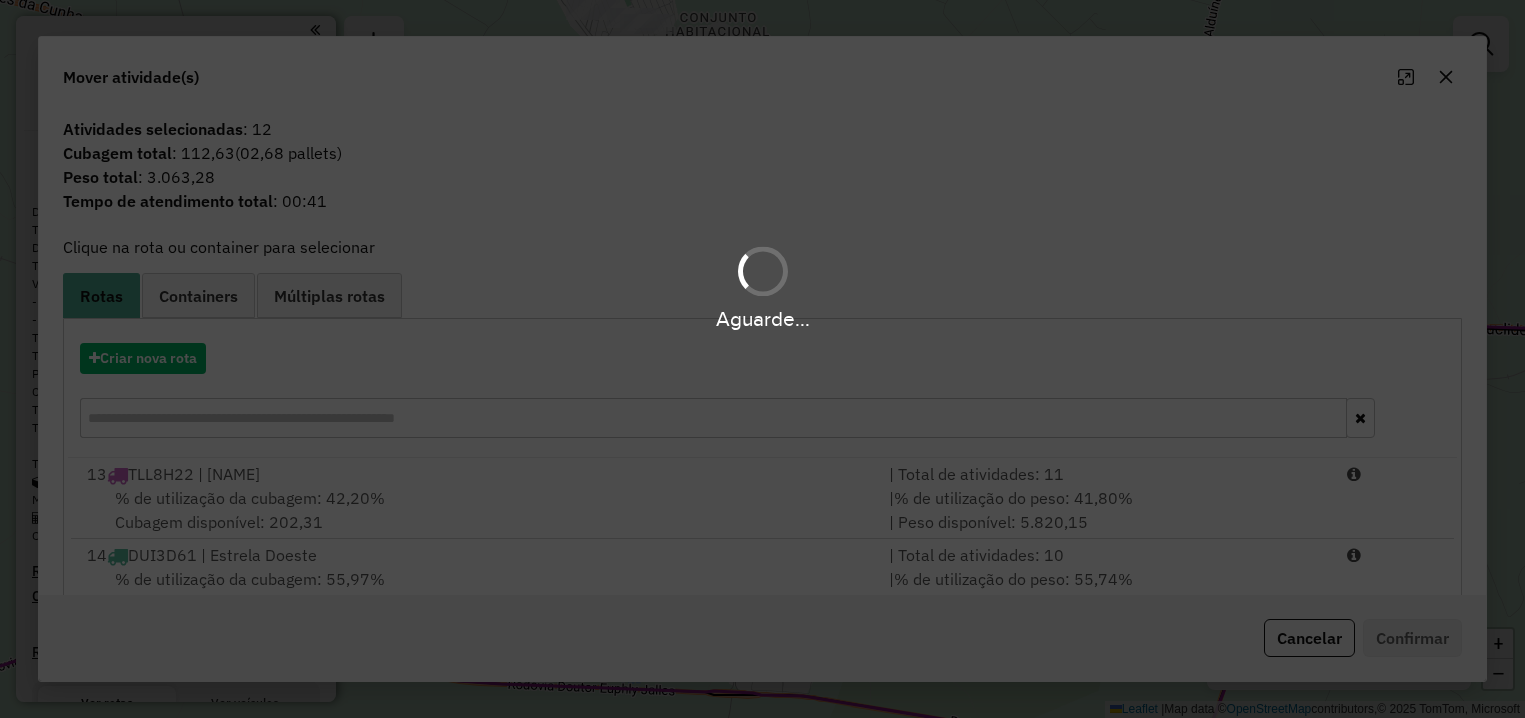 scroll, scrollTop: 0, scrollLeft: 0, axis: both 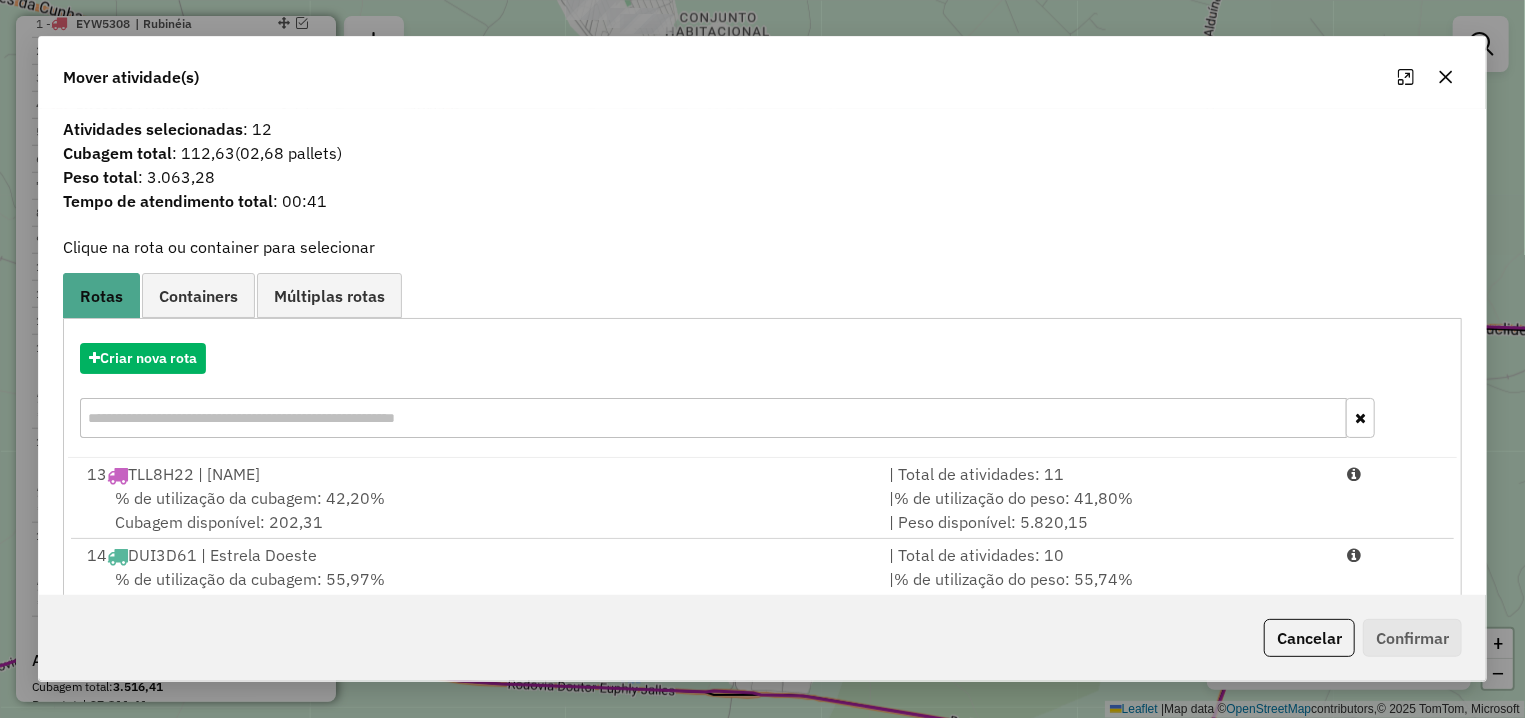 click on "% de utilização da cubagem: 42,20%" at bounding box center (250, 498) 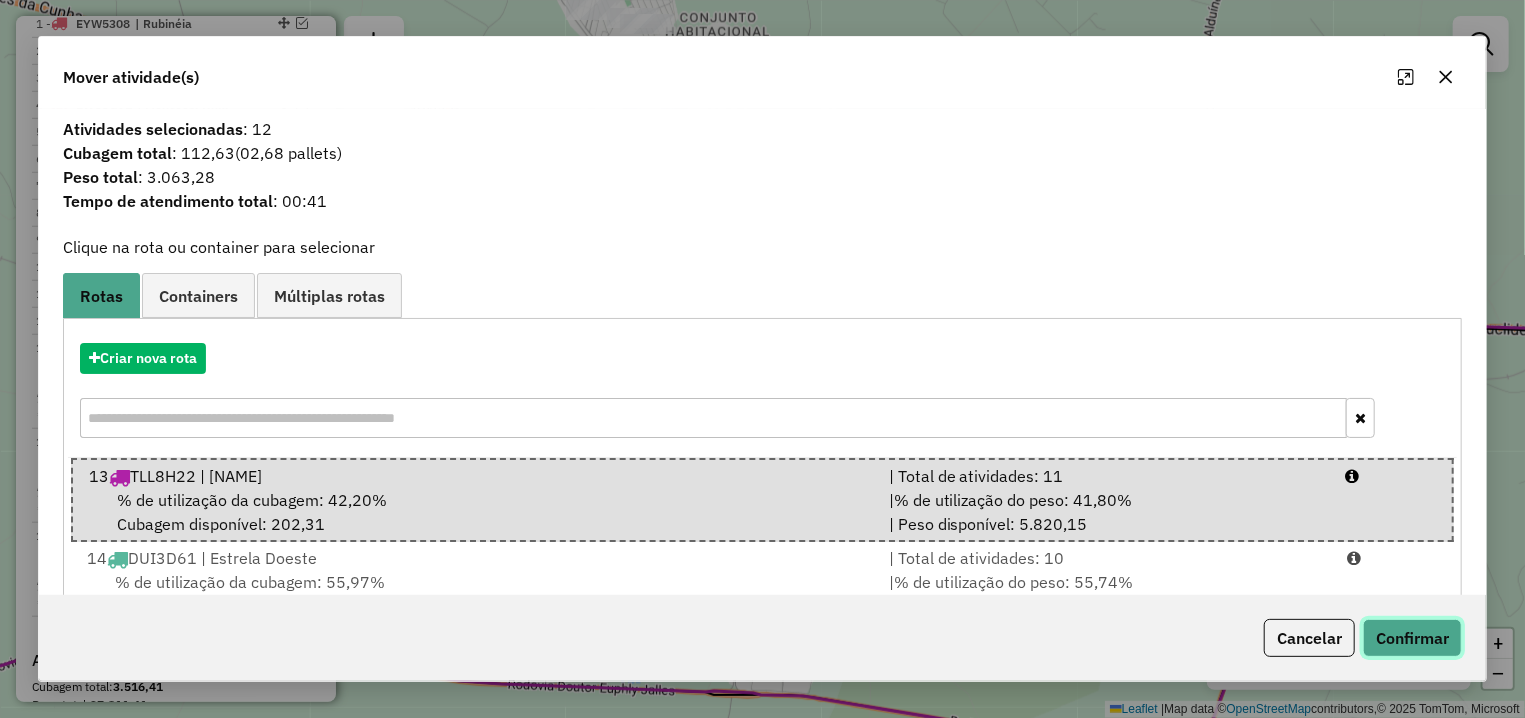 click on "Confirmar" 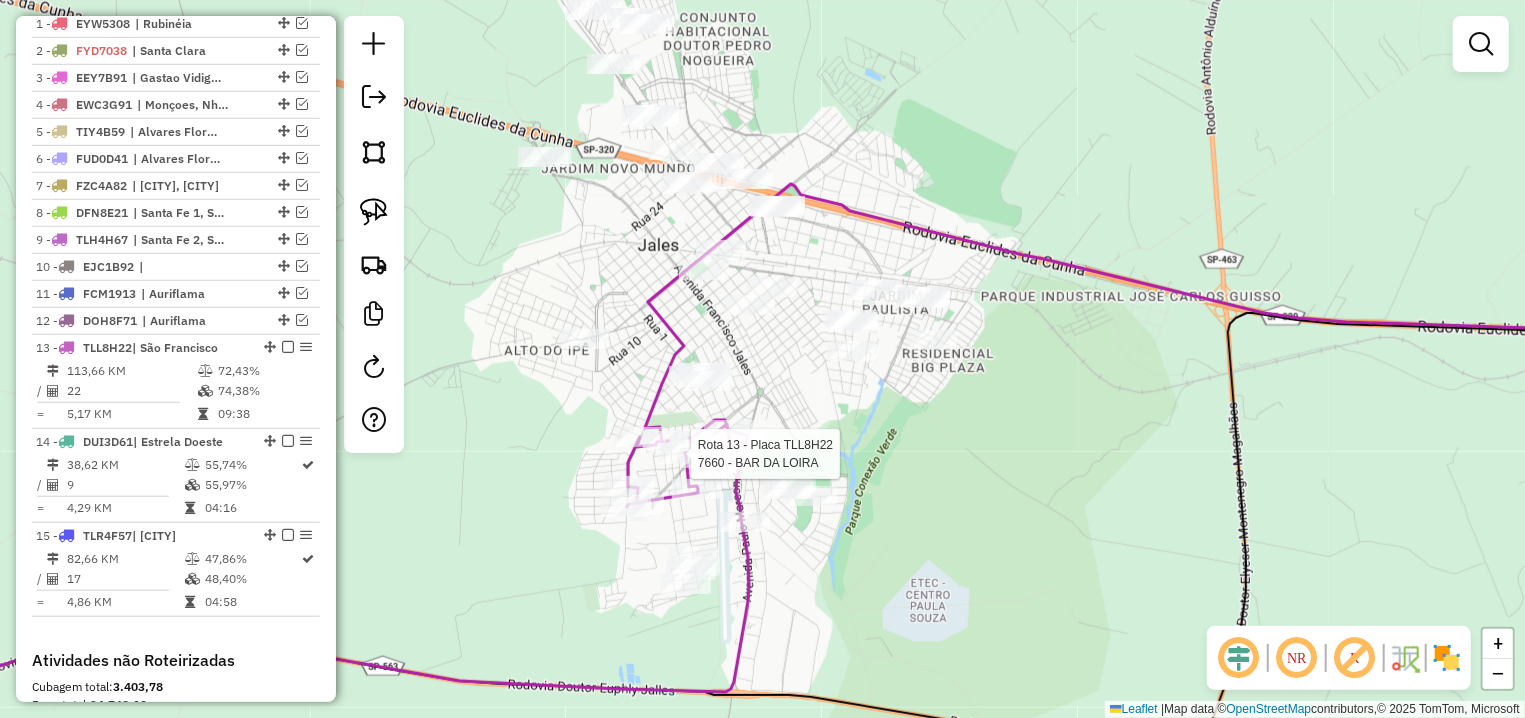 select on "**********" 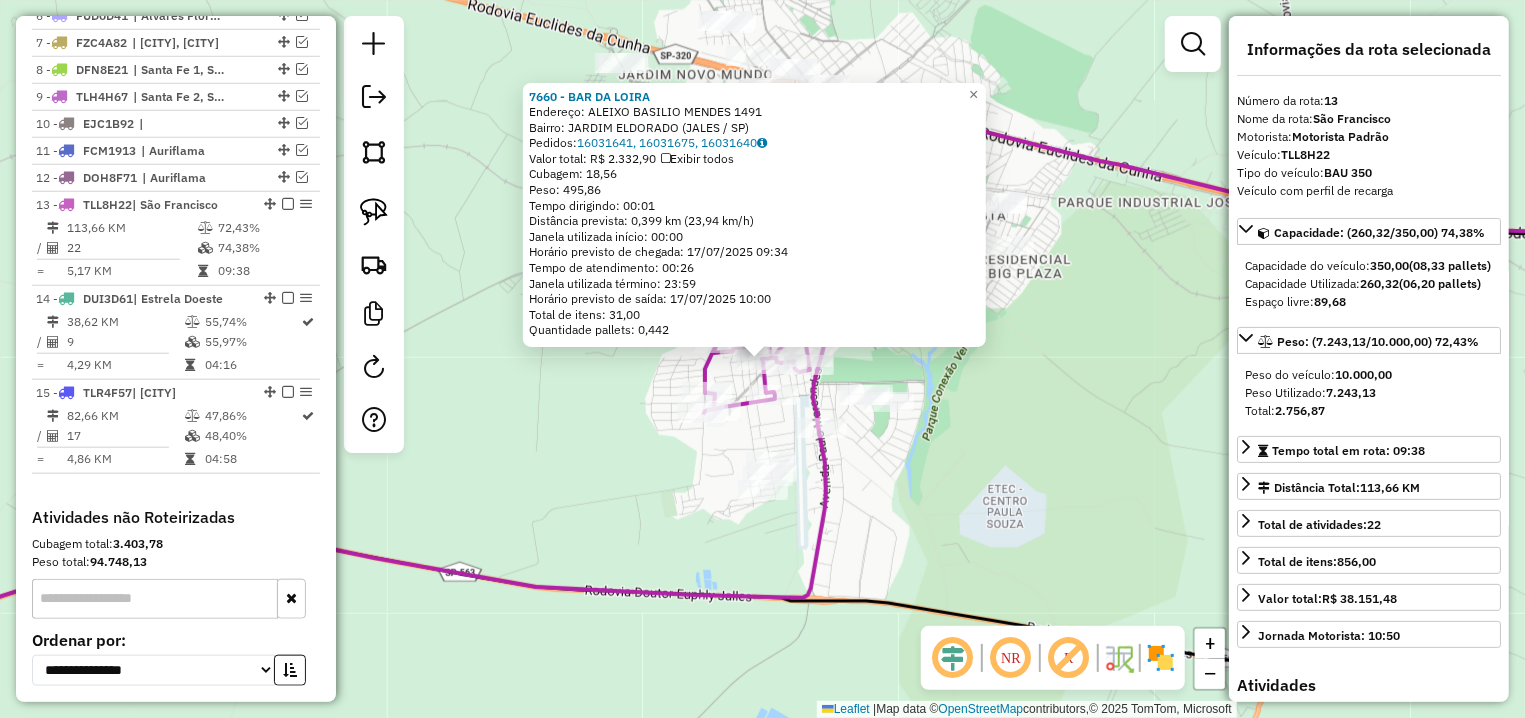 scroll, scrollTop: 1064, scrollLeft: 0, axis: vertical 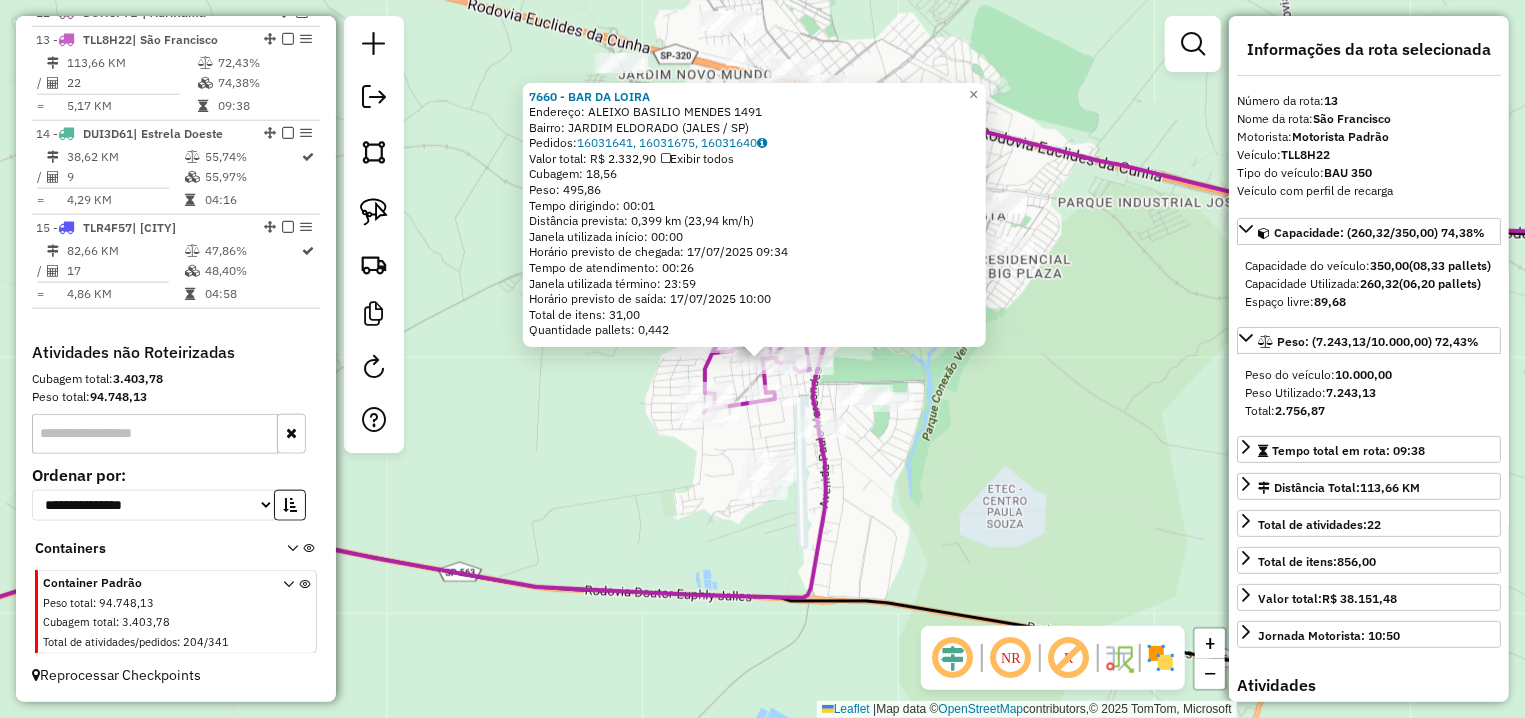 click on "7660 - BAR DA LOIRA  Endereço:  ALEIXO BASILIO MENDES 1491   Bairro: JARDIM ELDORADO (JALES / SP)   Pedidos:  16031641, 16031675, 16031640   Valor total: R$ 2.332,90   Exibir todos   Cubagem: 18,56  Peso: 495,86  Tempo dirigindo: 00:01   Distância prevista: 0,399 km (23,94 km/h)   Janela utilizada início: 00:00   Horário previsto de chegada: 17/07/2025 09:34   Tempo de atendimento: 00:26   Janela utilizada término: 23:59   Horário previsto de saída: 17/07/2025 10:00   Total de itens: 31,00   Quantidade pallets: 0,442  × Janela de atendimento Grade de atendimento Capacidade Transportadoras Veículos Cliente Pedidos  Rotas Selecione os dias de semana para filtrar as janelas de atendimento  Seg   Ter   Qua   Qui   Sex   Sáb   Dom  Informe o período da janela de atendimento: De: Até:  Filtrar exatamente a janela do cliente  Considerar janela de atendimento padrão  Selecione os dias de semana para filtrar as grades de atendimento  Seg   Ter   Qua   Qui   Sex   Sáb   Dom   Peso mínimo:   De:   Até:" 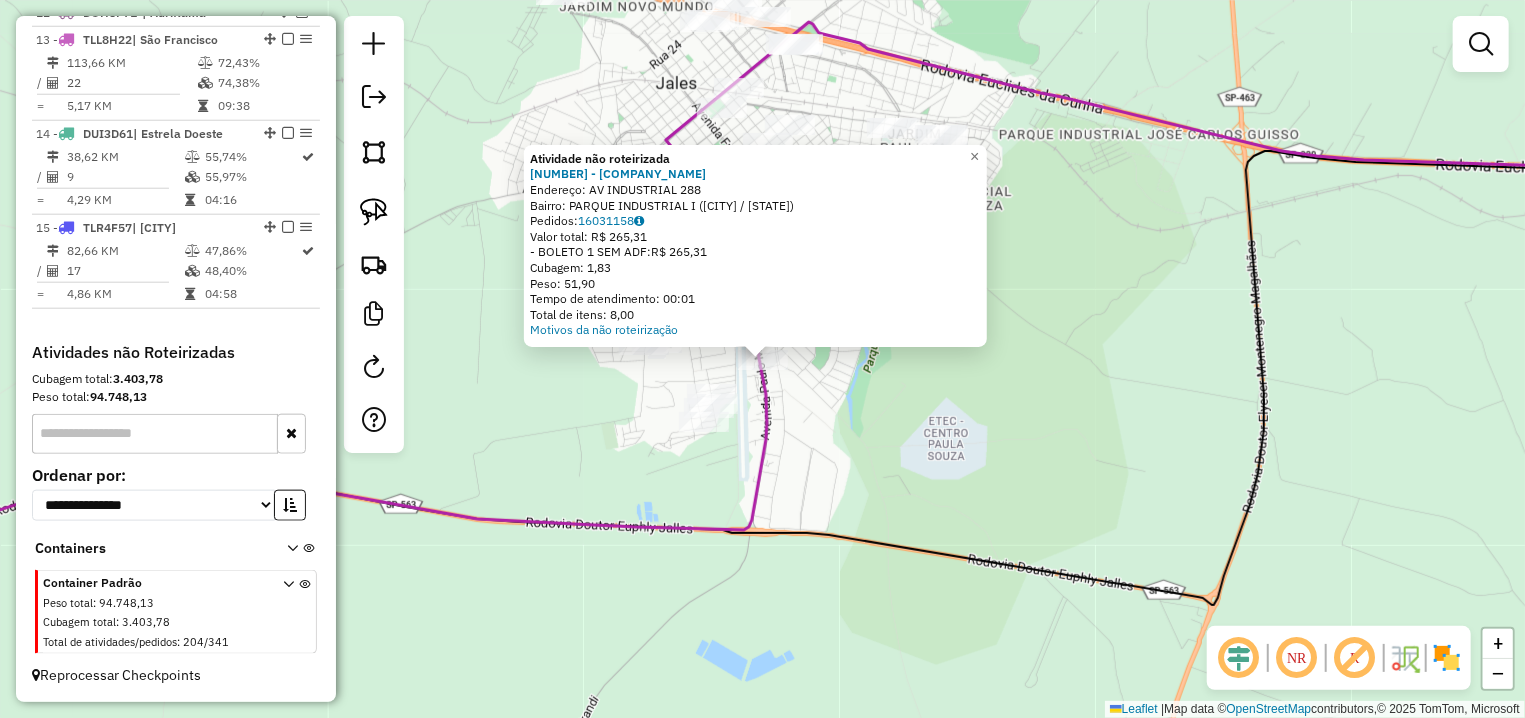 click on "Atividade não roteirizada 5022 - M A DA SILVA LANCHON  Endereço: AV  INDUSTRIAL                    288   Bairro: PARQUE INDUSTRIAL I (JALES / SP)   Pedidos:  16031158   Valor total: R$ 265,31   - BOLETO 1 SEM ADF:  R$ 265,31   Cubagem: 1,83   Peso: 51,90   Tempo de atendimento: 00:01   Total de itens: 8,00  Motivos da não roteirização × Janela de atendimento Grade de atendimento Capacidade Transportadoras Veículos Cliente Pedidos  Rotas Selecione os dias de semana para filtrar as janelas de atendimento  Seg   Ter   Qua   Qui   Sex   Sáb   Dom  Informe o período da janela de atendimento: De: Até:  Filtrar exatamente a janela do cliente  Considerar janela de atendimento padrão  Selecione os dias de semana para filtrar as grades de atendimento  Seg   Ter   Qua   Qui   Sex   Sáb   Dom   Considerar clientes sem dia de atendimento cadastrado  Clientes fora do dia de atendimento selecionado Filtrar as atividades entre os valores definidos abaixo:  Peso mínimo:   Peso máximo:   Cubagem mínima:   De:  +" 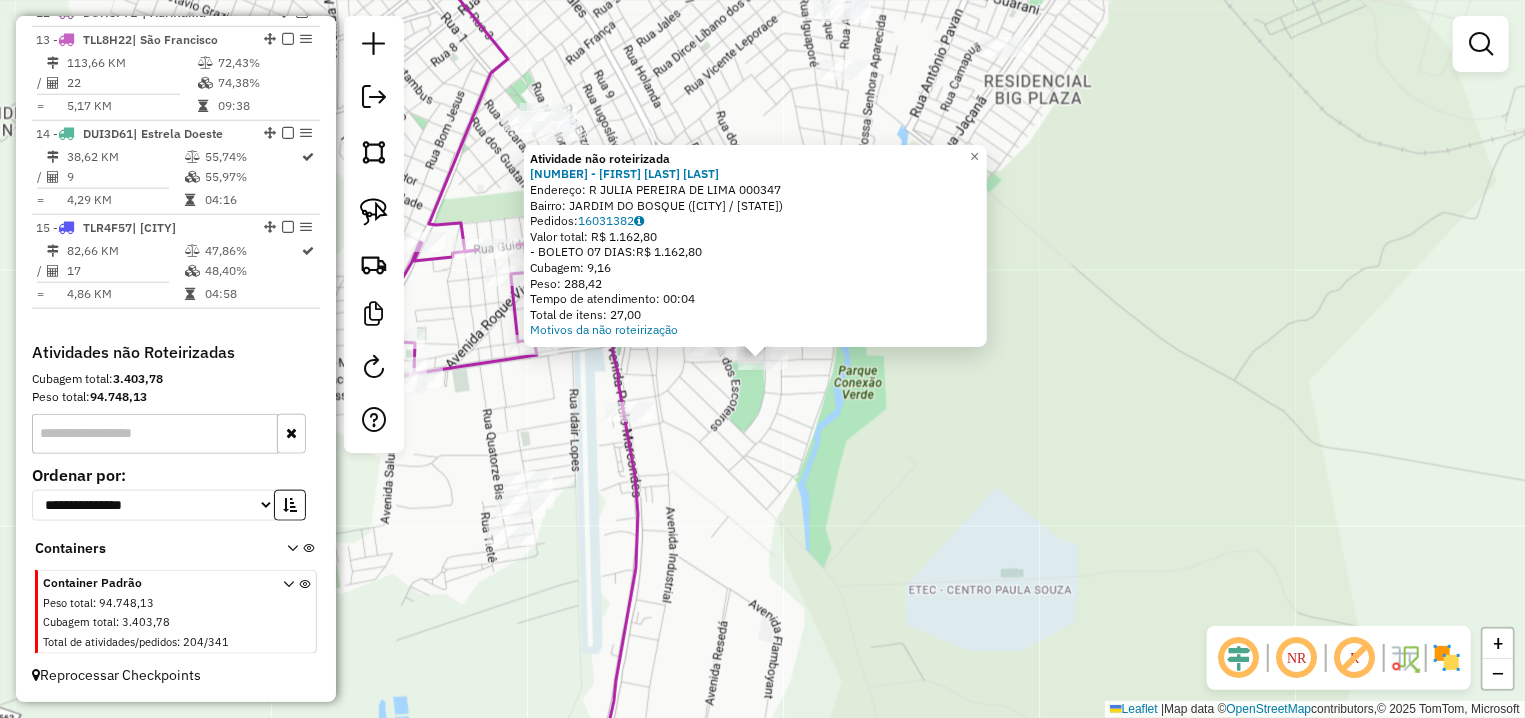 click on "Atividade não roteirizada 3550 - IVANETE APARECIDA MI  Endereço: R   JULIA PEREIRA DE LIMA         000347   Bairro: JARDIM DO BOSQUE (JALES / SP)   Pedidos:  16031382   Valor total: R$ 1.162,80   - BOLETO 07 DIAS:  R$ 1.162,80   Cubagem: 9,16   Peso: 288,42   Tempo de atendimento: 00:04   Total de itens: 27,00  Motivos da não roteirização × Janela de atendimento Grade de atendimento Capacidade Transportadoras Veículos Cliente Pedidos  Rotas Selecione os dias de semana para filtrar as janelas de atendimento  Seg   Ter   Qua   Qui   Sex   Sáb   Dom  Informe o período da janela de atendimento: De: Até:  Filtrar exatamente a janela do cliente  Considerar janela de atendimento padrão  Selecione os dias de semana para filtrar as grades de atendimento  Seg   Ter   Qua   Qui   Sex   Sáb   Dom   Considerar clientes sem dia de atendimento cadastrado  Clientes fora do dia de atendimento selecionado Filtrar as atividades entre os valores definidos abaixo:  Peso mínimo:   Peso máximo:   Cubagem mínima:  De:" 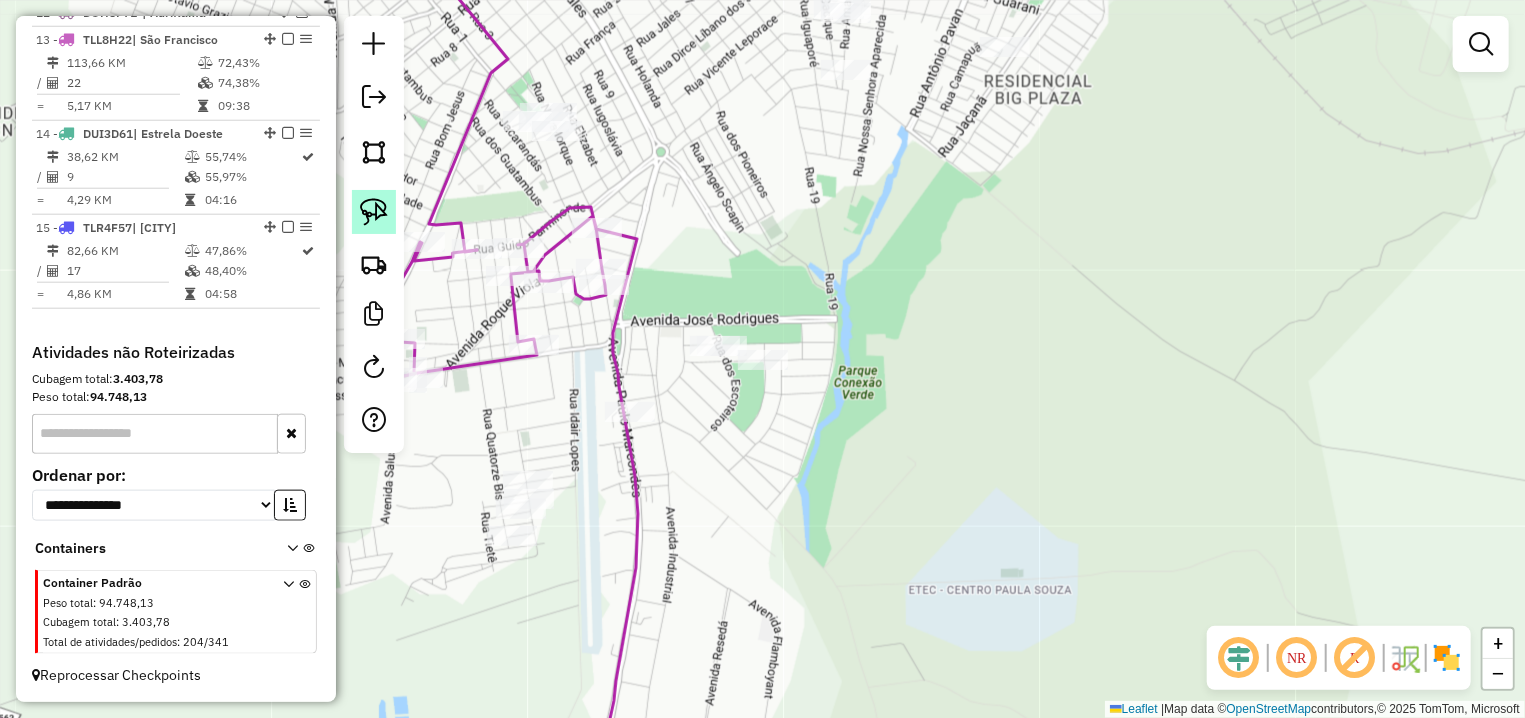 drag, startPoint x: 377, startPoint y: 207, endPoint x: 392, endPoint y: 213, distance: 16.155495 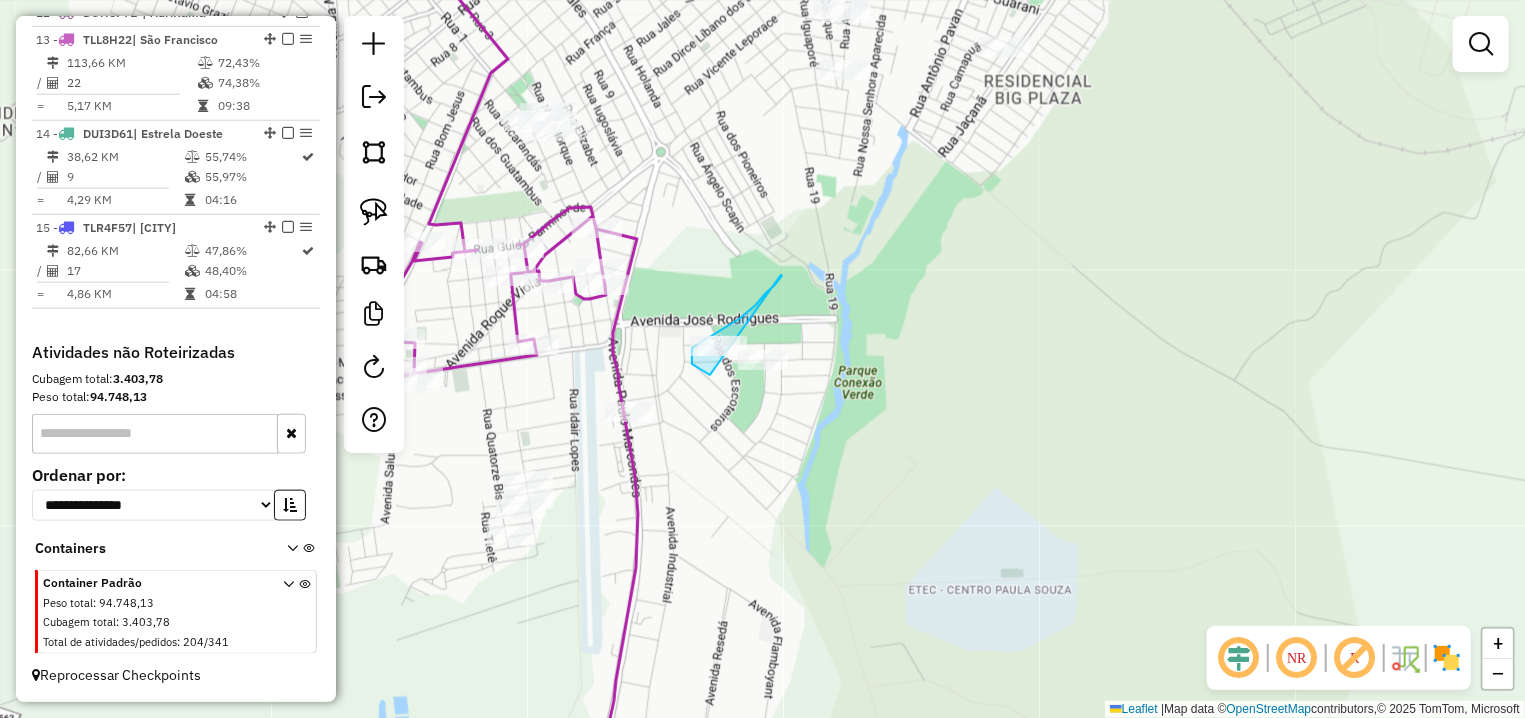 drag, startPoint x: 781, startPoint y: 275, endPoint x: 710, endPoint y: 376, distance: 123.458496 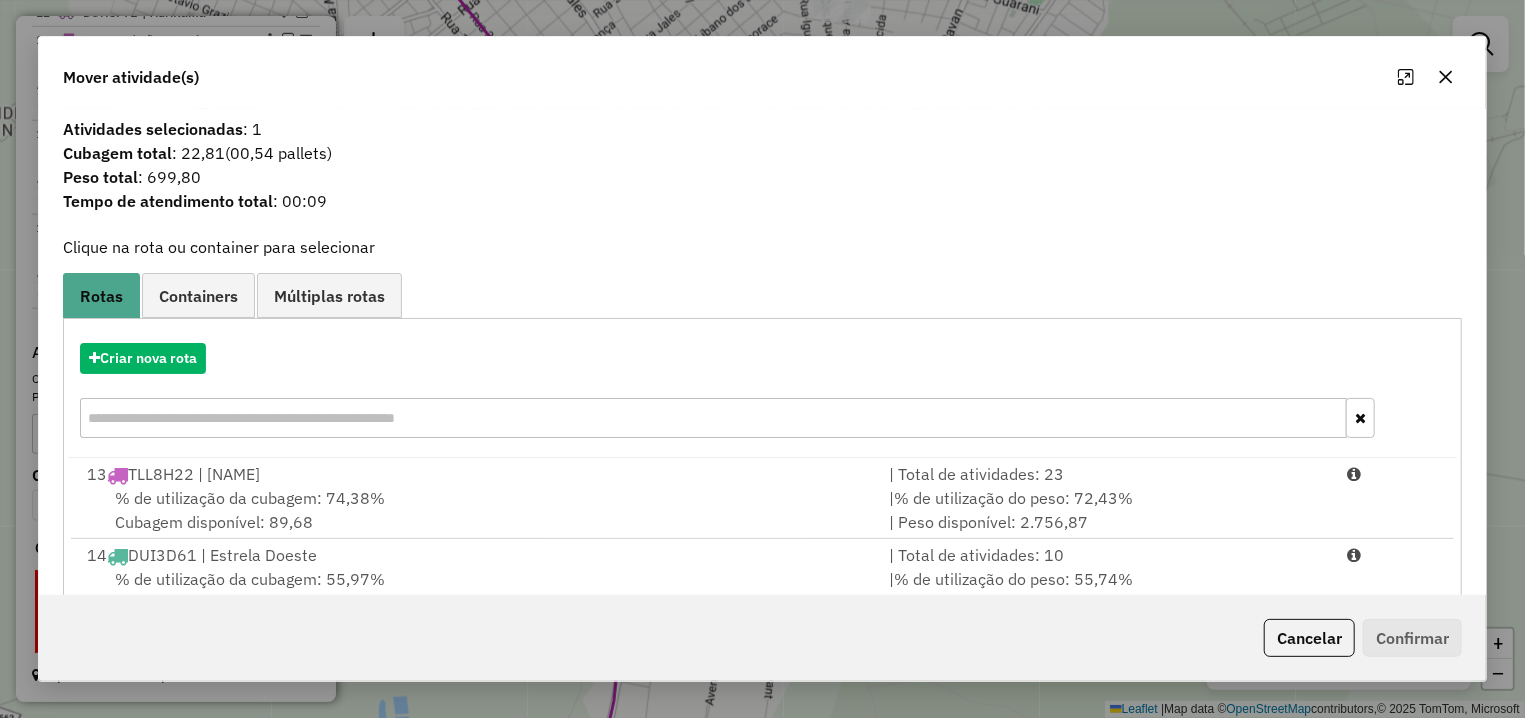 click on "% de utilização da cubagem: 74,38%  Cubagem disponível: 89,68" at bounding box center (476, 510) 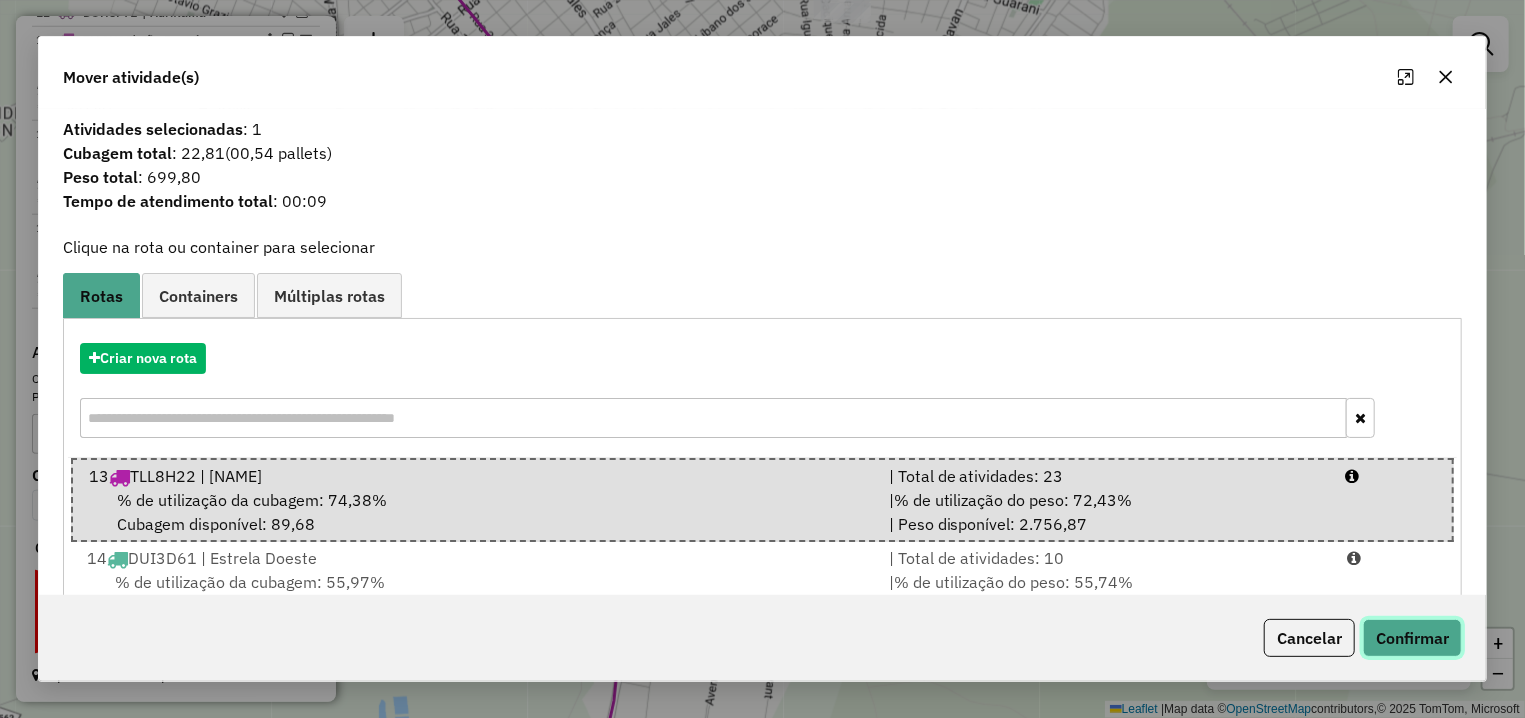 click on "Confirmar" 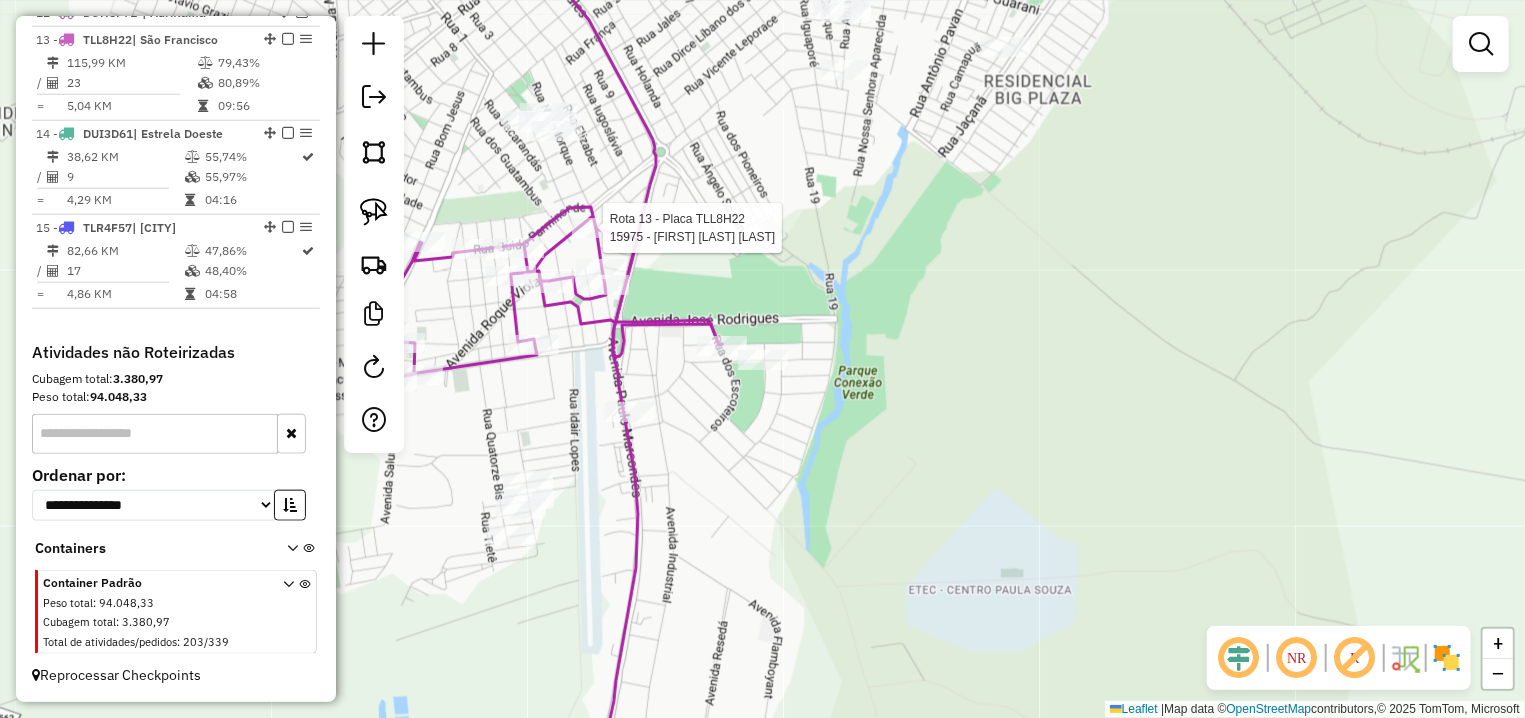 select on "**********" 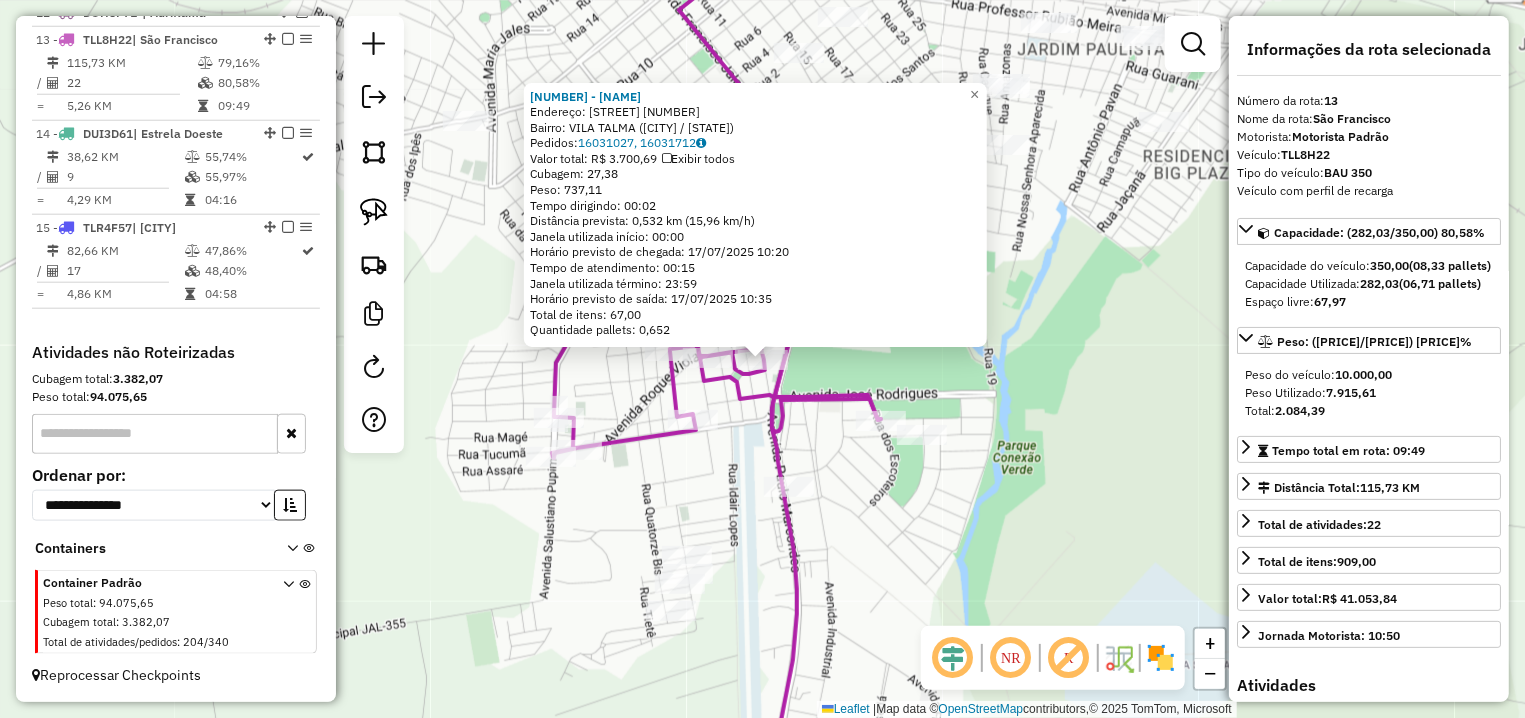 click on "13126 - EVERSON VALENTIM ROD  Endereço: R   NOVA YORK                     941   Bairro: VILA TALMA (JALES / SP)   Pedidos:  16031027, 16031712   Valor total: R$ 3.700,69   Exibir todos   Cubagem: 27,38  Peso: 737,11  Tempo dirigindo: 00:02   Distância prevista: 0,532 km (15,96 km/h)   Janela utilizada início: 00:00   Horário previsto de chegada: 17/07/2025 10:20   Tempo de atendimento: 00:15   Janela utilizada término: 23:59   Horário previsto de saída: 17/07/2025 10:35   Total de itens: 67,00   Quantidade pallets: 0,652  × Janela de atendimento Grade de atendimento Capacidade Transportadoras Veículos Cliente Pedidos  Rotas Selecione os dias de semana para filtrar as janelas de atendimento  Seg   Ter   Qua   Qui   Sex   Sáb   Dom  Informe o período da janela de atendimento: De: Até:  Filtrar exatamente a janela do cliente  Considerar janela de atendimento padrão  Selecione os dias de semana para filtrar as grades de atendimento  Seg   Ter   Qua   Qui   Sex   Sáb   Dom   Peso mínimo:   De:  De:" 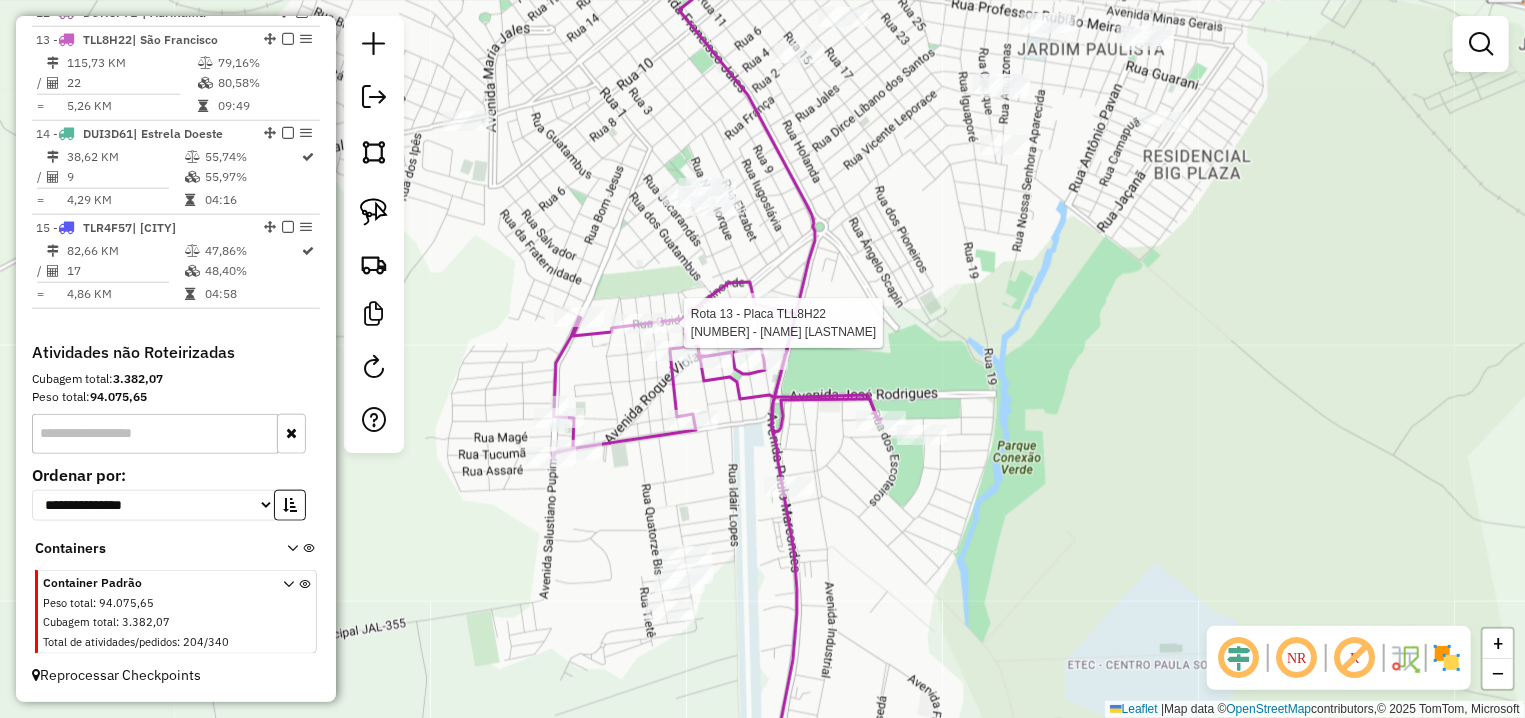 select on "**********" 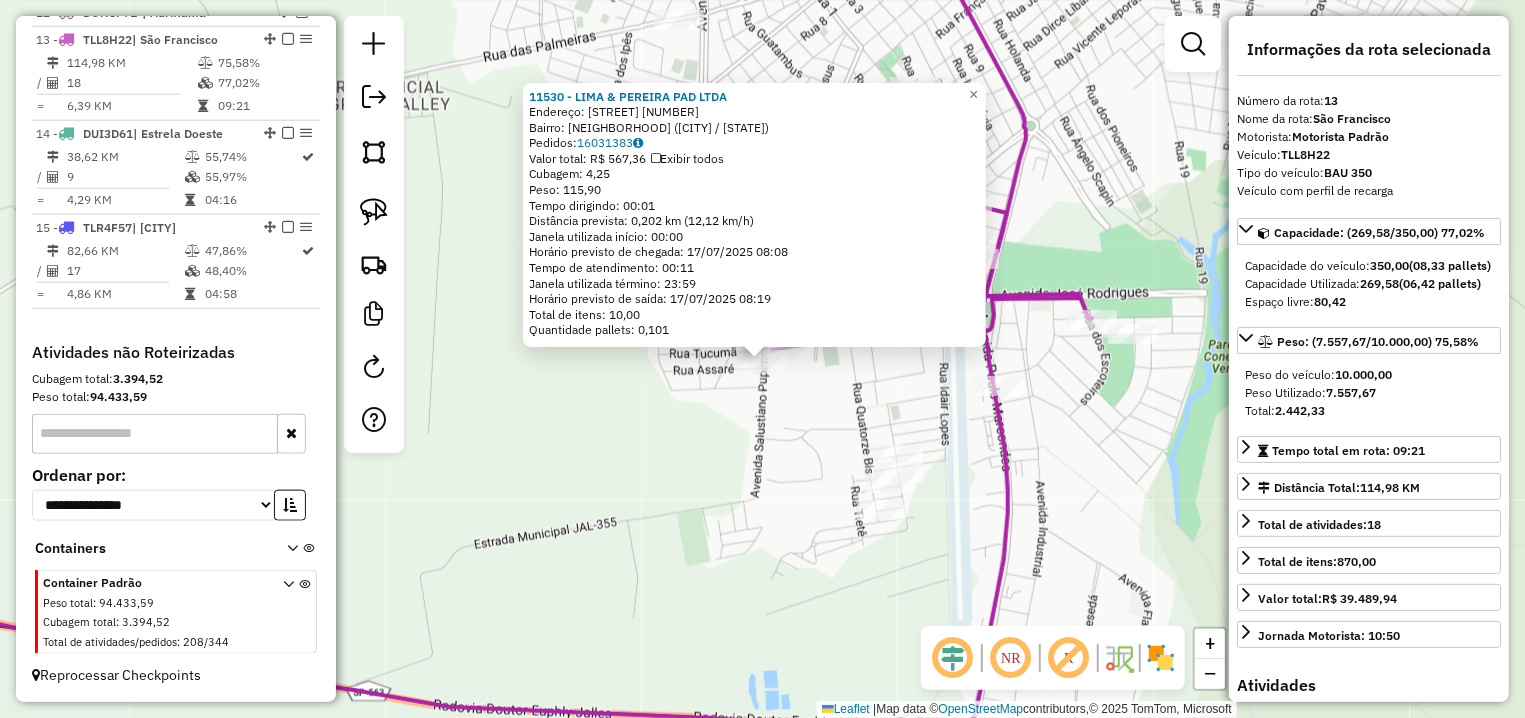 click on "11530 - LIMA & PEREIRA PAD LTDA  Endereço: AV  SALUSTIANO PUPIM               541   Bairro: JARDIM SAO FRANCISCO DE ASSIS (JALES / SP)   Pedidos:  16031383   Valor total: R$ 567,36   Exibir todos   Cubagem: 4,25  Peso: 115,90  Tempo dirigindo: 00:01   Distância prevista: 0,202 km (12,12 km/h)   Janela utilizada início: 00:00   Horário previsto de chegada: 17/07/2025 08:08   Tempo de atendimento: 00:11   Janela utilizada término: 23:59   Horário previsto de saída: 17/07/2025 08:19   Total de itens: 10,00   Quantidade pallets: 0,101  × Janela de atendimento Grade de atendimento Capacidade Transportadoras Veículos Cliente Pedidos  Rotas Selecione os dias de semana para filtrar as janelas de atendimento  Seg   Ter   Qua   Qui   Sex   Sáb   Dom  Informe o período da janela de atendimento: De: Até:  Filtrar exatamente a janela do cliente  Considerar janela de atendimento padrão  Selecione os dias de semana para filtrar as grades de atendimento  Seg   Ter   Qua   Qui   Sex   Sáb   Dom   Peso mínimo:" 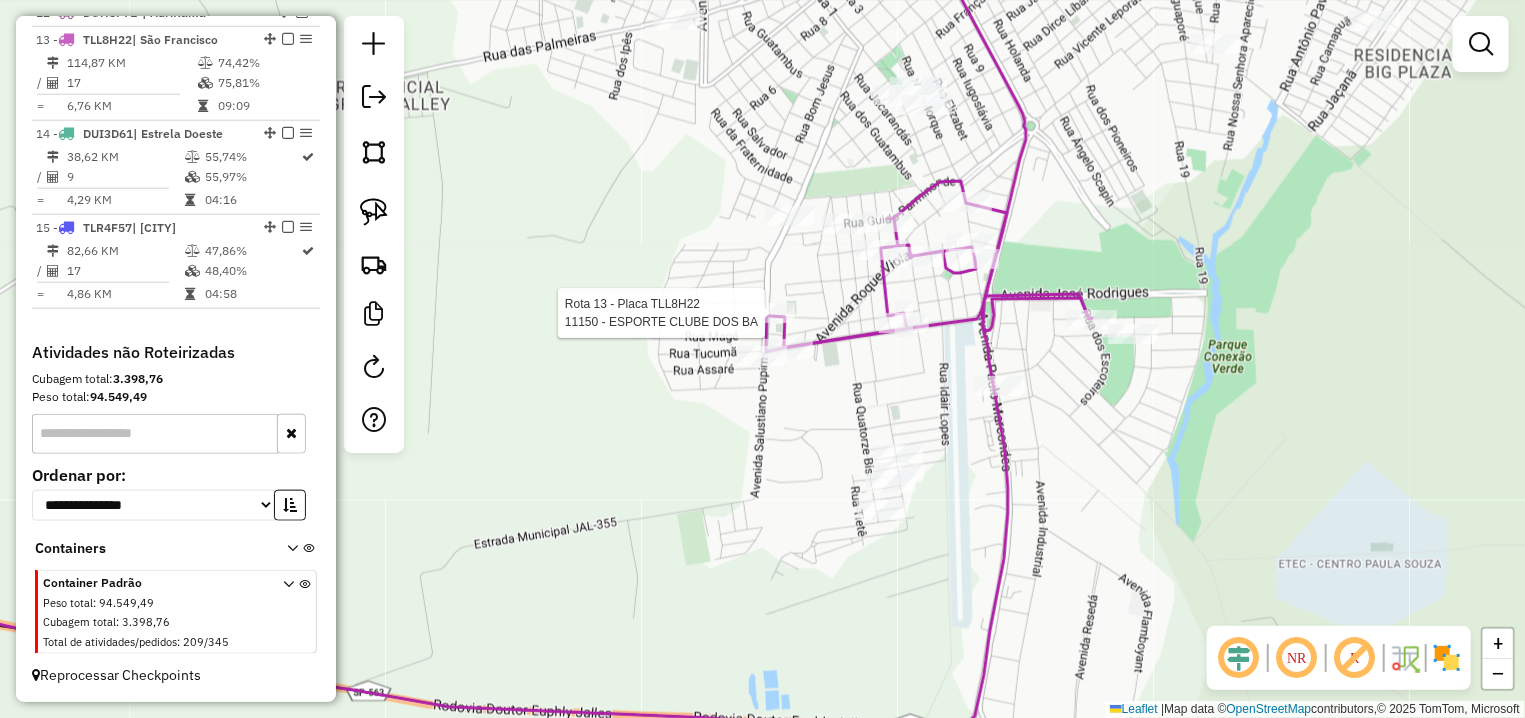 select on "**********" 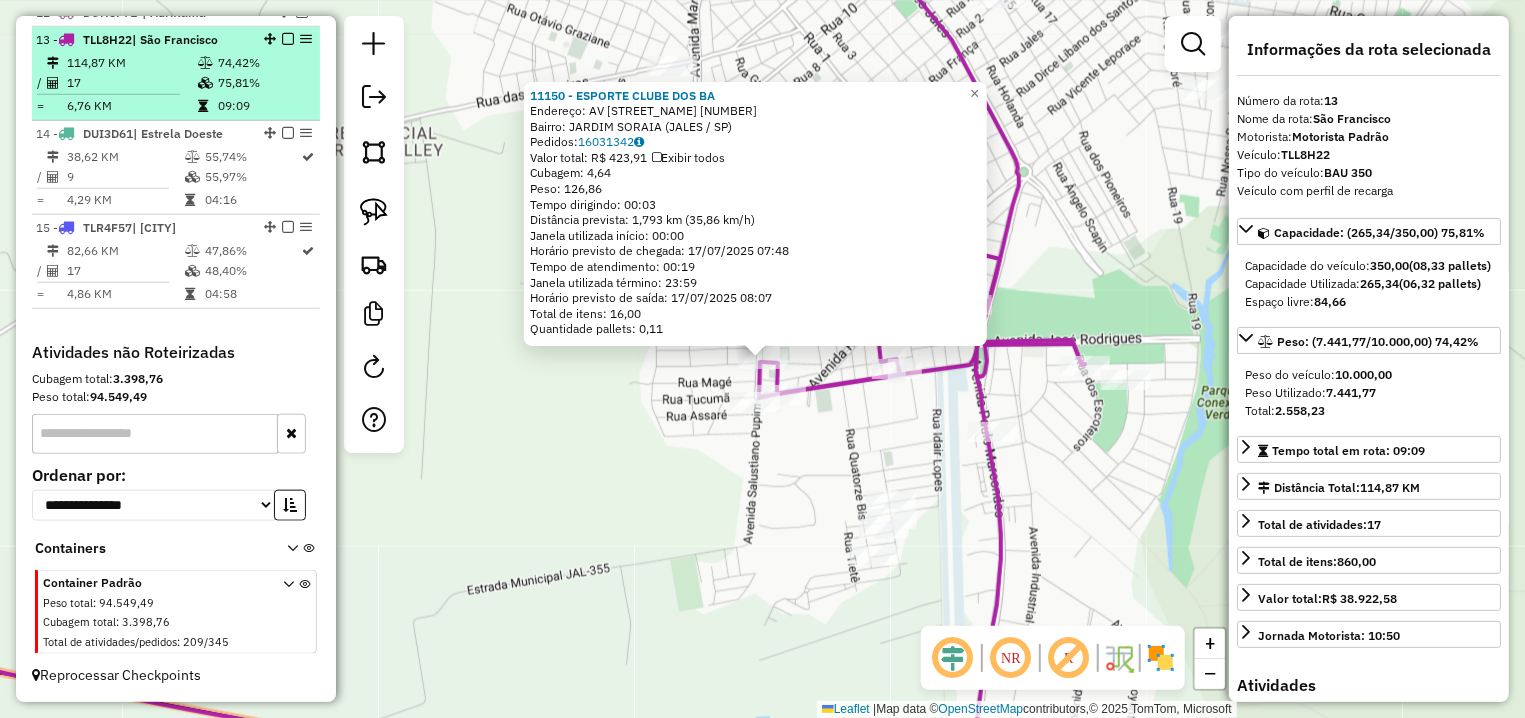 click at bounding box center [288, 39] 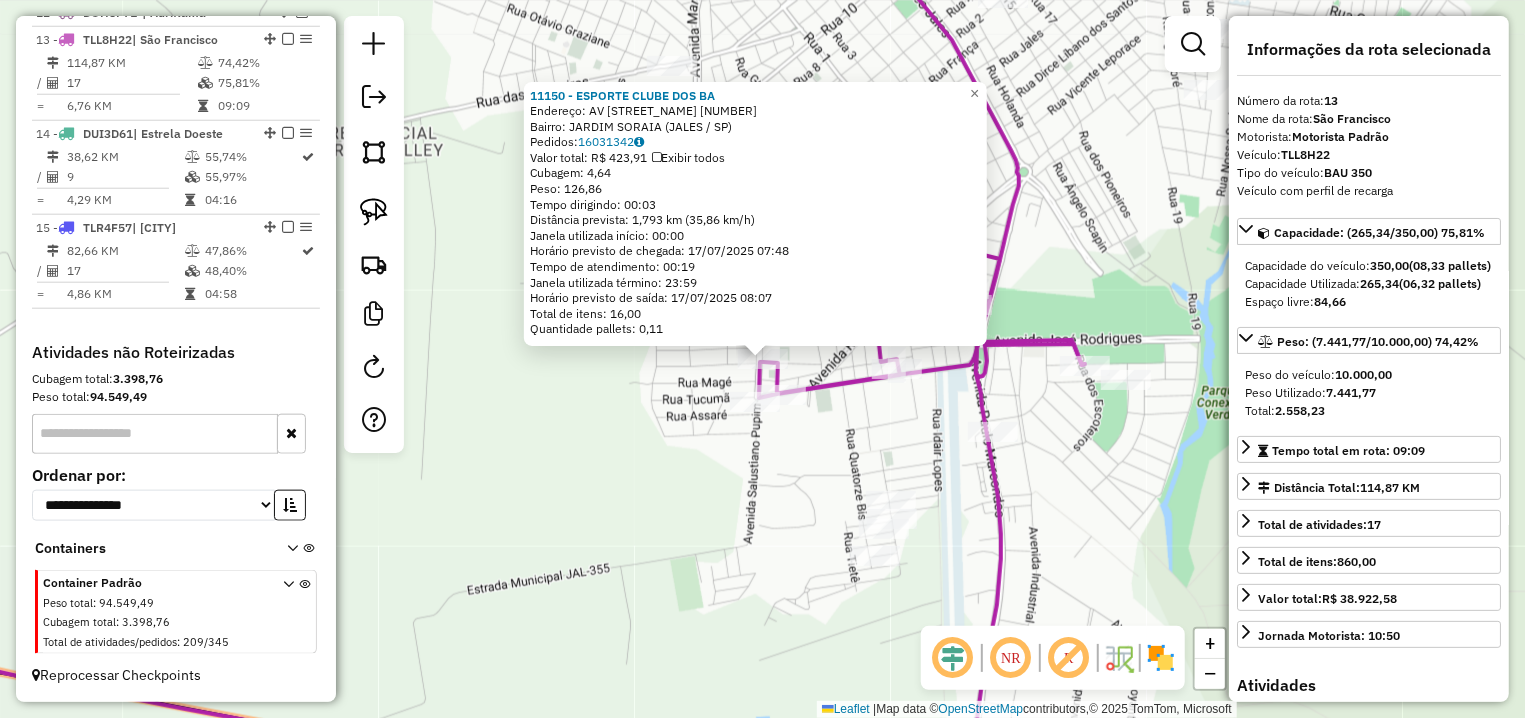 scroll, scrollTop: 997, scrollLeft: 0, axis: vertical 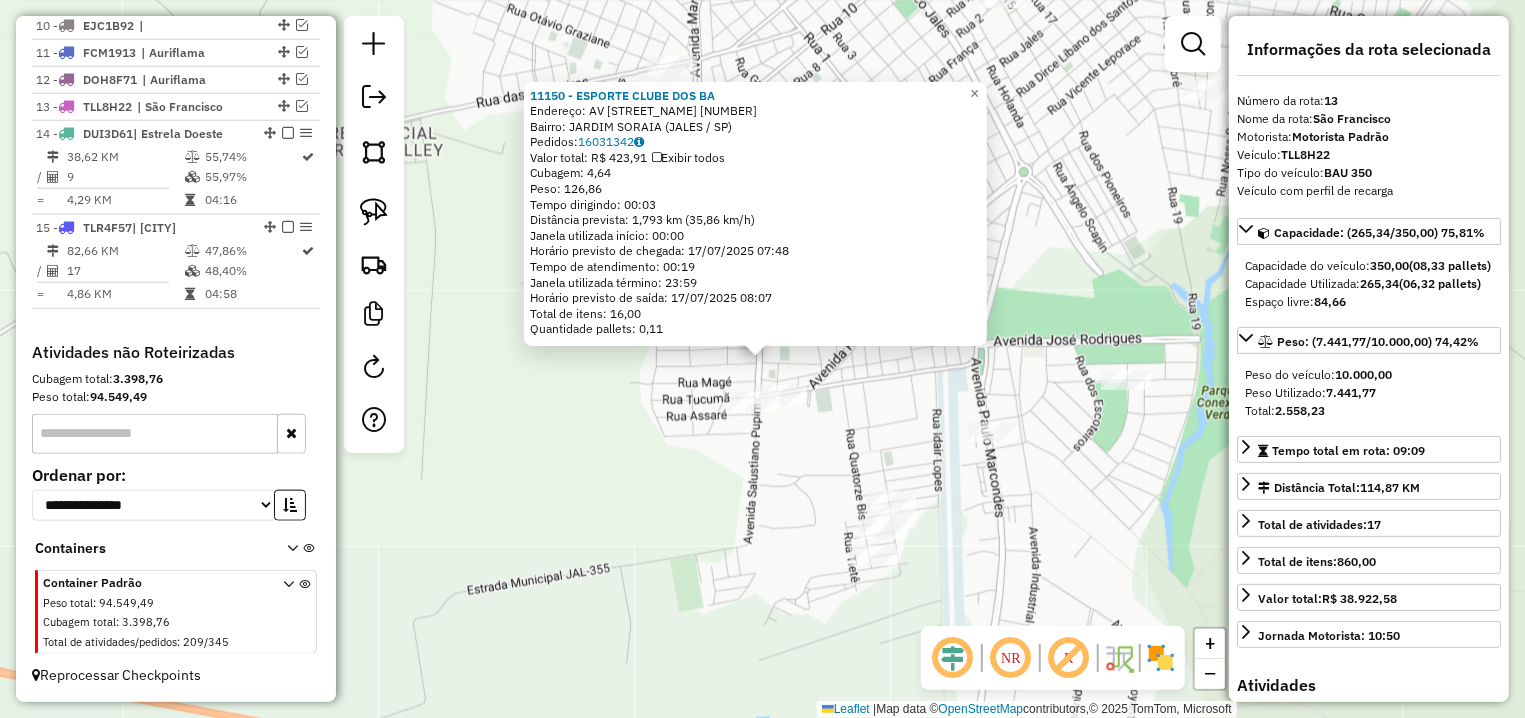 click on "11150 - ESPORTE CLUBE DOS BA  Endereço: AV  SALUSTIANO PUPIM              00778   Bairro: JARDIM SORAIA (JALES / SP)   Pedidos:  16031342   Valor total: R$ 423,91   Exibir todos   Cubagem: 4,64  Peso: 126,86  Tempo dirigindo: 00:03   Distância prevista: 1,793 km (35,86 km/h)   Janela utilizada início: 00:00   Horário previsto de chegada: 17/07/2025 07:48   Tempo de atendimento: 00:19   Janela utilizada término: 23:59   Horário previsto de saída: 17/07/2025 08:07   Total de itens: 16,00   Quantidade pallets: 0,11  × Janela de atendimento Grade de atendimento Capacidade Transportadoras Veículos Cliente Pedidos  Rotas Selecione os dias de semana para filtrar as janelas de atendimento  Seg   Ter   Qua   Qui   Sex   Sáb   Dom  Informe o período da janela de atendimento: De: Até:  Filtrar exatamente a janela do cliente  Considerar janela de atendimento padrão  Selecione os dias de semana para filtrar as grades de atendimento  Seg   Ter   Qua   Qui   Sex   Sáb   Dom   Peso mínimo:   Peso máximo:  De:" 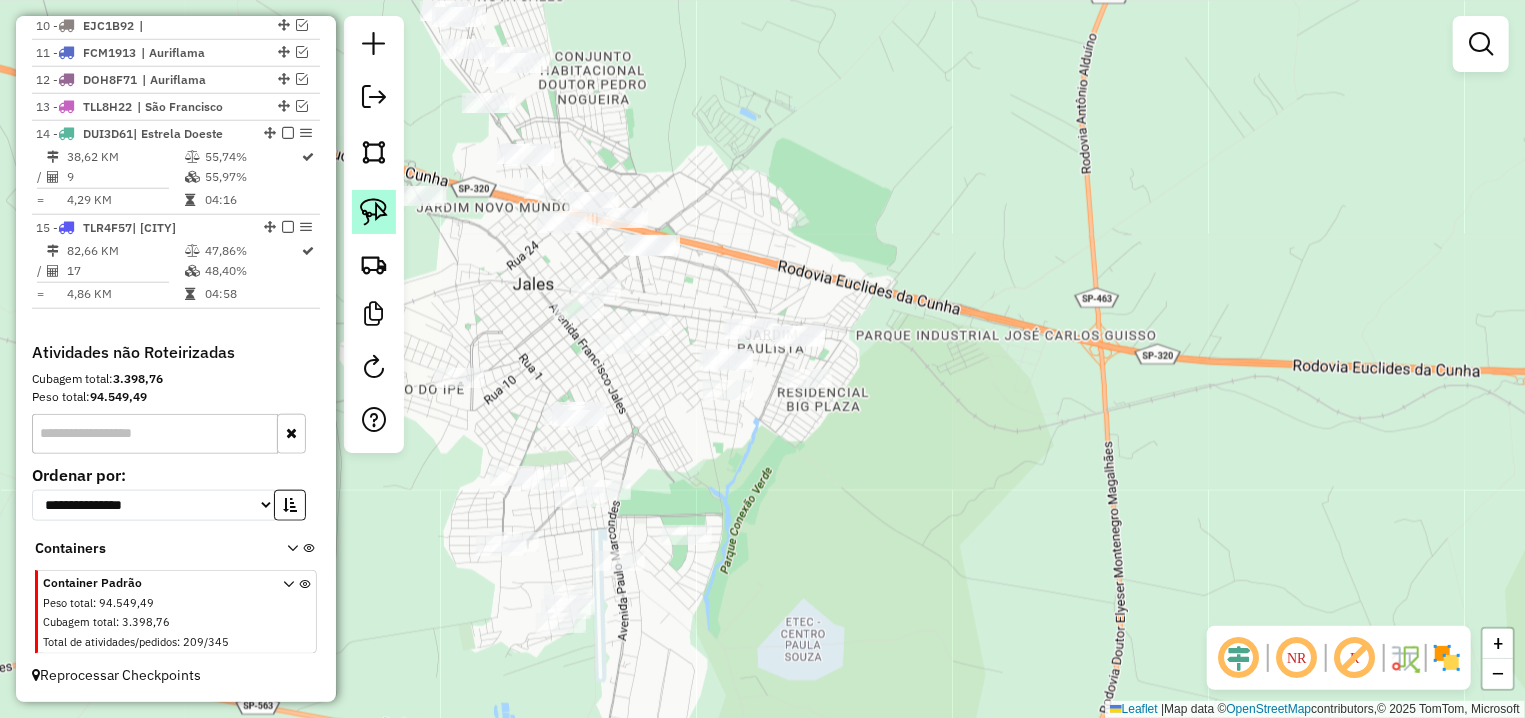 click 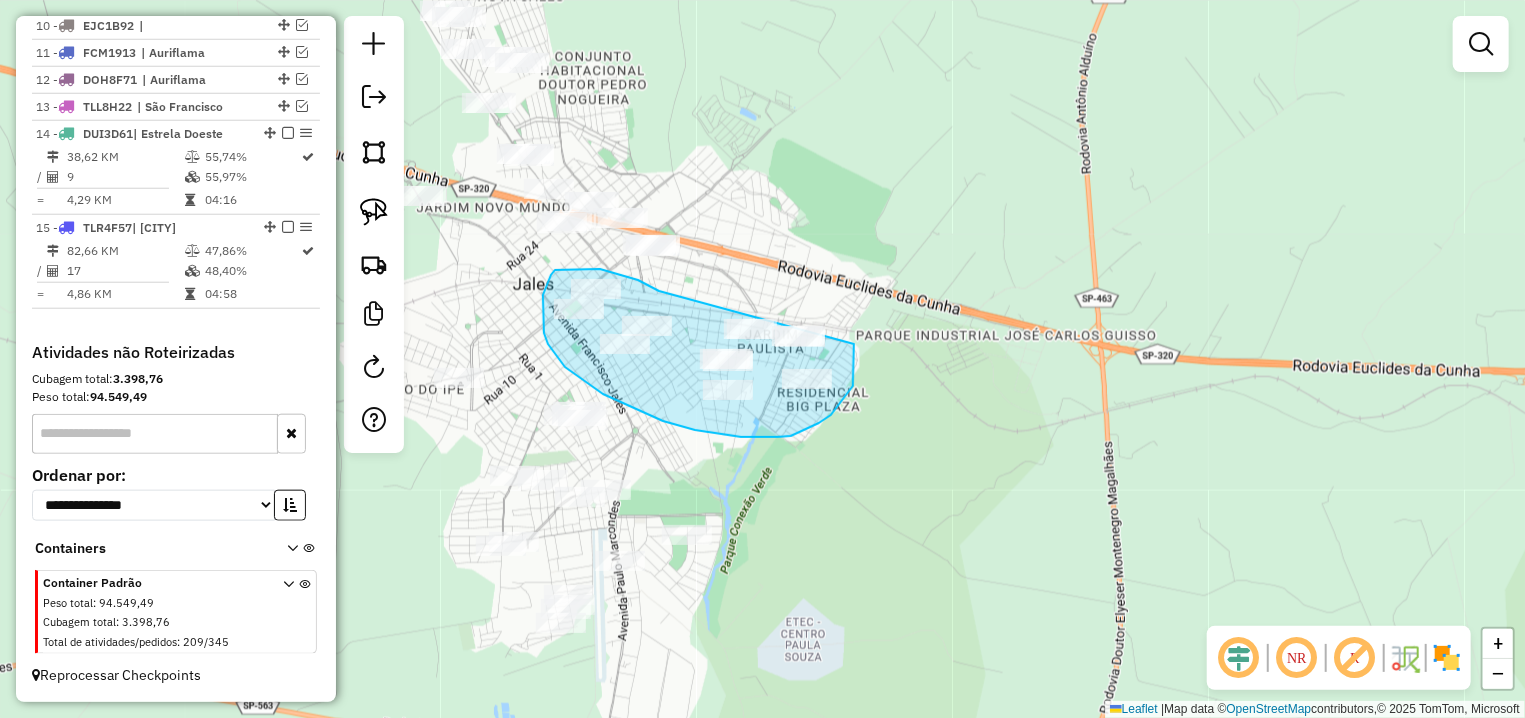 drag, startPoint x: 654, startPoint y: 288, endPoint x: 854, endPoint y: 343, distance: 207.42468 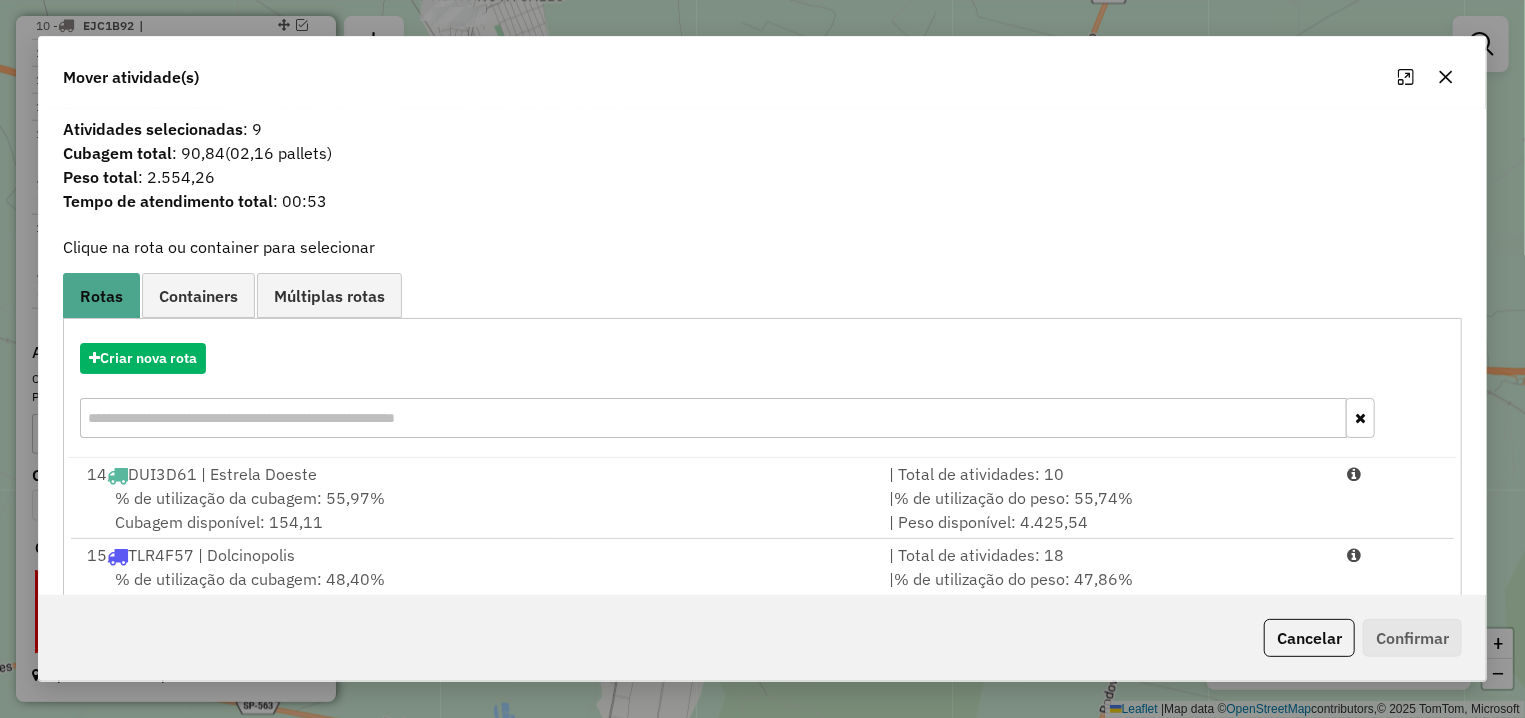 click on "% de utilização da cubagem: 55,97%" at bounding box center (250, 498) 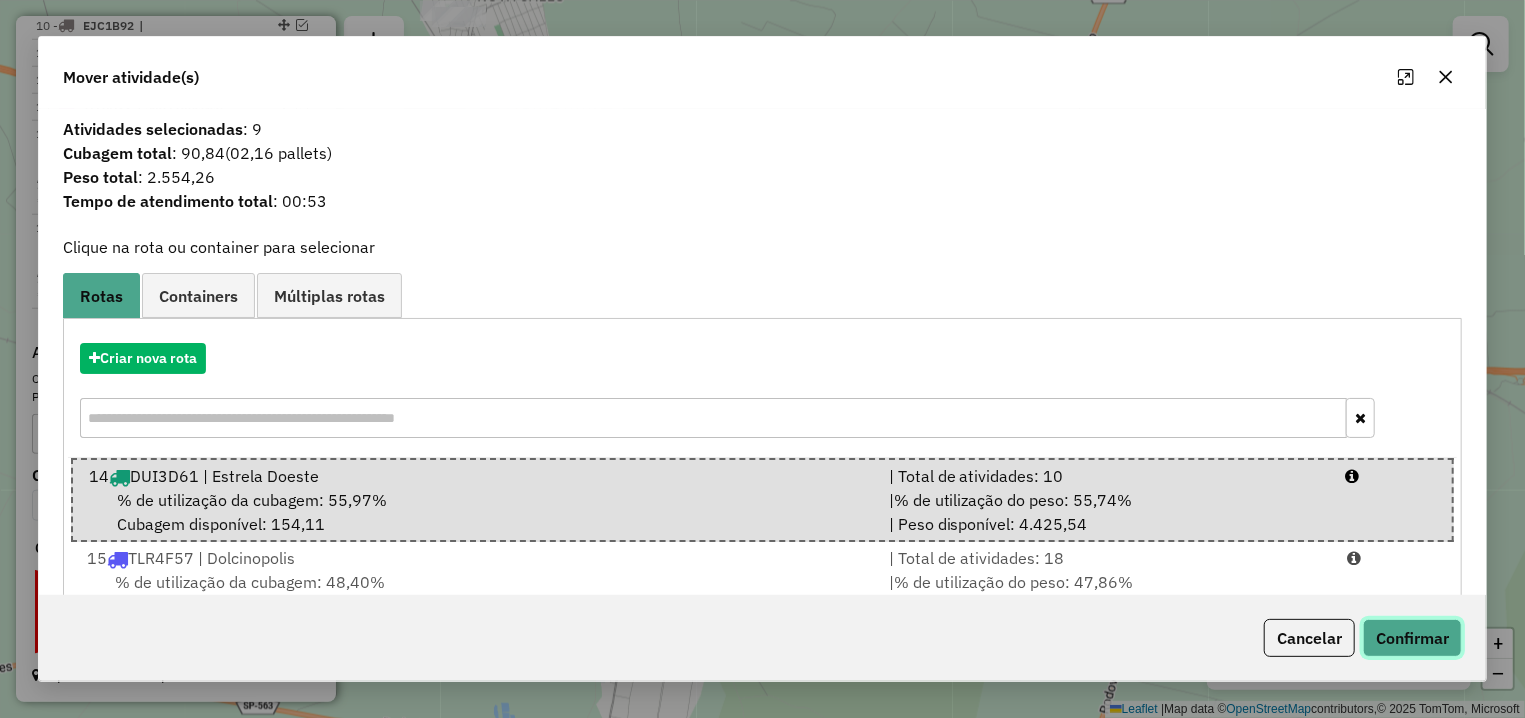 click on "Confirmar" 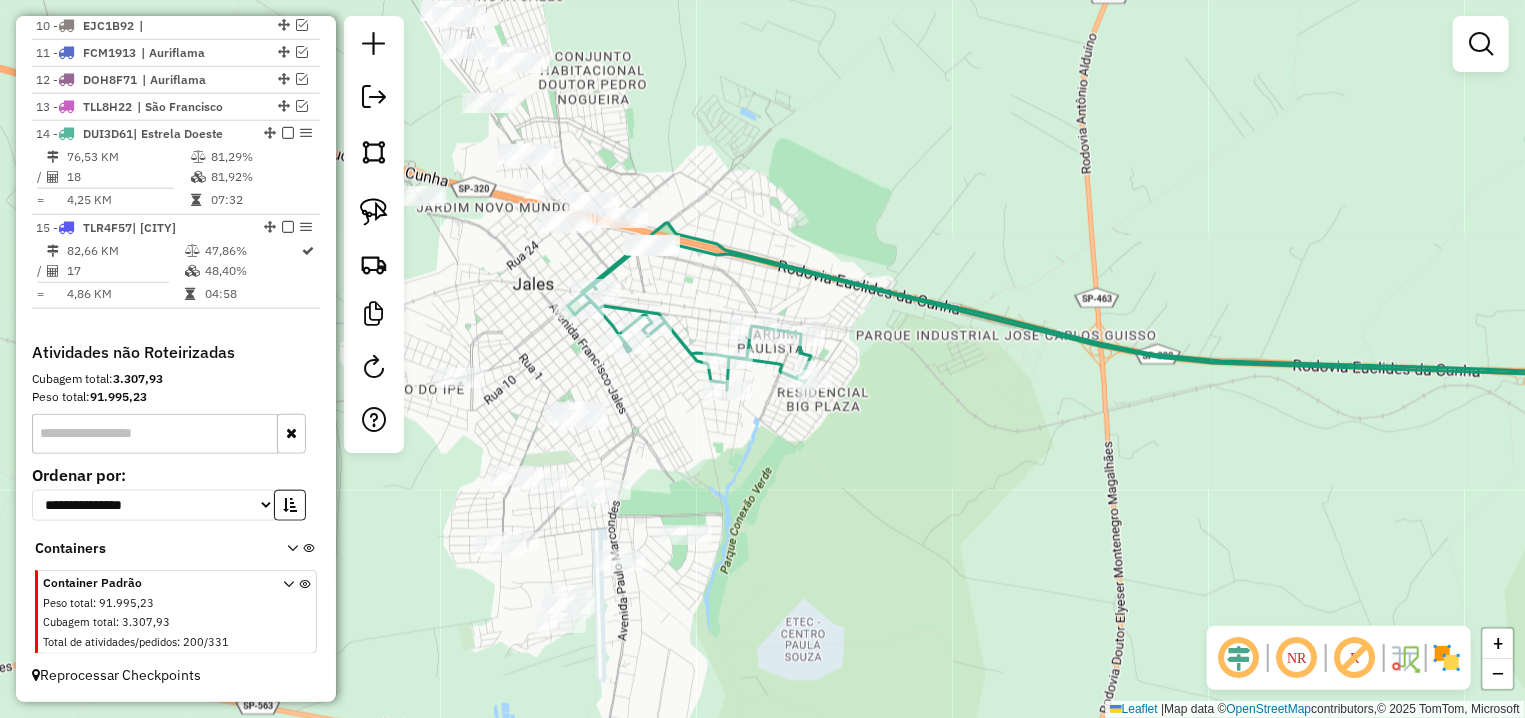 click 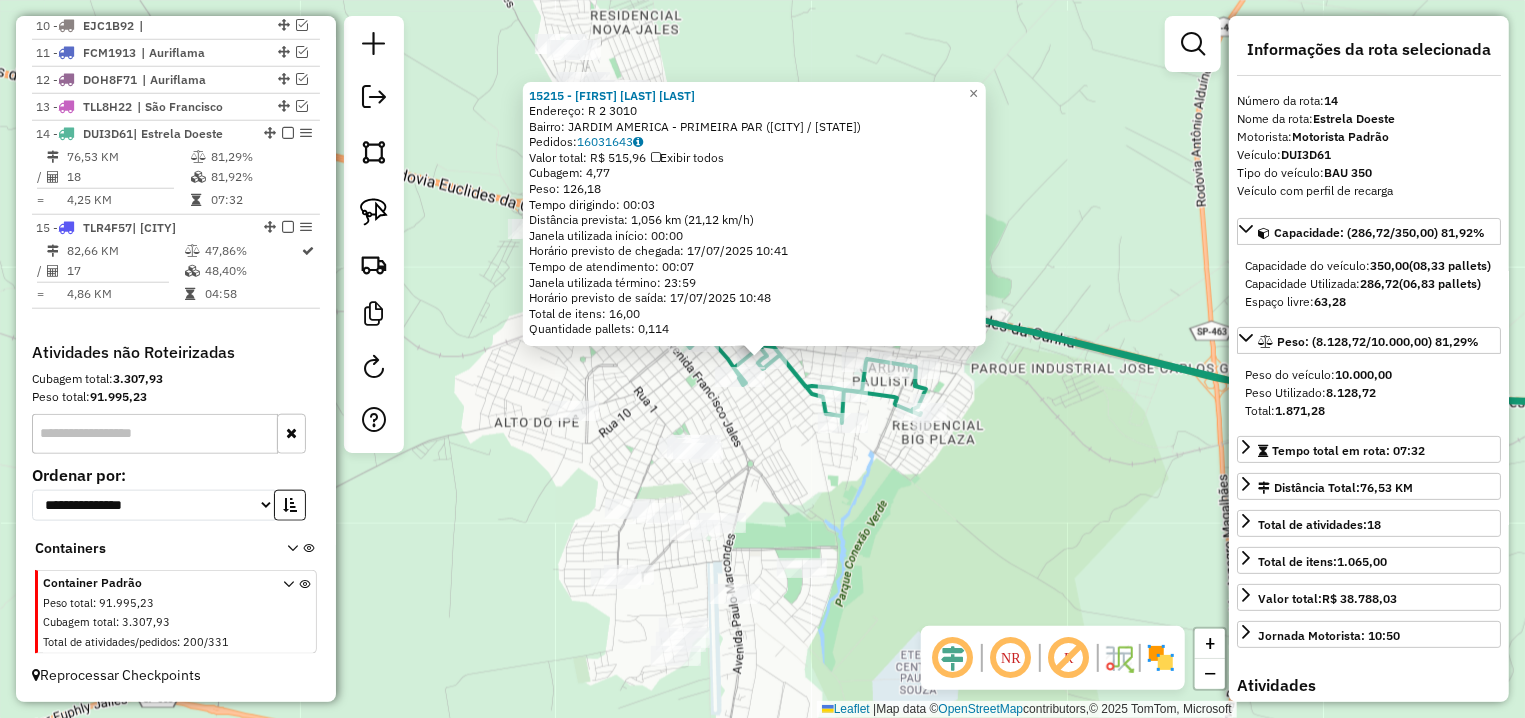 click on "15215 - BRUNA GONCALVES ATAN  Endereço: R   2                             3010   Bairro: JARDIM AMERICA - PRIMEIRA PAR (JALES / SP)   Pedidos:  16031643   Valor total: R$ 515,96   Exibir todos   Cubagem: 4,77  Peso: 126,18  Tempo dirigindo: 00:03   Distância prevista: 1,056 km (21,12 km/h)   Janela utilizada início: 00:00   Horário previsto de chegada: 17/07/2025 10:41   Tempo de atendimento: 00:07   Janela utilizada término: 23:59   Horário previsto de saída: 17/07/2025 10:48   Total de itens: 16,00   Quantidade pallets: 0,114  × Janela de atendimento Grade de atendimento Capacidade Transportadoras Veículos Cliente Pedidos  Rotas Selecione os dias de semana para filtrar as janelas de atendimento  Seg   Ter   Qua   Qui   Sex   Sáb   Dom  Informe o período da janela de atendimento: De: Até:  Filtrar exatamente a janela do cliente  Considerar janela de atendimento padrão  Selecione os dias de semana para filtrar as grades de atendimento  Seg   Ter   Qua   Qui   Sex   Sáb   Dom   Peso mínimo:  De:" 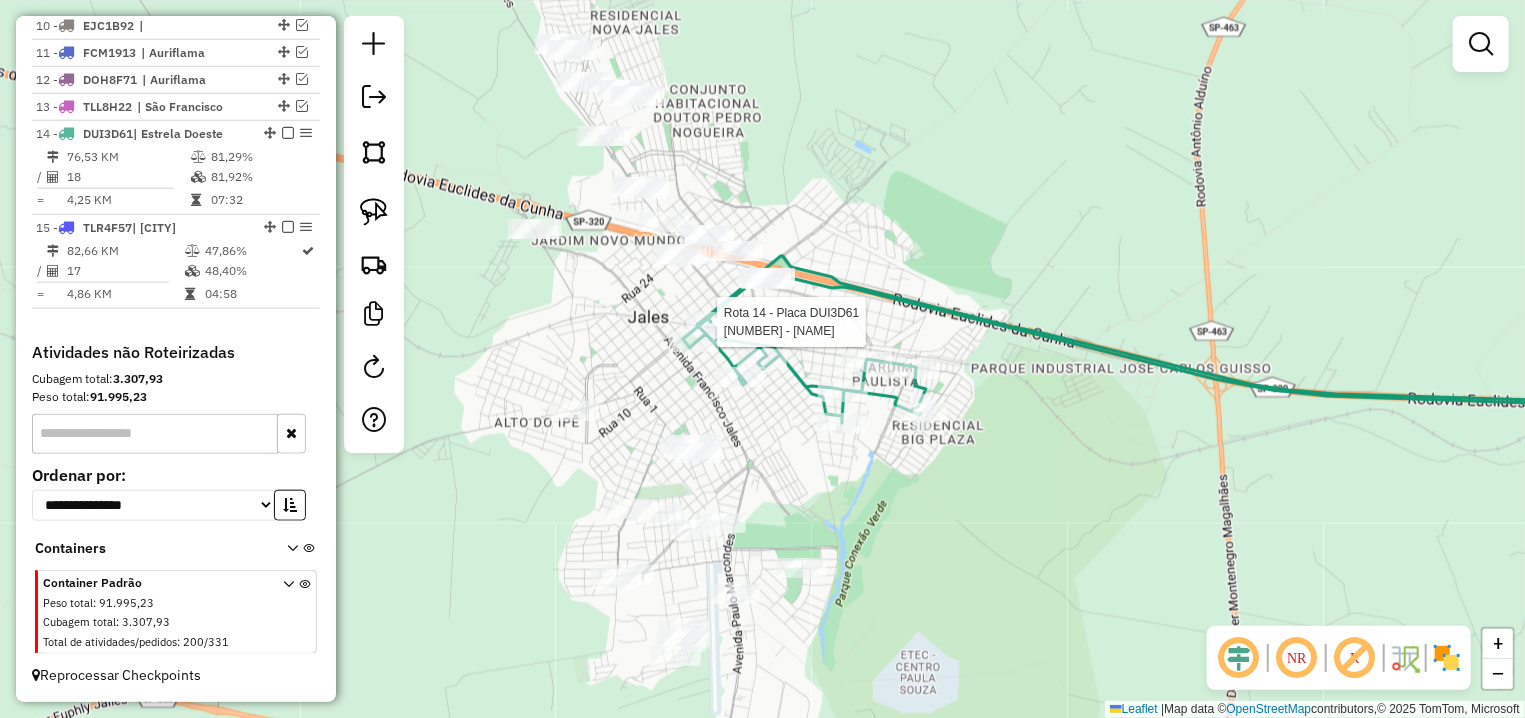 select on "**********" 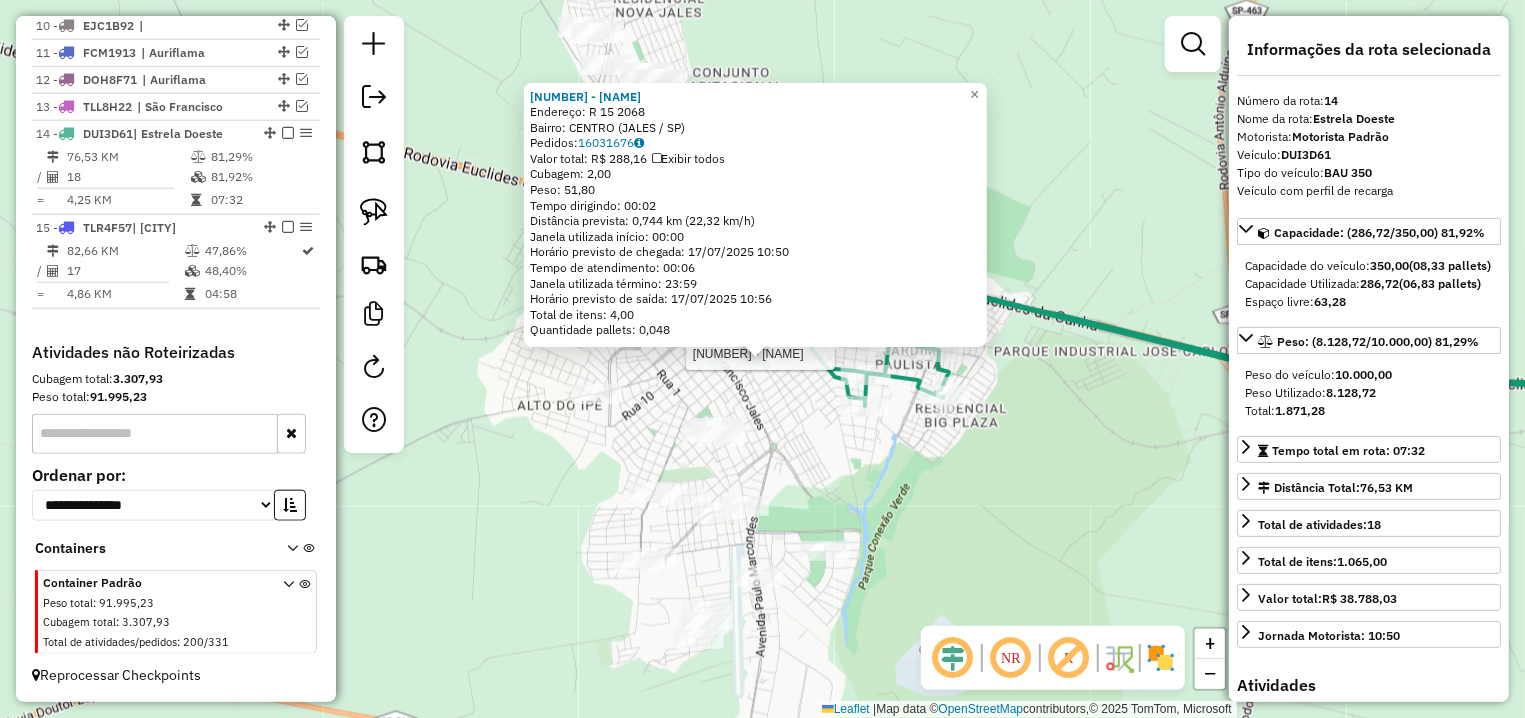 click on "13549 - PEDRO HENRIQUE LENAR  Endereço: R   15                            2068   Bairro: CENTRO (JALES / SP)   Pedidos:  16031676   Valor total: R$ 288,16   Exibir todos   Cubagem: 2,00  Peso: 51,80  Tempo dirigindo: 00:02   Distância prevista: 0,744 km (22,32 km/h)   Janela utilizada início: 00:00   Horário previsto de chegada: 17/07/2025 10:50   Tempo de atendimento: 00:06   Janela utilizada término: 23:59   Horário previsto de saída: 17/07/2025 10:56   Total de itens: 4,00   Quantidade pallets: 0,048" 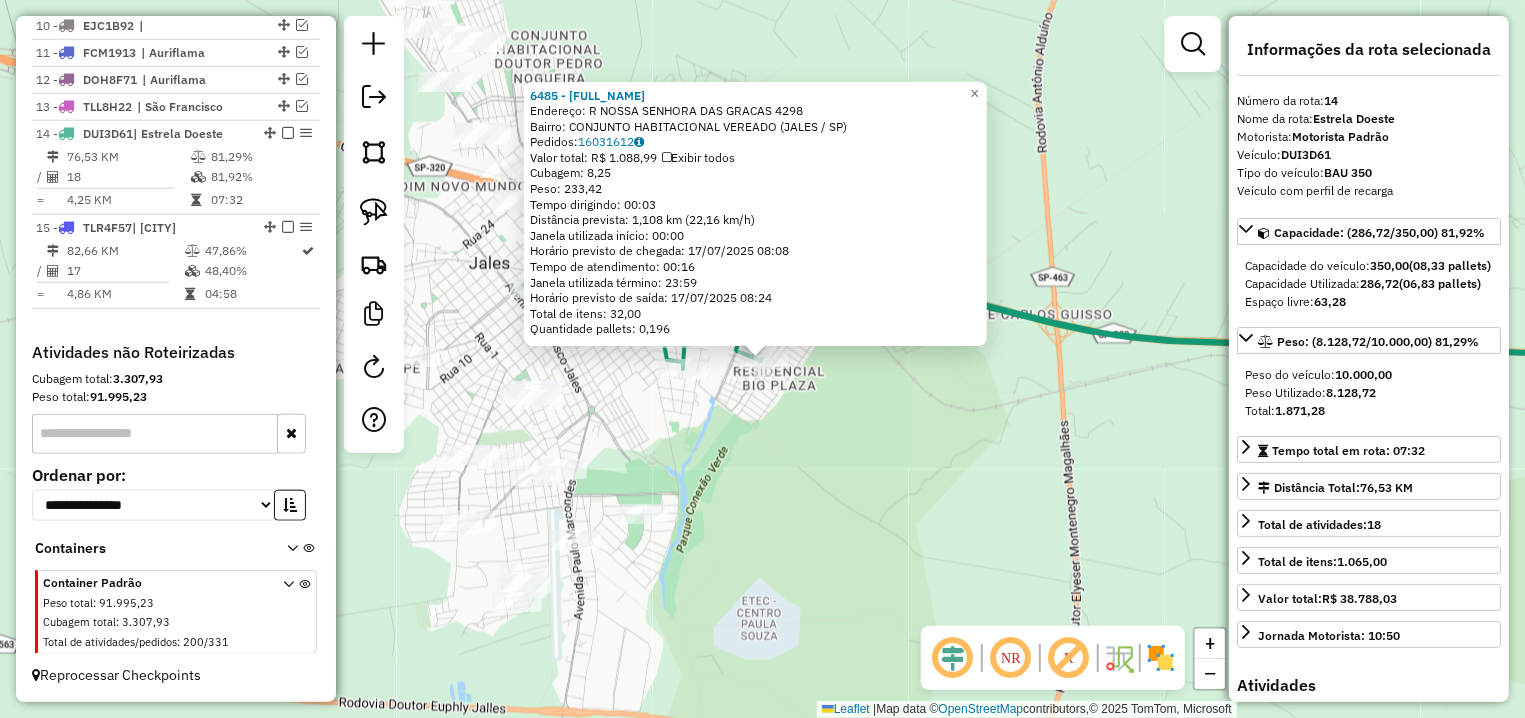 click on "6485 - ODETE MARQUES DOS RE  Endereço: R   NOSSA SENHORA DAS GRACAS      4298   Bairro: CONJUNTO HABITACIONAL VEREADO (JALES / SP)   Pedidos:  16031612   Valor total: R$ 1.088,99   Exibir todos   Cubagem: 8,25  Peso: 233,42  Tempo dirigindo: 00:03   Distância prevista: 1,108 km (22,16 km/h)   Janela utilizada início: 00:00   Horário previsto de chegada: 17/07/2025 08:08   Tempo de atendimento: 00:16   Janela utilizada término: 23:59   Horário previsto de saída: 17/07/2025 08:24   Total de itens: 32,00   Quantidade pallets: 0,196  × Janela de atendimento Grade de atendimento Capacidade Transportadoras Veículos Cliente Pedidos  Rotas Selecione os dias de semana para filtrar as janelas de atendimento  Seg   Ter   Qua   Qui   Sex   Sáb   Dom  Informe o período da janela de atendimento: De: Até:  Filtrar exatamente a janela do cliente  Considerar janela de atendimento padrão  Selecione os dias de semana para filtrar as grades de atendimento  Seg   Ter   Qua   Qui   Sex   Sáb   Dom   Peso mínimo:  +" 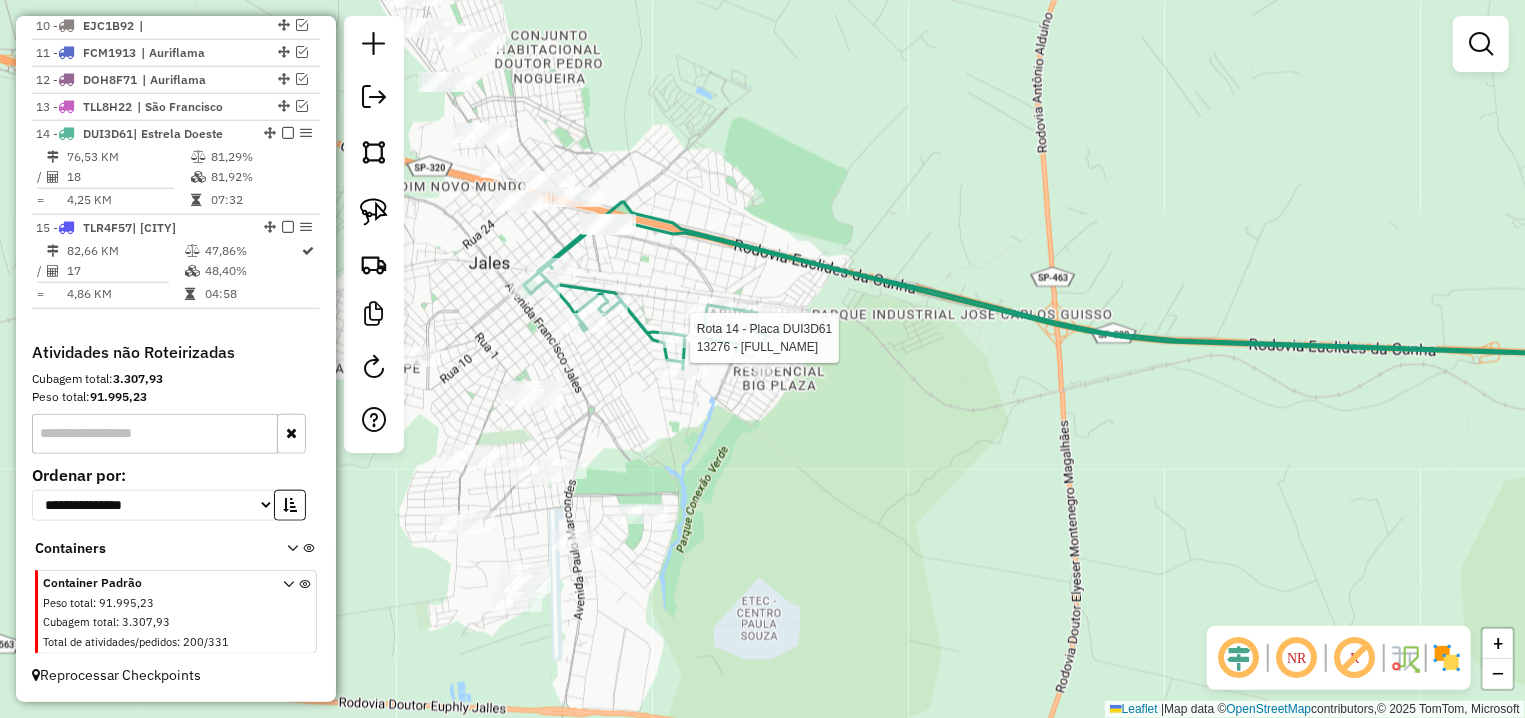 select on "**********" 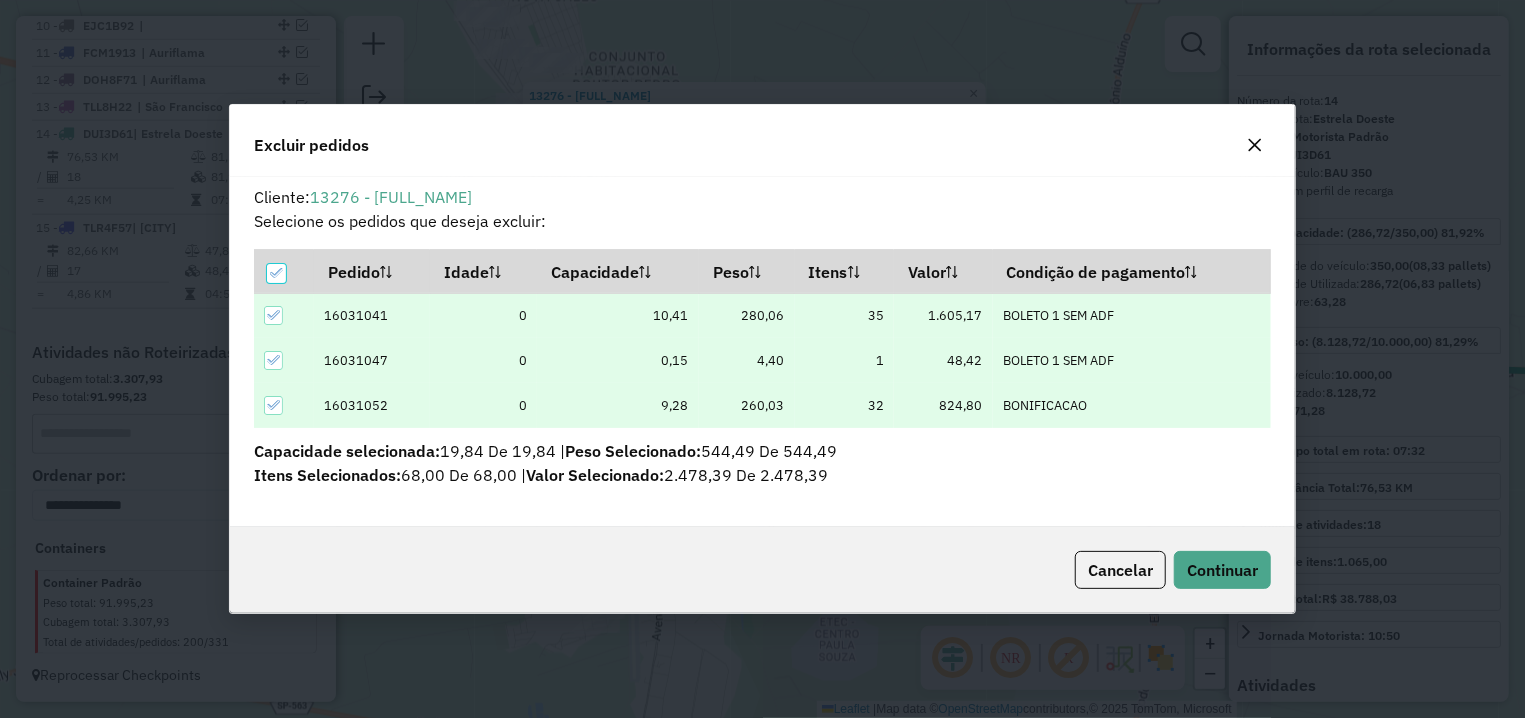 scroll, scrollTop: 11, scrollLeft: 6, axis: both 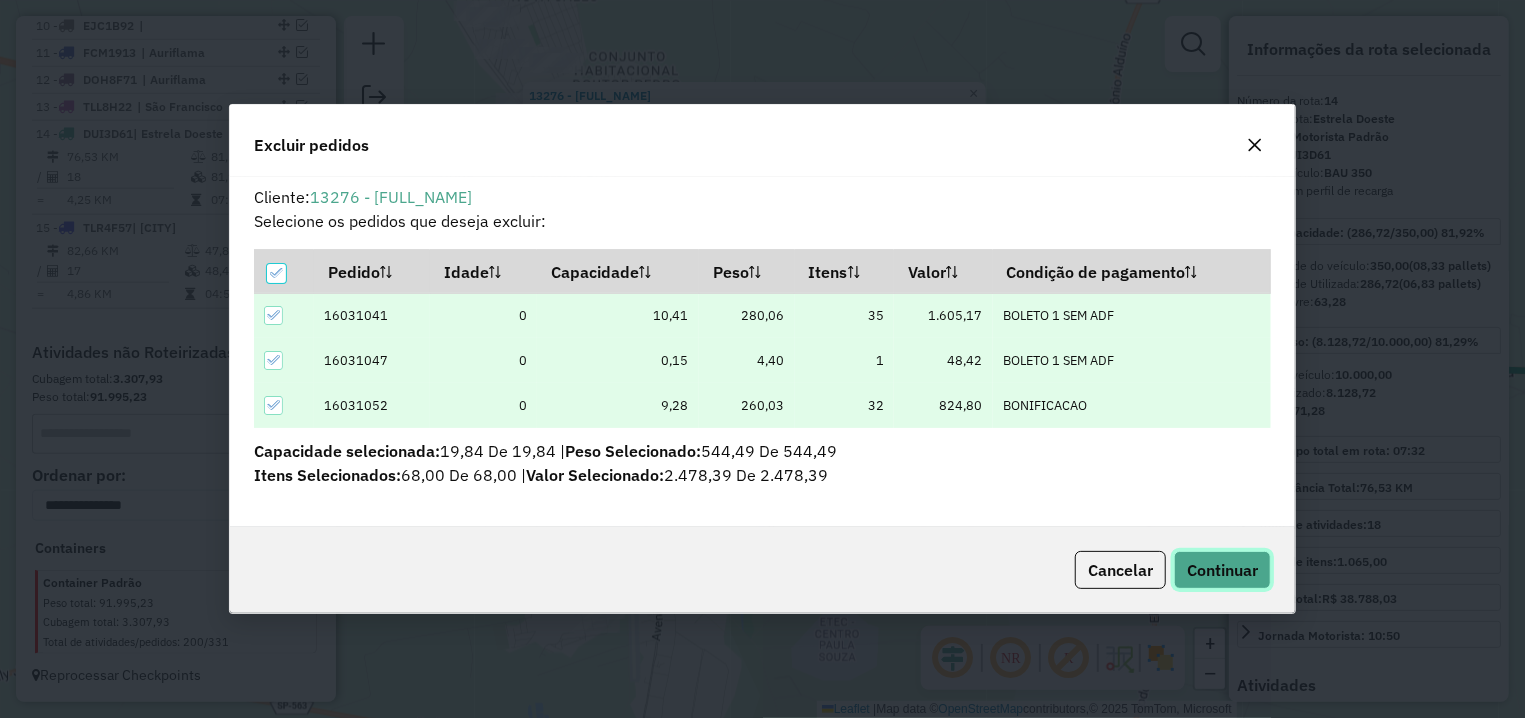 click on "Continuar" 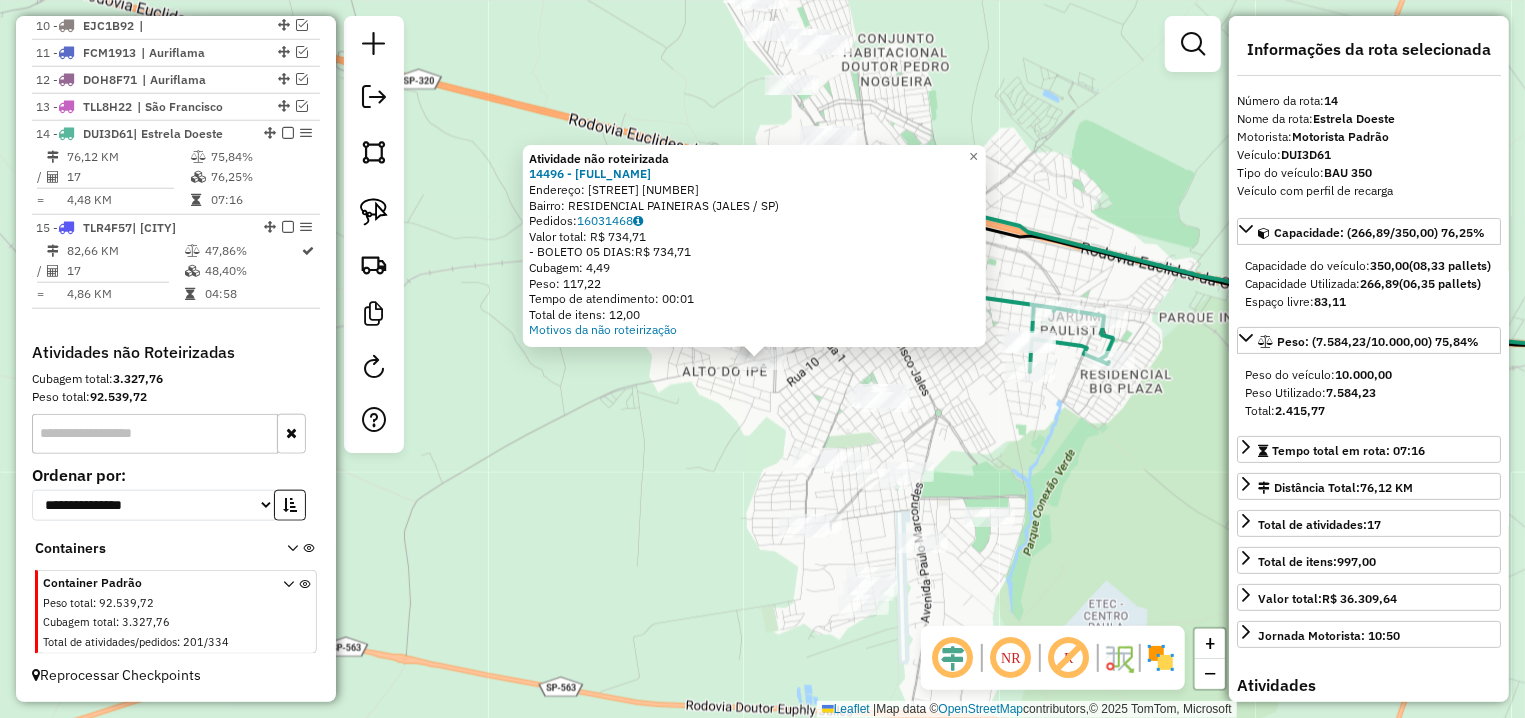 click on "Atividade não roteirizada 14496 - NAGILA DUTRA OLMOS  Endereço: R   SILVIA CRISTINA DE CASTRO LUIS2196   Bairro: RESIDENCIAL PAINEIRAS (JALES / SP)   Pedidos:  16031468   Valor total: R$ 734,71   - BOLETO 05 DIAS:  R$ 734,71   Cubagem: 4,49   Peso: 117,22   Tempo de atendimento: 00:01   Total de itens: 12,00  Motivos da não roteirização × Janela de atendimento Grade de atendimento Capacidade Transportadoras Veículos Cliente Pedidos  Rotas Selecione os dias de semana para filtrar as janelas de atendimento  Seg   Ter   Qua   Qui   Sex   Sáb   Dom  Informe o período da janela de atendimento: De: Até:  Filtrar exatamente a janela do cliente  Considerar janela de atendimento padrão  Selecione os dias de semana para filtrar as grades de atendimento  Seg   Ter   Qua   Qui   Sex   Sáb   Dom   Considerar clientes sem dia de atendimento cadastrado  Clientes fora do dia de atendimento selecionado Filtrar as atividades entre os valores definidos abaixo:  Peso mínimo:   Peso máximo:   Cubagem mínima:   De:" 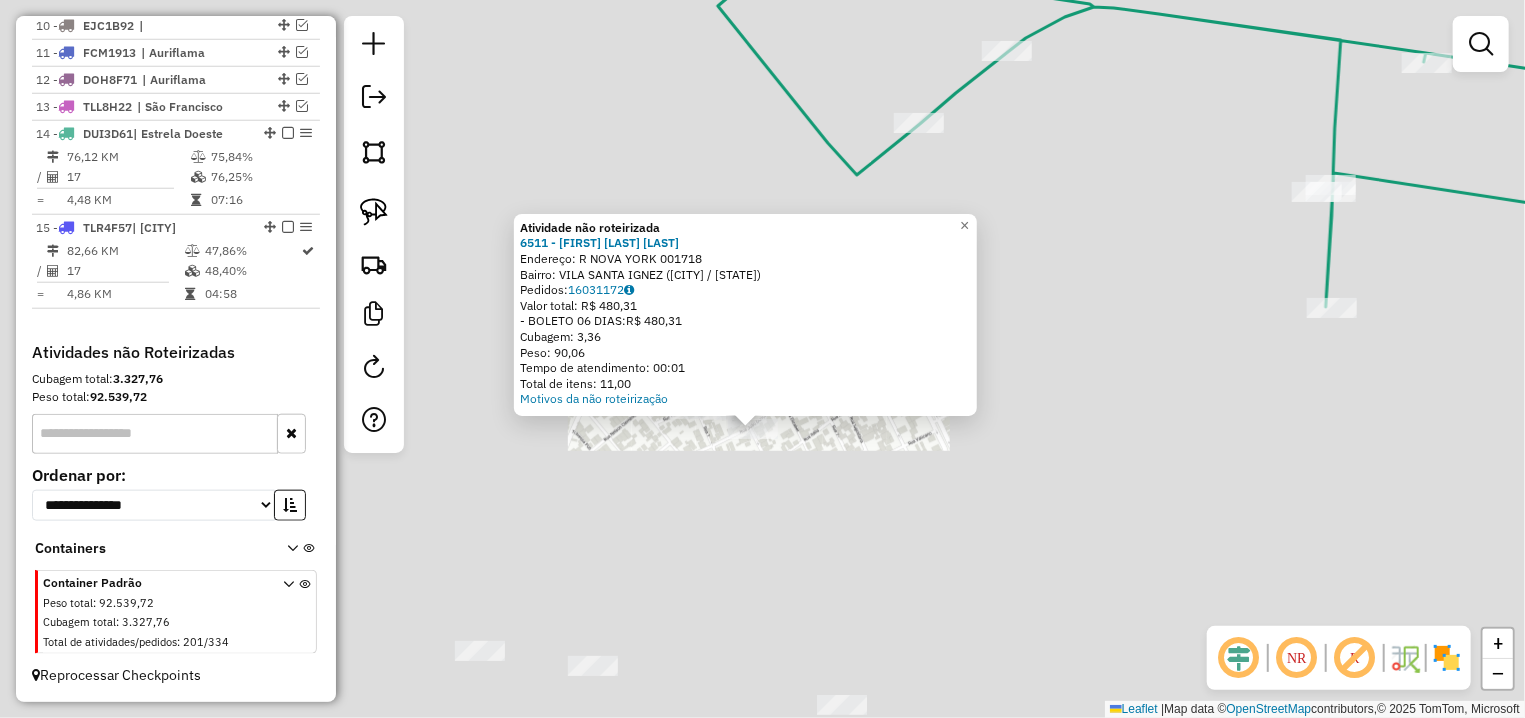 click on "Atividade não roteirizada 6511 - LUIZ ANTONIO FIM e C  Endereço: R   NOVA YORK                     001718   Bairro: VILA SANTA IGNEZ (JALES / SP)   Pedidos:  16031172   Valor total: R$ 480,31   - BOLETO 06 DIAS:  R$ 480,31   Cubagem: 3,36   Peso: 90,06   Tempo de atendimento: 00:01   Total de itens: 11,00  Motivos da não roteirização × Janela de atendimento Grade de atendimento Capacidade Transportadoras Veículos Cliente Pedidos  Rotas Selecione os dias de semana para filtrar as janelas de atendimento  Seg   Ter   Qua   Qui   Sex   Sáb   Dom  Informe o período da janela de atendimento: De: Até:  Filtrar exatamente a janela do cliente  Considerar janela de atendimento padrão  Selecione os dias de semana para filtrar as grades de atendimento  Seg   Ter   Qua   Qui   Sex   Sáb   Dom   Considerar clientes sem dia de atendimento cadastrado  Clientes fora do dia de atendimento selecionado Filtrar as atividades entre os valores definidos abaixo:  Peso mínimo:   Peso máximo:   Cubagem mínima:   De:  +" 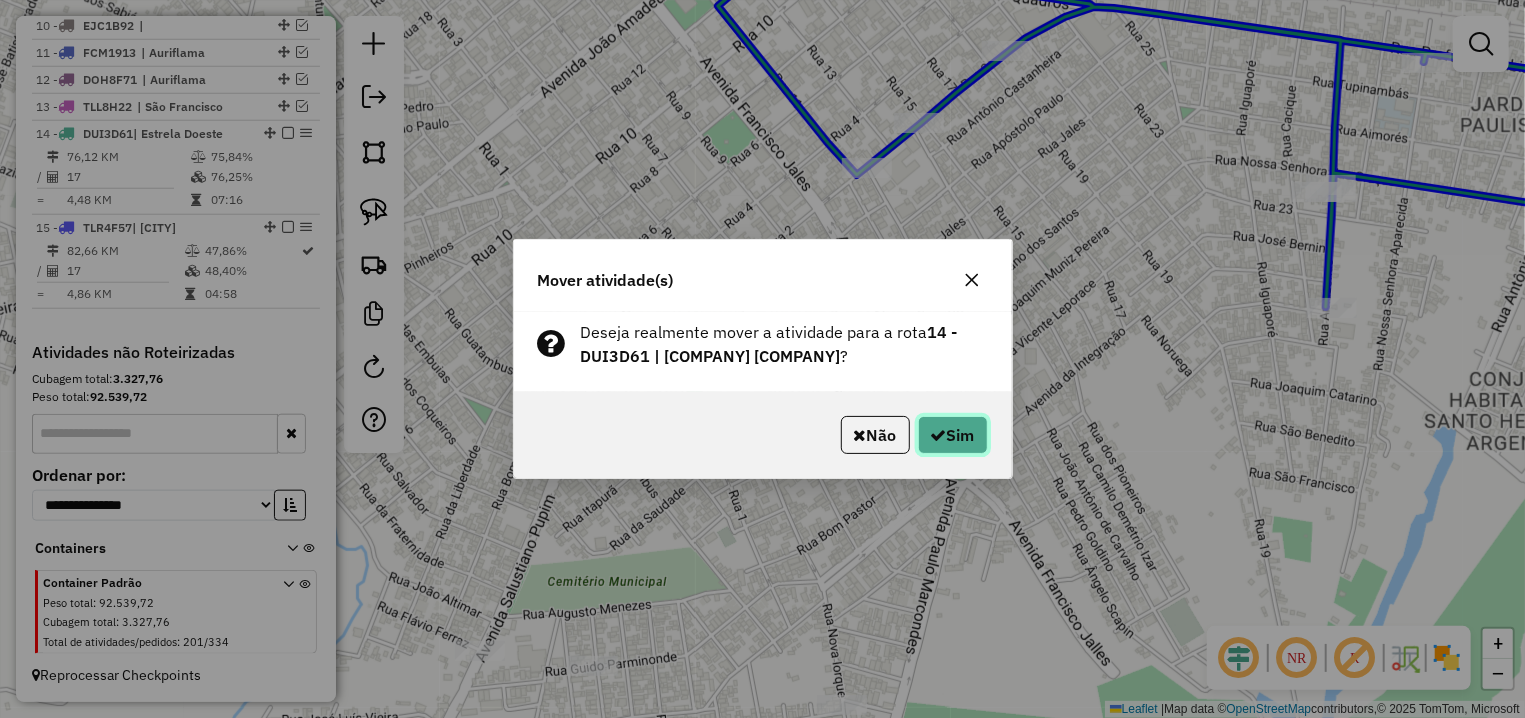 click on "Sim" 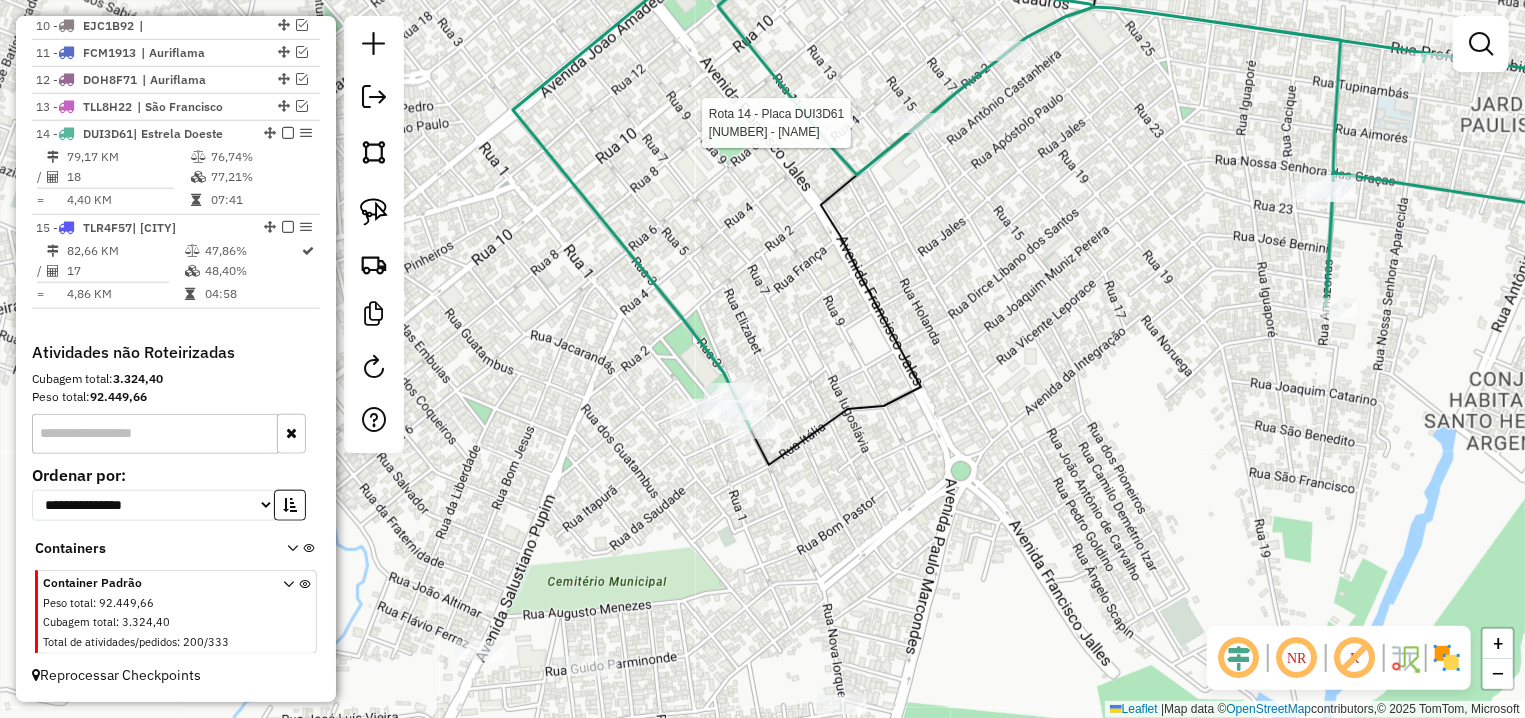 select on "**********" 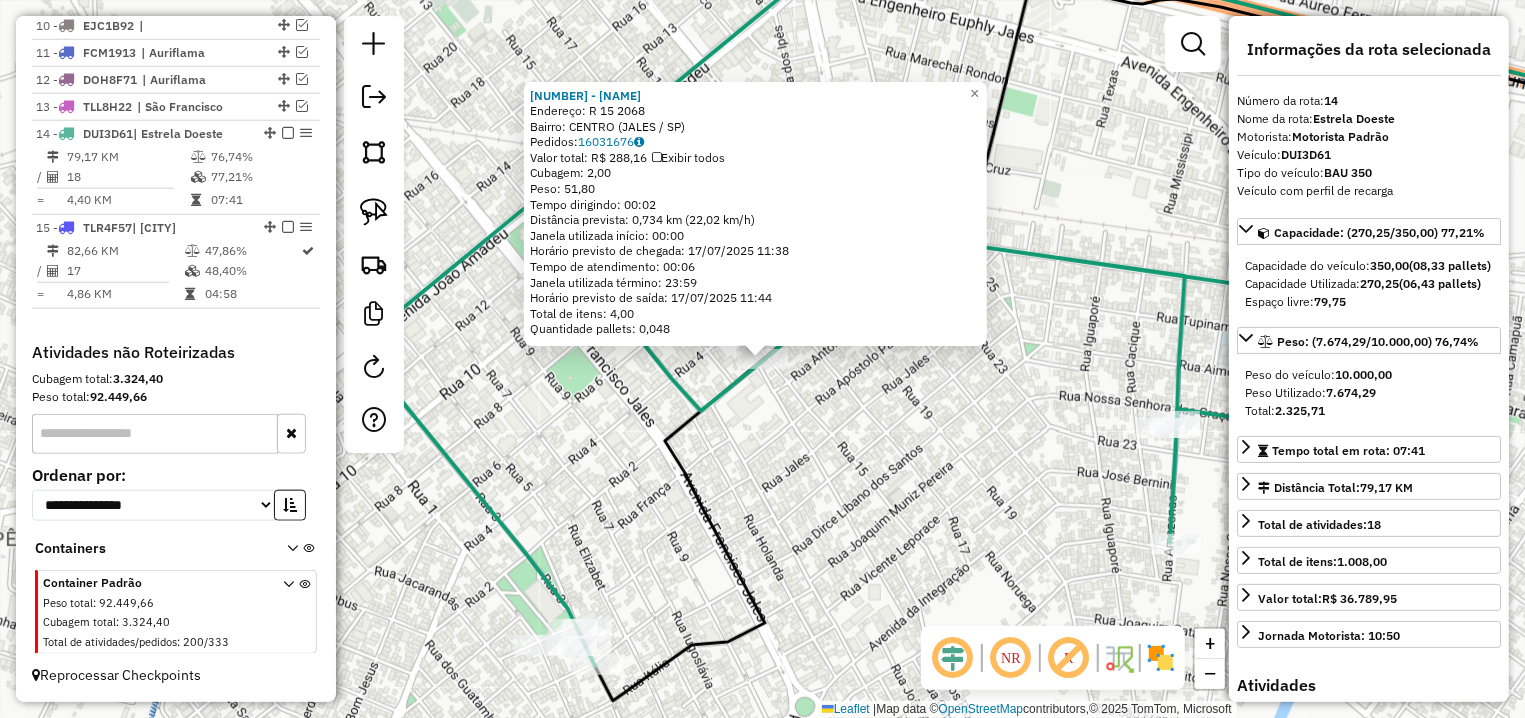 click on "13549 - PEDRO HENRIQUE LENAR  Endereço: R   15                            2068   Bairro: CENTRO (JALES / SP)   Pedidos:  16031676   Valor total: R$ 288,16   Exibir todos   Cubagem: 2,00  Peso: 51,80  Tempo dirigindo: 00:02   Distância prevista: 0,734 km (22,02 km/h)   Janela utilizada início: 00:00   Horário previsto de chegada: 17/07/2025 11:38   Tempo de atendimento: 00:06   Janela utilizada término: 23:59   Horário previsto de saída: 17/07/2025 11:44   Total de itens: 4,00   Quantidade pallets: 0,048  × Janela de atendimento Grade de atendimento Capacidade Transportadoras Veículos Cliente Pedidos  Rotas Selecione os dias de semana para filtrar as janelas de atendimento  Seg   Ter   Qua   Qui   Sex   Sáb   Dom  Informe o período da janela de atendimento: De: Até:  Filtrar exatamente a janela do cliente  Considerar janela de atendimento padrão  Selecione os dias de semana para filtrar as grades de atendimento  Seg   Ter   Qua   Qui   Sex   Sáb   Dom   Peso mínimo:   Peso máximo:   De:   De:" 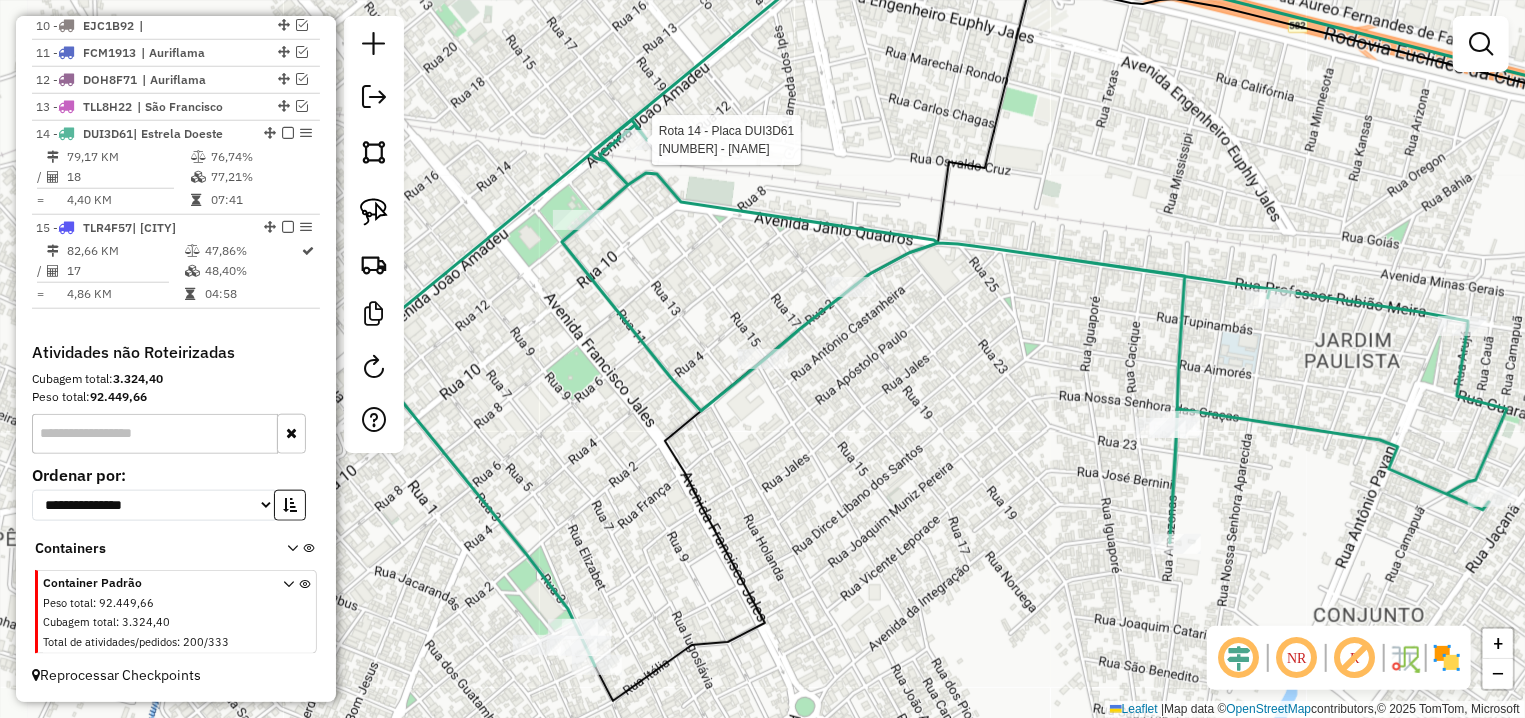 select on "**********" 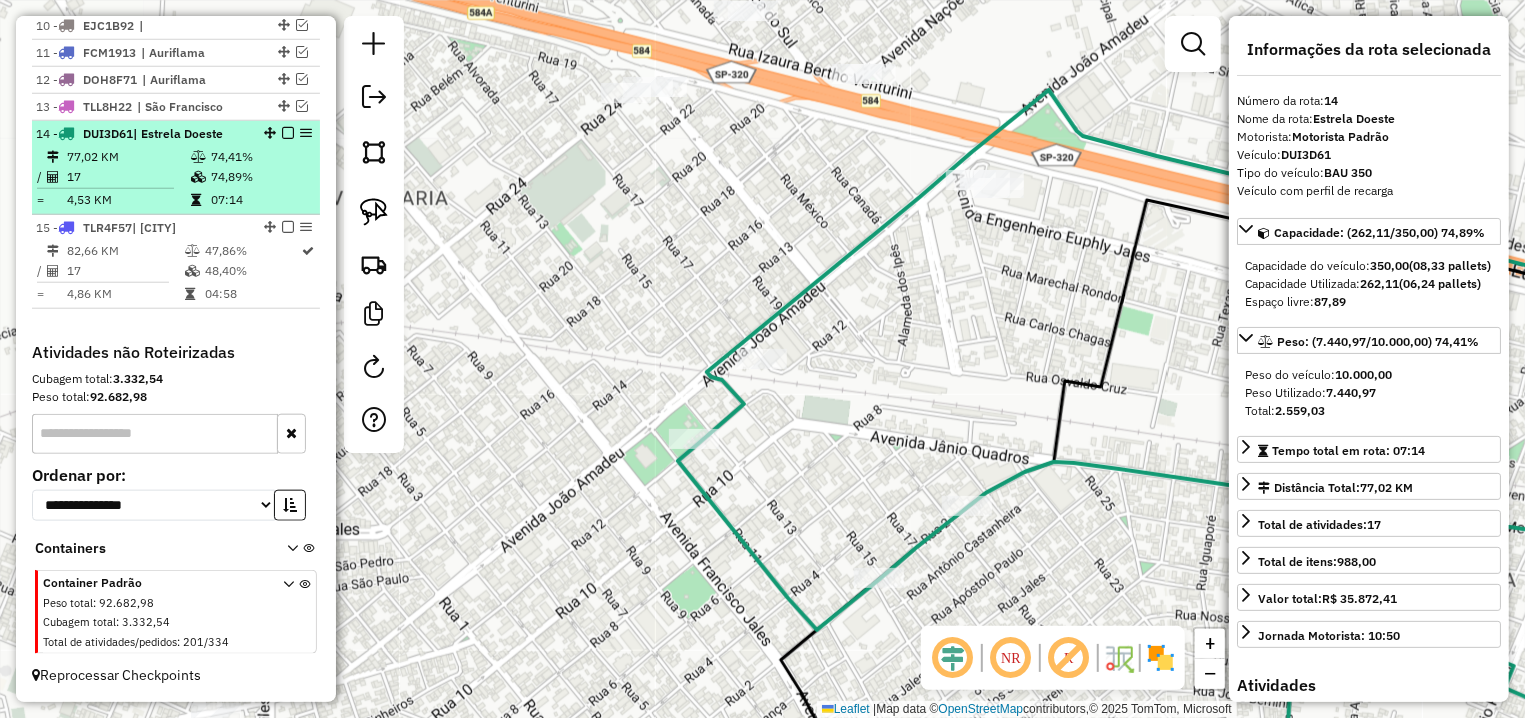 click at bounding box center [288, 133] 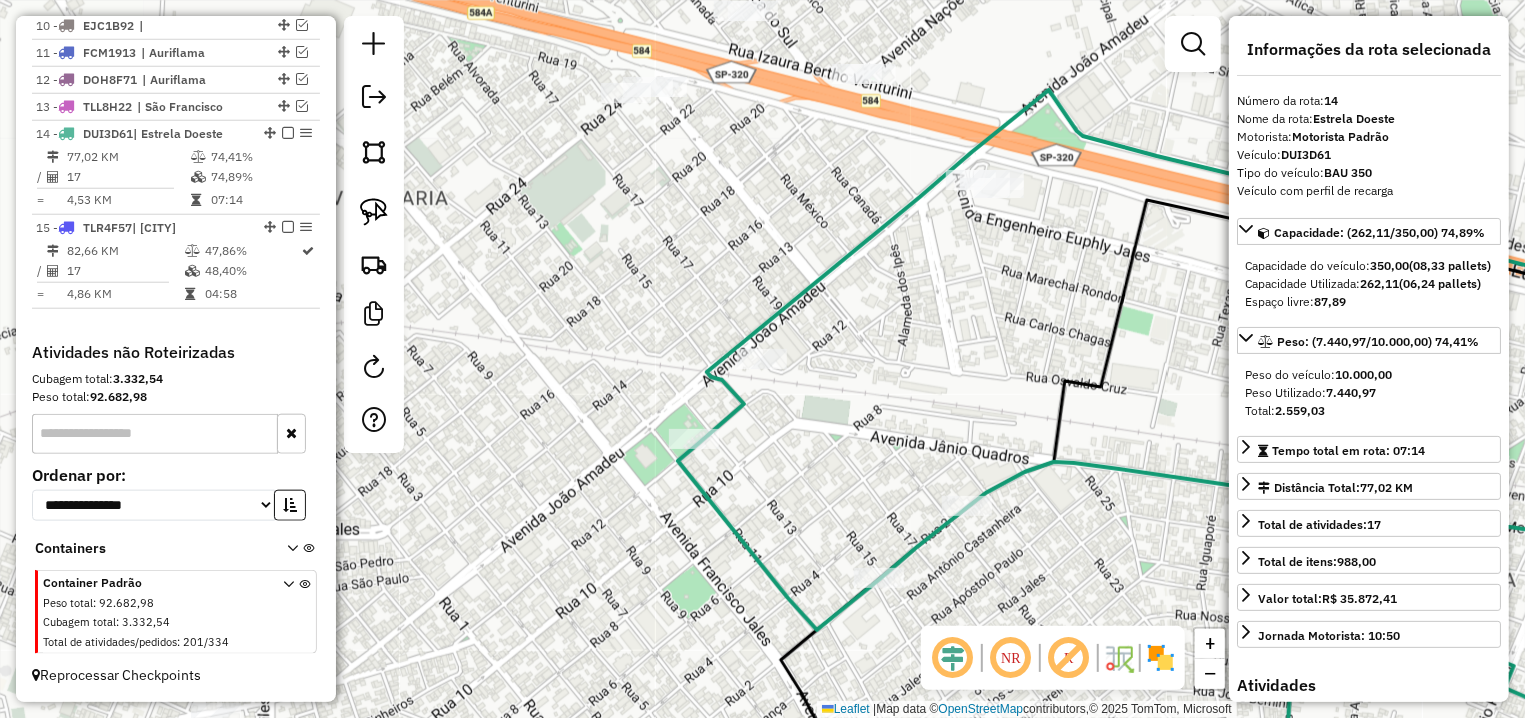 scroll, scrollTop: 930, scrollLeft: 0, axis: vertical 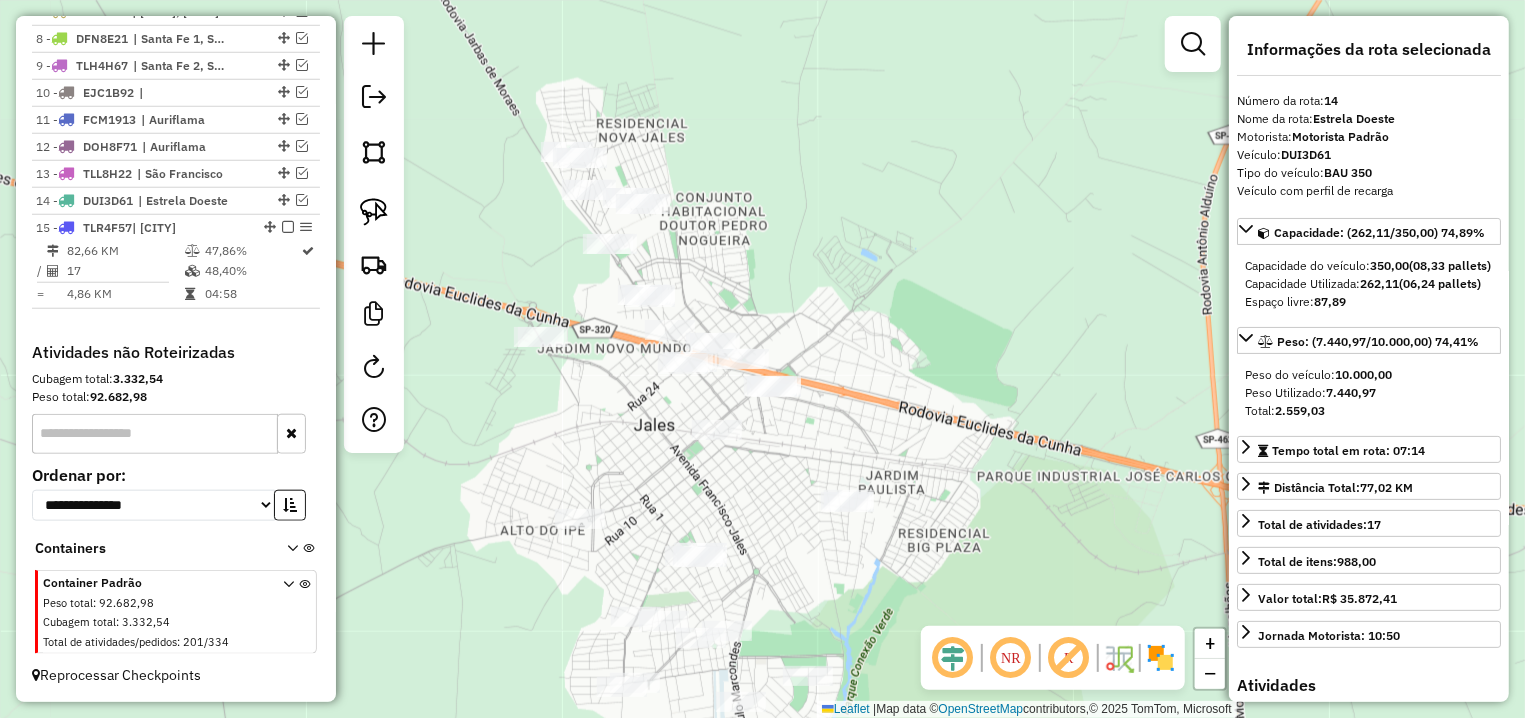 drag, startPoint x: 648, startPoint y: 335, endPoint x: 661, endPoint y: 457, distance: 122.69067 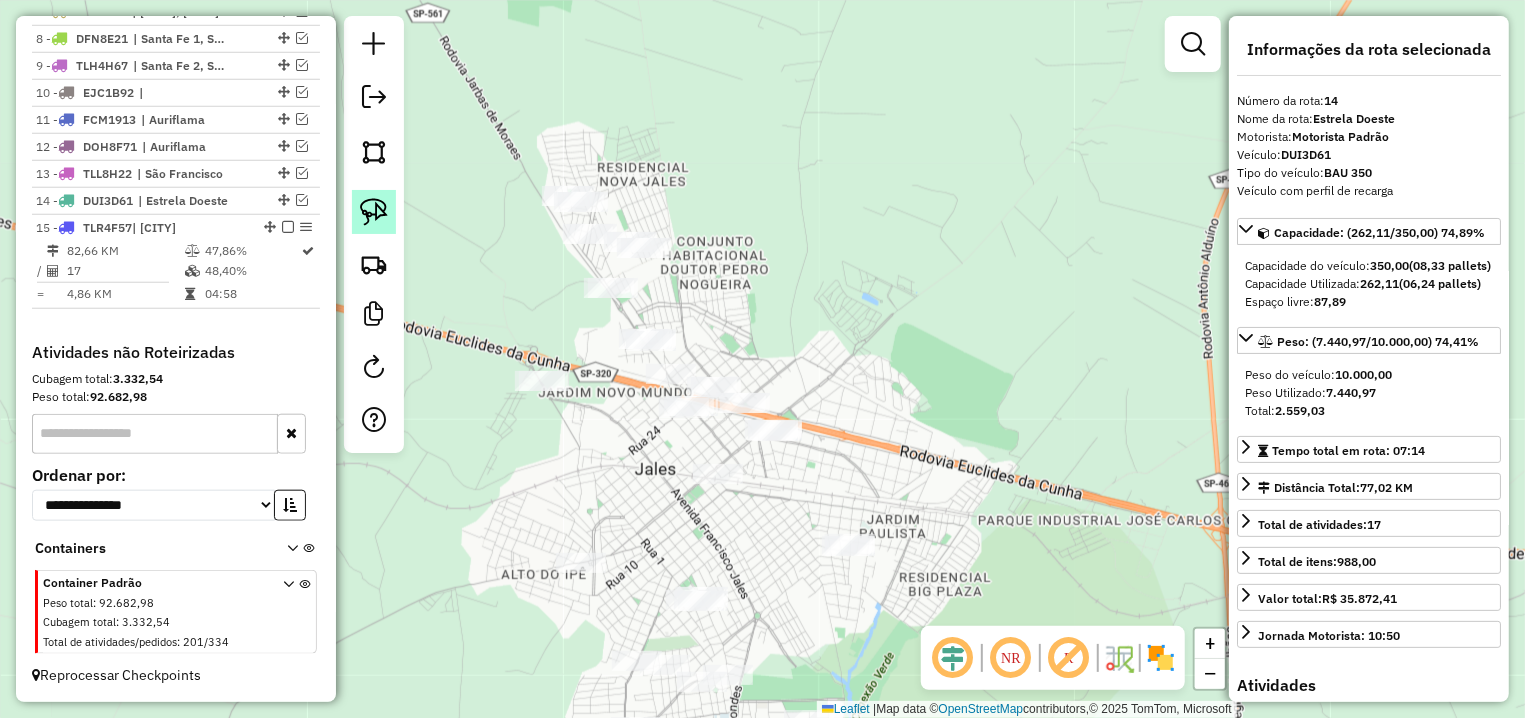 click 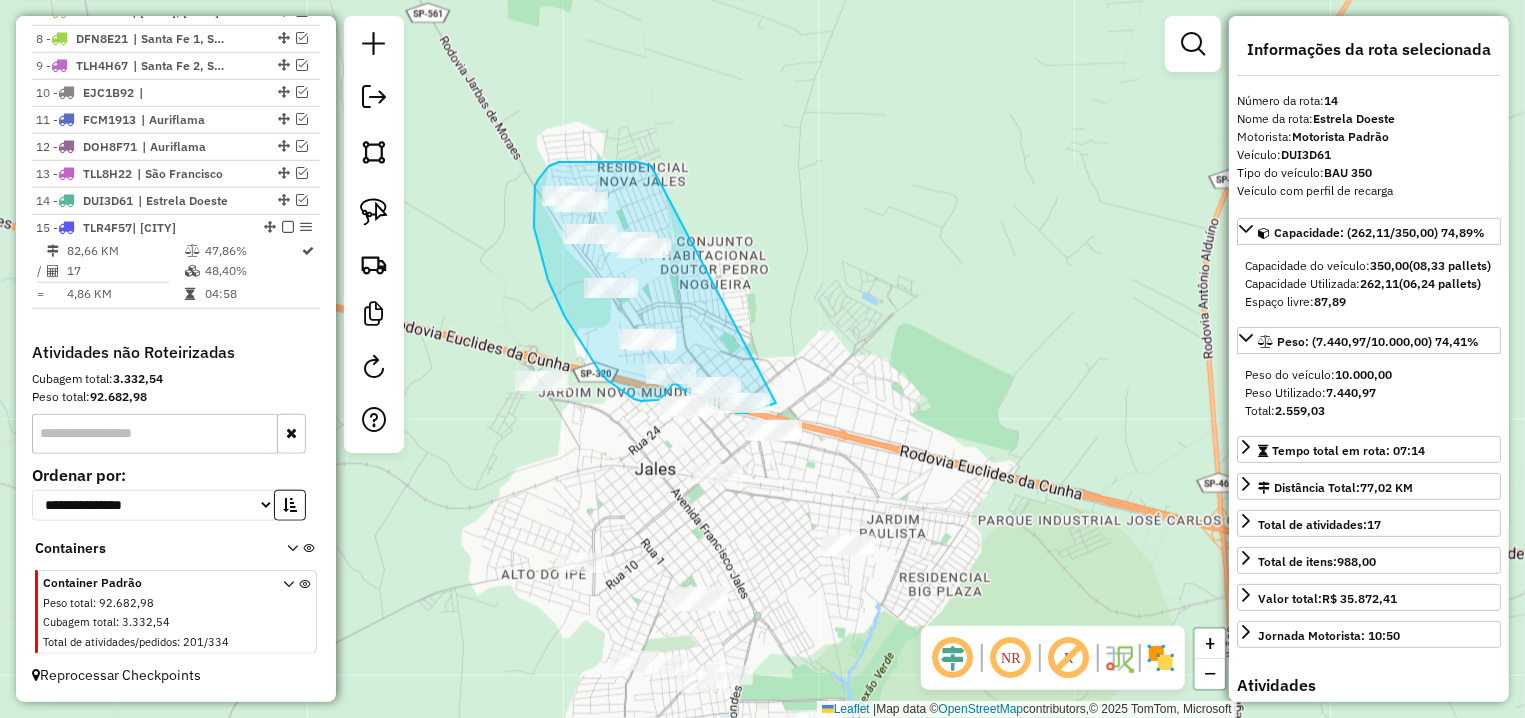 drag, startPoint x: 653, startPoint y: 169, endPoint x: 776, endPoint y: 403, distance: 264.35773 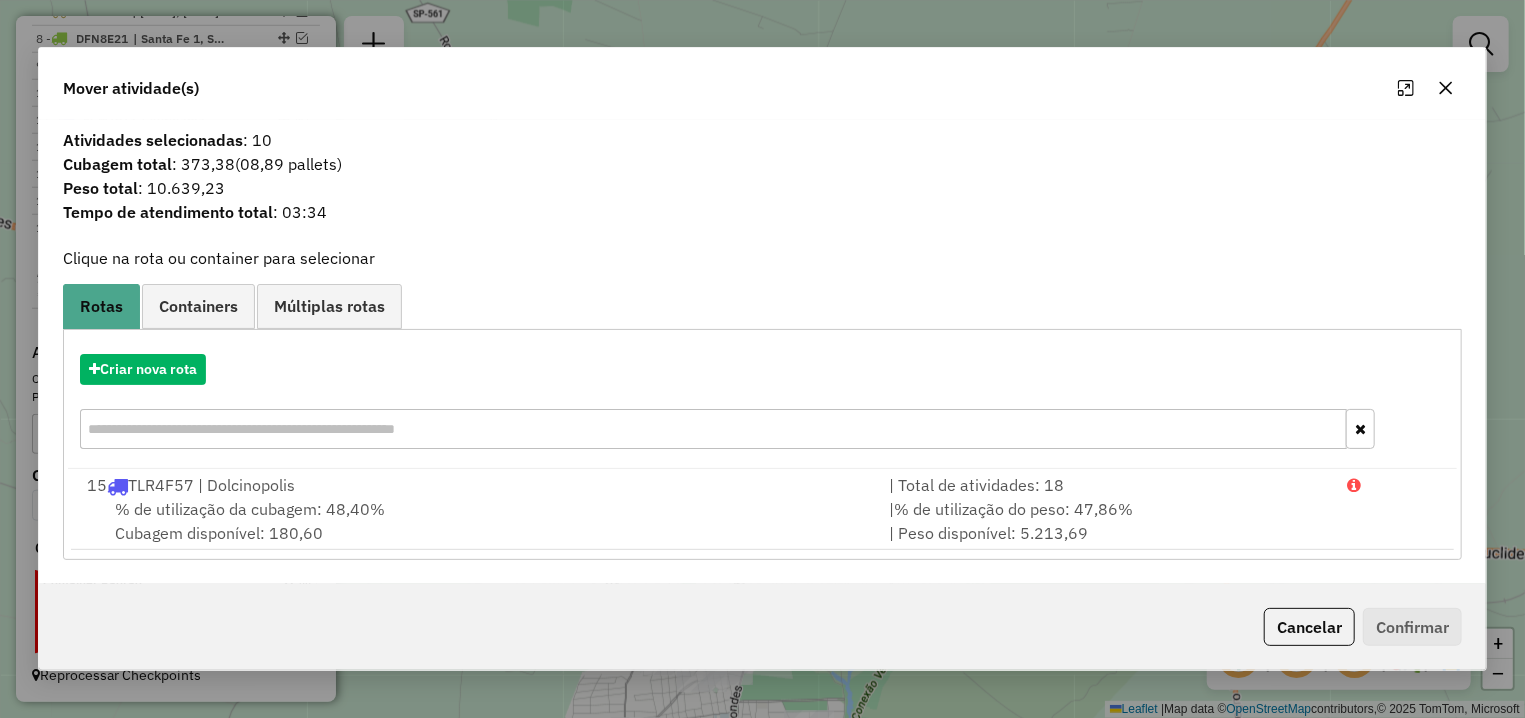 click on "% de utilização da cubagem: 48,40%" at bounding box center (250, 509) 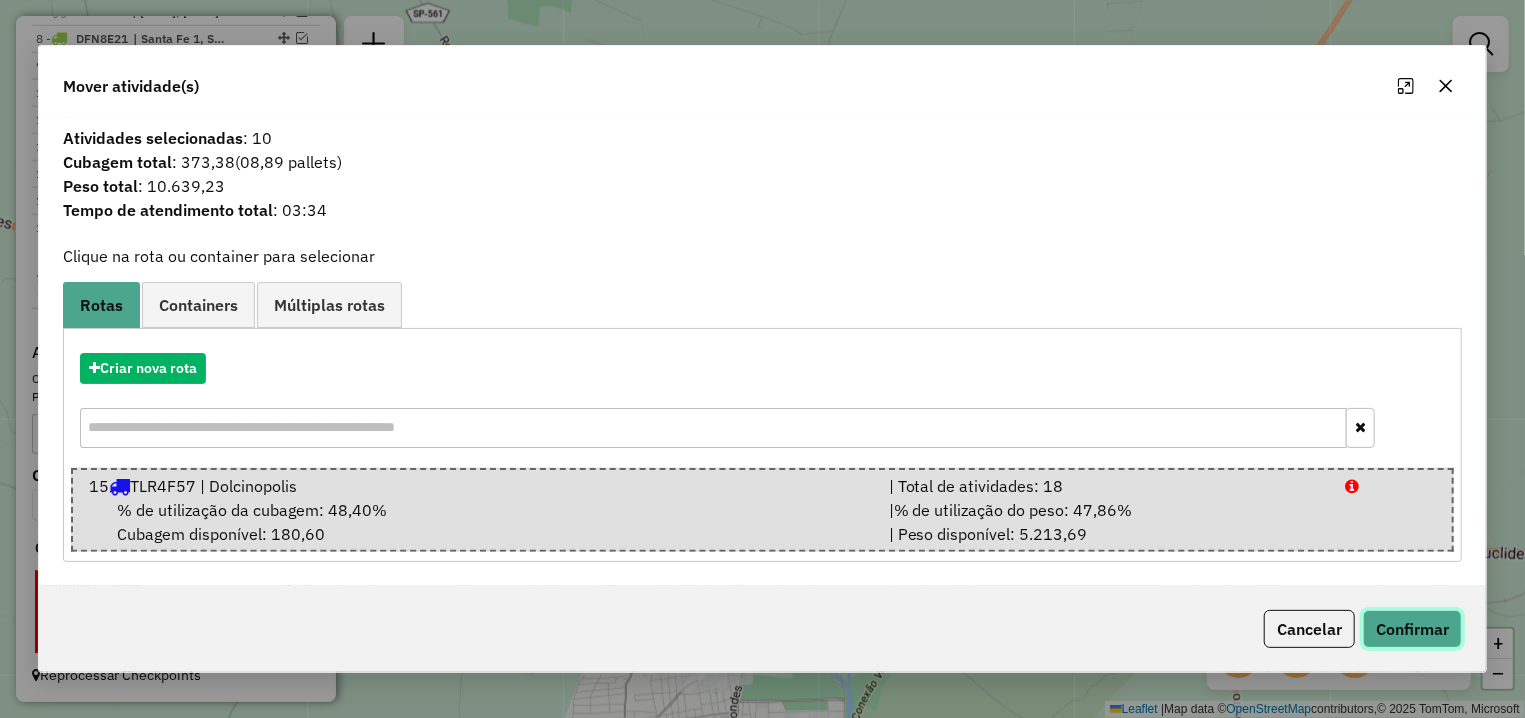 click on "Confirmar" 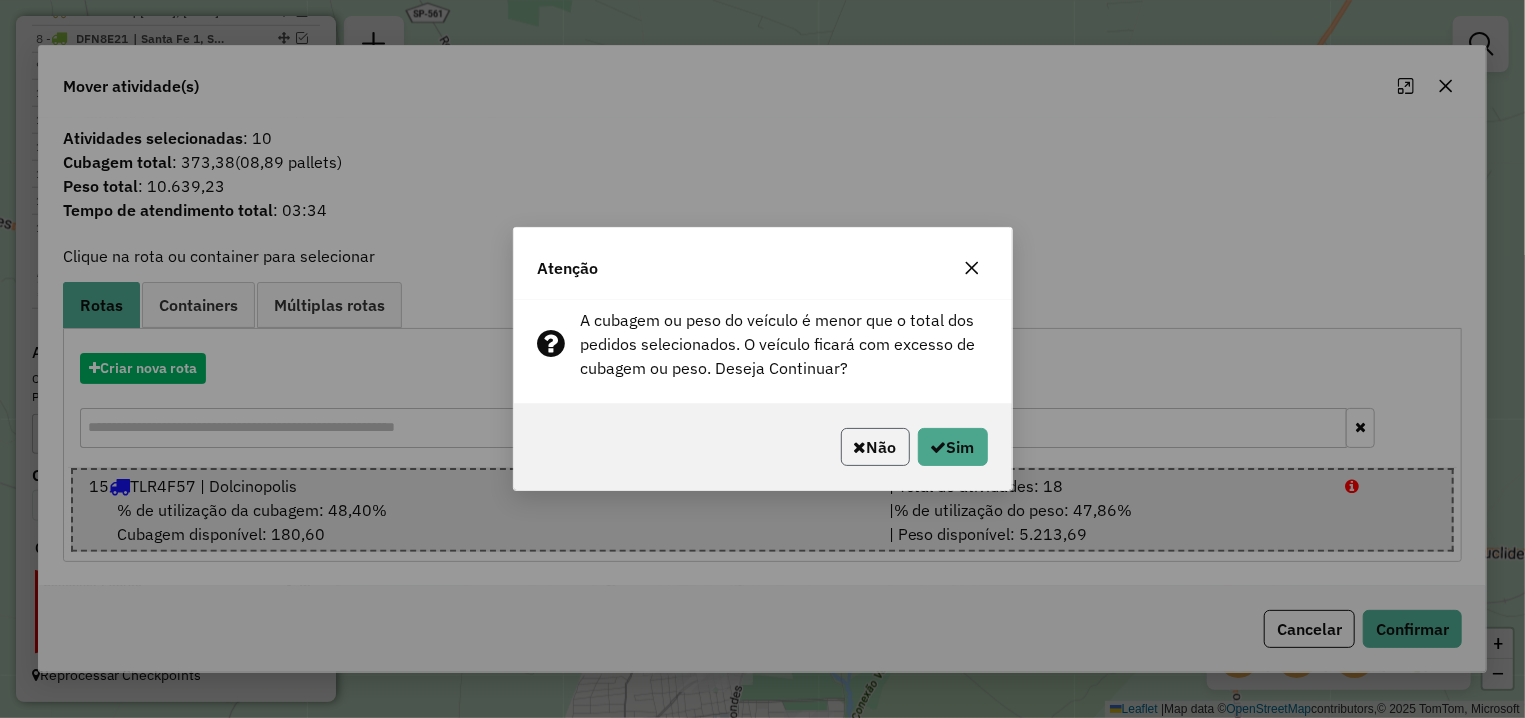 click on "Não" 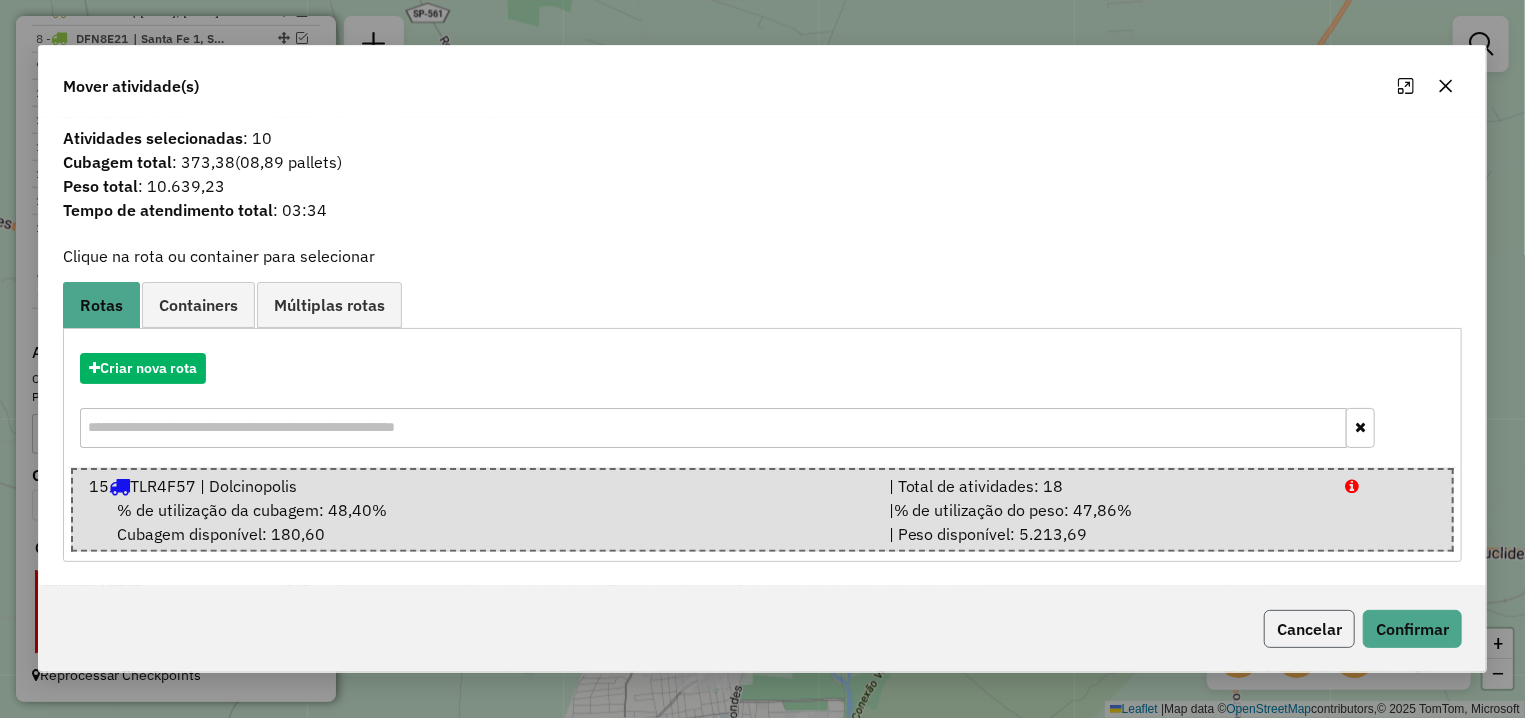 click on "Cancelar" 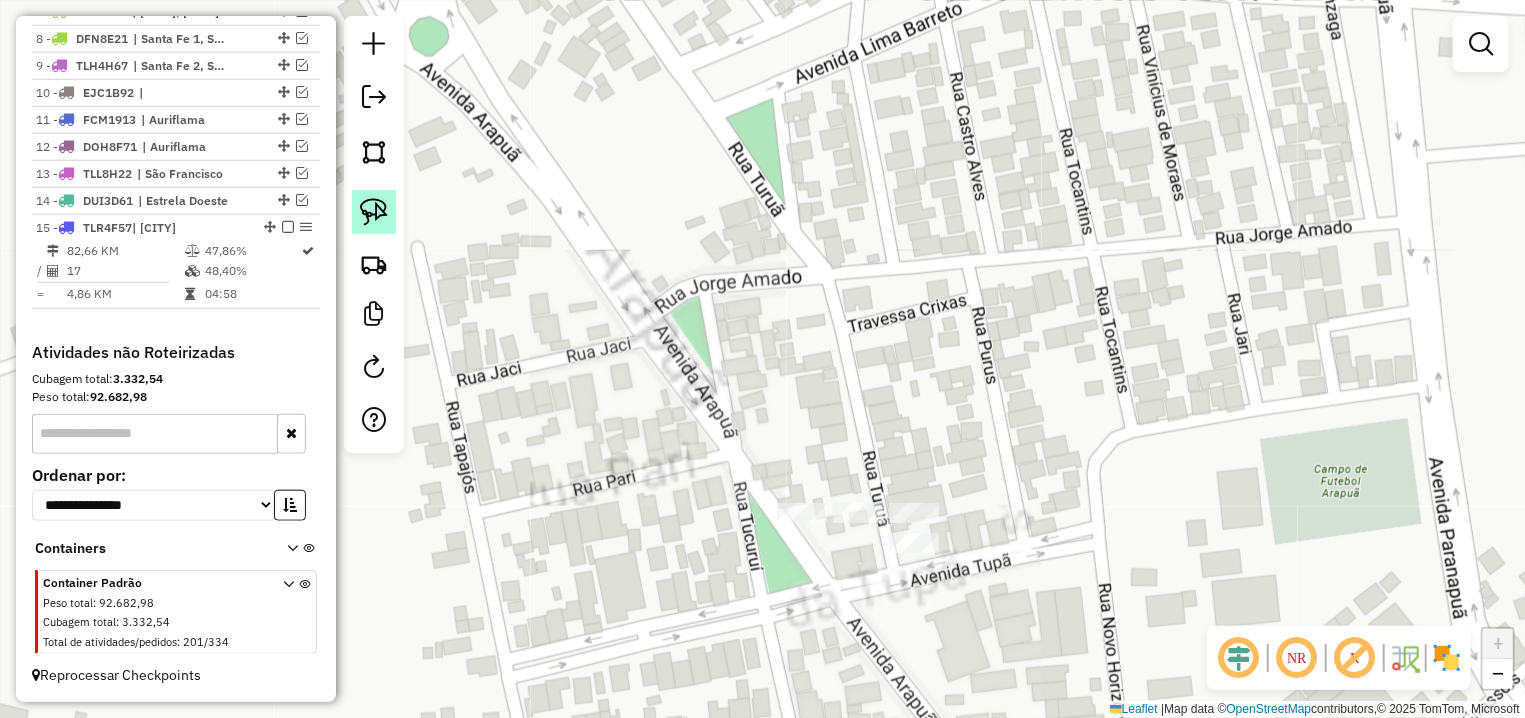 click 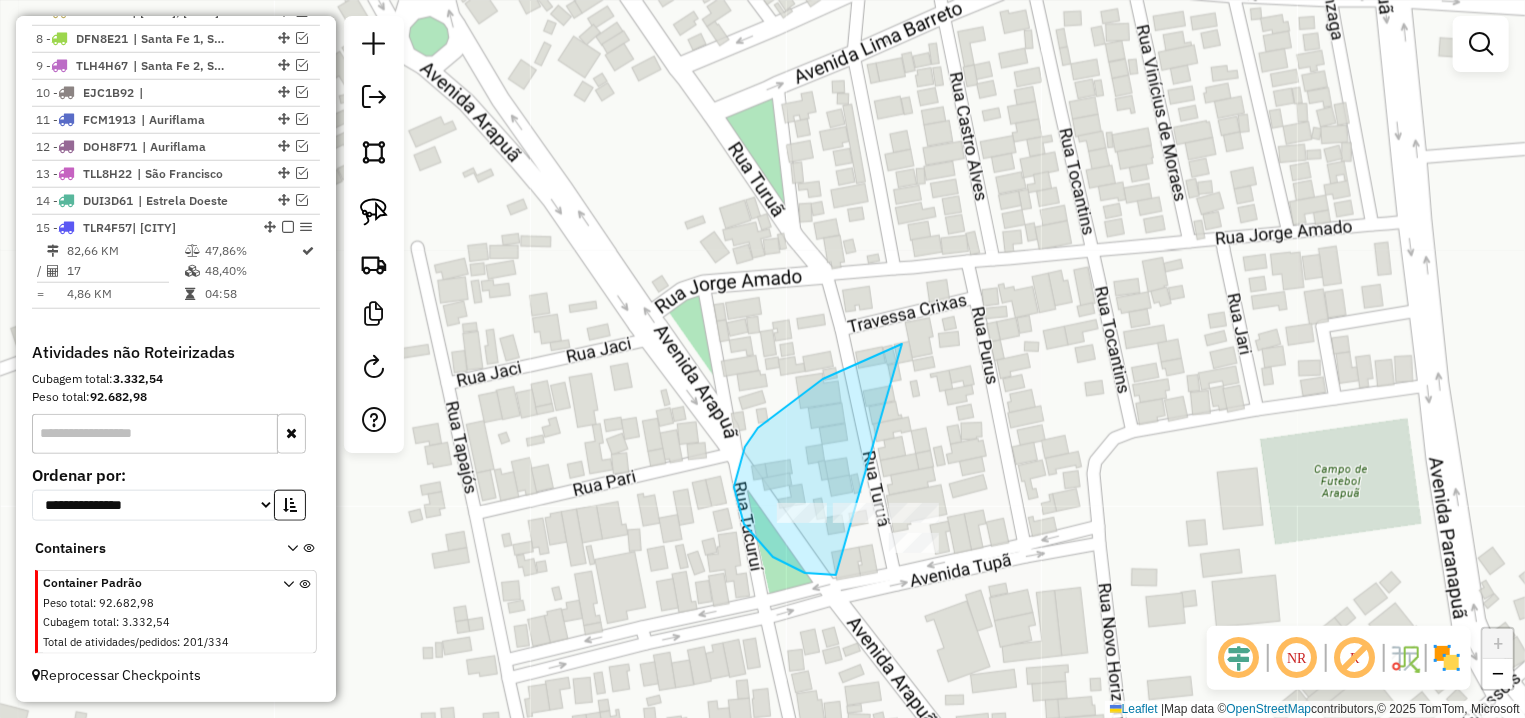 drag, startPoint x: 745, startPoint y: 447, endPoint x: 1164, endPoint y: 553, distance: 432.2002 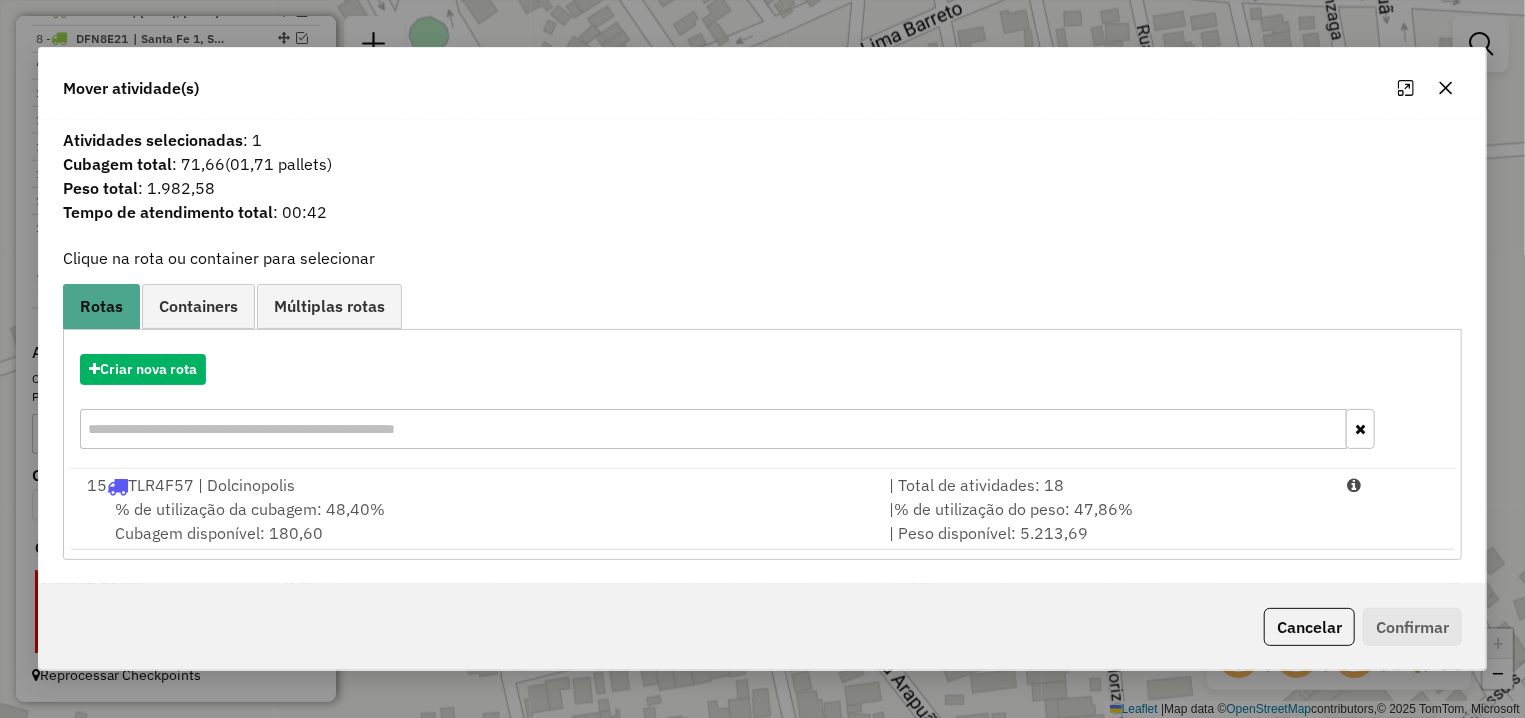 click on "% de utilização da cubagem: 48,40%  Cubagem disponível: 180,60" at bounding box center (476, 521) 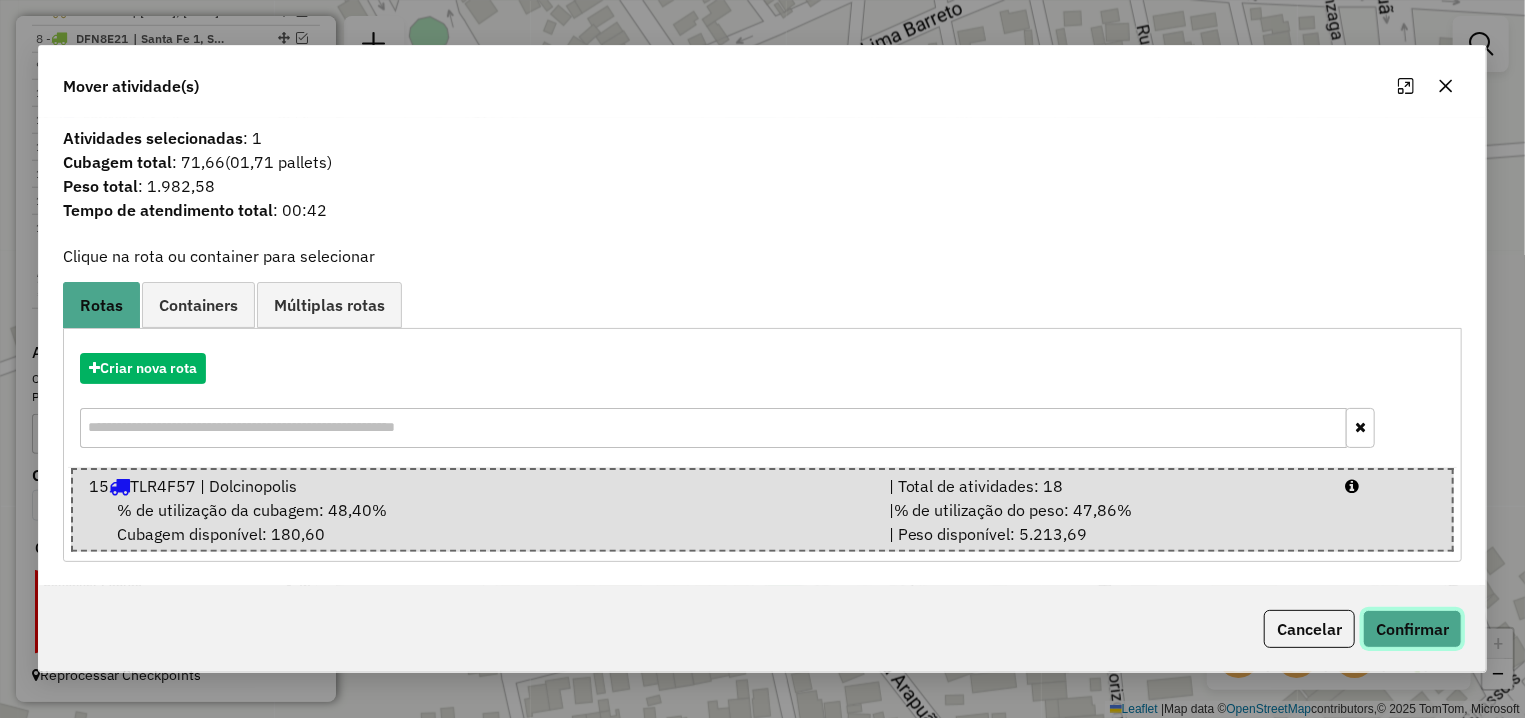 click on "Confirmar" 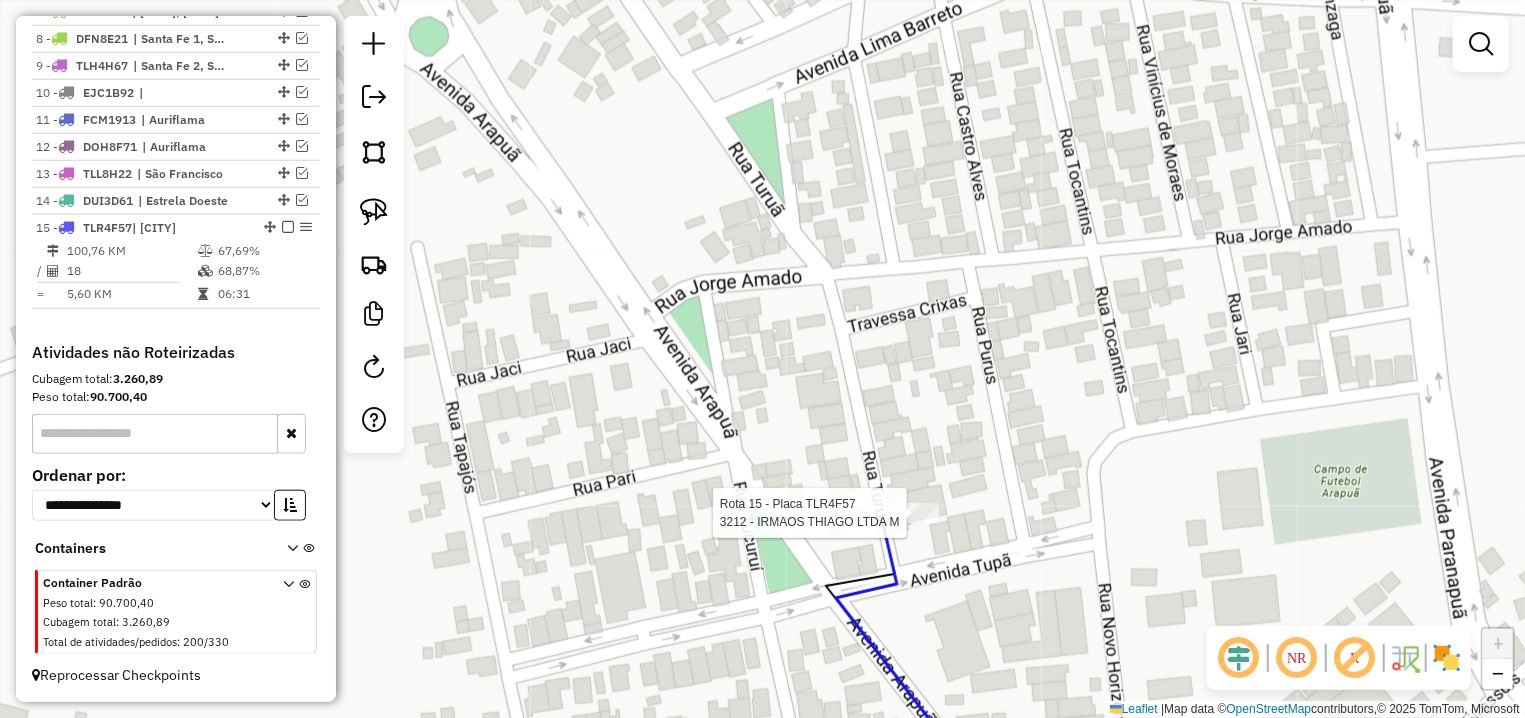 select on "**********" 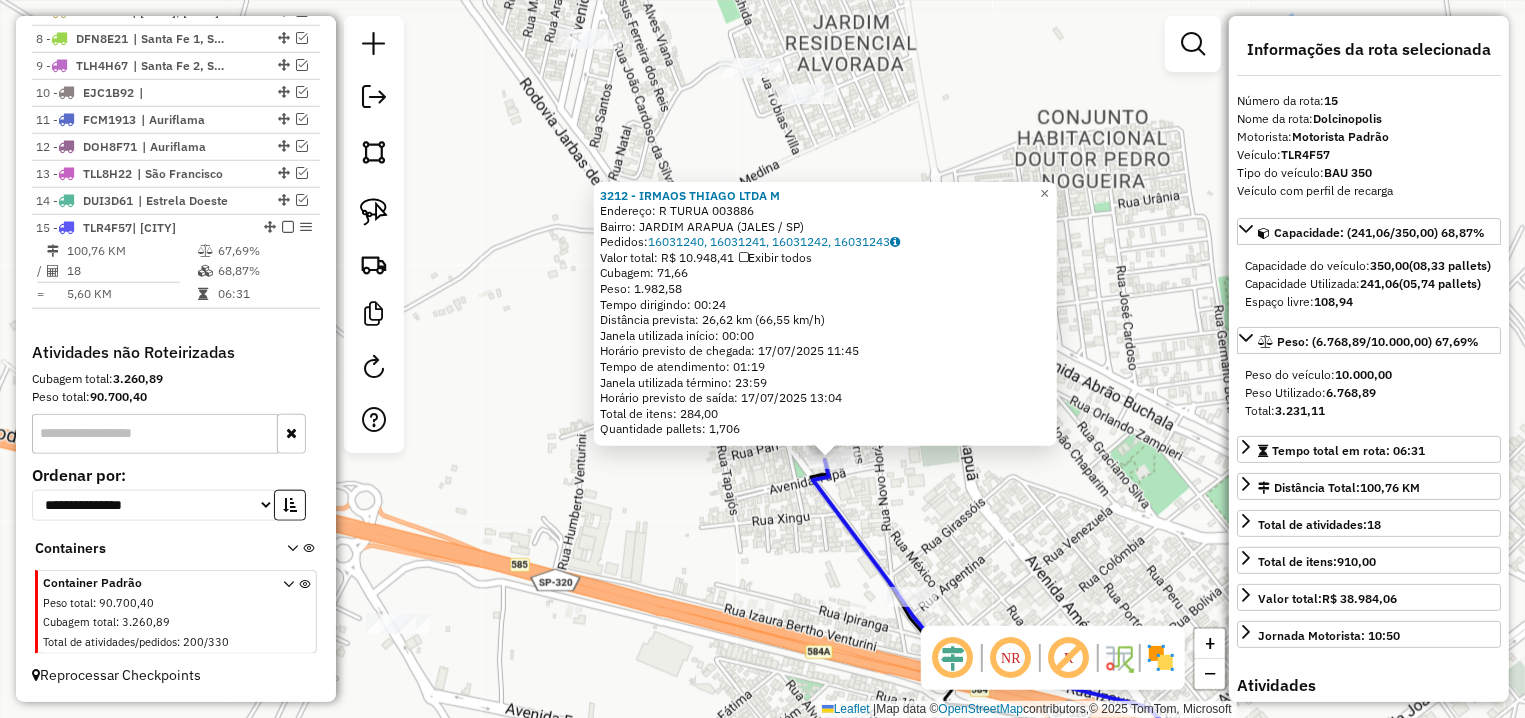 click on "3212 - IRMAOS THIAGO LTDA M  Endereço: R   TURUA                         003886   Bairro: JARDIM ARAPUA (JALES / SP)   Pedidos:  16031240, 16031241, 16031242, 16031243   Valor total: R$ 10.948,41   Exibir todos   Cubagem: 71,66  Peso: 1.982,58  Tempo dirigindo: 00:24   Distância prevista: 26,62 km (66,55 km/h)   Janela utilizada início: 00:00   Horário previsto de chegada: 17/07/2025 11:45   Tempo de atendimento: 01:19   Janela utilizada término: 23:59   Horário previsto de saída: 17/07/2025 13:04   Total de itens: 284,00   Quantidade pallets: 1,706  × Janela de atendimento Grade de atendimento Capacidade Transportadoras Veículos Cliente Pedidos  Rotas Selecione os dias de semana para filtrar as janelas de atendimento  Seg   Ter   Qua   Qui   Sex   Sáb   Dom  Informe o período da janela de atendimento: De: Até:  Filtrar exatamente a janela do cliente  Considerar janela de atendimento padrão  Selecione os dias de semana para filtrar as grades de atendimento  Seg   Ter   Qua   Qui   Sex   Sáb  De:" 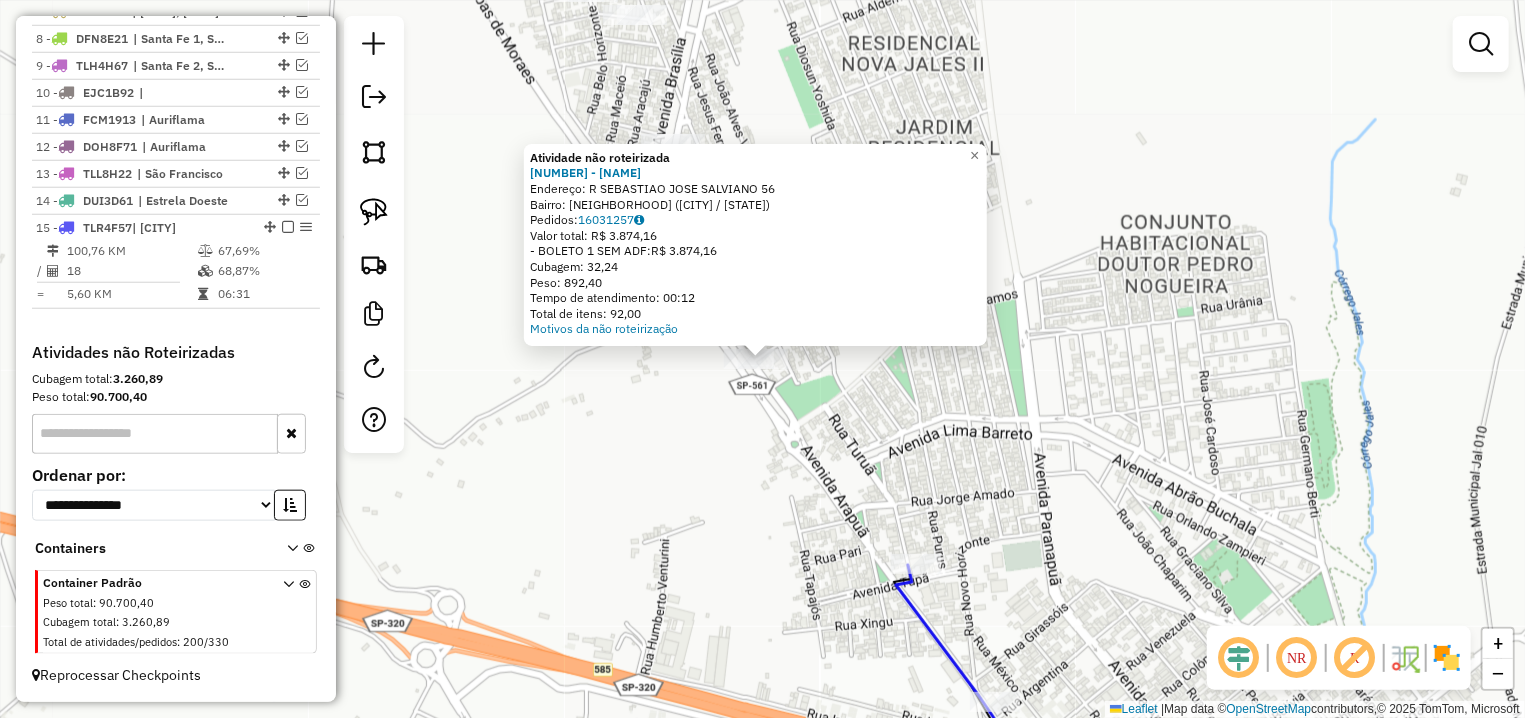 click on "Atividade não roteirizada 9260 - MATHEUS HENRIQUE SAN  Endereço: R   SEBASTIAO JOSE SALVIANO       56   Bairro: CONJUNTO HABITACIONAL JOSE AN (JALES / SP)   Pedidos:  16031257   Valor total: R$ 3.874,16   - BOLETO 1 SEM ADF:  R$ 3.874,16   Cubagem: 32,24   Peso: 892,40   Tempo de atendimento: 00:12   Total de itens: 92,00  Motivos da não roteirização × Janela de atendimento Grade de atendimento Capacidade Transportadoras Veículos Cliente Pedidos  Rotas Selecione os dias de semana para filtrar as janelas de atendimento  Seg   Ter   Qua   Qui   Sex   Sáb   Dom  Informe o período da janela de atendimento: De: Até:  Filtrar exatamente a janela do cliente  Considerar janela de atendimento padrão  Selecione os dias de semana para filtrar as grades de atendimento  Seg   Ter   Qua   Qui   Sex   Sáb   Dom   Considerar clientes sem dia de atendimento cadastrado  Clientes fora do dia de atendimento selecionado Filtrar as atividades entre os valores definidos abaixo:  Peso mínimo:   Peso máximo:   De:  De:" 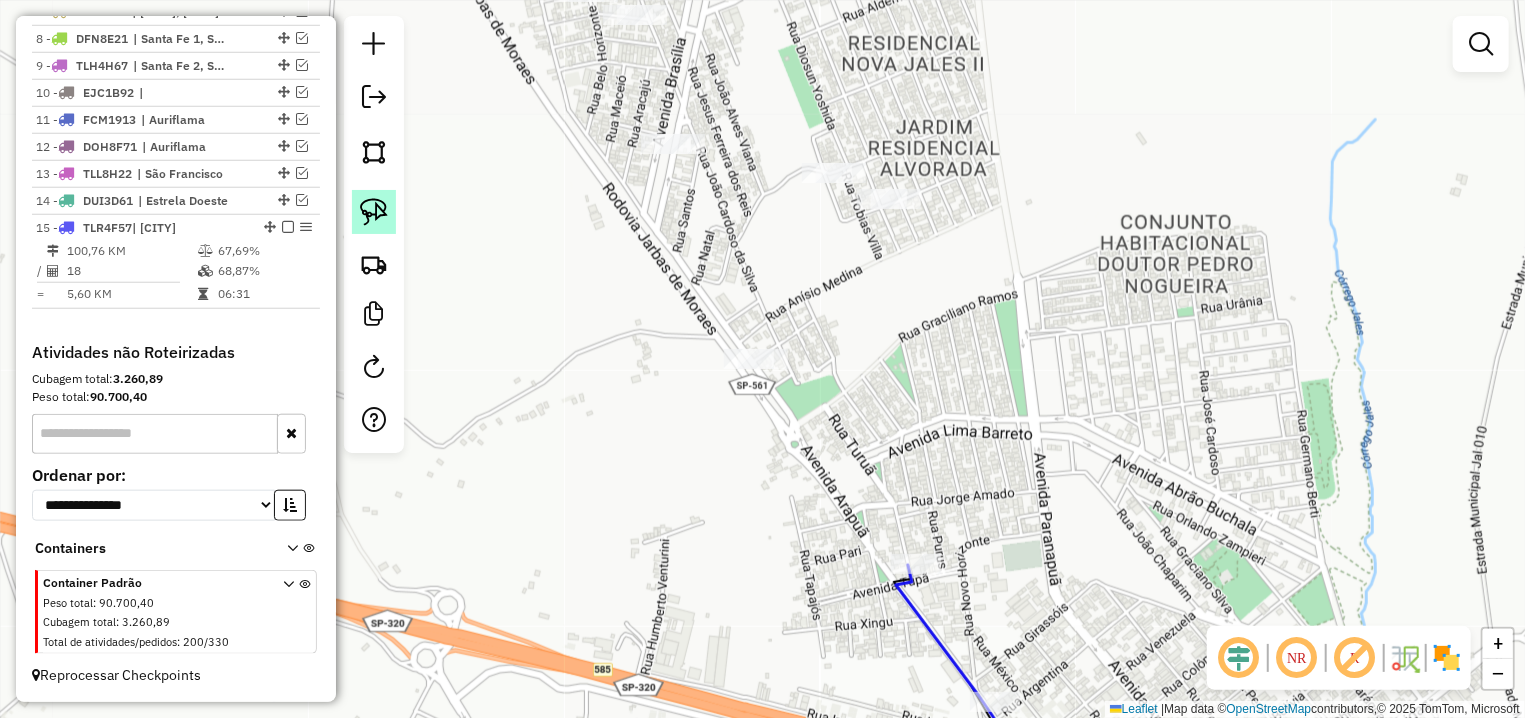 click 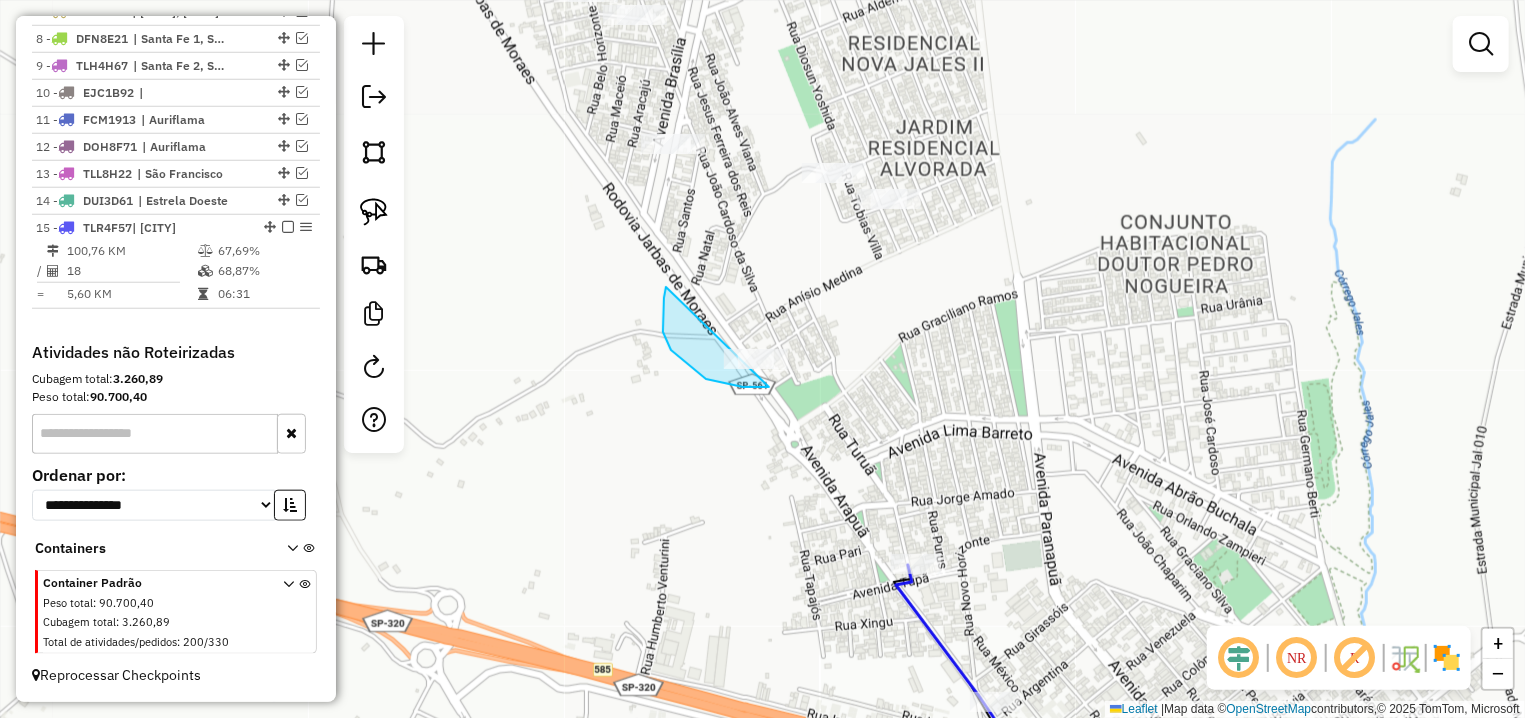 drag, startPoint x: 664, startPoint y: 298, endPoint x: 822, endPoint y: 375, distance: 175.76405 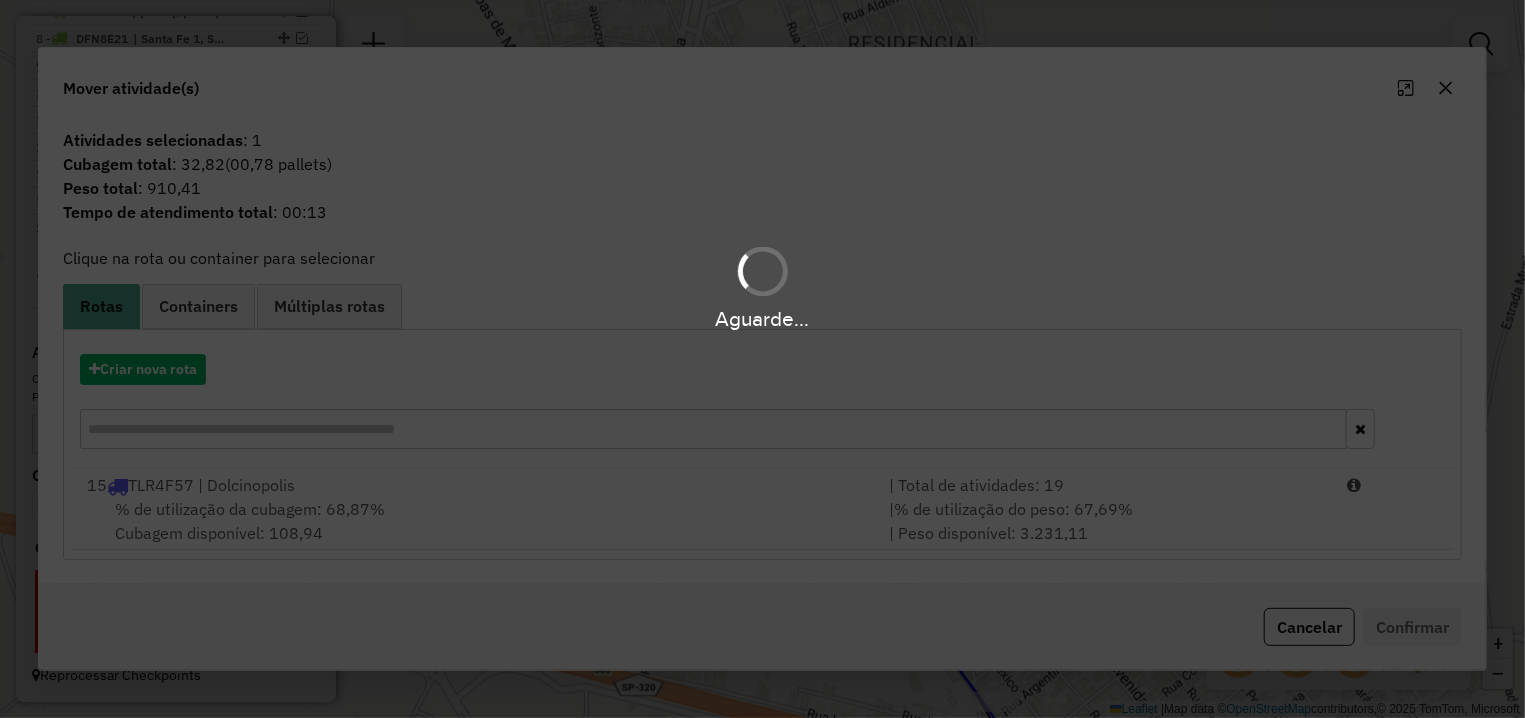 click on "Aguarde..." at bounding box center [762, 359] 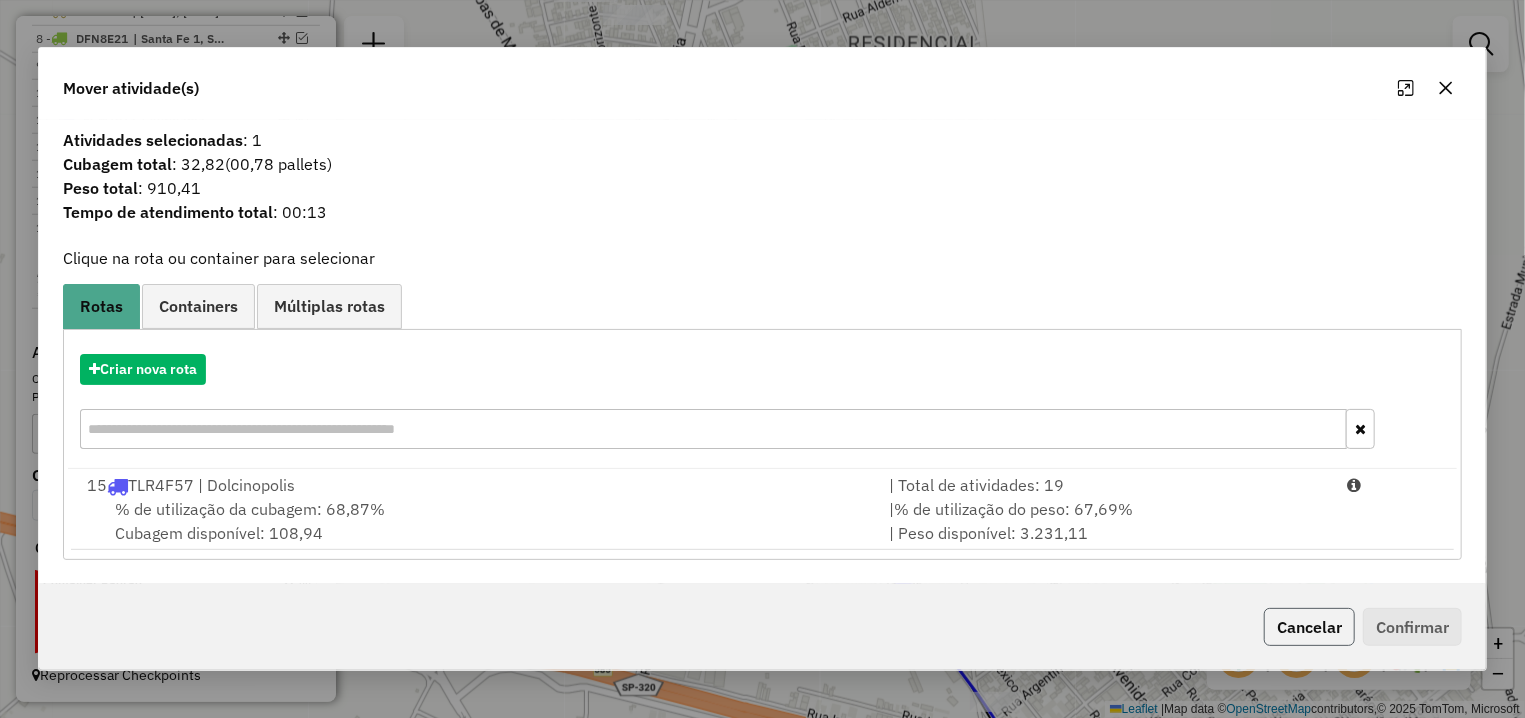 click on "Cancelar" 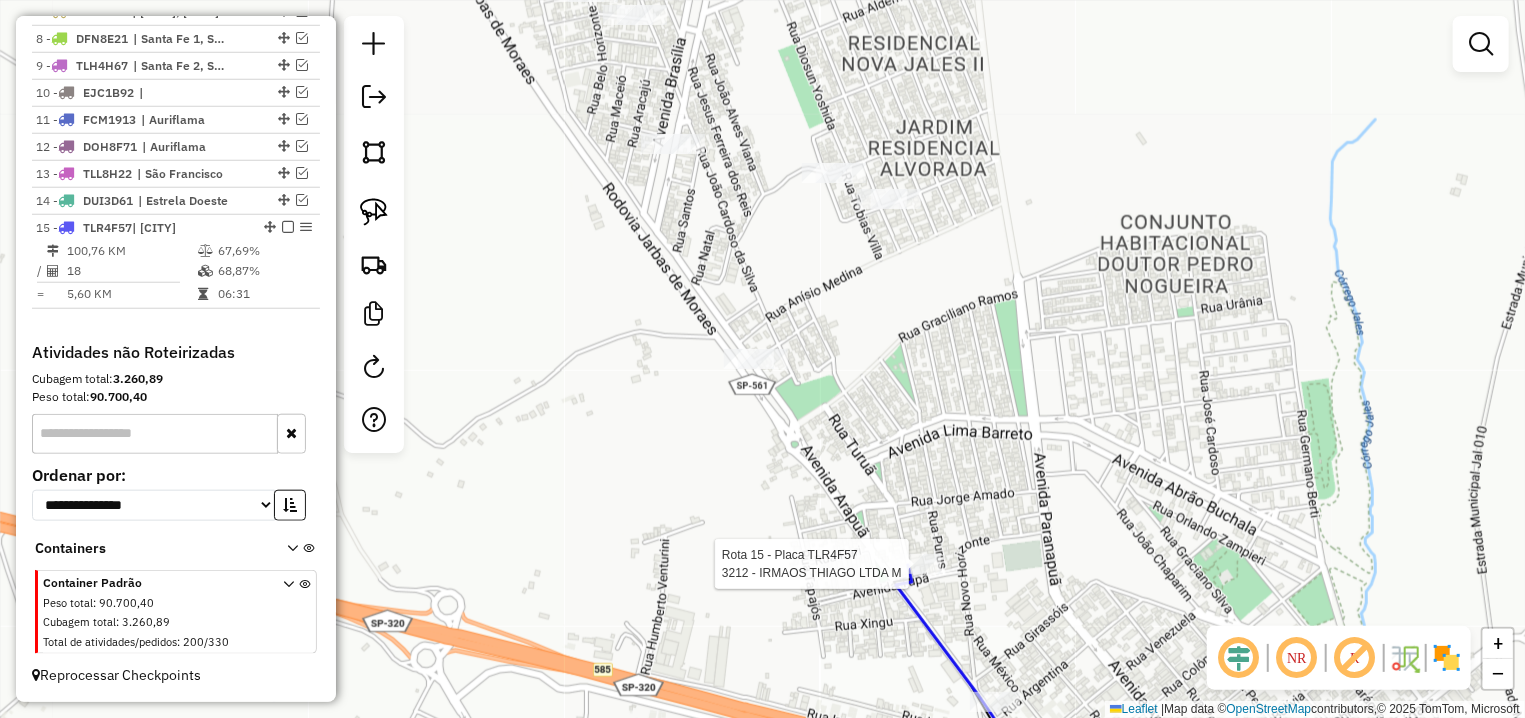 select on "**********" 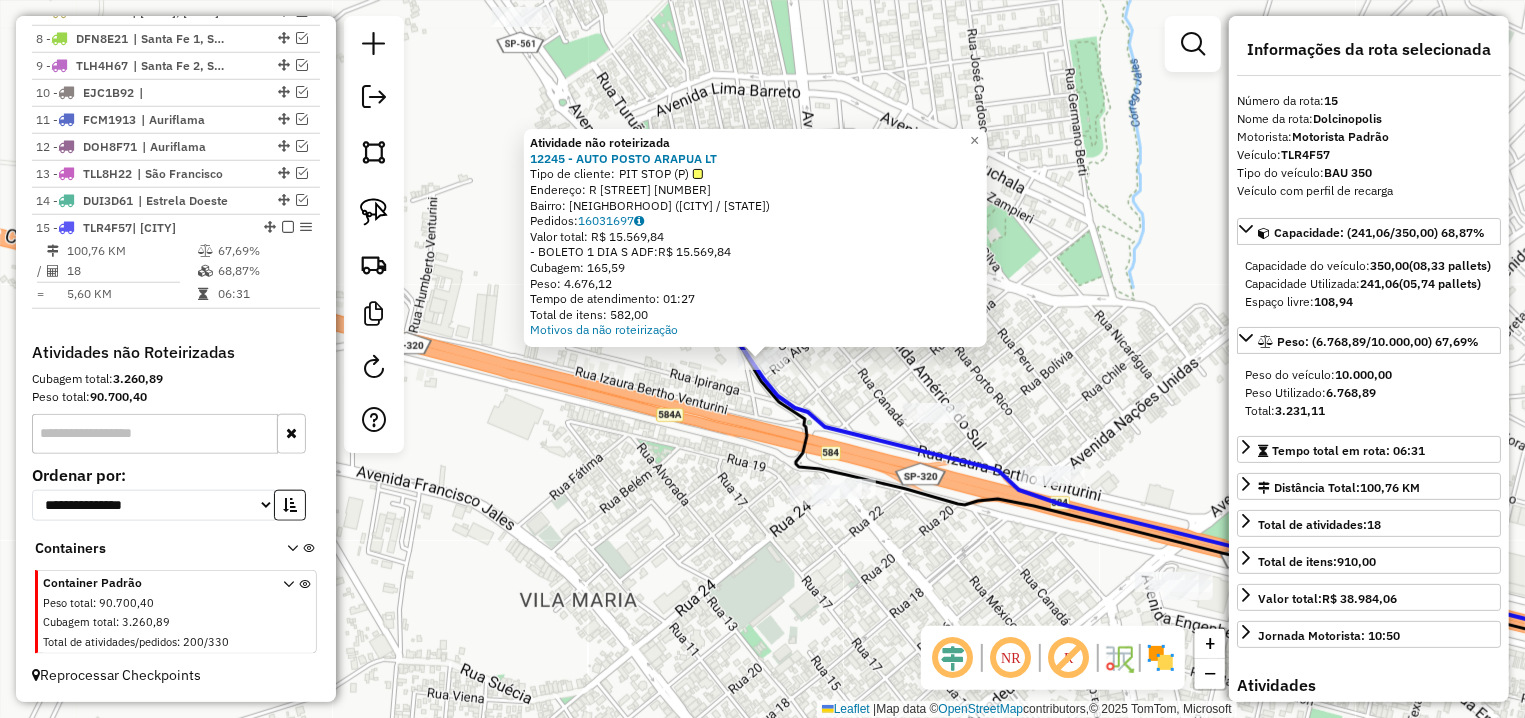 click on "Atividade não roteirizada 12245 - AUTO POSTO ARAPUA LT  Tipo de cliente:   PIT STOP (P)   Endereço: AV  ARAPUA                        2758   Bairro: JARDIM SANTO EXPEDITO (JALES / SP)   Pedidos:  16031697   Valor total: R$ 15.569,84   - BOLETO 1 DIA S ADF:  R$ 15.569,84   Cubagem: 165,59   Peso: 4.676,12   Tempo de atendimento: 01:27   Total de itens: 582,00  Motivos da não roteirização × Janela de atendimento Grade de atendimento Capacidade Transportadoras Veículos Cliente Pedidos  Rotas Selecione os dias de semana para filtrar as janelas de atendimento  Seg   Ter   Qua   Qui   Sex   Sáb   Dom  Informe o período da janela de atendimento: De: Até:  Filtrar exatamente a janela do cliente  Considerar janela de atendimento padrão  Selecione os dias de semana para filtrar as grades de atendimento  Seg   Ter   Qua   Qui   Sex   Sáb   Dom   Considerar clientes sem dia de atendimento cadastrado  Clientes fora do dia de atendimento selecionado Filtrar as atividades entre os valores definidos abaixo:  De:" 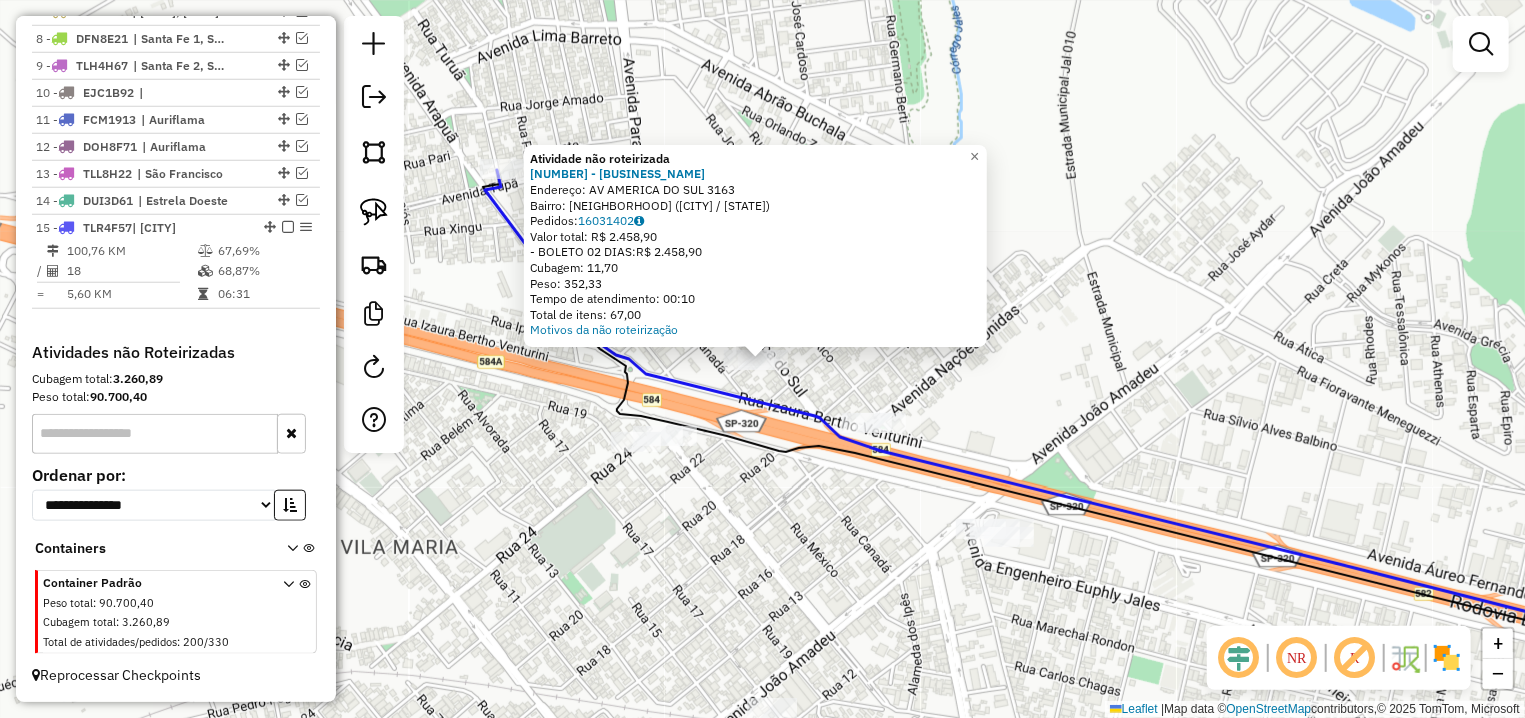 click 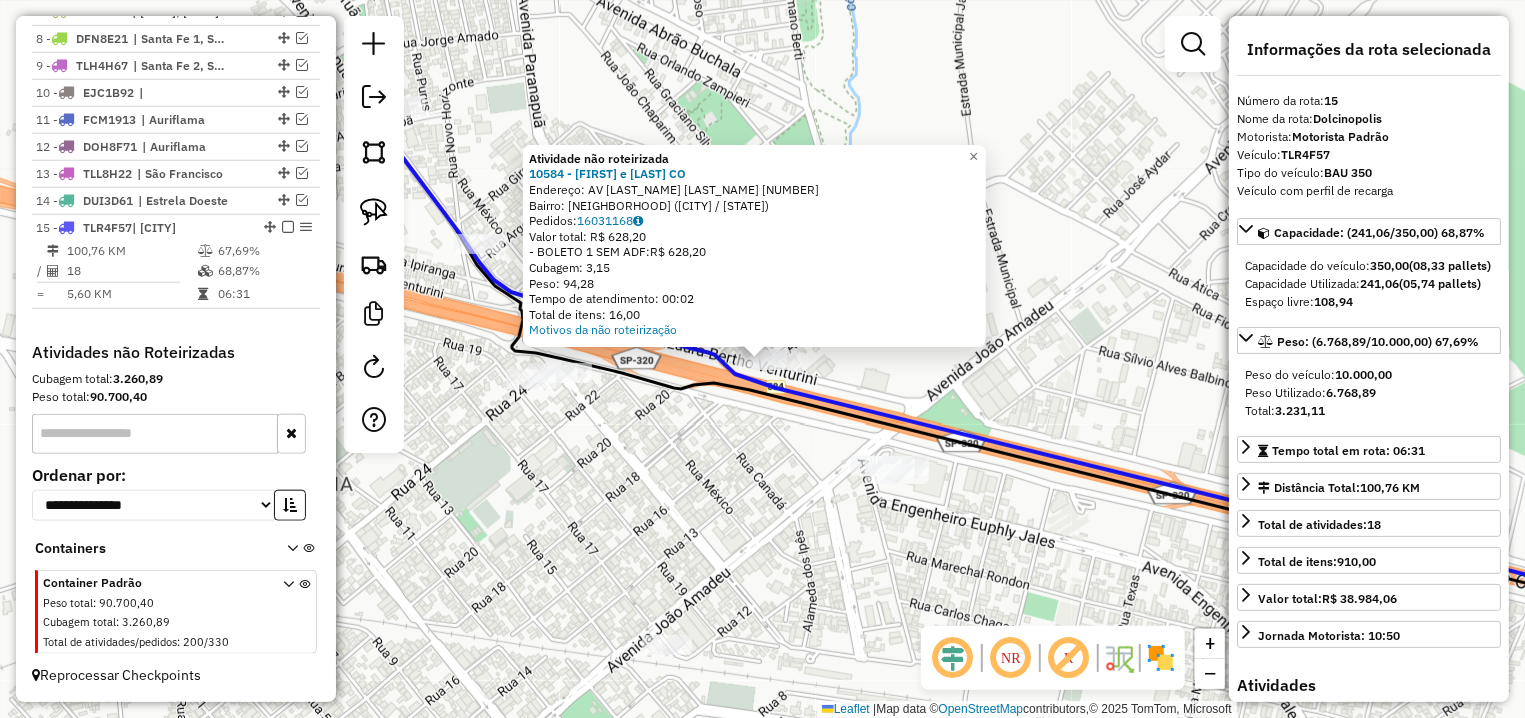 click on "Atividade não roteirizada 10584 - MARTINEZ e MOLINA CO  Endereço: AV  NACOES UNIDAS                 3520   Bairro: JARDIM SANTO EXPEDITO (JALES / SP)   Pedidos:  16031168   Valor total: R$ 628,20   - BOLETO 1 SEM ADF:  R$ 628,20   Cubagem: 3,15   Peso: 94,28   Tempo de atendimento: 00:02   Total de itens: 16,00  Motivos da não roteirização × Janela de atendimento Grade de atendimento Capacidade Transportadoras Veículos Cliente Pedidos  Rotas Selecione os dias de semana para filtrar as janelas de atendimento  Seg   Ter   Qua   Qui   Sex   Sáb   Dom  Informe o período da janela de atendimento: De: Até:  Filtrar exatamente a janela do cliente  Considerar janela de atendimento padrão  Selecione os dias de semana para filtrar as grades de atendimento  Seg   Ter   Qua   Qui   Sex   Sáb   Dom   Considerar clientes sem dia de atendimento cadastrado  Clientes fora do dia de atendimento selecionado Filtrar as atividades entre os valores definidos abaixo:  Peso mínimo:   Peso máximo:   Cubagem mínima:  +" 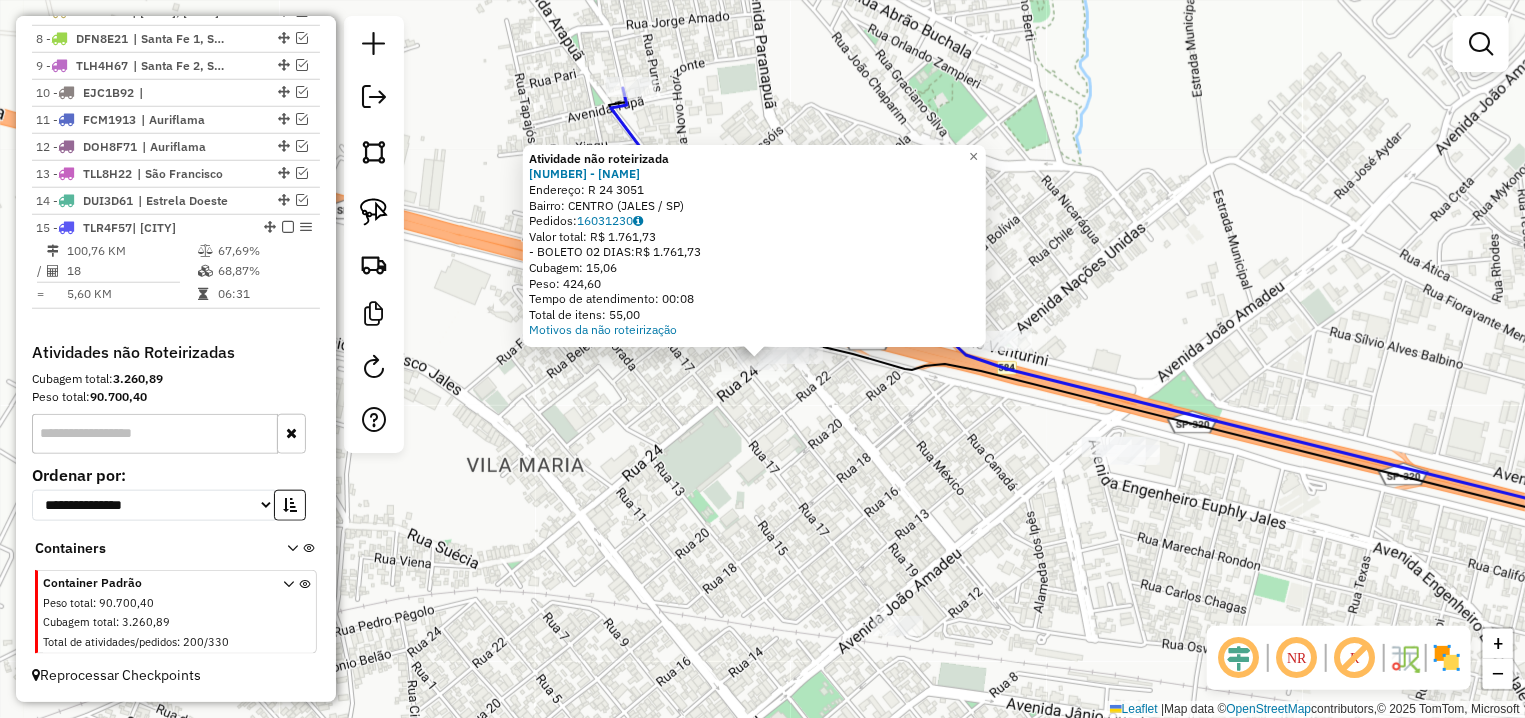 click on "Atividade não roteirizada 14594 - EDUARDO MENDES DE AL  Endereço: R   24                            3051   Bairro: CENTRO (JALES / SP)   Pedidos:  16031230   Valor total: R$ 1.761,73   - BOLETO 02 DIAS:  R$ 1.761,73   Cubagem: 15,06   Peso: 424,60   Tempo de atendimento: 00:08   Total de itens: 55,00  Motivos da não roteirização × Janela de atendimento Grade de atendimento Capacidade Transportadoras Veículos Cliente Pedidos  Rotas Selecione os dias de semana para filtrar as janelas de atendimento  Seg   Ter   Qua   Qui   Sex   Sáb   Dom  Informe o período da janela de atendimento: De: Até:  Filtrar exatamente a janela do cliente  Considerar janela de atendimento padrão  Selecione os dias de semana para filtrar as grades de atendimento  Seg   Ter   Qua   Qui   Sex   Sáb   Dom   Considerar clientes sem dia de atendimento cadastrado  Clientes fora do dia de atendimento selecionado Filtrar as atividades entre os valores definidos abaixo:  Peso mínimo:   Peso máximo:   Cubagem mínima:   De:   Até:" 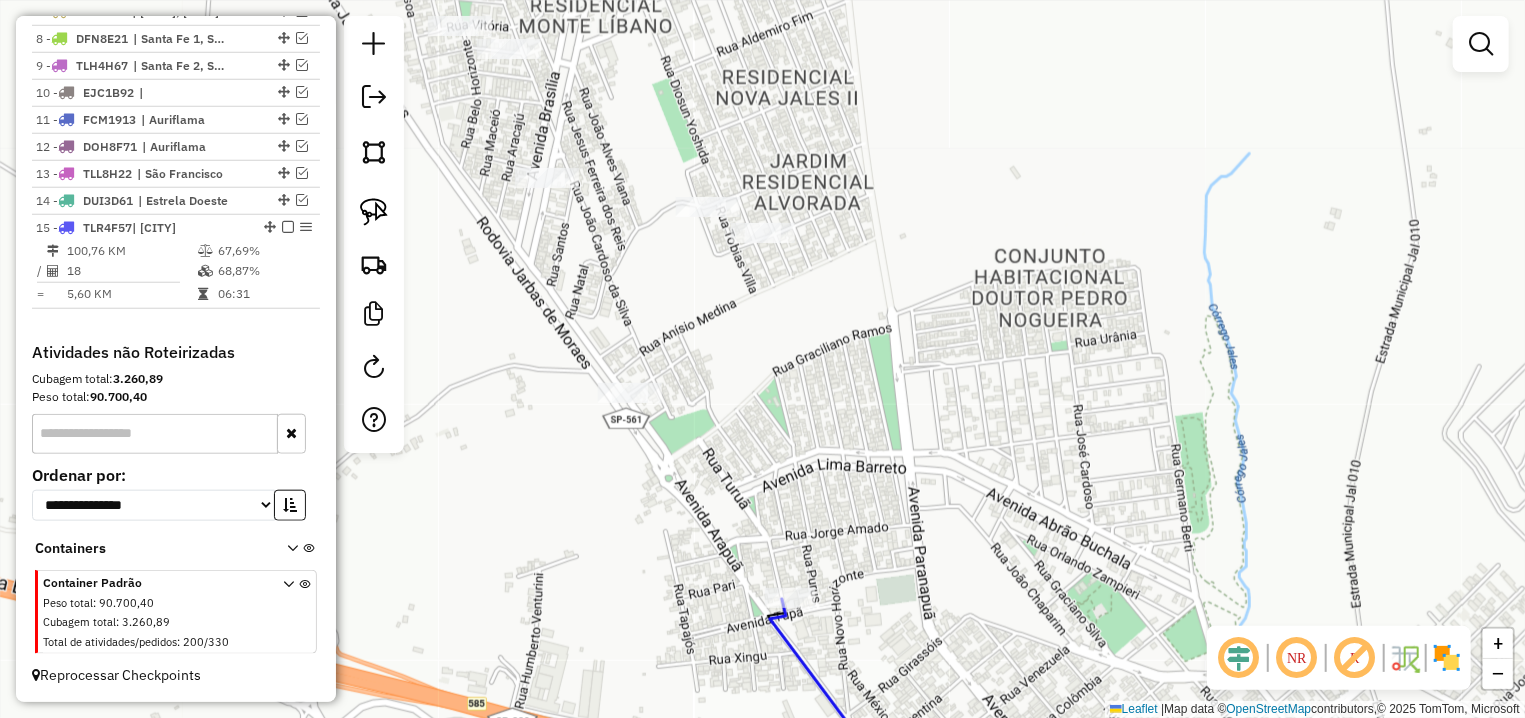 drag, startPoint x: 900, startPoint y: 442, endPoint x: 988, endPoint y: 707, distance: 279.2293 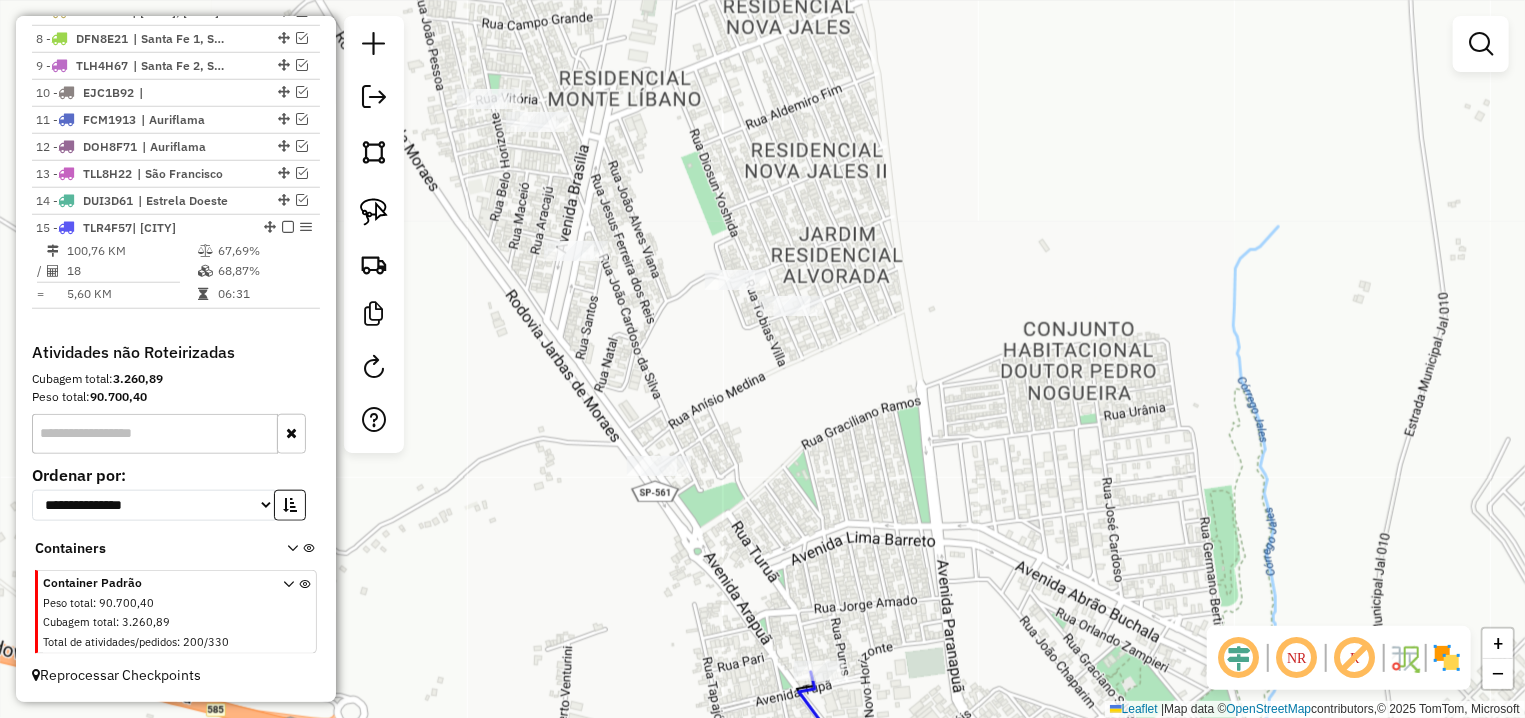 drag, startPoint x: 530, startPoint y: 159, endPoint x: 562, endPoint y: 240, distance: 87.0919 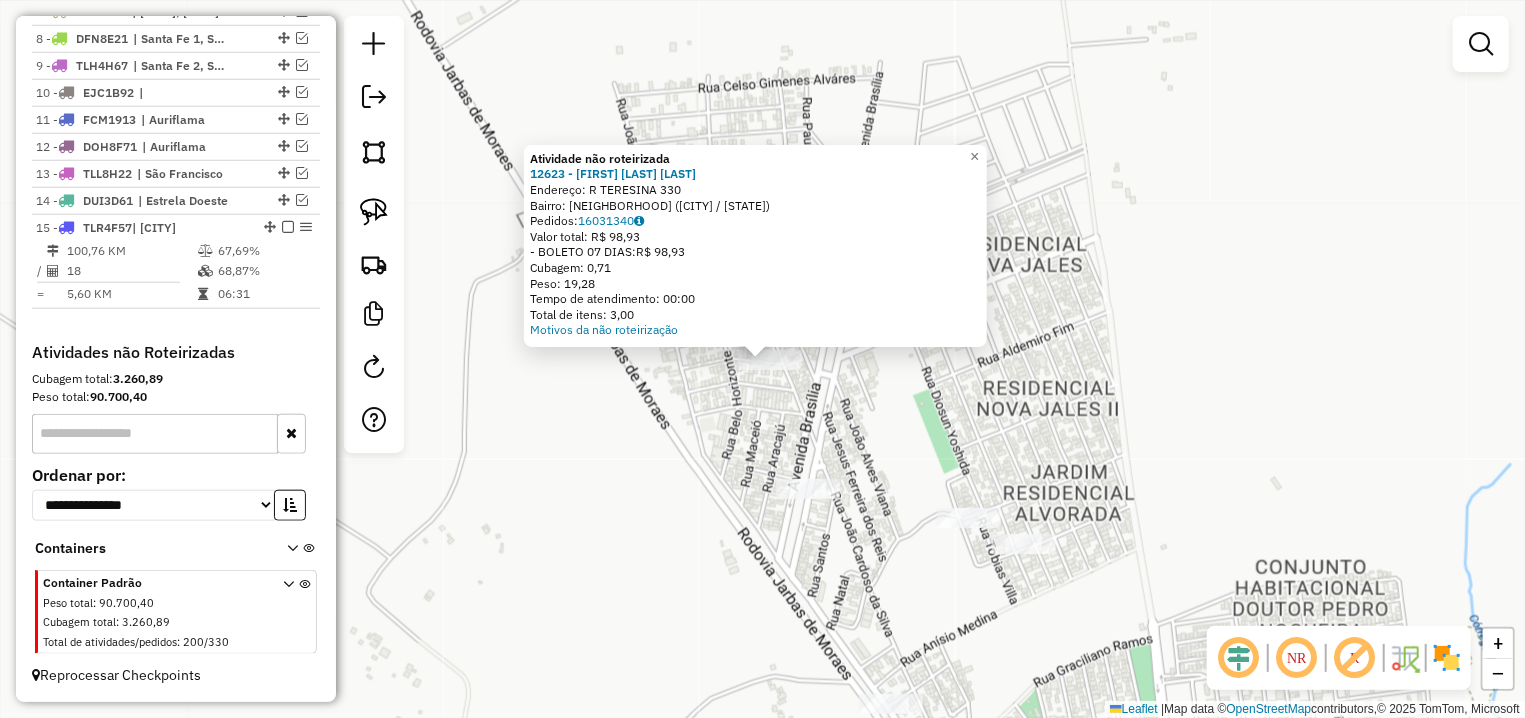 click on "Atividade não roteirizada 12623 - ELAINE APARECIDA GON  Endereço: R   TERESINA                      330   Bairro: CONJUNTO HABITACIONAL JOSE AN (JALES / SP)   Pedidos:  16031340   Valor total: R$ 98,93   - BOLETO 07 DIAS:  R$ 98,93   Cubagem: 0,71   Peso: 19,28   Tempo de atendimento: 00:00   Total de itens: 3,00  Motivos da não roteirização × Janela de atendimento Grade de atendimento Capacidade Transportadoras Veículos Cliente Pedidos  Rotas Selecione os dias de semana para filtrar as janelas de atendimento  Seg   Ter   Qua   Qui   Sex   Sáb   Dom  Informe o período da janela de atendimento: De: Até:  Filtrar exatamente a janela do cliente  Considerar janela de atendimento padrão  Selecione os dias de semana para filtrar as grades de atendimento  Seg   Ter   Qua   Qui   Sex   Sáb   Dom   Considerar clientes sem dia de atendimento cadastrado  Clientes fora do dia de atendimento selecionado Filtrar as atividades entre os valores definidos abaixo:  Peso mínimo:   Peso máximo:   Cubagem mínima:" 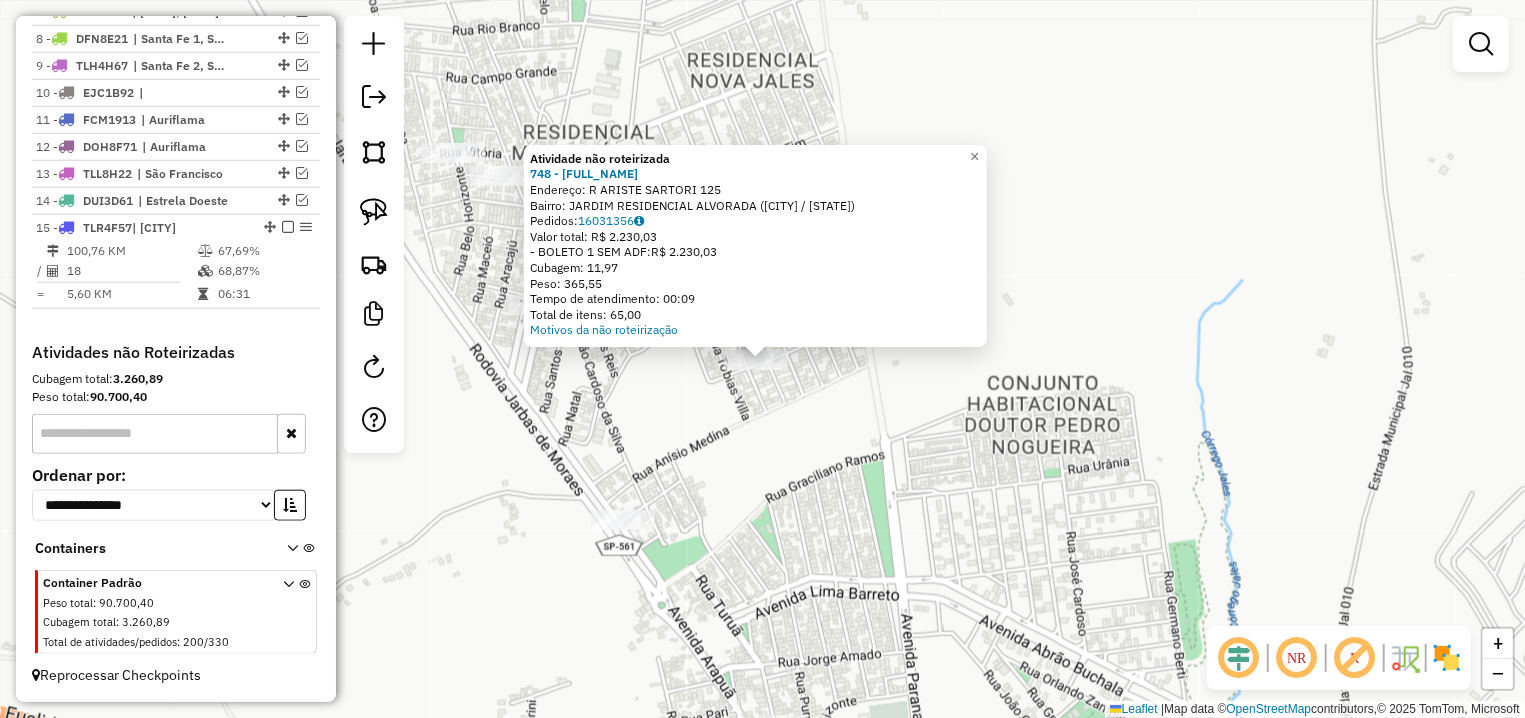 click on "× Atividade não roteirizada 748 - GARRIGO e SILVA LTDA  Endereço: R   ARISTE SARTORI                125   Bairro: JARDIM RESIDENCIAL ALVORADA (JALES / SP)   Pedidos:  16031356   Valor total: R$ 2.230,03   - BOLETO 1 SEM ADF:  R$ 2.230,03   Cubagem: 11,97   Peso: 365,55   Tempo de atendimento: 00:09   Total de itens: 65,00  Motivos da não roteirização × Janela de atendimento Grade de atendimento Capacidade Transportadoras Veículos Cliente Pedidos  Rotas Selecione os dias de semana para filtrar as janelas de atendimento  Seg   Ter   Qua   Qui   Sex   Sáb   Dom  Informe o período da janela de atendimento: De: Até:  Filtrar exatamente a janela do cliente  Considerar janela de atendimento padrão  Selecione os dias de semana para filtrar as grades de atendimento  Seg   Ter   Qua   Qui   Sex   Sáb   Dom   Considerar clientes sem dia de atendimento cadastrado  Clientes fora do dia de atendimento selecionado Filtrar as atividades entre os valores definidos abaixo:  Peso mínimo:   Peso máximo:   De:  De:" 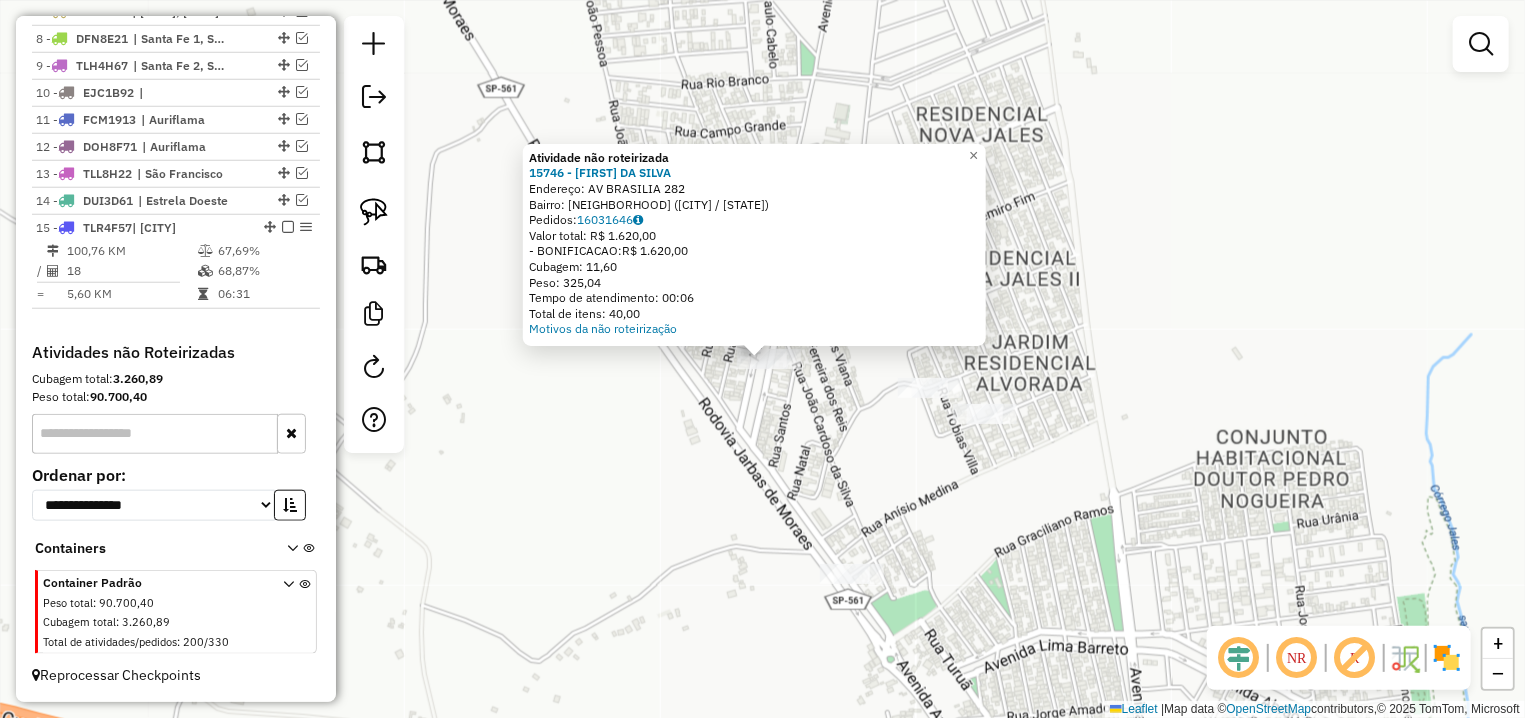 click on "× Atividade não roteirizada 15746 - AMARILDO DA SILVA  Endereço: AV  BRASILIA                      282   Bairro: CONJUNTO HABITACIONAL JOSE AN (JALES / SP)   Pedidos:  16031646   Valor total: R$ 1.620,00   - BONIFICACAO:  R$ 1.620,00   Cubagem: 11,60   Peso: 325,04   Tempo de atendimento: 00:06   Total de itens: 40,00  Motivos da não roteirização × Janela de atendimento Grade de atendimento Capacidade Transportadoras Veículos Cliente Pedidos  Rotas Selecione os dias de semana para filtrar as janelas de atendimento  Seg   Ter   Qua   Qui   Sex   Sáb   Dom  Informe o período da janela de atendimento: De: Até:  Filtrar exatamente a janela do cliente  Considerar janela de atendimento padrão  Selecione os dias de semana para filtrar as grades de atendimento  Seg   Ter   Qua   Qui   Sex   Sáb   Dom   Considerar clientes sem dia de atendimento cadastrado  Clientes fora do dia de atendimento selecionado Filtrar as atividades entre os valores definidos abaixo:  Peso mínimo:   Peso máximo:   De:   Até:" 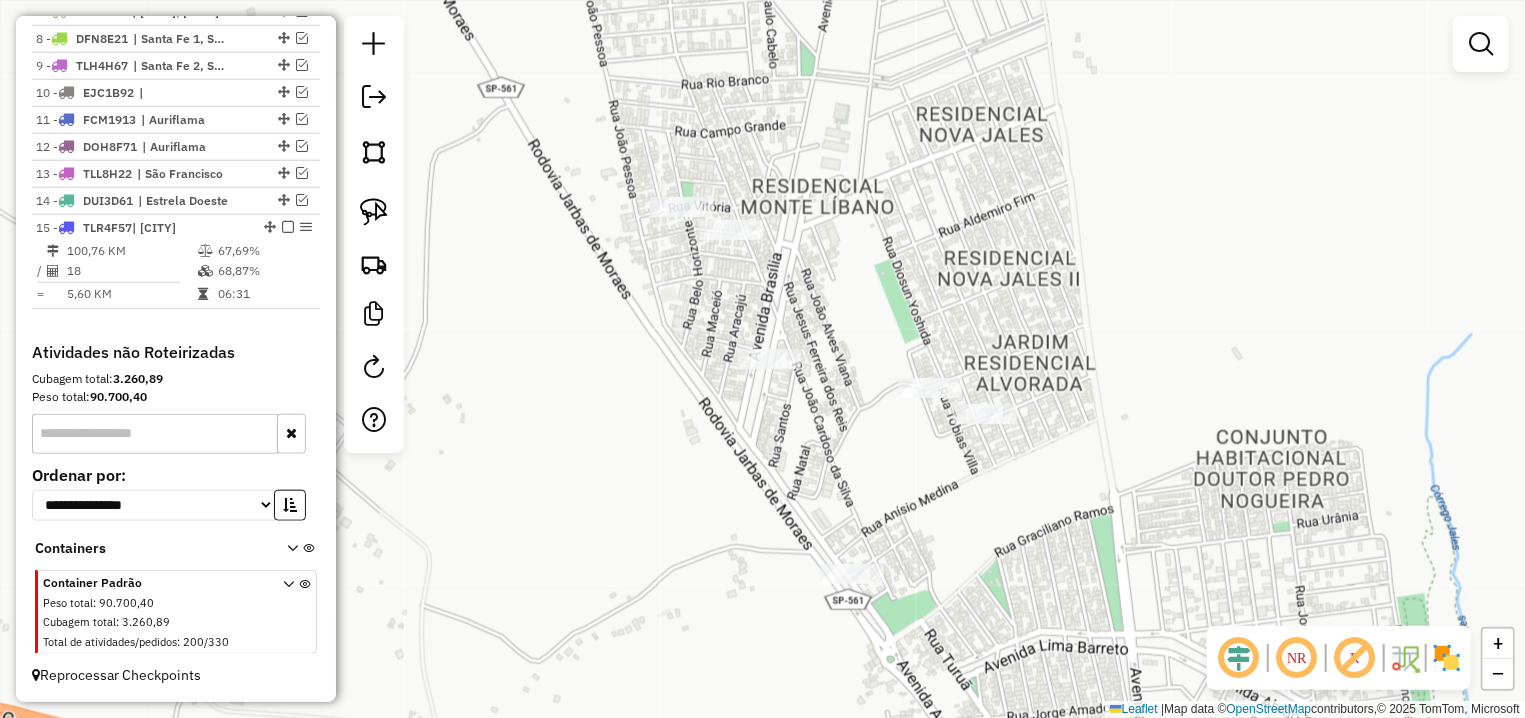 click 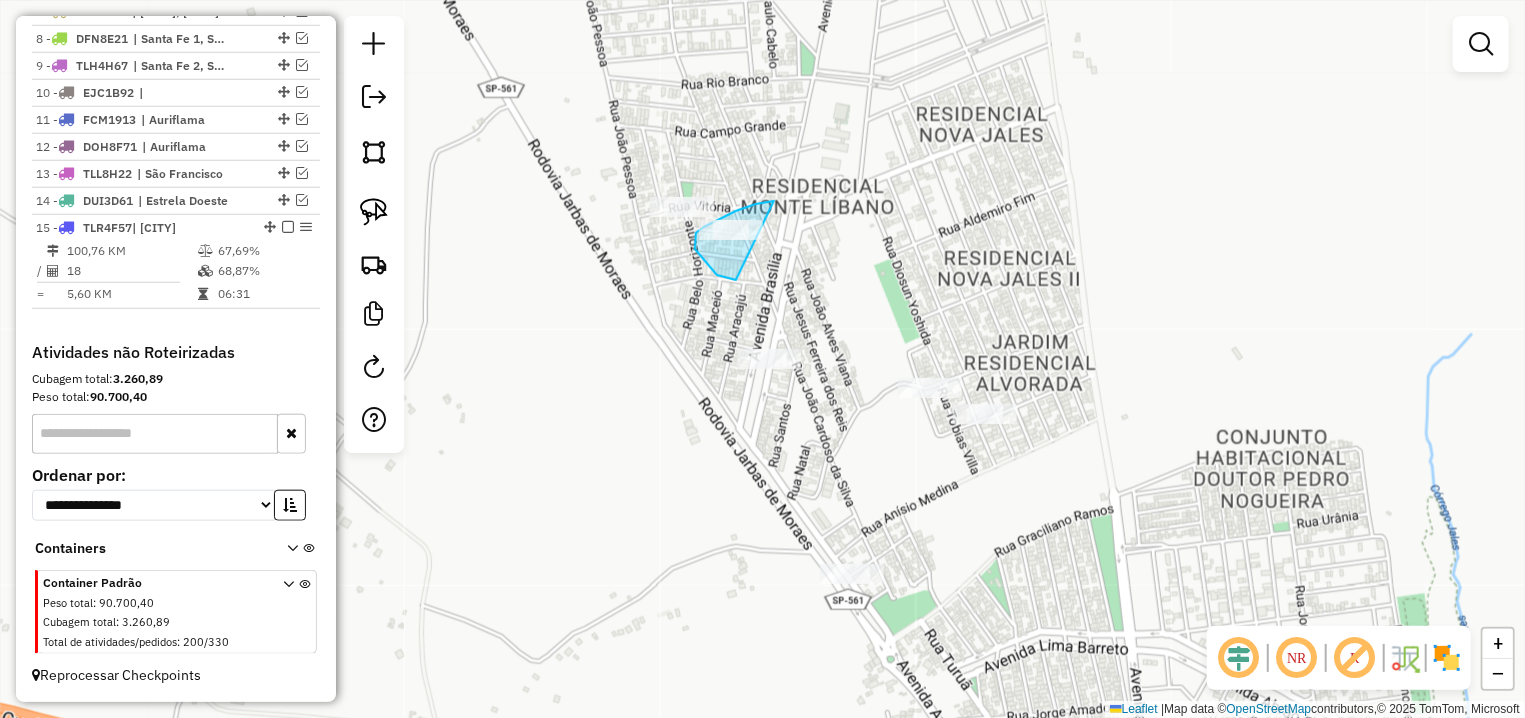 drag, startPoint x: 774, startPoint y: 201, endPoint x: 793, endPoint y: 284, distance: 85.146935 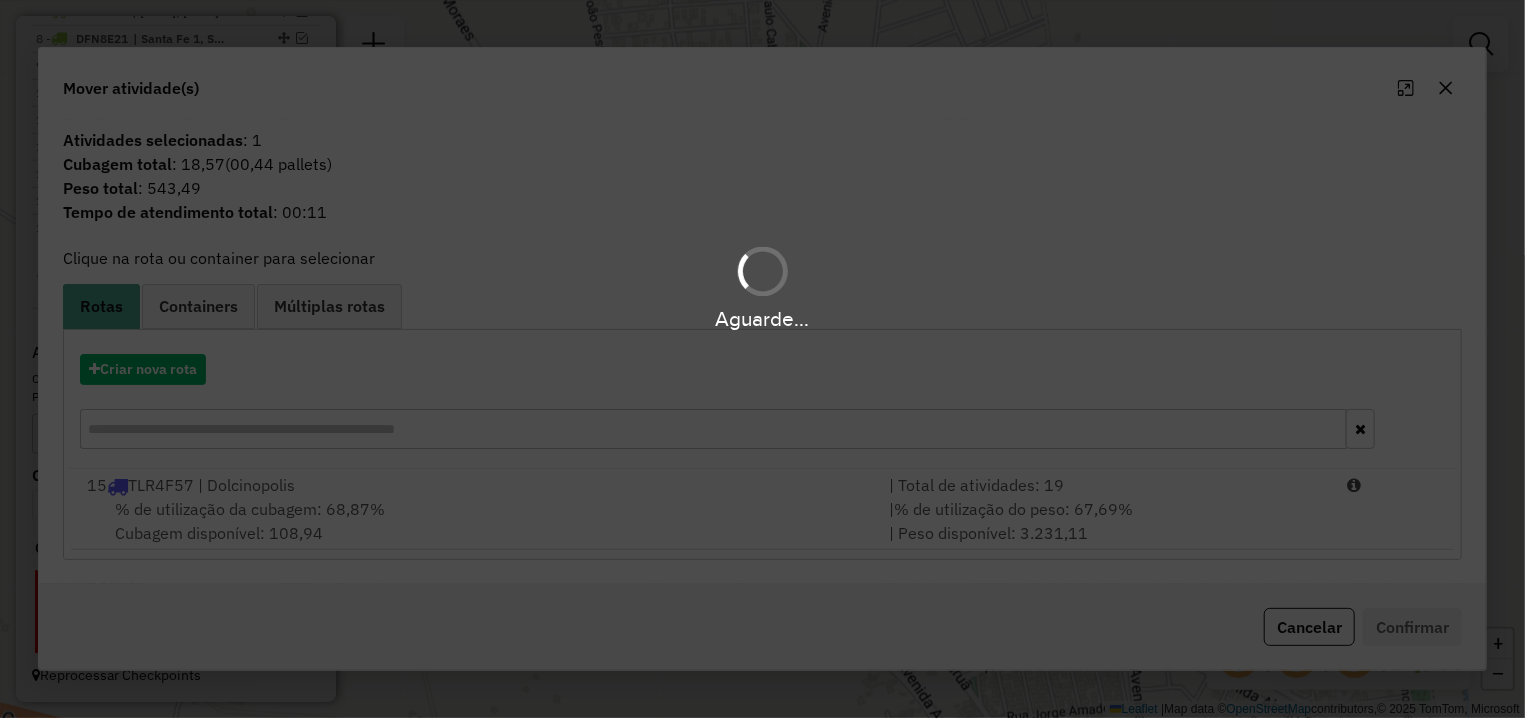 click on "Aguarde..." at bounding box center [762, 359] 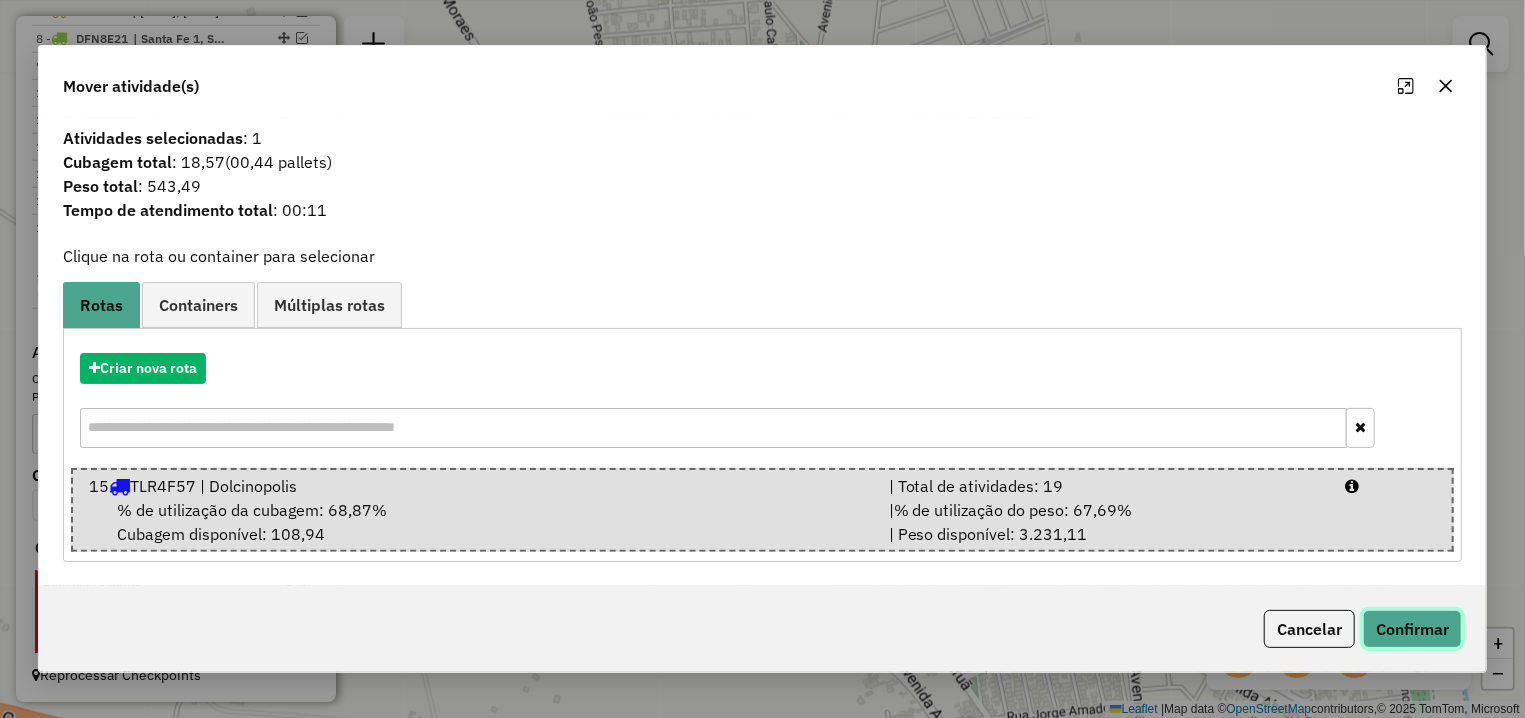 click on "Confirmar" 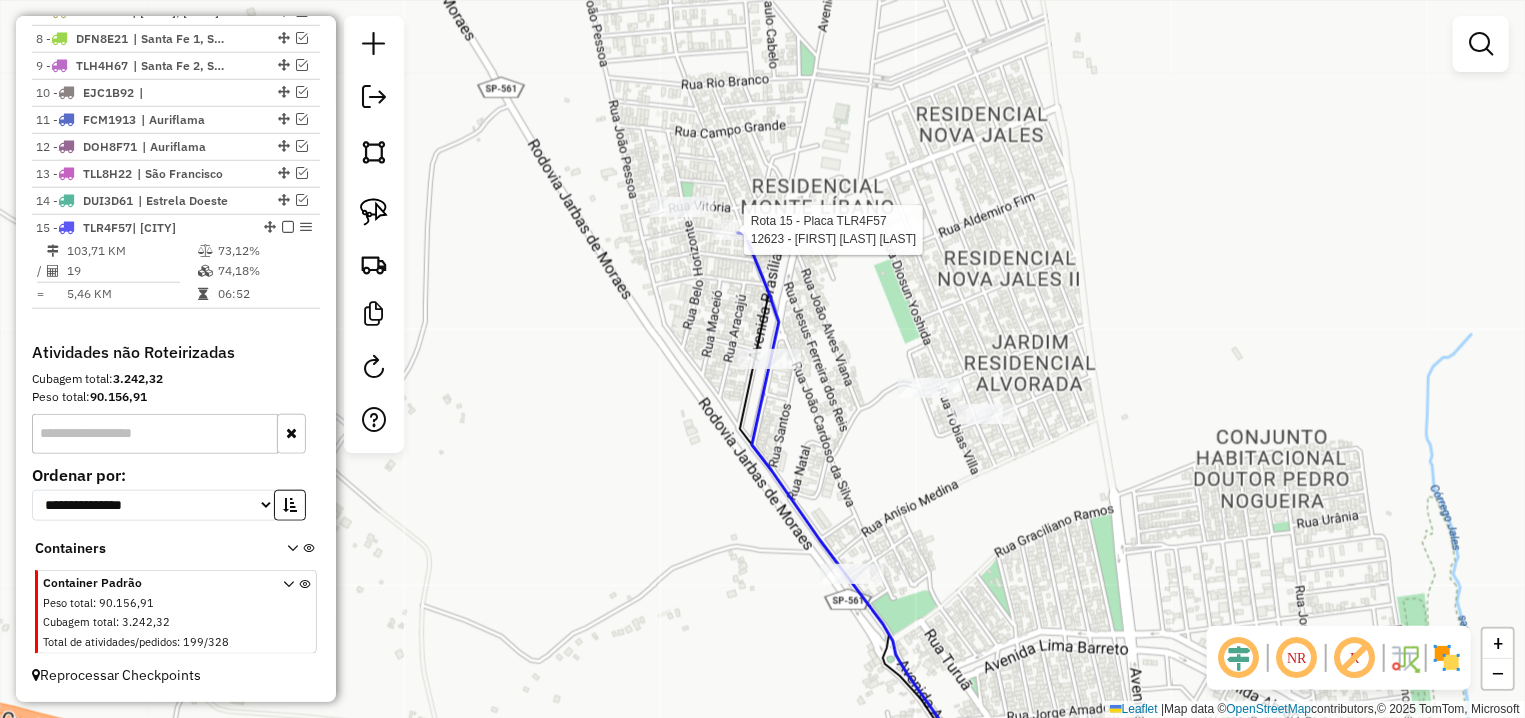 select on "**********" 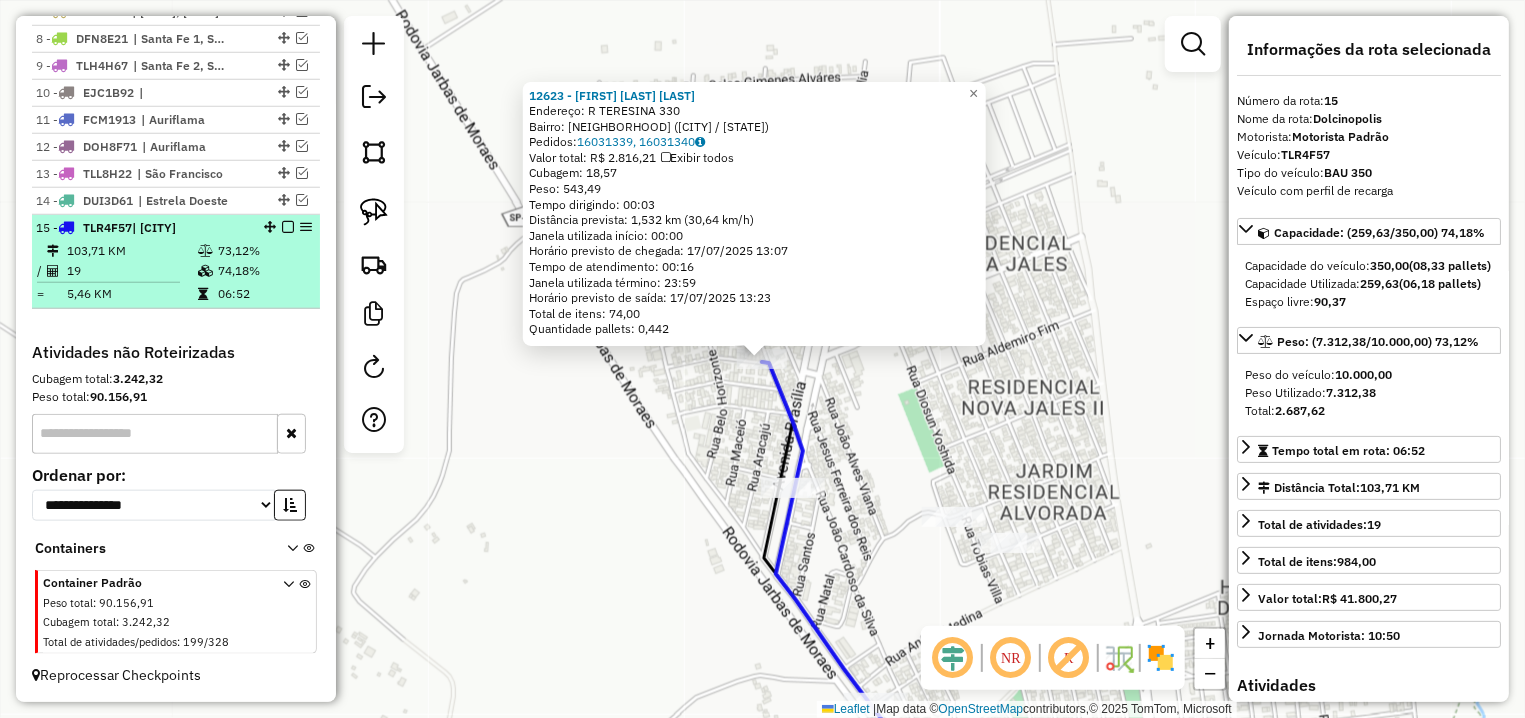 click at bounding box center (288, 227) 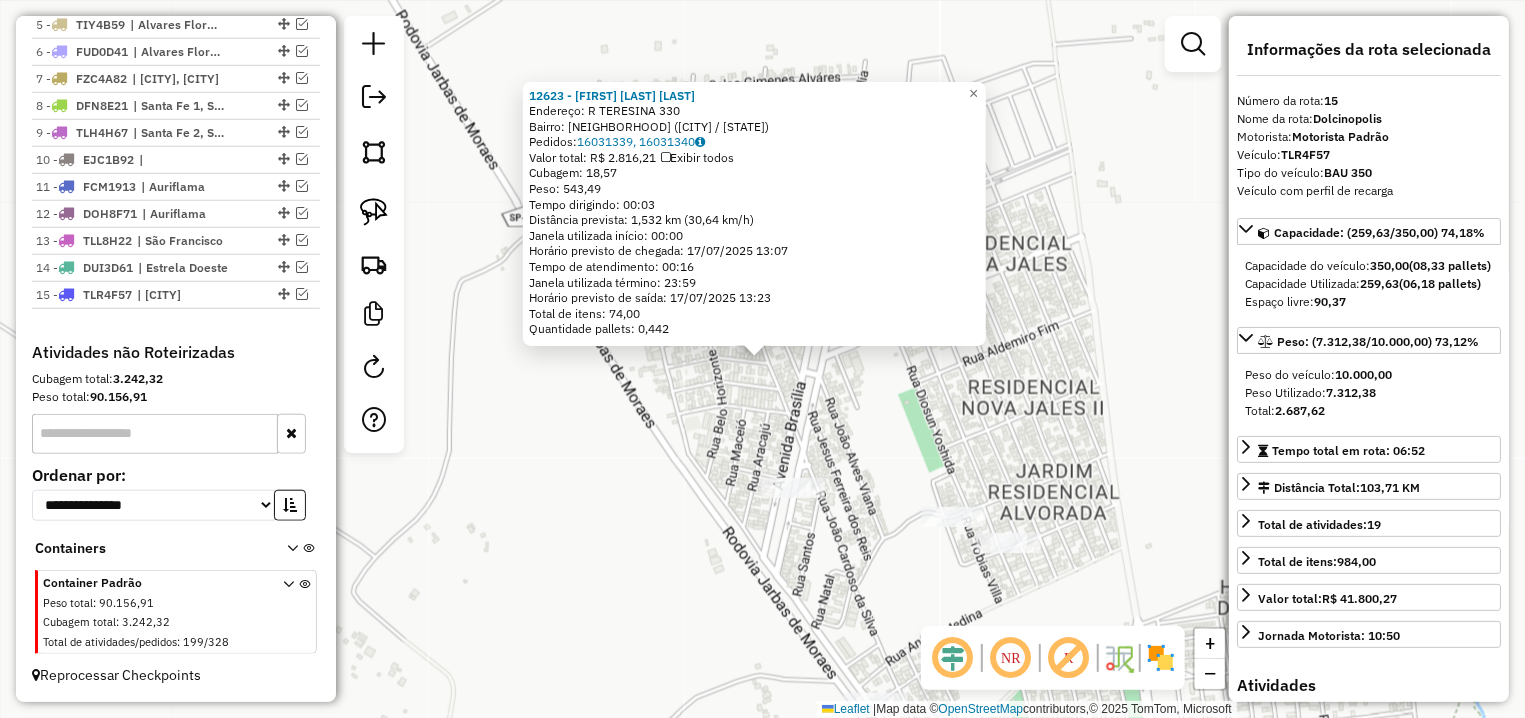 scroll, scrollTop: 863, scrollLeft: 0, axis: vertical 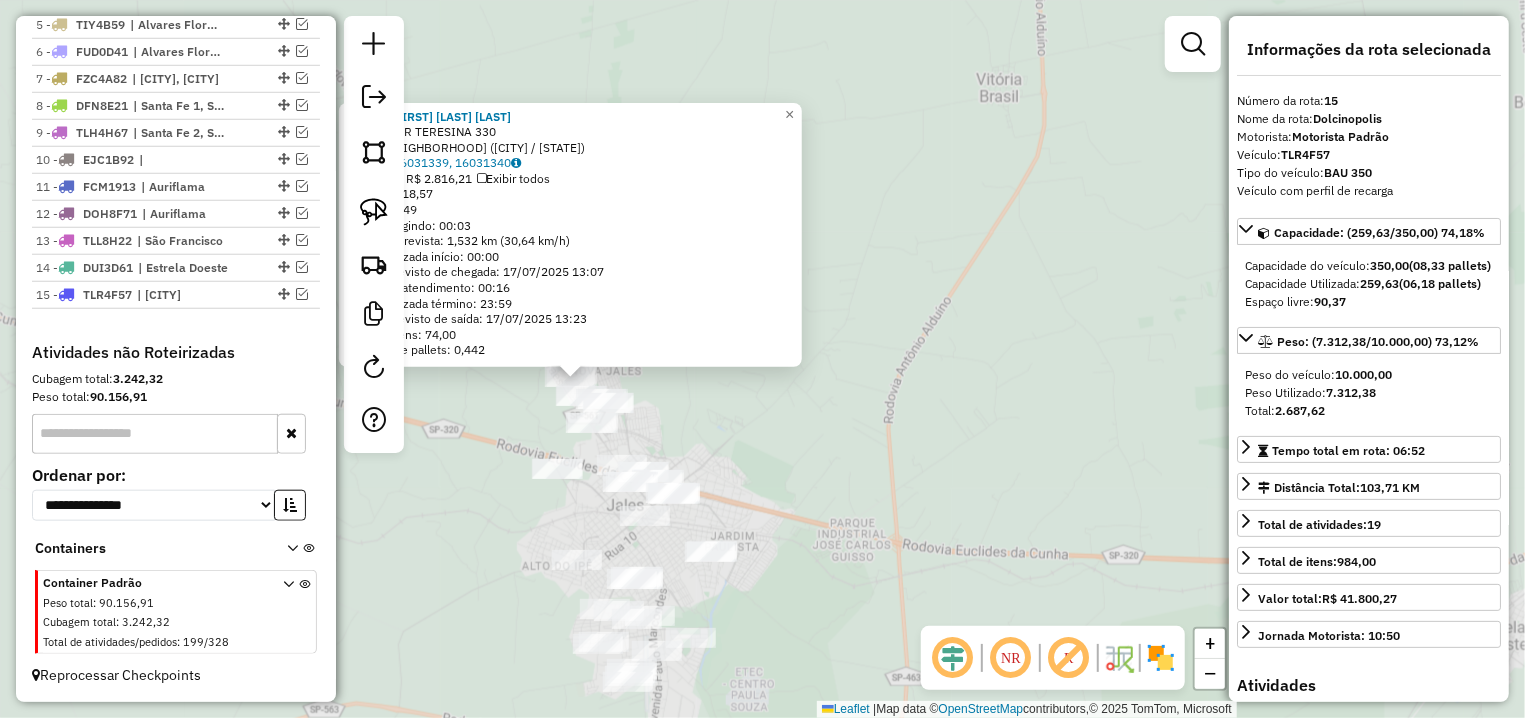 click on "12623 - ELAINE APARECIDA GON  Endereço: R   TERESINA                      330   Bairro: CONJUNTO HABITACIONAL JOSE AN (JALES / SP)   Pedidos:  16031339, 16031340   Valor total: R$ 2.816,21   Exibir todos   Cubagem: 18,57  Peso: 543,49  Tempo dirigindo: 00:03   Distância prevista: 1,532 km (30,64 km/h)   Janela utilizada início: 00:00   Horário previsto de chegada: 17/07/2025 13:07   Tempo de atendimento: 00:16   Janela utilizada término: 23:59   Horário previsto de saída: 17/07/2025 13:23   Total de itens: 74,00   Quantidade pallets: 0,442  × Janela de atendimento Grade de atendimento Capacidade Transportadoras Veículos Cliente Pedidos  Rotas Selecione os dias de semana para filtrar as janelas de atendimento  Seg   Ter   Qua   Qui   Sex   Sáb   Dom  Informe o período da janela de atendimento: De: Até:  Filtrar exatamente a janela do cliente  Considerar janela de atendimento padrão  Selecione os dias de semana para filtrar as grades de atendimento  Seg   Ter   Qua   Qui   Sex   Sáb   Dom   De:  +" 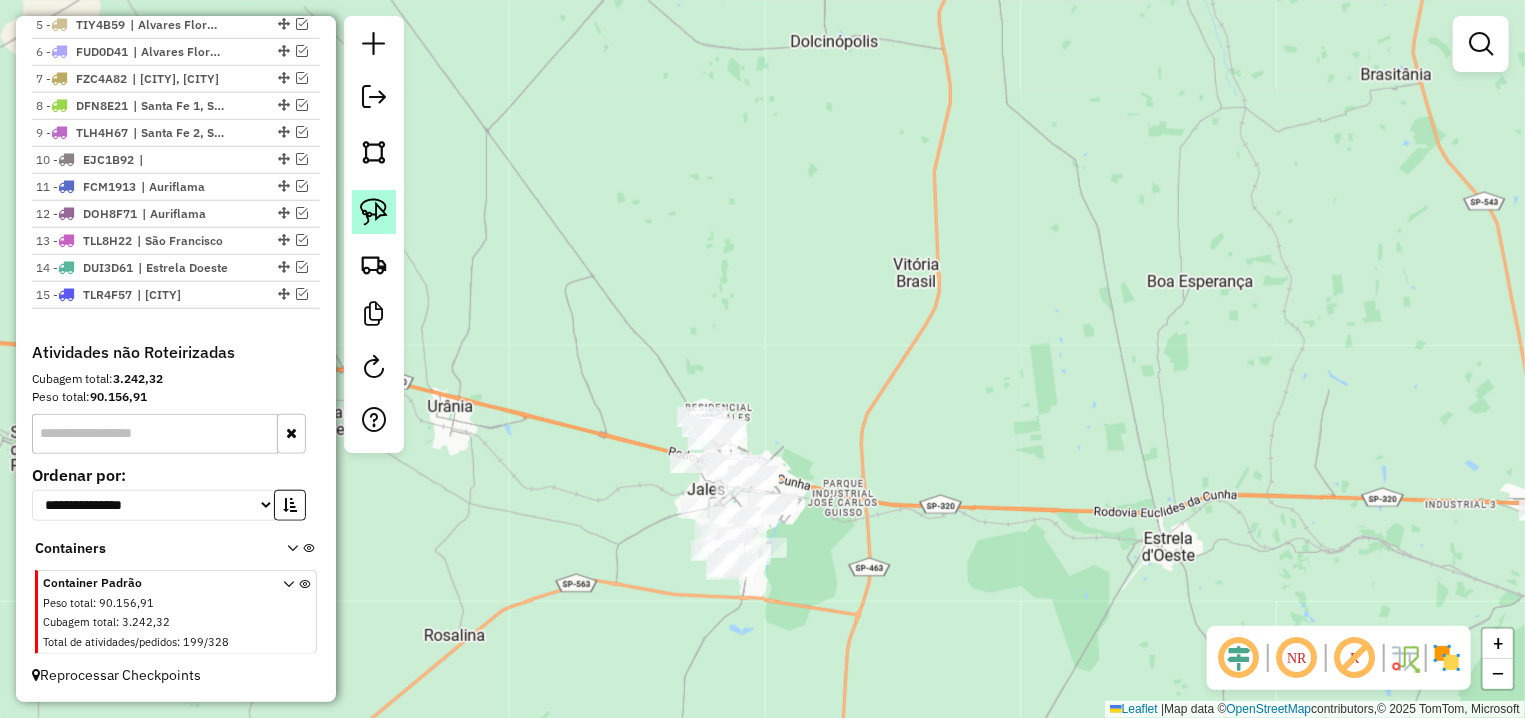 click 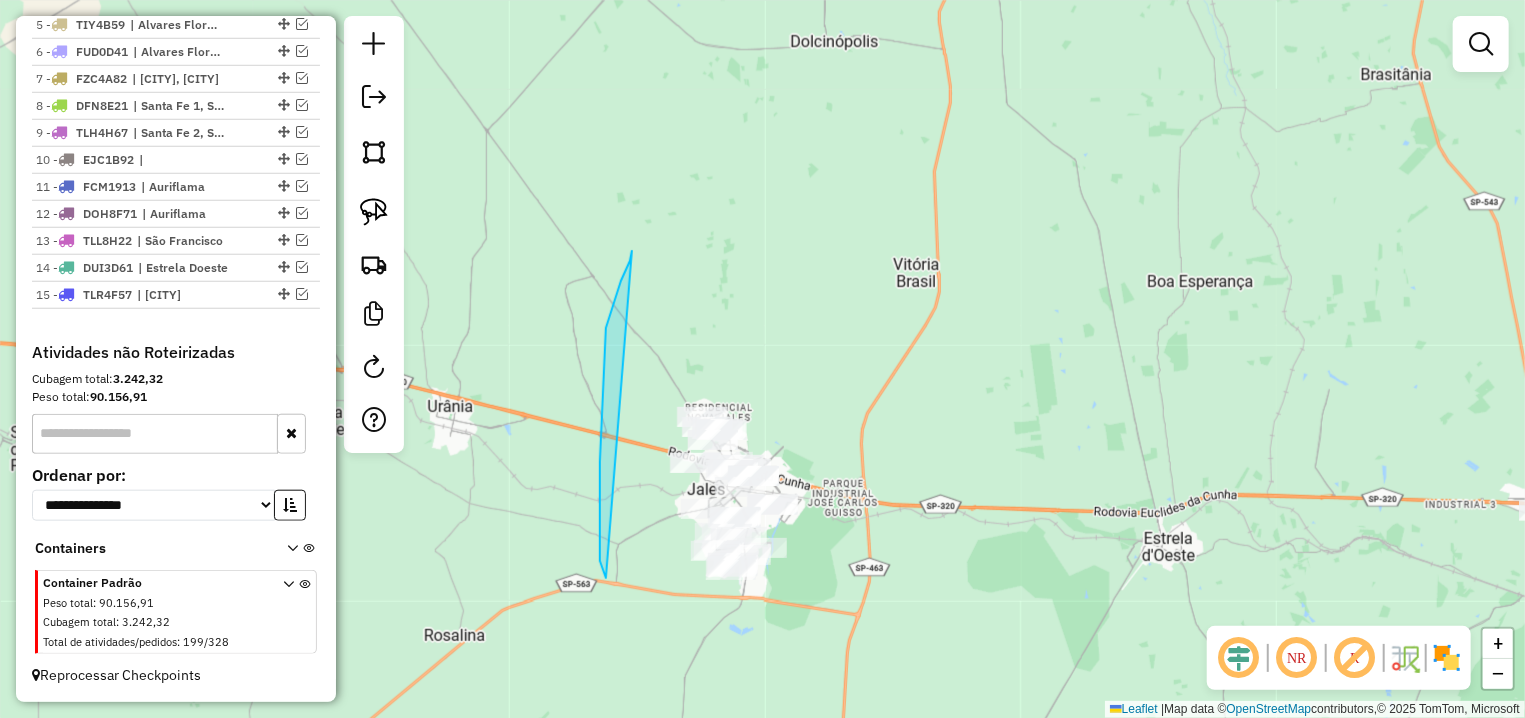 drag, startPoint x: 606, startPoint y: 328, endPoint x: 977, endPoint y: 561, distance: 438.09818 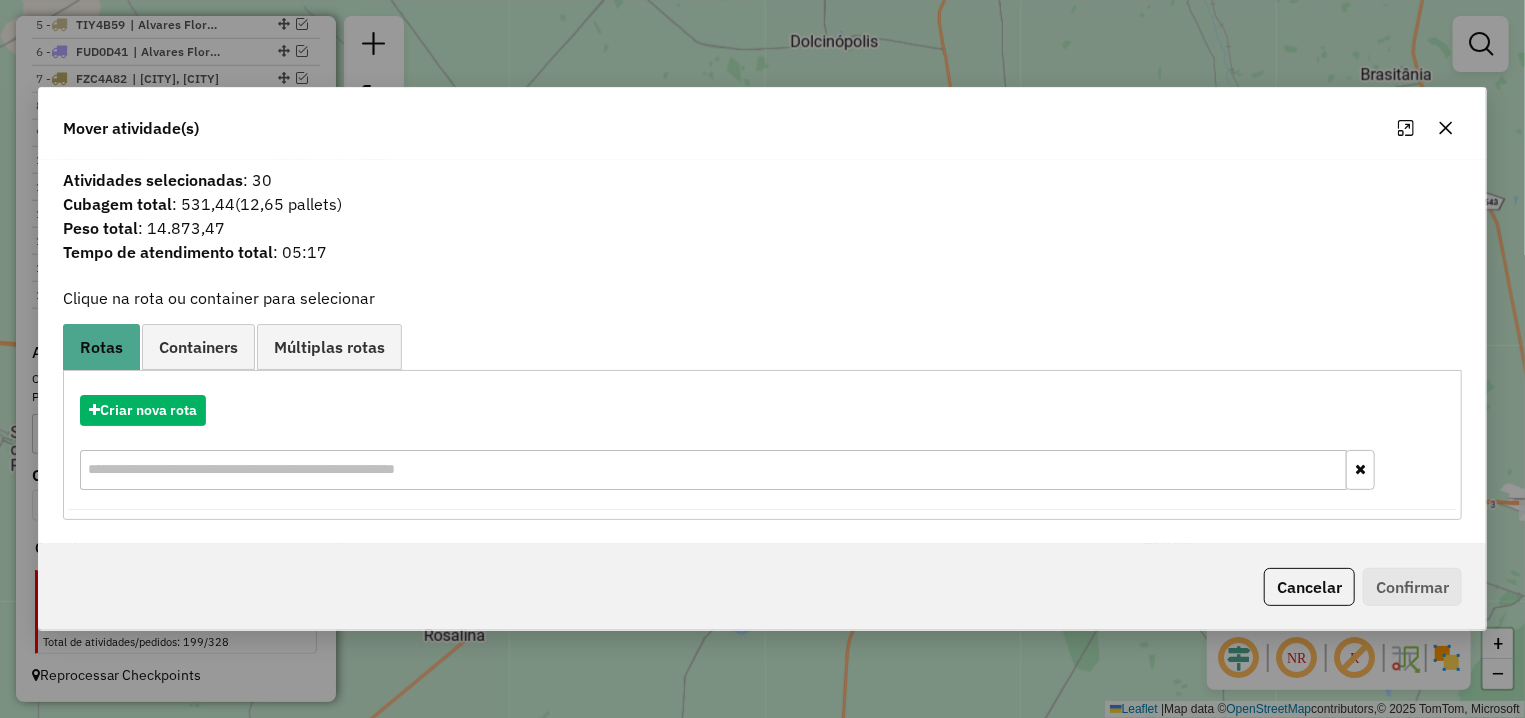 click 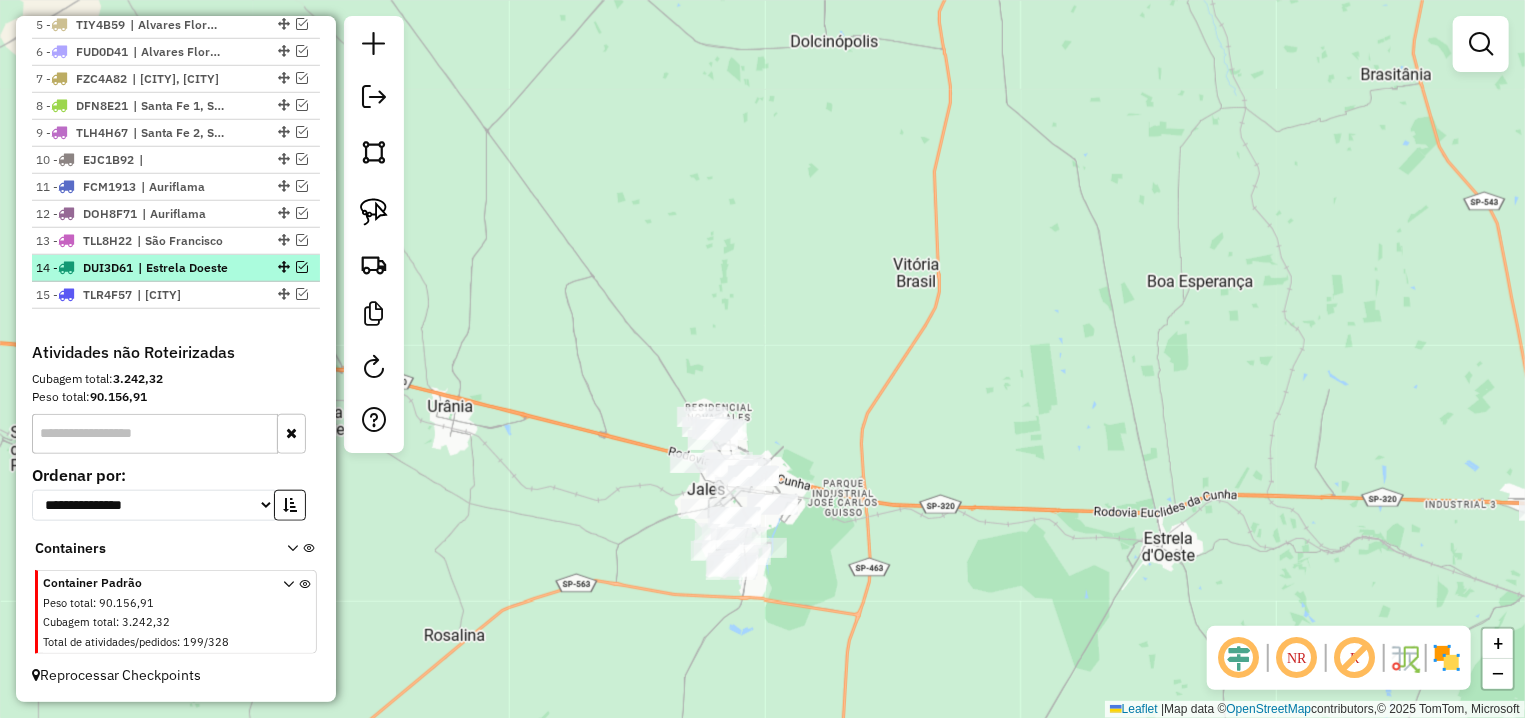 click at bounding box center [282, 267] 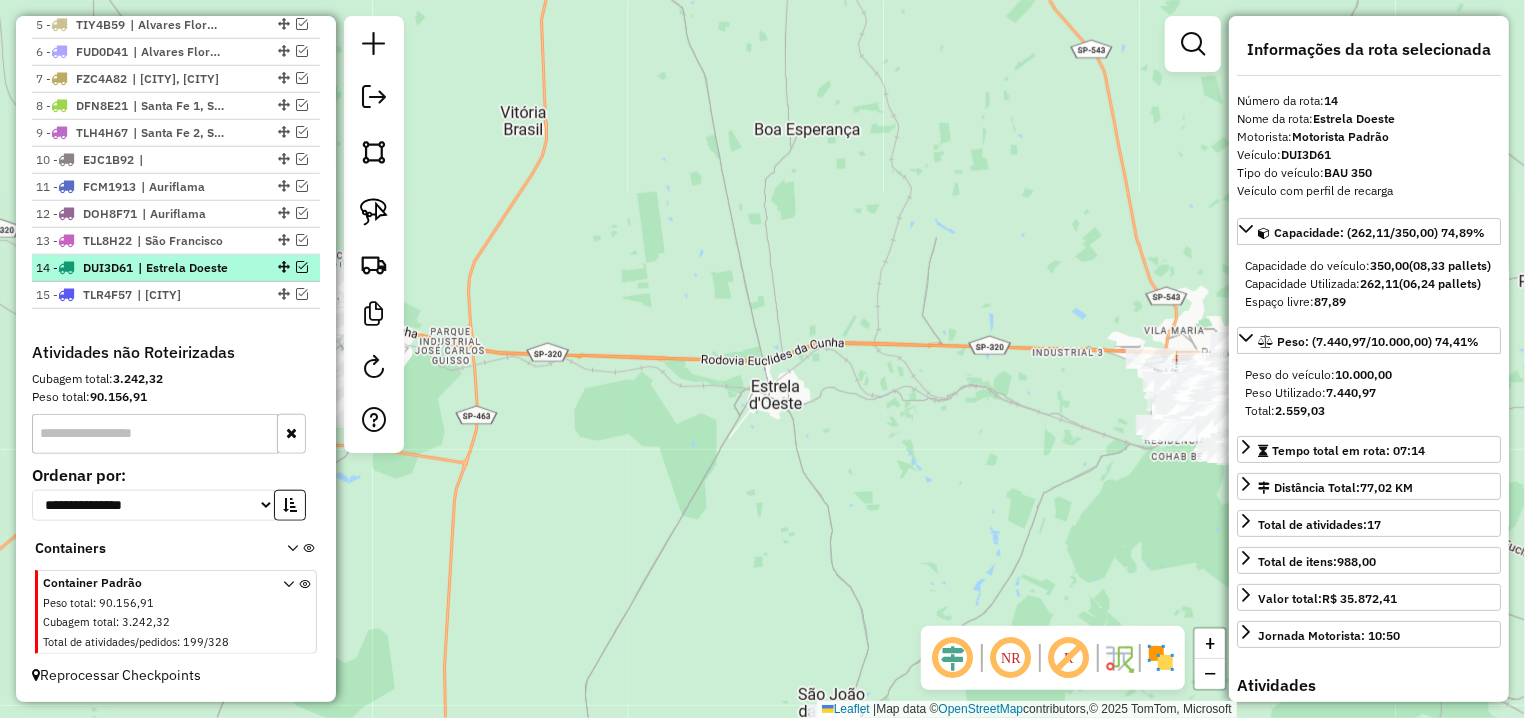 click at bounding box center (282, 267) 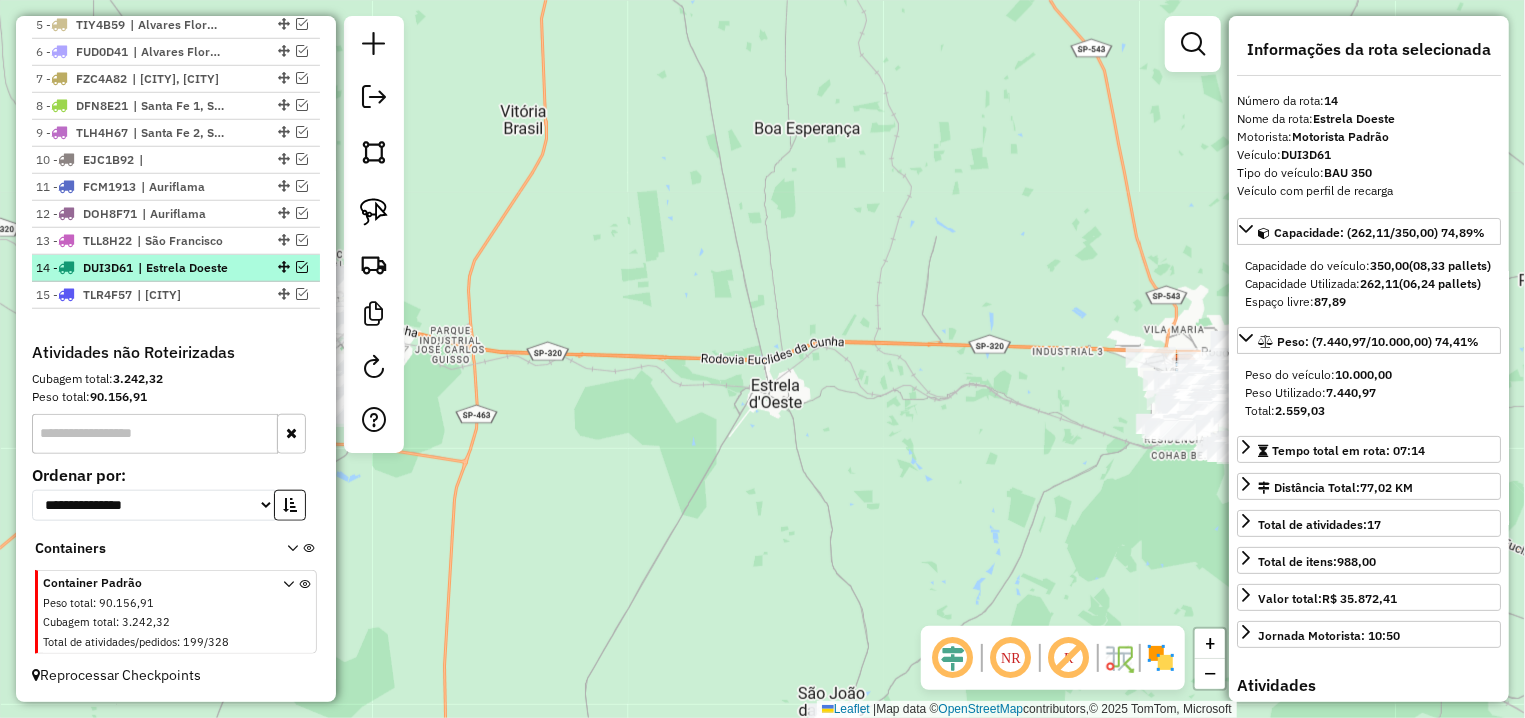 click at bounding box center (302, 267) 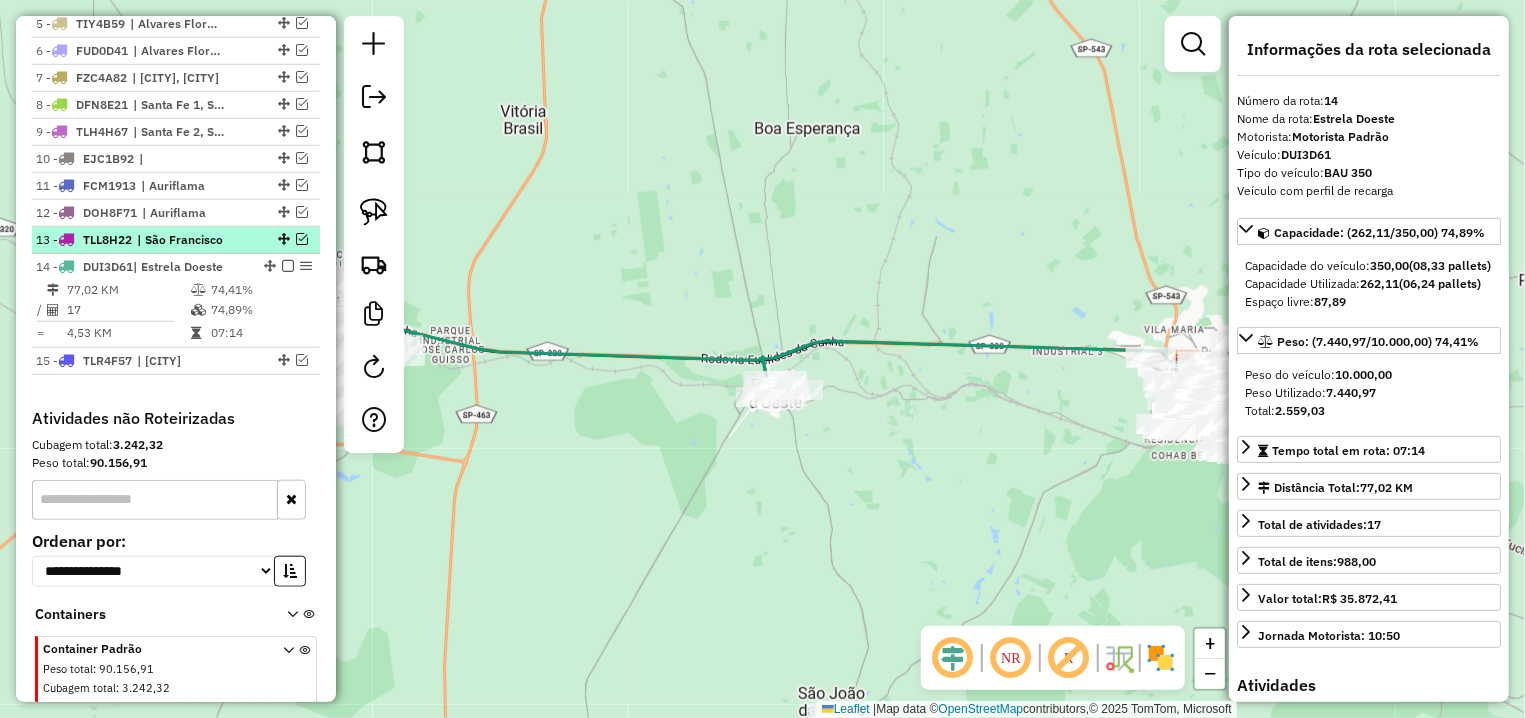 click at bounding box center [302, 239] 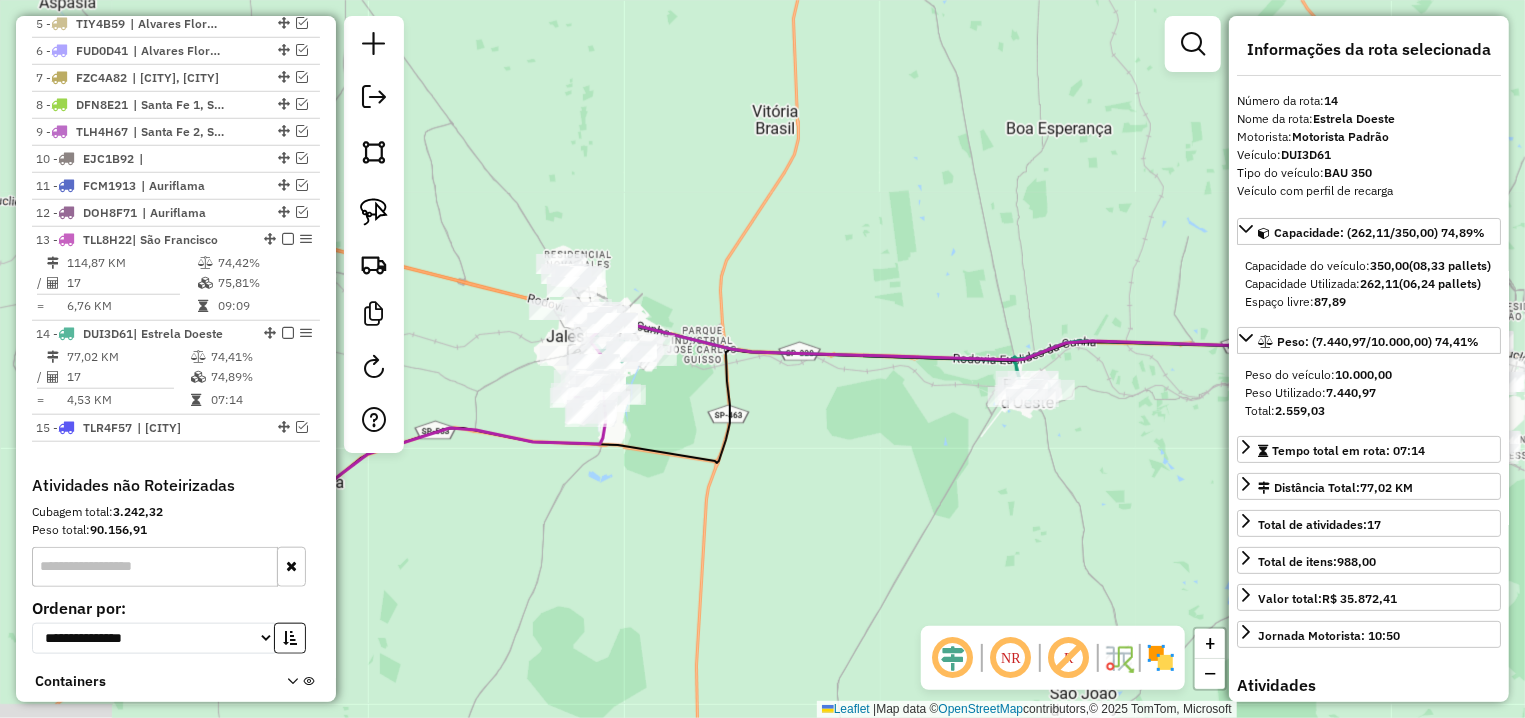 drag, startPoint x: 745, startPoint y: 478, endPoint x: 813, endPoint y: 479, distance: 68.007355 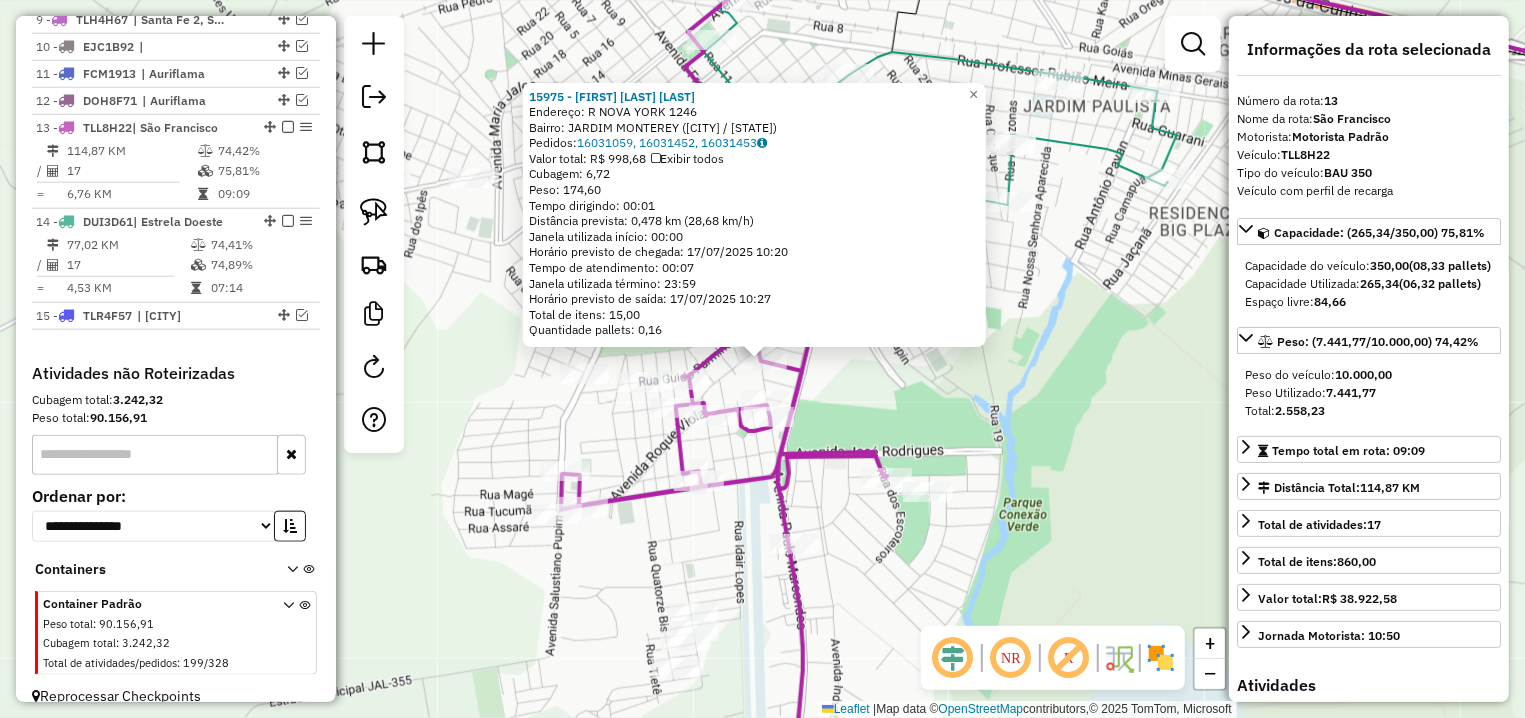 scroll, scrollTop: 997, scrollLeft: 0, axis: vertical 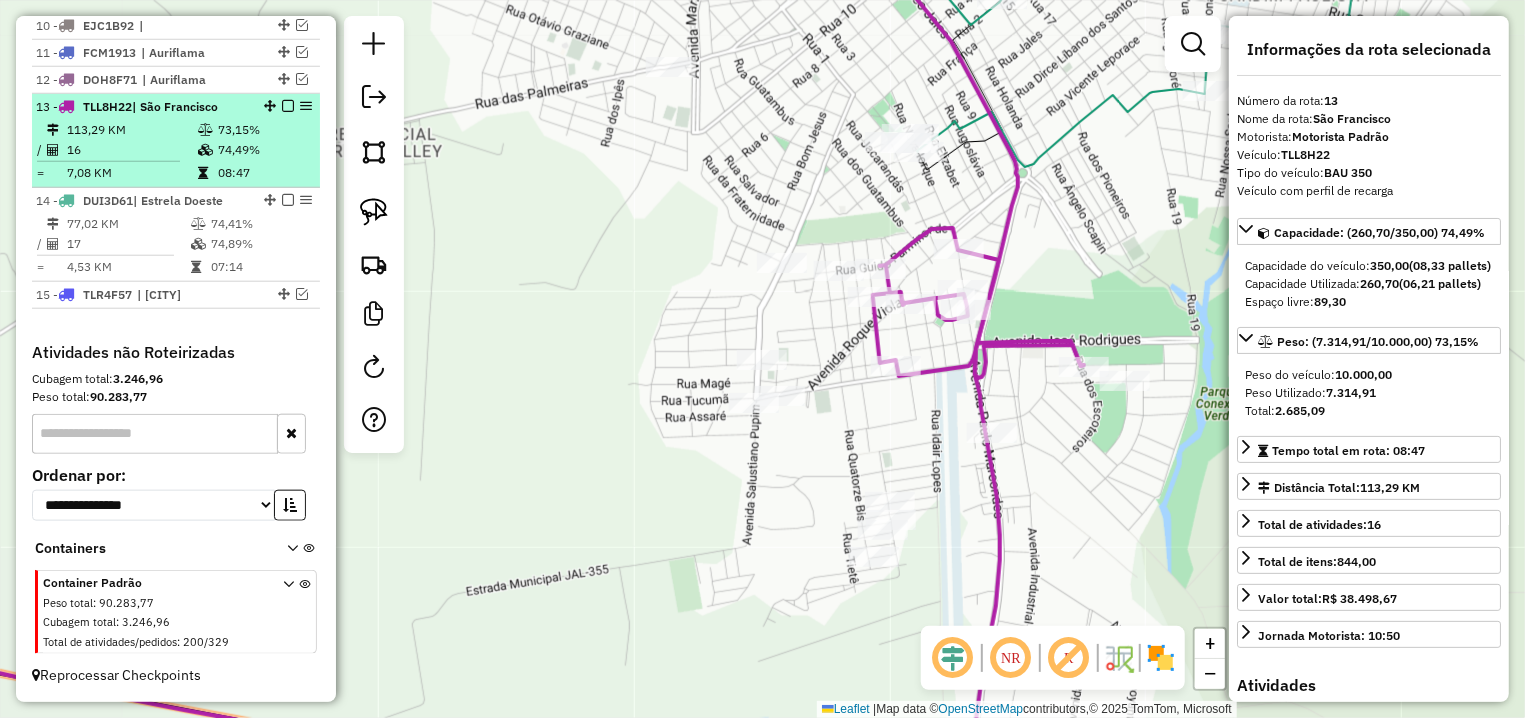 click at bounding box center (288, 106) 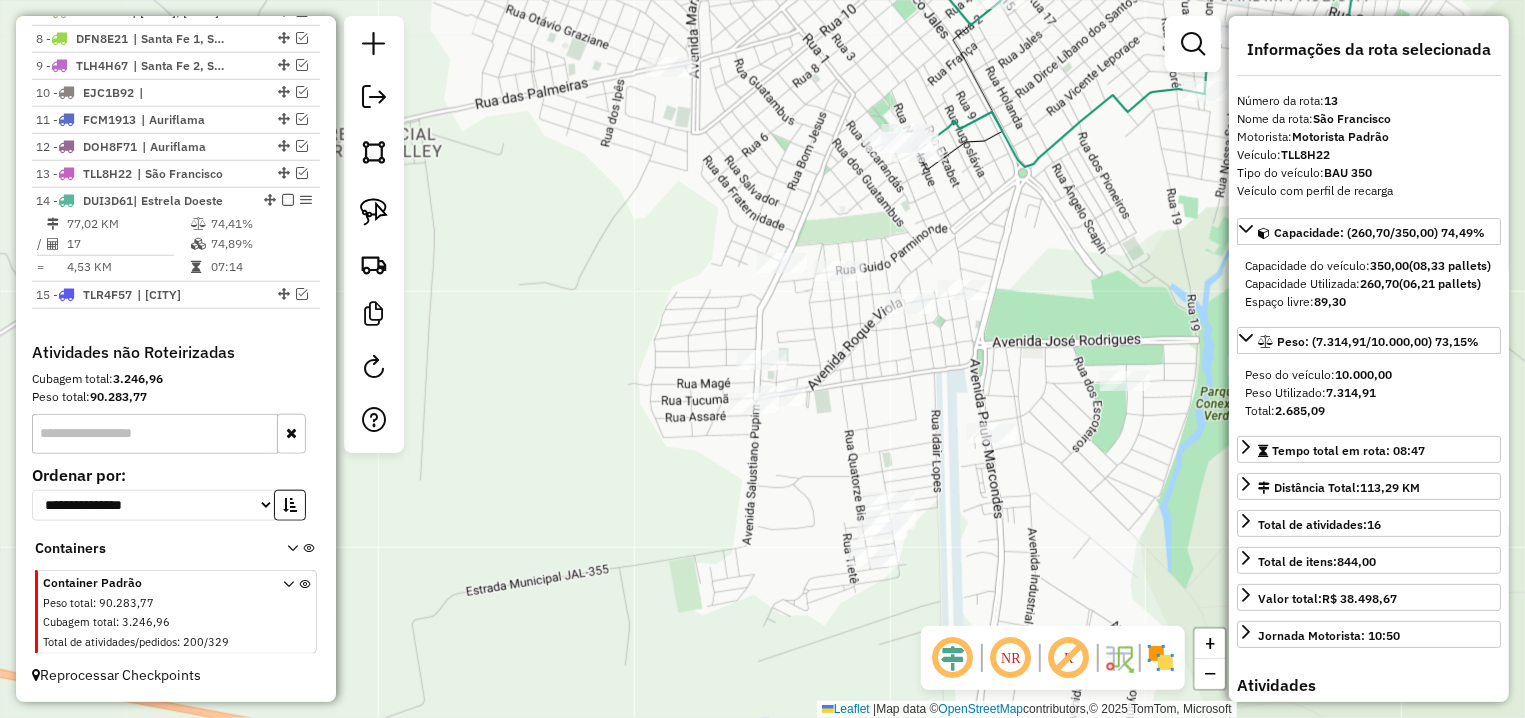scroll, scrollTop: 930, scrollLeft: 0, axis: vertical 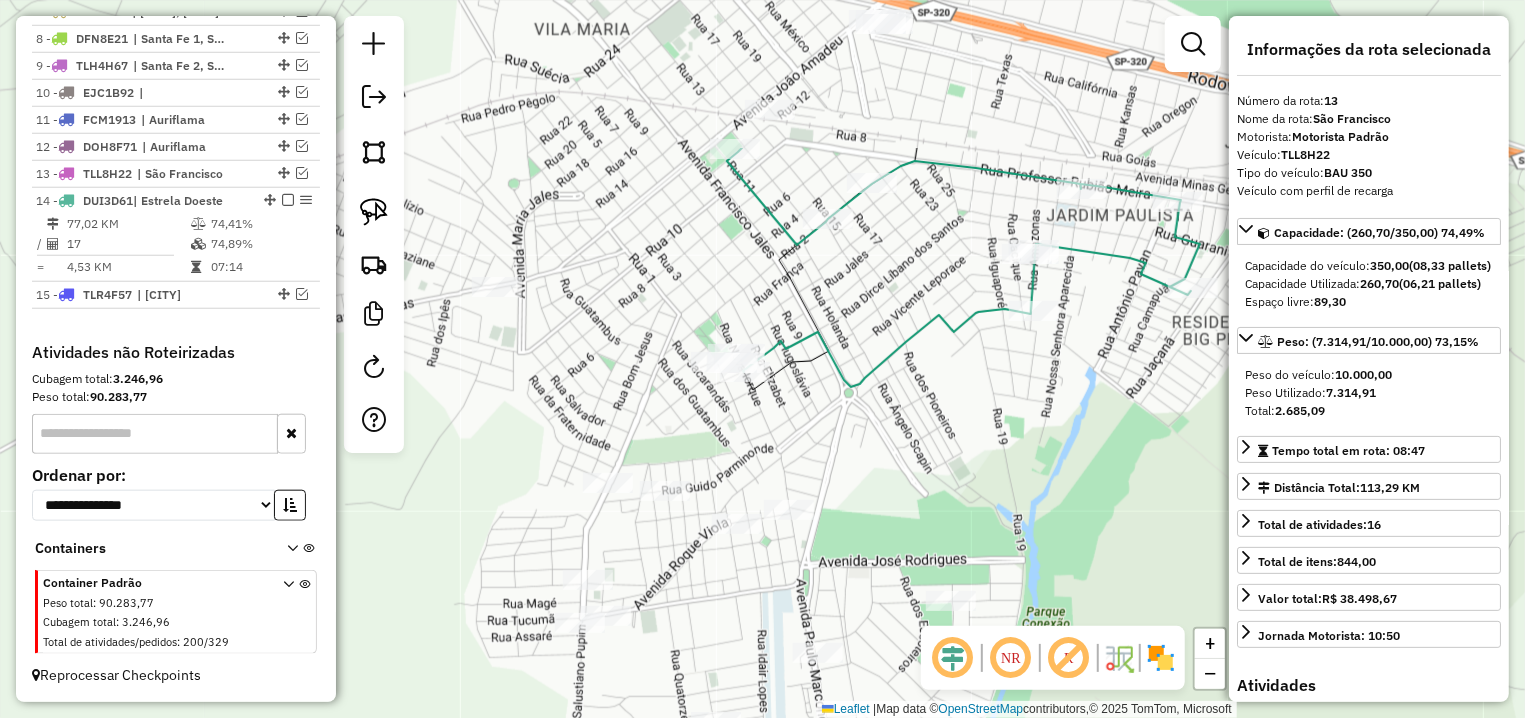 drag, startPoint x: 996, startPoint y: 180, endPoint x: 745, endPoint y: 457, distance: 373.80475 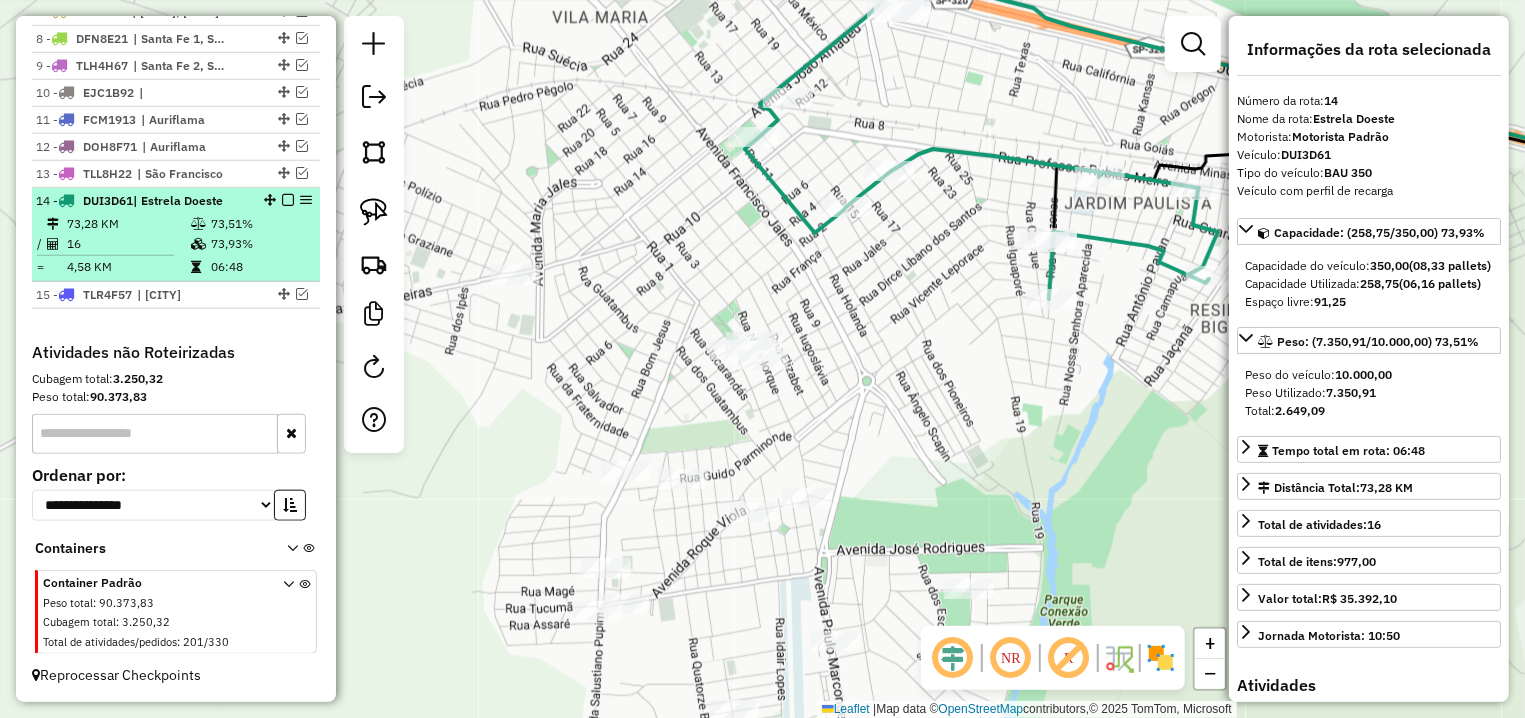 click at bounding box center (288, 200) 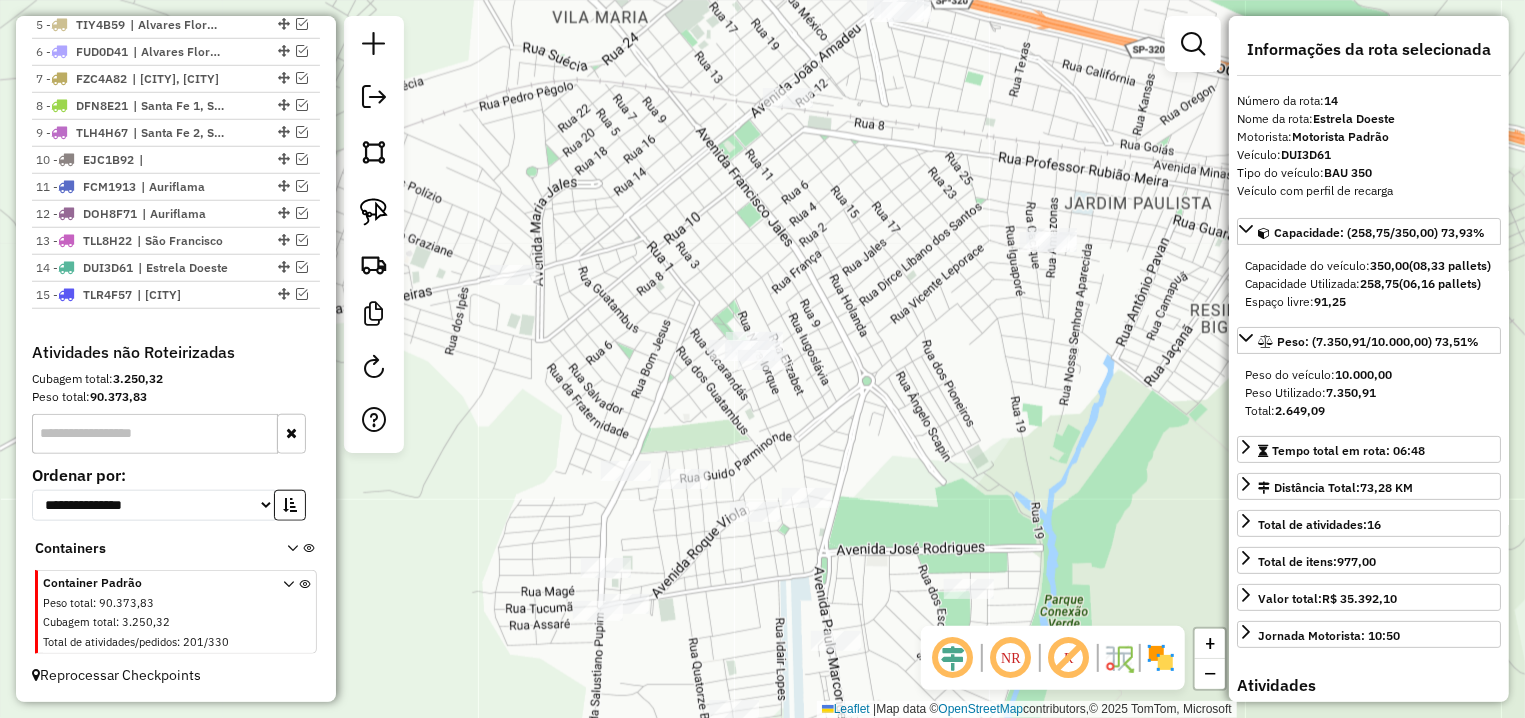 scroll, scrollTop: 863, scrollLeft: 0, axis: vertical 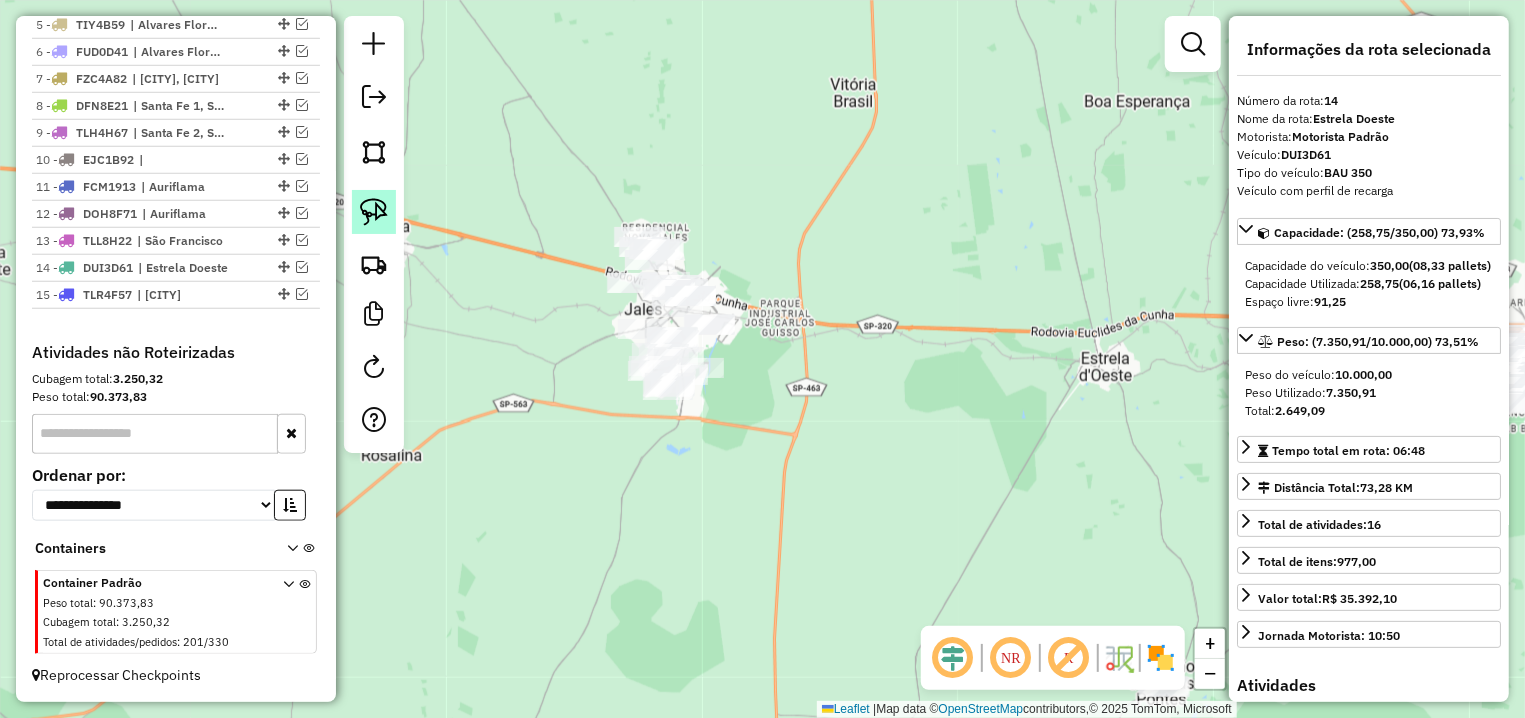 click 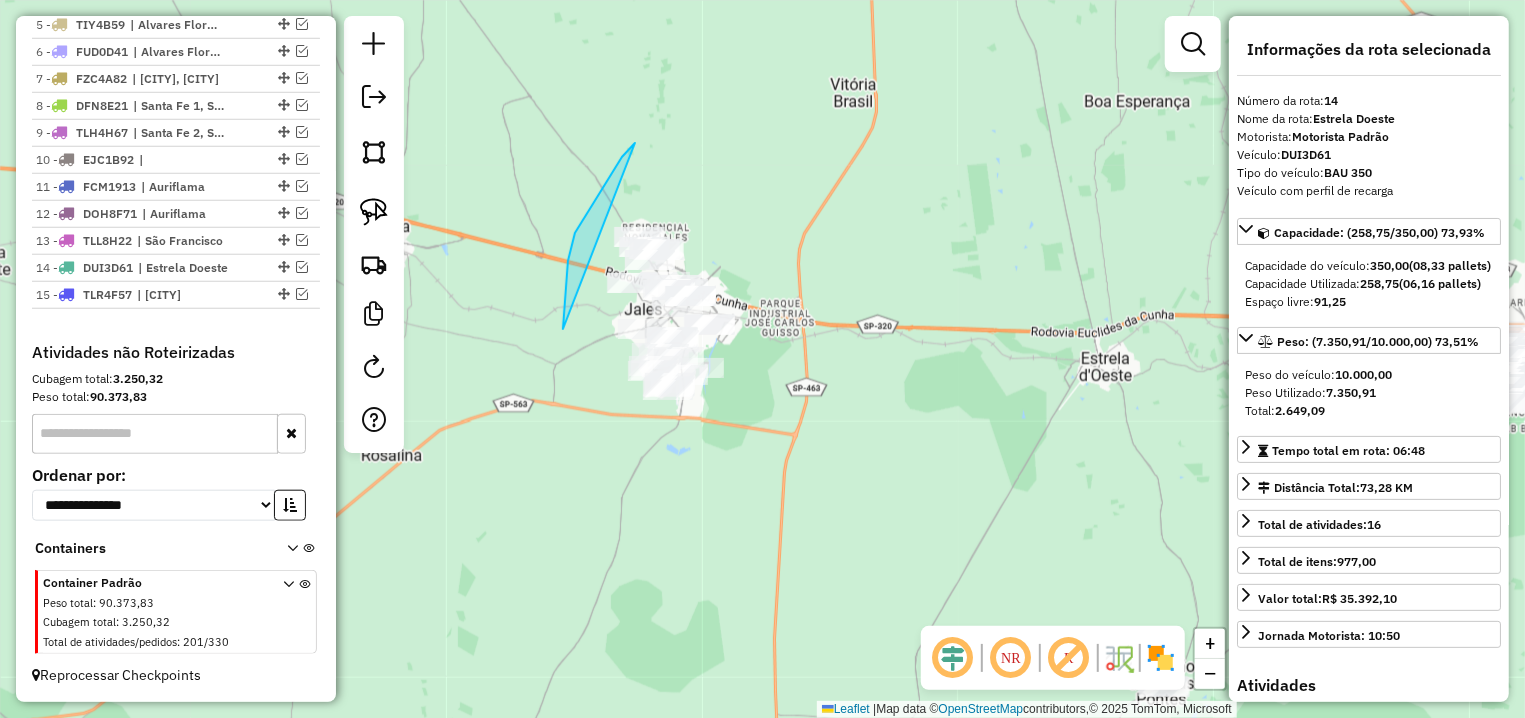 drag, startPoint x: 622, startPoint y: 157, endPoint x: 825, endPoint y: 468, distance: 371.38928 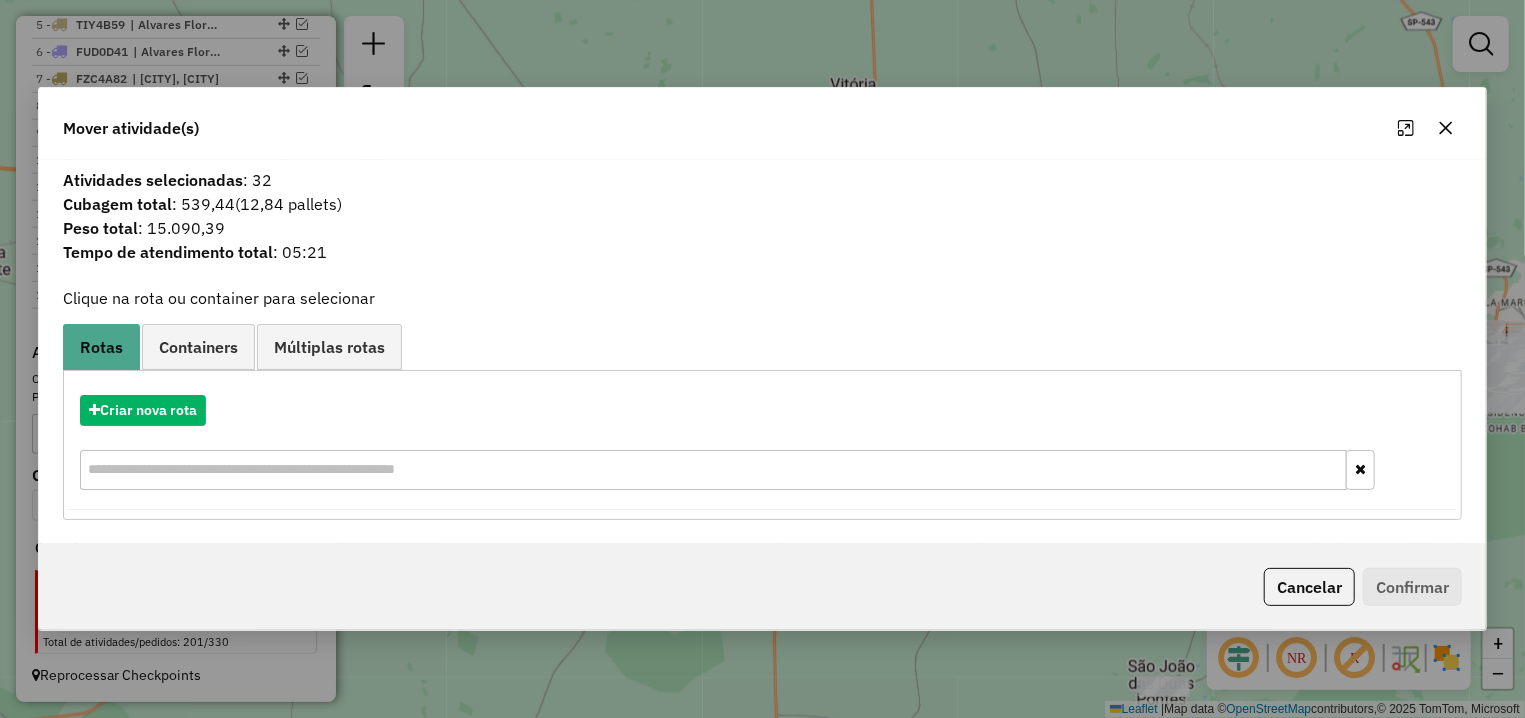 click 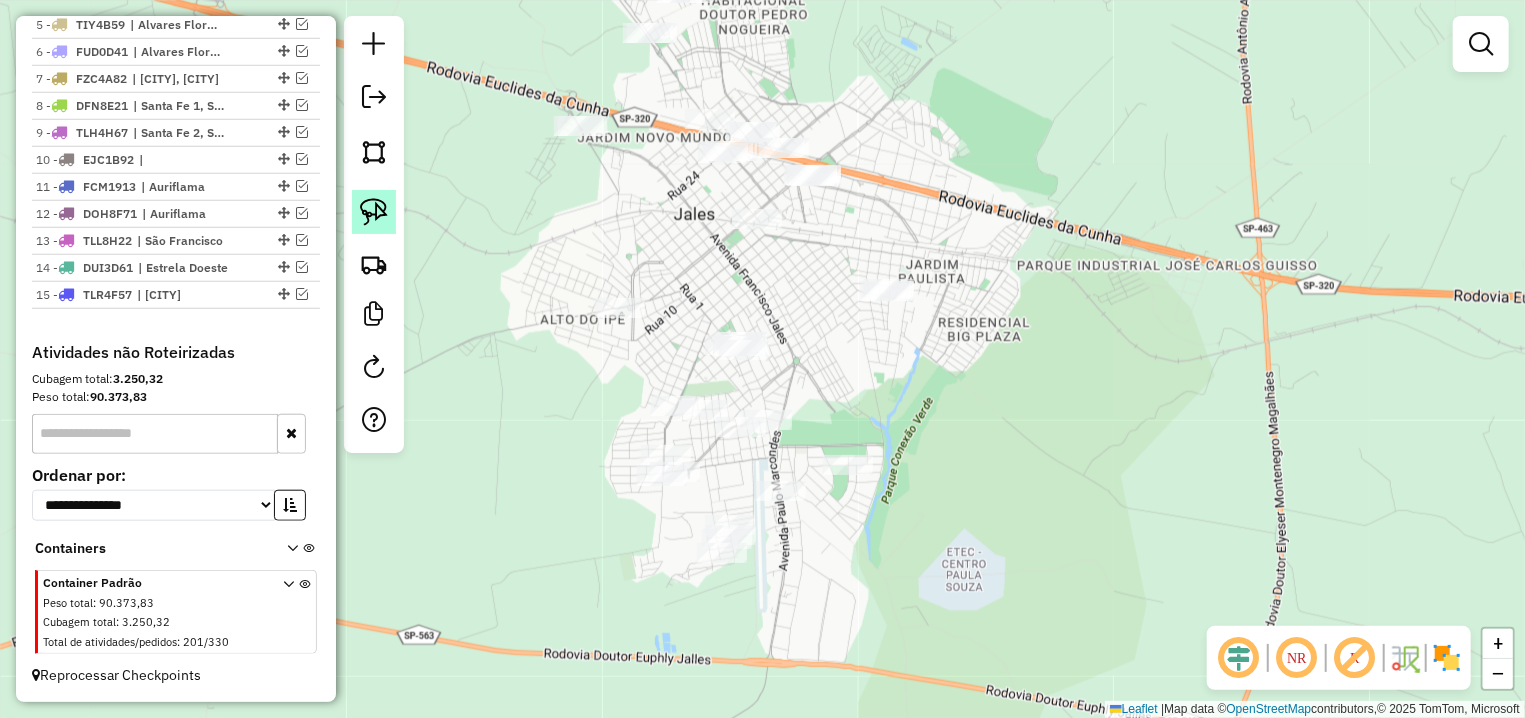click 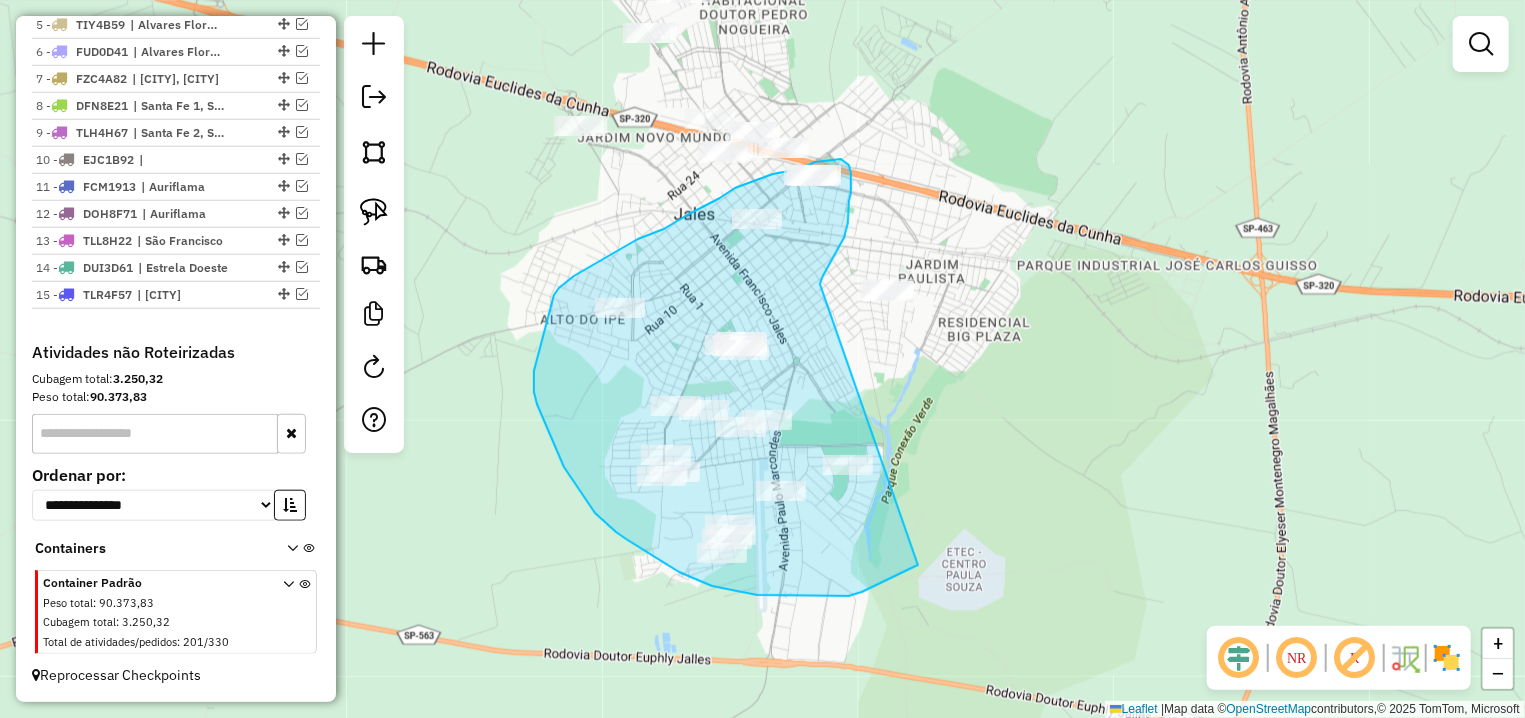drag, startPoint x: 844, startPoint y: 238, endPoint x: 926, endPoint y: 562, distance: 334.21548 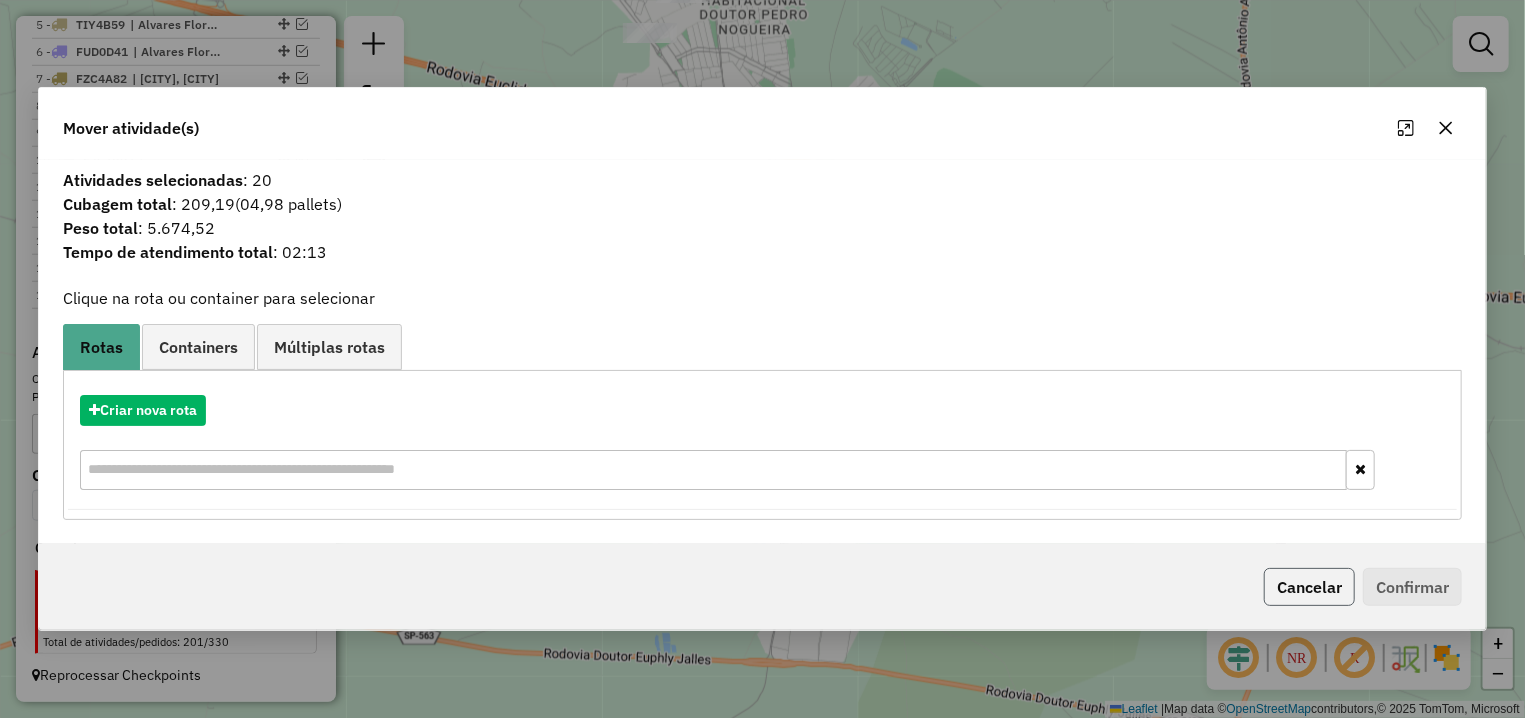 click on "Cancelar" 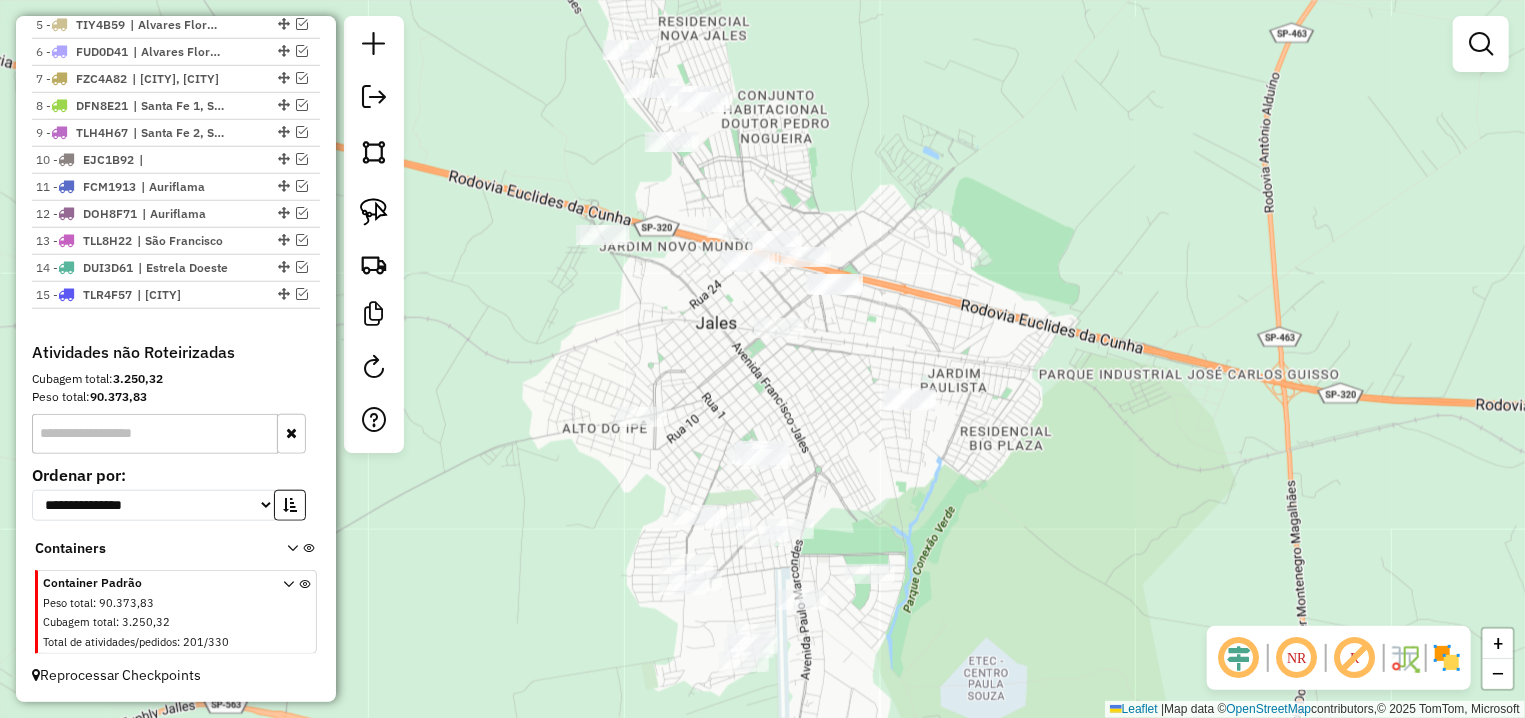 drag, startPoint x: 968, startPoint y: 325, endPoint x: 1024, endPoint y: 344, distance: 59.135437 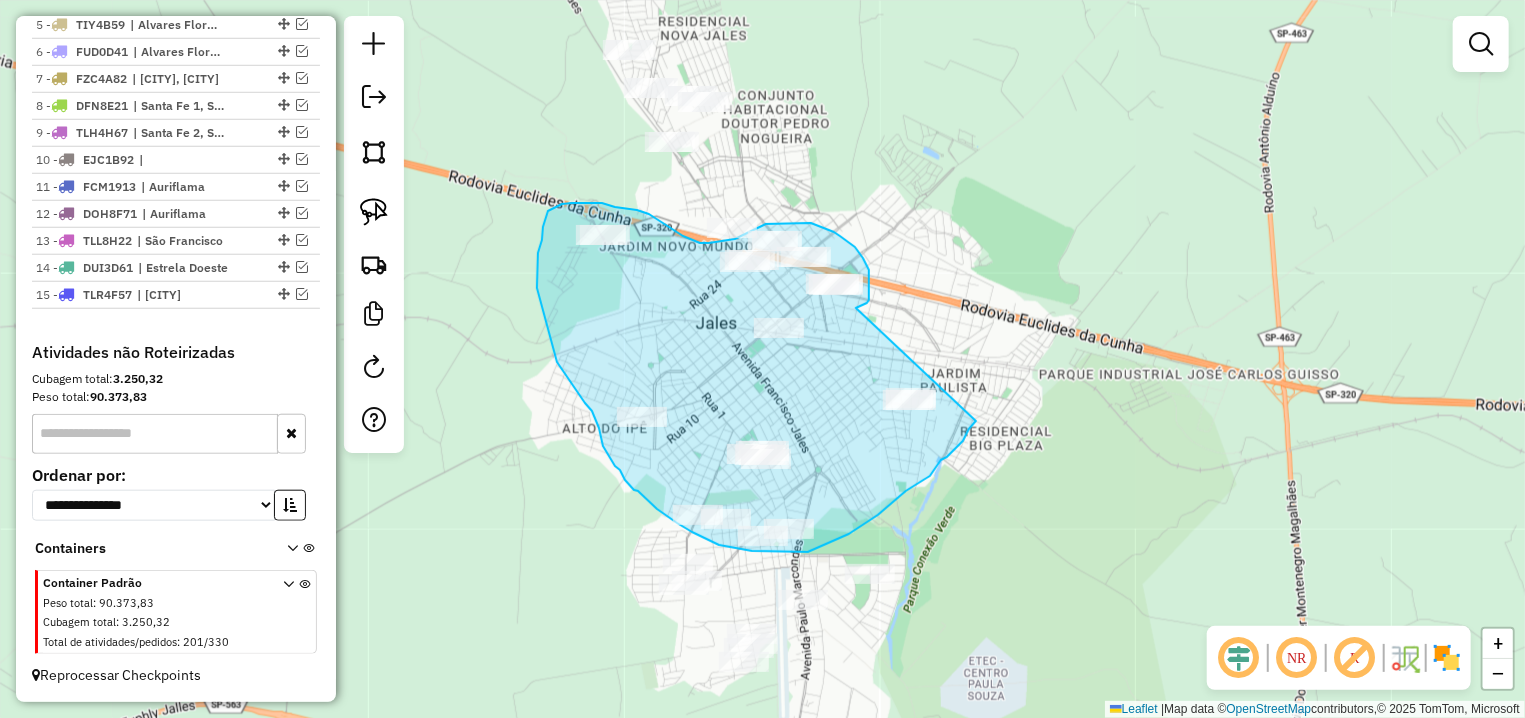 drag, startPoint x: 856, startPoint y: 308, endPoint x: 976, endPoint y: 421, distance: 164.83022 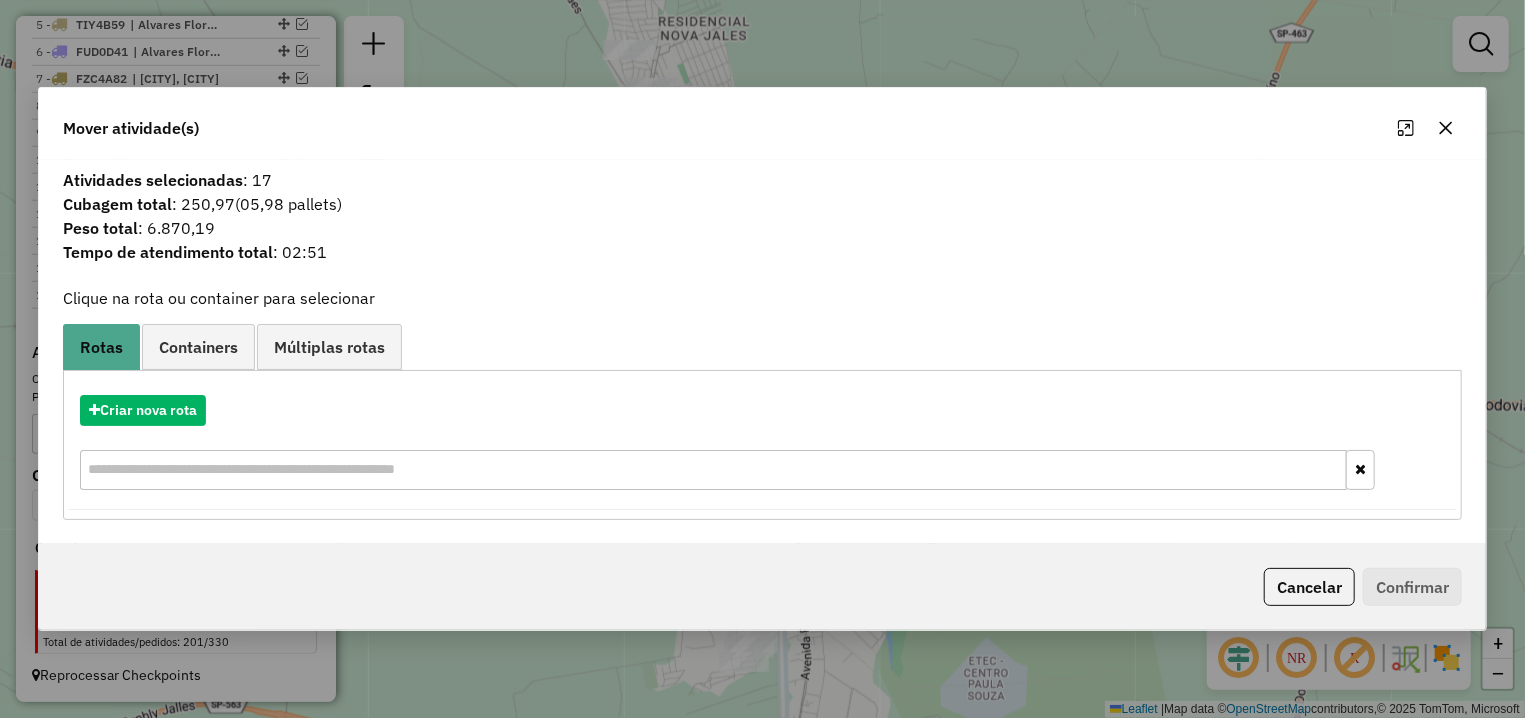 click on "Cancelar" 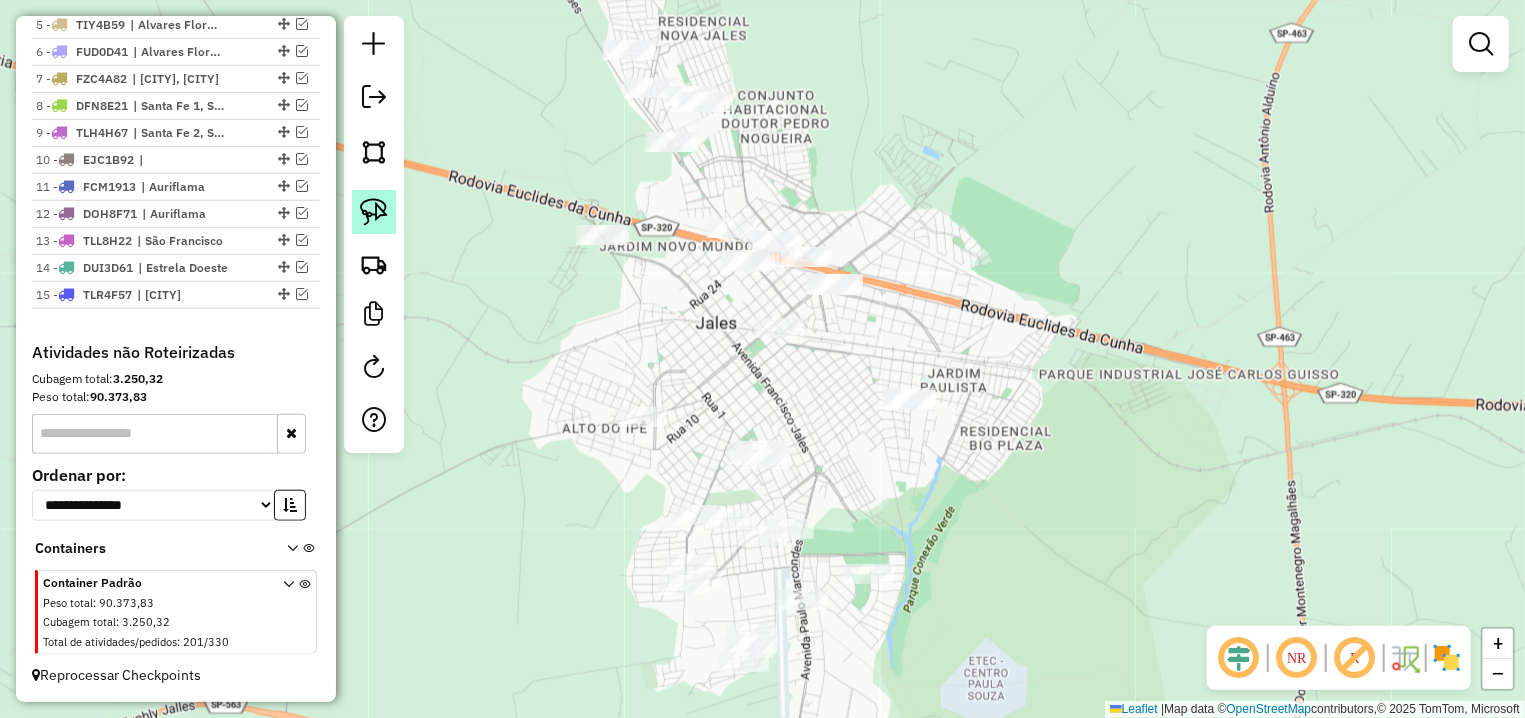 click 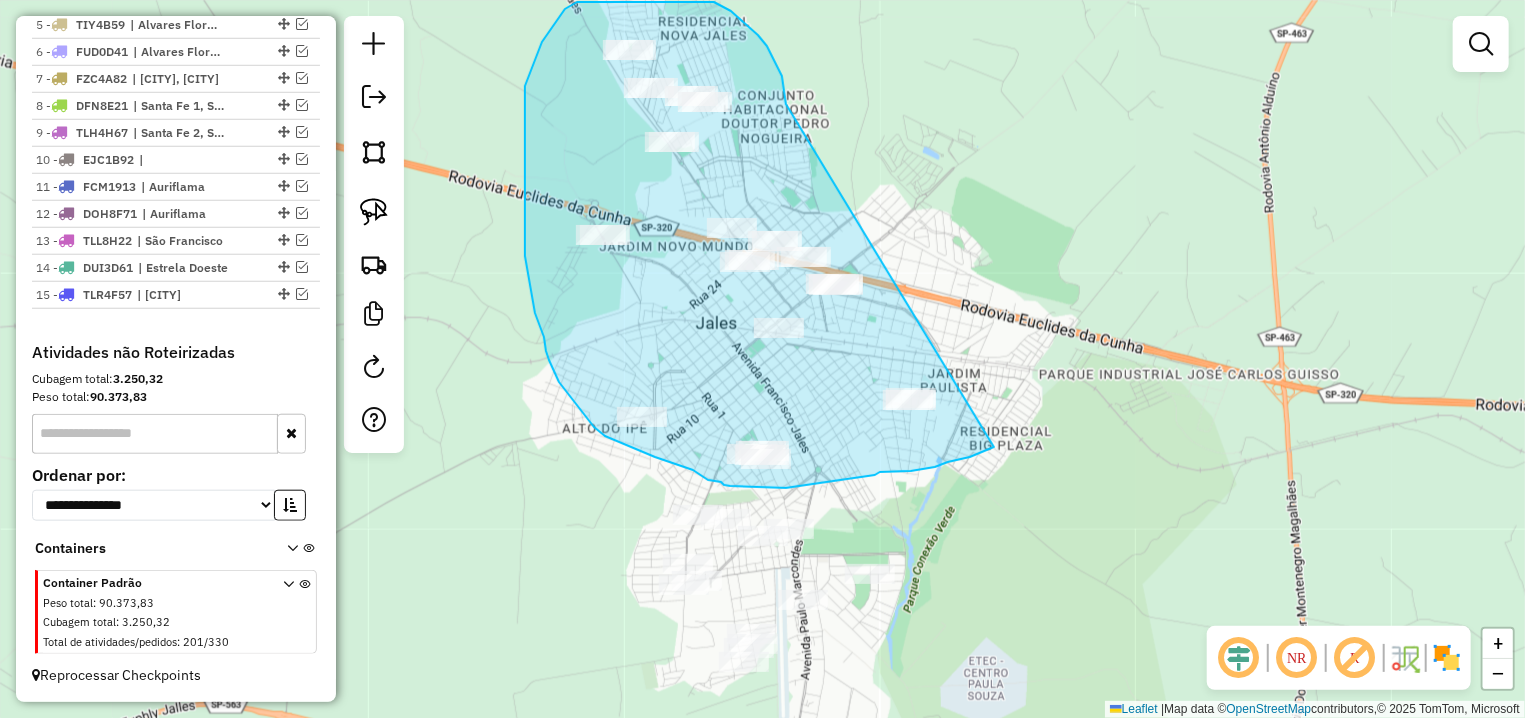 drag, startPoint x: 784, startPoint y: 89, endPoint x: 994, endPoint y: 447, distance: 415.047 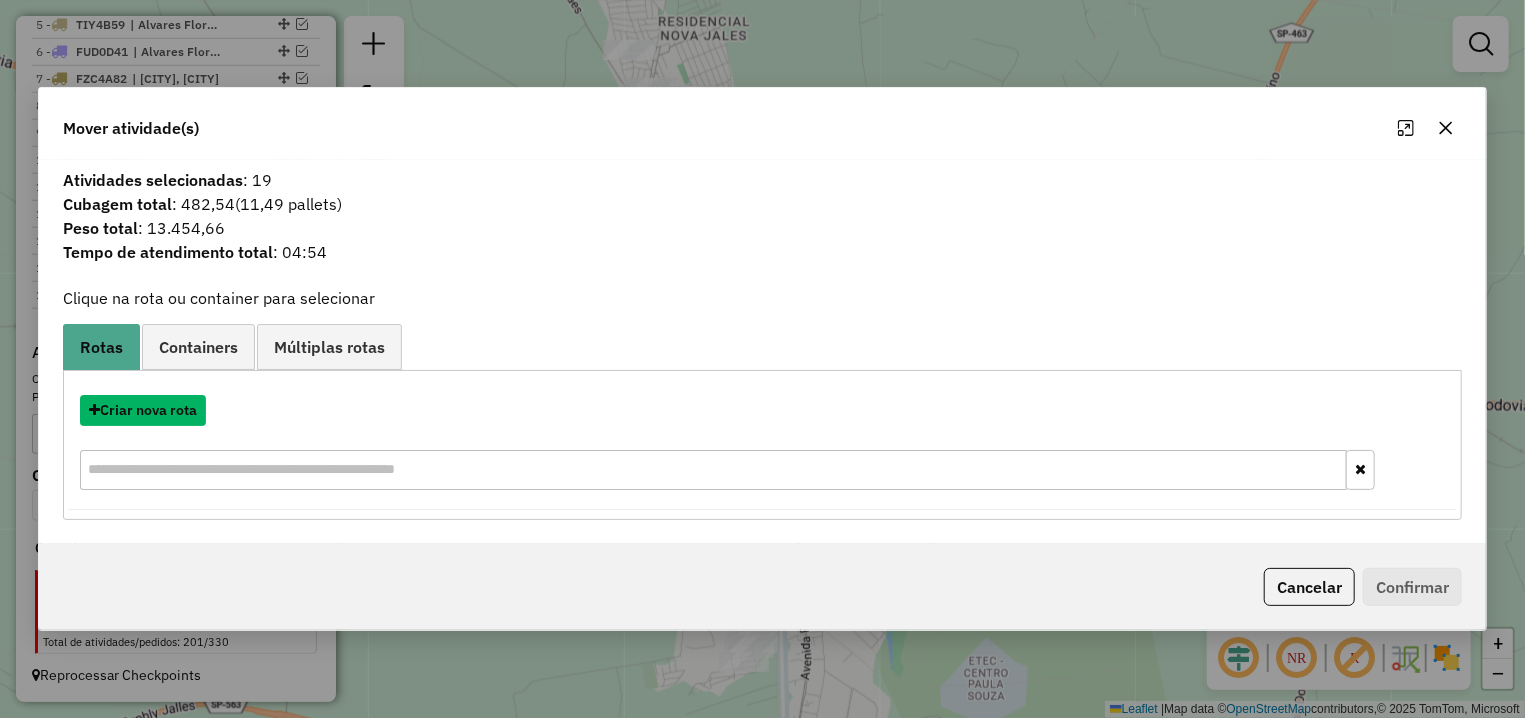 click on "Criar nova rota" at bounding box center (143, 410) 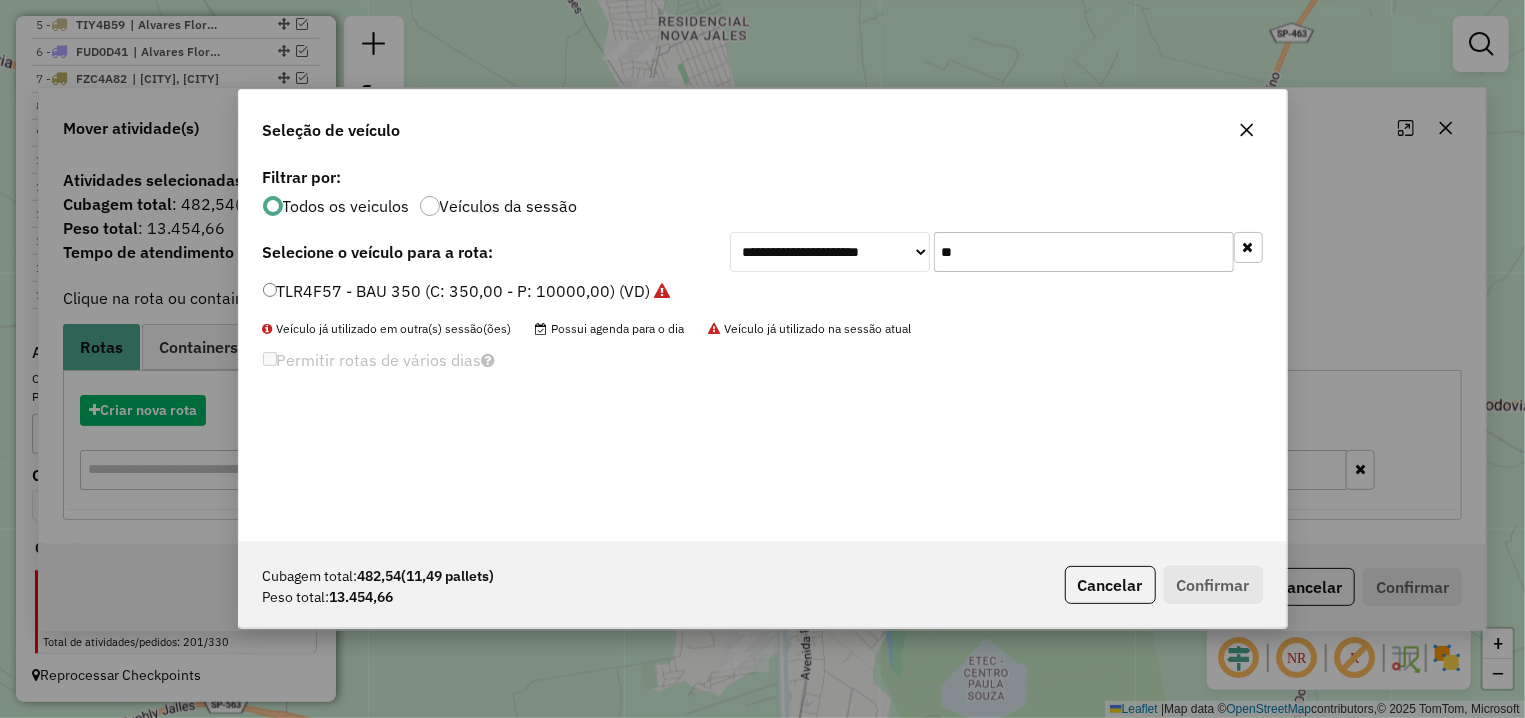 scroll, scrollTop: 11, scrollLeft: 6, axis: both 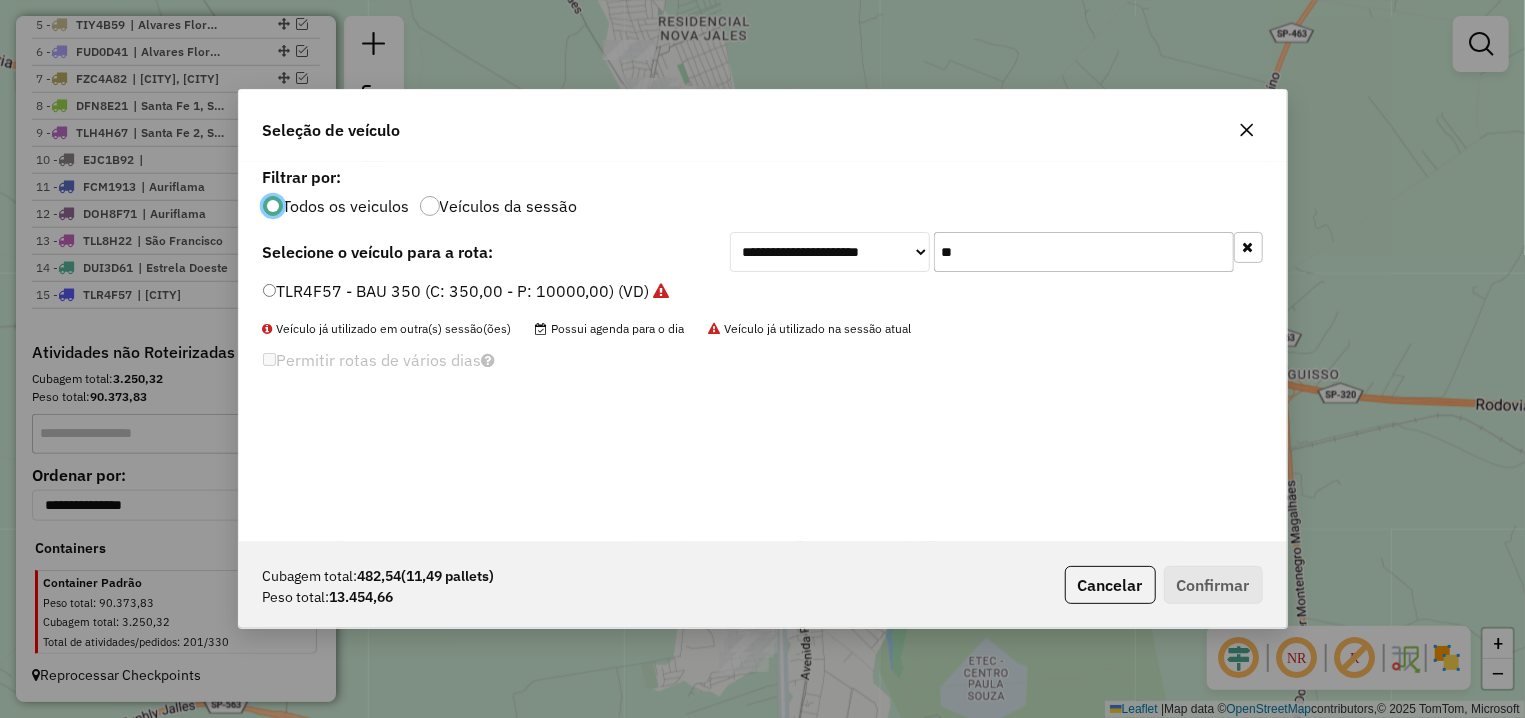 drag, startPoint x: 926, startPoint y: 247, endPoint x: 909, endPoint y: 247, distance: 17 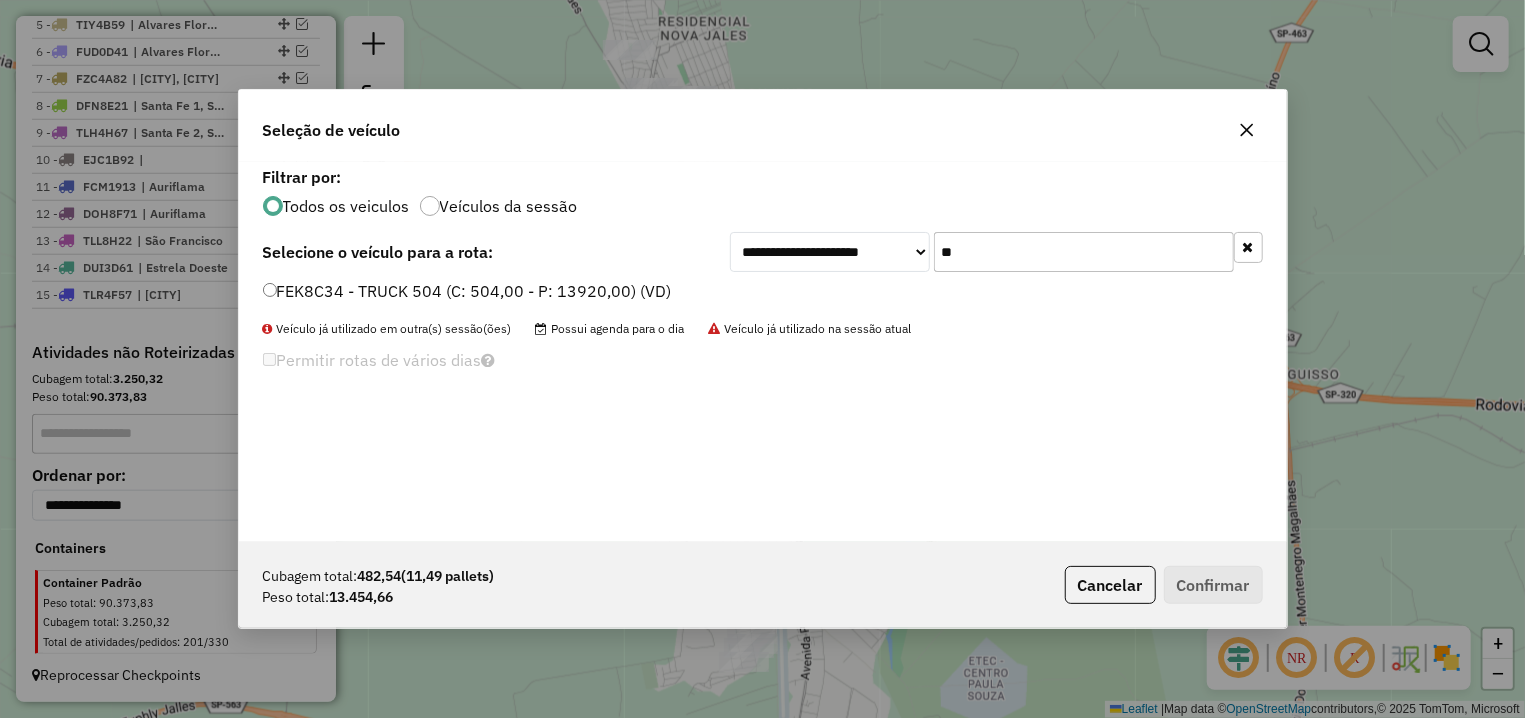 type on "**" 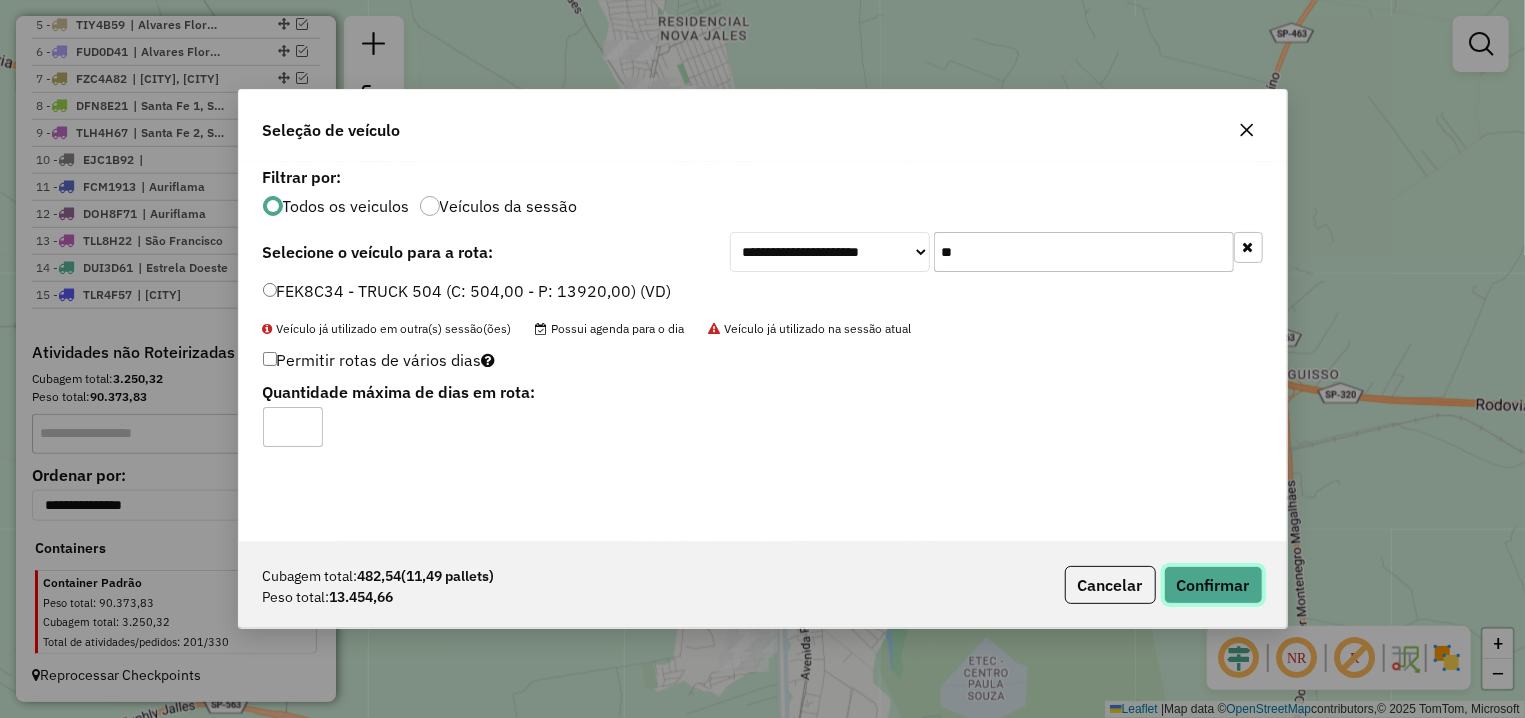 click on "Confirmar" 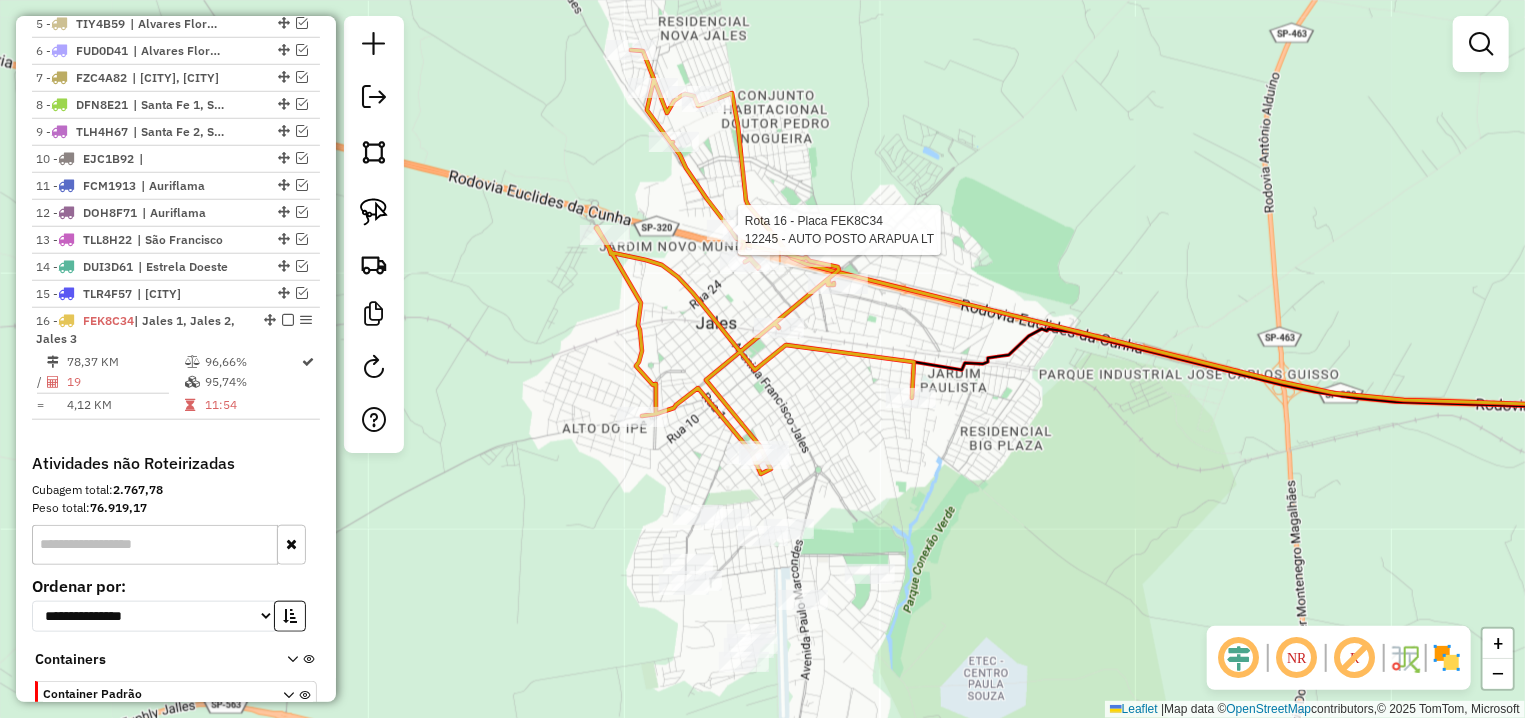 select on "**********" 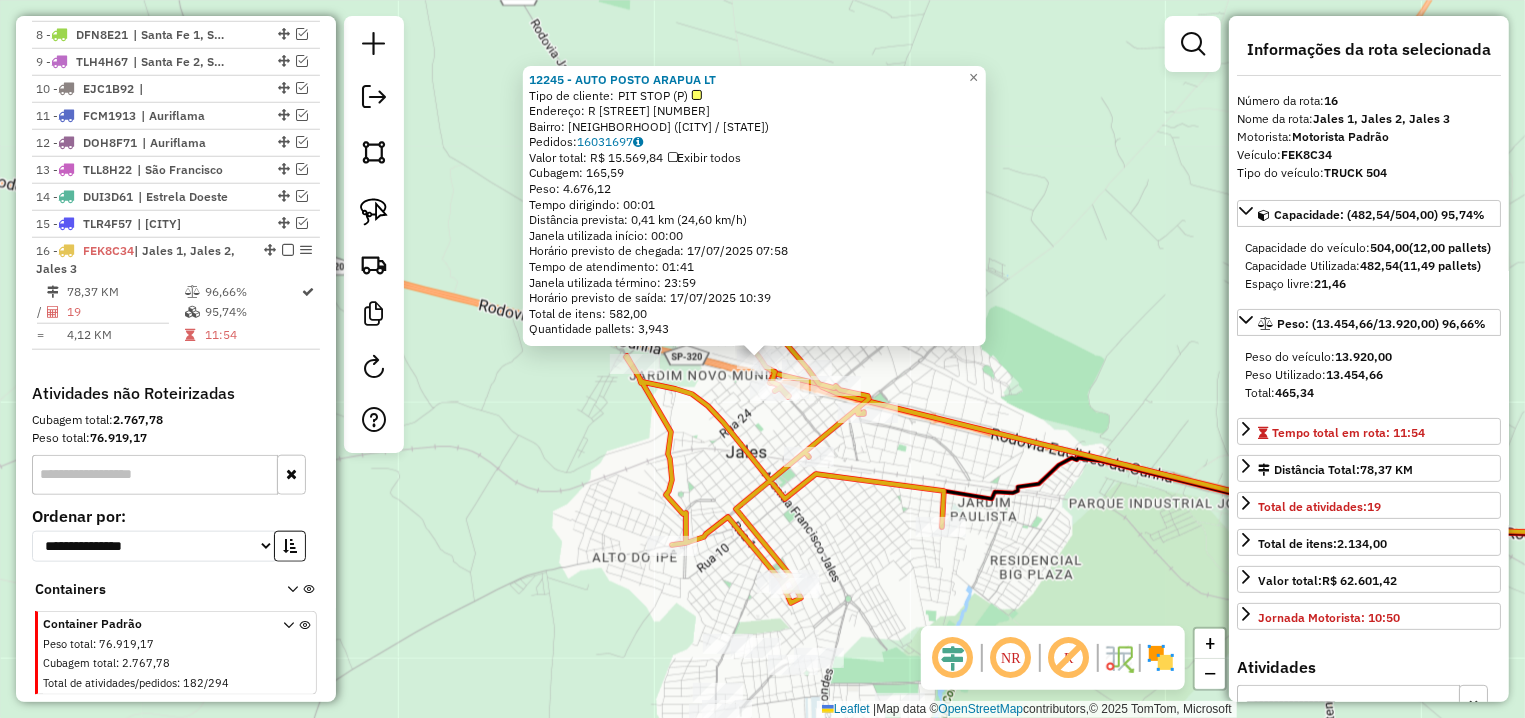 scroll, scrollTop: 976, scrollLeft: 0, axis: vertical 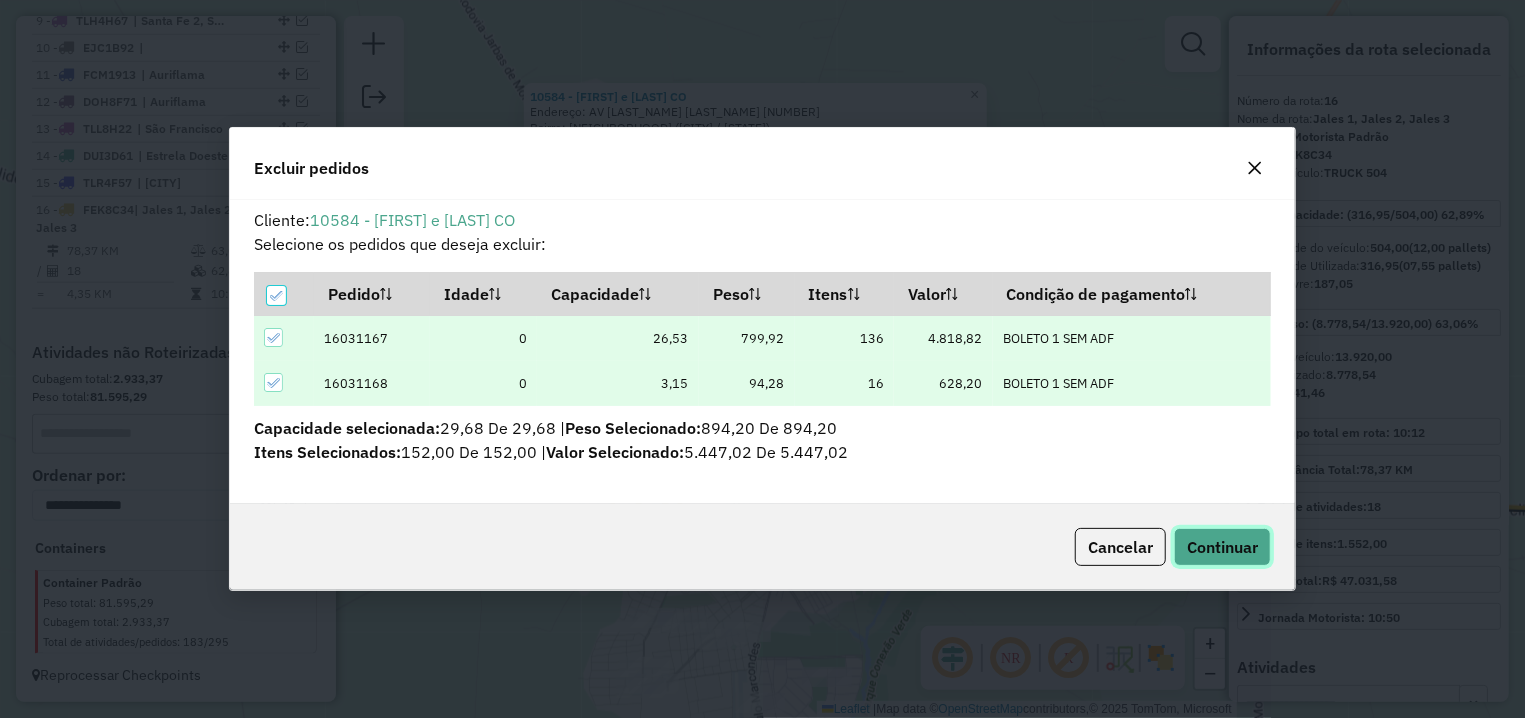 click on "Continuar" 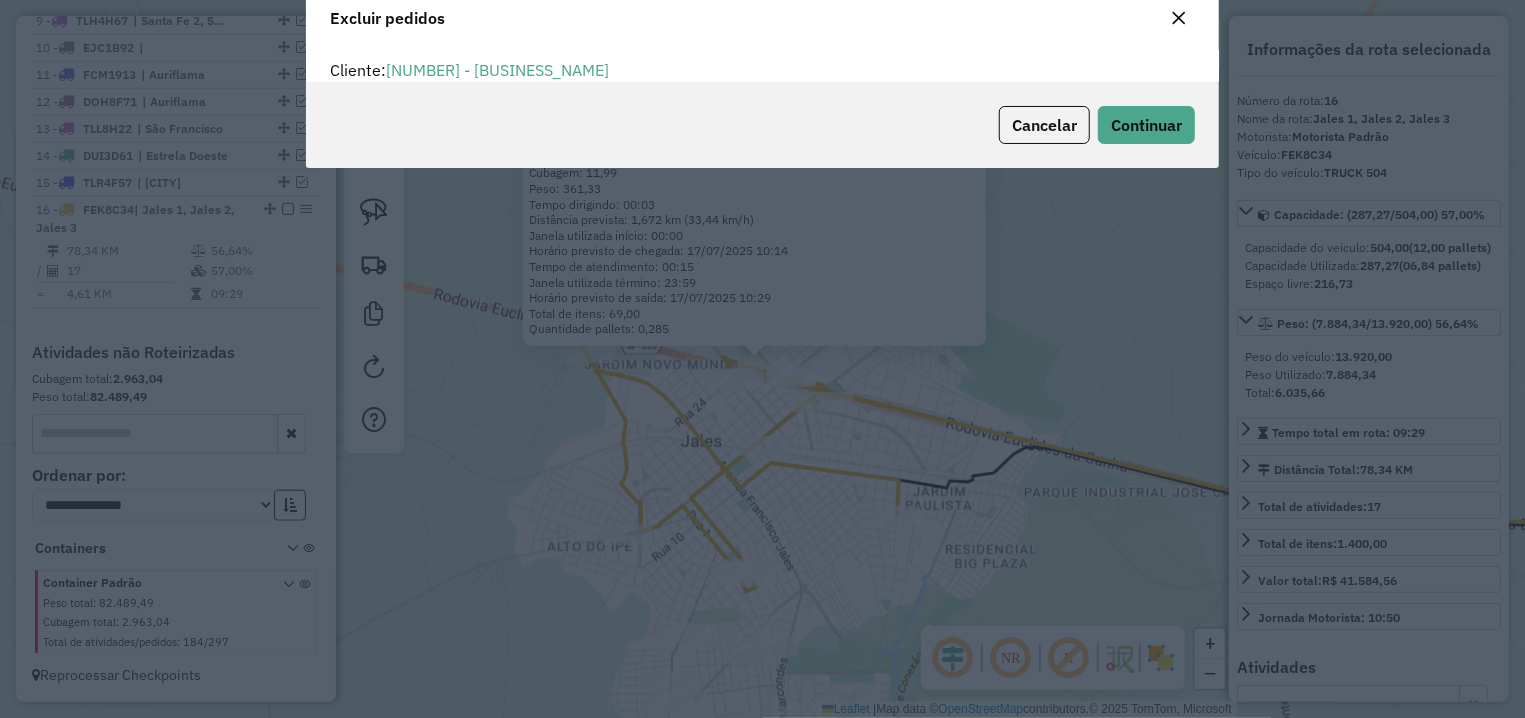 scroll, scrollTop: 12, scrollLeft: 7, axis: both 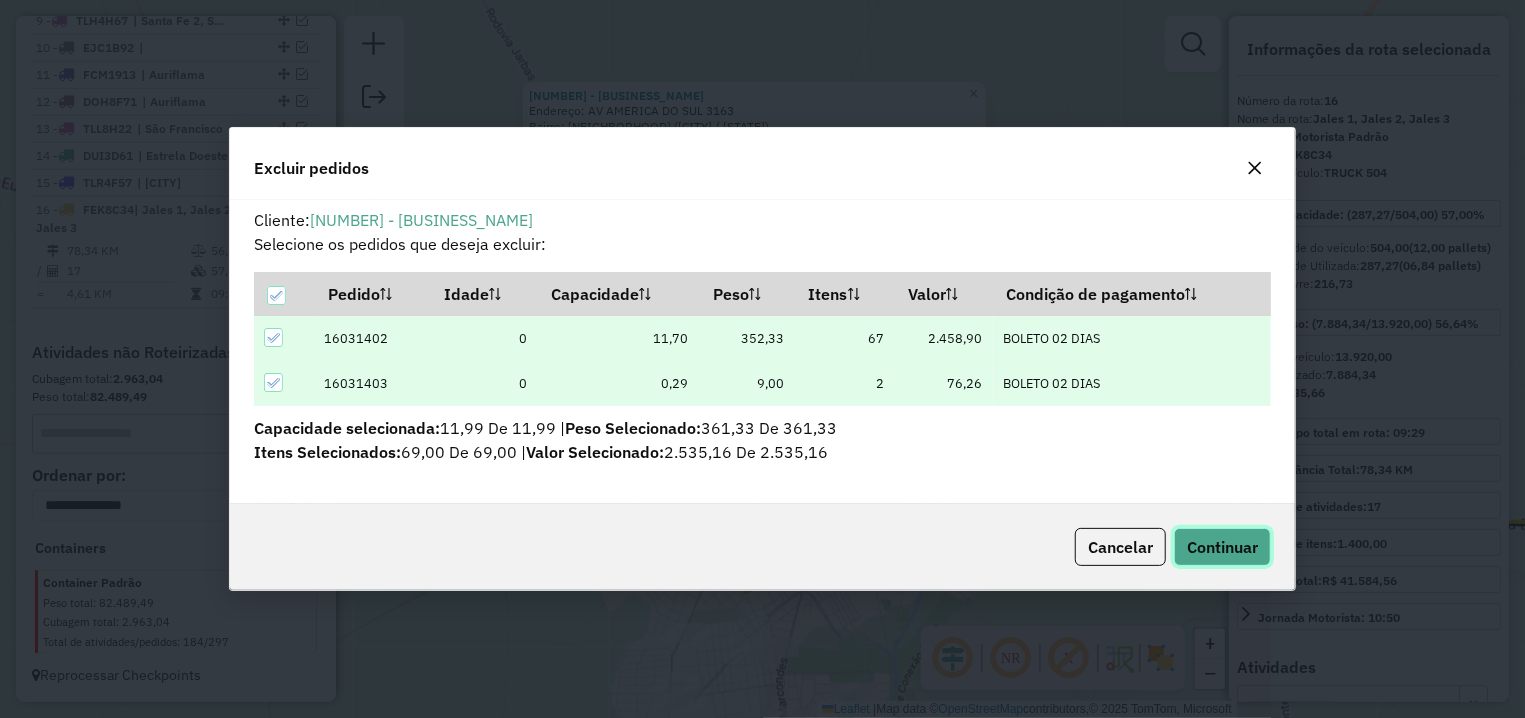 click on "Continuar" 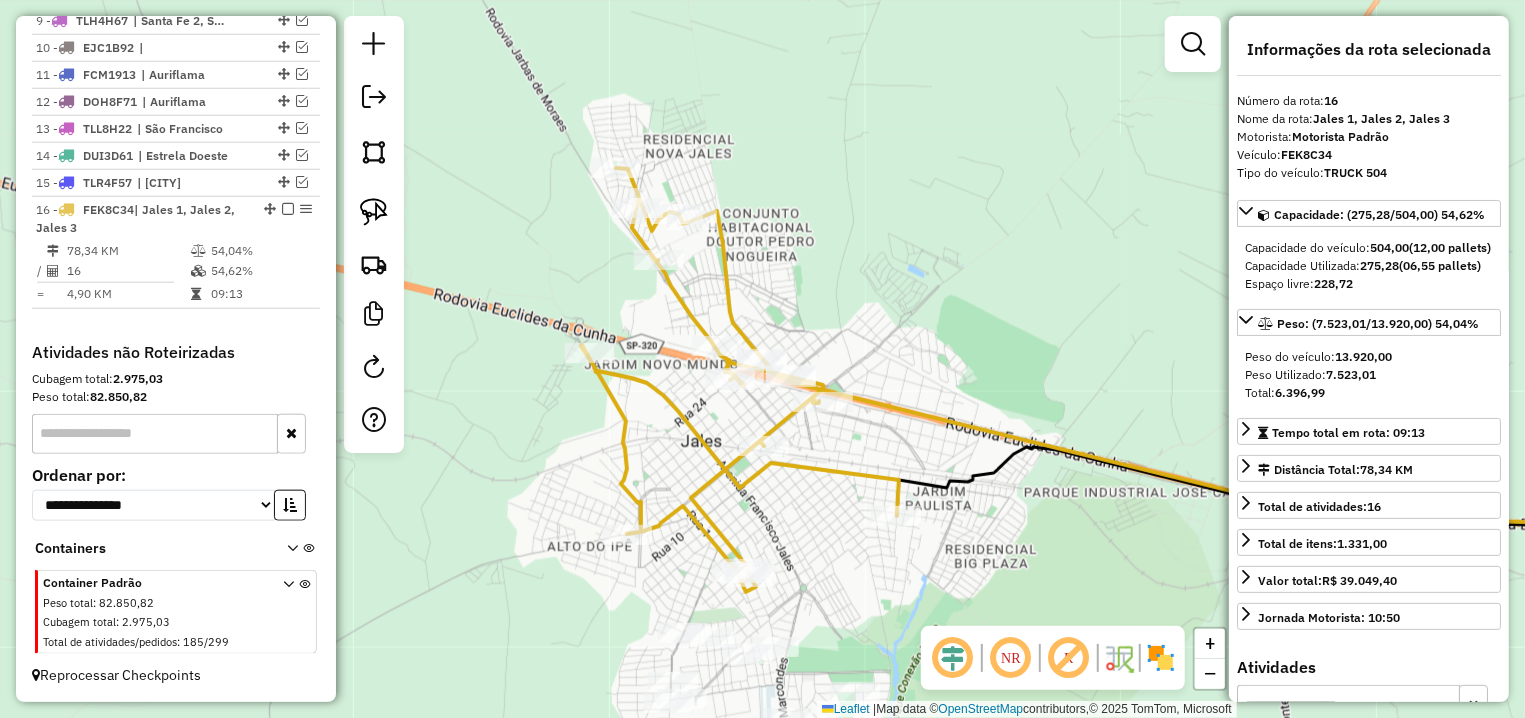 click at bounding box center (288, 209) 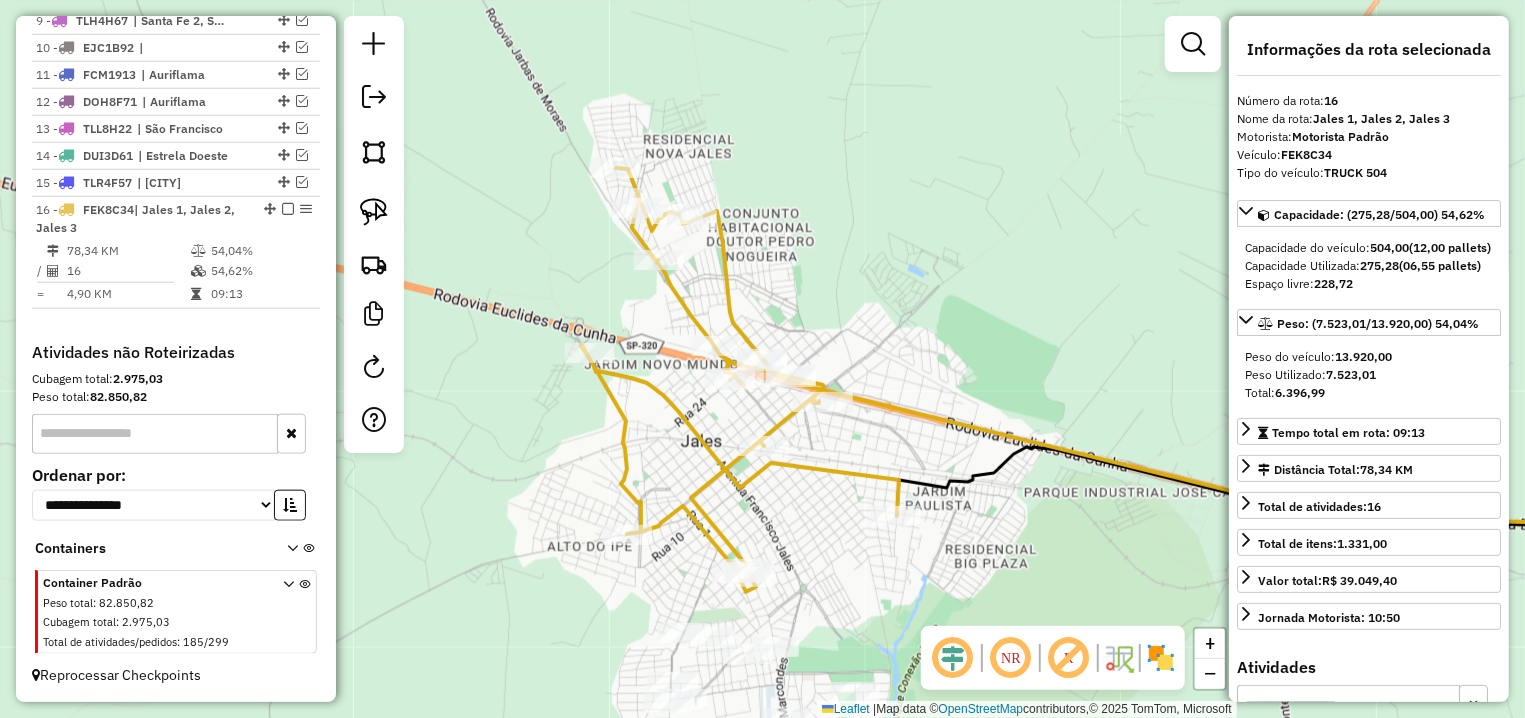 scroll, scrollTop: 891, scrollLeft: 0, axis: vertical 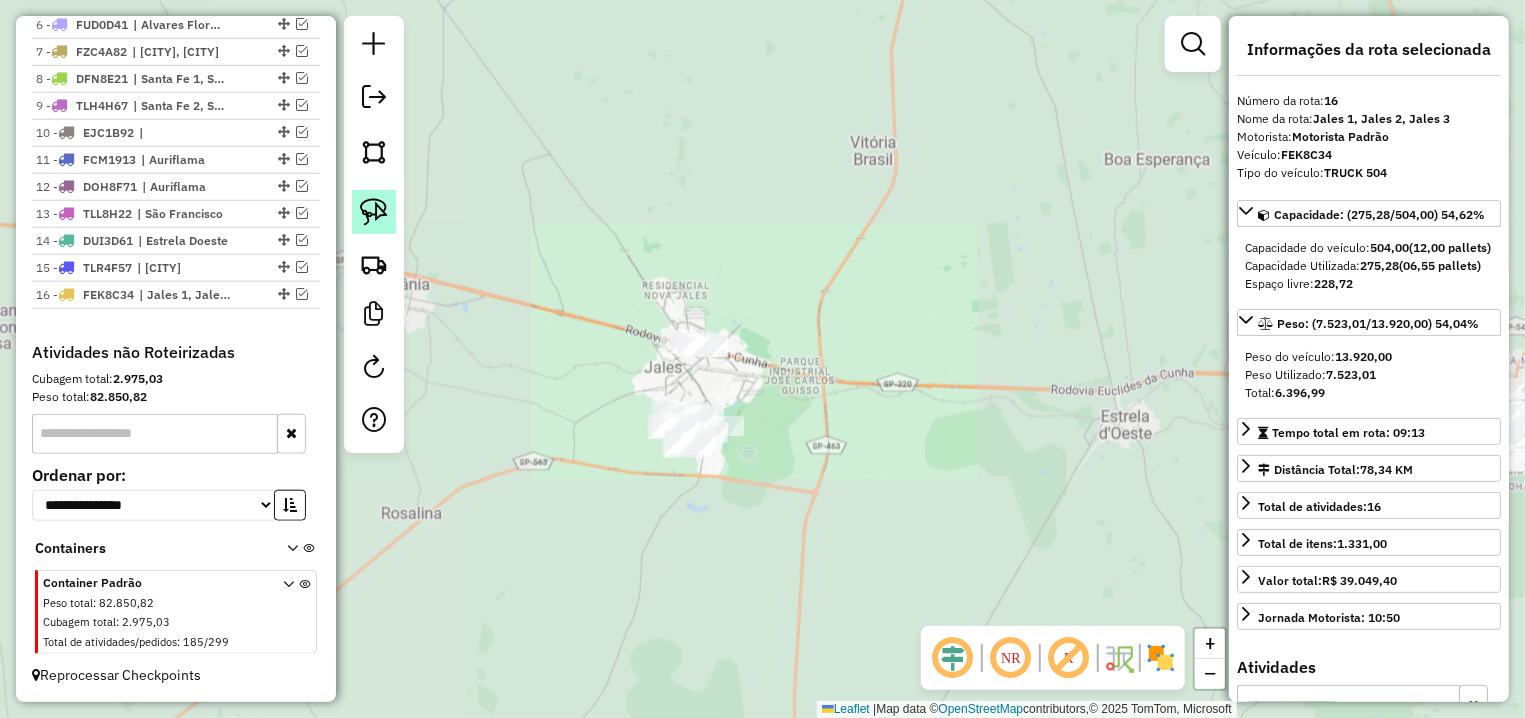 click 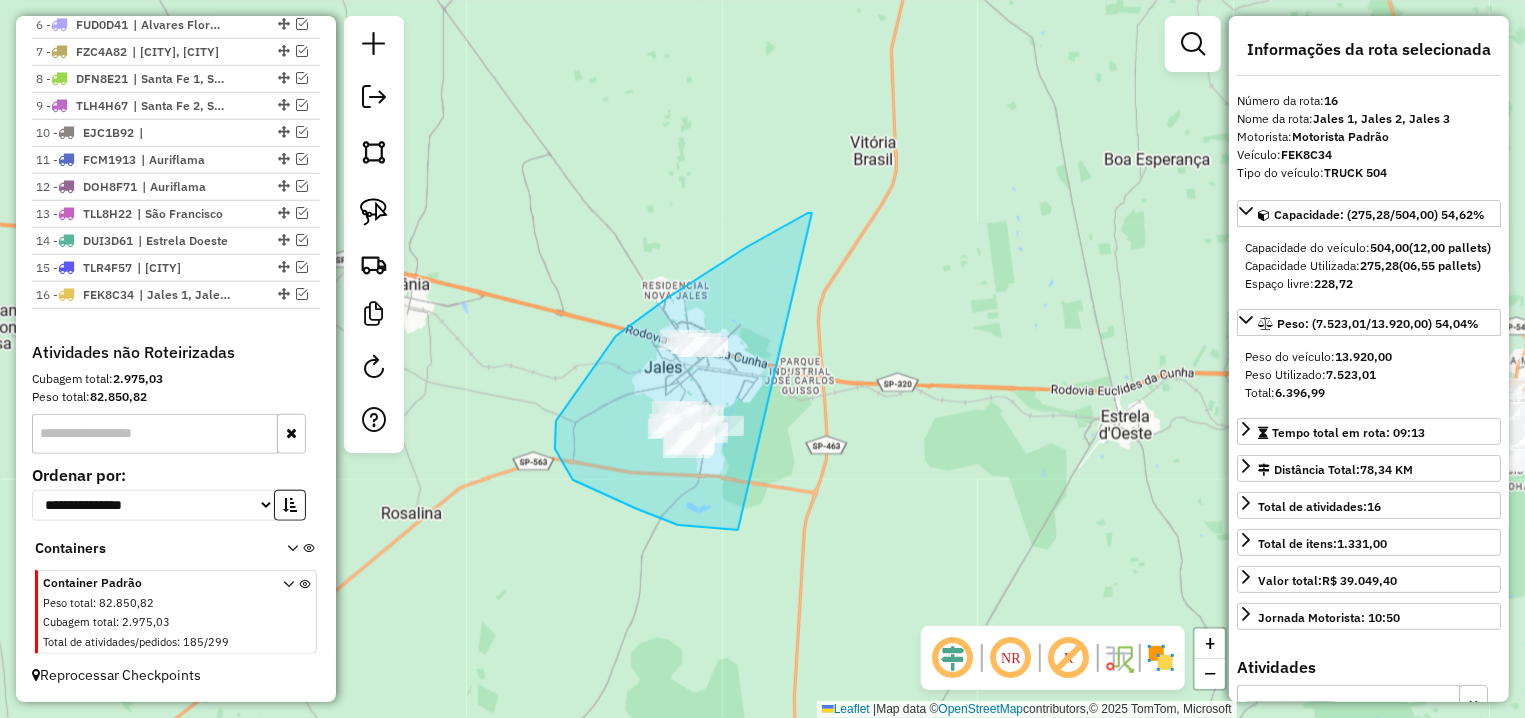 drag, startPoint x: 812, startPoint y: 213, endPoint x: 738, endPoint y: 530, distance: 325.52264 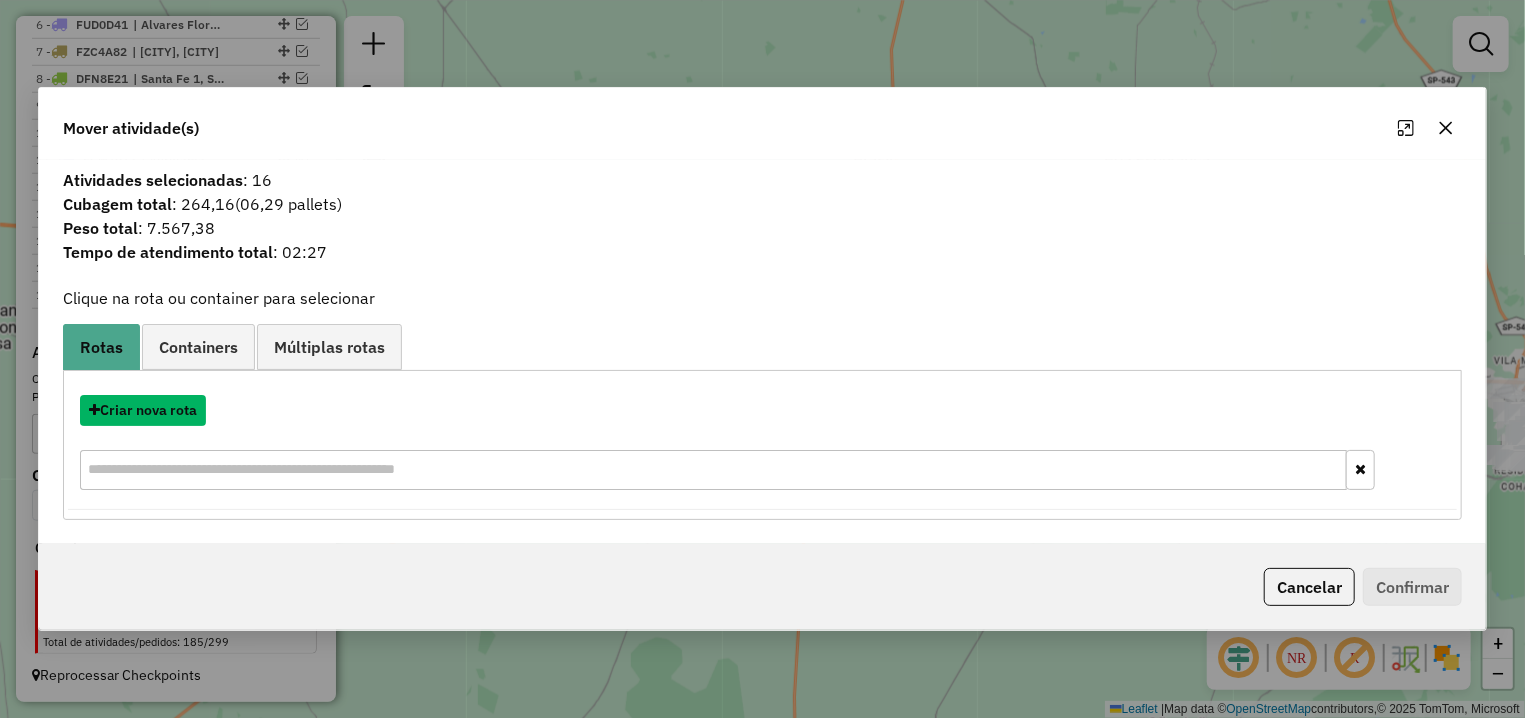click on "Criar nova rota" at bounding box center (143, 410) 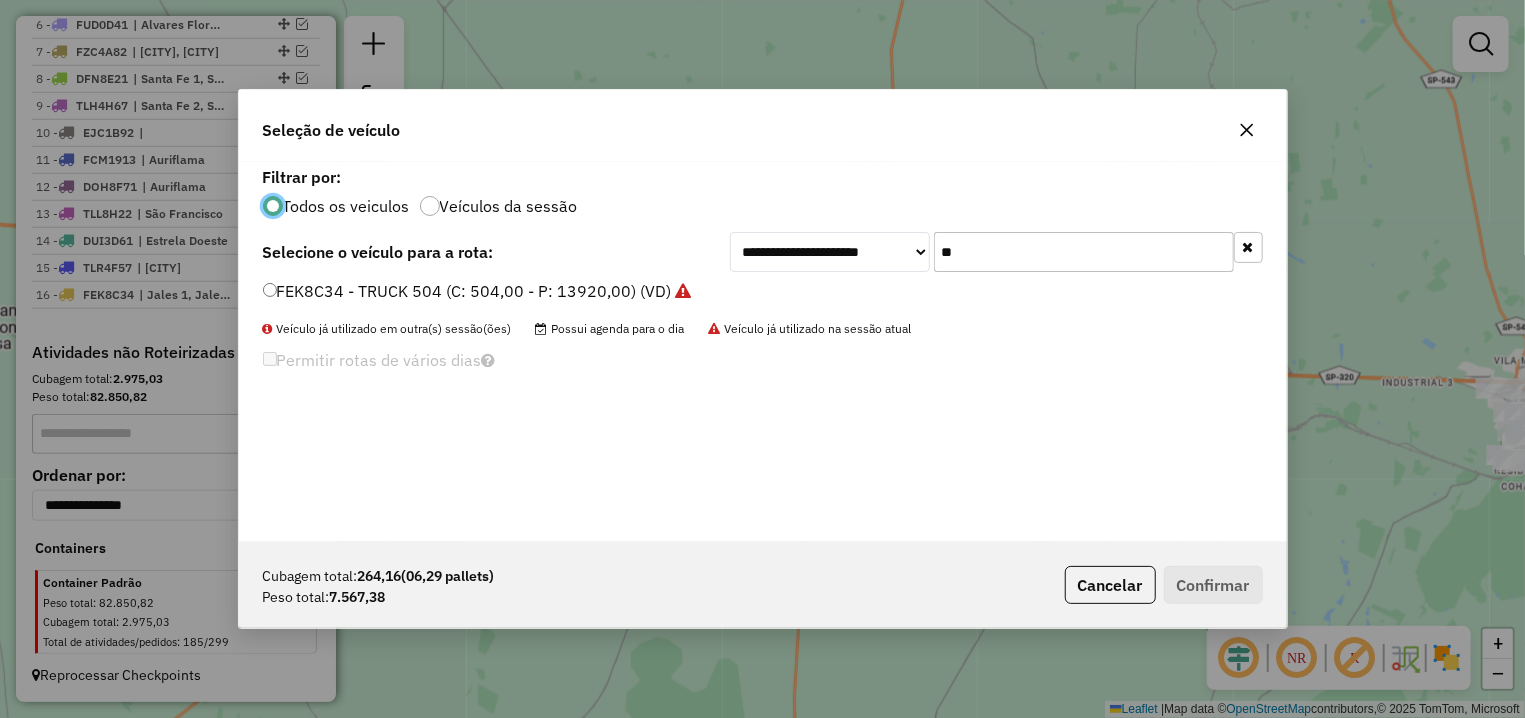 scroll, scrollTop: 11, scrollLeft: 6, axis: both 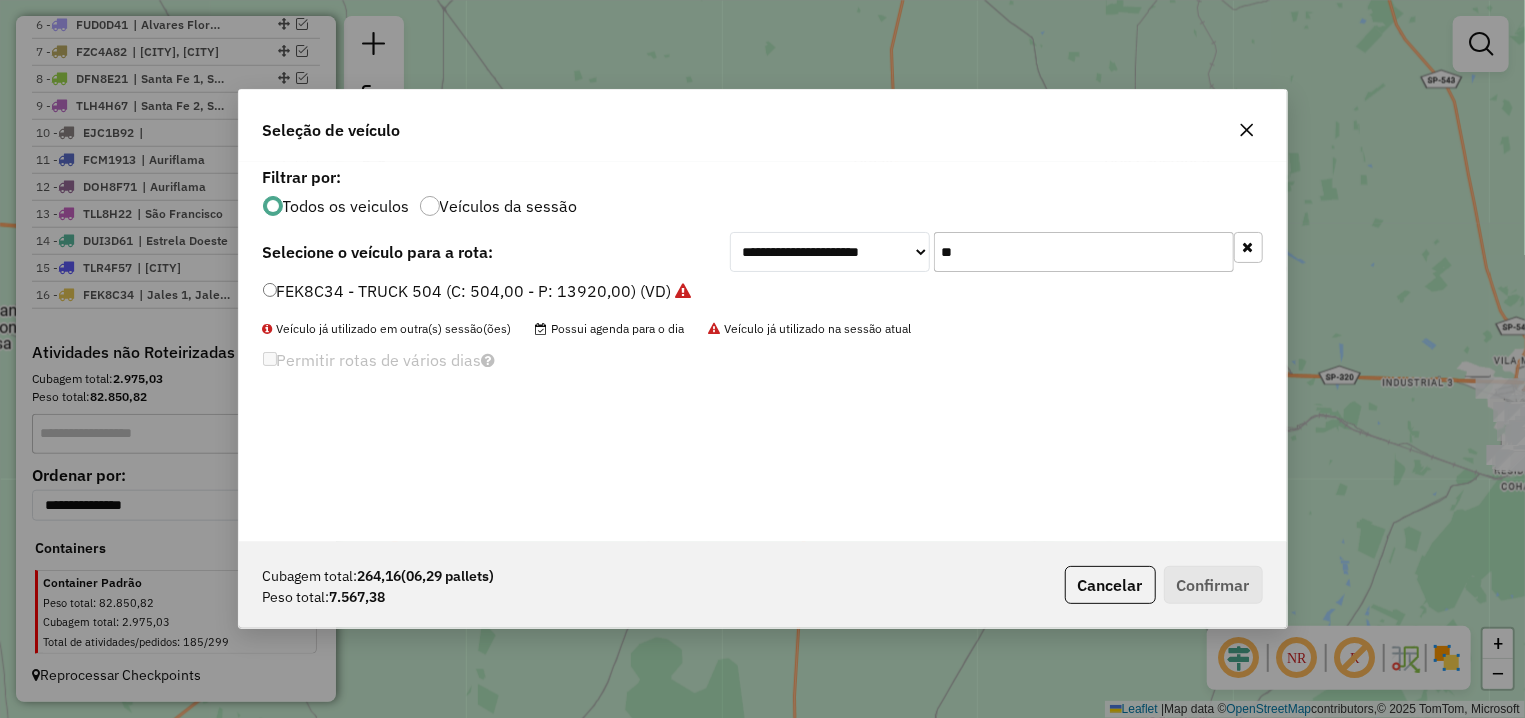 click on "**" 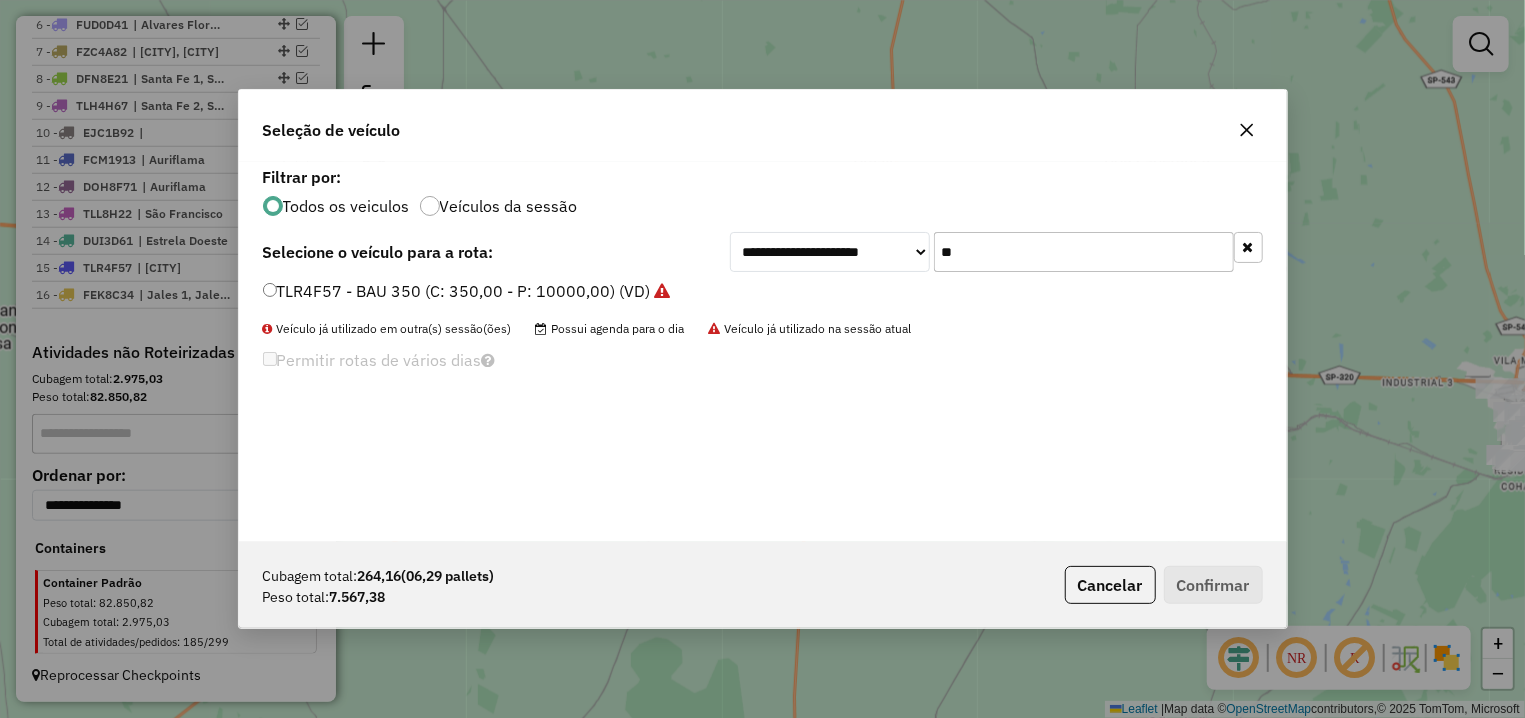type on "*" 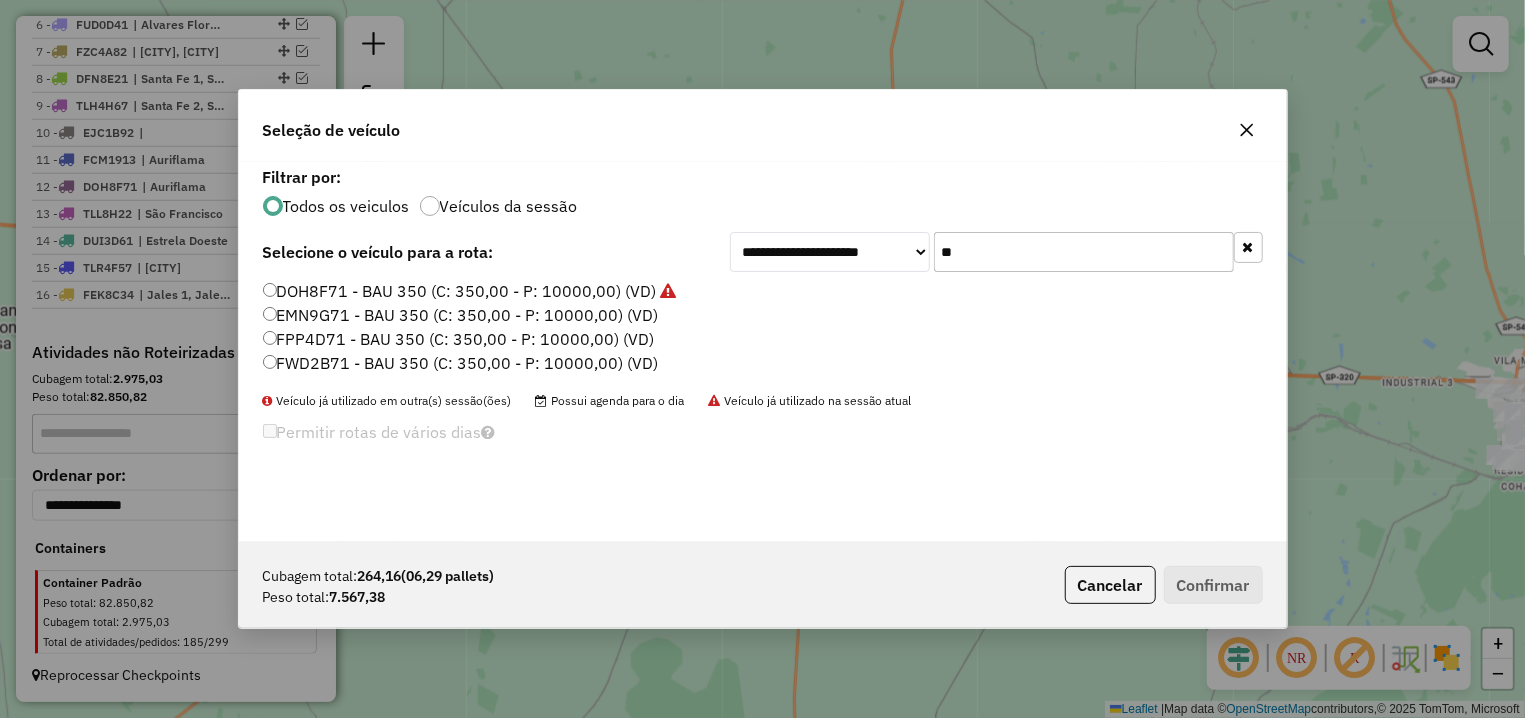 type on "**" 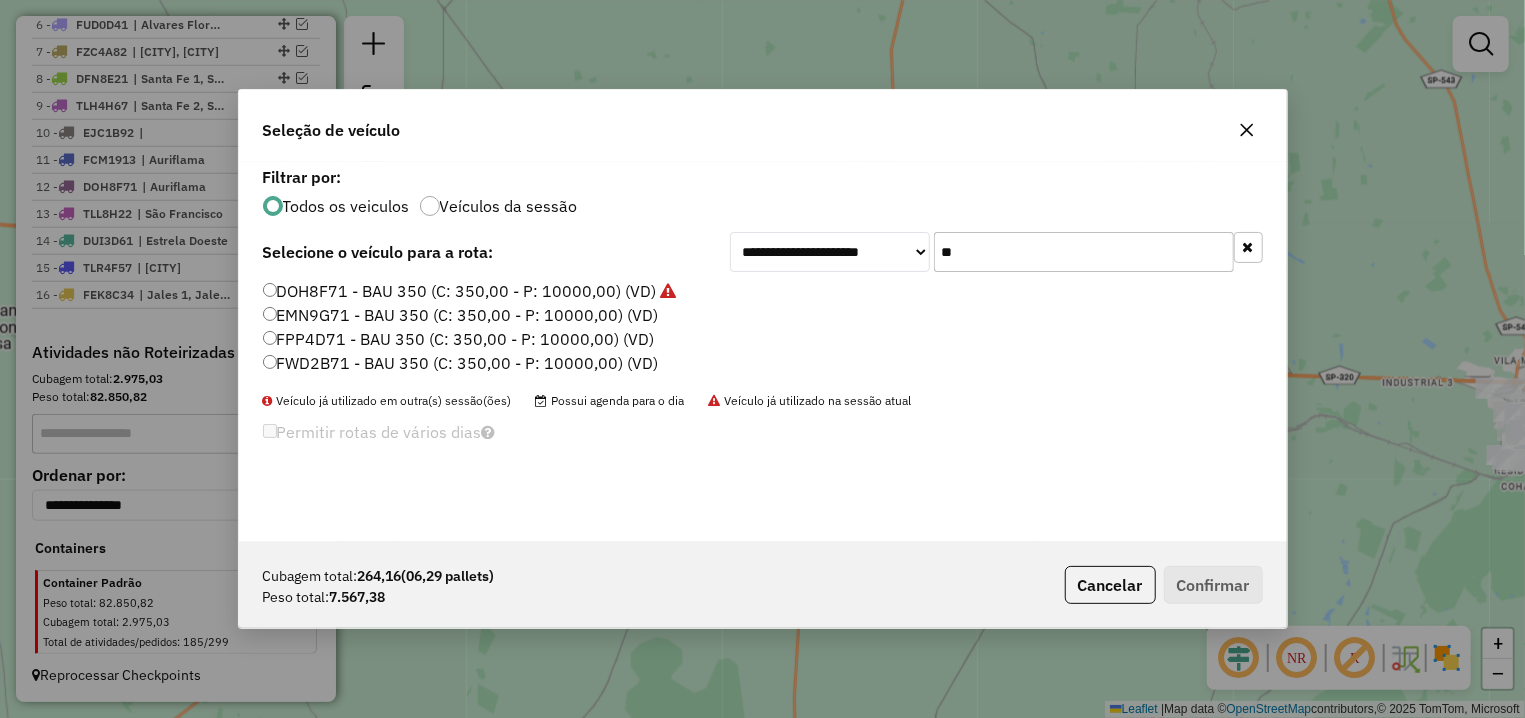 click on "EMN9G71 - BAU 350 (C: 350,00 - P: 10000,00) (VD)" 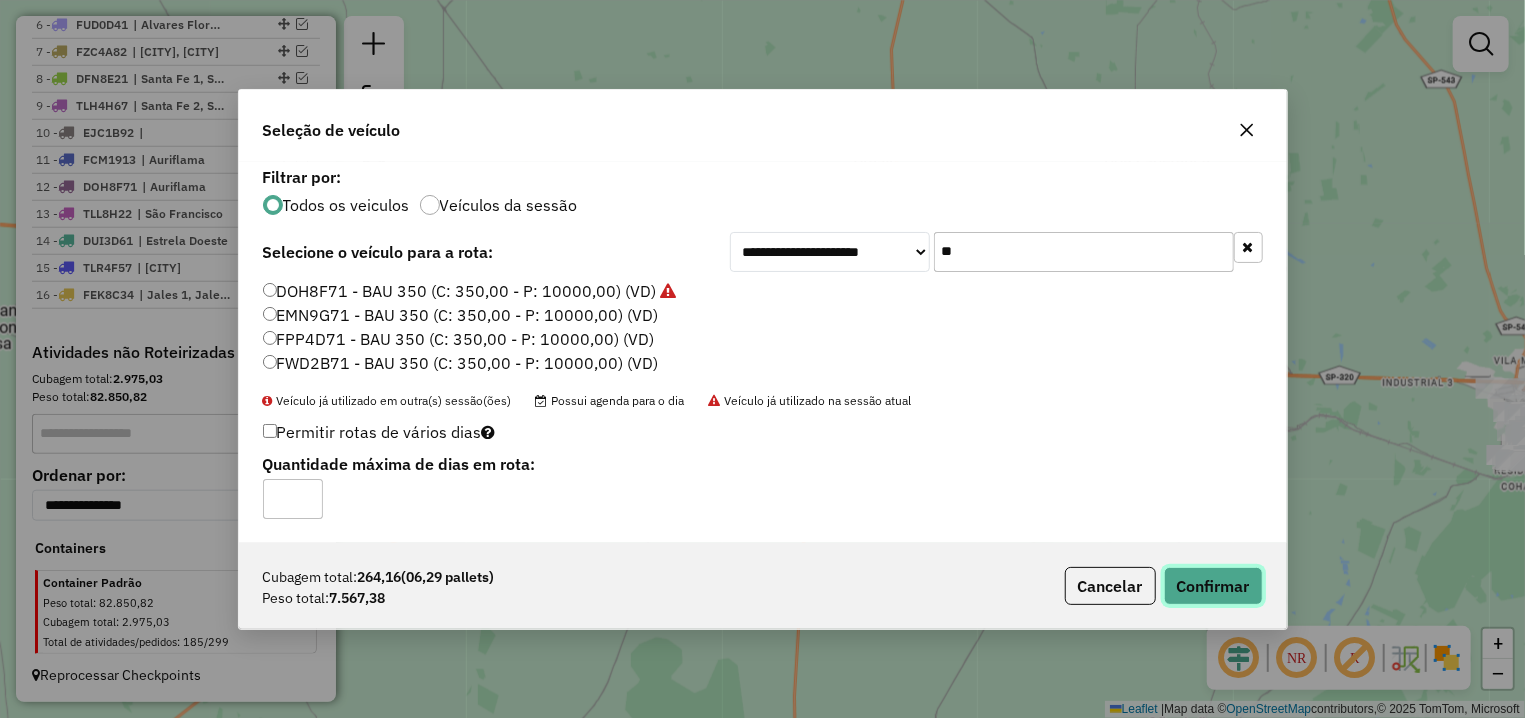 click on "Confirmar" 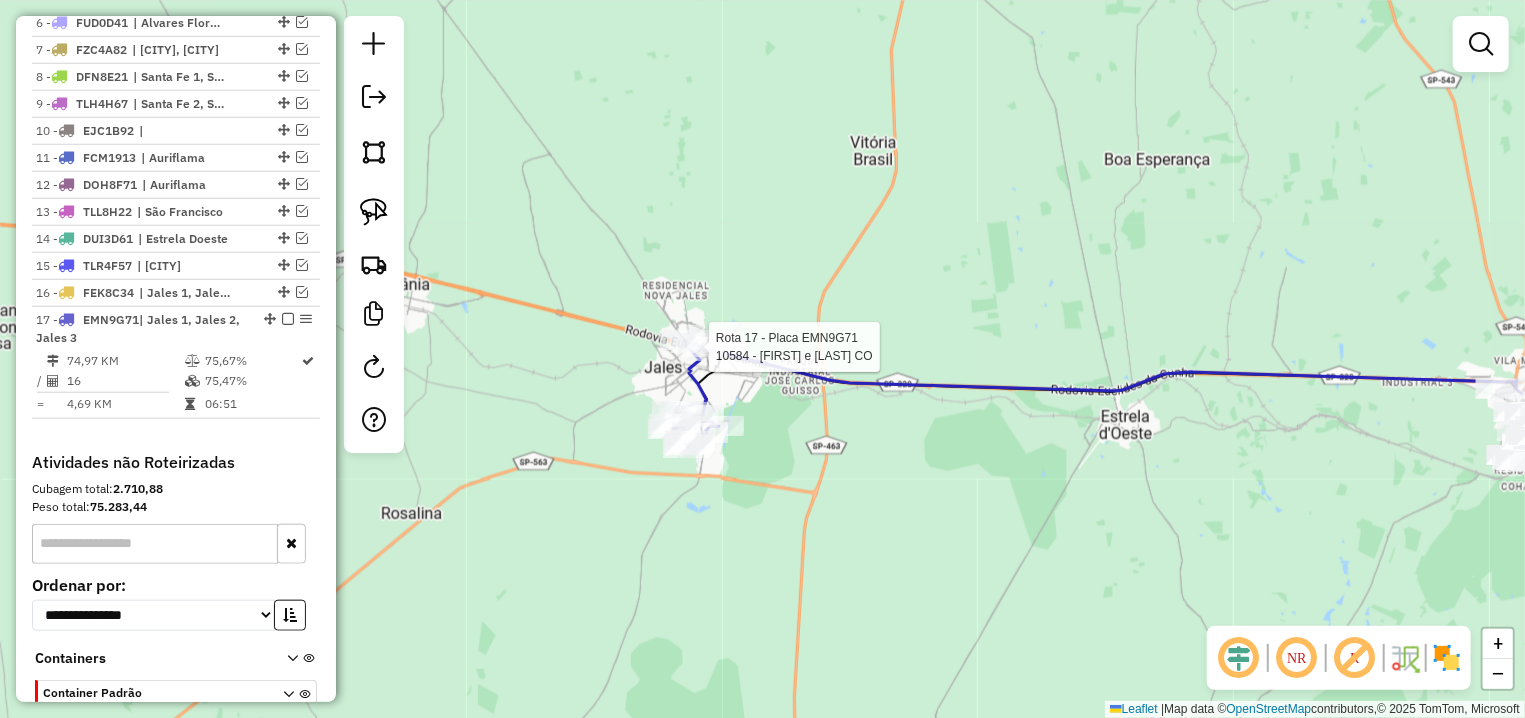 select on "**********" 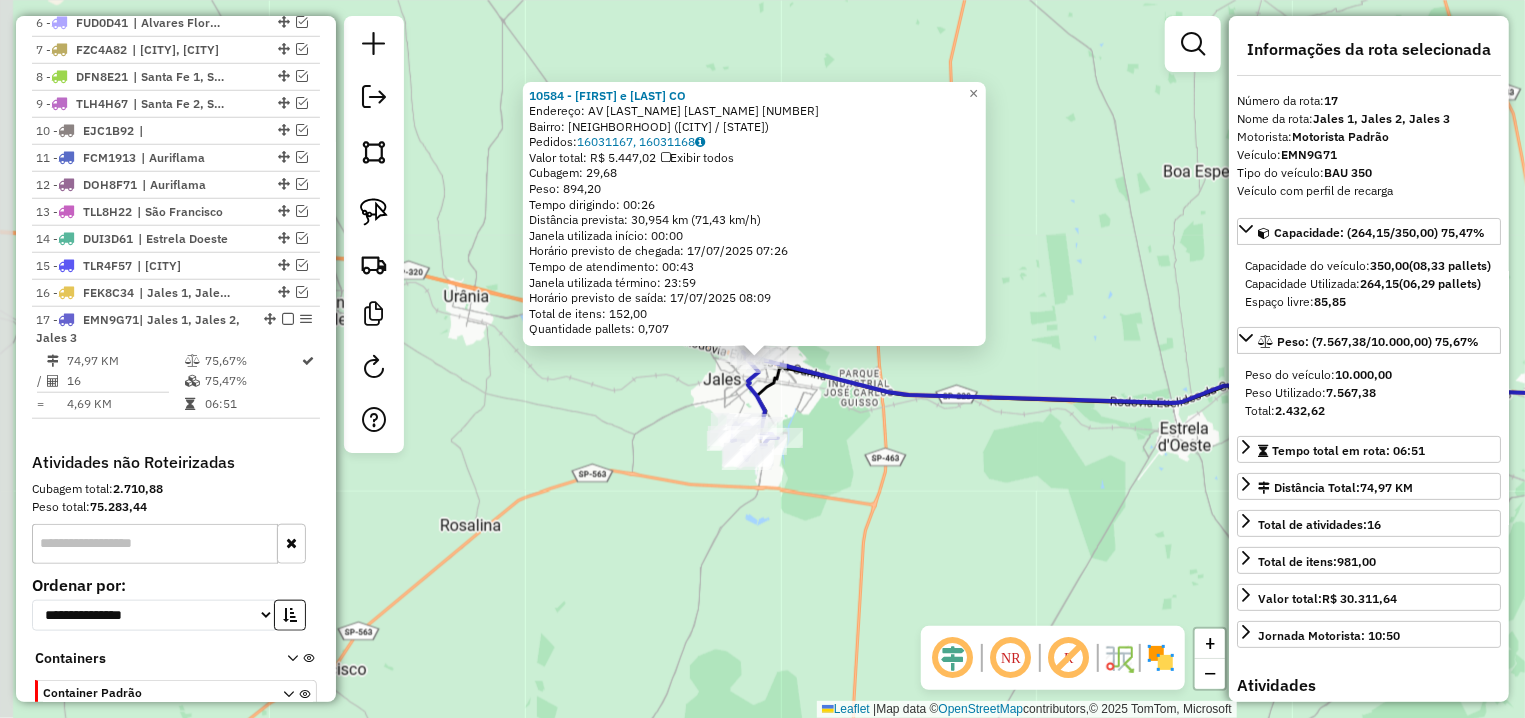 scroll, scrollTop: 1003, scrollLeft: 0, axis: vertical 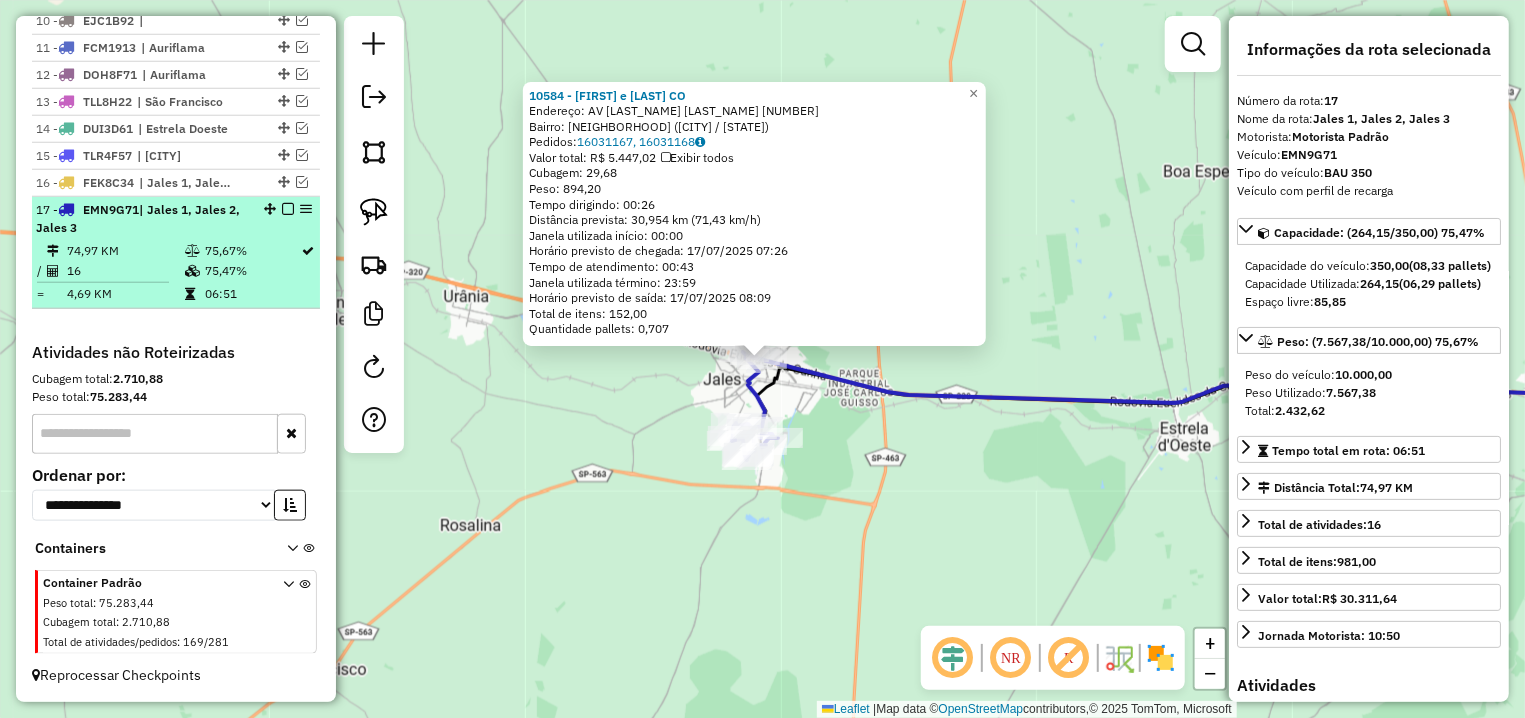click at bounding box center [288, 209] 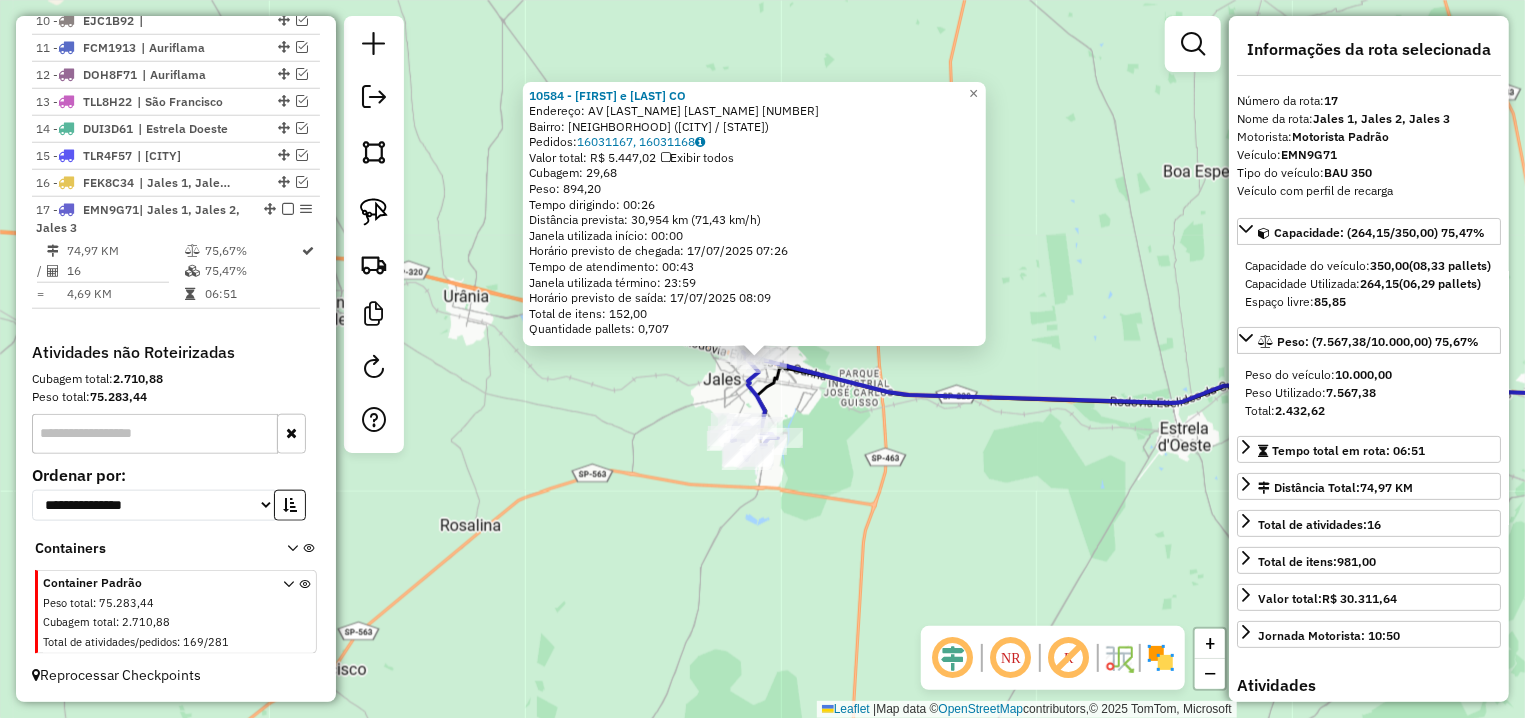 scroll, scrollTop: 918, scrollLeft: 0, axis: vertical 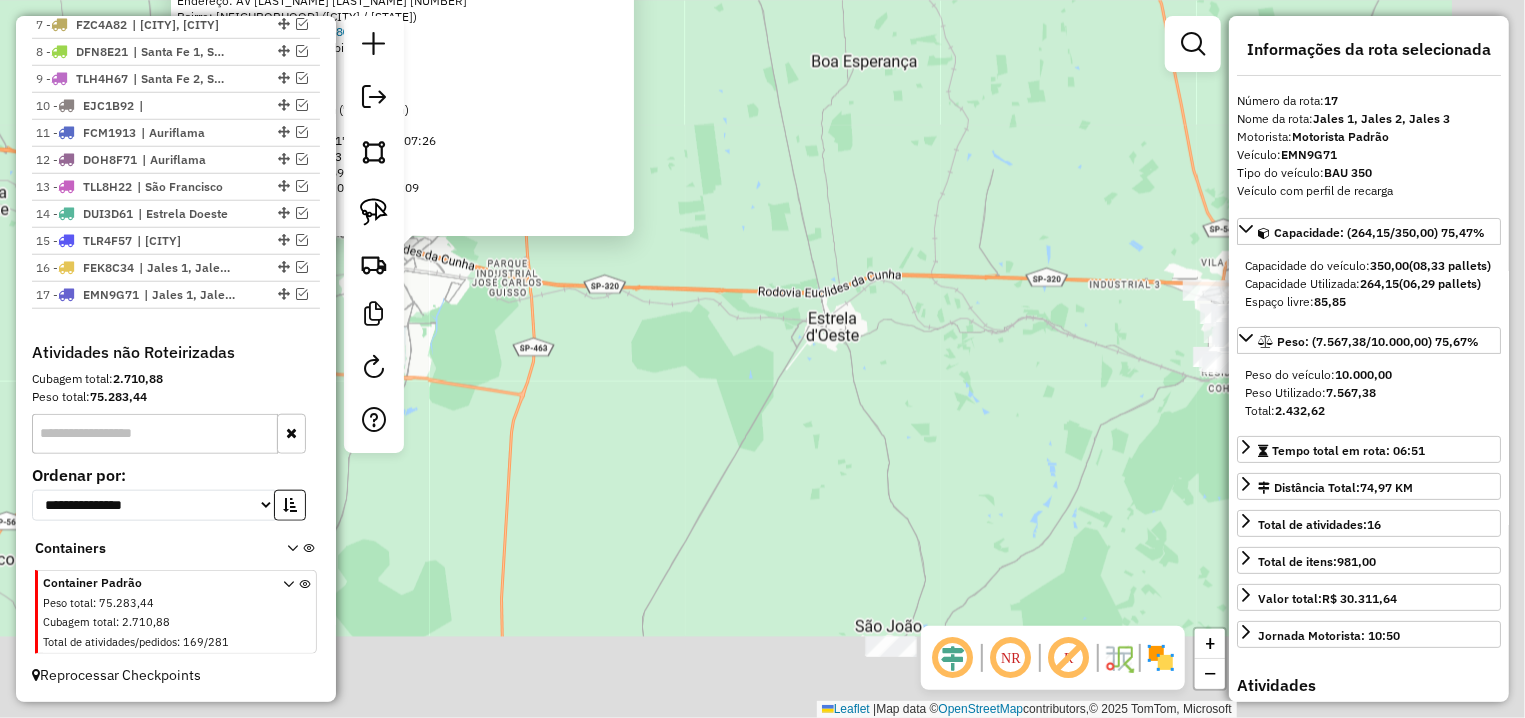 drag, startPoint x: 884, startPoint y: 433, endPoint x: 500, endPoint y: 305, distance: 404.77155 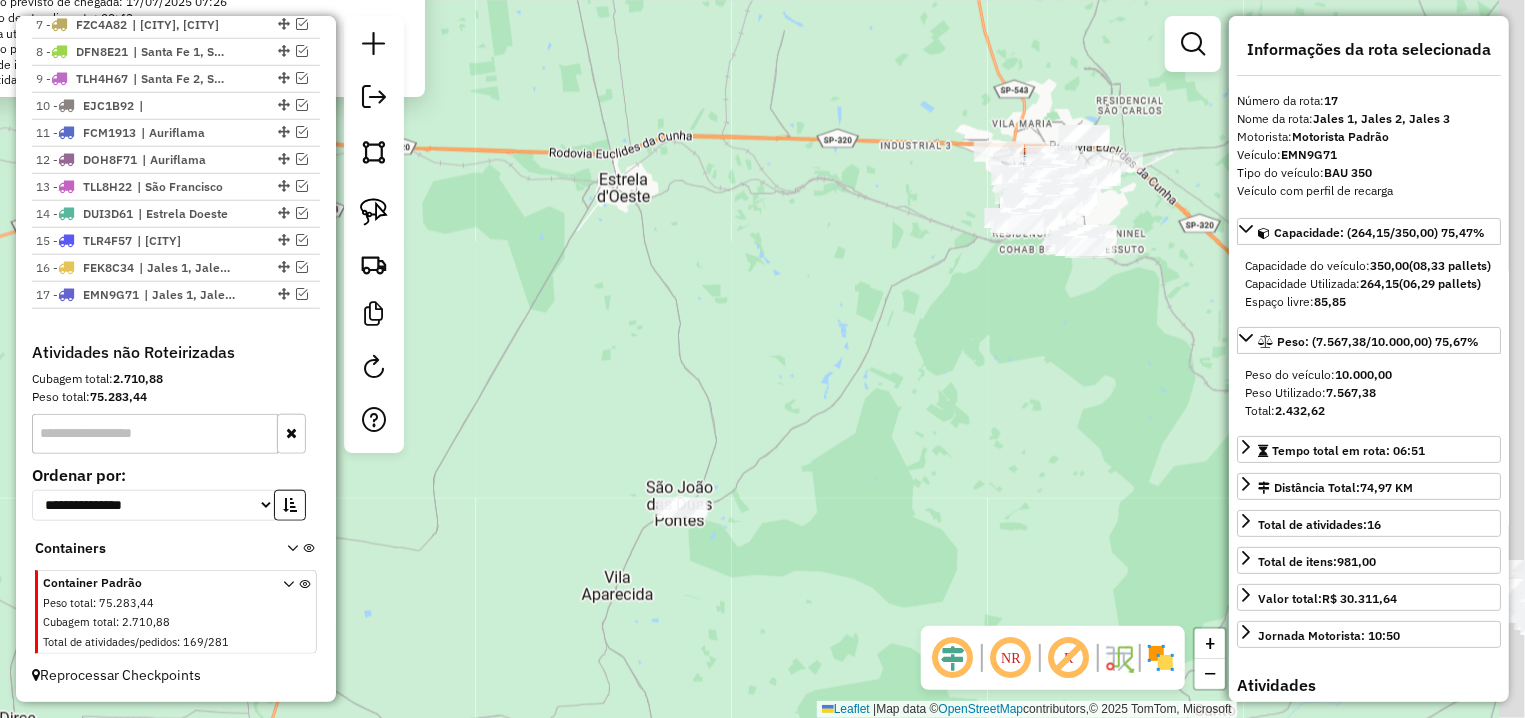 drag, startPoint x: 966, startPoint y: 375, endPoint x: 849, endPoint y: 302, distance: 137.90576 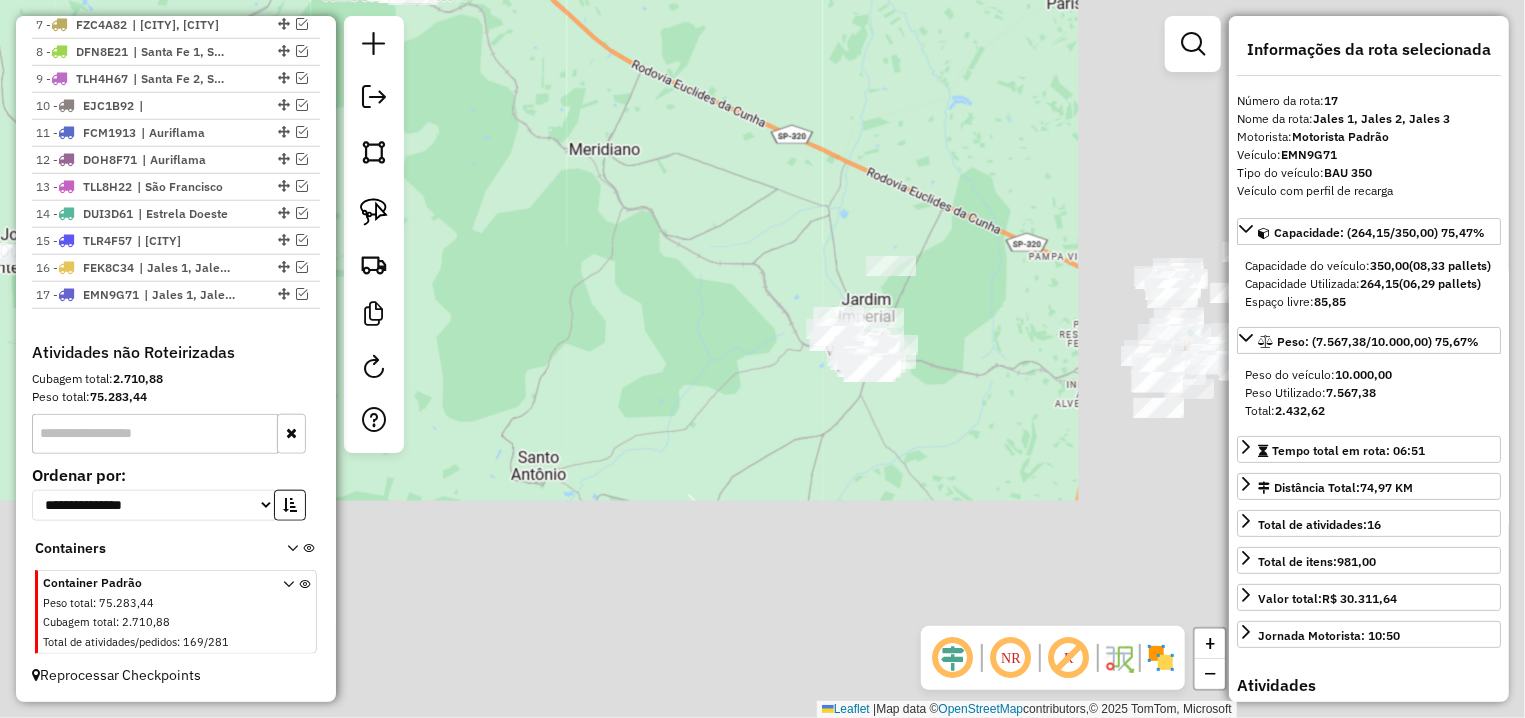 drag, startPoint x: 1106, startPoint y: 412, endPoint x: 447, endPoint y: 175, distance: 700.32135 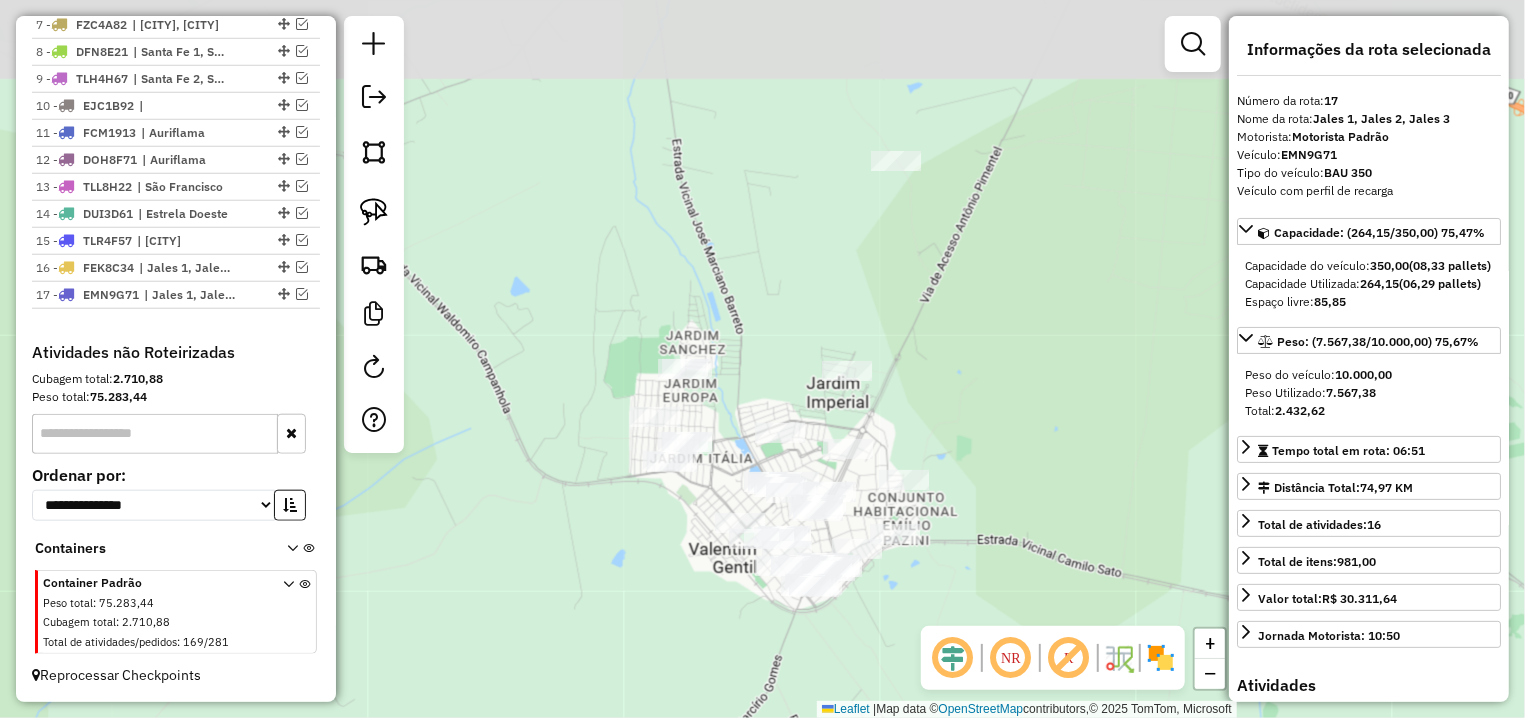 drag, startPoint x: 848, startPoint y: 147, endPoint x: 775, endPoint y: 341, distance: 207.28 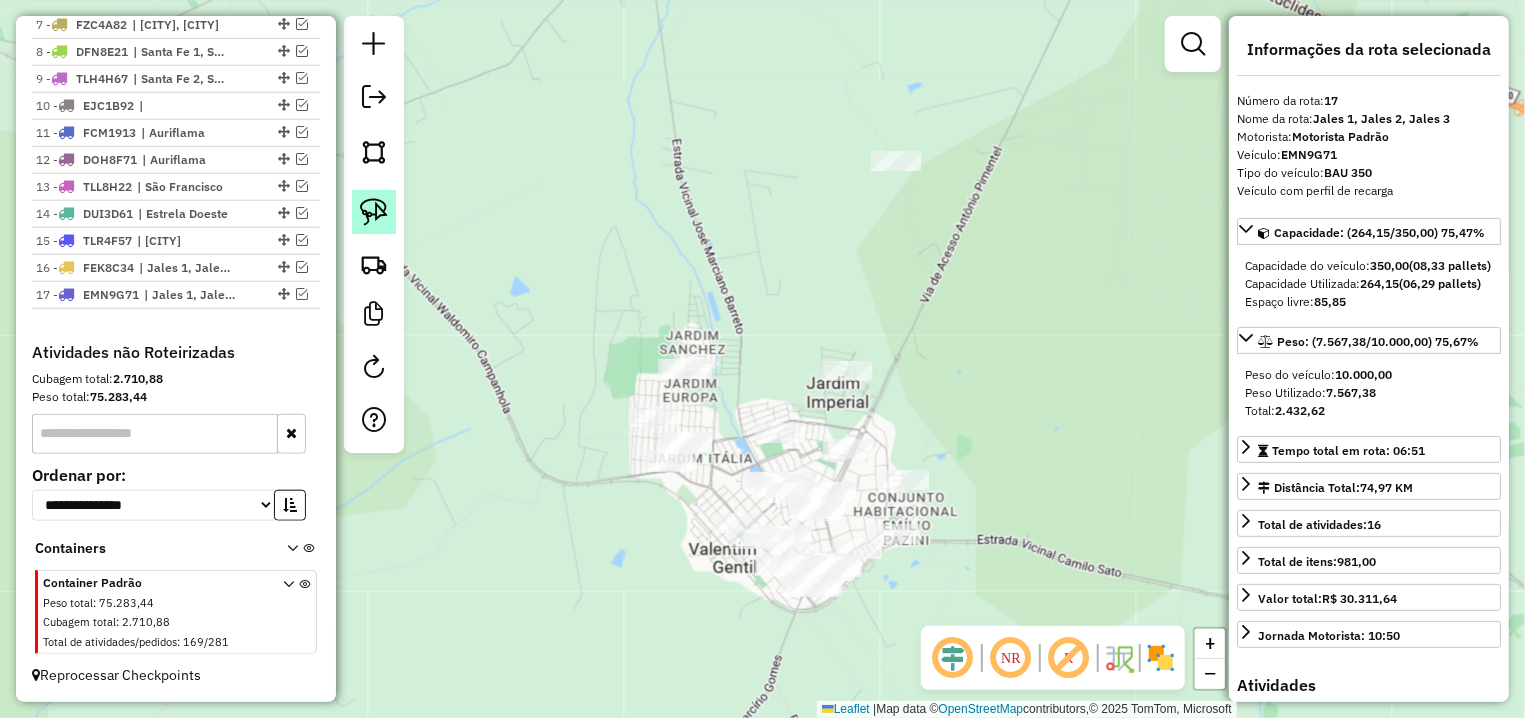 click 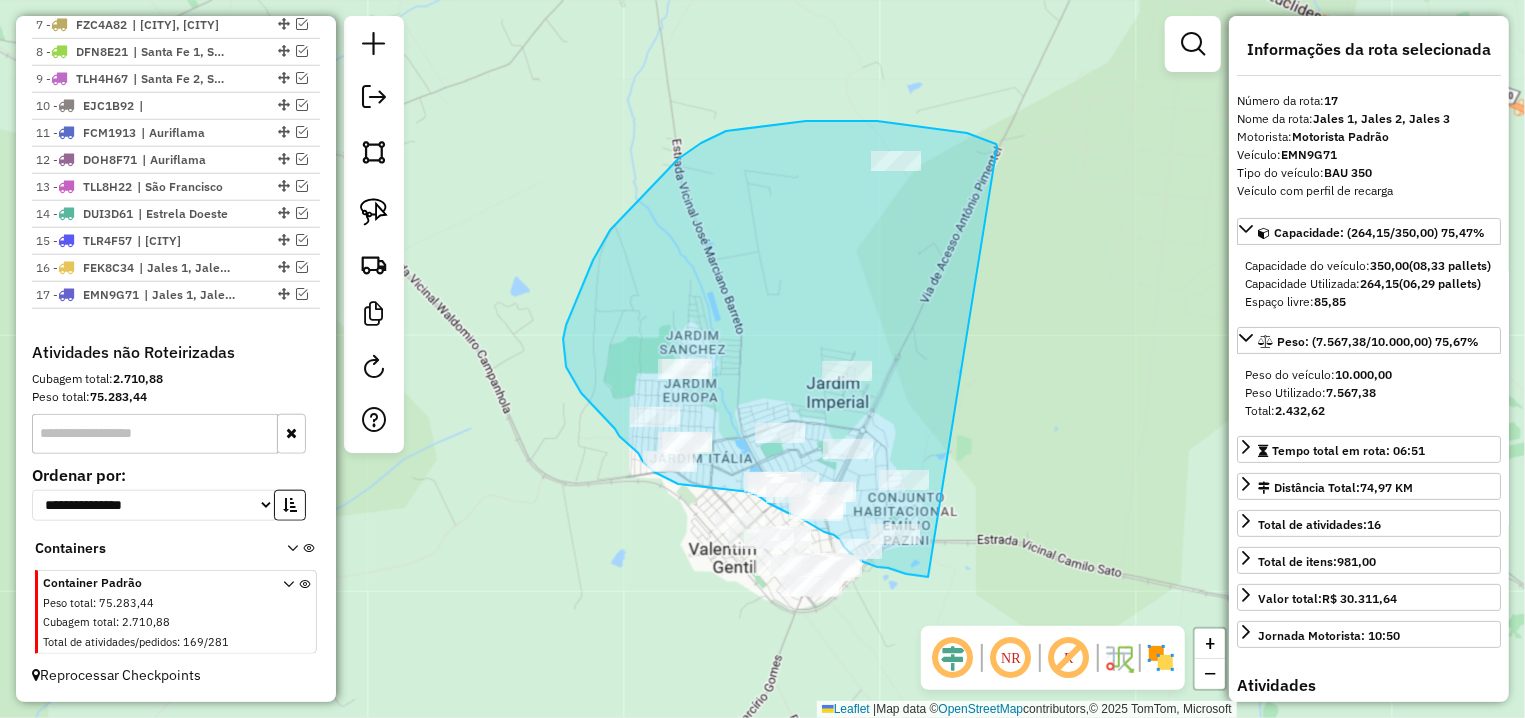 drag, startPoint x: 997, startPoint y: 146, endPoint x: 957, endPoint y: 566, distance: 421.90045 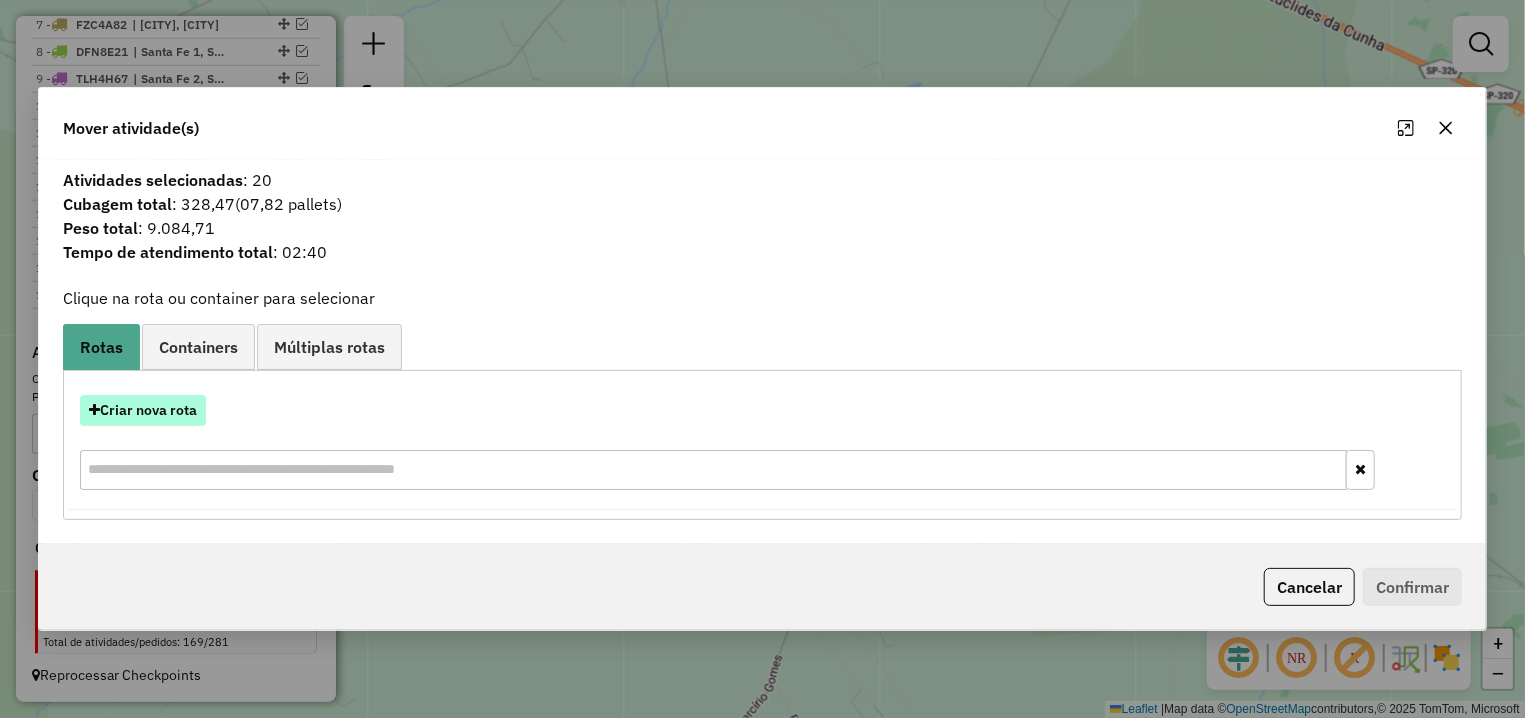 click on "Criar nova rota" at bounding box center (143, 410) 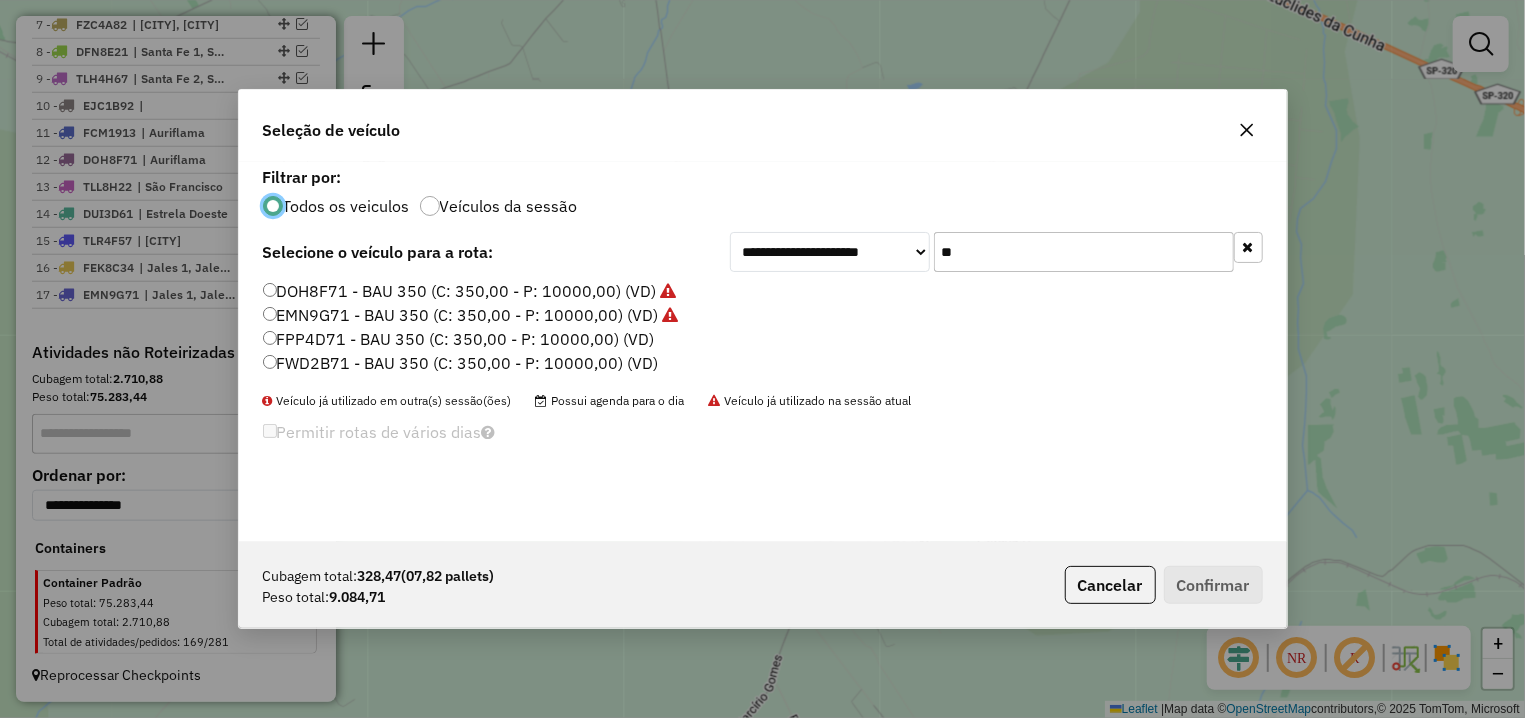 scroll, scrollTop: 11, scrollLeft: 6, axis: both 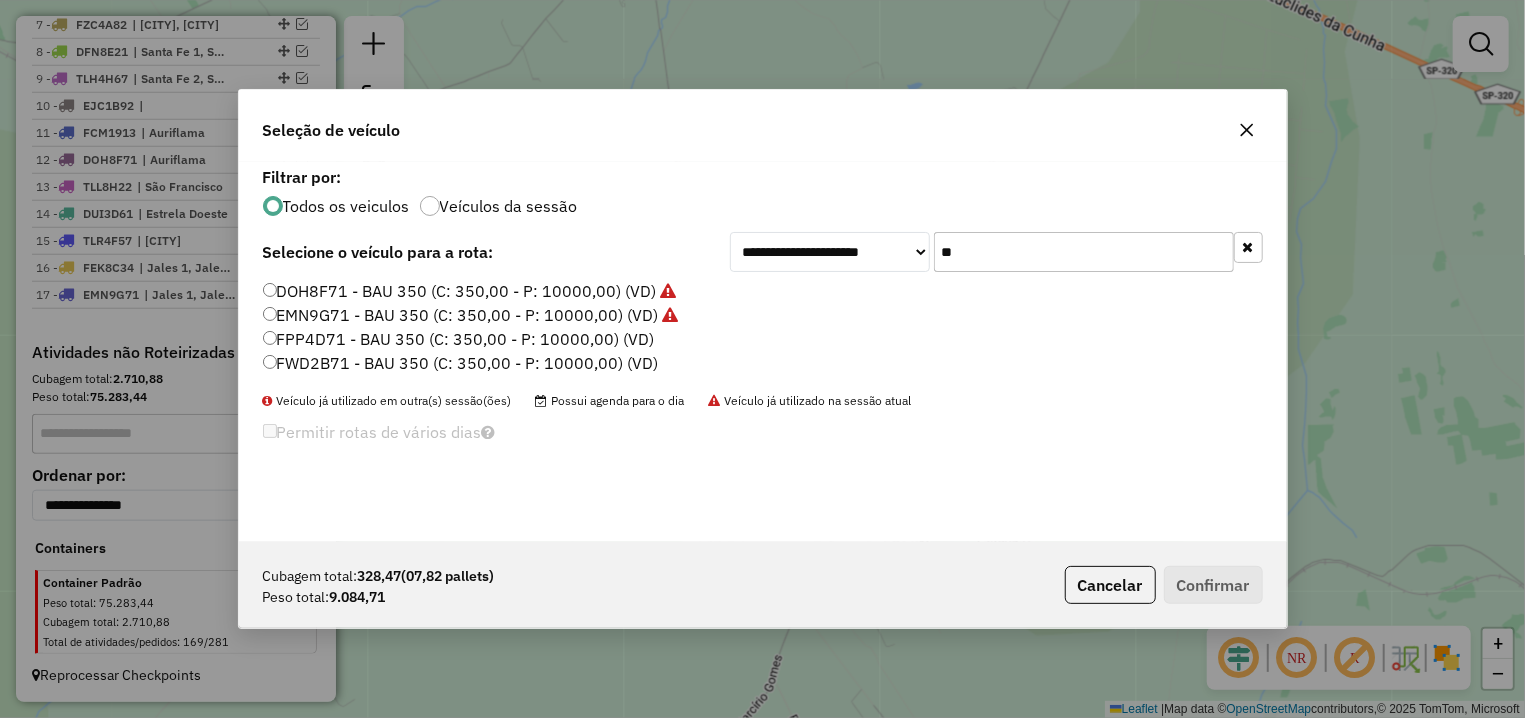 drag, startPoint x: 990, startPoint y: 256, endPoint x: 893, endPoint y: 248, distance: 97.32934 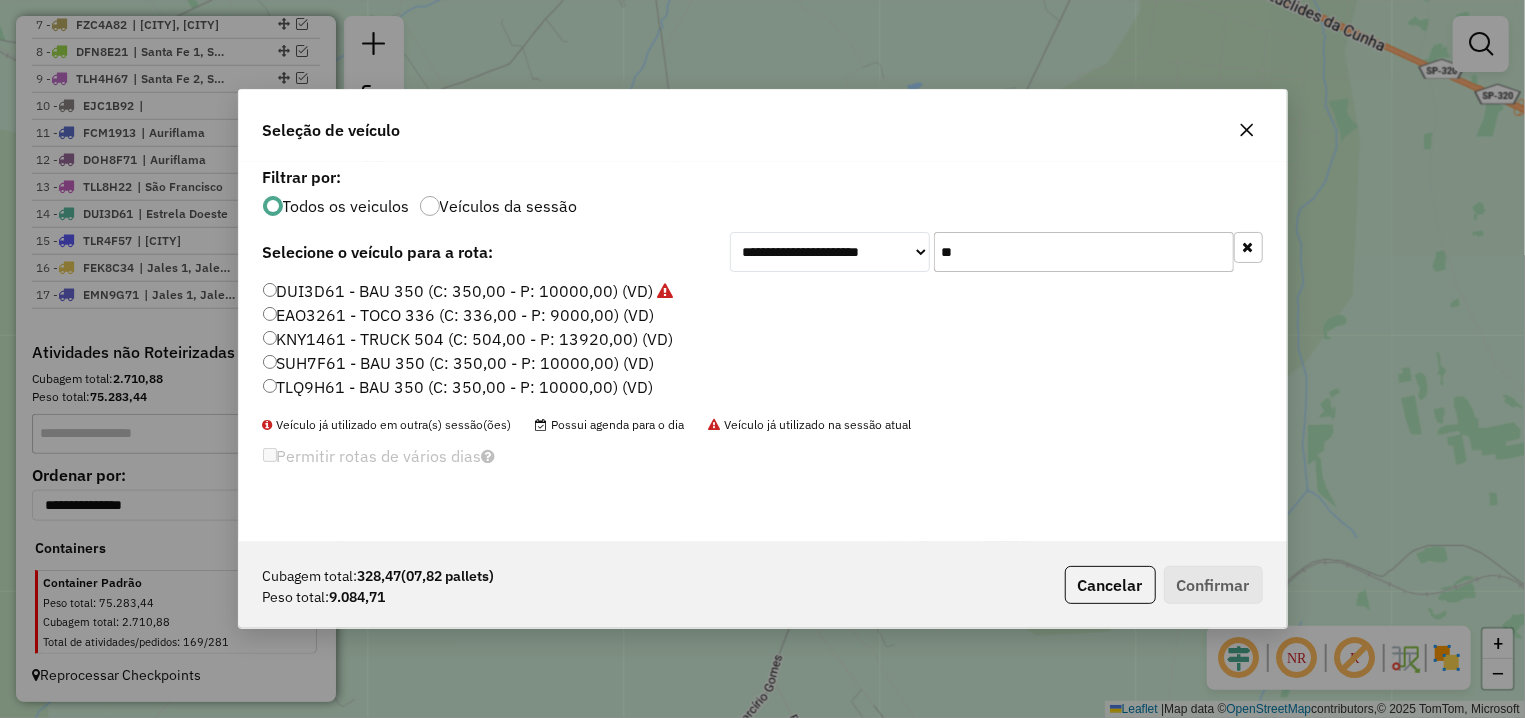 type on "**" 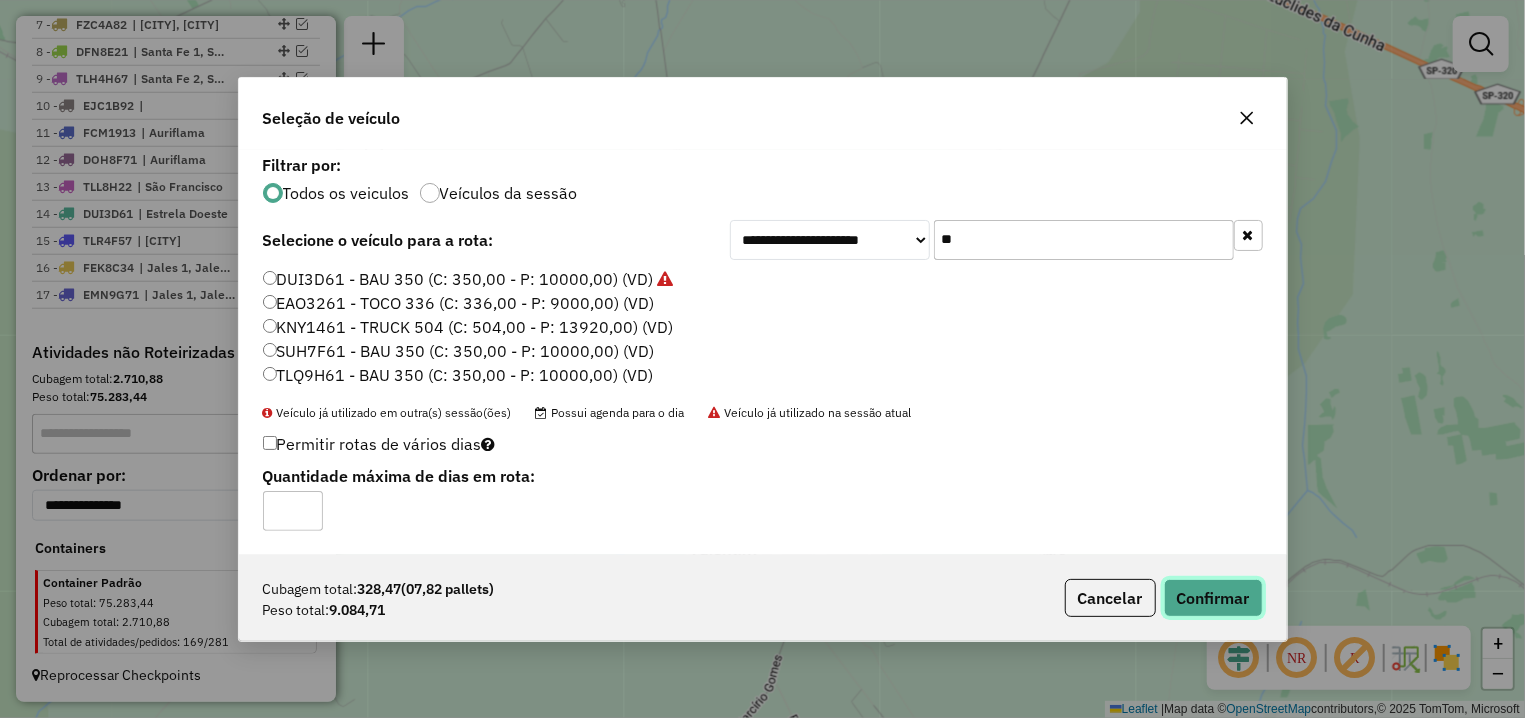 click on "Confirmar" 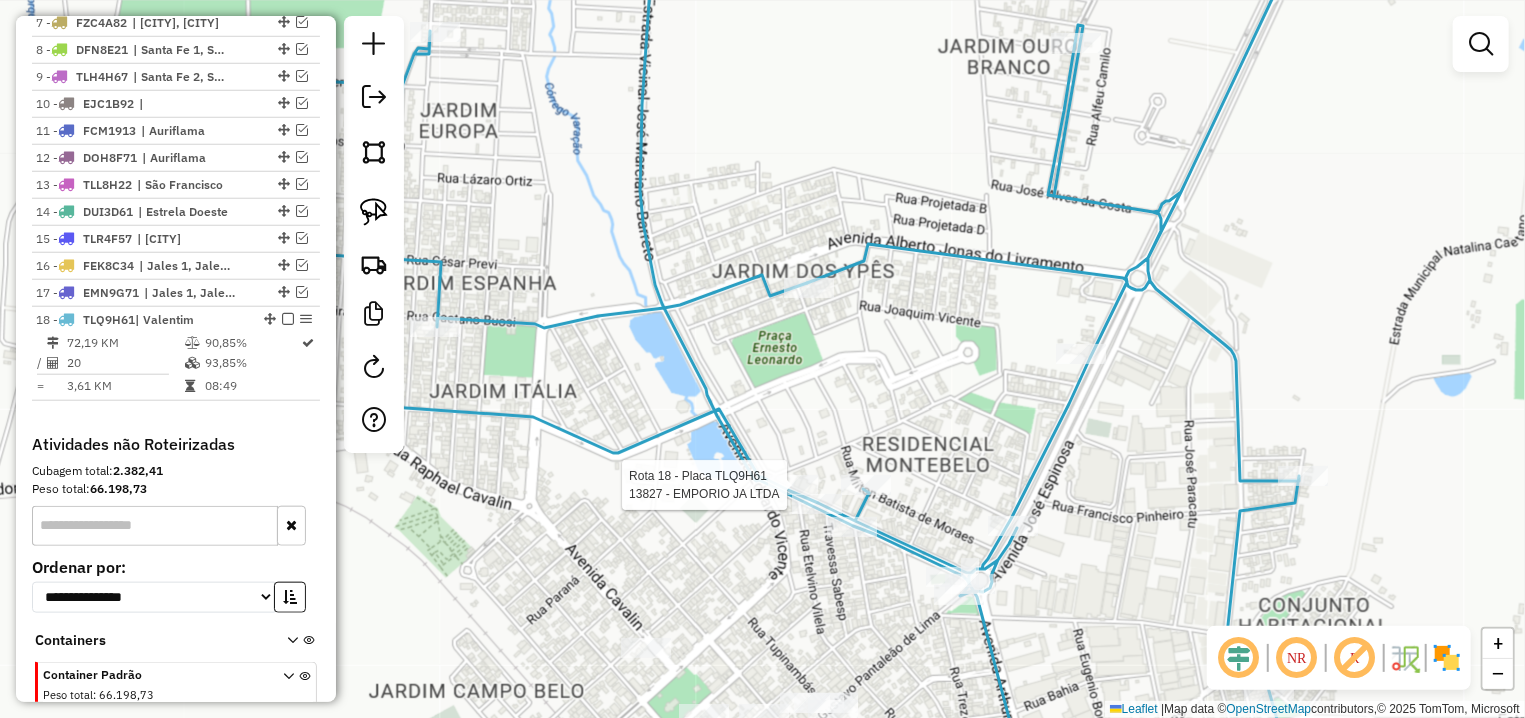 select on "**********" 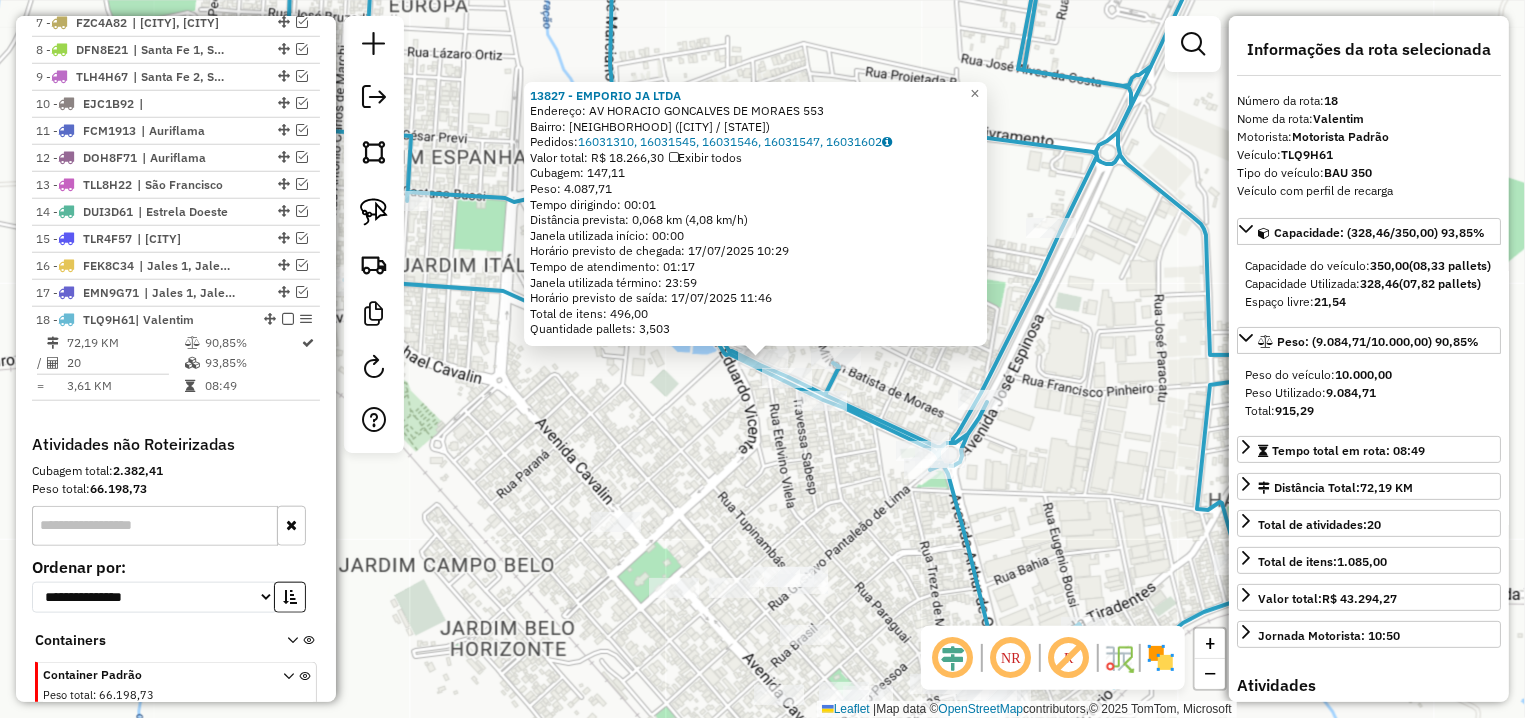 scroll, scrollTop: 1012, scrollLeft: 0, axis: vertical 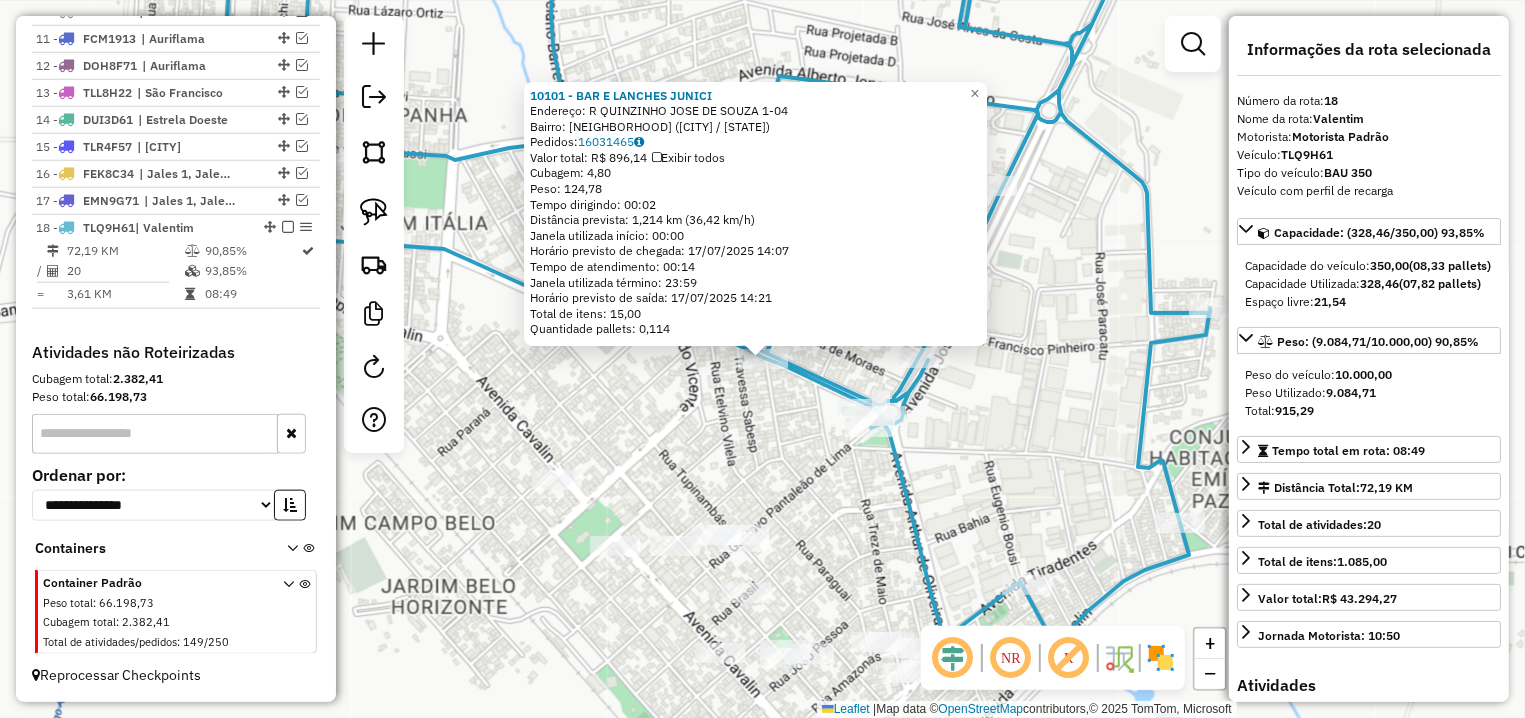 click on "10101 - BAR E LANCHES JUNICI  Endereço: R   QUINZINHO JOSE DE SOUZA       1-04   Bairro: JD PARAISO (VALENTIM GENTIL / SP)   Pedidos:  16031465   Valor total: R$ 896,14   Exibir todos   Cubagem: 4,80  Peso: 124,78  Tempo dirigindo: 00:02   Distância prevista: 1,214 km (36,42 km/h)   Janela utilizada início: 00:00   Horário previsto de chegada: 17/07/2025 14:07   Tempo de atendimento: 00:14   Janela utilizada término: 23:59   Horário previsto de saída: 17/07/2025 14:21   Total de itens: 15,00   Quantidade pallets: 0,114  × Janela de atendimento Grade de atendimento Capacidade Transportadoras Veículos Cliente Pedidos  Rotas Selecione os dias de semana para filtrar as janelas de atendimento  Seg   Ter   Qua   Qui   Sex   Sáb   Dom  Informe o período da janela de atendimento: De: Até:  Filtrar exatamente a janela do cliente  Considerar janela de atendimento padrão  Selecione os dias de semana para filtrar as grades de atendimento  Seg   Ter   Qua   Qui   Sex   Sáb   Dom   Peso mínimo:   De:   De:" 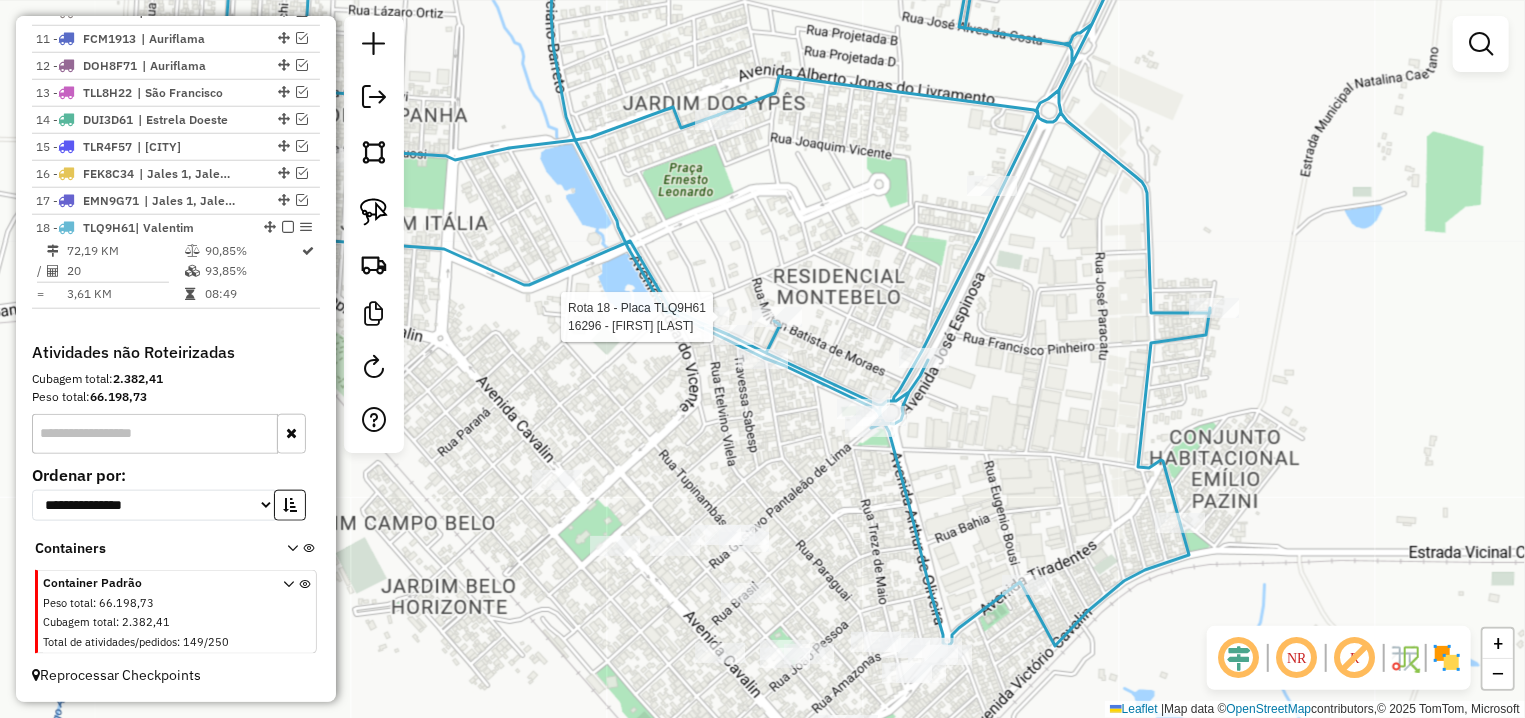 select on "**********" 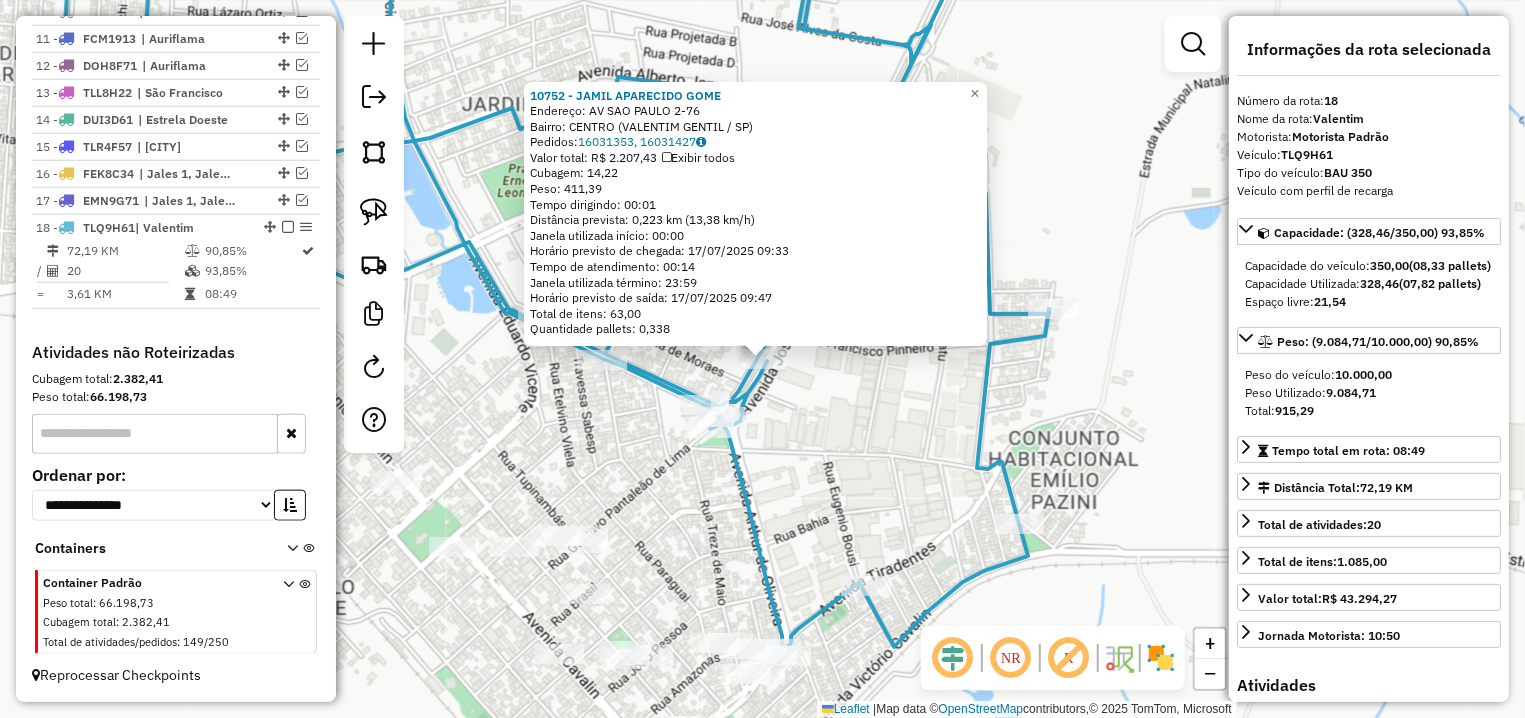 click on "Rota 18 - Placa TLQ9H61  16556 - IGOR  GABRIEL 10752 - JAMIL APARECIDO GOME  Endereço: AV  SAO PAULO                     2-76   Bairro: CENTRO (VALENTIM GENTIL / SP)   Pedidos:  16031353, 16031427   Valor total: R$ 2.207,43   Exibir todos   Cubagem: 14,22  Peso: 411,39  Tempo dirigindo: 00:01   Distância prevista: 0,223 km (13,38 km/h)   Janela utilizada início: 00:00   Horário previsto de chegada: 17/07/2025 09:33   Tempo de atendimento: 00:14   Janela utilizada término: 23:59   Horário previsto de saída: 17/07/2025 09:47   Total de itens: 63,00   Quantidade pallets: 0,338  × Janela de atendimento Grade de atendimento Capacidade Transportadoras Veículos Cliente Pedidos  Rotas Selecione os dias de semana para filtrar as janelas de atendimento  Seg   Ter   Qua   Qui   Sex   Sáb   Dom  Informe o período da janela de atendimento: De: Até:  Filtrar exatamente a janela do cliente  Considerar janela de atendimento padrão  Selecione os dias de semana para filtrar as grades de atendimento  Seg   Ter  De:" 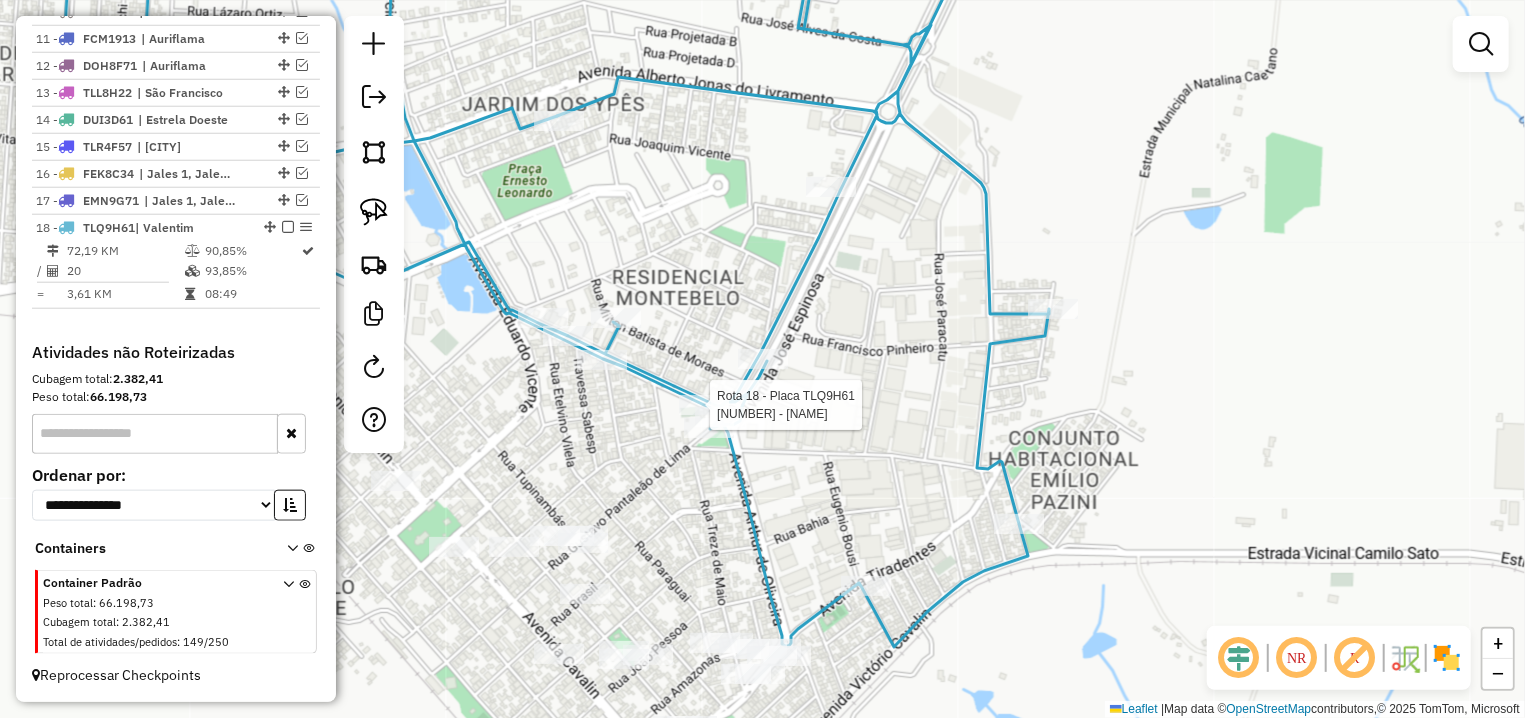 select on "**********" 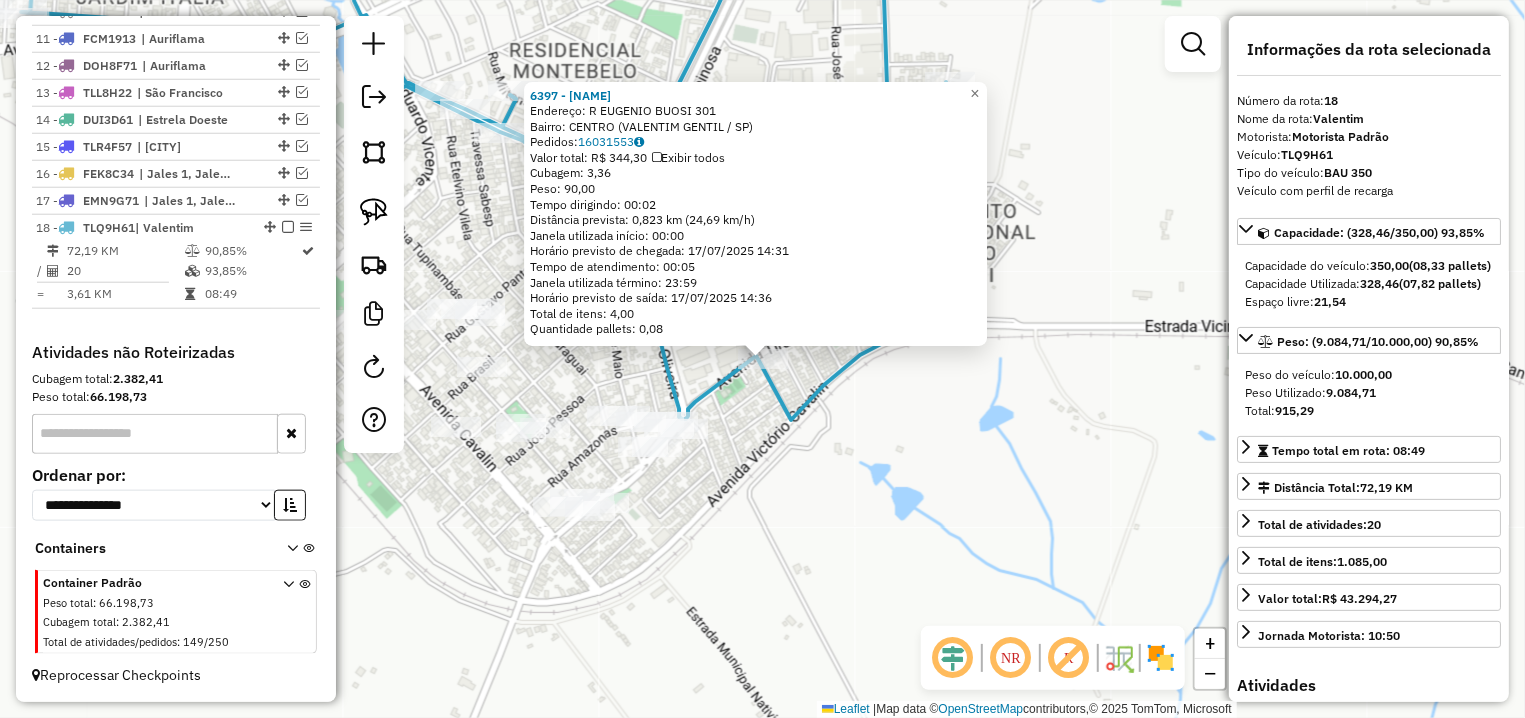 click on "Rota 18 - Placa TLQ9H61  6397 - FRANCISCO G MAGALHAE × 6397 - FRANCISCO G MAGALHAE  Endereço: R   EUGENIO BUOSI                 301   Bairro: CENTRO (VALENTIM GENTIL / SP)   Pedidos:  16031553   Valor total: R$ 344,30   Exibir todos   Cubagem: 3,36  Peso: 90,00  Tempo dirigindo: 00:02   Distância prevista: 0,823 km (24,69 km/h)   Janela utilizada início: 00:00   Horário previsto de chegada: 17/07/2025 14:31   Tempo de atendimento: 00:05   Janela utilizada término: 23:59   Horário previsto de saída: 17/07/2025 14:36   Total de itens: 4,00   Quantidade pallets: 0,08  × Janela de atendimento Grade de atendimento Capacidade Transportadoras Veículos Cliente Pedidos  Rotas Selecione os dias de semana para filtrar as janelas de atendimento  Seg   Ter   Qua   Qui   Sex   Sáb   Dom  Informe o período da janela de atendimento: De: Até:  Filtrar exatamente a janela do cliente  Considerar janela de atendimento padrão  Selecione os dias de semana para filtrar as grades de atendimento  Seg   Ter   Qua   Qui" 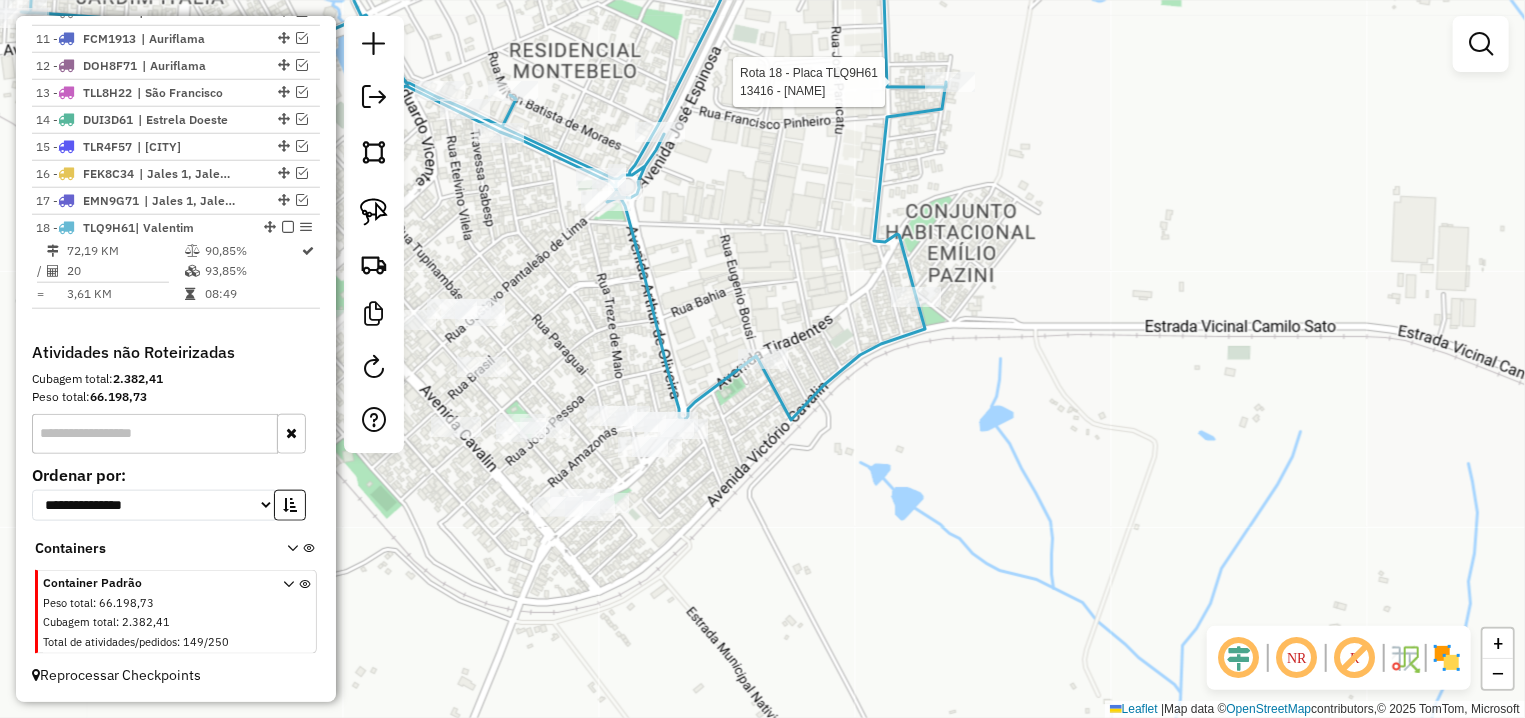 select on "**********" 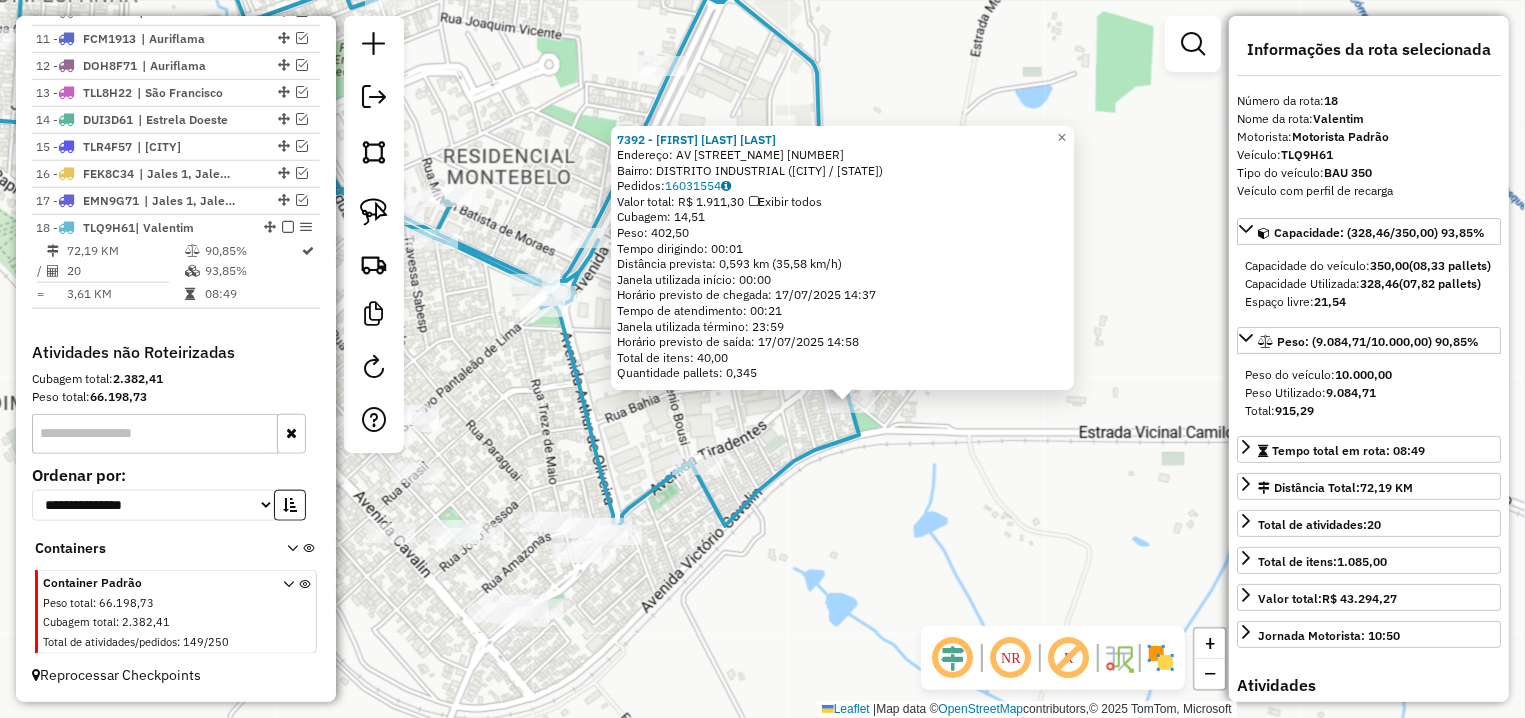 drag, startPoint x: 749, startPoint y: 444, endPoint x: 1057, endPoint y: 707, distance: 405.0099 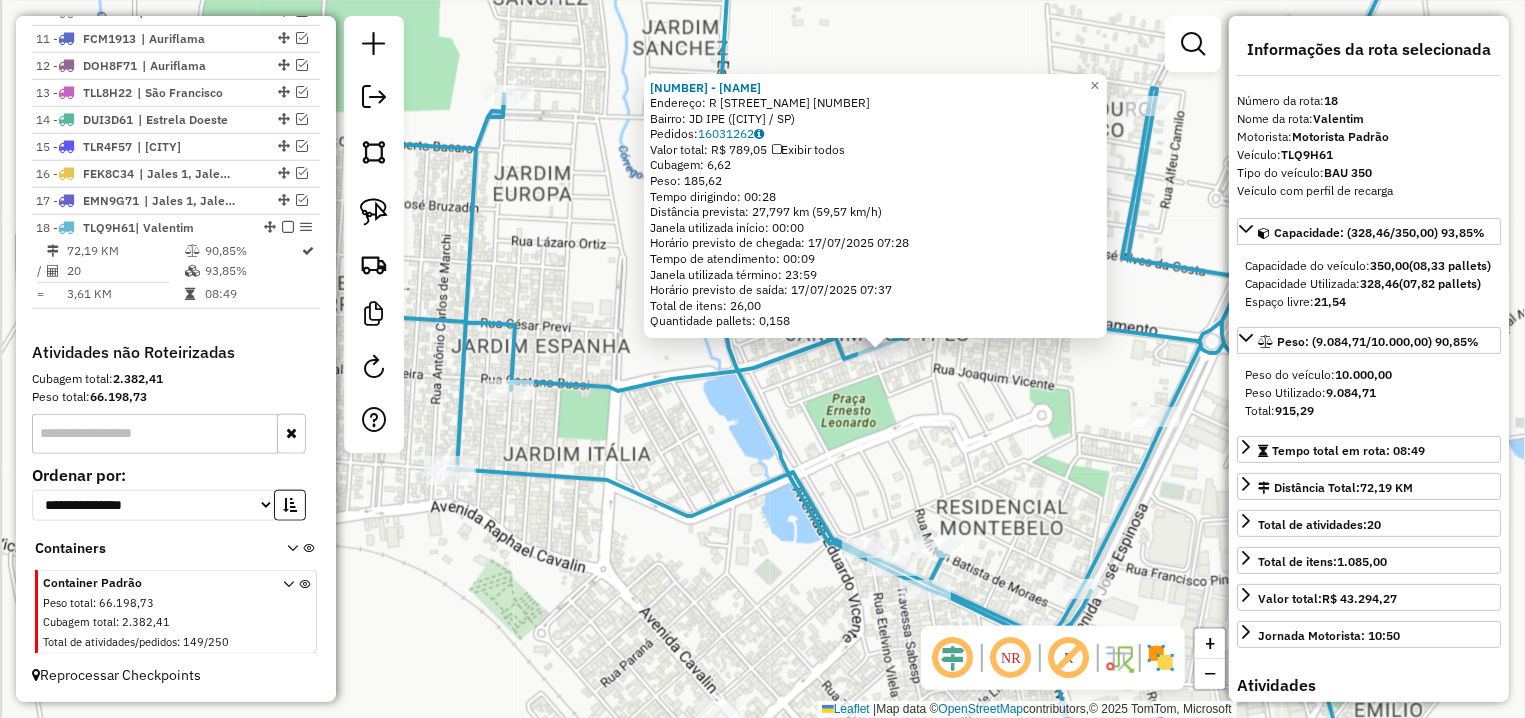 drag, startPoint x: 677, startPoint y: 440, endPoint x: 996, endPoint y: 406, distance: 320.8068 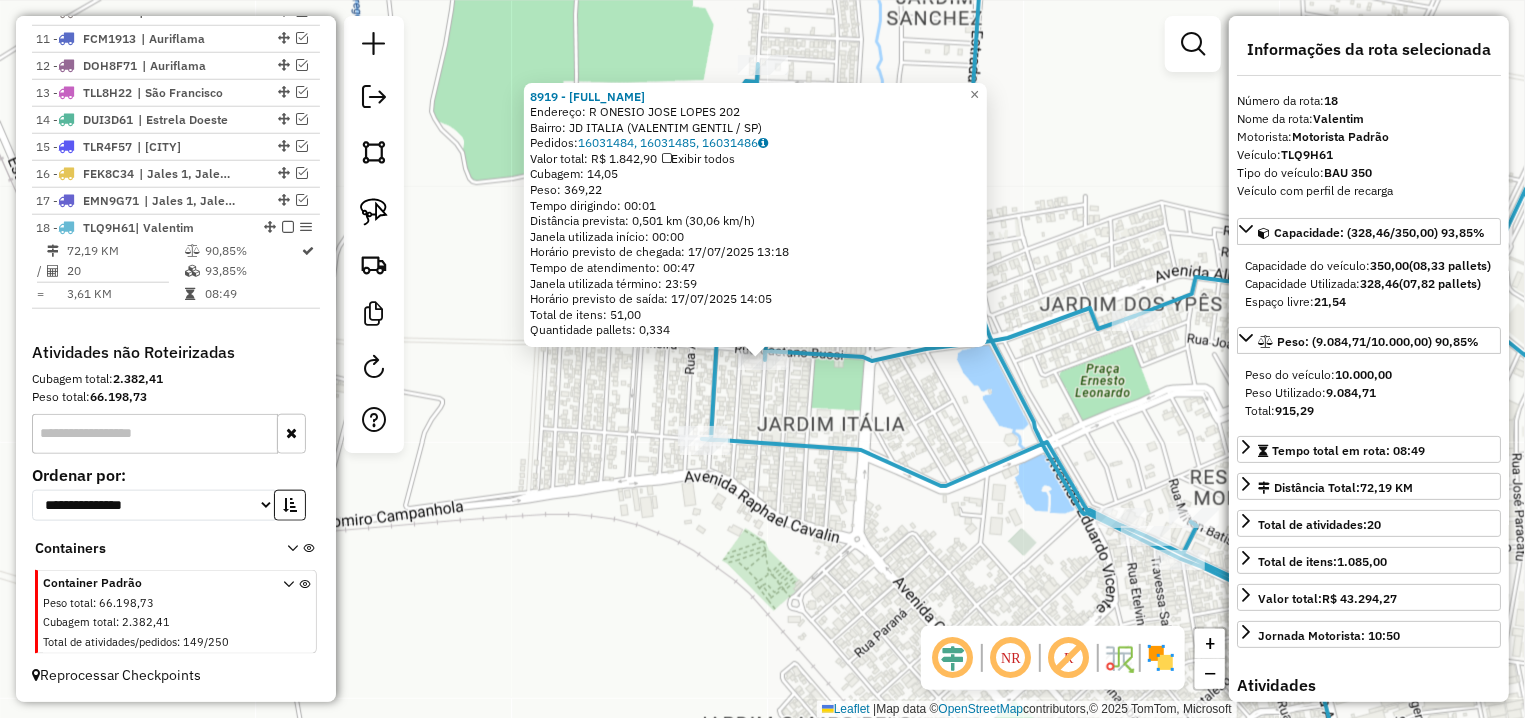 click 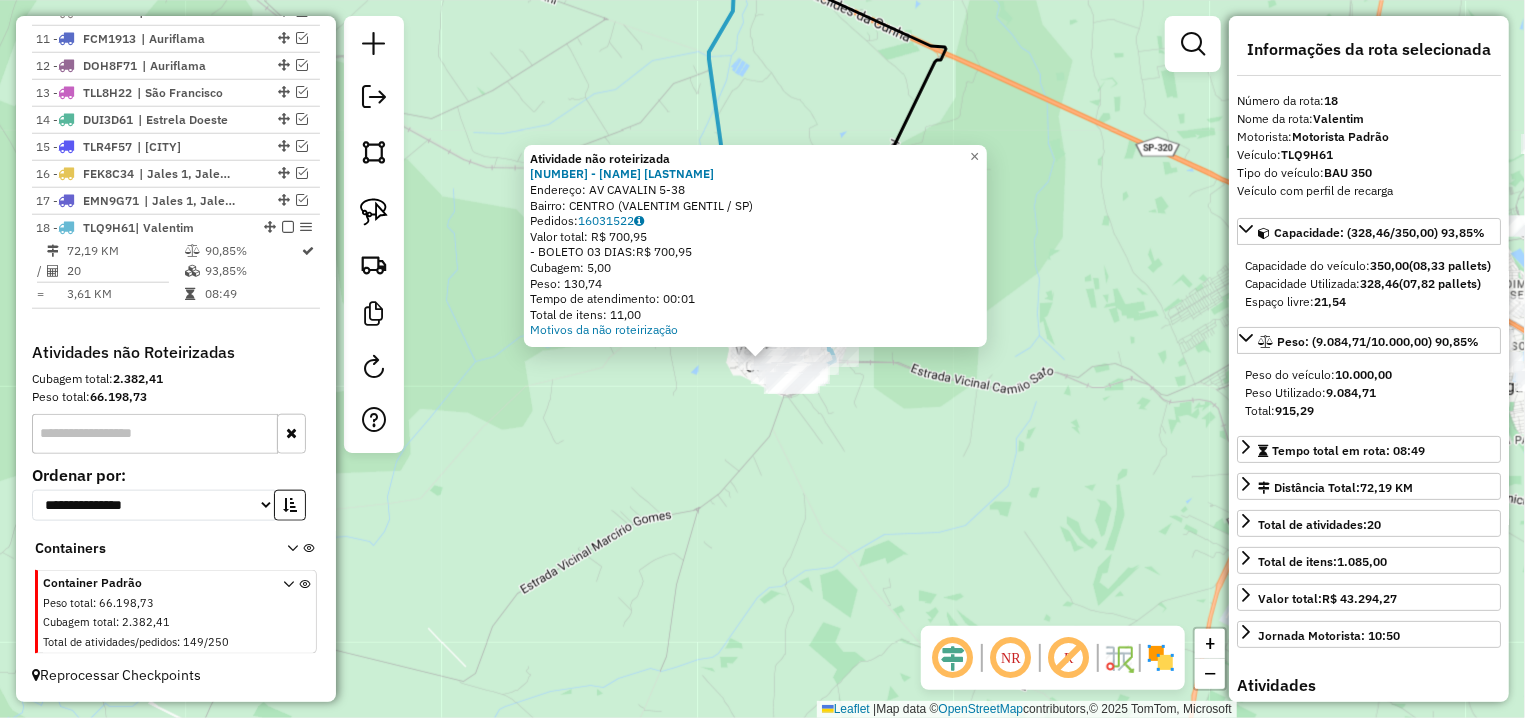 click on "Atividade não roteirizada 10110 - LUCIANO MARQUES NASC  Endereço: AV  CAVALIN                       5-38   Bairro: CENTRO (VALENTIM GENTIL / SP)   Pedidos:  16031522   Valor total: R$ 700,95   - BOLETO 03 DIAS:  R$ 700,95   Cubagem: 5,00   Peso: 130,74   Tempo de atendimento: 00:01   Total de itens: 11,00  Motivos da não roteirização × Janela de atendimento Grade de atendimento Capacidade Transportadoras Veículos Cliente Pedidos  Rotas Selecione os dias de semana para filtrar as janelas de atendimento  Seg   Ter   Qua   Qui   Sex   Sáb   Dom  Informe o período da janela de atendimento: De: Até:  Filtrar exatamente a janela do cliente  Considerar janela de atendimento padrão  Selecione os dias de semana para filtrar as grades de atendimento  Seg   Ter   Qua   Qui   Sex   Sáb   Dom   Considerar clientes sem dia de atendimento cadastrado  Clientes fora do dia de atendimento selecionado Filtrar as atividades entre os valores definidos abaixo:  Peso mínimo:   Peso máximo:   Cubagem mínima:   De:  +" 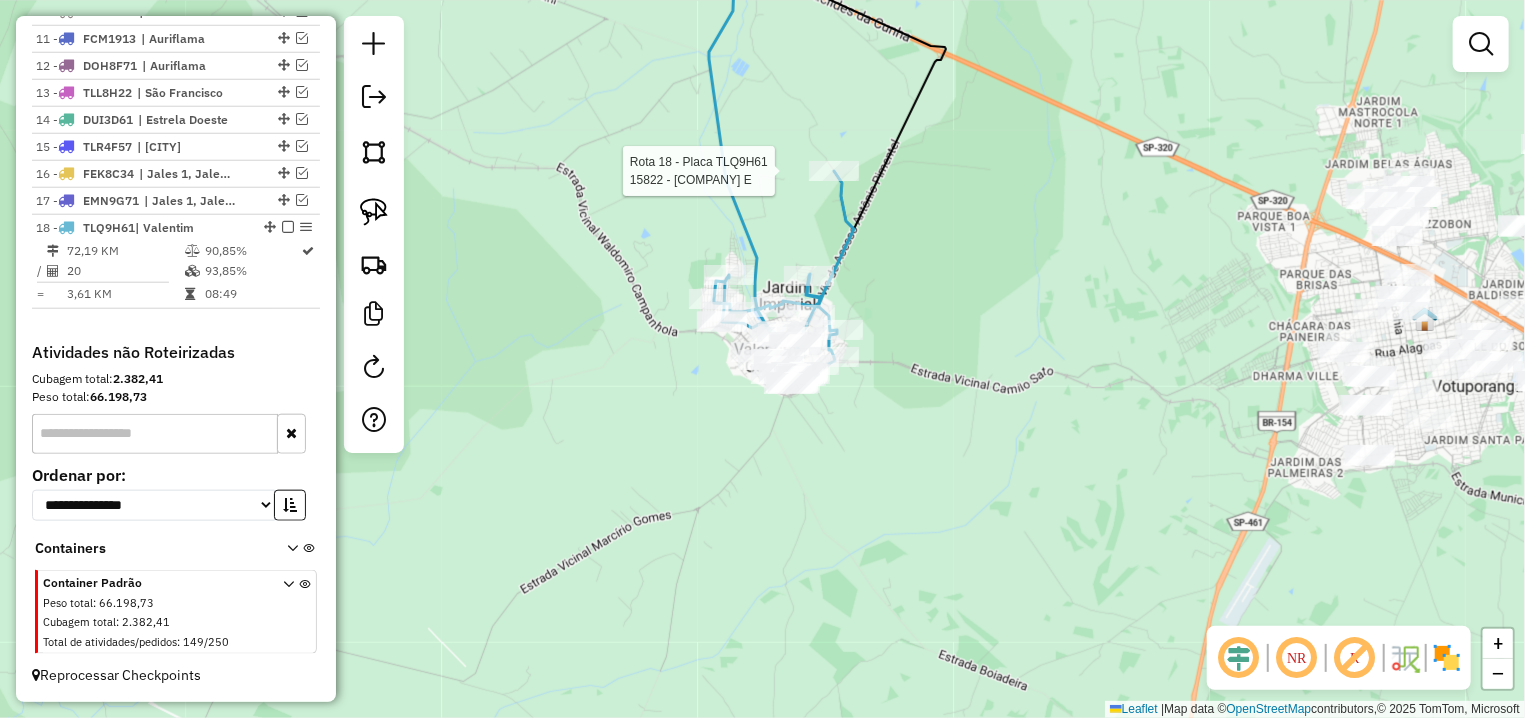 select on "**********" 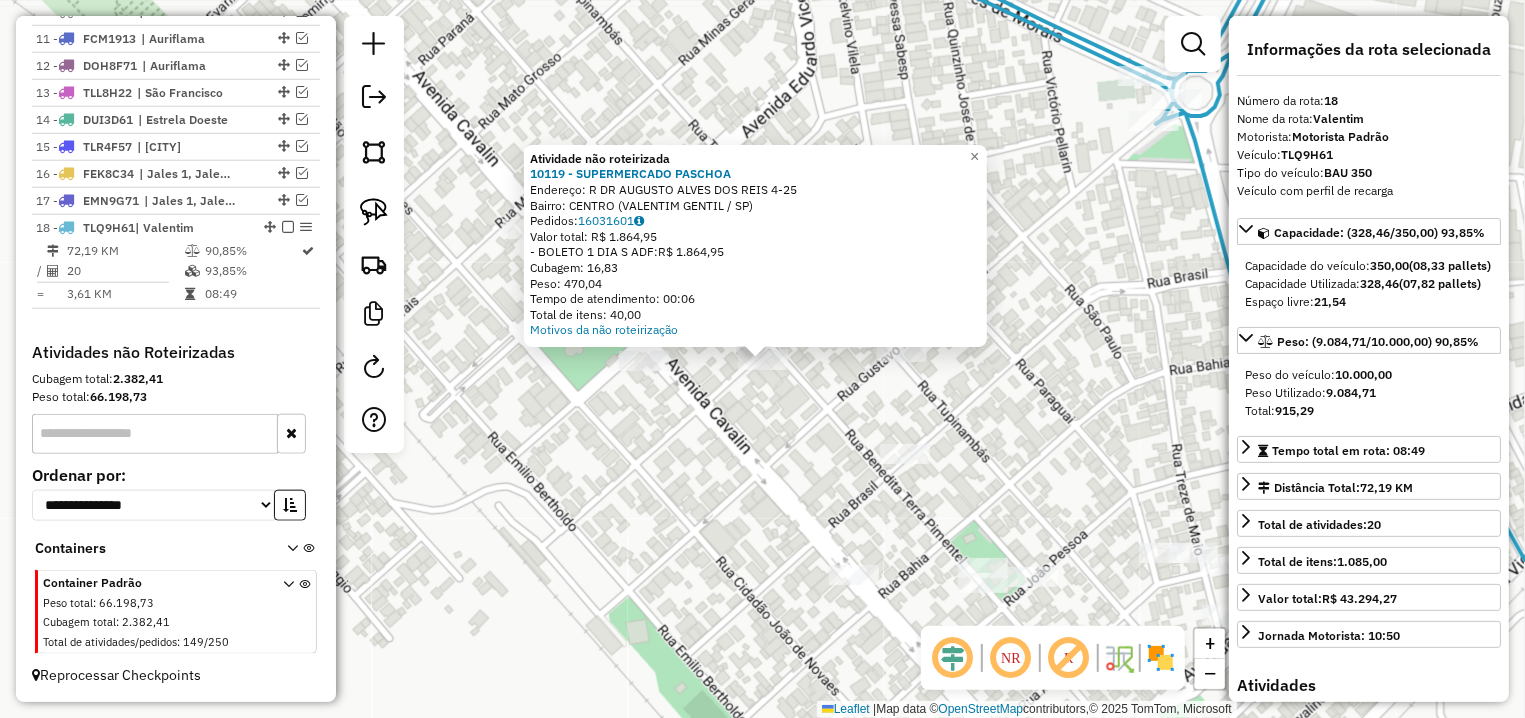 click on "Atividade não roteirizada 10119 - SUPERMERCADO PASCHOA  Endereço: R   DR AUGUSTO ALVES DOS REIS     4-25   Bairro: CENTRO (VALENTIM GENTIL / SP)   Pedidos:  16031601   Valor total: R$ 1.864,95   - BOLETO 1 DIA S ADF:  R$ 1.864,95   Cubagem: 16,83   Peso: 470,04   Tempo de atendimento: 00:06   Total de itens: 40,00  Motivos da não roteirização × Janela de atendimento Grade de atendimento Capacidade Transportadoras Veículos Cliente Pedidos  Rotas Selecione os dias de semana para filtrar as janelas de atendimento  Seg   Ter   Qua   Qui   Sex   Sáb   Dom  Informe o período da janela de atendimento: De: Até:  Filtrar exatamente a janela do cliente  Considerar janela de atendimento padrão  Selecione os dias de semana para filtrar as grades de atendimento  Seg   Ter   Qua   Qui   Sex   Sáb   Dom   Considerar clientes sem dia de atendimento cadastrado  Clientes fora do dia de atendimento selecionado Filtrar as atividades entre os valores definidos abaixo:  Peso mínimo:   Peso máximo:   Cubagem mínima:" 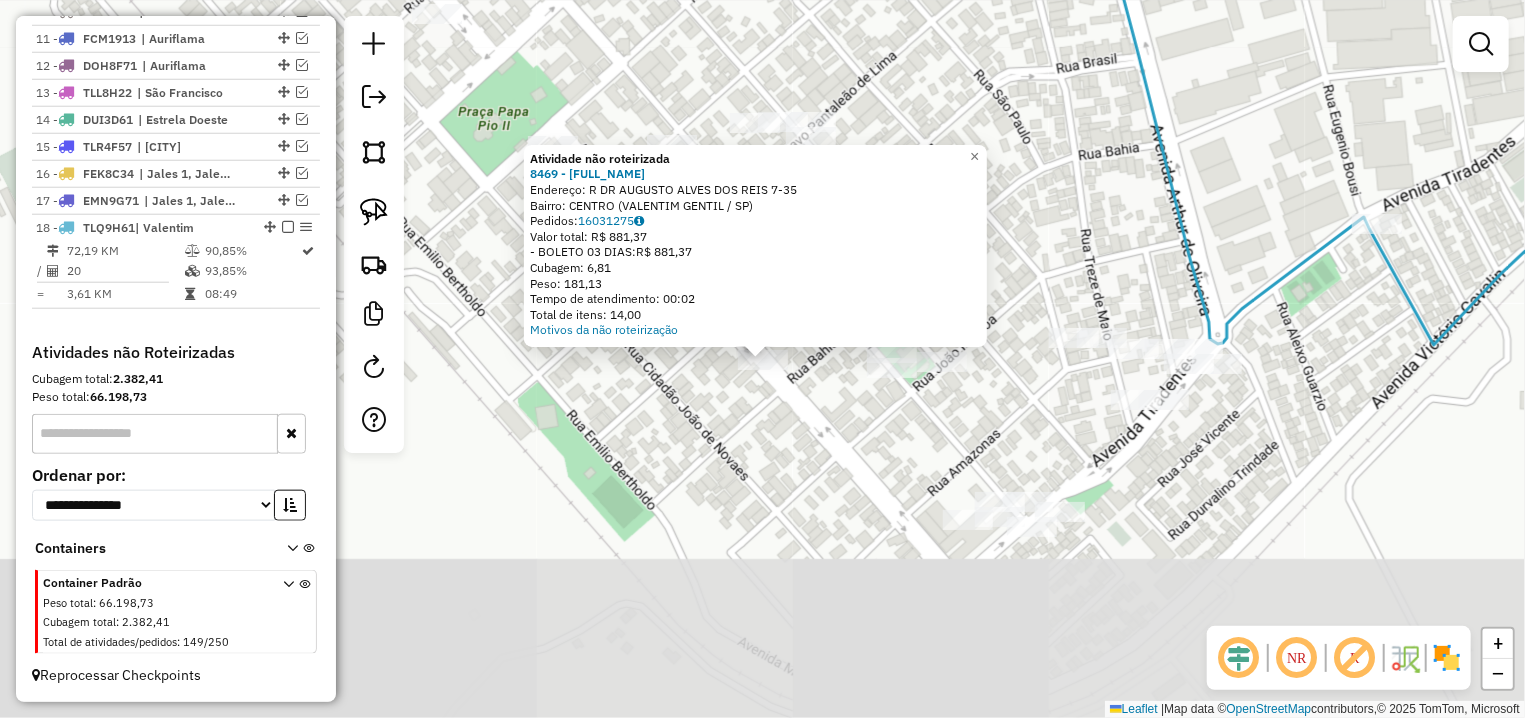 click on "Atividade não roteirizada 8469 - CRISTINA DA COSTA SO  Endereço: R   DR AUGUSTO ALVES DOS REIS     7-35   Bairro: CENTRO (VALENTIM GENTIL / SP)   Pedidos:  16031275   Valor total: R$ 881,37   - BOLETO 03 DIAS:  R$ 881,37   Cubagem: 6,81   Peso: 181,13   Tempo de atendimento: 00:02   Total de itens: 14,00  Motivos da não roteirização × Janela de atendimento Grade de atendimento Capacidade Transportadoras Veículos Cliente Pedidos  Rotas Selecione os dias de semana para filtrar as janelas de atendimento  Seg   Ter   Qua   Qui   Sex   Sáb   Dom  Informe o período da janela de atendimento: De: Até:  Filtrar exatamente a janela do cliente  Considerar janela de atendimento padrão  Selecione os dias de semana para filtrar as grades de atendimento  Seg   Ter   Qua   Qui   Sex   Sáb   Dom   Considerar clientes sem dia de atendimento cadastrado  Clientes fora do dia de atendimento selecionado Filtrar as atividades entre os valores definidos abaixo:  Peso mínimo:   Peso máximo:   Cubagem mínima:   De:  De:" 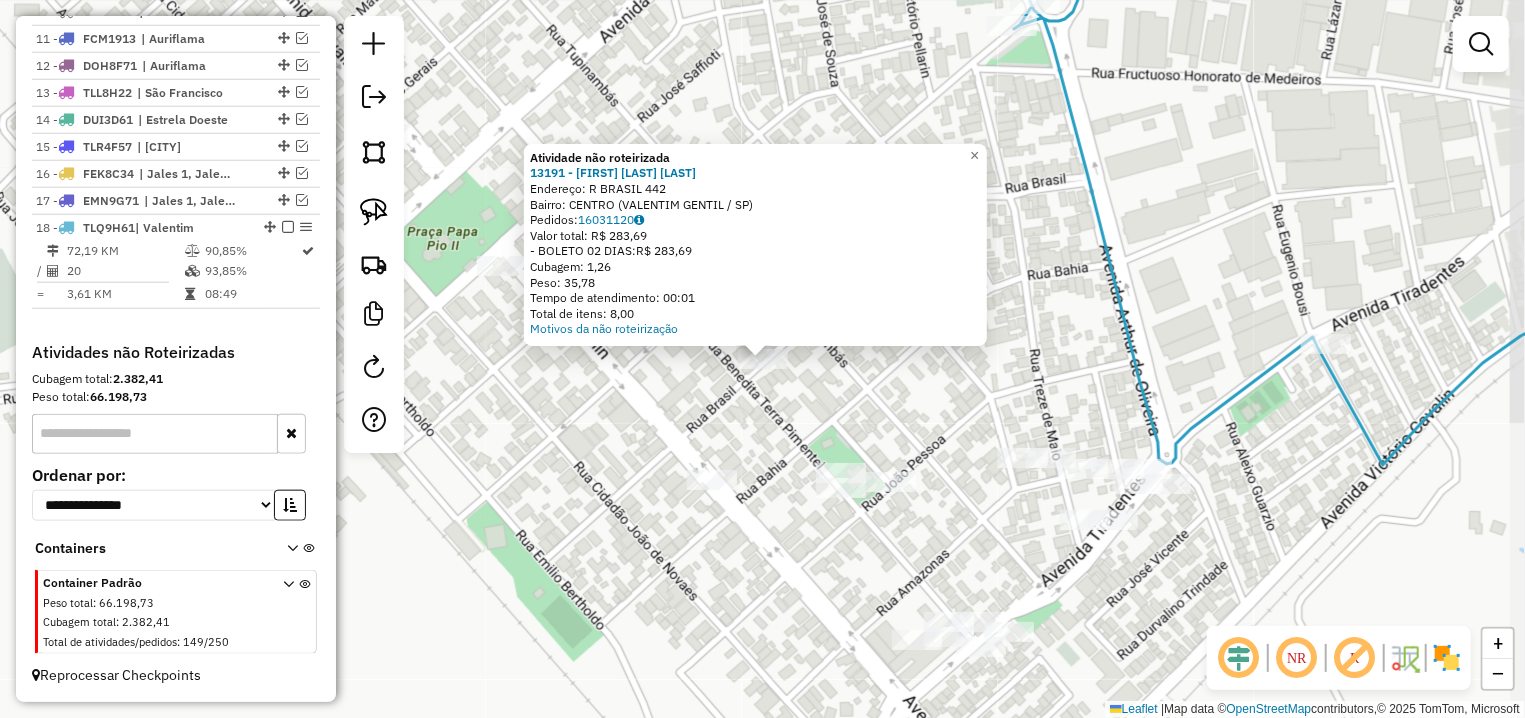 click on "Atividade não roteirizada 13191 - MARTINS DAS NEVES MI  Endereço: R   BRASIL                        442   Bairro: CENTRO (VALENTIM GENTIL / SP)   Pedidos:  16031120   Valor total: R$ 283,69   - BOLETO 02 DIAS:  R$ 283,69   Cubagem: 1,26   Peso: 35,78   Tempo de atendimento: 00:01   Total de itens: 8,00  Motivos da não roteirização × Janela de atendimento Grade de atendimento Capacidade Transportadoras Veículos Cliente Pedidos  Rotas Selecione os dias de semana para filtrar as janelas de atendimento  Seg   Ter   Qua   Qui   Sex   Sáb   Dom  Informe o período da janela de atendimento: De: Até:  Filtrar exatamente a janela do cliente  Considerar janela de atendimento padrão  Selecione os dias de semana para filtrar as grades de atendimento  Seg   Ter   Qua   Qui   Sex   Sáb   Dom   Considerar clientes sem dia de atendimento cadastrado  Clientes fora do dia de atendimento selecionado Filtrar as atividades entre os valores definidos abaixo:  Peso mínimo:   Peso máximo:   Cubagem mínima:   De:   De:" 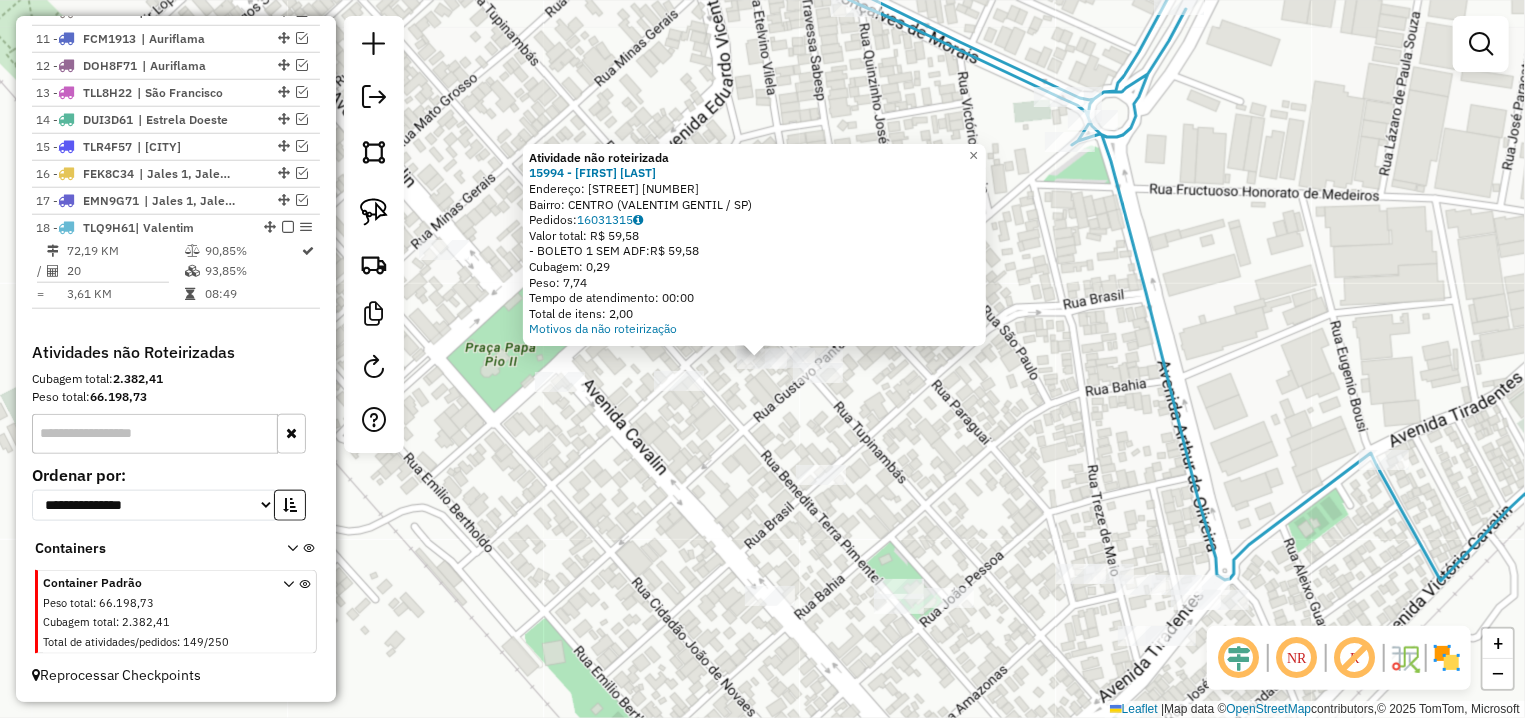 click on "Atividade não roteirizada 15994 - EUNICE APARECIDA CAI  Endereço: R   GUSTAVO PANTALEAO DE LIMA     376   Bairro: CENTRO (VALENTIM GENTIL / SP)   Pedidos:  16031315   Valor total: R$ 59,58   - BOLETO 1 SEM ADF:  R$ 59,58   Cubagem: 0,29   Peso: 7,74   Tempo de atendimento: 00:00   Total de itens: 2,00  Motivos da não roteirização × Janela de atendimento Grade de atendimento Capacidade Transportadoras Veículos Cliente Pedidos  Rotas Selecione os dias de semana para filtrar as janelas de atendimento  Seg   Ter   Qua   Qui   Sex   Sáb   Dom  Informe o período da janela de atendimento: De: Até:  Filtrar exatamente a janela do cliente  Considerar janela de atendimento padrão  Selecione os dias de semana para filtrar as grades de atendimento  Seg   Ter   Qua   Qui   Sex   Sáb   Dom   Considerar clientes sem dia de atendimento cadastrado  Clientes fora do dia de atendimento selecionado Filtrar as atividades entre os valores definidos abaixo:  Peso mínimo:   Peso máximo:   Cubagem mínima:   De:   De:" 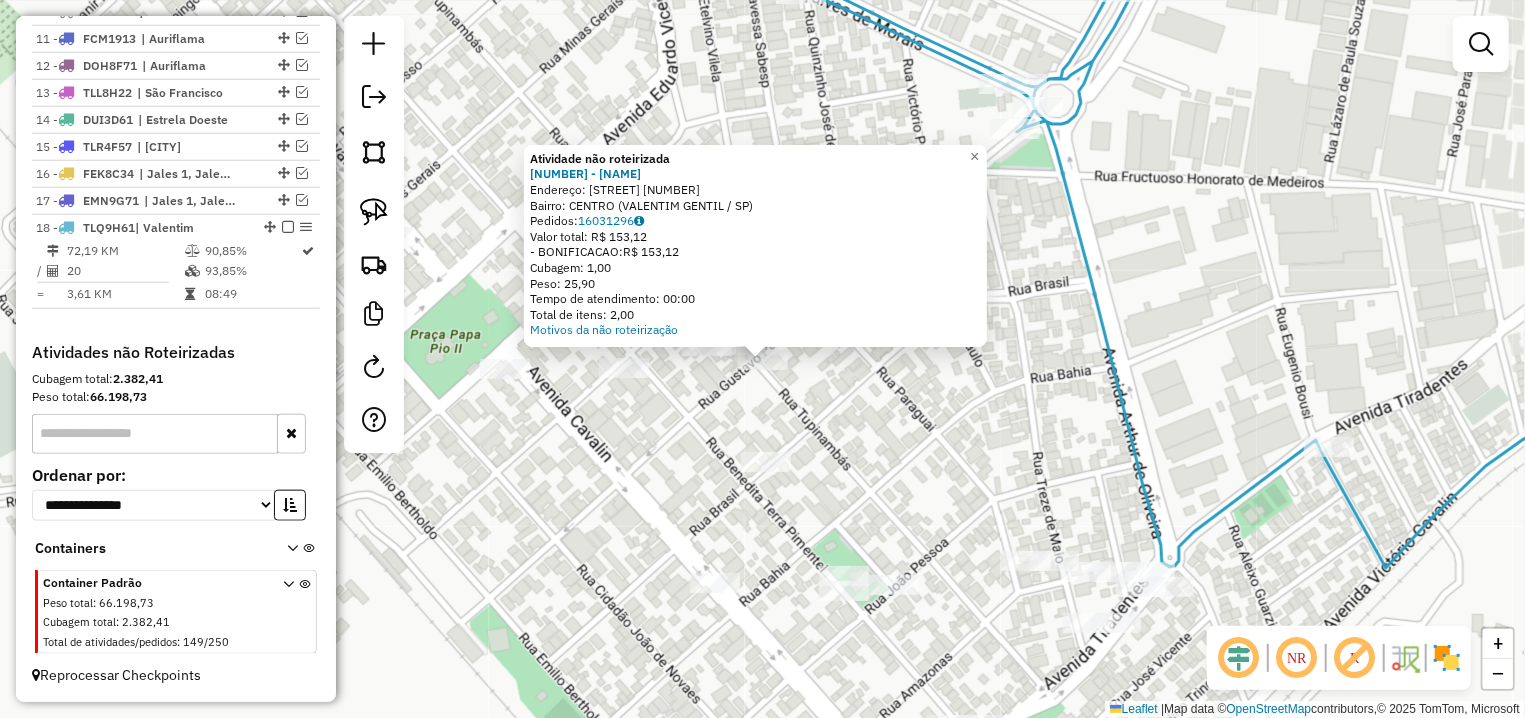 click on "Atividade não roteirizada 14911 - REGINALDO DE CARVALH  Endereço: R   GUSTAVO PANTALEAO DE LIMA     376   Bairro: CENTRO (VALENTIM GENTIL / SP)   Pedidos:  16031296   Valor total: R$ 153,12   - BONIFICACAO:  R$ 153,12   Cubagem: 1,00   Peso: 25,90   Tempo de atendimento: 00:00   Total de itens: 2,00  Motivos da não roteirização × Janela de atendimento Grade de atendimento Capacidade Transportadoras Veículos Cliente Pedidos  Rotas Selecione os dias de semana para filtrar as janelas de atendimento  Seg   Ter   Qua   Qui   Sex   Sáb   Dom  Informe o período da janela de atendimento: De: Até:  Filtrar exatamente a janela do cliente  Considerar janela de atendimento padrão  Selecione os dias de semana para filtrar as grades de atendimento  Seg   Ter   Qua   Qui   Sex   Sáb   Dom   Considerar clientes sem dia de atendimento cadastrado  Clientes fora do dia de atendimento selecionado Filtrar as atividades entre os valores definidos abaixo:  Peso mínimo:   Peso máximo:   Cubagem mínima:   De:   Até:" 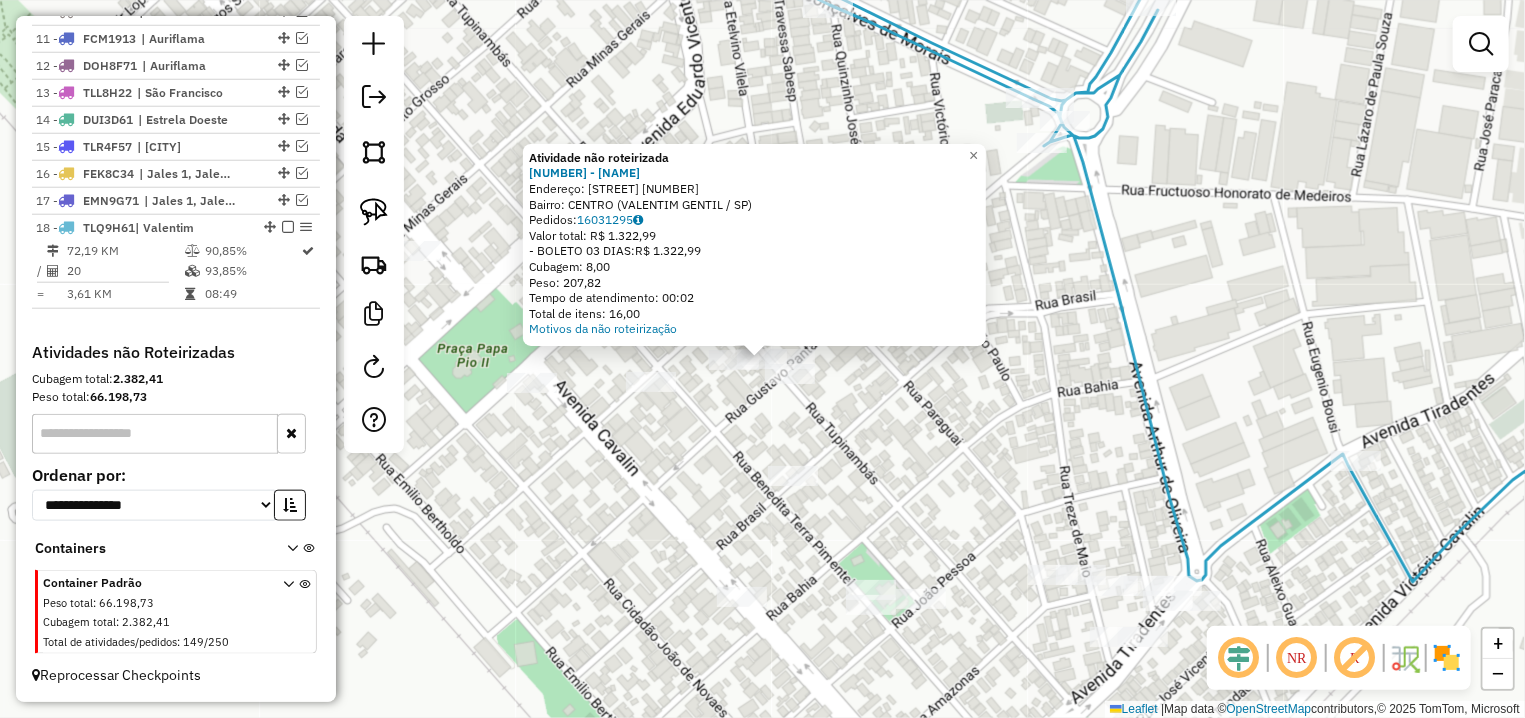 click on "Atividade não roteirizada 14911 - REGINALDO DE CARVALH  Endereço: R   GUSTAVO PANTALEAO DE LIMA     376   Bairro: CENTRO (VALENTIM GENTIL / SP)   Pedidos:  16031295   Valor total: R$ 1.322,99   - BOLETO 03 DIAS:  R$ 1.322,99   Cubagem: 8,00   Peso: 207,82   Tempo de atendimento: 00:02   Total de itens: 16,00  Motivos da não roteirização × Janela de atendimento Grade de atendimento Capacidade Transportadoras Veículos Cliente Pedidos  Rotas Selecione os dias de semana para filtrar as janelas de atendimento  Seg   Ter   Qua   Qui   Sex   Sáb   Dom  Informe o período da janela de atendimento: De: Até:  Filtrar exatamente a janela do cliente  Considerar janela de atendimento padrão  Selecione os dias de semana para filtrar as grades de atendimento  Seg   Ter   Qua   Qui   Sex   Sáb   Dom   Considerar clientes sem dia de atendimento cadastrado  Clientes fora do dia de atendimento selecionado Filtrar as atividades entre os valores definidos abaixo:  Peso mínimo:   Peso máximo:   Cubagem mínima:   De:" 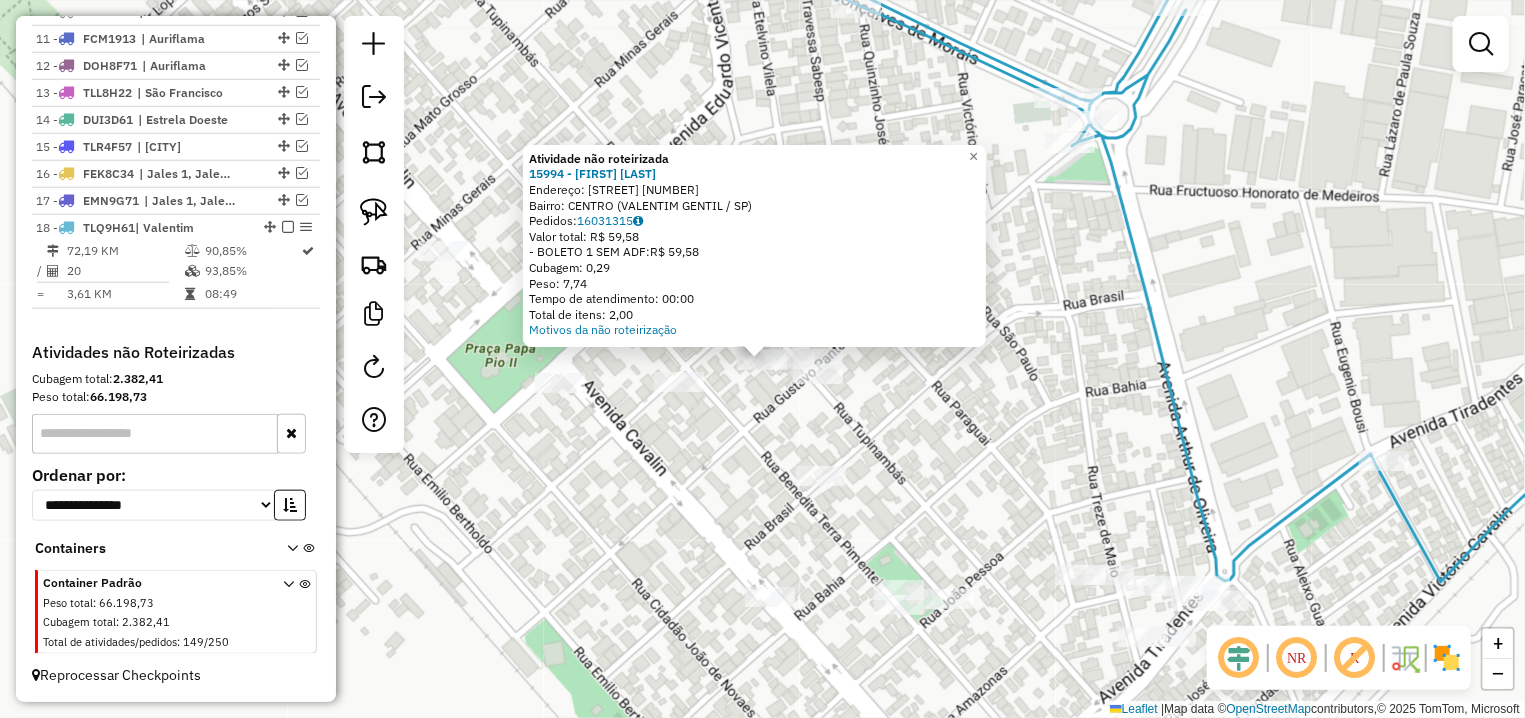 click on "Atividade não roteirizada 15994 - EUNICE APARECIDA CAI  Endereço: R   GUSTAVO PANTALEAO DE LIMA     376   Bairro: CENTRO (VALENTIM GENTIL / SP)   Pedidos:  16031315   Valor total: R$ 59,58   - BOLETO 1 SEM ADF:  R$ 59,58   Cubagem: 0,29   Peso: 7,74   Tempo de atendimento: 00:00   Total de itens: 2,00  Motivos da não roteirização × Janela de atendimento Grade de atendimento Capacidade Transportadoras Veículos Cliente Pedidos  Rotas Selecione os dias de semana para filtrar as janelas de atendimento  Seg   Ter   Qua   Qui   Sex   Sáb   Dom  Informe o período da janela de atendimento: De: Até:  Filtrar exatamente a janela do cliente  Considerar janela de atendimento padrão  Selecione os dias de semana para filtrar as grades de atendimento  Seg   Ter   Qua   Qui   Sex   Sáb   Dom   Considerar clientes sem dia de atendimento cadastrado  Clientes fora do dia de atendimento selecionado Filtrar as atividades entre os valores definidos abaixo:  Peso mínimo:   Peso máximo:   Cubagem mínima:   De:   De:" 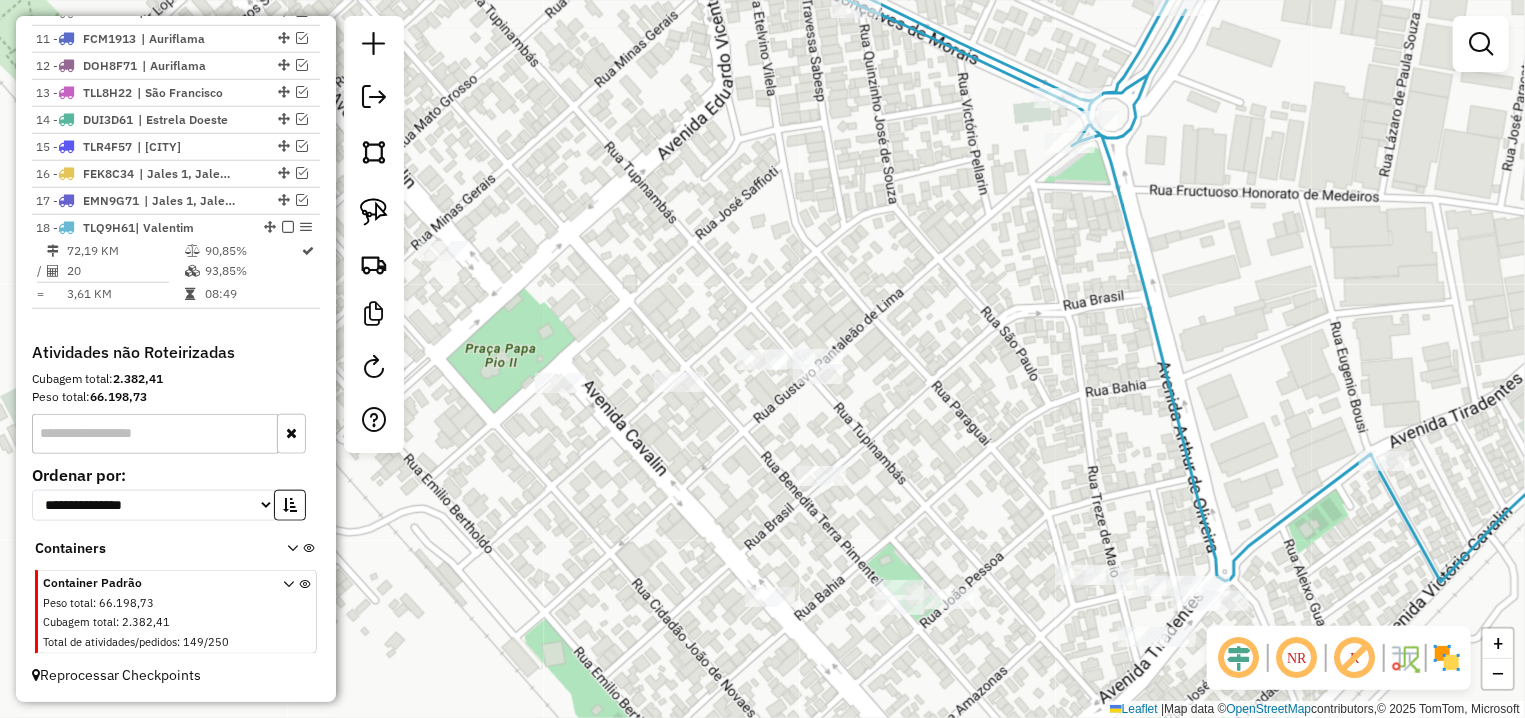 drag, startPoint x: 382, startPoint y: 205, endPoint x: 564, endPoint y: 298, distance: 204.38445 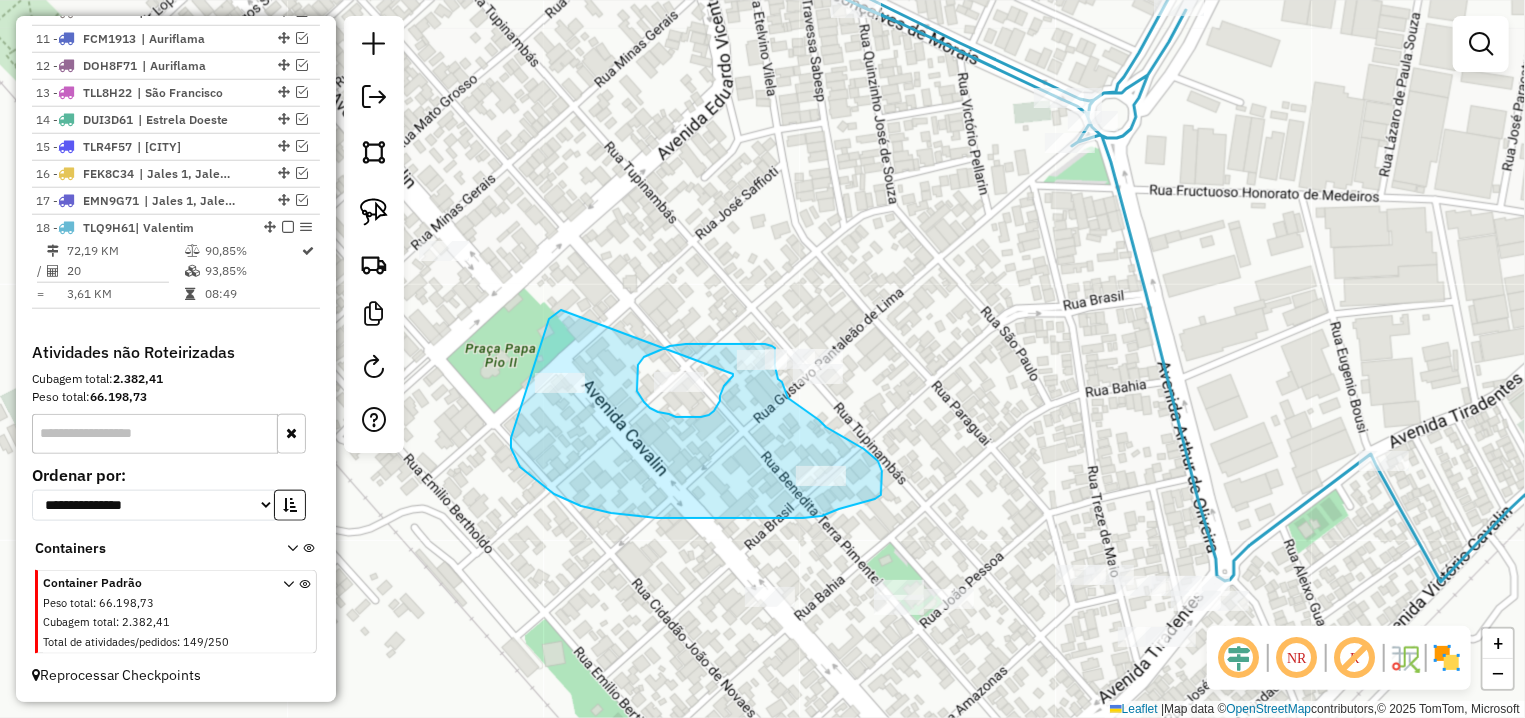 drag, startPoint x: 549, startPoint y: 319, endPoint x: 734, endPoint y: 373, distance: 192.72 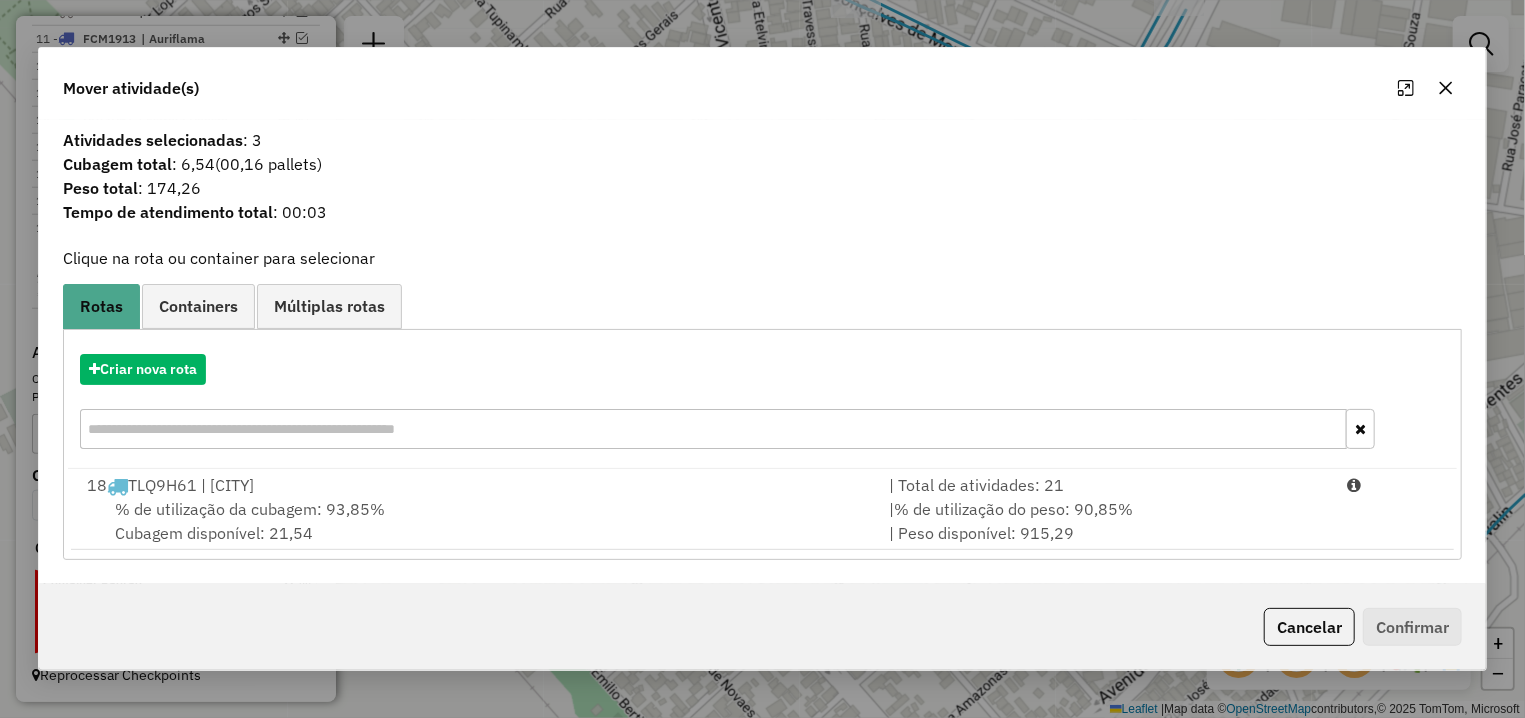 click on "% de utilização da cubagem: 93,85%" at bounding box center [250, 509] 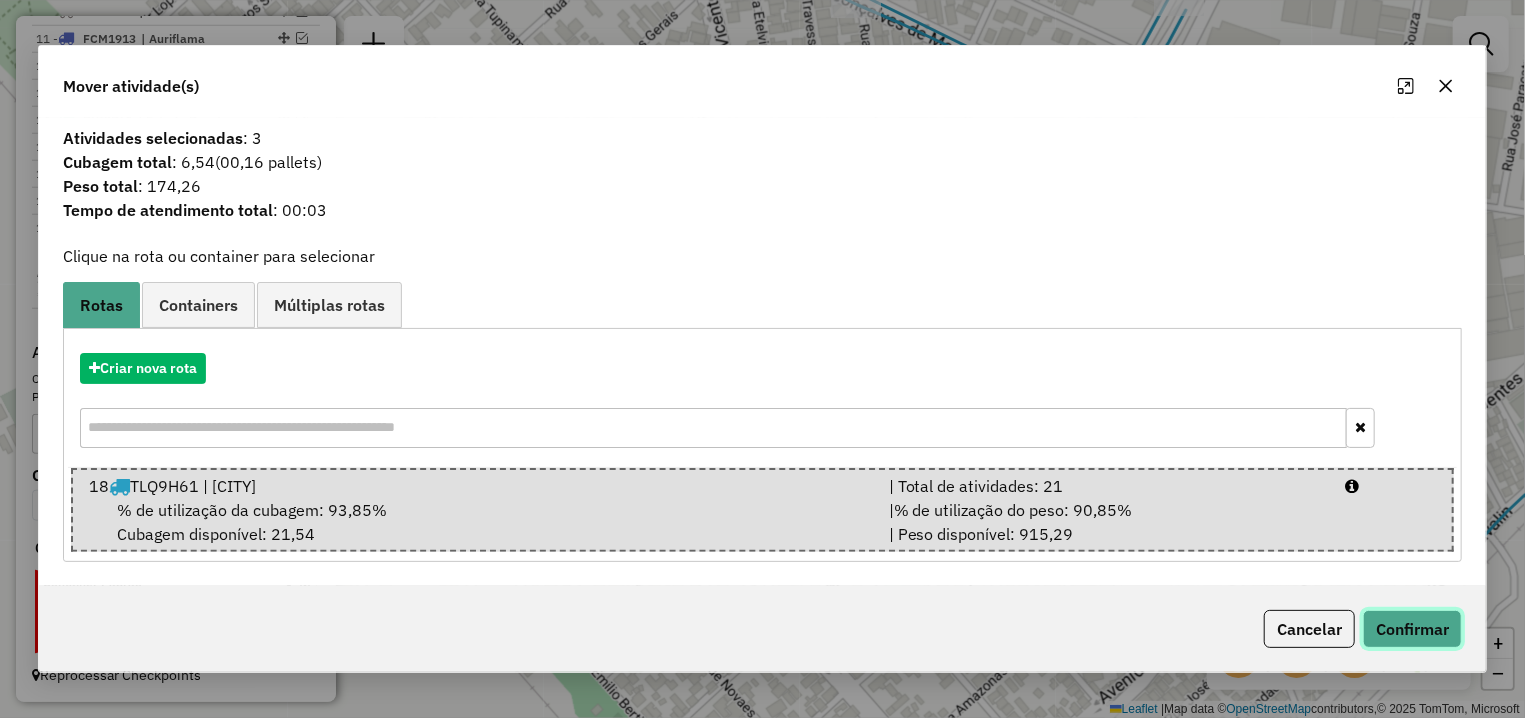 click on "Confirmar" 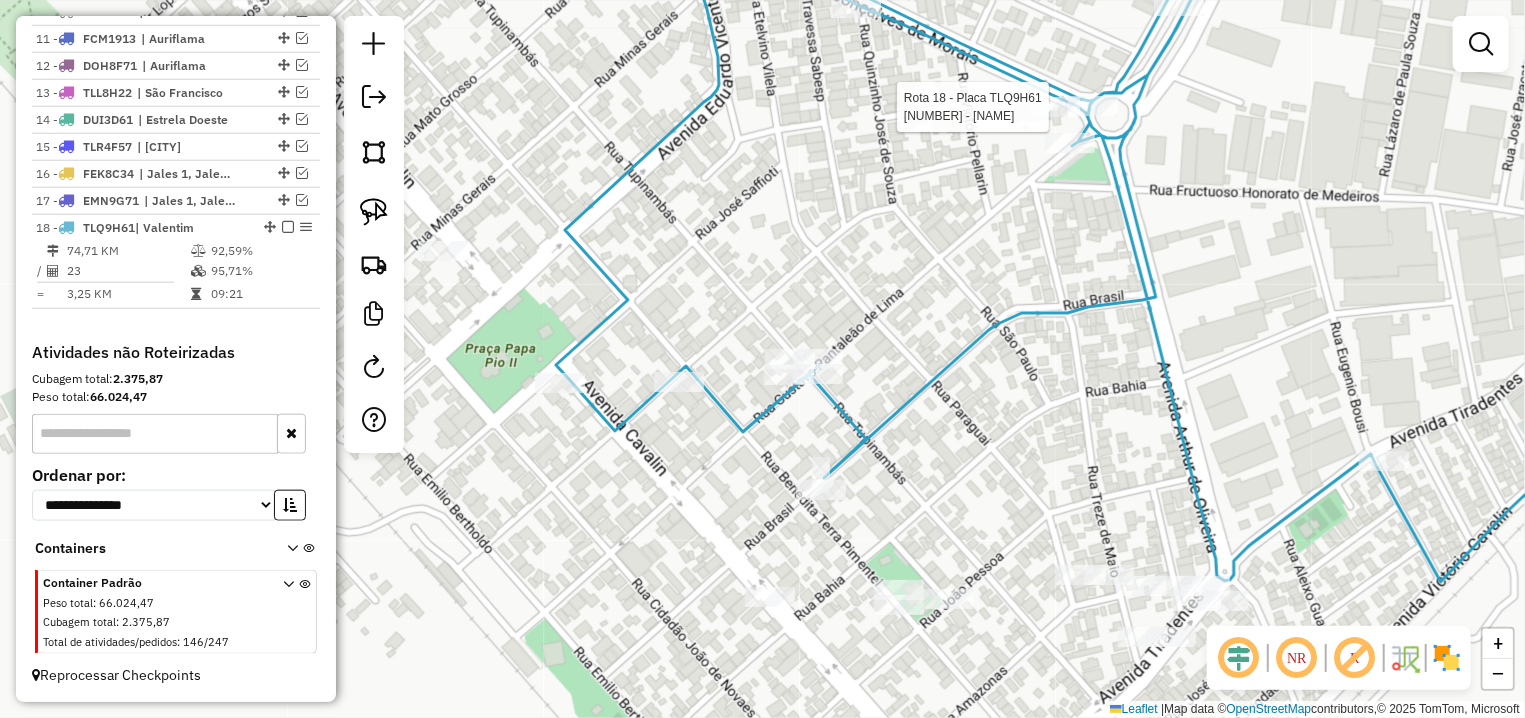 select on "**********" 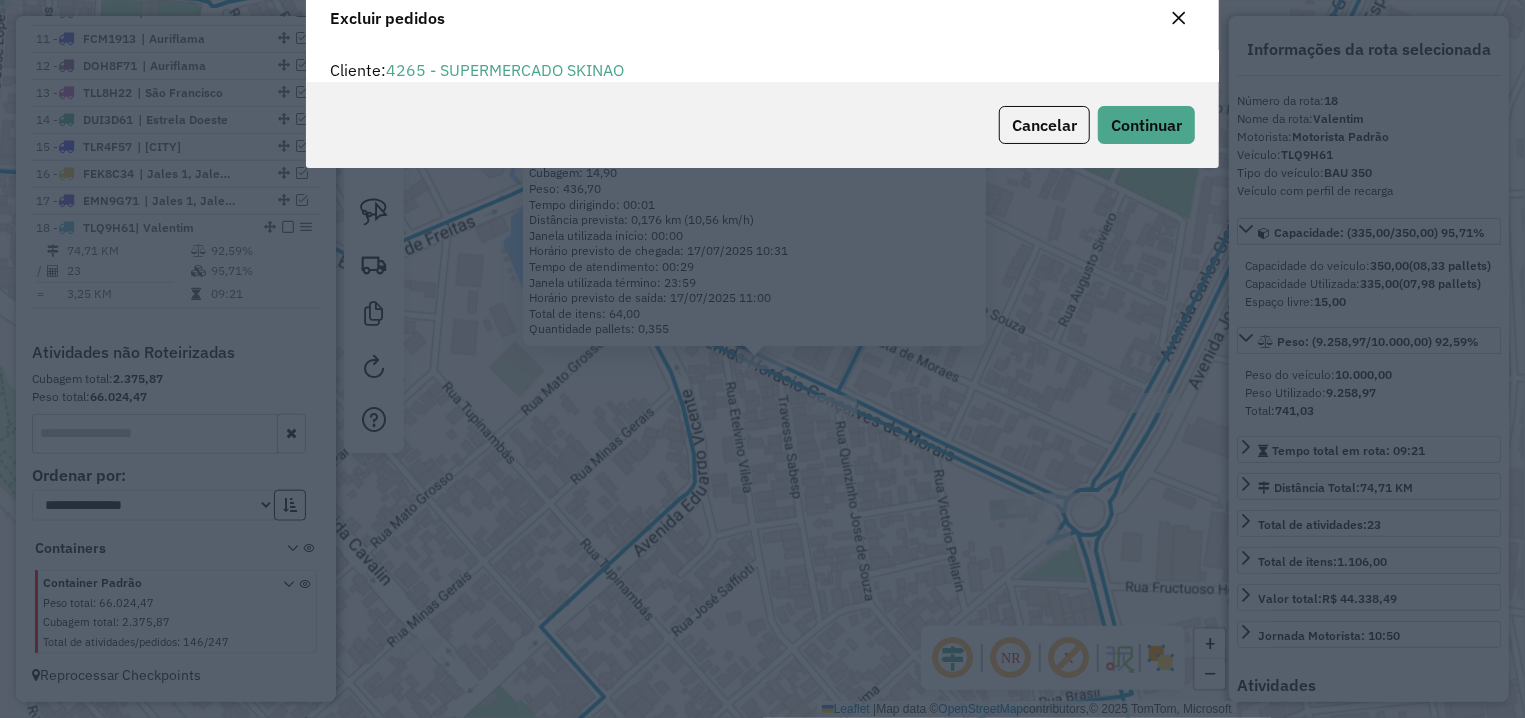 scroll, scrollTop: 11, scrollLeft: 6, axis: both 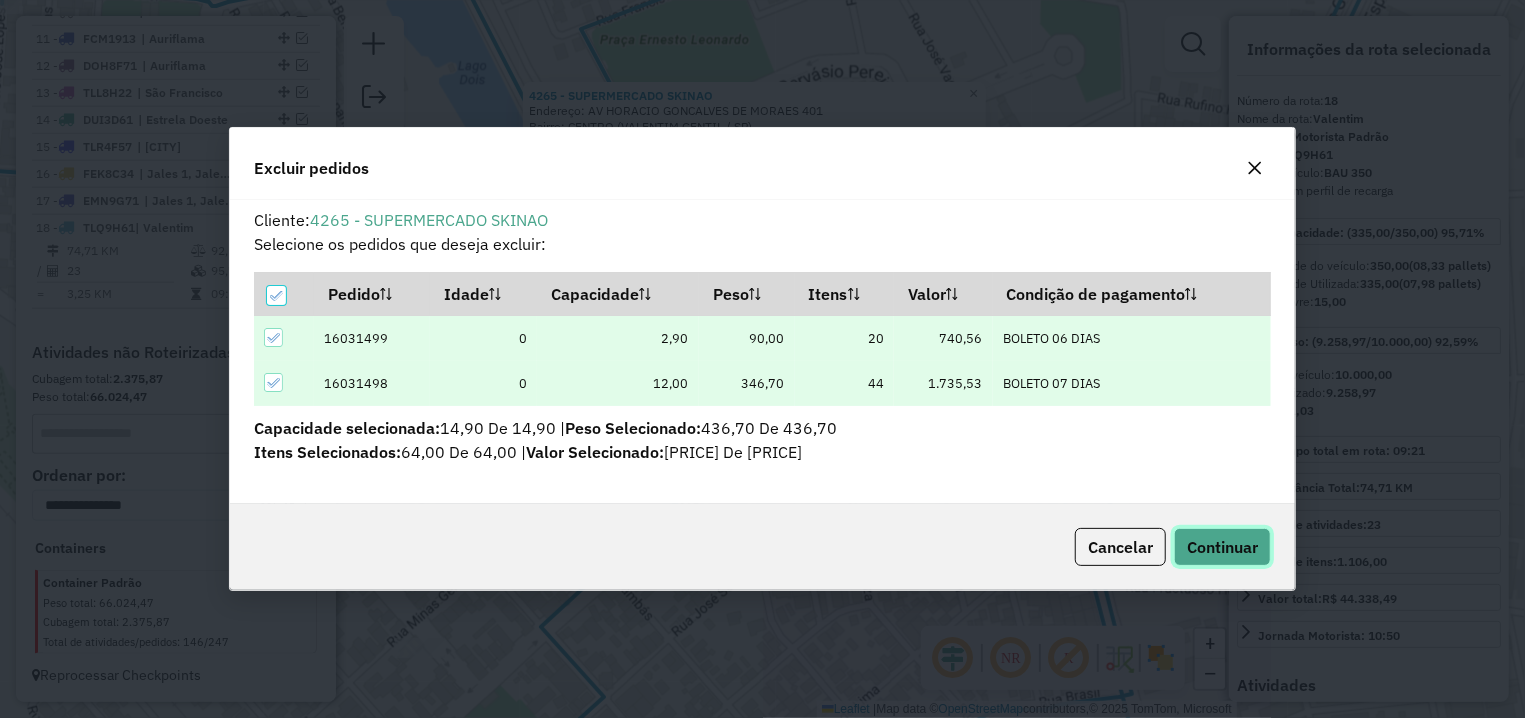 click on "Continuar" 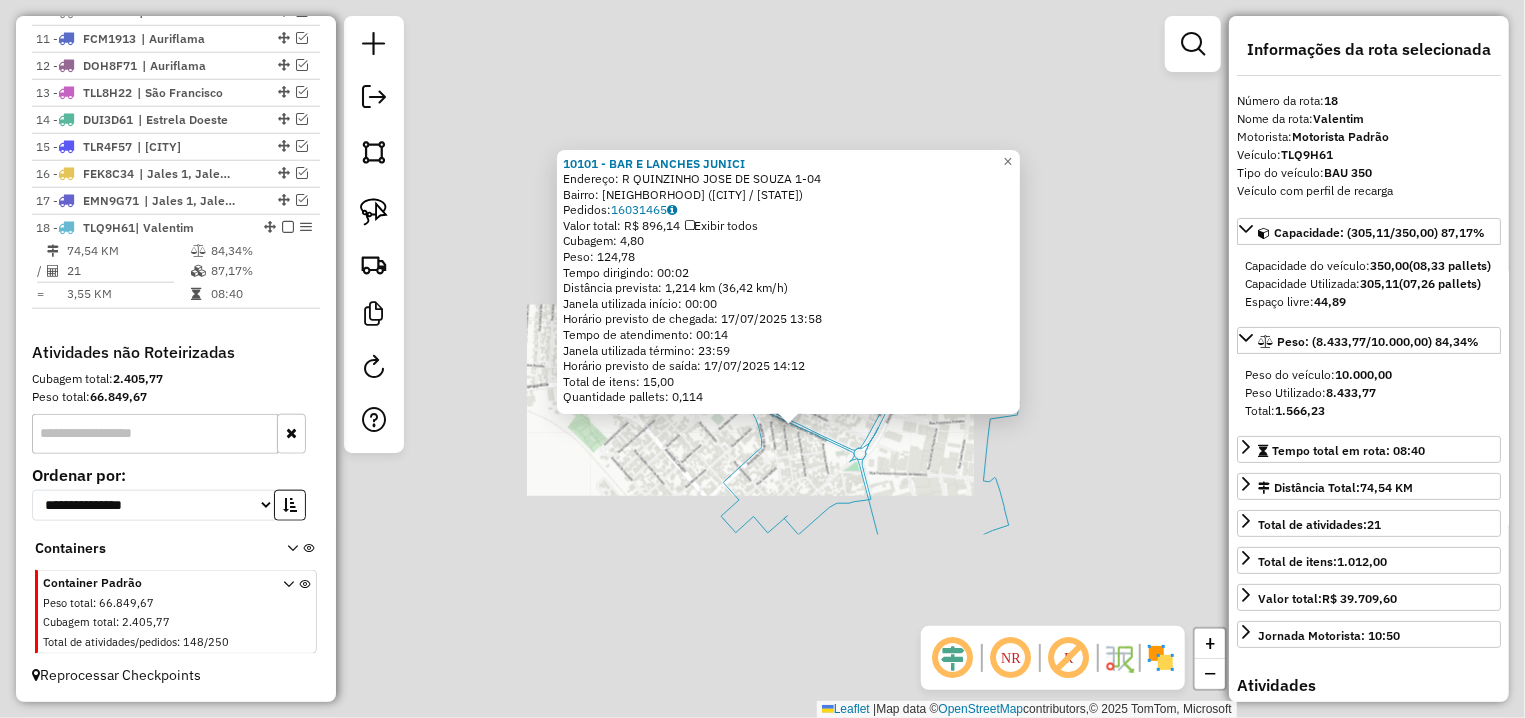 click on "10101 - BAR E LANCHES JUNICI  Endereço: R   QUINZINHO JOSE DE SOUZA       1-04   Bairro: JD PARAISO (VALENTIM GENTIL / SP)   Pedidos:  16031465   Valor total: R$ 896,14   Exibir todos   Cubagem: 4,80  Peso: 124,78  Tempo dirigindo: 00:02   Distância prevista: 1,214 km (36,42 km/h)   Janela utilizada início: 00:00   Horário previsto de chegada: 17/07/2025 13:58   Tempo de atendimento: 00:14   Janela utilizada término: 23:59   Horário previsto de saída: 17/07/2025 14:12   Total de itens: 15,00   Quantidade pallets: 0,114  × Janela de atendimento Grade de atendimento Capacidade Transportadoras Veículos Cliente Pedidos  Rotas Selecione os dias de semana para filtrar as janelas de atendimento  Seg   Ter   Qua   Qui   Sex   Sáb   Dom  Informe o período da janela de atendimento: De: Até:  Filtrar exatamente a janela do cliente  Considerar janela de atendimento padrão  Selecione os dias de semana para filtrar as grades de atendimento  Seg   Ter   Qua   Qui   Sex   Sáb   Dom   Peso mínimo:   De:   De:" 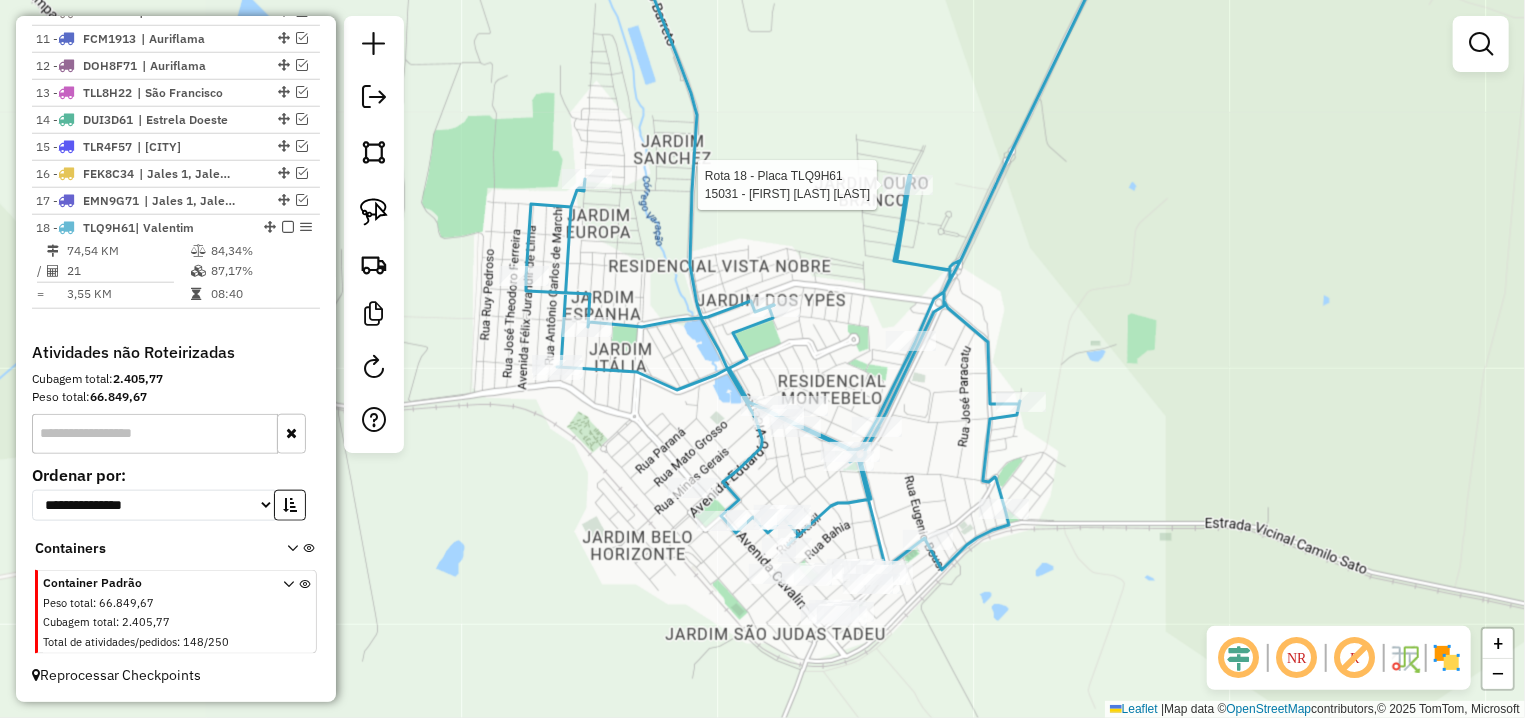 select on "**********" 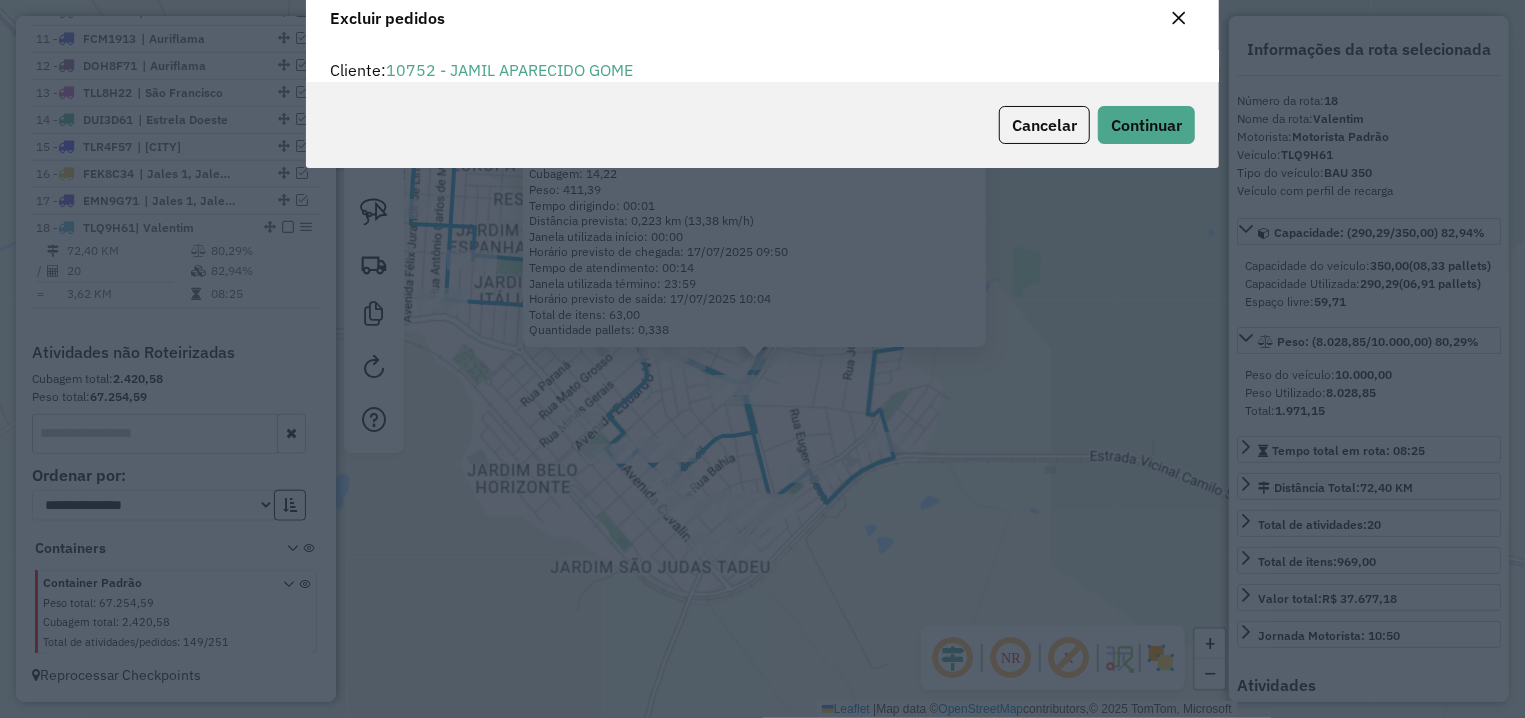 scroll, scrollTop: 0, scrollLeft: 0, axis: both 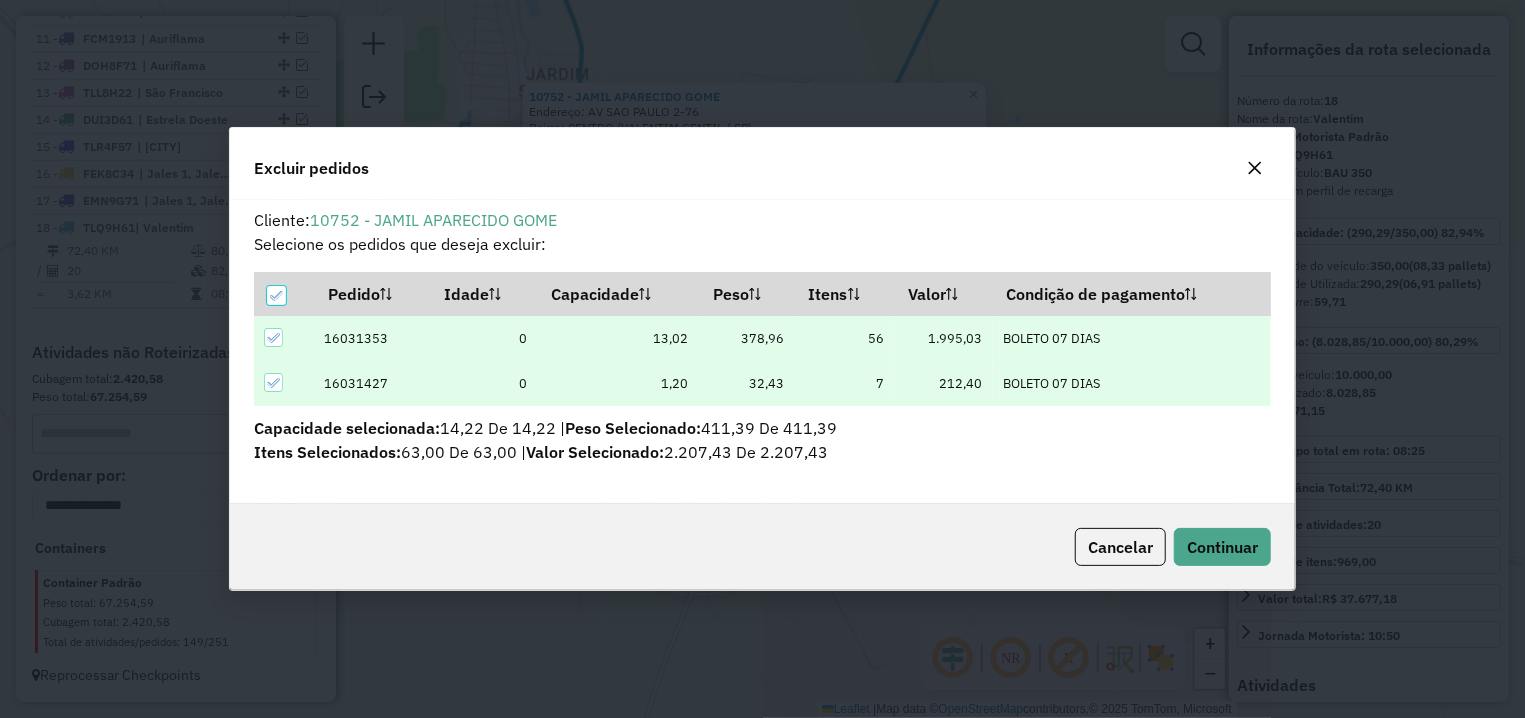 click on "Cancelar  Continuar" 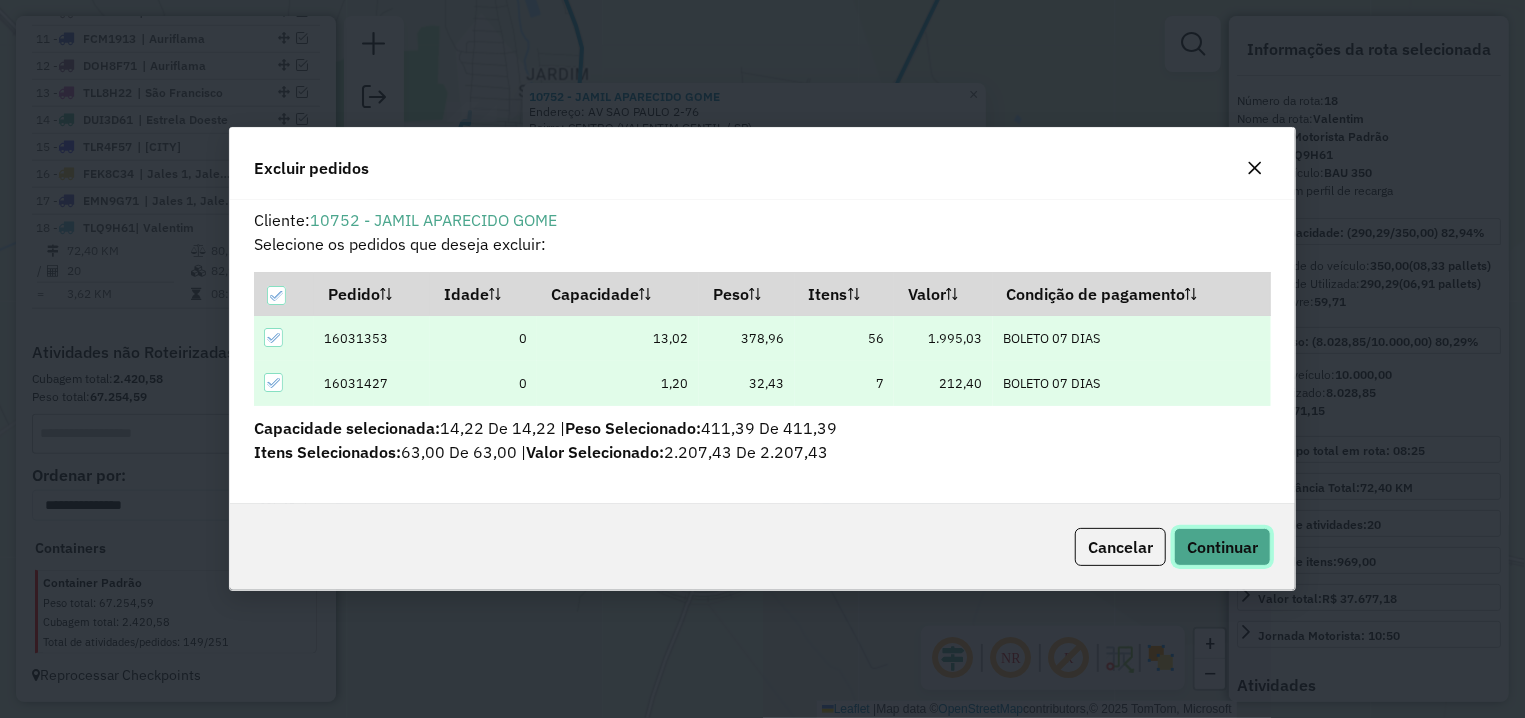 click on "Continuar" 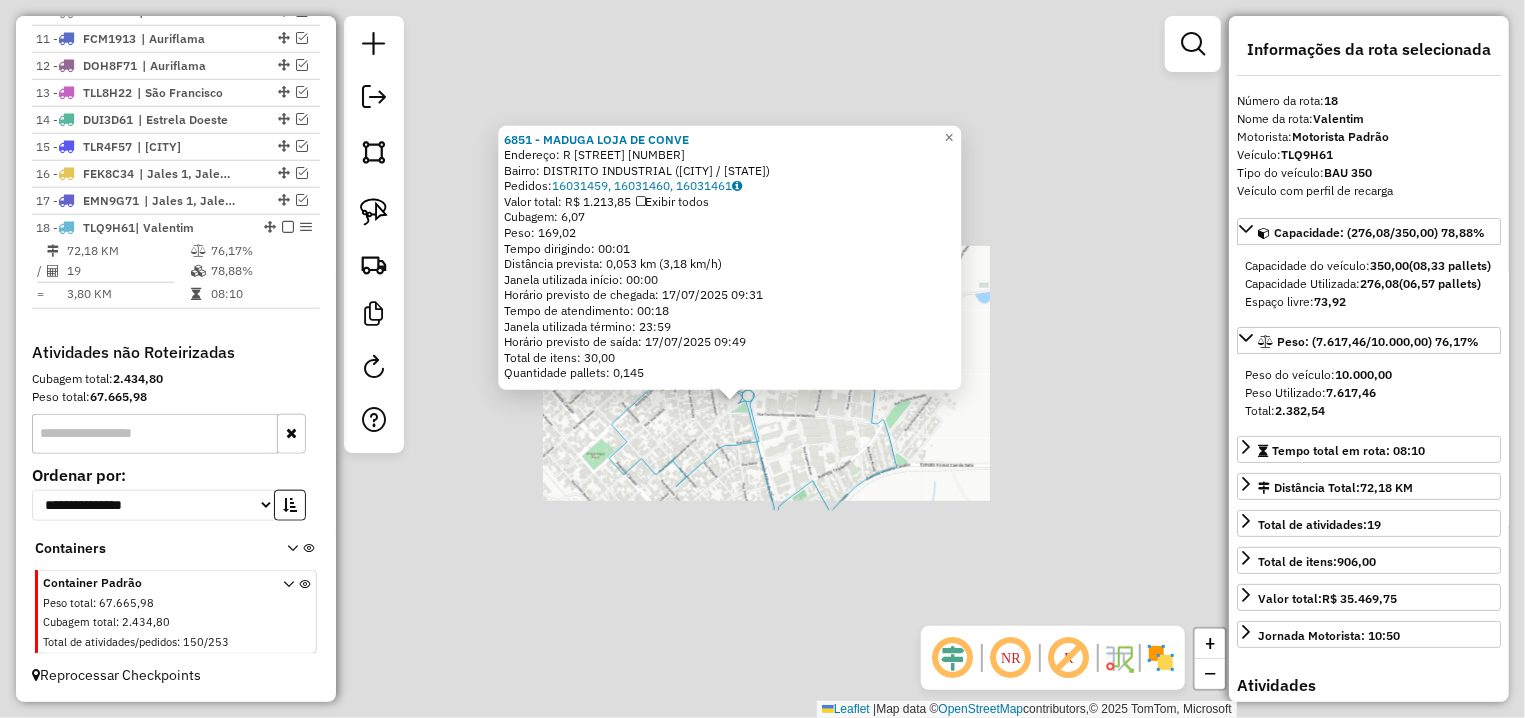 click on "6851 - MADUGA LOJA DE CONVE  Endereço: R   GUSTAVO PANTALEAO DE LIMA     1002   Bairro: DISTRITO INDUSTRIAL (VALENTIM GENTIL / SP)   Pedidos:  16031459, 16031460, 16031461   Valor total: R$ 1.213,85   Exibir todos   Cubagem: 6,07  Peso: 169,02  Tempo dirigindo: 00:01   Distância prevista: 0,053 km (3,18 km/h)   Janela utilizada início: 00:00   Horário previsto de chegada: 17/07/2025 09:31   Tempo de atendimento: 00:18   Janela utilizada término: 23:59   Horário previsto de saída: 17/07/2025 09:49   Total de itens: 30,00   Quantidade pallets: 0,145  × Janela de atendimento Grade de atendimento Capacidade Transportadoras Veículos Cliente Pedidos  Rotas Selecione os dias de semana para filtrar as janelas de atendimento  Seg   Ter   Qua   Qui   Sex   Sáb   Dom  Informe o período da janela de atendimento: De: Até:  Filtrar exatamente a janela do cliente  Considerar janela de atendimento padrão  Selecione os dias de semana para filtrar as grades de atendimento  Seg   Ter   Qua   Qui   Sex   Sáb   Dom" 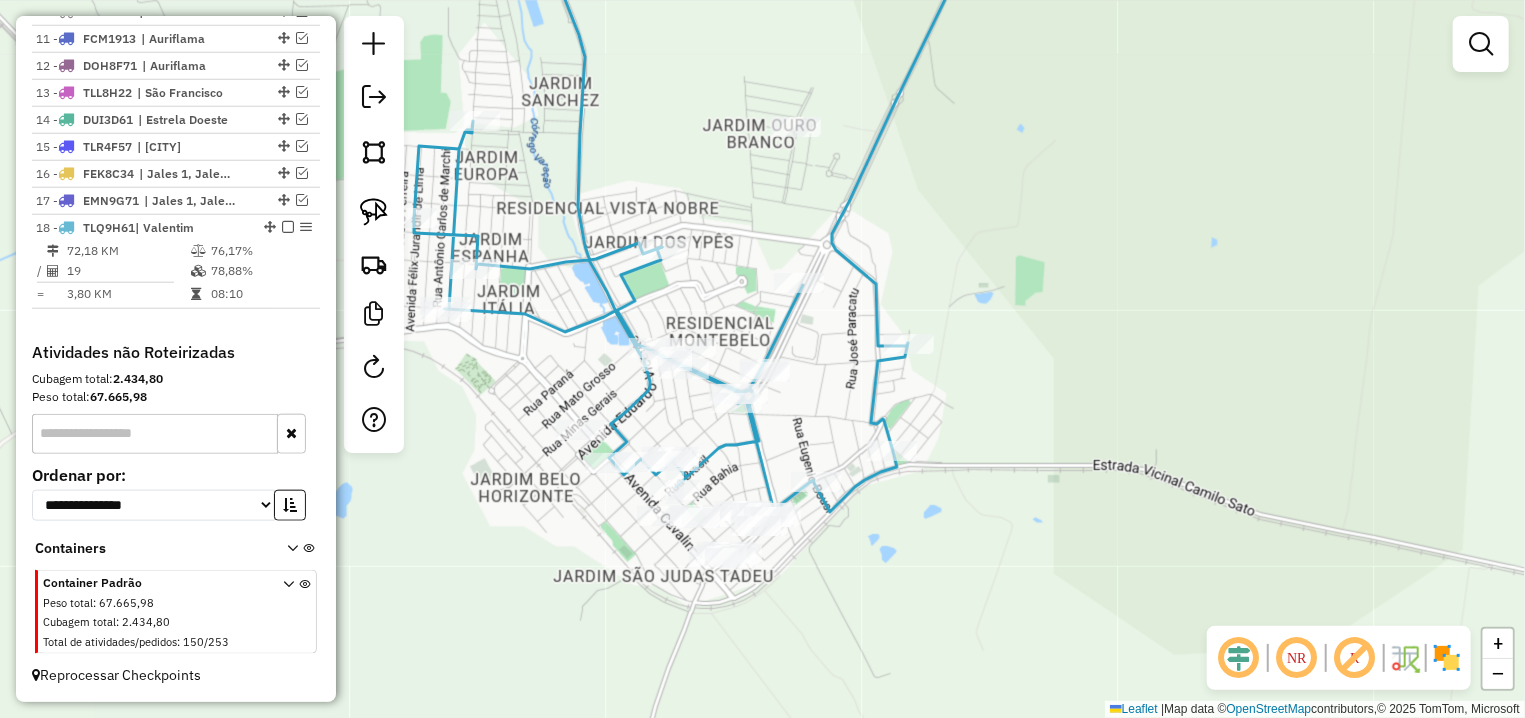 select on "**********" 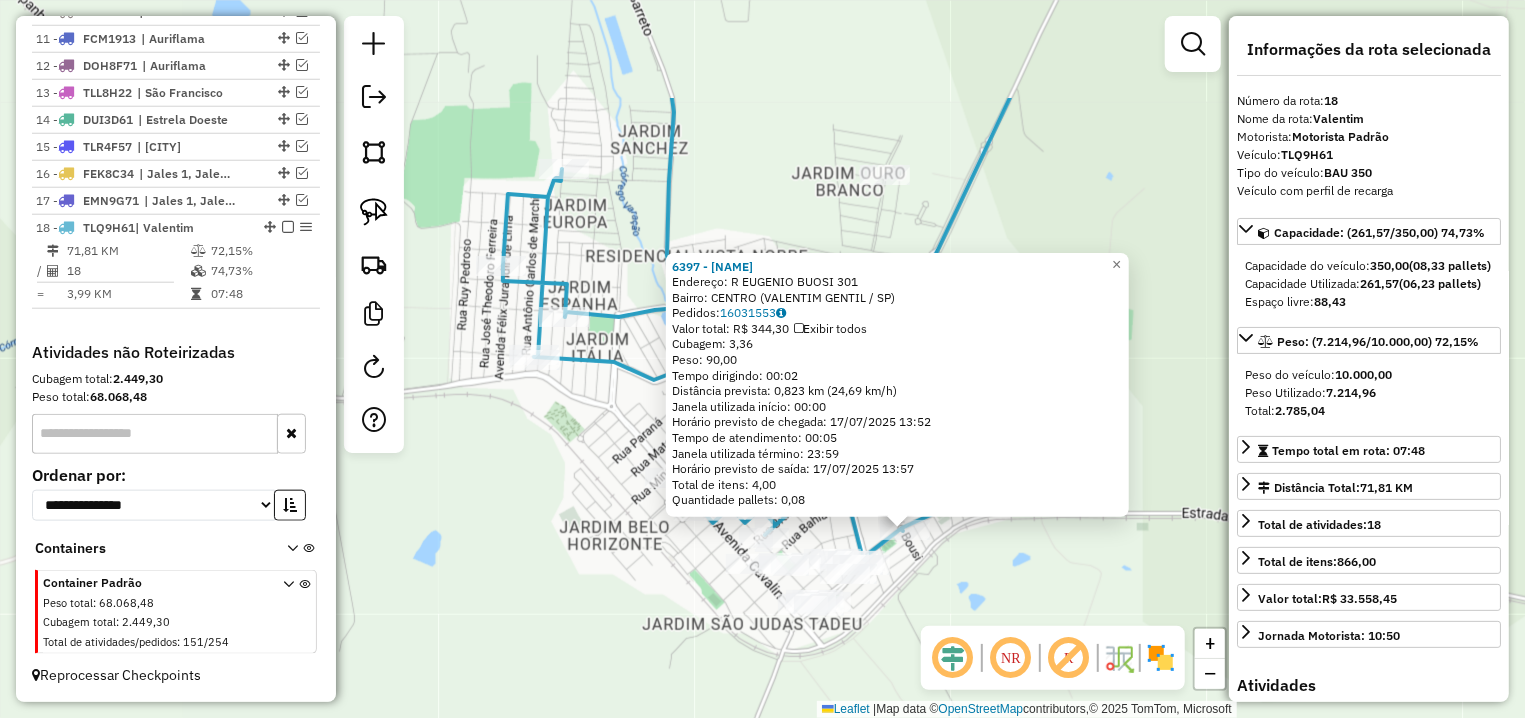 drag, startPoint x: 753, startPoint y: 430, endPoint x: 900, endPoint y: 599, distance: 223.9866 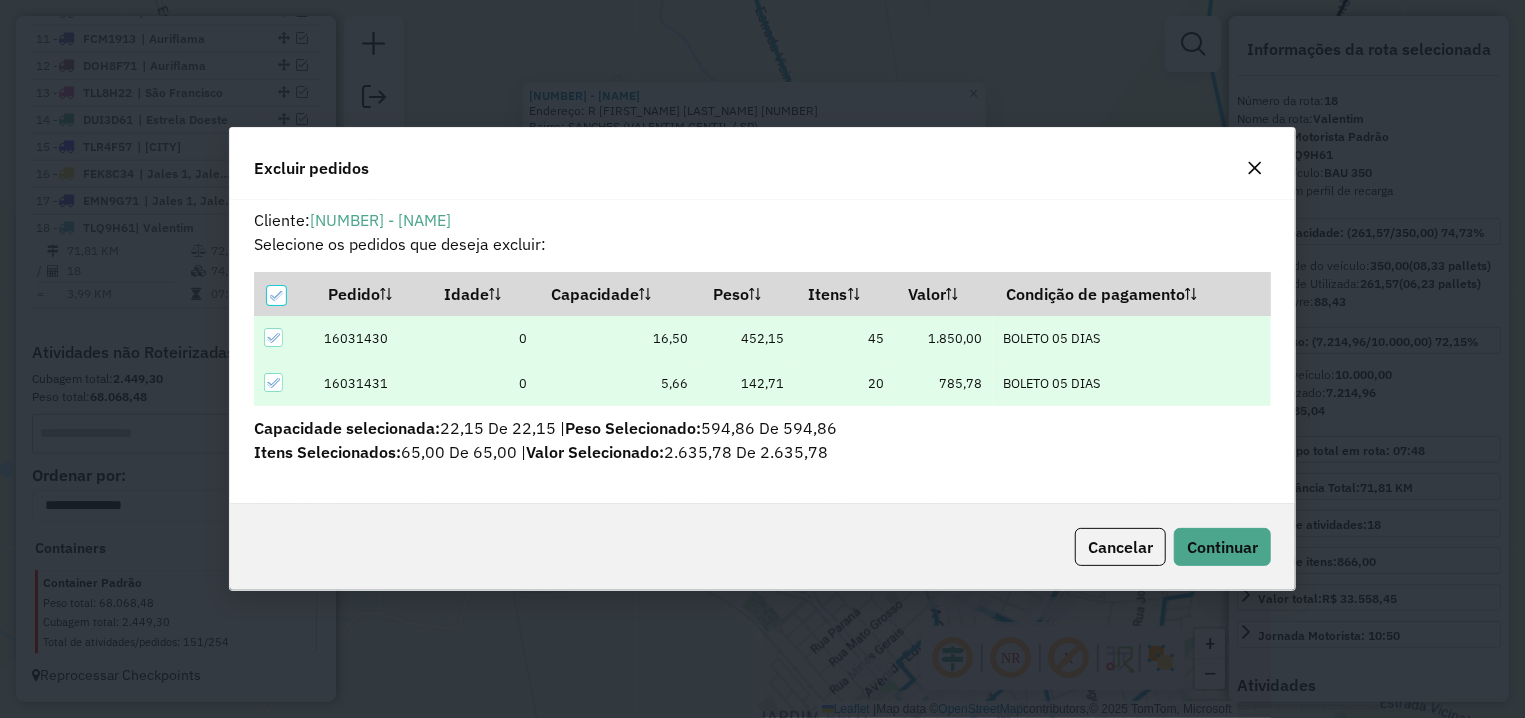scroll, scrollTop: 11, scrollLeft: 6, axis: both 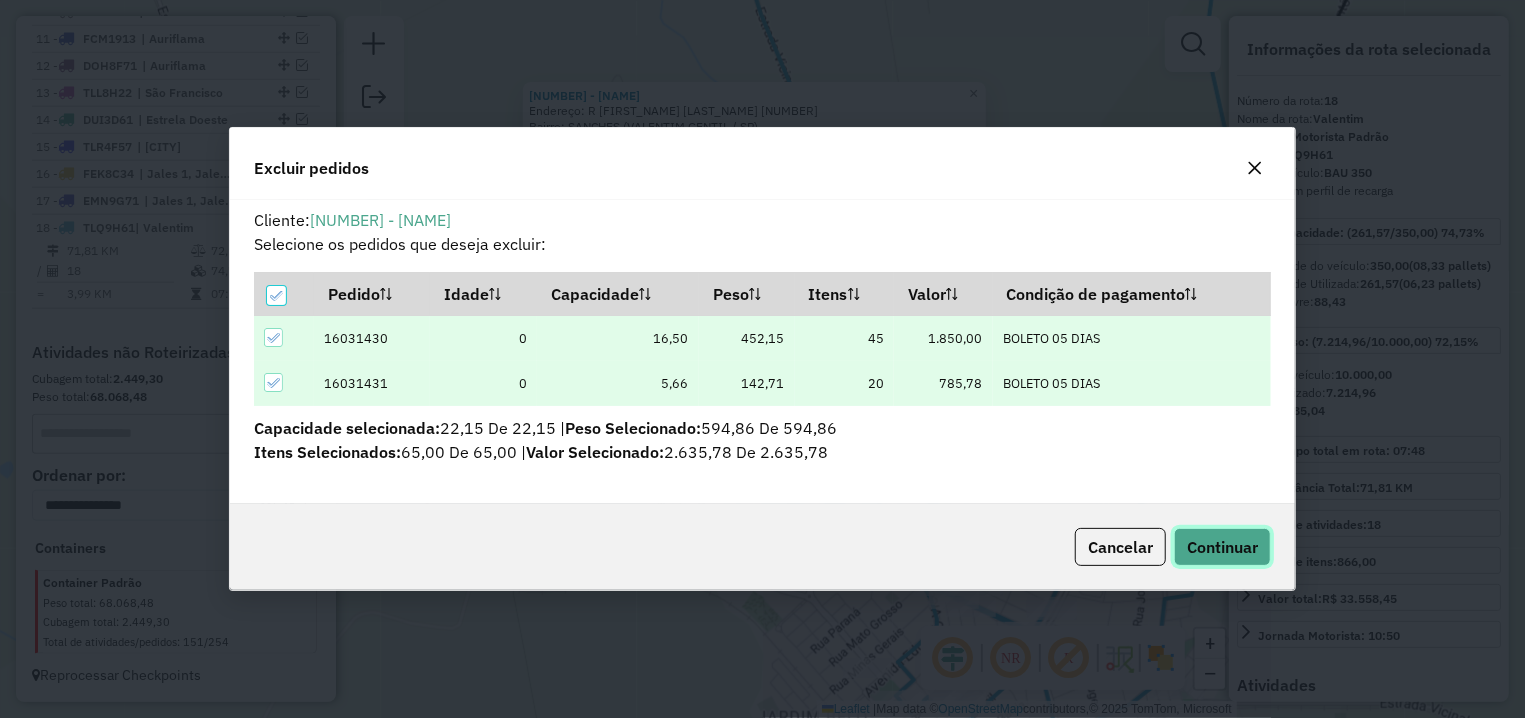 click on "Continuar" 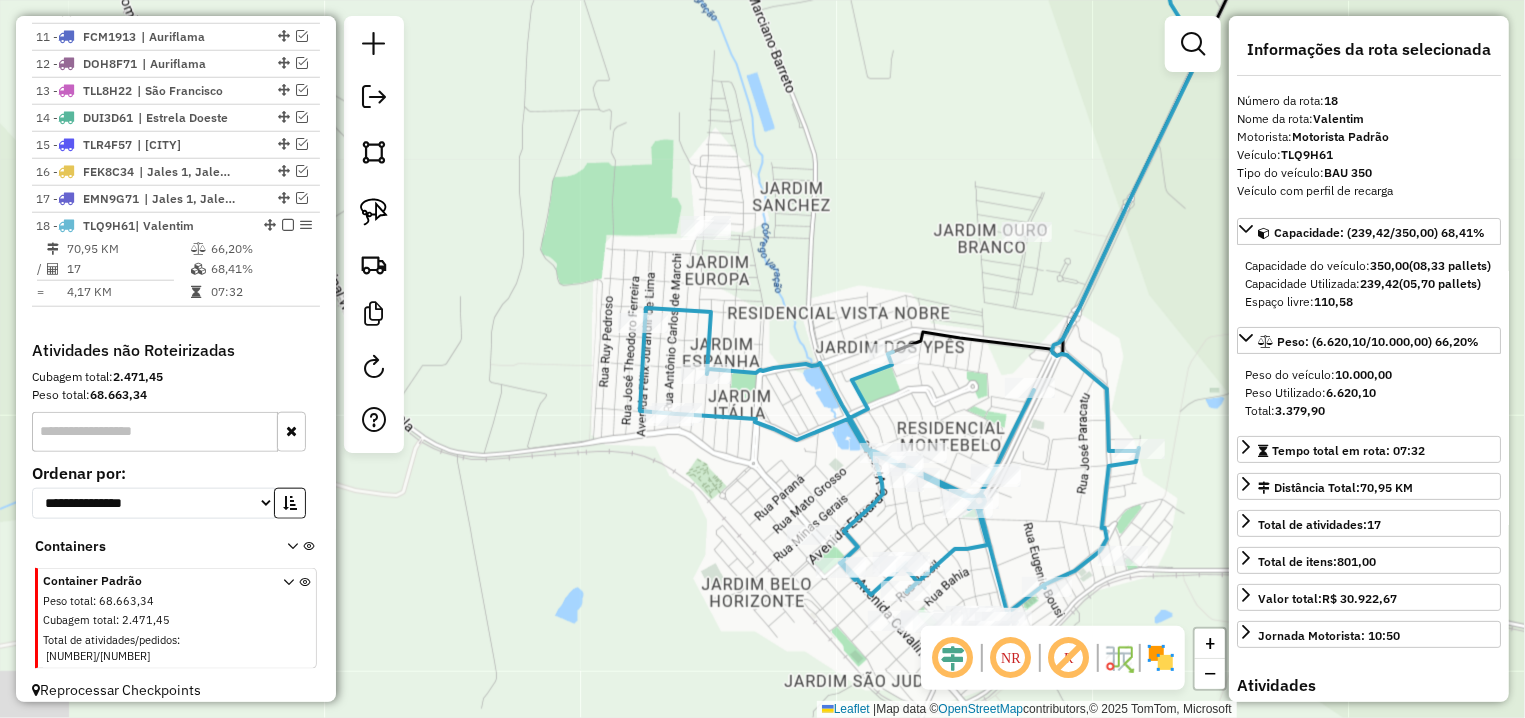 drag, startPoint x: 789, startPoint y: 587, endPoint x: 605, endPoint y: 307, distance: 335.04626 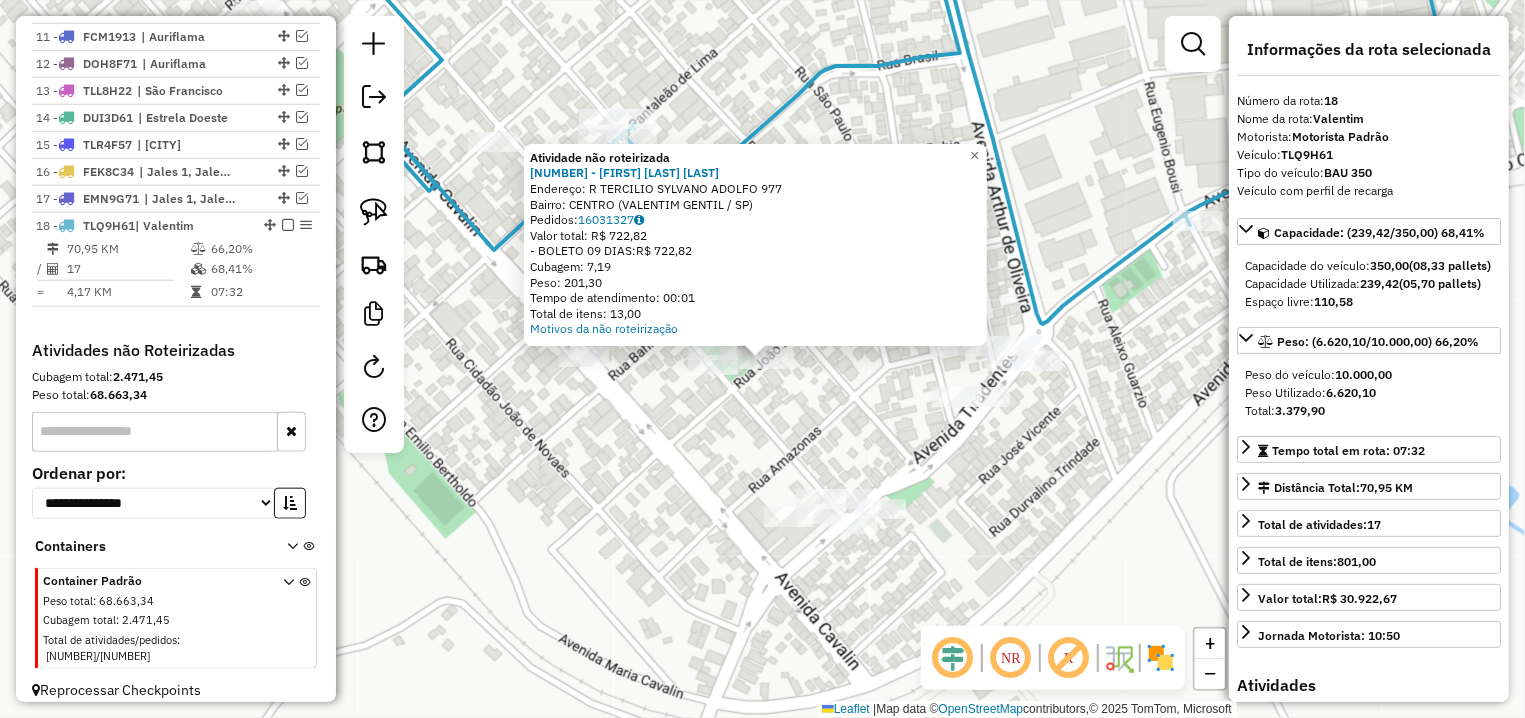 click on "Atividade não roteirizada 8728 - DAILA CRISTINA CHICH  Endereço: R   TERCILIO SYLVANO ADOLFO       977   Bairro: CENTRO (VALENTIM GENTIL / SP)   Pedidos:  16031327   Valor total: R$ 722,82   - BOLETO 09 DIAS:  R$ 722,82   Cubagem: 7,19   Peso: 201,30   Tempo de atendimento: 00:01   Total de itens: 13,00  Motivos da não roteirização × Janela de atendimento Grade de atendimento Capacidade Transportadoras Veículos Cliente Pedidos  Rotas Selecione os dias de semana para filtrar as janelas de atendimento  Seg   Ter   Qua   Qui   Sex   Sáb   Dom  Informe o período da janela de atendimento: De: Até:  Filtrar exatamente a janela do cliente  Considerar janela de atendimento padrão  Selecione os dias de semana para filtrar as grades de atendimento  Seg   Ter   Qua   Qui   Sex   Sáb   Dom   Considerar clientes sem dia de atendimento cadastrado  Clientes fora do dia de atendimento selecionado Filtrar as atividades entre os valores definidos abaixo:  Peso mínimo:   Peso máximo:   Cubagem mínima:   De:  De:" 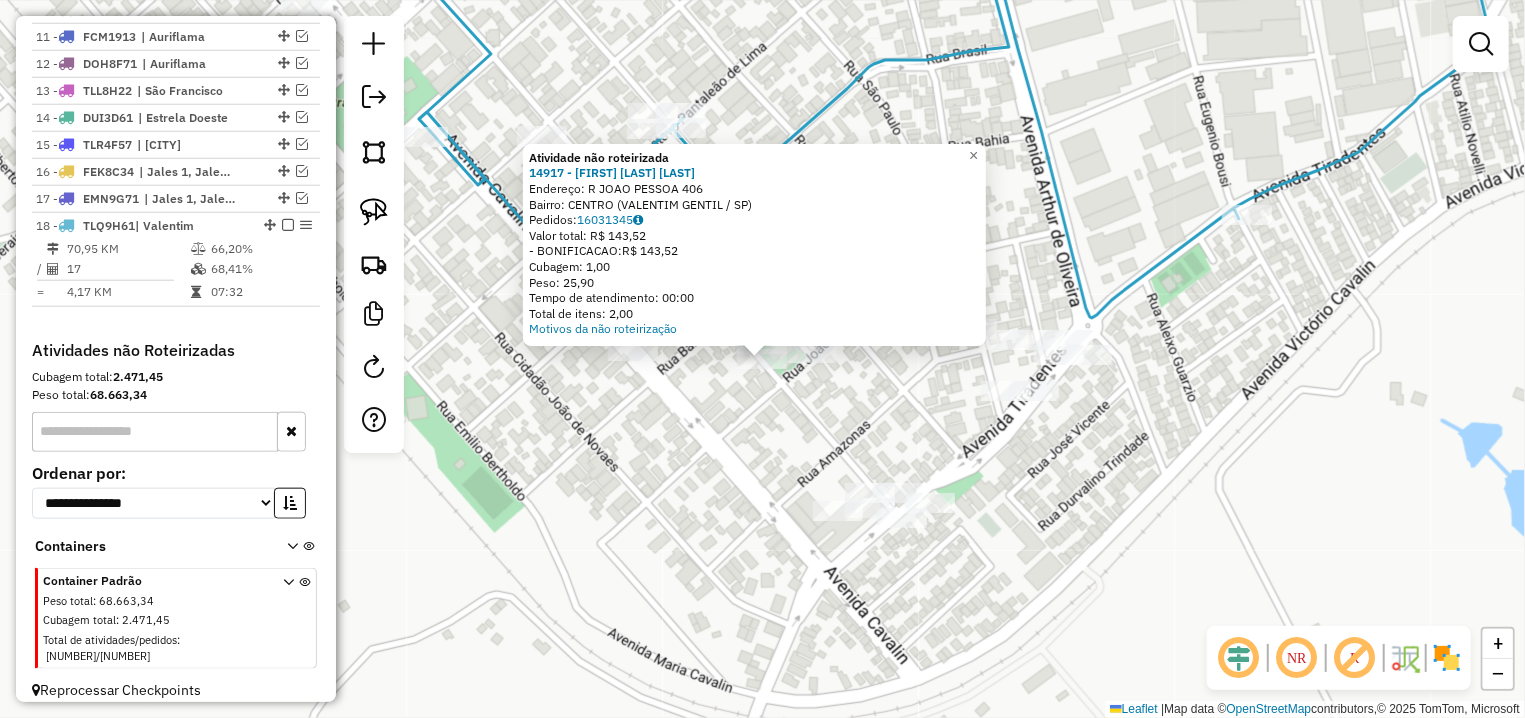 click on "Atividade não roteirizada 14917 - GENI DA SILVA FELICI  Endereço: R   JOAO PESSOA                   406   Bairro: CENTRO (VALENTIM GENTIL / SP)   Pedidos:  16031345   Valor total: R$ 143,52   - BONIFICACAO:  R$ 143,52   Cubagem: 1,00   Peso: 25,90   Tempo de atendimento: 00:00   Total de itens: 2,00  Motivos da não roteirização × Janela de atendimento Grade de atendimento Capacidade Transportadoras Veículos Cliente Pedidos  Rotas Selecione os dias de semana para filtrar as janelas de atendimento  Seg   Ter   Qua   Qui   Sex   Sáb   Dom  Informe o período da janela de atendimento: De: Até:  Filtrar exatamente a janela do cliente  Considerar janela de atendimento padrão  Selecione os dias de semana para filtrar as grades de atendimento  Seg   Ter   Qua   Qui   Sex   Sáb   Dom   Considerar clientes sem dia de atendimento cadastrado  Clientes fora do dia de atendimento selecionado Filtrar as atividades entre os valores definidos abaixo:  Peso mínimo:   Peso máximo:   Cubagem mínima:   De:   Até:" 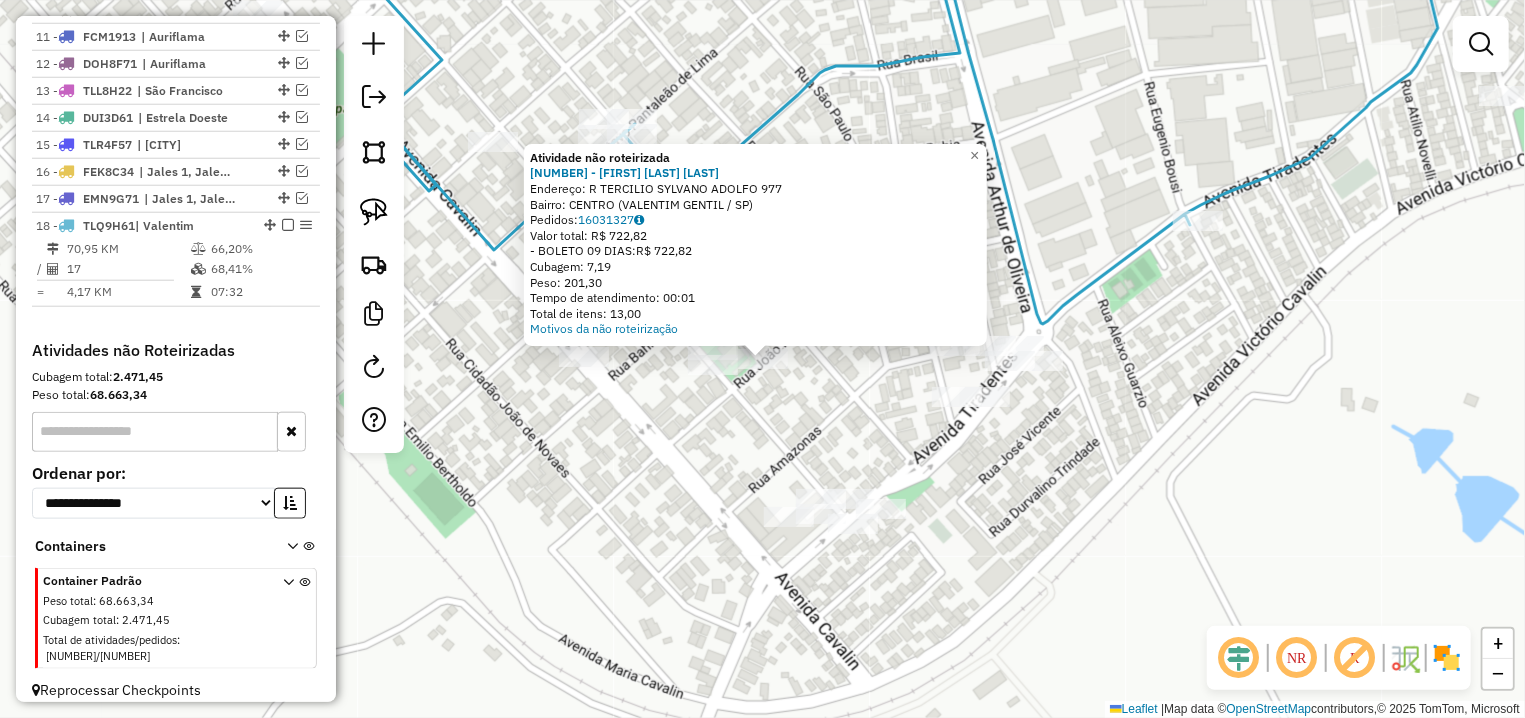 click on "Atividade não roteirizada 8728 - DAILA CRISTINA CHICH  Endereço: R   TERCILIO SYLVANO ADOLFO       977   Bairro: CENTRO (VALENTIM GENTIL / SP)   Pedidos:  16031327   Valor total: R$ 722,82   - BOLETO 09 DIAS:  R$ 722,82   Cubagem: 7,19   Peso: 201,30   Tempo de atendimento: 00:01   Total de itens: 13,00  Motivos da não roteirização × Janela de atendimento Grade de atendimento Capacidade Transportadoras Veículos Cliente Pedidos  Rotas Selecione os dias de semana para filtrar as janelas de atendimento  Seg   Ter   Qua   Qui   Sex   Sáb   Dom  Informe o período da janela de atendimento: De: Até:  Filtrar exatamente a janela do cliente  Considerar janela de atendimento padrão  Selecione os dias de semana para filtrar as grades de atendimento  Seg   Ter   Qua   Qui   Sex   Sáb   Dom   Considerar clientes sem dia de atendimento cadastrado  Clientes fora do dia de atendimento selecionado Filtrar as atividades entre os valores definidos abaixo:  Peso mínimo:   Peso máximo:   Cubagem mínima:   De:  De:" 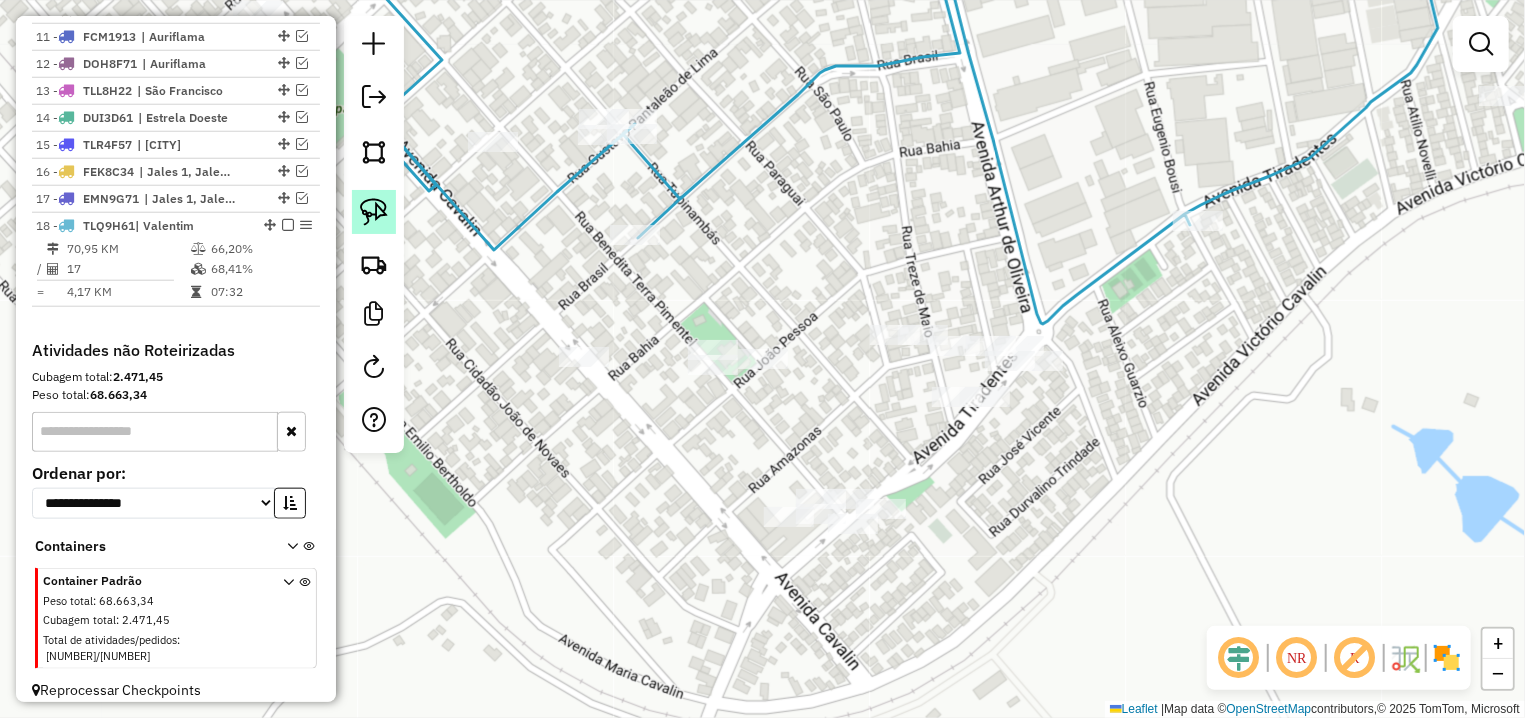 click 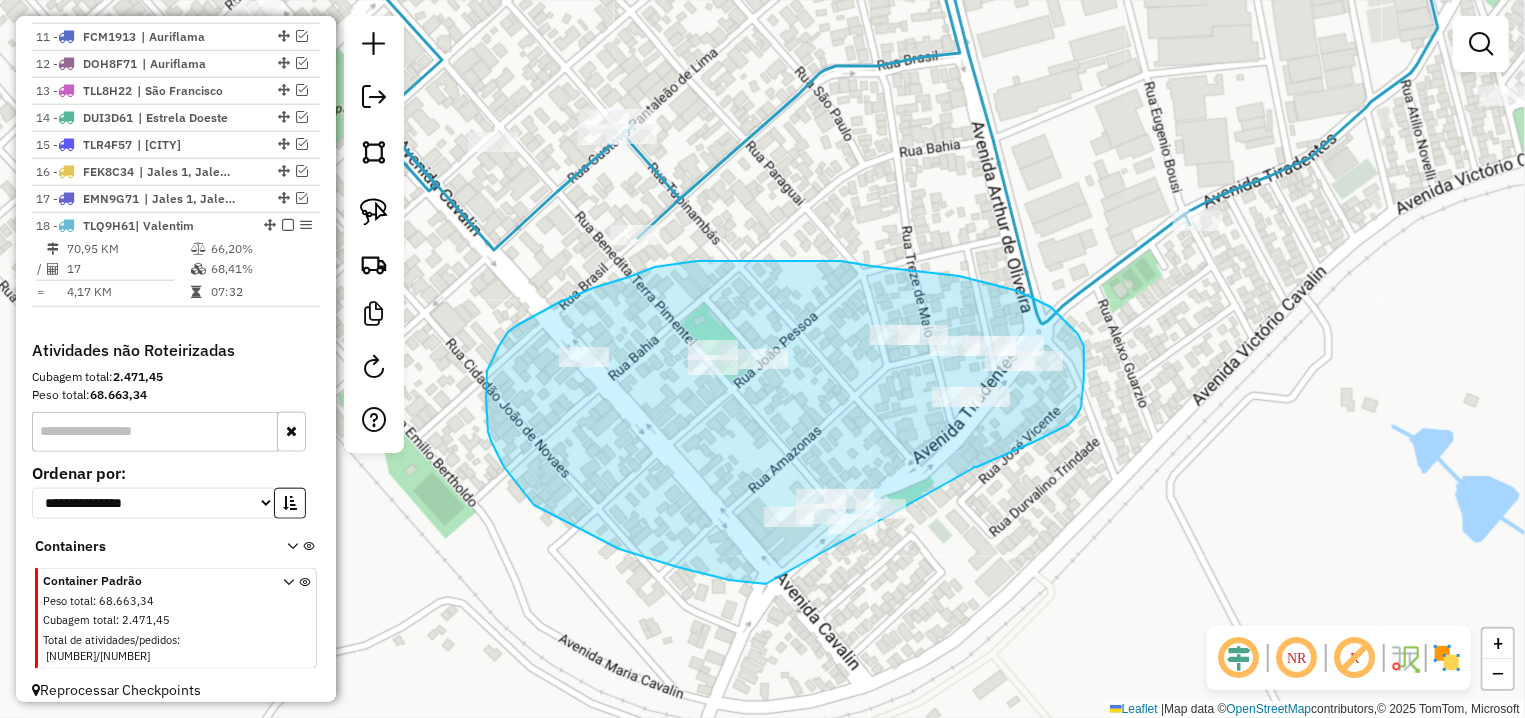 drag, startPoint x: 1076, startPoint y: 417, endPoint x: 859, endPoint y: 584, distance: 273.8211 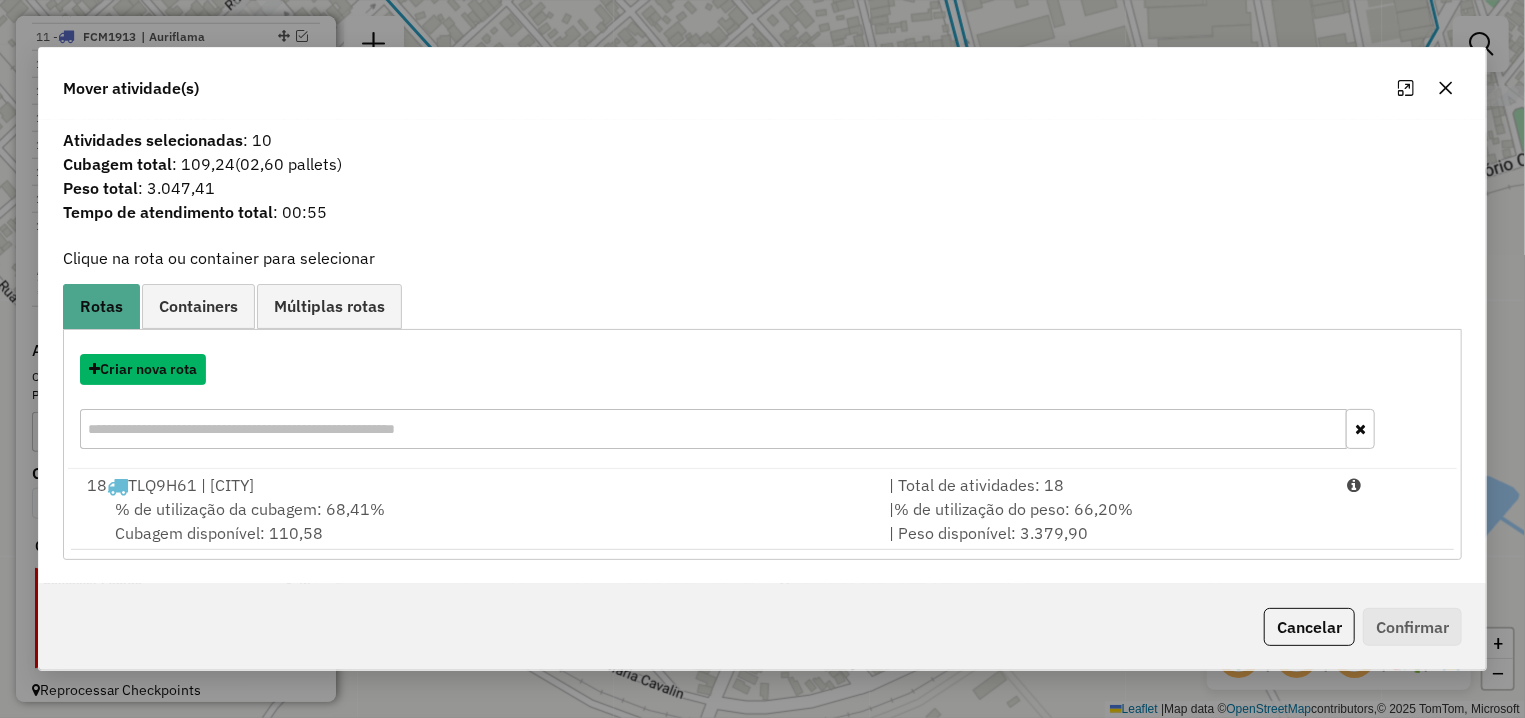 click on "Criar nova rota" at bounding box center [143, 369] 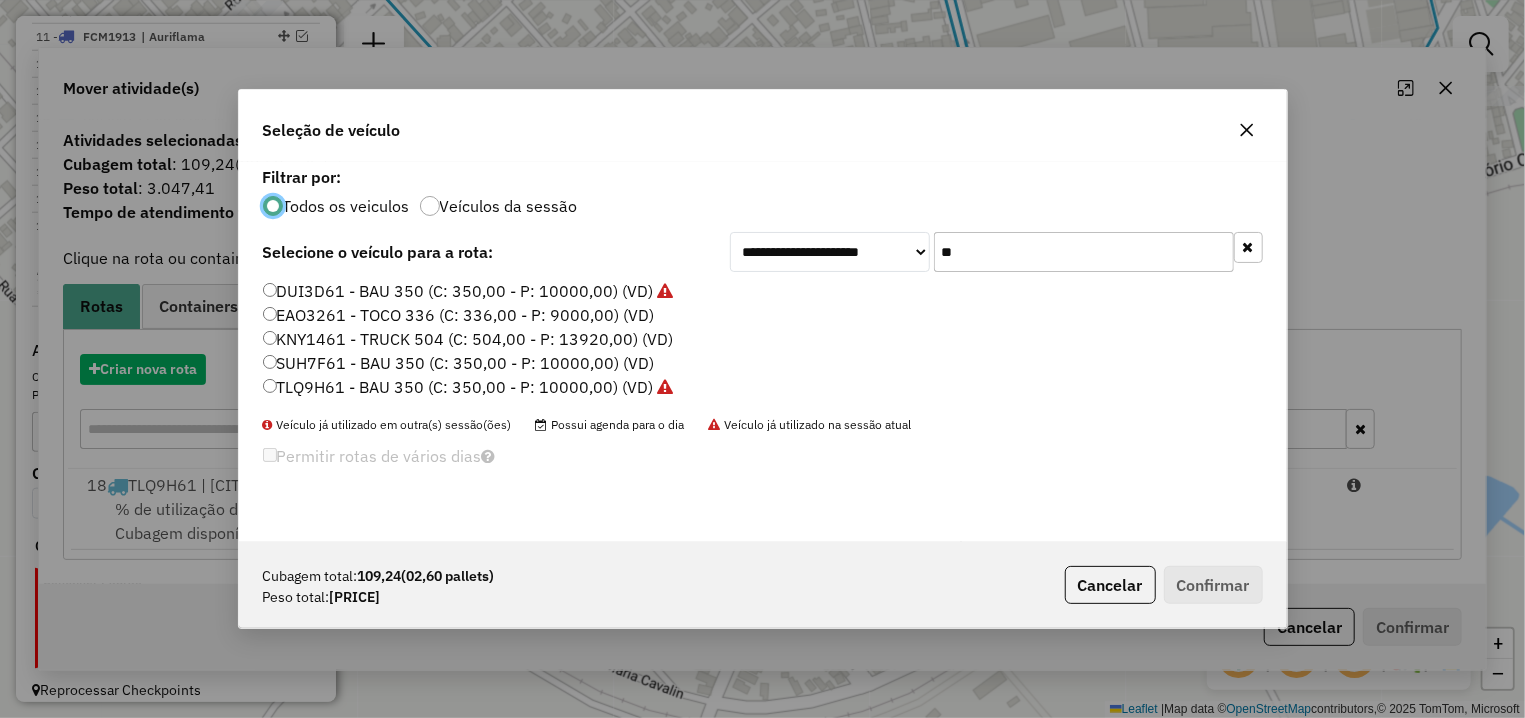 scroll, scrollTop: 11, scrollLeft: 6, axis: both 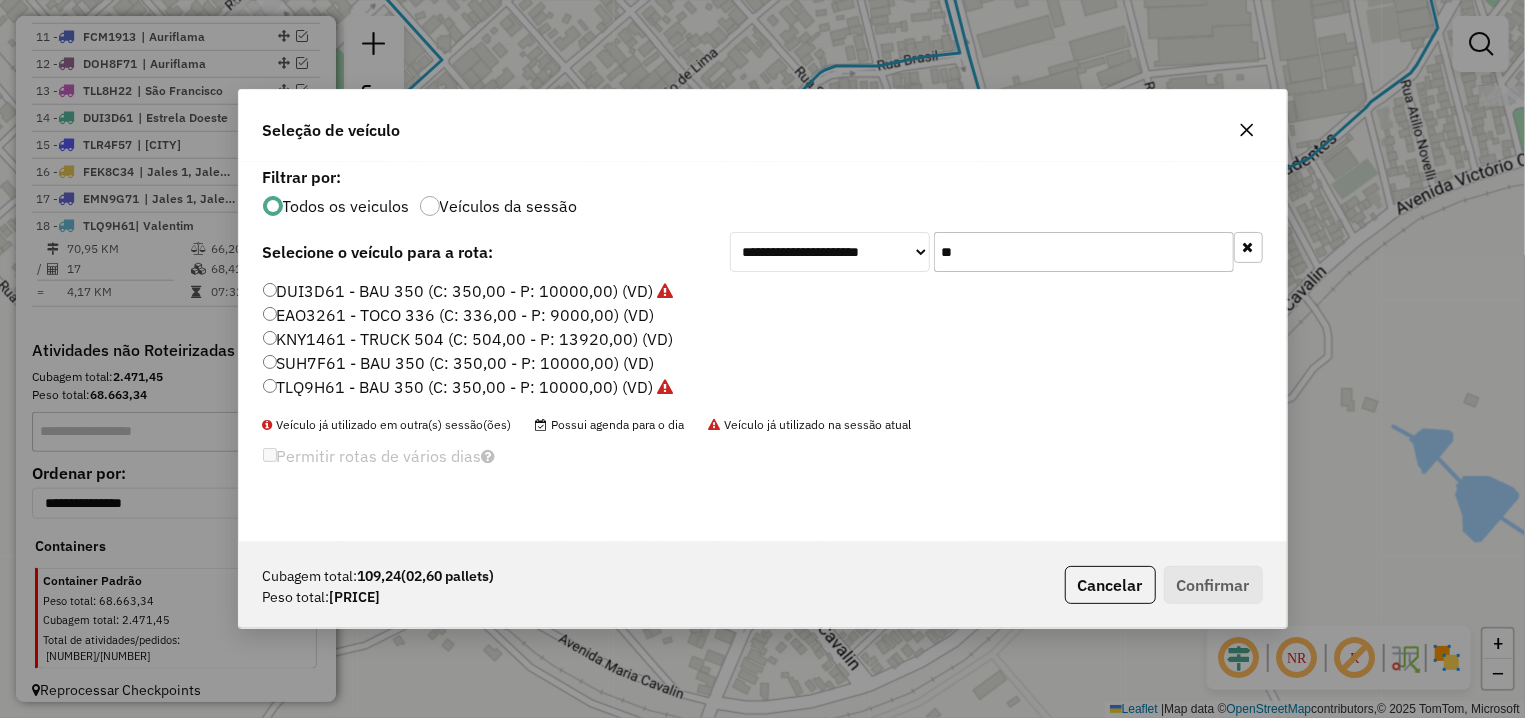 drag, startPoint x: 961, startPoint y: 248, endPoint x: 892, endPoint y: 246, distance: 69.02898 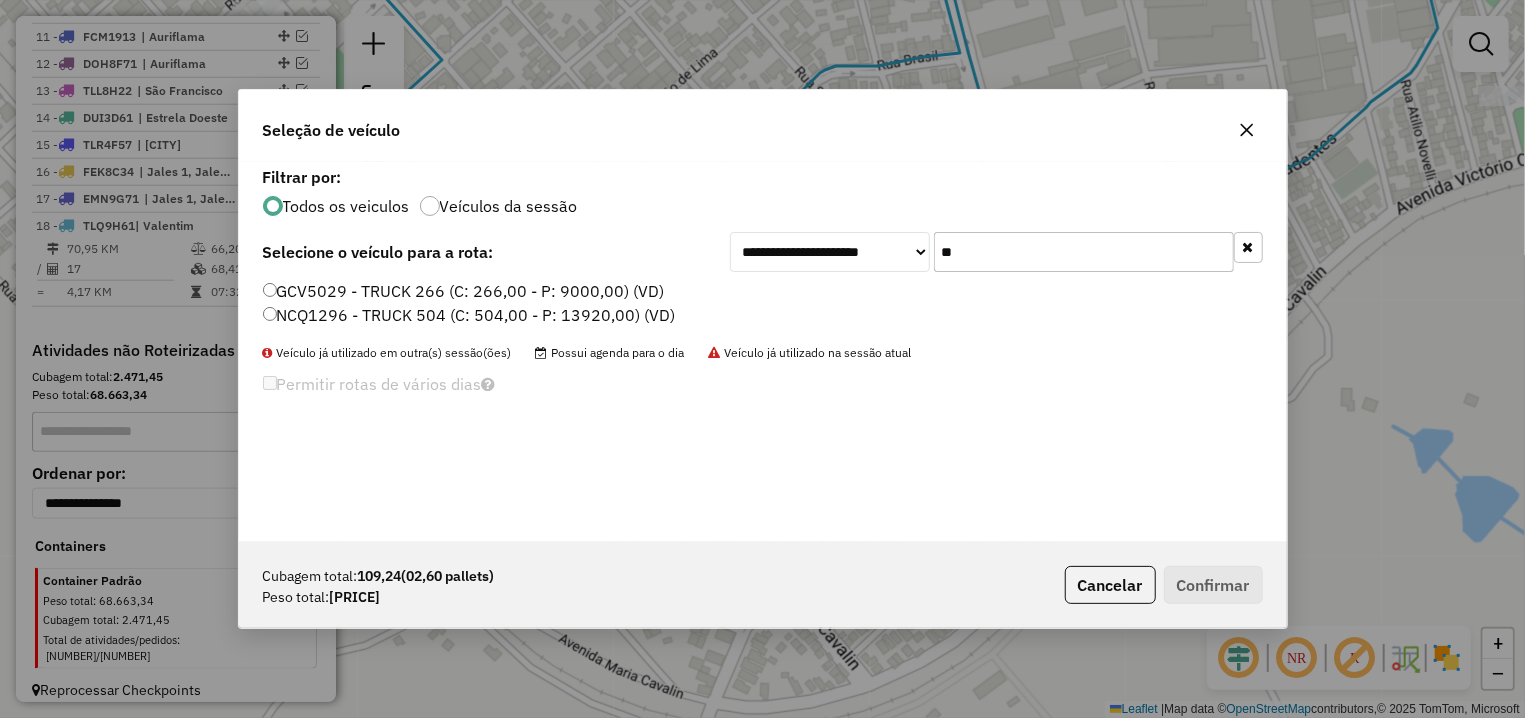 type on "**" 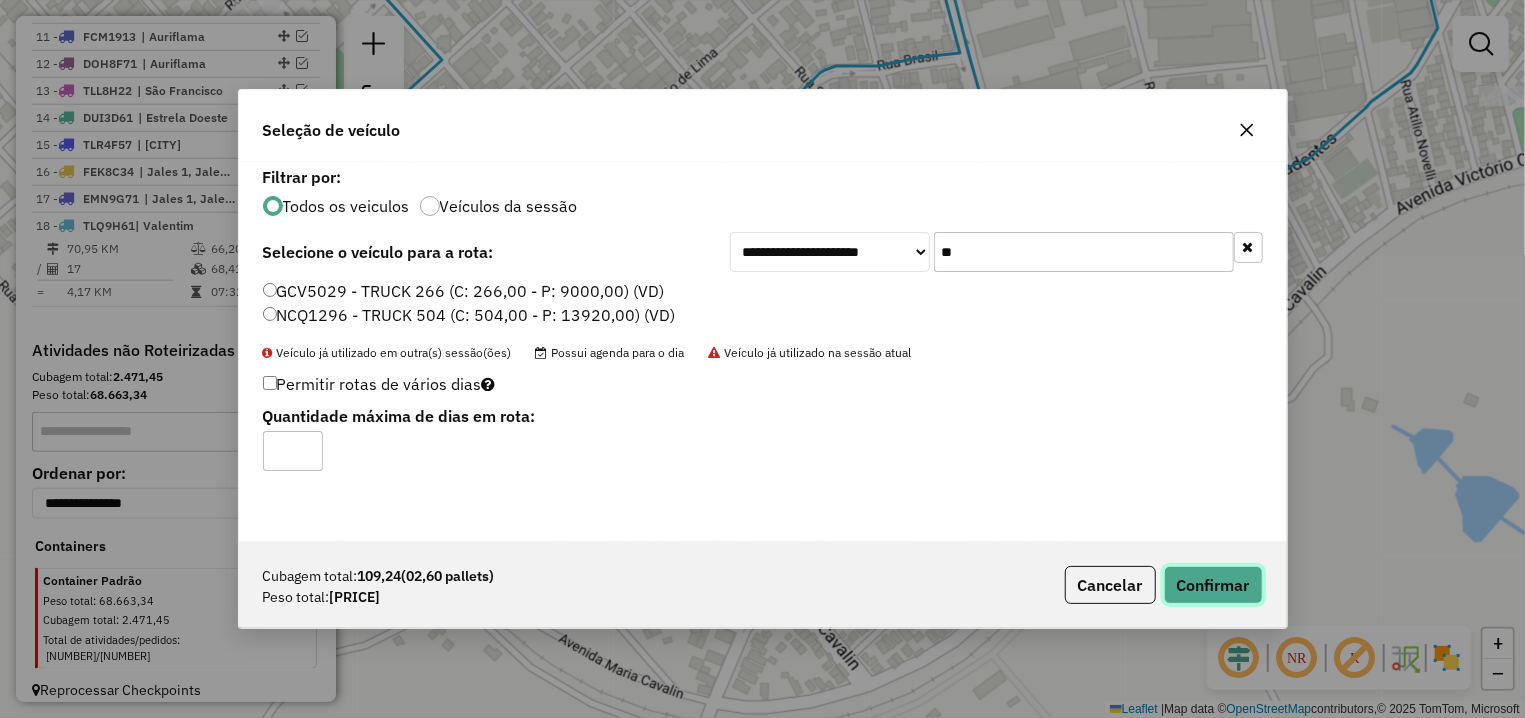 click on "Confirmar" 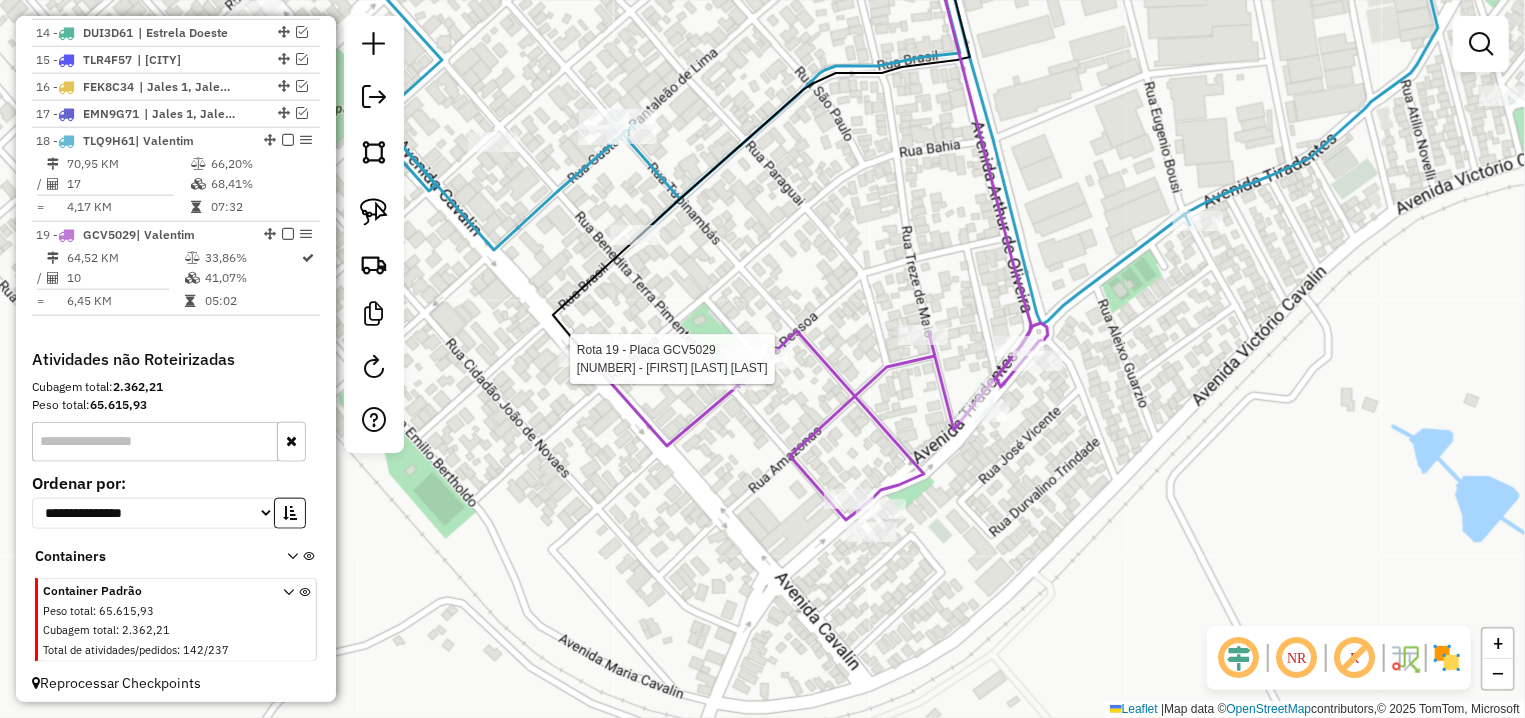 select on "**********" 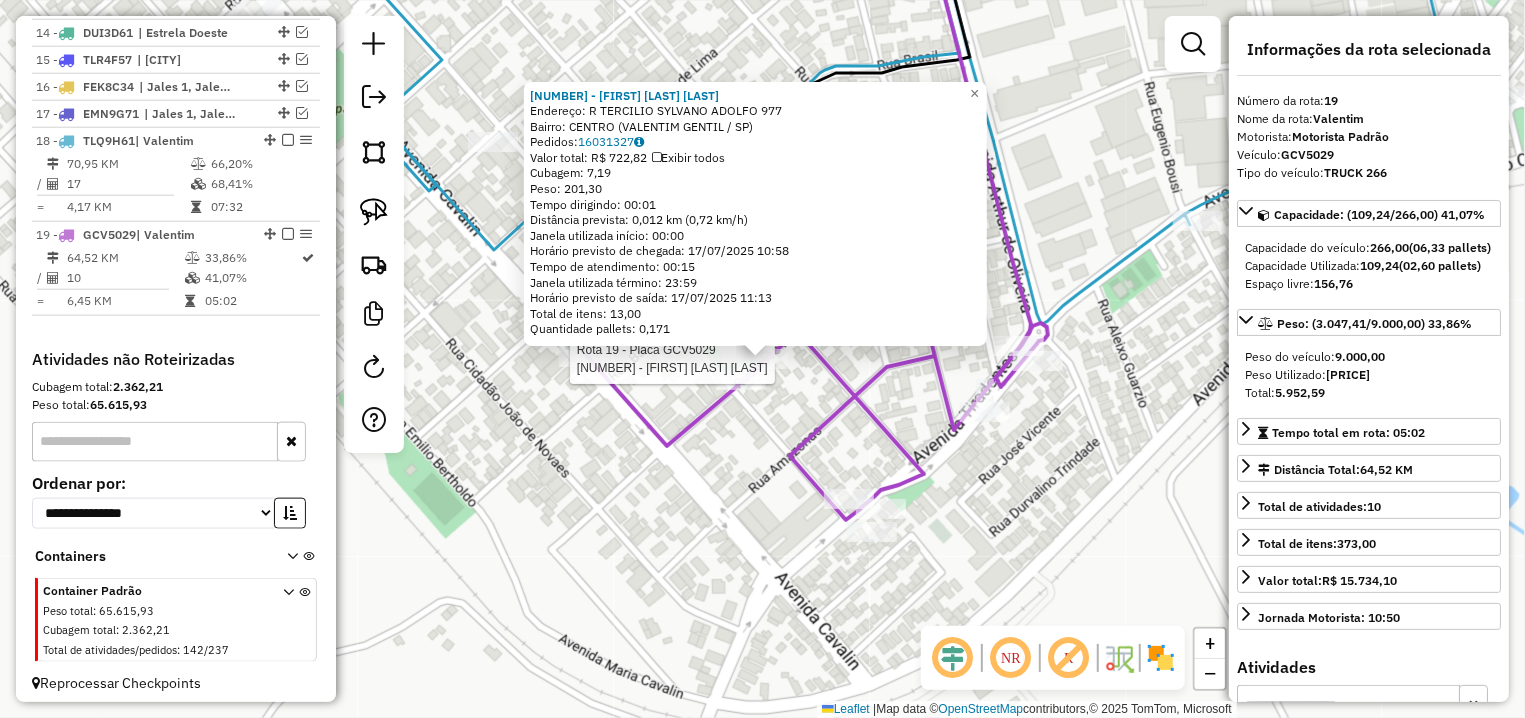 scroll, scrollTop: 1131, scrollLeft: 0, axis: vertical 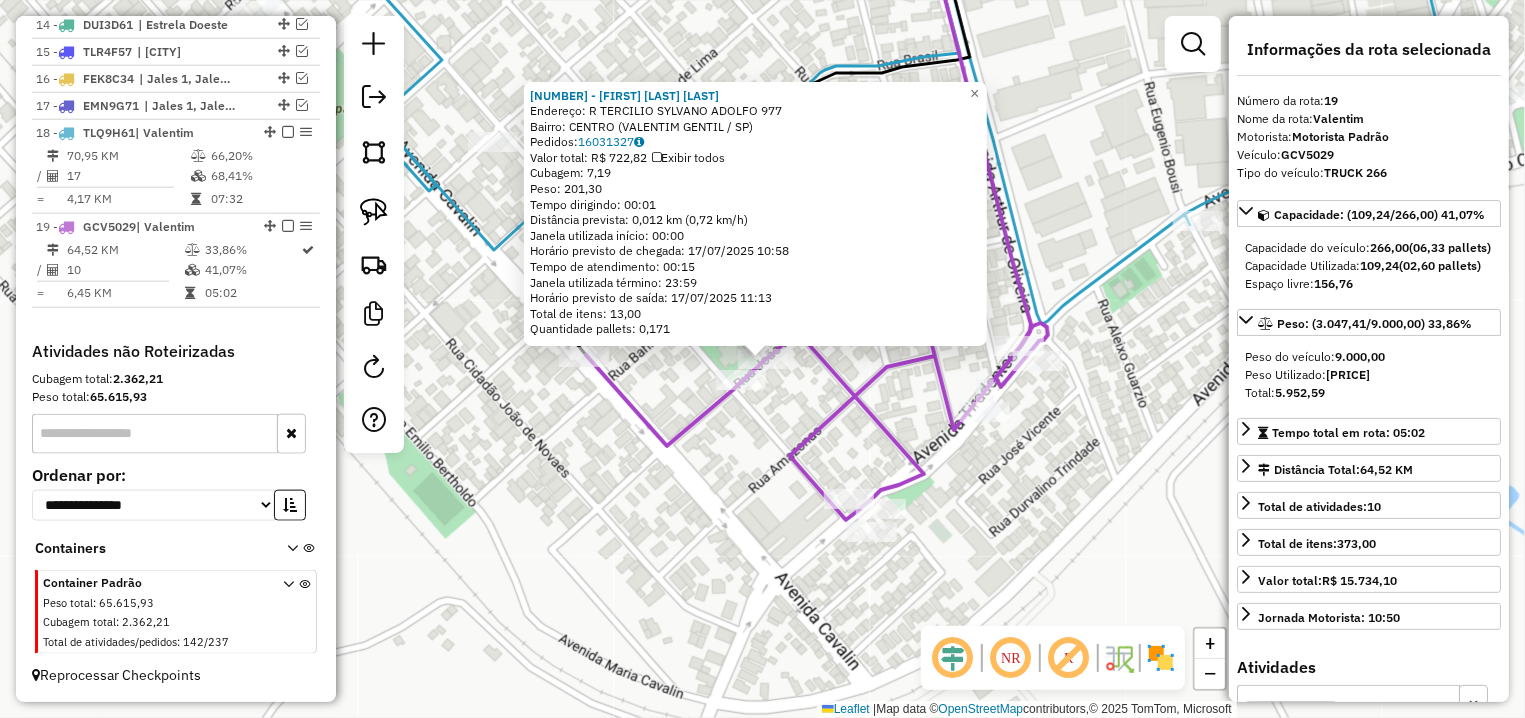 click on "8728 - DAILA CRISTINA CHICH  Endereço: R   TERCILIO SYLVANO ADOLFO       977   Bairro: CENTRO (VALENTIM GENTIL / SP)   Pedidos:  16031327   Valor total: R$ 722,82   Exibir todos   Cubagem: 7,19  Peso: 201,30  Tempo dirigindo: 00:01   Distância prevista: 0,012 km (0,72 km/h)   Janela utilizada início: 00:00   Horário previsto de chegada: 17/07/2025 10:58   Tempo de atendimento: 00:15   Janela utilizada término: 23:59   Horário previsto de saída: 17/07/2025 11:13   Total de itens: 13,00   Quantidade pallets: 0,171  × Janela de atendimento Grade de atendimento Capacidade Transportadoras Veículos Cliente Pedidos  Rotas Selecione os dias de semana para filtrar as janelas de atendimento  Seg   Ter   Qua   Qui   Sex   Sáb   Dom  Informe o período da janela de atendimento: De: Até:  Filtrar exatamente a janela do cliente  Considerar janela de atendimento padrão  Selecione os dias de semana para filtrar as grades de atendimento  Seg   Ter   Qua   Qui   Sex   Sáb   Dom   Peso mínimo:   Peso máximo:  De:" 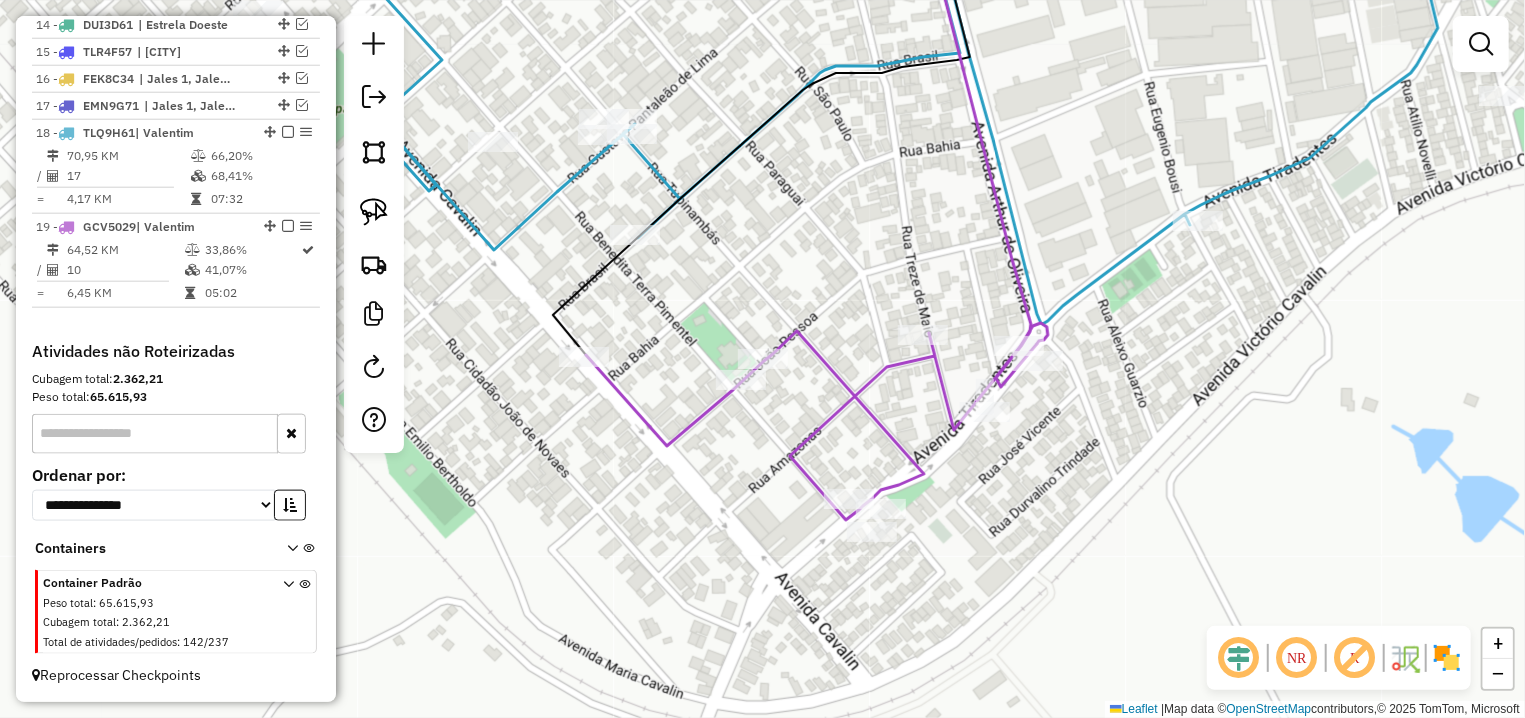 select on "**********" 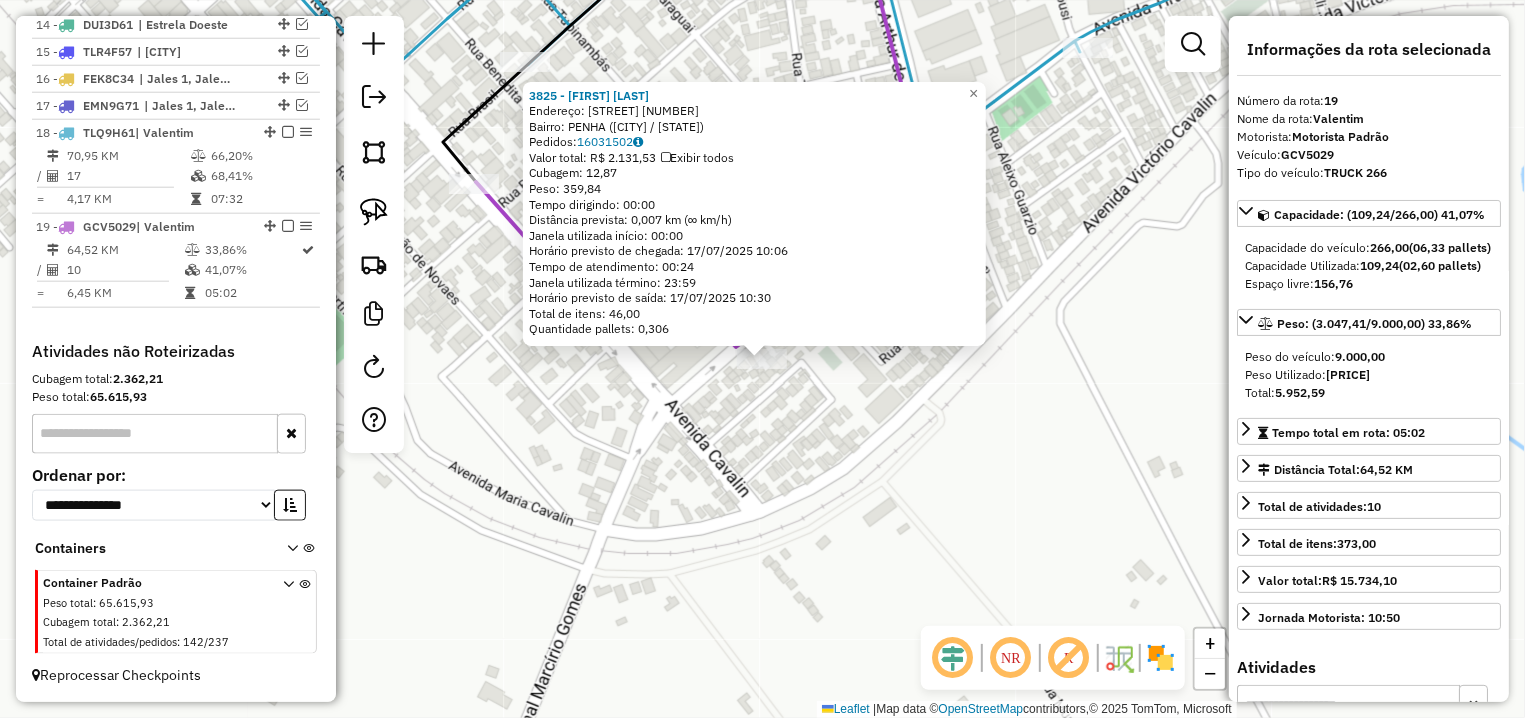 click on "3825 - EDIMILSON REGINALDO  Endereço: AV  TIRADENTES                    365   Bairro: PENHA (VALENTIM GENTIL / SP)   Pedidos:  16031502   Valor total: R$ 2.131,53   Exibir todos   Cubagem: 12,87  Peso: 359,84  Tempo dirigindo: 00:00   Distância prevista: 0,007 km (∞ km/h)   Janela utilizada início: 00:00   Horário previsto de chegada: 17/07/2025 10:06   Tempo de atendimento: 00:24   Janela utilizada término: 23:59   Horário previsto de saída: 17/07/2025 10:30   Total de itens: 46,00   Quantidade pallets: 0,306  × Janela de atendimento Grade de atendimento Capacidade Transportadoras Veículos Cliente Pedidos  Rotas Selecione os dias de semana para filtrar as janelas de atendimento  Seg   Ter   Qua   Qui   Sex   Sáb   Dom  Informe o período da janela de atendimento: De: Até:  Filtrar exatamente a janela do cliente  Considerar janela de atendimento padrão  Selecione os dias de semana para filtrar as grades de atendimento  Seg   Ter   Qua   Qui   Sex   Sáb   Dom   Peso mínimo:   Peso máximo:  De:" 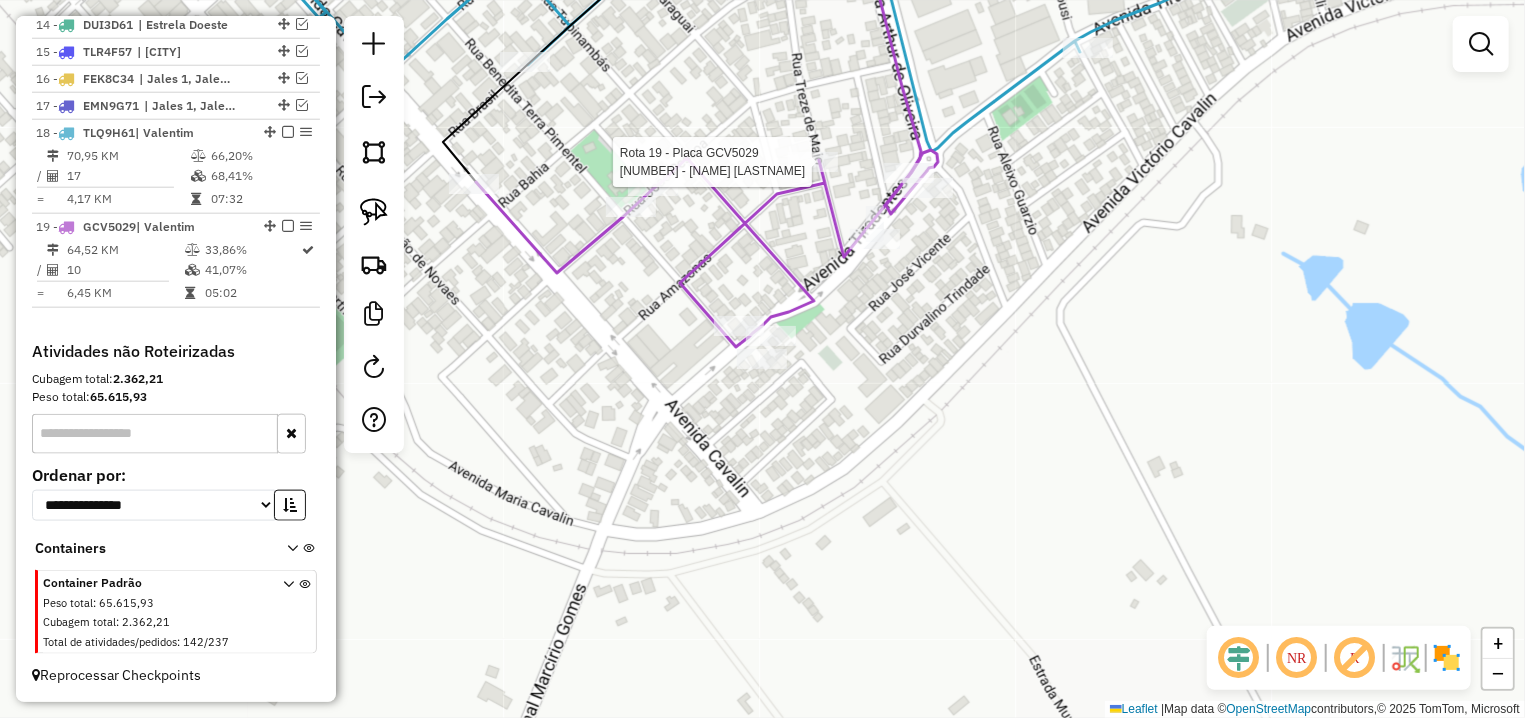 select on "**********" 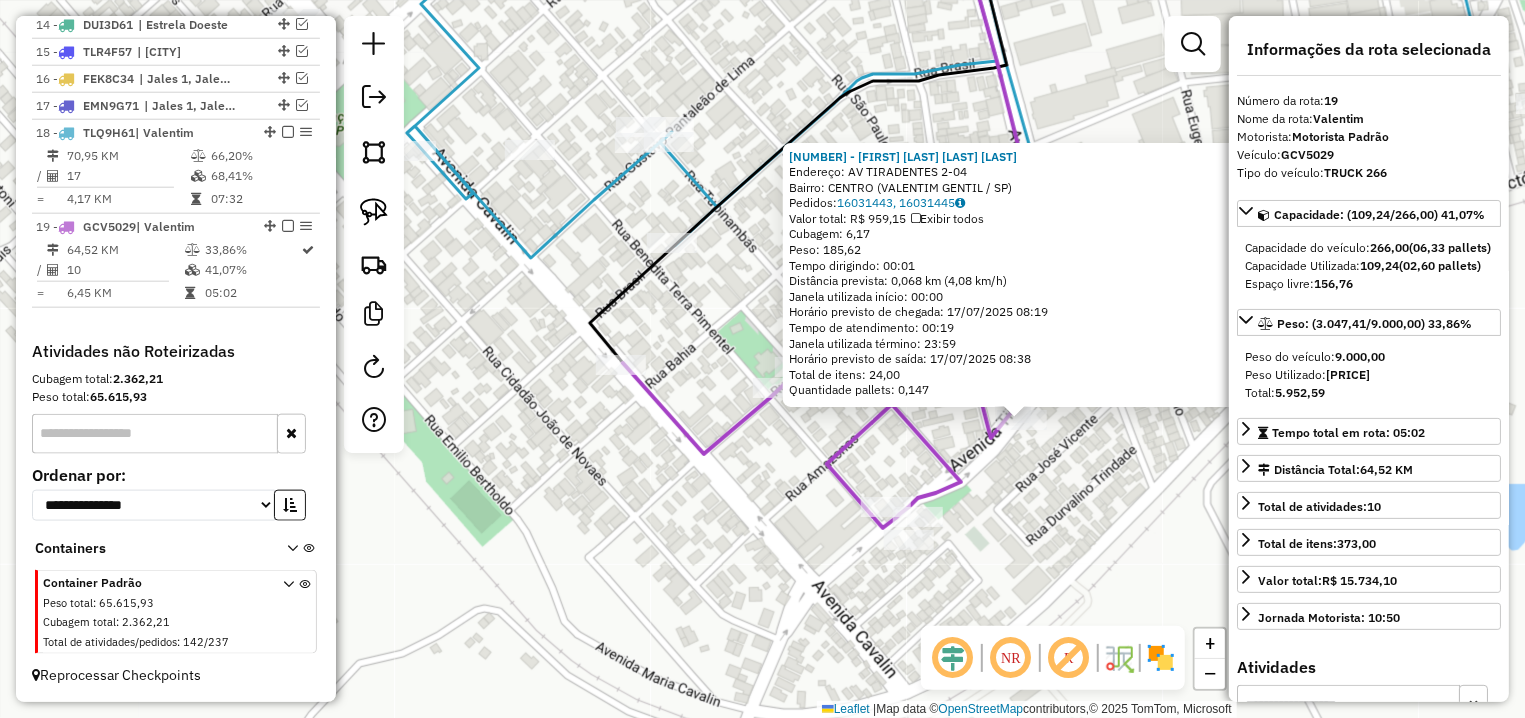 drag, startPoint x: 976, startPoint y: 488, endPoint x: 870, endPoint y: 423, distance: 124.34227 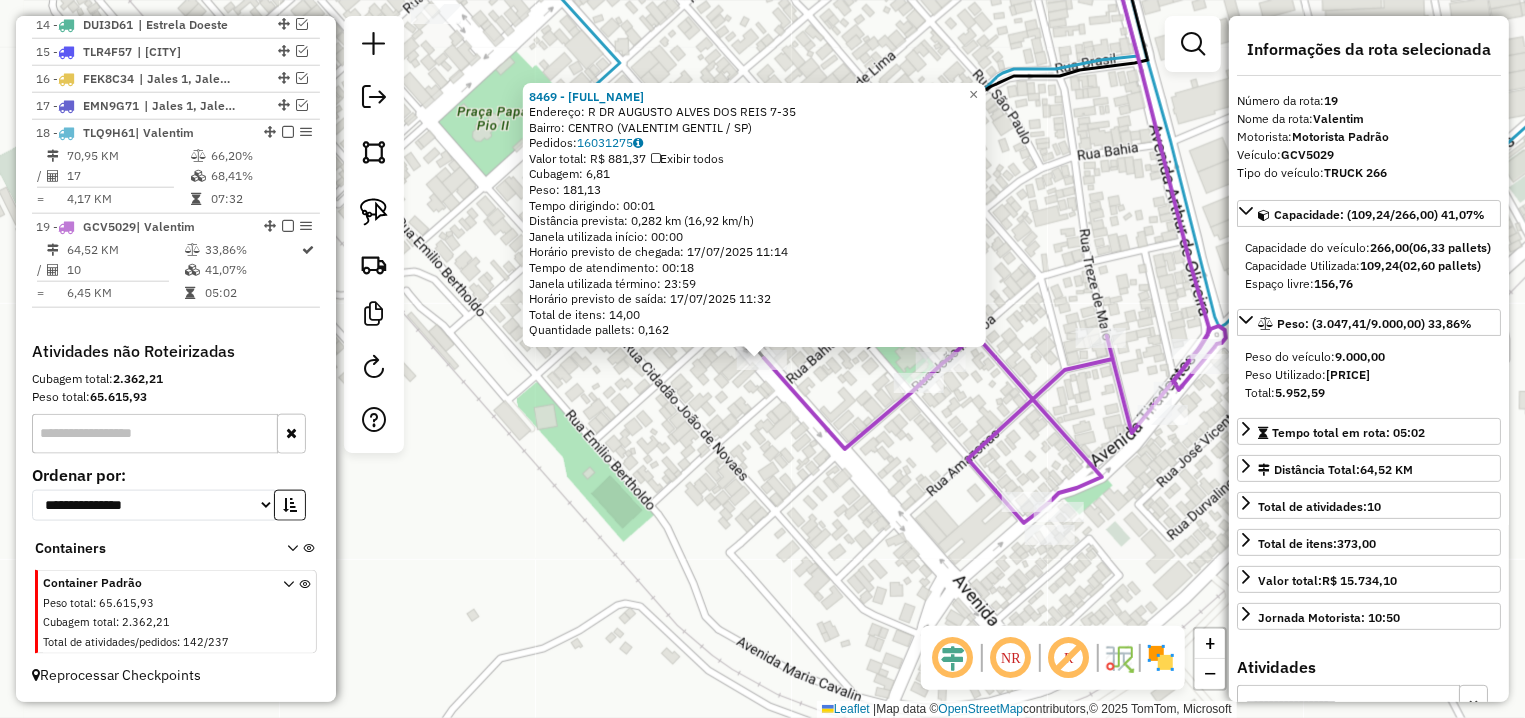 click on "8469 - CRISTINA DA COSTA SO  Endereço: R   DR AUGUSTO ALVES DOS REIS     7-35   Bairro: CENTRO (VALENTIM GENTIL / SP)   Pedidos:  16031275   Valor total: R$ 881,37   Exibir todos   Cubagem: 6,81  Peso: 181,13  Tempo dirigindo: 00:01   Distância prevista: 0,282 km (16,92 km/h)   Janela utilizada início: 00:00   Horário previsto de chegada: 17/07/2025 11:14   Tempo de atendimento: 00:18   Janela utilizada término: 23:59   Horário previsto de saída: 17/07/2025 11:32   Total de itens: 14,00   Quantidade pallets: 0,162  × Janela de atendimento Grade de atendimento Capacidade Transportadoras Veículos Cliente Pedidos  Rotas Selecione os dias de semana para filtrar as janelas de atendimento  Seg   Ter   Qua   Qui   Sex   Sáb   Dom  Informe o período da janela de atendimento: De: Até:  Filtrar exatamente a janela do cliente  Considerar janela de atendimento padrão  Selecione os dias de semana para filtrar as grades de atendimento  Seg   Ter   Qua   Qui   Sex   Sáb   Dom   Peso mínimo:   Peso máximo:  +" 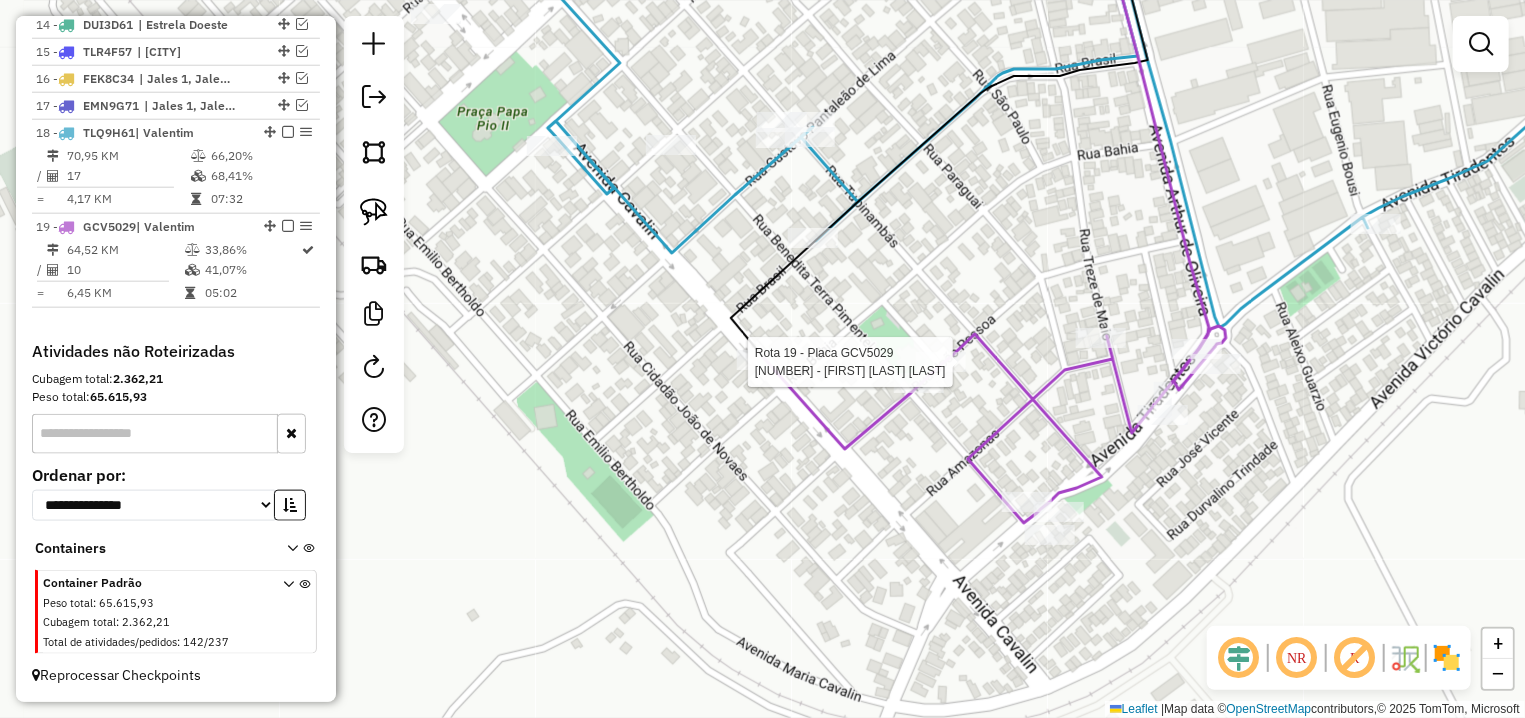 select on "**********" 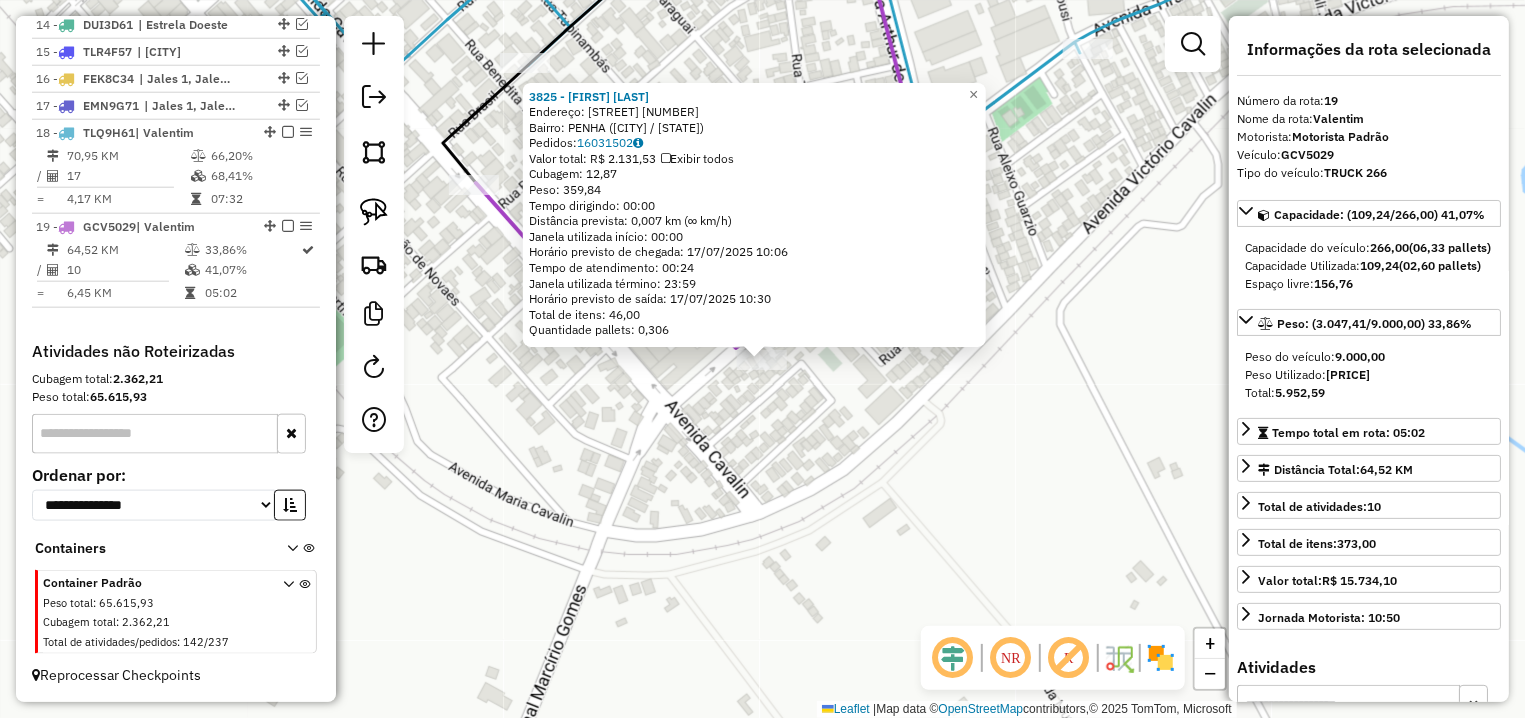 click on "3825 - EDIMILSON REGINALDO  Endereço: AV  TIRADENTES                    365   Bairro: PENHA (VALENTIM GENTIL / SP)   Pedidos:  16031502   Valor total: R$ 2.131,53   Exibir todos   Cubagem: 12,87  Peso: 359,84  Tempo dirigindo: 00:00   Distância prevista: 0,007 km (∞ km/h)   Janela utilizada início: 00:00   Horário previsto de chegada: 17/07/2025 10:06   Tempo de atendimento: 00:24   Janela utilizada término: 23:59   Horário previsto de saída: 17/07/2025 10:30   Total de itens: 46,00   Quantidade pallets: 0,306  × Janela de atendimento Grade de atendimento Capacidade Transportadoras Veículos Cliente Pedidos  Rotas Selecione os dias de semana para filtrar as janelas de atendimento  Seg   Ter   Qua   Qui   Sex   Sáb   Dom  Informe o período da janela de atendimento: De: Até:  Filtrar exatamente a janela do cliente  Considerar janela de atendimento padrão  Selecione os dias de semana para filtrar as grades de atendimento  Seg   Ter   Qua   Qui   Sex   Sáb   Dom   Peso mínimo:   Peso máximo:  De:" 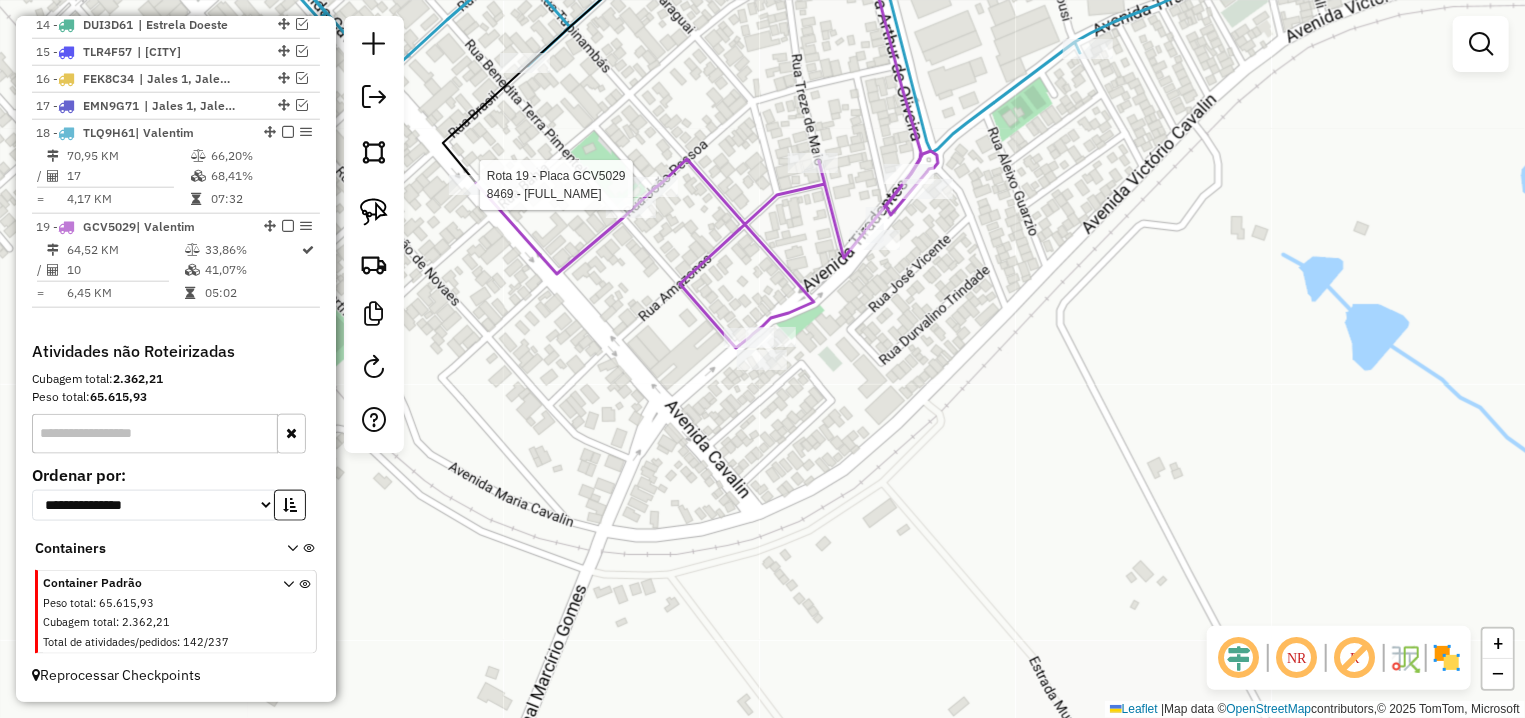 select on "**********" 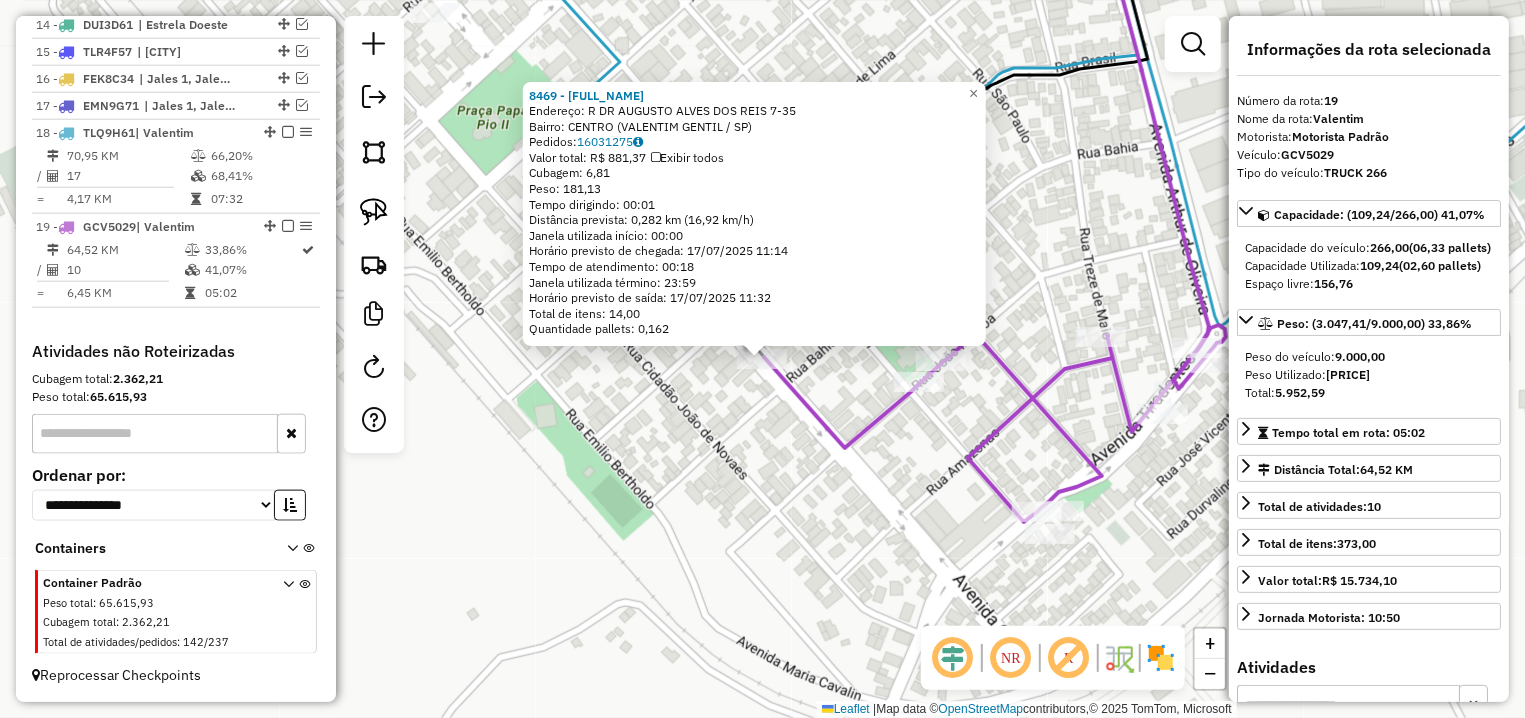 drag, startPoint x: 844, startPoint y: 456, endPoint x: 616, endPoint y: 387, distance: 238.2121 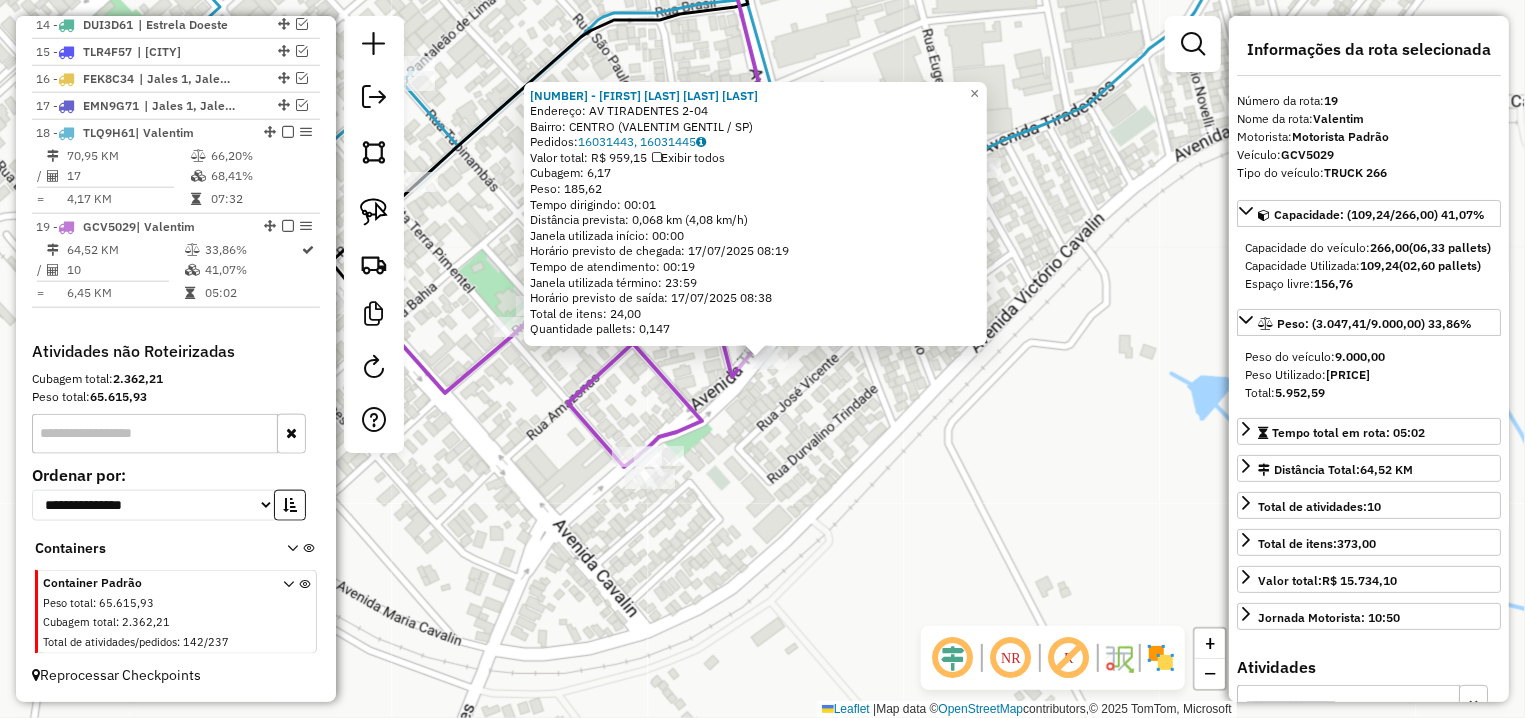 click on "61672 - CELIA REGINA G TRIND  Endereço: AV  TIRADENTES                    2-04   Bairro: CENTRO (VALENTIM GENTIL / SP)   Pedidos:  16031443, 16031445   Valor total: R$ 959,15   Exibir todos   Cubagem: 6,17  Peso: 185,62  Tempo dirigindo: 00:01   Distância prevista: 0,068 km (4,08 km/h)   Janela utilizada início: 00:00   Horário previsto de chegada: 17/07/2025 08:19   Tempo de atendimento: 00:19   Janela utilizada término: 23:59   Horário previsto de saída: 17/07/2025 08:38   Total de itens: 24,00   Quantidade pallets: 0,147  × Janela de atendimento Grade de atendimento Capacidade Transportadoras Veículos Cliente Pedidos  Rotas Selecione os dias de semana para filtrar as janelas de atendimento  Seg   Ter   Qua   Qui   Sex   Sáb   Dom  Informe o período da janela de atendimento: De: Até:  Filtrar exatamente a janela do cliente  Considerar janela de atendimento padrão  Selecione os dias de semana para filtrar as grades de atendimento  Seg   Ter   Qua   Qui   Sex   Sáb   Dom   Peso mínimo:   De:  +" 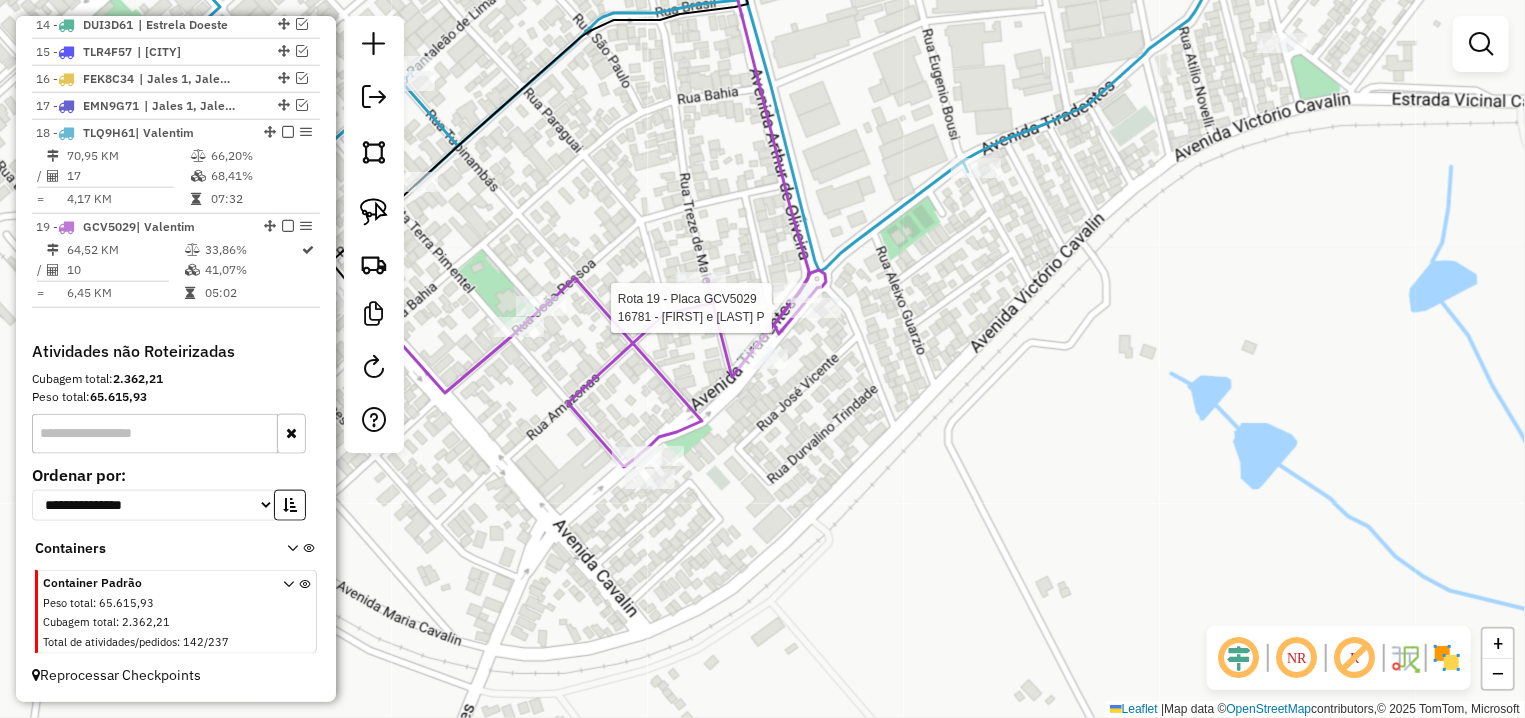 select on "**********" 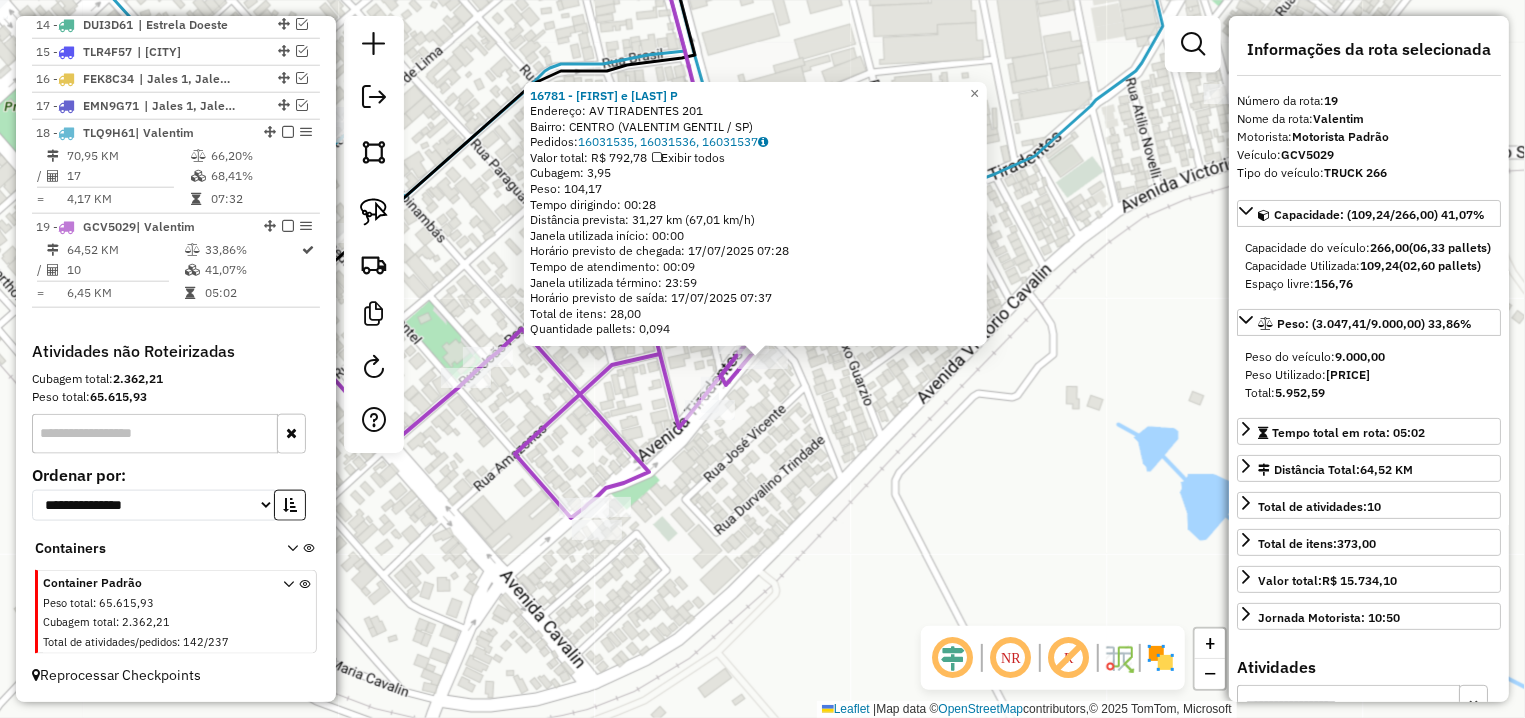 click on "16781 - KUNIHIRA E BARRETO P  Endereço: AV  TIRADENTES                    201   Bairro: CENTRO (VALENTIM GENTIL / SP)   Pedidos:  16031535, 16031536, 16031537   Valor total: R$ 792,78   Exibir todos   Cubagem: 3,95  Peso: 104,17  Tempo dirigindo: 00:28   Distância prevista: 31,27 km (67,01 km/h)   Janela utilizada início: 00:00   Horário previsto de chegada: 17/07/2025 07:28   Tempo de atendimento: 00:09   Janela utilizada término: 23:59   Horário previsto de saída: 17/07/2025 07:37   Total de itens: 28,00   Quantidade pallets: 0,094  × Janela de atendimento Grade de atendimento Capacidade Transportadoras Veículos Cliente Pedidos  Rotas Selecione os dias de semana para filtrar as janelas de atendimento  Seg   Ter   Qua   Qui   Sex   Sáb   Dom  Informe o período da janela de atendimento: De: Até:  Filtrar exatamente a janela do cliente  Considerar janela de atendimento padrão  Selecione os dias de semana para filtrar as grades de atendimento  Seg   Ter   Qua   Qui   Sex   Sáb   Dom   De:   Até:" 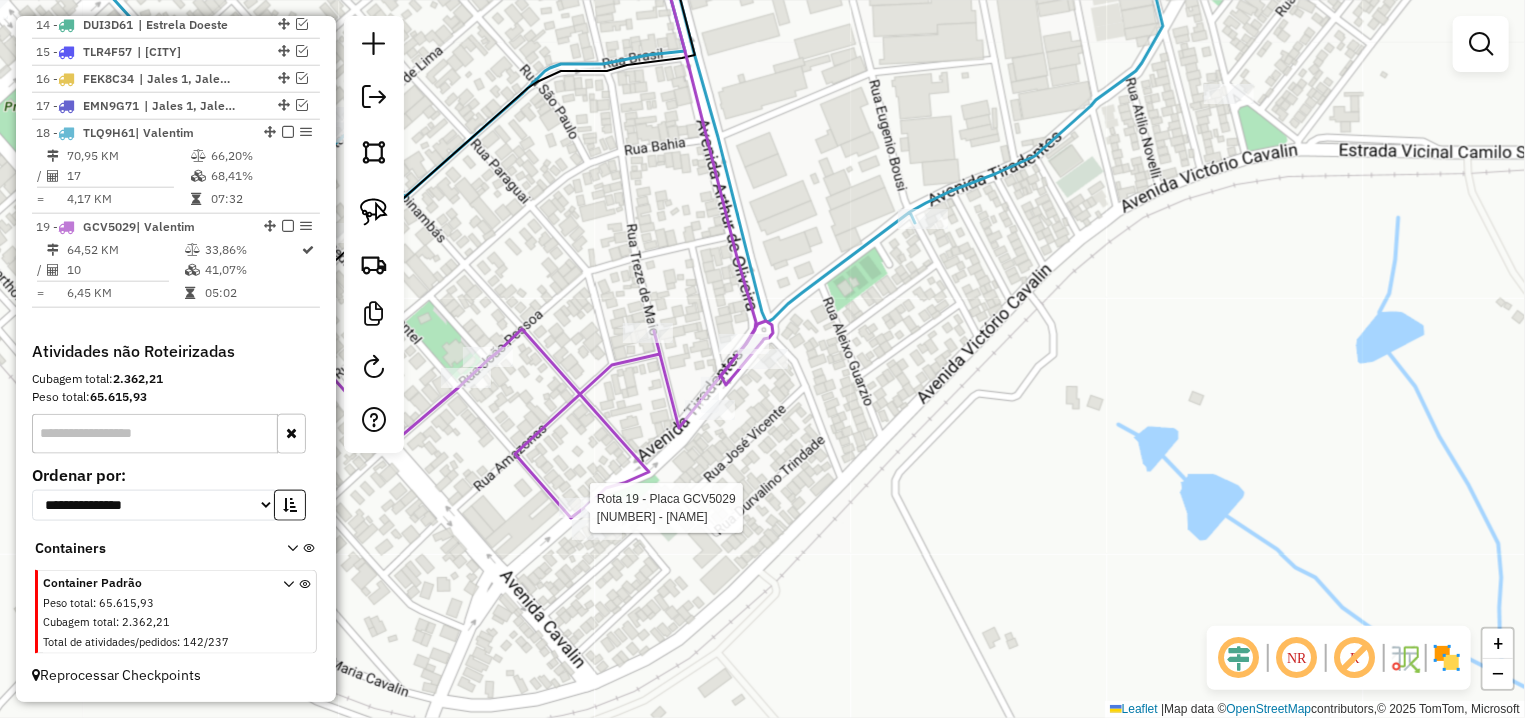 select on "**********" 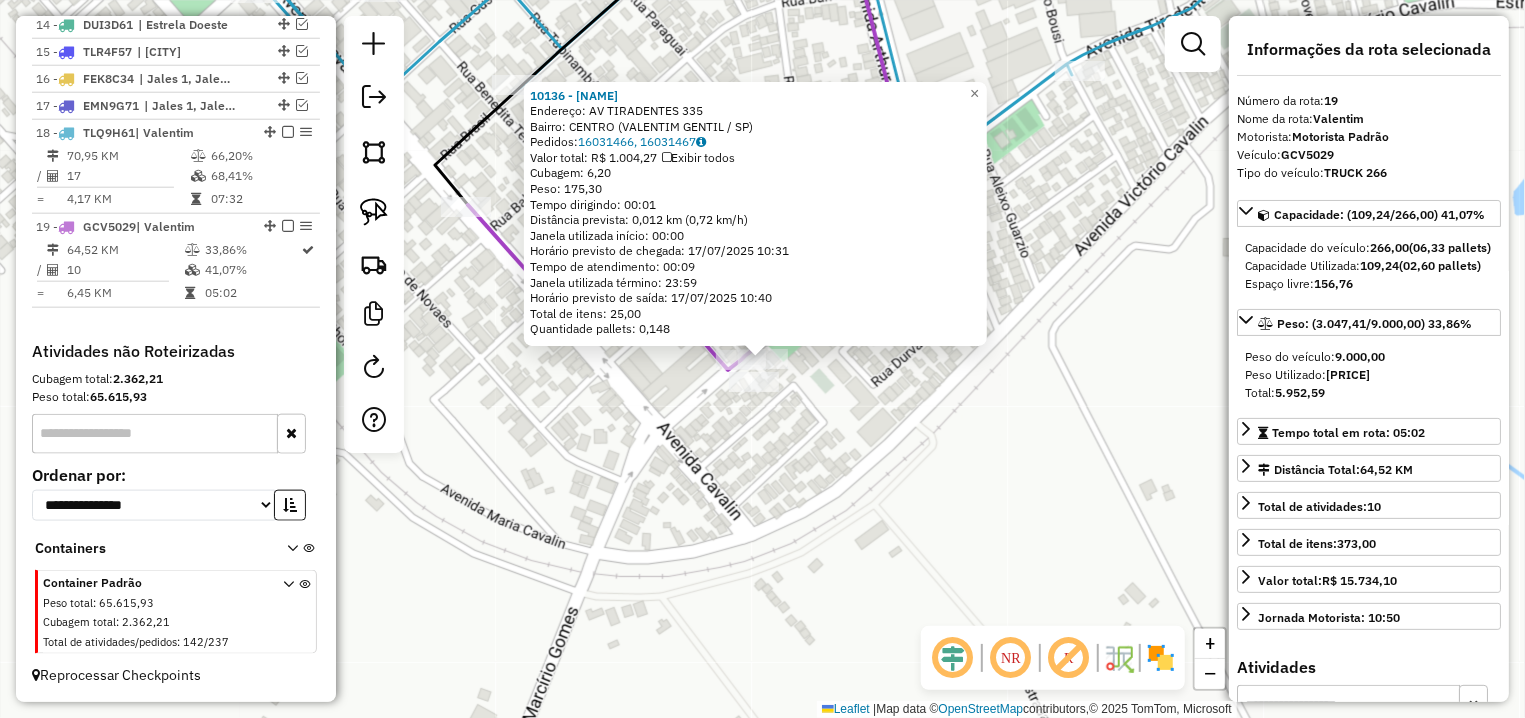 drag, startPoint x: 829, startPoint y: 382, endPoint x: 796, endPoint y: 364, distance: 37.589893 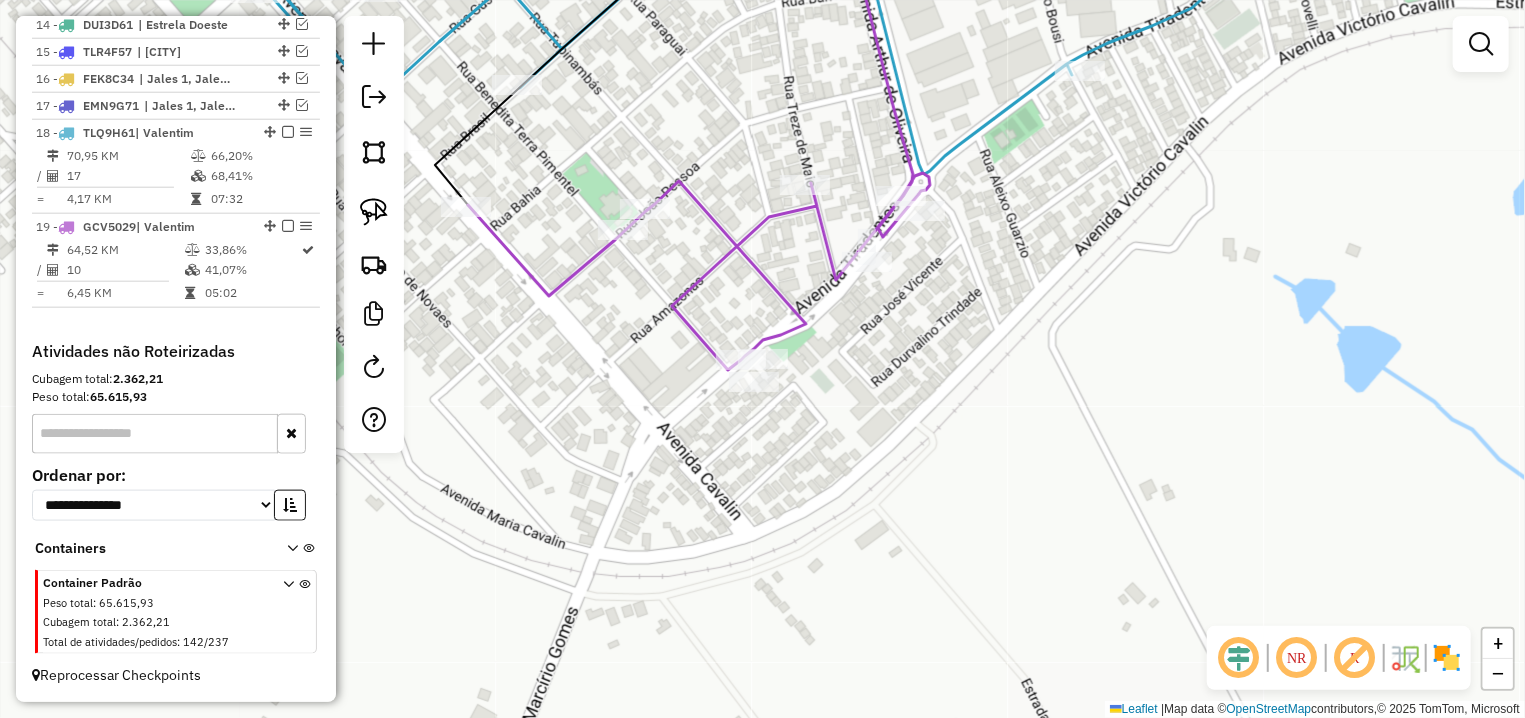 click 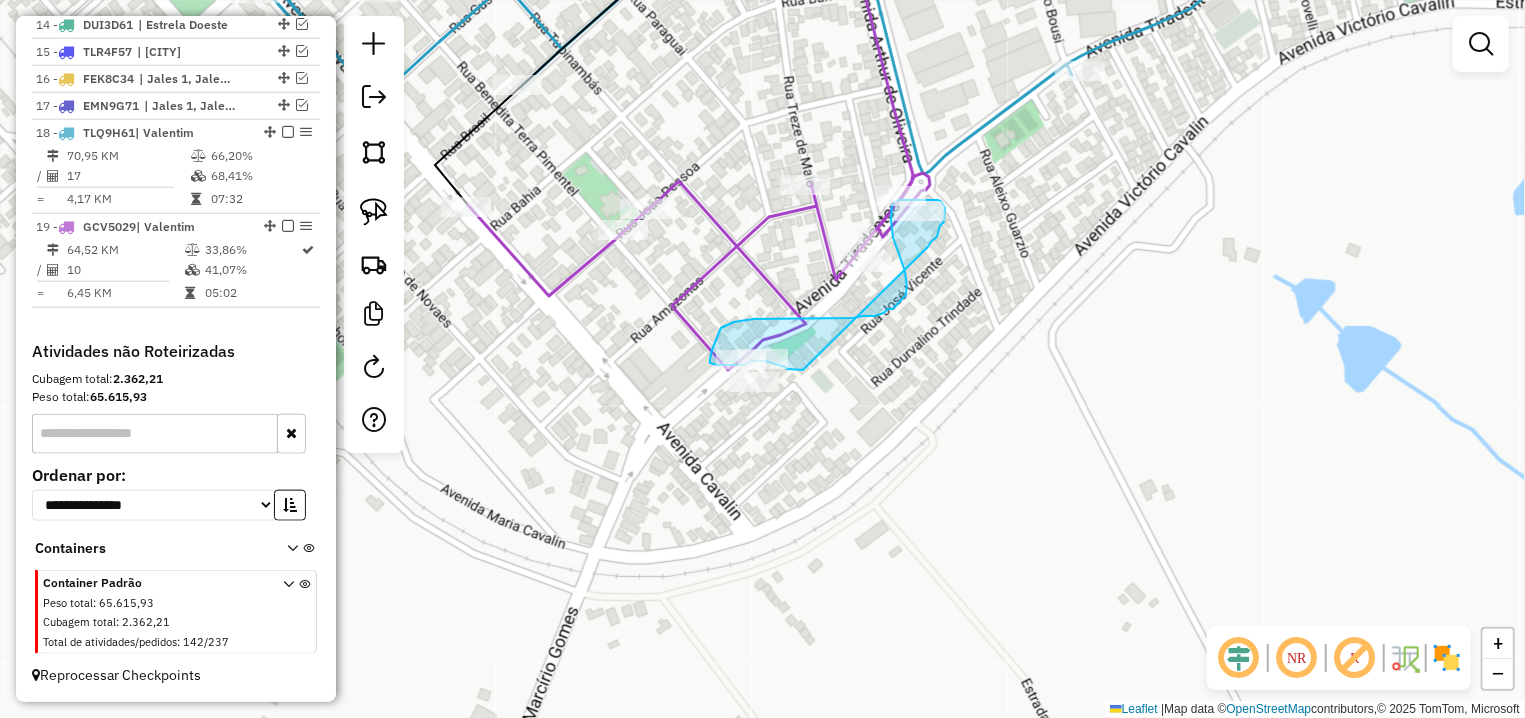 click 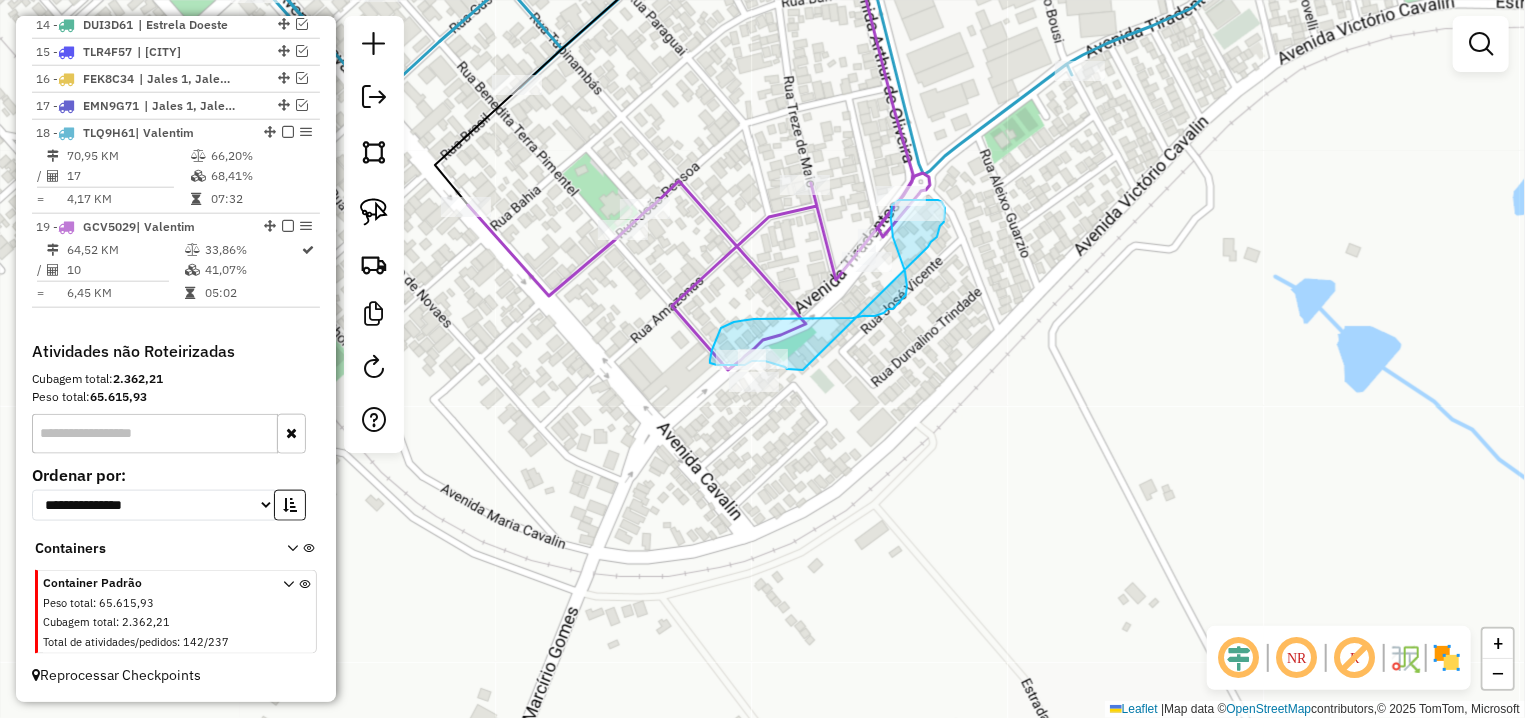 click on "Janela de atendimento Grade de atendimento Capacidade Transportadoras Veículos Cliente Pedidos  Rotas Selecione os dias de semana para filtrar as janelas de atendimento  Seg   Ter   Qua   Qui   Sex   Sáb   Dom  Informe o período da janela de atendimento: De: Até:  Filtrar exatamente a janela do cliente  Considerar janela de atendimento padrão  Selecione os dias de semana para filtrar as grades de atendimento  Seg   Ter   Qua   Qui   Sex   Sáb   Dom   Considerar clientes sem dia de atendimento cadastrado  Clientes fora do dia de atendimento selecionado Filtrar as atividades entre os valores definidos abaixo:  Peso mínimo:   Peso máximo:   Cubagem mínima:   Cubagem máxima:   De:   Até:  Filtrar as atividades entre o tempo de atendimento definido abaixo:  De:   Até:   Considerar capacidade total dos clientes não roteirizados Transportadora: Selecione um ou mais itens Tipo de veículo: Selecione um ou mais itens Veículo: Selecione um ou mais itens Motorista: Selecione um ou mais itens Nome: Rótulo:" 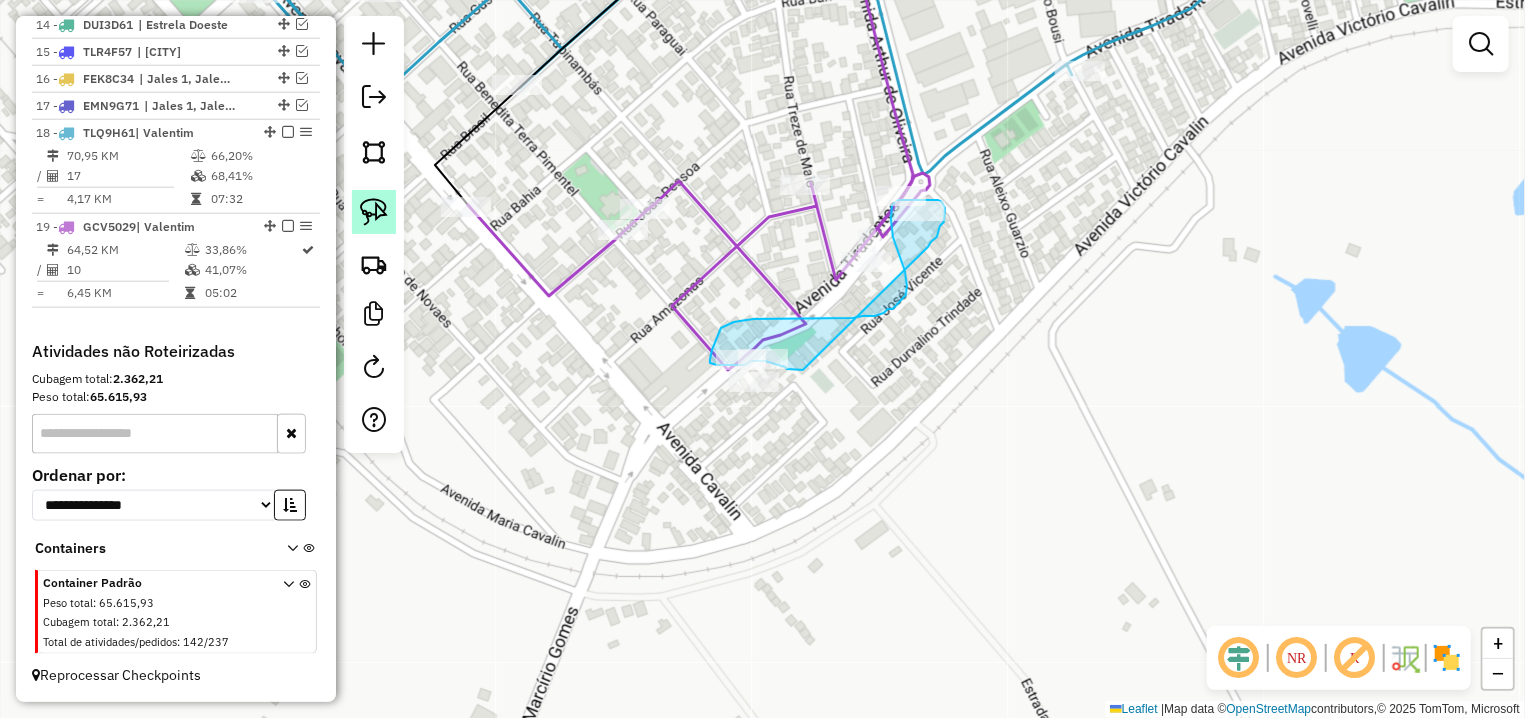 click 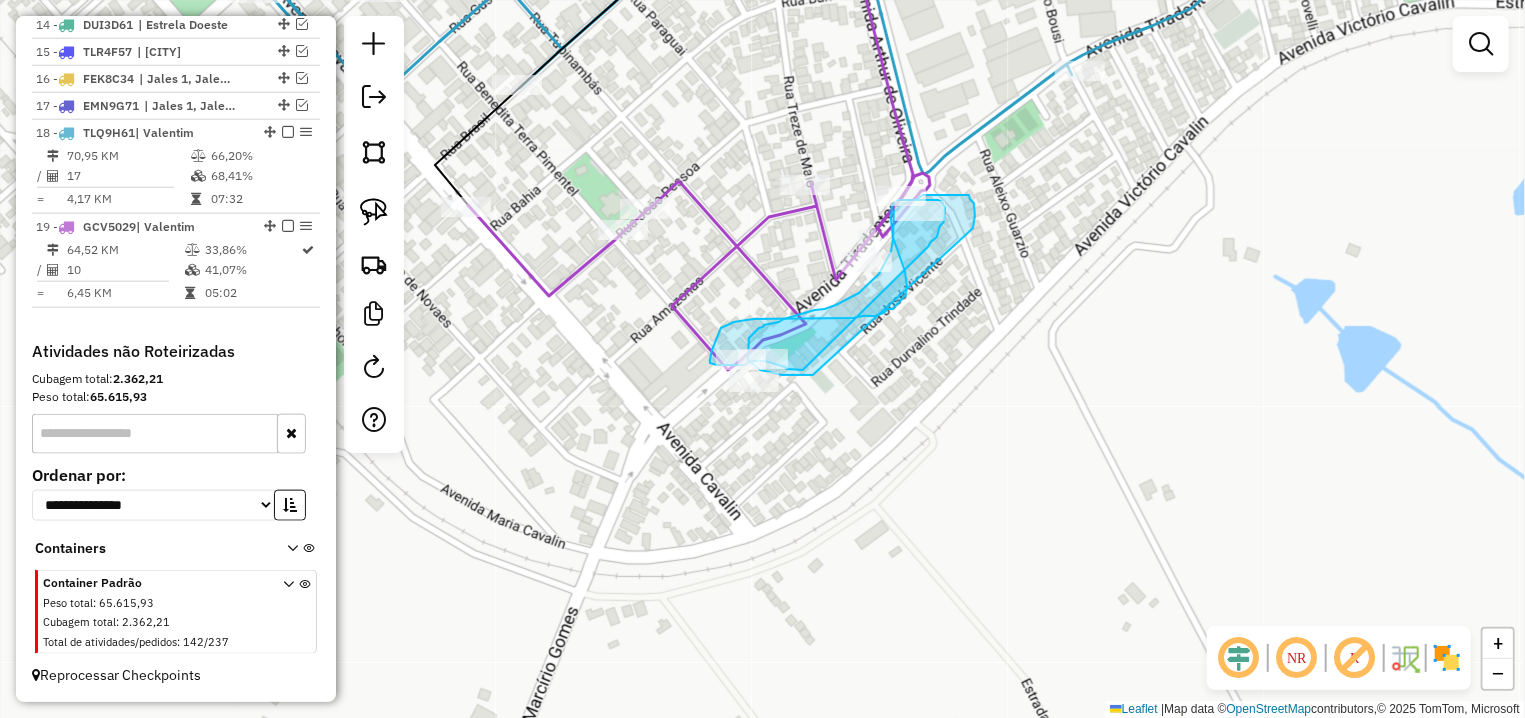 drag, startPoint x: 975, startPoint y: 216, endPoint x: 813, endPoint y: 375, distance: 226.9912 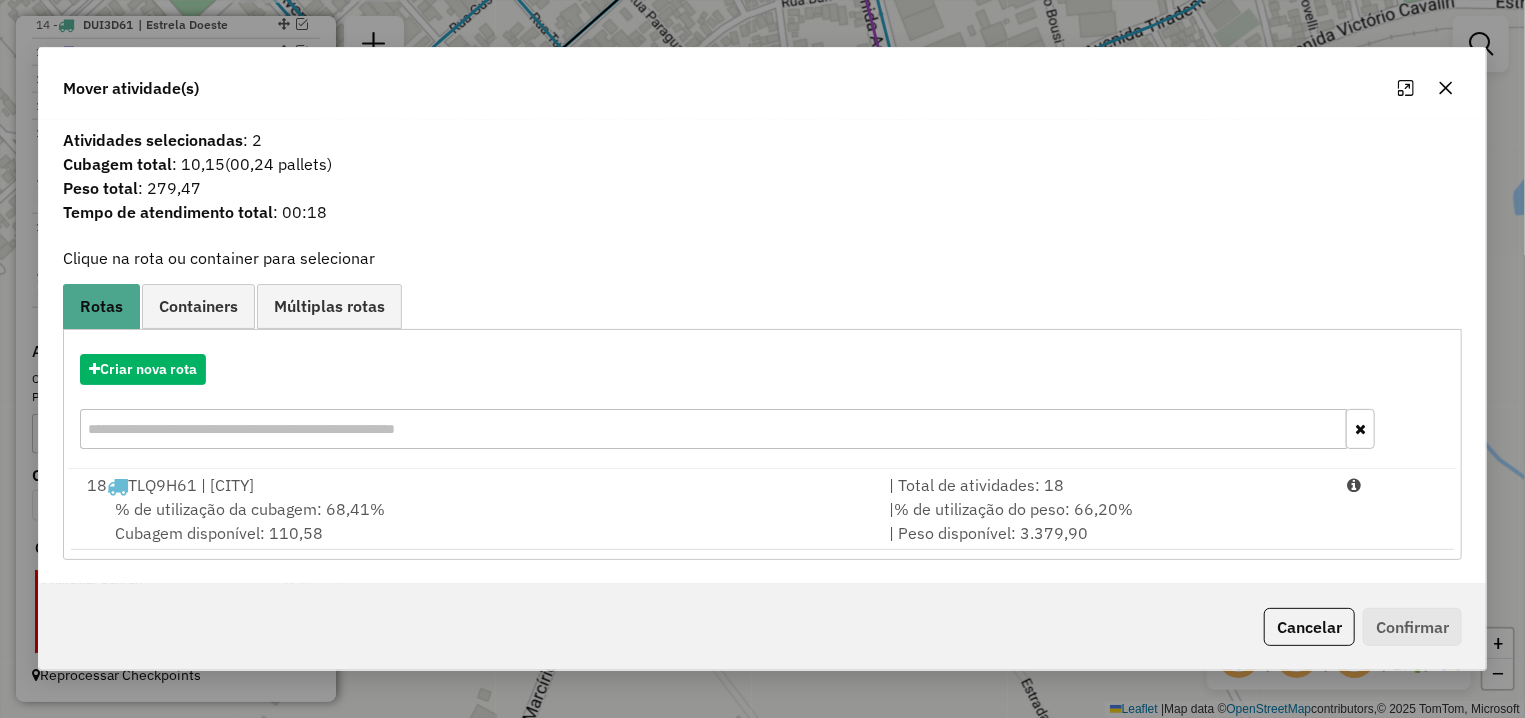 click on "% de utilização da cubagem: 68,41%" at bounding box center (250, 509) 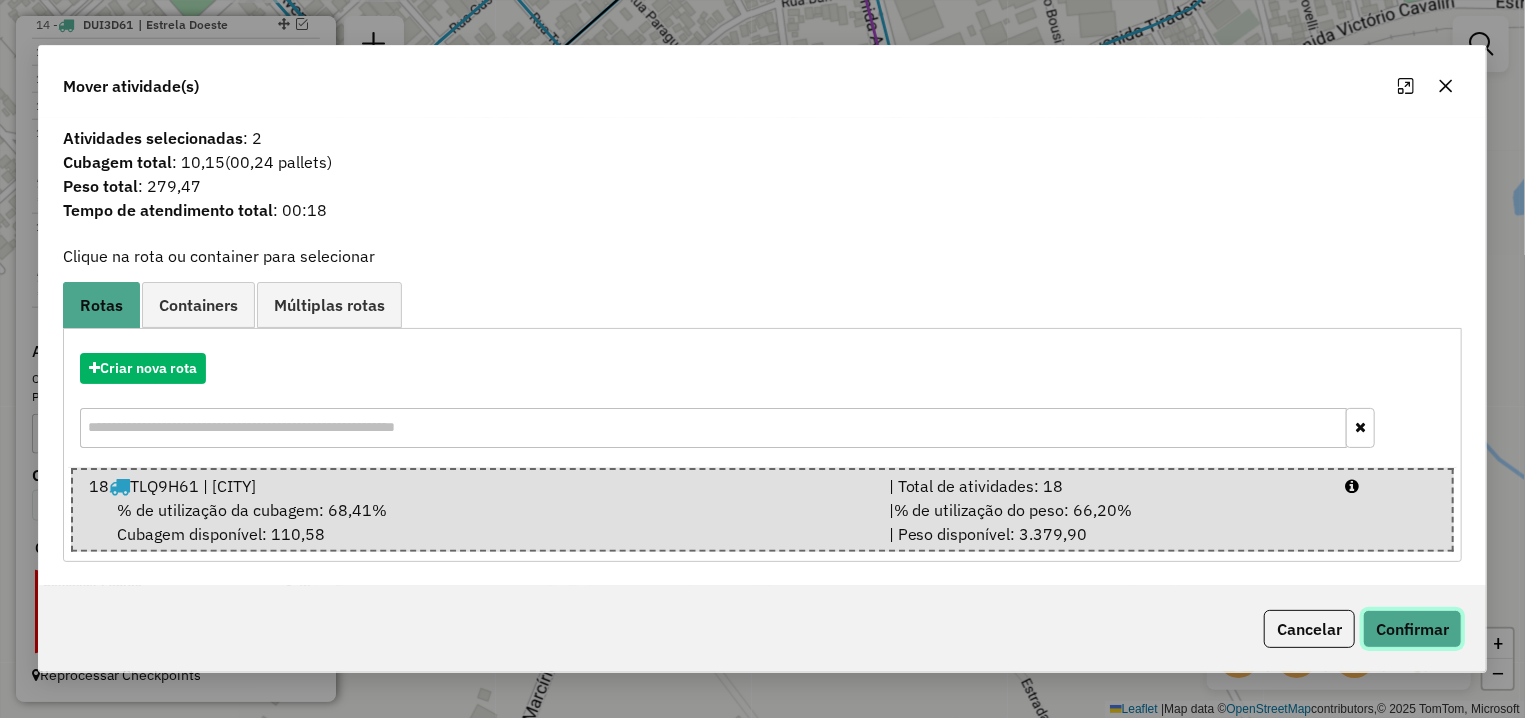 click on "Confirmar" 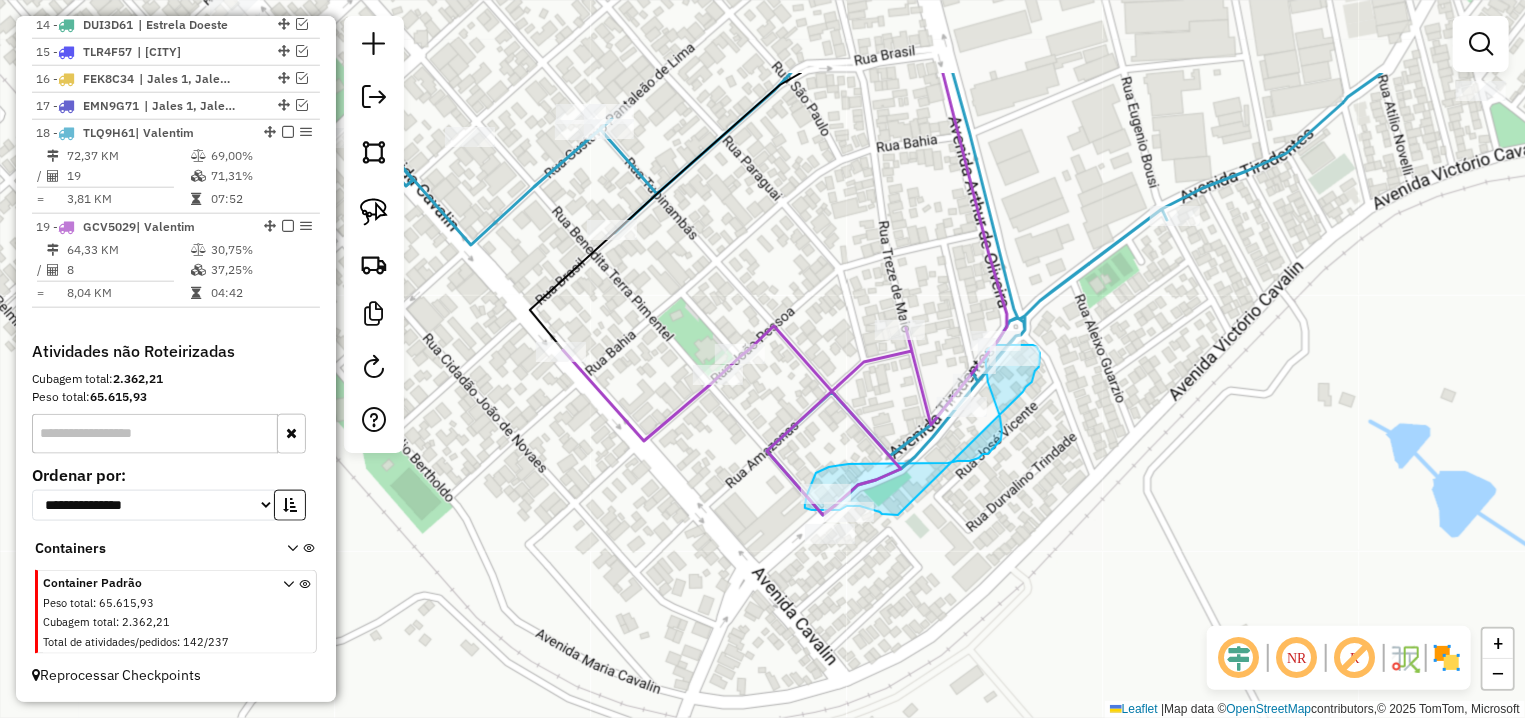 drag, startPoint x: 720, startPoint y: 297, endPoint x: 930, endPoint y: 611, distance: 377.75125 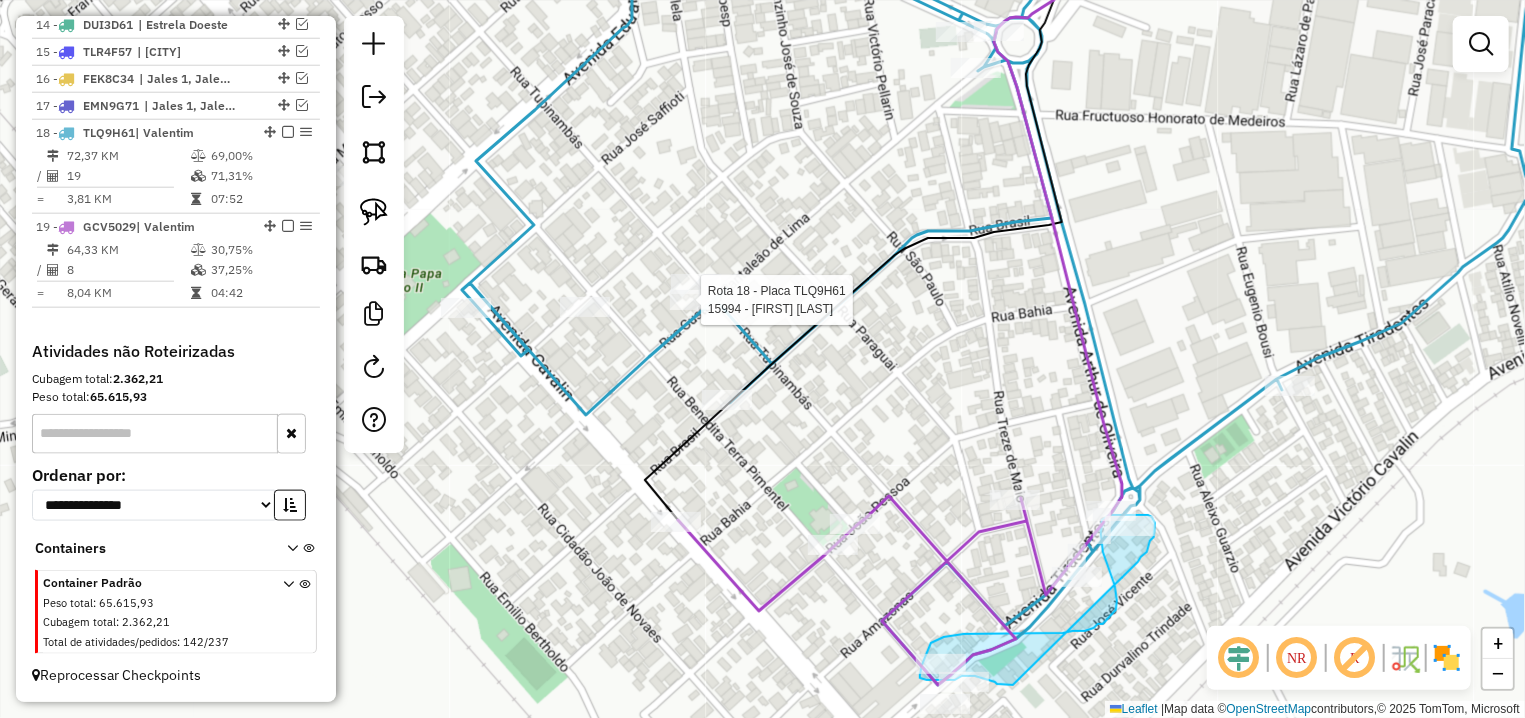 select on "**********" 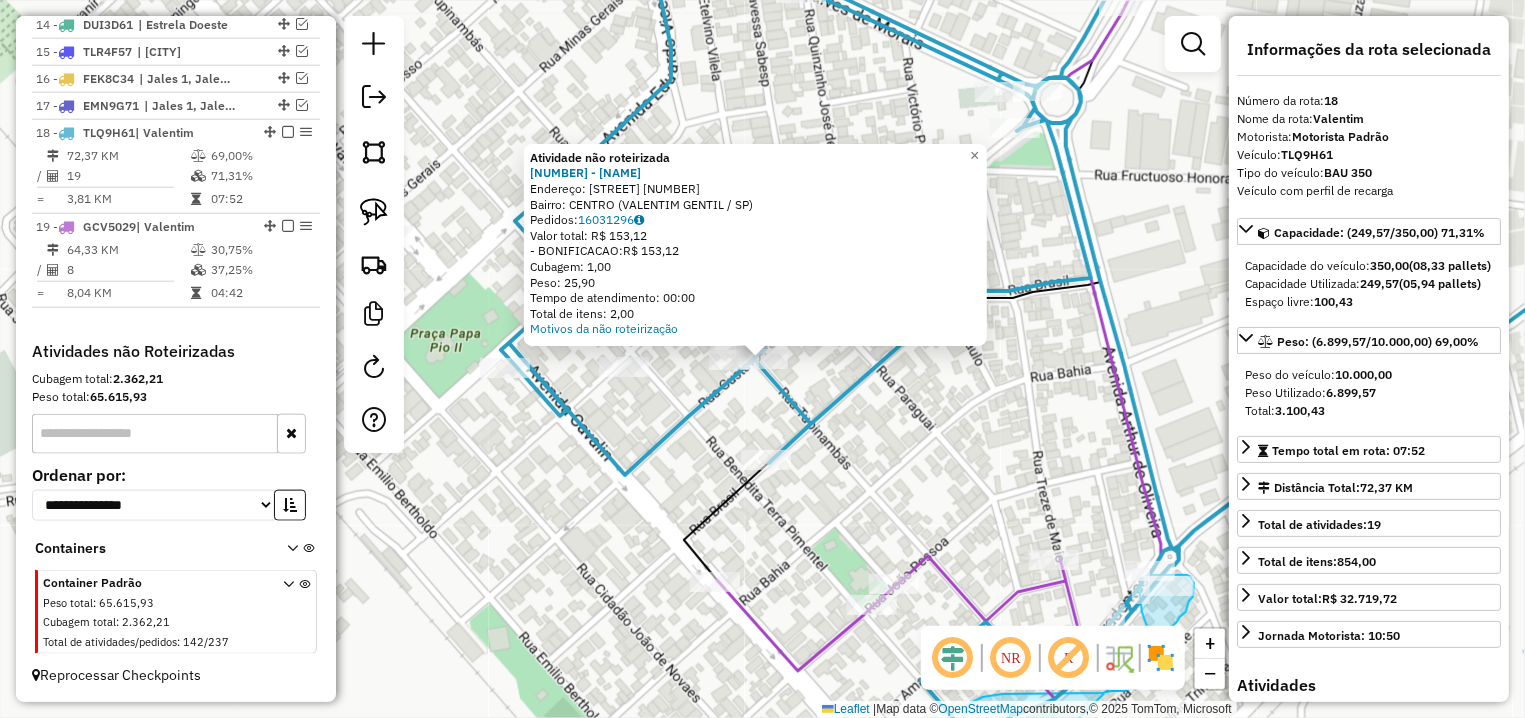 click on "Atividade não roteirizada 14911 - REGINALDO DE CARVALH  Endereço: R   GUSTAVO PANTALEAO DE LIMA     376   Bairro: CENTRO (VALENTIM GENTIL / SP)   Pedidos:  16031296   Valor total: R$ 153,12   - BONIFICACAO:  R$ 153,12   Cubagem: 1,00   Peso: 25,90   Tempo de atendimento: 00:00   Total de itens: 2,00  Motivos da não roteirização × Janela de atendimento Grade de atendimento Capacidade Transportadoras Veículos Cliente Pedidos  Rotas Selecione os dias de semana para filtrar as janelas de atendimento  Seg   Ter   Qua   Qui   Sex   Sáb   Dom  Informe o período da janela de atendimento: De: Até:  Filtrar exatamente a janela do cliente  Considerar janela de atendimento padrão  Selecione os dias de semana para filtrar as grades de atendimento  Seg   Ter   Qua   Qui   Sex   Sáb   Dom   Considerar clientes sem dia de atendimento cadastrado  Clientes fora do dia de atendimento selecionado Filtrar as atividades entre os valores definidos abaixo:  Peso mínimo:   Peso máximo:   Cubagem mínima:   De:   Até:" 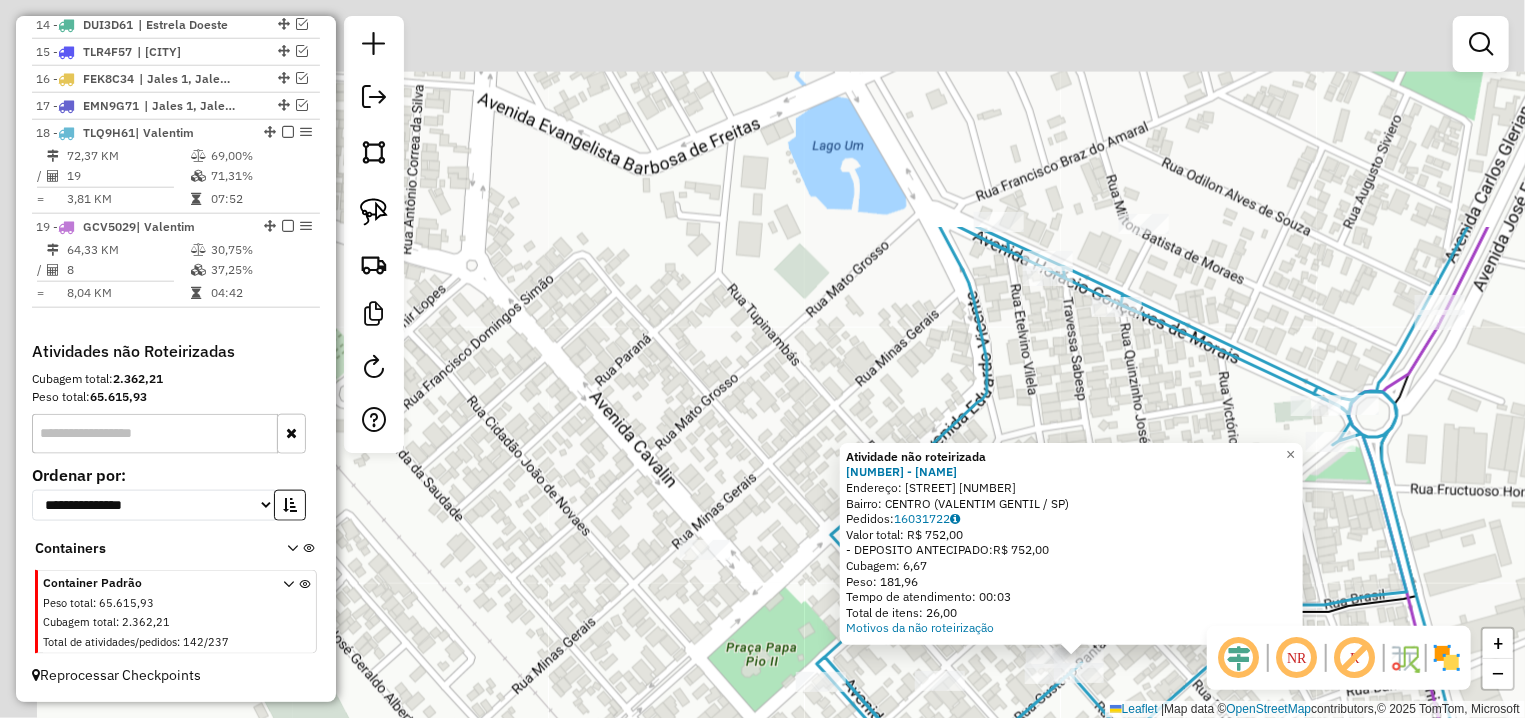 drag, startPoint x: 459, startPoint y: 253, endPoint x: 831, endPoint y: 556, distance: 479.78433 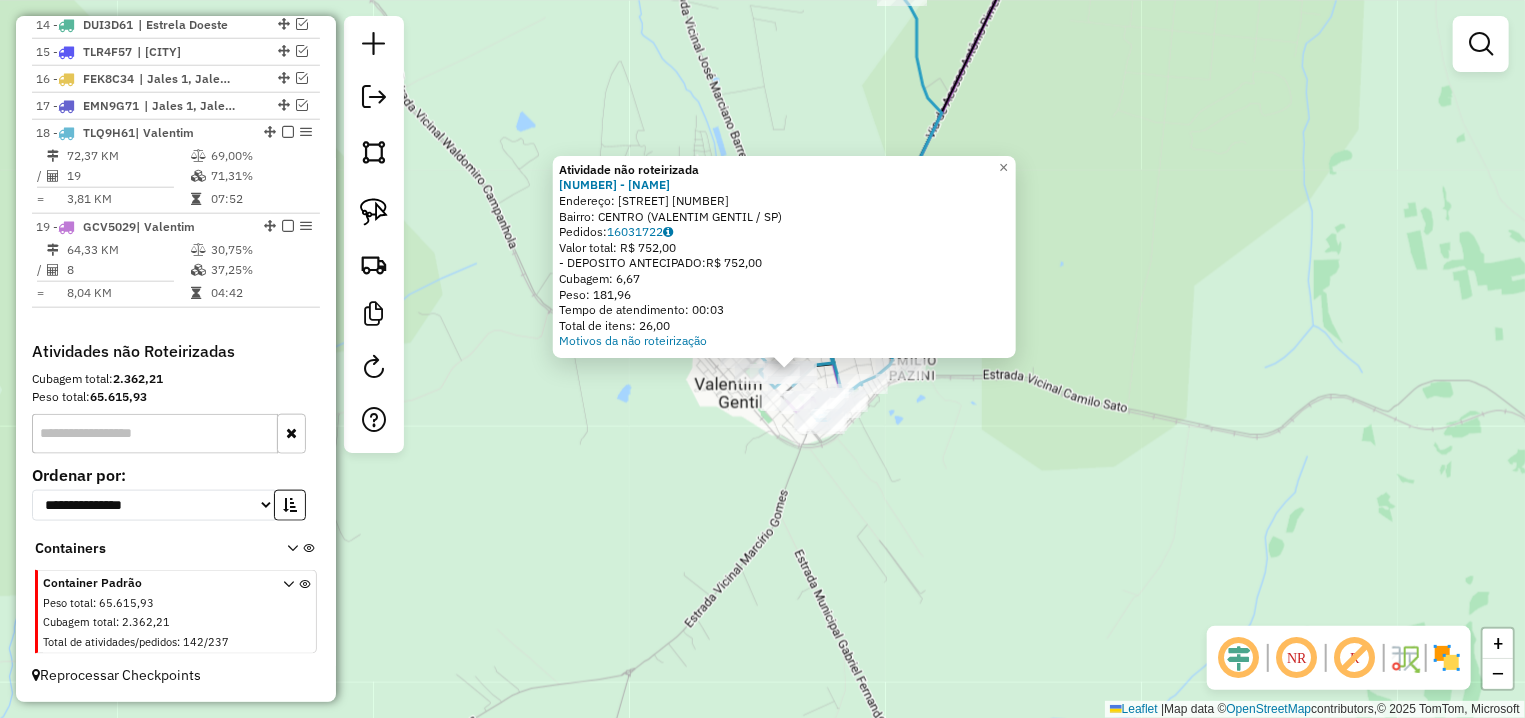 click on "Atividade não roteirizada 14911 - REGINALDO DE CARVALH  Endereço: R   GUSTAVO PANTALEAO DE LIMA     376   Bairro: CENTRO (VALENTIM GENTIL / SP)   Pedidos:  16031722   Valor total: R$ 752,00   - DEPOSITO ANTECIPADO:  R$ 752,00   Cubagem: 6,67   Peso: 181,96   Tempo de atendimento: 00:03   Total de itens: 26,00  Motivos da não roteirização × Janela de atendimento Grade de atendimento Capacidade Transportadoras Veículos Cliente Pedidos  Rotas Selecione os dias de semana para filtrar as janelas de atendimento  Seg   Ter   Qua   Qui   Sex   Sáb   Dom  Informe o período da janela de atendimento: De: Até:  Filtrar exatamente a janela do cliente  Considerar janela de atendimento padrão  Selecione os dias de semana para filtrar as grades de atendimento  Seg   Ter   Qua   Qui   Sex   Sáb   Dom   Considerar clientes sem dia de atendimento cadastrado  Clientes fora do dia de atendimento selecionado Filtrar as atividades entre os valores definidos abaixo:  Peso mínimo:   Peso máximo:   Cubagem mínima:  De:" 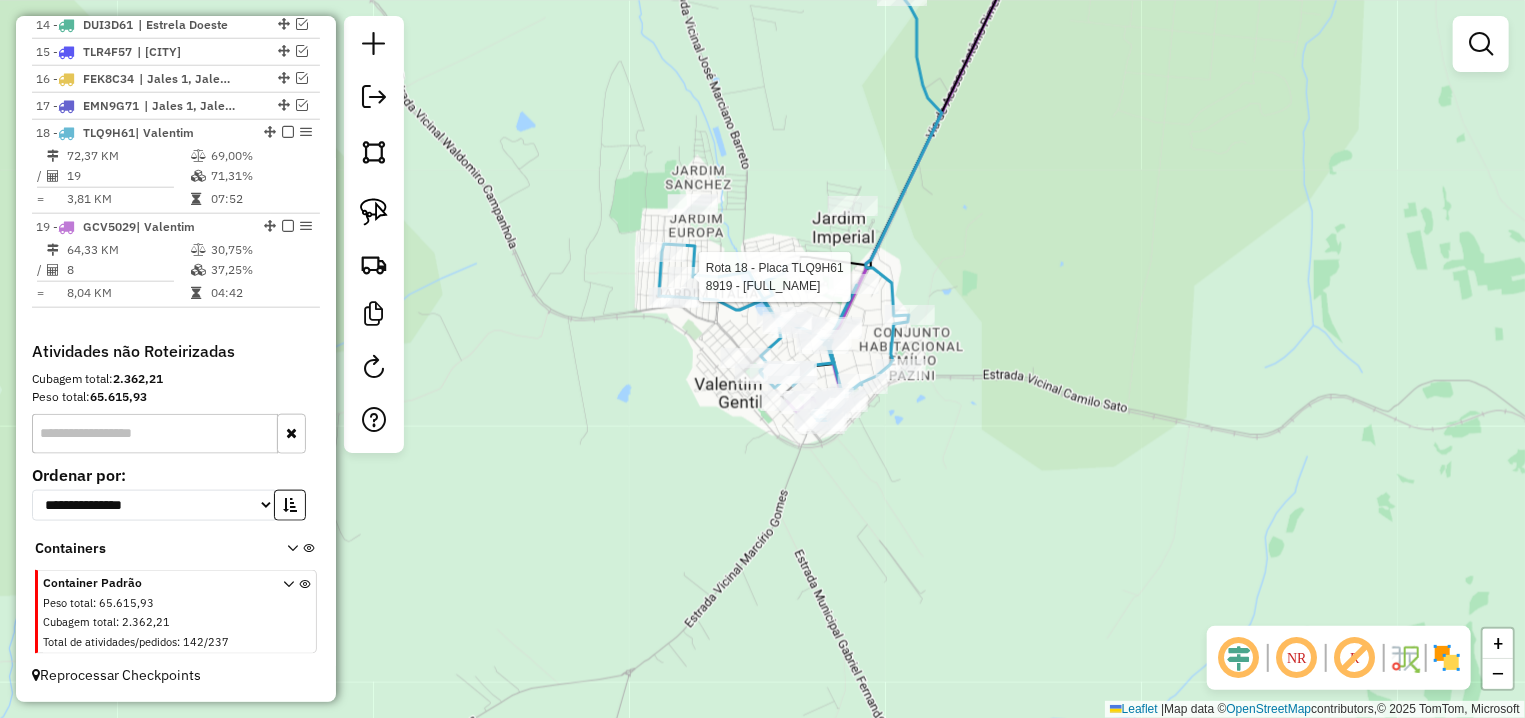 select on "**********" 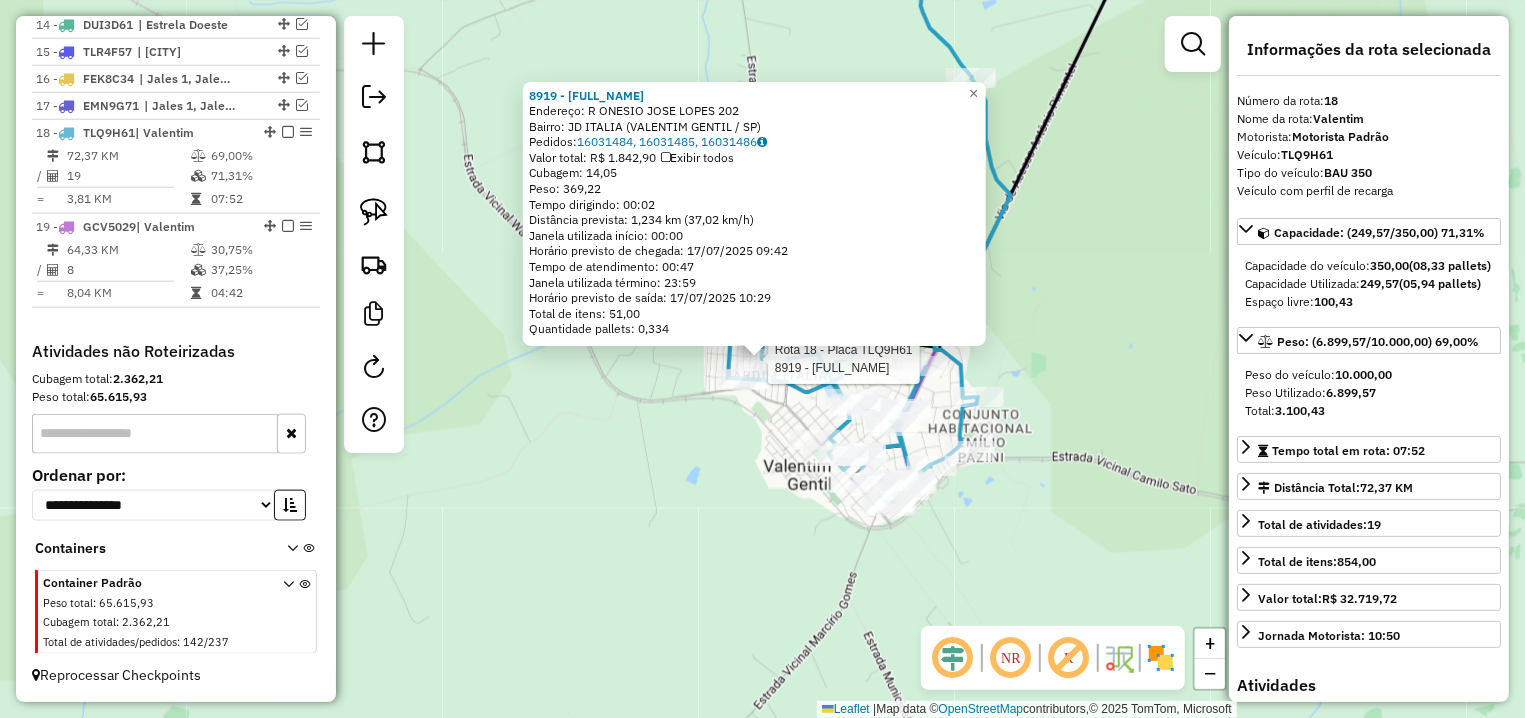 click on "Rota 18 - Placa TLQ9H61  8919 - W G DA SILVA MERCEAR Rota 18 - Placa TLQ9H61  10110 - LUCIANO MARQUES NASC 8919 - W G DA SILVA MERCEAR  Endereço: R   ONESIO JOSE LOPES             202   Bairro: JD ITALIA (VALENTIM GENTIL / SP)   Pedidos:  16031484, 16031485, 16031486   Valor total: R$ 1.842,90   Exibir todos   Cubagem: 14,05  Peso: 369,22  Tempo dirigindo: 00:02   Distância prevista: 1,234 km (37,02 km/h)   Janela utilizada início: 00:00   Horário previsto de chegada: 17/07/2025 09:42   Tempo de atendimento: 00:47   Janela utilizada término: 23:59   Horário previsto de saída: 17/07/2025 10:29   Total de itens: 51,00   Quantidade pallets: 0,334  × Janela de atendimento Grade de atendimento Capacidade Transportadoras Veículos Cliente Pedidos  Rotas Selecione os dias de semana para filtrar as janelas de atendimento  Seg   Ter   Qua   Qui   Sex   Sáb   Dom  Informe o período da janela de atendimento: De: Até:  Filtrar exatamente a janela do cliente  Considerar janela de atendimento padrão   Seg  De:" 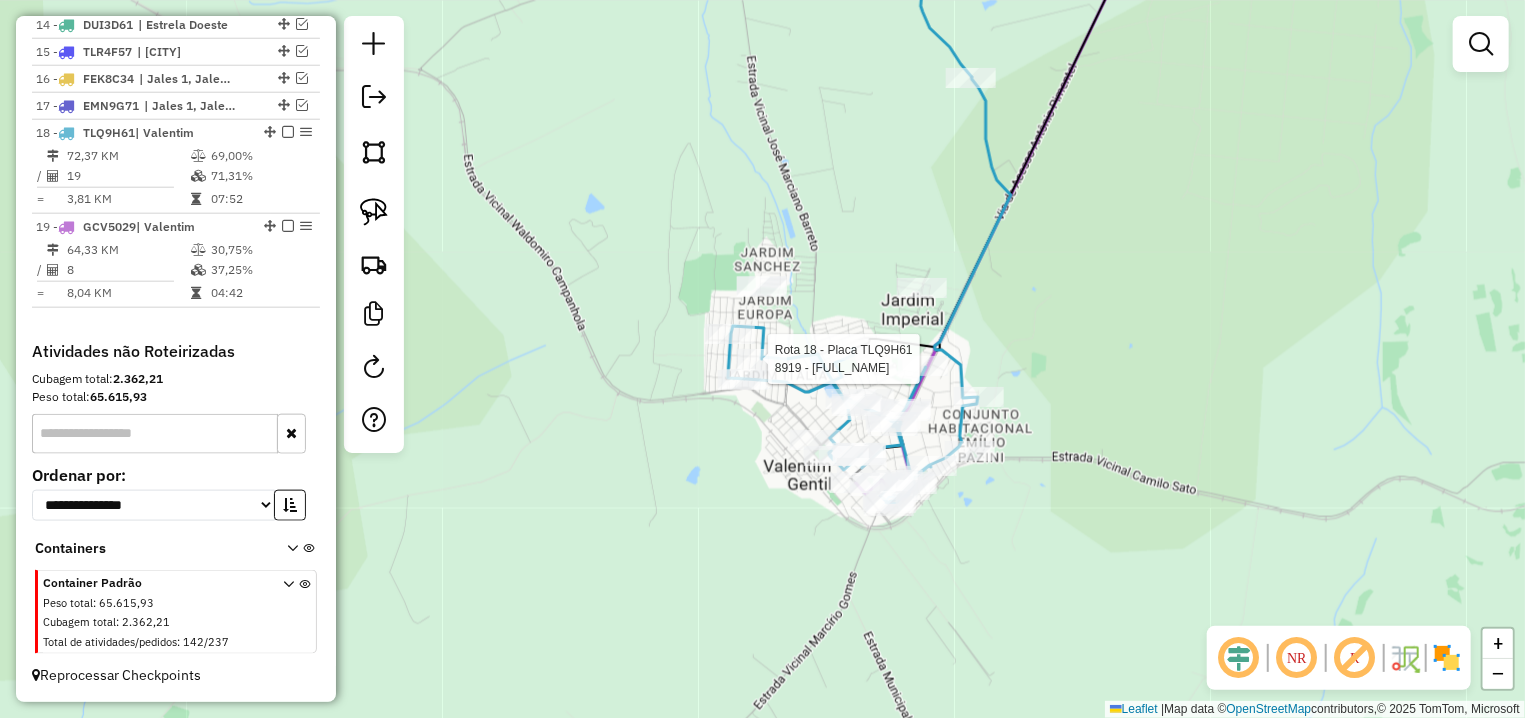 select on "**********" 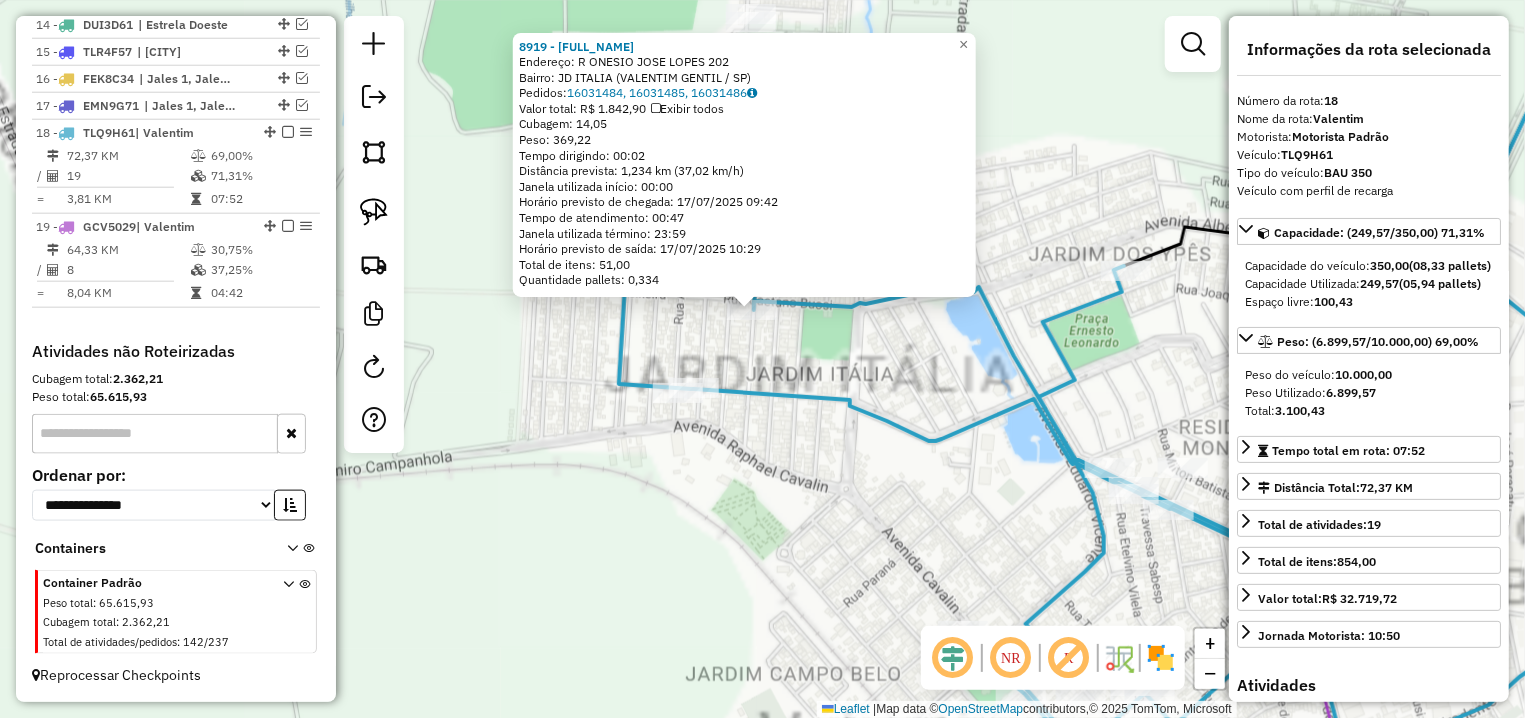 click on "8919 - W G DA SILVA MERCEAR  Endereço: R   ONESIO JOSE LOPES             202   Bairro: JD ITALIA (VALENTIM GENTIL / SP)   Pedidos:  16031484, 16031485, 16031486   Valor total: R$ 1.842,90   Exibir todos   Cubagem: 14,05  Peso: 369,22  Tempo dirigindo: 00:02   Distância prevista: 1,234 km (37,02 km/h)   Janela utilizada início: 00:00   Horário previsto de chegada: 17/07/2025 09:42   Tempo de atendimento: 00:47   Janela utilizada término: 23:59   Horário previsto de saída: 17/07/2025 10:29   Total de itens: 51,00   Quantidade pallets: 0,334  × Janela de atendimento Grade de atendimento Capacidade Transportadoras Veículos Cliente Pedidos  Rotas Selecione os dias de semana para filtrar as janelas de atendimento  Seg   Ter   Qua   Qui   Sex   Sáb   Dom  Informe o período da janela de atendimento: De: Até:  Filtrar exatamente a janela do cliente  Considerar janela de atendimento padrão  Selecione os dias de semana para filtrar as grades de atendimento  Seg   Ter   Qua   Qui   Sex   Sáb   Dom   De:  +" 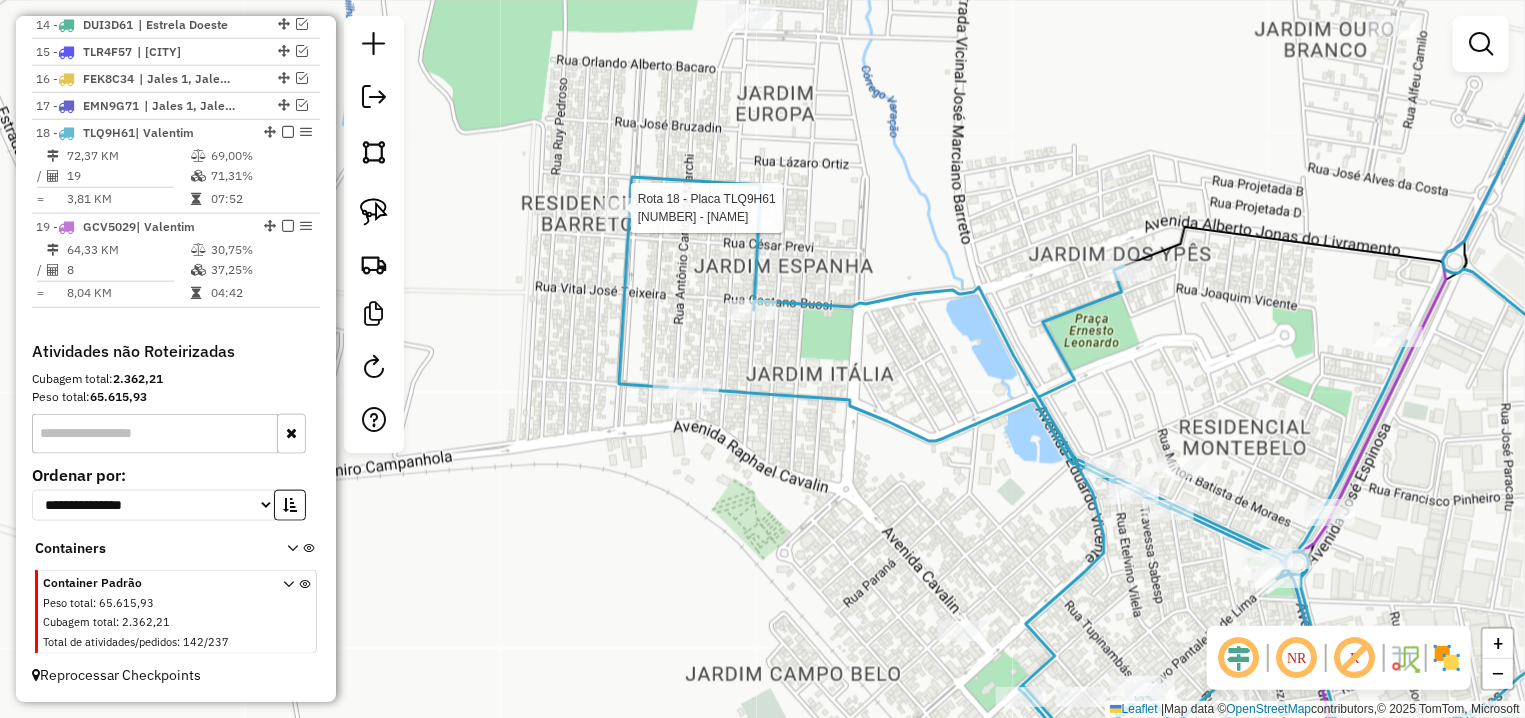 select on "**********" 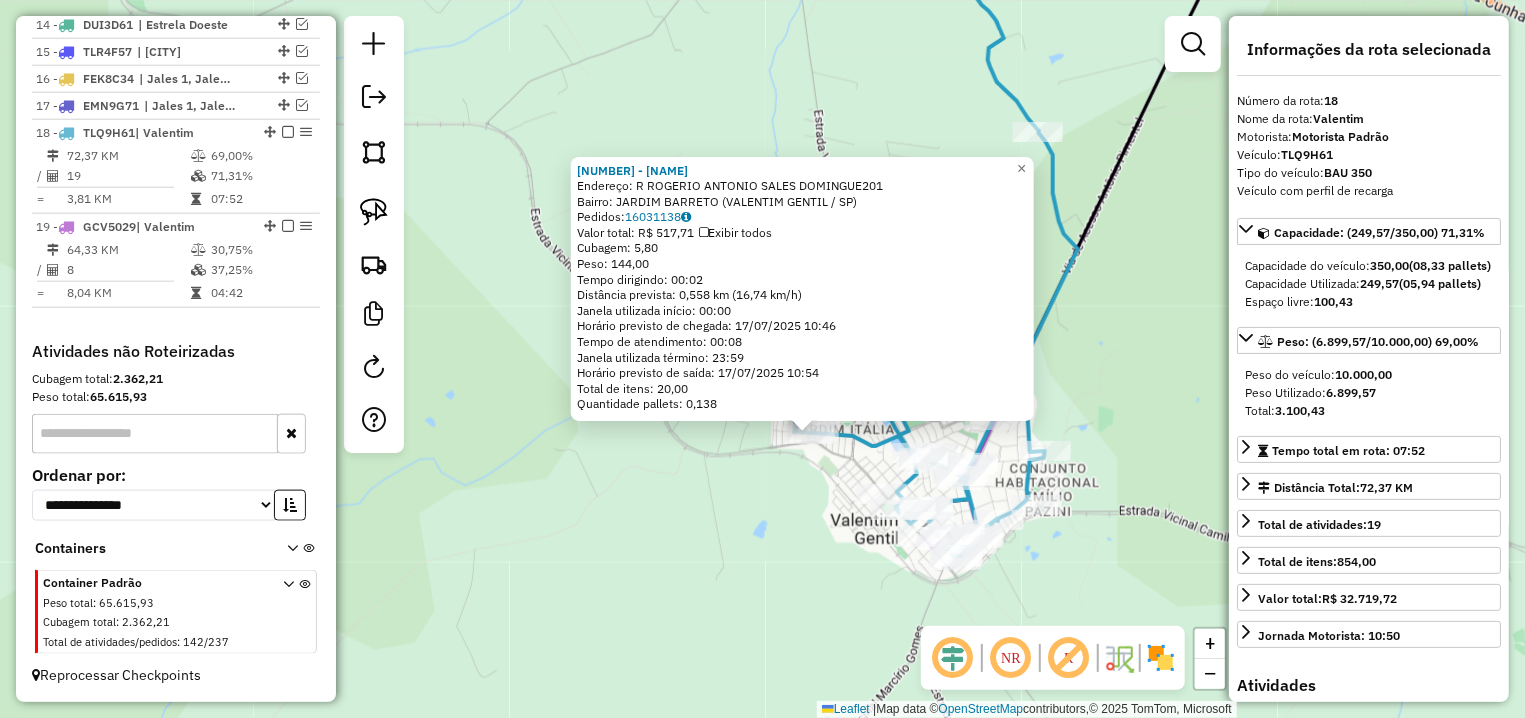 click on "14902 - EDNA MAGRINI DE FARI  Endereço: R   ROGERIO ANTONIO SALES DOMINGUE201   Bairro: JARDIM BARRETO (VALENTIM GENTIL / SP)   Pedidos:  16031138   Valor total: R$ 517,71   Exibir todos   Cubagem: 5,80  Peso: 144,00  Tempo dirigindo: 00:02   Distância prevista: 0,558 km (16,74 km/h)   Janela utilizada início: 00:00   Horário previsto de chegada: 17/07/2025 10:46   Tempo de atendimento: 00:08   Janela utilizada término: 23:59   Horário previsto de saída: 17/07/2025 10:54   Total de itens: 20,00   Quantidade pallets: 0,138" 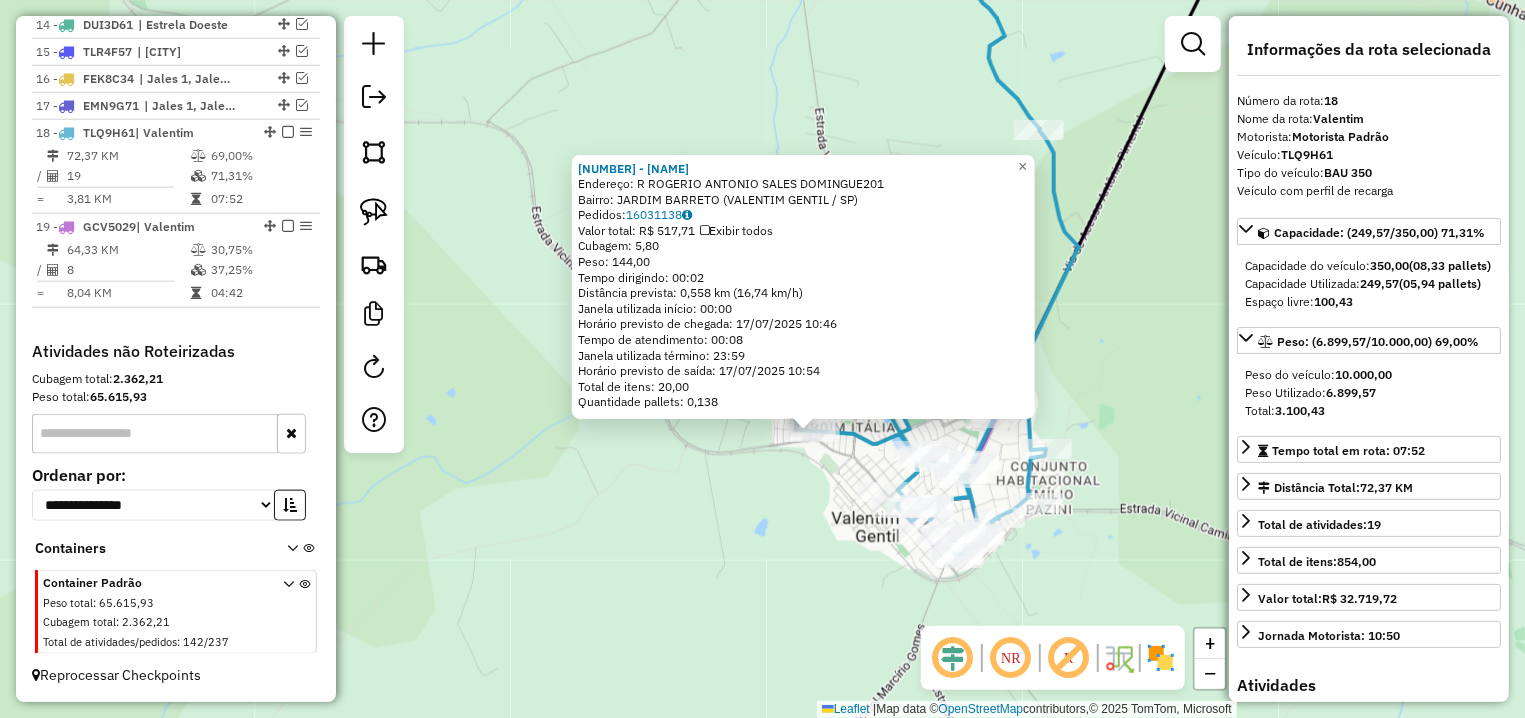click on "Rota 18 - Placa TLQ9H61  1812 - PIZZARIA NAPPI LTDA 14902 - EDNA MAGRINI DE FARI  Endereço: R   ROGERIO ANTONIO SALES DOMINGUE201   Bairro: JARDIM BARRETO (VALENTIM GENTIL / SP)   Pedidos:  16031138   Valor total: R$ 517,71   Exibir todos   Cubagem: 5,80  Peso: 144,00  Tempo dirigindo: 00:02   Distância prevista: 0,558 km (16,74 km/h)   Janela utilizada início: 00:00   Horário previsto de chegada: 17/07/2025 10:46   Tempo de atendimento: 00:08   Janela utilizada término: 23:59   Horário previsto de saída: 17/07/2025 10:54   Total de itens: 20,00   Quantidade pallets: 0,138  × Janela de atendimento Grade de atendimento Capacidade Transportadoras Veículos Cliente Pedidos  Rotas Selecione os dias de semana para filtrar as janelas de atendimento  Seg   Ter   Qua   Qui   Sex   Sáb   Dom  Informe o período da janela de atendimento: De: Até:  Filtrar exatamente a janela do cliente  Considerar janela de atendimento padrão  Selecione os dias de semana para filtrar as grades de atendimento  Seg   Ter  De:" 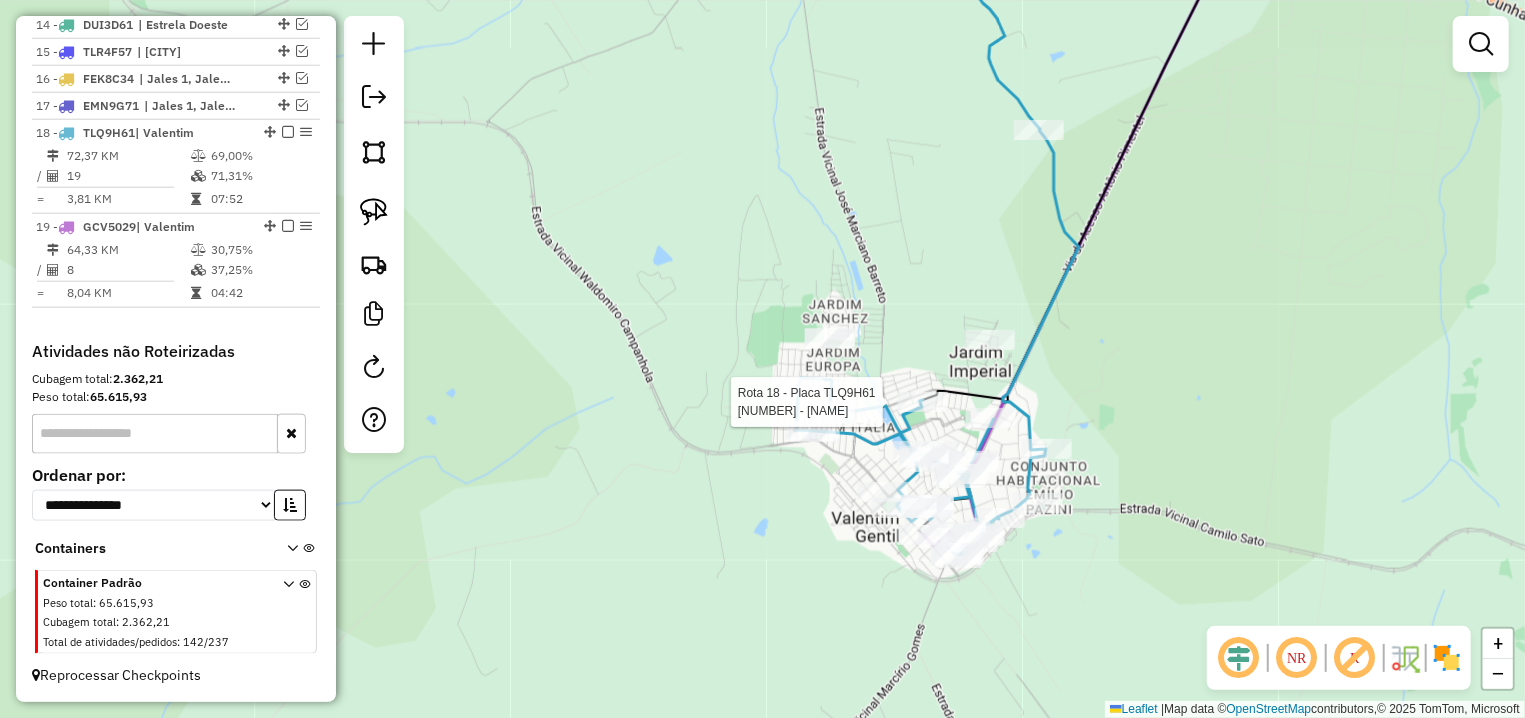 select on "**********" 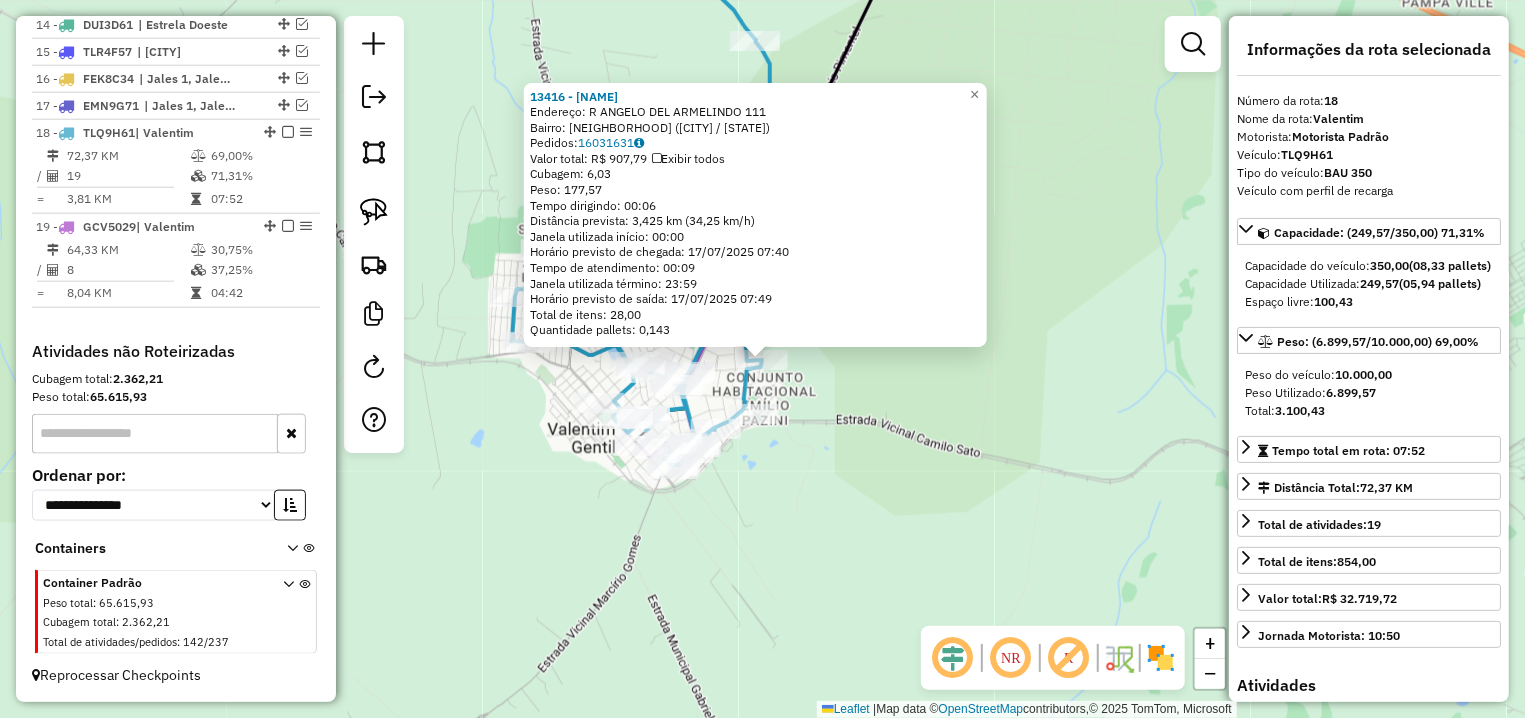 click on "13416 - RUTE COVRE DOS SANTO  Endereço: R   ANGELO DEL ARMELINDO          111   Bairro: CDHU (VALENTIM GENTIL / SP)   Pedidos:  16031631   Valor total: R$ 907,79   Exibir todos   Cubagem: 6,03  Peso: 177,57  Tempo dirigindo: 00:06   Distância prevista: 3,425 km (34,25 km/h)   Janela utilizada início: 00:00   Horário previsto de chegada: 17/07/2025 07:40   Tempo de atendimento: 00:09   Janela utilizada término: 23:59   Horário previsto de saída: 17/07/2025 07:49   Total de itens: 28,00   Quantidade pallets: 0,143  × Janela de atendimento Grade de atendimento Capacidade Transportadoras Veículos Cliente Pedidos  Rotas Selecione os dias de semana para filtrar as janelas de atendimento  Seg   Ter   Qua   Qui   Sex   Sáb   Dom  Informe o período da janela de atendimento: De: Até:  Filtrar exatamente a janela do cliente  Considerar janela de atendimento padrão  Selecione os dias de semana para filtrar as grades de atendimento  Seg   Ter   Qua   Qui   Sex   Sáb   Dom   Peso mínimo:   Peso máximo:  De:" 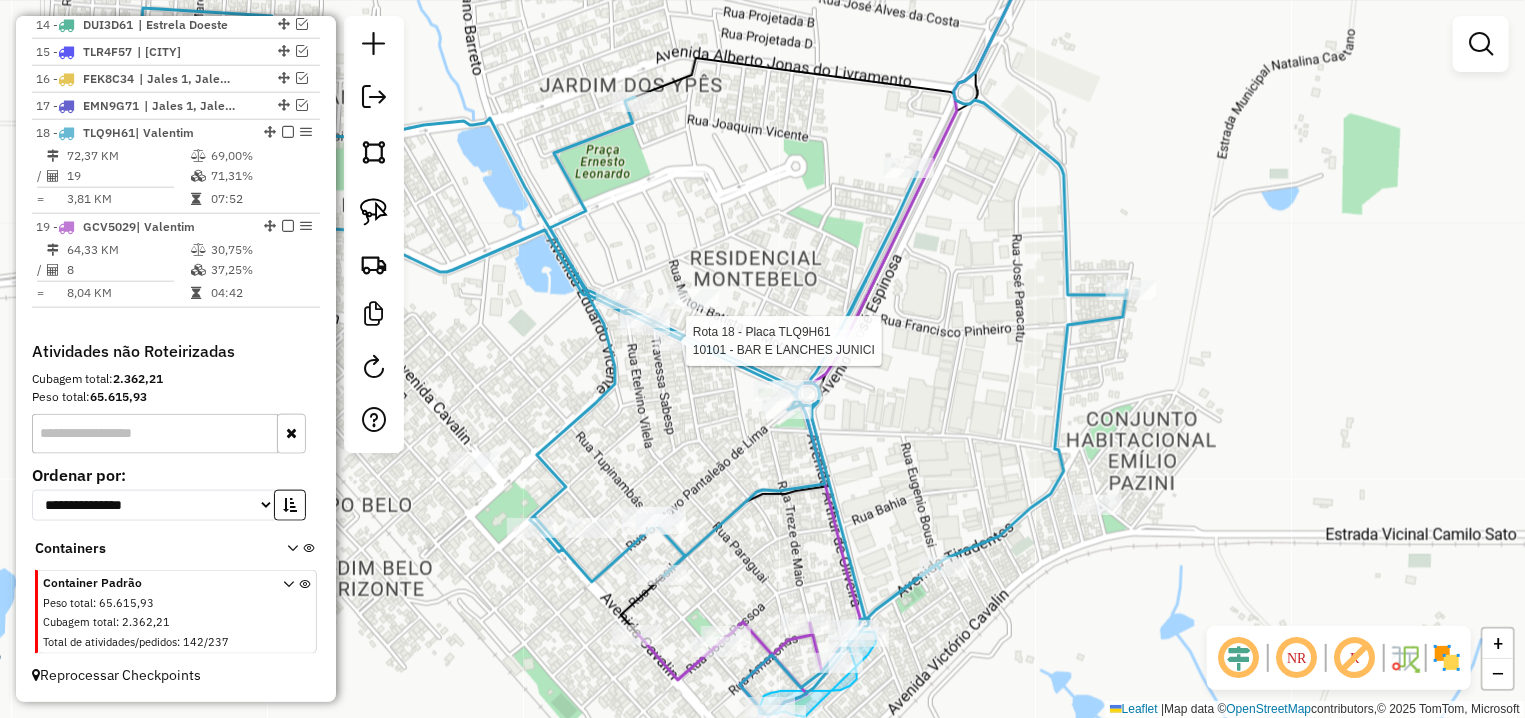 select on "**********" 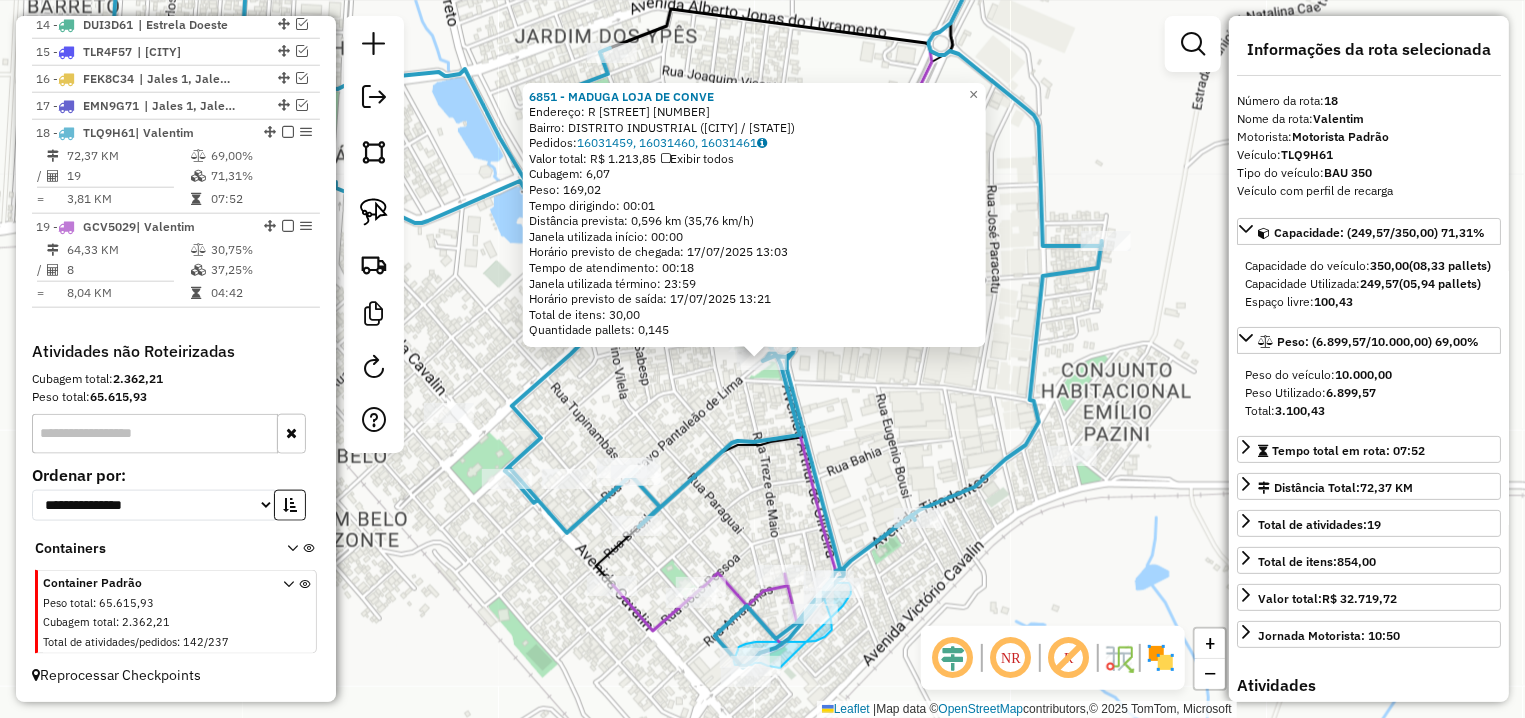 click on "6851 - MADUGA LOJA DE CONVE  Endereço: R   GUSTAVO PANTALEAO DE LIMA     1002   Bairro: DISTRITO INDUSTRIAL (VALENTIM GENTIL / SP)   Pedidos:  16031459, 16031460, 16031461   Valor total: R$ 1.213,85   Exibir todos   Cubagem: 6,07  Peso: 169,02  Tempo dirigindo: 00:01   Distância prevista: 0,596 km (35,76 km/h)   Janela utilizada início: 00:00   Horário previsto de chegada: 17/07/2025 13:03   Tempo de atendimento: 00:18   Janela utilizada término: 23:59   Horário previsto de saída: 17/07/2025 13:21   Total de itens: 30,00   Quantidade pallets: 0,145  × Janela de atendimento Grade de atendimento Capacidade Transportadoras Veículos Cliente Pedidos  Rotas Selecione os dias de semana para filtrar as janelas de atendimento  Seg   Ter   Qua   Qui   Sex   Sáb   Dom  Informe o período da janela de atendimento: De: Até:  Filtrar exatamente a janela do cliente  Considerar janela de atendimento padrão  Selecione os dias de semana para filtrar as grades de atendimento  Seg   Ter   Qua   Qui   Sex   Sáb  De:" 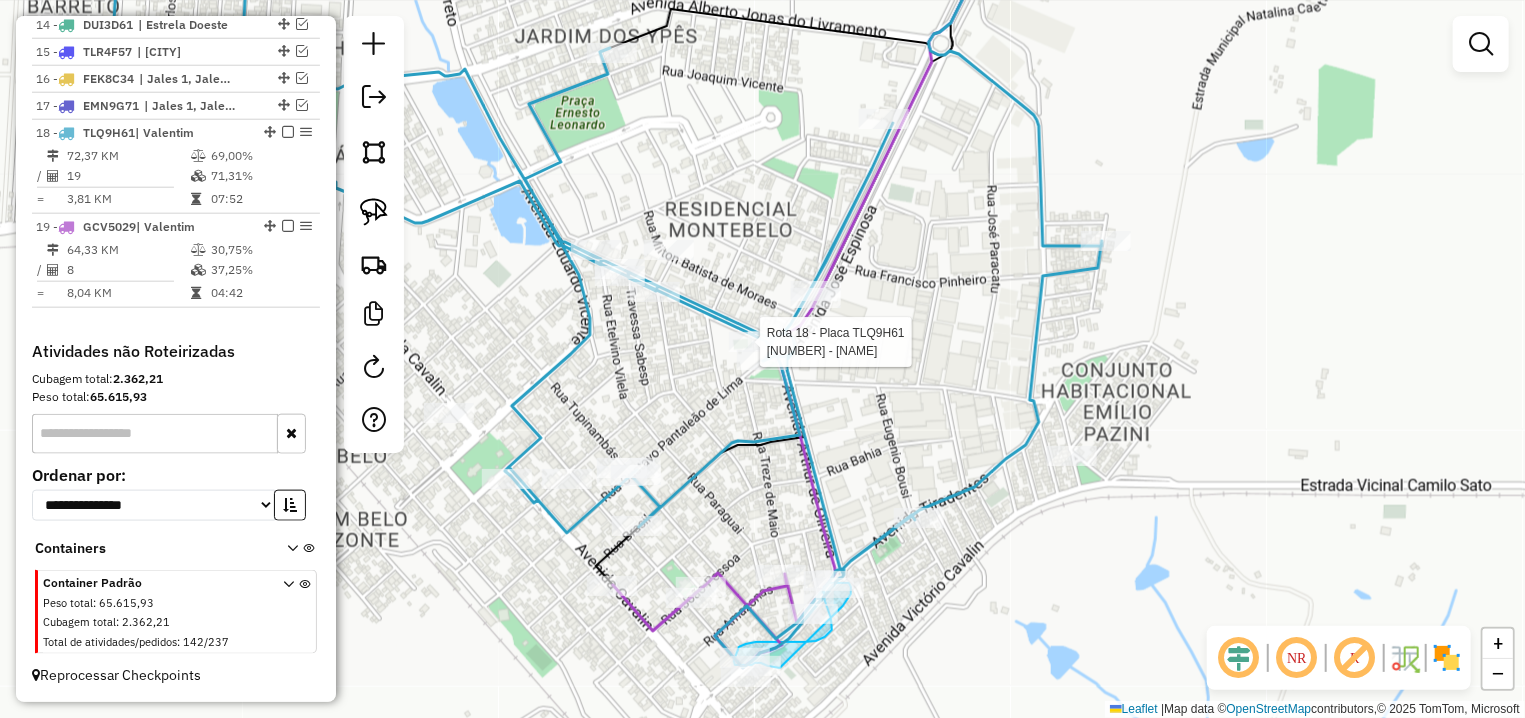 select on "**********" 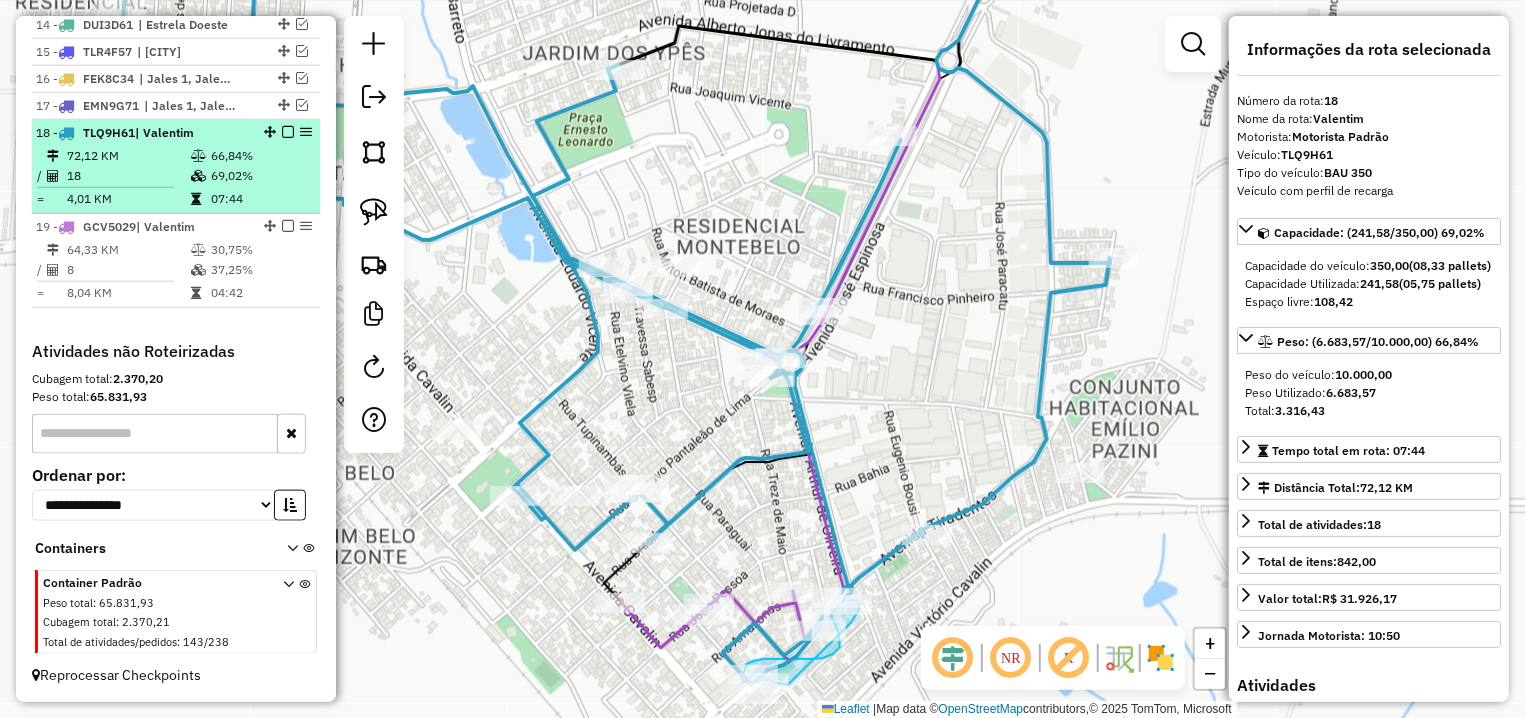 click at bounding box center (288, 132) 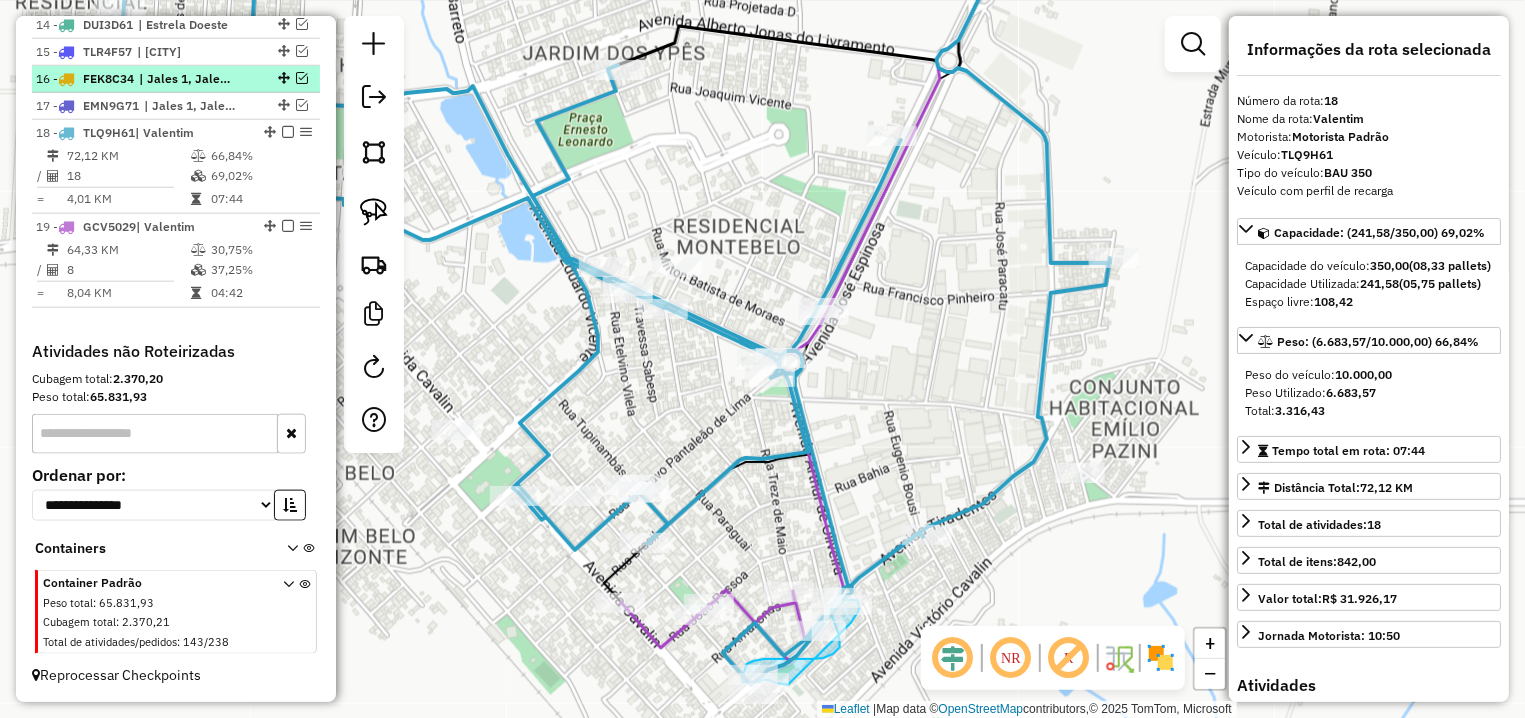 scroll, scrollTop: 1064, scrollLeft: 0, axis: vertical 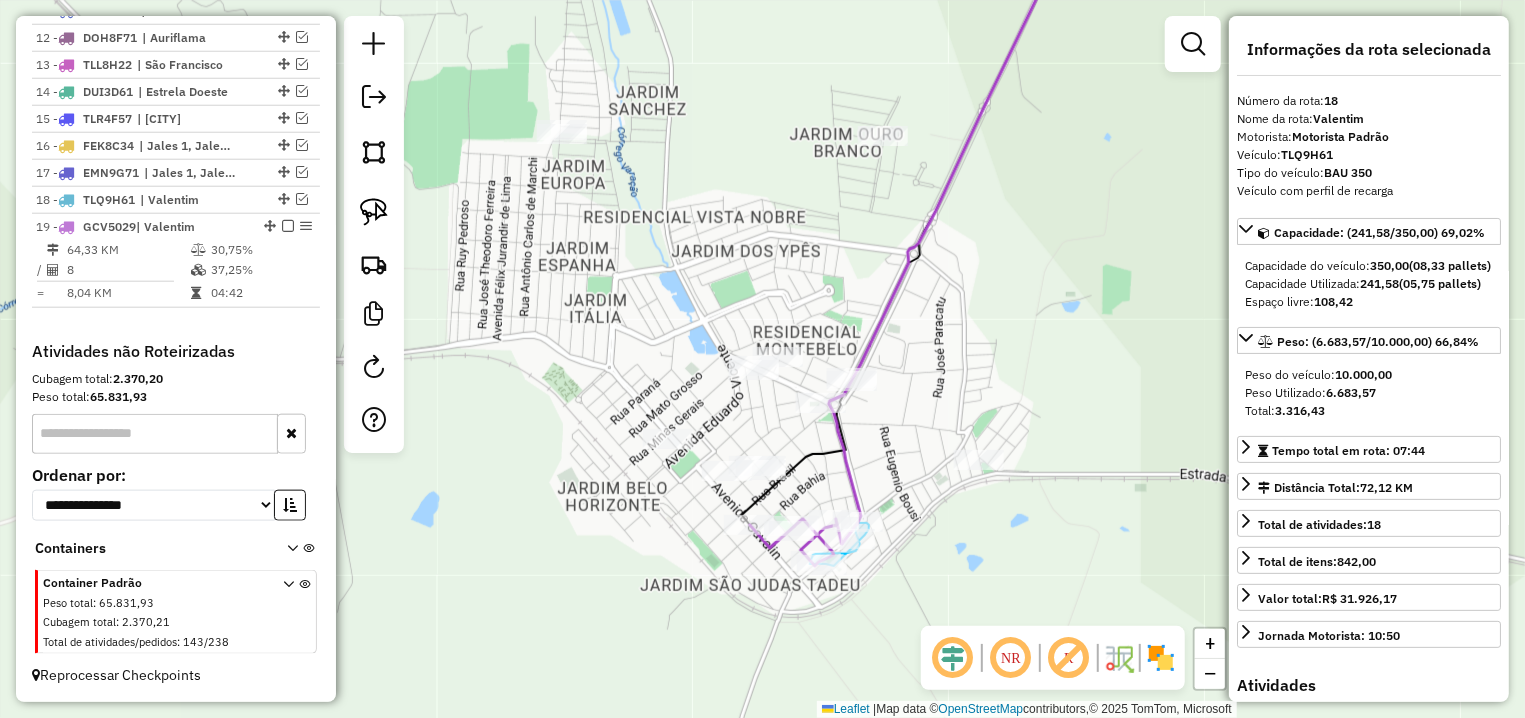click 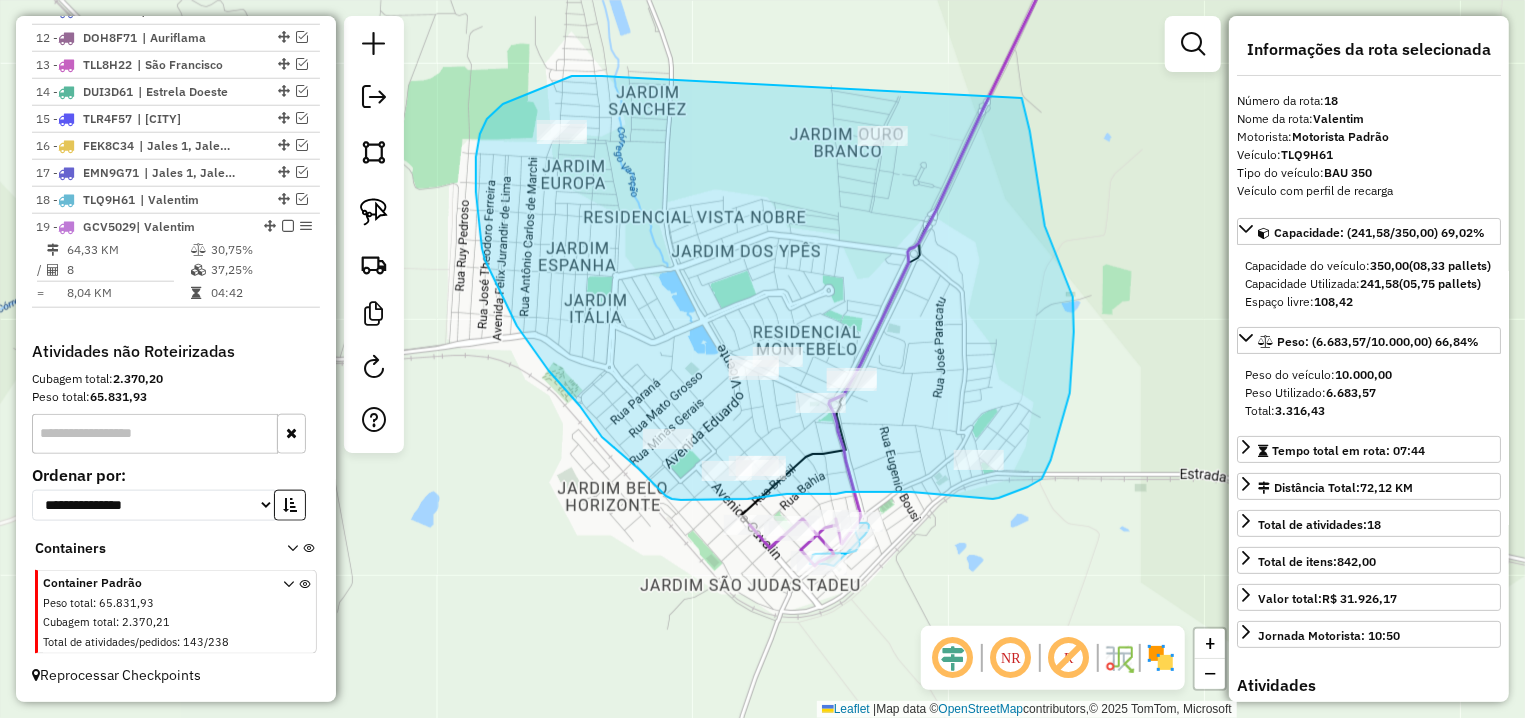 drag, startPoint x: 572, startPoint y: 76, endPoint x: 1022, endPoint y: 98, distance: 450.53745 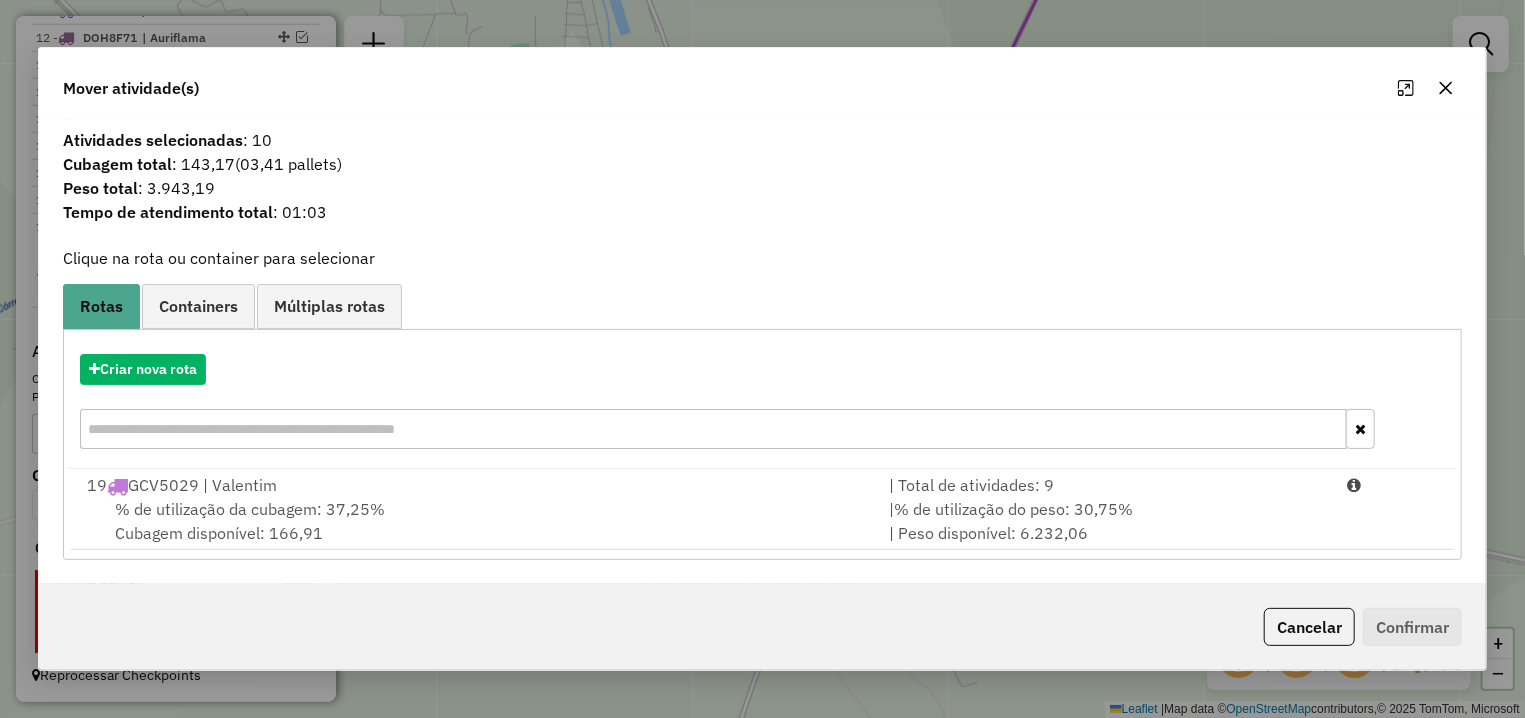 click on "% de utilização da cubagem: 37,25%  Cubagem disponível: 166,91" at bounding box center (476, 521) 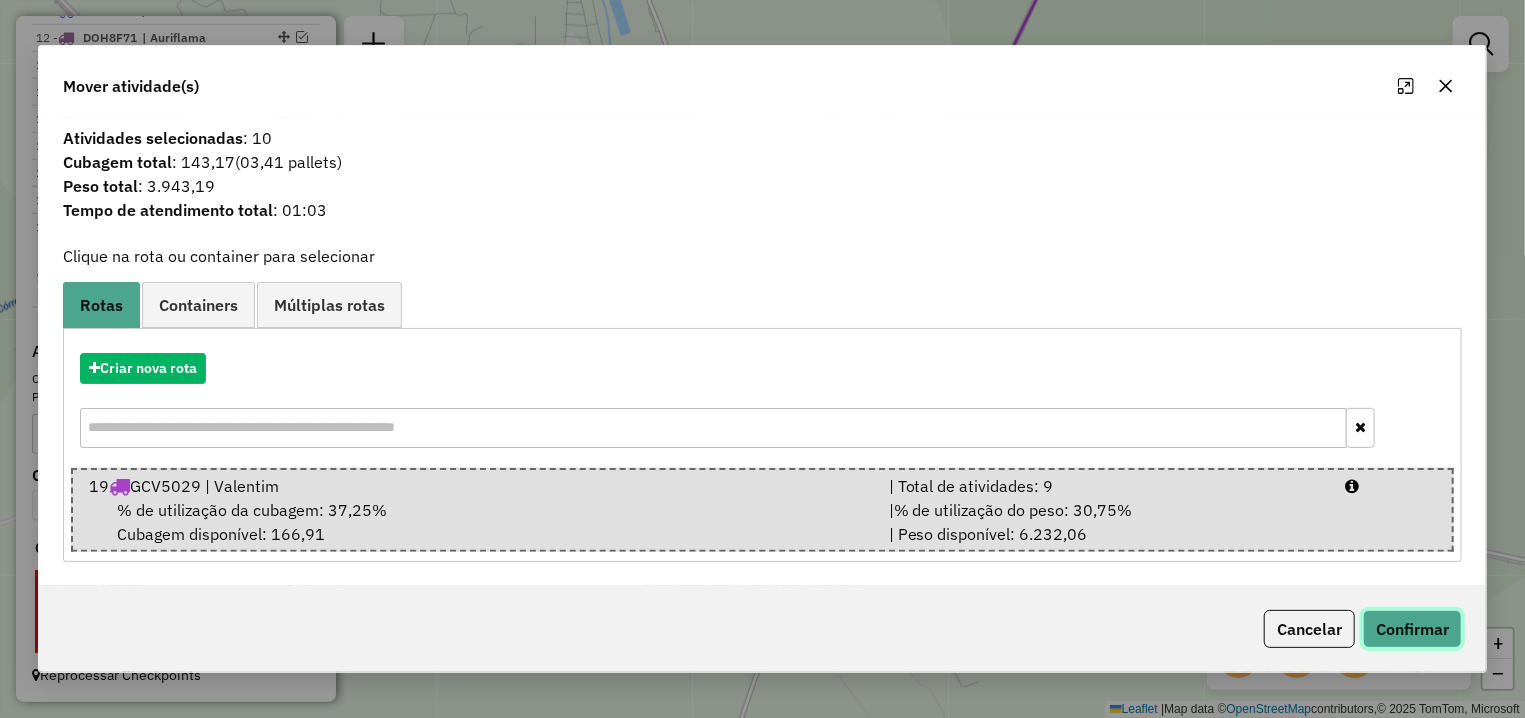 click on "Confirmar" 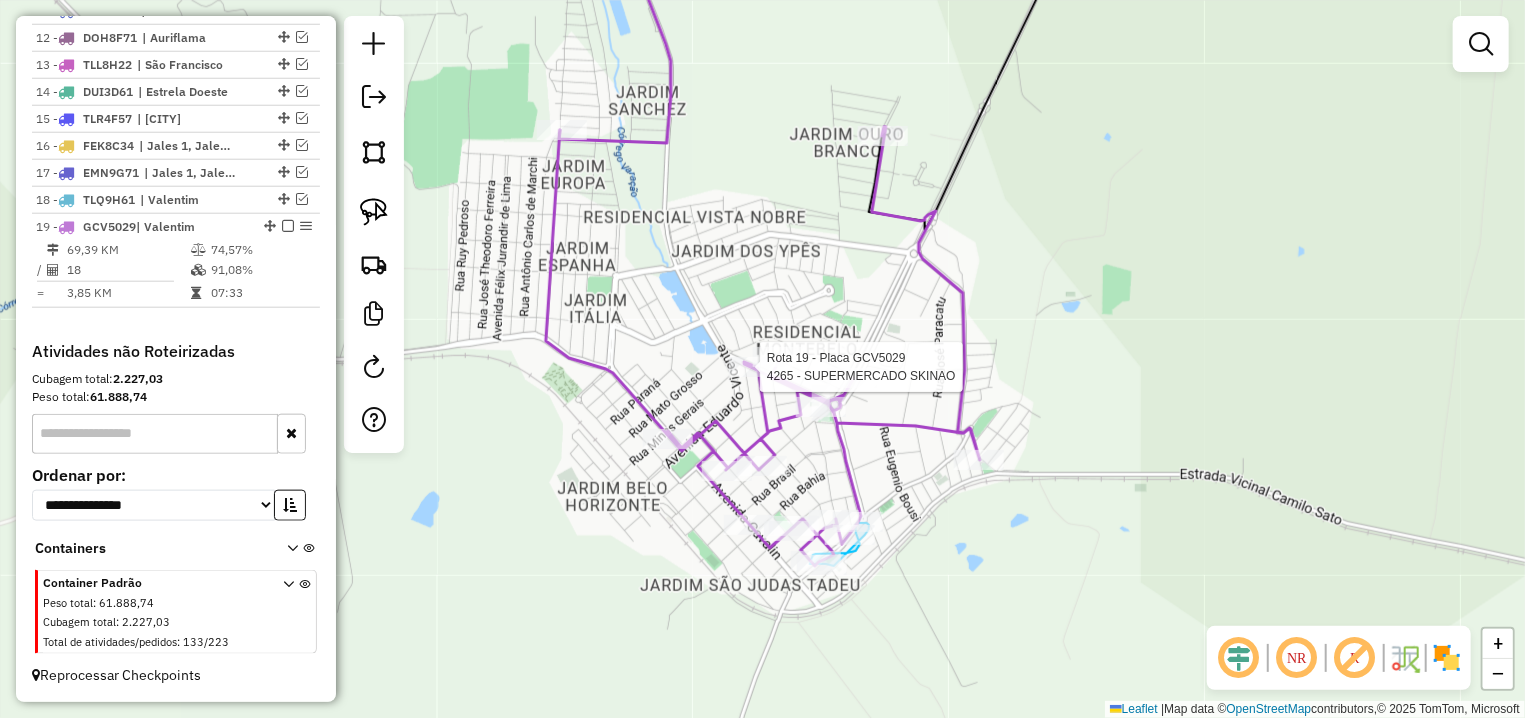 select on "**********" 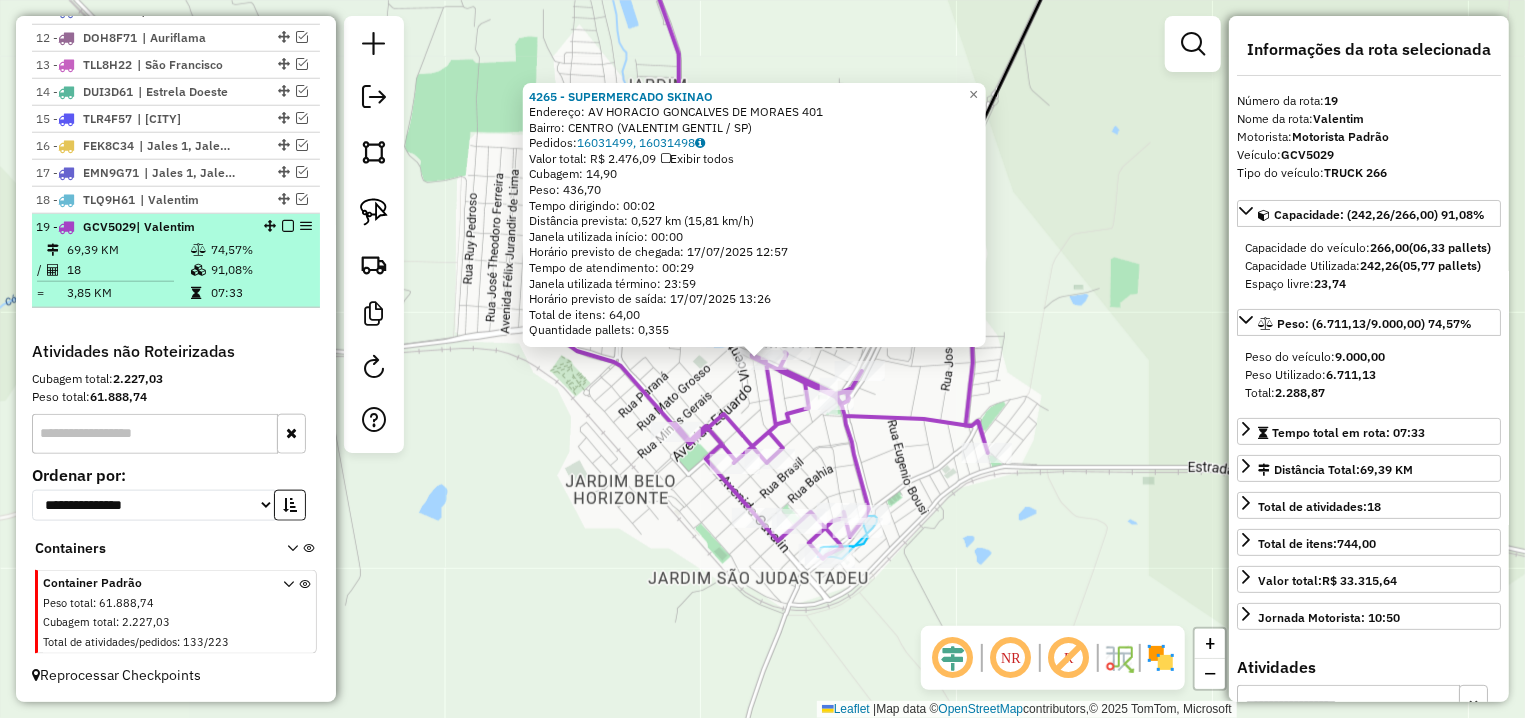 click at bounding box center (288, 226) 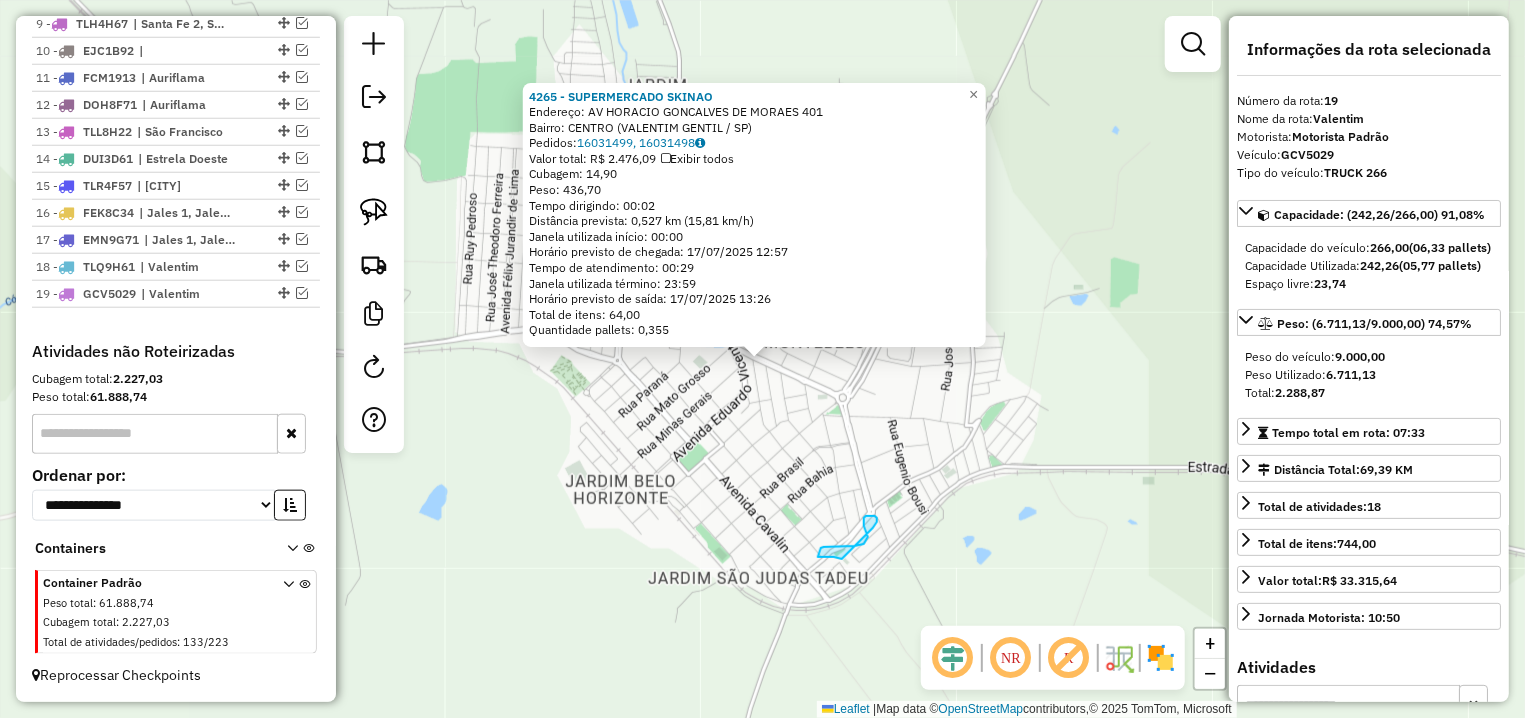 scroll, scrollTop: 997, scrollLeft: 0, axis: vertical 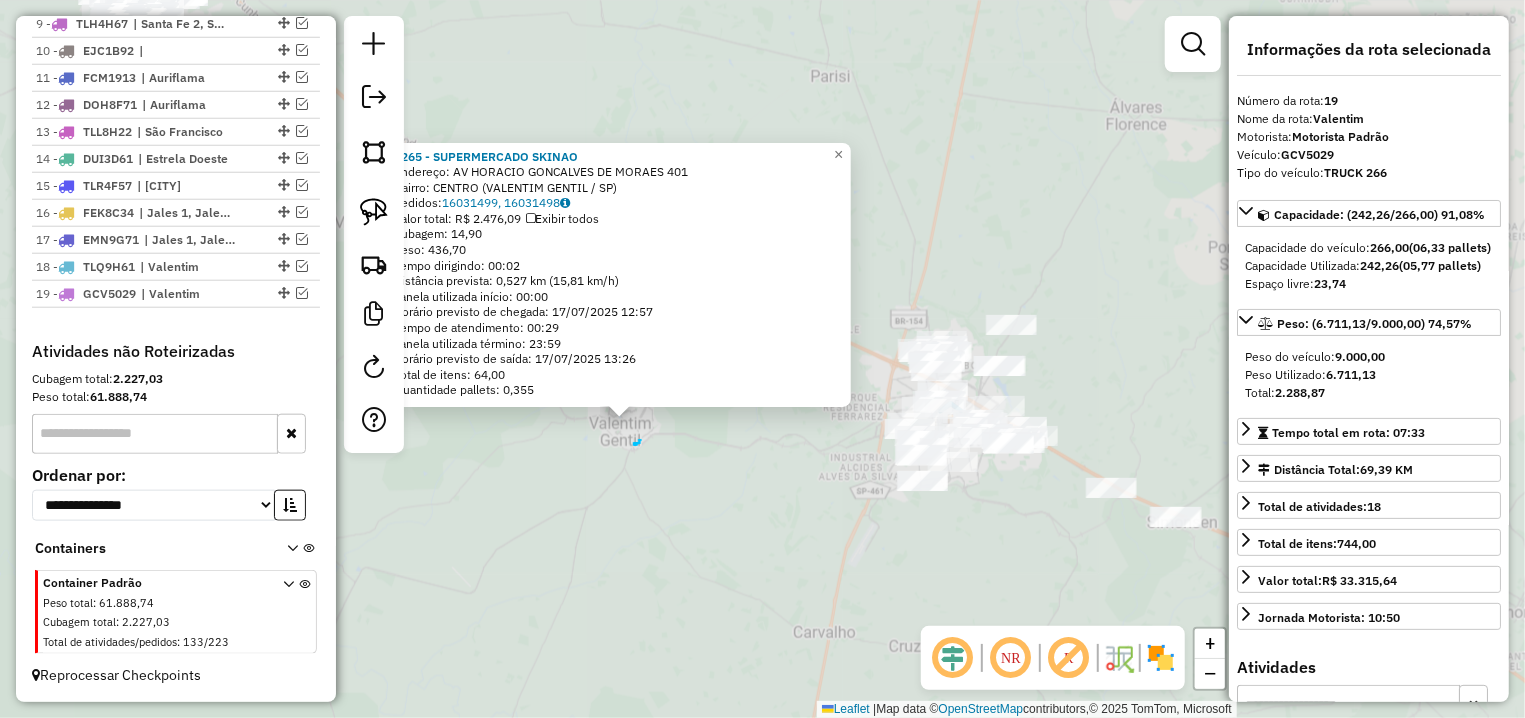 click on "4265 - SUPERMERCADO SKINAO  Endereço: AV  HORACIO GONCALVES DE MORAES   401   Bairro: CENTRO (VALENTIM GENTIL / SP)   Pedidos:  16031499, 16031498   Valor total: R$ 2.476,09   Exibir todos   Cubagem: 14,90  Peso: 436,70  Tempo dirigindo: 00:02   Distância prevista: 0,527 km (15,81 km/h)   Janela utilizada início: 00:00   Horário previsto de chegada: 17/07/2025 12:57   Tempo de atendimento: 00:29   Janela utilizada término: 23:59   Horário previsto de saída: 17/07/2025 13:26   Total de itens: 64,00   Quantidade pallets: 0,355  × Janela de atendimento Grade de atendimento Capacidade Transportadoras Veículos Cliente Pedidos  Rotas Selecione os dias de semana para filtrar as janelas de atendimento  Seg   Ter   Qua   Qui   Sex   Sáb   Dom  Informe o período da janela de atendimento: De: Até:  Filtrar exatamente a janela do cliente  Considerar janela de atendimento padrão  Selecione os dias de semana para filtrar as grades de atendimento  Seg   Ter   Qua   Qui   Sex   Sáb   Dom   Peso mínimo:   De:" 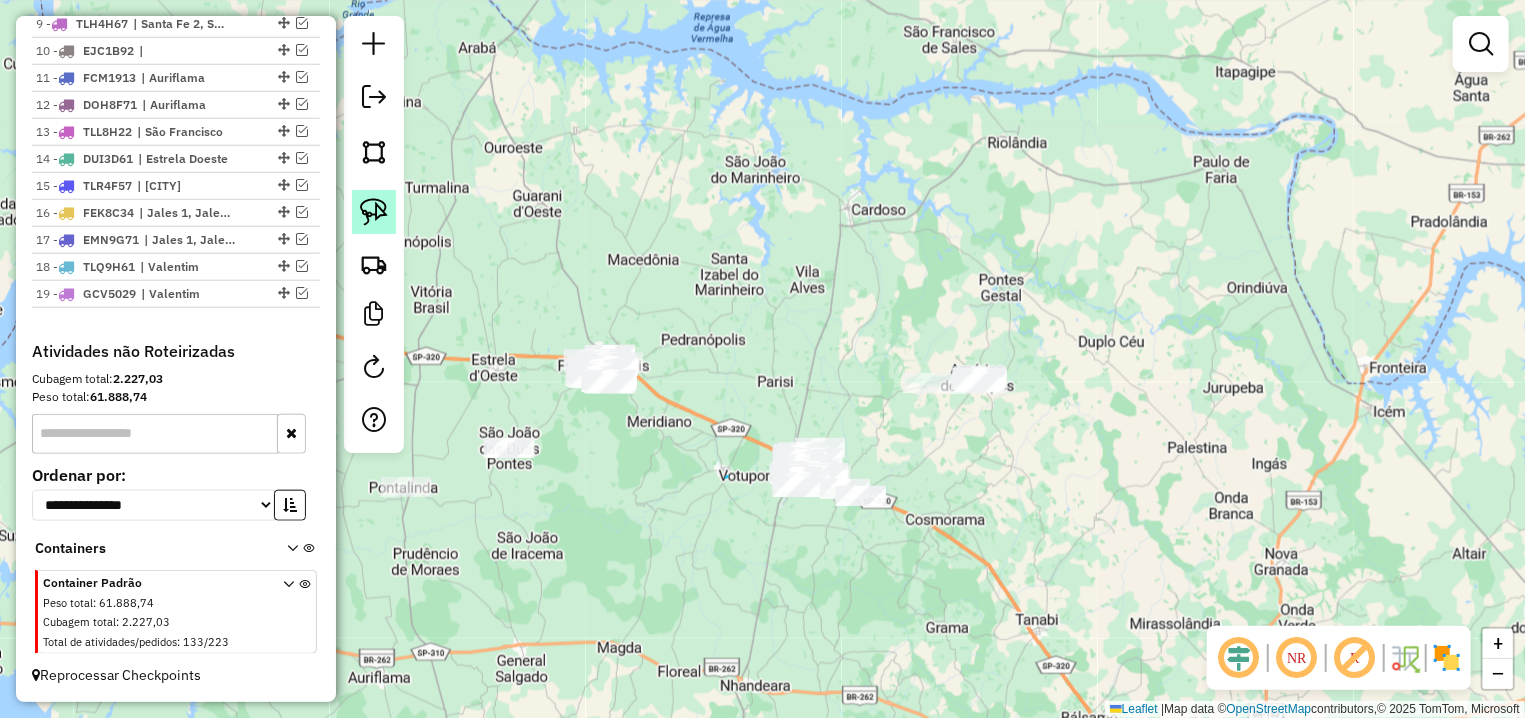click 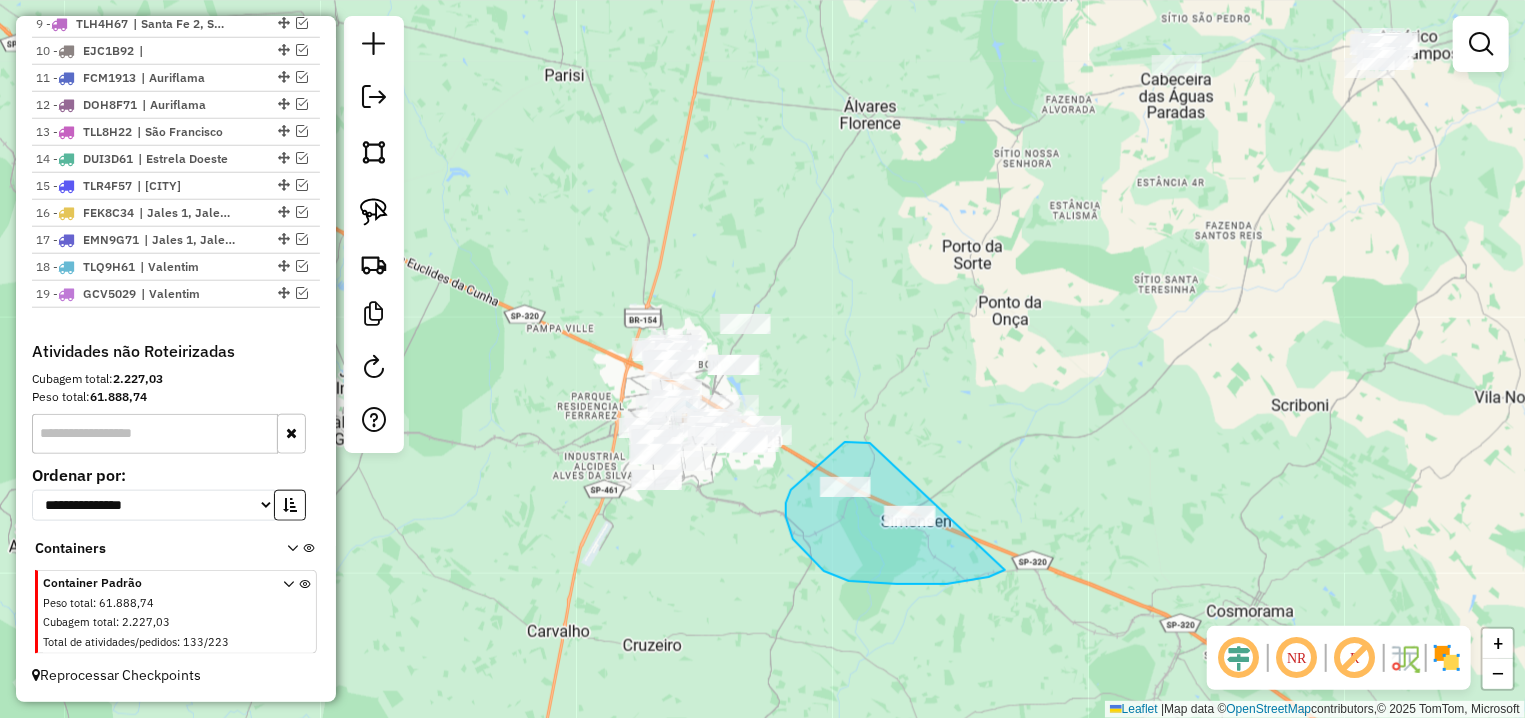 drag, startPoint x: 845, startPoint y: 442, endPoint x: 1015, endPoint y: 563, distance: 208.66481 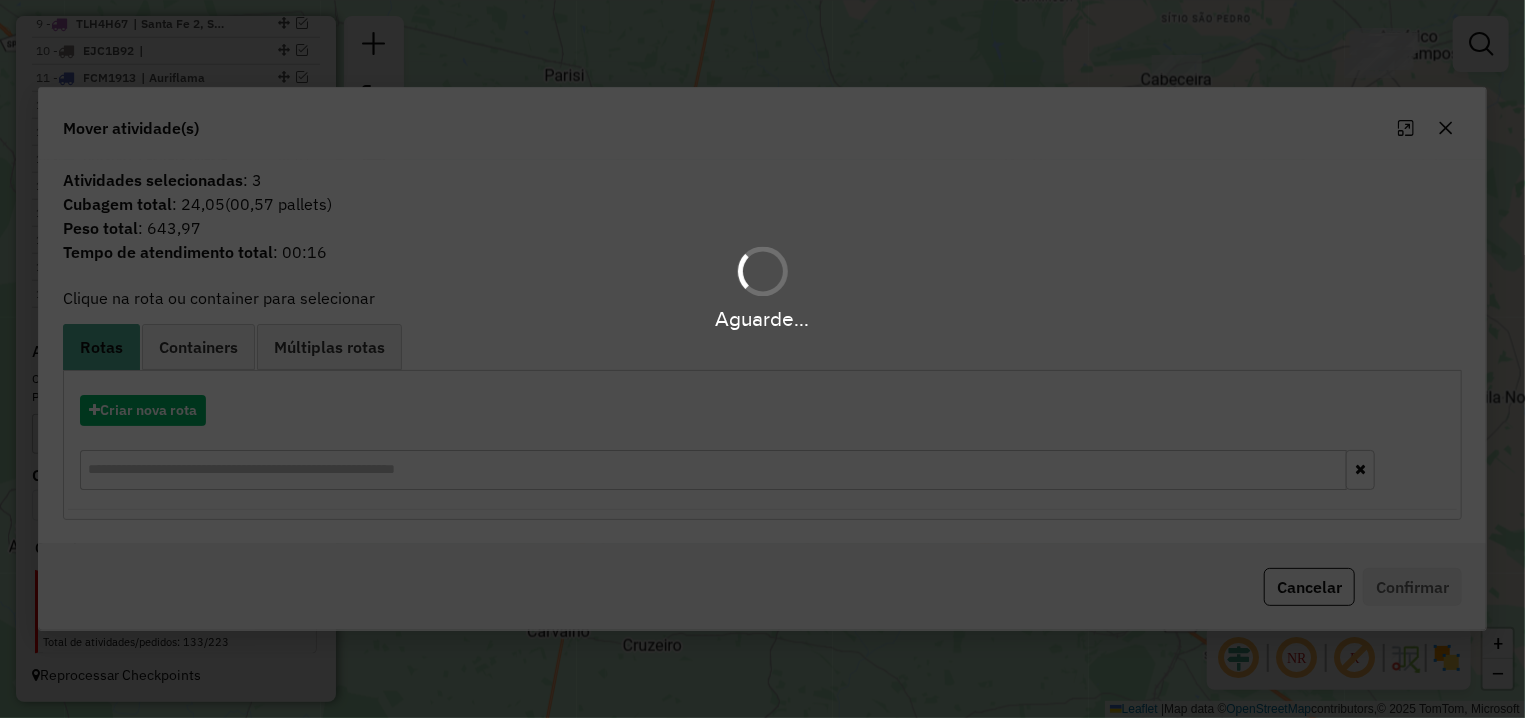 click on "Aguarde..." at bounding box center [762, 359] 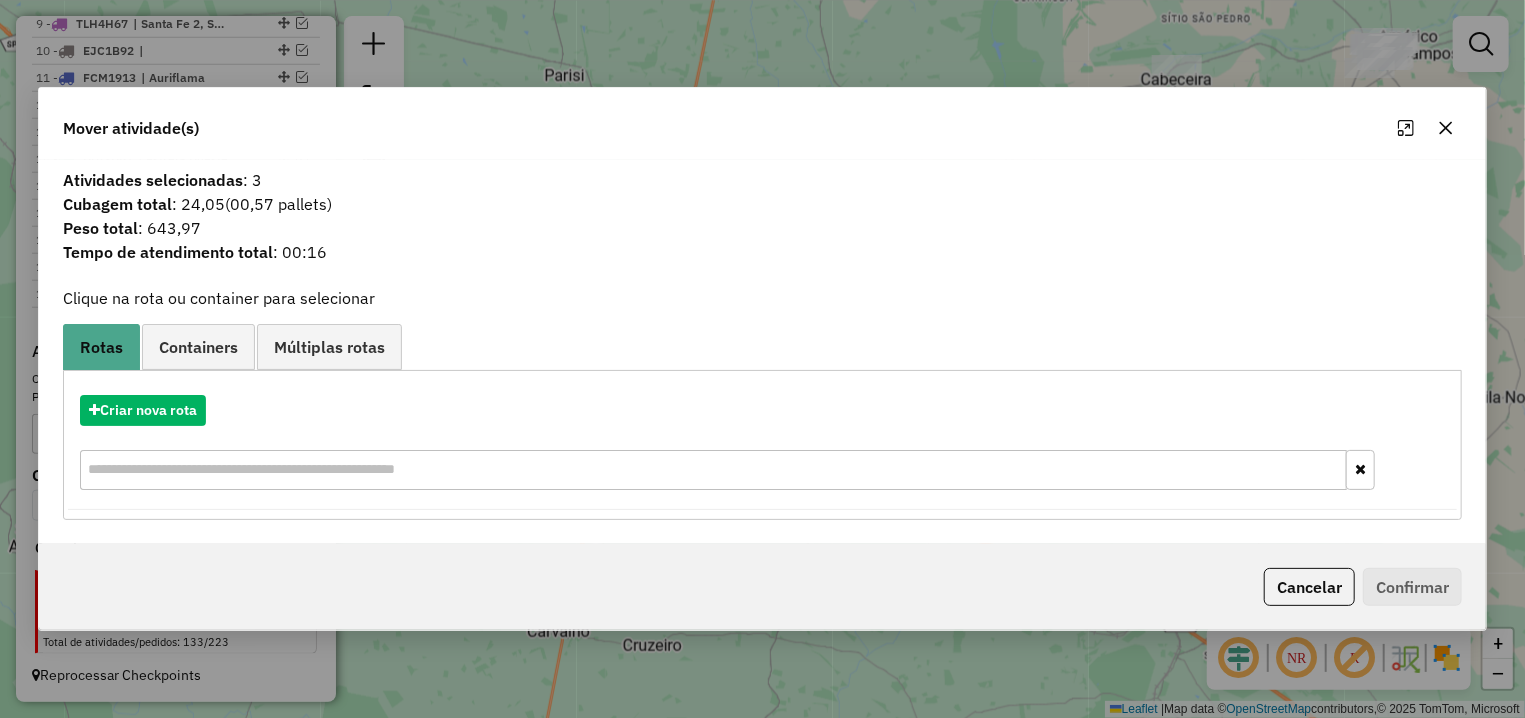 click on "Cancelar" 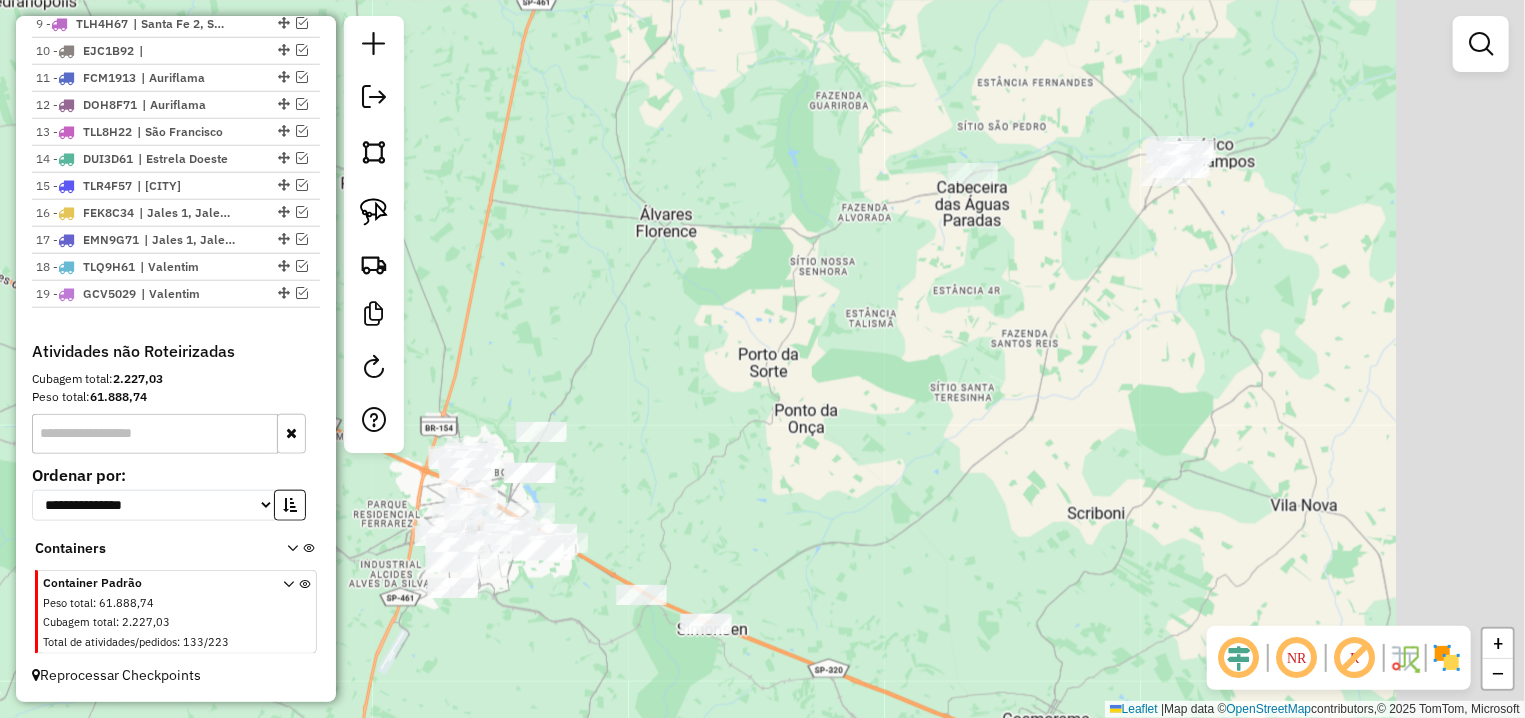 drag, startPoint x: 1206, startPoint y: 437, endPoint x: 998, endPoint y: 548, distance: 235.76471 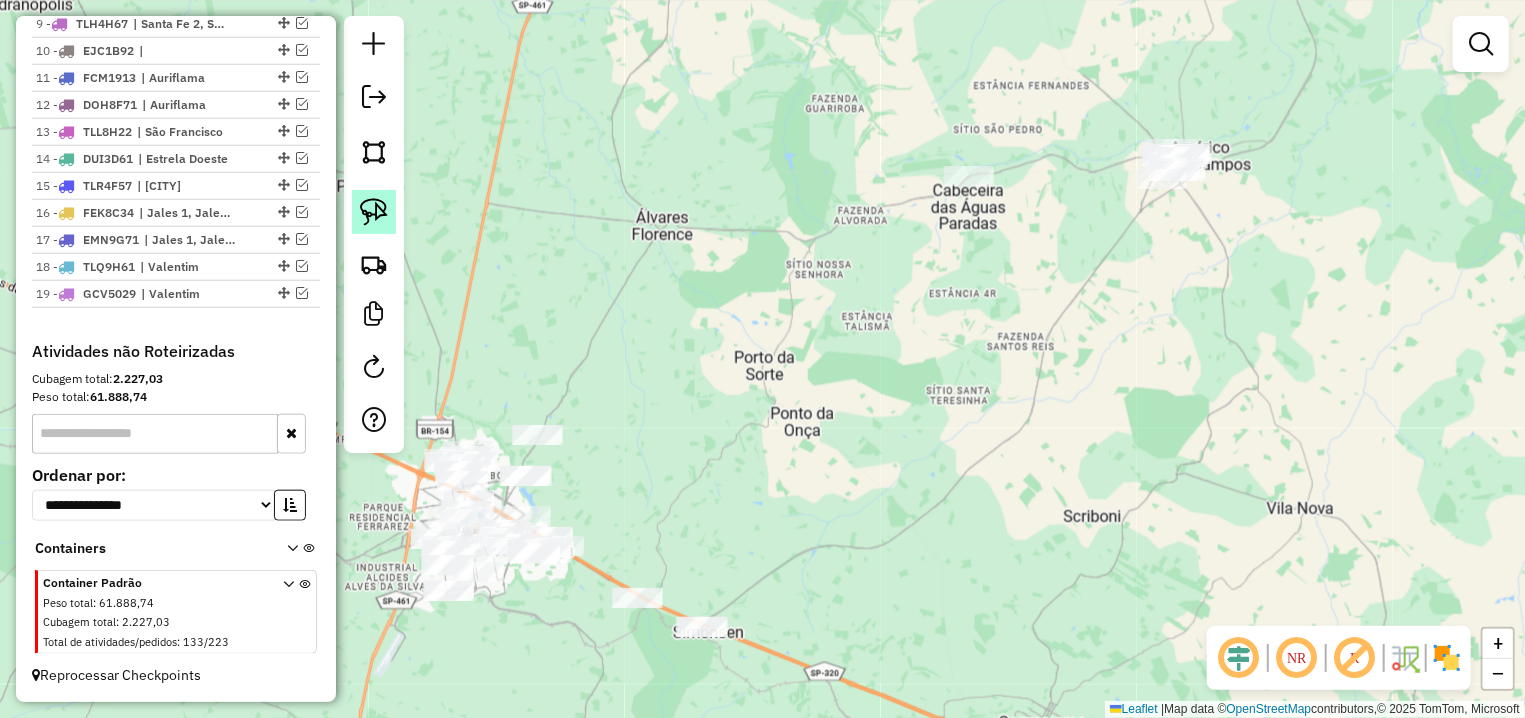 click 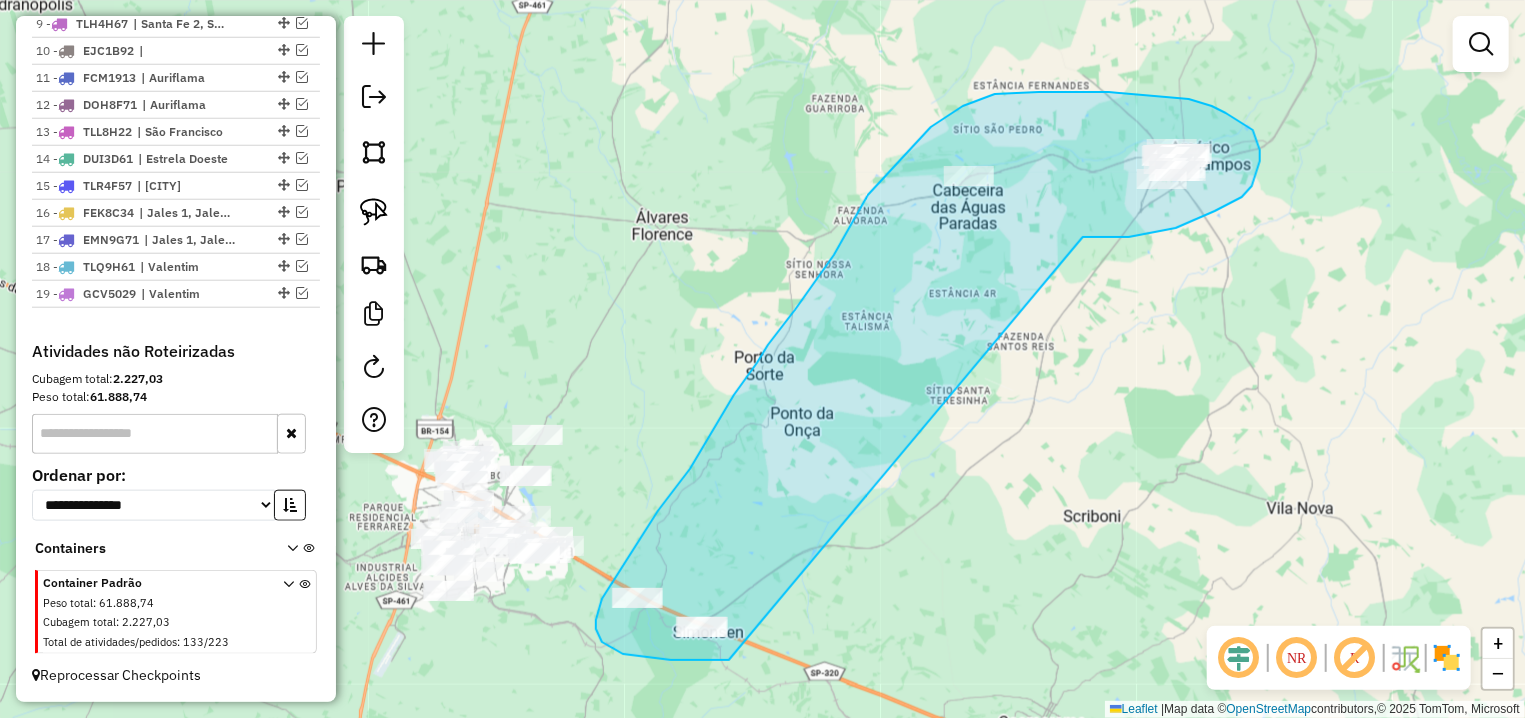 drag, startPoint x: 1099, startPoint y: 237, endPoint x: 729, endPoint y: 660, distance: 561.98663 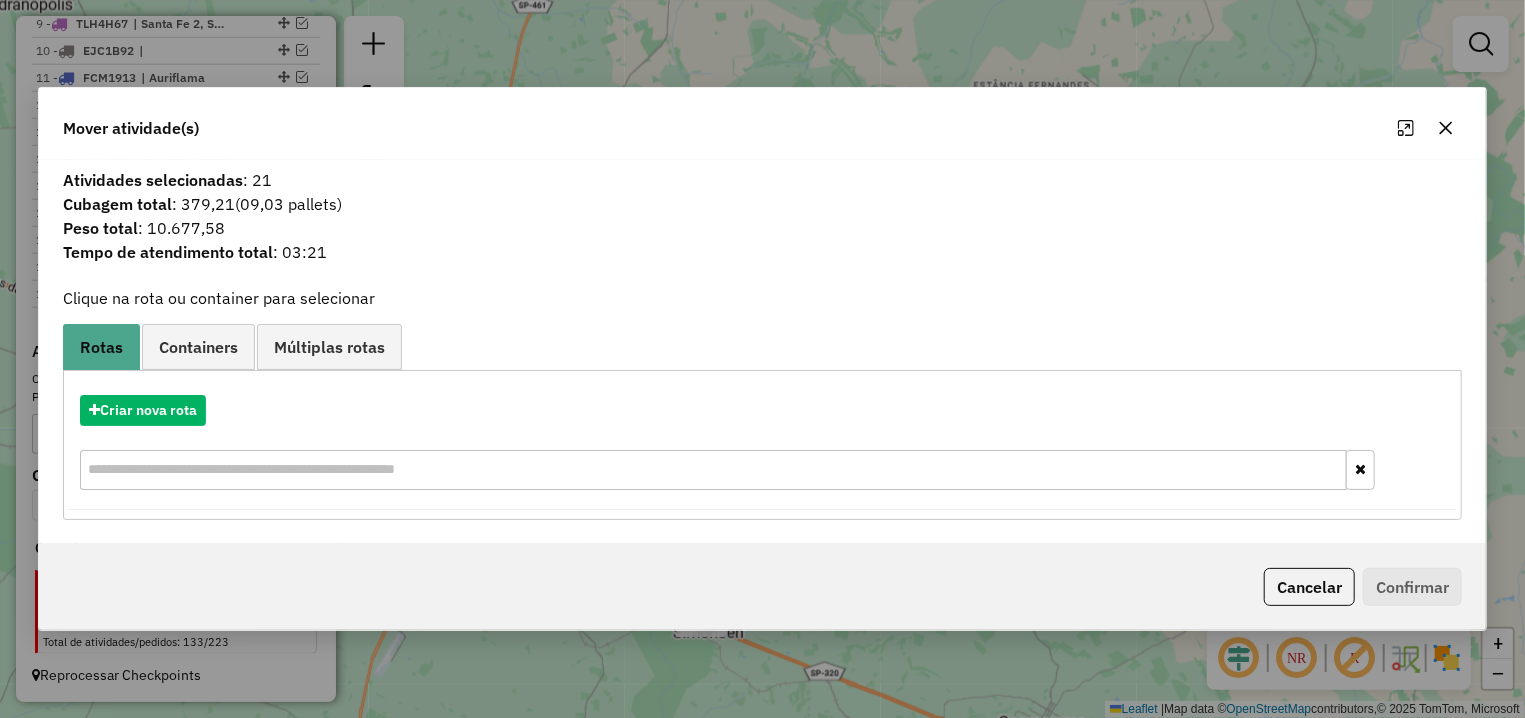 click 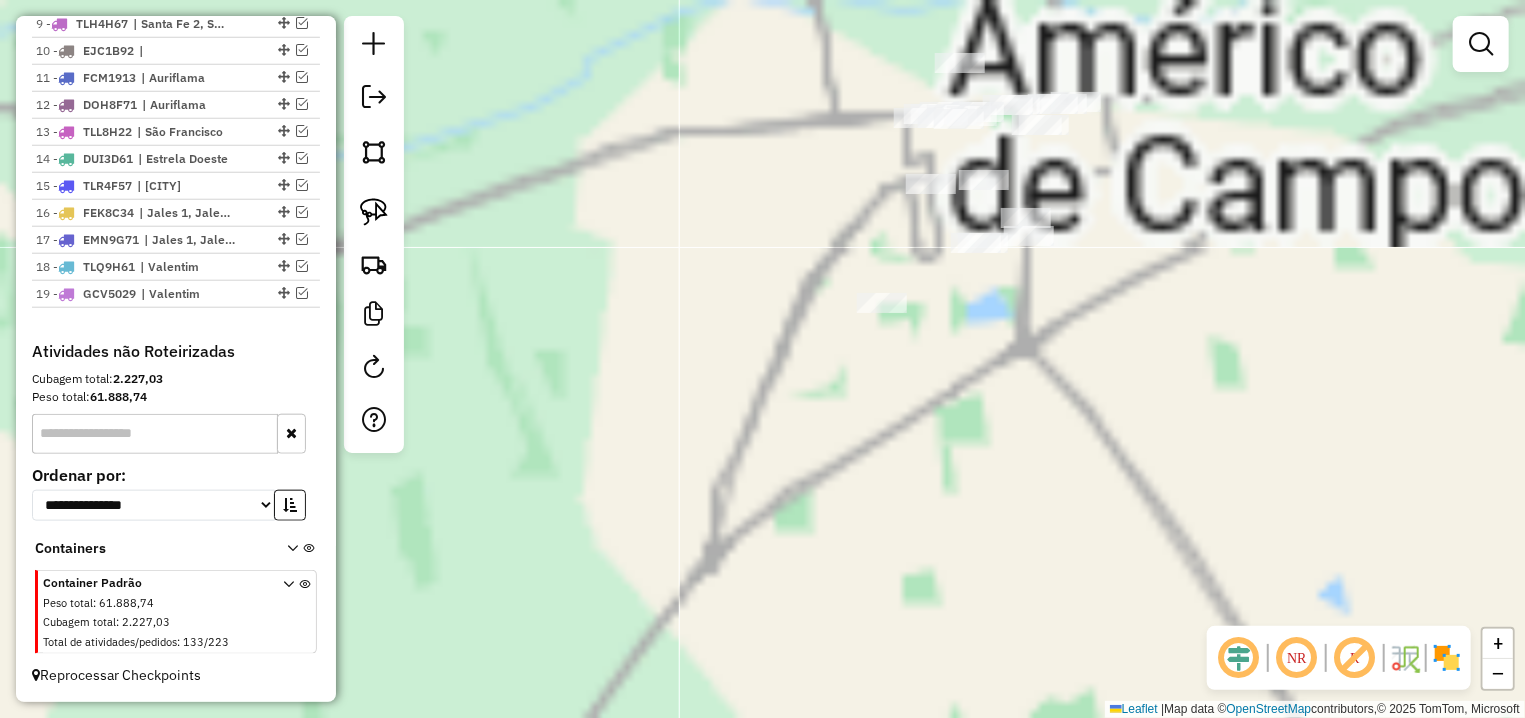 drag, startPoint x: 1205, startPoint y: 191, endPoint x: 1062, endPoint y: 327, distance: 197.34488 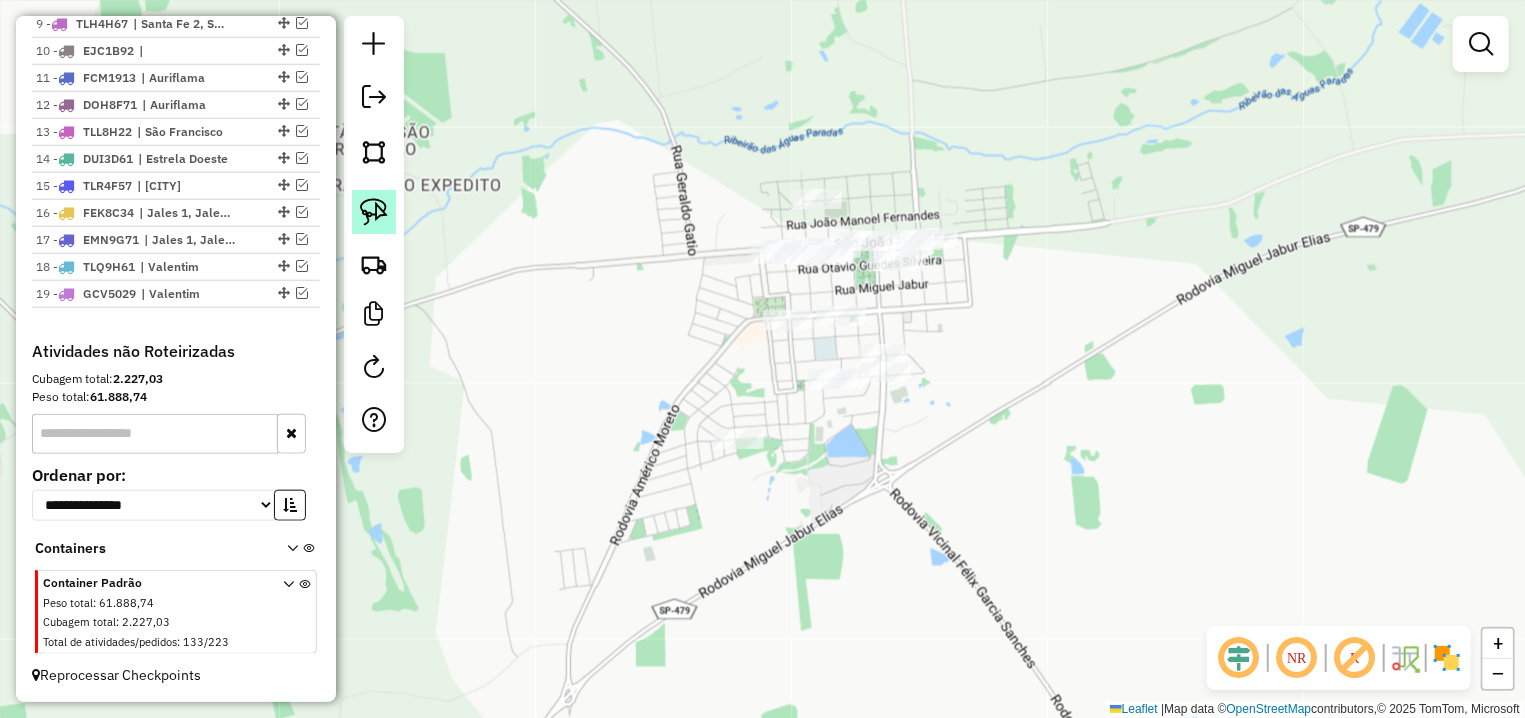 click 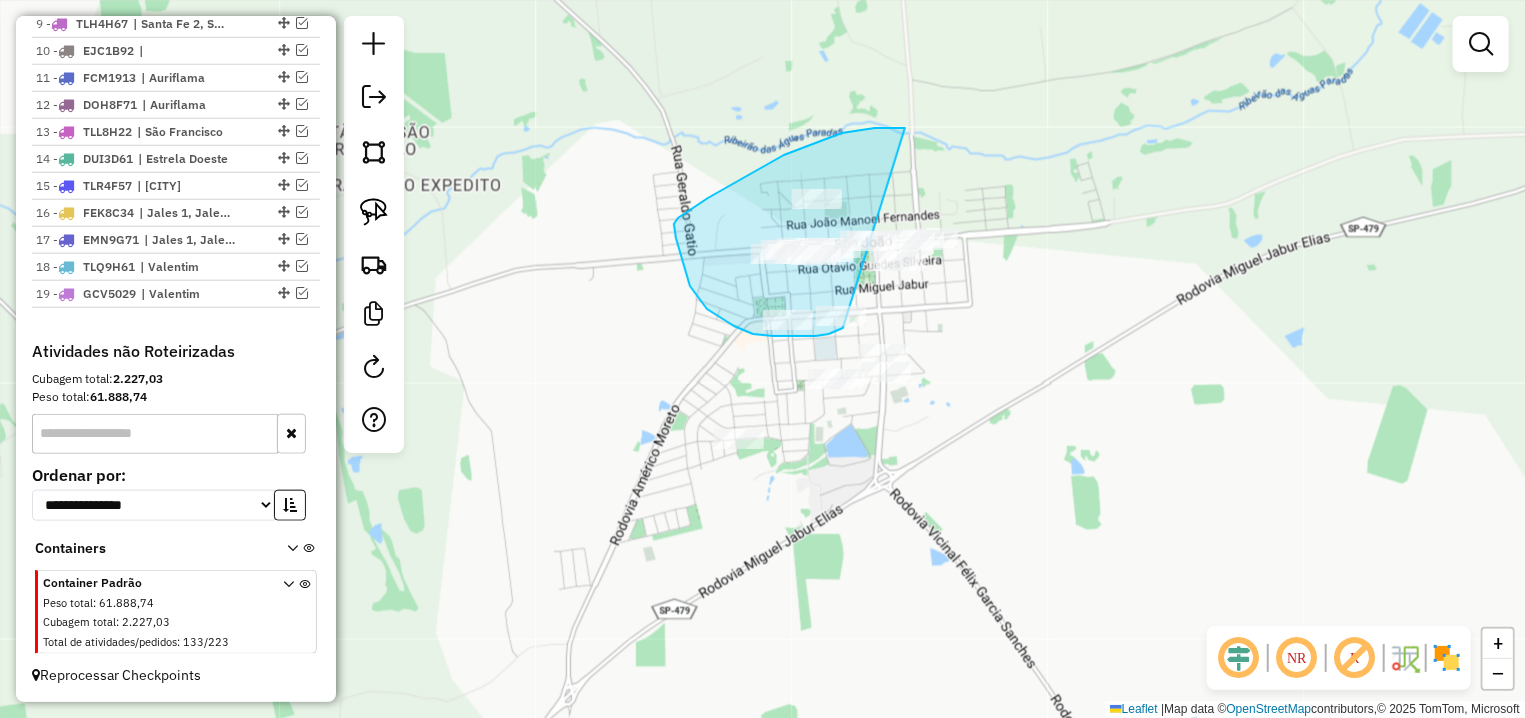drag, startPoint x: 674, startPoint y: 224, endPoint x: 1017, endPoint y: 285, distance: 348.382 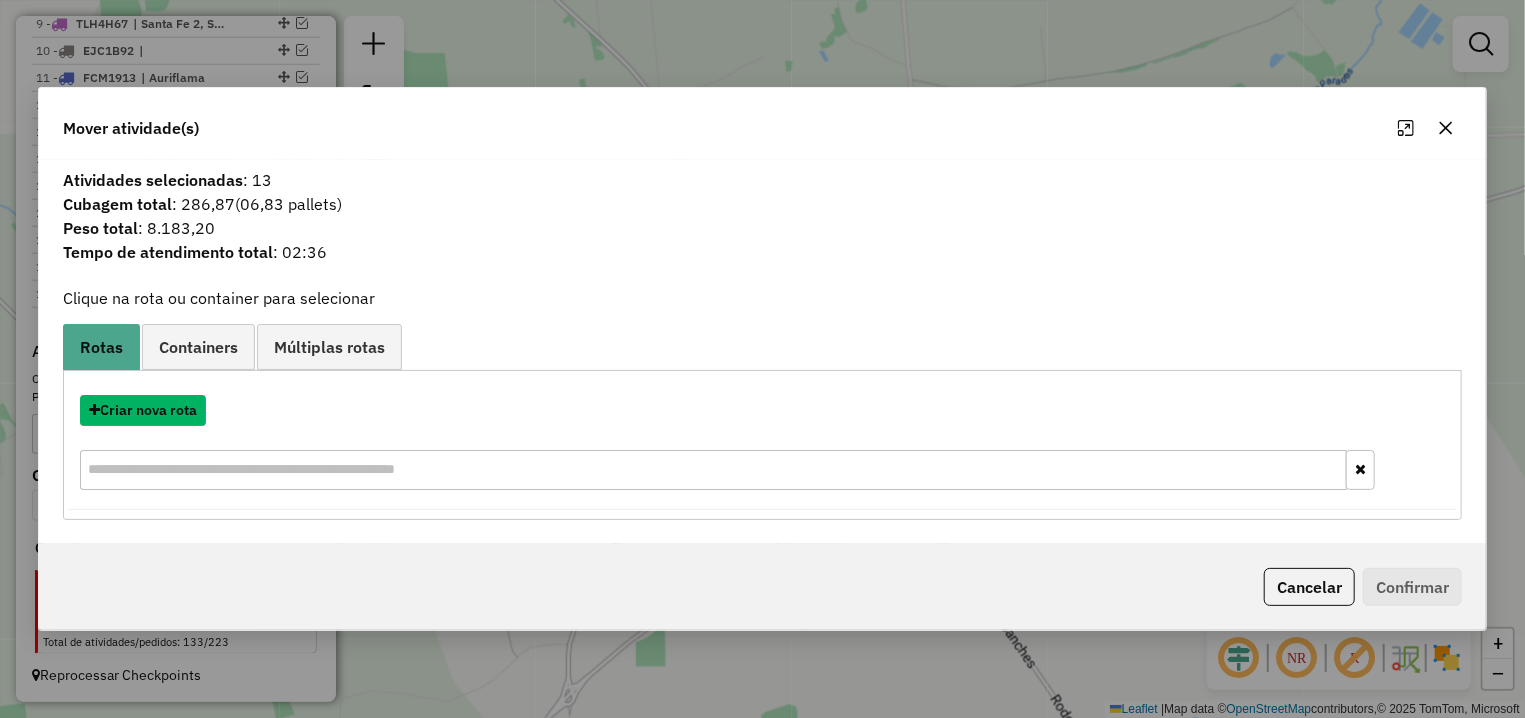 click on "Criar nova rota" at bounding box center [143, 410] 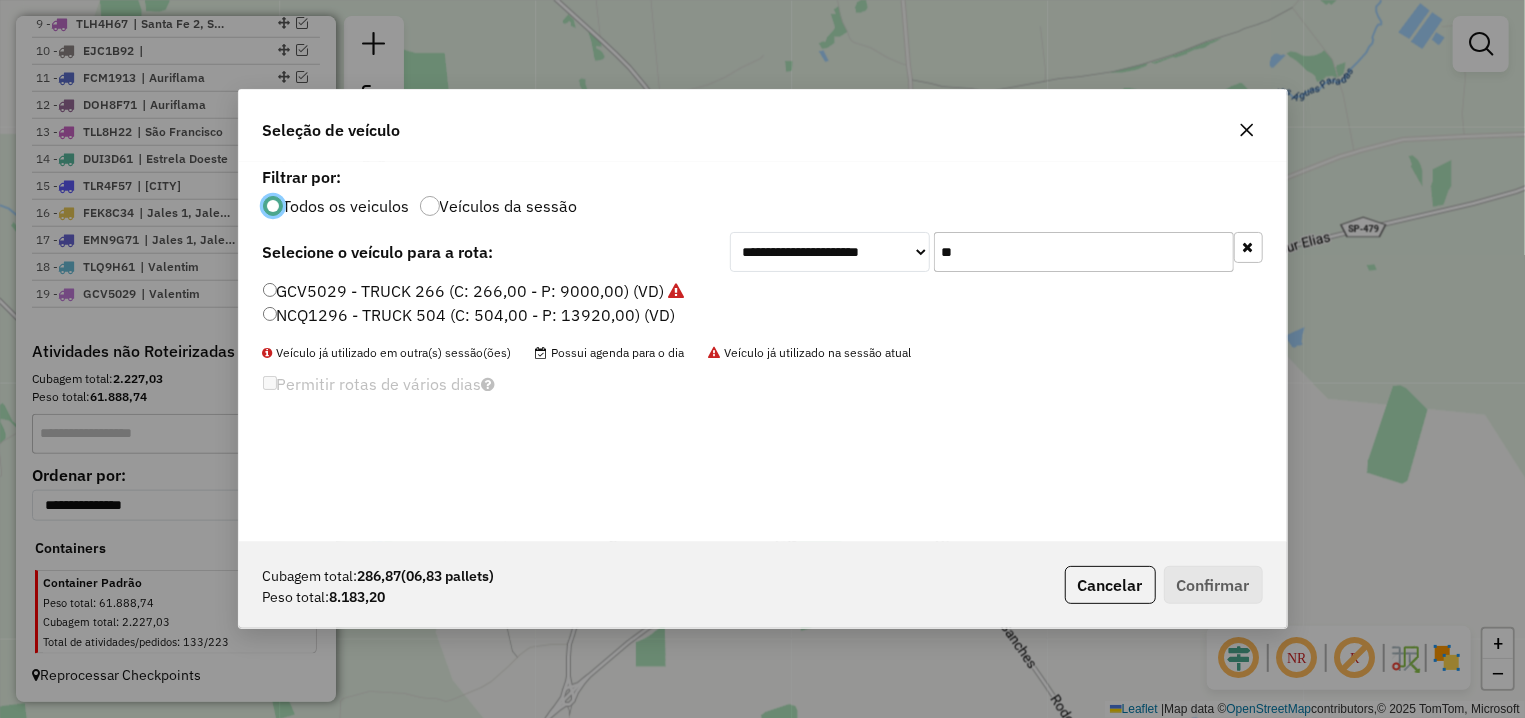 scroll, scrollTop: 11, scrollLeft: 6, axis: both 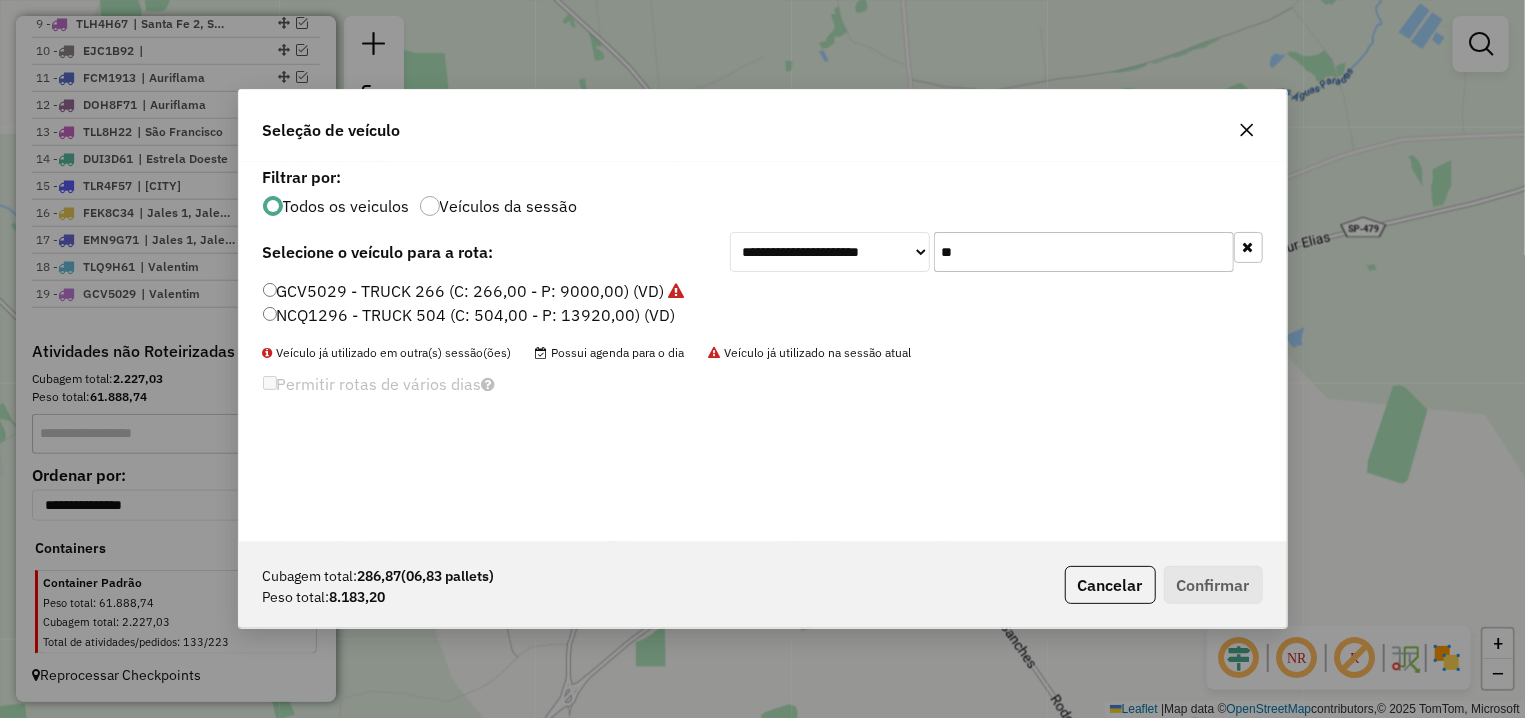 click on "**" 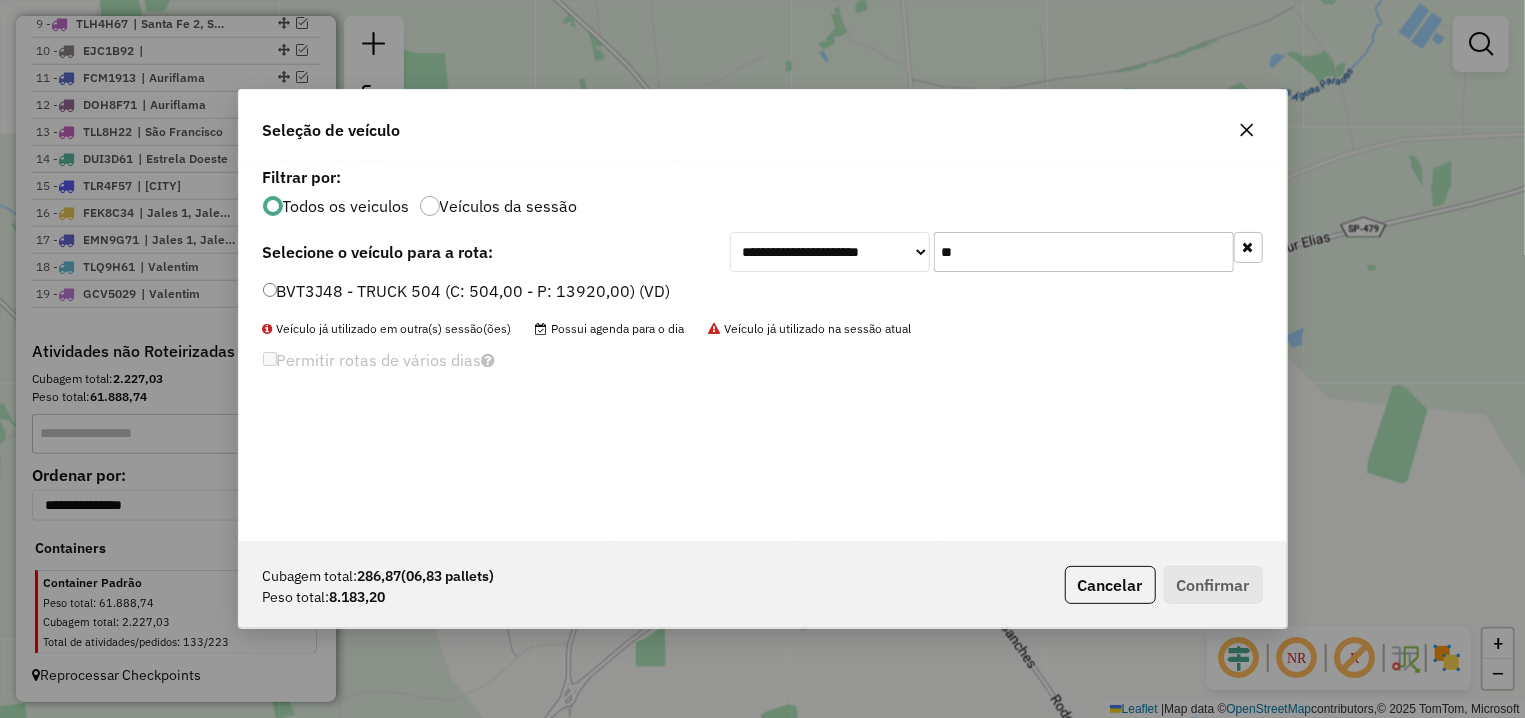 type on "**" 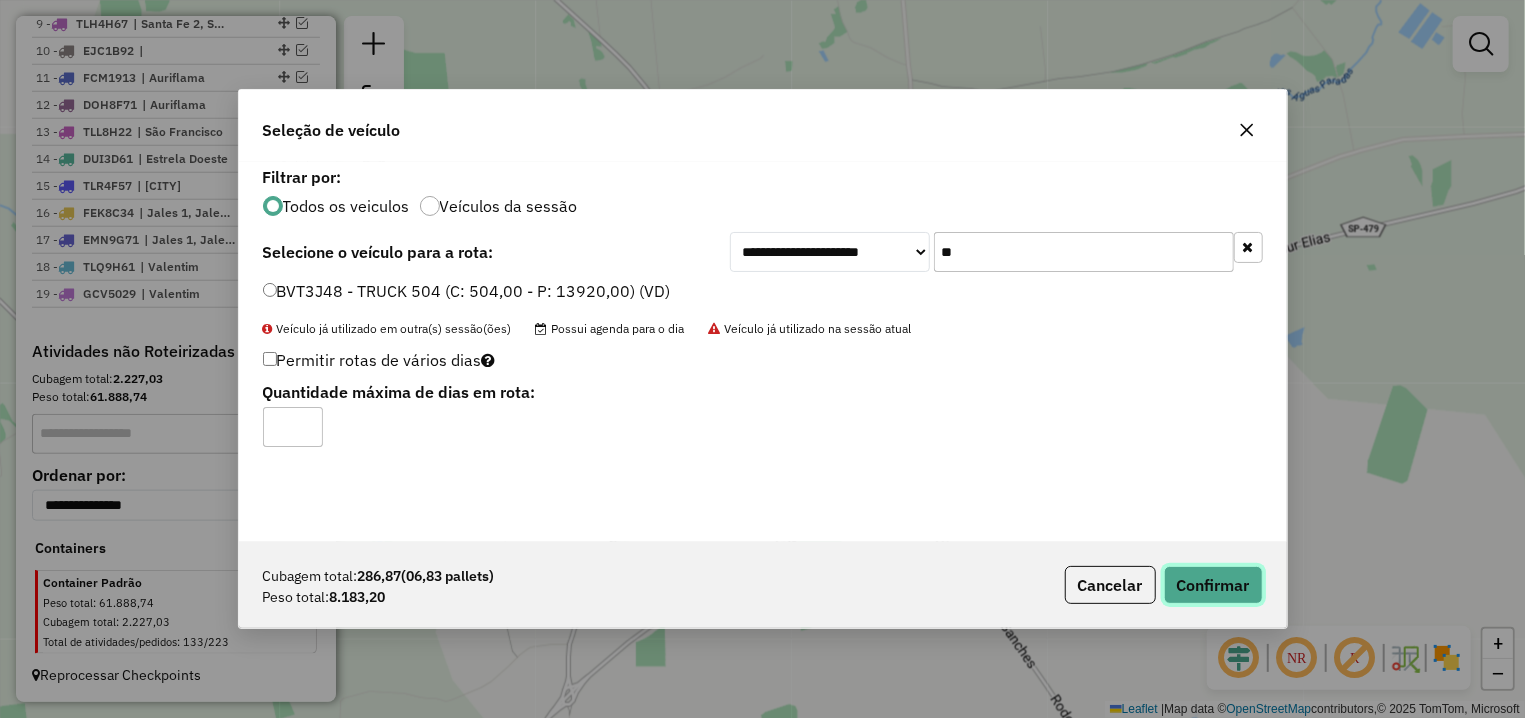 click on "Confirmar" 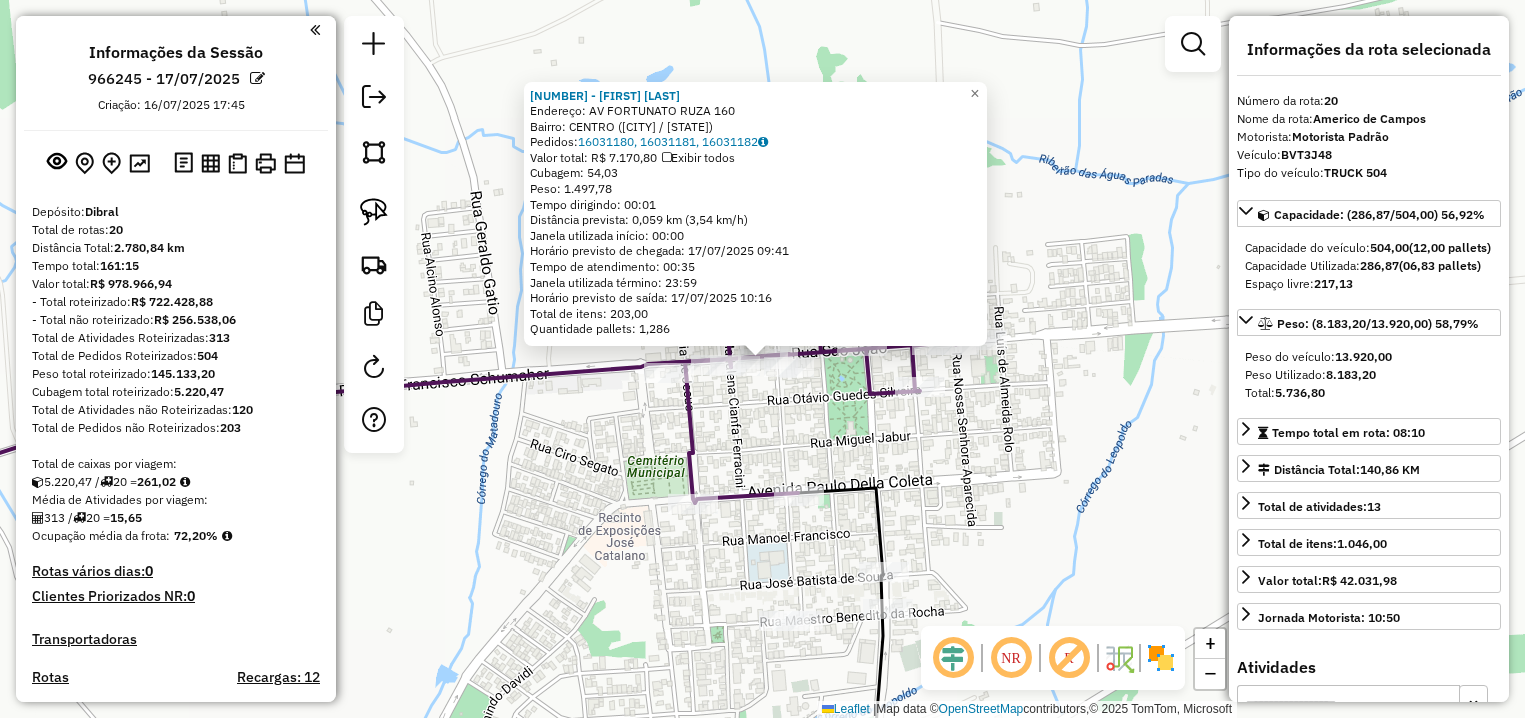select on "**********" 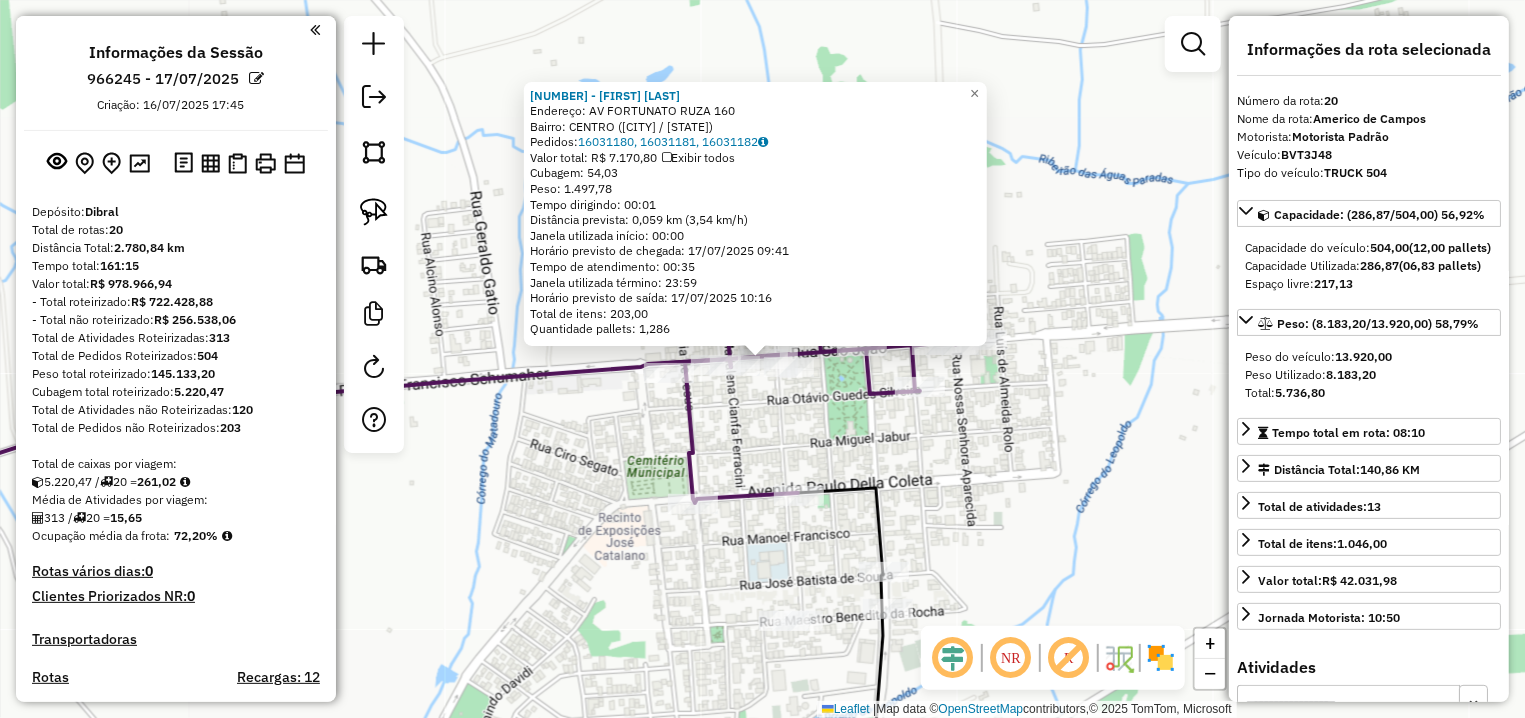 scroll, scrollTop: 1109, scrollLeft: 0, axis: vertical 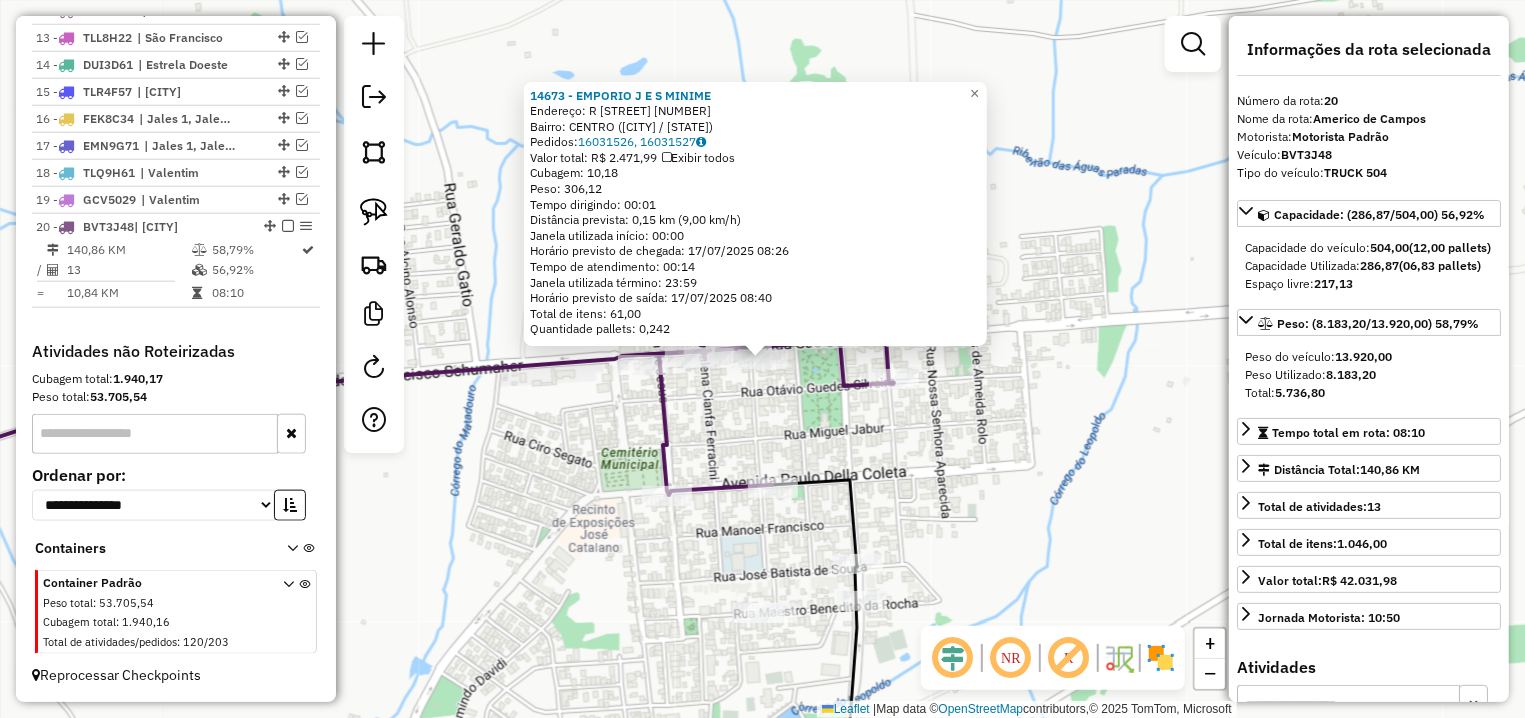 click on "14673 - EMPORIO J E S MINIME  Endereço: R   SAO JOAO                      624   Bairro: CENTRO (AMERICO DE CAMP / SP)   Pedidos:  16031526, 16031527   Valor total: R$ 2.471,99   Exibir todos   Cubagem: 10,18  Peso: 306,12  Tempo dirigindo: 00:01   Distância prevista: 0,15 km (9,00 km/h)   Janela utilizada início: 00:00   Horário previsto de chegada: 17/07/2025 08:26   Tempo de atendimento: 00:14   Janela utilizada término: 23:59   Horário previsto de saída: 17/07/2025 08:40   Total de itens: 61,00   Quantidade pallets: 0,242  × Janela de atendimento Grade de atendimento Capacidade Transportadoras Veículos Cliente Pedidos  Rotas Selecione os dias de semana para filtrar as janelas de atendimento  Seg   Ter   Qua   Qui   Sex   Sáb   Dom  Informe o período da janela de atendimento: De: Até:  Filtrar exatamente a janela do cliente  Considerar janela de atendimento padrão  Selecione os dias de semana para filtrar as grades de atendimento  Seg   Ter   Qua   Qui   Sex   Sáb   Dom   Peso mínimo:   De:" 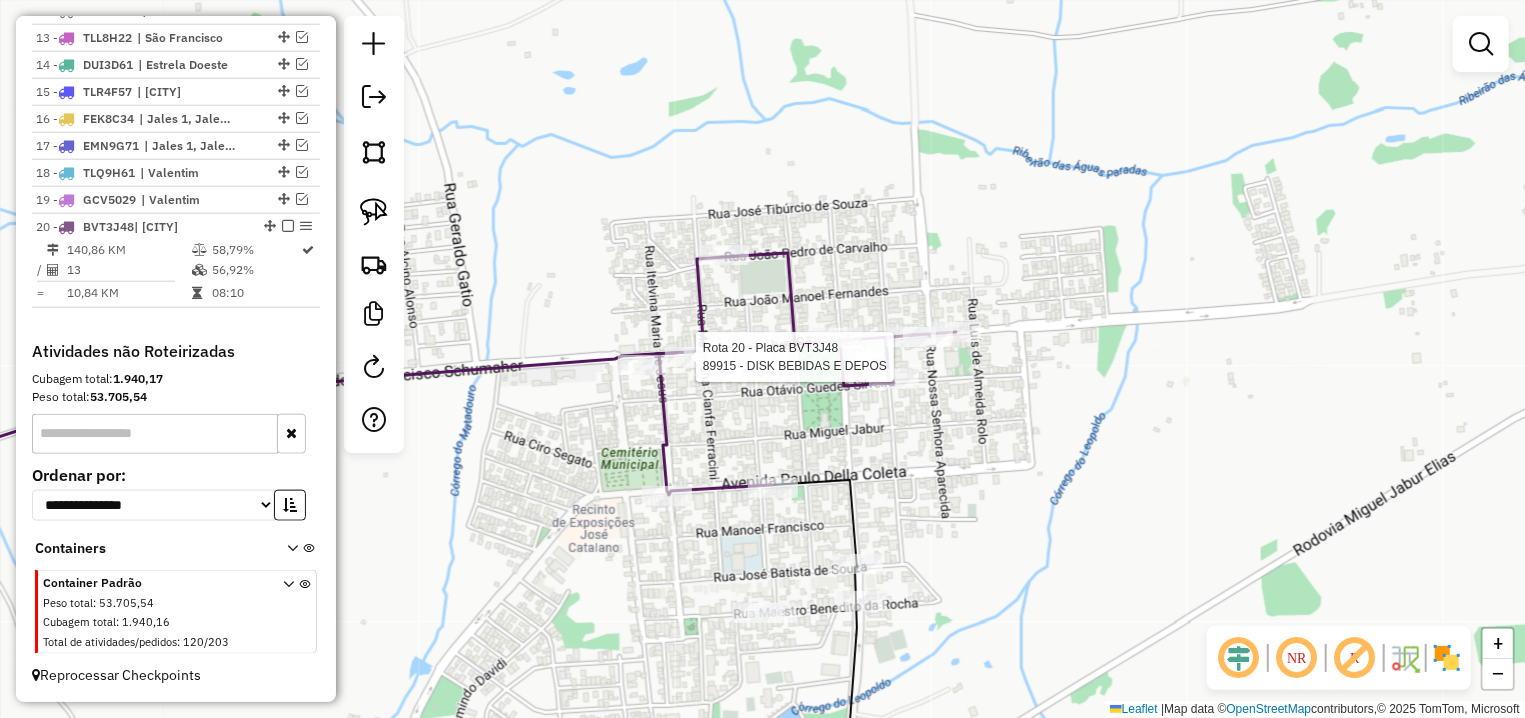 select on "**********" 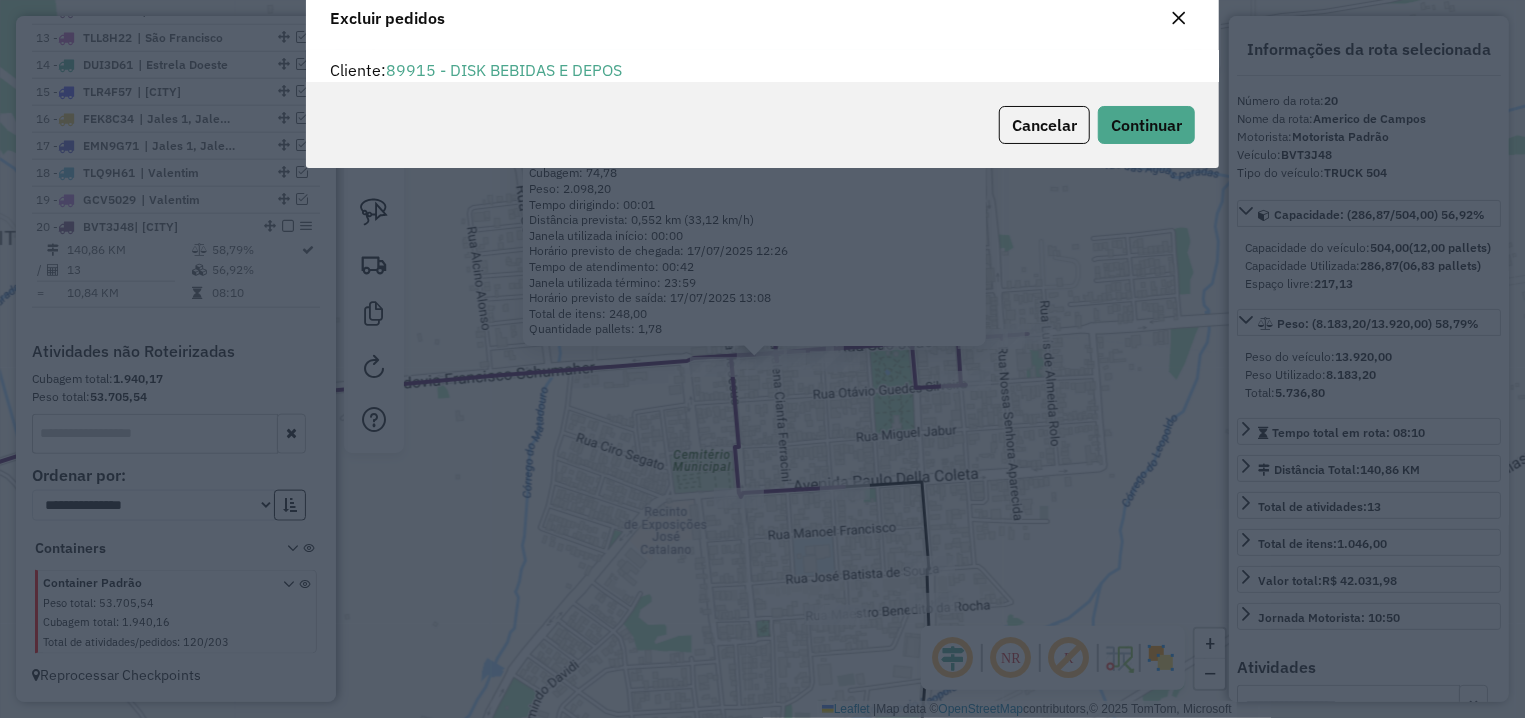 scroll, scrollTop: 11, scrollLeft: 6, axis: both 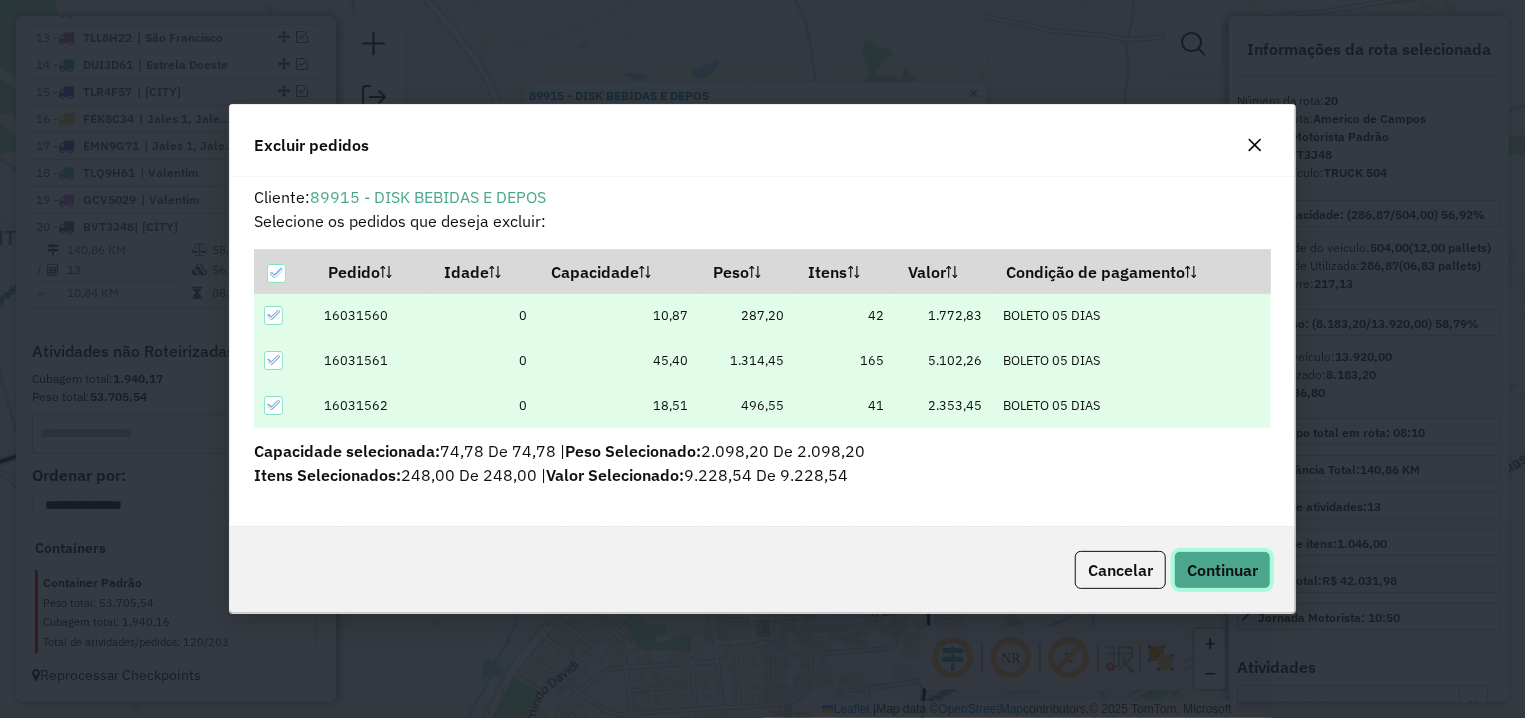 click on "Continuar" 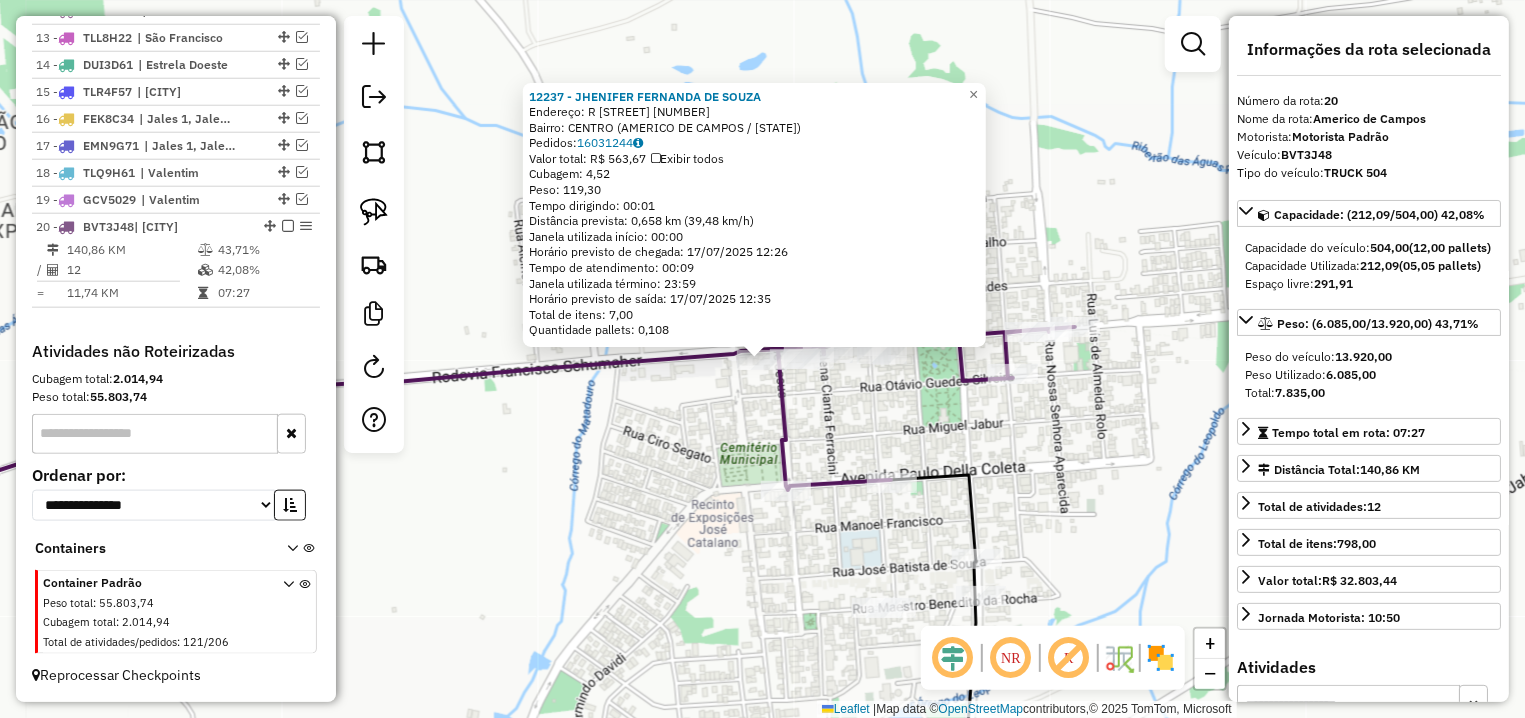 click on "12237 - JHENIFER FERNANDA DE SOUZA  Endereço: R   SAO JOAO                       360   Bairro: CENTRO (AMERICO DE CAMPOS / SP)   Pedidos:  16031244   Valor total: R$ 563,67   Exibir todos   Cubagem: 4,52  Peso: 119,30  Tempo dirigindo: 00:01   Distância prevista: 0,658 km (39,48 km/h)   Janela utilizada início: 00:00   Horário previsto de chegada: 17/07/2025 12:26   Tempo de atendimento: 00:09   Janela utilizada término: 23:59   Horário previsto de saída: 17/07/2025 12:35   Total de itens: 7,00   Quantidade pallets: 0,108  × Janela de atendimento Grade de atendimento Capacidade Transportadoras Veículos Cliente Pedidos  Rotas Selecione os dias de semana para filtrar as janelas de atendimento  Seg   Ter   Qua   Qui   Sex   Sáb   Dom  Informe o período da janela de atendimento: De: Até:  Filtrar exatamente a janela do cliente  Considerar janela de atendimento padrão  Selecione os dias de semana para filtrar as grades de atendimento  Seg   Ter   Qua   Qui   Sex   Sáb   Dom   Peso mínimo:   De:  De:" 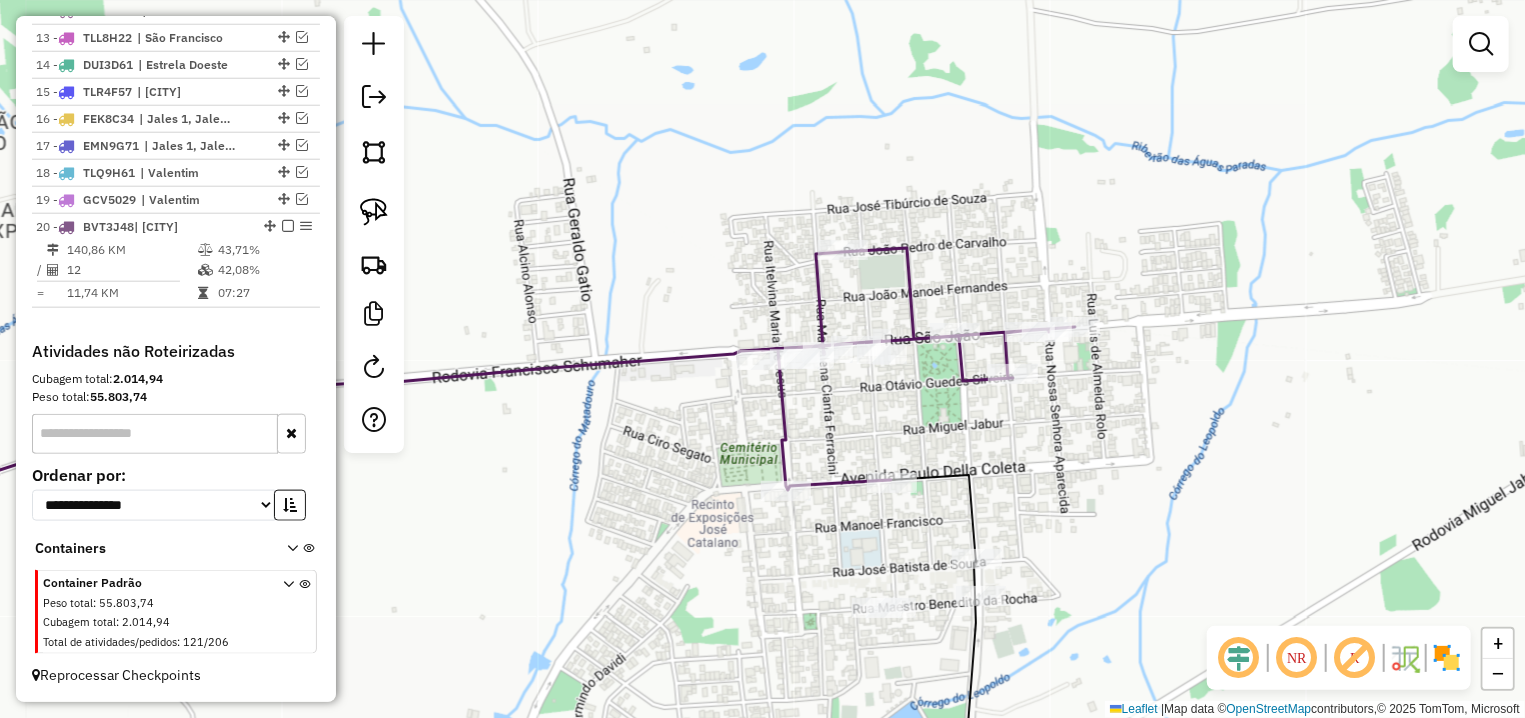 select on "**********" 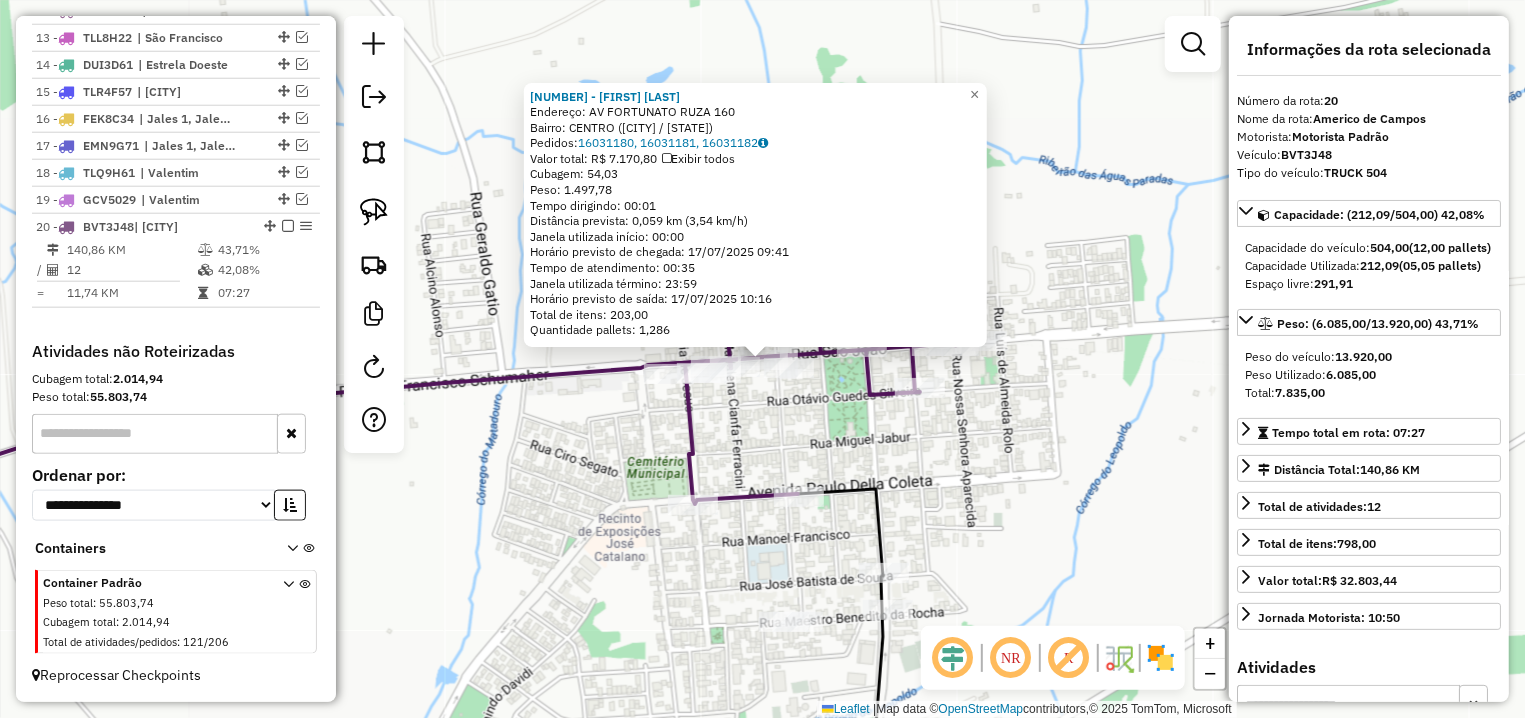 click on "13012 - RAFAEL ALBERTO ROMER  Endereço: AV  FORTUNATO RUZA                160   Bairro: CENTRO (AMERICO DE CAMP / SP)   Pedidos:  16031180, 16031181, 16031182   Valor total: R$ 7.170,80   Exibir todos   Cubagem: 54,03  Peso: 1.497,78  Tempo dirigindo: 00:01   Distância prevista: 0,059 km (3,54 km/h)   Janela utilizada início: 00:00   Horário previsto de chegada: 17/07/2025 09:41   Tempo de atendimento: 00:35   Janela utilizada término: 23:59   Horário previsto de saída: 17/07/2025 10:16   Total de itens: 203,00   Quantidade pallets: 1,286  × Janela de atendimento Grade de atendimento Capacidade Transportadoras Veículos Cliente Pedidos  Rotas Selecione os dias de semana para filtrar as janelas de atendimento  Seg   Ter   Qua   Qui   Sex   Sáb   Dom  Informe o período da janela de atendimento: De: Até:  Filtrar exatamente a janela do cliente  Considerar janela de atendimento padrão  Selecione os dias de semana para filtrar as grades de atendimento  Seg   Ter   Qua   Qui   Sex   Sáb   Dom   De:  +" 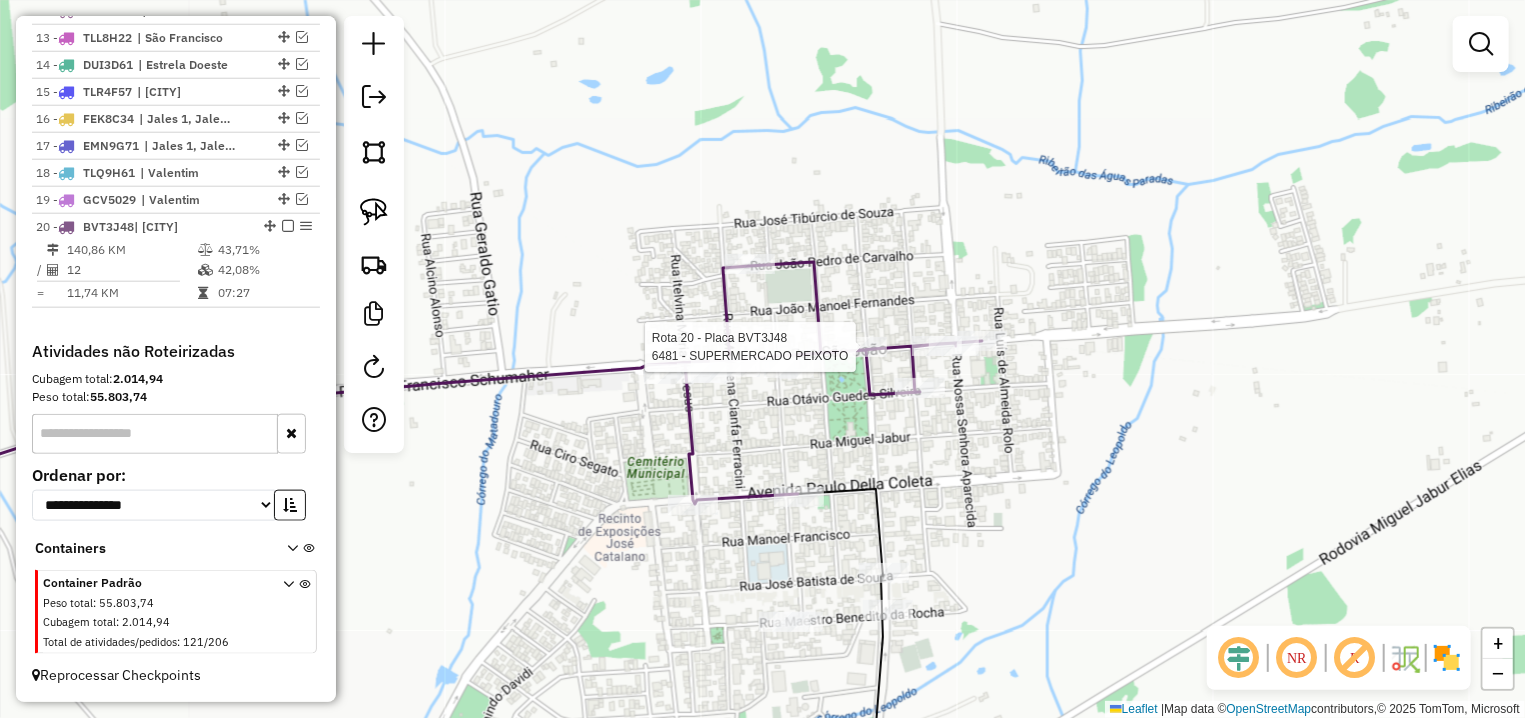 select on "**********" 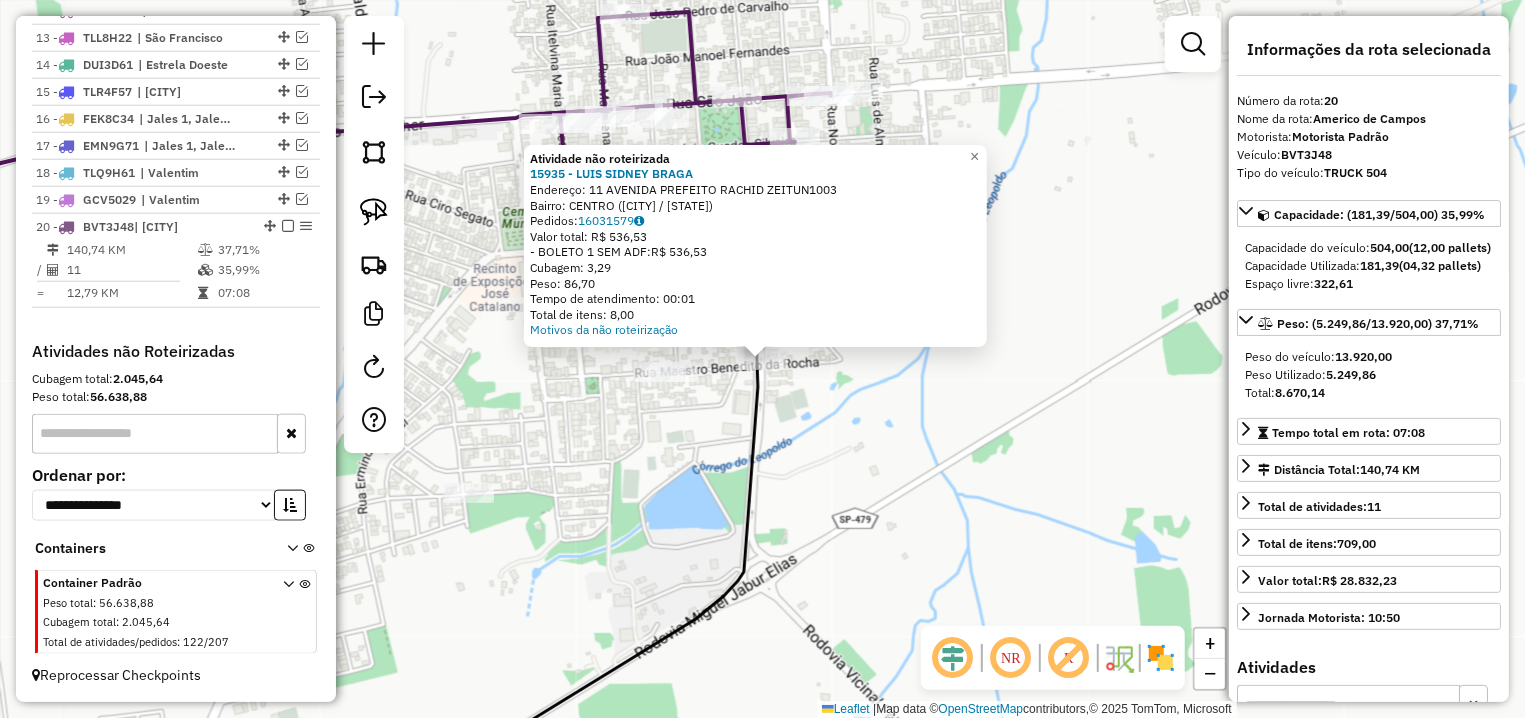 click on "Atividade não roteirizada 15935 - LUIS SIDNEY BRAGA  Endereço: 11� AVENIDA PREFEITO RACHID ZEITUN1003   Bairro: CENTRO (AMERICO DE CAMP / SP)   Pedidos:  16031579   Valor total: R$ 536,53   - BOLETO 1 SEM ADF:  R$ 536,53   Cubagem: 3,29   Peso: 86,70   Tempo de atendimento: 00:01   Total de itens: 8,00  Motivos da não roteirização × Janela de atendimento Grade de atendimento Capacidade Transportadoras Veículos Cliente Pedidos  Rotas Selecione os dias de semana para filtrar as janelas de atendimento  Seg   Ter   Qua   Qui   Sex   Sáb   Dom  Informe o período da janela de atendimento: De: Até:  Filtrar exatamente a janela do cliente  Considerar janela de atendimento padrão  Selecione os dias de semana para filtrar as grades de atendimento  Seg   Ter   Qua   Qui   Sex   Sáb   Dom   Considerar clientes sem dia de atendimento cadastrado  Clientes fora do dia de atendimento selecionado Filtrar as atividades entre os valores definidos abaixo:  Peso mínimo:   Peso máximo:   Cubagem mínima:   De:  De:" 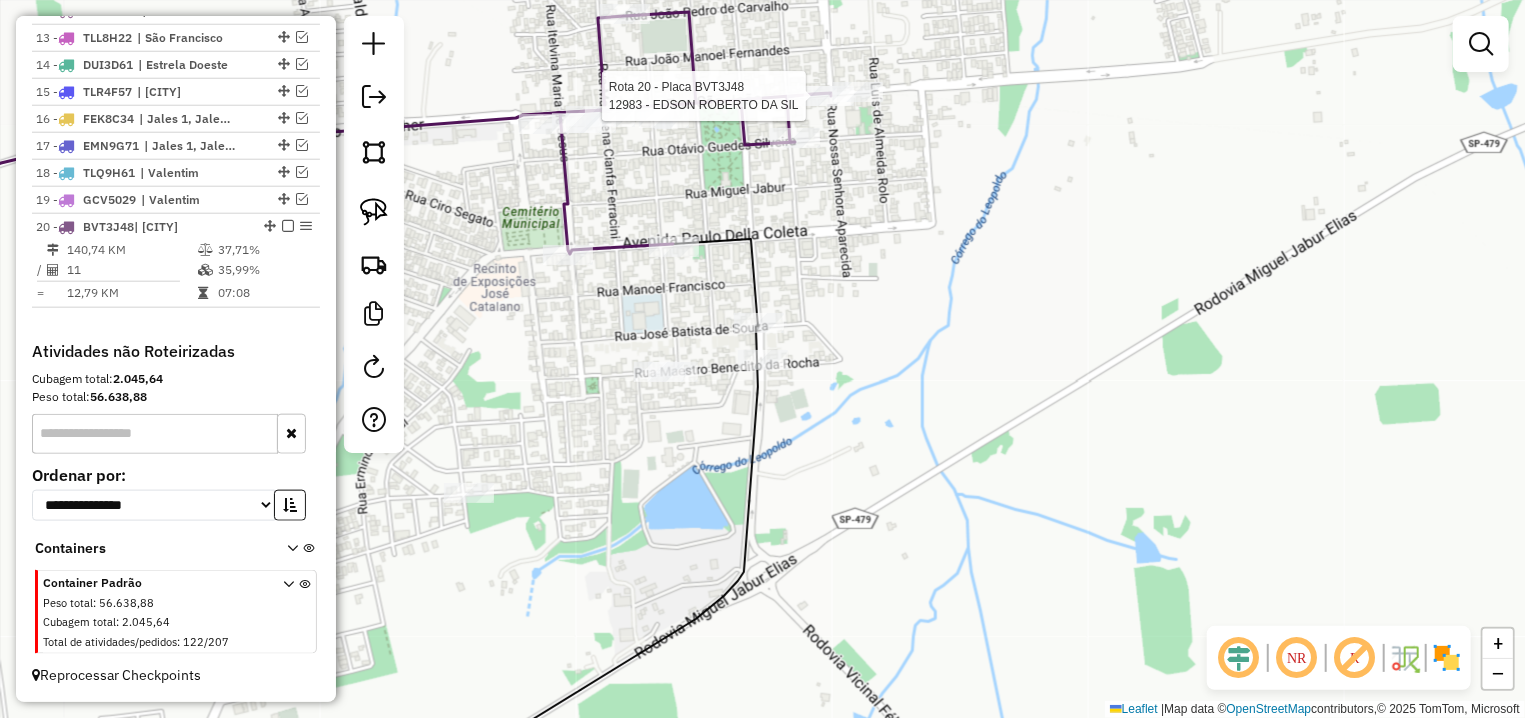 select on "**********" 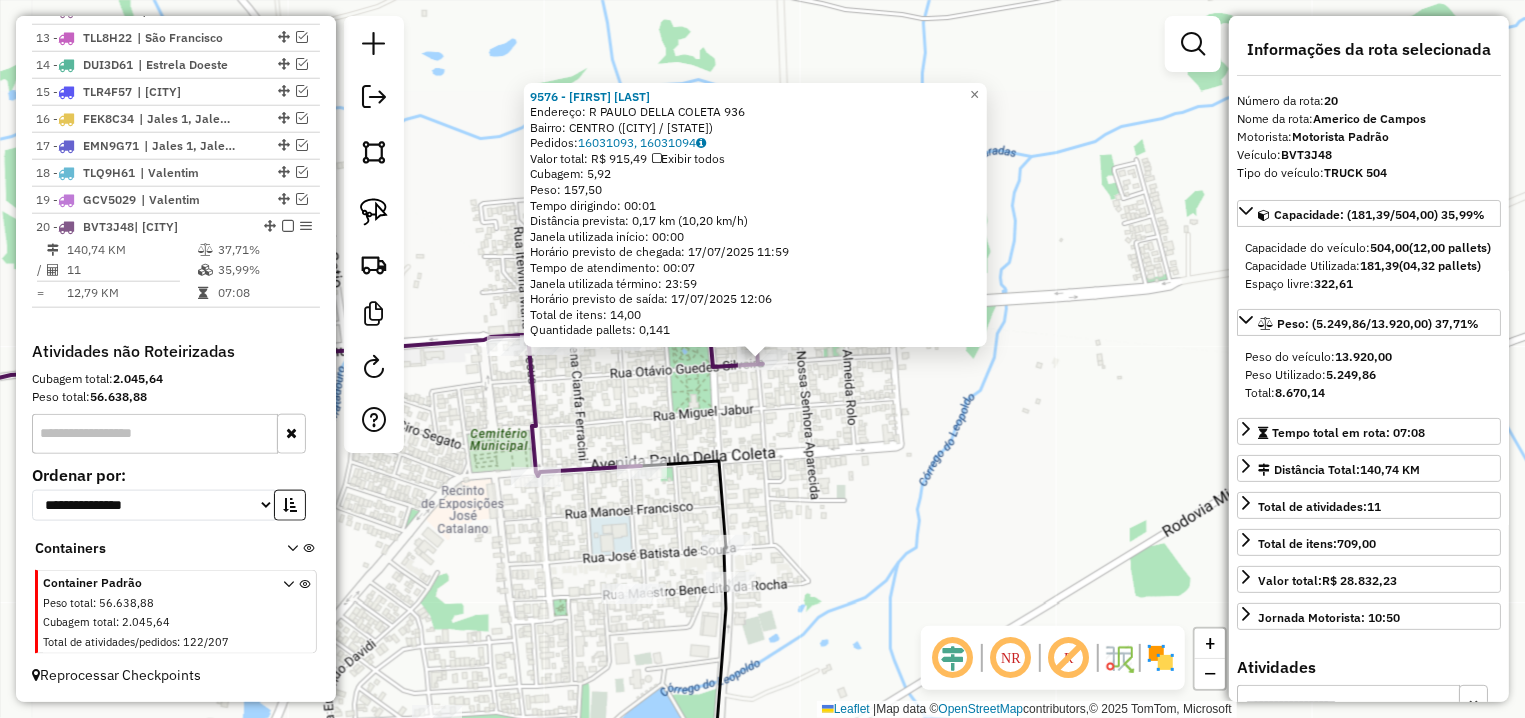click on "9576 - LUCIANO GABRIEL MART  Endereço: R   PAULO DELLA COLETA            936   Bairro: CENTRO (AMERICO DE CAMP / SP)   Pedidos:  16031093, 16031094   Valor total: R$ 915,49   Exibir todos   Cubagem: 5,92  Peso: 157,50  Tempo dirigindo: 00:01   Distância prevista: 0,17 km (10,20 km/h)   Janela utilizada início: 00:00   Horário previsto de chegada: 17/07/2025 11:59   Tempo de atendimento: 00:07   Janela utilizada término: 23:59   Horário previsto de saída: 17/07/2025 12:06   Total de itens: 14,00   Quantidade pallets: 0,141  × Janela de atendimento Grade de atendimento Capacidade Transportadoras Veículos Cliente Pedidos  Rotas Selecione os dias de semana para filtrar as janelas de atendimento  Seg   Ter   Qua   Qui   Sex   Sáb   Dom  Informe o período da janela de atendimento: De: Até:  Filtrar exatamente a janela do cliente  Considerar janela de atendimento padrão  Selecione os dias de semana para filtrar as grades de atendimento  Seg   Ter   Qua   Qui   Sex   Sáb   Dom   Peso mínimo:   De:  De:" 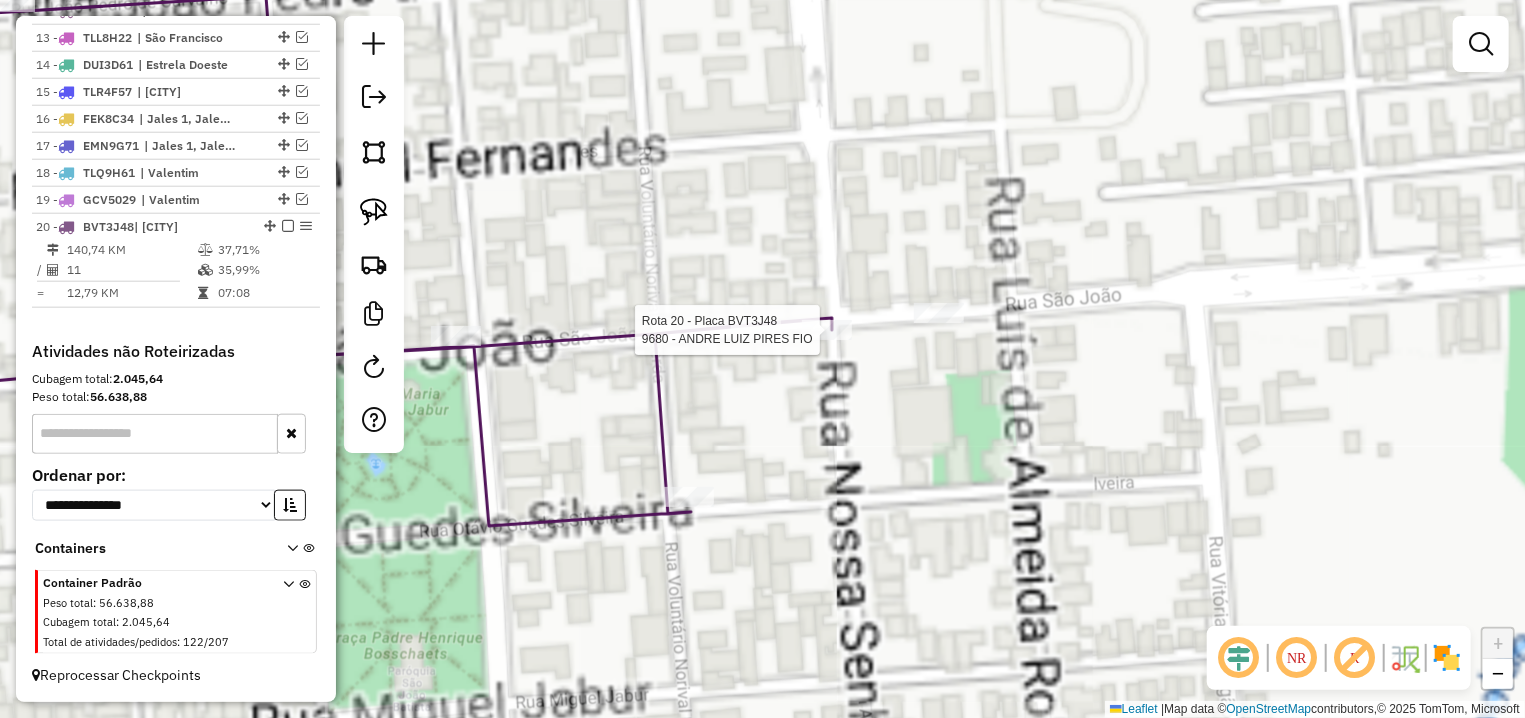 select on "**********" 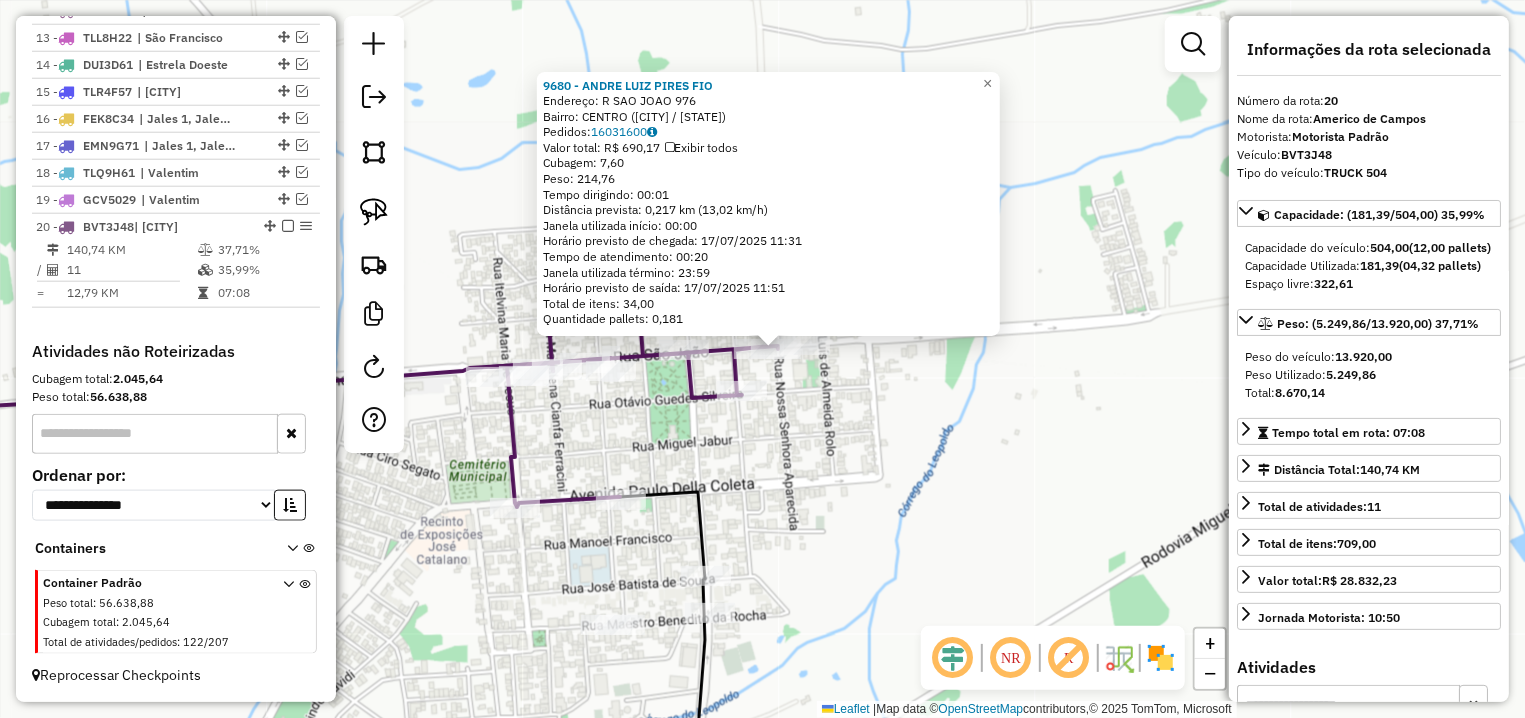 drag, startPoint x: 804, startPoint y: 532, endPoint x: 798, endPoint y: 400, distance: 132.13629 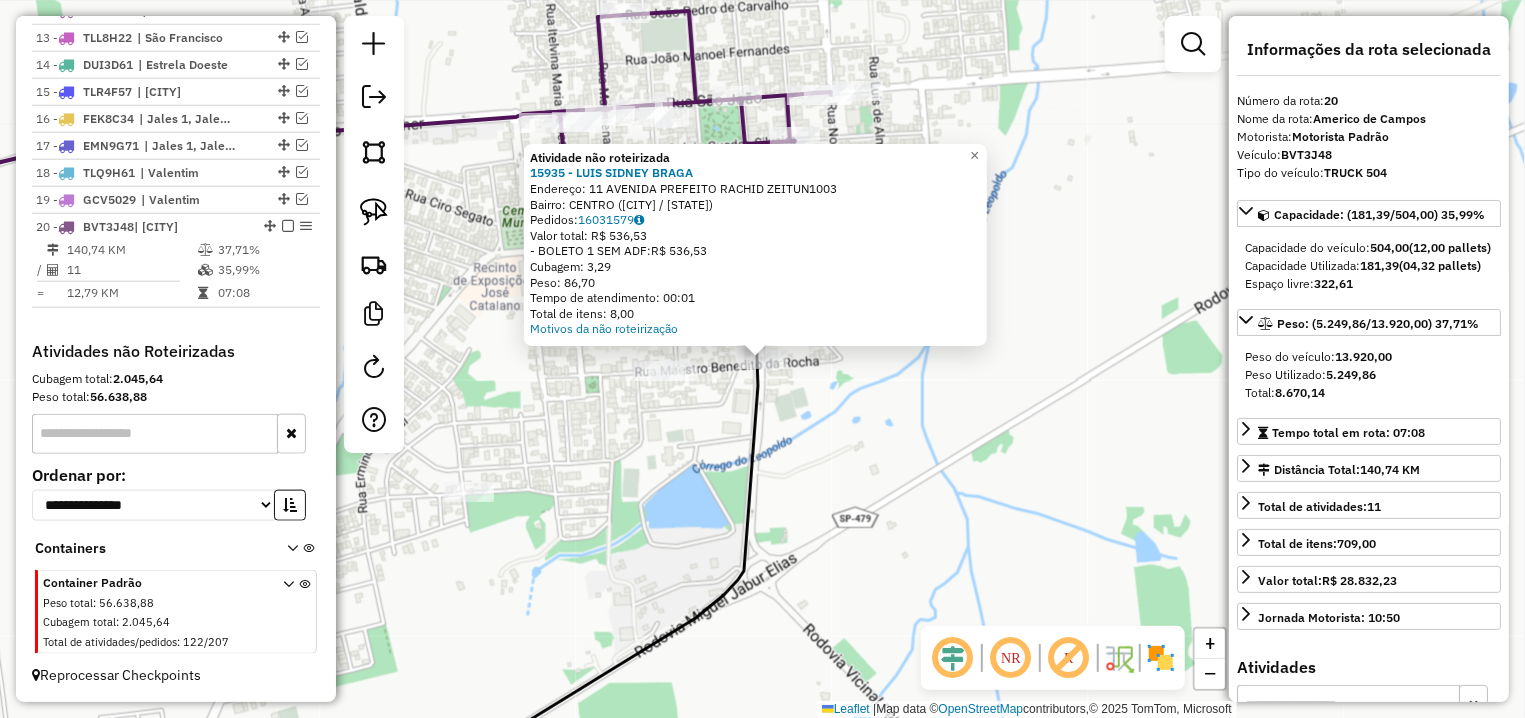click on "Atividade não roteirizada 15935 - LUIS SIDNEY BRAGA  Endereço: 11� AVENIDA PREFEITO RACHID ZEITUN1003   Bairro: CENTRO (AMERICO DE CAMP / SP)   Pedidos:  16031579   Valor total: R$ 536,53   - BOLETO 1 SEM ADF:  R$ 536,53   Cubagem: 3,29   Peso: 86,70   Tempo de atendimento: 00:01   Total de itens: 8,00  Motivos da não roteirização × Janela de atendimento Grade de atendimento Capacidade Transportadoras Veículos Cliente Pedidos  Rotas Selecione os dias de semana para filtrar as janelas de atendimento  Seg   Ter   Qua   Qui   Sex   Sáb   Dom  Informe o período da janela de atendimento: De: Até:  Filtrar exatamente a janela do cliente  Considerar janela de atendimento padrão  Selecione os dias de semana para filtrar as grades de atendimento  Seg   Ter   Qua   Qui   Sex   Sáb   Dom   Considerar clientes sem dia de atendimento cadastrado  Clientes fora do dia de atendimento selecionado Filtrar as atividades entre os valores definidos abaixo:  Peso mínimo:   Peso máximo:   Cubagem mínima:   De:  De:" 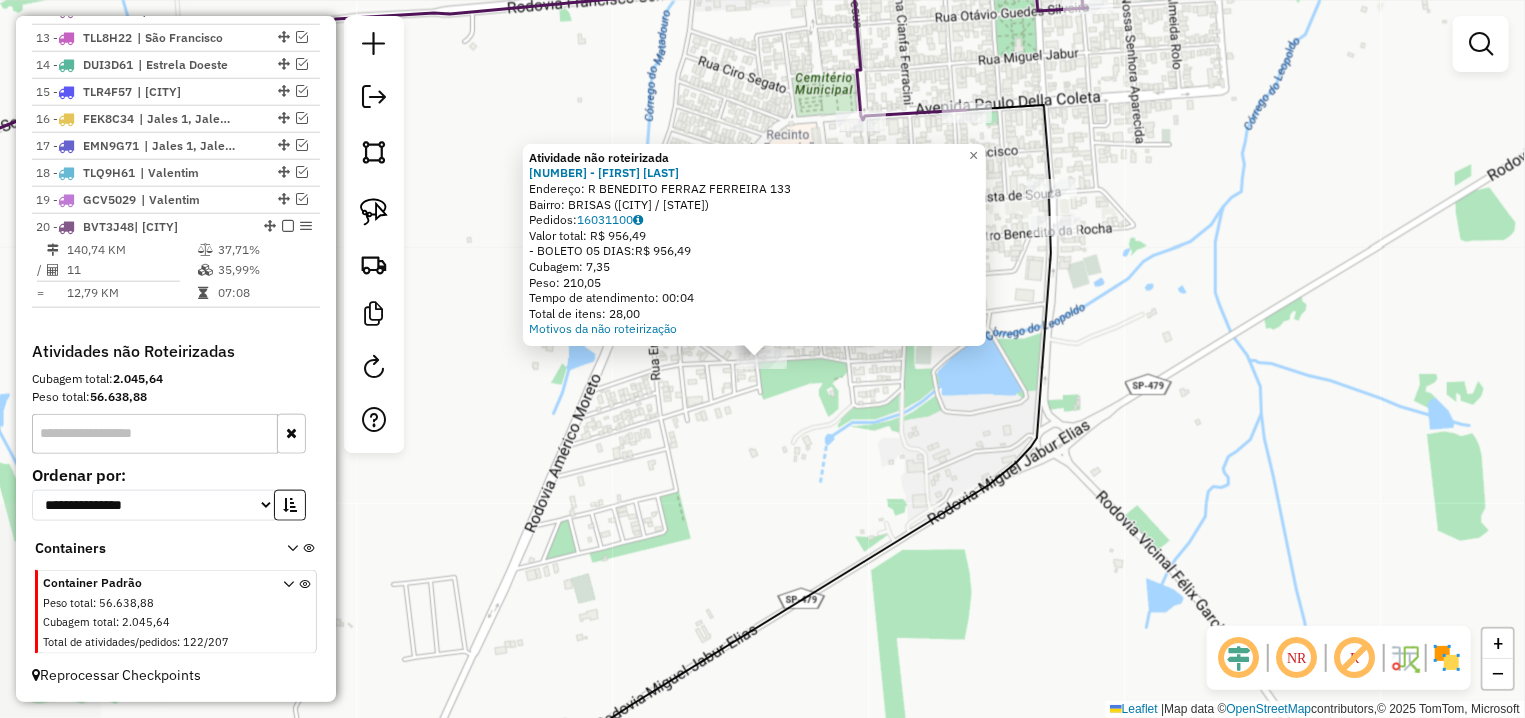 drag, startPoint x: 840, startPoint y: 419, endPoint x: 894, endPoint y: 394, distance: 59.5063 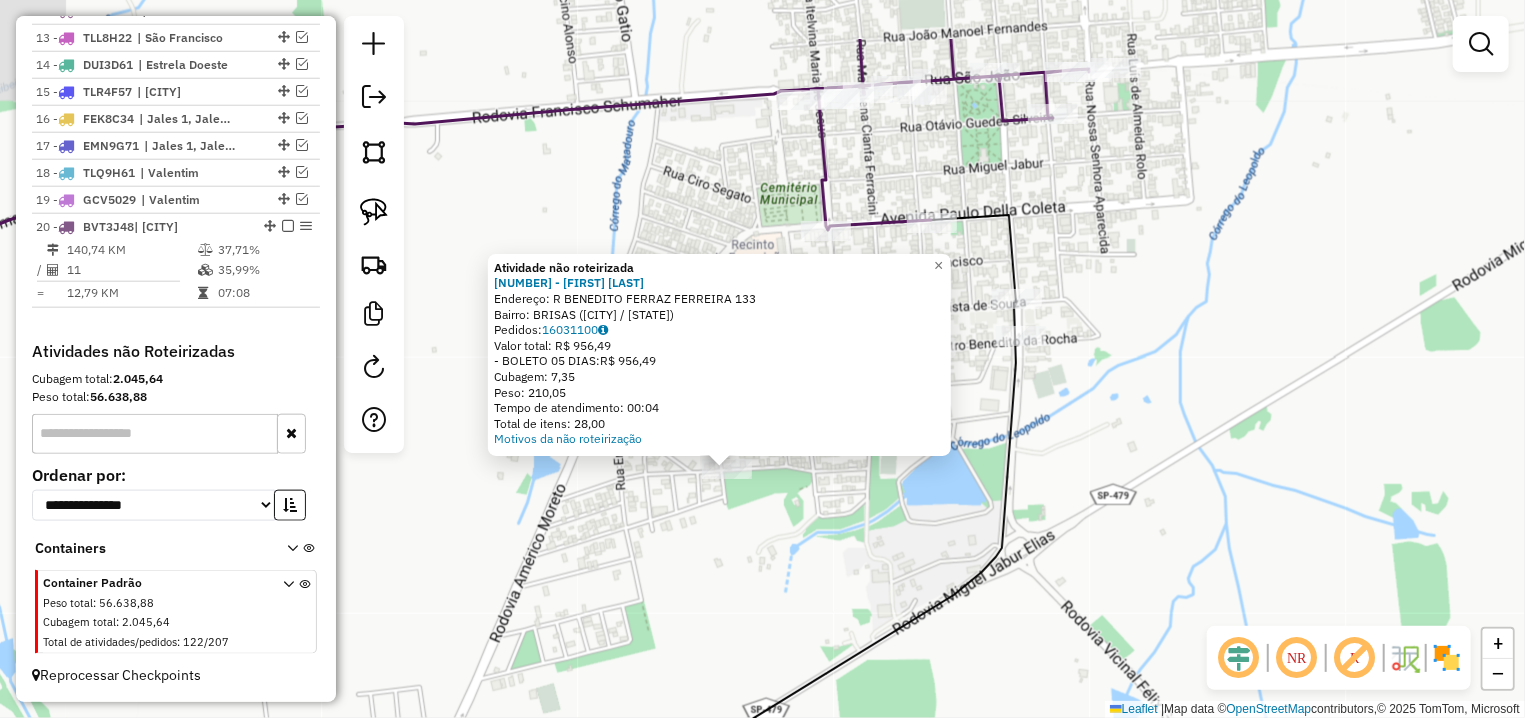 drag, startPoint x: 926, startPoint y: 351, endPoint x: 768, endPoint y: 451, distance: 186.98663 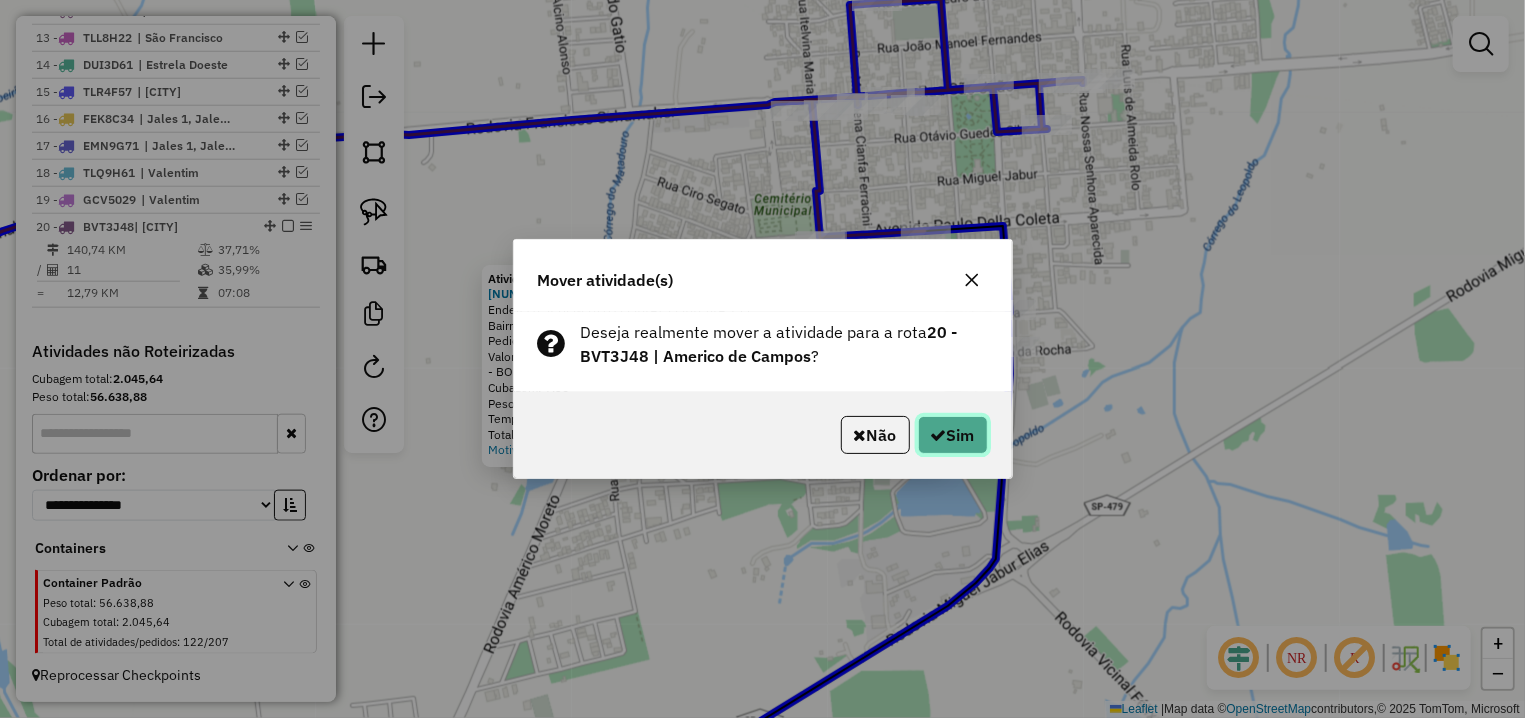 click on "Sim" 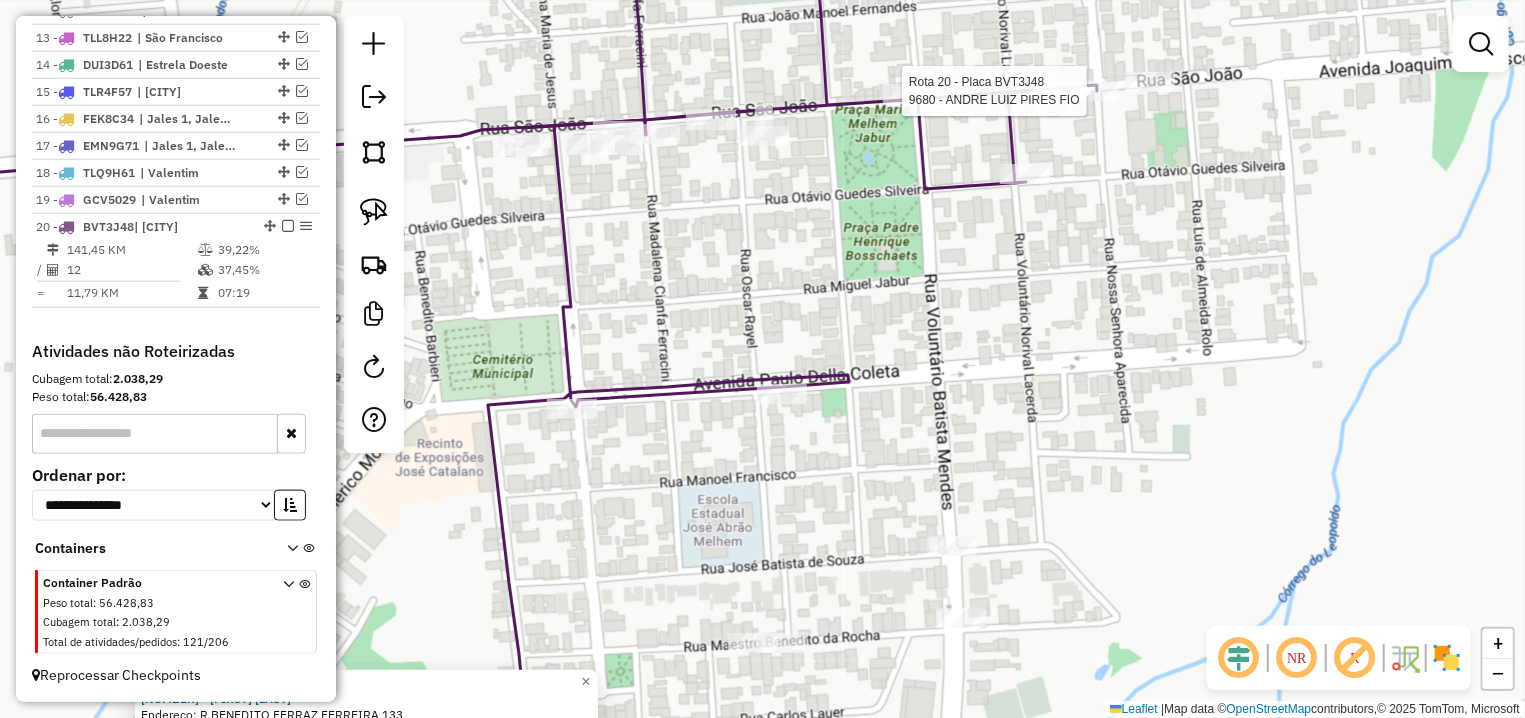 select on "**********" 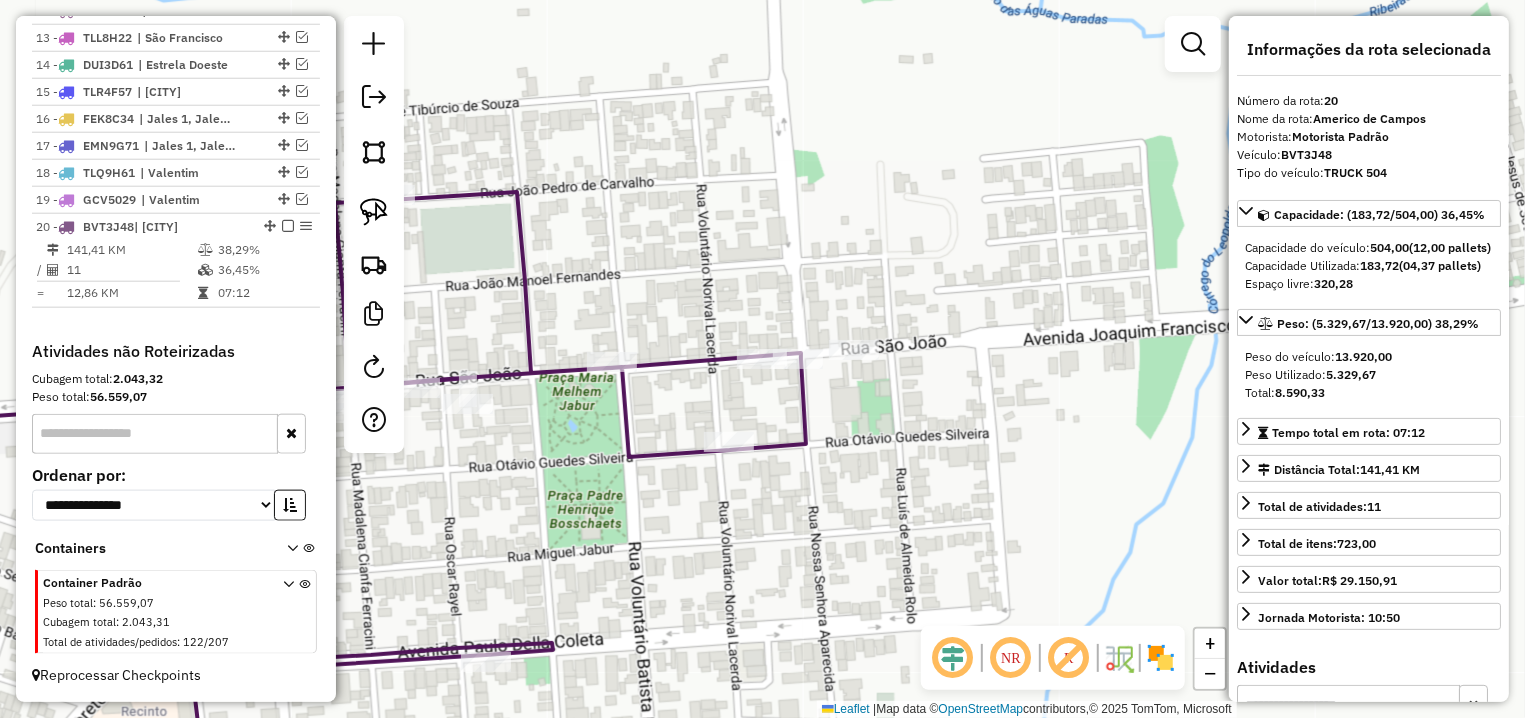 click at bounding box center [288, 226] 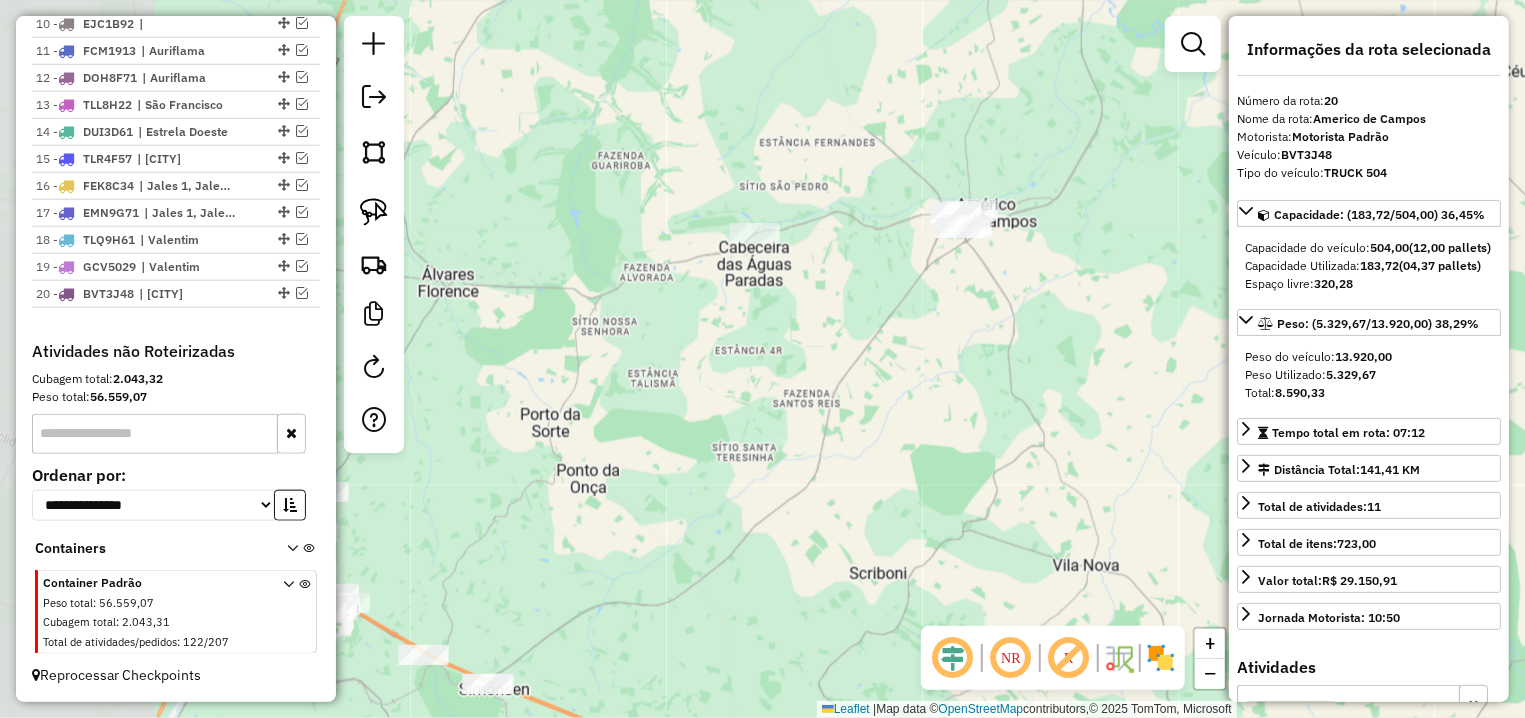 drag, startPoint x: 594, startPoint y: 458, endPoint x: 985, endPoint y: 249, distance: 443.35312 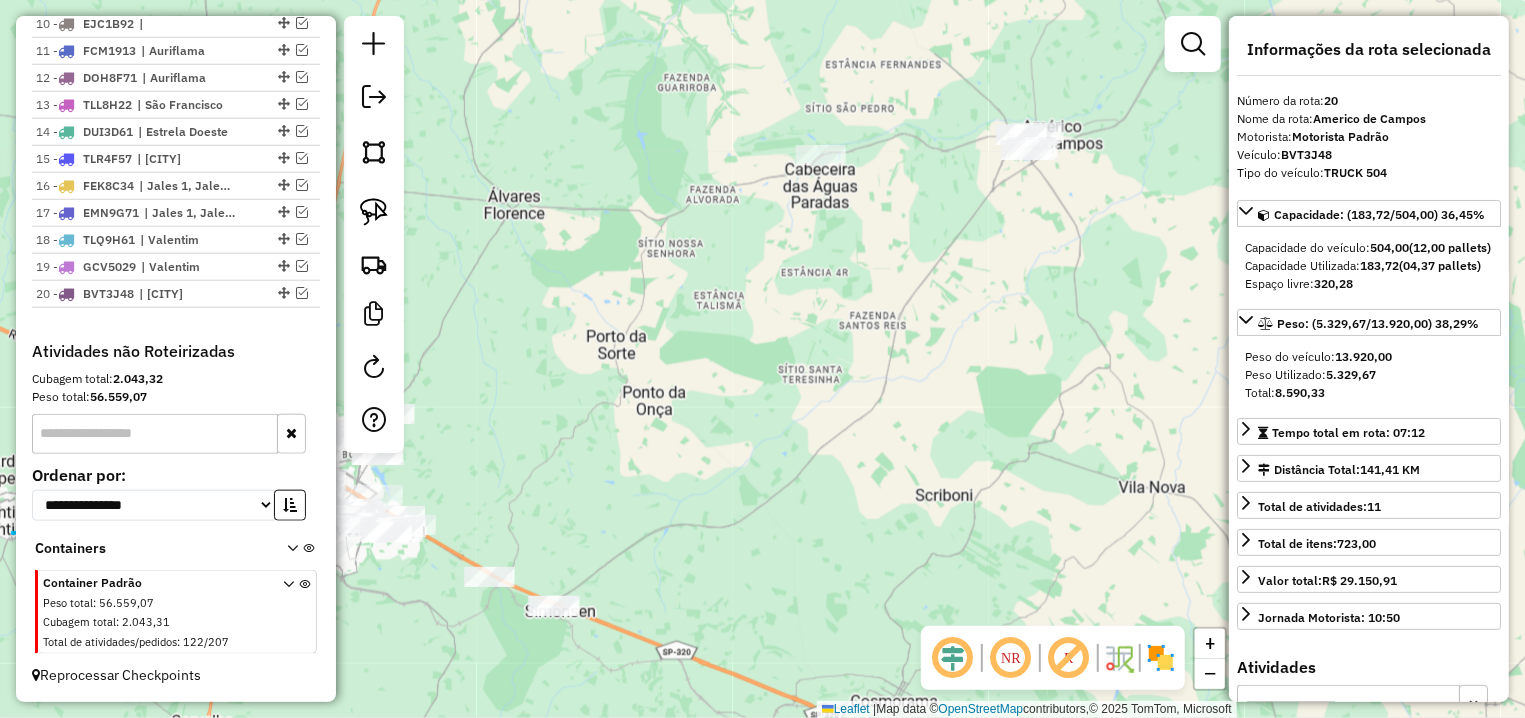 drag, startPoint x: 677, startPoint y: 437, endPoint x: 661, endPoint y: 404, distance: 36.67424 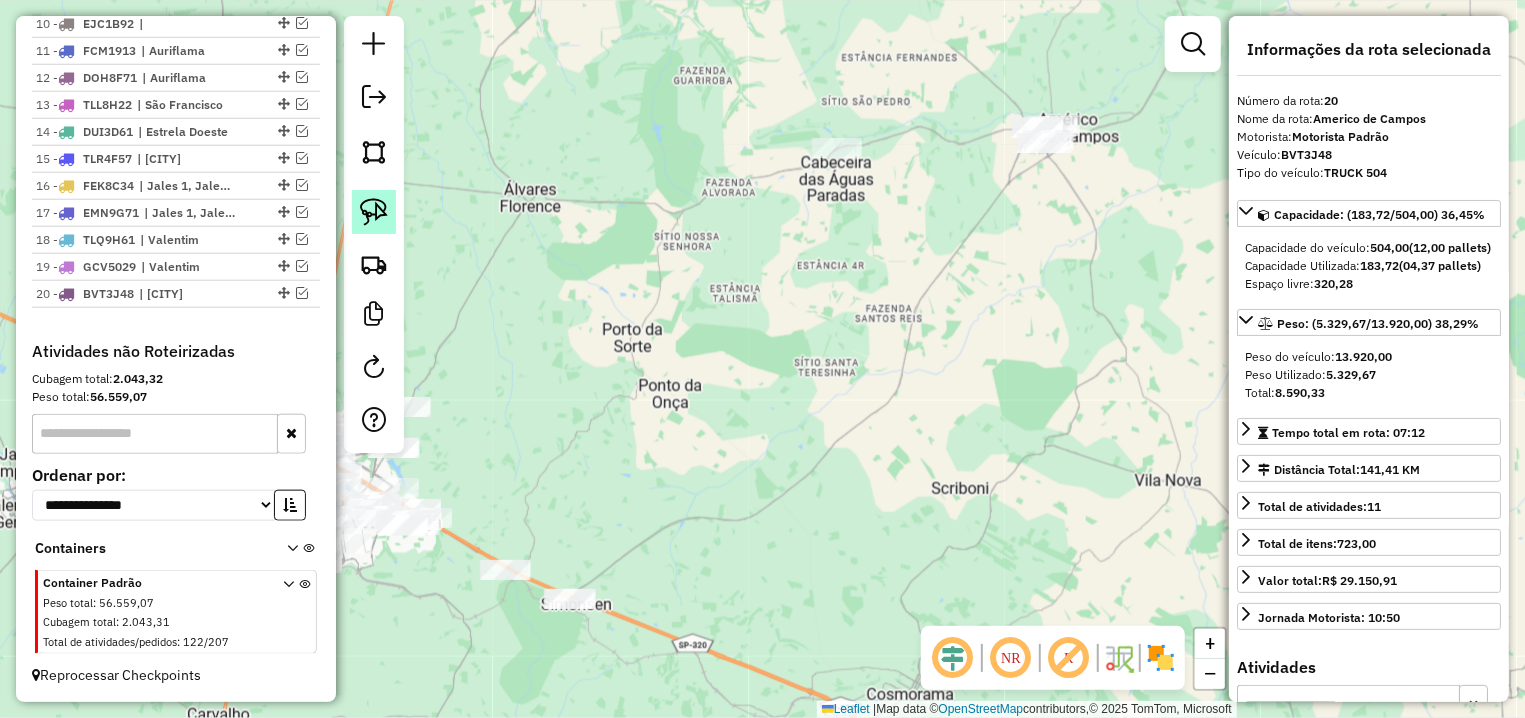 click 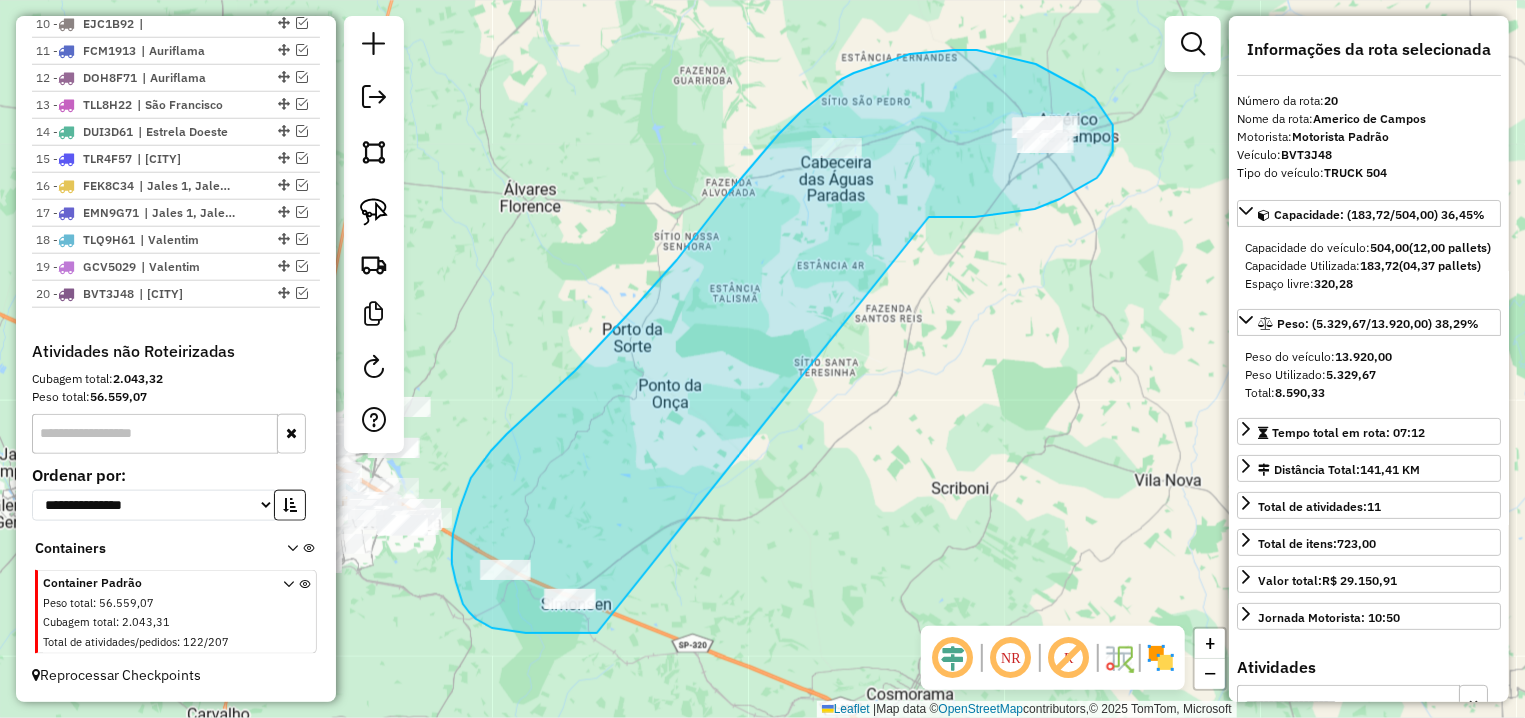 drag, startPoint x: 1087, startPoint y: 184, endPoint x: 603, endPoint y: 633, distance: 660.19464 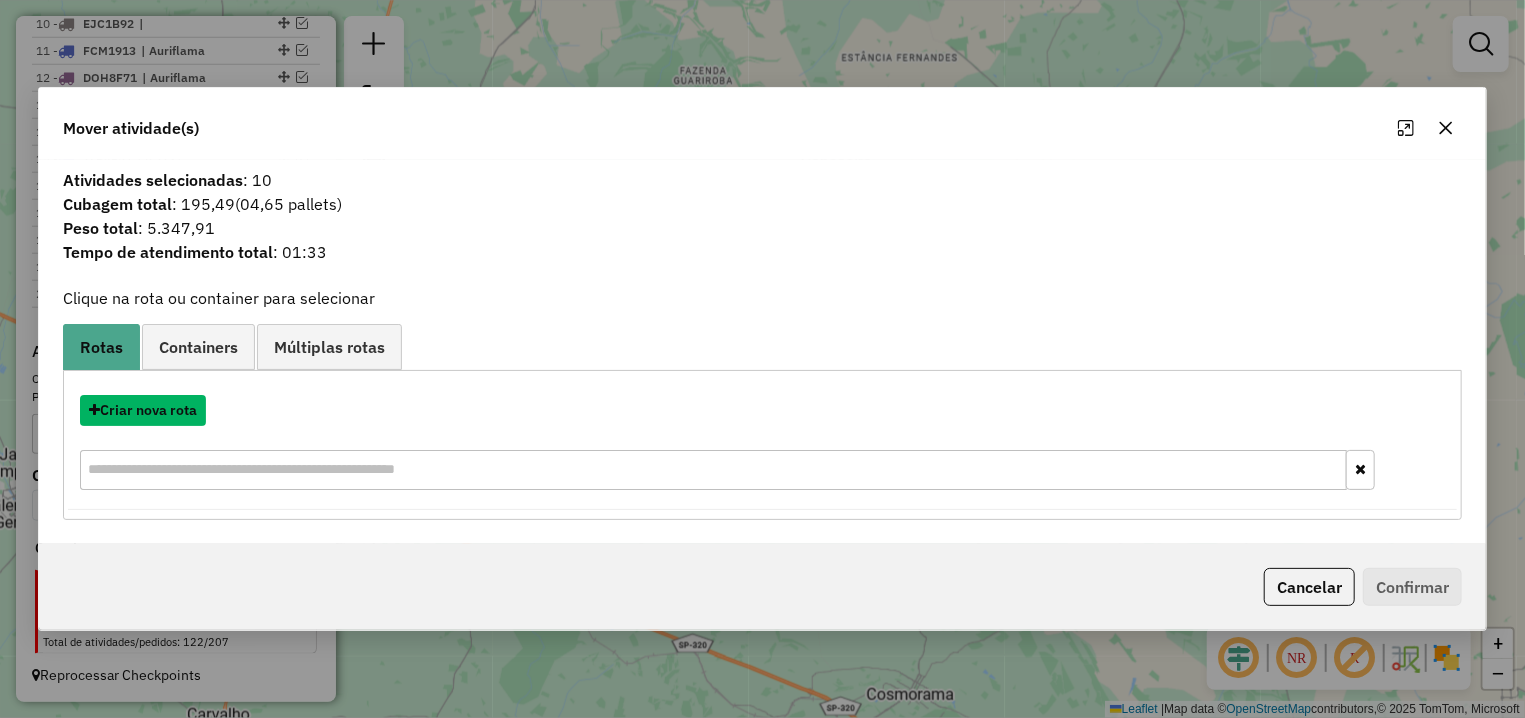 click on "Criar nova rota" at bounding box center (143, 410) 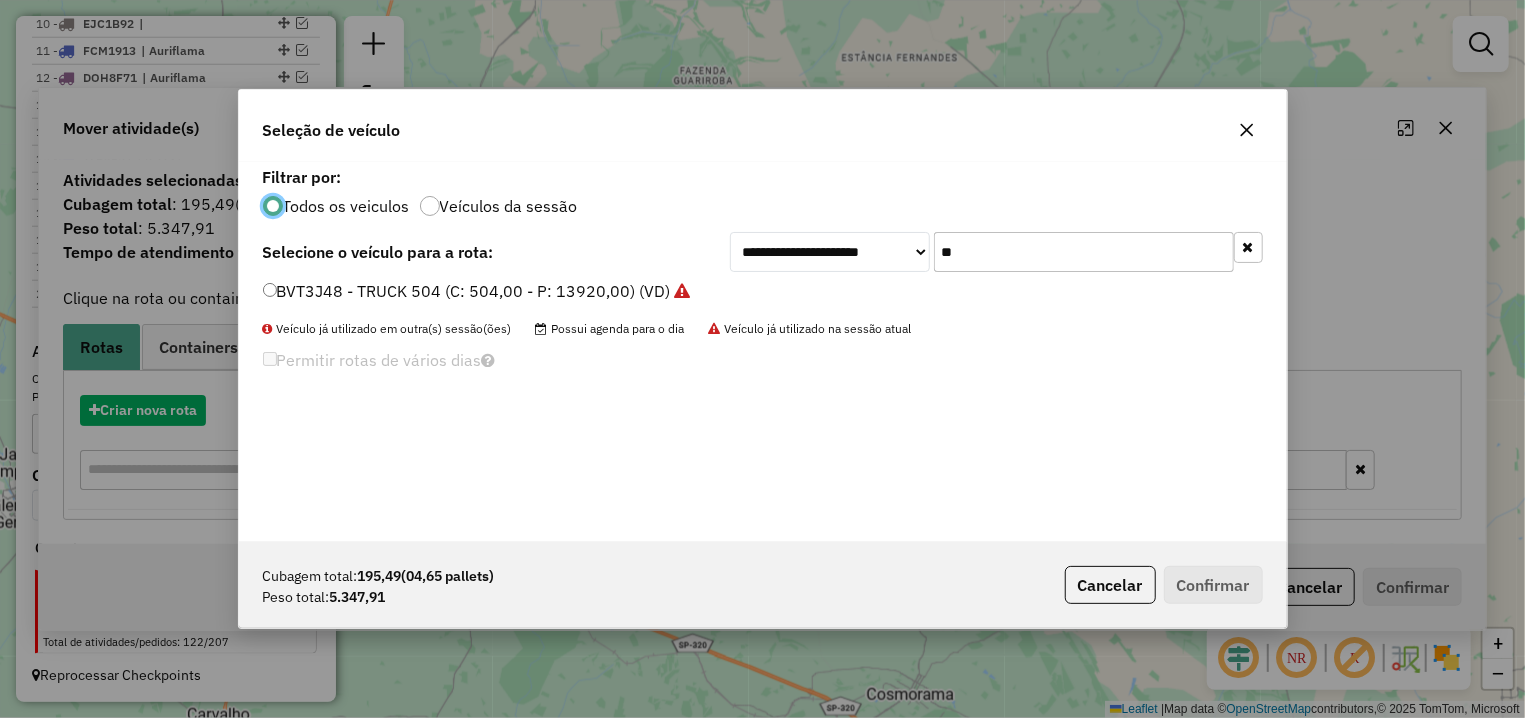 scroll, scrollTop: 11, scrollLeft: 6, axis: both 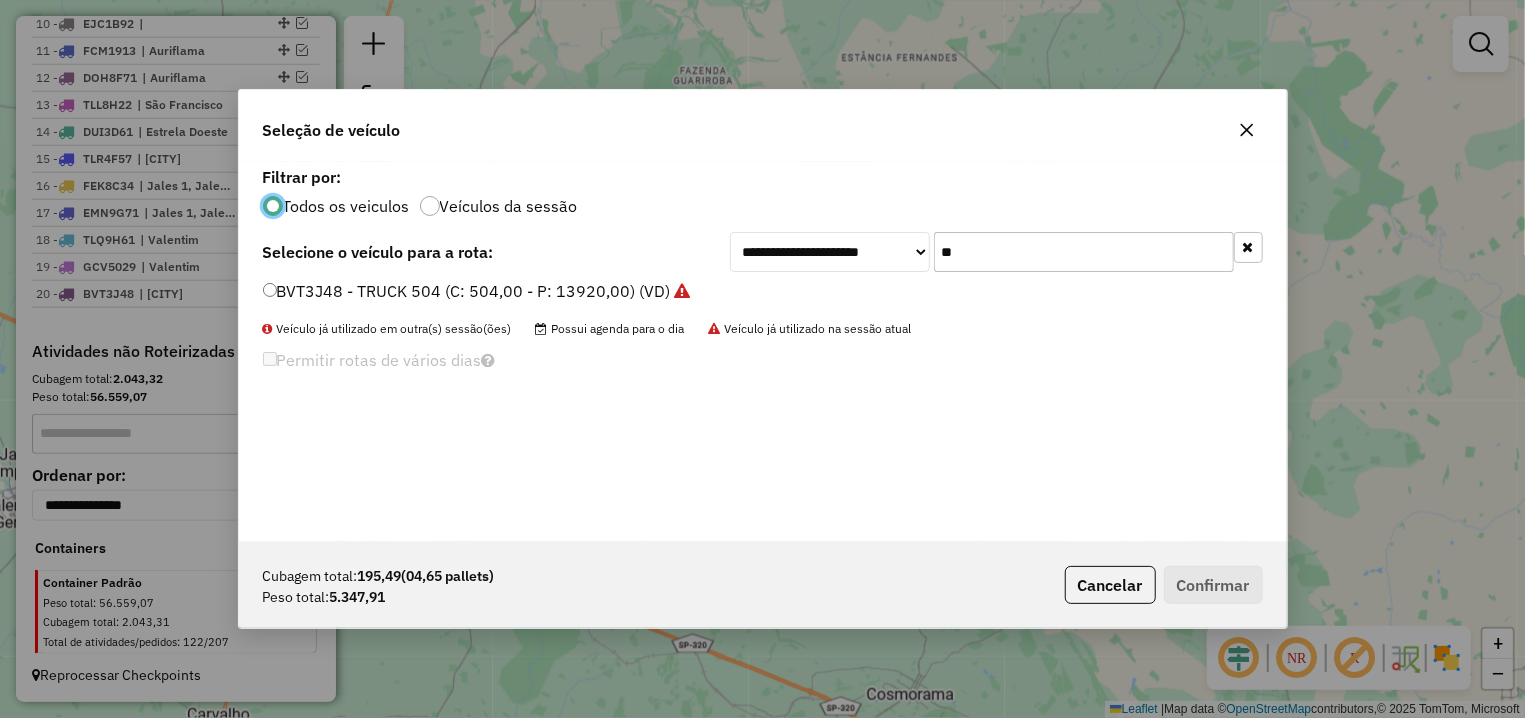 click on "**" 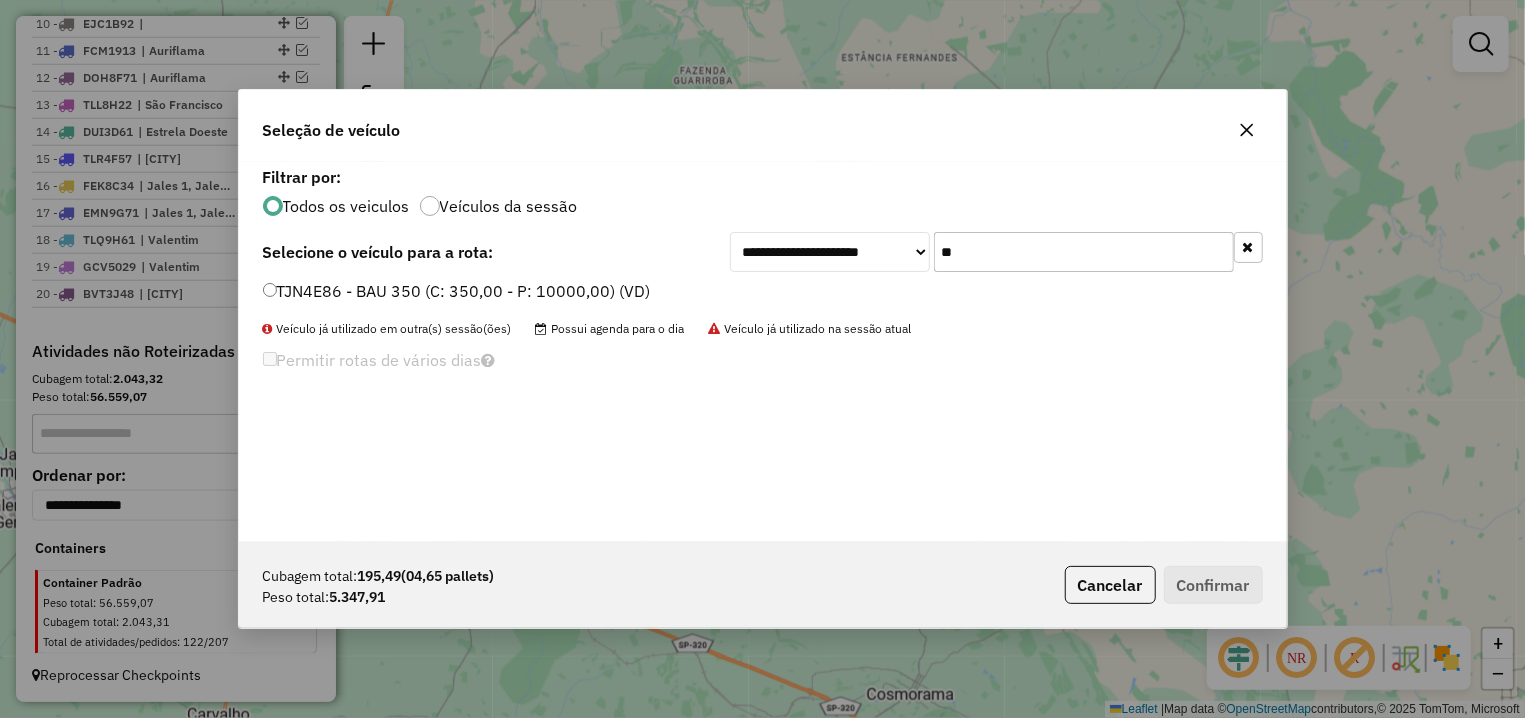 type on "**" 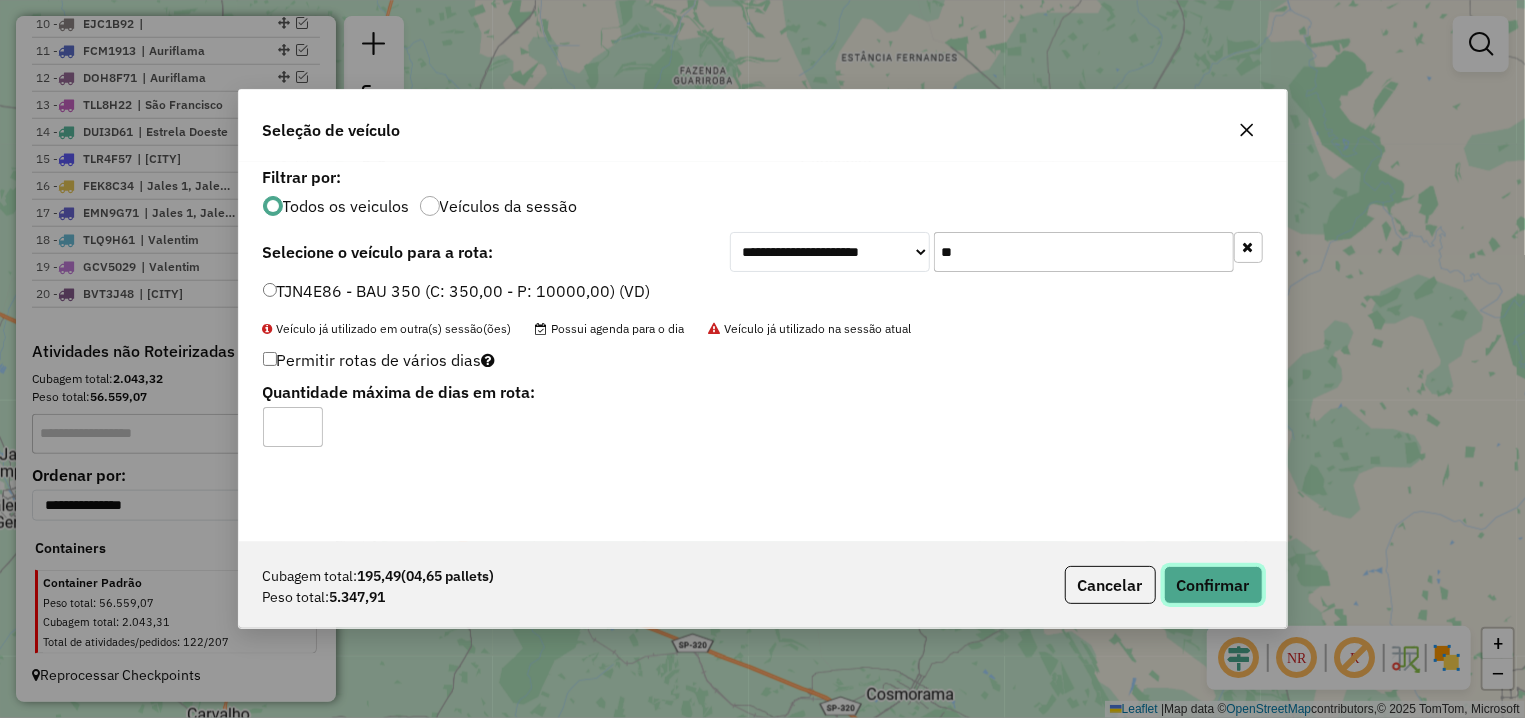 click on "Confirmar" 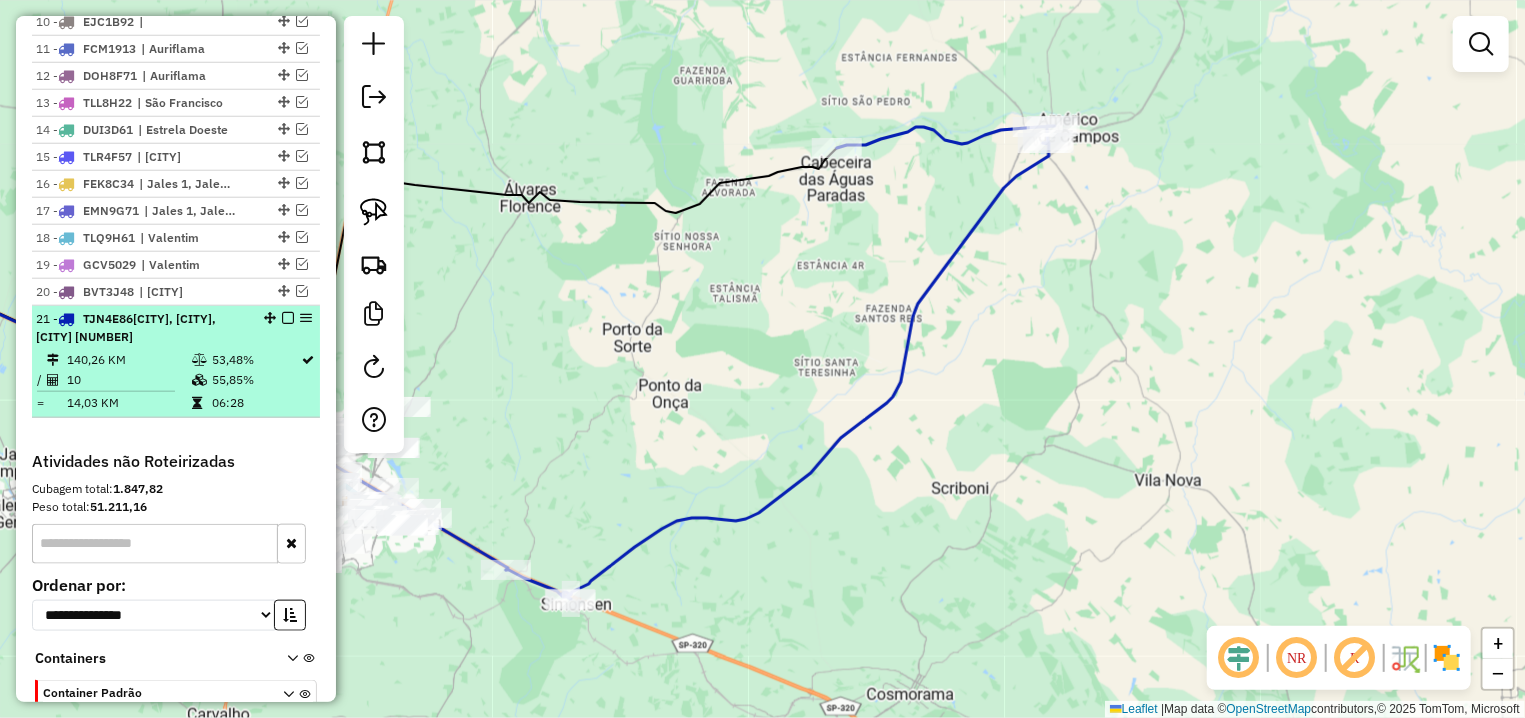 click at bounding box center [288, 318] 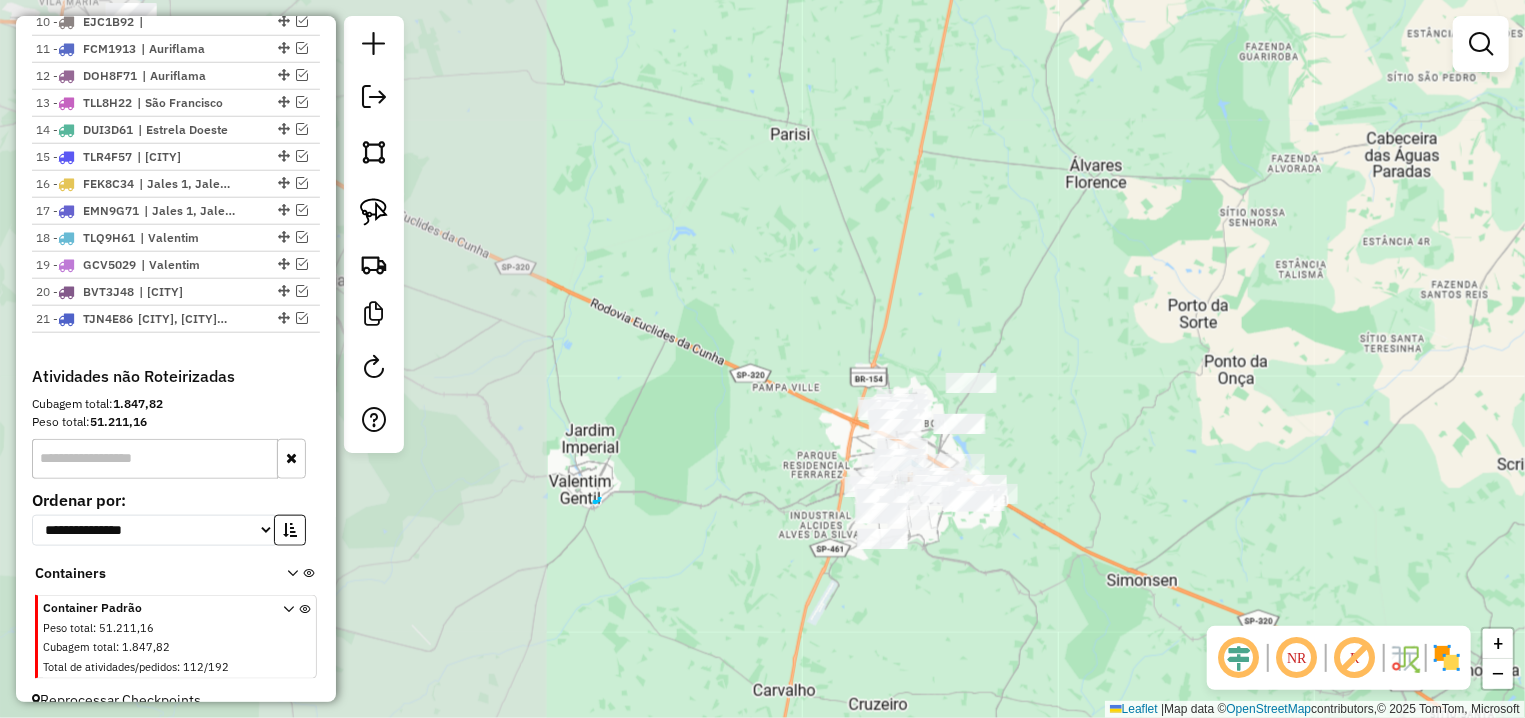 drag, startPoint x: 583, startPoint y: 395, endPoint x: 1128, endPoint y: 371, distance: 545.5282 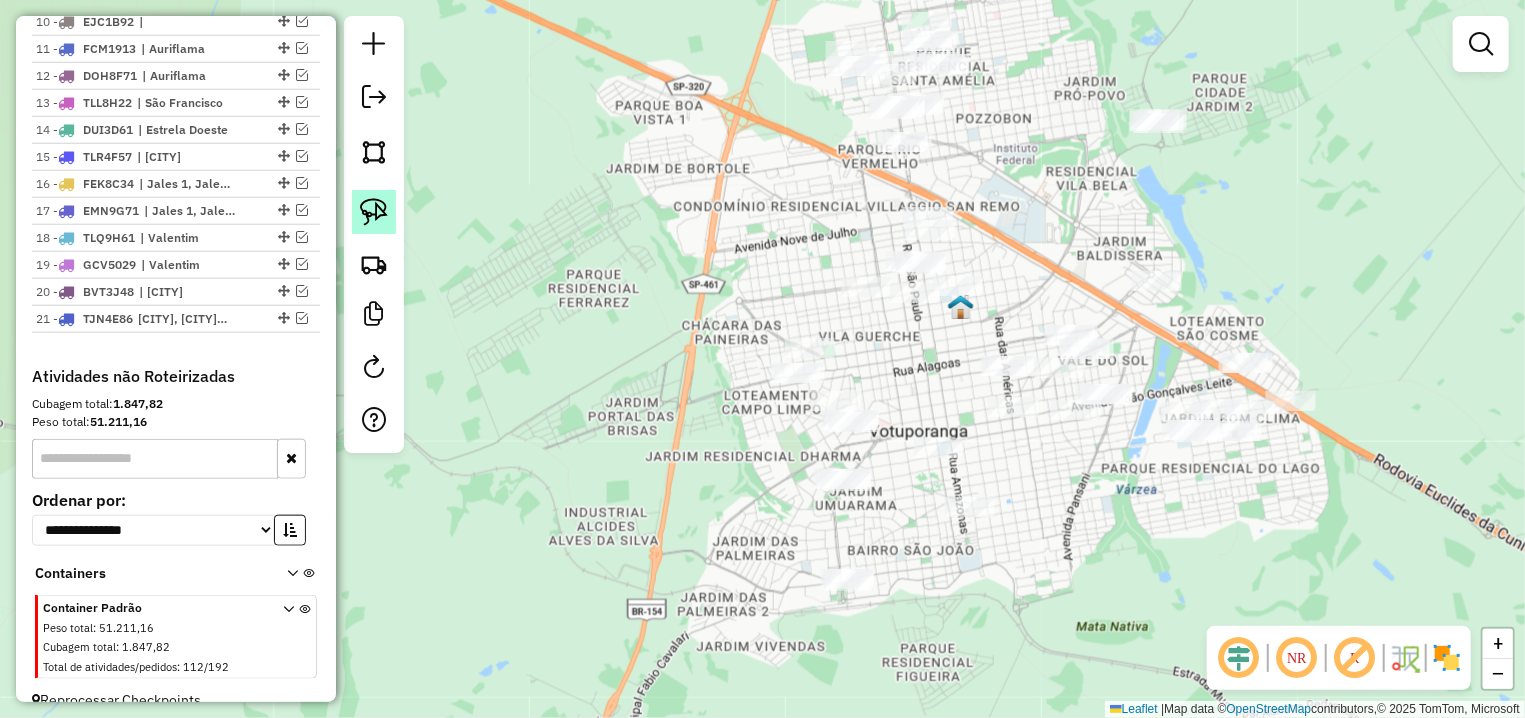 click 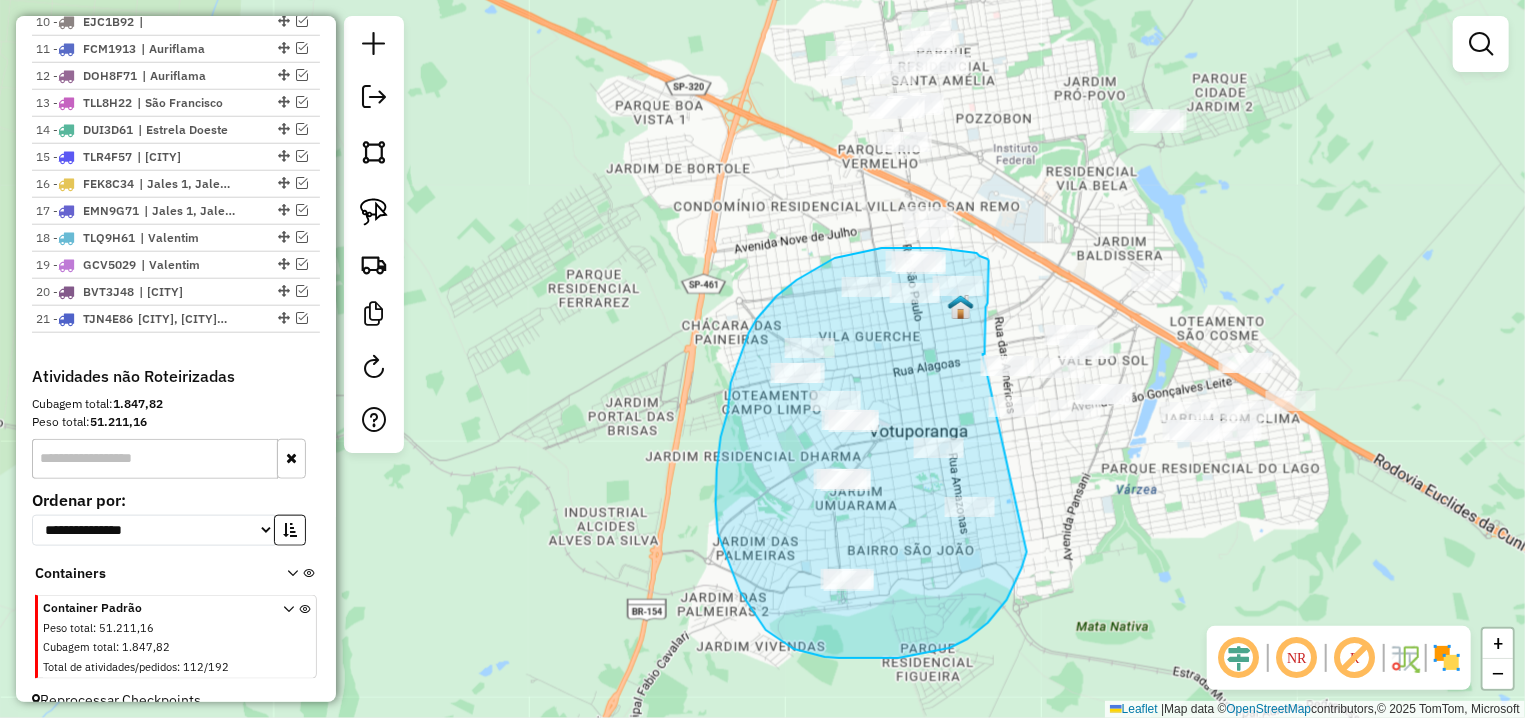 drag, startPoint x: 983, startPoint y: 354, endPoint x: 1027, endPoint y: 552, distance: 202.82997 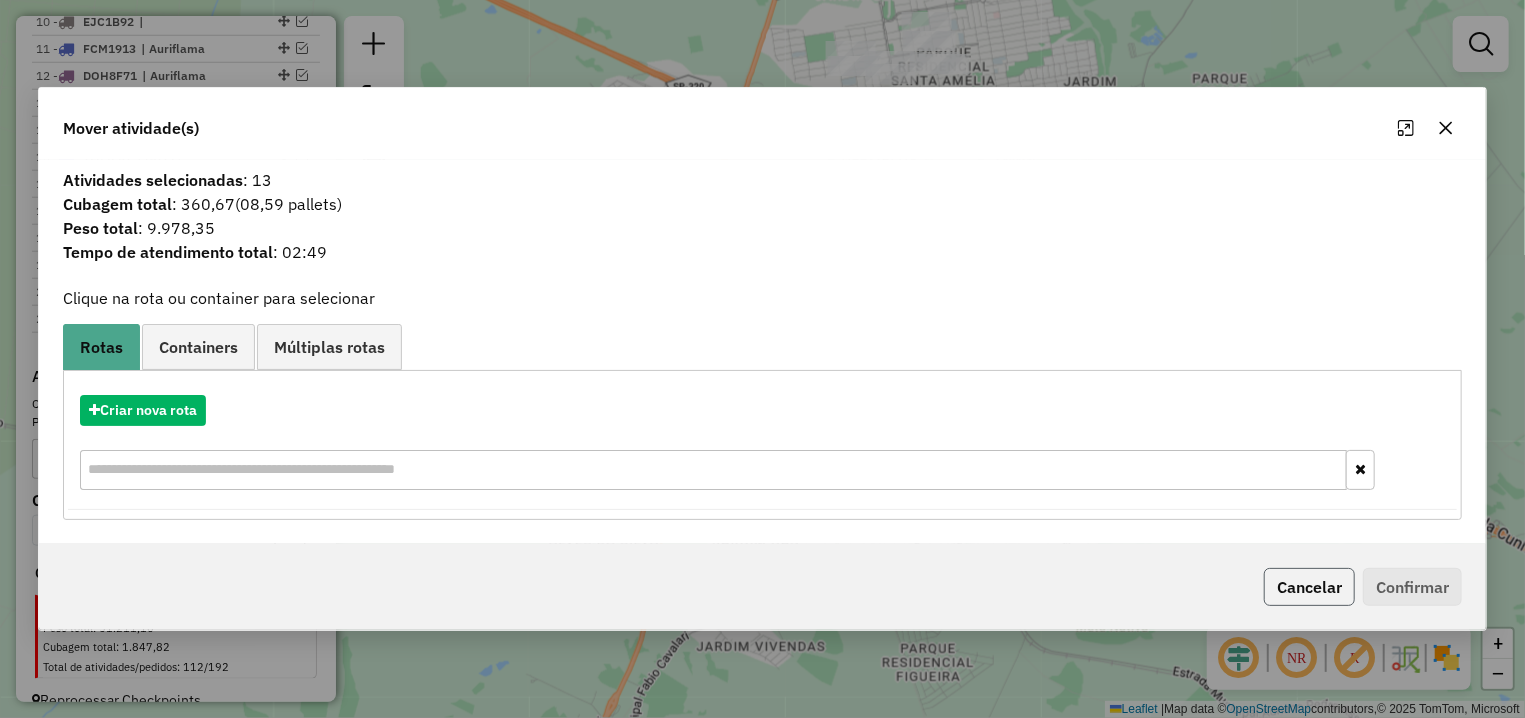 click on "Cancelar" 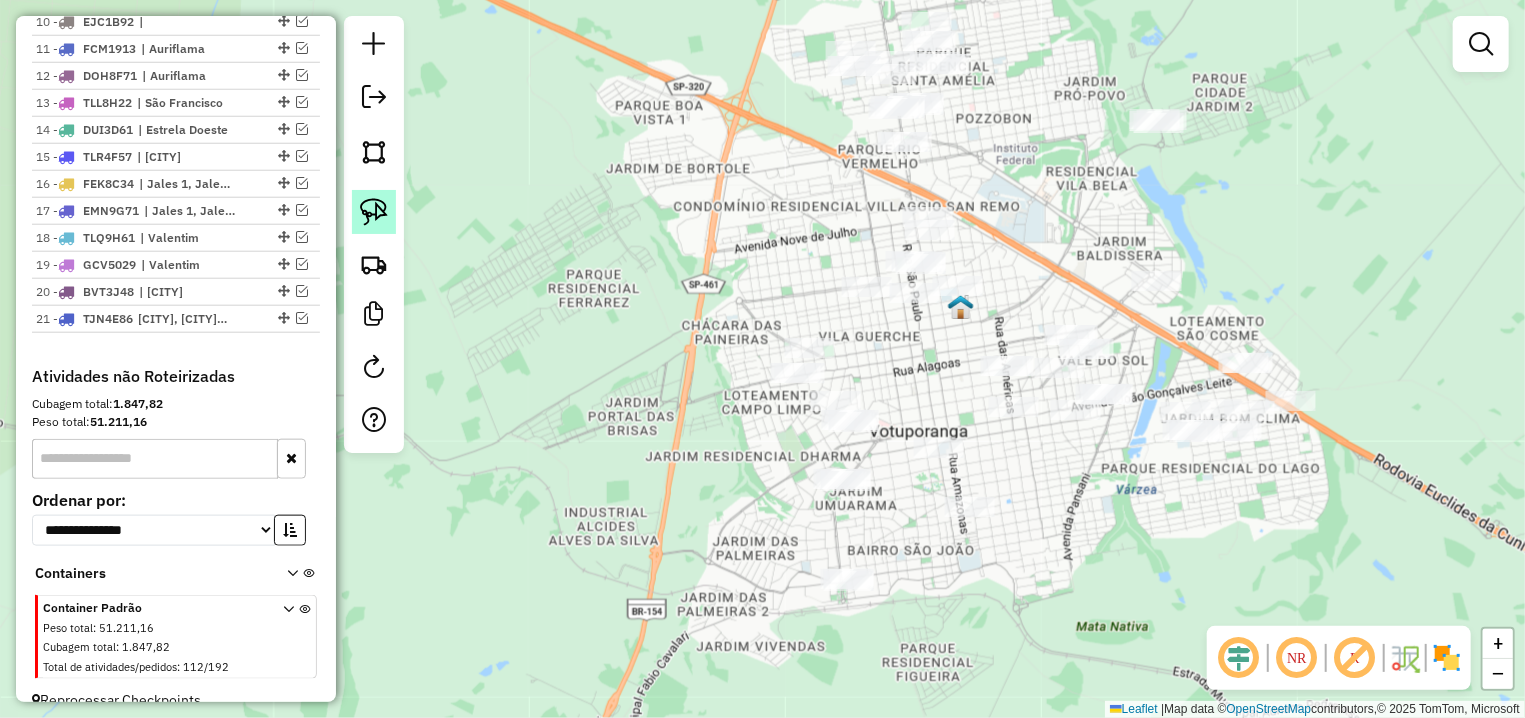 click 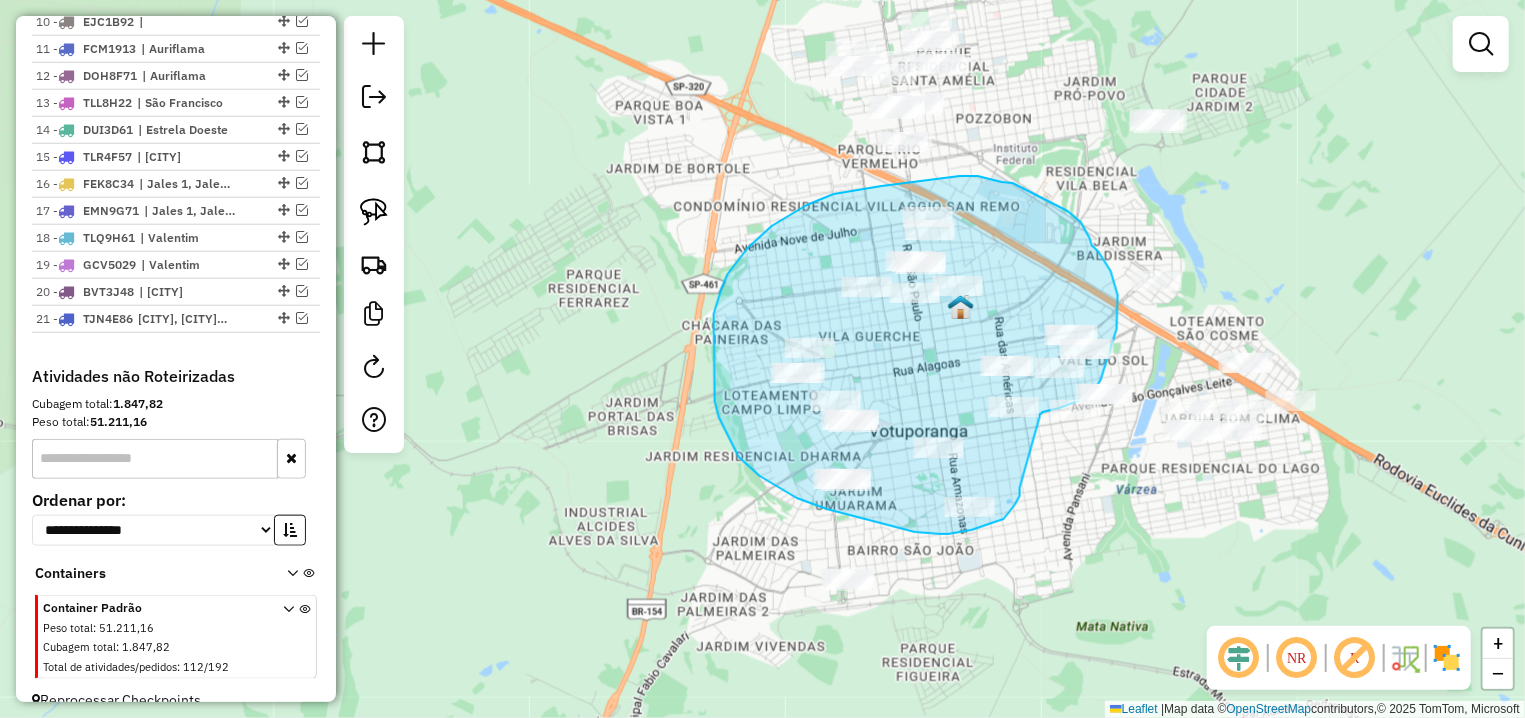 drag, startPoint x: 1020, startPoint y: 489, endPoint x: 1049, endPoint y: 422, distance: 73.00685 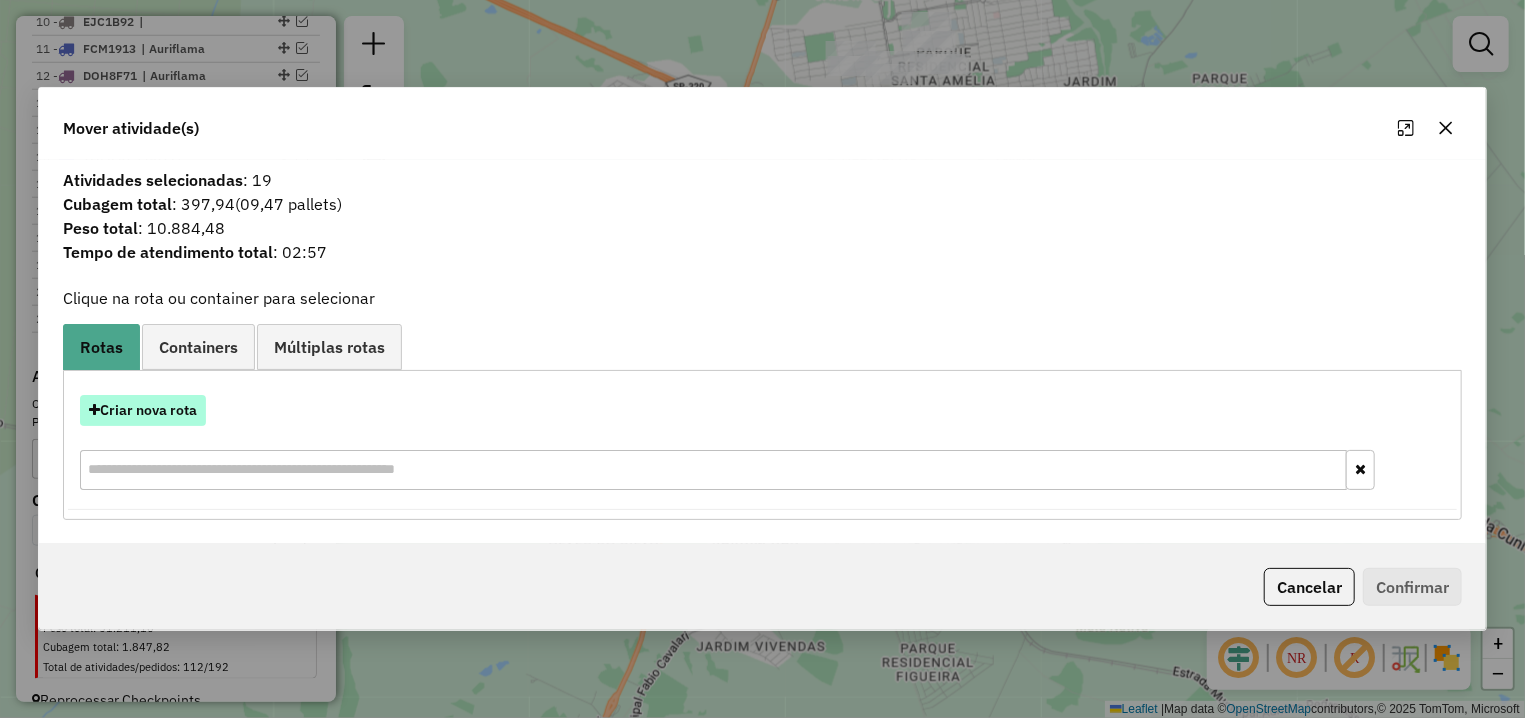 click on "Criar nova rota" at bounding box center (143, 410) 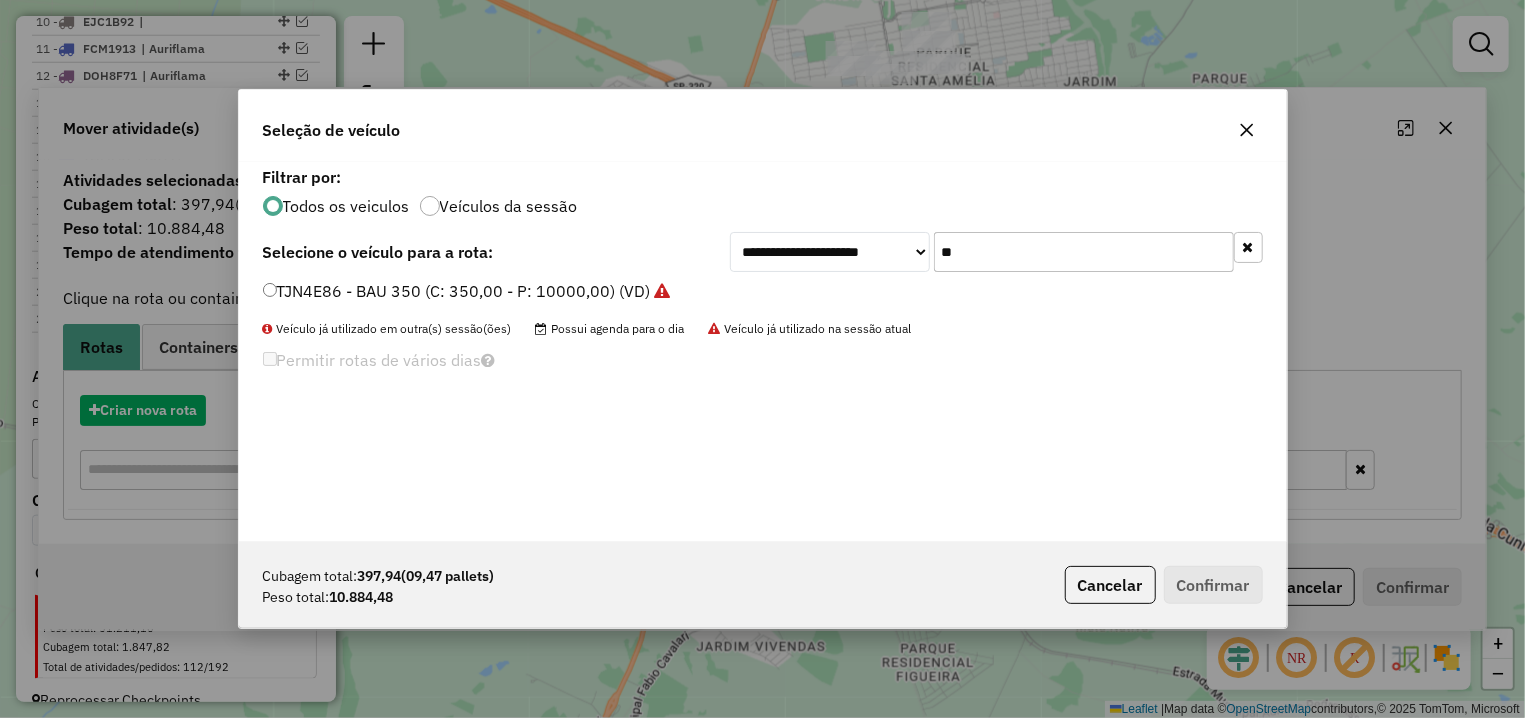 scroll, scrollTop: 11, scrollLeft: 6, axis: both 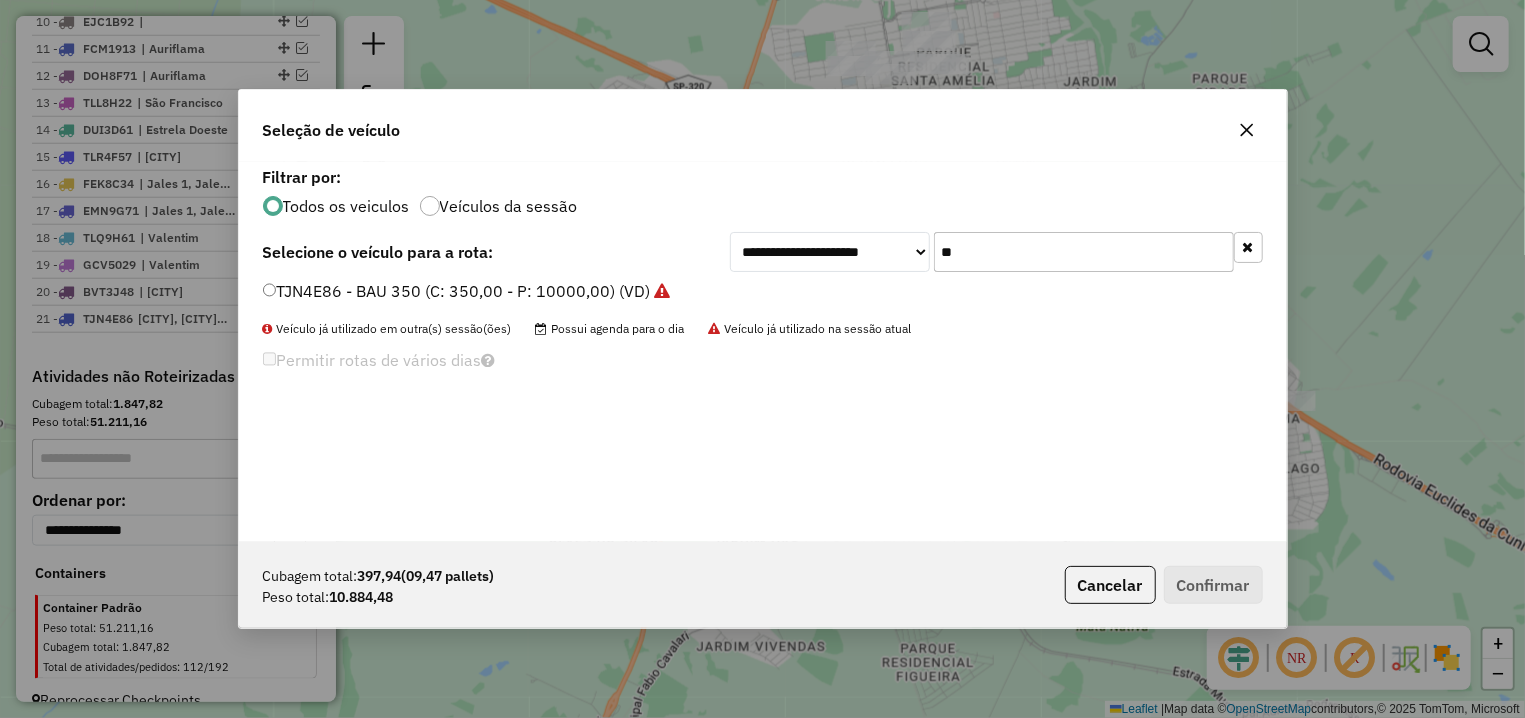 drag, startPoint x: 1033, startPoint y: 266, endPoint x: 913, endPoint y: 258, distance: 120.26637 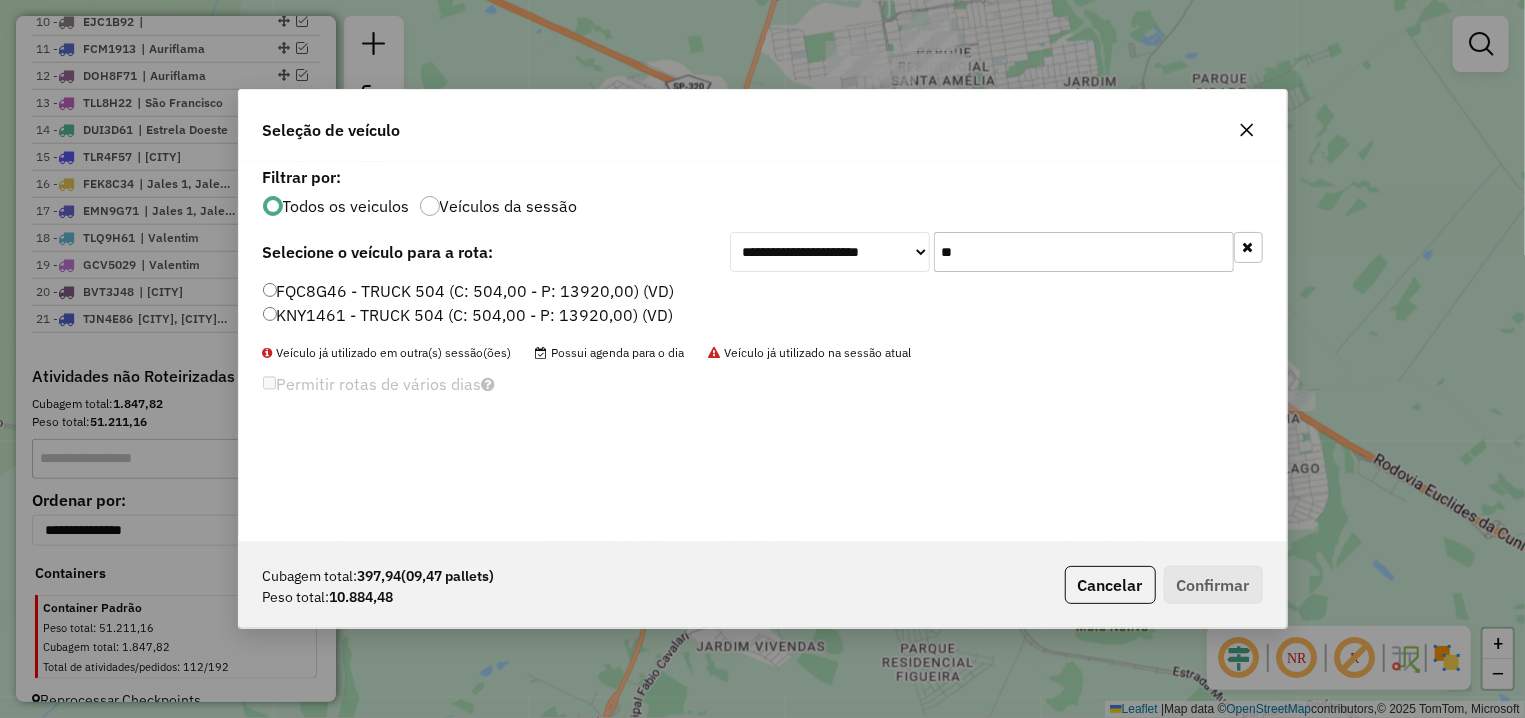 type on "**" 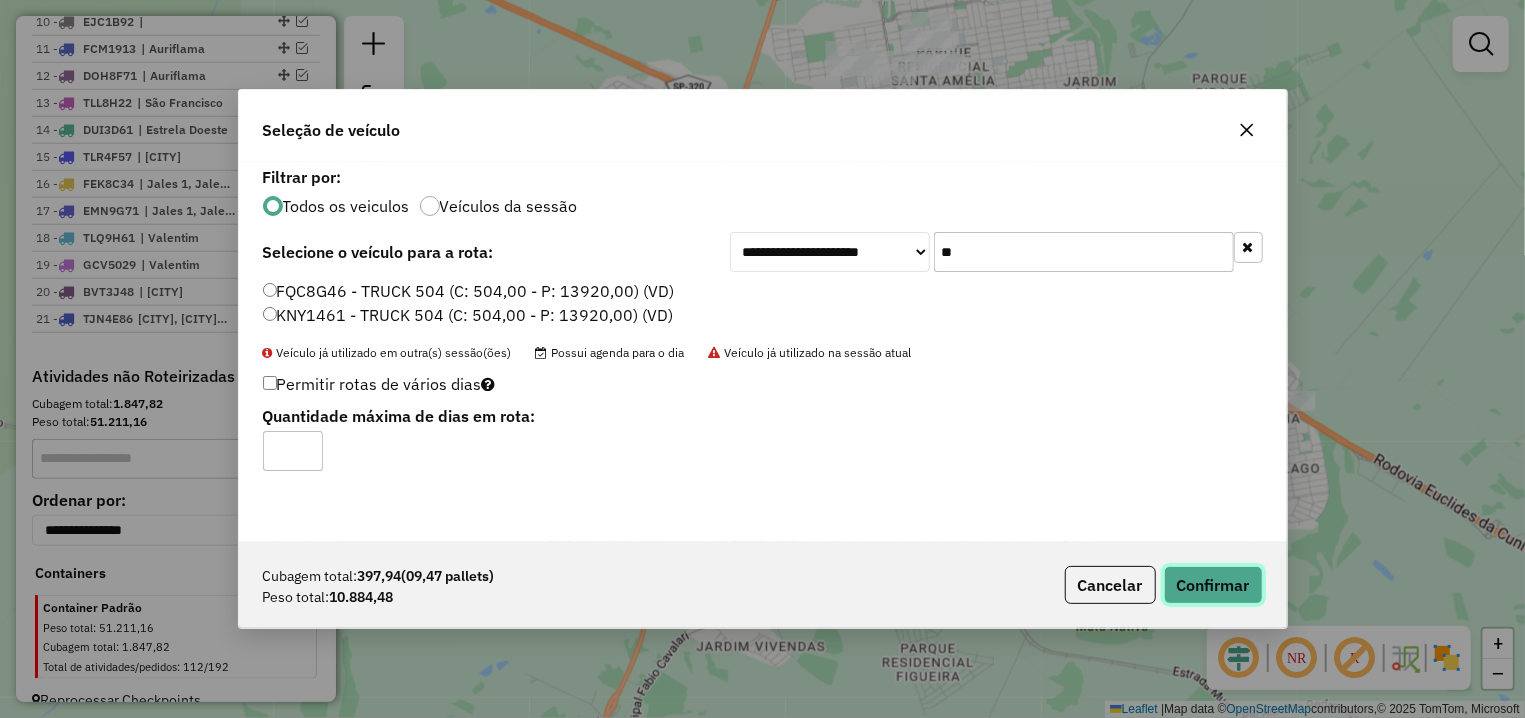 click on "Confirmar" 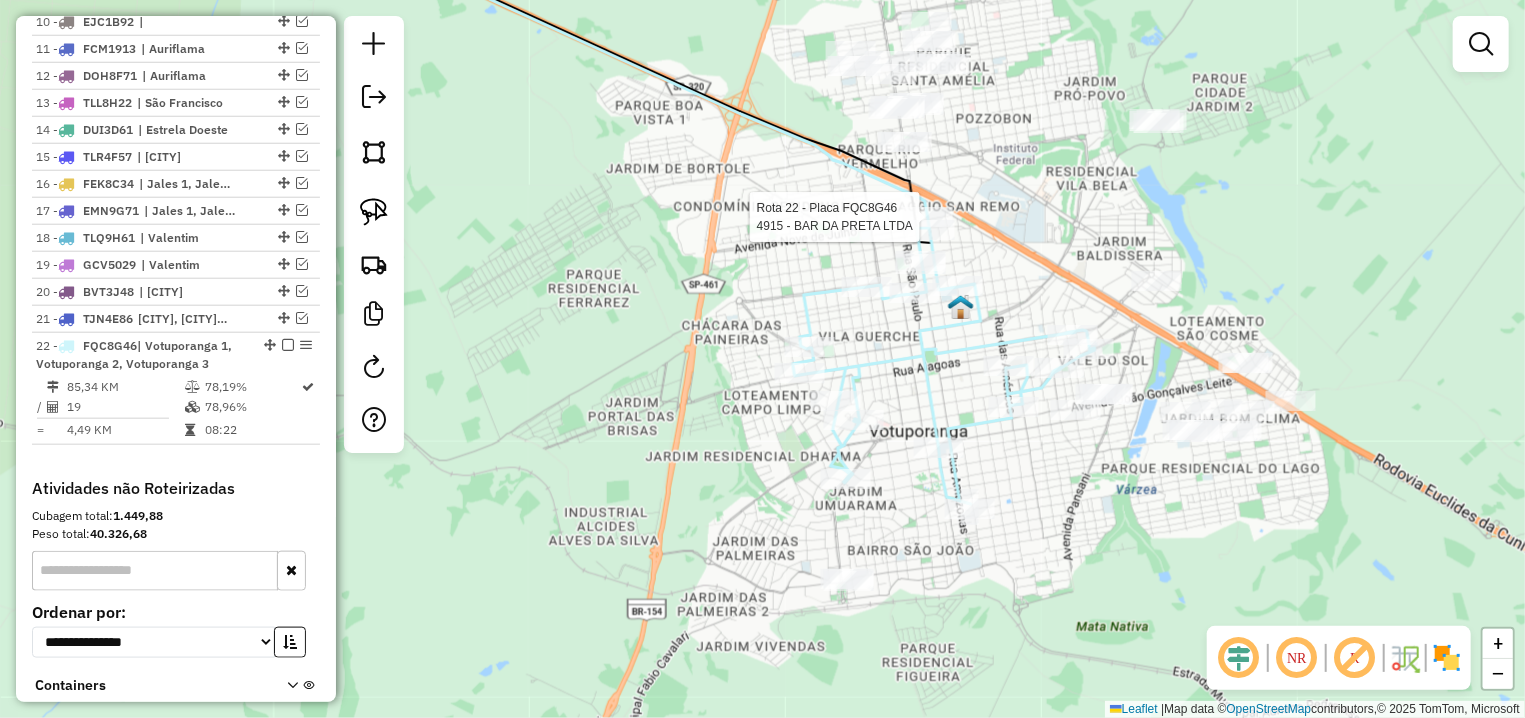 select on "**********" 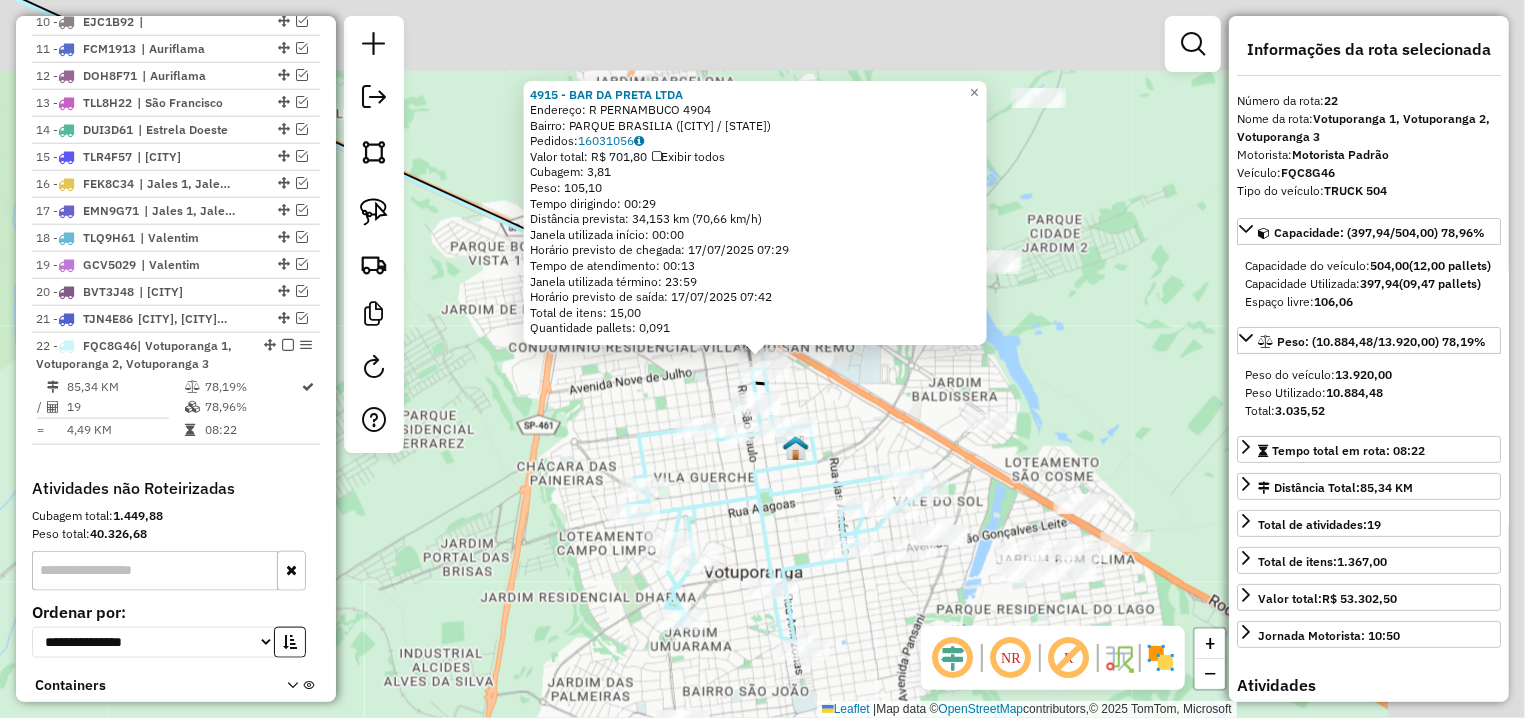 scroll, scrollTop: 1164, scrollLeft: 0, axis: vertical 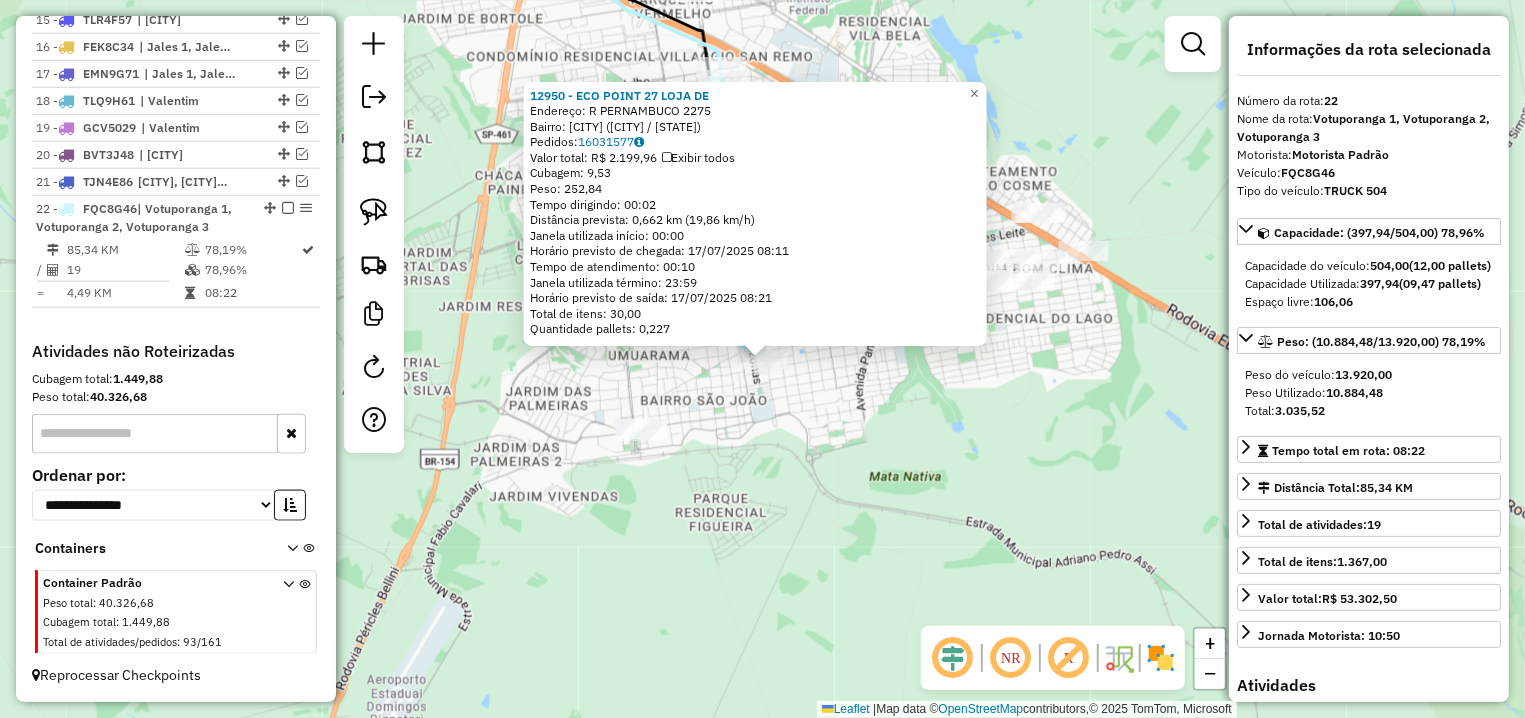 click on "12950 - ECO POINT 27 LOJA DE  Endereço: R   PERNAMBUCO                    2275   Bairro: JARDIM ELDORADO (VOTUPORANGA / SP)   Pedidos:  16031577   Valor total: R$ 2.199,96   Exibir todos   Cubagem: 9,53  Peso: 252,84  Tempo dirigindo: 00:02   Distância prevista: 0,662 km (19,86 km/h)   Janela utilizada início: 00:00   Horário previsto de chegada: 17/07/2025 08:11   Tempo de atendimento: 00:10   Janela utilizada término: 23:59   Horário previsto de saída: 17/07/2025 08:21   Total de itens: 30,00   Quantidade pallets: 0,227  × Janela de atendimento Grade de atendimento Capacidade Transportadoras Veículos Cliente Pedidos  Rotas Selecione os dias de semana para filtrar as janelas de atendimento  Seg   Ter   Qua   Qui   Sex   Sáb   Dom  Informe o período da janela de atendimento: De: Até:  Filtrar exatamente a janela do cliente  Considerar janela de atendimento padrão  Selecione os dias de semana para filtrar as grades de atendimento  Seg   Ter   Qua   Qui   Sex   Sáb   Dom   Peso mínimo:   De:  De:" 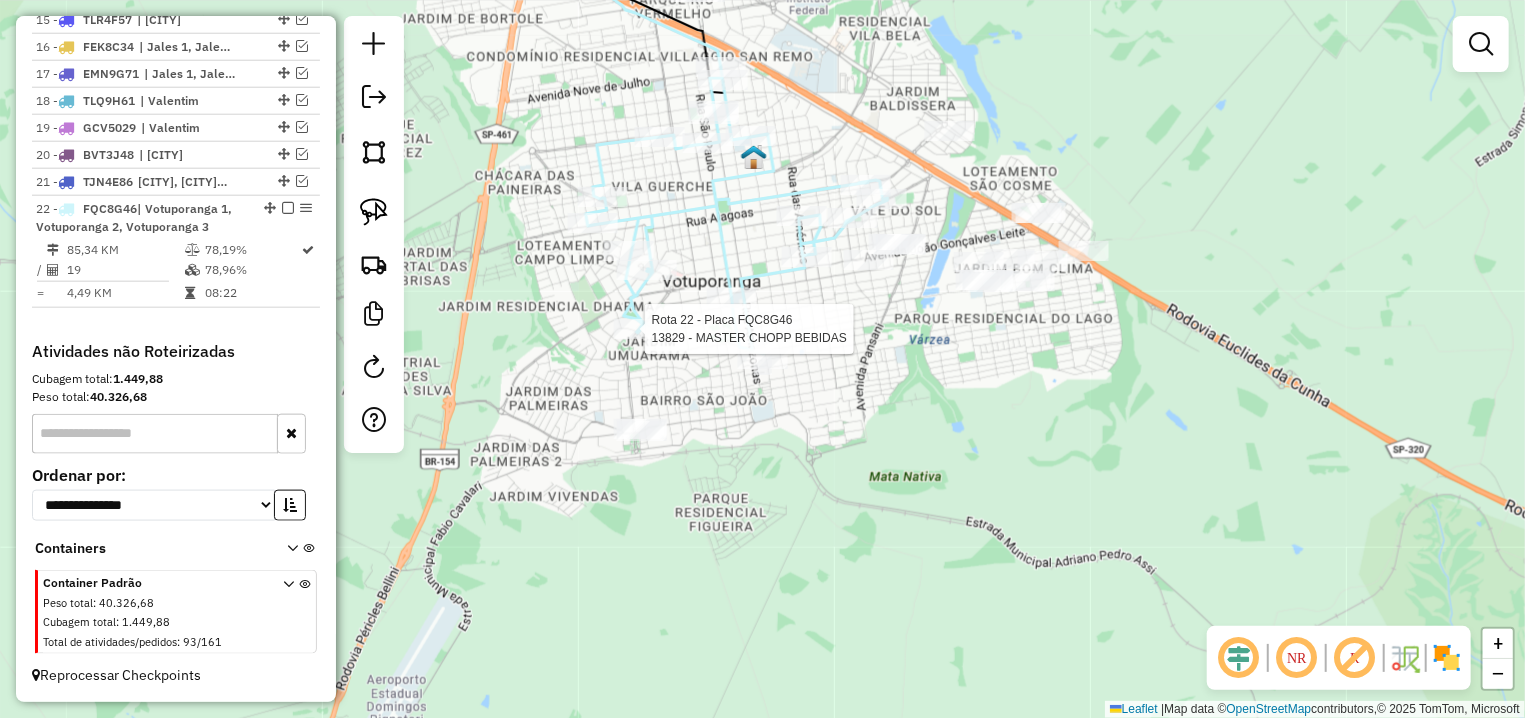 select on "**********" 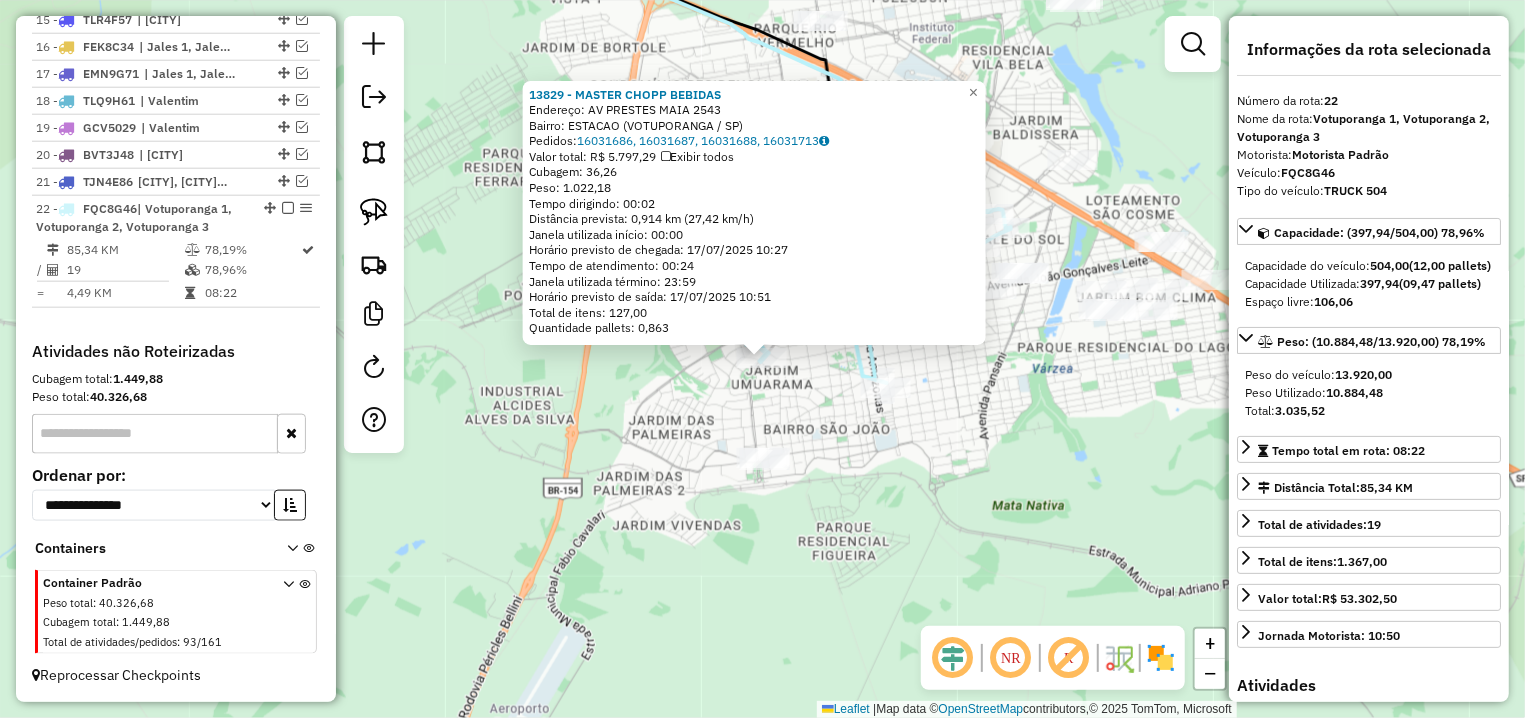 click on "13829 - MASTER CHOPP BEBIDAS  Endereço: AV  PRESTES MAIA                  2543   Bairro: ESTACAO (VOTUPORANGA / SP)   Pedidos:  16031686, 16031687, 16031688, 16031713   Valor total: R$ 5.797,29   Exibir todos   Cubagem: 36,26  Peso: 1.022,18  Tempo dirigindo: 00:02   Distância prevista: 0,914 km (27,42 km/h)   Janela utilizada início: 00:00   Horário previsto de chegada: 17/07/2025 10:27   Tempo de atendimento: 00:24   Janela utilizada término: 23:59   Horário previsto de saída: 17/07/2025 10:51   Total de itens: 127,00   Quantidade pallets: 0,863  × Janela de atendimento Grade de atendimento Capacidade Transportadoras Veículos Cliente Pedidos  Rotas Selecione os dias de semana para filtrar as janelas de atendimento  Seg   Ter   Qua   Qui   Sex   Sáb   Dom  Informe o período da janela de atendimento: De: Até:  Filtrar exatamente a janela do cliente  Considerar janela de atendimento padrão  Selecione os dias de semana para filtrar as grades de atendimento  Seg   Ter   Qua   Qui   Sex   Sáb   Dom" 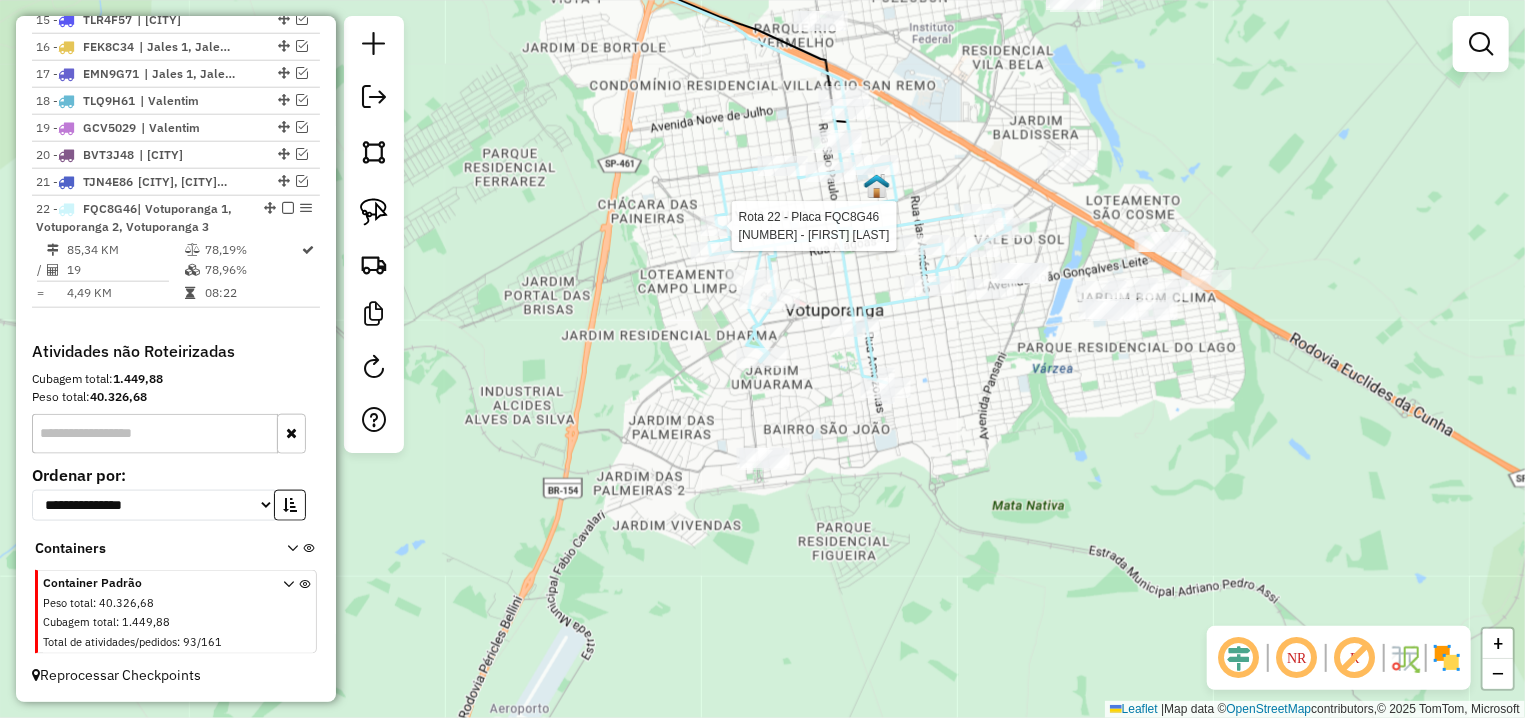 select on "**********" 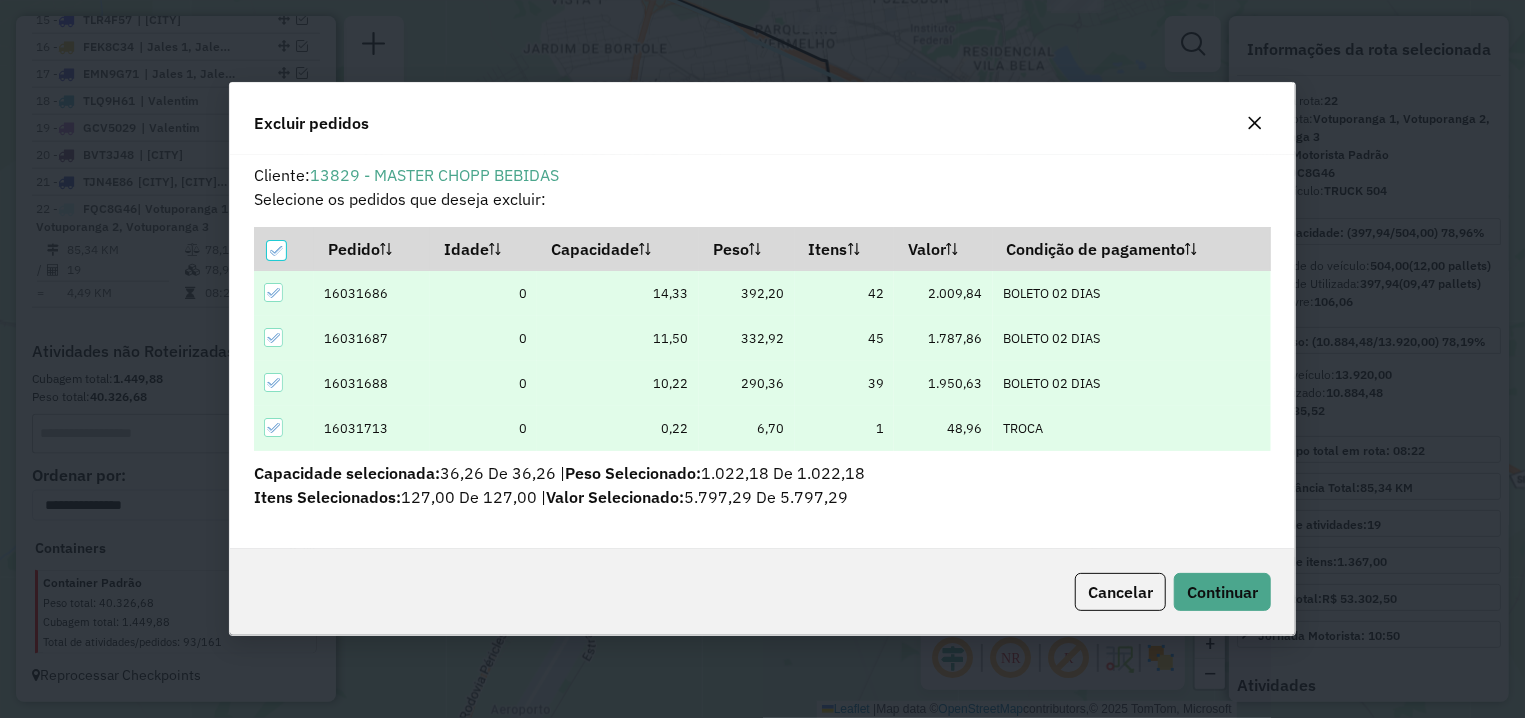 scroll, scrollTop: 11, scrollLeft: 6, axis: both 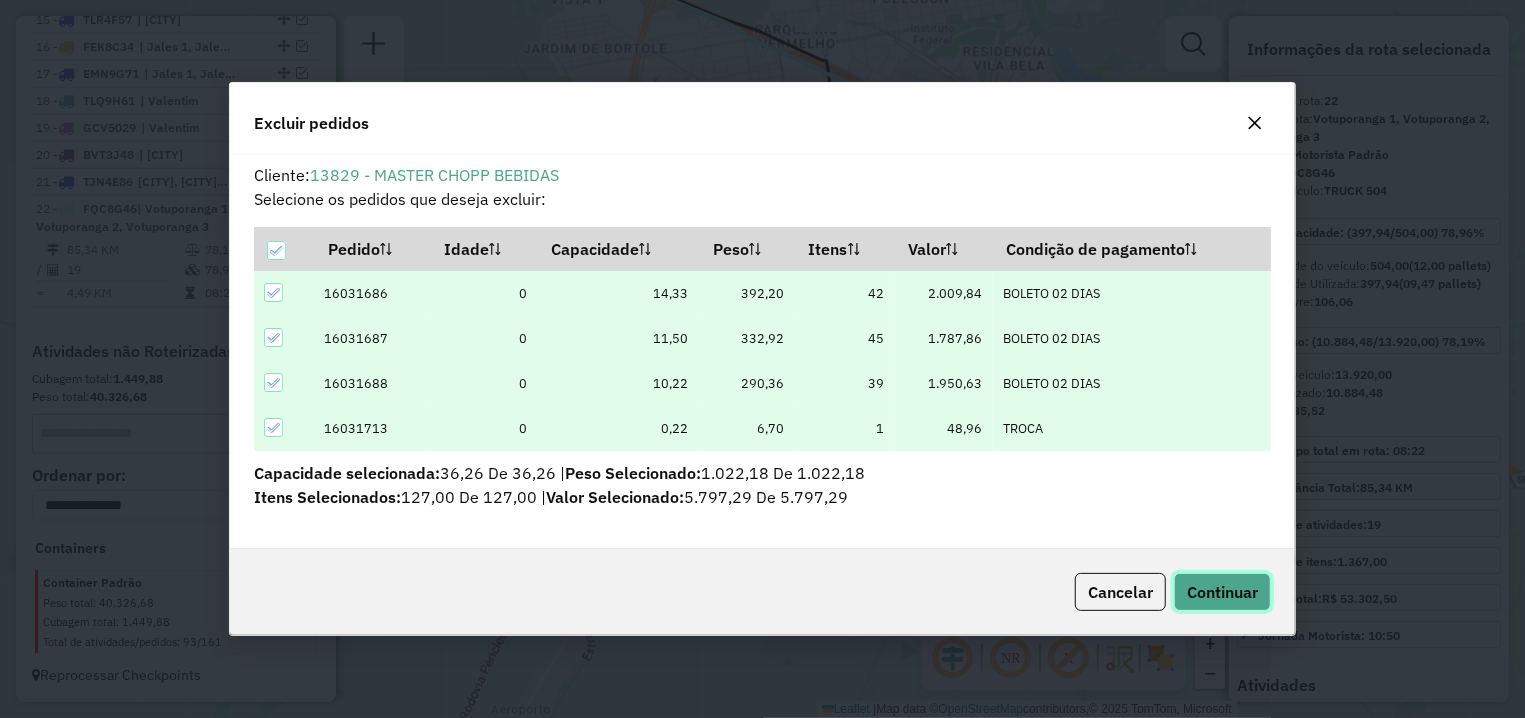 click on "Continuar" 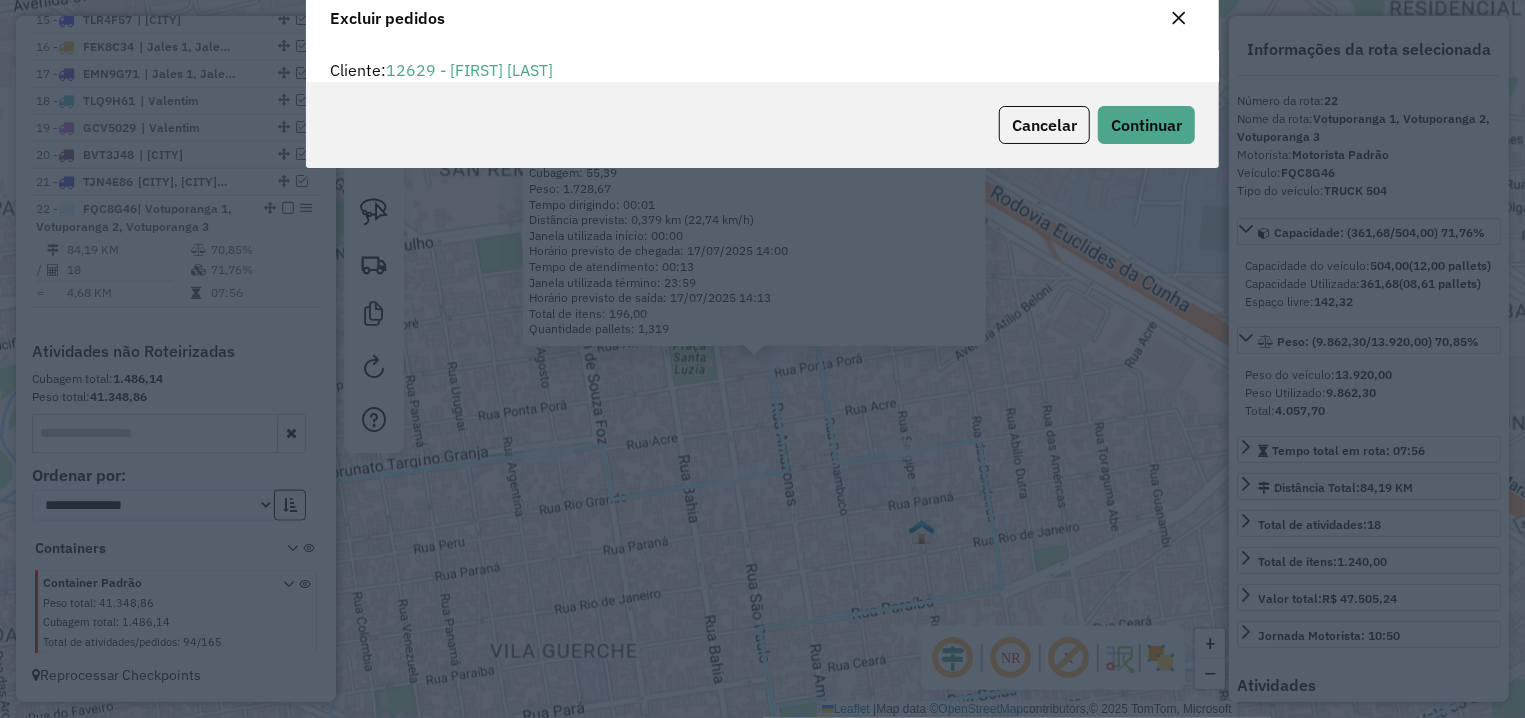 scroll, scrollTop: 12, scrollLeft: 7, axis: both 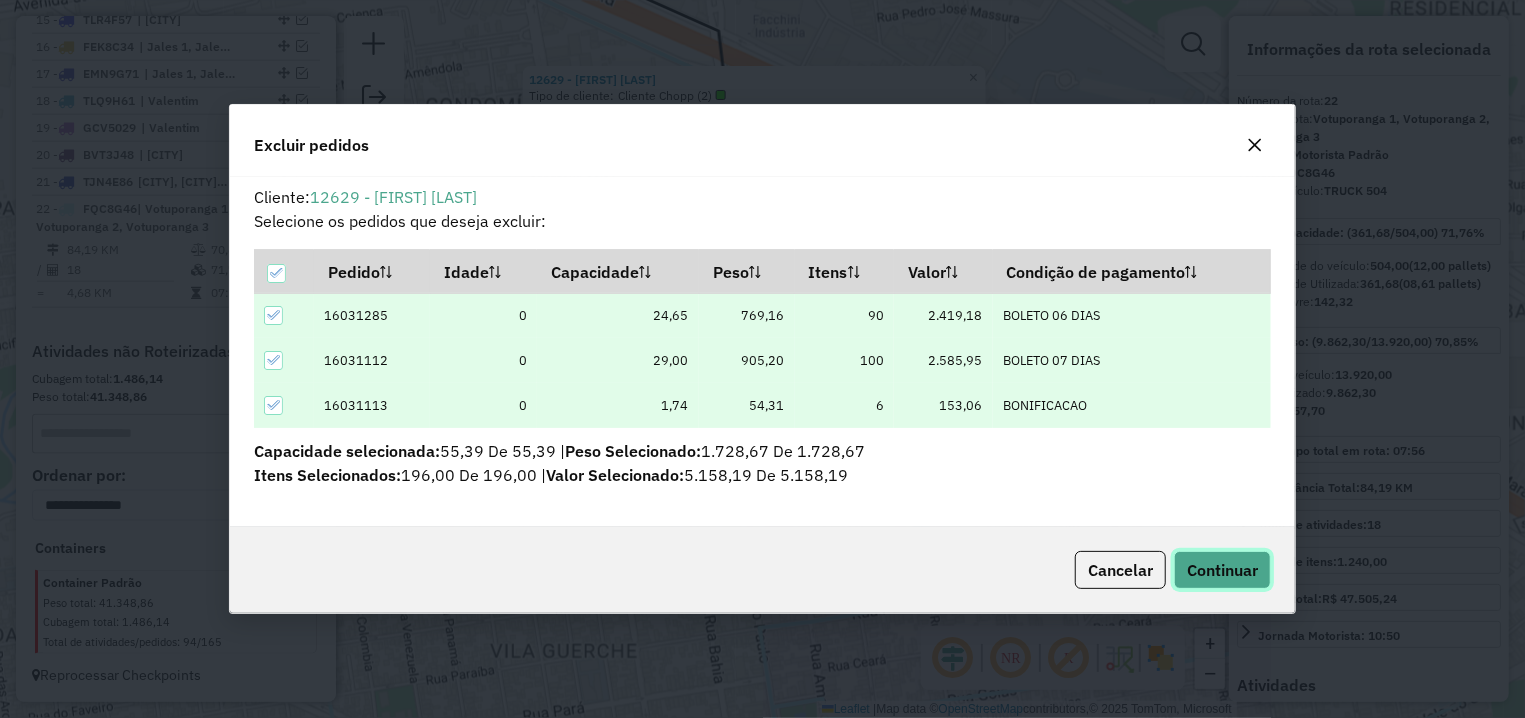 click on "Continuar" 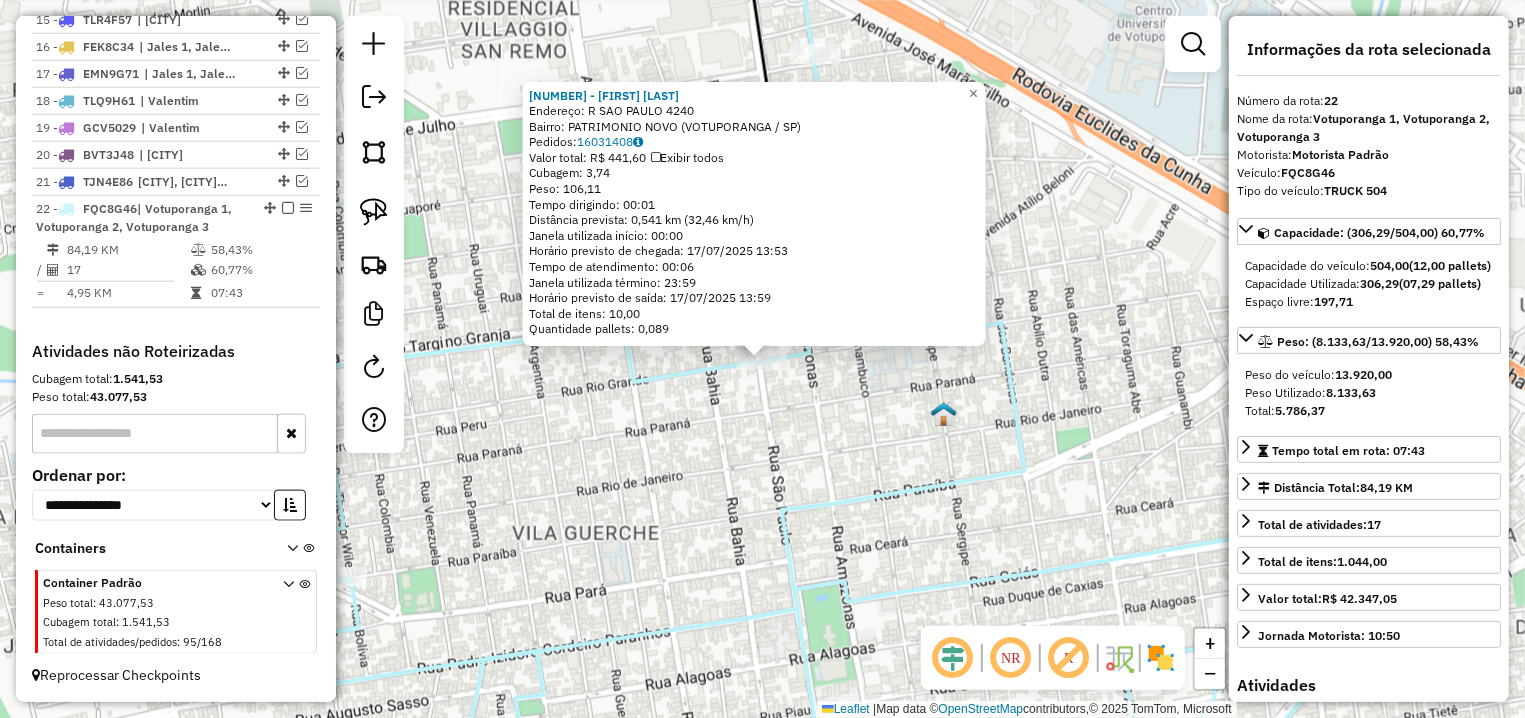 click on "13938 - FLAVIA FERNANDA CHAG  Endereço: R   SAO PAULO                     4240   Bairro: PATRIMONIO NOVO (VOTUPORANGA / SP)   Pedidos:  16031408   Valor total: R$ 441,60   Exibir todos   Cubagem: 3,74  Peso: 106,11  Tempo dirigindo: 00:01   Distância prevista: 0,541 km (32,46 km/h)   Janela utilizada início: 00:00   Horário previsto de chegada: 17/07/2025 13:53   Tempo de atendimento: 00:06   Janela utilizada término: 23:59   Horário previsto de saída: 17/07/2025 13:59   Total de itens: 10,00   Quantidade pallets: 0,089  × Janela de atendimento Grade de atendimento Capacidade Transportadoras Veículos Cliente Pedidos  Rotas Selecione os dias de semana para filtrar as janelas de atendimento  Seg   Ter   Qua   Qui   Sex   Sáb   Dom  Informe o período da janela de atendimento: De: Até:  Filtrar exatamente a janela do cliente  Considerar janela de atendimento padrão  Selecione os dias de semana para filtrar as grades de atendimento  Seg   Ter   Qua   Qui   Sex   Sáb   Dom   Peso mínimo:   De:   De:" 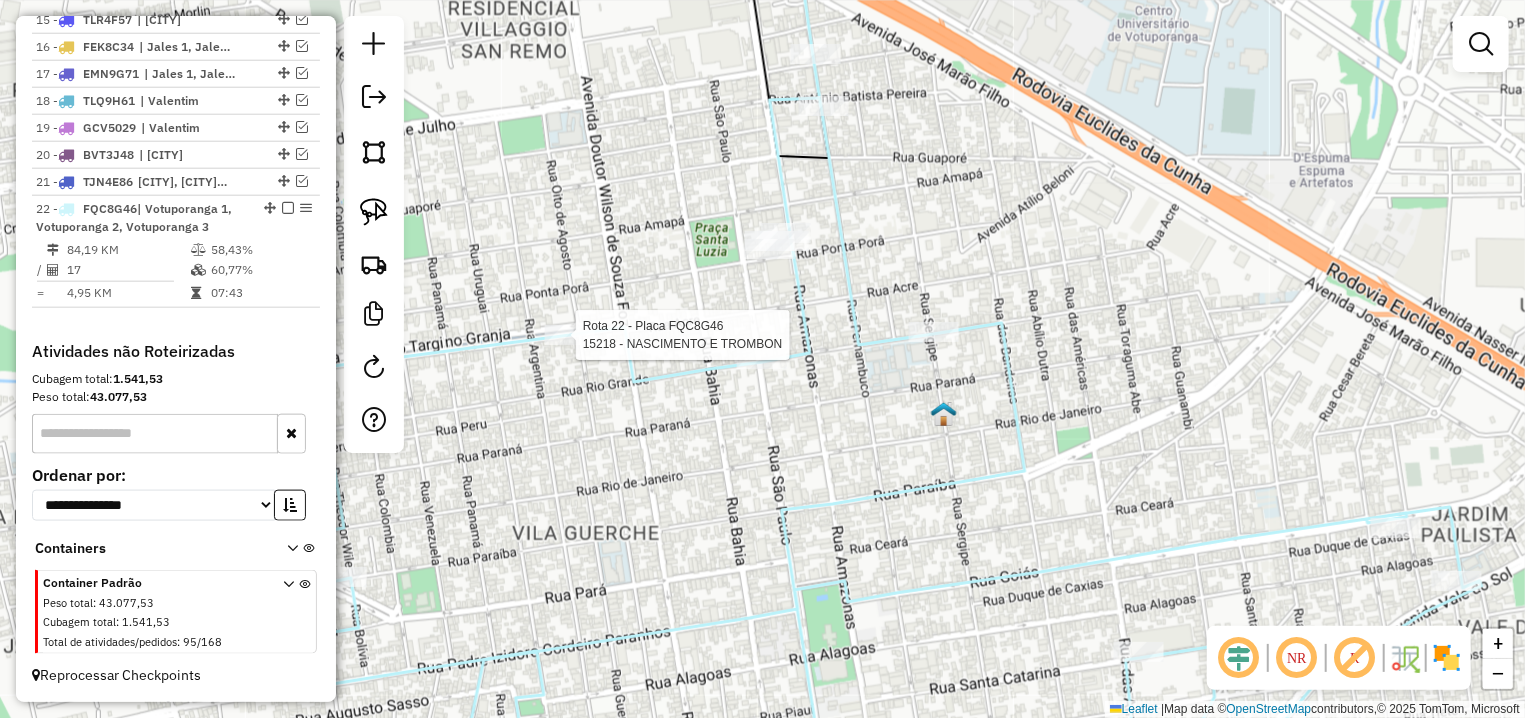 select on "**********" 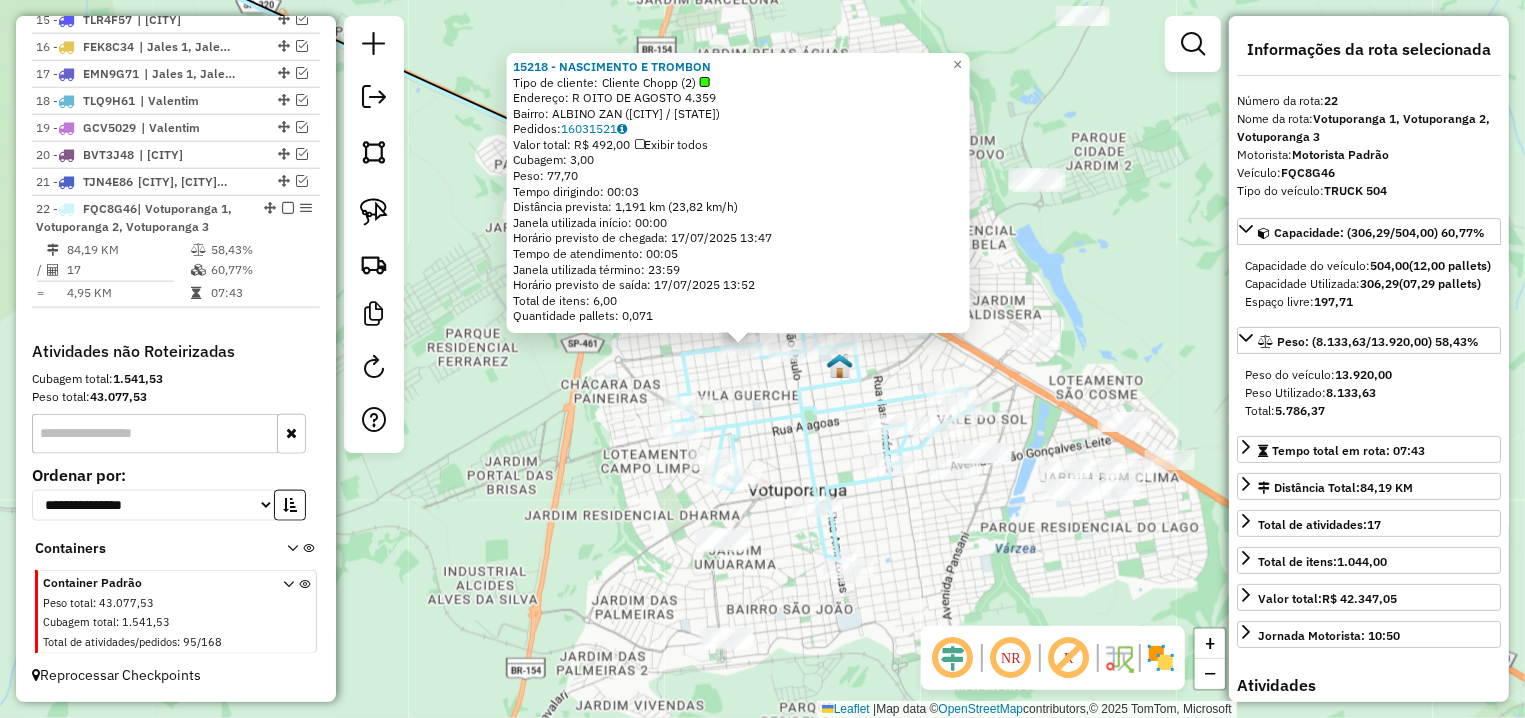 drag, startPoint x: 881, startPoint y: 520, endPoint x: 808, endPoint y: 400, distance: 140.45996 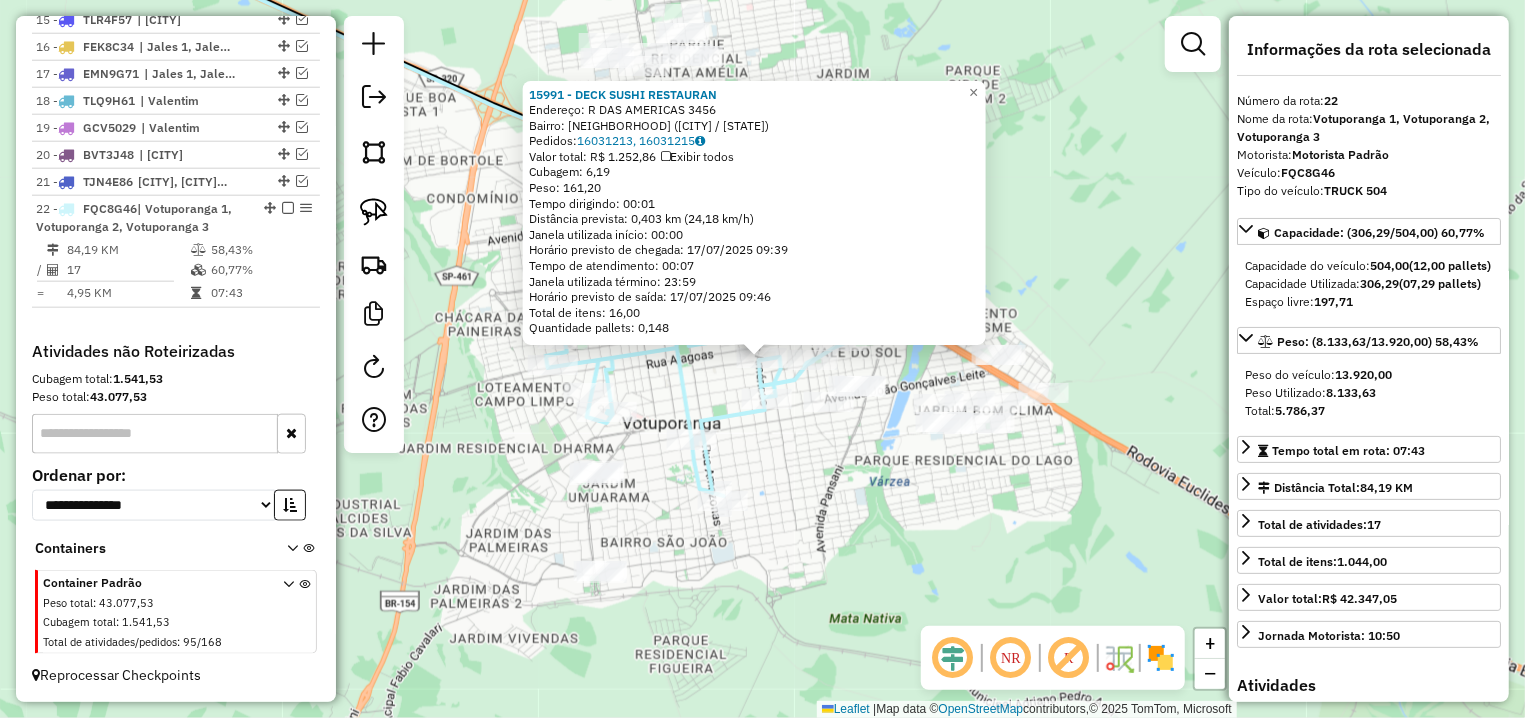 click 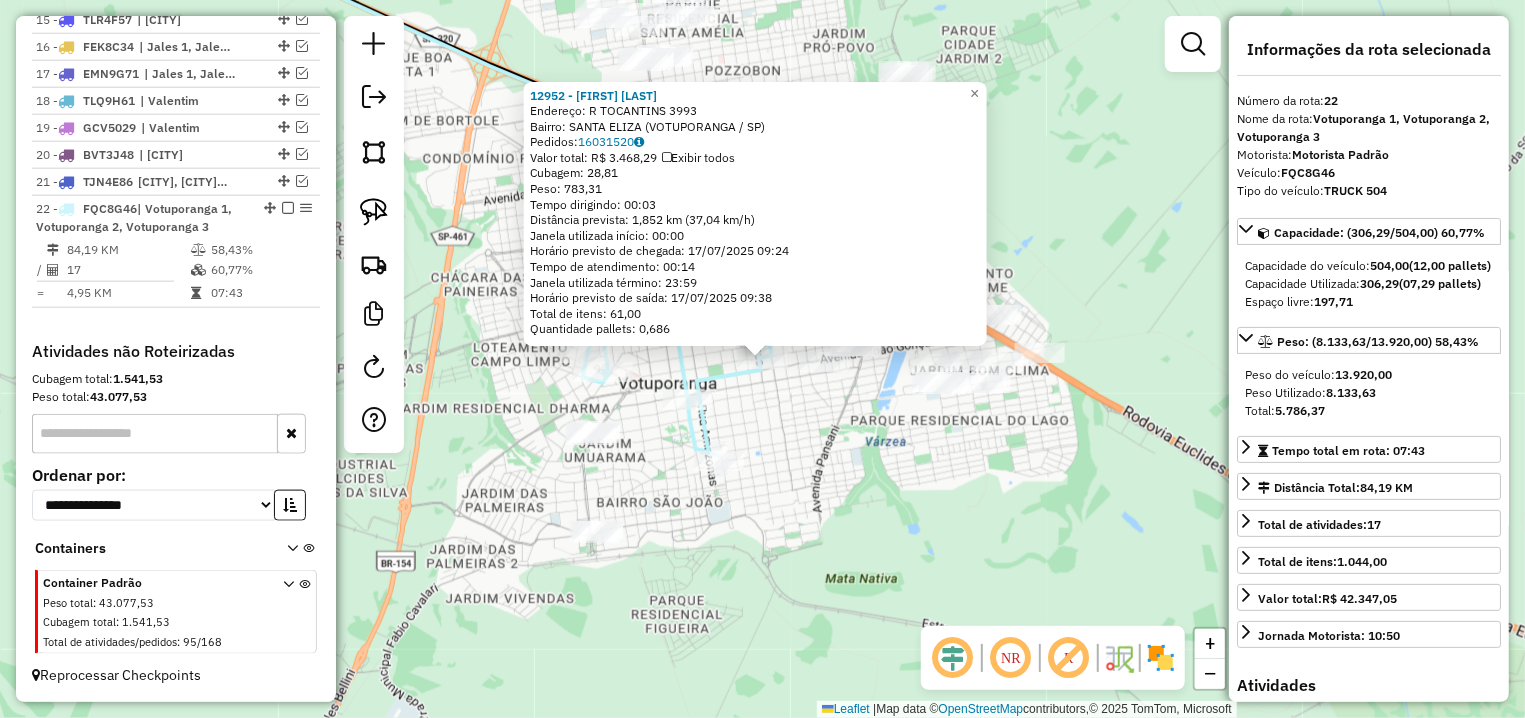 click on "12952 - LUIZ HENRIQUE DA SIL  Endereço: R   TOCANTINS                     3993   Bairro: SANTA ELIZA (VOTUPORANGA / SP)   Pedidos:  16031520   Valor total: R$ 3.468,29   Exibir todos   Cubagem: 28,81  Peso: 783,31  Tempo dirigindo: 00:03   Distância prevista: 1,852 km (37,04 km/h)   Janela utilizada início: 00:00   Horário previsto de chegada: 17/07/2025 09:24   Tempo de atendimento: 00:14   Janela utilizada término: 23:59   Horário previsto de saída: 17/07/2025 09:38   Total de itens: 61,00   Quantidade pallets: 0,686  × Janela de atendimento Grade de atendimento Capacidade Transportadoras Veículos Cliente Pedidos  Rotas Selecione os dias de semana para filtrar as janelas de atendimento  Seg   Ter   Qua   Qui   Sex   Sáb   Dom  Informe o período da janela de atendimento: De: Até:  Filtrar exatamente a janela do cliente  Considerar janela de atendimento padrão  Selecione os dias de semana para filtrar as grades de atendimento  Seg   Ter   Qua   Qui   Sex   Sáb   Dom   Peso mínimo:   De:   De:" 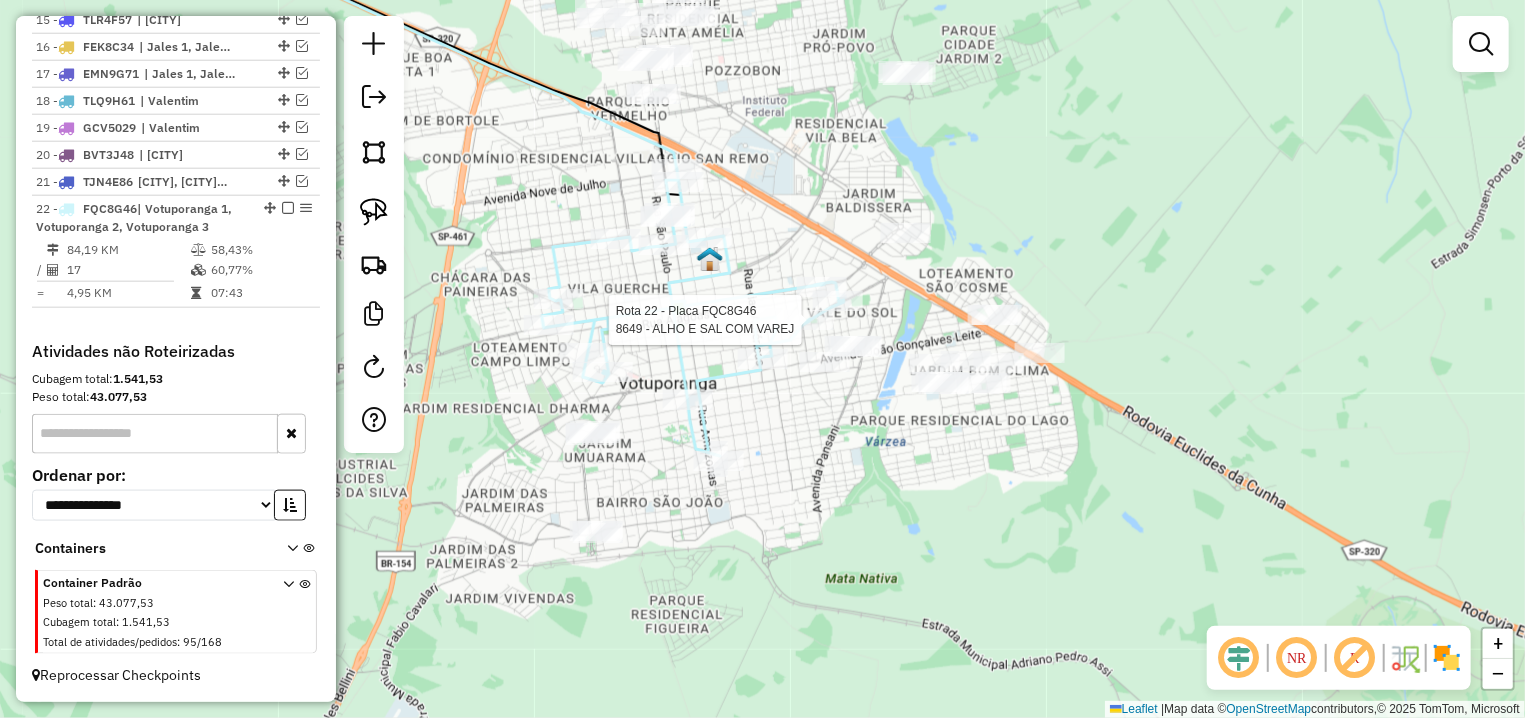 select on "**********" 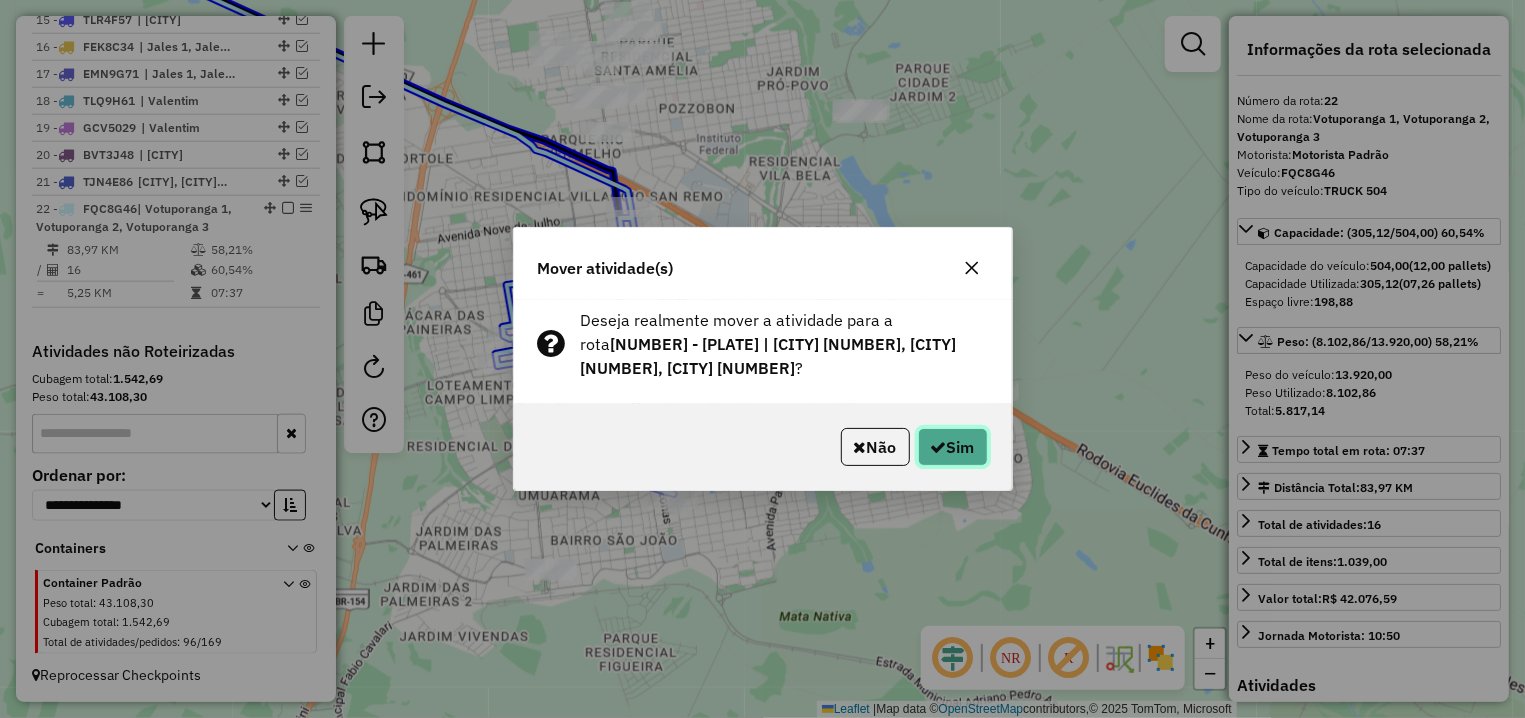 click on "Sim" 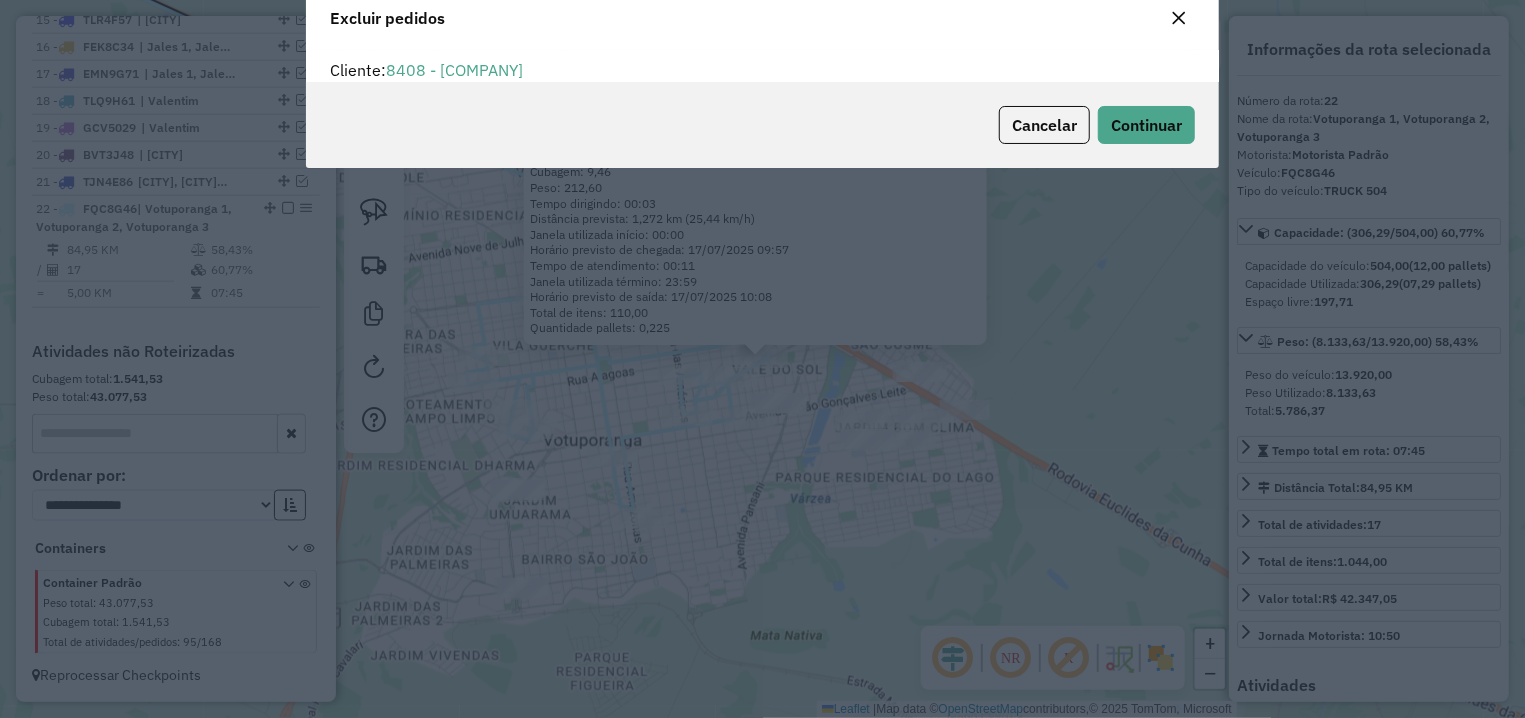 scroll, scrollTop: 12, scrollLeft: 6, axis: both 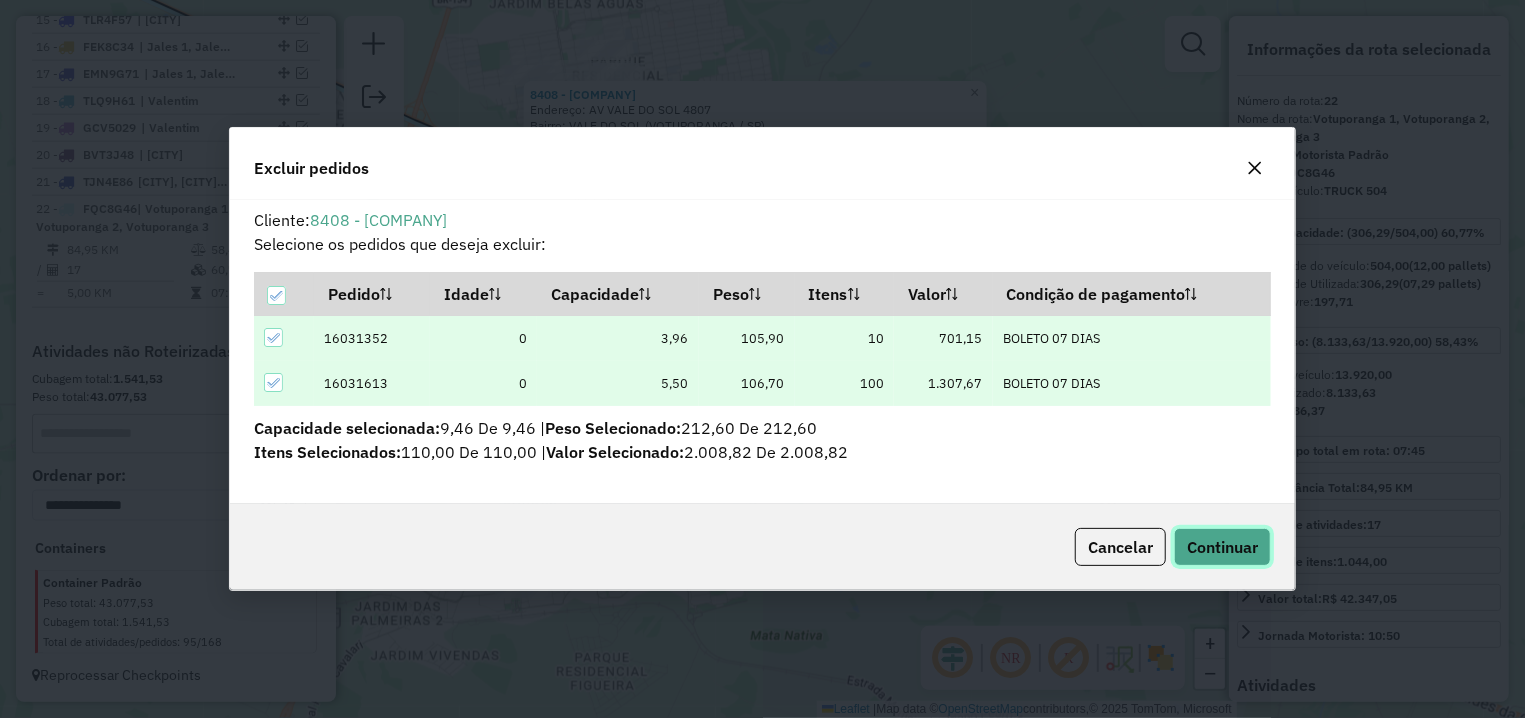 click on "Continuar" 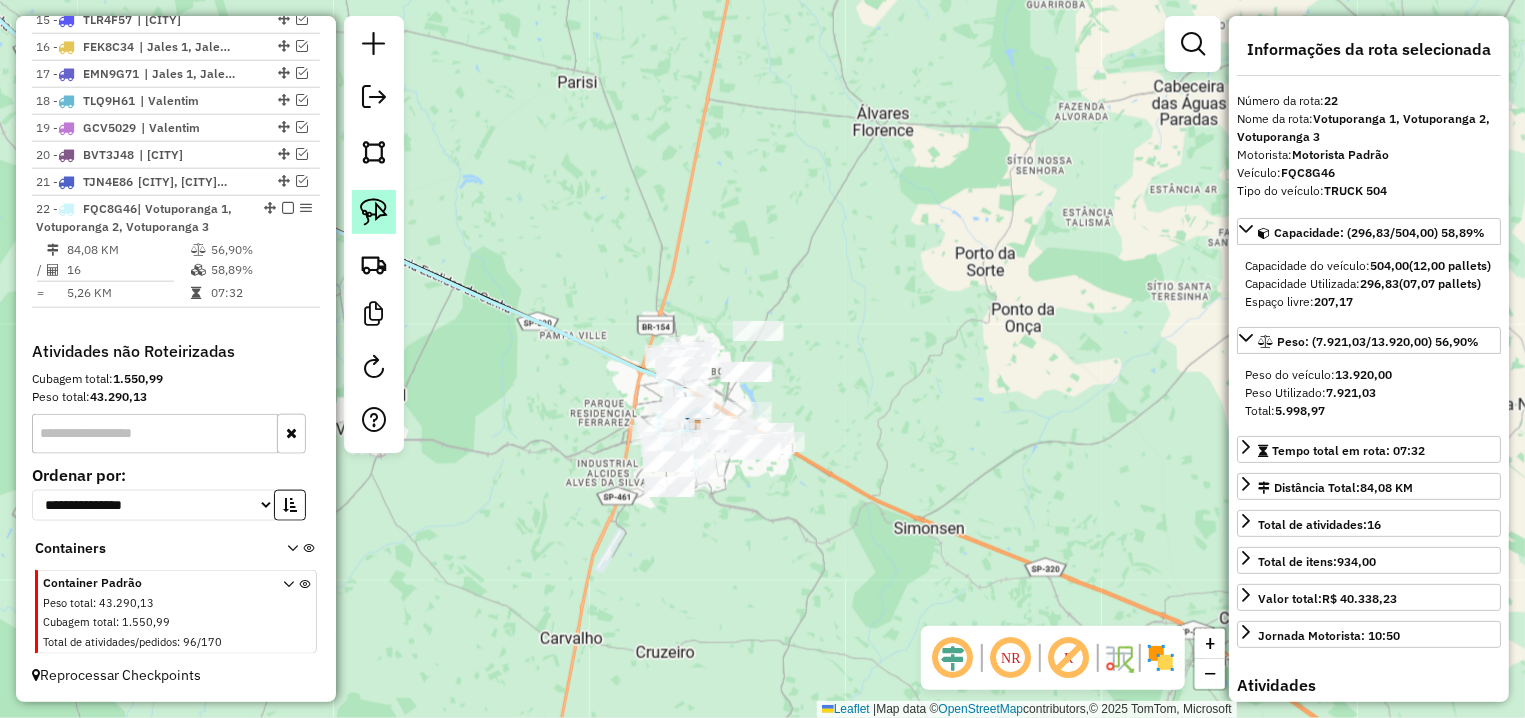 click 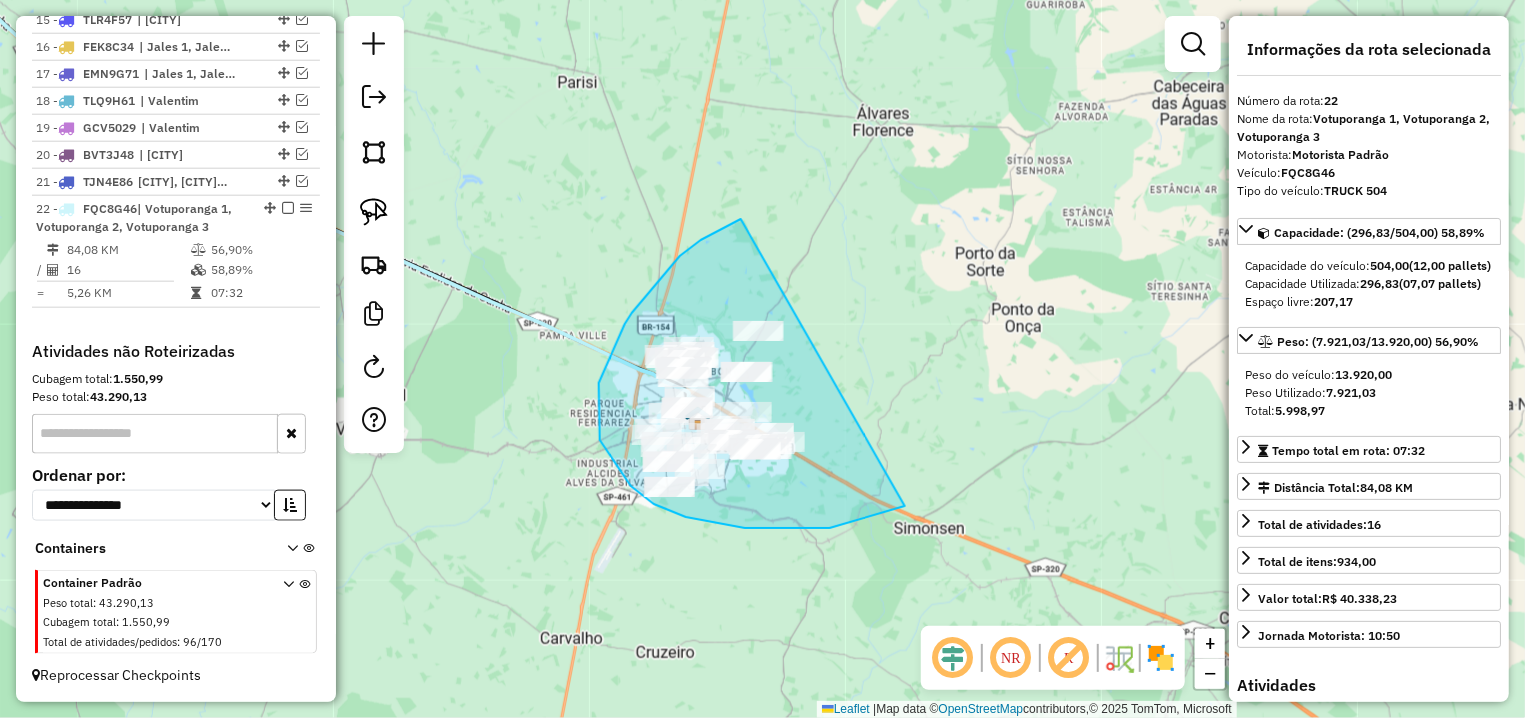 drag, startPoint x: 726, startPoint y: 228, endPoint x: 905, endPoint y: 506, distance: 330.6433 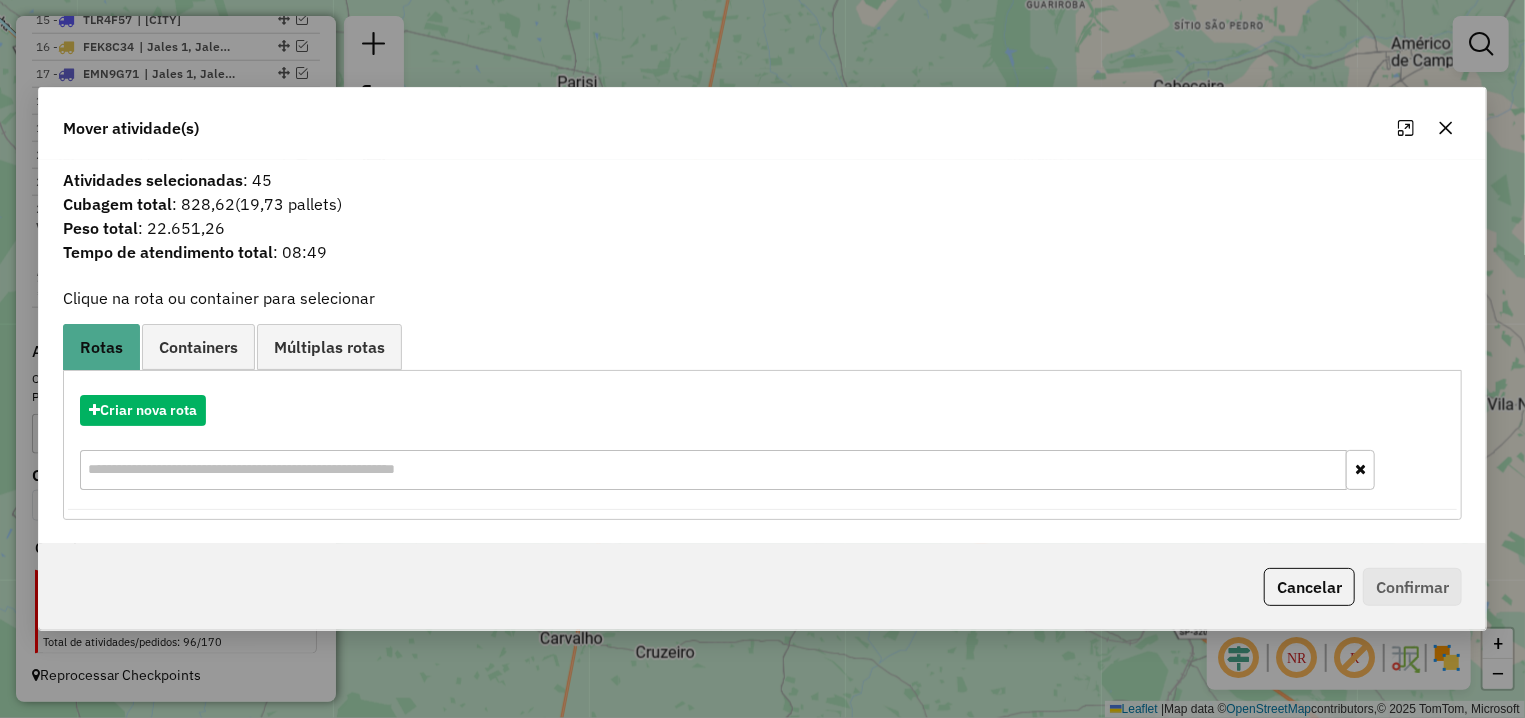 click 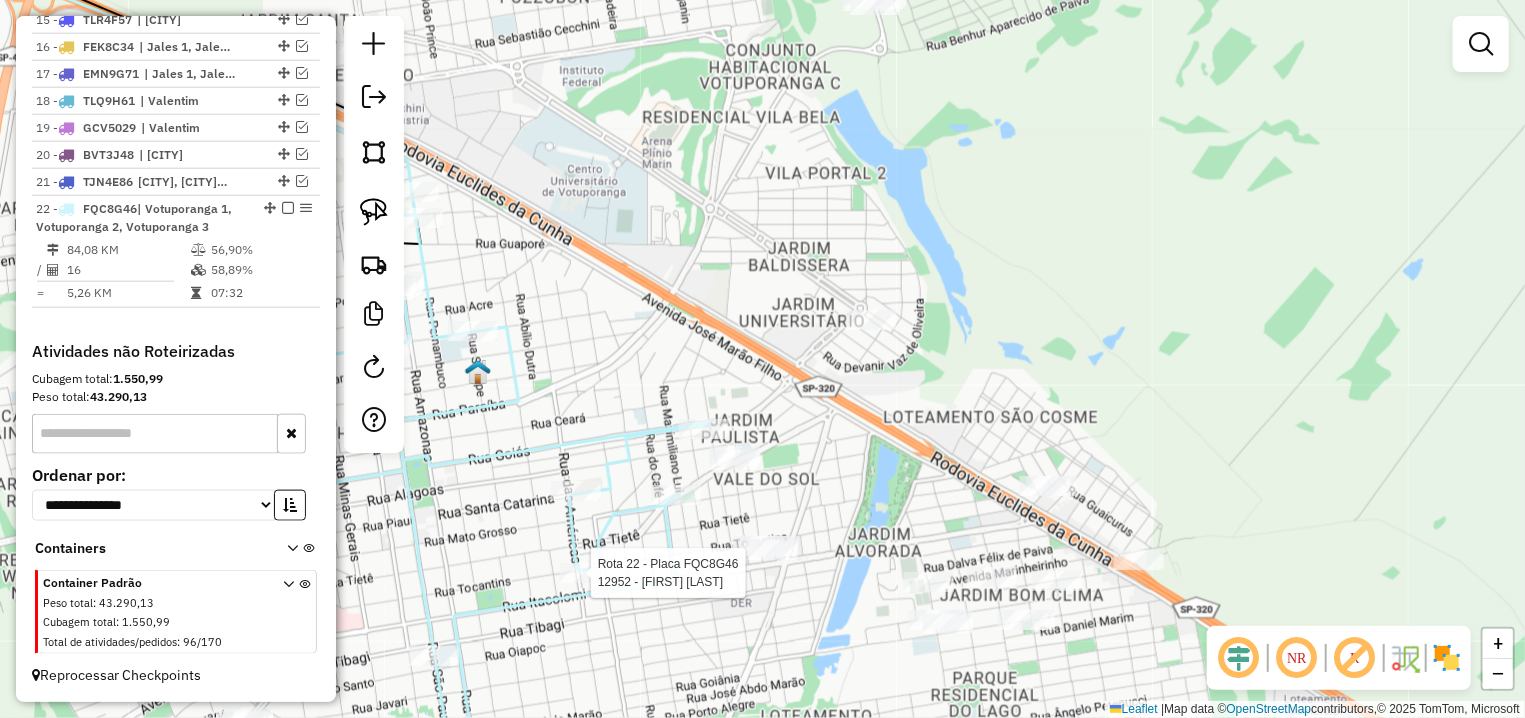 select on "**********" 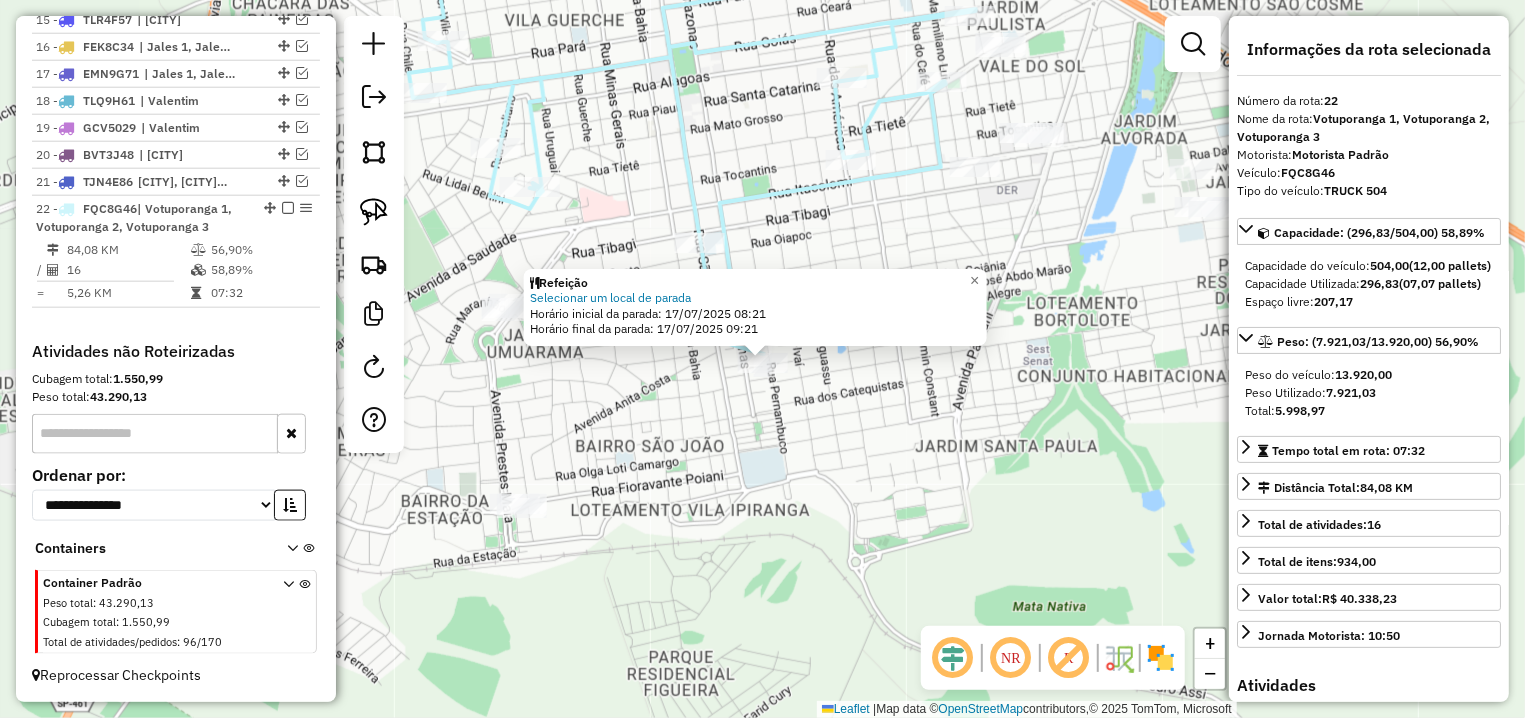 click on "Rota 22 - Placa FQC8G46  12950 - ECO POINT 27 LOJA DE  Refeição Selecionar um local de parada  Horário inicial da parada: 17/07/2025 08:21   Horário final da parada: 17/07/2025 09:21  × Janela de atendimento Grade de atendimento Capacidade Transportadoras Veículos Cliente Pedidos  Rotas Selecione os dias de semana para filtrar as janelas de atendimento  Seg   Ter   Qua   Qui   Sex   Sáb   Dom  Informe o período da janela de atendimento: De: Até:  Filtrar exatamente a janela do cliente  Considerar janela de atendimento padrão  Selecione os dias de semana para filtrar as grades de atendimento  Seg   Ter   Qua   Qui   Sex   Sáb   Dom   Considerar clientes sem dia de atendimento cadastrado  Clientes fora do dia de atendimento selecionado Filtrar as atividades entre os valores definidos abaixo:  Peso mínimo:   Peso máximo:   Cubagem mínima:   Cubagem máxima:   De:   Até:  Filtrar as atividades entre o tempo de atendimento definido abaixo:  De:   Até:  Transportadora: Selecione um ou mais itens De:" 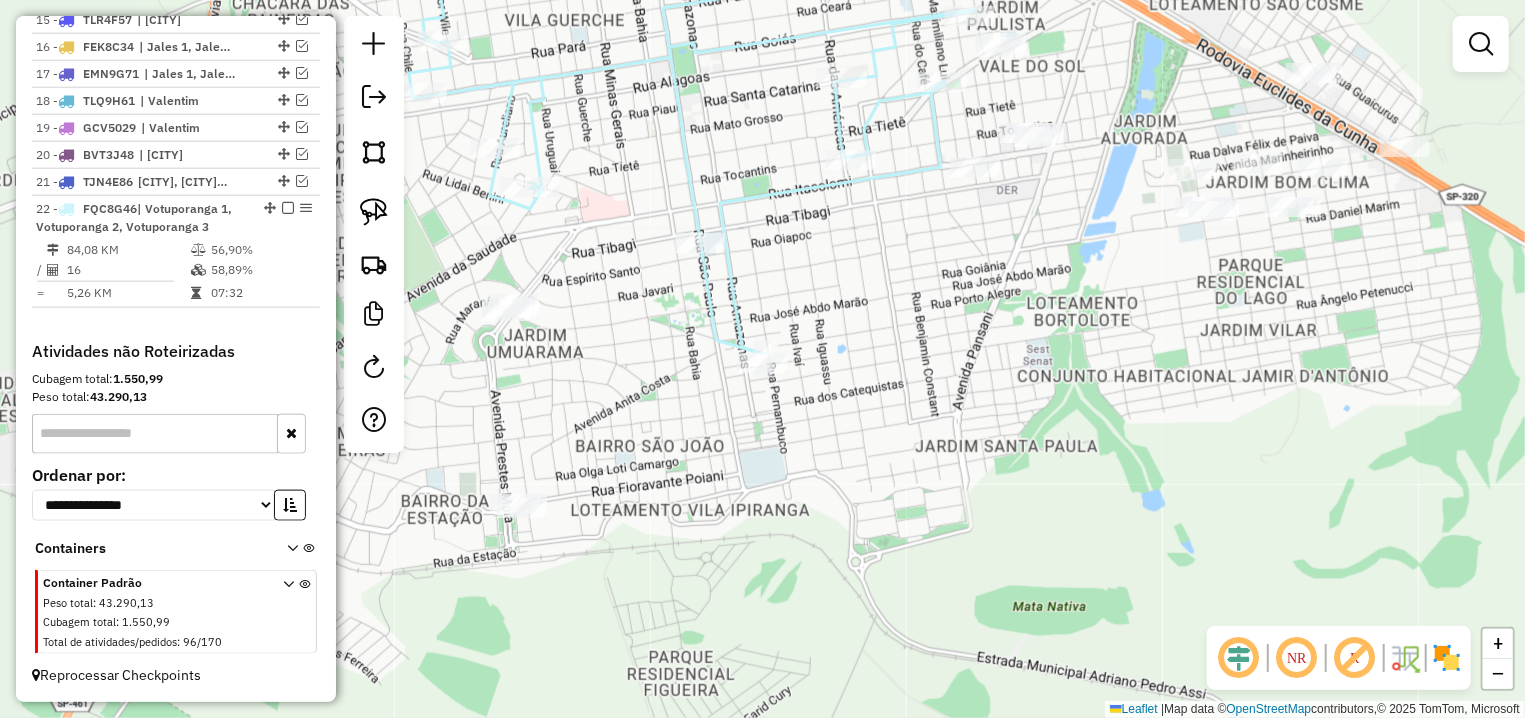 select on "**********" 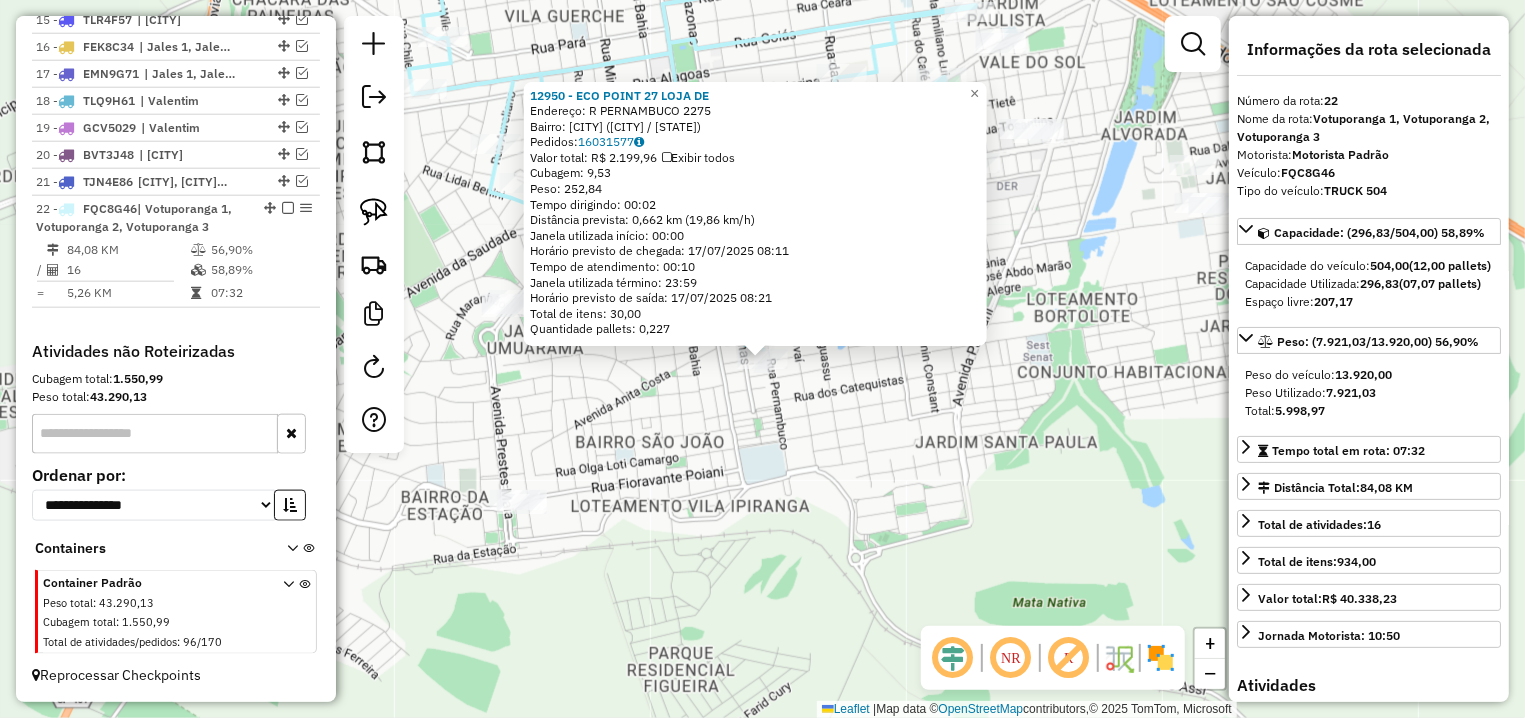drag, startPoint x: 702, startPoint y: 410, endPoint x: 932, endPoint y: 706, distance: 374.85464 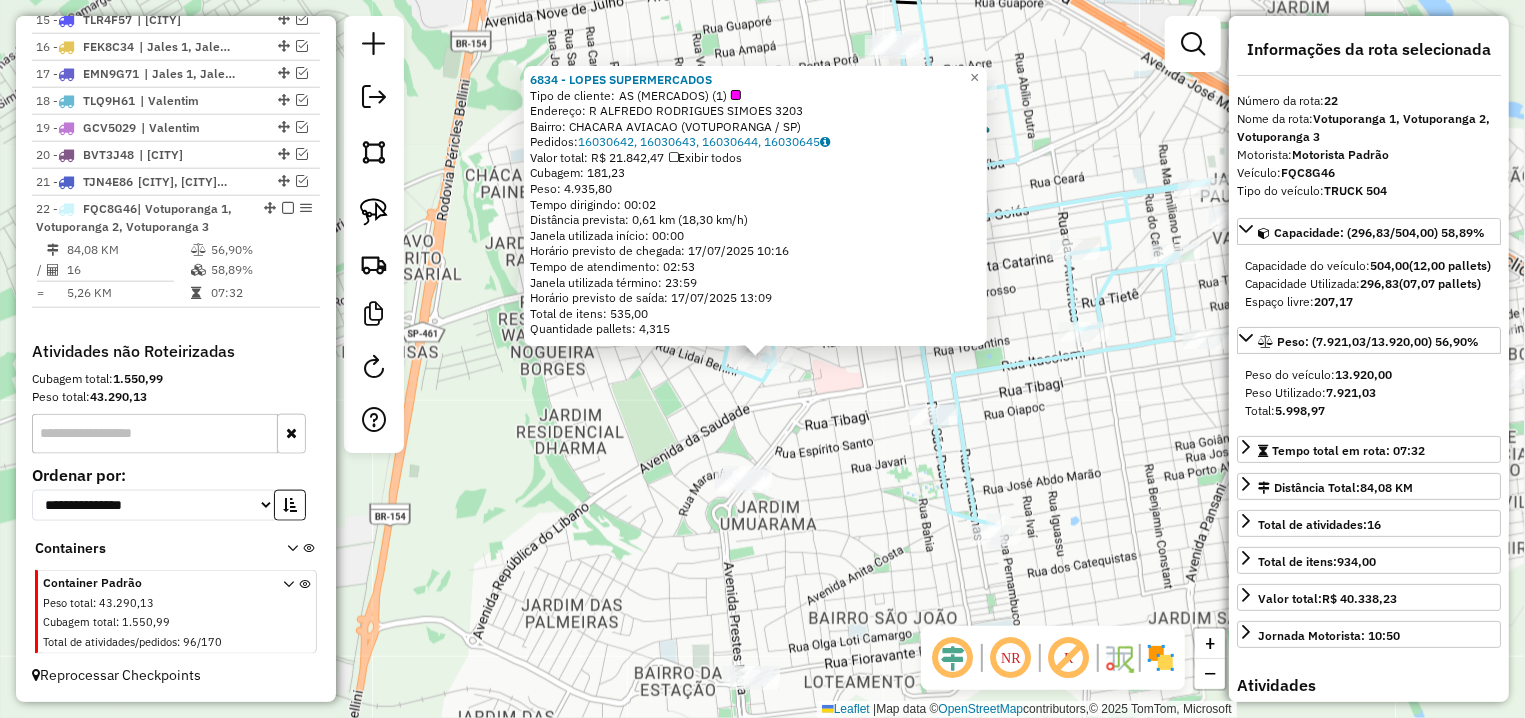 click on "6834 - LOPES SUPERMERCADOS  Tipo de cliente:   AS (MERCADOS) (1)   Endereço: R   ALFREDO RODRIGUES SIMOES      3203   Bairro: CHACARA AVIACAO (VOTUPORANGA / SP)   Pedidos:  16030642, 16030643, 16030644, 16030645   Valor total: R$ 21.842,47   Exibir todos   Cubagem: 181,23  Peso: 4.935,80  Tempo dirigindo: 00:02   Distância prevista: 0,61 km (18,30 km/h)   Janela utilizada início: 00:00   Horário previsto de chegada: 17/07/2025 10:16   Tempo de atendimento: 02:53   Janela utilizada término: 23:59   Horário previsto de saída: 17/07/2025 13:09   Total de itens: 535,00   Quantidade pallets: 4,315  × Janela de atendimento Grade de atendimento Capacidade Transportadoras Veículos Cliente Pedidos  Rotas Selecione os dias de semana para filtrar as janelas de atendimento  Seg   Ter   Qua   Qui   Sex   Sáb   Dom  Informe o período da janela de atendimento: De: Até:  Filtrar exatamente a janela do cliente  Considerar janela de atendimento padrão   Seg   Ter   Qua   Qui   Sex   Sáb   Dom   Peso mínimo:  De:" 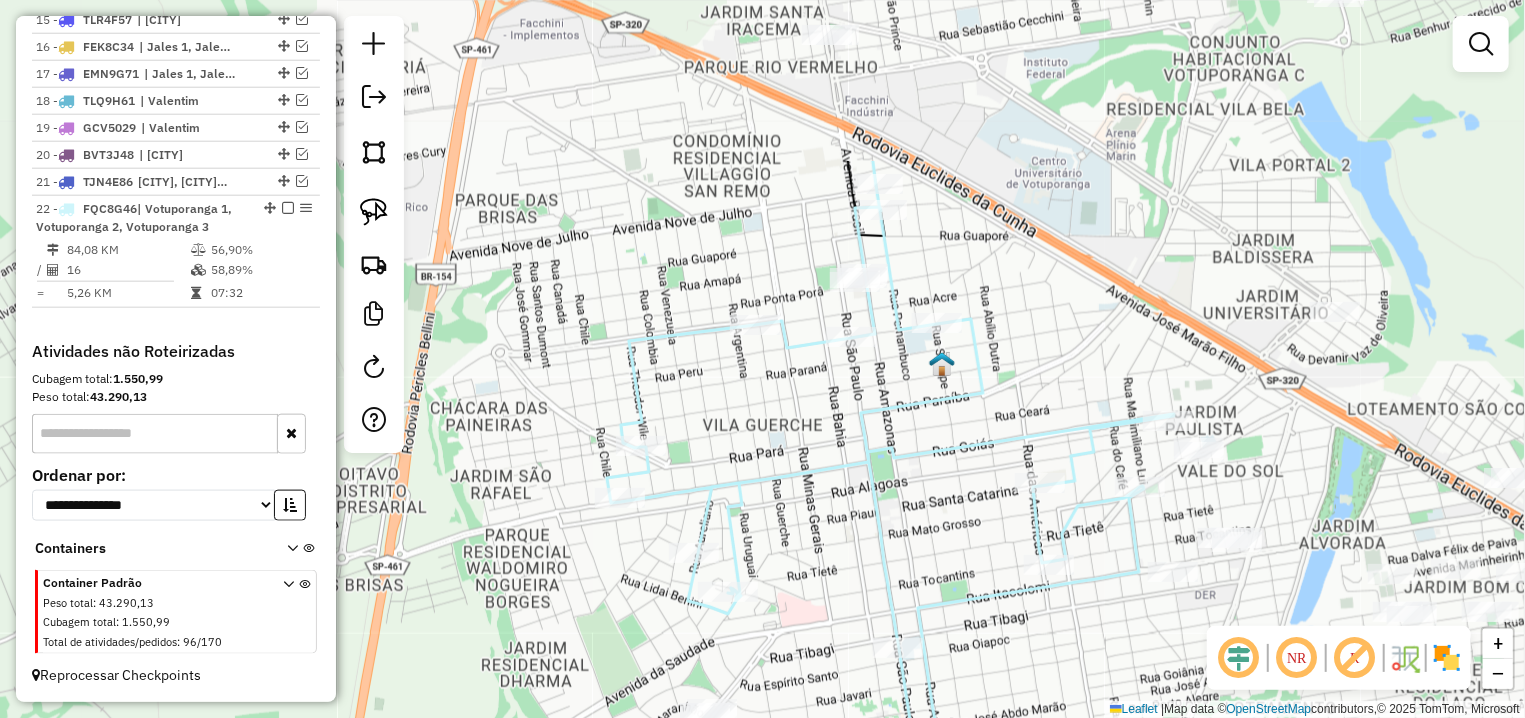 drag, startPoint x: 883, startPoint y: 219, endPoint x: 845, endPoint y: 462, distance: 245.95325 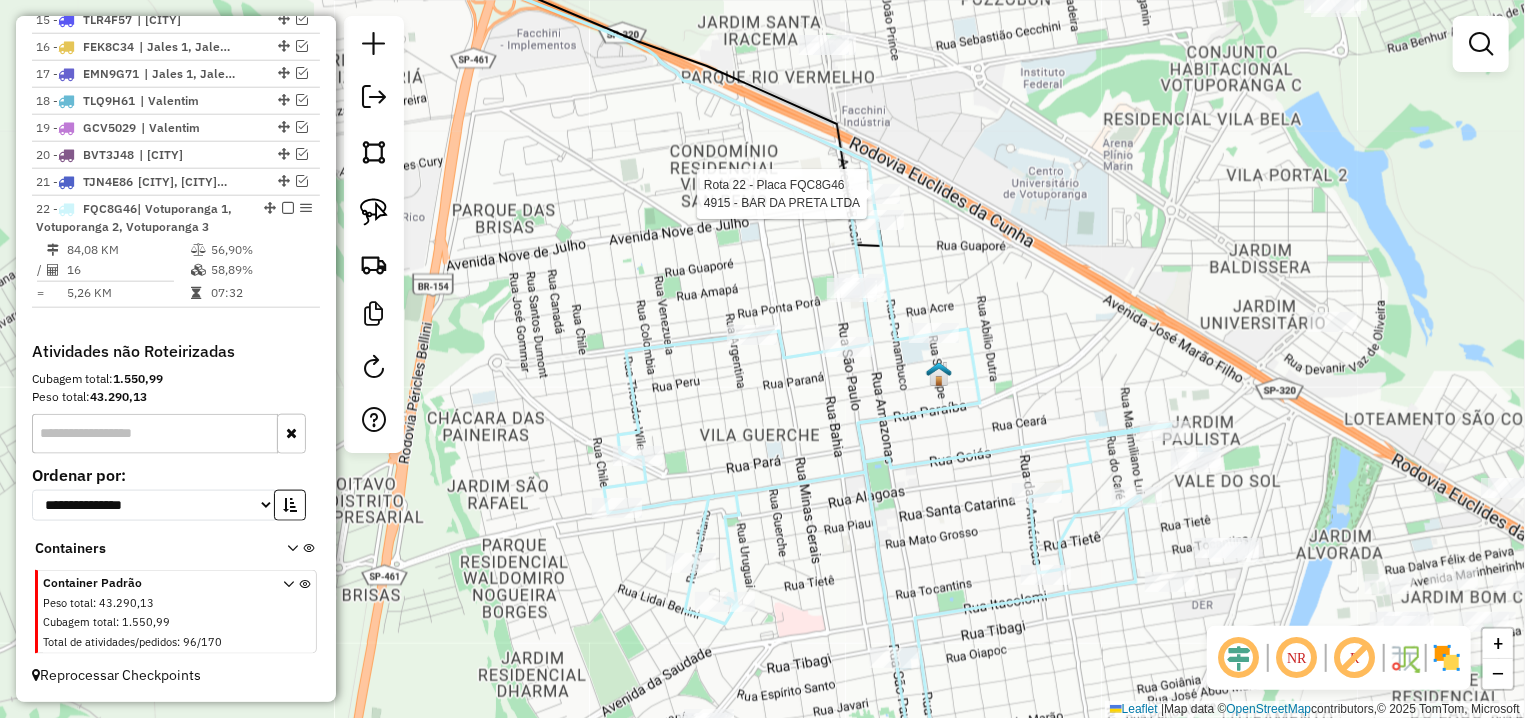 select on "**********" 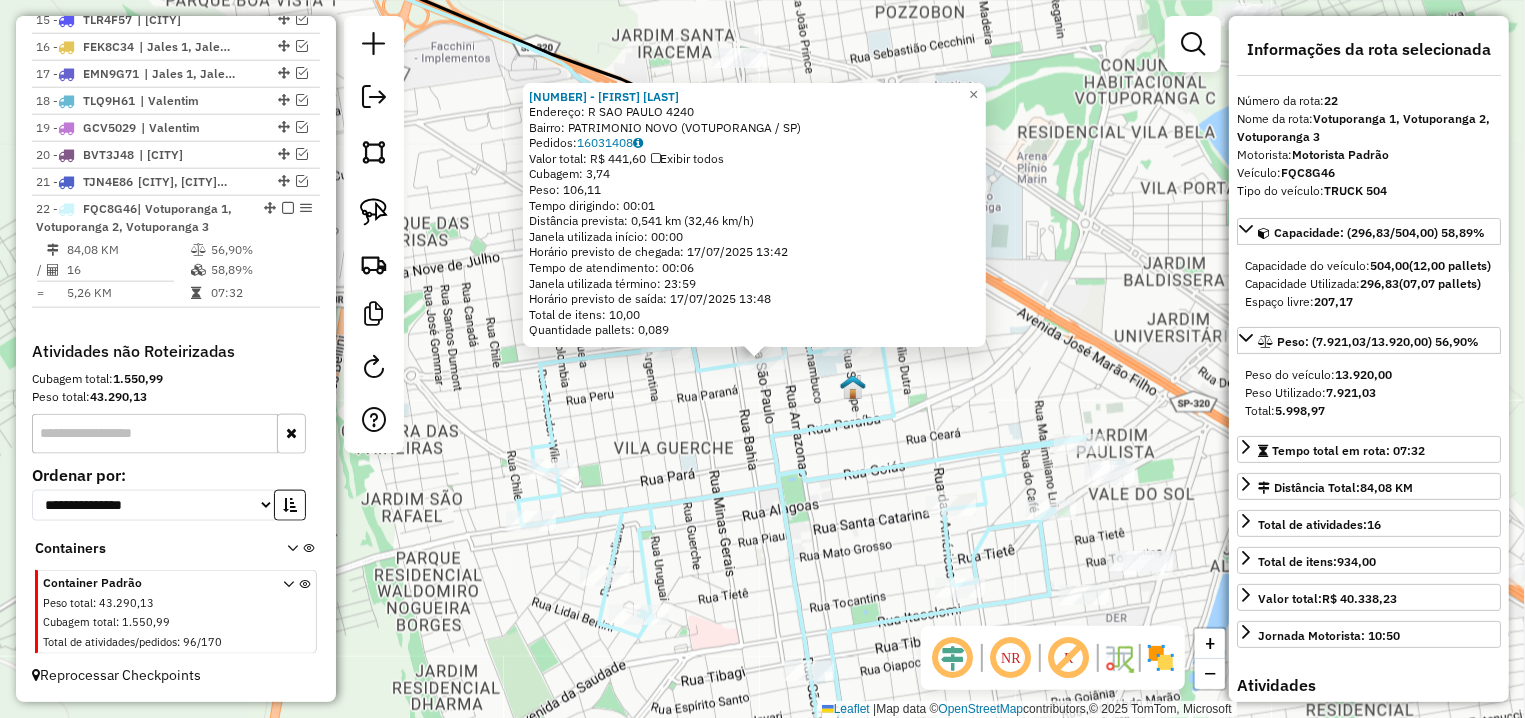 click on "13938 - FLAVIA FERNANDA CHAG  Endereço: R   SAO PAULO                     4240   Bairro: PATRIMONIO NOVO (VOTUPORANGA / SP)   Pedidos:  16031408   Valor total: R$ 441,60   Exibir todos   Cubagem: 3,74  Peso: 106,11  Tempo dirigindo: 00:01   Distância prevista: 0,541 km (32,46 km/h)   Janela utilizada início: 00:00   Horário previsto de chegada: 17/07/2025 13:42   Tempo de atendimento: 00:06   Janela utilizada término: 23:59   Horário previsto de saída: 17/07/2025 13:48   Total de itens: 10,00   Quantidade pallets: 0,089  × Janela de atendimento Grade de atendimento Capacidade Transportadoras Veículos Cliente Pedidos  Rotas Selecione os dias de semana para filtrar as janelas de atendimento  Seg   Ter   Qua   Qui   Sex   Sáb   Dom  Informe o período da janela de atendimento: De: Até:  Filtrar exatamente a janela do cliente  Considerar janela de atendimento padrão  Selecione os dias de semana para filtrar as grades de atendimento  Seg   Ter   Qua   Qui   Sex   Sáb   Dom   Peso mínimo:   De:   De:" 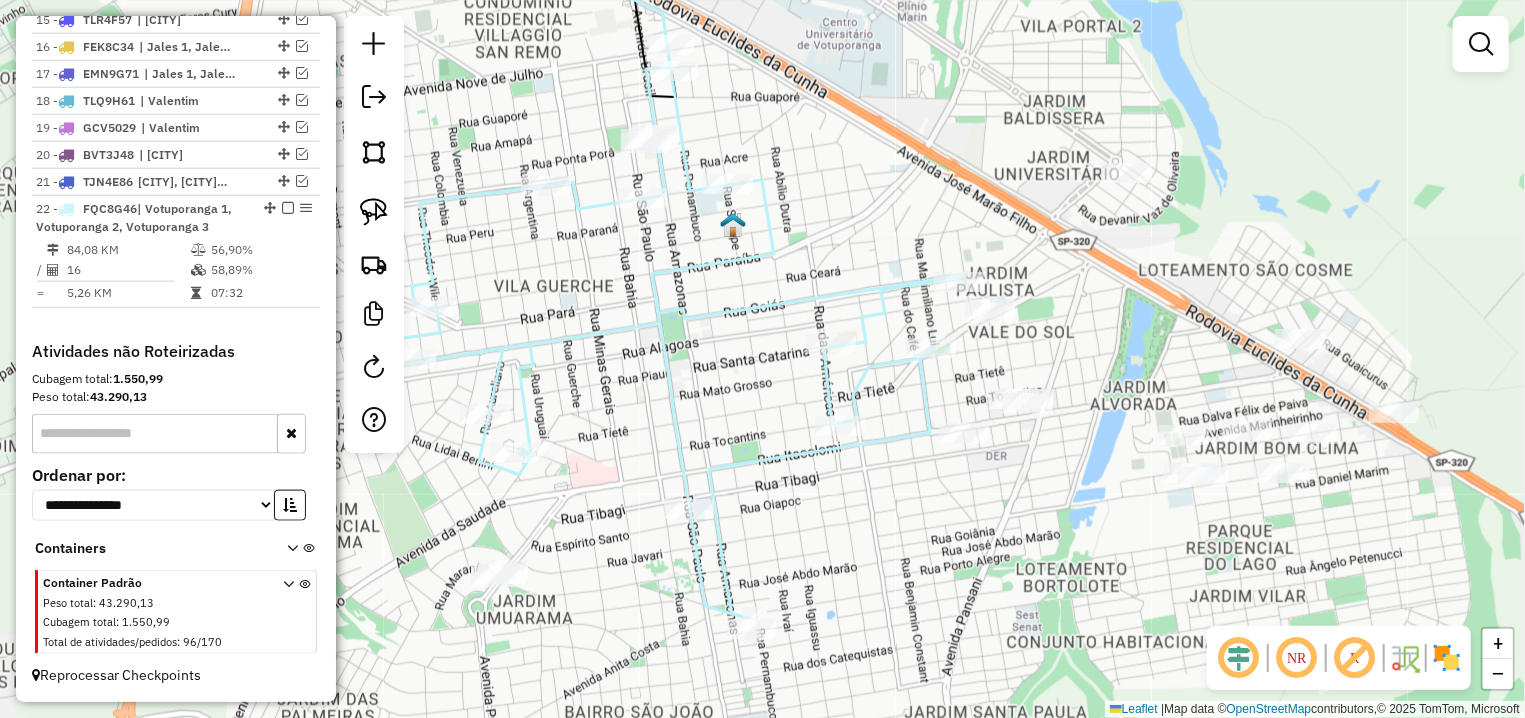 drag, startPoint x: 903, startPoint y: 363, endPoint x: 863, endPoint y: 322, distance: 57.280014 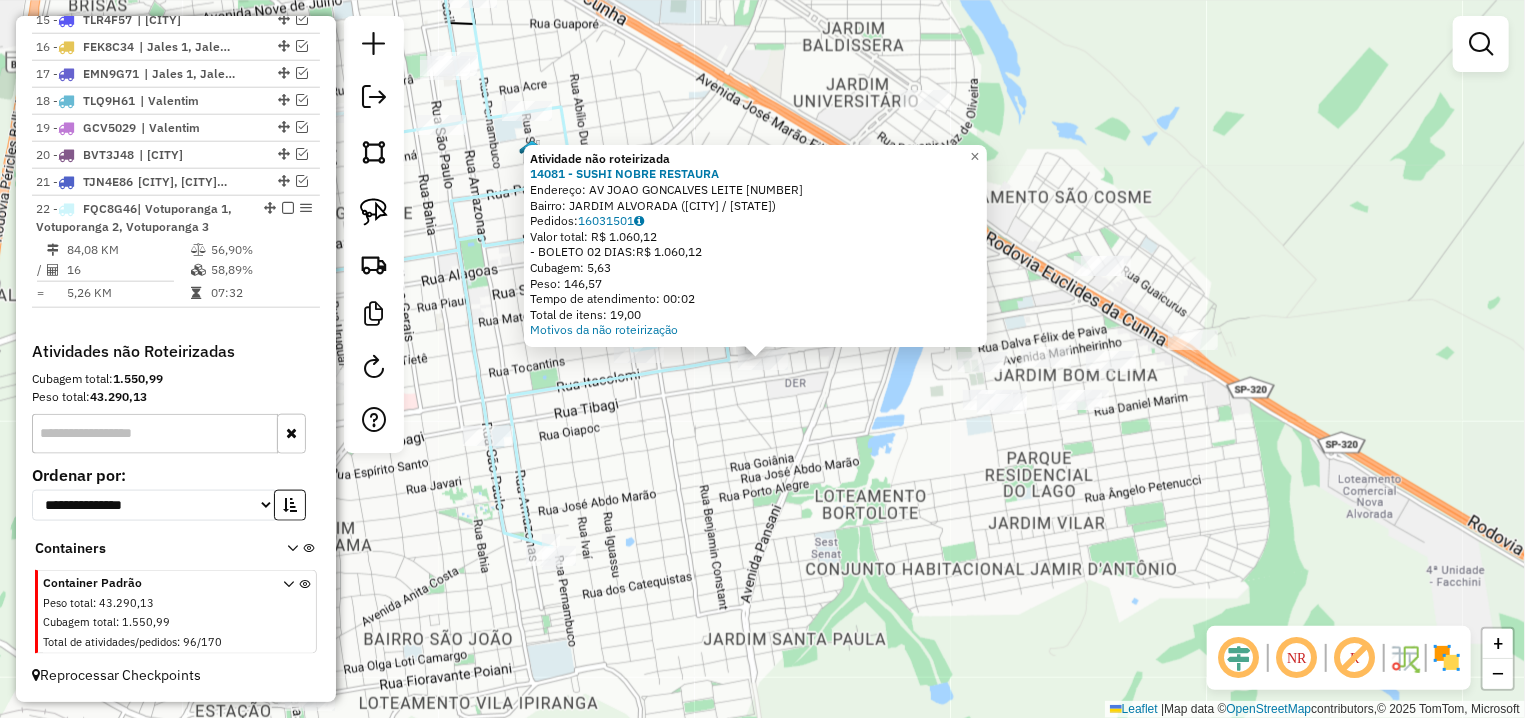 click on "Atividade não roteirizada 14081 - SUSHI NOBRE RESTAURA  Endereço: AV  JOAO GONCALVES LEITE          4532   Bairro: JARDIM ALVORADA (VOTUPORANGA / SP)   Pedidos:  16031501   Valor total: R$ 1.060,12   - BOLETO 02 DIAS:  R$ 1.060,12   Cubagem: 5,63   Peso: 146,57   Tempo de atendimento: 00:02   Total de itens: 19,00  Motivos da não roteirização × Janela de atendimento Grade de atendimento Capacidade Transportadoras Veículos Cliente Pedidos  Rotas Selecione os dias de semana para filtrar as janelas de atendimento  Seg   Ter   Qua   Qui   Sex   Sáb   Dom  Informe o período da janela de atendimento: De: Até:  Filtrar exatamente a janela do cliente  Considerar janela de atendimento padrão  Selecione os dias de semana para filtrar as grades de atendimento  Seg   Ter   Qua   Qui   Sex   Sáb   Dom   Considerar clientes sem dia de atendimento cadastrado  Clientes fora do dia de atendimento selecionado Filtrar as atividades entre os valores definidos abaixo:  Peso mínimo:   Peso máximo:   Cubagem mínima:" 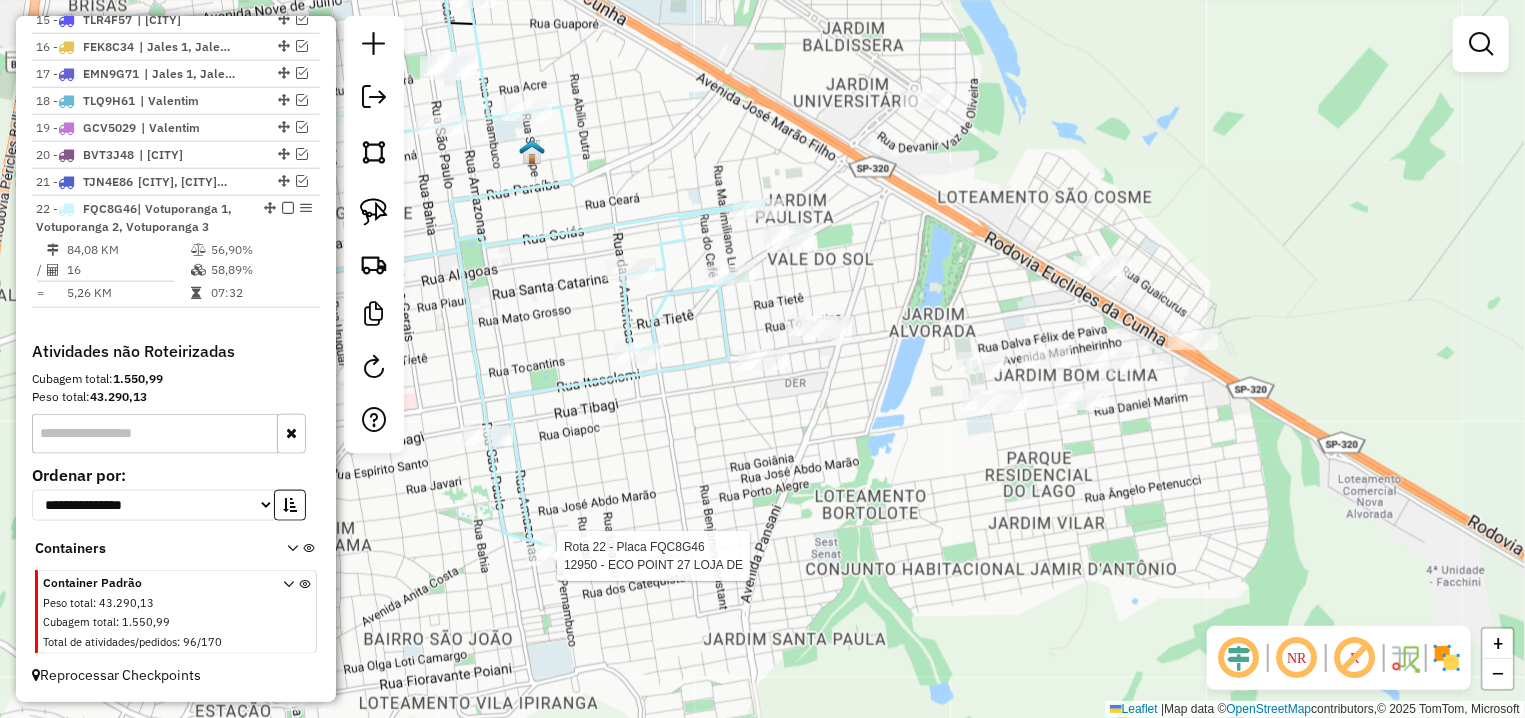 select on "**********" 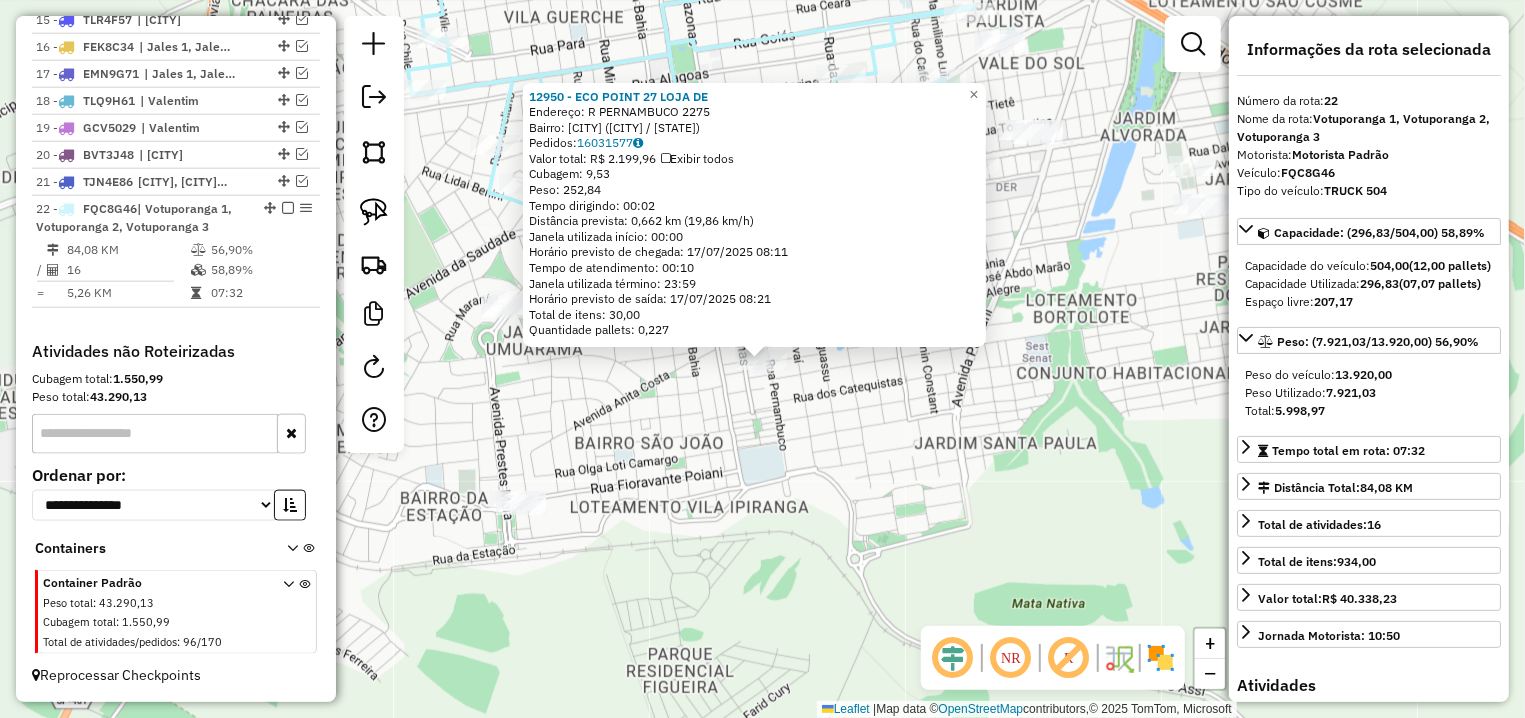 click on "12950 - ECO POINT 27 LOJA DE  Endereço: R   PERNAMBUCO                    2275   Bairro: JARDIM ELDORADO (VOTUPORANGA / SP)   Pedidos:  16031577   Valor total: R$ 2.199,96   Exibir todos   Cubagem: 9,53  Peso: 252,84  Tempo dirigindo: 00:02   Distância prevista: 0,662 km (19,86 km/h)   Janela utilizada início: 00:00   Horário previsto de chegada: 17/07/2025 08:11   Tempo de atendimento: 00:10   Janela utilizada término: 23:59   Horário previsto de saída: 17/07/2025 08:21   Total de itens: 30,00   Quantidade pallets: 0,227  × Janela de atendimento Grade de atendimento Capacidade Transportadoras Veículos Cliente Pedidos  Rotas Selecione os dias de semana para filtrar as janelas de atendimento  Seg   Ter   Qua   Qui   Sex   Sáb   Dom  Informe o período da janela de atendimento: De: Até:  Filtrar exatamente a janela do cliente  Considerar janela de atendimento padrão  Selecione os dias de semana para filtrar as grades de atendimento  Seg   Ter   Qua   Qui   Sex   Sáb   Dom   Peso mínimo:   De:  De:" 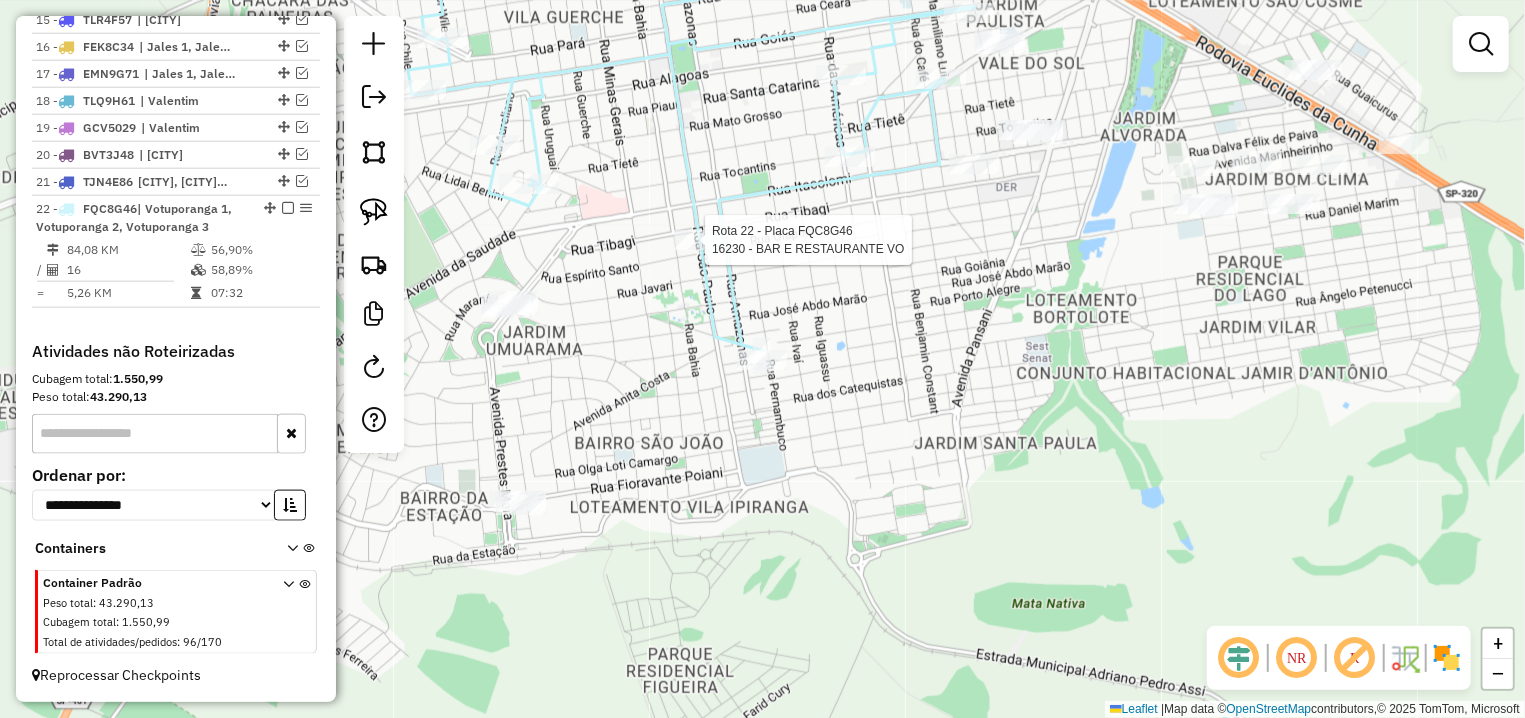 select on "**********" 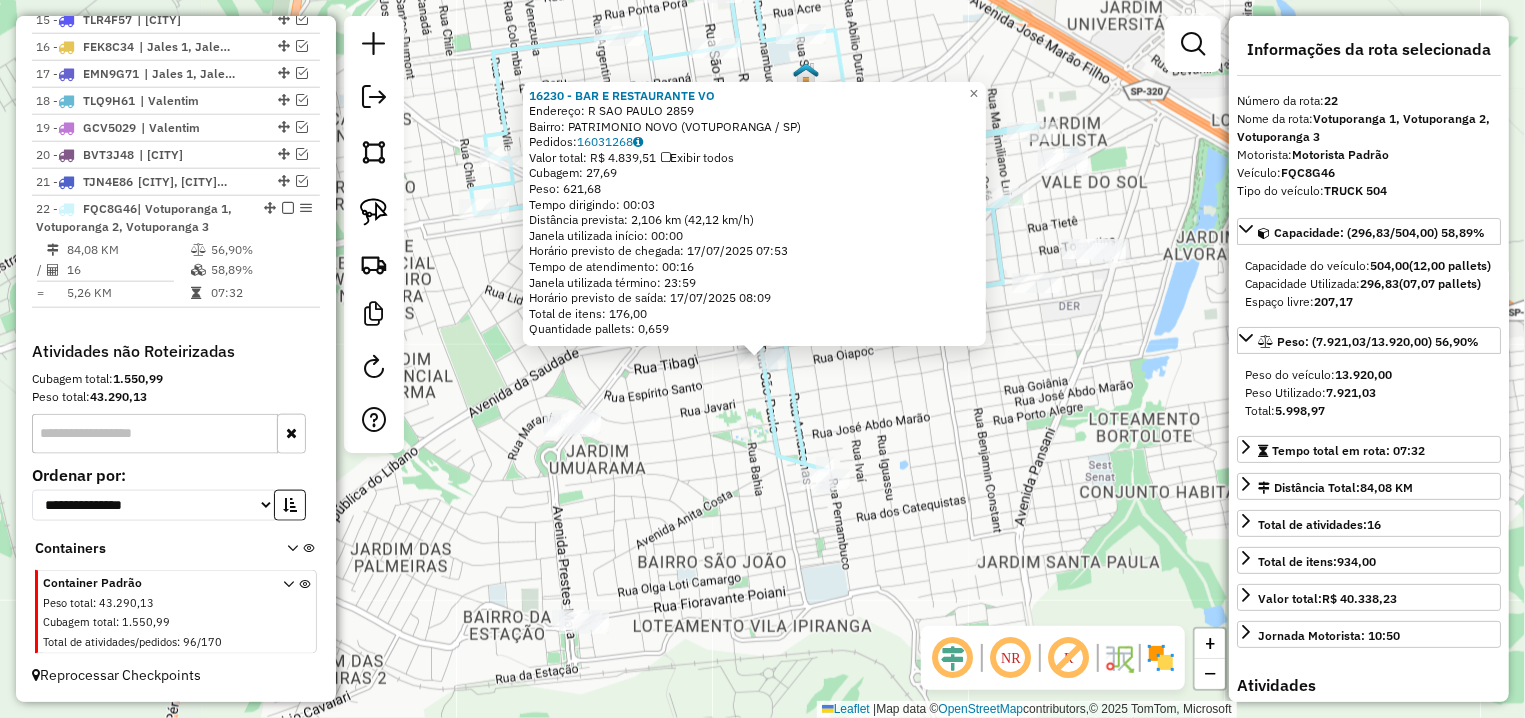click on "16230 - BAR E RESTAURANTE VO  Endereço: R   SAO PAULO                     2859   Bairro: PATRIMONIO NOVO (VOTUPORANGA / SP)   Pedidos:  16031268   Valor total: R$ 4.839,51   Exibir todos   Cubagem: 27,69  Peso: 621,68  Tempo dirigindo: 00:03   Distância prevista: 2,106 km (42,12 km/h)   Janela utilizada início: 00:00   Horário previsto de chegada: 17/07/2025 07:53   Tempo de atendimento: 00:16   Janela utilizada término: 23:59   Horário previsto de saída: 17/07/2025 08:09   Total de itens: 176,00   Quantidade pallets: 0,659  × Janela de atendimento Grade de atendimento Capacidade Transportadoras Veículos Cliente Pedidos  Rotas Selecione os dias de semana para filtrar as janelas de atendimento  Seg   Ter   Qua   Qui   Sex   Sáb   Dom  Informe o período da janela de atendimento: De: Até:  Filtrar exatamente a janela do cliente  Considerar janela de atendimento padrão  Selecione os dias de semana para filtrar as grades de atendimento  Seg   Ter   Qua   Qui   Sex   Sáb   Dom   Peso mínimo:   De:  +" 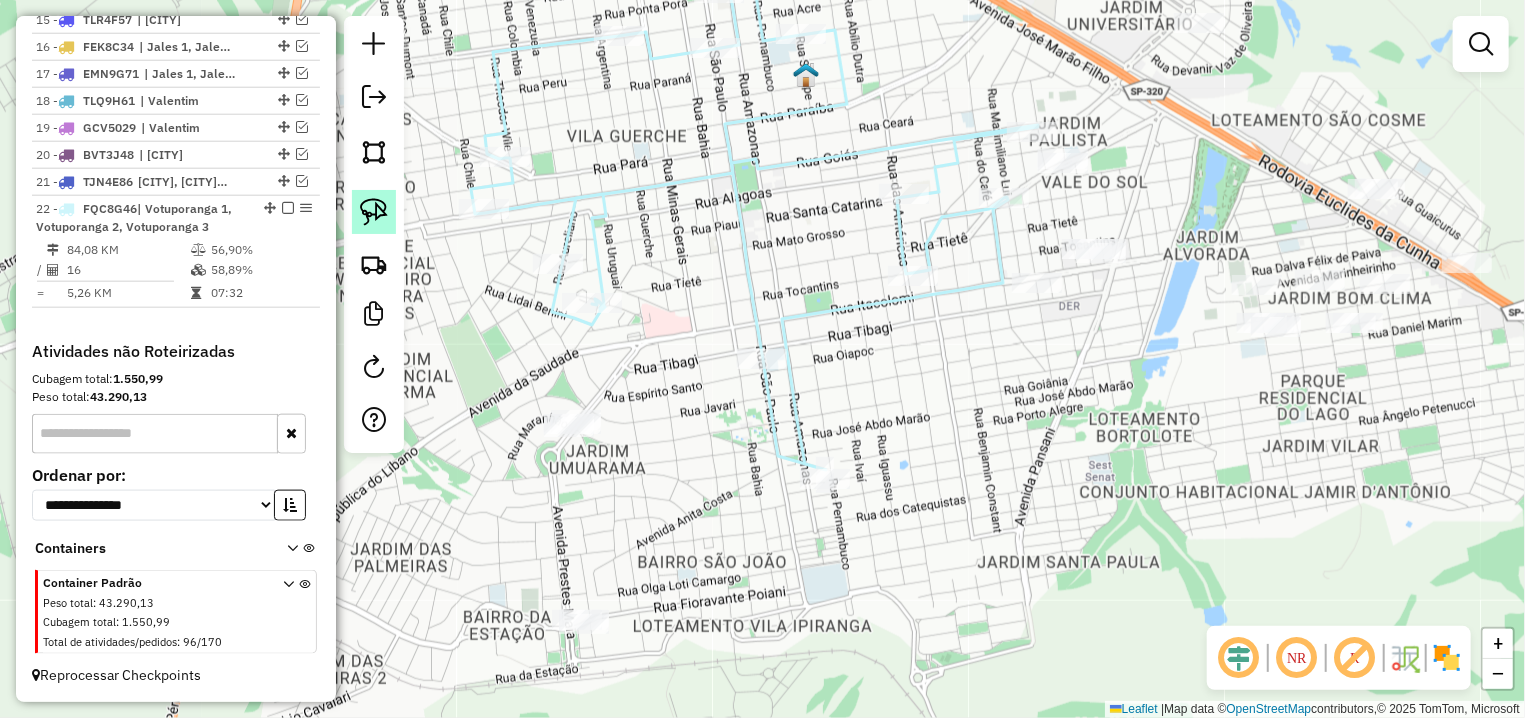 click 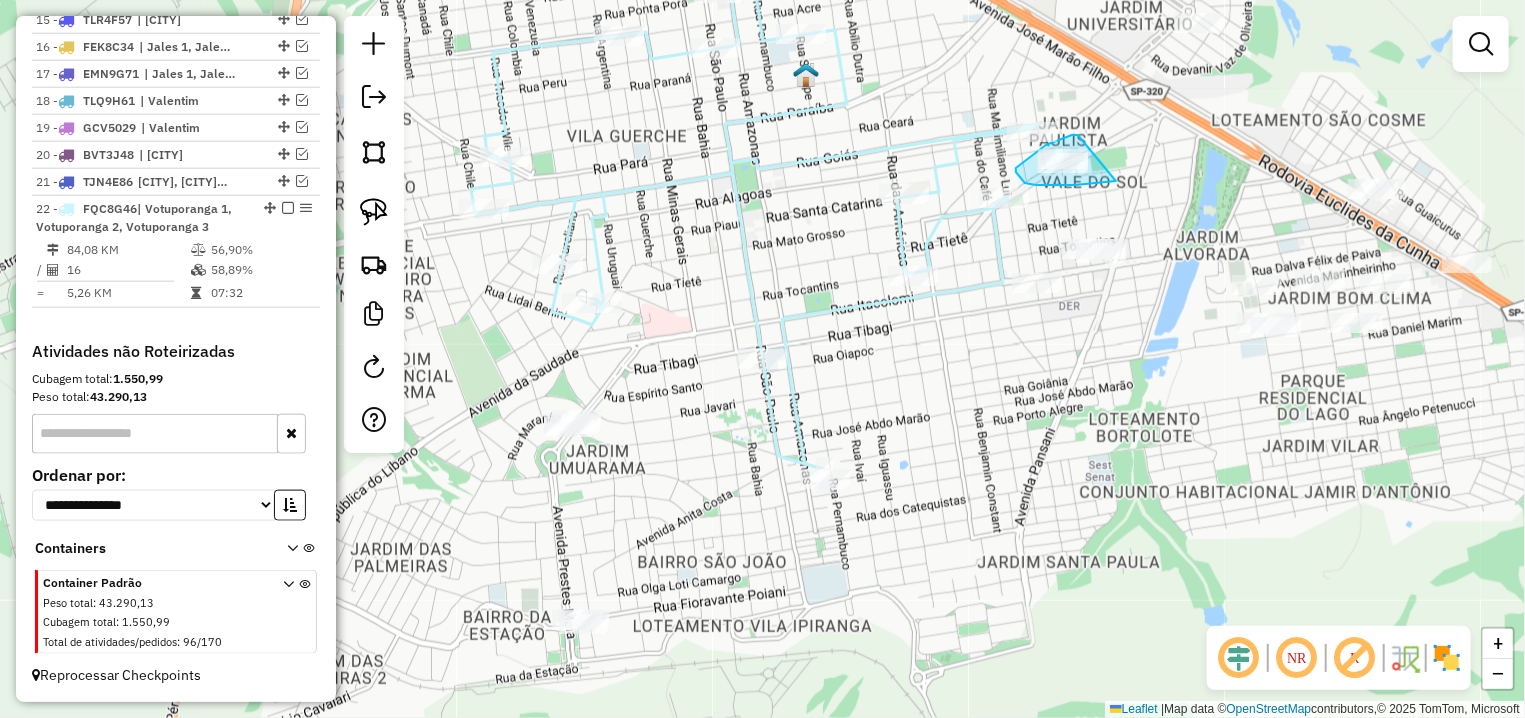 drag, startPoint x: 1023, startPoint y: 163, endPoint x: 1116, endPoint y: 181, distance: 94.72592 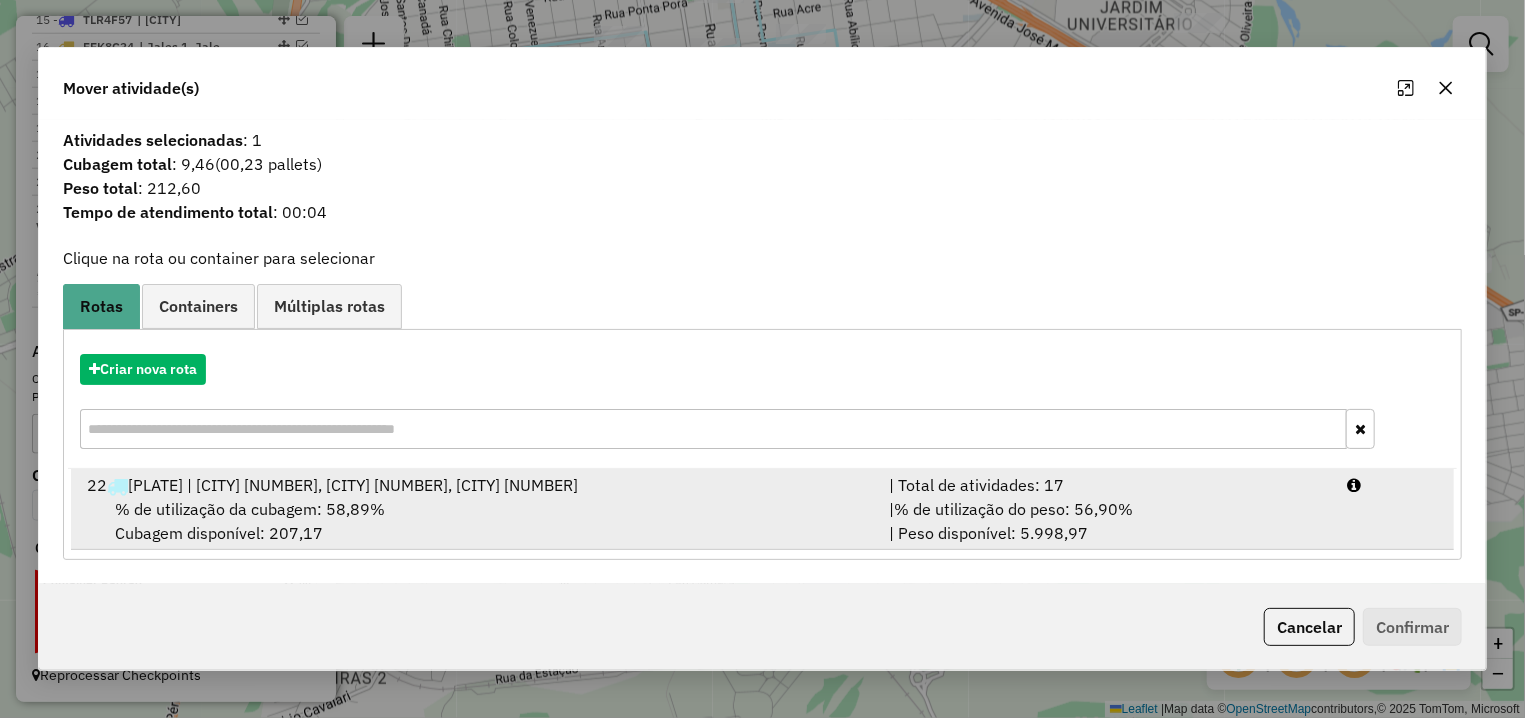 click on "% de utilização da cubagem: 58,89%  Cubagem disponível: 207,17" at bounding box center [476, 521] 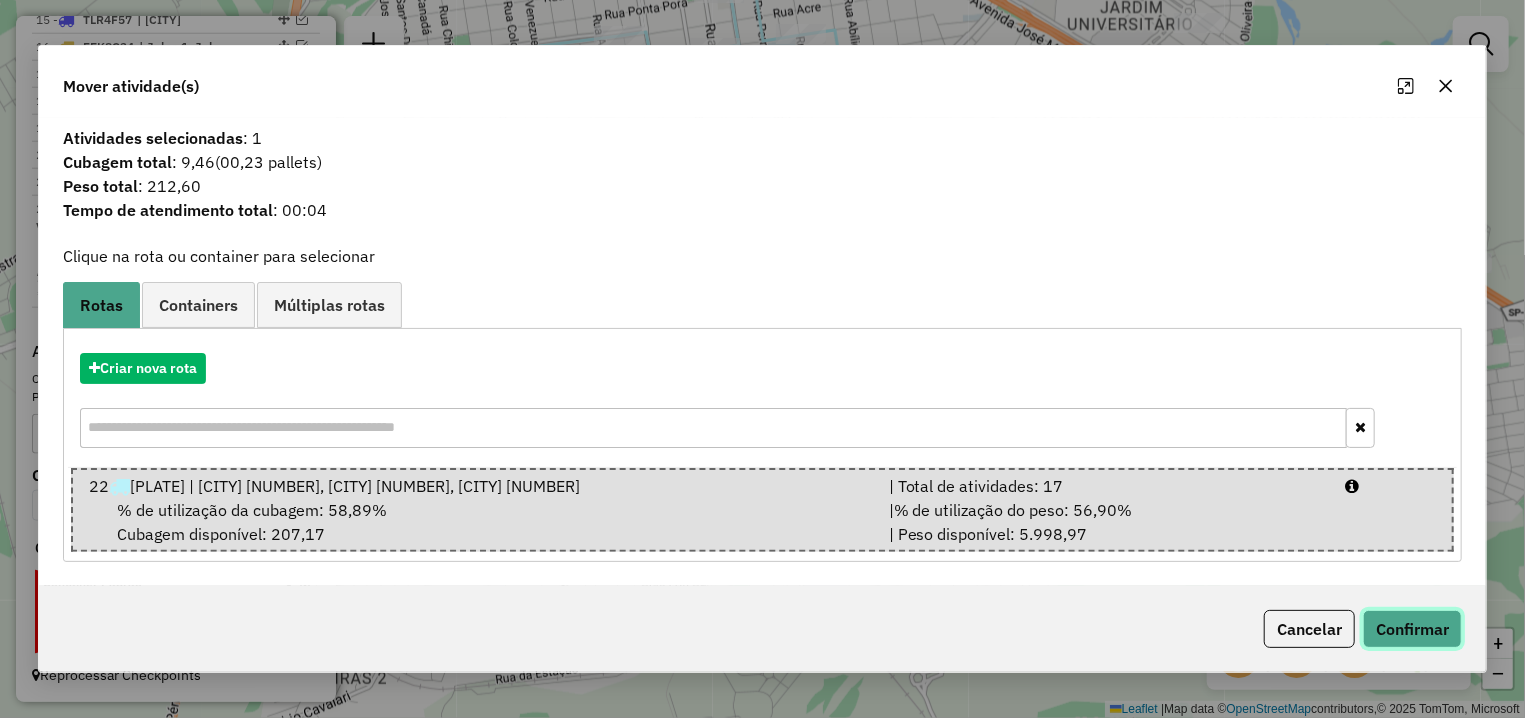 click on "Confirmar" 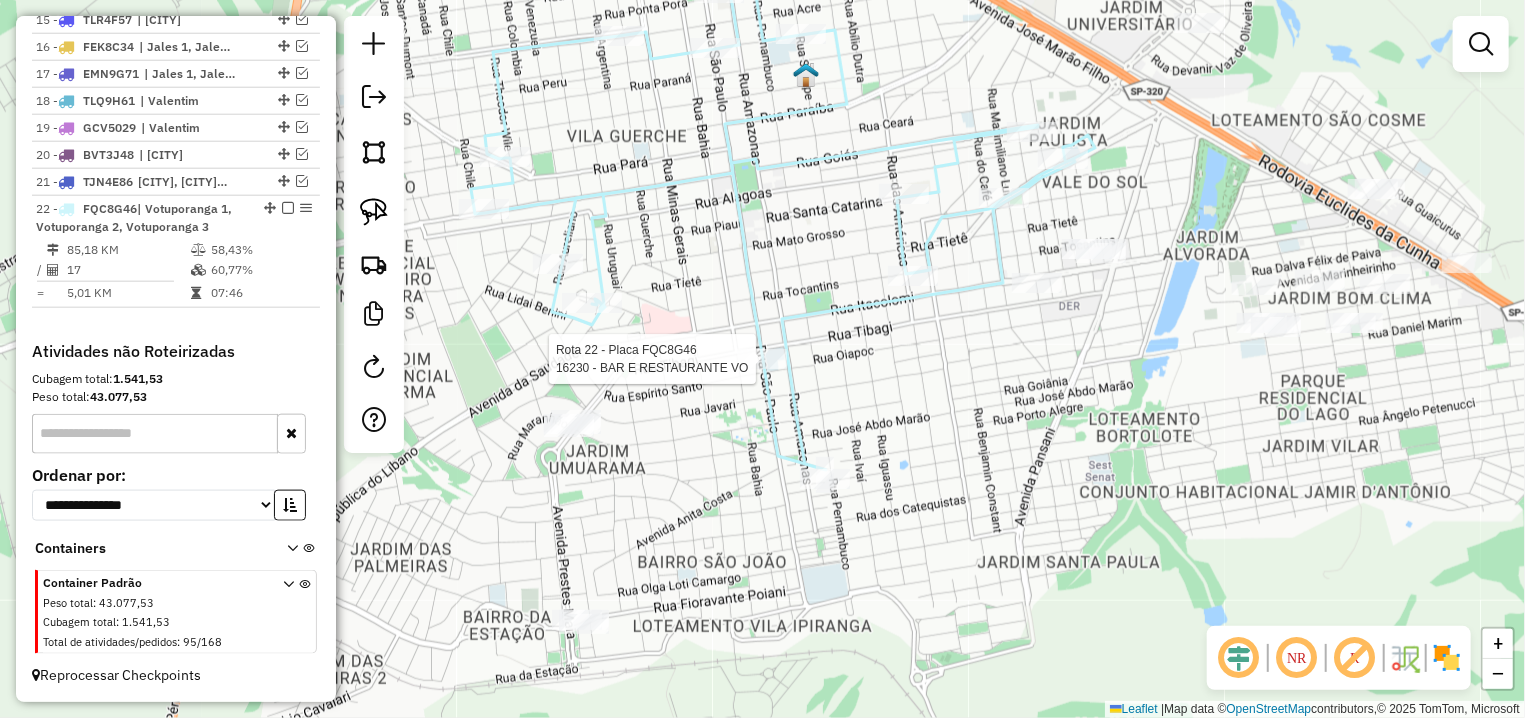 select on "**********" 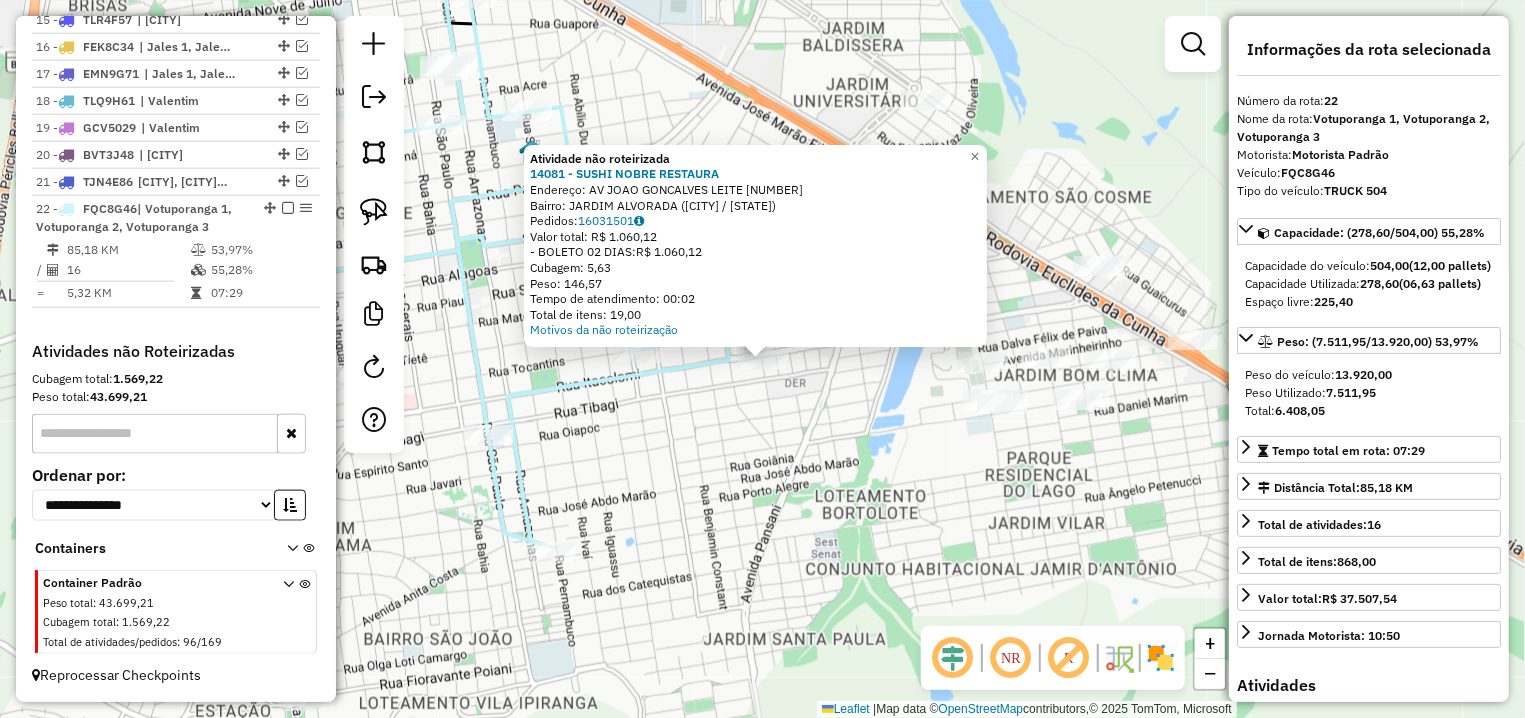 click on "Atividade não roteirizada 14081 - SUSHI NOBRE RESTAURA  Endereço: AV  JOAO GONCALVES LEITE          4532   Bairro: JARDIM ALVORADA (VOTUPORANGA / SP)   Pedidos:  16031501   Valor total: R$ 1.060,12   - BOLETO 02 DIAS:  R$ 1.060,12   Cubagem: 5,63   Peso: 146,57   Tempo de atendimento: 00:02   Total de itens: 19,00  Motivos da não roteirização × Janela de atendimento Grade de atendimento Capacidade Transportadoras Veículos Cliente Pedidos  Rotas Selecione os dias de semana para filtrar as janelas de atendimento  Seg   Ter   Qua   Qui   Sex   Sáb   Dom  Informe o período da janela de atendimento: De: Até:  Filtrar exatamente a janela do cliente  Considerar janela de atendimento padrão  Selecione os dias de semana para filtrar as grades de atendimento  Seg   Ter   Qua   Qui   Sex   Sáb   Dom   Considerar clientes sem dia de atendimento cadastrado  Clientes fora do dia de atendimento selecionado Filtrar as atividades entre os valores definidos abaixo:  Peso mínimo:   Peso máximo:   Cubagem mínima:" 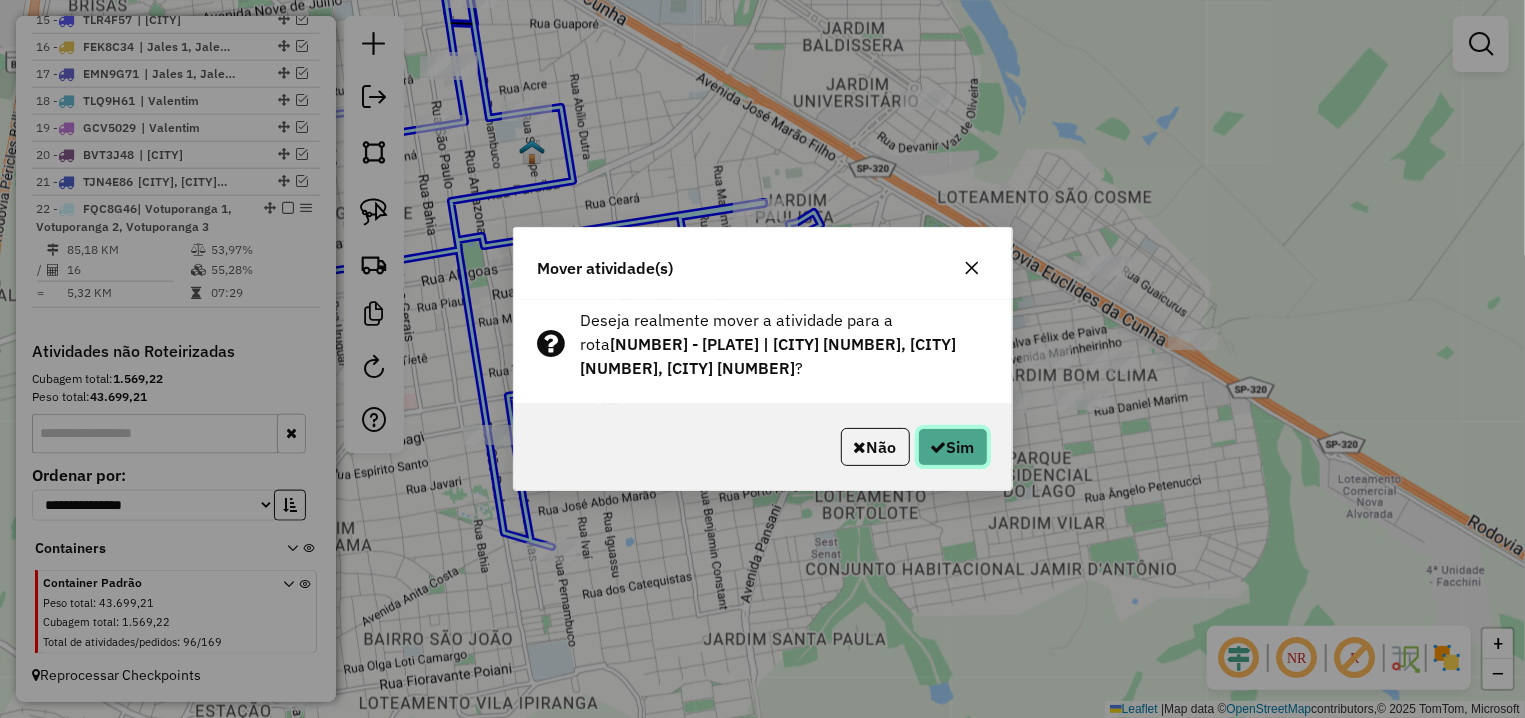 click on "Sim" 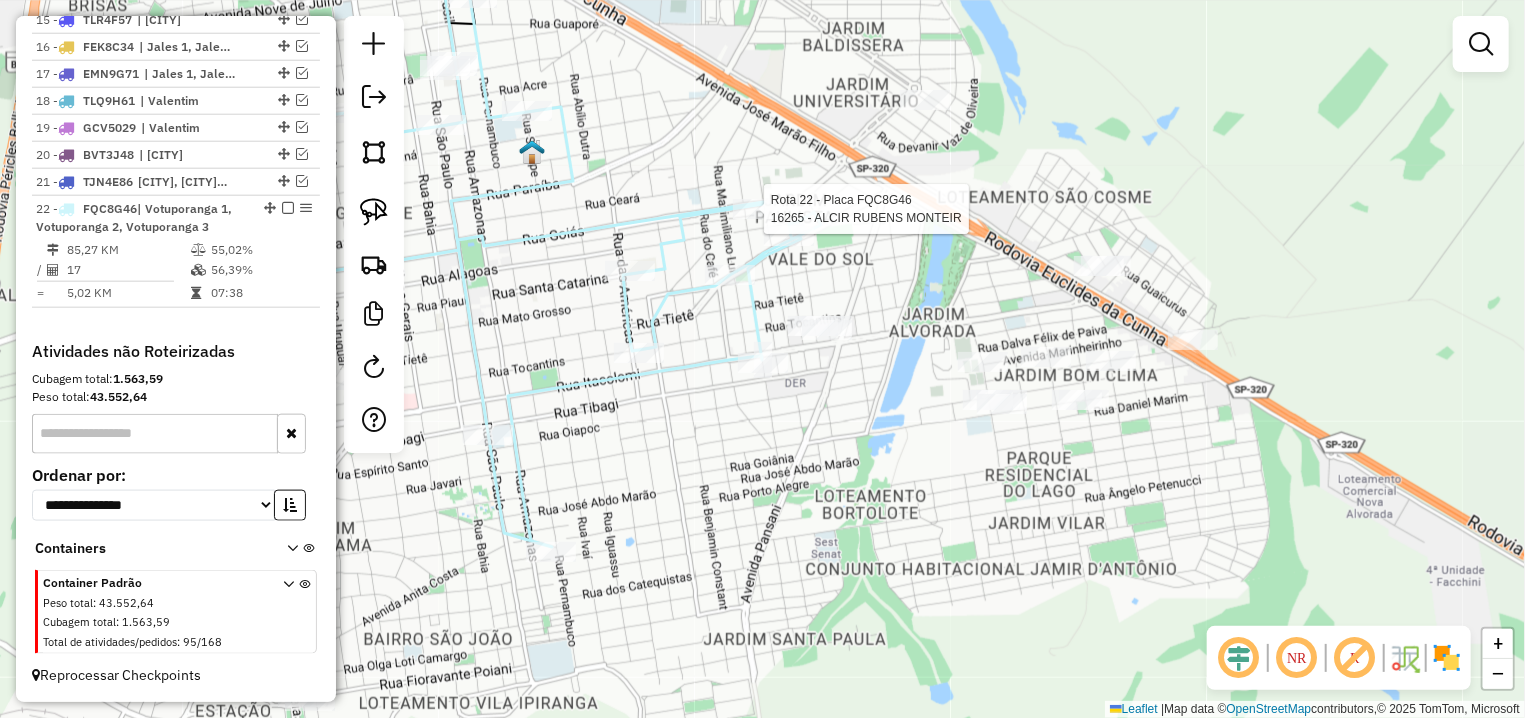 select on "**********" 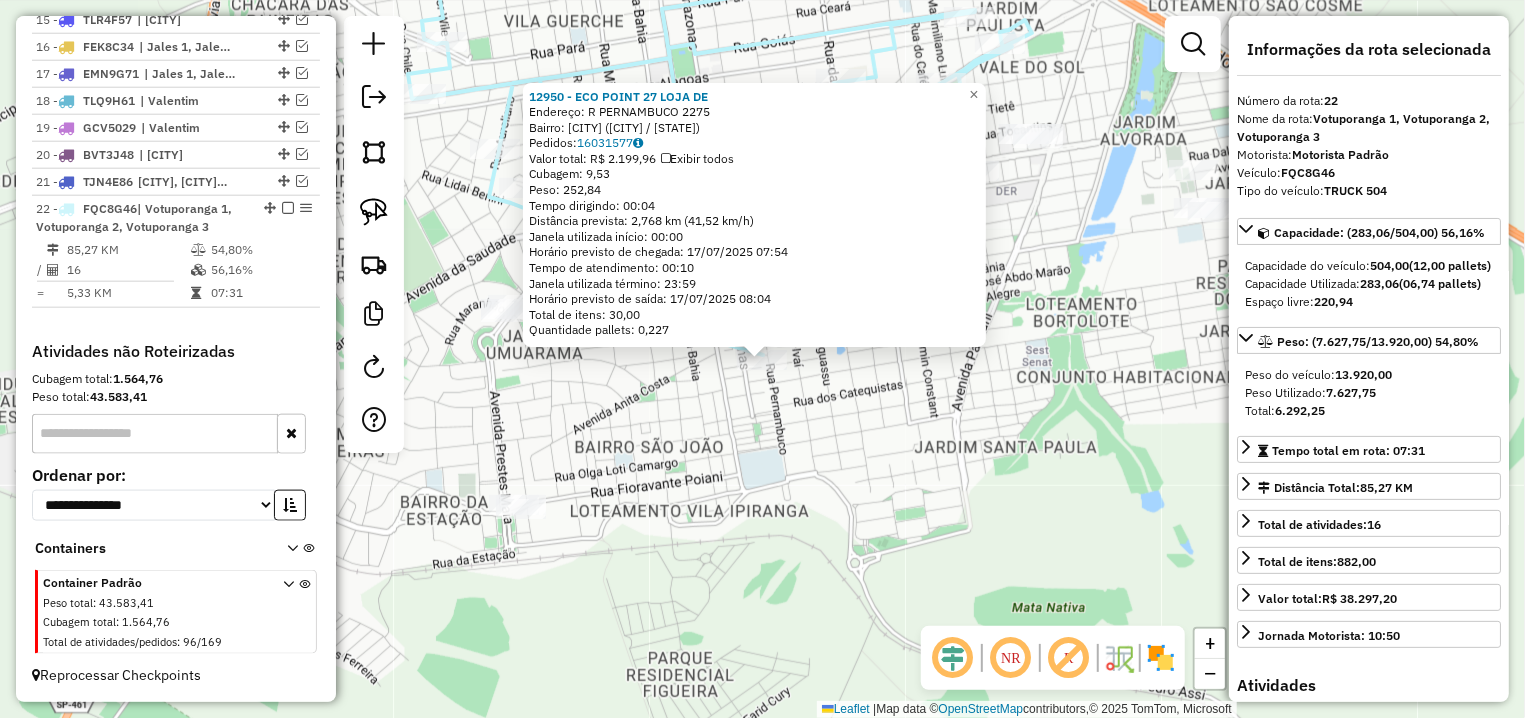 click on "12950 - ECO POINT 27 LOJA DE  Endereço: R   PERNAMBUCO                    2275   Bairro: JARDIM ELDORADO (VOTUPORANGA / SP)   Pedidos:  16031577   Valor total: R$ 2.199,96   Exibir todos   Cubagem: 9,53  Peso: 252,84  Tempo dirigindo: 00:04   Distância prevista: 2,768 km (41,52 km/h)   Janela utilizada início: 00:00   Horário previsto de chegada: 17/07/2025 07:54   Tempo de atendimento: 00:10   Janela utilizada término: 23:59   Horário previsto de saída: 17/07/2025 08:04   Total de itens: 30,00   Quantidade pallets: 0,227  × Janela de atendimento Grade de atendimento Capacidade Transportadoras Veículos Cliente Pedidos  Rotas Selecione os dias de semana para filtrar as janelas de atendimento  Seg   Ter   Qua   Qui   Sex   Sáb   Dom  Informe o período da janela de atendimento: De: Até:  Filtrar exatamente a janela do cliente  Considerar janela de atendimento padrão  Selecione os dias de semana para filtrar as grades de atendimento  Seg   Ter   Qua   Qui   Sex   Sáb   Dom   Peso mínimo:   De:  De:" 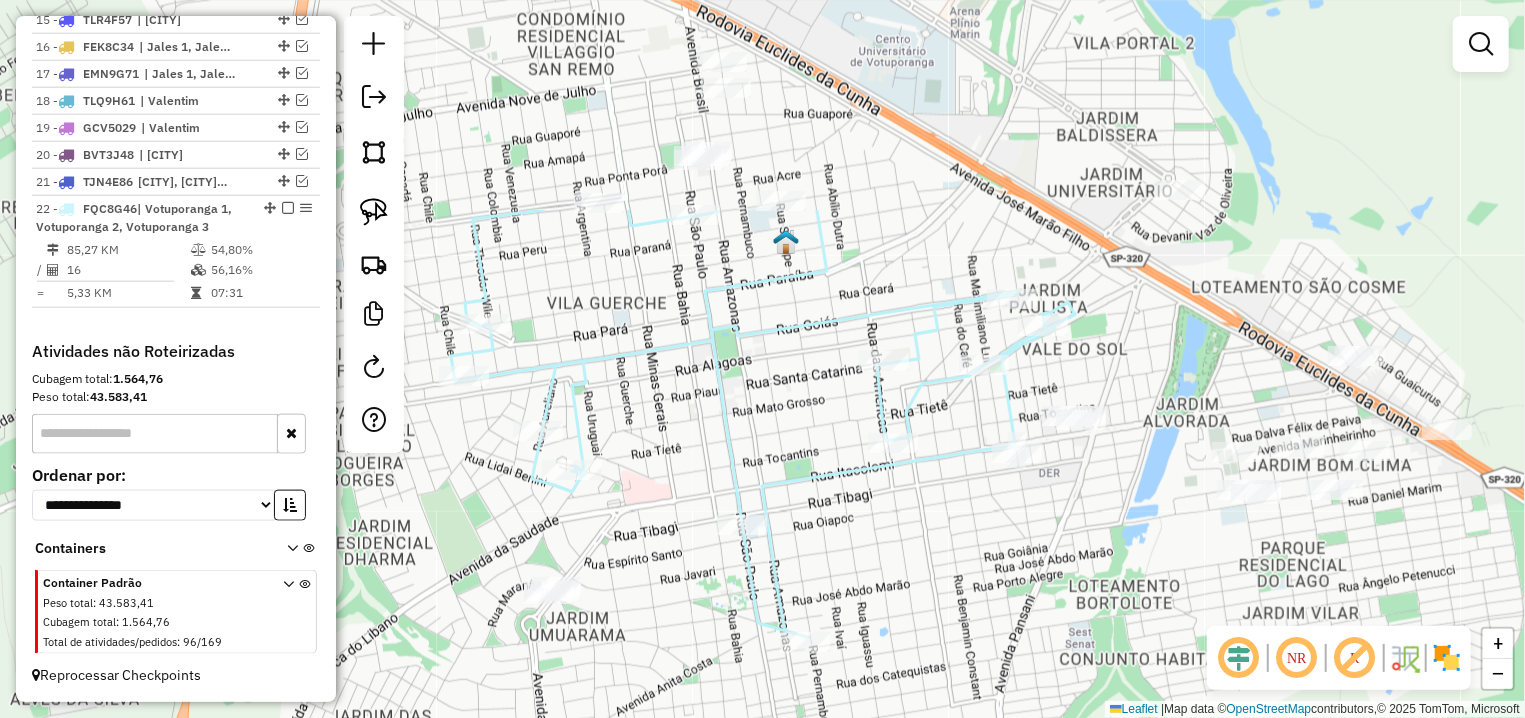 drag, startPoint x: 889, startPoint y: 278, endPoint x: 915, endPoint y: 490, distance: 213.5884 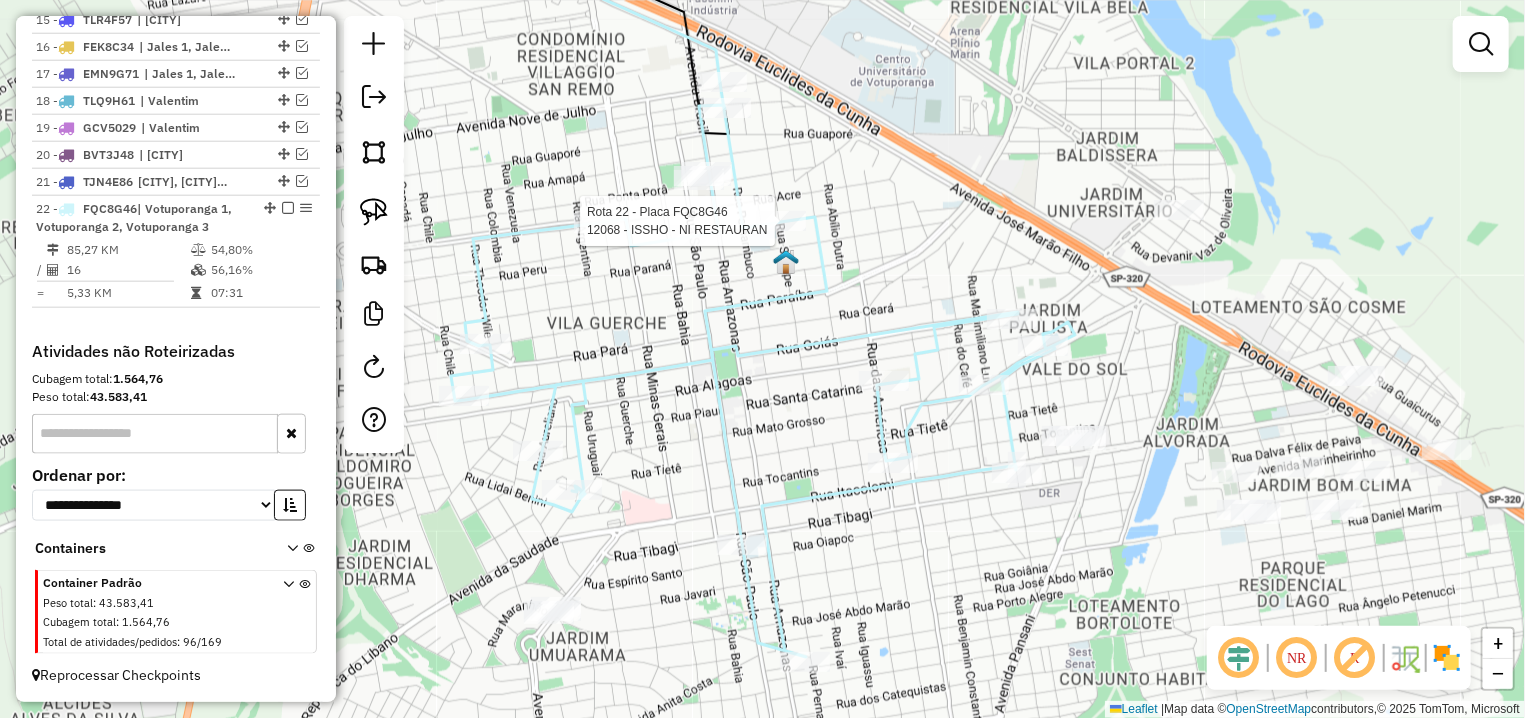 select on "**********" 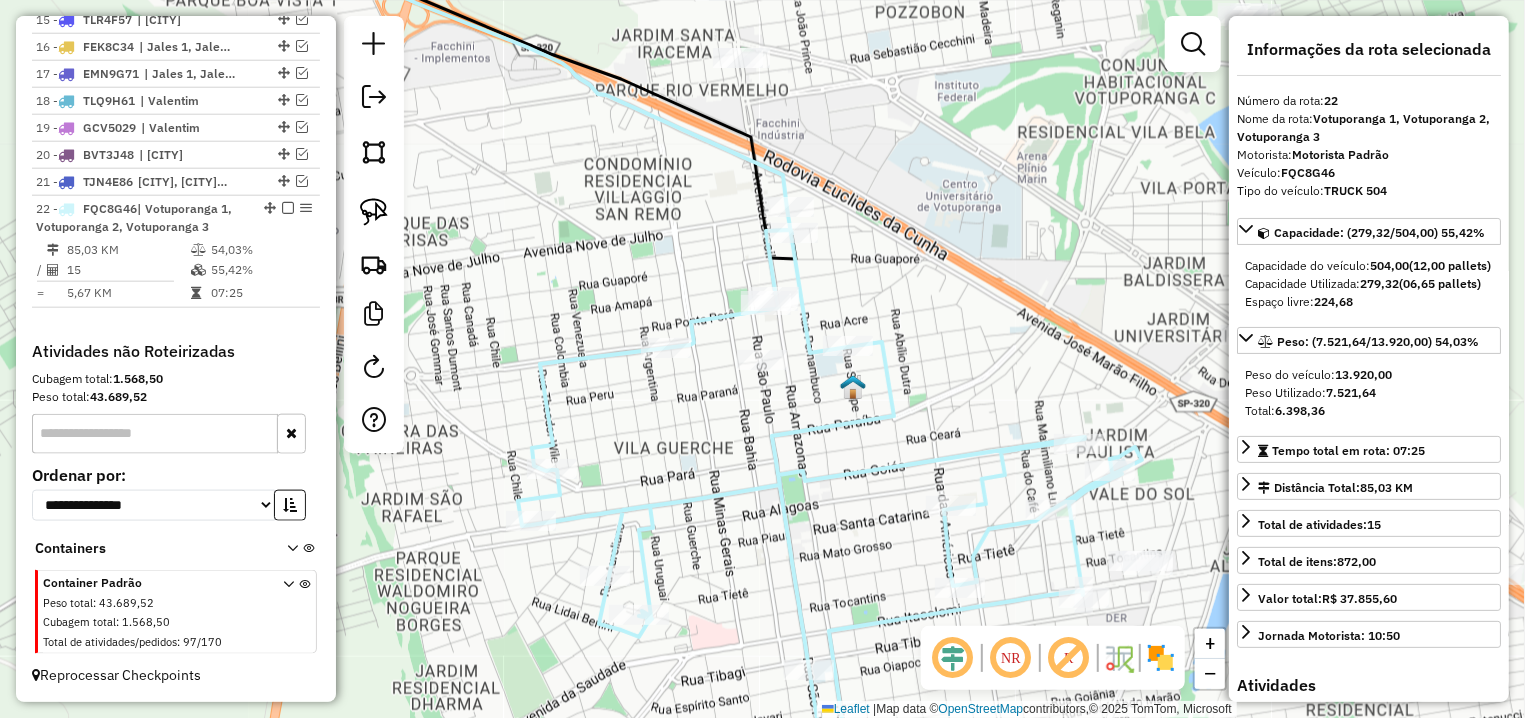 click at bounding box center [288, 208] 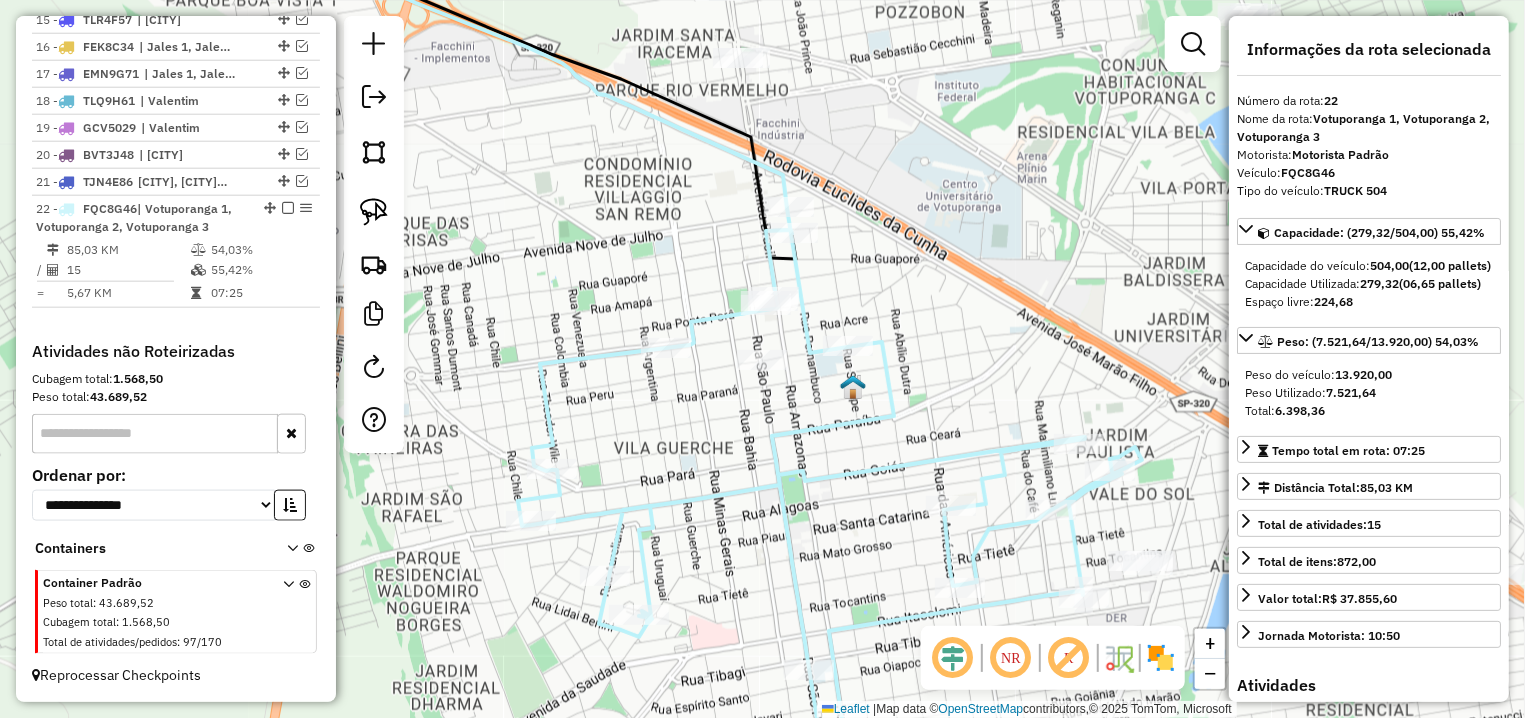 scroll, scrollTop: 1079, scrollLeft: 0, axis: vertical 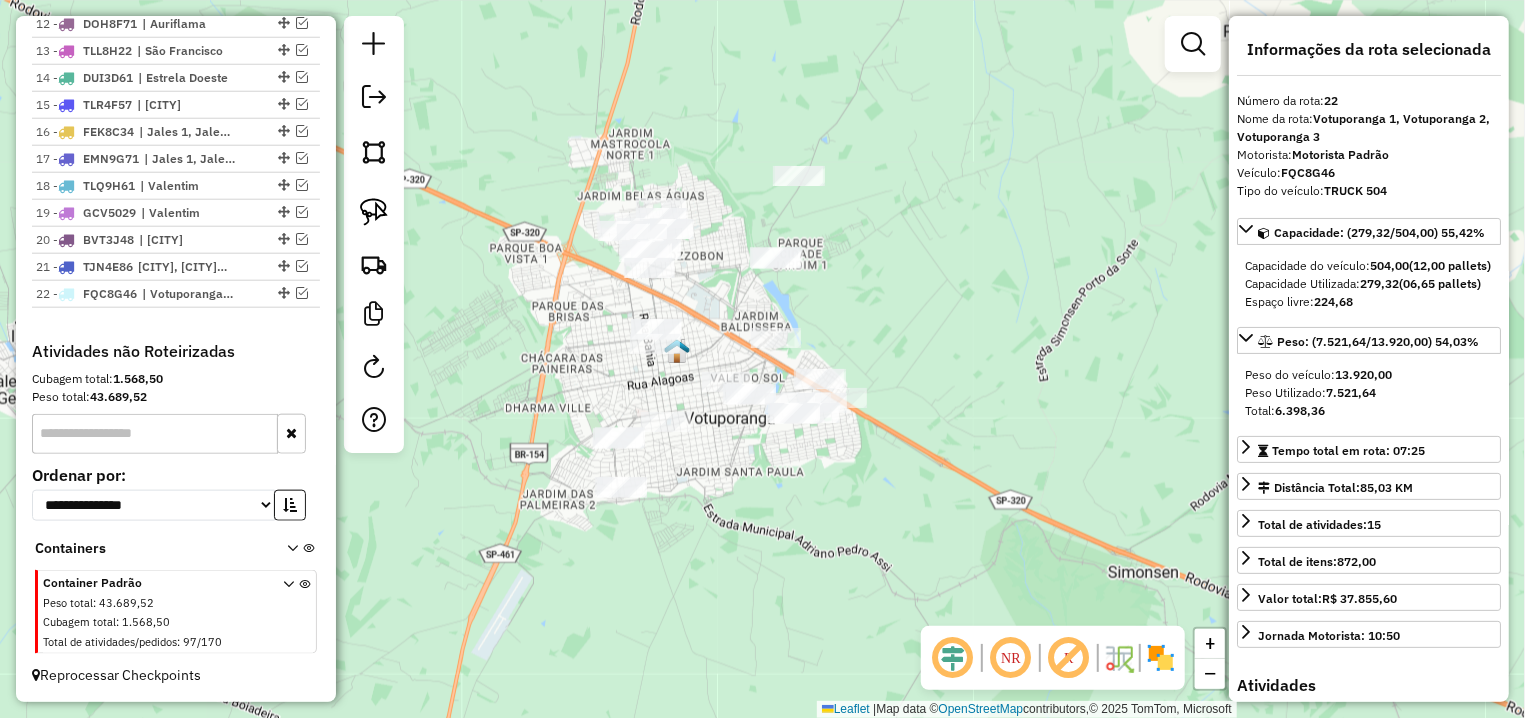 drag, startPoint x: 647, startPoint y: 395, endPoint x: 542, endPoint y: 331, distance: 122.967476 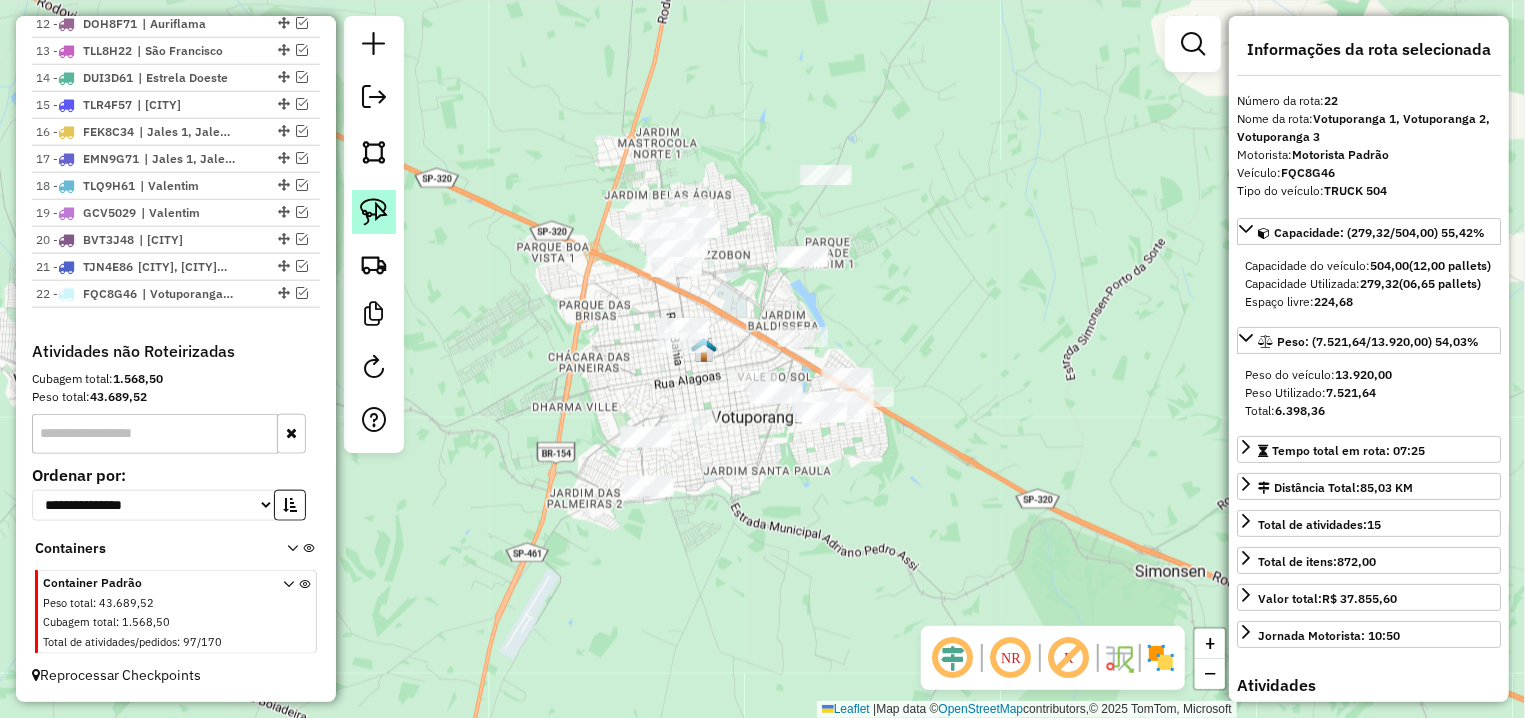 click 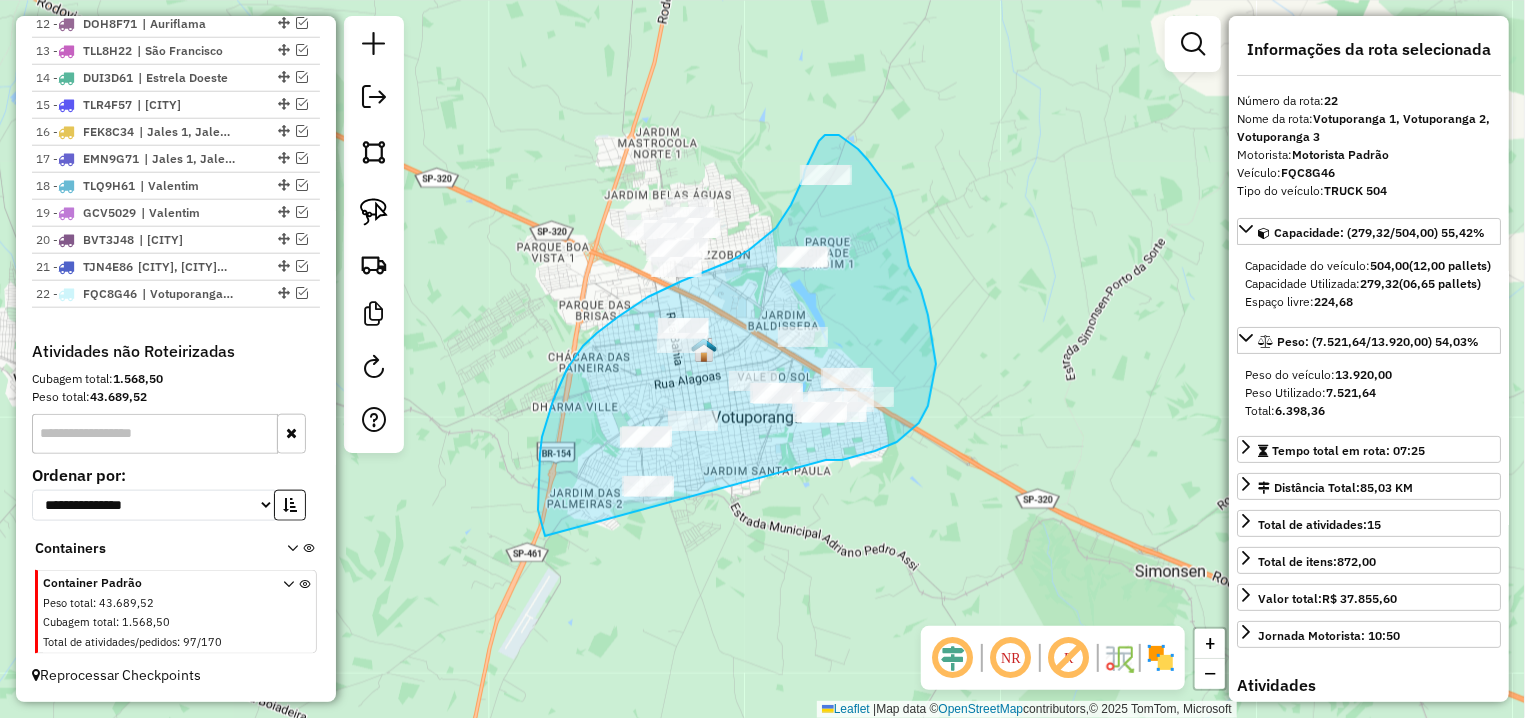drag, startPoint x: 842, startPoint y: 460, endPoint x: 559, endPoint y: 544, distance: 295.2033 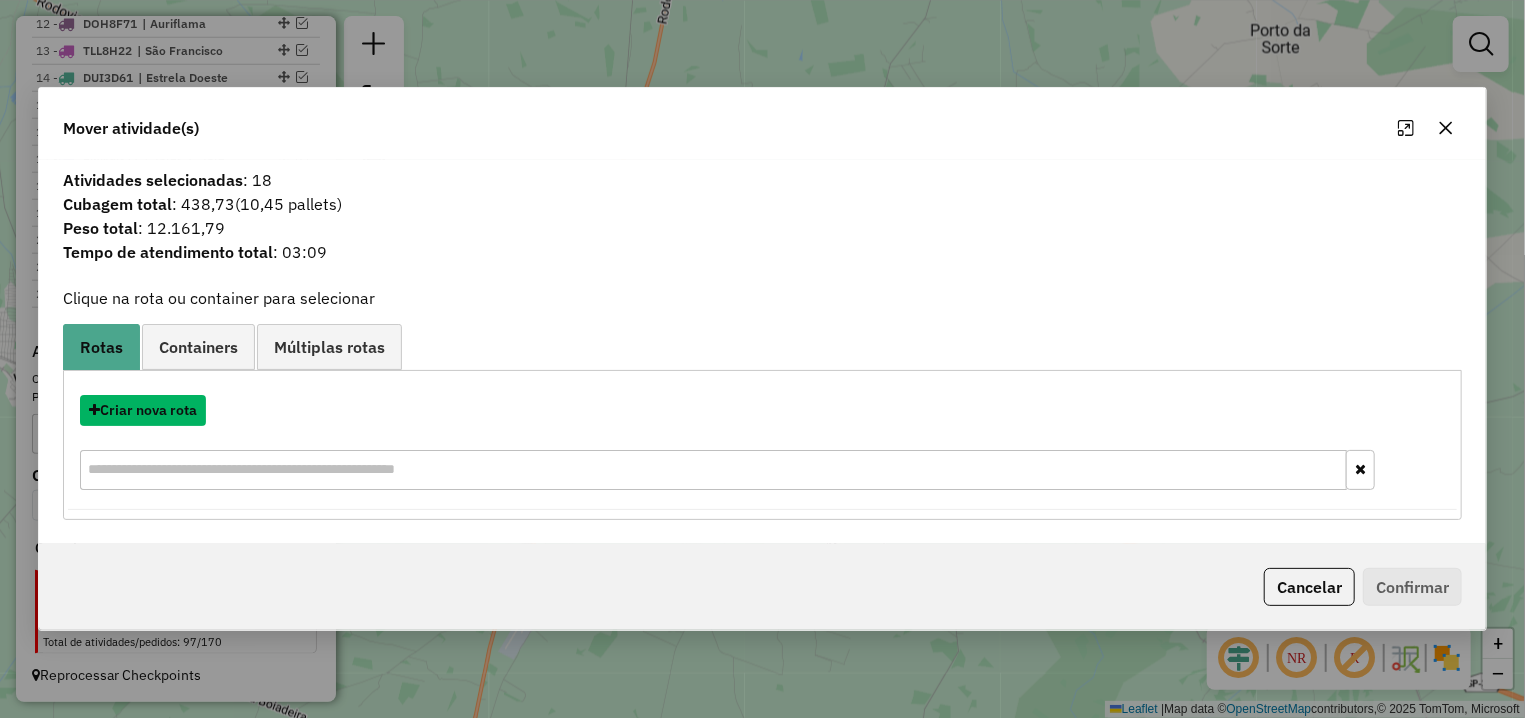 click on "Criar nova rota" at bounding box center (143, 410) 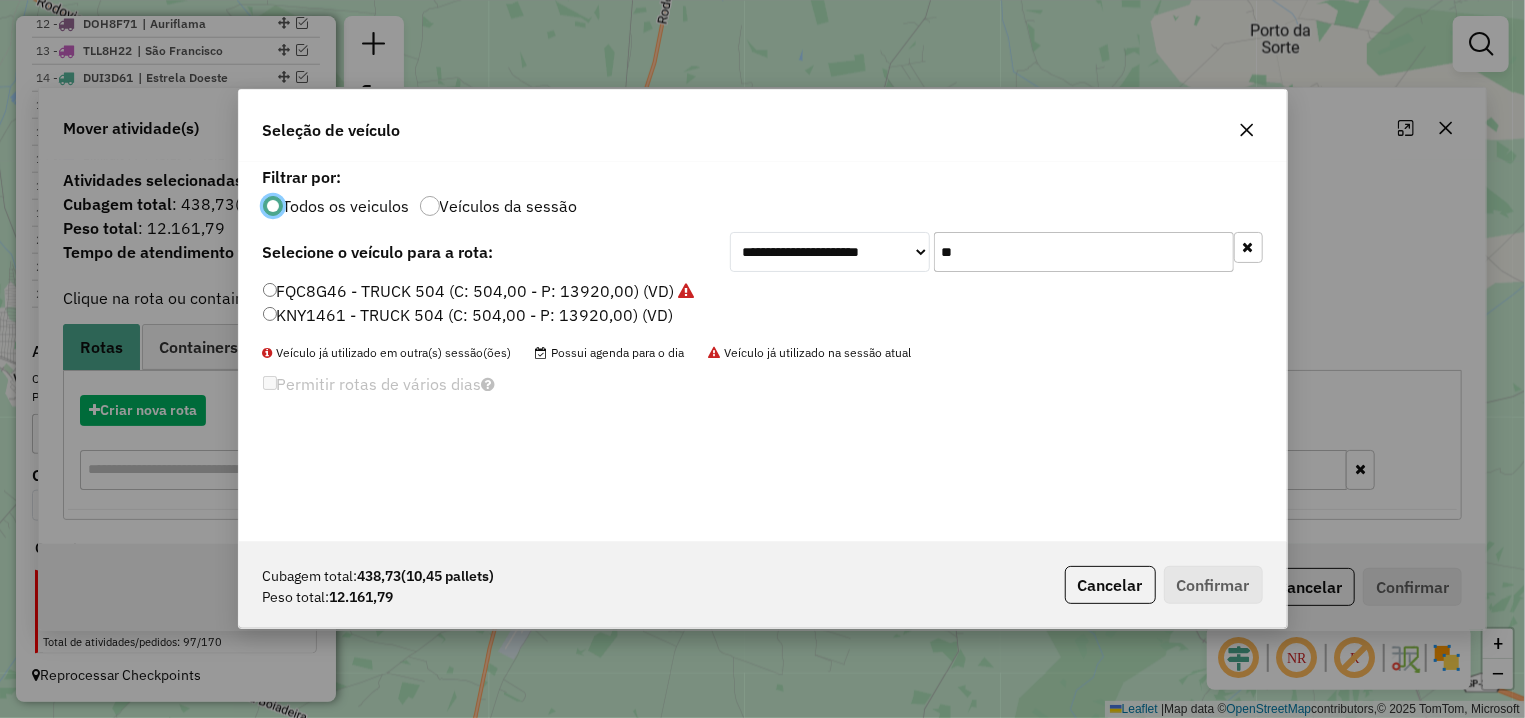 scroll, scrollTop: 11, scrollLeft: 6, axis: both 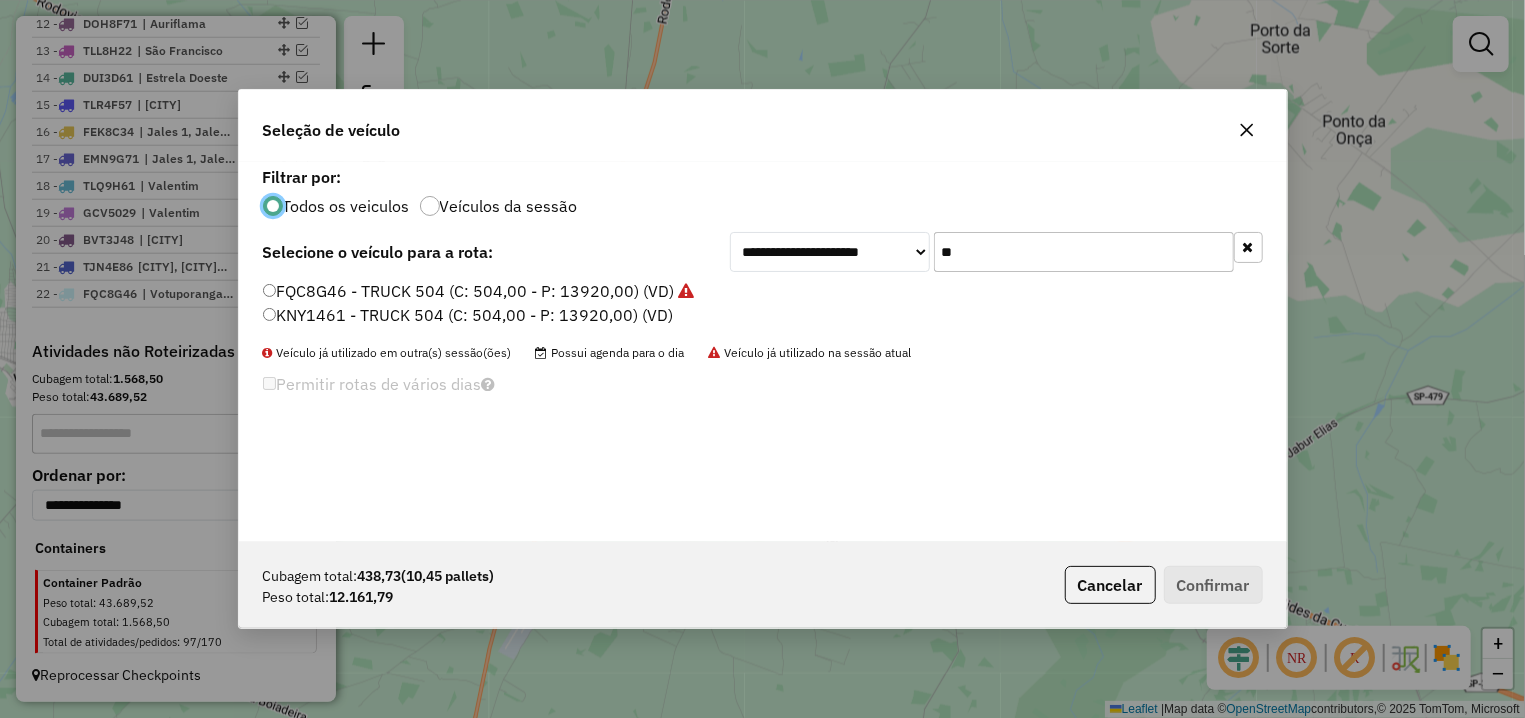 drag, startPoint x: 965, startPoint y: 246, endPoint x: 921, endPoint y: 250, distance: 44.181442 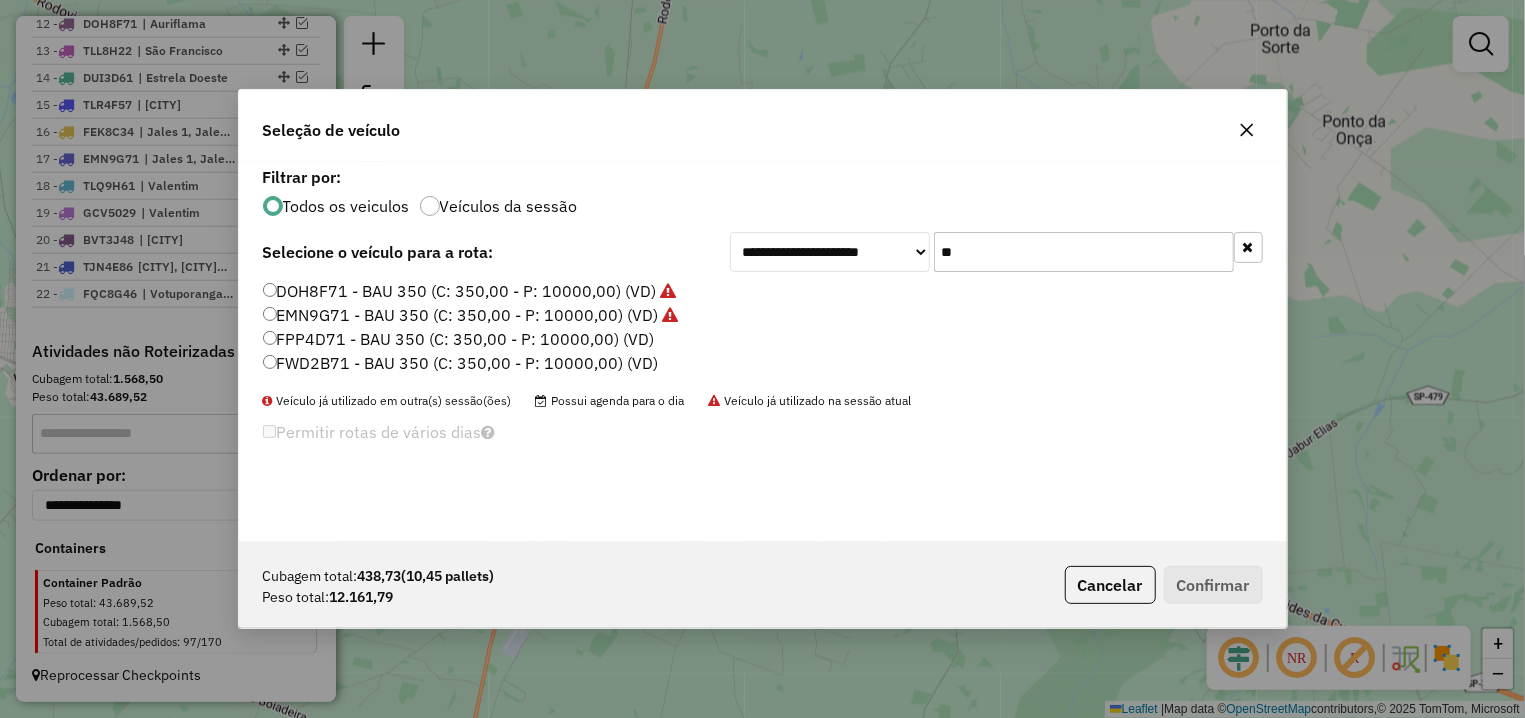 type on "**" 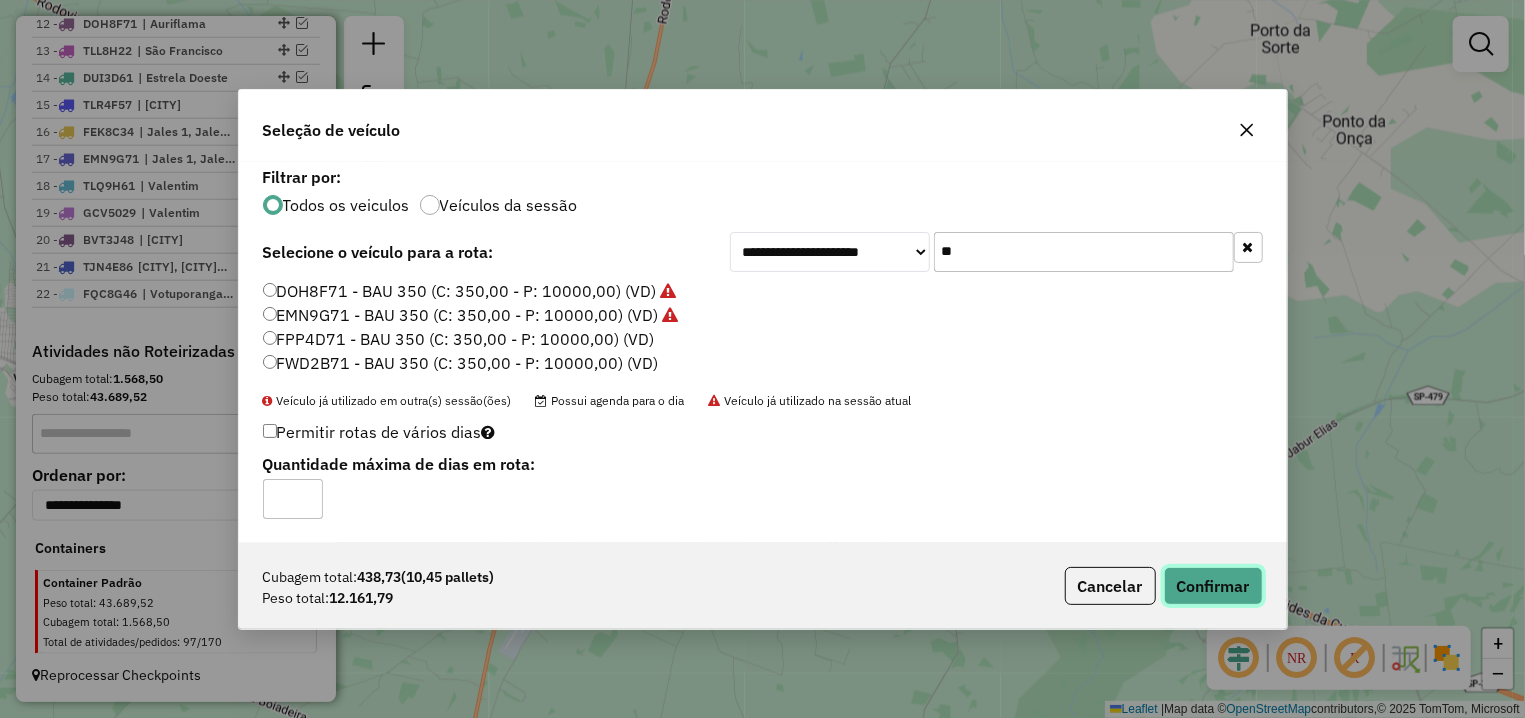 click on "Confirmar" 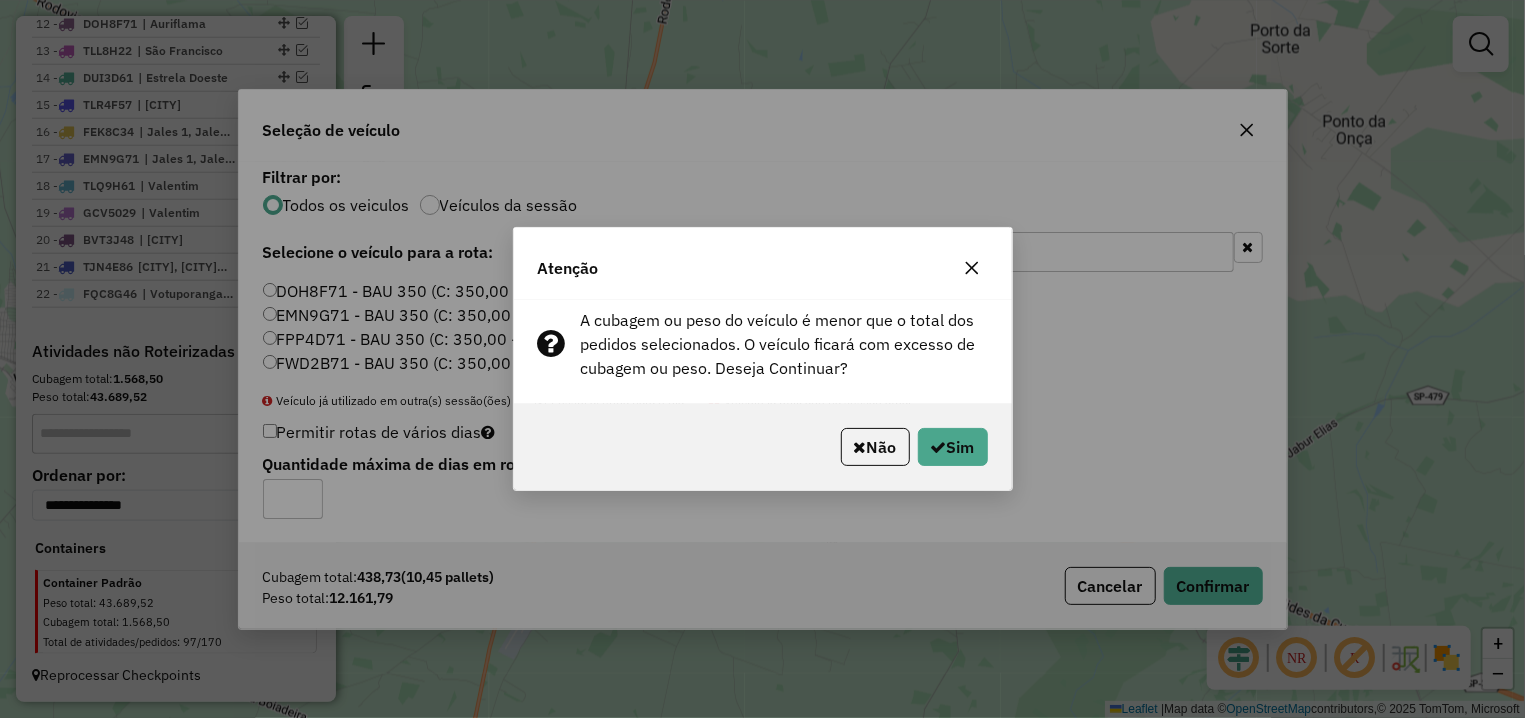 click on "Não   Sim" 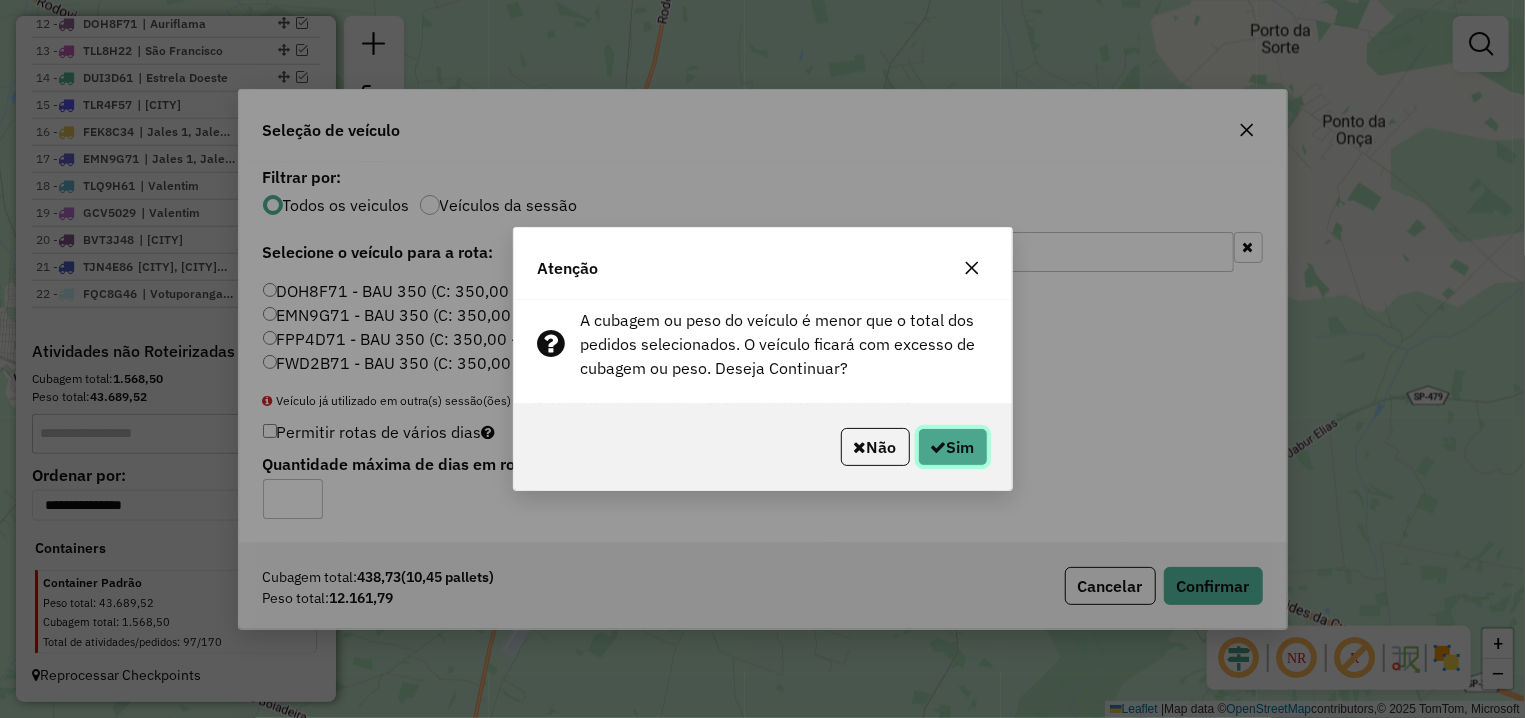 click on "Sim" 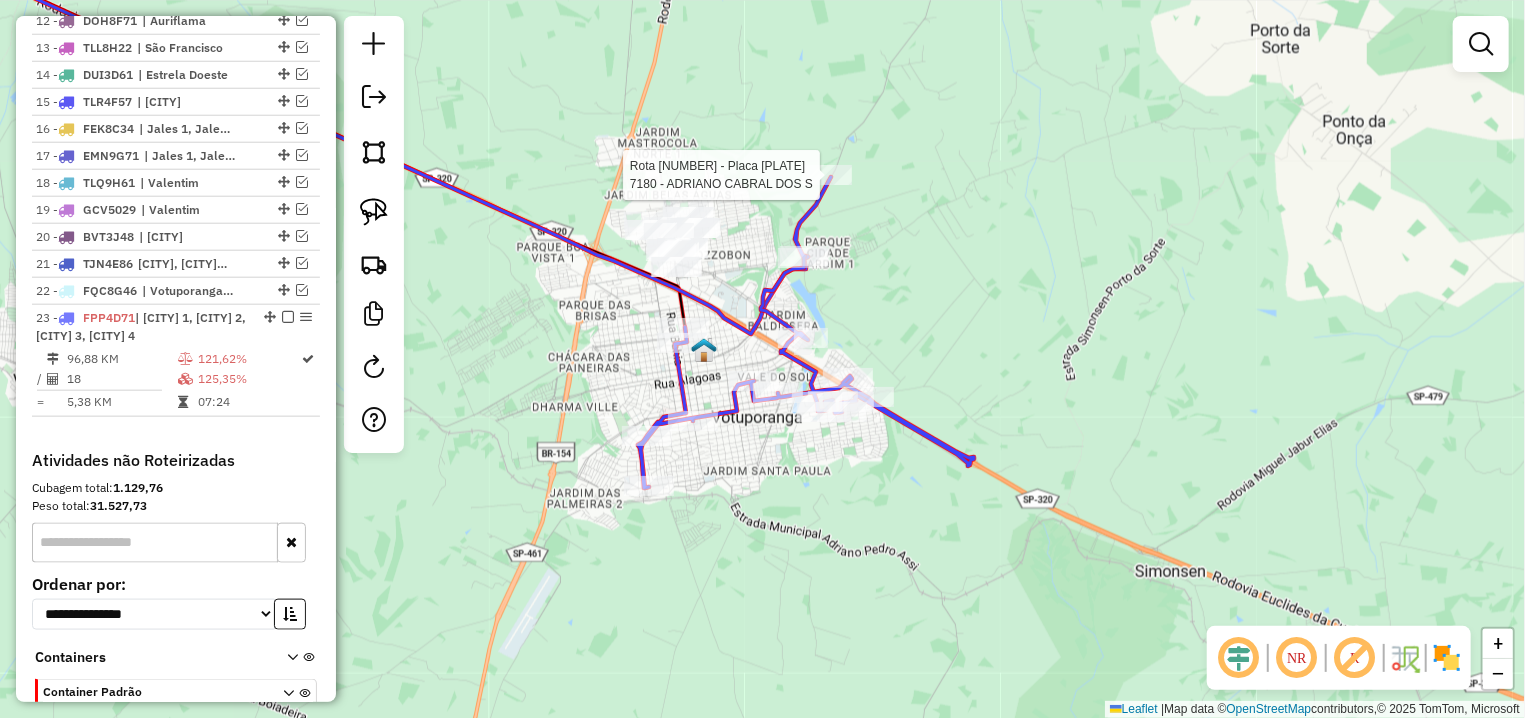 select on "**********" 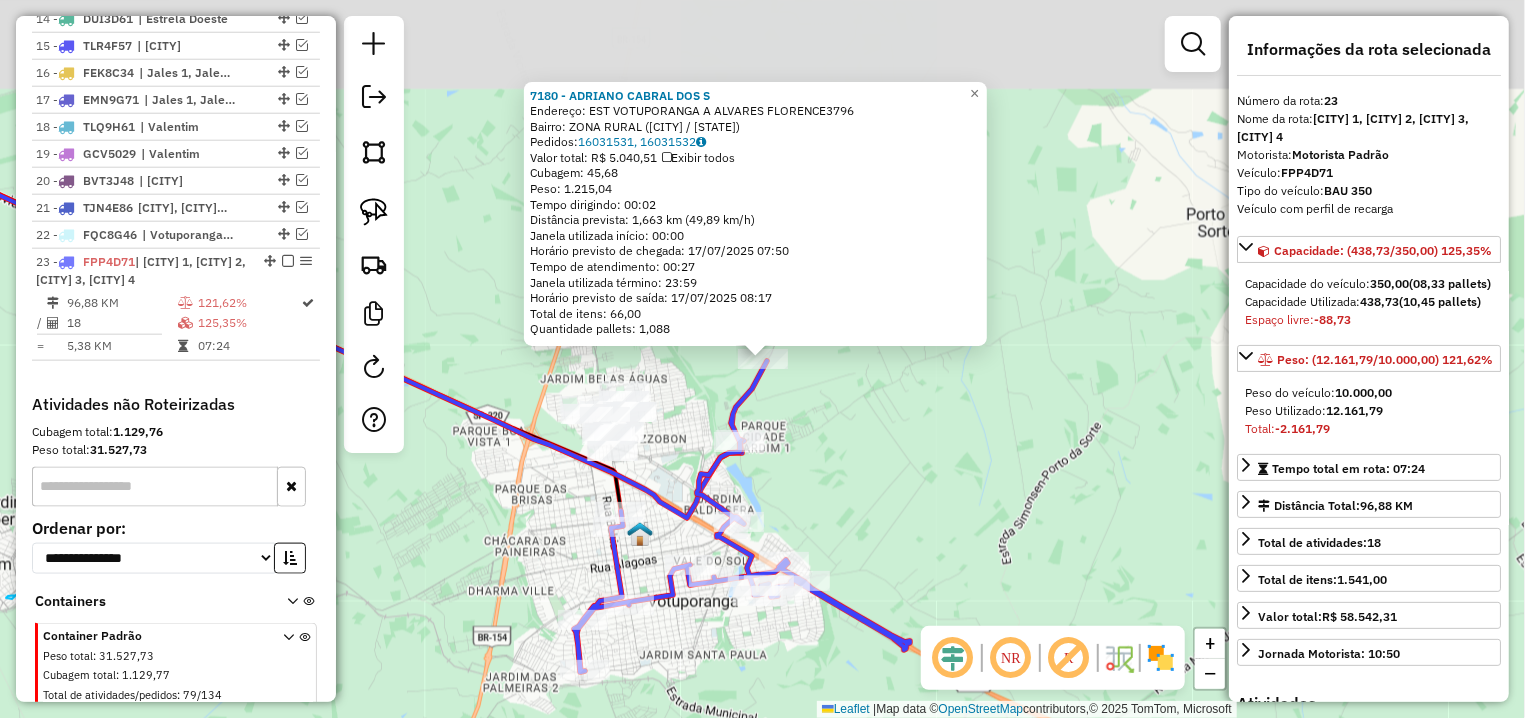 scroll, scrollTop: 1208, scrollLeft: 0, axis: vertical 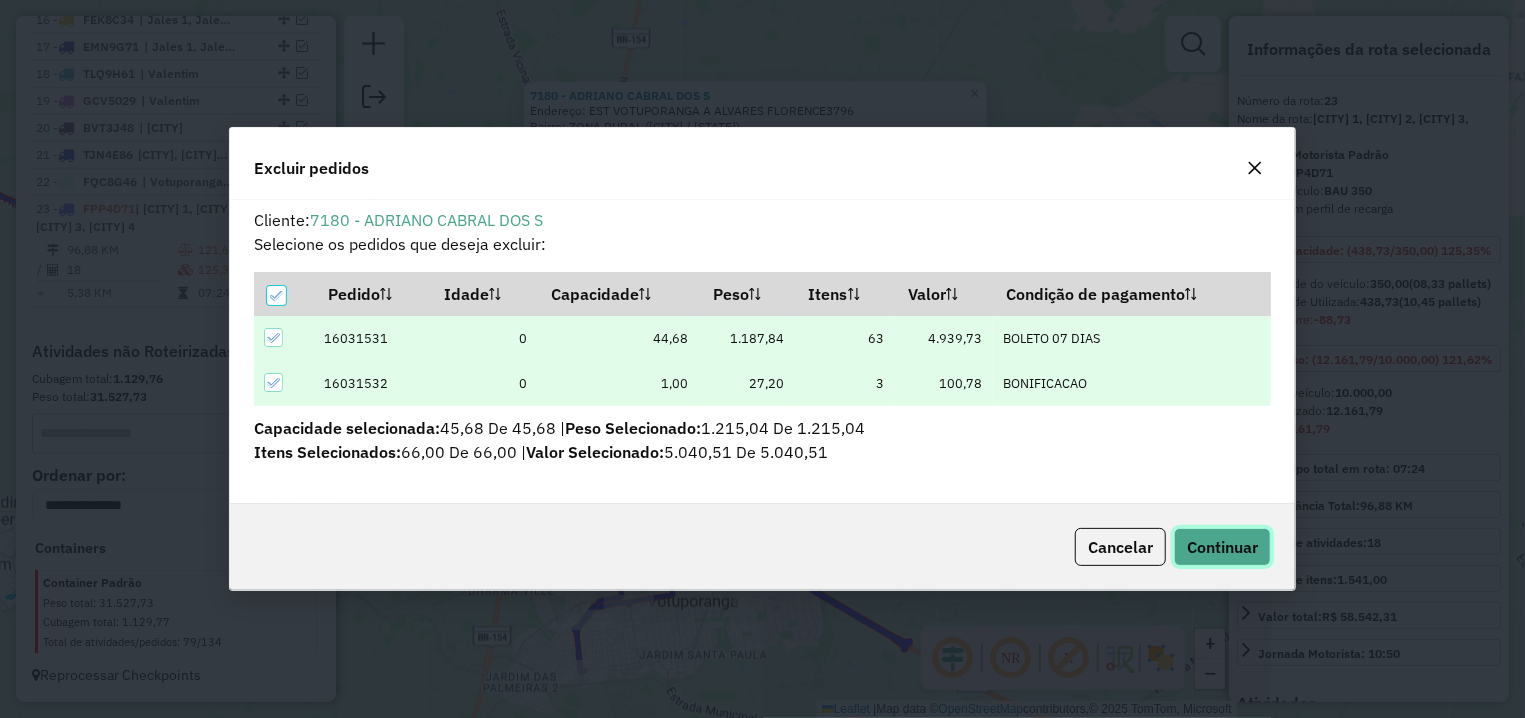 click on "Continuar" 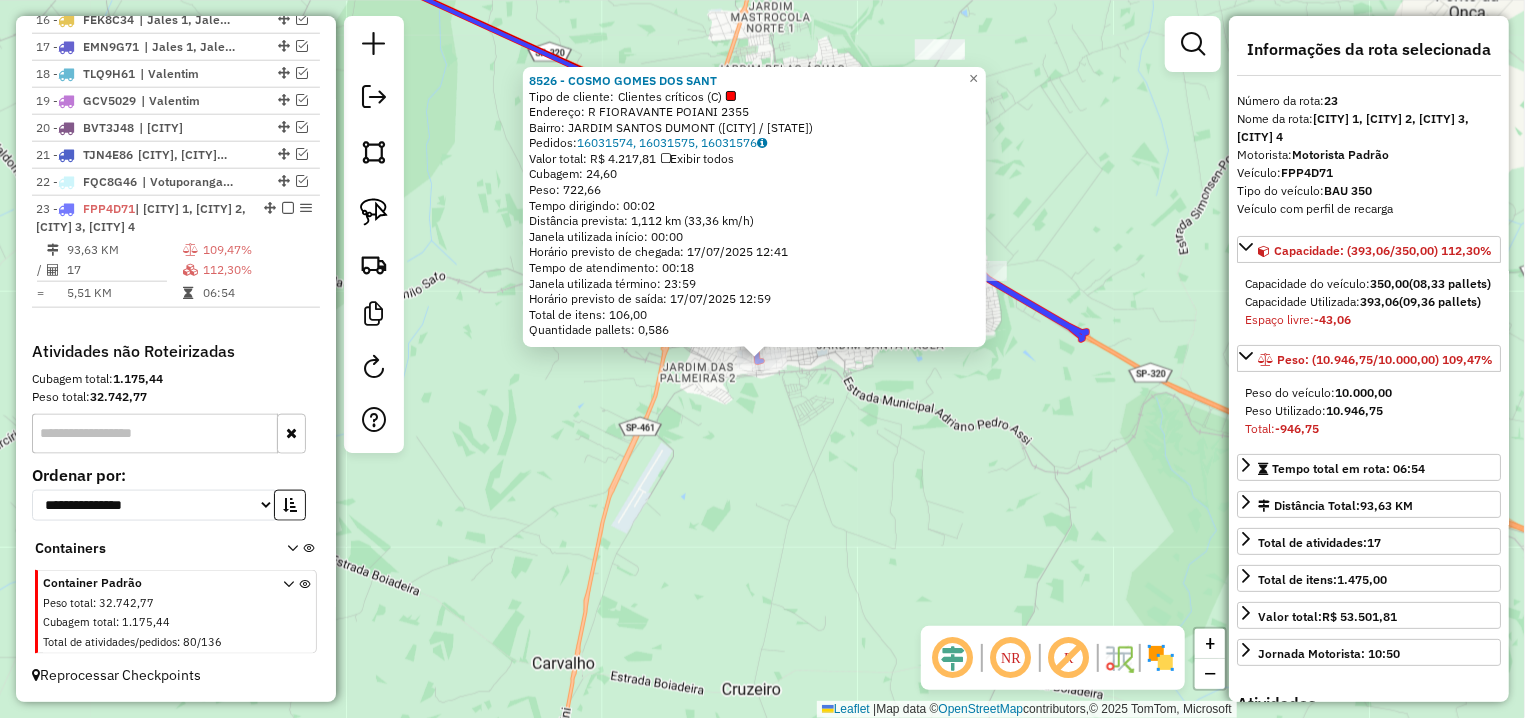 click on "8526 - COSMO GOMES DOS SANT  Tipo de cliente:   Clientes críticos (C)   Endereço: R   FIORAVANTE POIANI             2355   Bairro: JARDIM SANTOS DUMONT (VOTUPORANGA / SP)   Pedidos:  16031574, 16031575, 16031576   Valor total: R$ 4.217,81   Exibir todos   Cubagem: 24,60  Peso: 722,66  Tempo dirigindo: 00:02   Distância prevista: 1,112 km (33,36 km/h)   Janela utilizada início: 00:00   Horário previsto de chegada: 17/07/2025 12:41   Tempo de atendimento: 00:18   Janela utilizada término: 23:59   Horário previsto de saída: 17/07/2025 12:59   Total de itens: 106,00   Quantidade pallets: 0,586  × Janela de atendimento Grade de atendimento Capacidade Transportadoras Veículos Cliente Pedidos  Rotas Selecione os dias de semana para filtrar as janelas de atendimento  Seg   Ter   Qua   Qui   Sex   Sáb   Dom  Informe o período da janela de atendimento: De: Até:  Filtrar exatamente a janela do cliente  Considerar janela de atendimento padrão   Seg   Ter   Qua   Qui   Sex   Sáb   Dom   Peso mínimo:   De:" 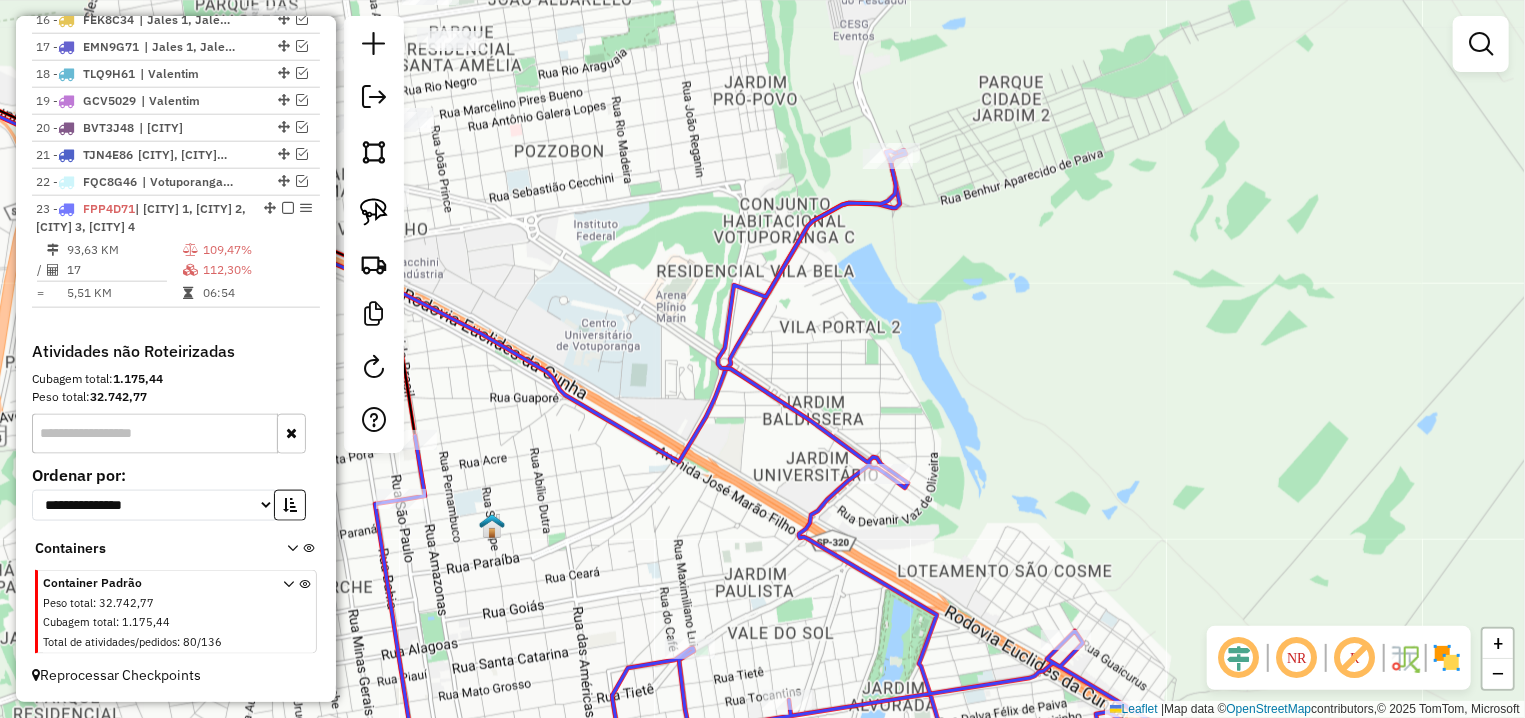 click 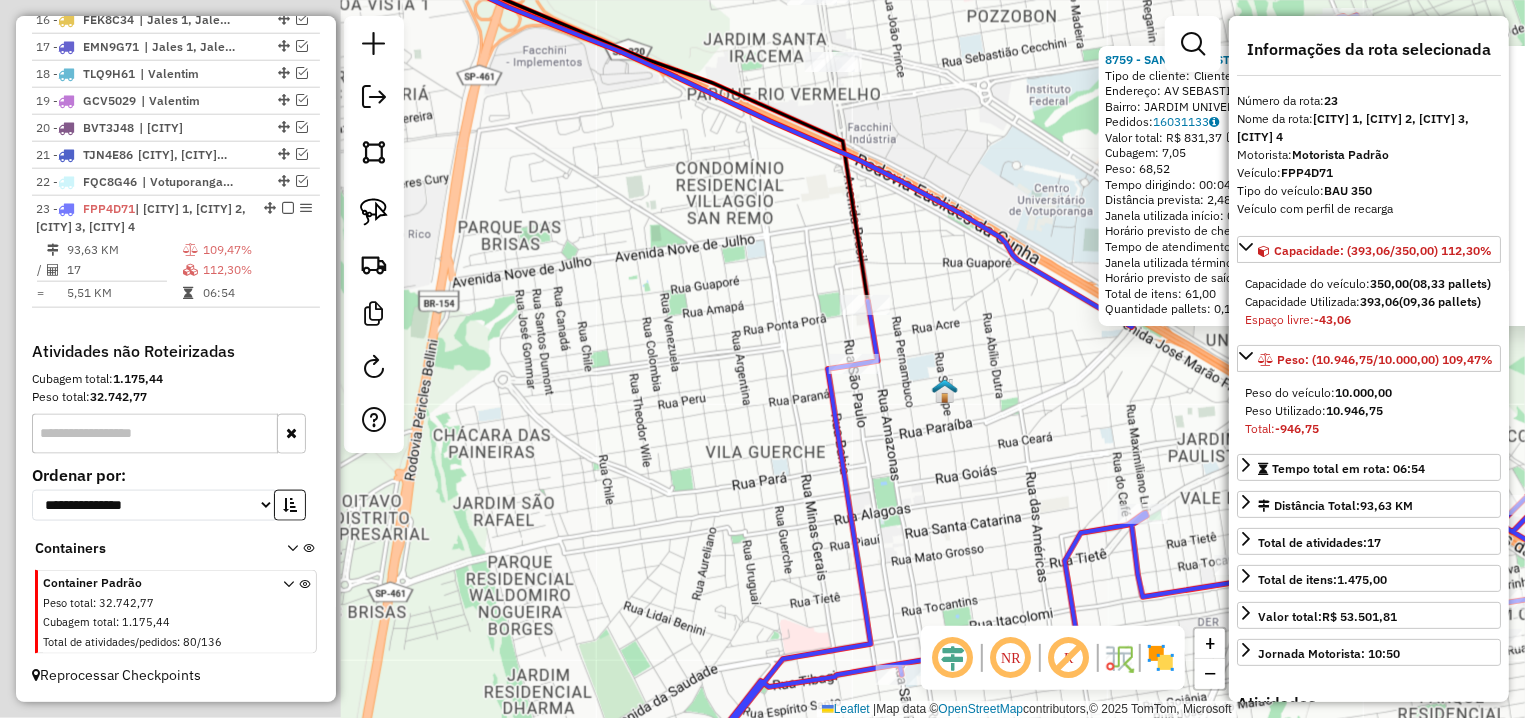 drag, startPoint x: 543, startPoint y: 476, endPoint x: 1152, endPoint y: 437, distance: 610.2475 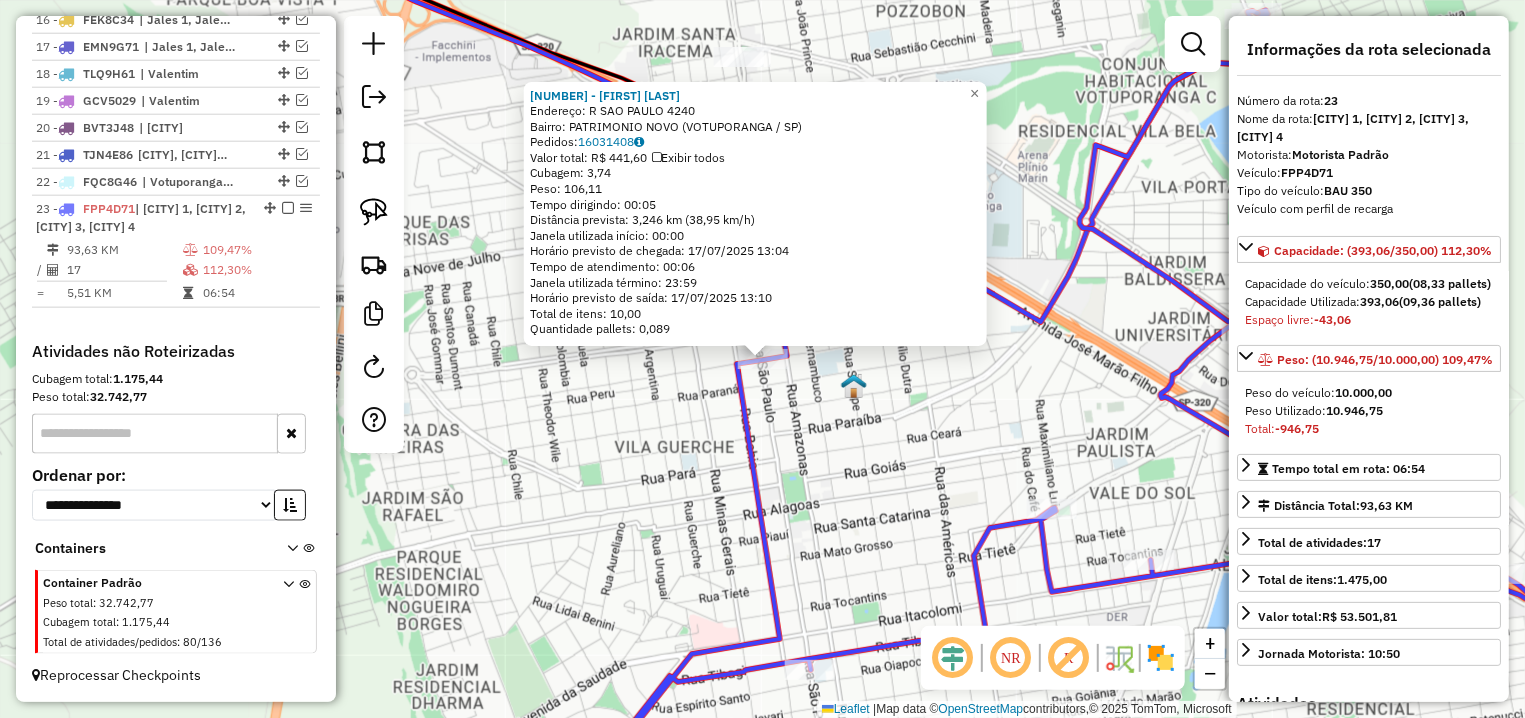 click on "13938 - FLAVIA FERNANDA CHAG  Endereço: R   SAO PAULO                     4240   Bairro: PATRIMONIO NOVO (VOTUPORANGA / SP)   Pedidos:  16031408   Valor total: R$ 441,60   Exibir todos   Cubagem: 3,74  Peso: 106,11  Tempo dirigindo: 00:05   Distância prevista: 3,246 km (38,95 km/h)   Janela utilizada início: 00:00   Horário previsto de chegada: 17/07/2025 13:04   Tempo de atendimento: 00:06   Janela utilizada término: 23:59   Horário previsto de saída: 17/07/2025 13:10   Total de itens: 10,00   Quantidade pallets: 0,089  × Janela de atendimento Grade de atendimento Capacidade Transportadoras Veículos Cliente Pedidos  Rotas Selecione os dias de semana para filtrar as janelas de atendimento  Seg   Ter   Qua   Qui   Sex   Sáb   Dom  Informe o período da janela de atendimento: De: Até:  Filtrar exatamente a janela do cliente  Considerar janela de atendimento padrão  Selecione os dias de semana para filtrar as grades de atendimento  Seg   Ter   Qua   Qui   Sex   Sáb   Dom   Peso mínimo:   De:   De:" 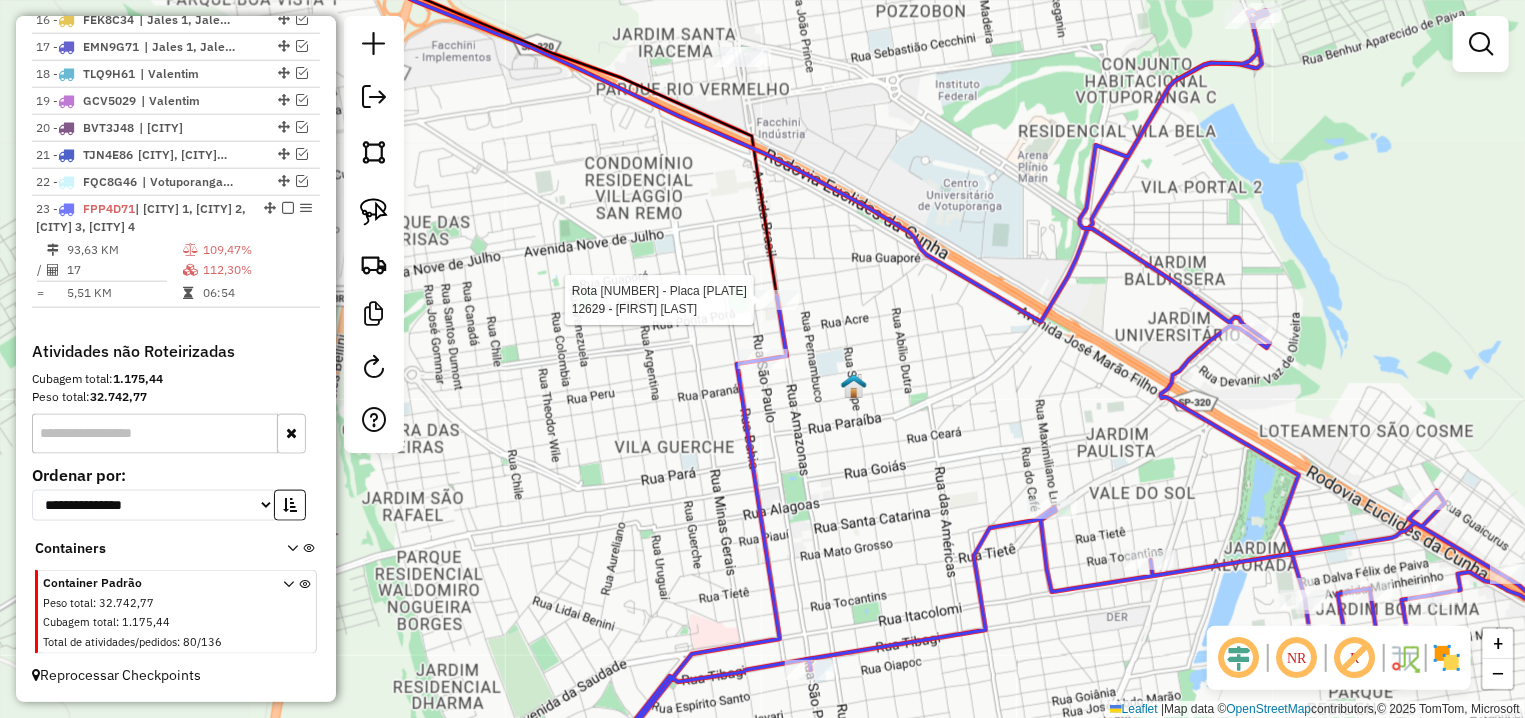 select on "**********" 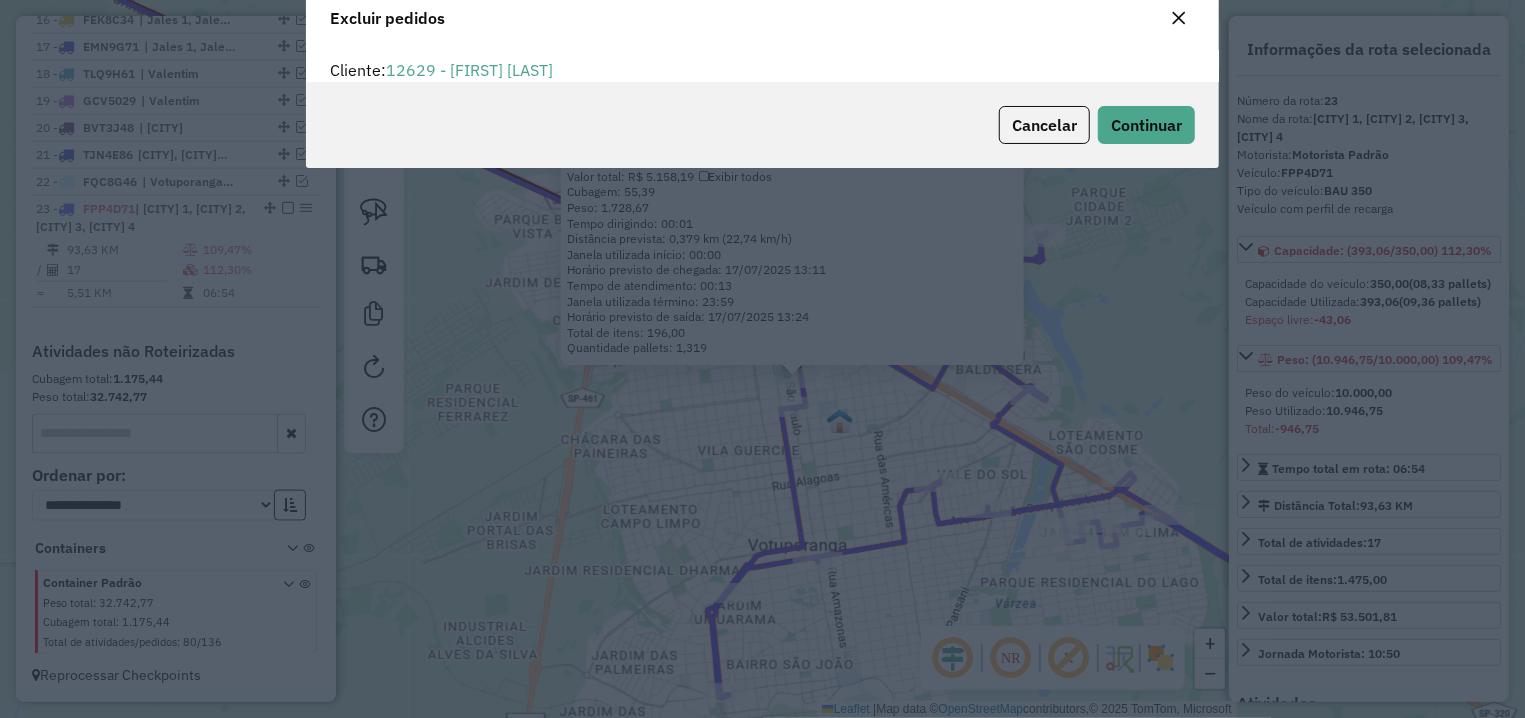 scroll, scrollTop: 0, scrollLeft: 0, axis: both 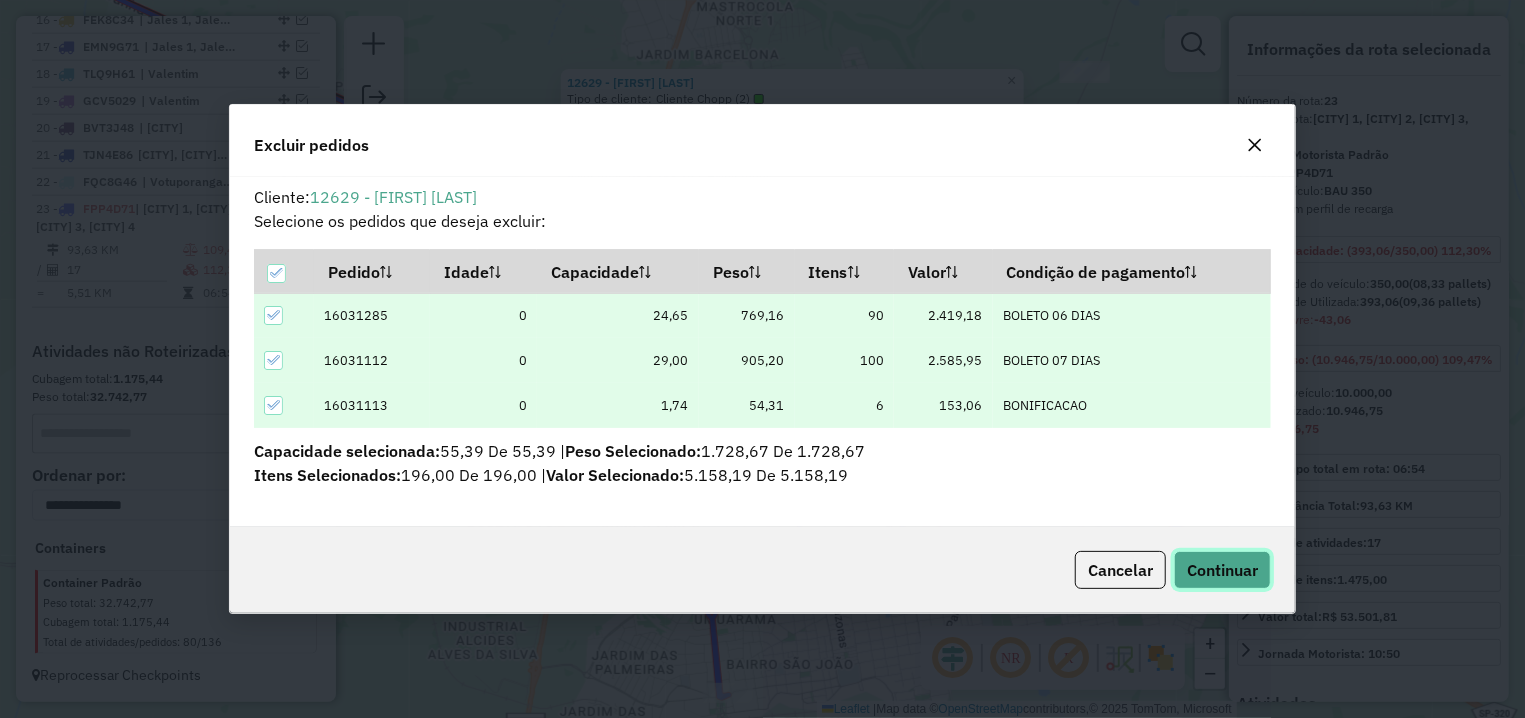 click on "Continuar" 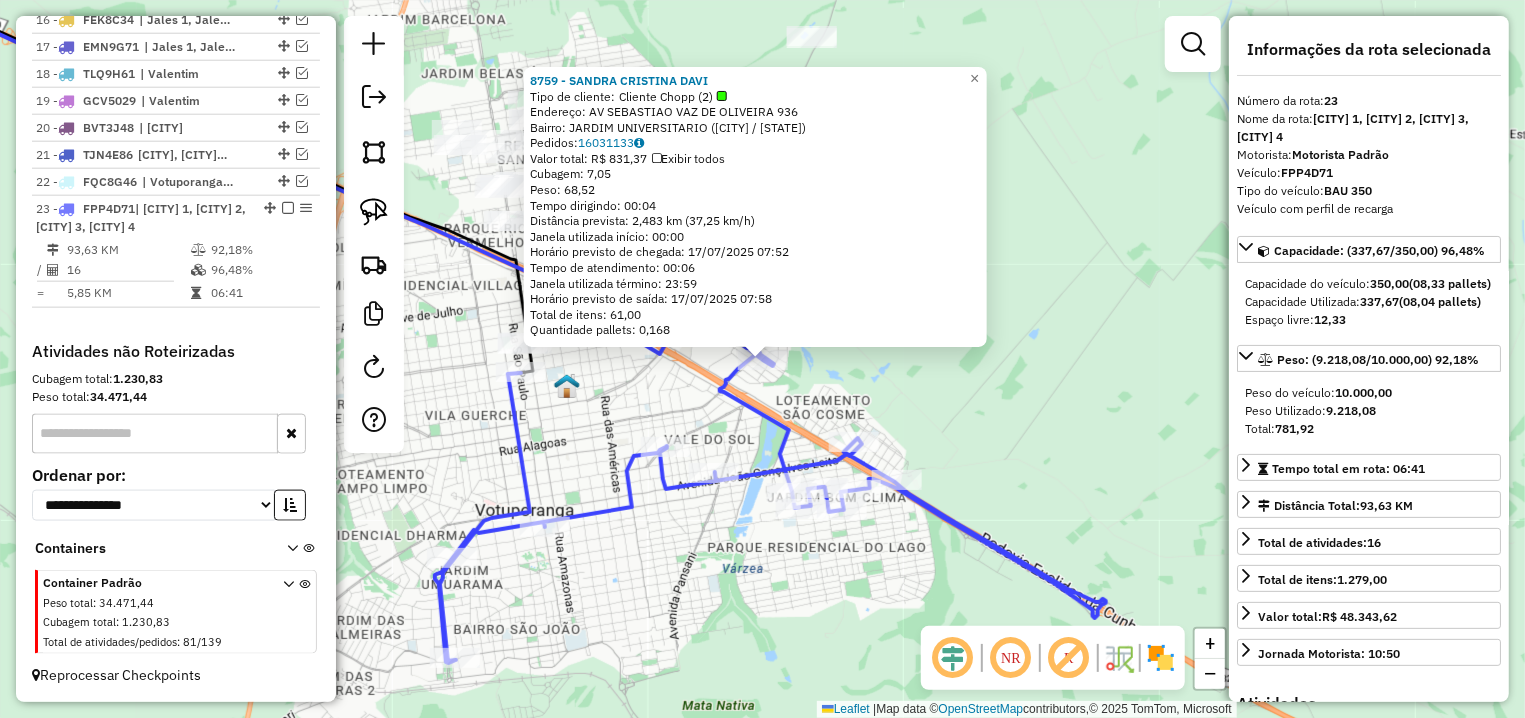 click on "8759 - SANDRA CRISTINA DAVI  Tipo de cliente:   Cliente Chopp (2)   Endereço: AV  SEBASTIAO VAZ DE OLIVEIRA     936   Bairro: JARDIM UNIVERSITARIO (VOTUPORANGA / SP)   Pedidos:  16031133   Valor total: R$ 831,37   Exibir todos   Cubagem: 7,05  Peso: 68,52  Tempo dirigindo: 00:04   Distância prevista: 2,483 km (37,25 km/h)   Janela utilizada início: 00:00   Horário previsto de chegada: 17/07/2025 07:52   Tempo de atendimento: 00:06   Janela utilizada término: 23:59   Horário previsto de saída: 17/07/2025 07:58   Total de itens: 61,00   Quantidade pallets: 0,168  × Janela de atendimento Grade de atendimento Capacidade Transportadoras Veículos Cliente Pedidos  Rotas Selecione os dias de semana para filtrar as janelas de atendimento  Seg   Ter   Qua   Qui   Sex   Sáb   Dom  Informe o período da janela de atendimento: De: Até:  Filtrar exatamente a janela do cliente  Considerar janela de atendimento padrão  Selecione os dias de semana para filtrar as grades de atendimento  Seg   Ter   Qua   Qui   Sex" 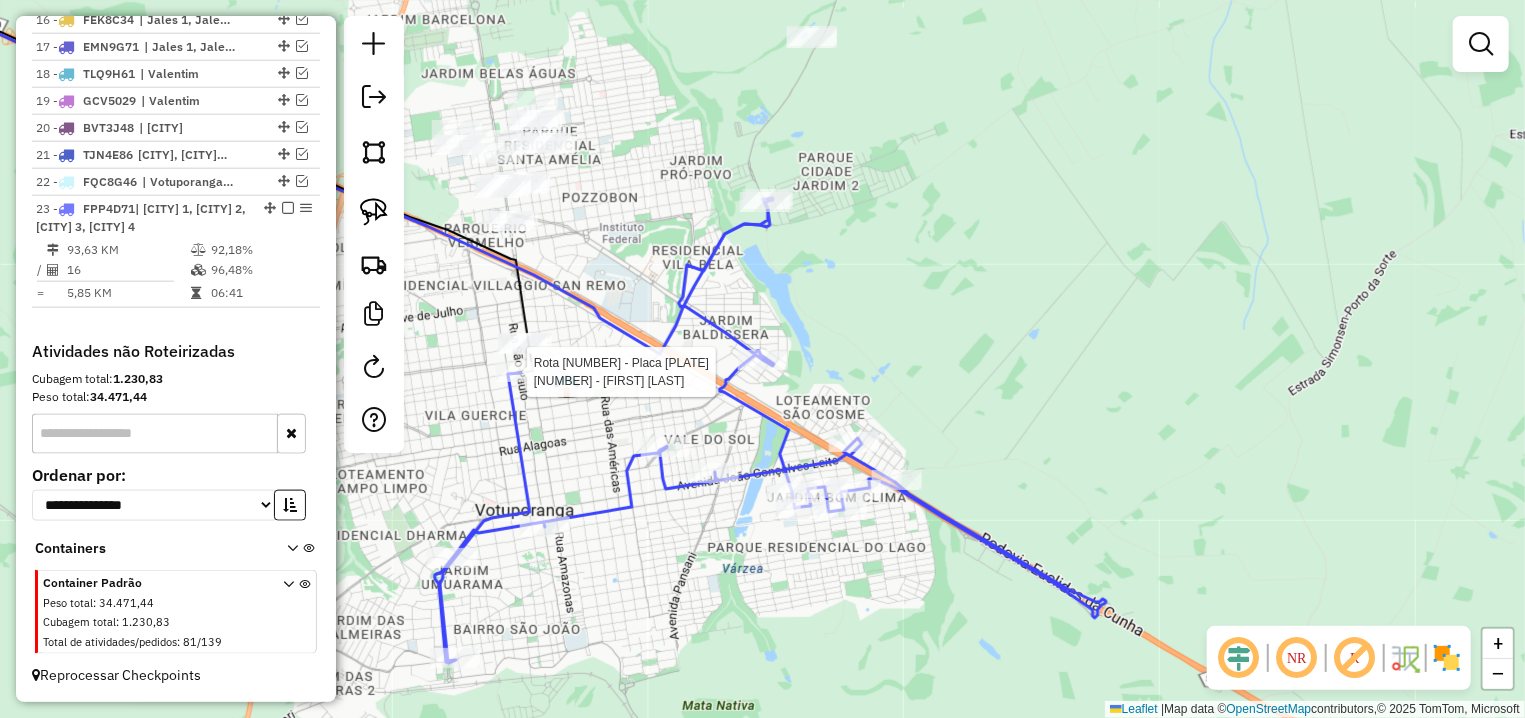 select on "**********" 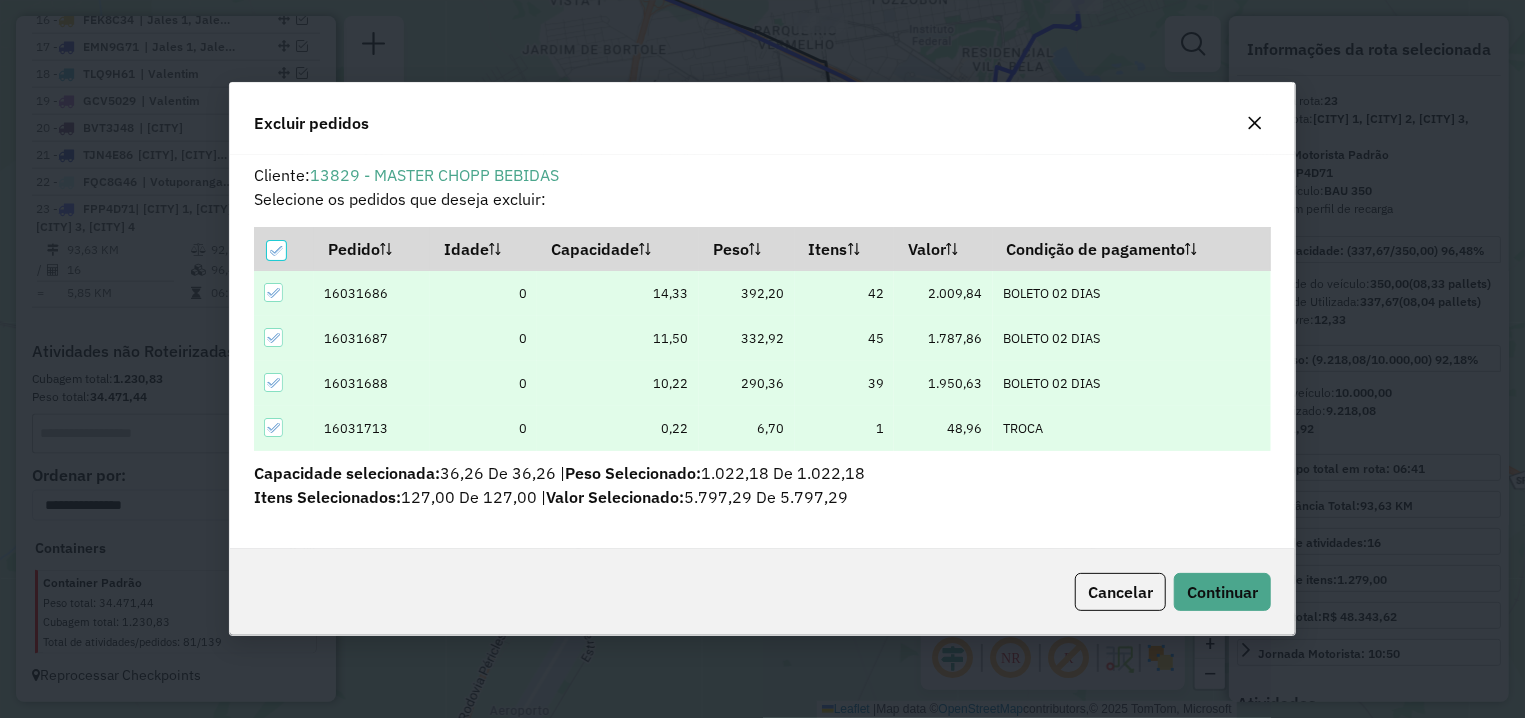 scroll, scrollTop: 12, scrollLeft: 6, axis: both 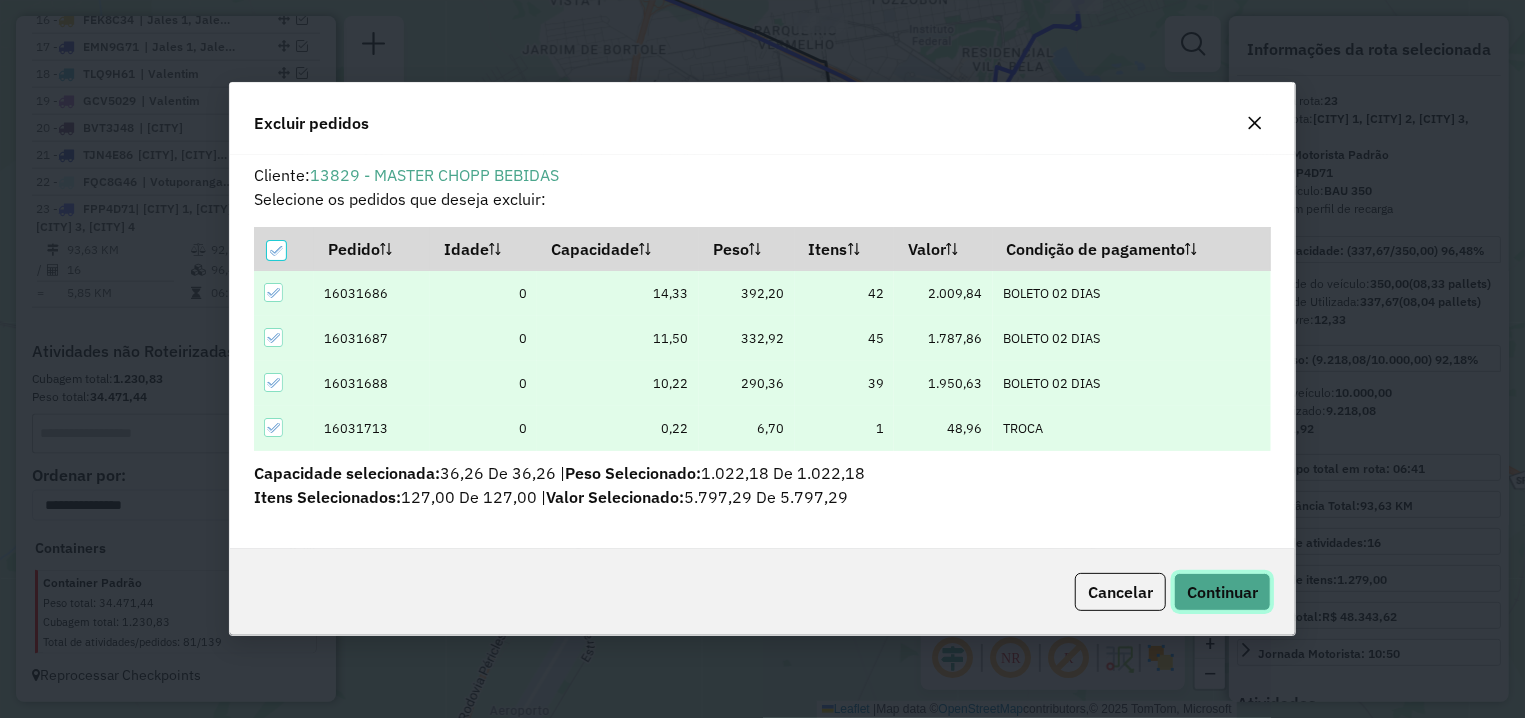 click on "Continuar" 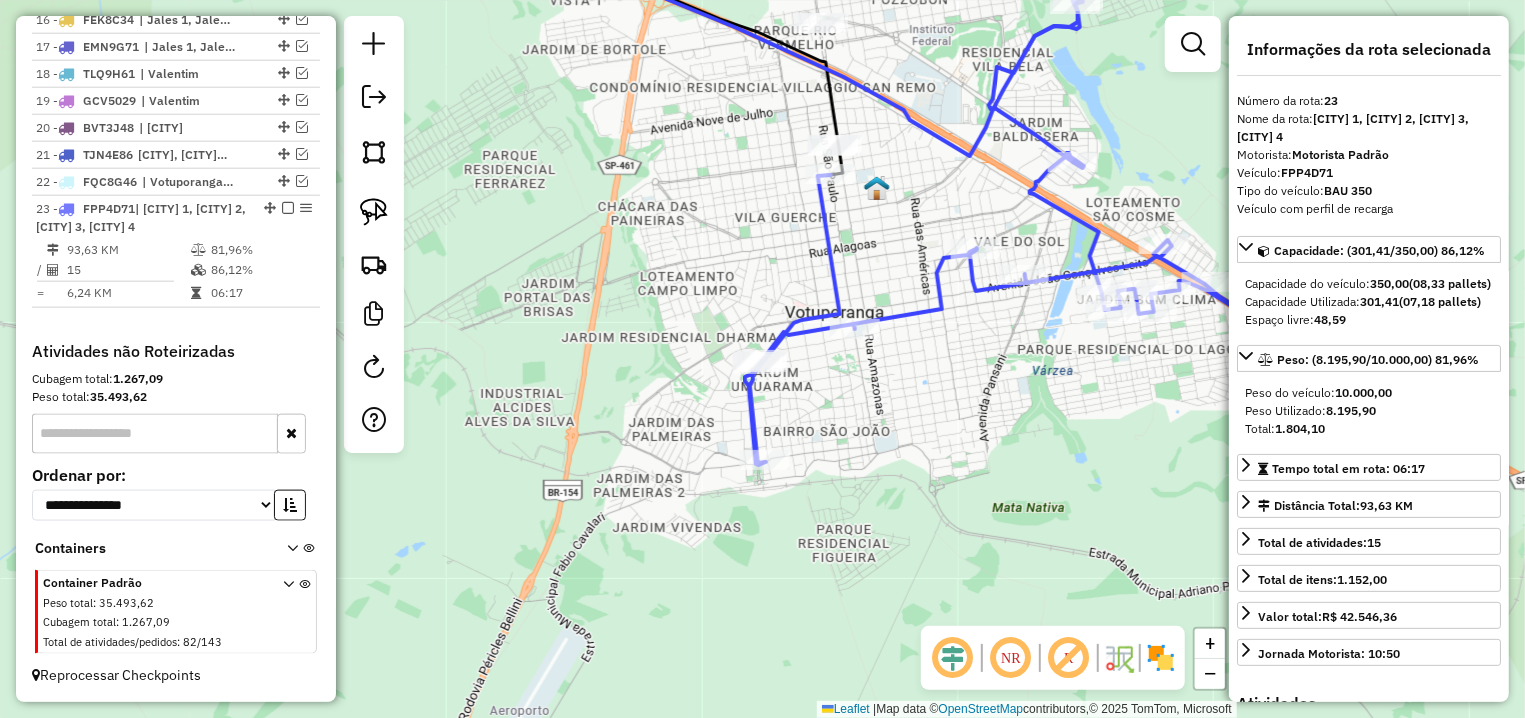click 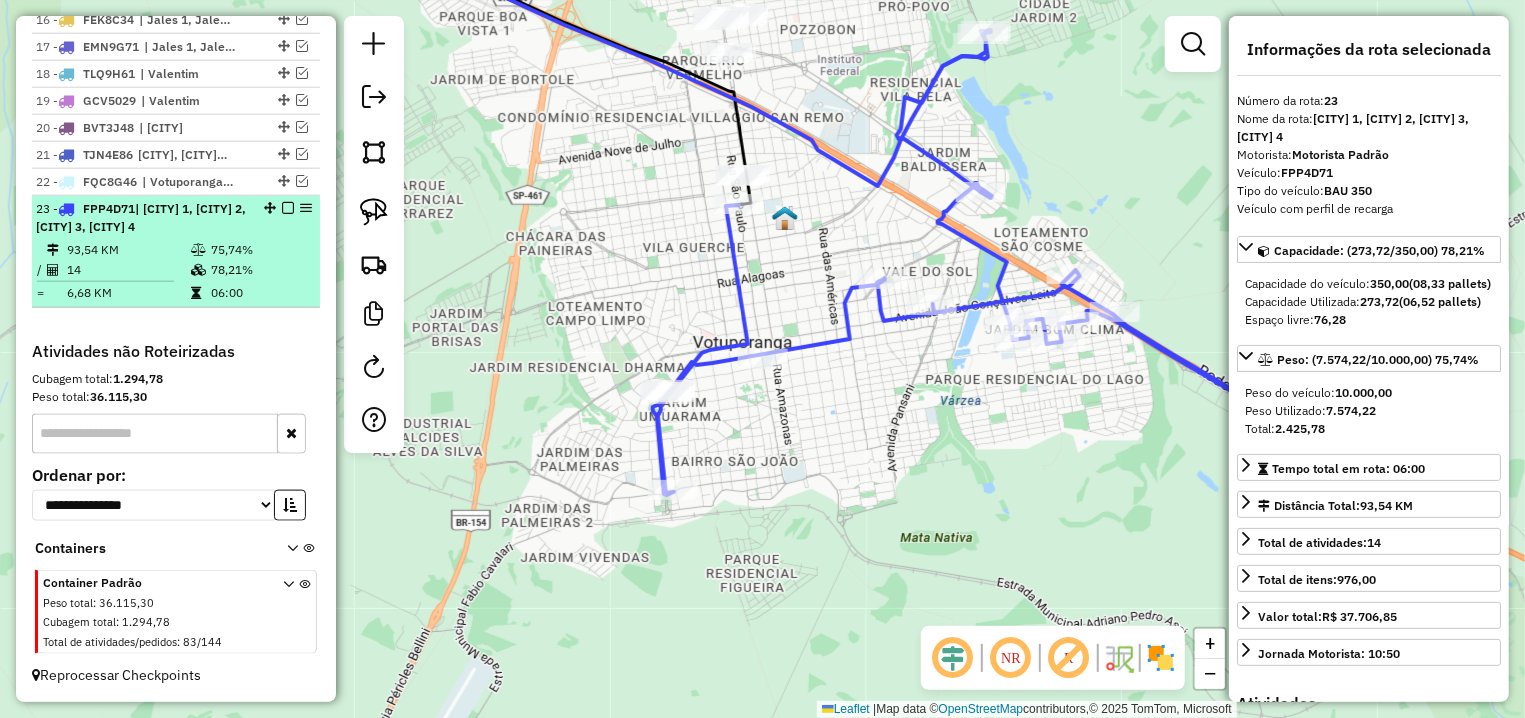 click at bounding box center (288, 208) 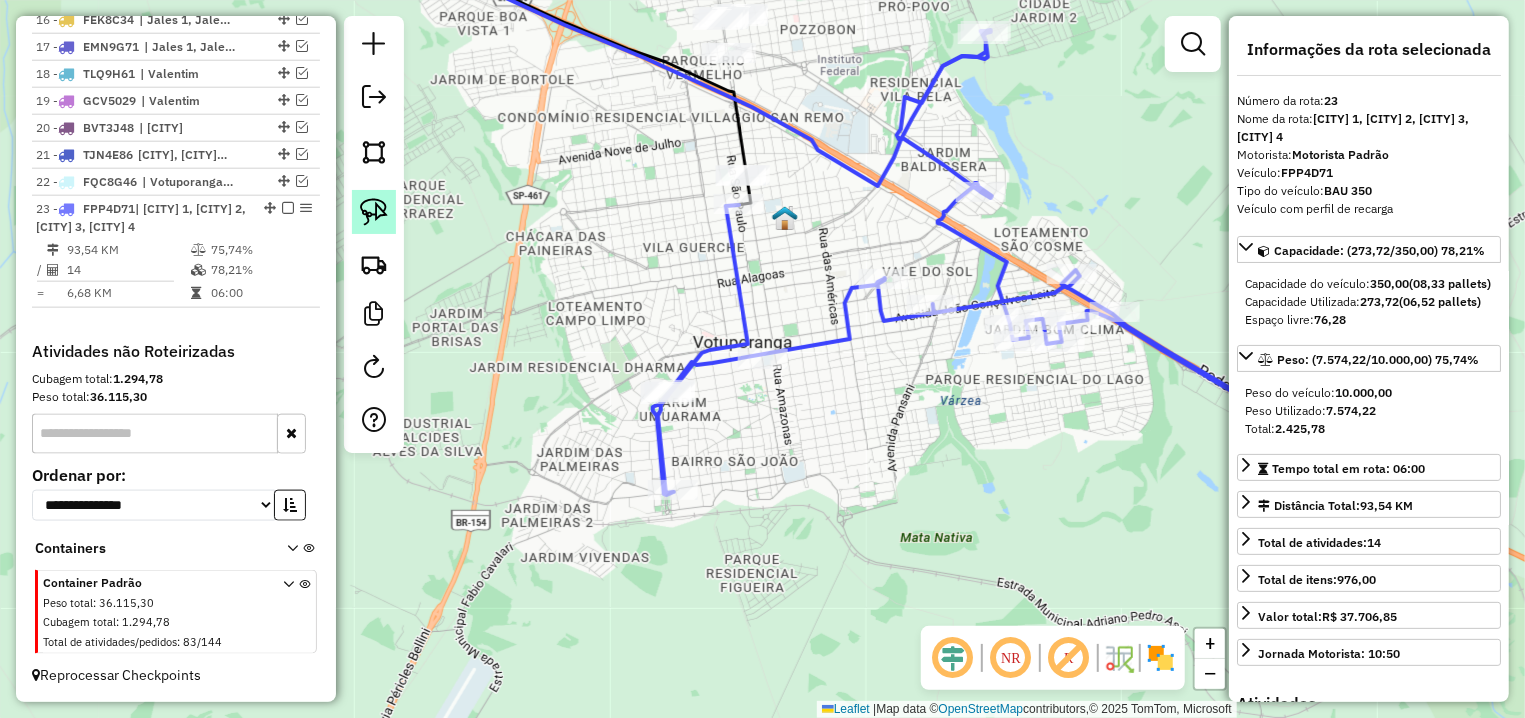 scroll, scrollTop: 1106, scrollLeft: 0, axis: vertical 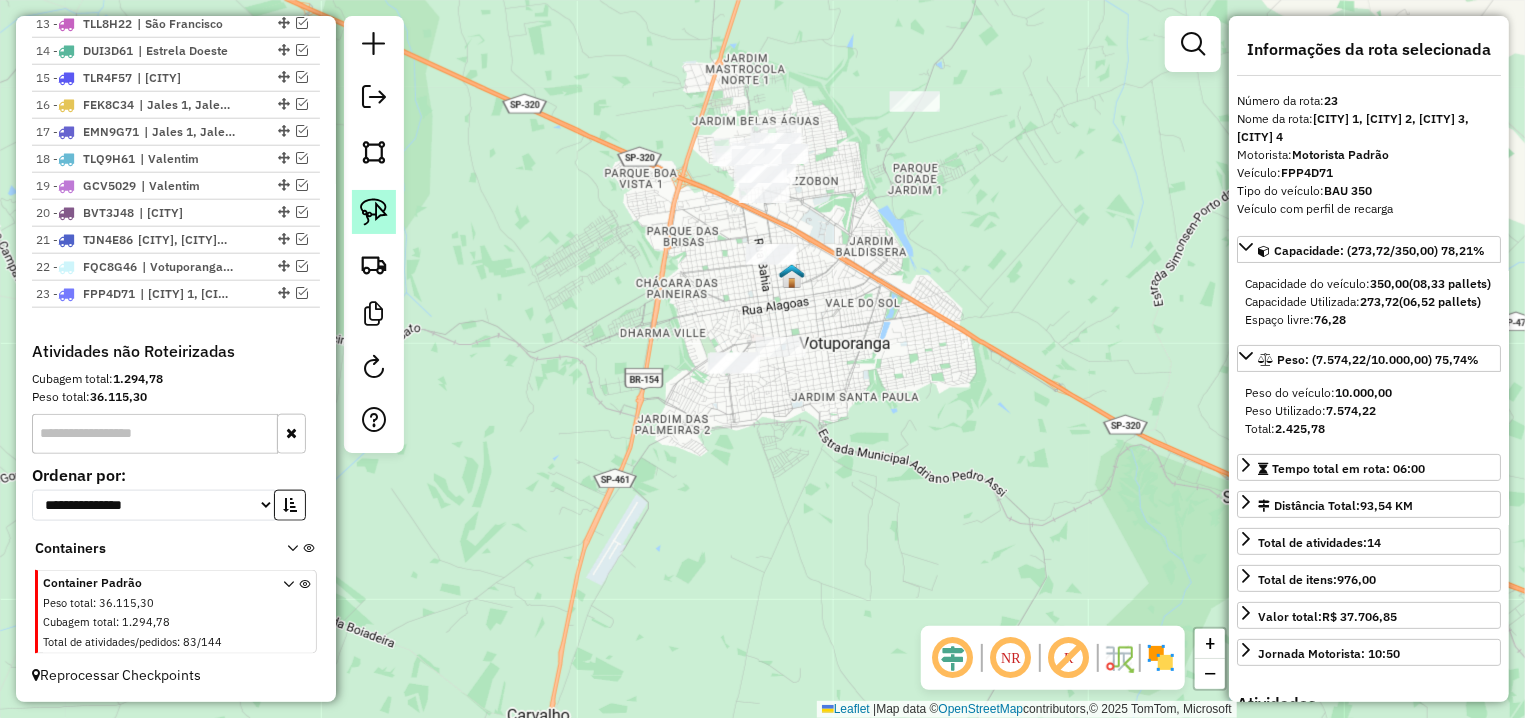 click 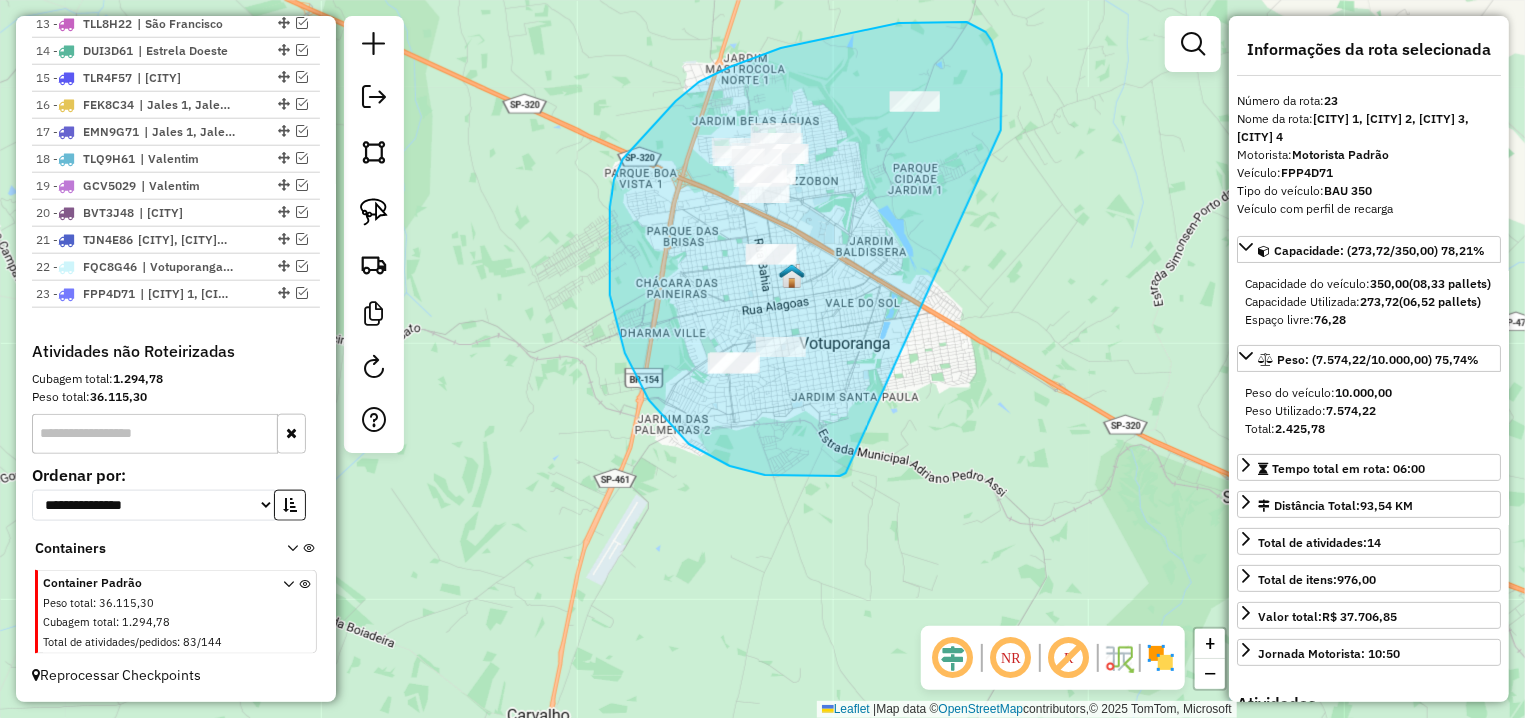 drag, startPoint x: 986, startPoint y: 32, endPoint x: 810, endPoint y: 472, distance: 473.8945 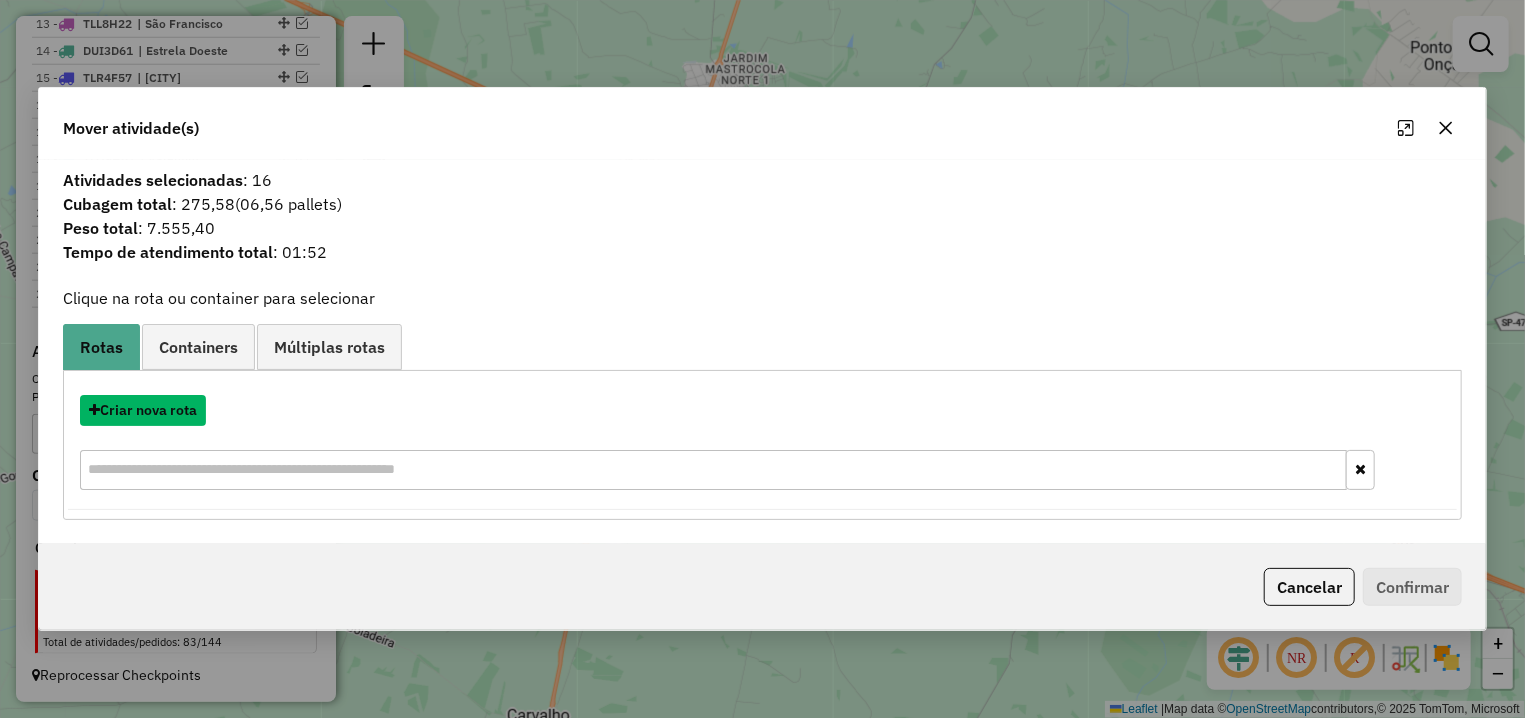click on "Criar nova rota" at bounding box center [143, 410] 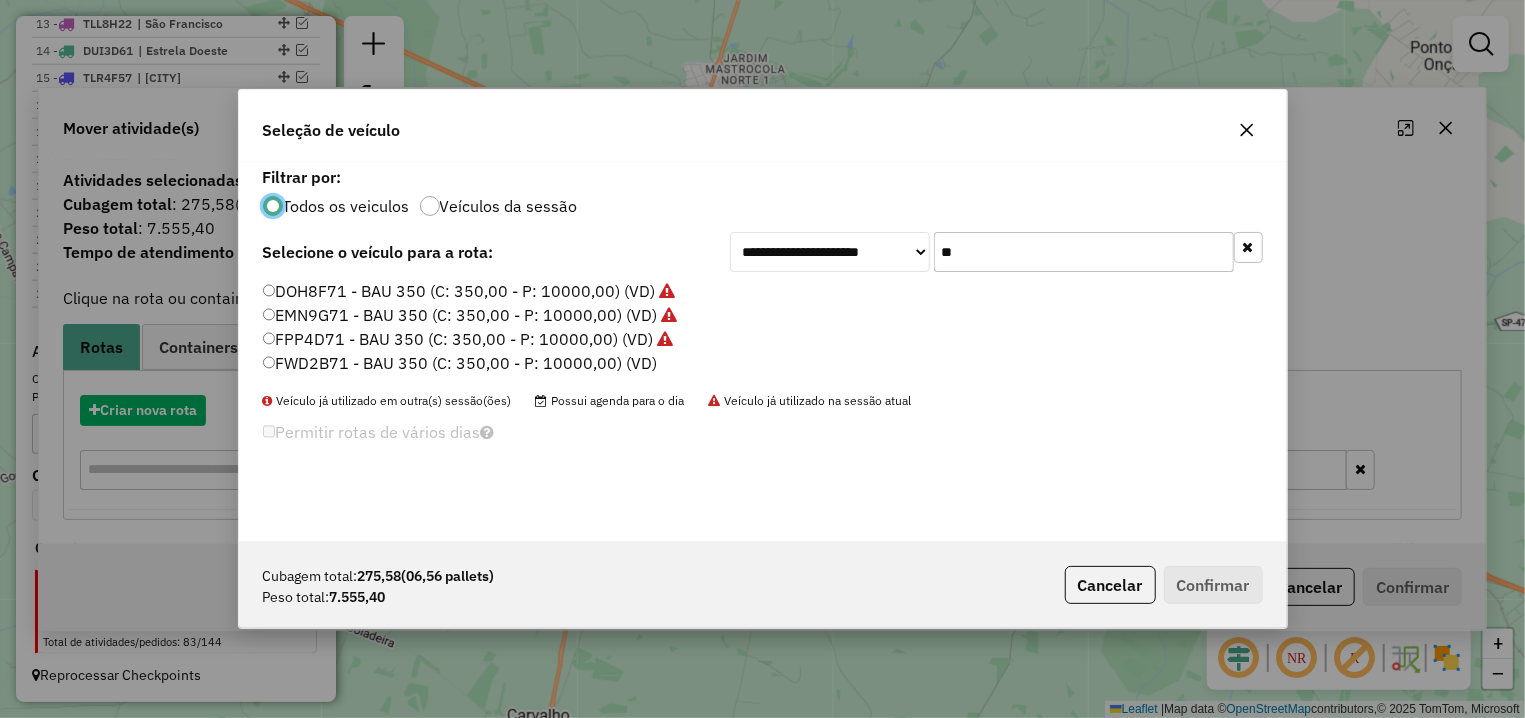 scroll, scrollTop: 11, scrollLeft: 6, axis: both 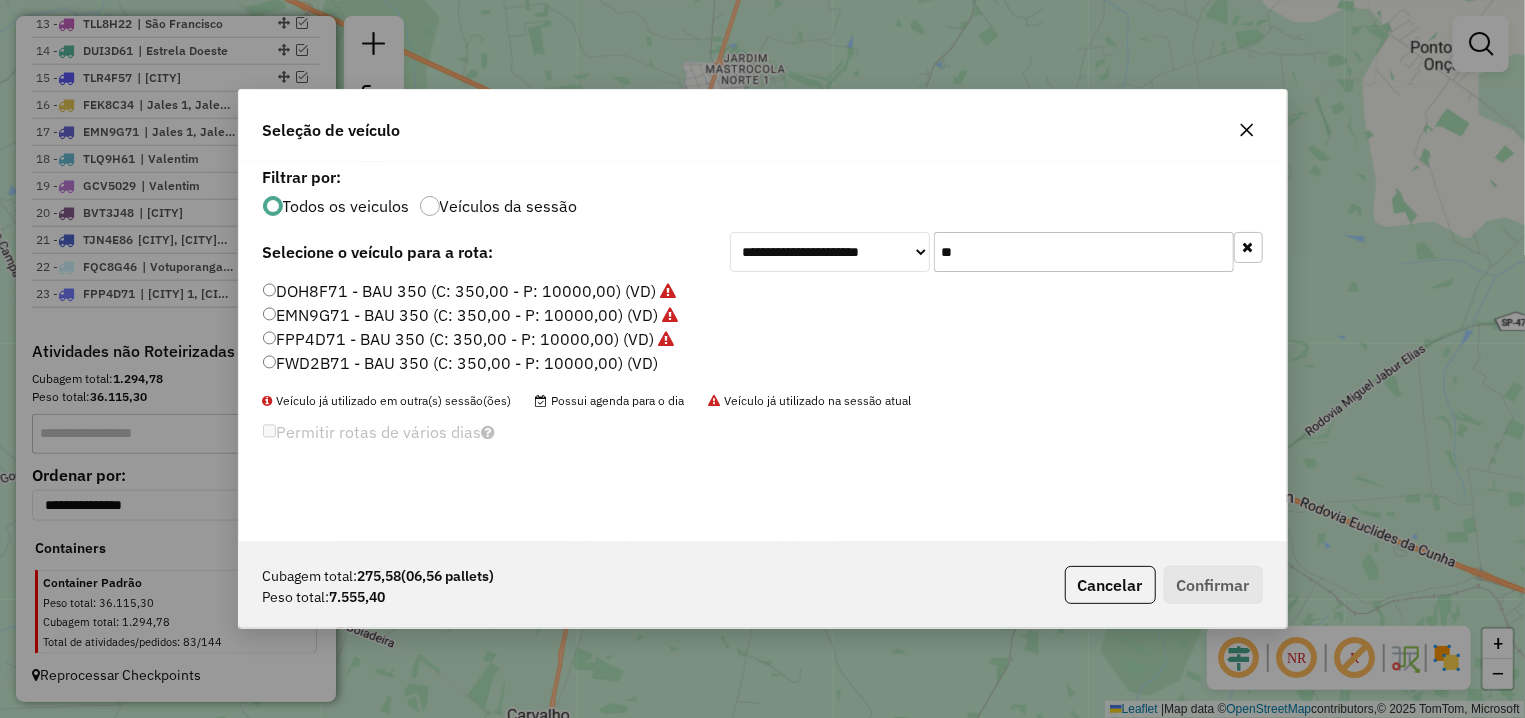drag, startPoint x: 969, startPoint y: 250, endPoint x: 891, endPoint y: 252, distance: 78.025635 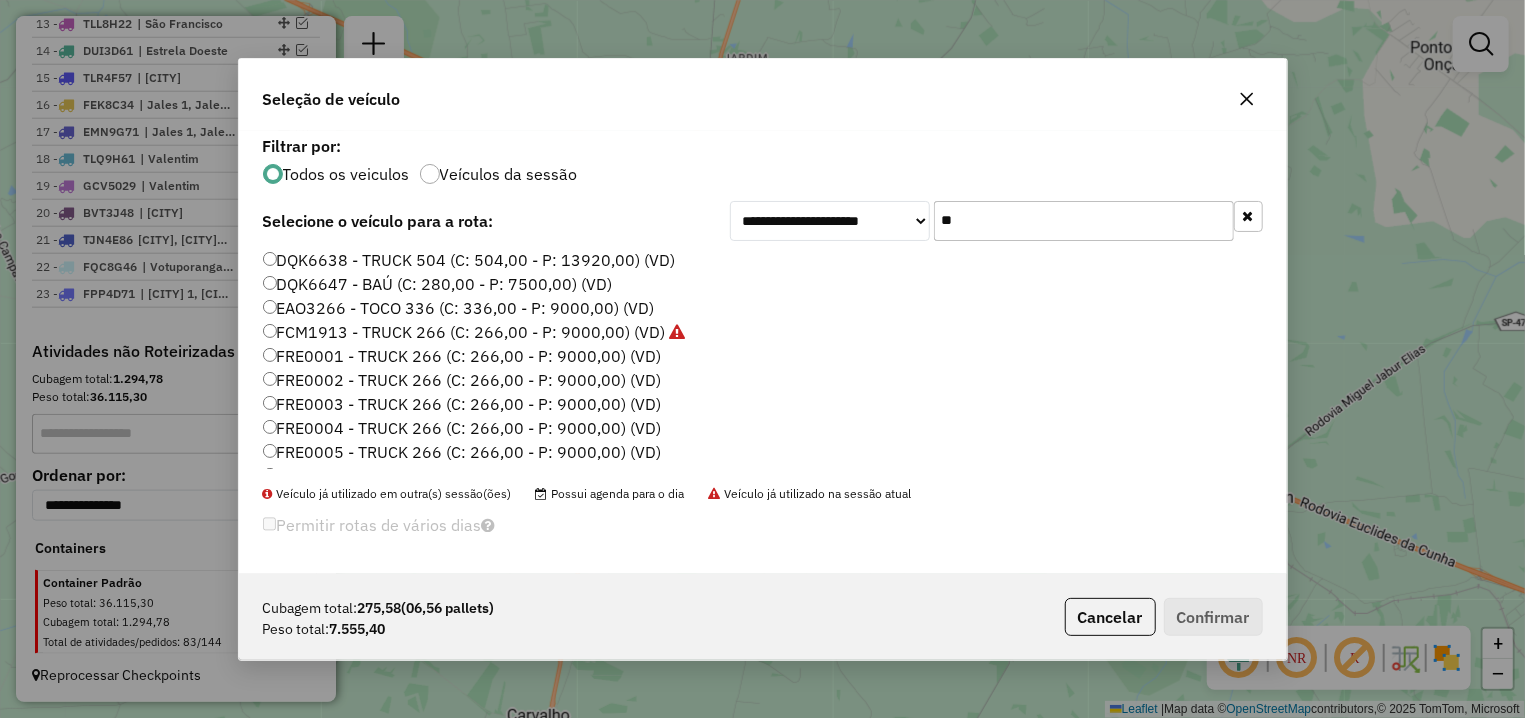 click on "**" 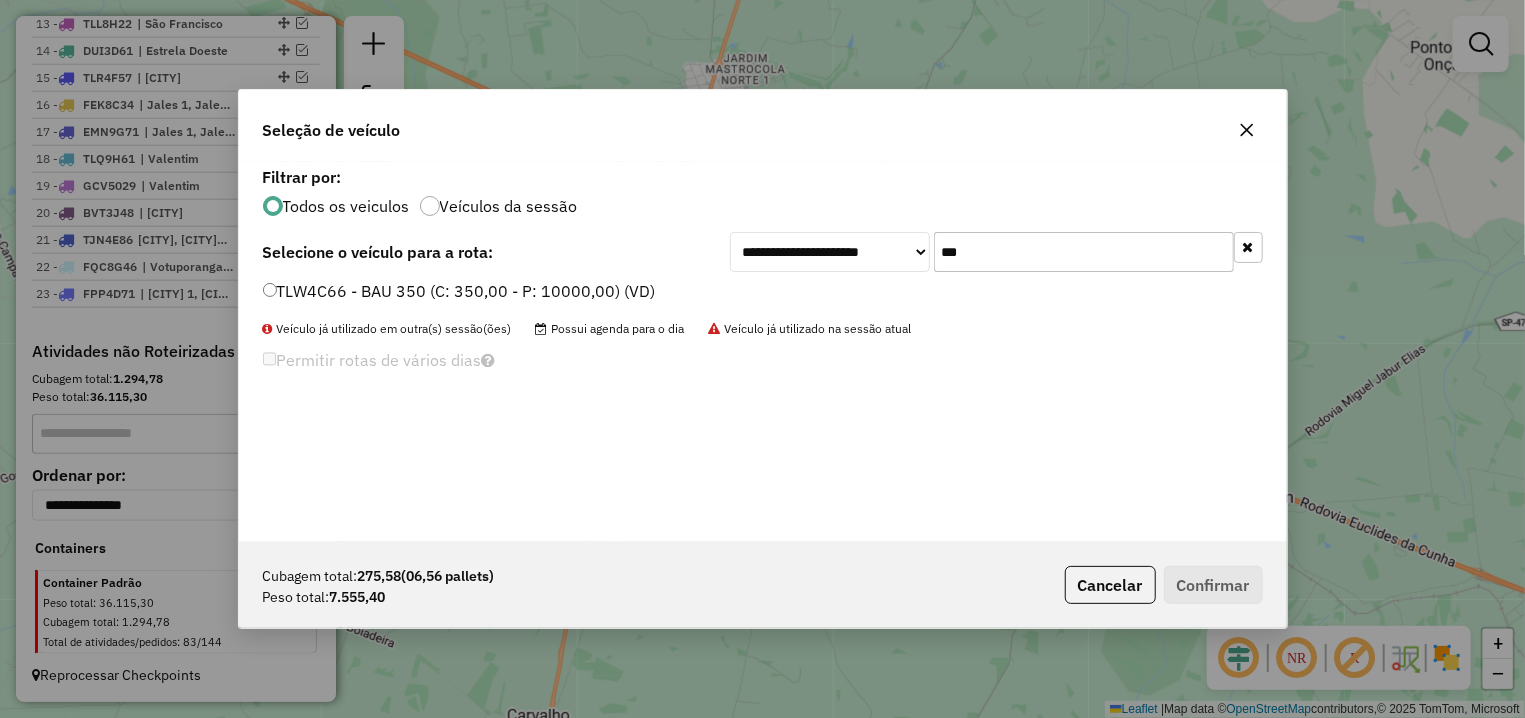 type on "***" 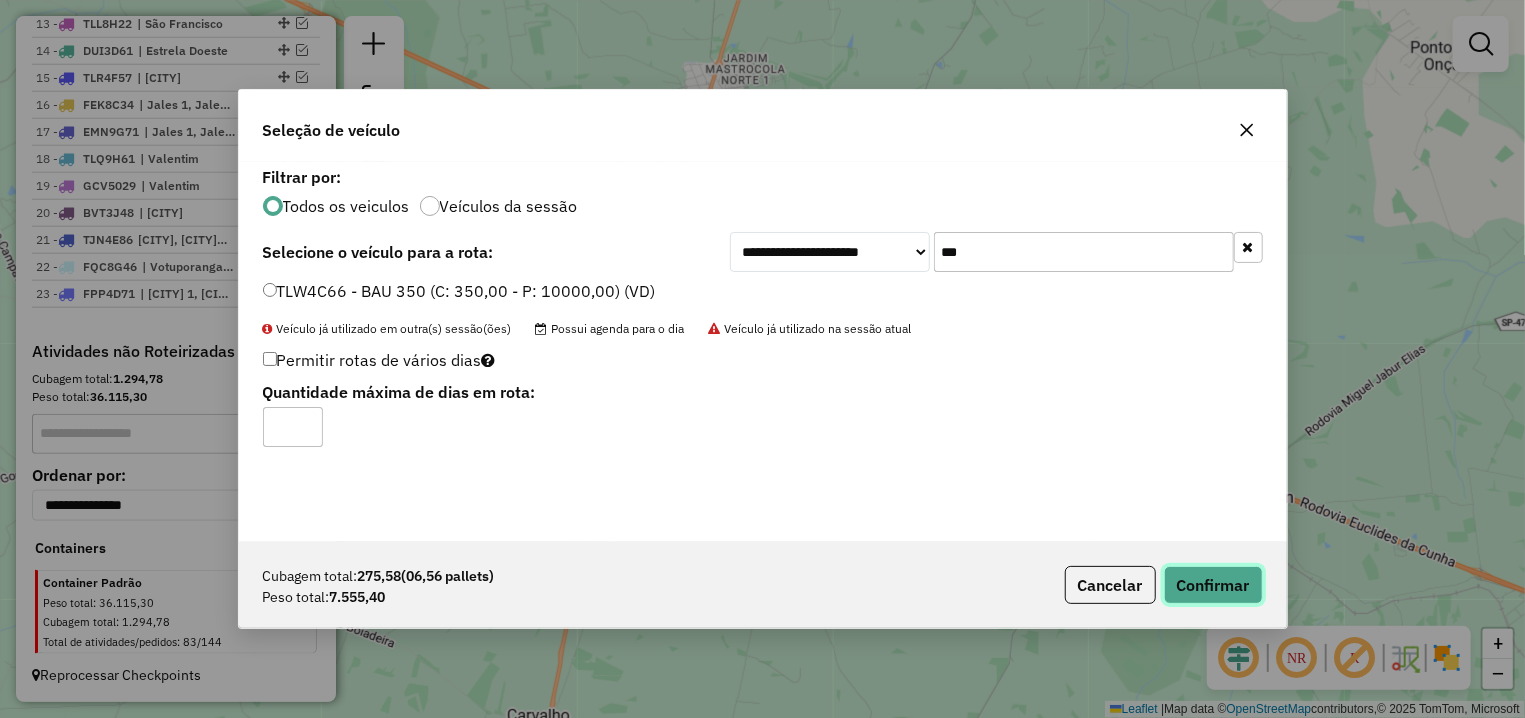click on "Confirmar" 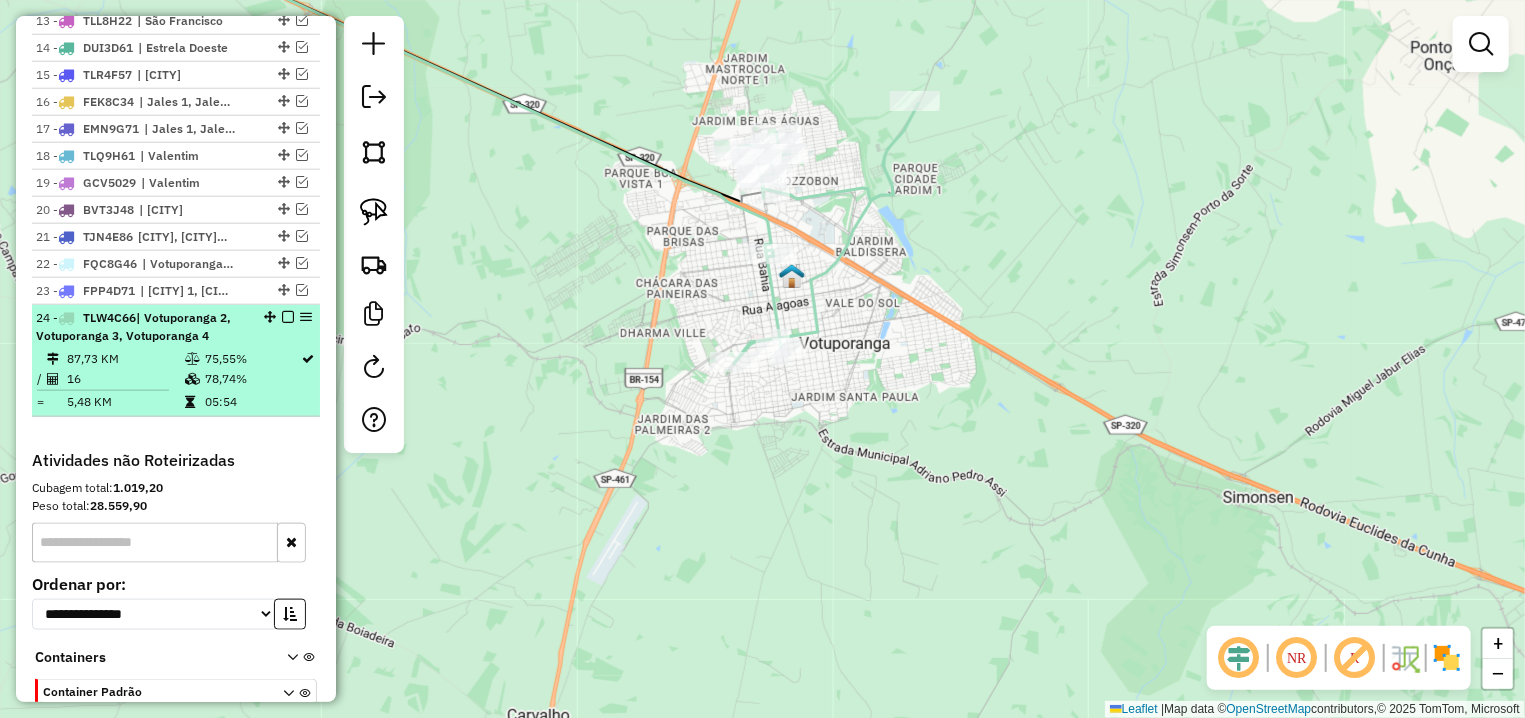 click at bounding box center [288, 317] 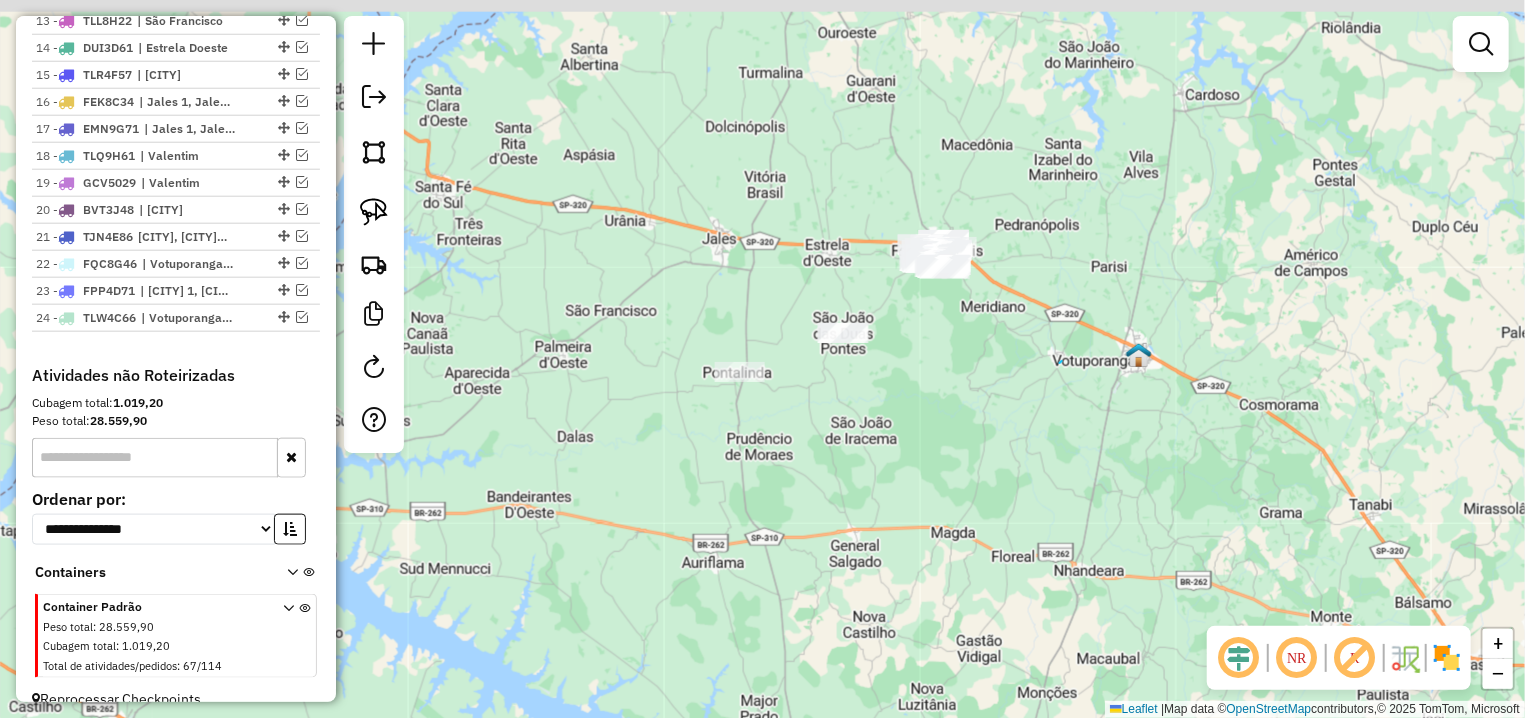 drag, startPoint x: 644, startPoint y: 309, endPoint x: 897, endPoint y: 358, distance: 257.7014 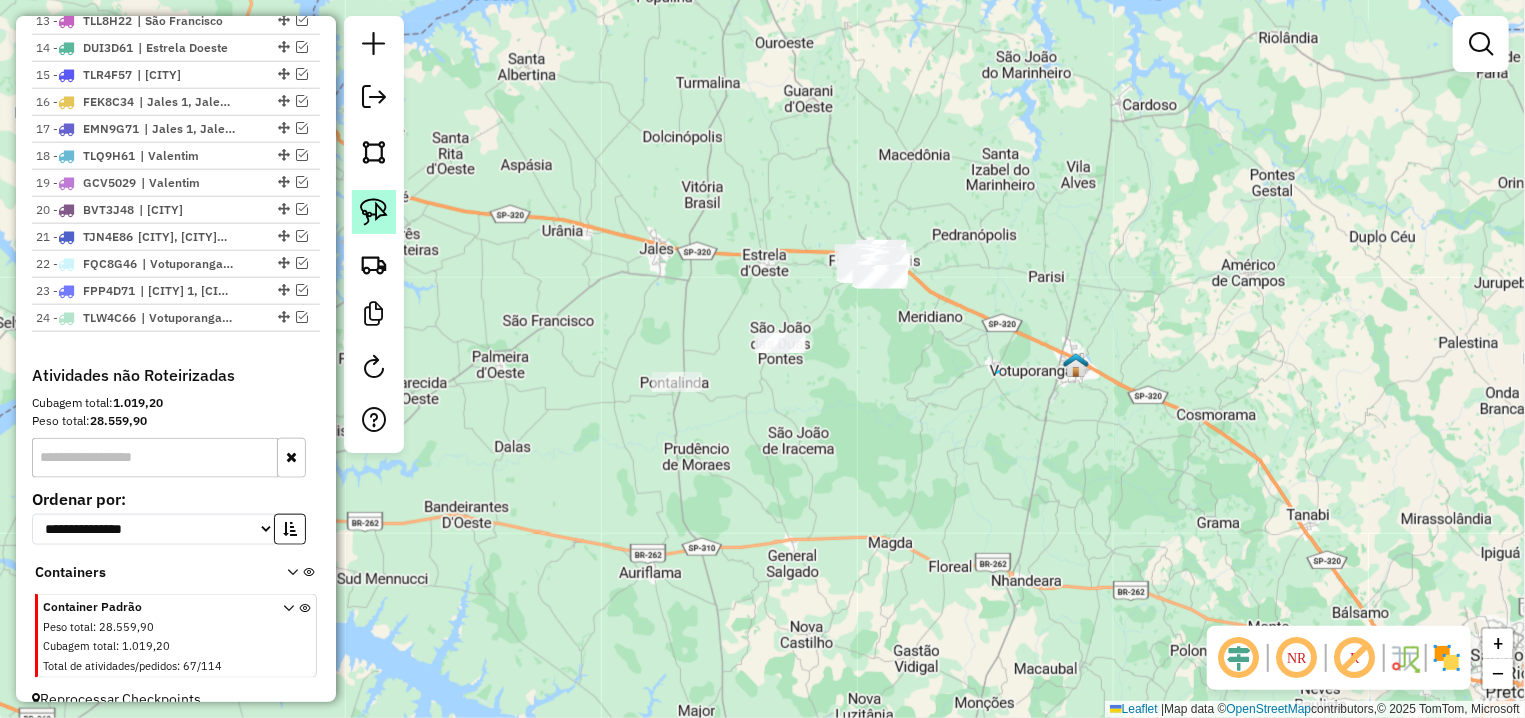 click 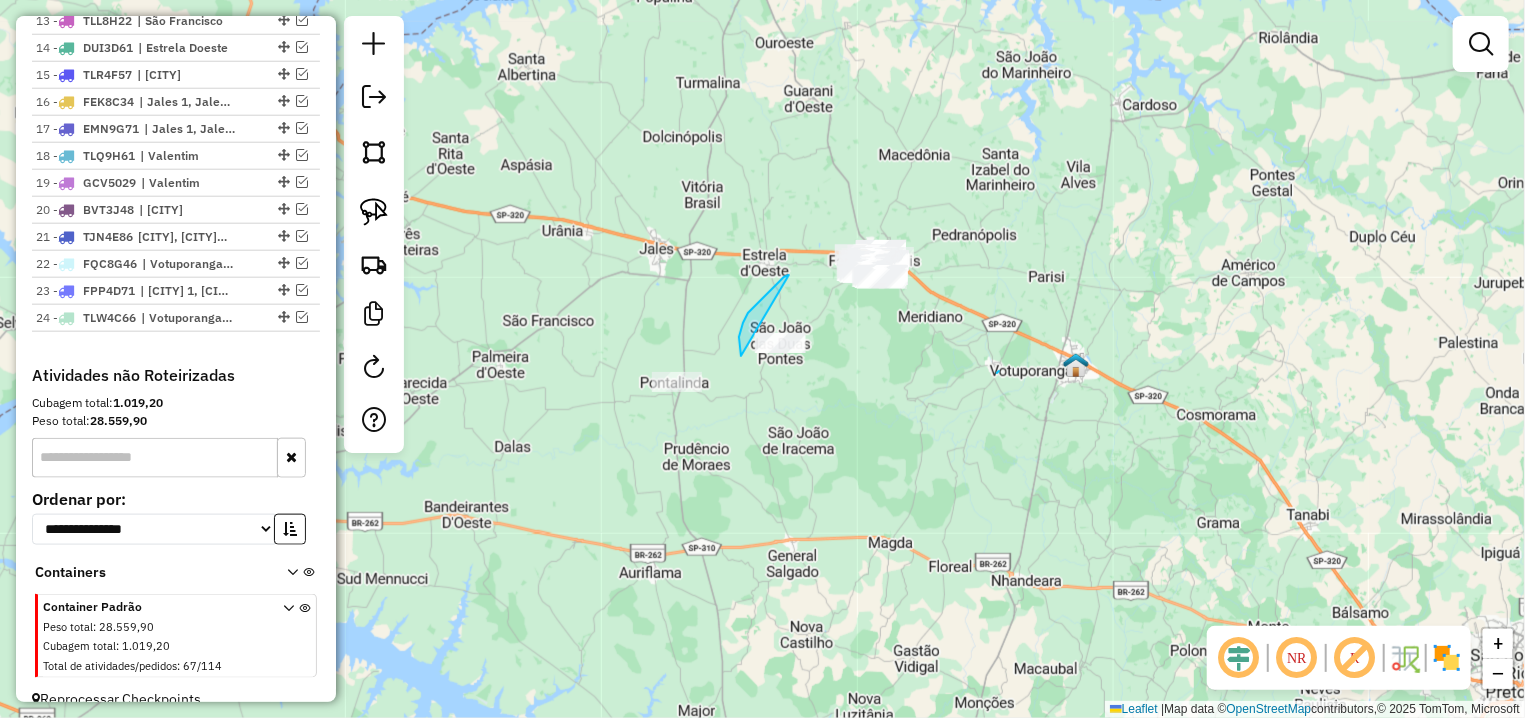 drag, startPoint x: 789, startPoint y: 275, endPoint x: 867, endPoint y: 384, distance: 134.03358 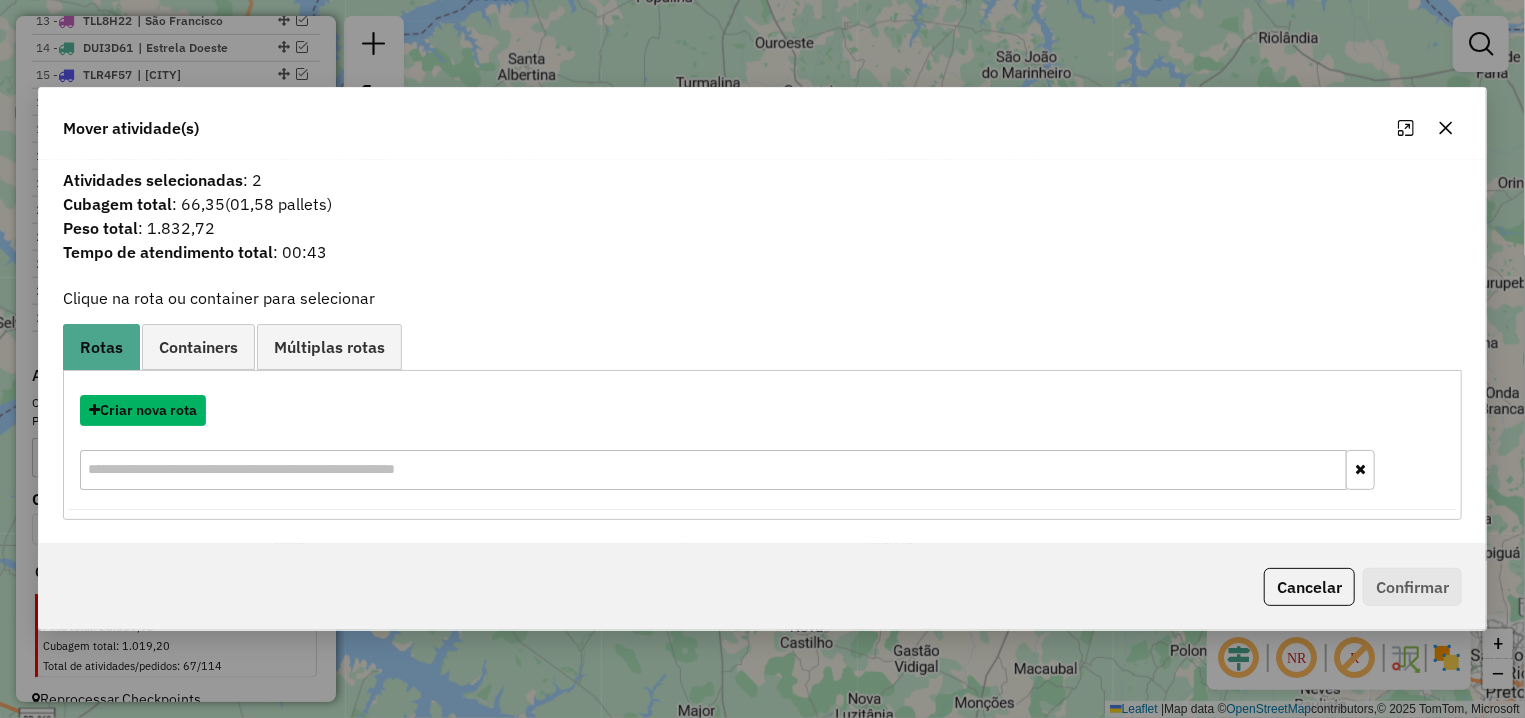 click on "Criar nova rota" at bounding box center (143, 410) 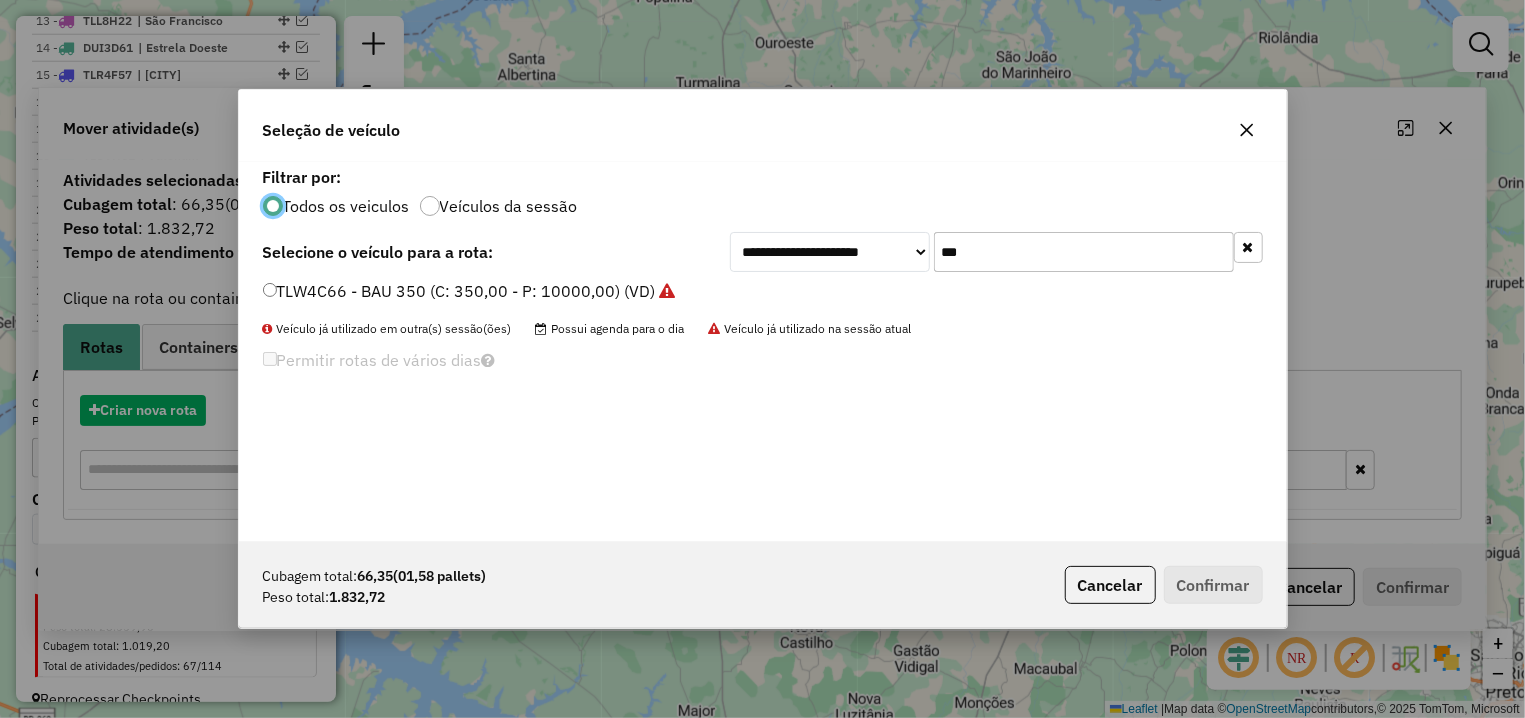 scroll, scrollTop: 11, scrollLeft: 6, axis: both 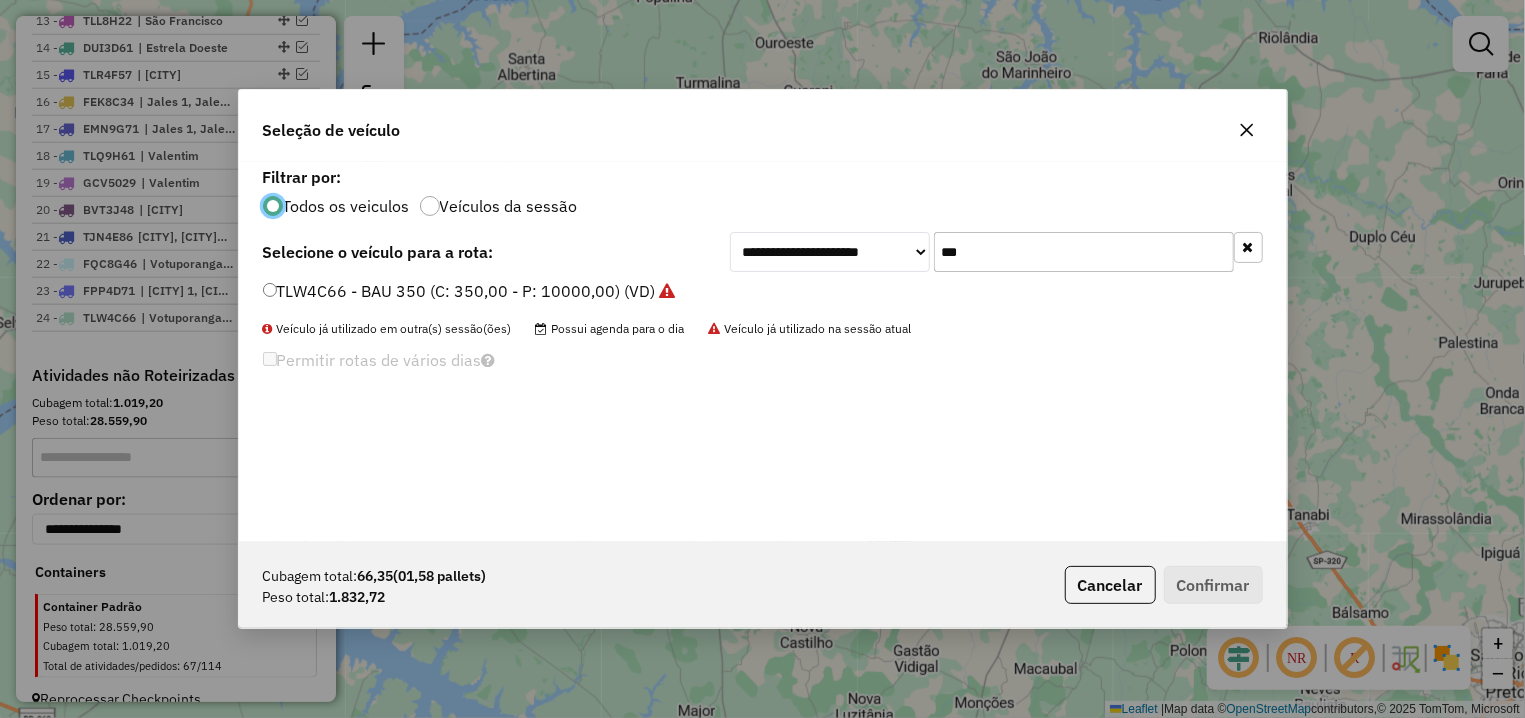 click on "***" 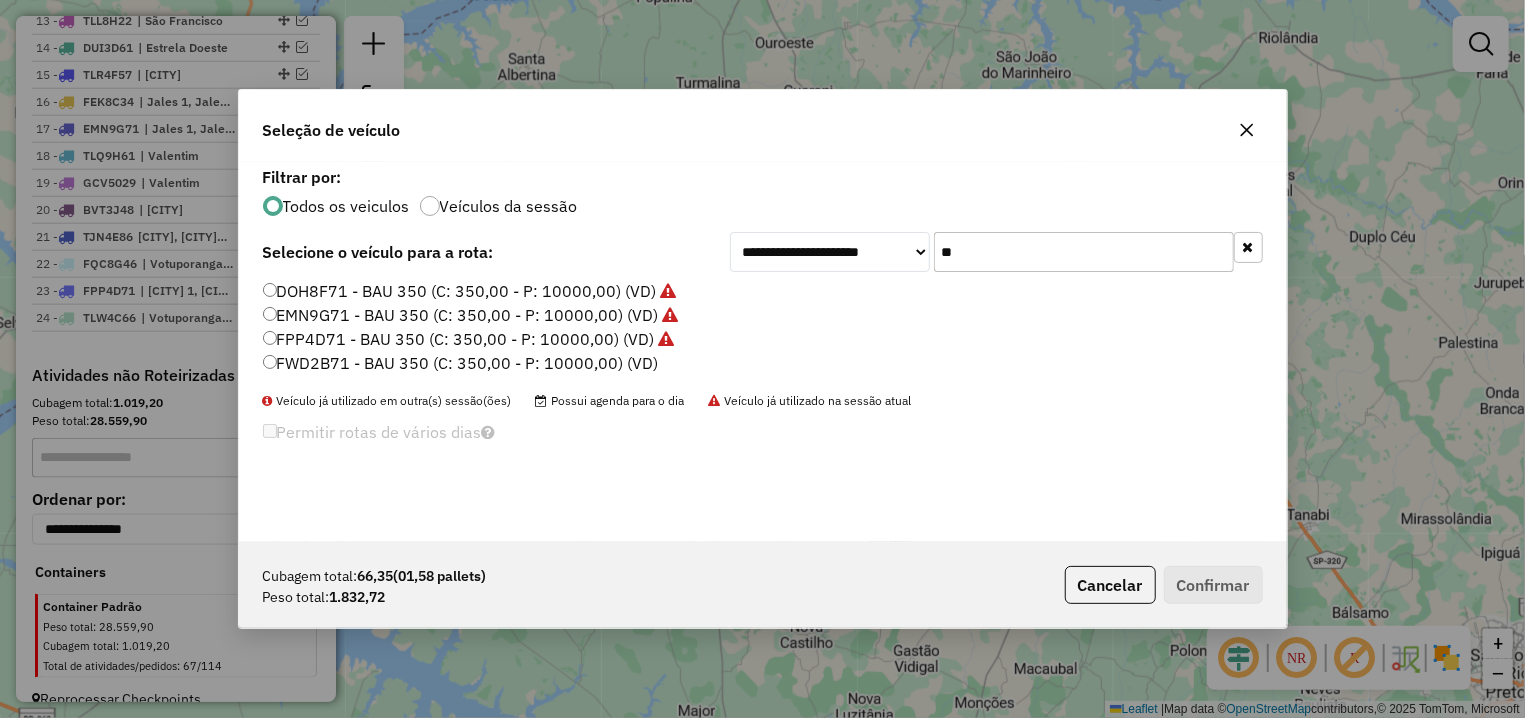 type on "**" 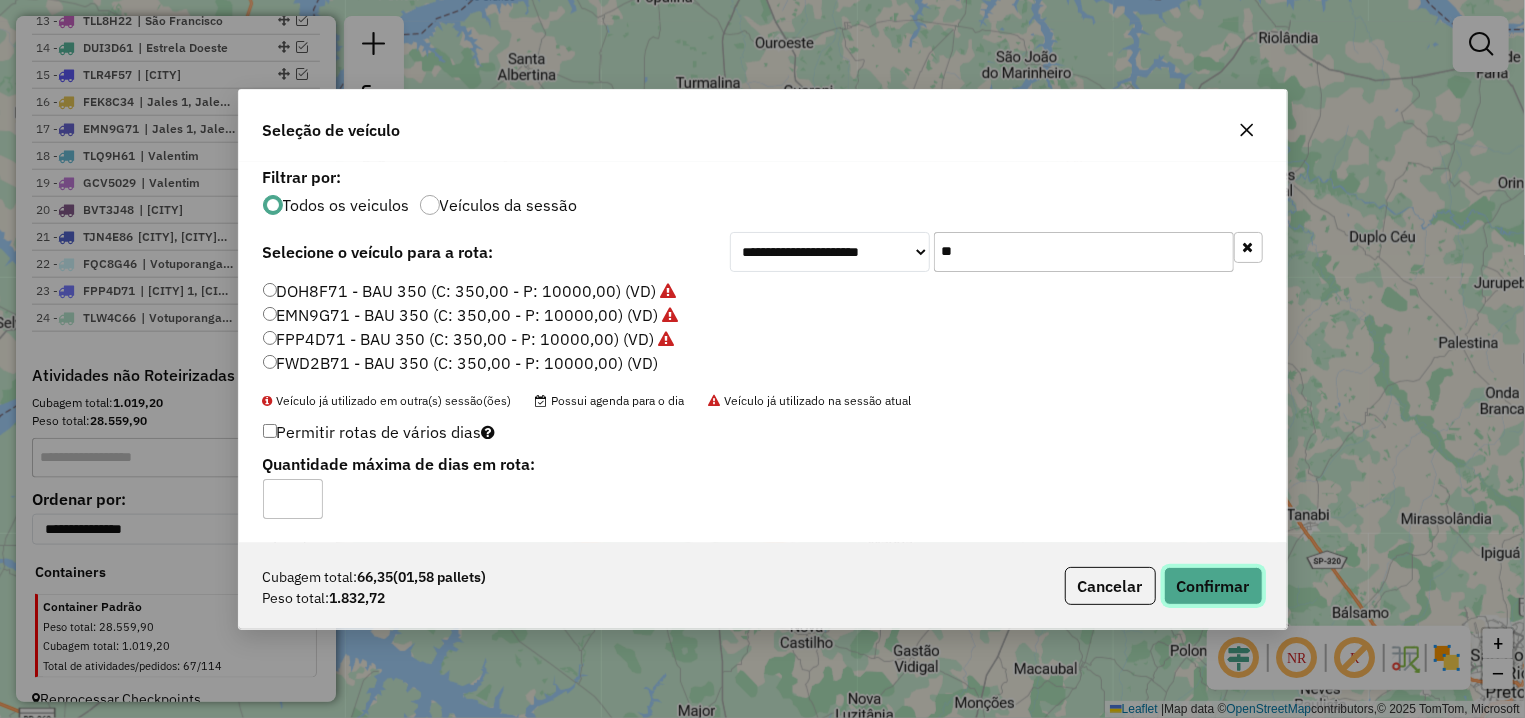 click on "Confirmar" 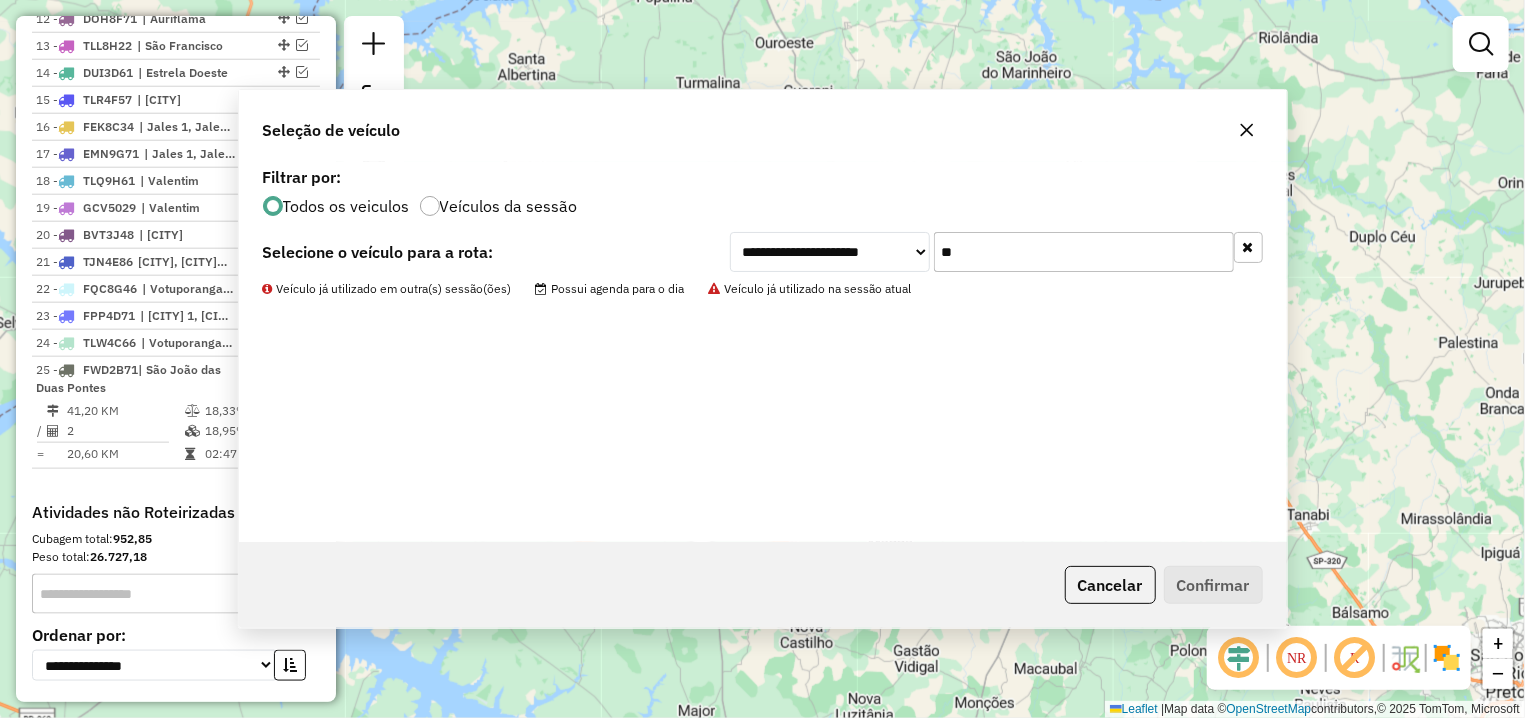 scroll, scrollTop: 1130, scrollLeft: 0, axis: vertical 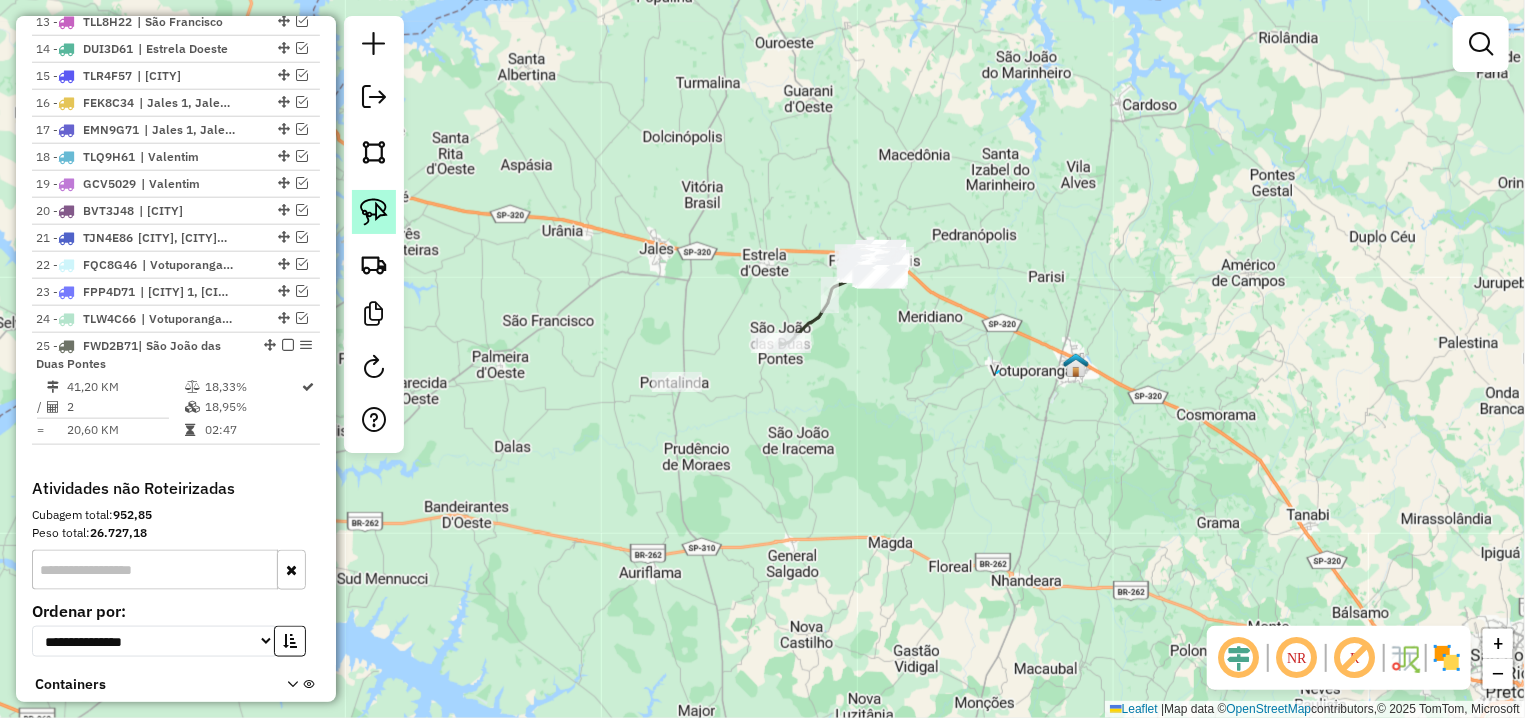 click 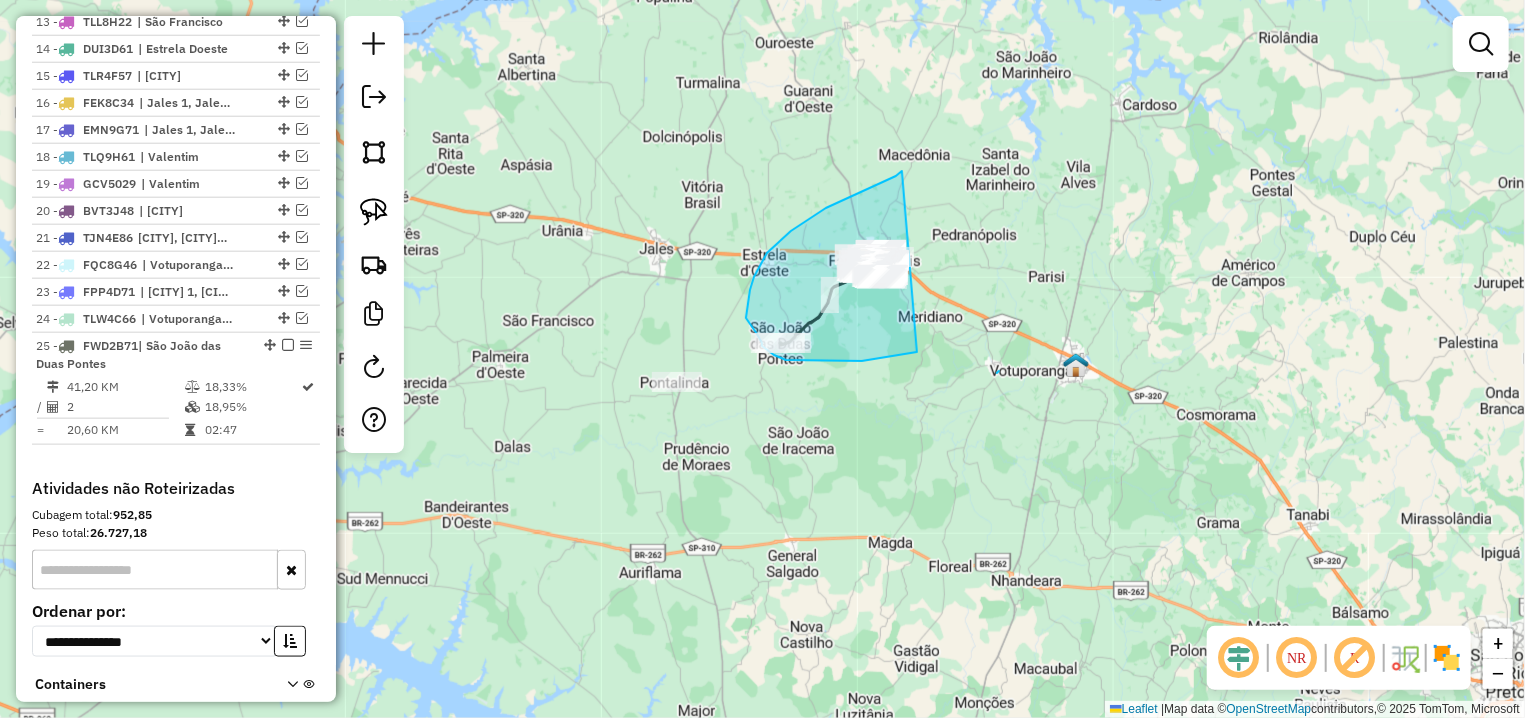 drag, startPoint x: 902, startPoint y: 171, endPoint x: 918, endPoint y: 351, distance: 180.70972 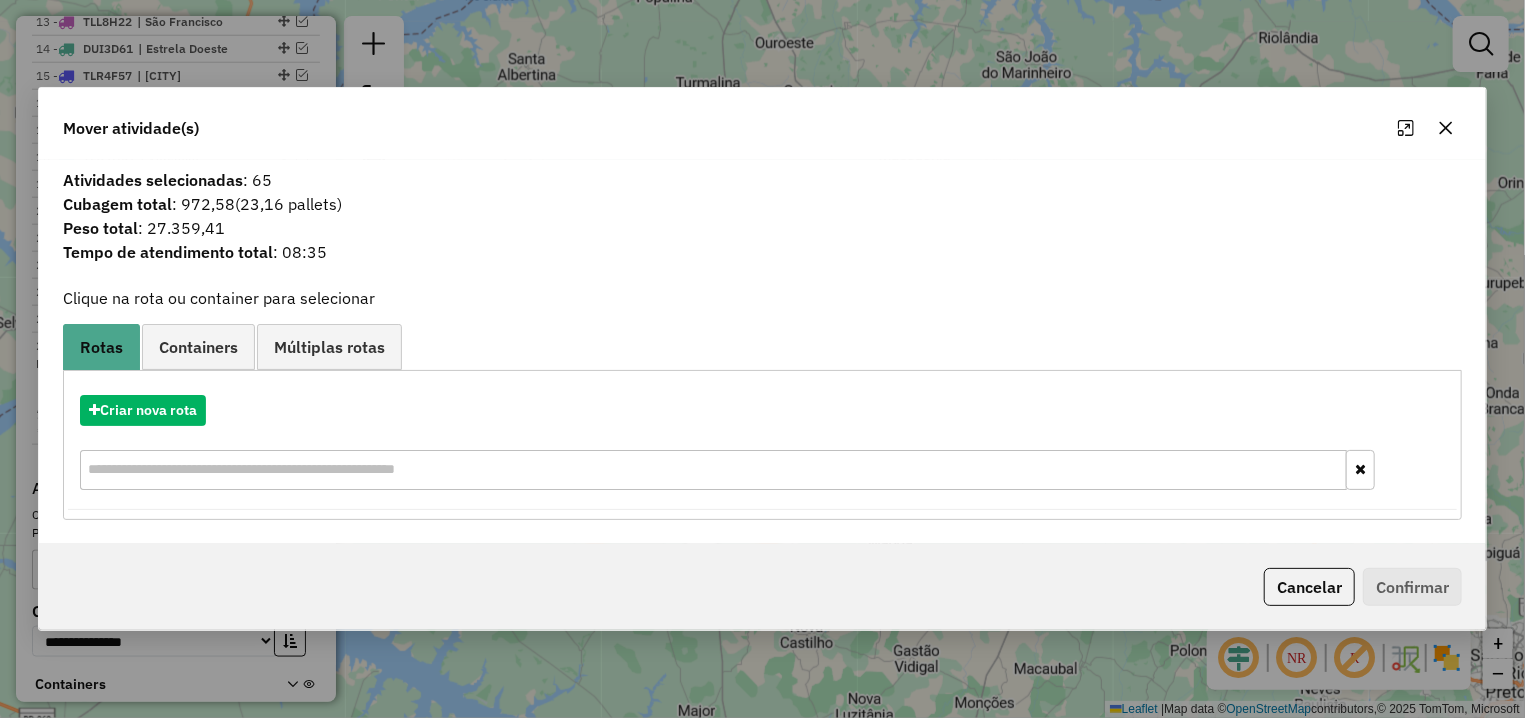 click 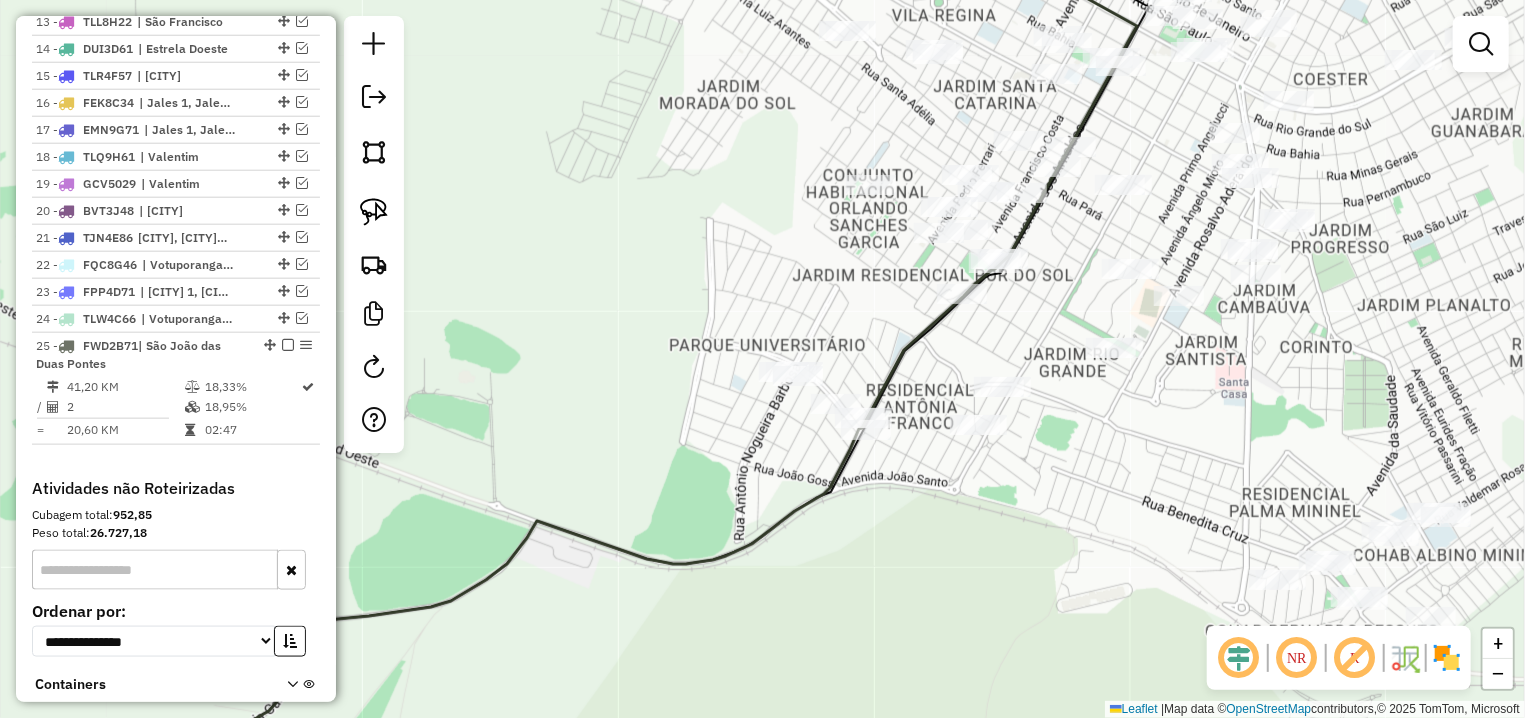 drag, startPoint x: 951, startPoint y: 326, endPoint x: 878, endPoint y: 390, distance: 97.082436 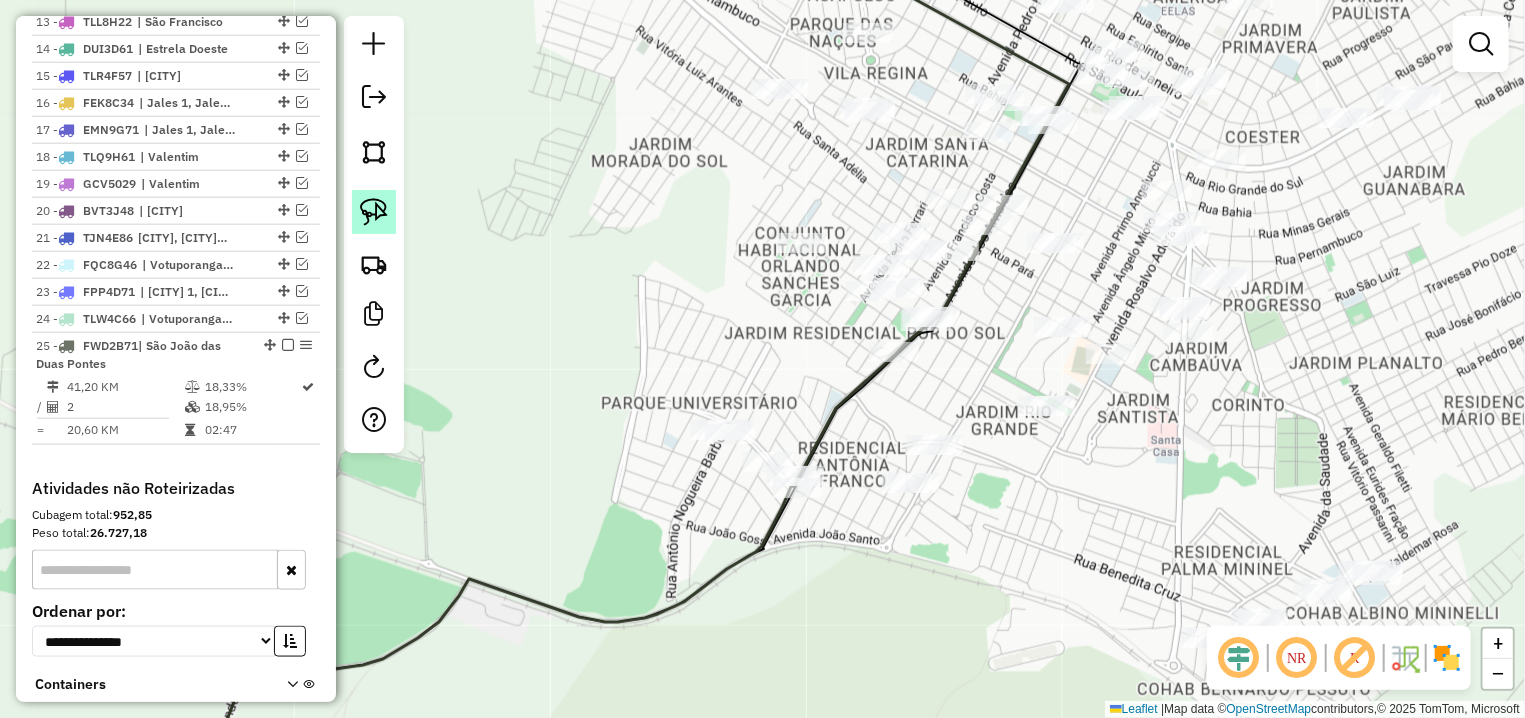 click 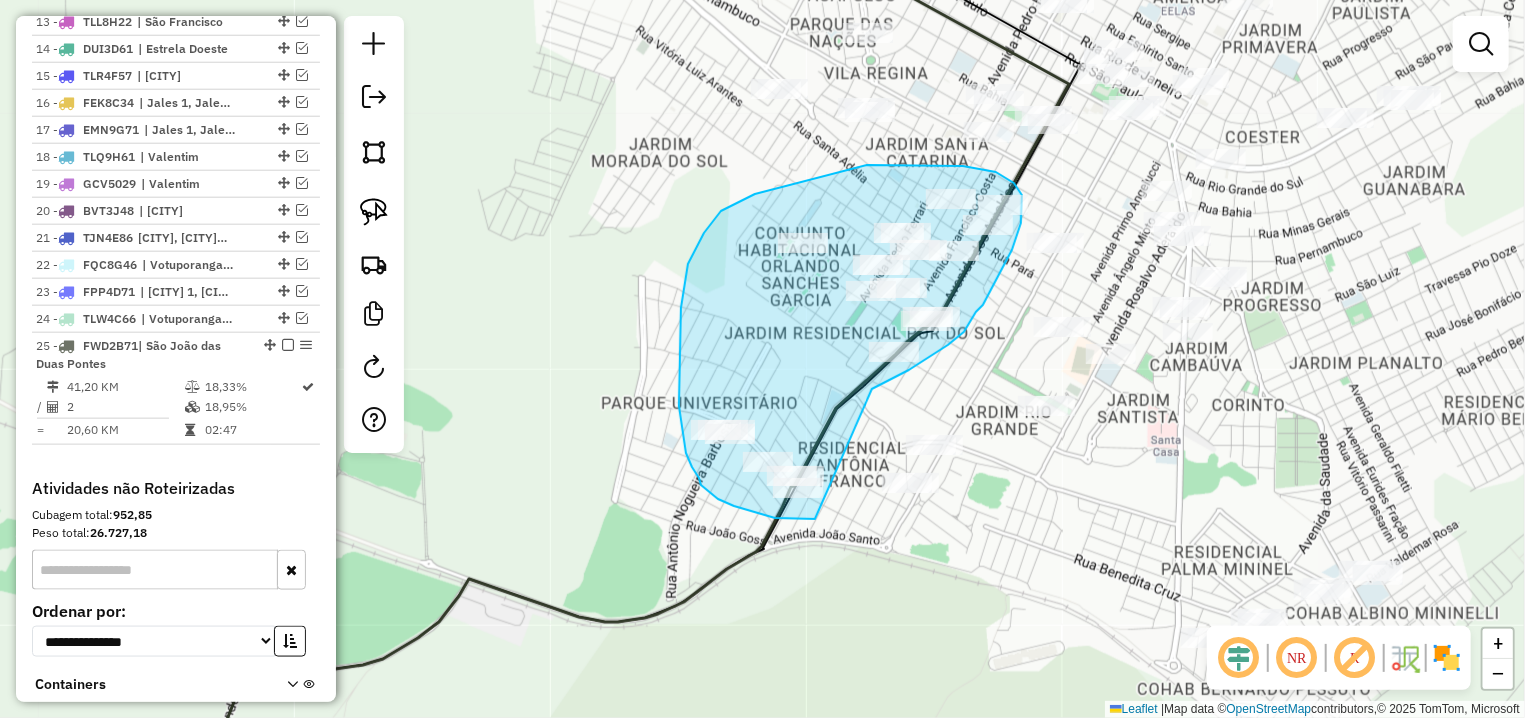 drag, startPoint x: 872, startPoint y: 389, endPoint x: 815, endPoint y: 519, distance: 141.94717 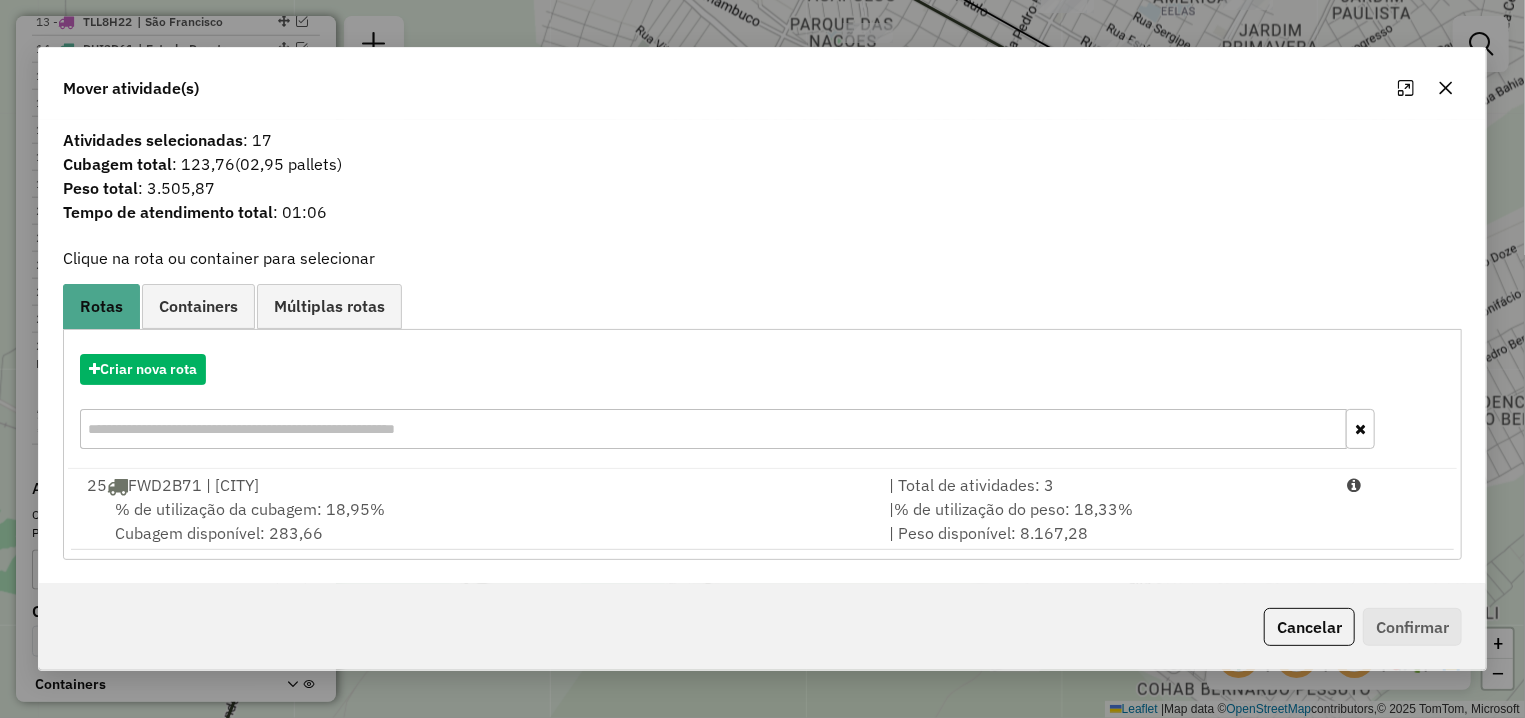 click on "Cancelar" 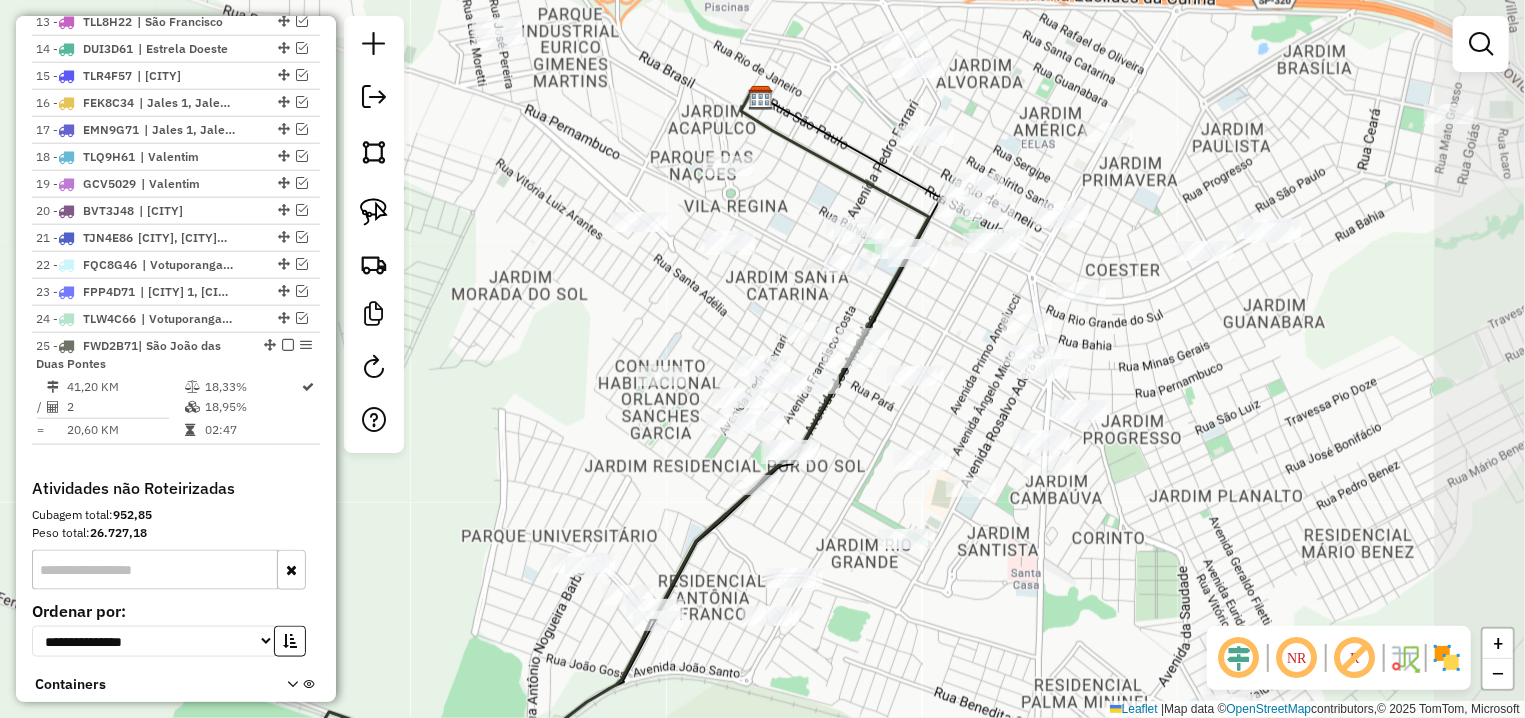 drag, startPoint x: 1021, startPoint y: 317, endPoint x: 881, endPoint y: 450, distance: 193.10359 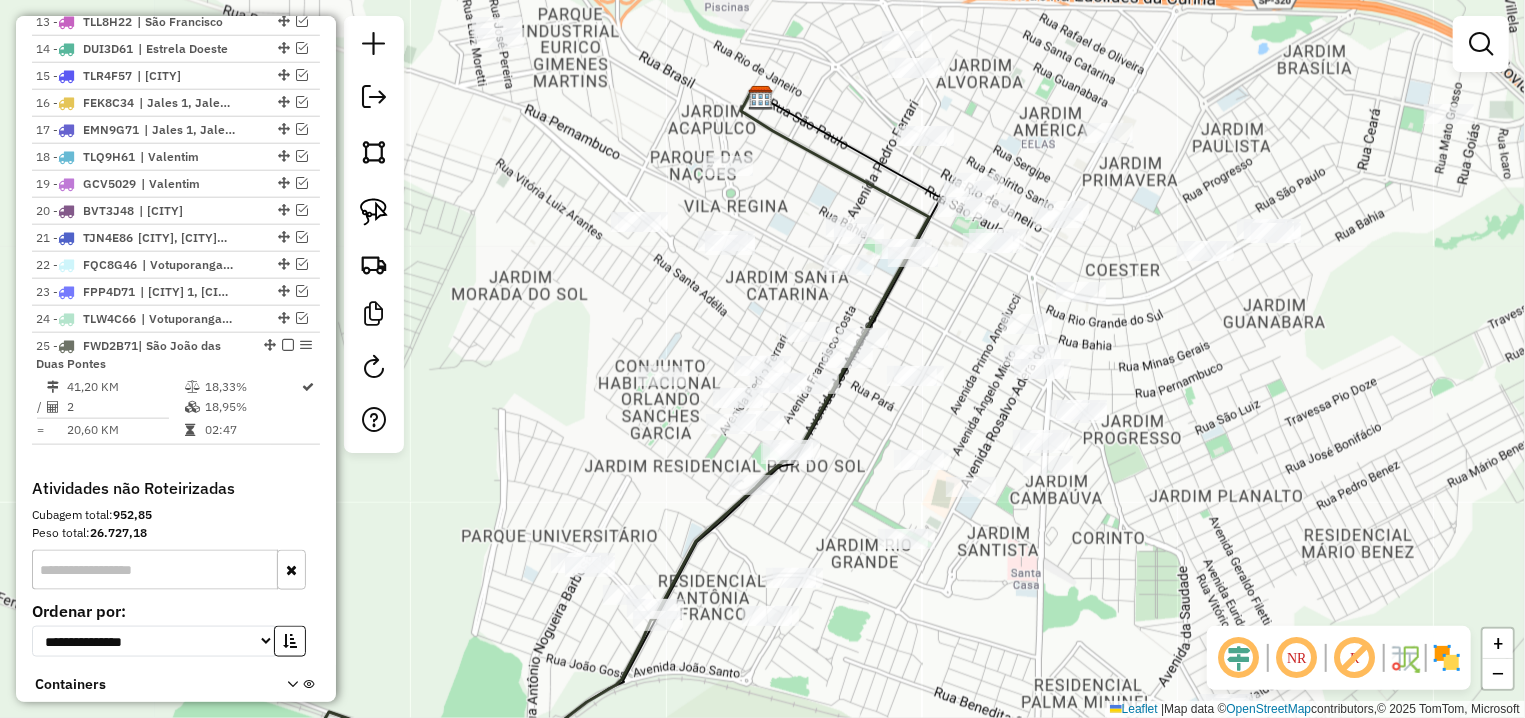 drag, startPoint x: 358, startPoint y: 207, endPoint x: 410, endPoint y: 200, distance: 52.46904 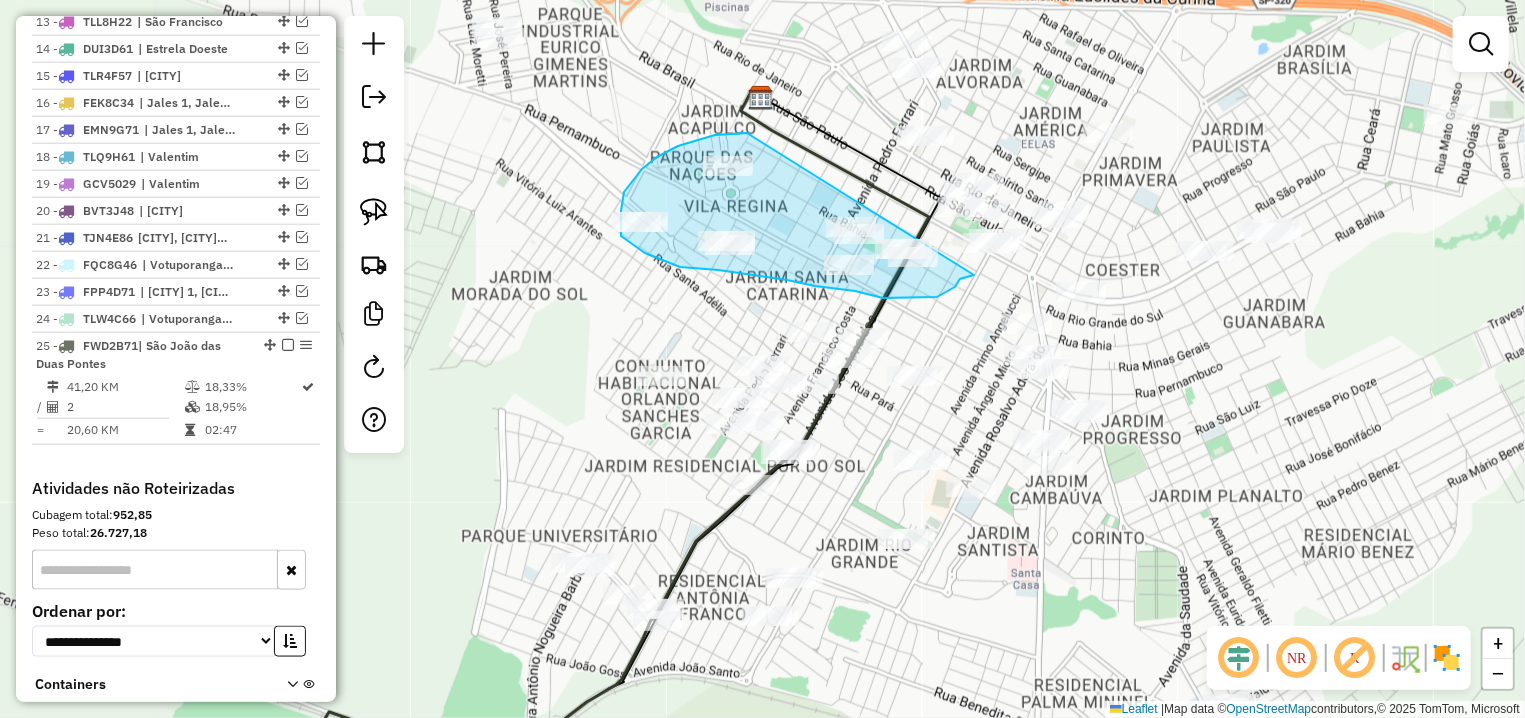 drag, startPoint x: 747, startPoint y: 133, endPoint x: 977, endPoint y: 274, distance: 269.77954 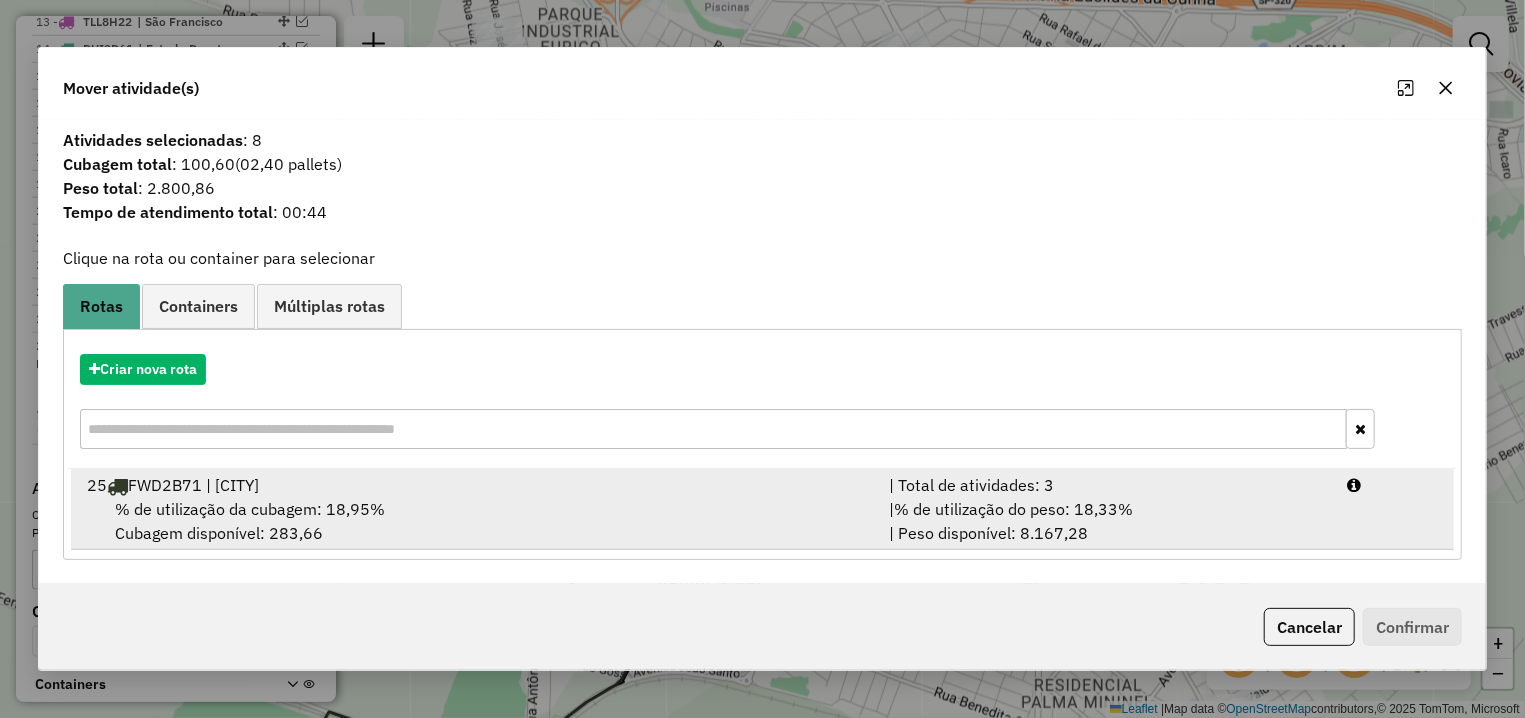 click on "% de utilização da cubagem: 18,95%  Cubagem disponível: 283,66" at bounding box center [476, 521] 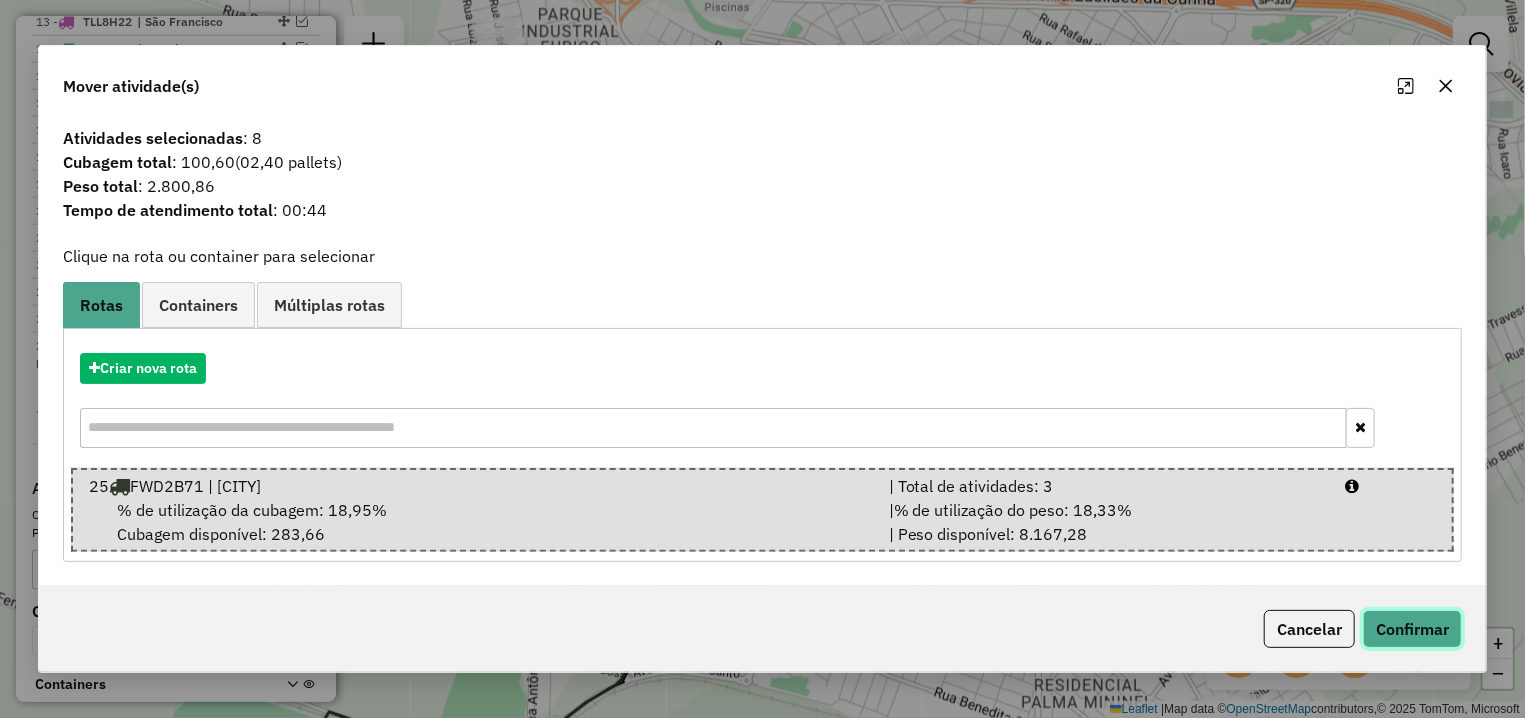 click on "Confirmar" 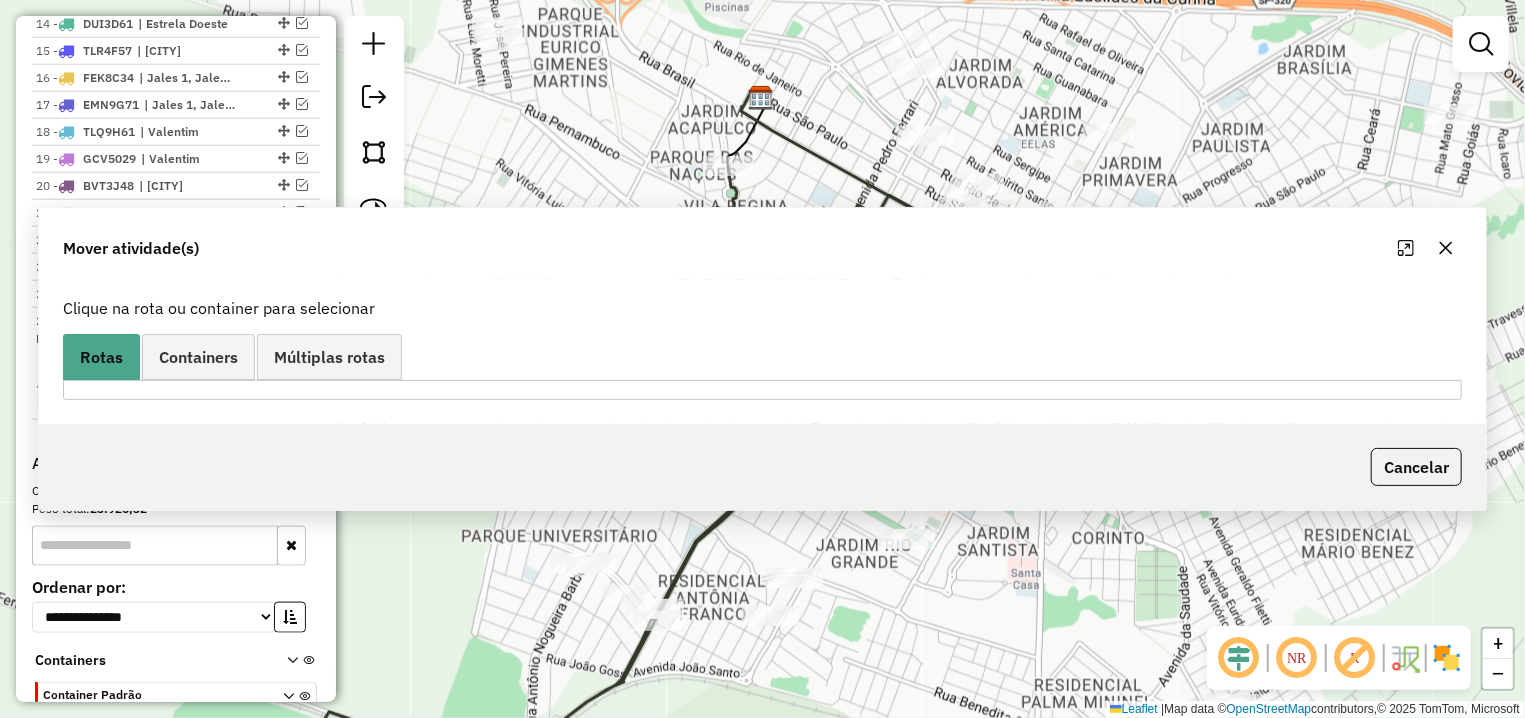 scroll, scrollTop: 1106, scrollLeft: 0, axis: vertical 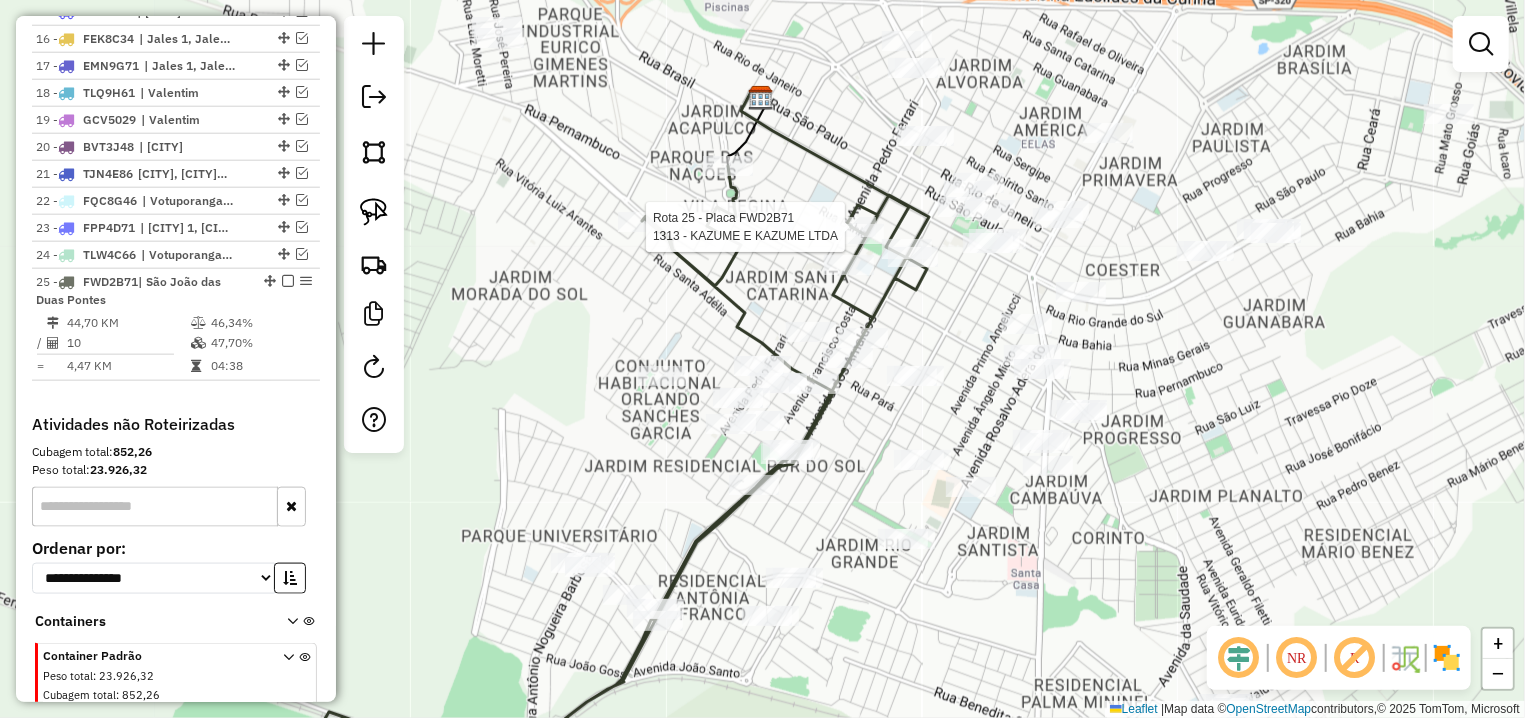 select on "**********" 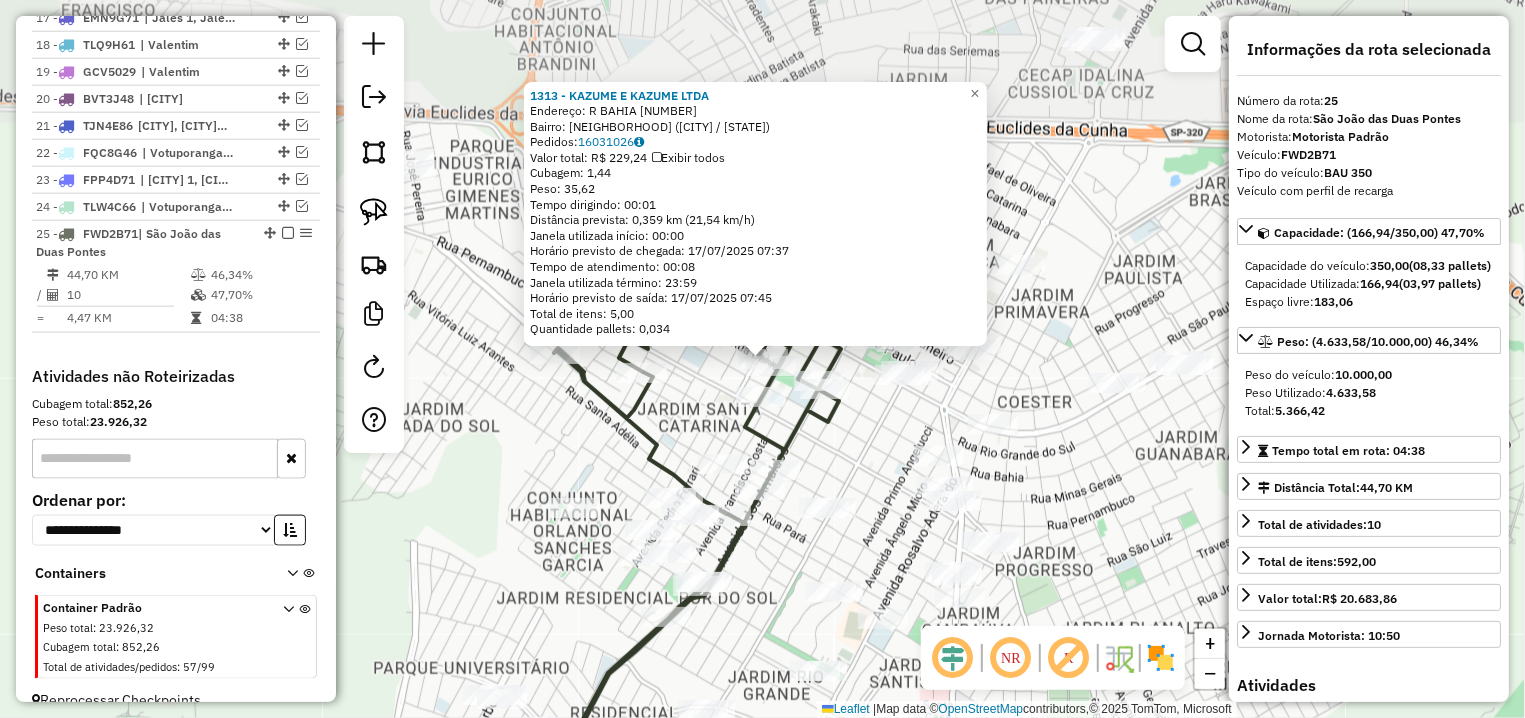 scroll, scrollTop: 1245, scrollLeft: 0, axis: vertical 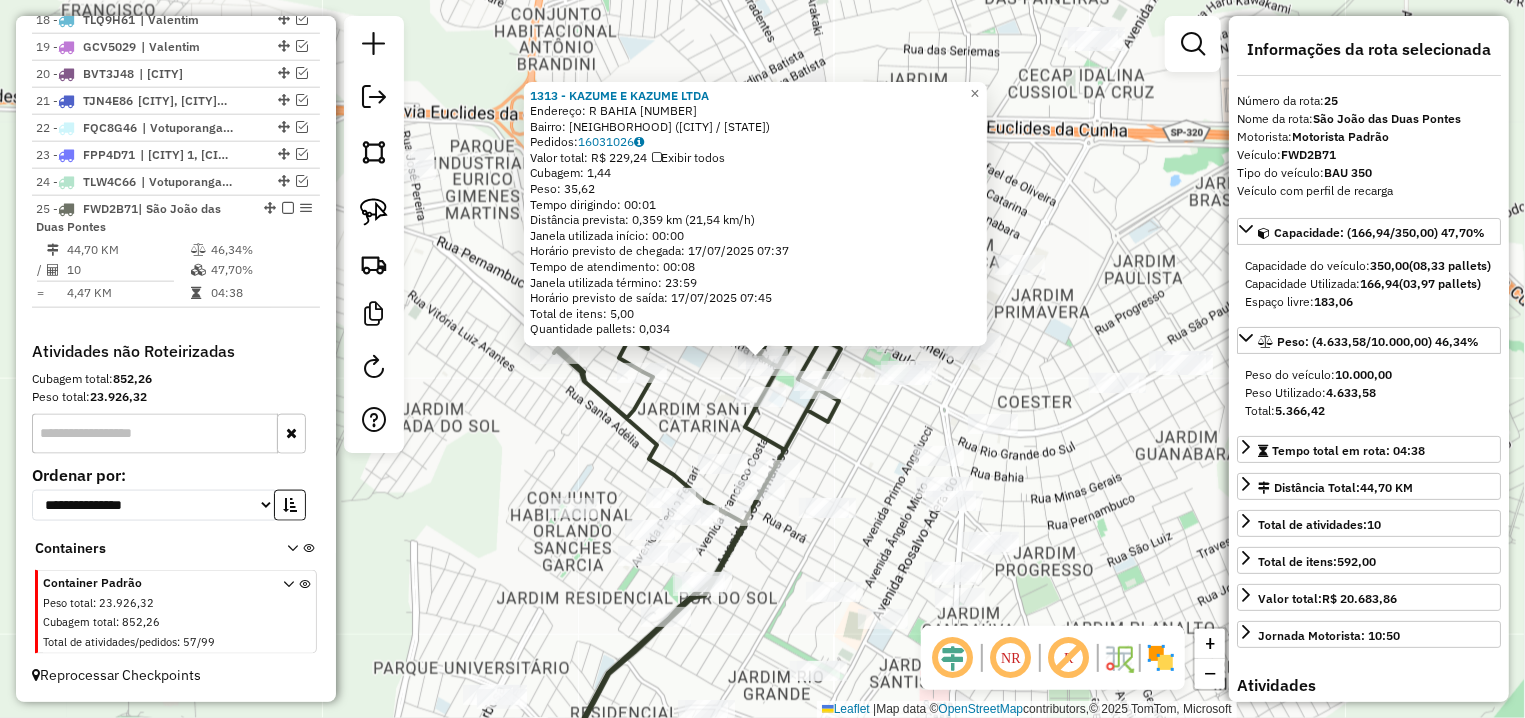 click on "1313 - KAZUME E KAZUME LTDA  Endereço: R   BAHIA                         422   Bairro: CENTRO (FERNANDOPOLIS / SP)   Pedidos:  16031026   Valor total: R$ 229,24   Exibir todos   Cubagem: 1,44  Peso: 35,62  Tempo dirigindo: 00:01   Distância prevista: 0,359 km (21,54 km/h)   Janela utilizada início: 00:00   Horário previsto de chegada: 17/07/2025 07:37   Tempo de atendimento: 00:08   Janela utilizada término: 23:59   Horário previsto de saída: 17/07/2025 07:45   Total de itens: 5,00   Quantidade pallets: 0,034  × Janela de atendimento Grade de atendimento Capacidade Transportadoras Veículos Cliente Pedidos  Rotas Selecione os dias de semana para filtrar as janelas de atendimento  Seg   Ter   Qua   Qui   Sex   Sáb   Dom  Informe o período da janela de atendimento: De: Até:  Filtrar exatamente a janela do cliente  Considerar janela de atendimento padrão  Selecione os dias de semana para filtrar as grades de atendimento  Seg   Ter   Qua   Qui   Sex   Sáb   Dom   Peso mínimo:   Peso máximo:   De:" 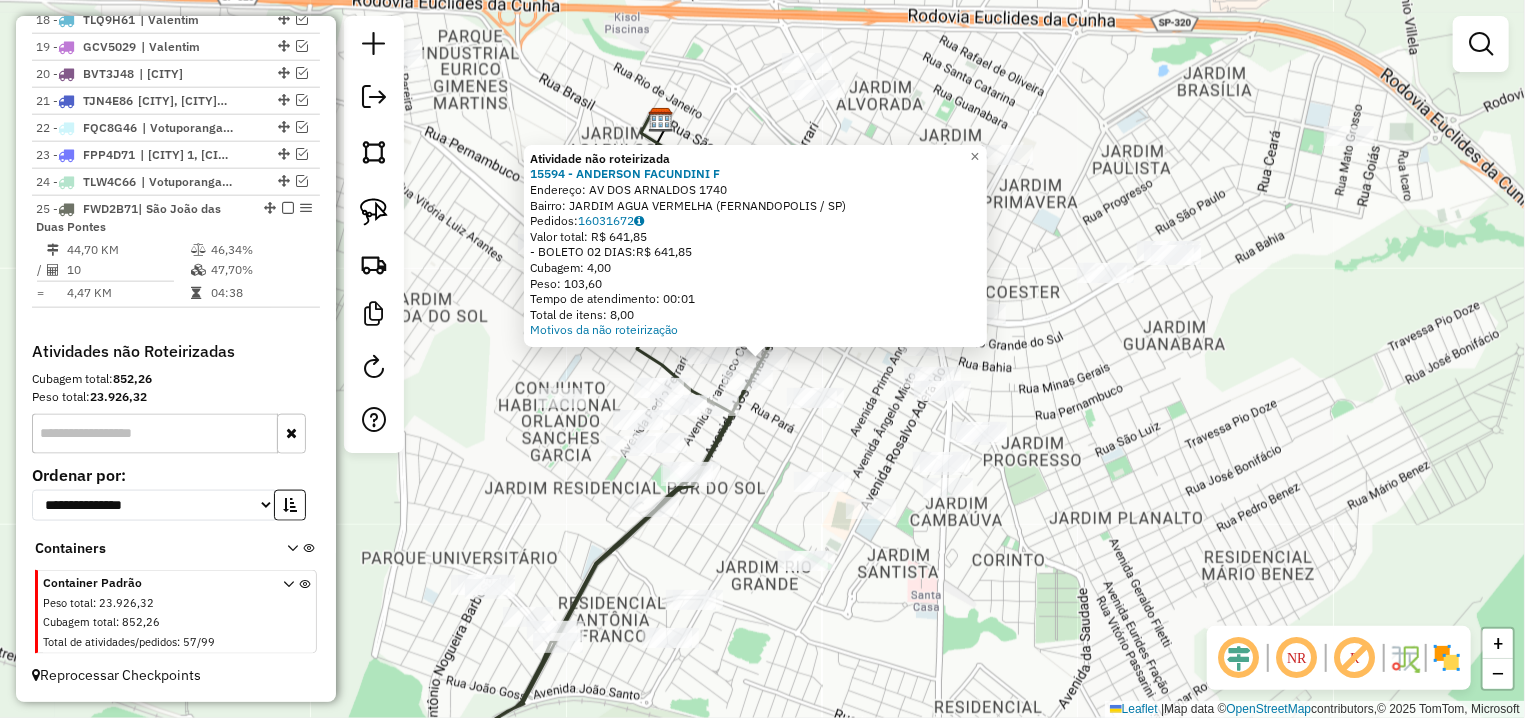 click on "Atividade não roteirizada 15594 - ANDERSON FACUNDINI F  Endereço: AV  DOS ARNALDOS                  1740   Bairro: JARDIM AGUA VERMELHA (FERNANDOPOLIS / SP)   Pedidos:  16031672   Valor total: R$ 641,85   - BOLETO 02 DIAS:  R$ 641,85   Cubagem: 4,00   Peso: 103,60   Tempo de atendimento: 00:01   Total de itens: 8,00  Motivos da não roteirização × Janela de atendimento Grade de atendimento Capacidade Transportadoras Veículos Cliente Pedidos  Rotas Selecione os dias de semana para filtrar as janelas de atendimento  Seg   Ter   Qua   Qui   Sex   Sáb   Dom  Informe o período da janela de atendimento: De: Até:  Filtrar exatamente a janela do cliente  Considerar janela de atendimento padrão  Selecione os dias de semana para filtrar as grades de atendimento  Seg   Ter   Qua   Qui   Sex   Sáb   Dom   Considerar clientes sem dia de atendimento cadastrado  Clientes fora do dia de atendimento selecionado Filtrar as atividades entre os valores definidos abaixo:  Peso mínimo:   Peso máximo:   De:   Até:  +" 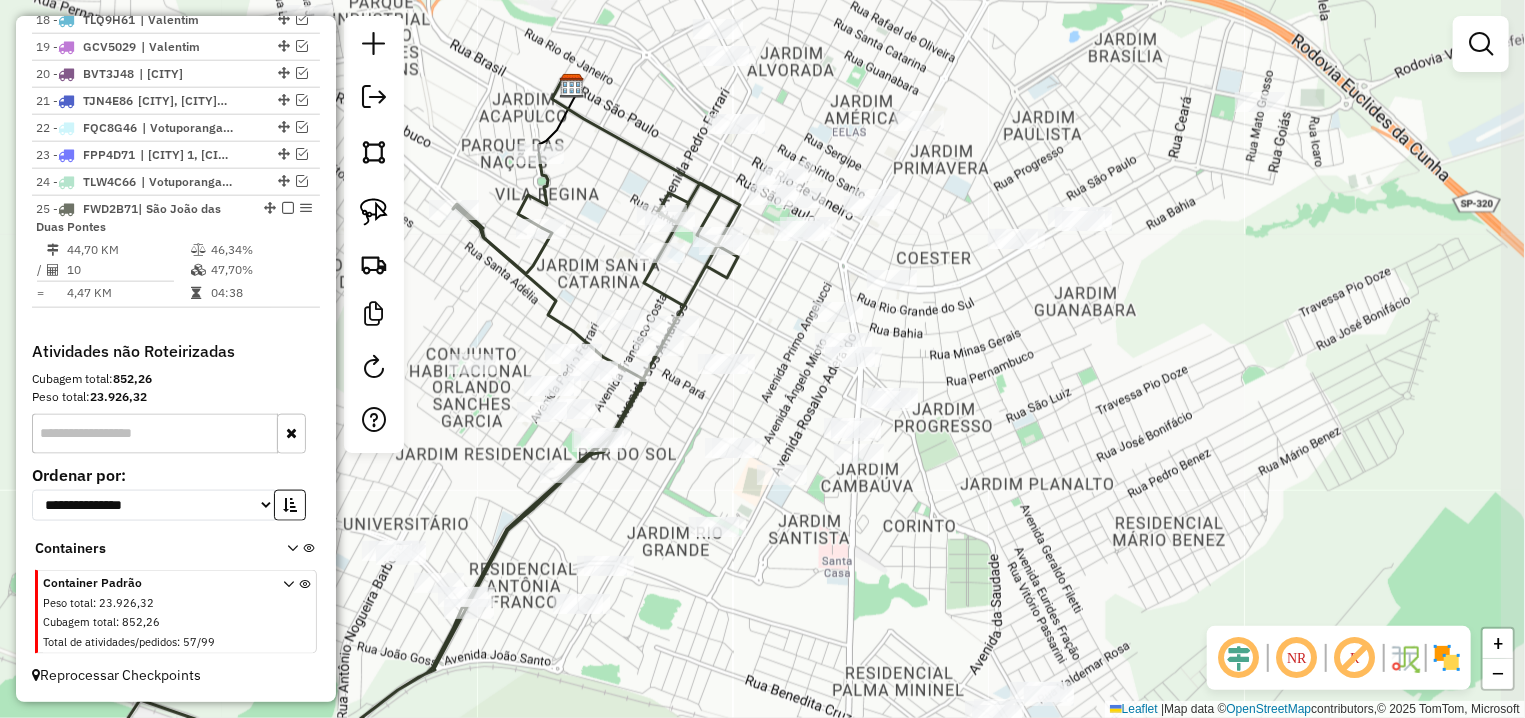 drag, startPoint x: 712, startPoint y: 304, endPoint x: 623, endPoint y: 270, distance: 95.27329 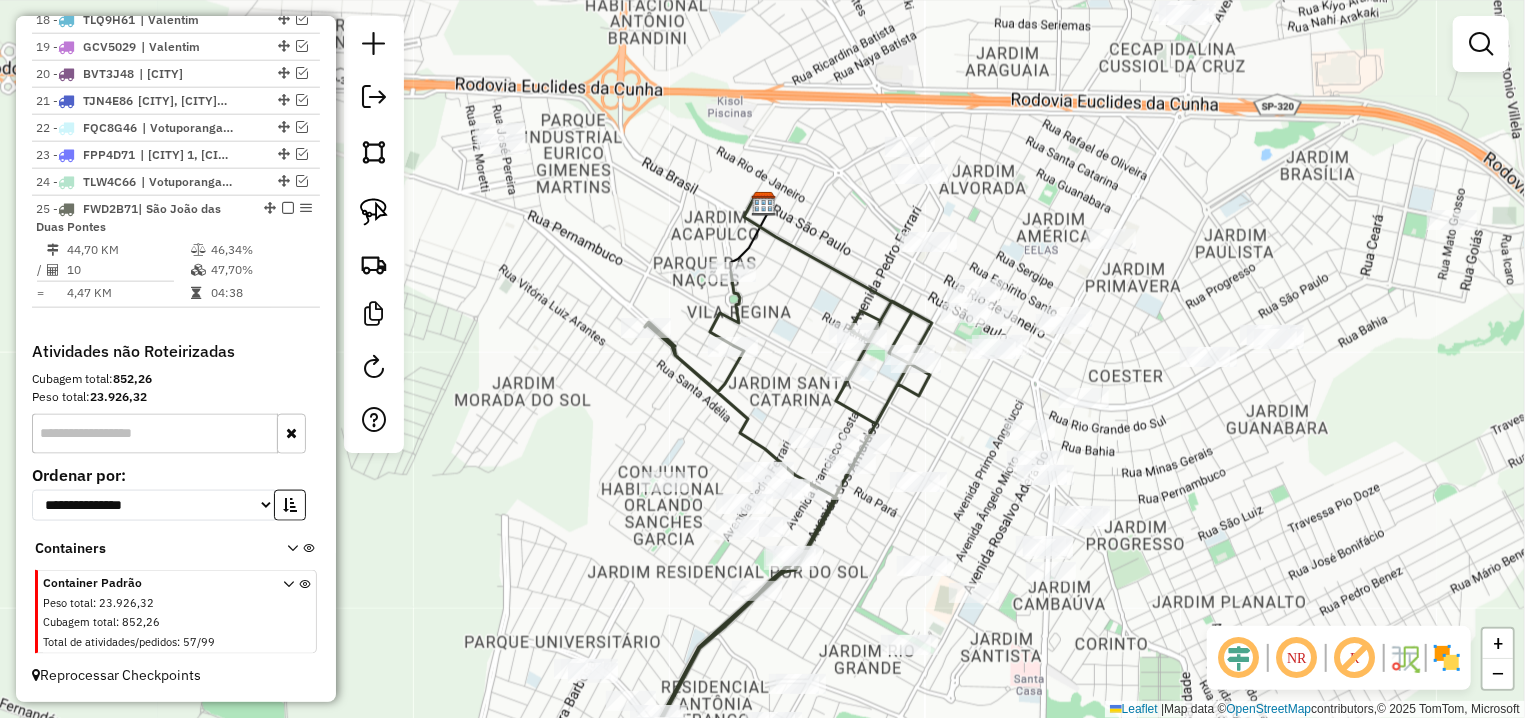 drag, startPoint x: 817, startPoint y: 308, endPoint x: 995, endPoint y: 408, distance: 204.1666 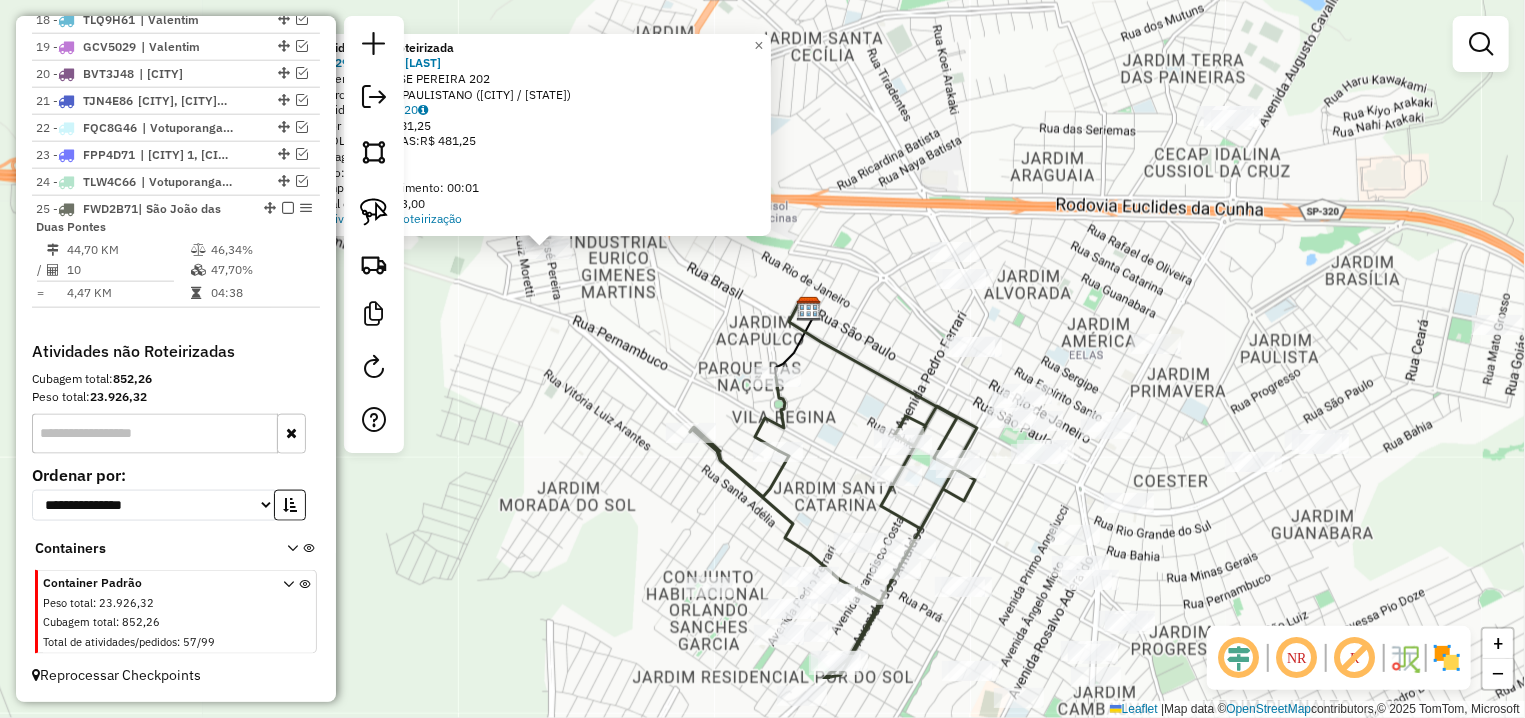 drag, startPoint x: 798, startPoint y: 453, endPoint x: 580, endPoint y: 342, distance: 244.63237 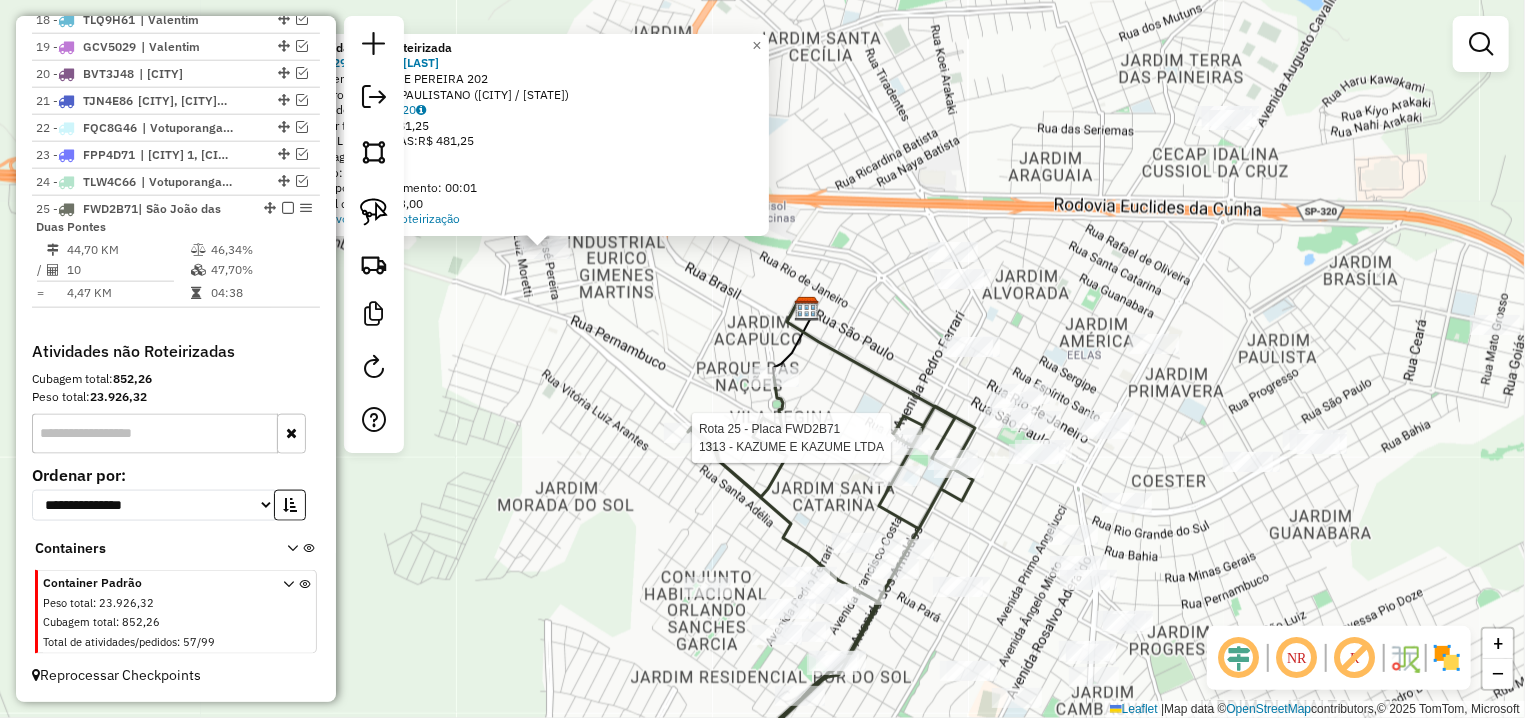 select on "**********" 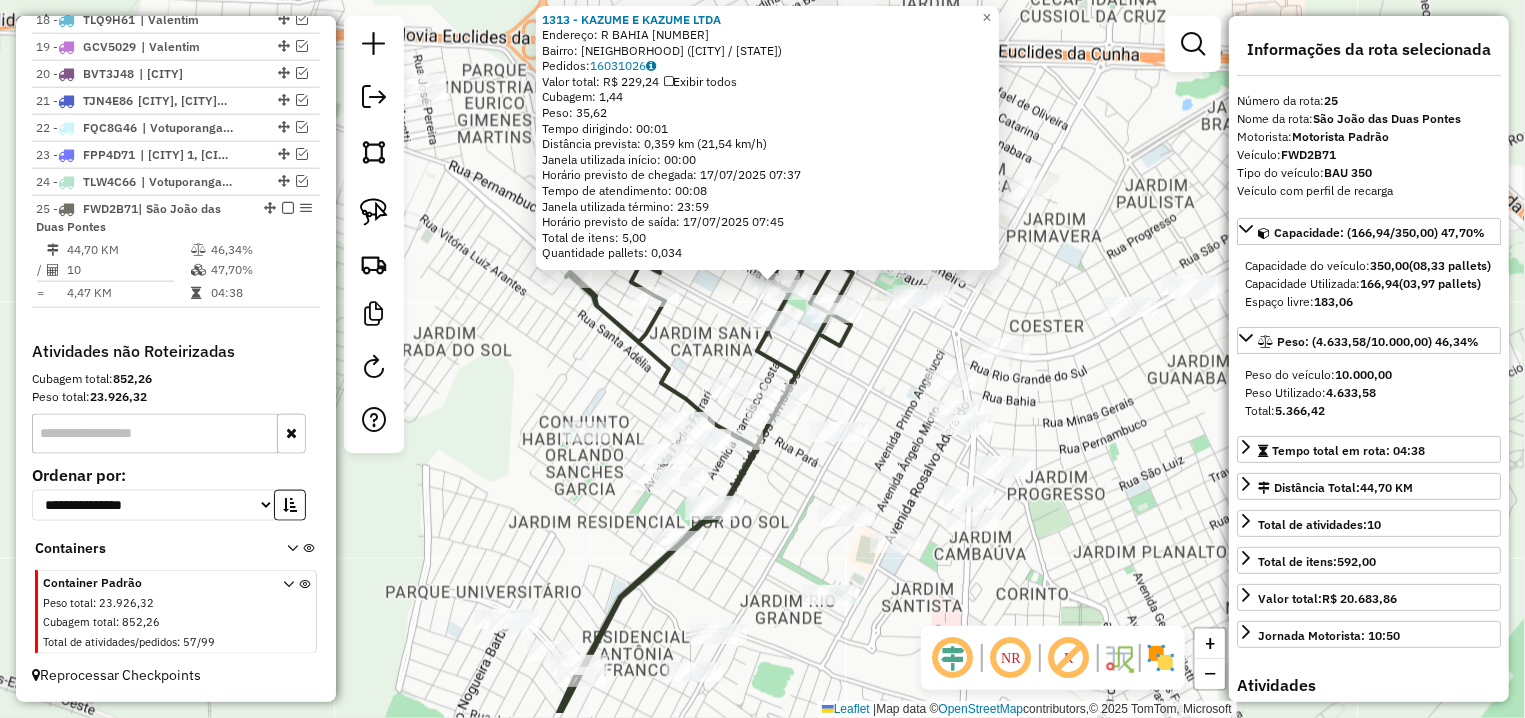 drag, startPoint x: 862, startPoint y: 452, endPoint x: 874, endPoint y: 375, distance: 77.92946 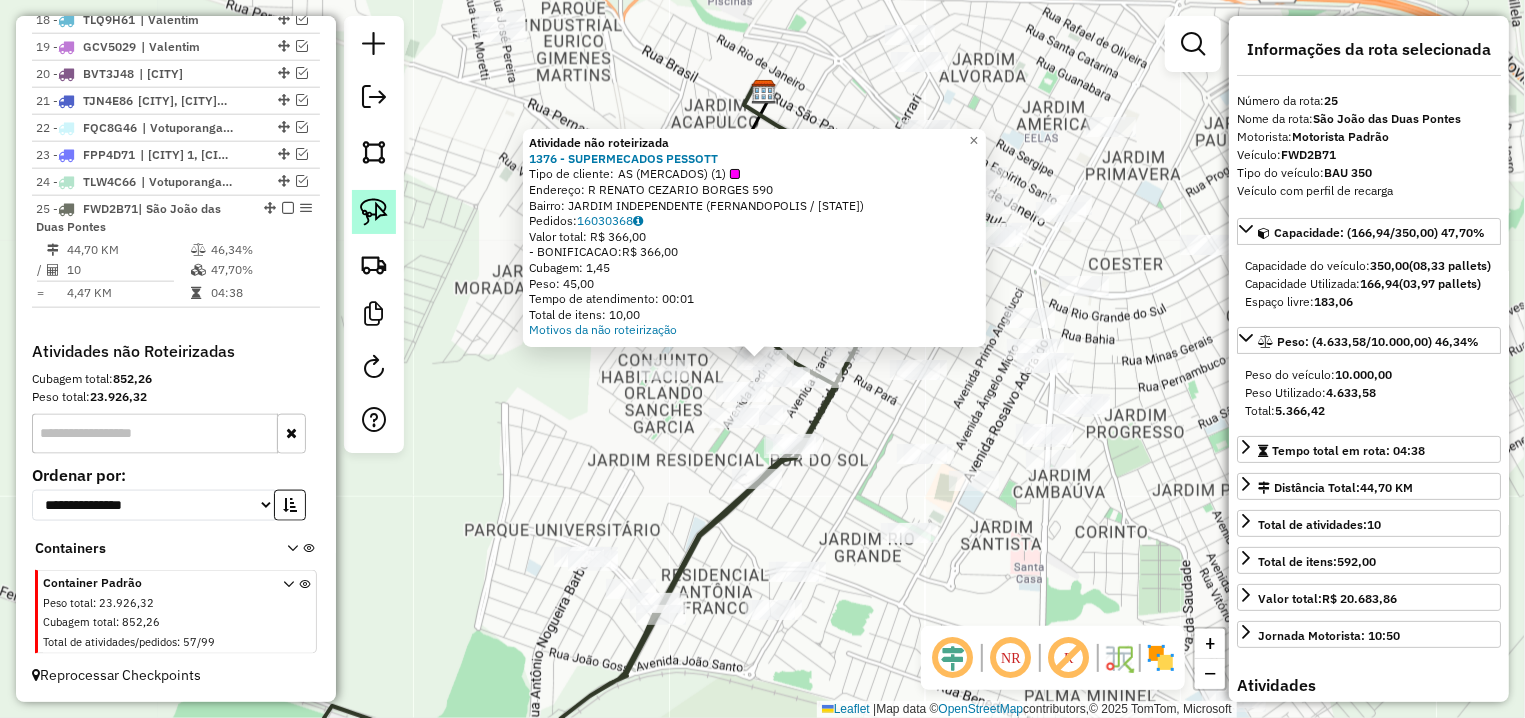 click 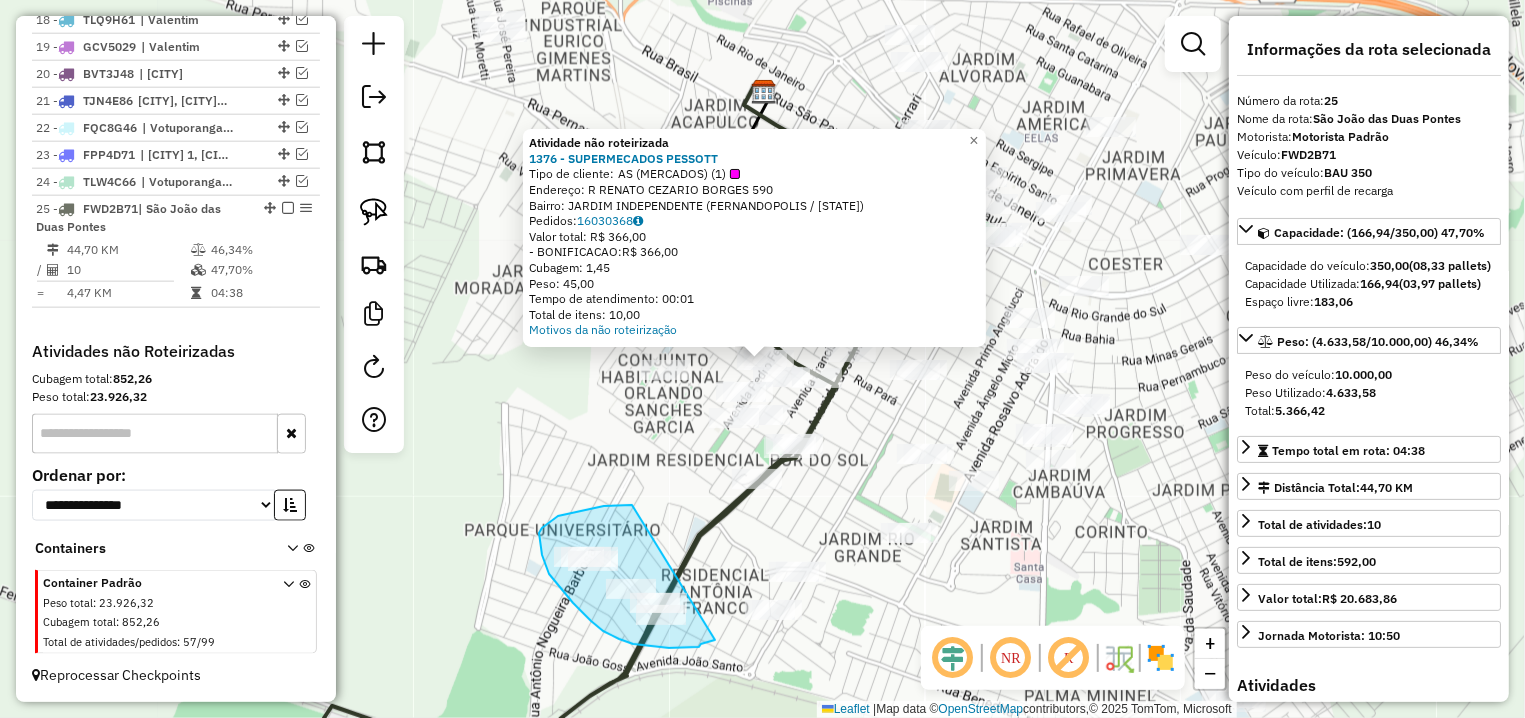 drag, startPoint x: 629, startPoint y: 506, endPoint x: 715, endPoint y: 640, distance: 159.22311 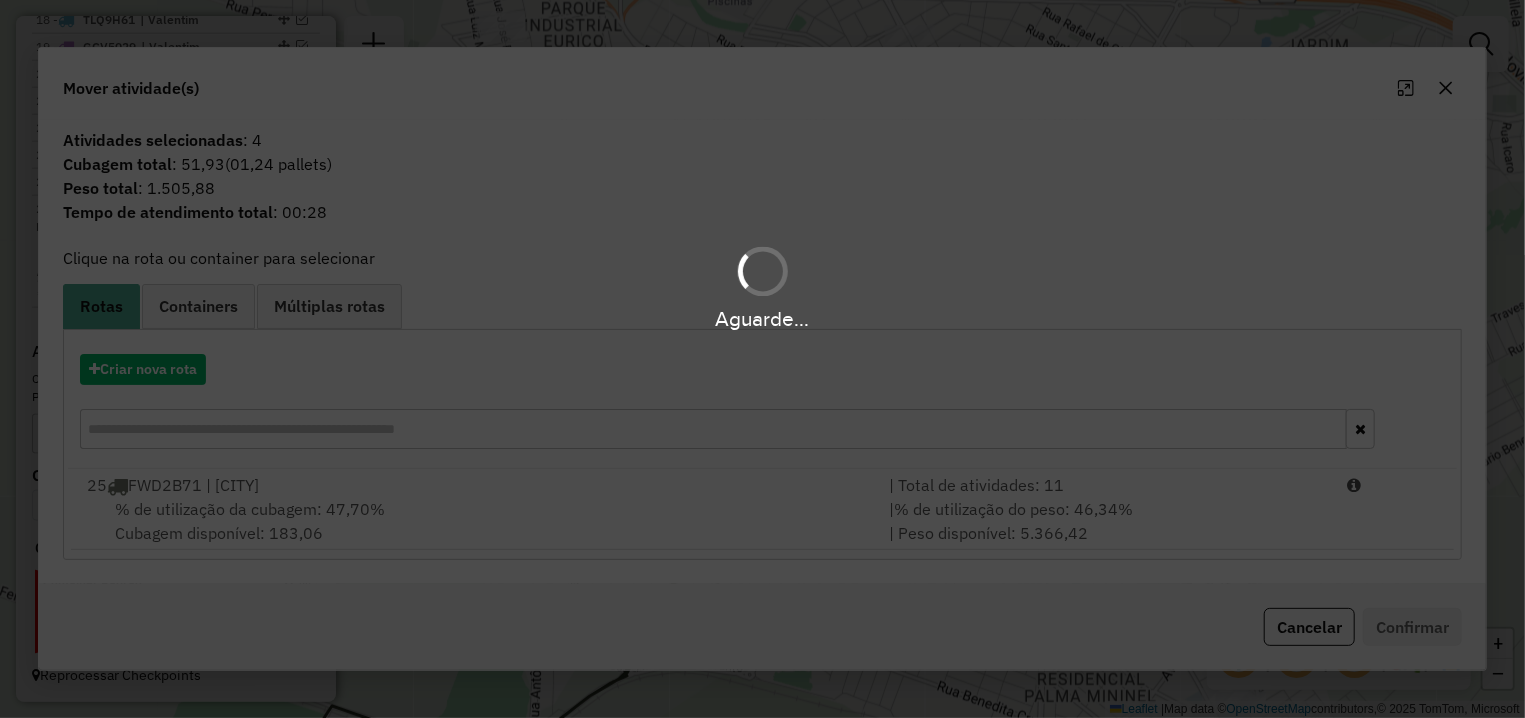 click on "Aguarde..." at bounding box center [762, 359] 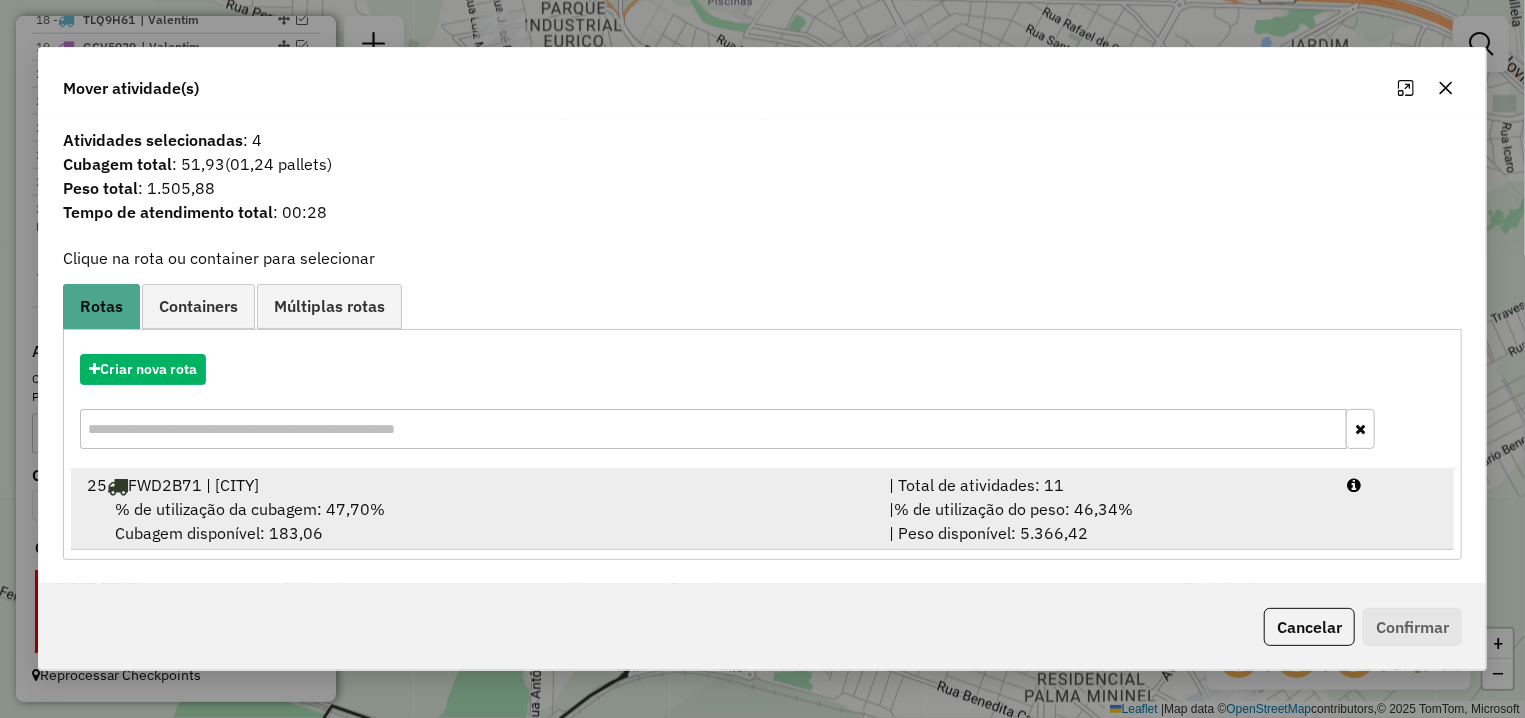 drag, startPoint x: 440, startPoint y: 509, endPoint x: 1044, endPoint y: 501, distance: 604.053 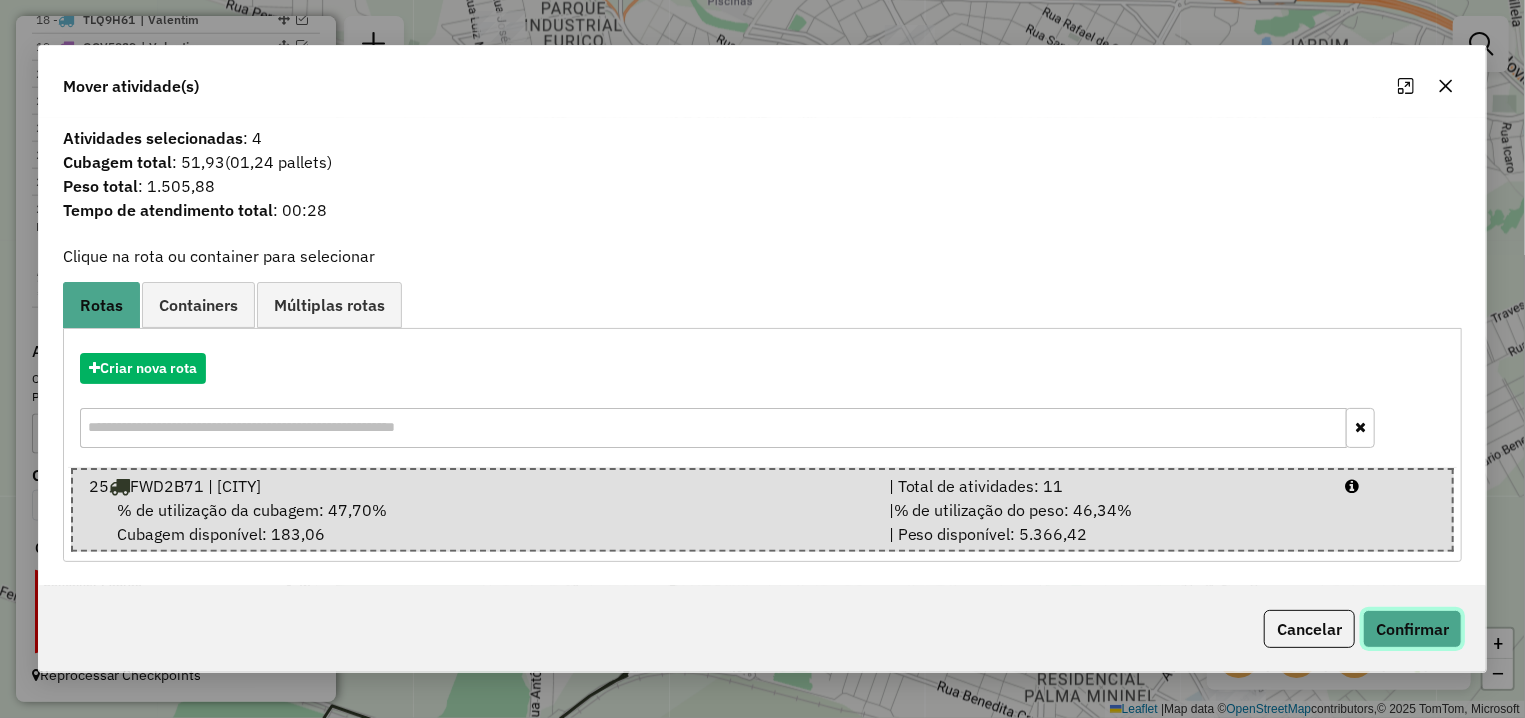click on "Confirmar" 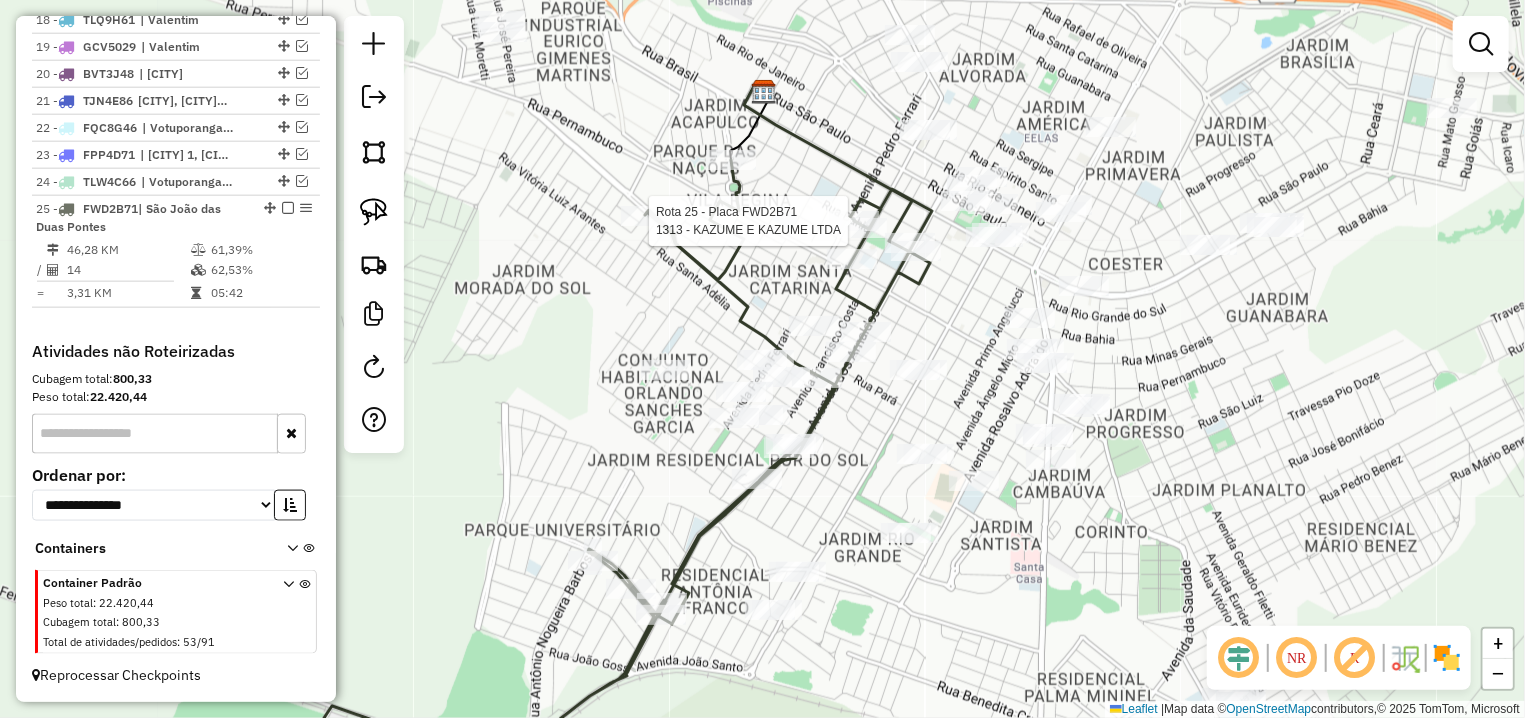 select on "**********" 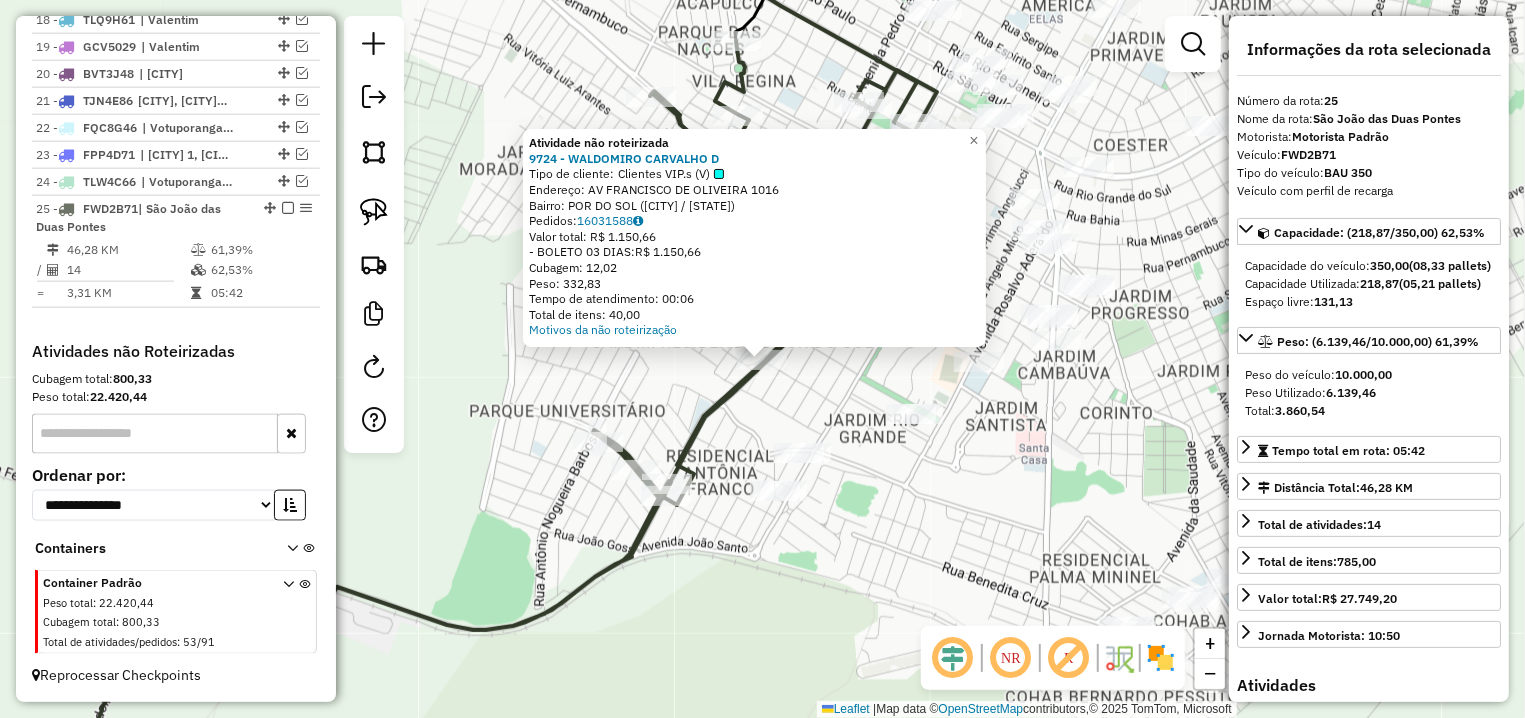 click on "Atividade não roteirizada 9724 - WALDOMIRO CARVALHO D  Tipo de cliente:   Clientes VIP.s (V)   Endereço: AV  FRANCISCO DE OLIVEIRA         1016   Bairro: POR DO SOL (FERNANDOPOLIS / SP)   Pedidos:  16031588   Valor total: R$ 1.150,66   - BOLETO 03 DIAS:  R$ 1.150,66   Cubagem: 12,02   Peso: 332,83   Tempo de atendimento: 00:06   Total de itens: 40,00  Motivos da não roteirização × Janela de atendimento Grade de atendimento Capacidade Transportadoras Veículos Cliente Pedidos  Rotas Selecione os dias de semana para filtrar as janelas de atendimento  Seg   Ter   Qua   Qui   Sex   Sáb   Dom  Informe o período da janela de atendimento: De: Até:  Filtrar exatamente a janela do cliente  Considerar janela de atendimento padrão  Selecione os dias de semana para filtrar as grades de atendimento  Seg   Ter   Qua   Qui   Sex   Sáb   Dom   Considerar clientes sem dia de atendimento cadastrado  Clientes fora do dia de atendimento selecionado Filtrar as atividades entre os valores definidos abaixo:  De:   Até:" 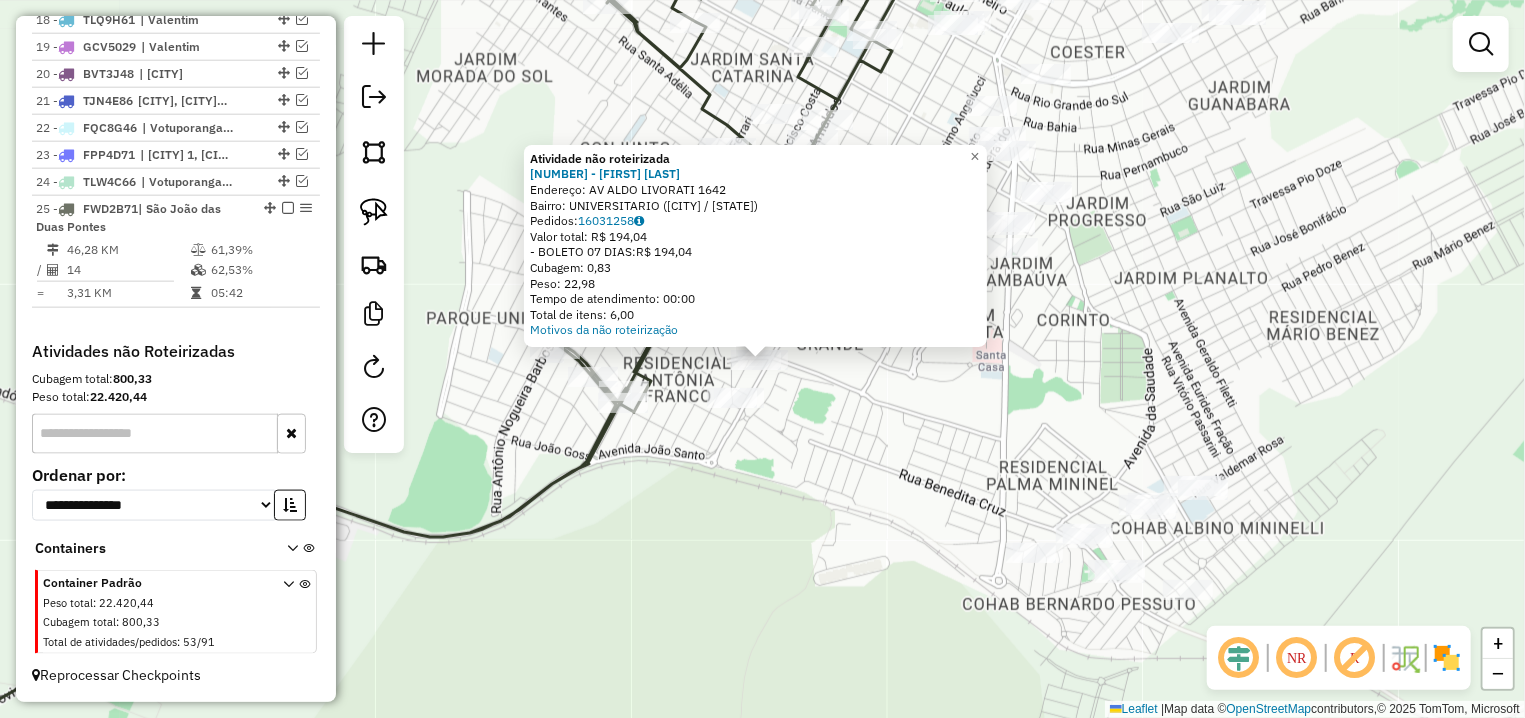 click on "Atividade não roteirizada 12139 - VALDENI PINOTTI PANSANI  Endereço: AV  ALDO LIVORATI                  1642   Bairro: UNIVERSITARIO (FERNANDOPOLIS / SP)   Pedidos:  16031258   Valor total: R$ 194,04   - BOLETO 07 DIAS:  R$ 194,04   Cubagem: 0,83   Peso: 22,98   Tempo de atendimento: 00:00   Total de itens: 6,00  Motivos da não roteirização × Janela de atendimento Grade de atendimento Capacidade Transportadoras Veículos Cliente Pedidos  Rotas Selecione os dias de semana para filtrar as janelas de atendimento  Seg   Ter   Qua   Qui   Sex   Sáb   Dom  Informe o período da janela de atendimento: De: Até:  Filtrar exatamente a janela do cliente  Considerar janela de atendimento padrão  Selecione os dias de semana para filtrar as grades de atendimento  Seg   Ter   Qua   Qui   Sex   Sáb   Dom   Considerar clientes sem dia de atendimento cadastrado  Clientes fora do dia de atendimento selecionado Filtrar as atividades entre os valores definidos abaixo:  Peso mínimo:   Peso máximo:   Cubagem mínima:  +" 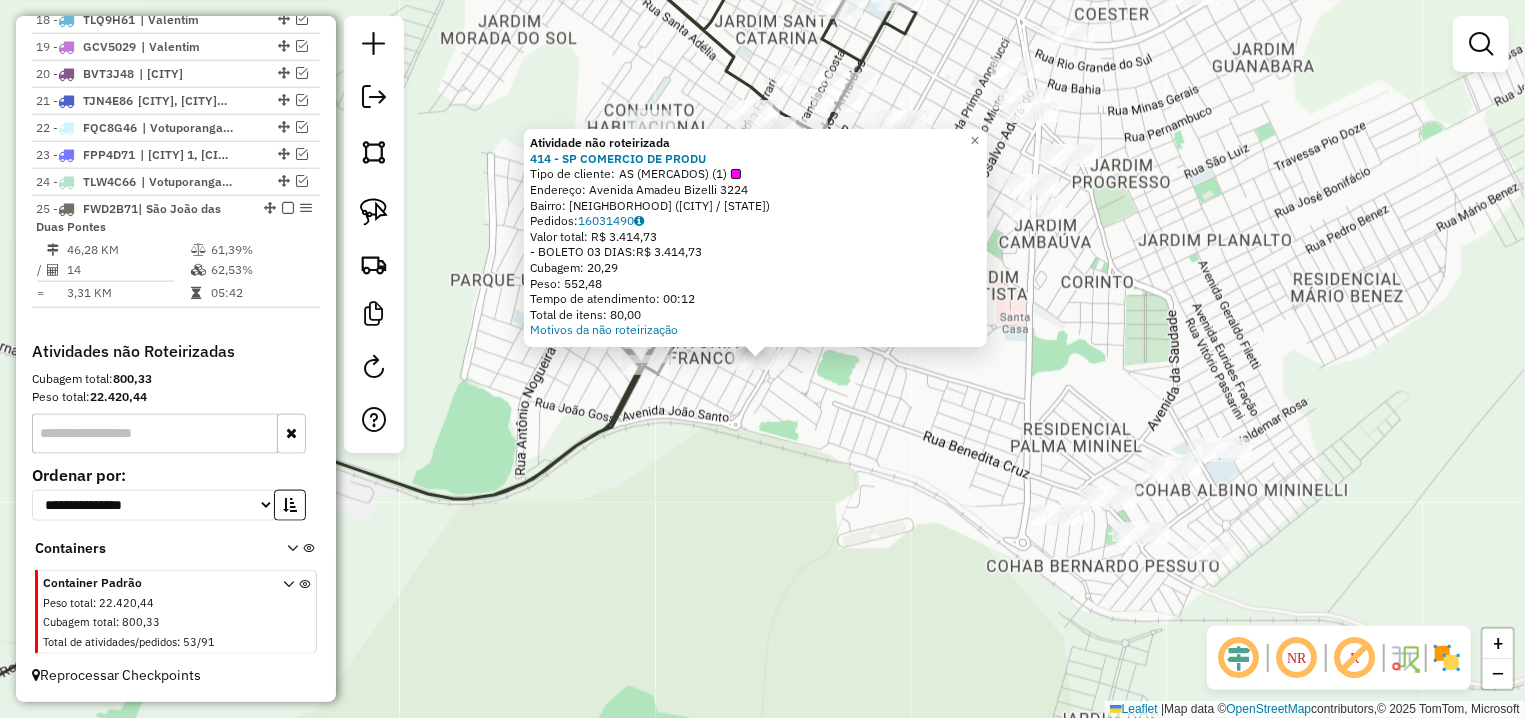 click on "Atividade não roteirizada 414 - SP COMERCIO DE PRODU  Tipo de cliente:   AS (MERCADOS) (1)   Endereço: Avenida Amadeu Bizelli        3224   Bairro: RESIDENCIAL ANTONIA FRANCO (FERNANDOPOLIS / SP)   Pedidos:  16031490   Valor total: R$ 3.414,73   - BOLETO 03 DIAS:  R$ 3.414,73   Cubagem: 20,29   Peso: 552,48   Tempo de atendimento: 00:12   Total de itens: 80,00  Motivos da não roteirização × Janela de atendimento Grade de atendimento Capacidade Transportadoras Veículos Cliente Pedidos  Rotas Selecione os dias de semana para filtrar as janelas de atendimento  Seg   Ter   Qua   Qui   Sex   Sáb   Dom  Informe o período da janela de atendimento: De: Até:  Filtrar exatamente a janela do cliente  Considerar janela de atendimento padrão  Selecione os dias de semana para filtrar as grades de atendimento  Seg   Ter   Qua   Qui   Sex   Sáb   Dom   Considerar clientes sem dia de atendimento cadastrado  Clientes fora do dia de atendimento selecionado Filtrar as atividades entre os valores definidos abaixo: De:" 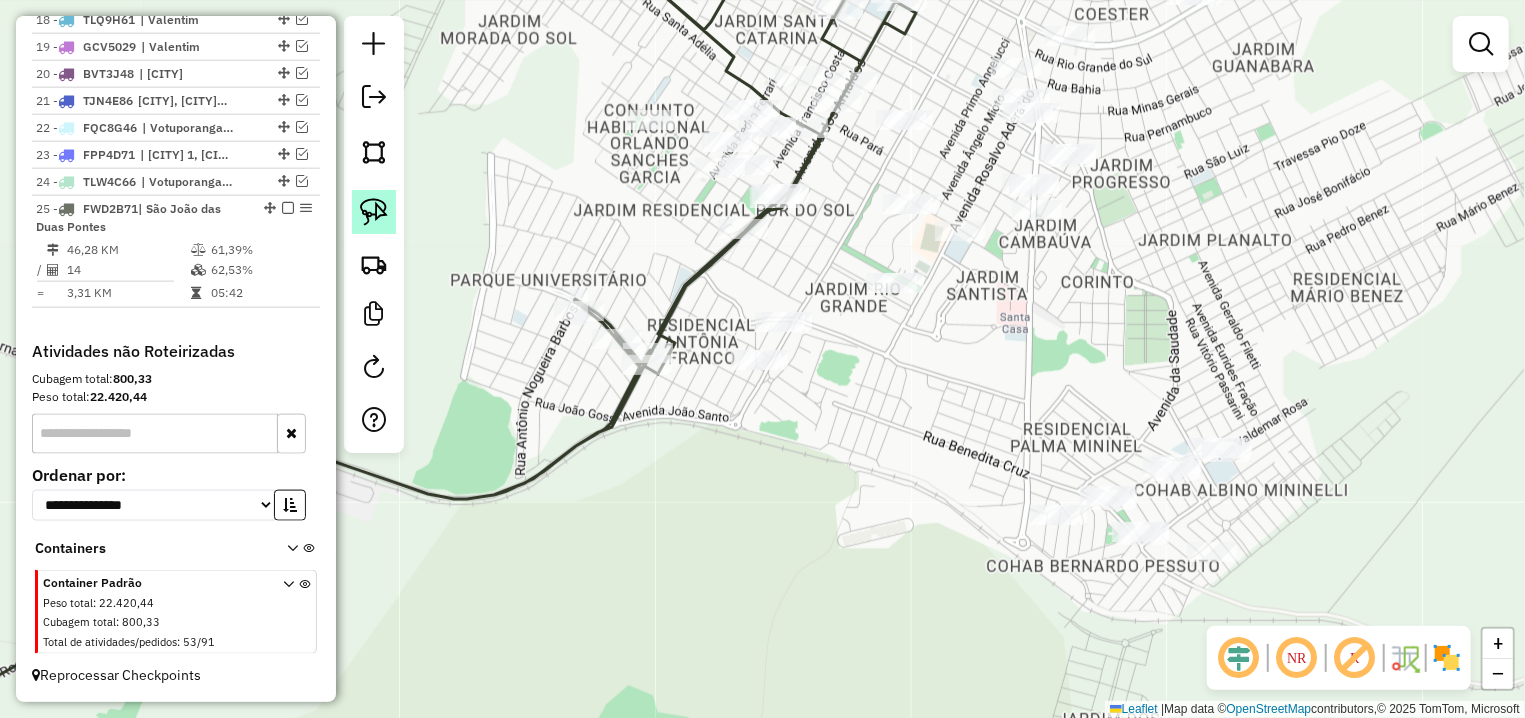 click 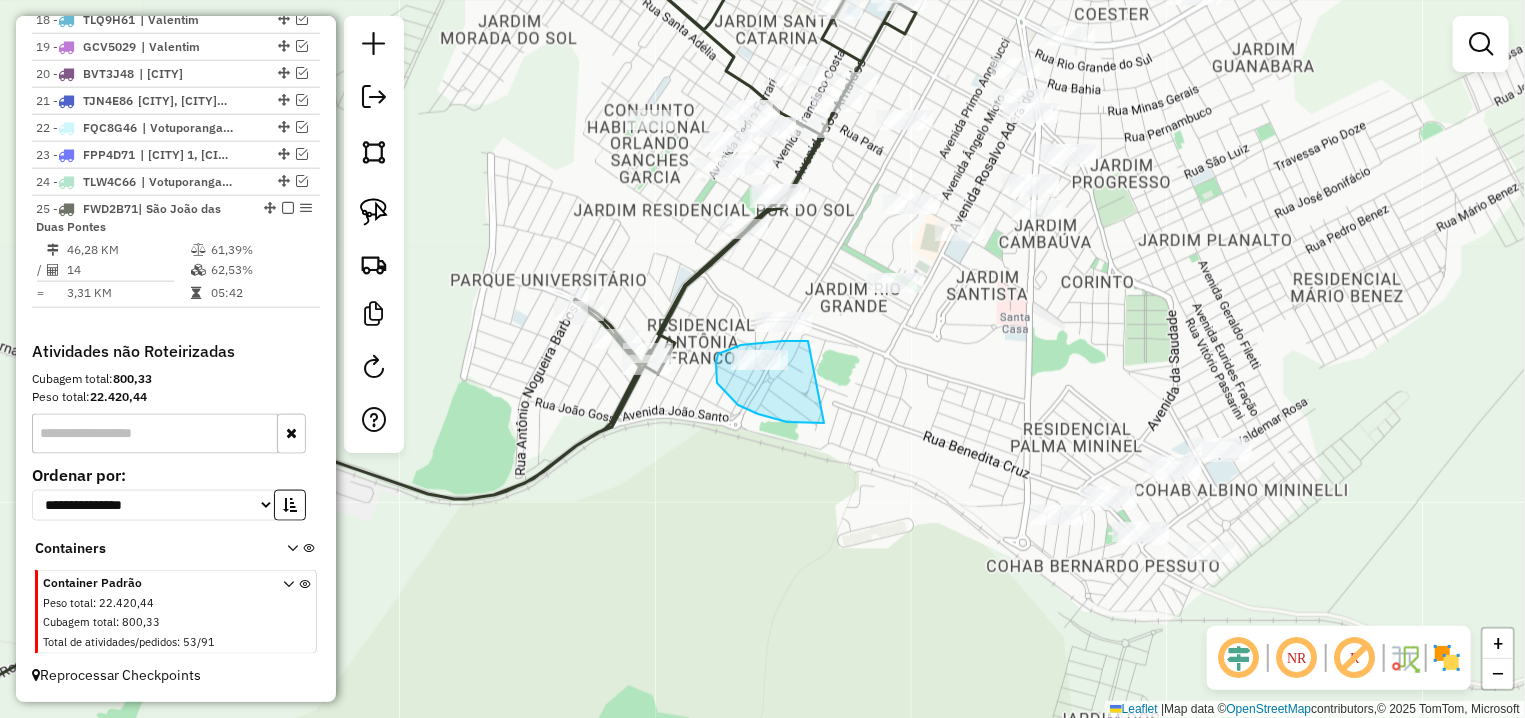 drag, startPoint x: 808, startPoint y: 341, endPoint x: 826, endPoint y: 423, distance: 83.95237 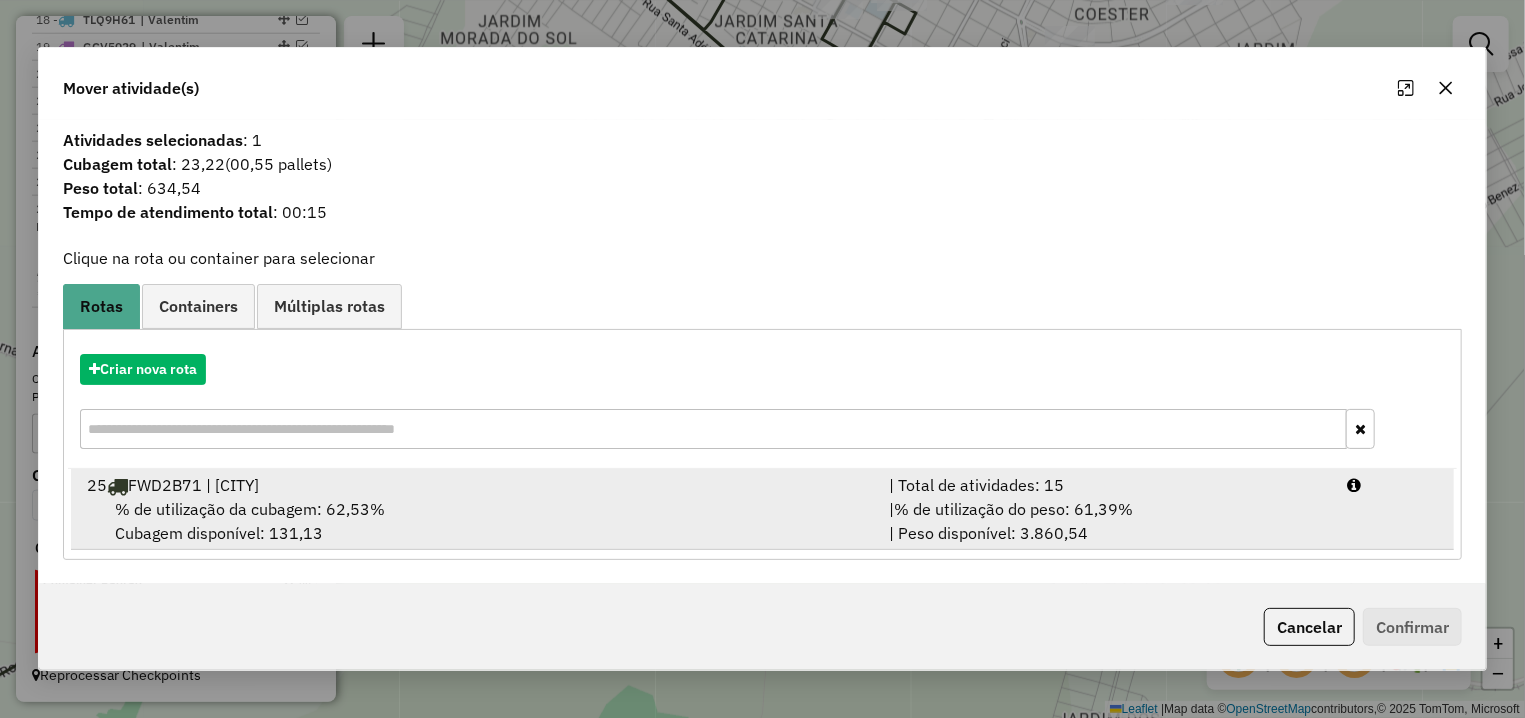 click on "% de utilização da cubagem: 62,53%  Cubagem disponível: 131,13" at bounding box center [476, 521] 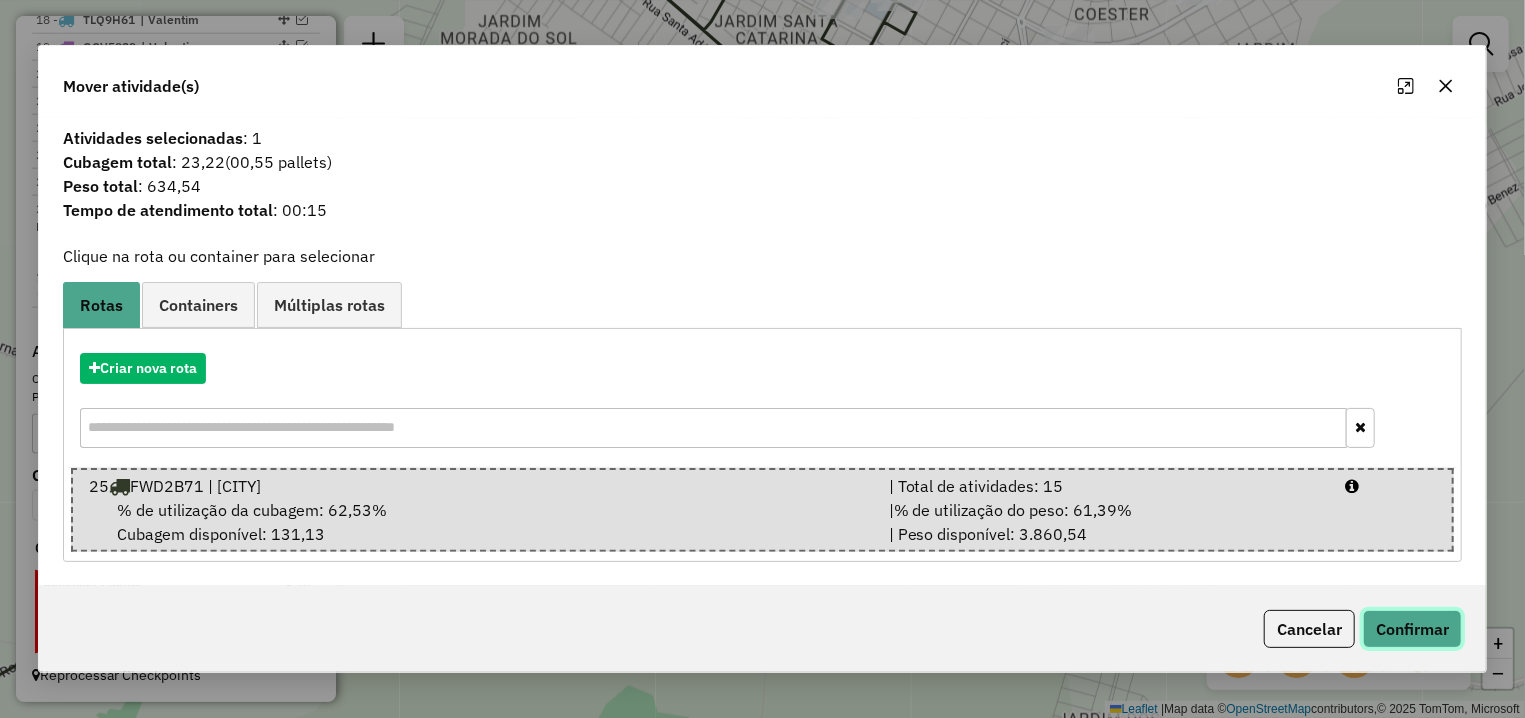 click on "Confirmar" 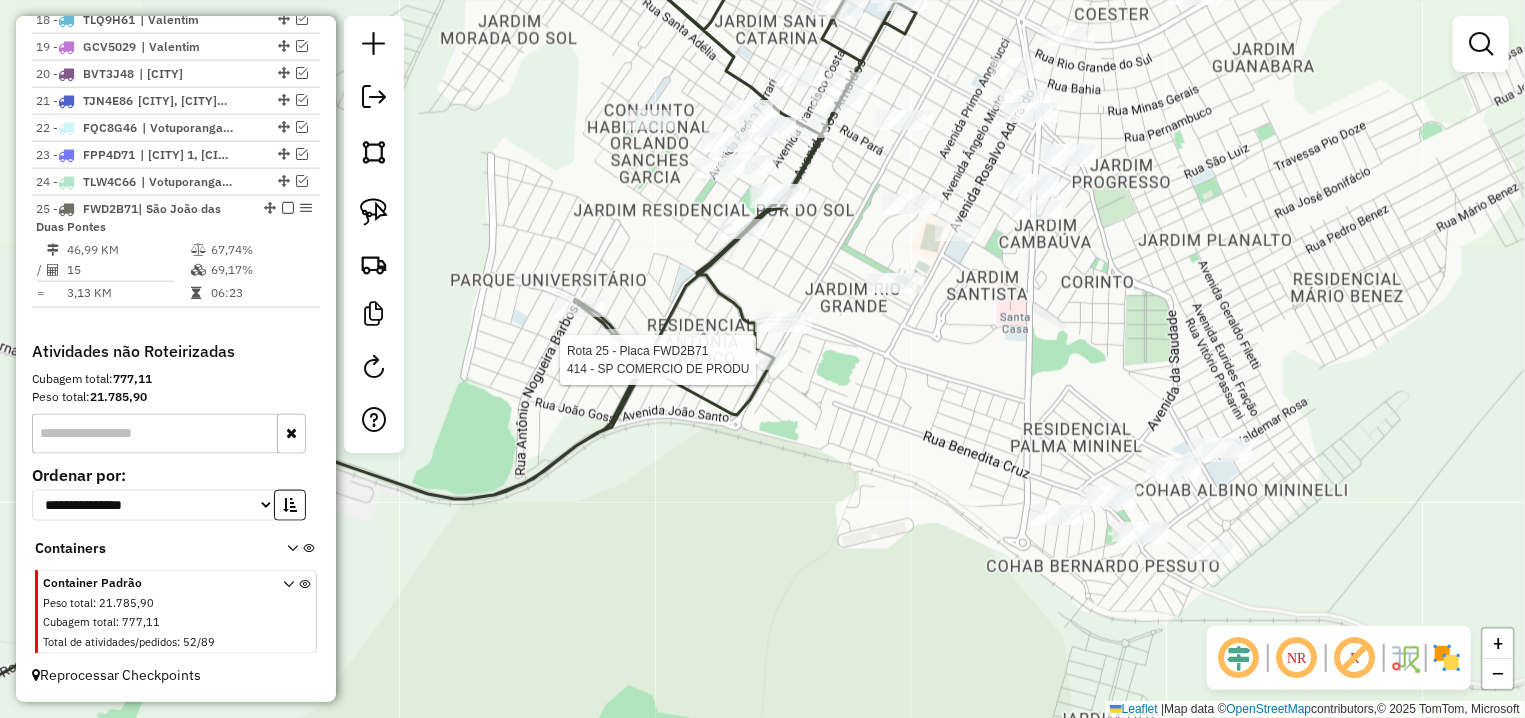 select on "**********" 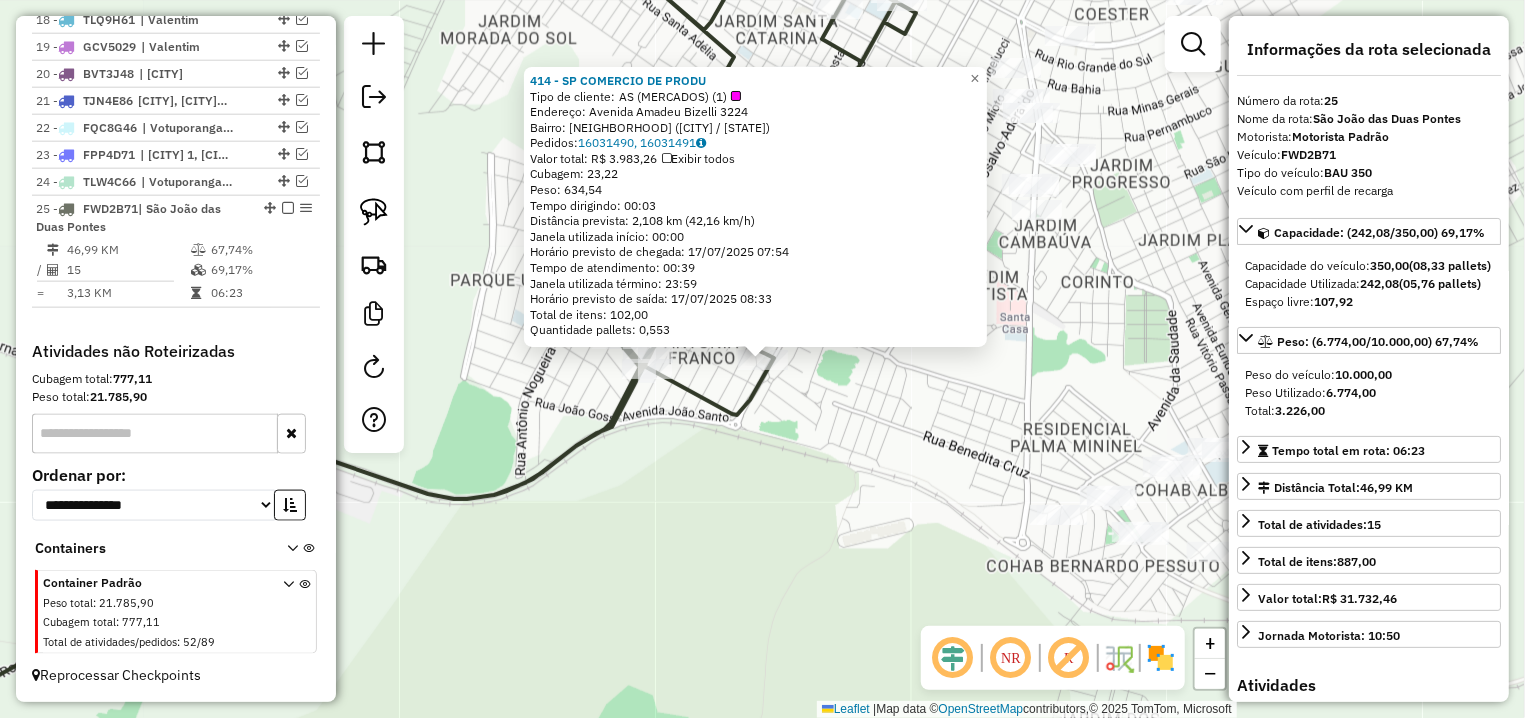 click on "414 - SP COMERCIO DE PRODU  Tipo de cliente:   AS (MERCADOS) (1)   Endereço: Avenida Amadeu Bizelli        3224   Bairro: RESIDENCIAL ANTONIA FRANCO (FERNANDOPOLIS / SP)   Pedidos:  16031490, 16031491   Valor total: R$ 3.983,26   Exibir todos   Cubagem: 23,22  Peso: 634,54  Tempo dirigindo: 00:03   Distância prevista: 2,108 km (42,16 km/h)   Janela utilizada início: 00:00   Horário previsto de chegada: 17/07/2025 07:54   Tempo de atendimento: 00:39   Janela utilizada término: 23:59   Horário previsto de saída: 17/07/2025 08:33   Total de itens: 102,00   Quantidade pallets: 0,553  × Janela de atendimento Grade de atendimento Capacidade Transportadoras Veículos Cliente Pedidos  Rotas Selecione os dias de semana para filtrar as janelas de atendimento  Seg   Ter   Qua   Qui   Sex   Sáb   Dom  Informe o período da janela de atendimento: De: Até:  Filtrar exatamente a janela do cliente  Considerar janela de atendimento padrão  Selecione os dias de semana para filtrar as grades de atendimento  Seg  De:" 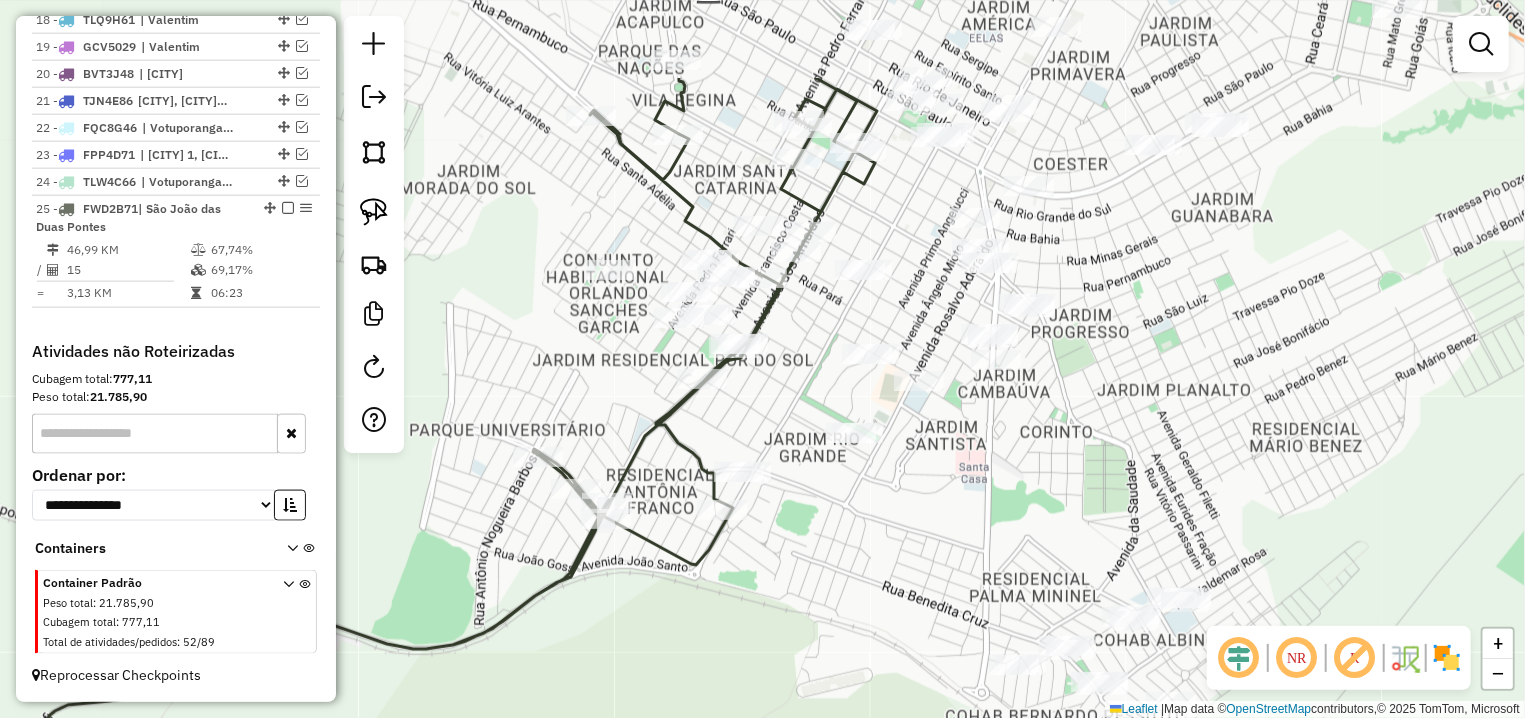 drag, startPoint x: 872, startPoint y: 55, endPoint x: 813, endPoint y: 217, distance: 172.4094 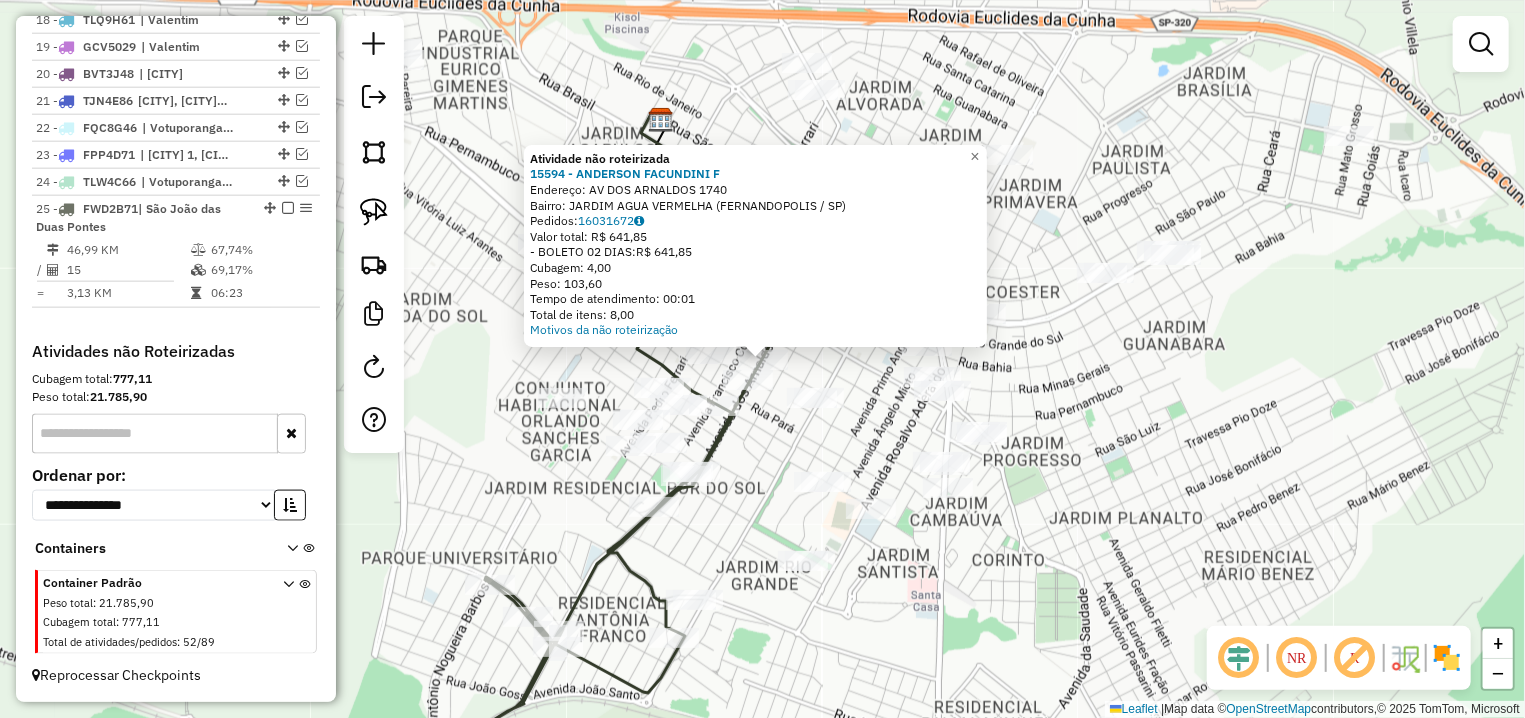 click on "Atividade não roteirizada 15594 - ANDERSON FACUNDINI F  Endereço: AV  DOS ARNALDOS                  1740   Bairro: JARDIM AGUA VERMELHA (FERNANDOPOLIS / SP)   Pedidos:  16031672   Valor total: R$ 641,85   - BOLETO 02 DIAS:  R$ 641,85   Cubagem: 4,00   Peso: 103,60   Tempo de atendimento: 00:01   Total de itens: 8,00  Motivos da não roteirização × Janela de atendimento Grade de atendimento Capacidade Transportadoras Veículos Cliente Pedidos  Rotas Selecione os dias de semana para filtrar as janelas de atendimento  Seg   Ter   Qua   Qui   Sex   Sáb   Dom  Informe o período da janela de atendimento: De: Até:  Filtrar exatamente a janela do cliente  Considerar janela de atendimento padrão  Selecione os dias de semana para filtrar as grades de atendimento  Seg   Ter   Qua   Qui   Sex   Sáb   Dom   Considerar clientes sem dia de atendimento cadastrado  Clientes fora do dia de atendimento selecionado Filtrar as atividades entre os valores definidos abaixo:  Peso mínimo:   Peso máximo:   De:   Até:  +" 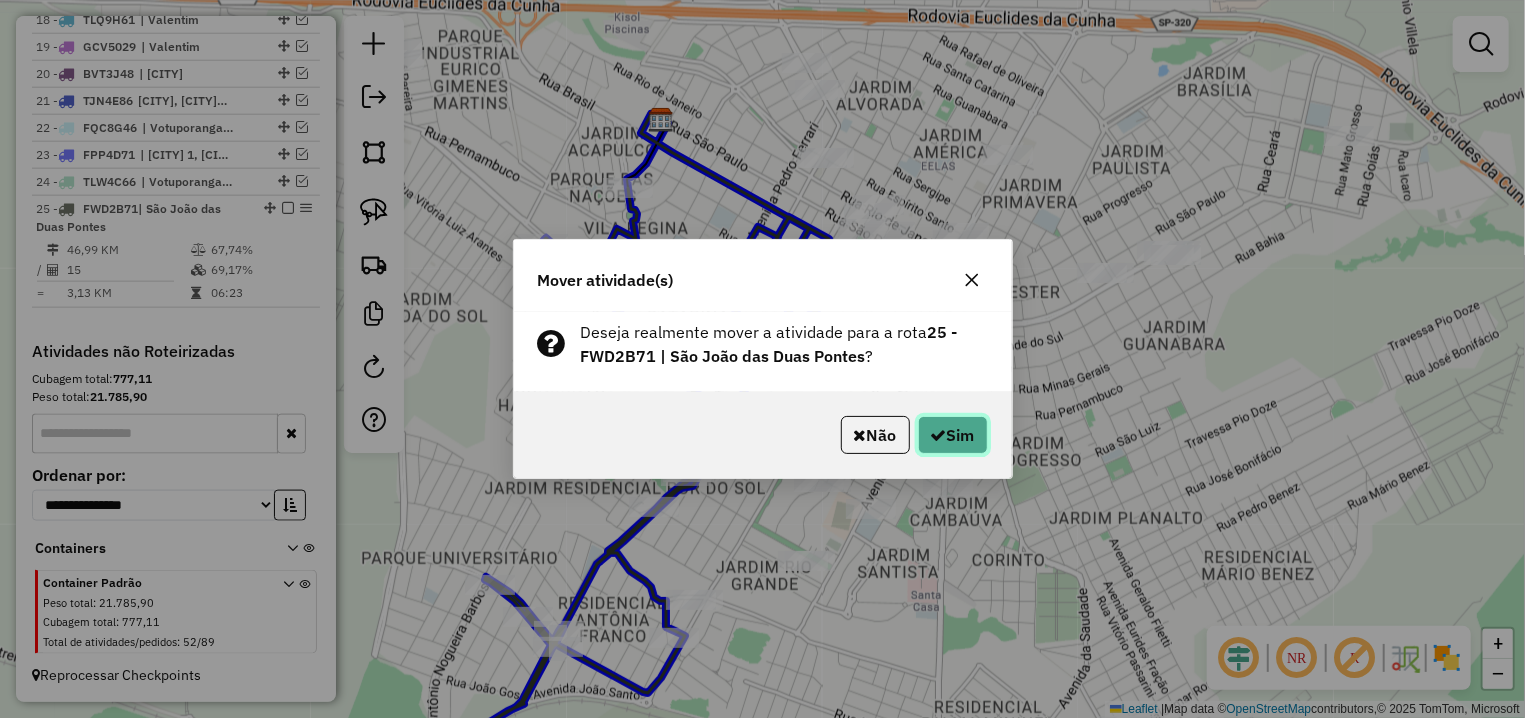 click on "Sim" 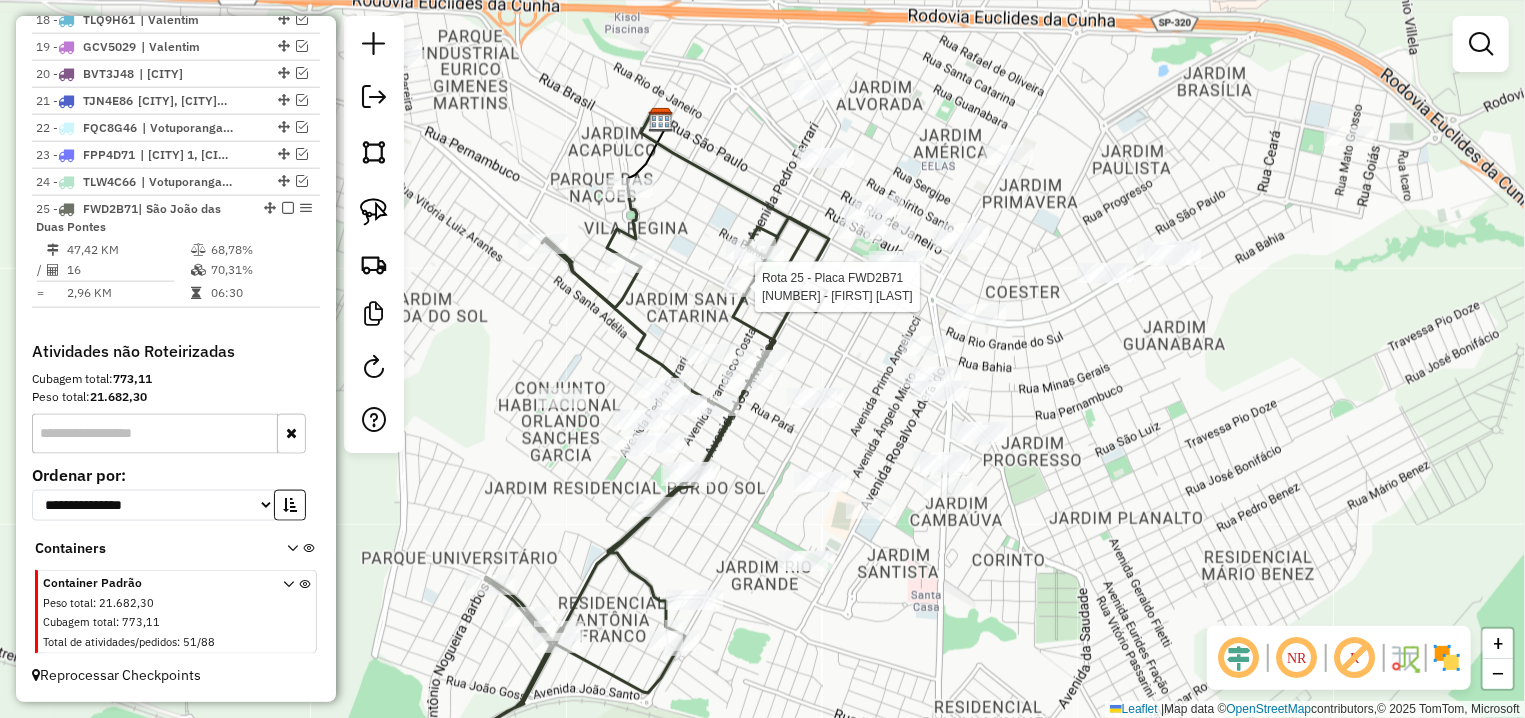 select on "**********" 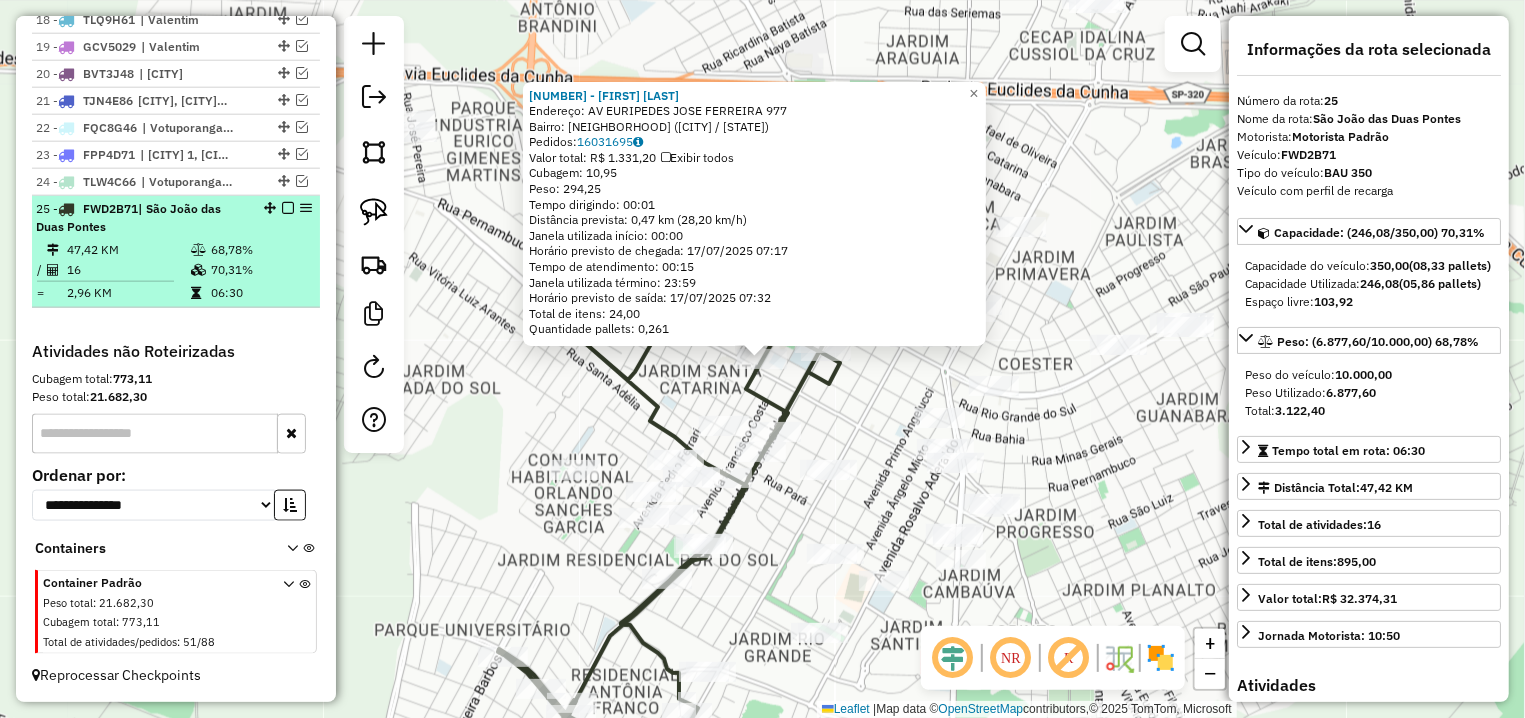 click at bounding box center [288, 208] 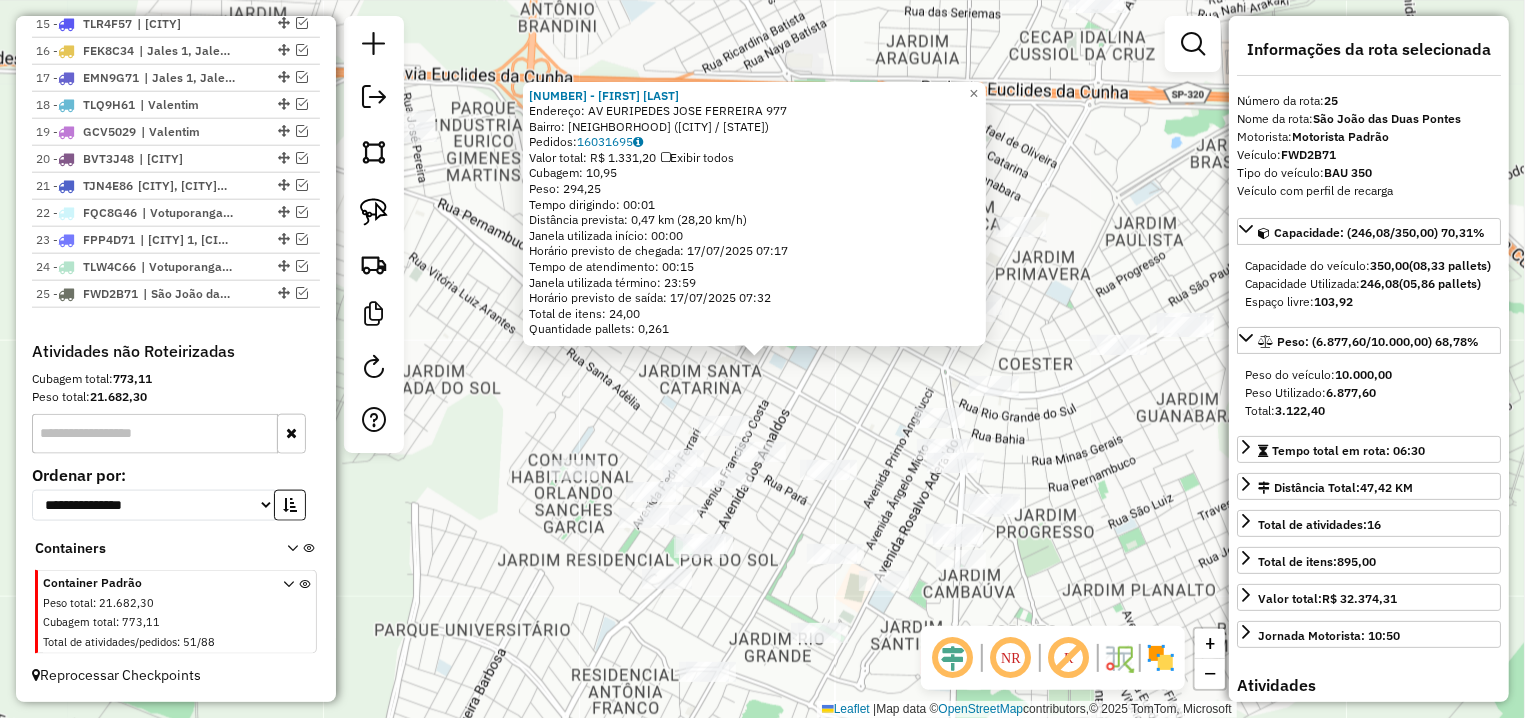 scroll, scrollTop: 1159, scrollLeft: 0, axis: vertical 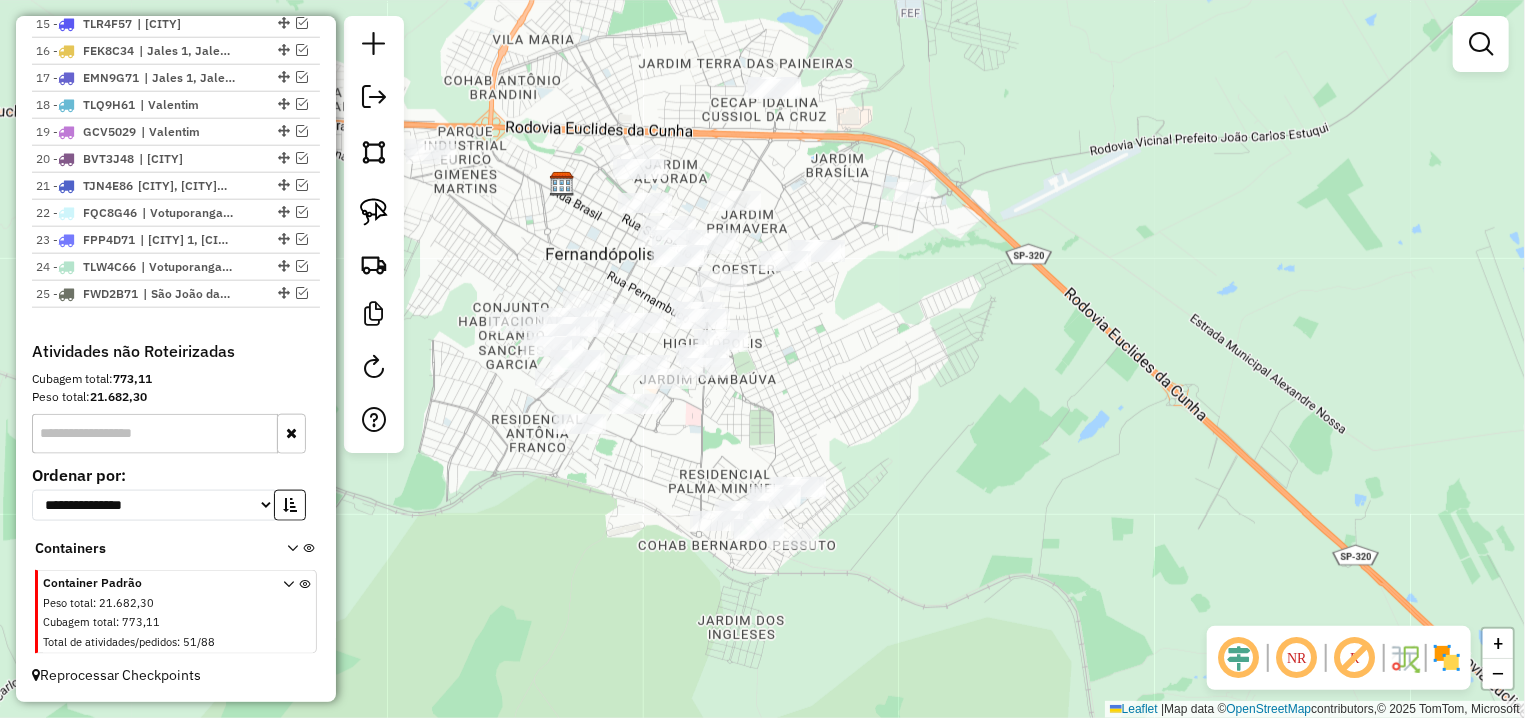 drag, startPoint x: 573, startPoint y: 540, endPoint x: 486, endPoint y: 405, distance: 160.6051 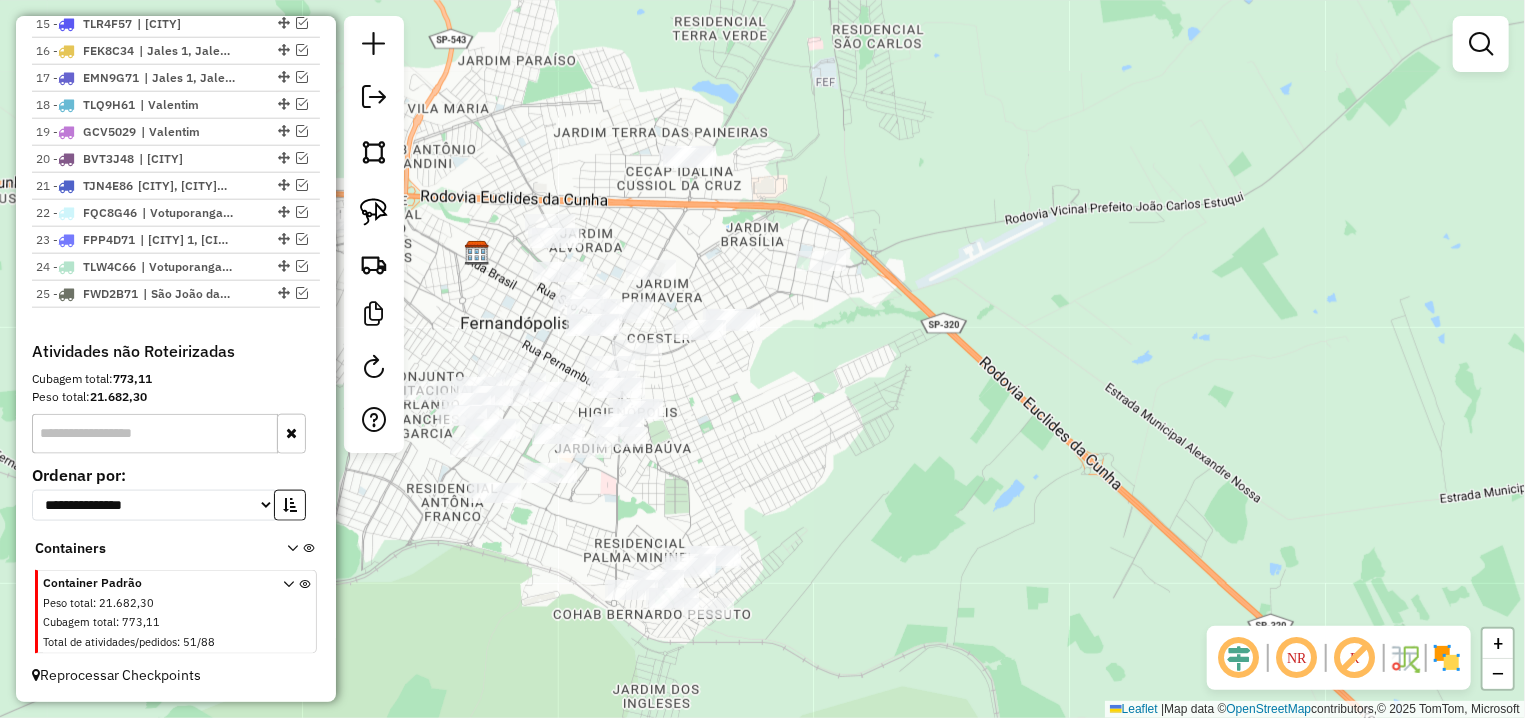 drag, startPoint x: 793, startPoint y: 438, endPoint x: 774, endPoint y: 475, distance: 41.59327 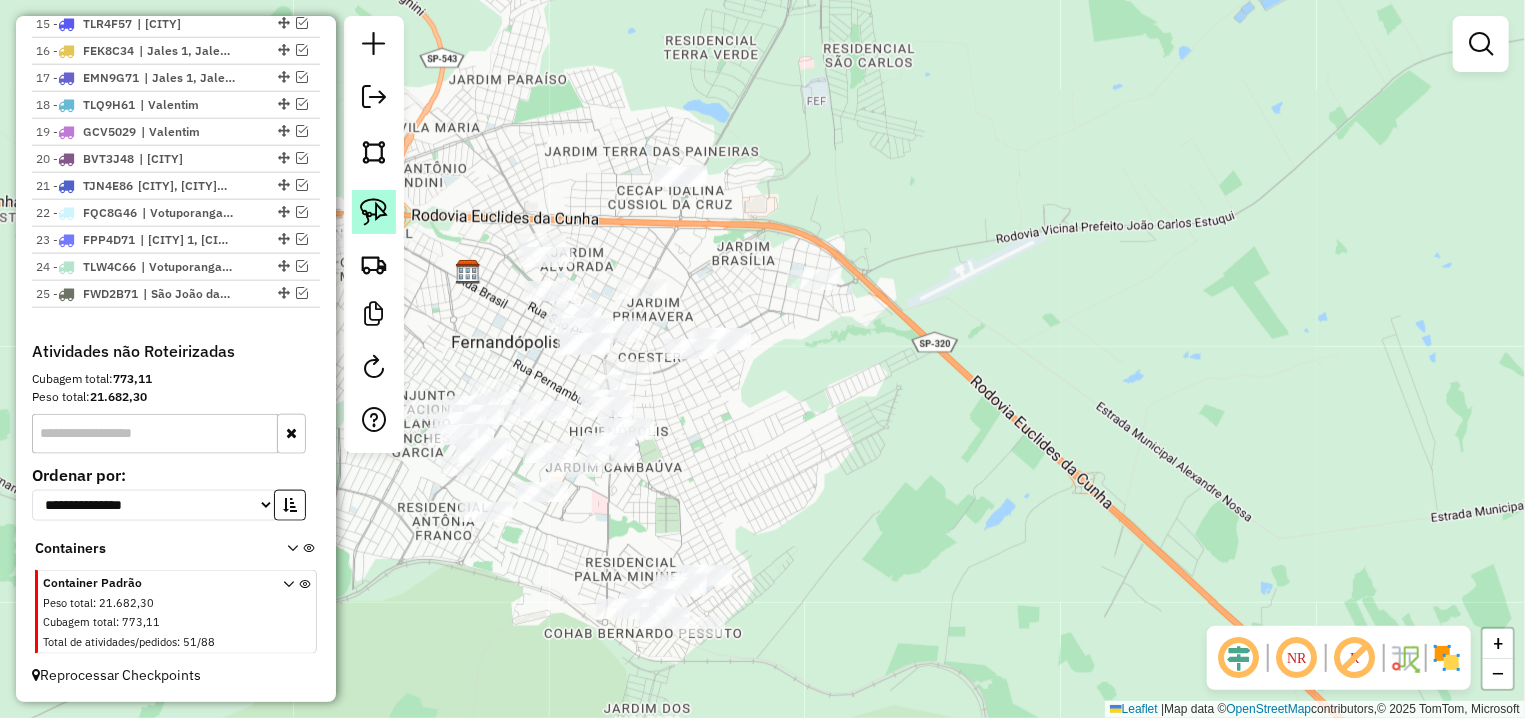 click 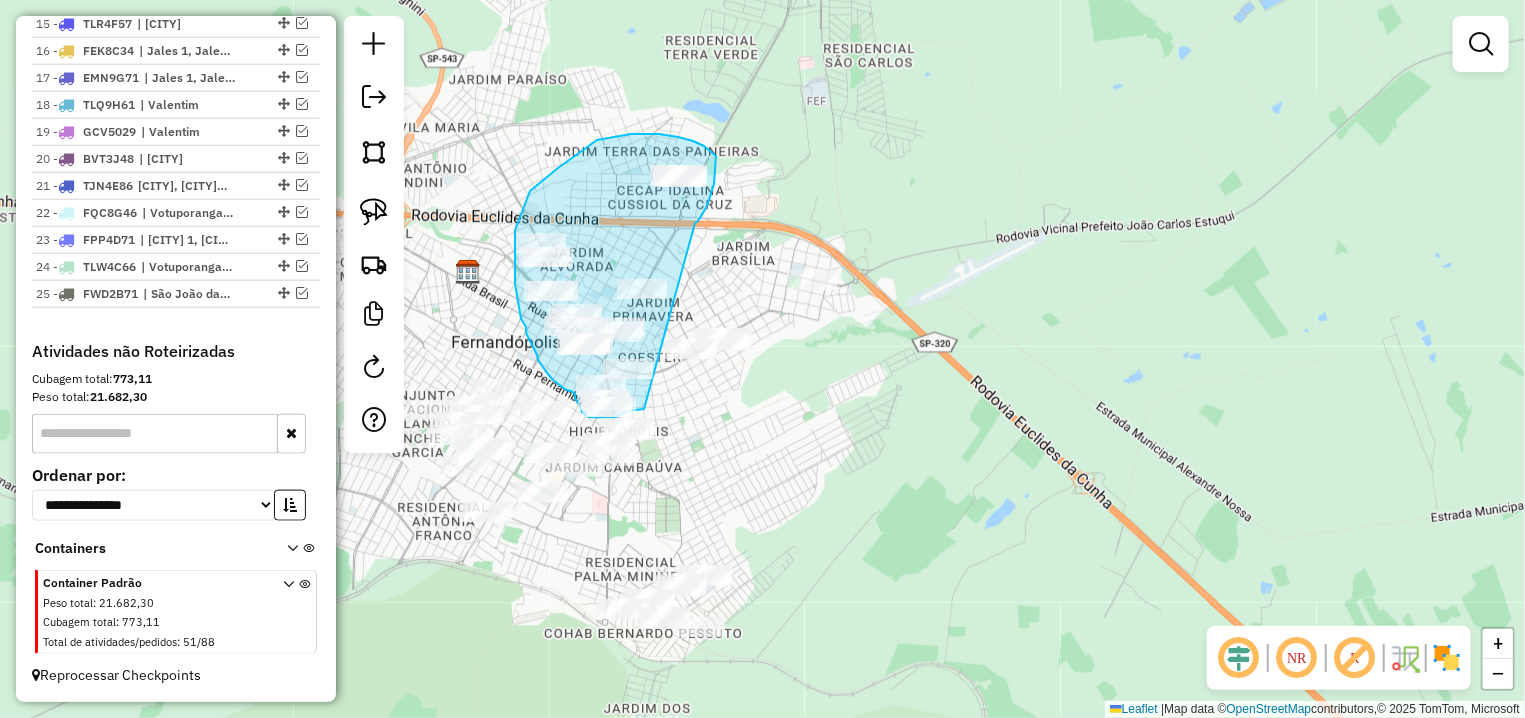 drag, startPoint x: 714, startPoint y: 184, endPoint x: 645, endPoint y: 408, distance: 234.38643 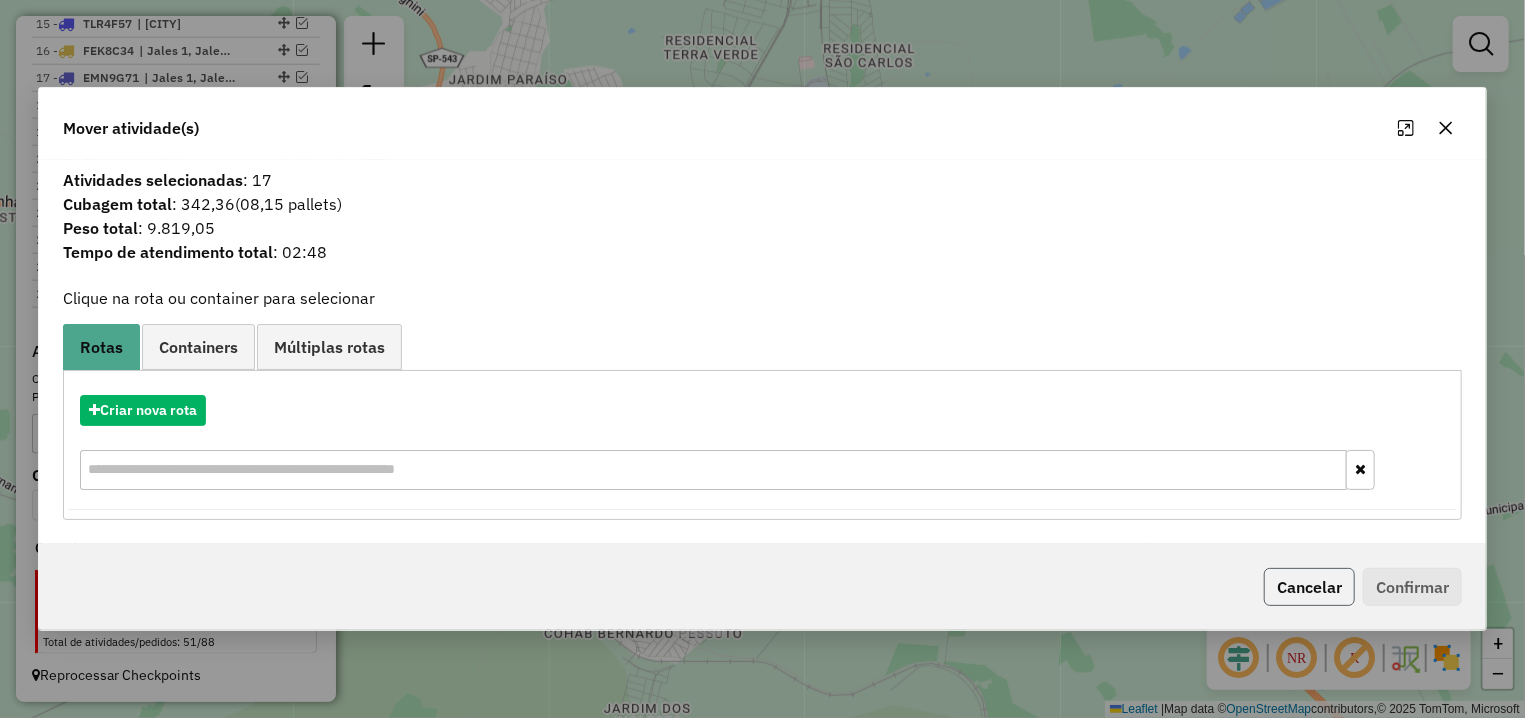 click on "Cancelar" 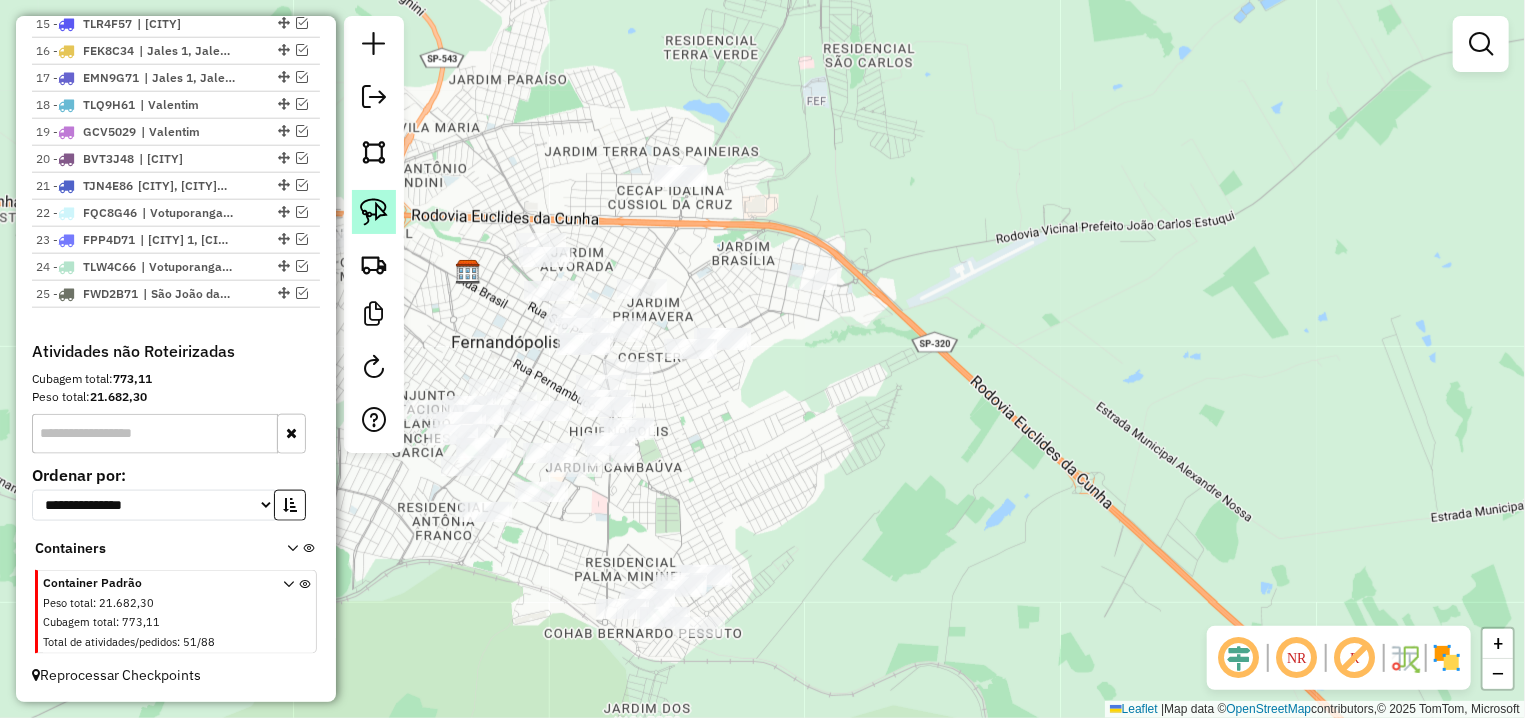 click 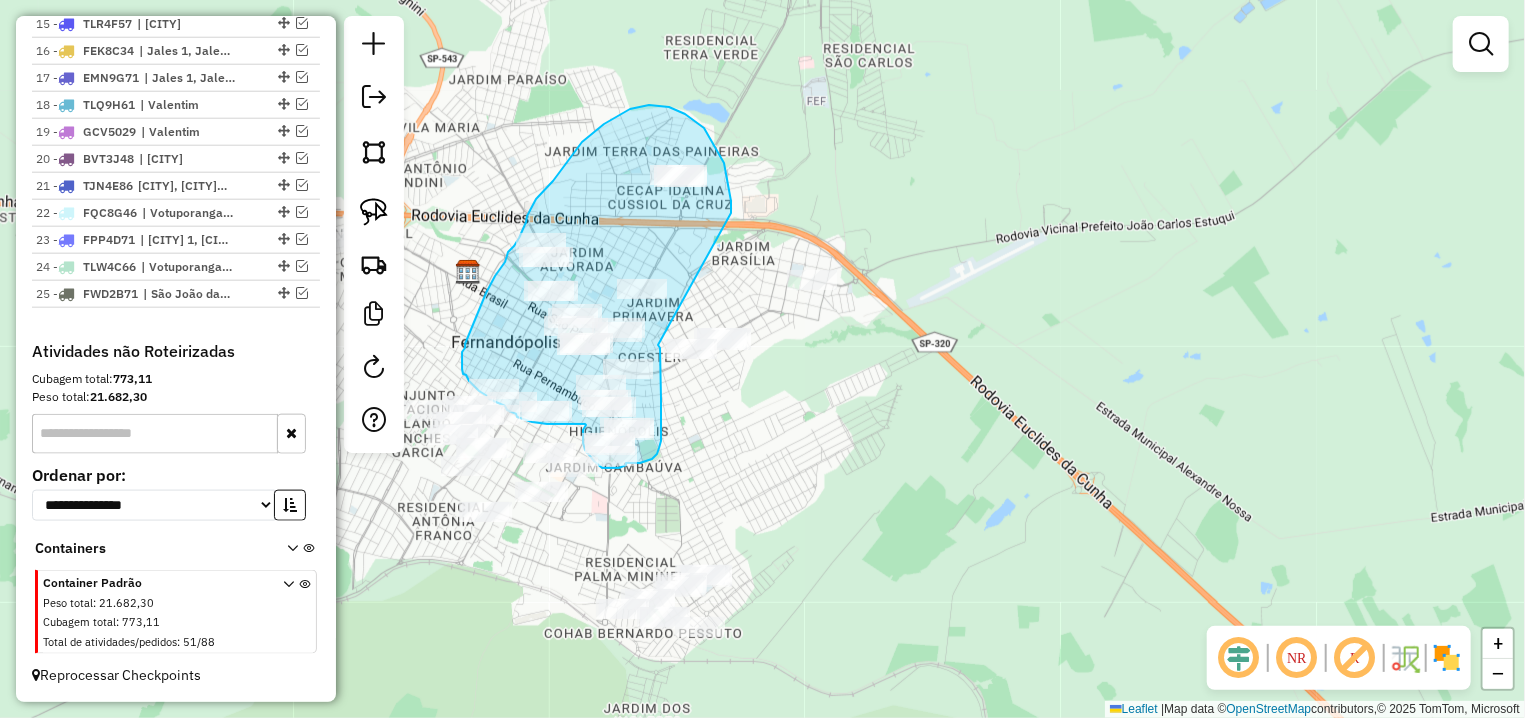 drag, startPoint x: 731, startPoint y: 210, endPoint x: 658, endPoint y: 343, distance: 151.71684 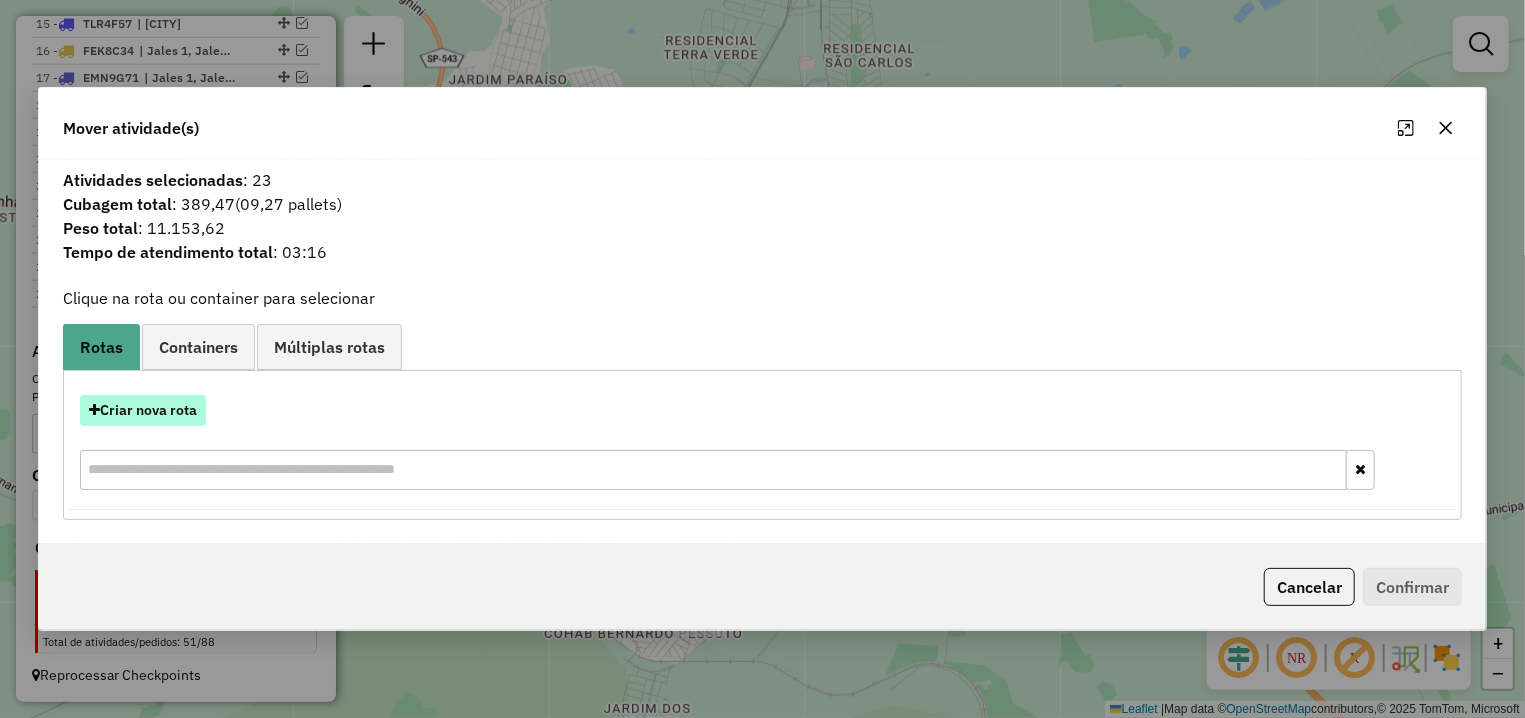 click on "Criar nova rota" at bounding box center [143, 410] 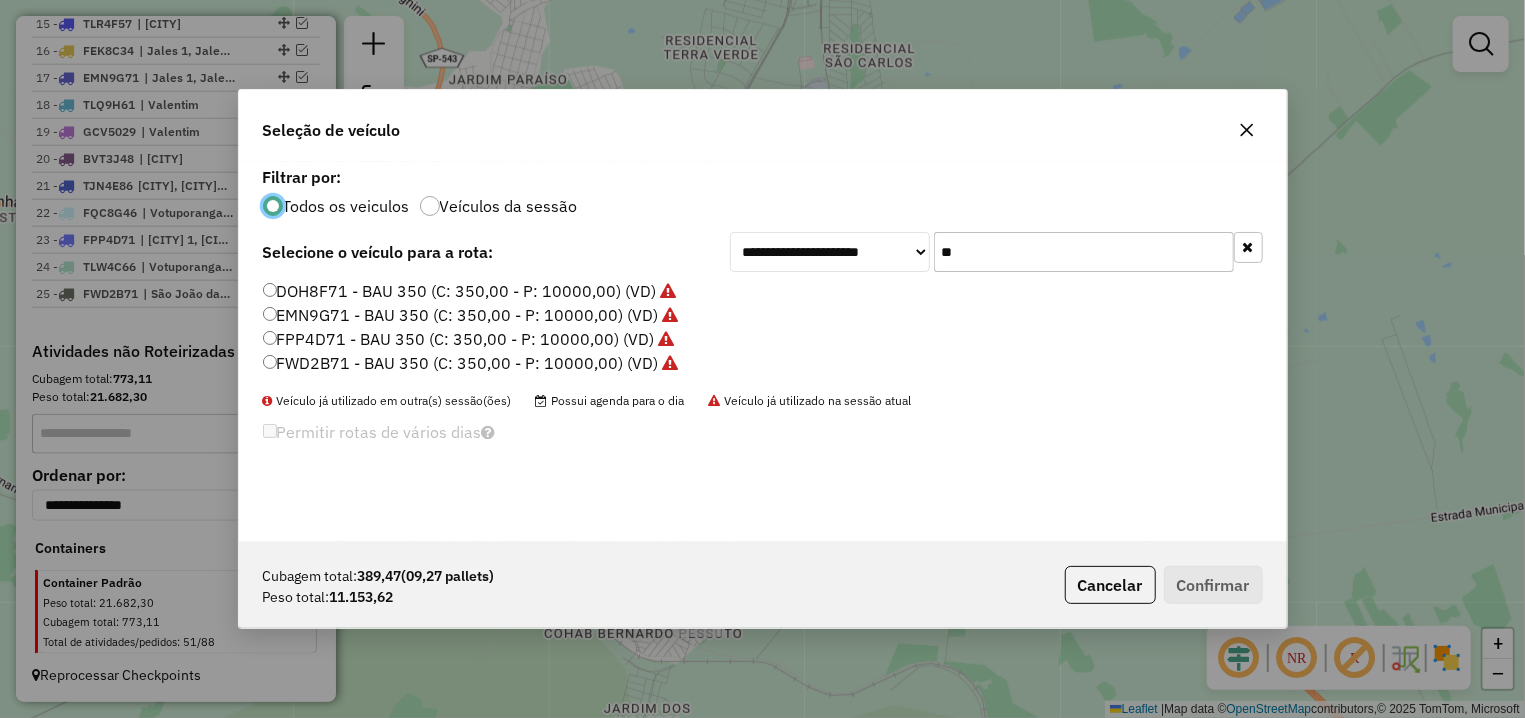 scroll, scrollTop: 11, scrollLeft: 6, axis: both 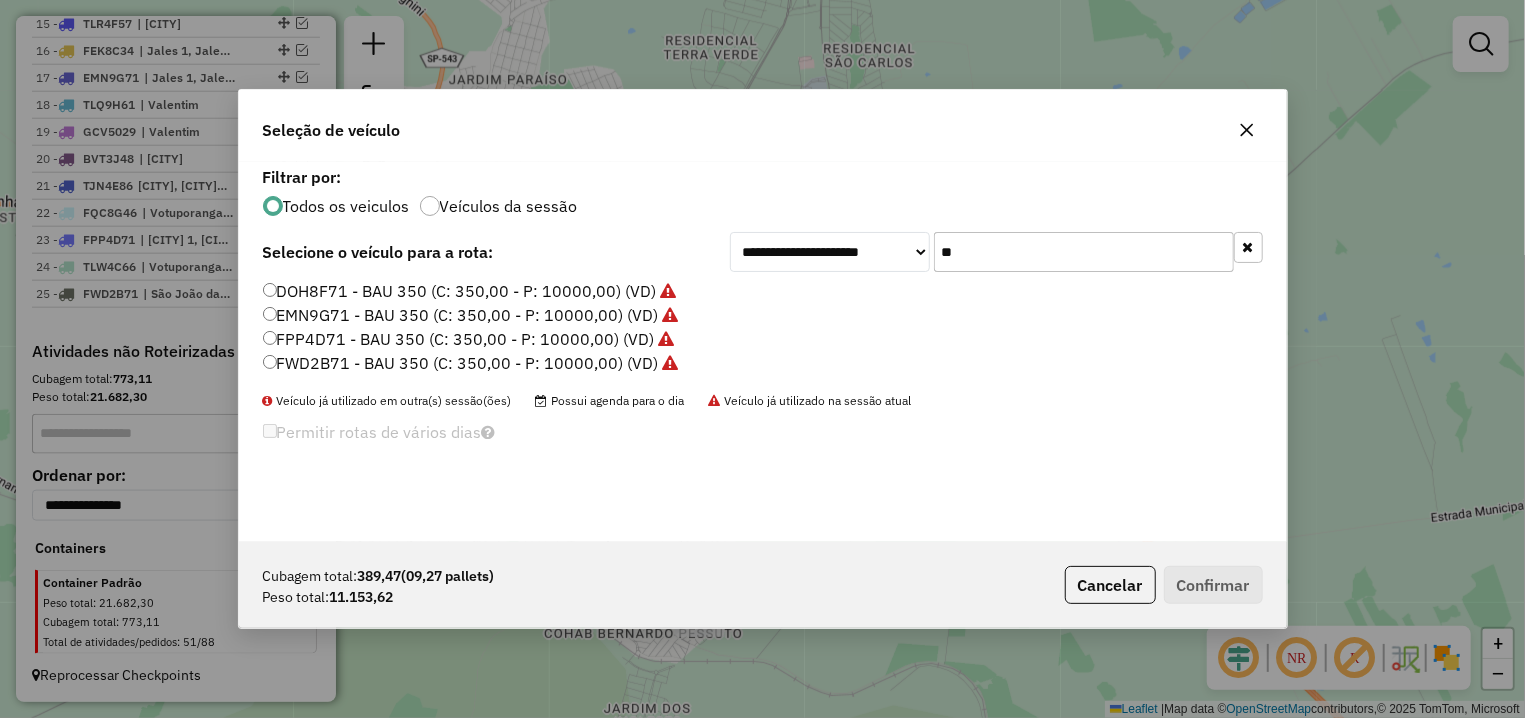 drag, startPoint x: 956, startPoint y: 253, endPoint x: 923, endPoint y: 253, distance: 33 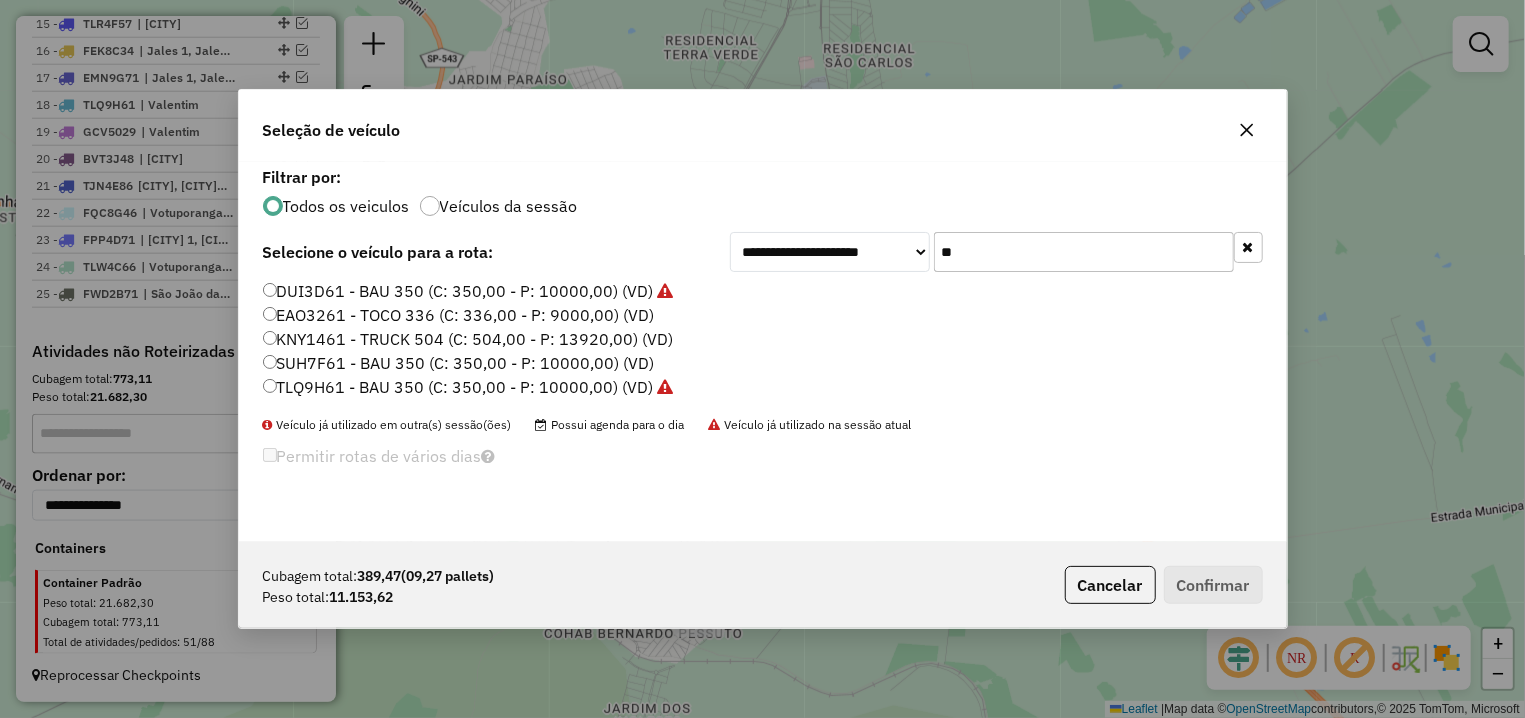 type on "**" 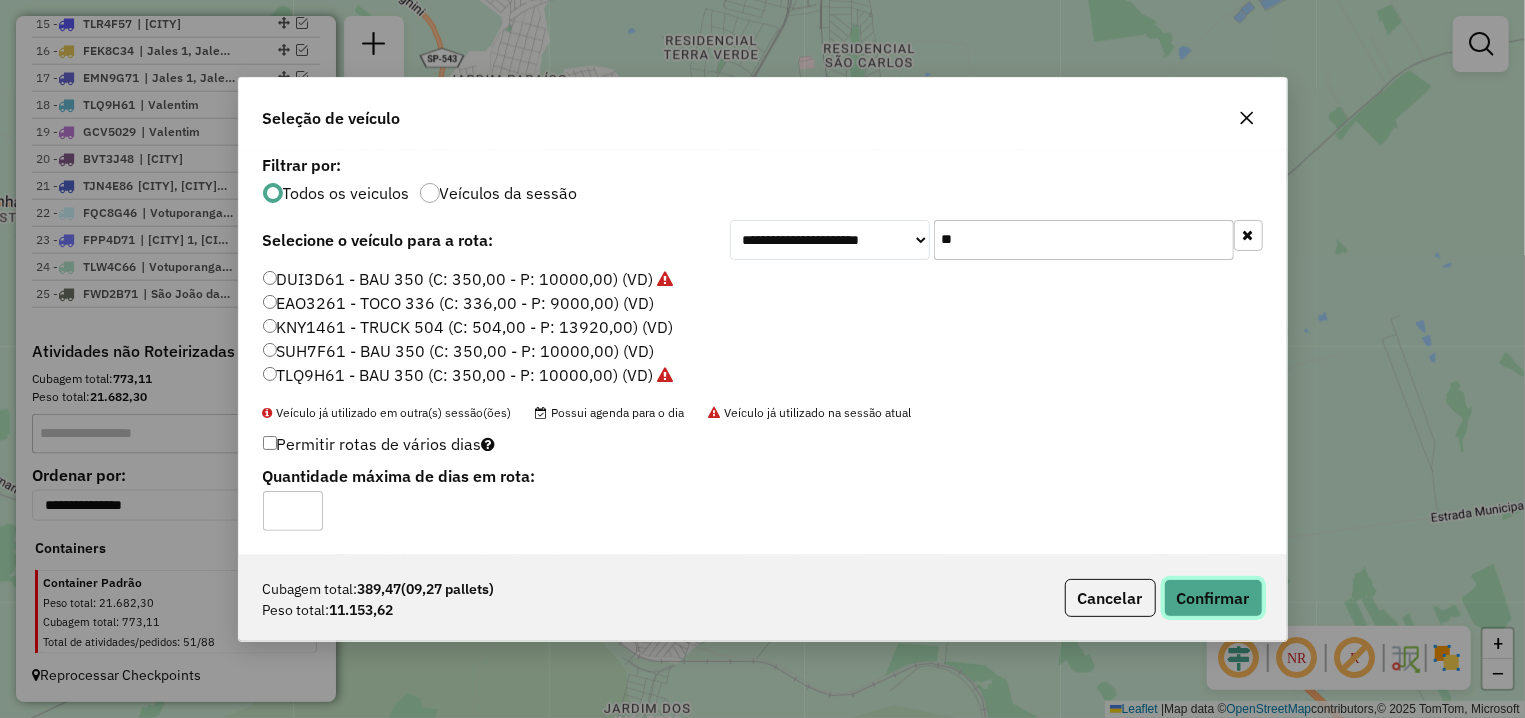 click on "Confirmar" 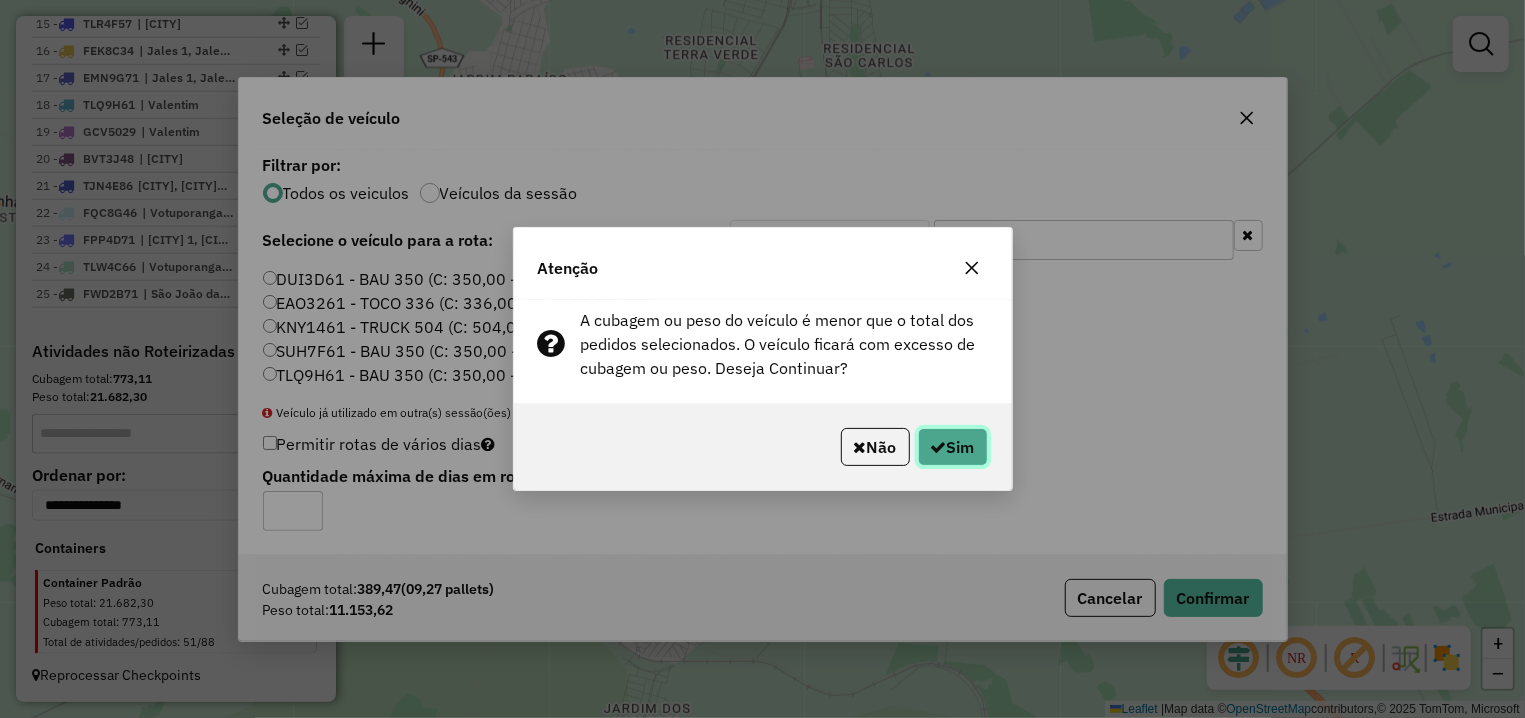 click 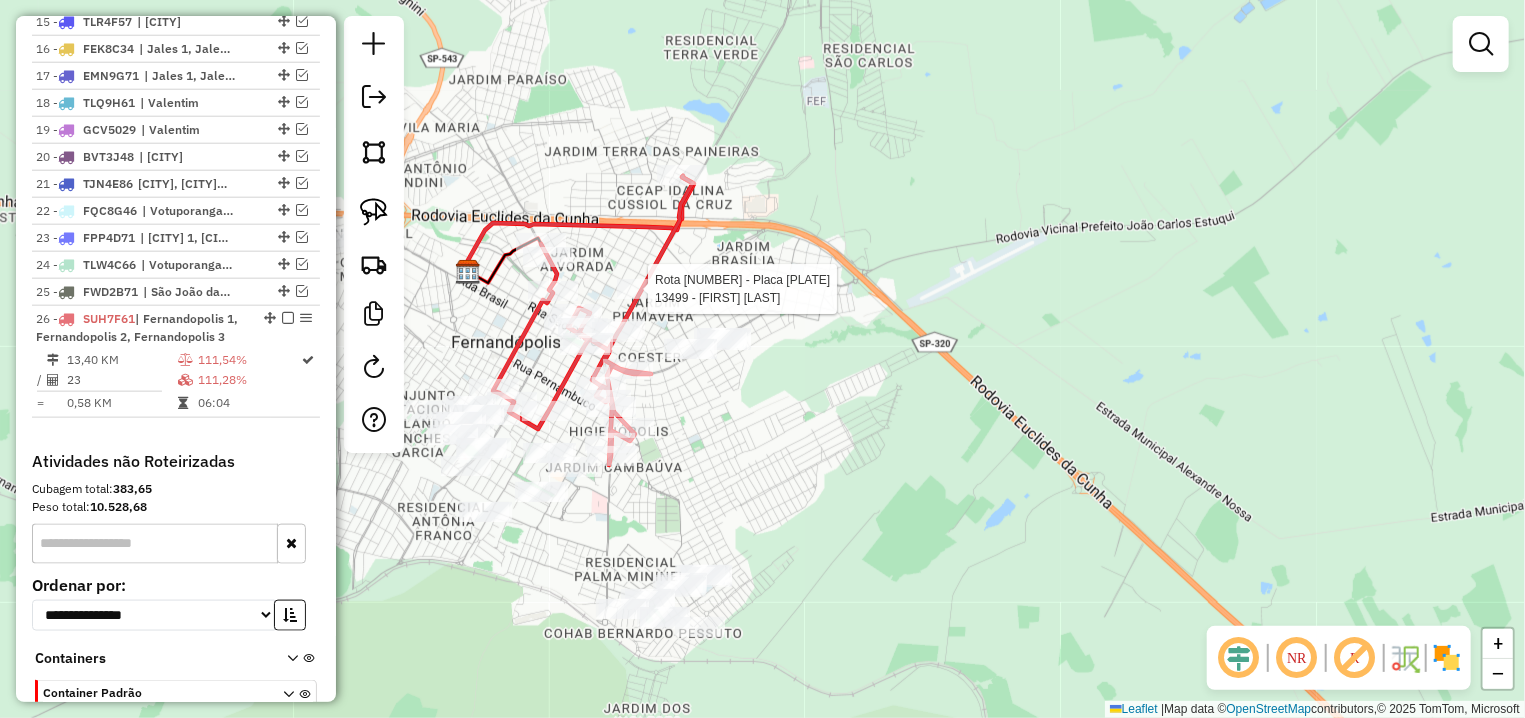 select on "**********" 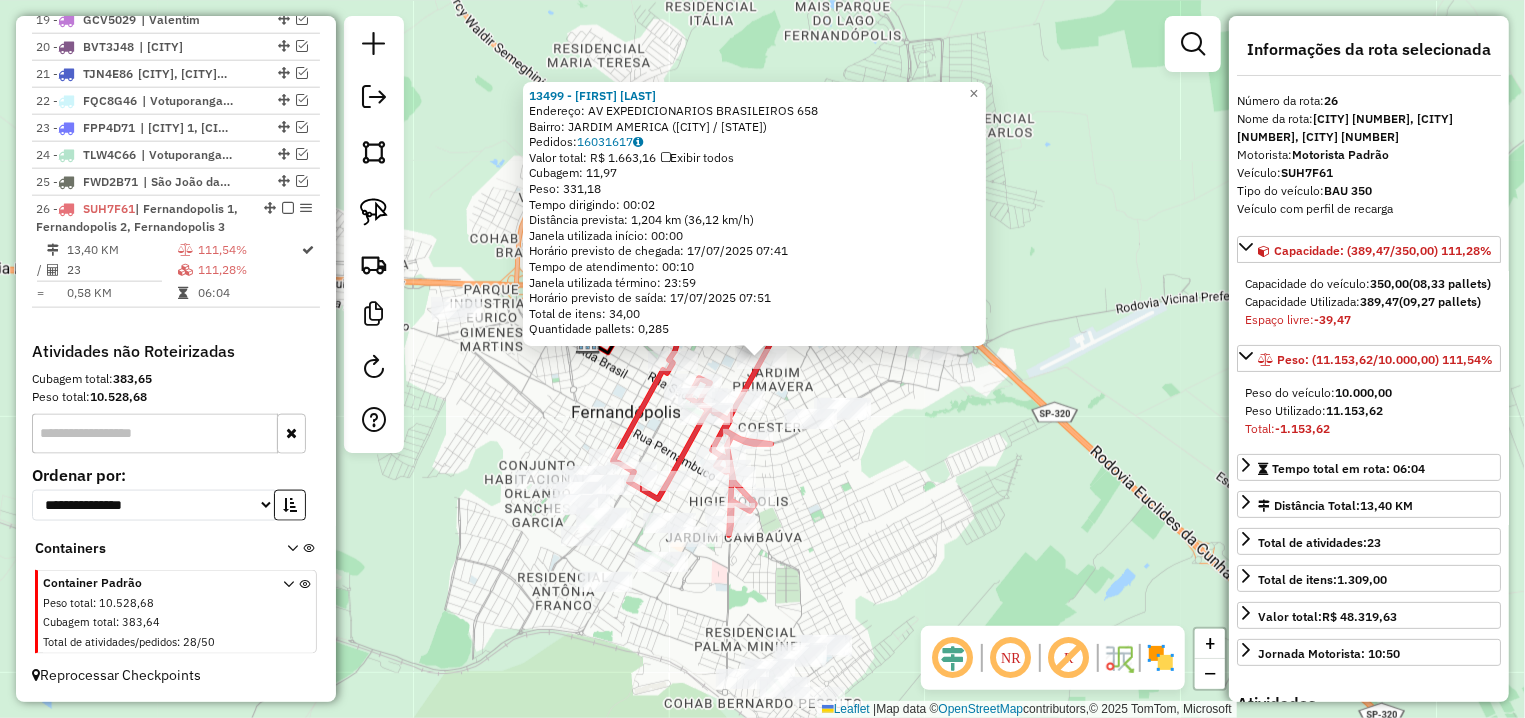 scroll, scrollTop: 1290, scrollLeft: 0, axis: vertical 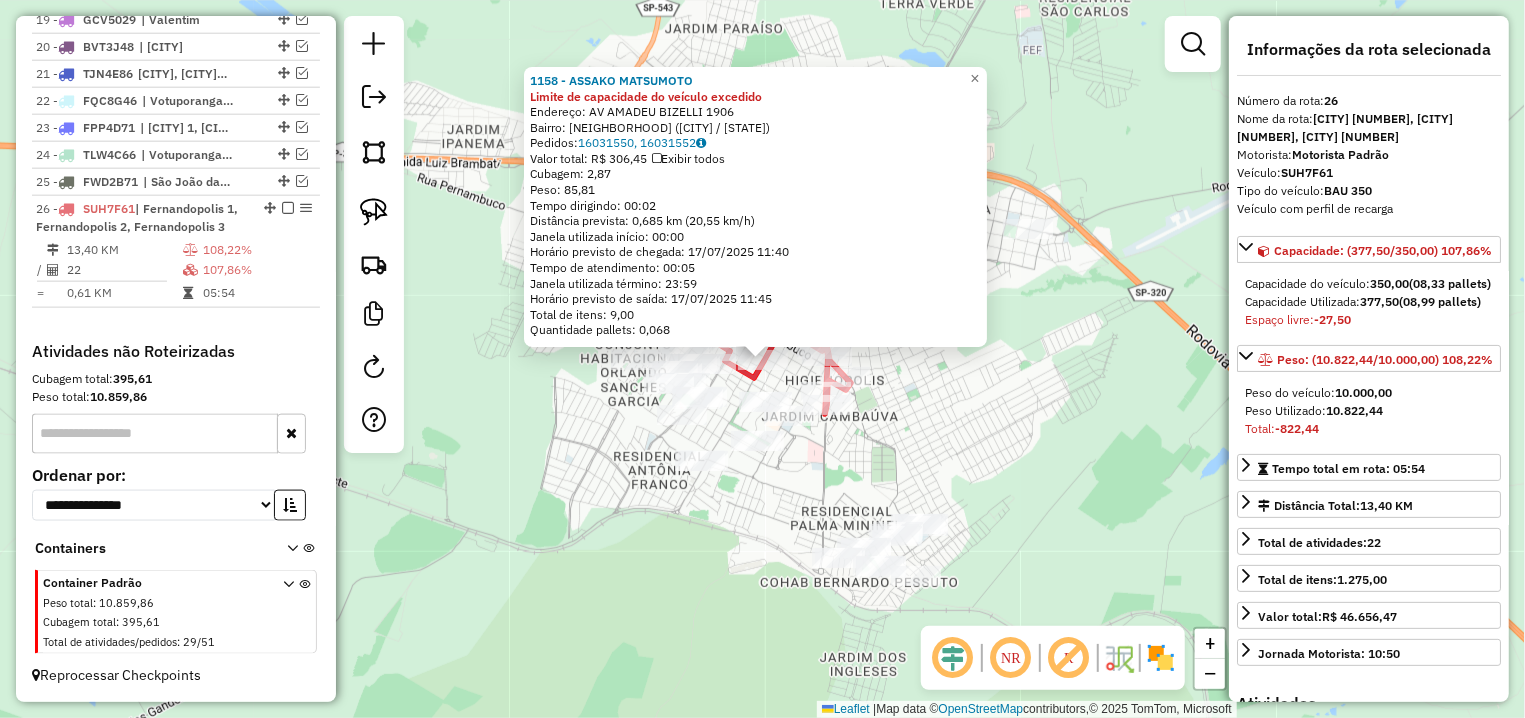 drag, startPoint x: 901, startPoint y: 433, endPoint x: 860, endPoint y: 421, distance: 42.72002 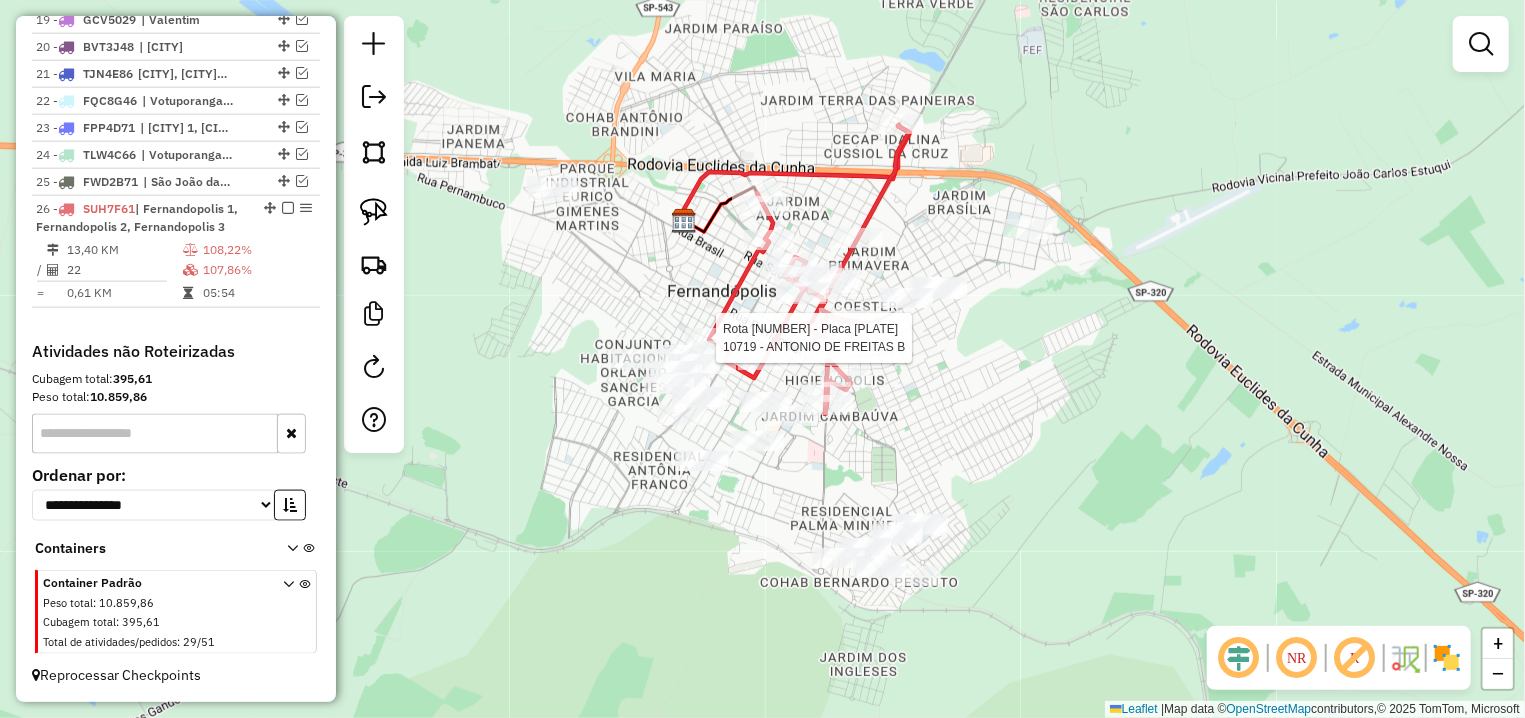 select on "**********" 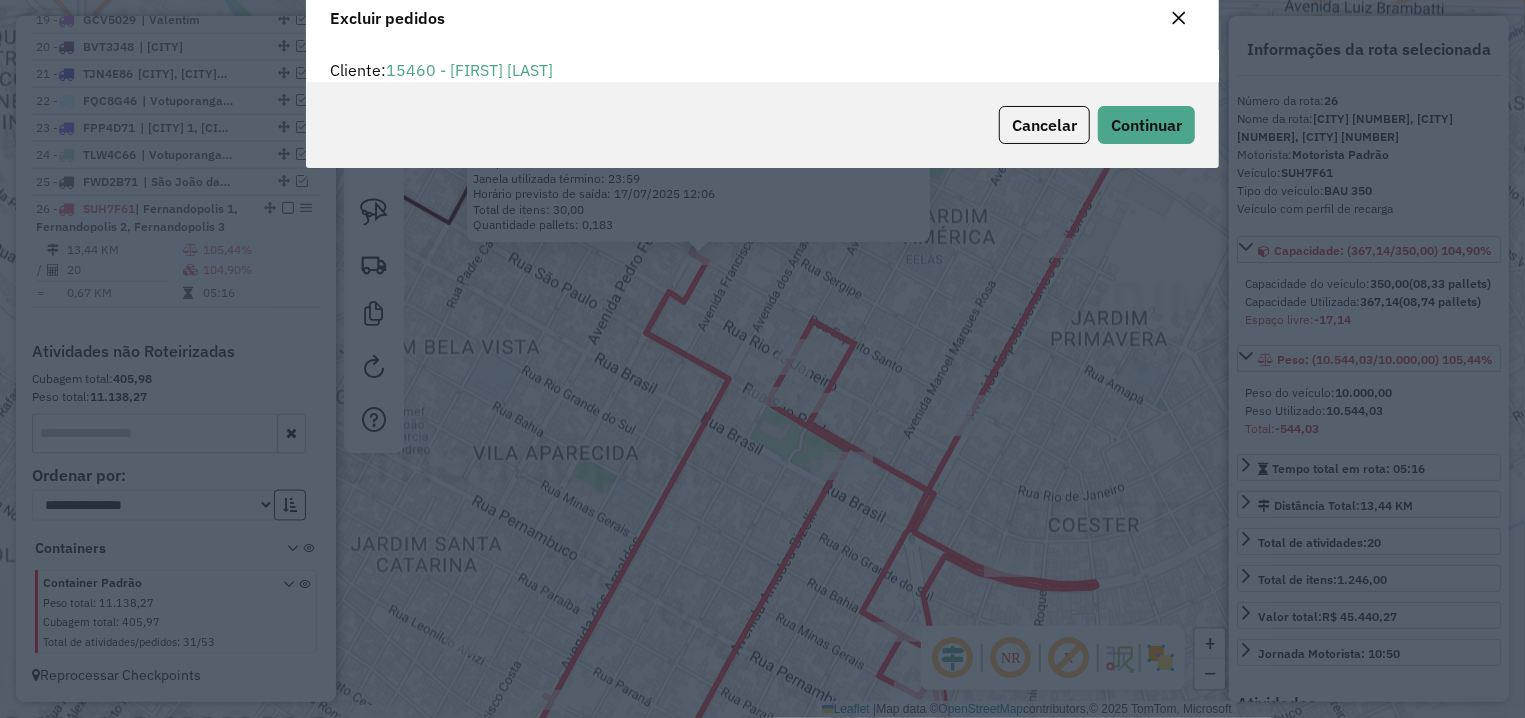 scroll, scrollTop: 11, scrollLeft: 6, axis: both 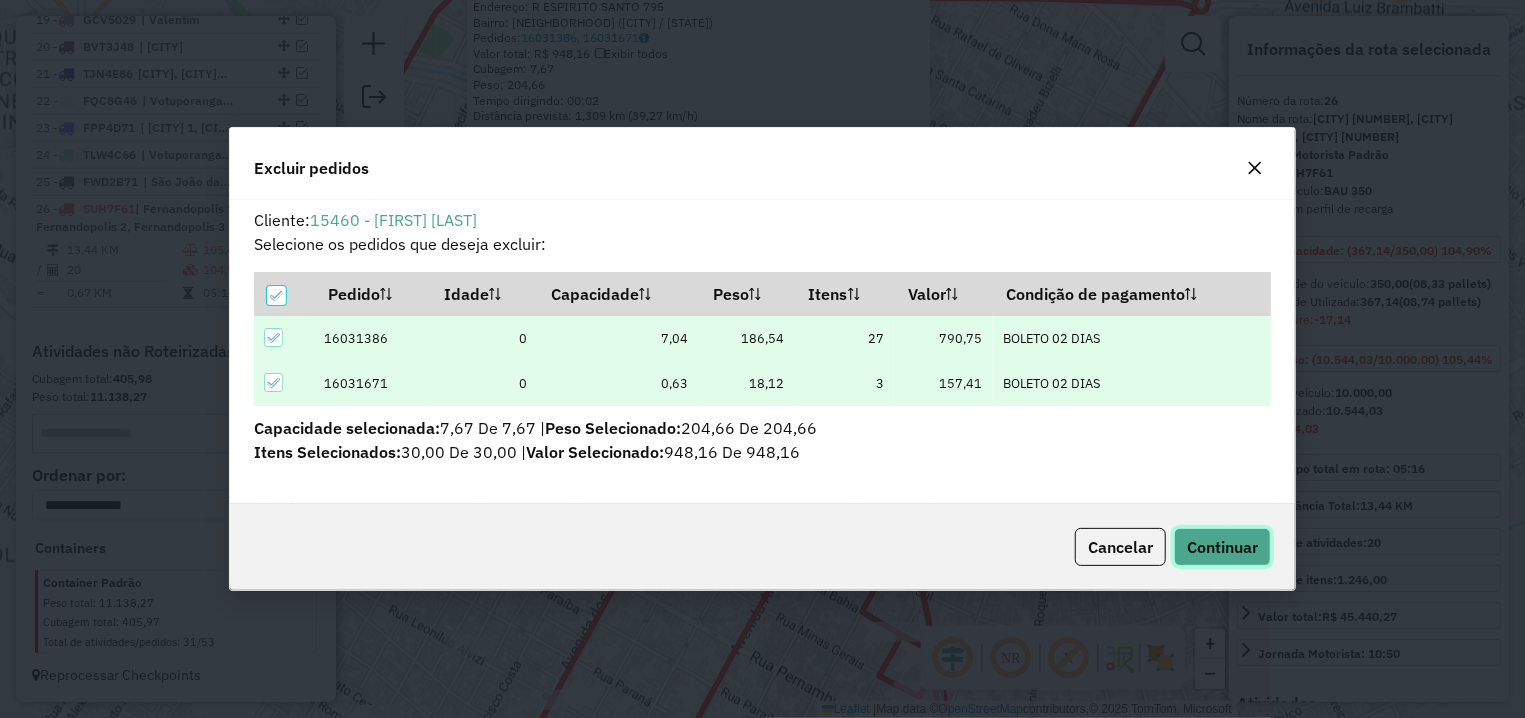 click on "Continuar" 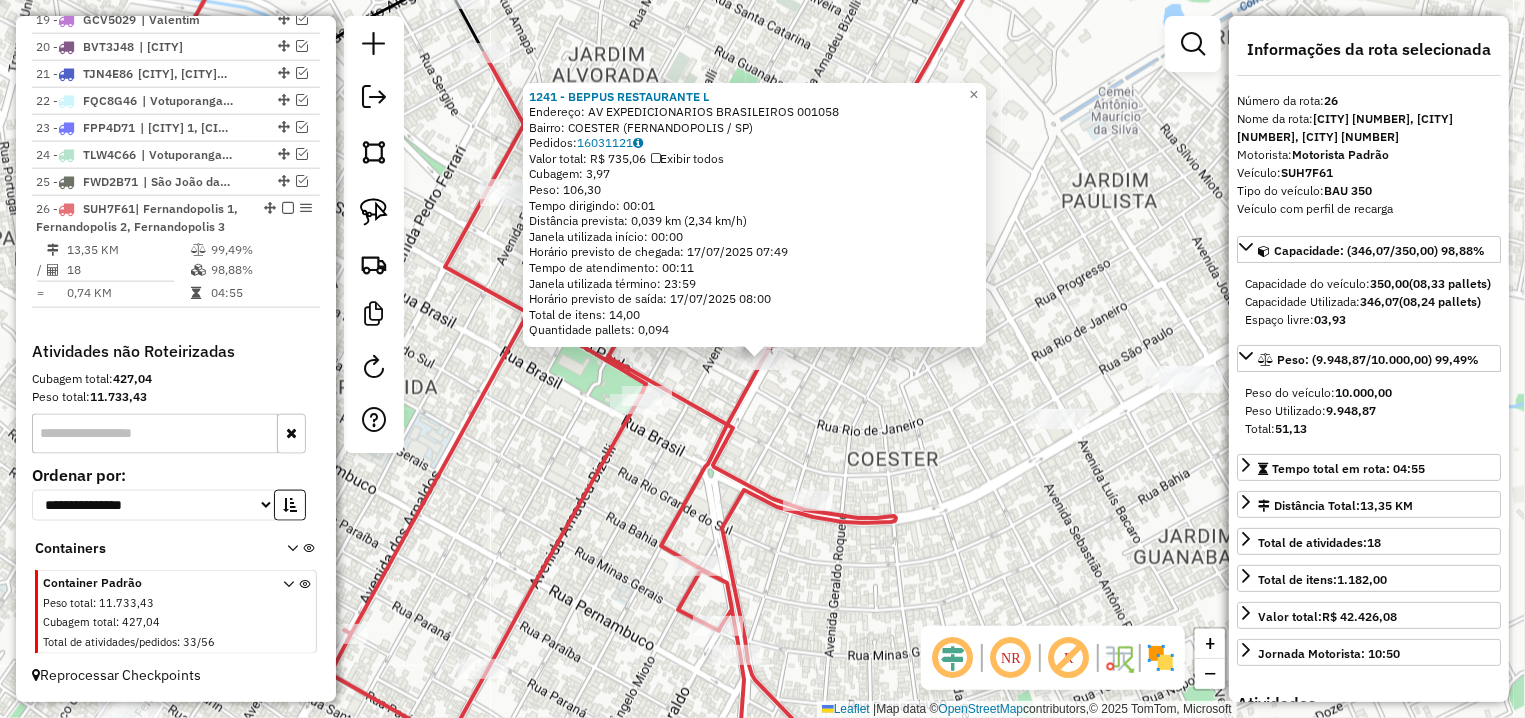 click on "Rota 26 - Placa SUH7F61  1241 - BEPPUS RESTAURANTE L × 1241 - BEPPUS RESTAURANTE L  Endereço: AV   EXPEDICIONARIOS BRASILEIROS  001058   Bairro: COESTER (FERNANDOPOLIS / SP)   Pedidos:  16031121   Valor total: R$ 735,06   Exibir todos   Cubagem: 3,97  Peso: 106,30  Tempo dirigindo: 00:01   Distância prevista: 0,039 km (2,34 km/h)   Janela utilizada início: 00:00   Horário previsto de chegada: 17/07/2025 07:49   Tempo de atendimento: 00:11   Janela utilizada término: 23:59   Horário previsto de saída: 17/07/2025 08:00   Total de itens: 14,00   Quantidade pallets: 0,094  × Janela de atendimento Grade de atendimento Capacidade Transportadoras Veículos Cliente Pedidos  Rotas Selecione os dias de semana para filtrar as janelas de atendimento  Seg   Ter   Qua   Qui   Sex   Sáb   Dom  Informe o período da janela de atendimento: De: Até:  Filtrar exatamente a janela do cliente  Considerar janela de atendimento padrão  Selecione os dias de semana para filtrar as grades de atendimento  Seg   Ter   Qua  +" 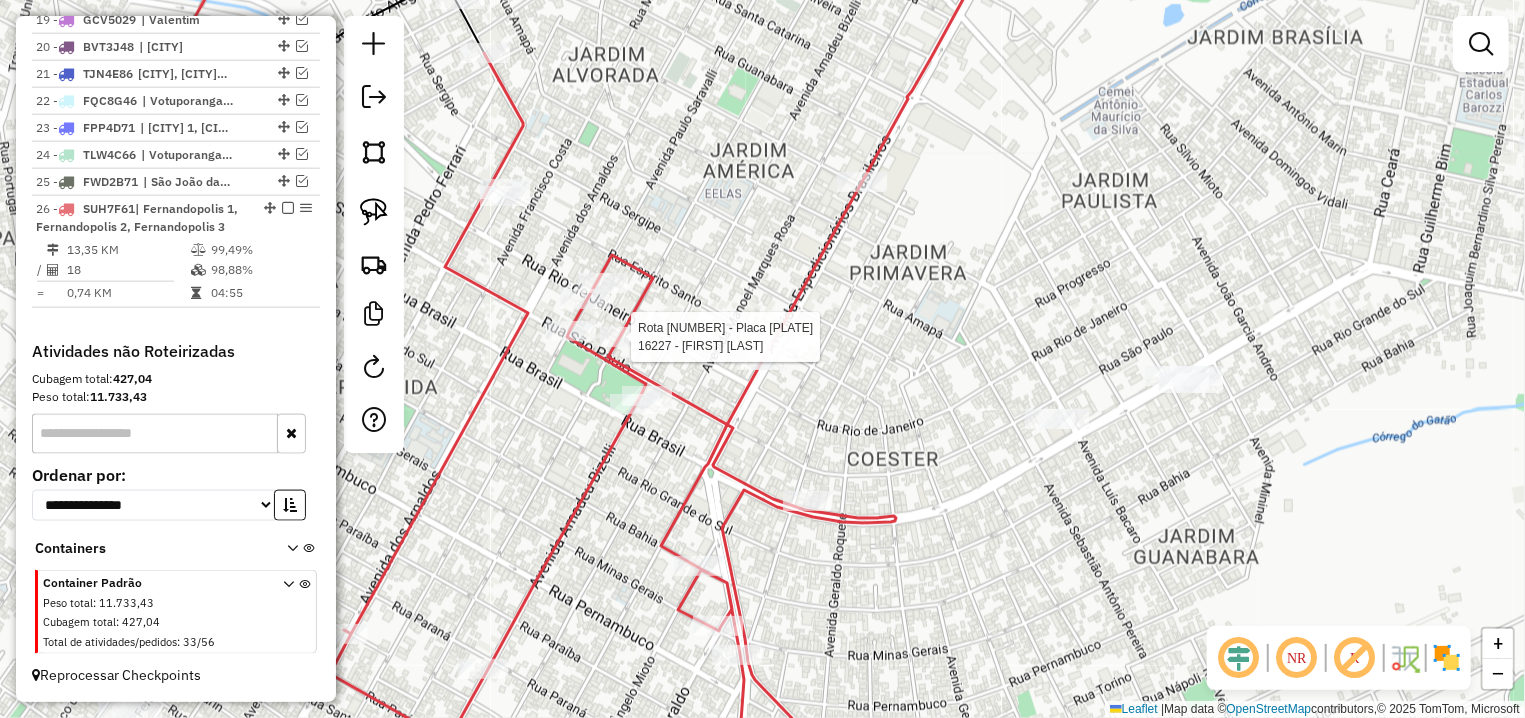 select on "**********" 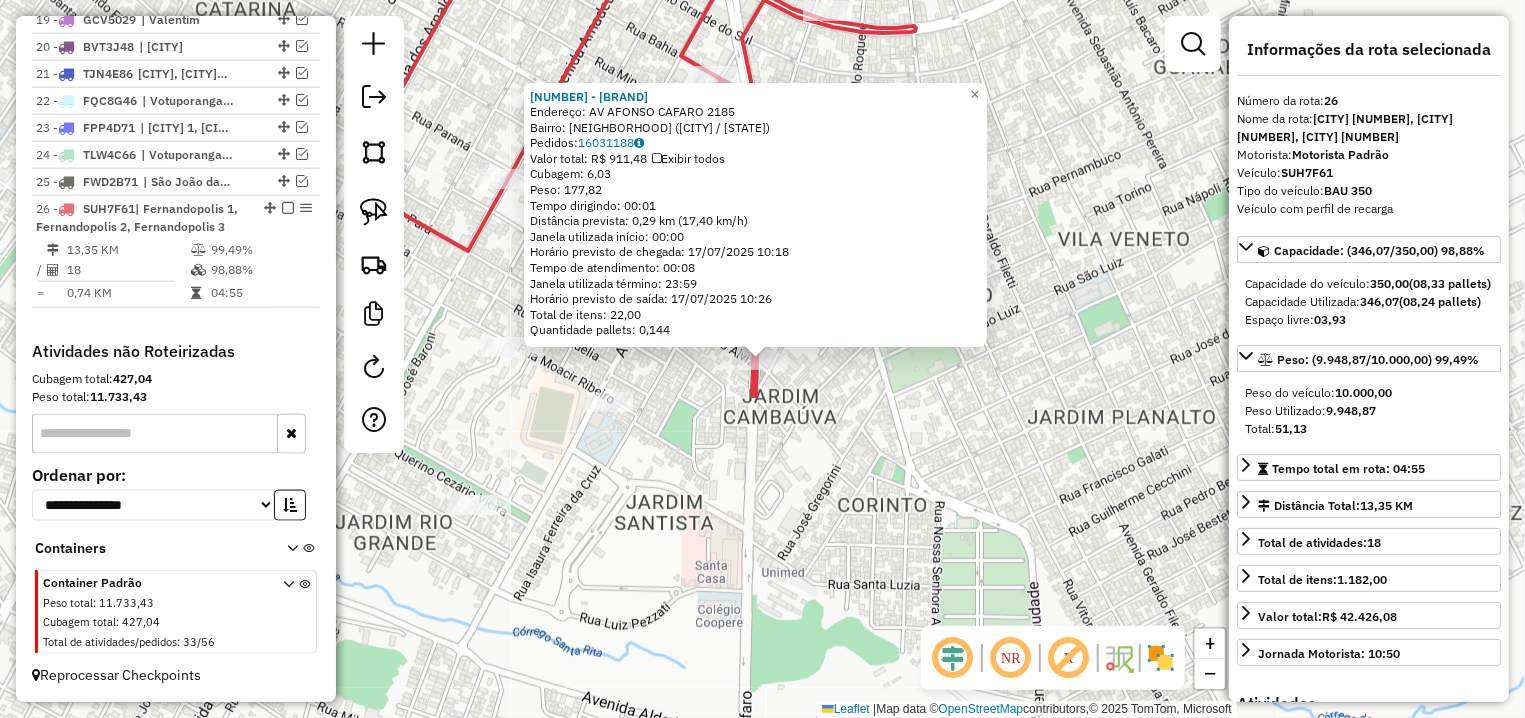 click on "15810 - COMERCIAL LEDO VARIE  Endereço: AV  AFONSO CAFARO                 2185   Bairro: VILA SANTANA (FERNANDOPOLIS / SP)   Pedidos:  16031188   Valor total: R$ 911,48   Exibir todos   Cubagem: 6,03  Peso: 177,82  Tempo dirigindo: 00:01   Distância prevista: 0,29 km (17,40 km/h)   Janela utilizada início: 00:00   Horário previsto de chegada: 17/07/2025 10:18   Tempo de atendimento: 00:08   Janela utilizada término: 23:59   Horário previsto de saída: 17/07/2025 10:26   Total de itens: 22,00   Quantidade pallets: 0,144  × Janela de atendimento Grade de atendimento Capacidade Transportadoras Veículos Cliente Pedidos  Rotas Selecione os dias de semana para filtrar as janelas de atendimento  Seg   Ter   Qua   Qui   Sex   Sáb   Dom  Informe o período da janela de atendimento: De: Até:  Filtrar exatamente a janela do cliente  Considerar janela de atendimento padrão  Selecione os dias de semana para filtrar as grades de atendimento  Seg   Ter   Qua   Qui   Sex   Sáb   Dom   Peso mínimo:   De:   Até:" 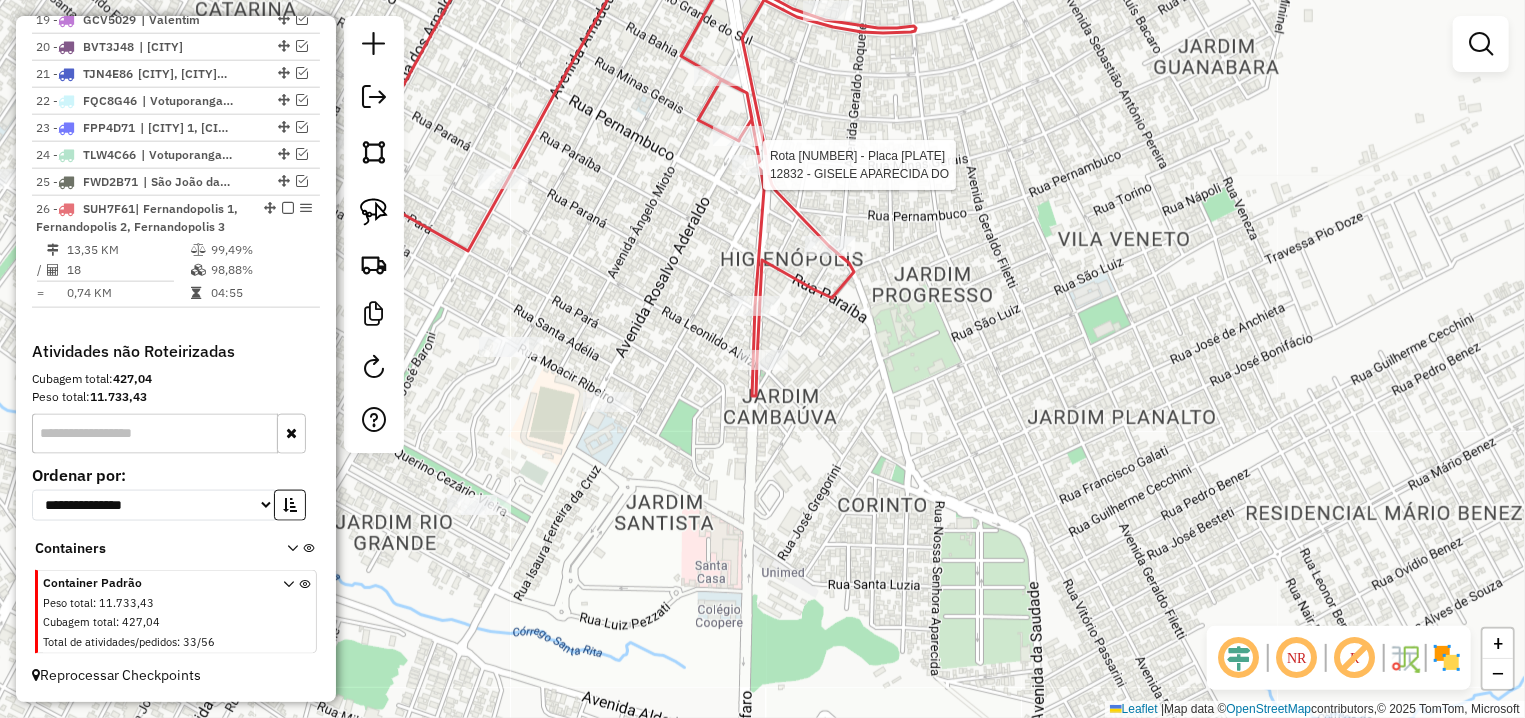 select on "**********" 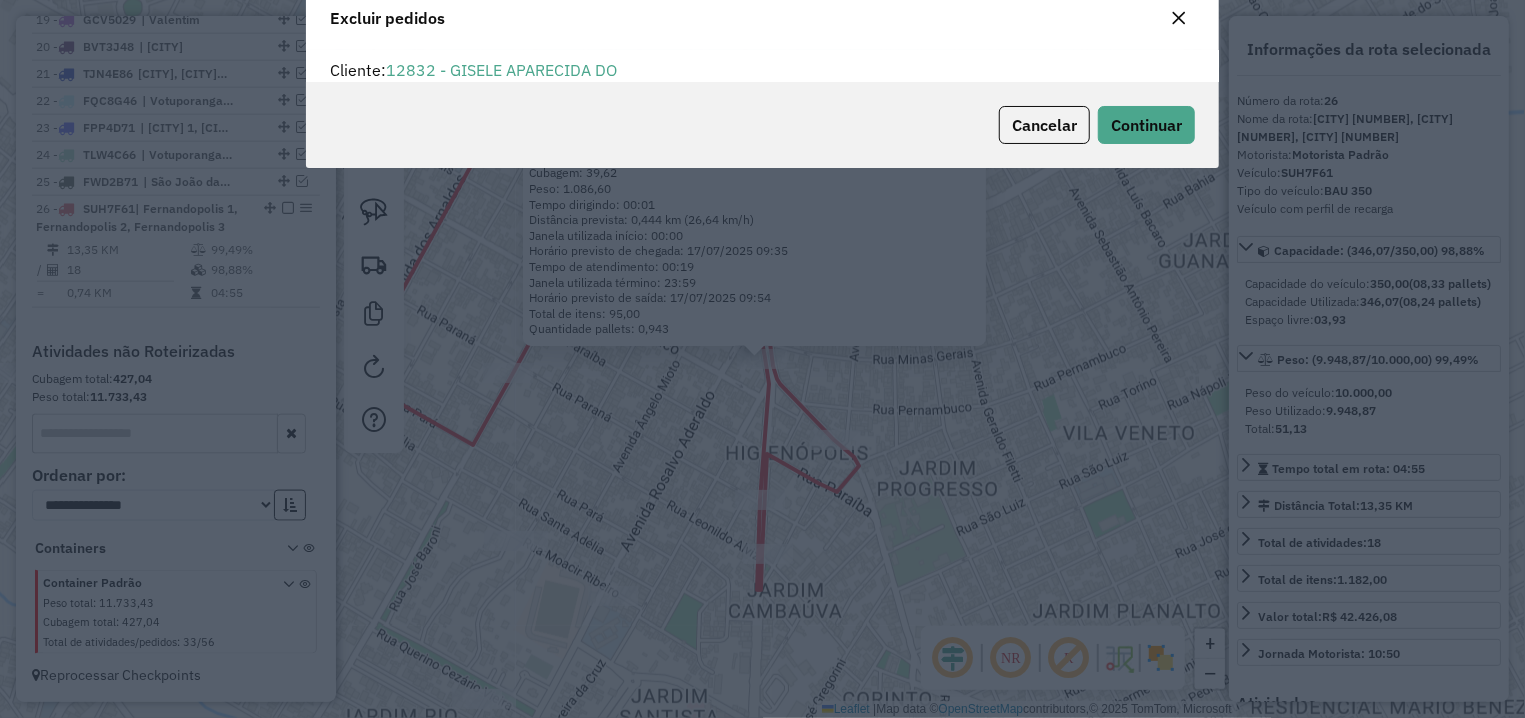 scroll, scrollTop: 0, scrollLeft: 0, axis: both 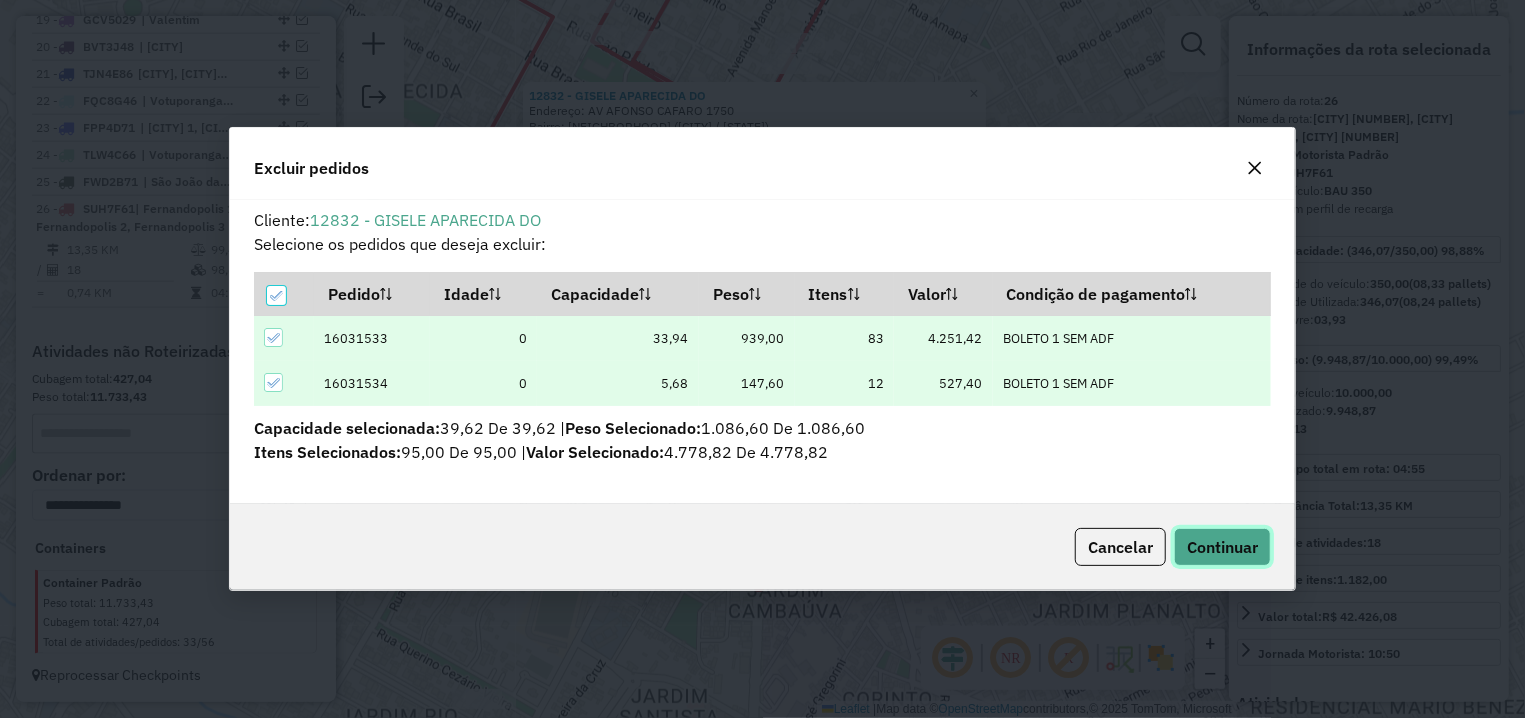 click on "Continuar" 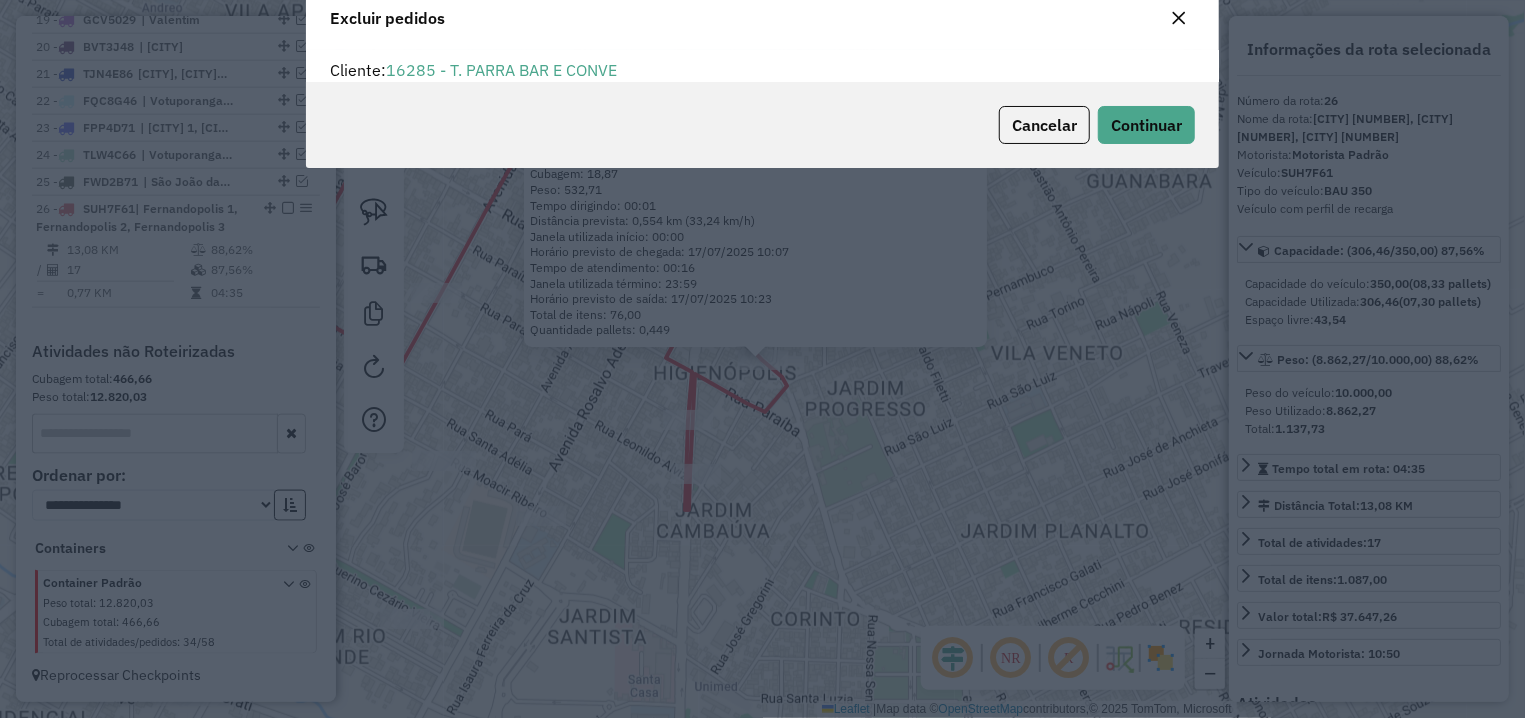 scroll, scrollTop: 11, scrollLeft: 6, axis: both 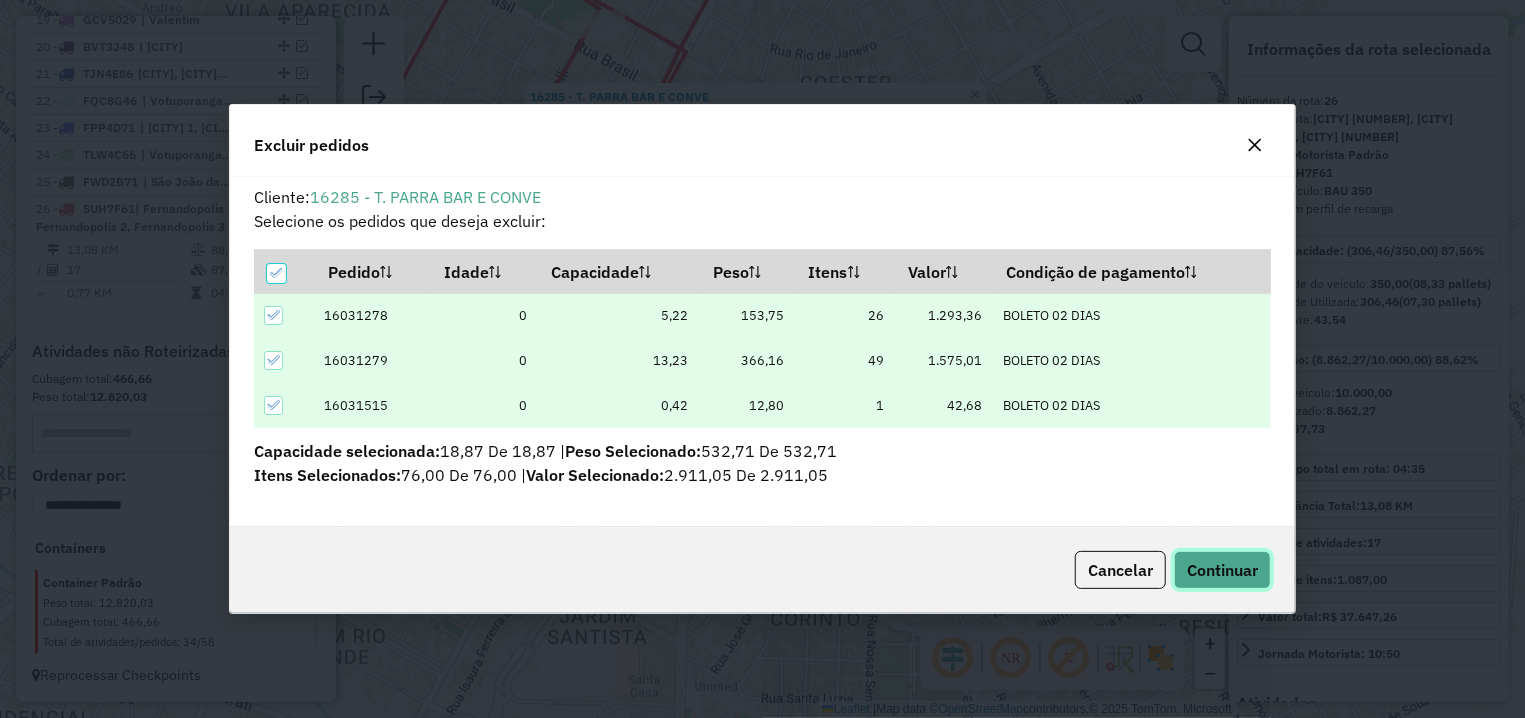click on "Continuar" 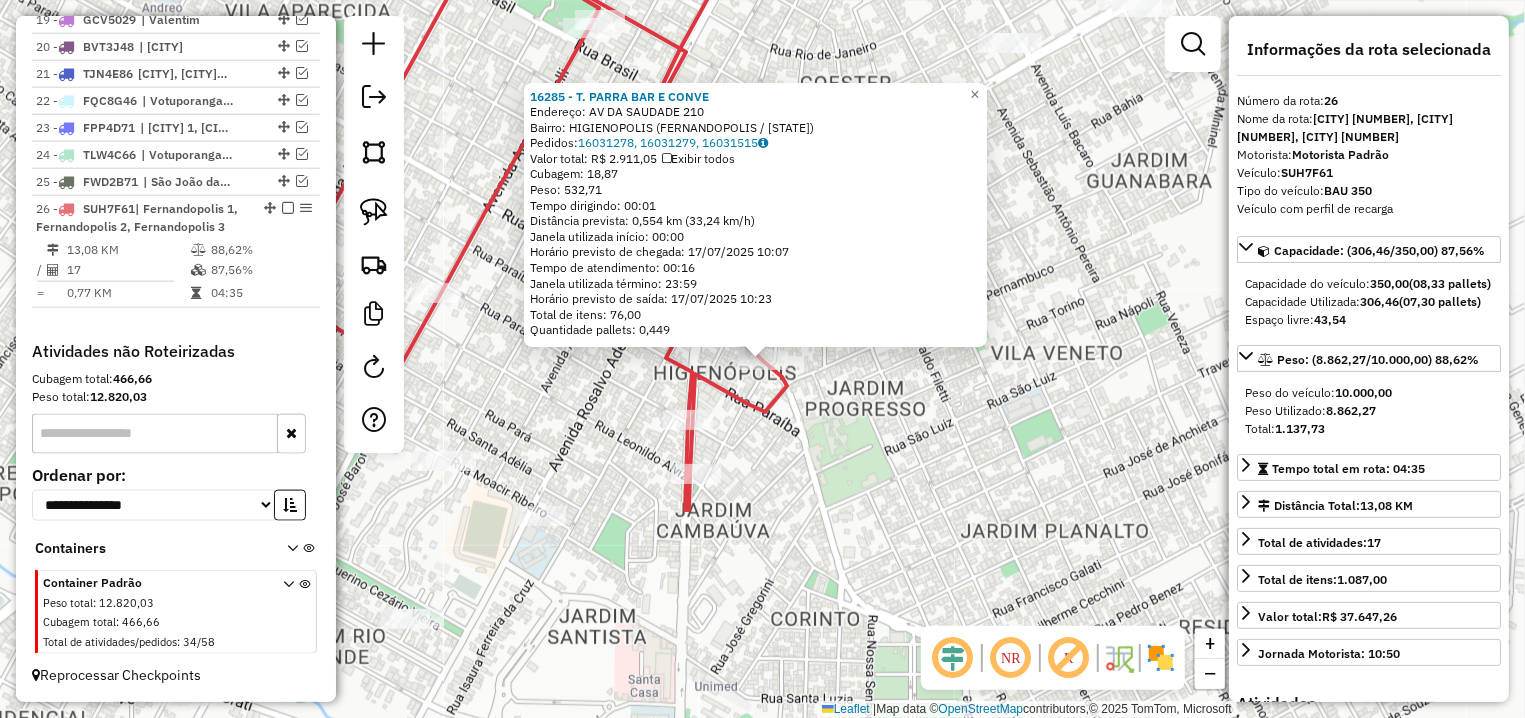 click on "Rota 26 - Placa SUH7F61  16285 - T. PARRA BAR E CONVE 16285 - T. PARRA BAR E CONVE  Endereço: AV  DA SAUDADE                    210   Bairro: HIGIENOPOLIS (FERNANDOPOLIS / SP)   Pedidos:  16031278, 16031279, 16031515   Valor total: R$ 2.911,05   Exibir todos   Cubagem: 18,87  Peso: 532,71  Tempo dirigindo: 00:01   Distância prevista: 0,554 km (33,24 km/h)   Janela utilizada início: 00:00   Horário previsto de chegada: 17/07/2025 10:07   Tempo de atendimento: 00:16   Janela utilizada término: 23:59   Horário previsto de saída: 17/07/2025 10:23   Total de itens: 76,00   Quantidade pallets: 0,449  × Janela de atendimento Grade de atendimento Capacidade Transportadoras Veículos Cliente Pedidos  Rotas Selecione os dias de semana para filtrar as janelas de atendimento  Seg   Ter   Qua   Qui   Sex   Sáb   Dom  Informe o período da janela de atendimento: De: Até:  Filtrar exatamente a janela do cliente  Considerar janela de atendimento padrão   Seg   Ter   Qua   Qui   Sex   Sáb   Dom   Peso mínimo:  +" 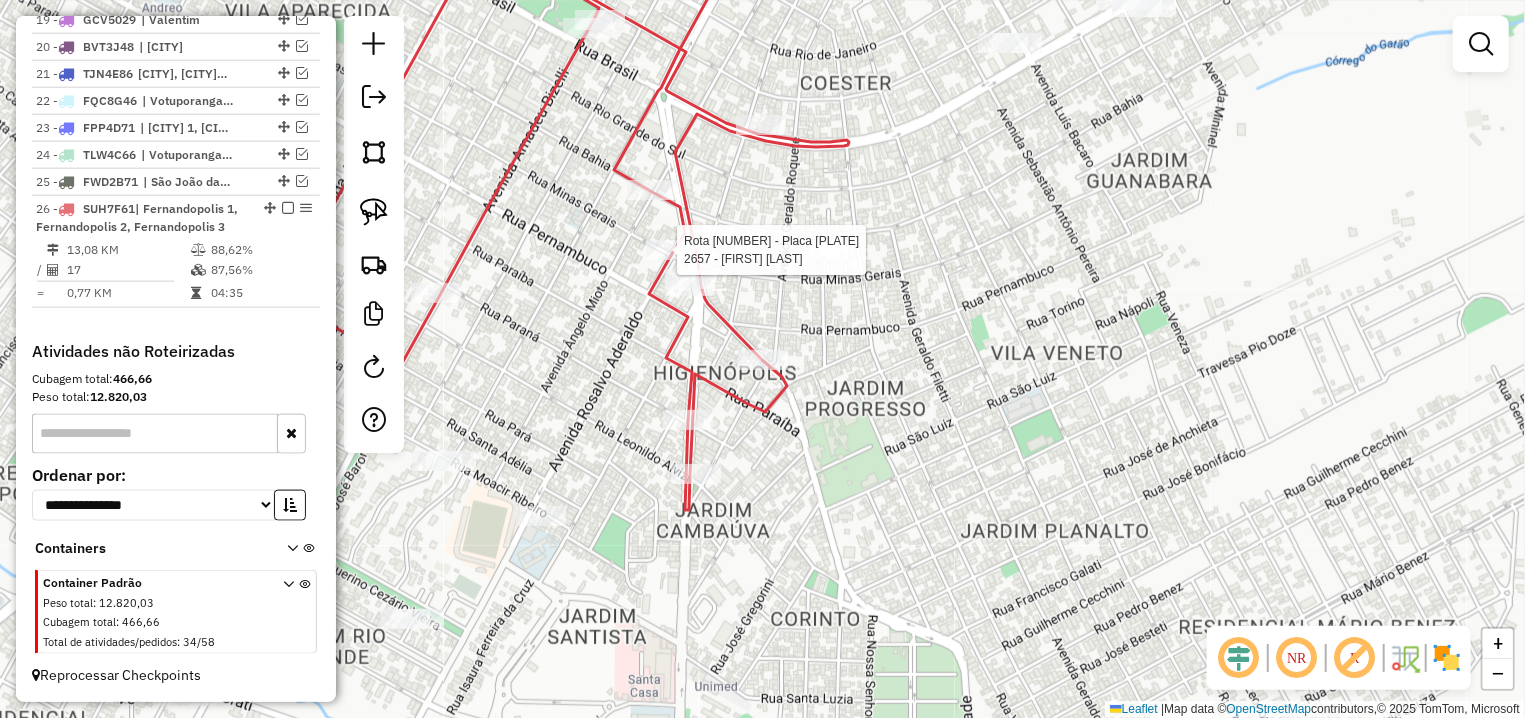 select on "**********" 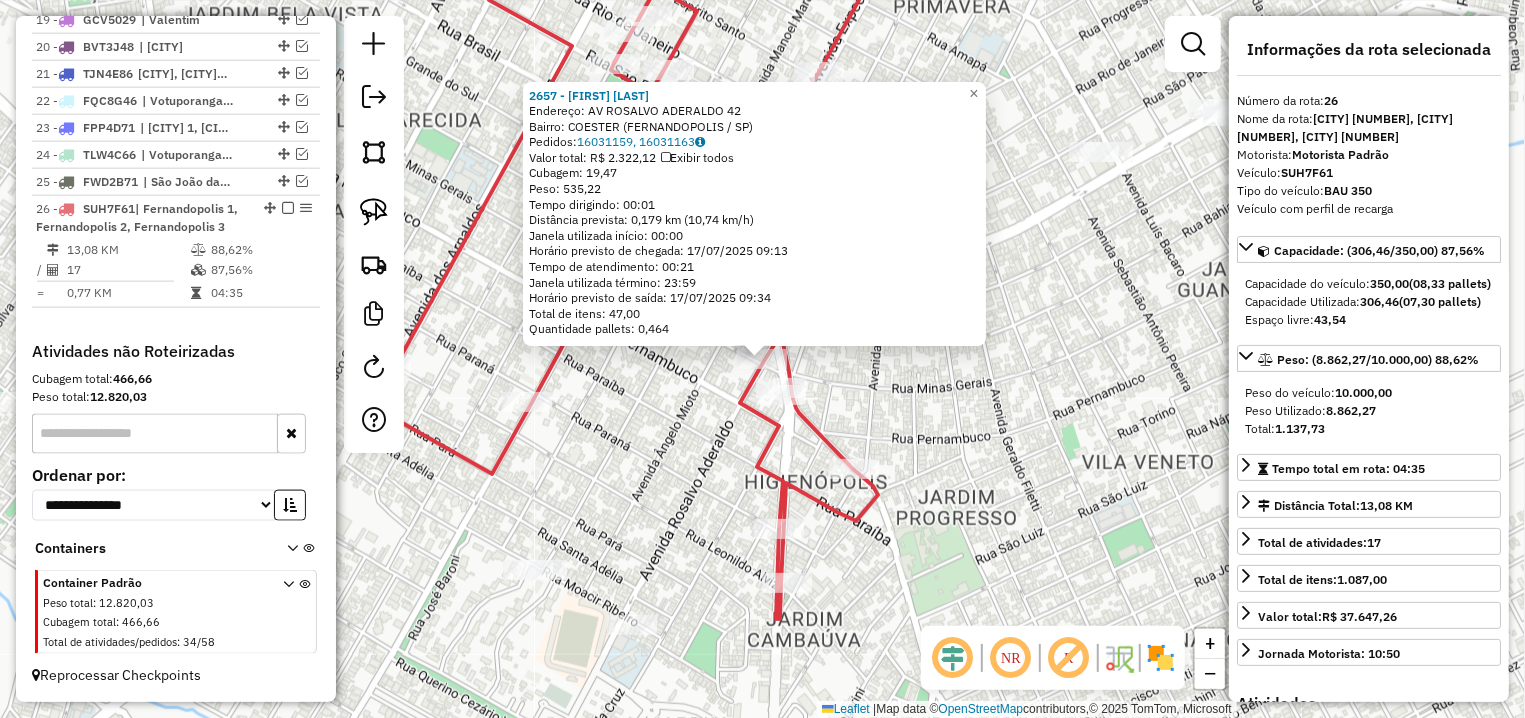 click on "2657 - JEOVANI OTAVIO POLIZ  Endereço: AV  ROSALVO ADERALDO              42   Bairro: COESTER (FERNANDOPOLIS / SP)   Pedidos:  16031159, 16031163   Valor total: R$ 2.322,12   Exibir todos   Cubagem: 19,47  Peso: 535,22  Tempo dirigindo: 00:01   Distância prevista: 0,179 km (10,74 km/h)   Janela utilizada início: 00:00   Horário previsto de chegada: 17/07/2025 09:13   Tempo de atendimento: 00:21   Janela utilizada término: 23:59   Horário previsto de saída: 17/07/2025 09:34   Total de itens: 47,00   Quantidade pallets: 0,464  × Janela de atendimento Grade de atendimento Capacidade Transportadoras Veículos Cliente Pedidos  Rotas Selecione os dias de semana para filtrar as janelas de atendimento  Seg   Ter   Qua   Qui   Sex   Sáb   Dom  Informe o período da janela de atendimento: De: Até:  Filtrar exatamente a janela do cliente  Considerar janela de atendimento padrão  Selecione os dias de semana para filtrar as grades de atendimento  Seg   Ter   Qua   Qui   Sex   Sáb   Dom   Peso mínimo:   De:  +" 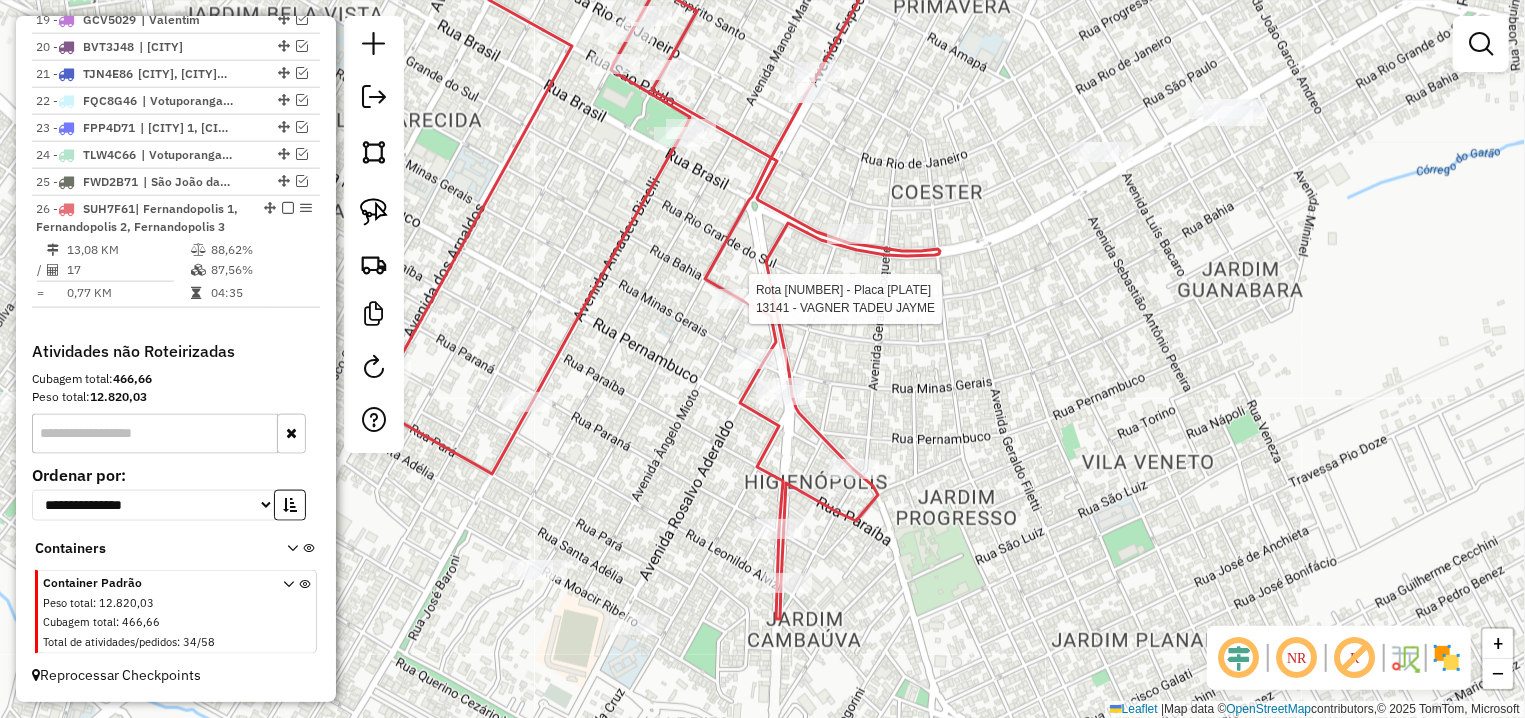 select on "**********" 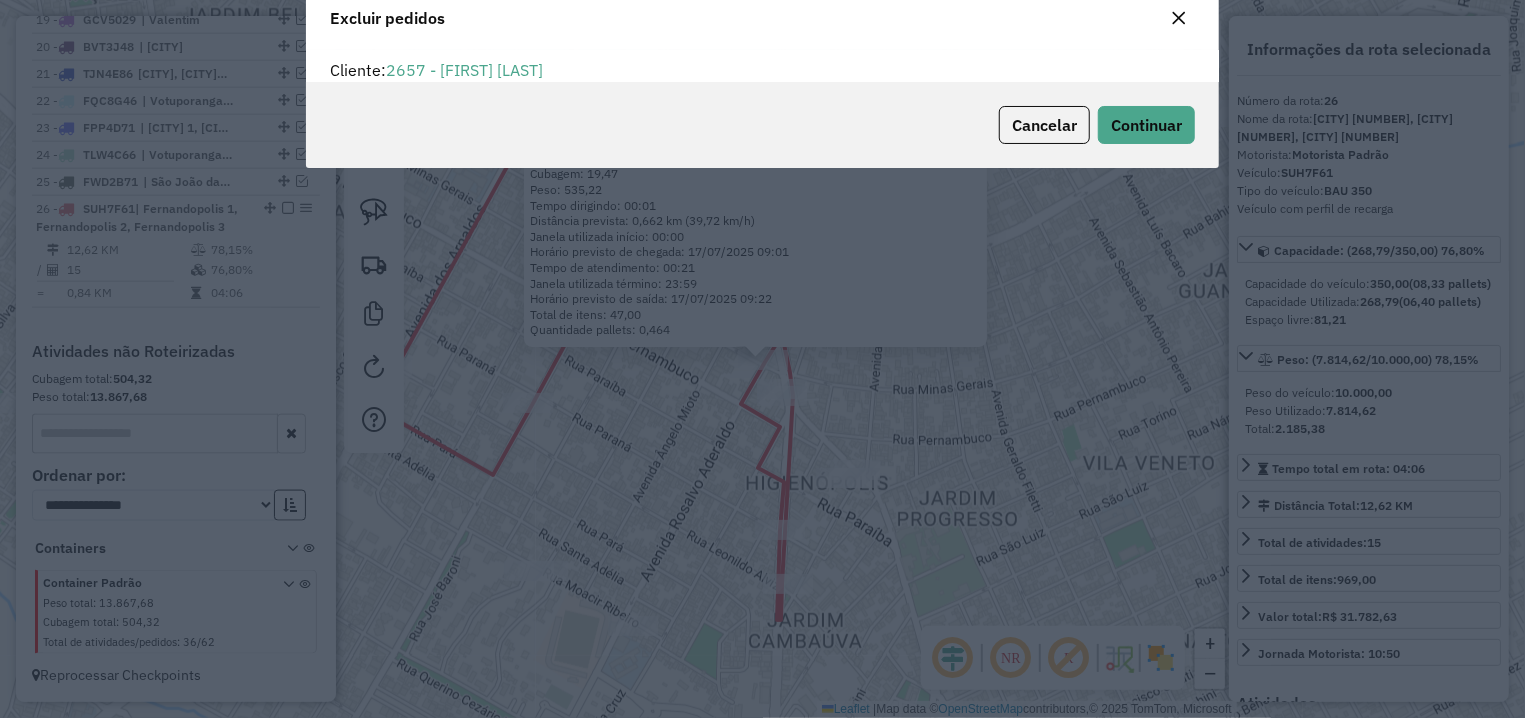 scroll, scrollTop: 11, scrollLeft: 6, axis: both 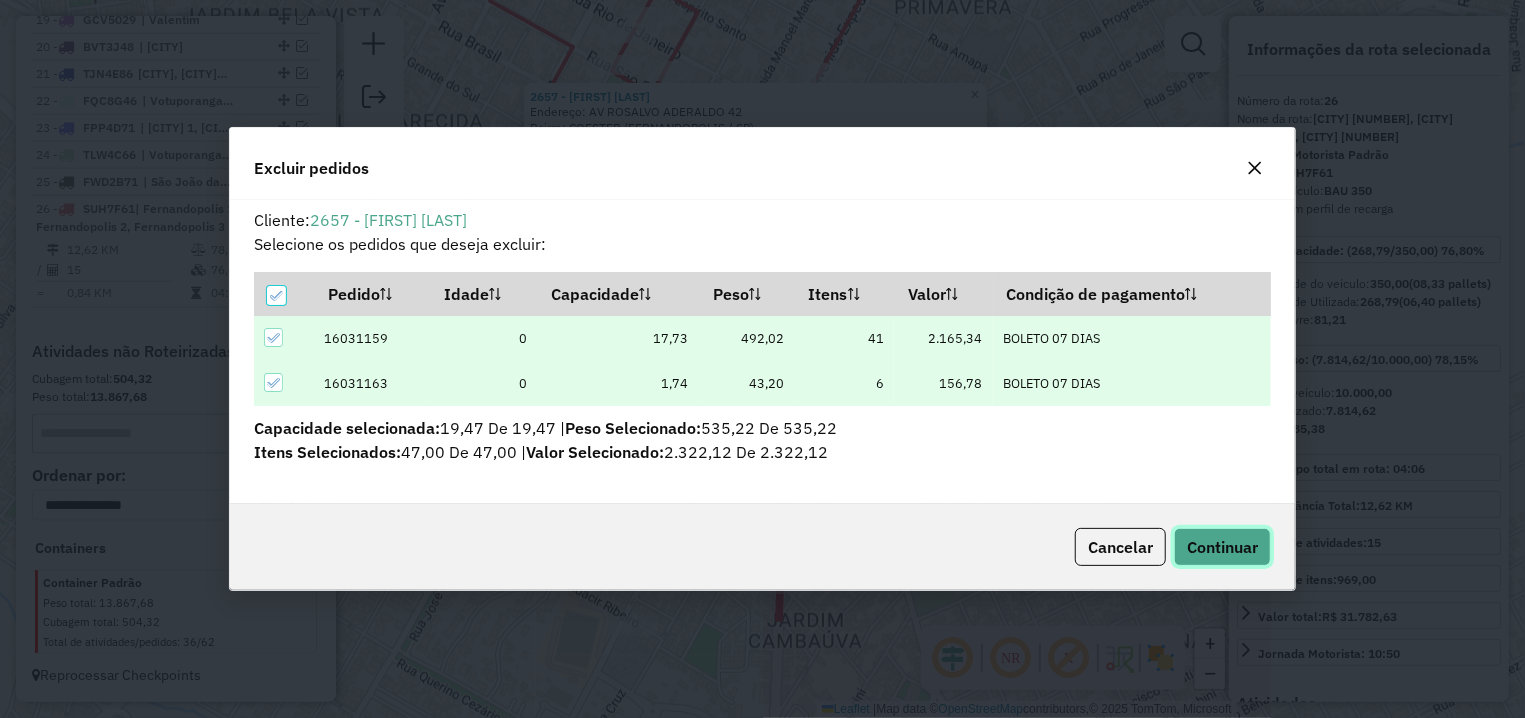 click on "Continuar" 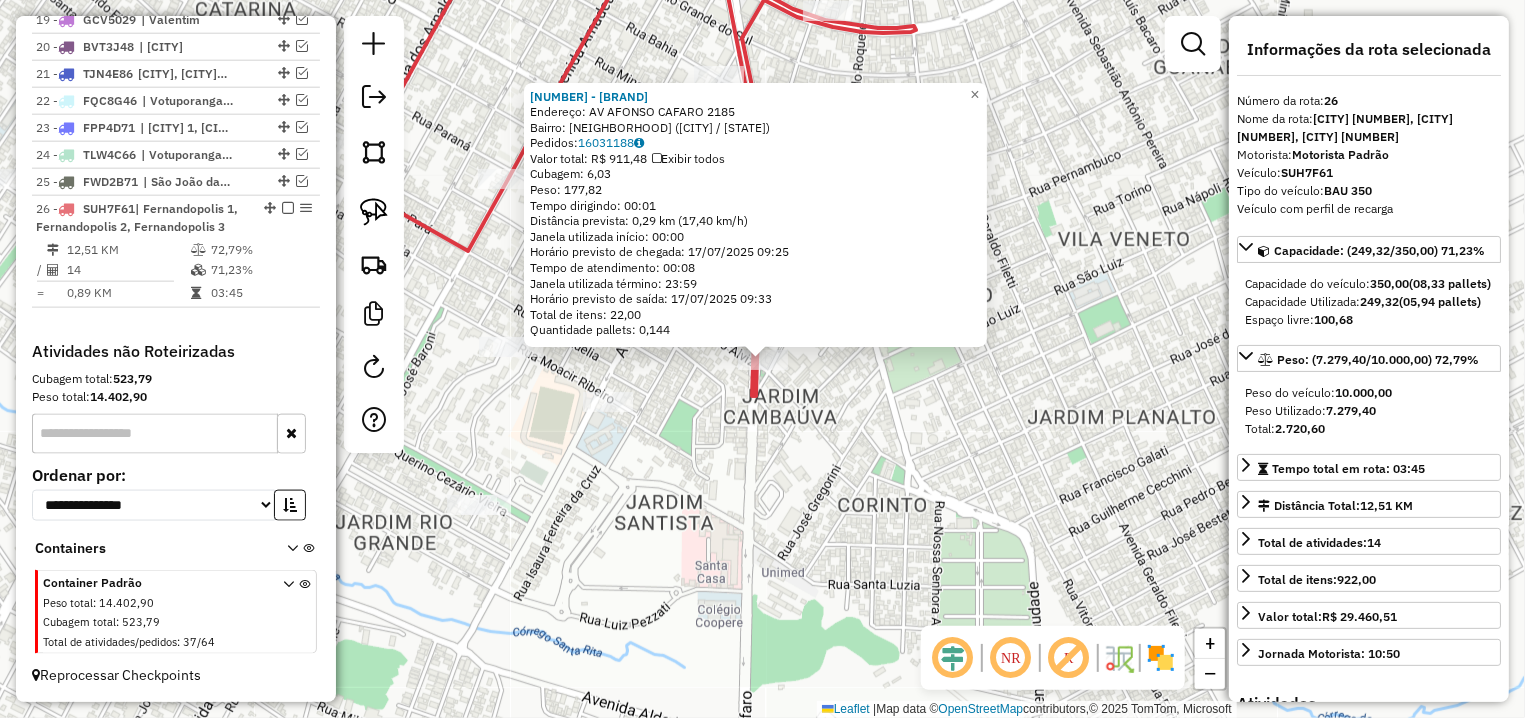click on "Rota 26 - Placa SUH7F61  15810 - COMERCIAL LEDO VARIE × 15810 - COMERCIAL LEDO VARIE  Endereço: AV  AFONSO CAFARO                 2185   Bairro: VILA SANTANA (FERNANDOPOLIS / SP)   Pedidos:  16031188   Valor total: R$ 911,48   Exibir todos   Cubagem: 6,03  Peso: 177,82  Tempo dirigindo: 00:01   Distância prevista: 0,29 km (17,40 km/h)   Janela utilizada início: 00:00   Horário previsto de chegada: 17/07/2025 09:25   Tempo de atendimento: 00:08   Janela utilizada término: 23:59   Horário previsto de saída: 17/07/2025 09:33   Total de itens: 22,00   Quantidade pallets: 0,144  × Janela de atendimento Grade de atendimento Capacidade Transportadoras Veículos Cliente Pedidos  Rotas Selecione os dias de semana para filtrar as janelas de atendimento  Seg   Ter   Qua   Qui   Sex   Sáb   Dom  Informe o período da janela de atendimento: De: Até:  Filtrar exatamente a janela do cliente  Considerar janela de atendimento padrão  Selecione os dias de semana para filtrar as grades de atendimento  Seg   Ter  De:" 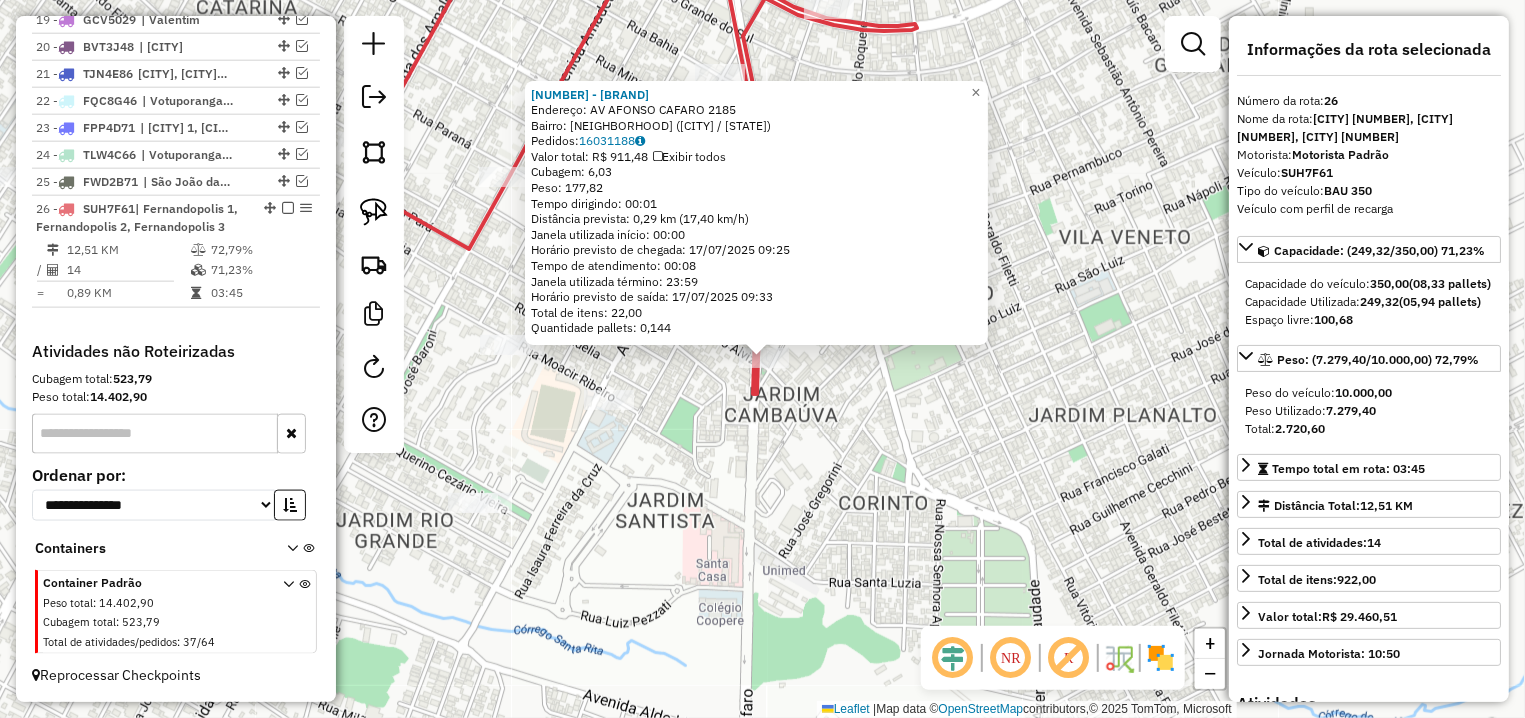 click on "Rota 26 - Placa SUH7F61  15810 - COMERCIAL LEDO VARIE 15810 - COMERCIAL LEDO VARIE  Endereço: AV  AFONSO CAFARO                 2185   Bairro: VILA SANTANA (FERNANDOPOLIS / SP)   Pedidos:  16031188   Valor total: R$ 911,48   Exibir todos   Cubagem: 6,03  Peso: 177,82  Tempo dirigindo: 00:01   Distância prevista: 0,29 km (17,40 km/h)   Janela utilizada início: 00:00   Horário previsto de chegada: 17/07/2025 09:25   Tempo de atendimento: 00:08   Janela utilizada término: 23:59   Horário previsto de saída: 17/07/2025 09:33   Total de itens: 22,00   Quantidade pallets: 0,144  × Janela de atendimento Grade de atendimento Capacidade Transportadoras Veículos Cliente Pedidos  Rotas Selecione os dias de semana para filtrar as janelas de atendimento  Seg   Ter   Qua   Qui   Sex   Sáb   Dom  Informe o período da janela de atendimento: De: Até:  Filtrar exatamente a janela do cliente  Considerar janela de atendimento padrão  Selecione os dias de semana para filtrar as grades de atendimento  Seg   Ter   Qua" 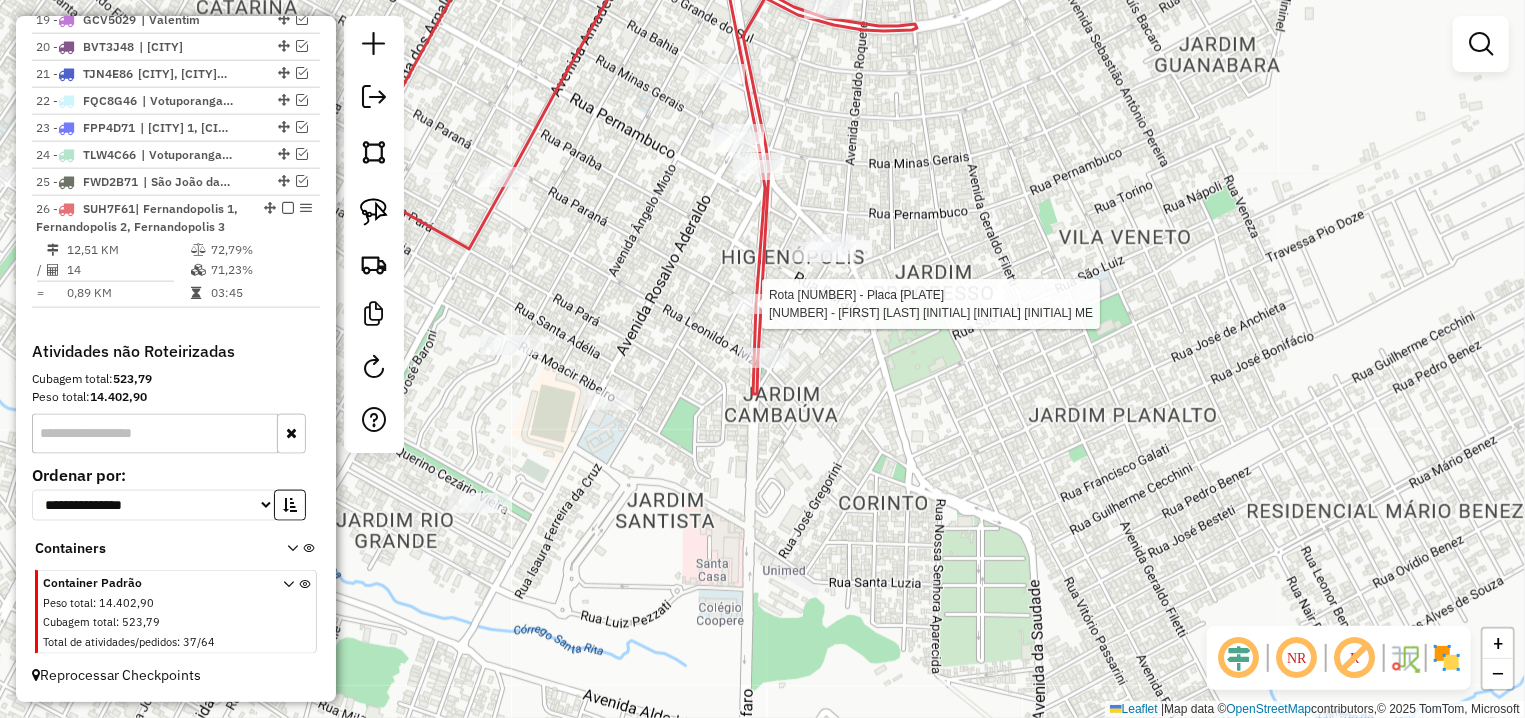 select on "**********" 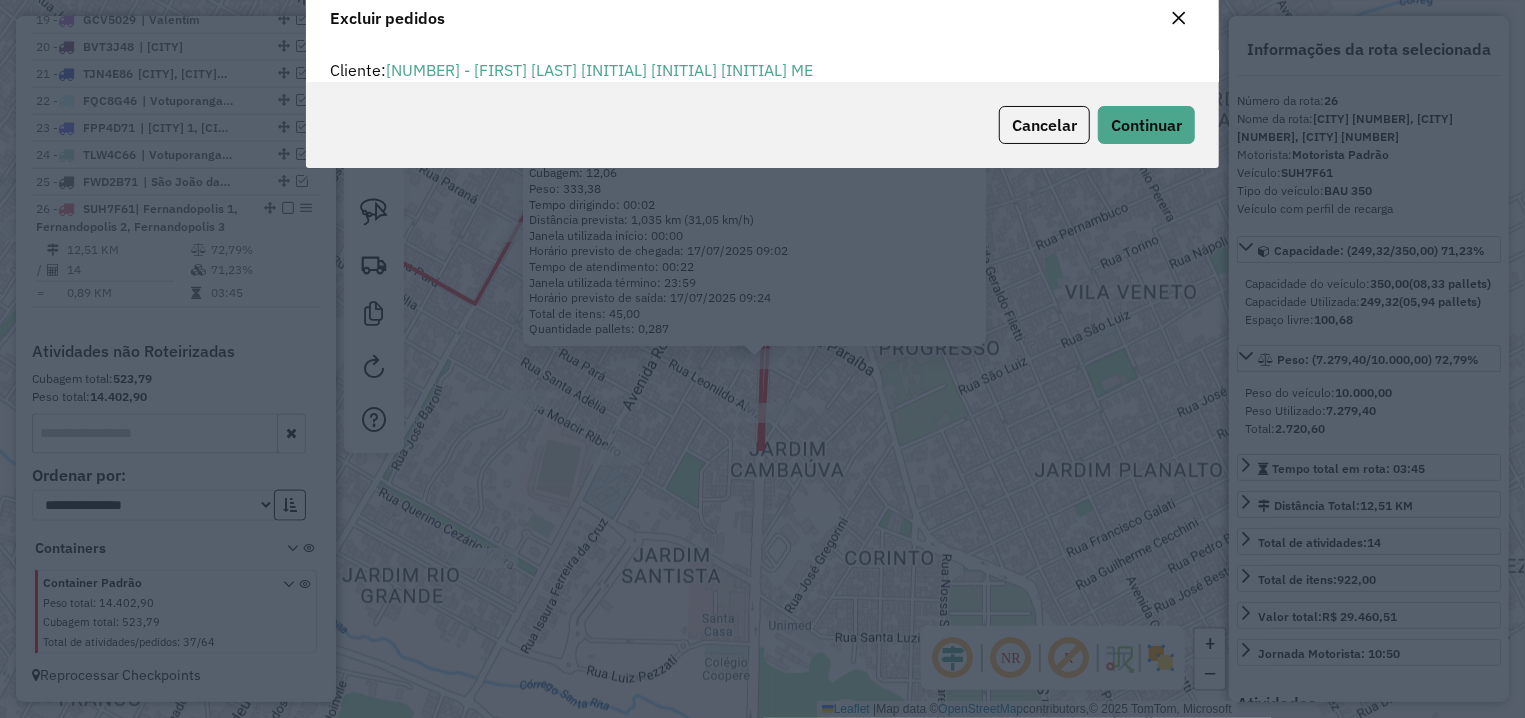 scroll, scrollTop: 11, scrollLeft: 6, axis: both 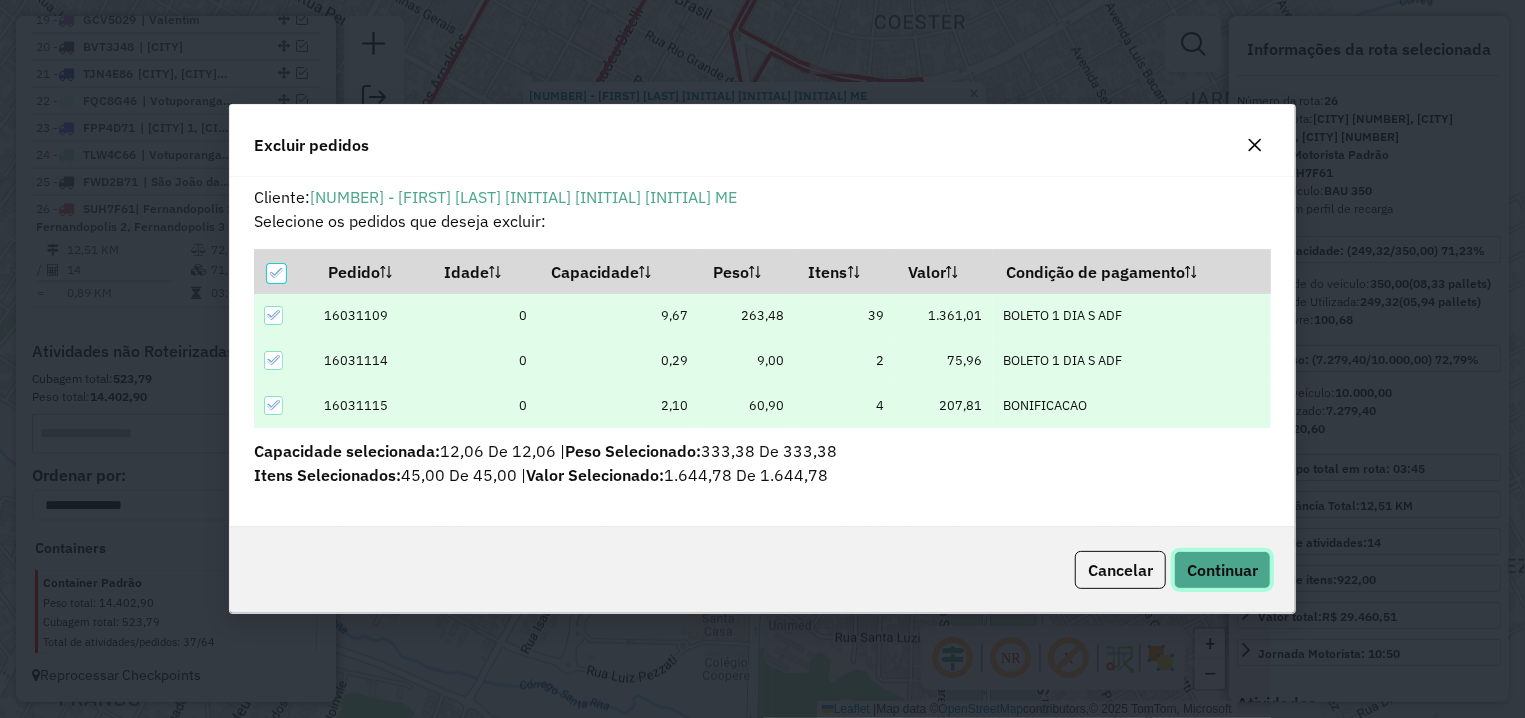 click on "Continuar" 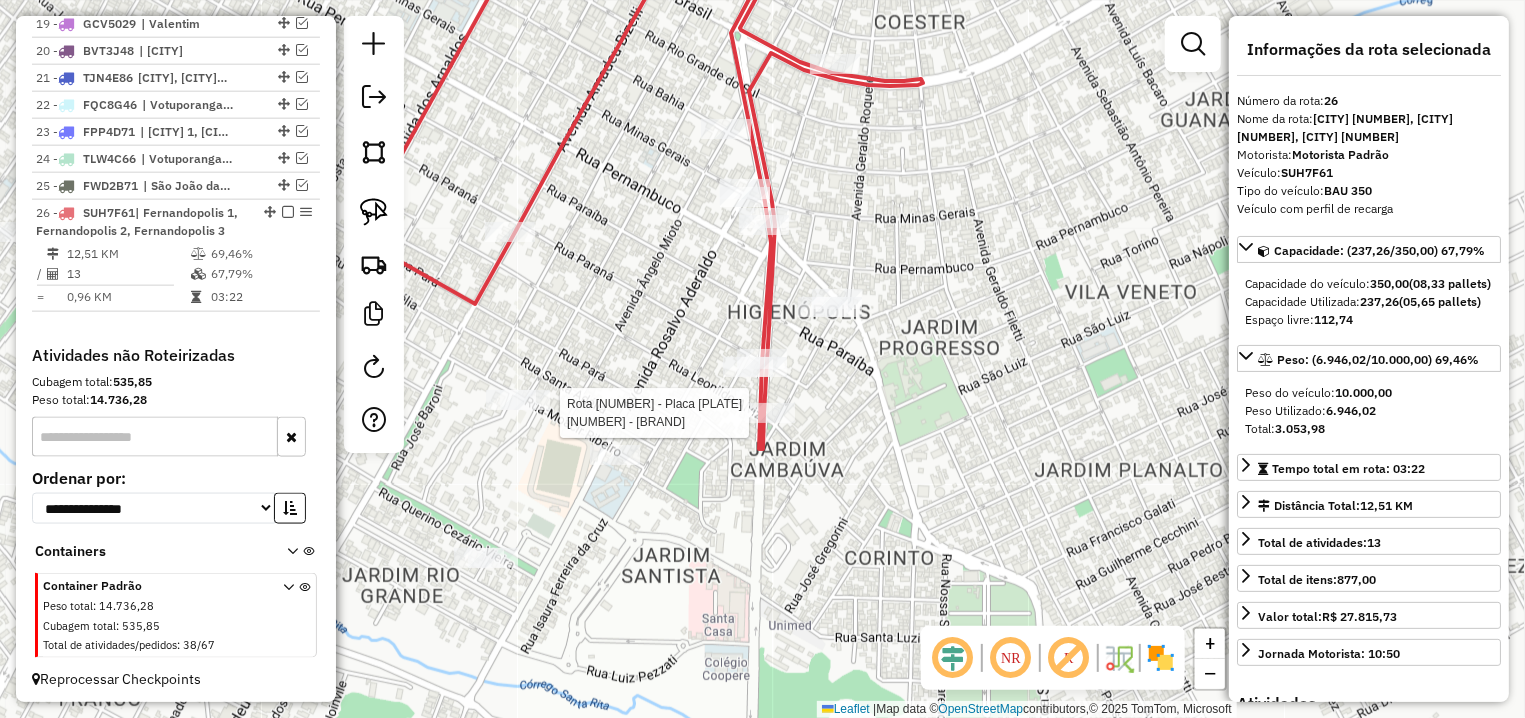 scroll, scrollTop: 1314, scrollLeft: 0, axis: vertical 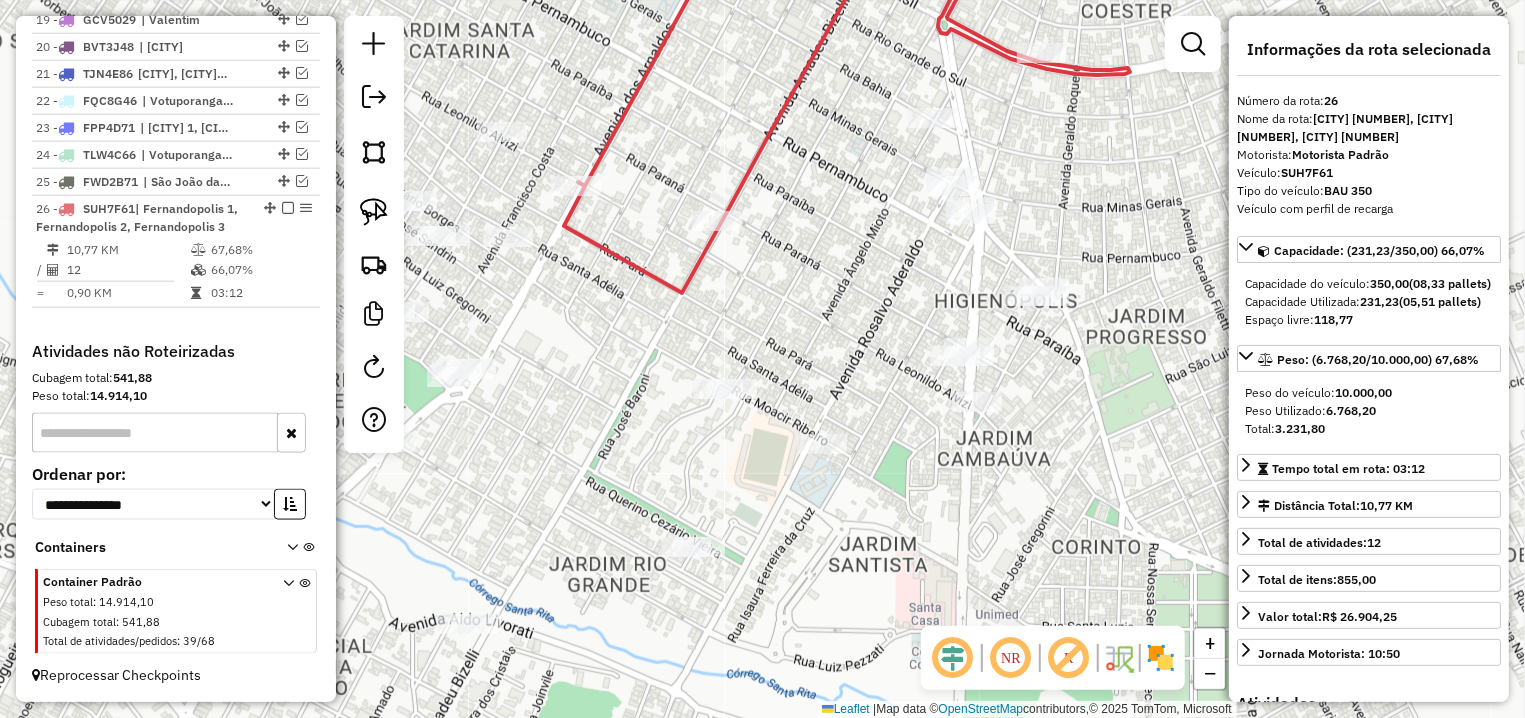 drag, startPoint x: 731, startPoint y: 473, endPoint x: 945, endPoint y: 515, distance: 218.08255 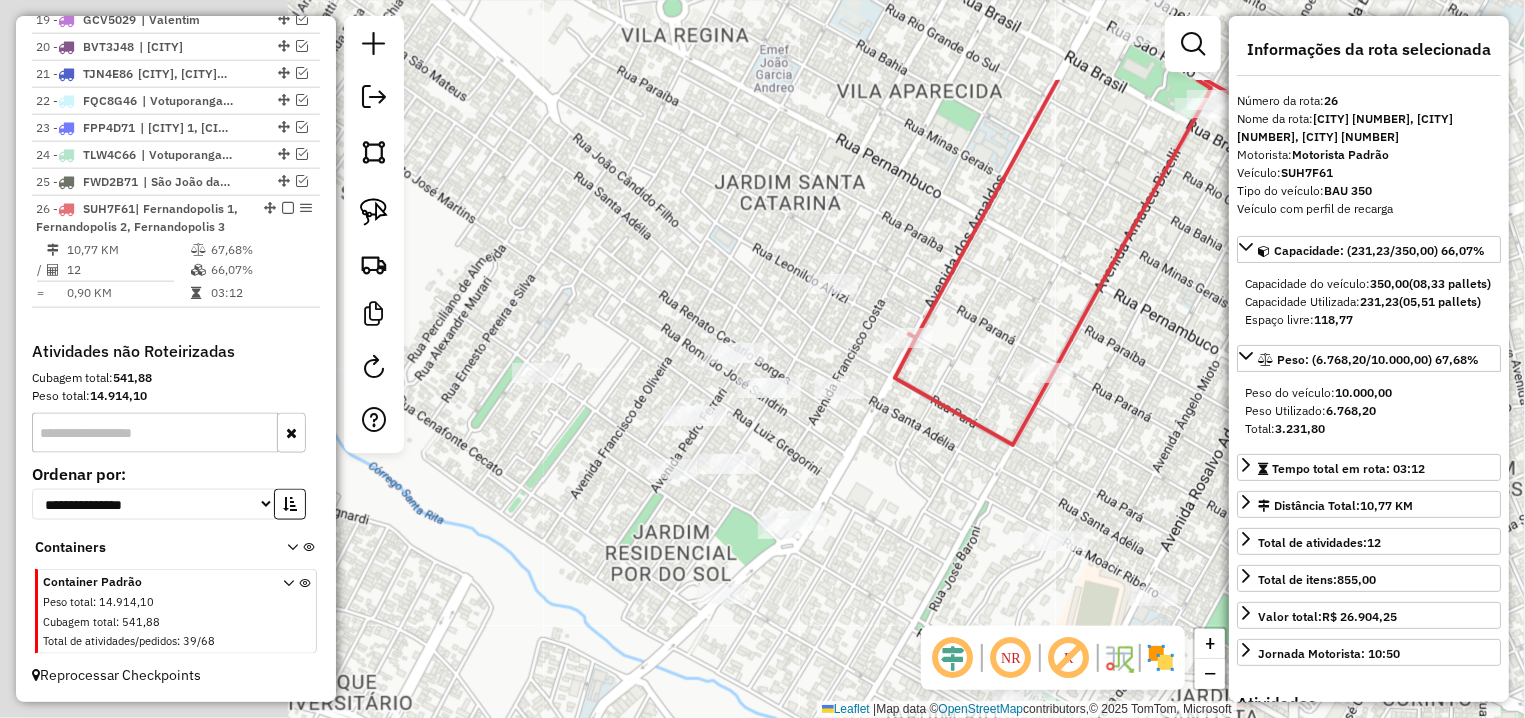 drag, startPoint x: 596, startPoint y: 319, endPoint x: 948, endPoint y: 480, distance: 387.07236 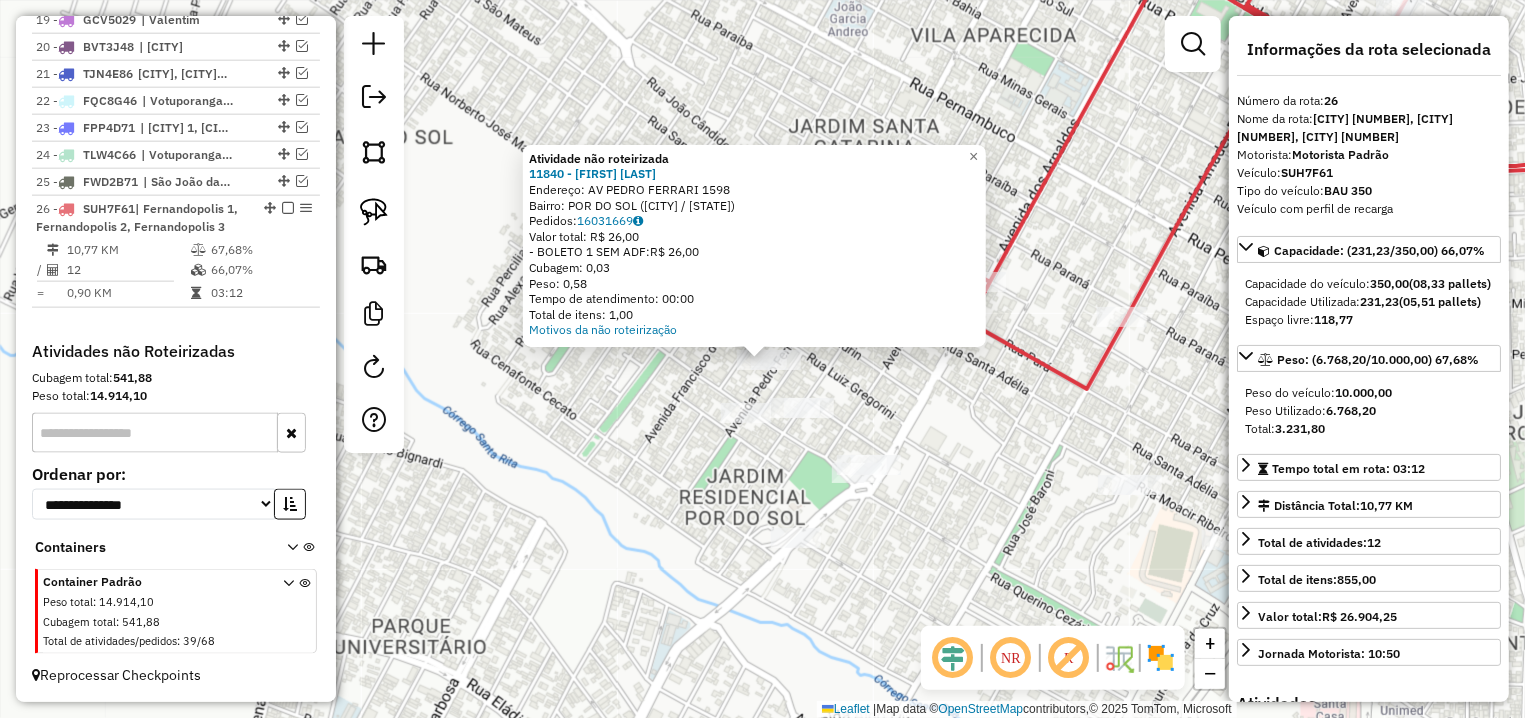 click on "Atividade não roteirizada 11840 - VALDECI DONELLI  Endereço: AV  PEDRO FERRARI                  1598   Bairro: POR DO SOL (FERNANDOPOLIS / SP)   Pedidos:  16031669   Valor total: R$ 26,00   - BOLETO 1 SEM ADF:  R$ 26,00   Cubagem: 0,03   Peso: 0,58   Tempo de atendimento: 00:00   Total de itens: 1,00  Motivos da não roteirização × Janela de atendimento Grade de atendimento Capacidade Transportadoras Veículos Cliente Pedidos  Rotas Selecione os dias de semana para filtrar as janelas de atendimento  Seg   Ter   Qua   Qui   Sex   Sáb   Dom  Informe o período da janela de atendimento: De: Até:  Filtrar exatamente a janela do cliente  Considerar janela de atendimento padrão  Selecione os dias de semana para filtrar as grades de atendimento  Seg   Ter   Qua   Qui   Sex   Sáb   Dom   Considerar clientes sem dia de atendimento cadastrado  Clientes fora do dia de atendimento selecionado Filtrar as atividades entre os valores definidos abaixo:  Peso mínimo:   Peso máximo:   Cubagem mínima:   De:   Até:" 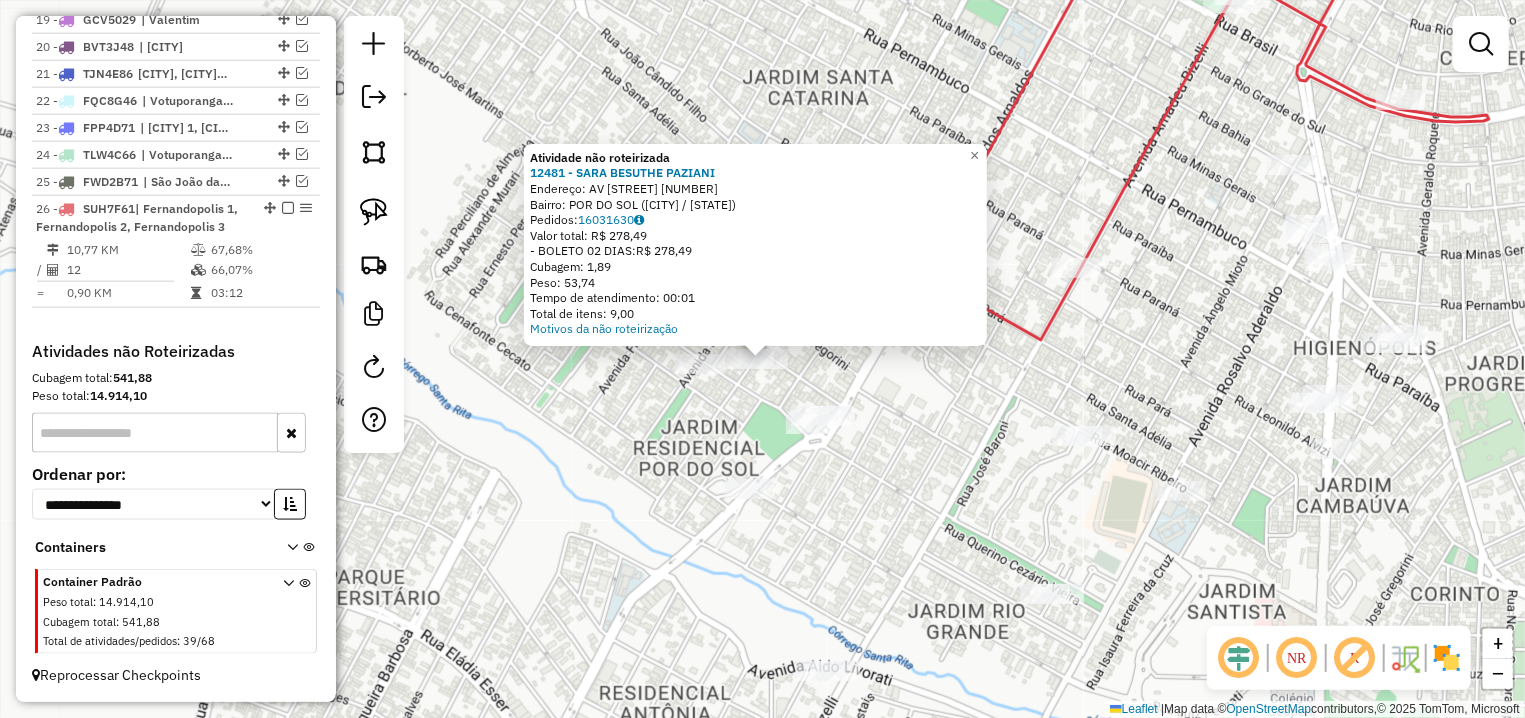 click on "Atividade não roteirizada 12481 - SARA BESUTHE PAZIANI  Endereço: AV  EURIPEDES JOSE FERREIRA       1777   Bairro: POR DO SOL (FERNANDOPOLIS / SP)   Pedidos:  16031630   Valor total: R$ 278,49   - BOLETO 02 DIAS:  R$ 278,49   Cubagem: 1,89   Peso: 53,74   Tempo de atendimento: 00:01   Total de itens: 9,00  Motivos da não roteirização × Janela de atendimento Grade de atendimento Capacidade Transportadoras Veículos Cliente Pedidos  Rotas Selecione os dias de semana para filtrar as janelas de atendimento  Seg   Ter   Qua   Qui   Sex   Sáb   Dom  Informe o período da janela de atendimento: De: Até:  Filtrar exatamente a janela do cliente  Considerar janela de atendimento padrão  Selecione os dias de semana para filtrar as grades de atendimento  Seg   Ter   Qua   Qui   Sex   Sáb   Dom   Considerar clientes sem dia de atendimento cadastrado  Clientes fora do dia de atendimento selecionado Filtrar as atividades entre os valores definidos abaixo:  Peso mínimo:   Peso máximo:   Cubagem mínima:   De:  +" 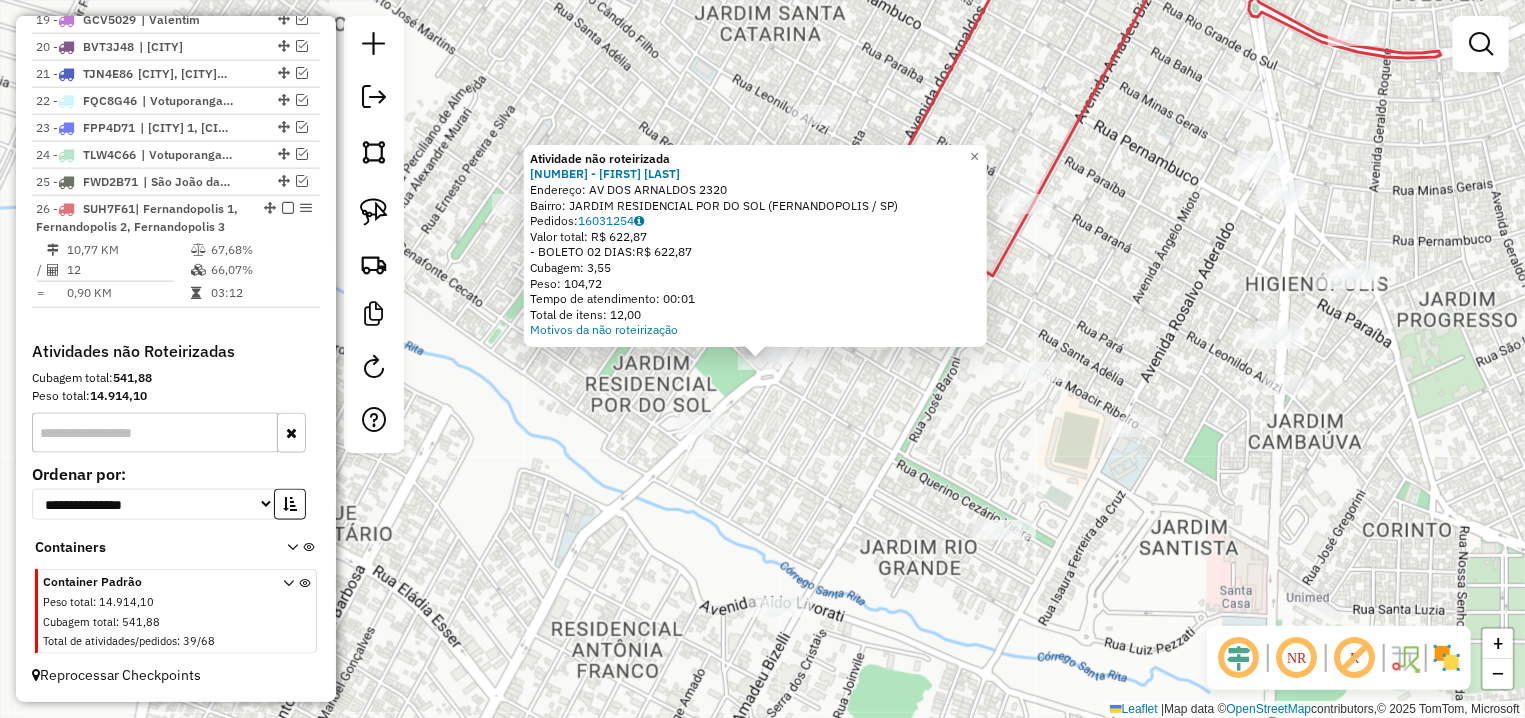 click on "Atividade não roteirizada 5399 - LUIZ CLAUDIO BARRO e  Endereço: AV  DOS ARNALDOS                  2320   Bairro: JARDIM RESIDENCIAL POR DO SOL (FERNANDOPOLIS / SP)   Pedidos:  16031254   Valor total: R$ 622,87   - BOLETO 02 DIAS:  R$ 622,87   Cubagem: 3,55   Peso: 104,72   Tempo de atendimento: 00:01   Total de itens: 12,00  Motivos da não roteirização × Janela de atendimento Grade de atendimento Capacidade Transportadoras Veículos Cliente Pedidos  Rotas Selecione os dias de semana para filtrar as janelas de atendimento  Seg   Ter   Qua   Qui   Sex   Sáb   Dom  Informe o período da janela de atendimento: De: Até:  Filtrar exatamente a janela do cliente  Considerar janela de atendimento padrão  Selecione os dias de semana para filtrar as grades de atendimento  Seg   Ter   Qua   Qui   Sex   Sáb   Dom   Considerar clientes sem dia de atendimento cadastrado  Clientes fora do dia de atendimento selecionado Filtrar as atividades entre os valores definidos abaixo:  Peso mínimo:   Peso máximo:   De:  +" 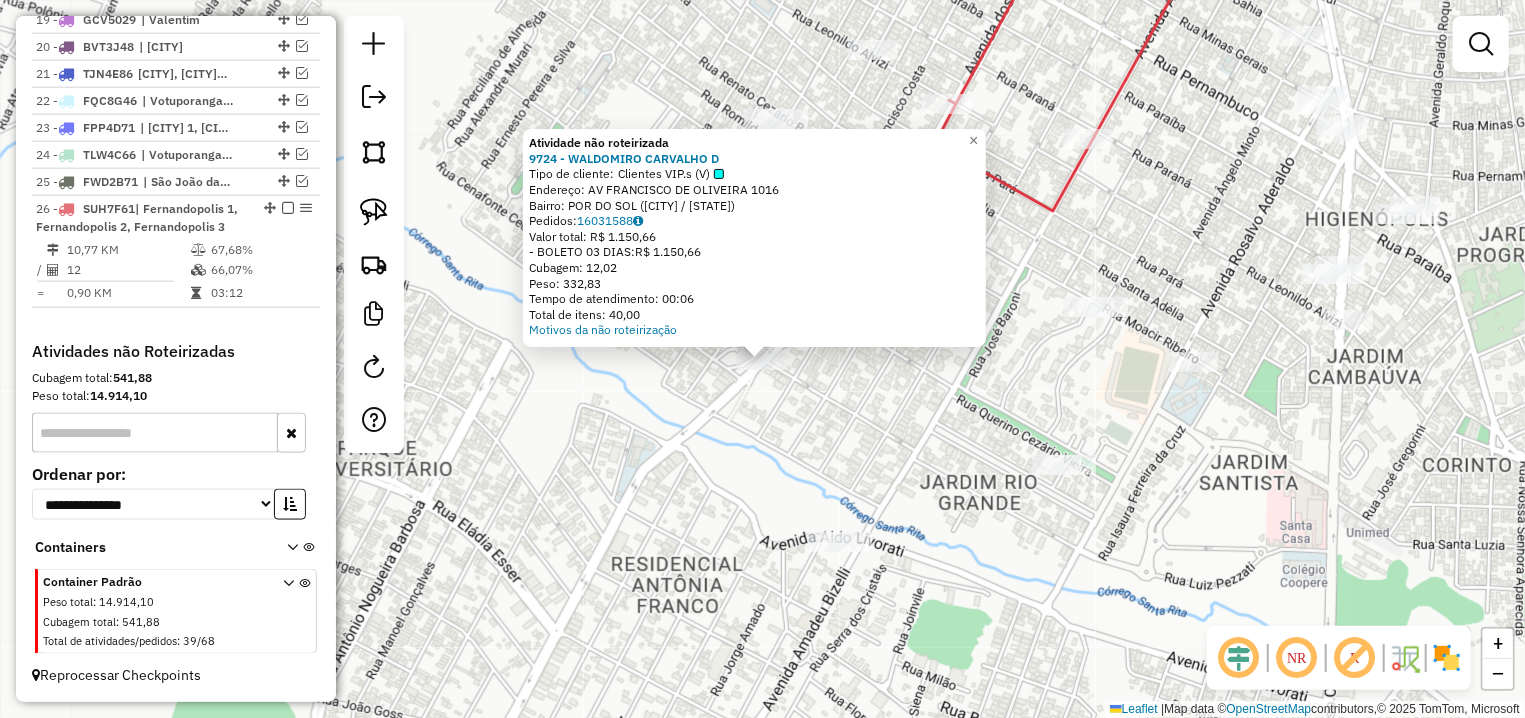 click on "Atividade não roteirizada 9724 - WALDOMIRO CARVALHO D  Tipo de cliente:   Clientes VIP.s (V)   Endereço: AV  FRANCISCO DE OLIVEIRA         1016   Bairro: POR DO SOL (FERNANDOPOLIS / SP)   Pedidos:  16031588   Valor total: R$ 1.150,66   - BOLETO 03 DIAS:  R$ 1.150,66   Cubagem: 12,02   Peso: 332,83   Tempo de atendimento: 00:06   Total de itens: 40,00  Motivos da não roteirização × Janela de atendimento Grade de atendimento Capacidade Transportadoras Veículos Cliente Pedidos  Rotas Selecione os dias de semana para filtrar as janelas de atendimento  Seg   Ter   Qua   Qui   Sex   Sáb   Dom  Informe o período da janela de atendimento: De: Até:  Filtrar exatamente a janela do cliente  Considerar janela de atendimento padrão  Selecione os dias de semana para filtrar as grades de atendimento  Seg   Ter   Qua   Qui   Sex   Sáb   Dom   Considerar clientes sem dia de atendimento cadastrado  Clientes fora do dia de atendimento selecionado Filtrar as atividades entre os valores definidos abaixo:  De:   Até:" 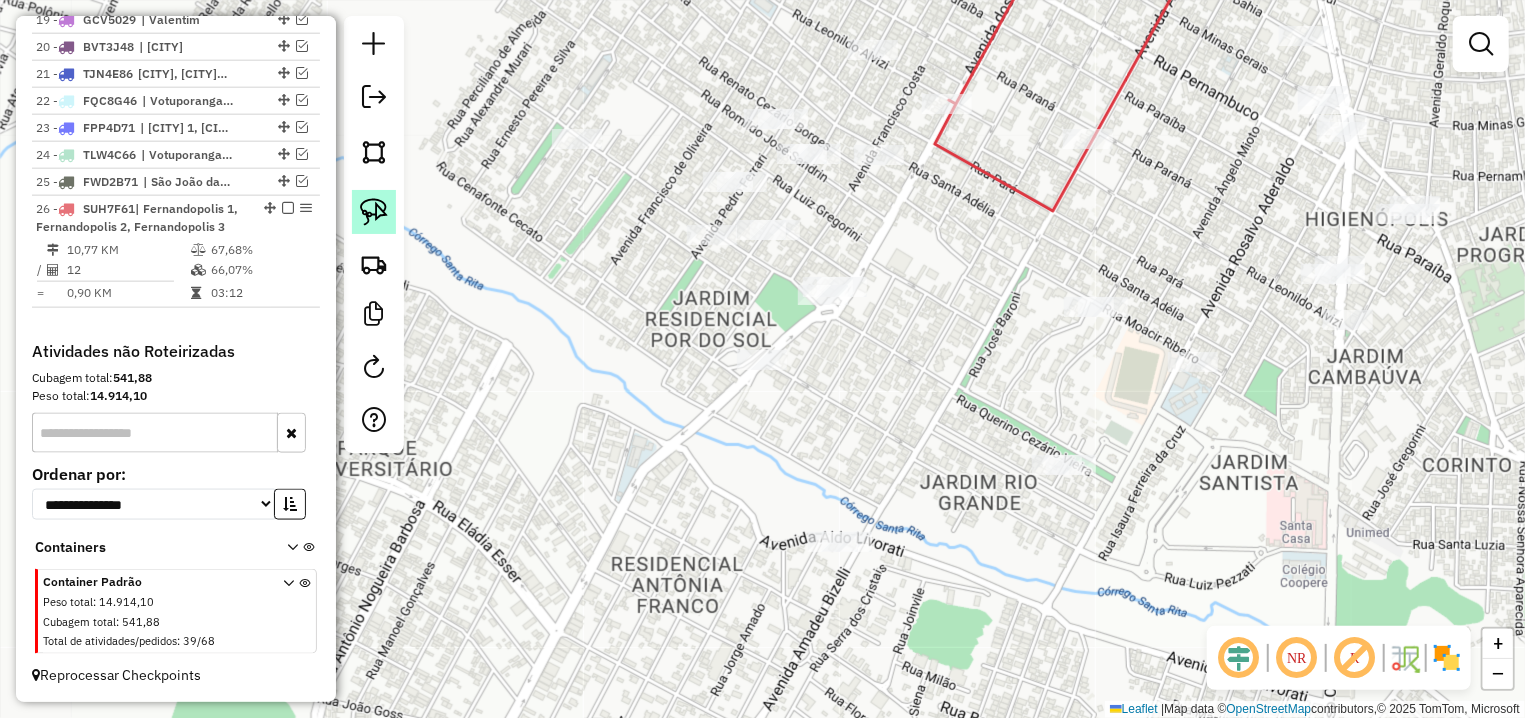 click 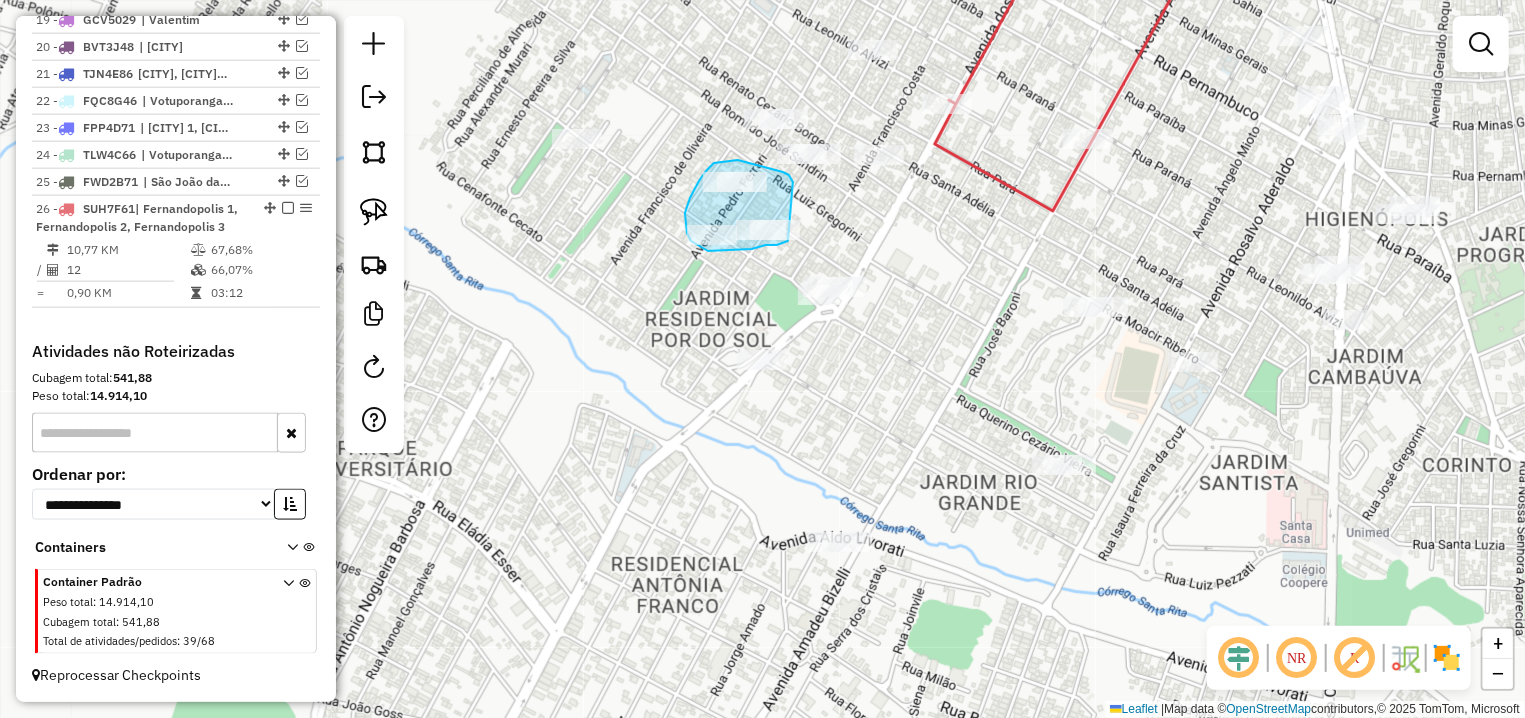 drag, startPoint x: 738, startPoint y: 160, endPoint x: 800, endPoint y: 240, distance: 101.21265 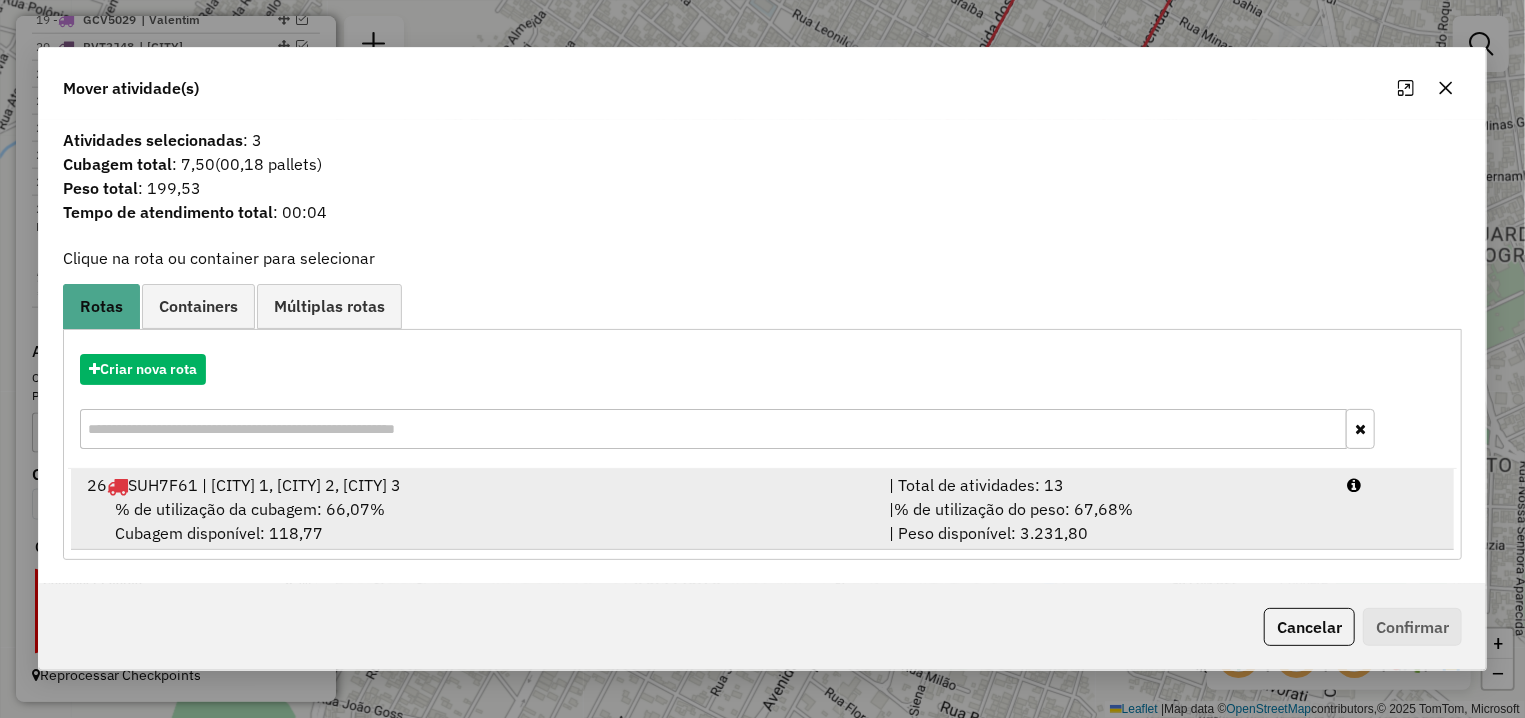 click on "% de utilização da cubagem: 66,07%  Cubagem disponível: 118,77" at bounding box center (476, 521) 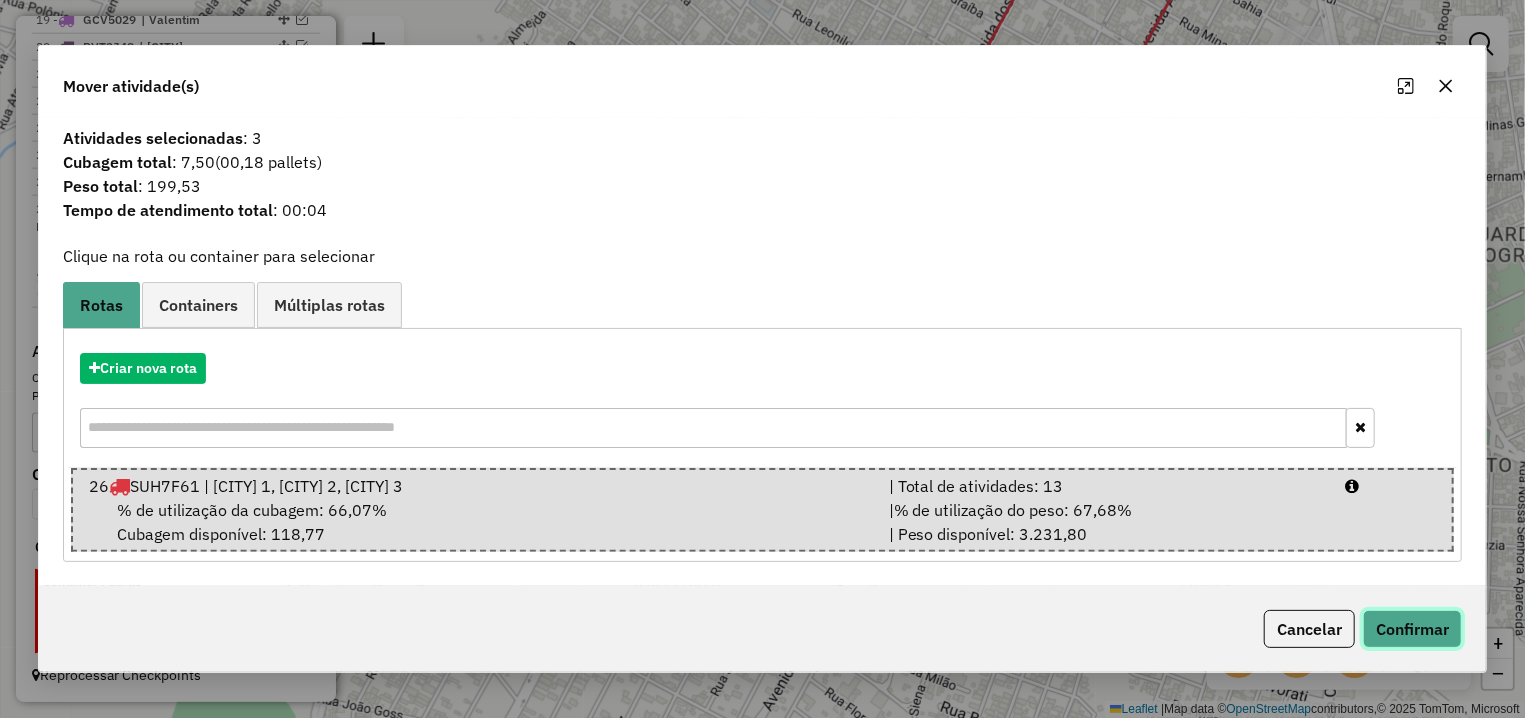 click on "Confirmar" 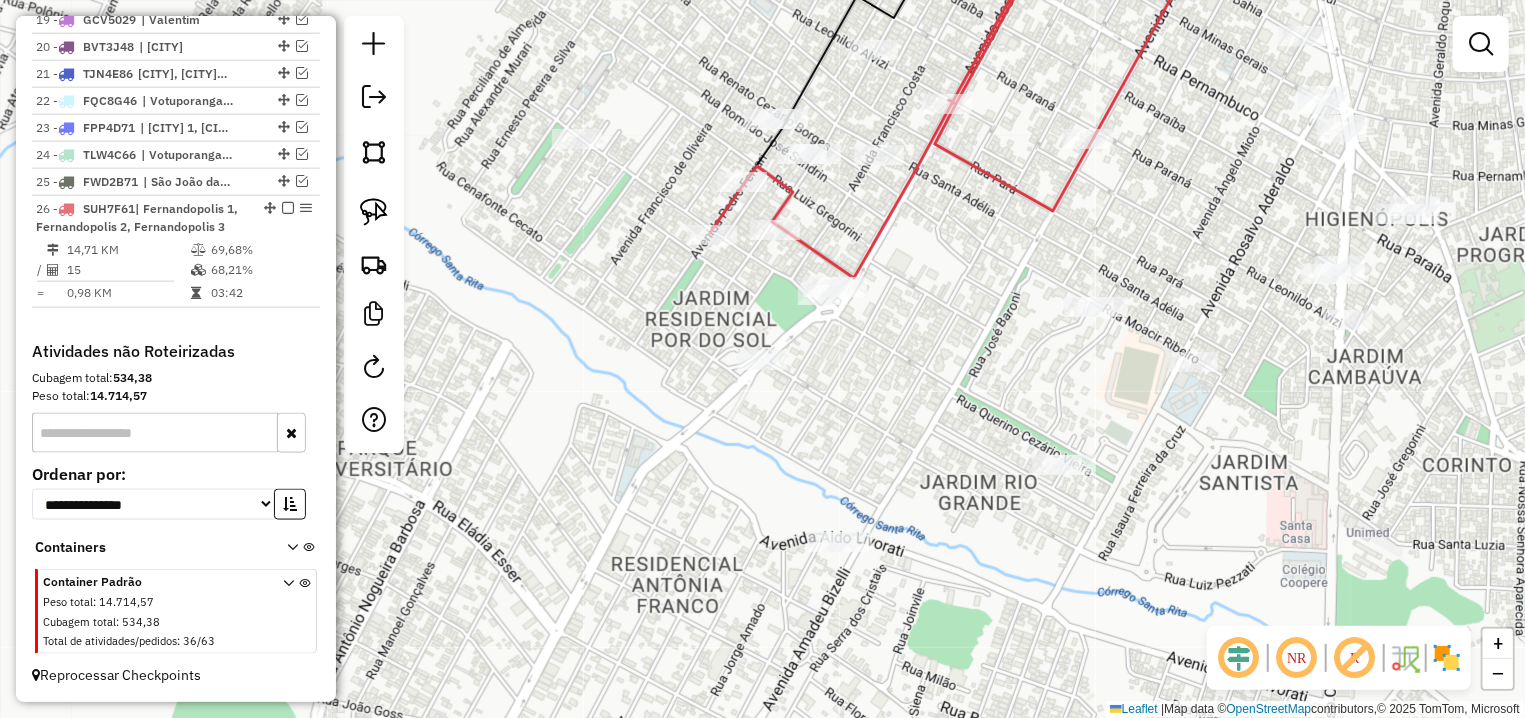 drag, startPoint x: 848, startPoint y: 437, endPoint x: 846, endPoint y: 411, distance: 26.076809 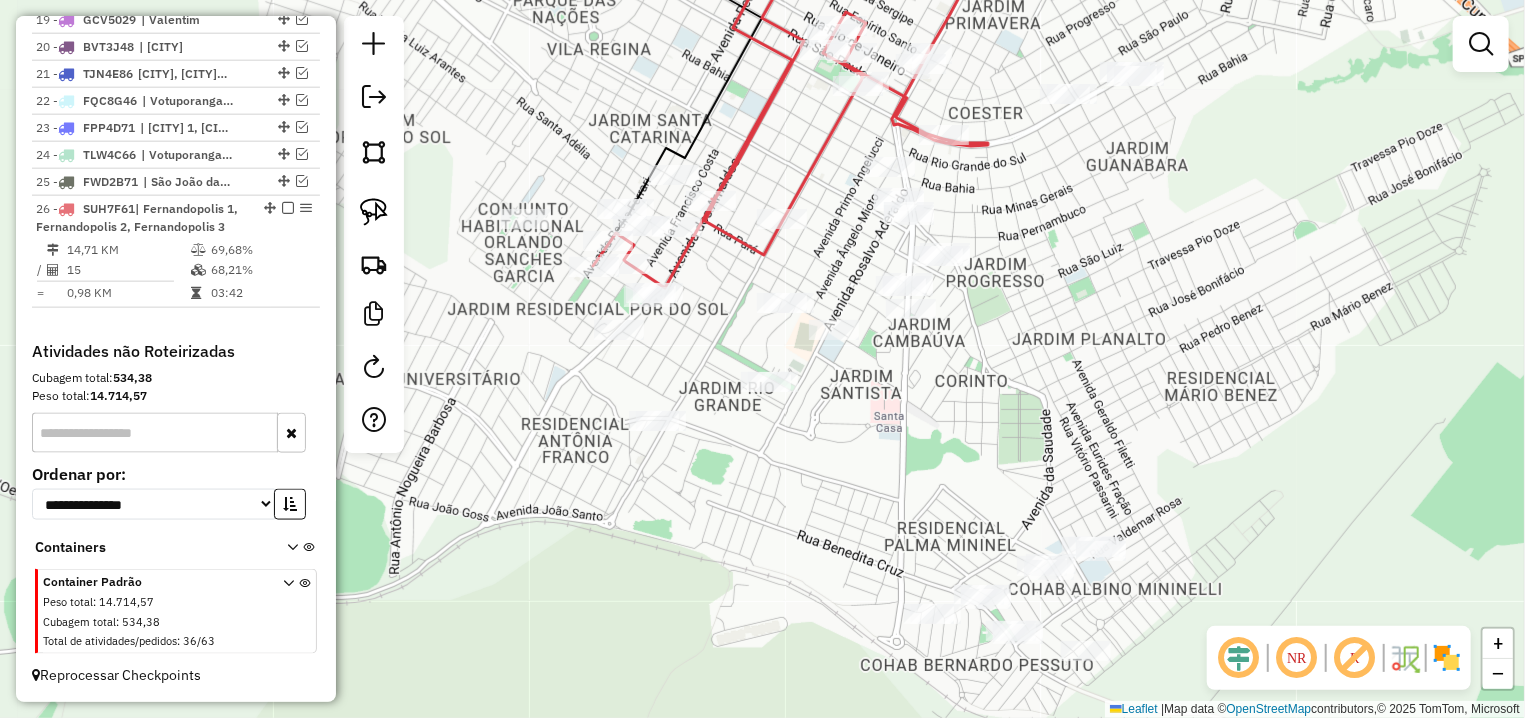 drag, startPoint x: 1107, startPoint y: 498, endPoint x: 930, endPoint y: 482, distance: 177.7217 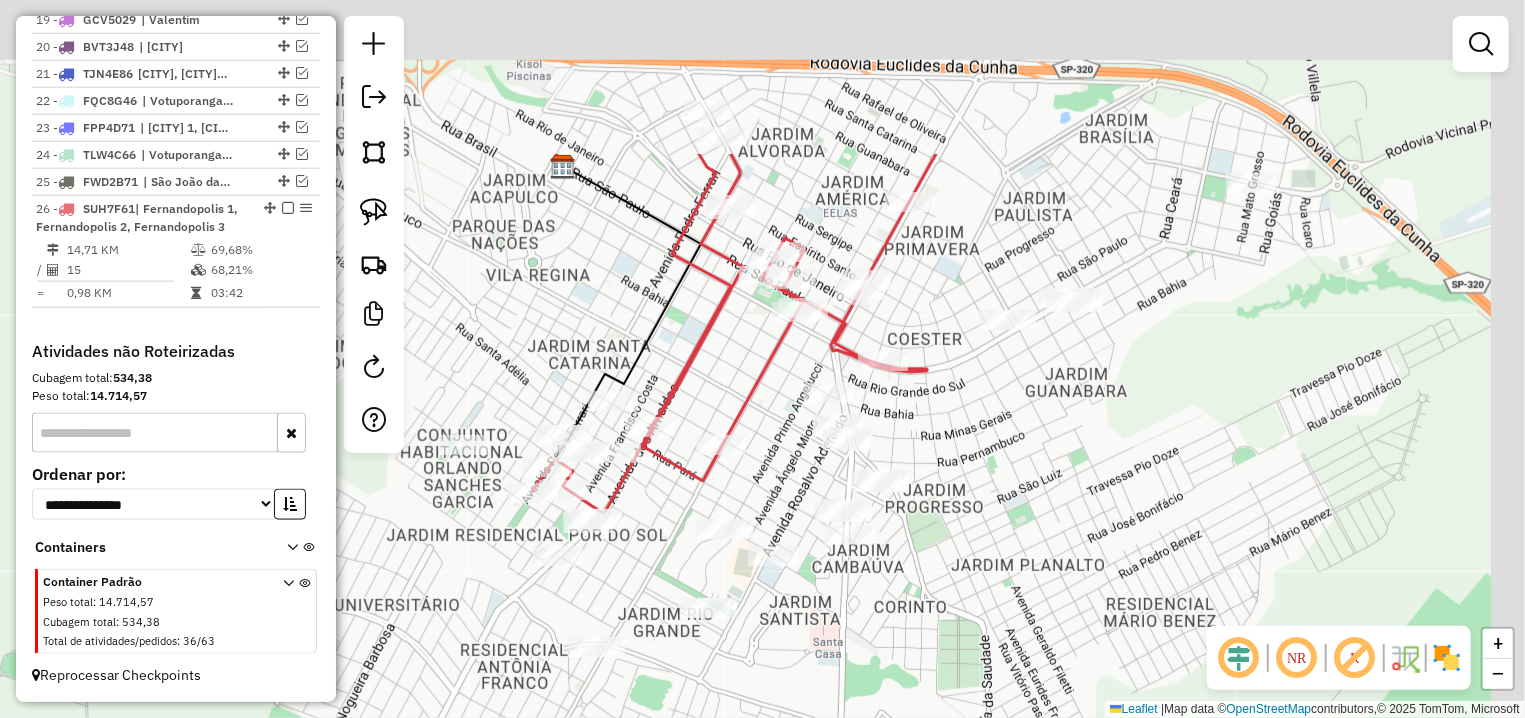 drag, startPoint x: 1082, startPoint y: 326, endPoint x: 1021, endPoint y: 584, distance: 265.1132 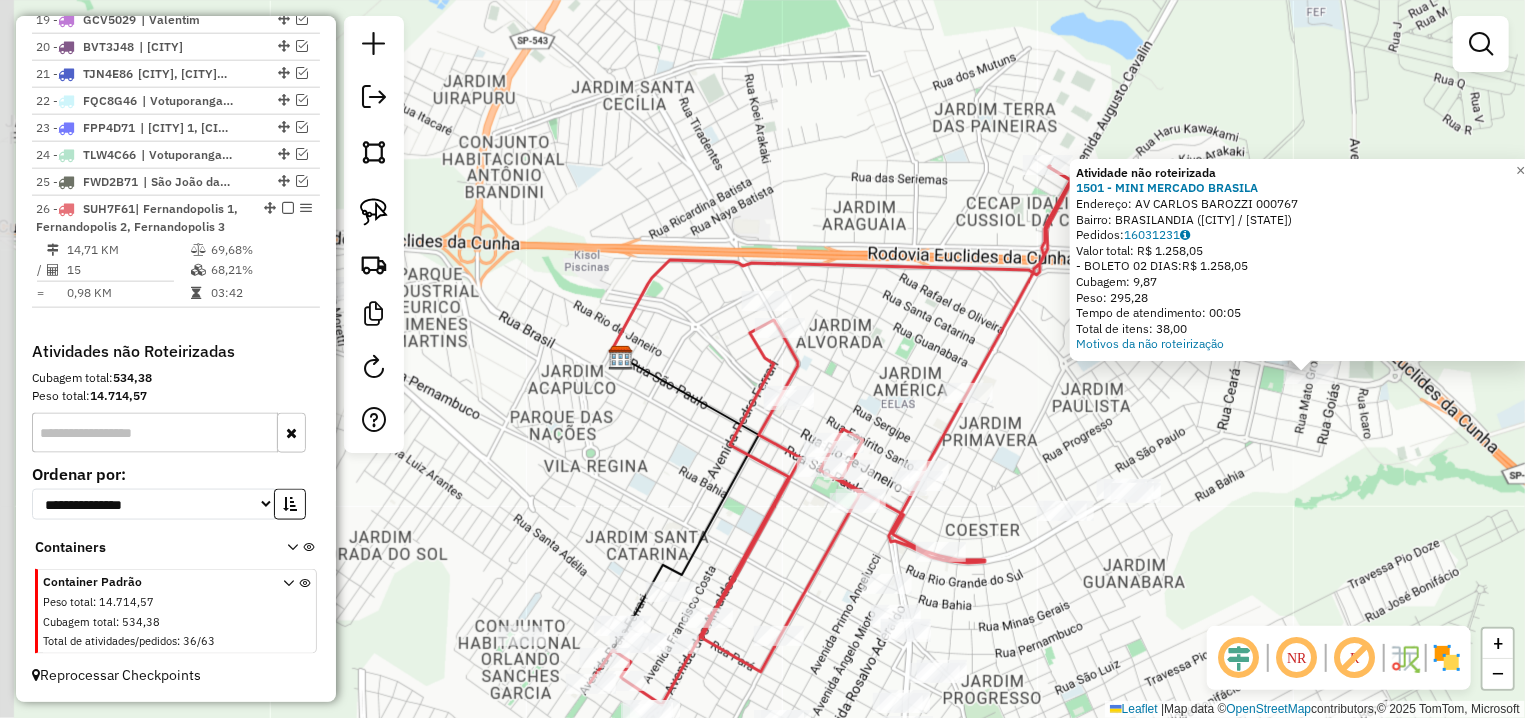 drag, startPoint x: 659, startPoint y: 389, endPoint x: 1205, endPoint y: 402, distance: 546.1547 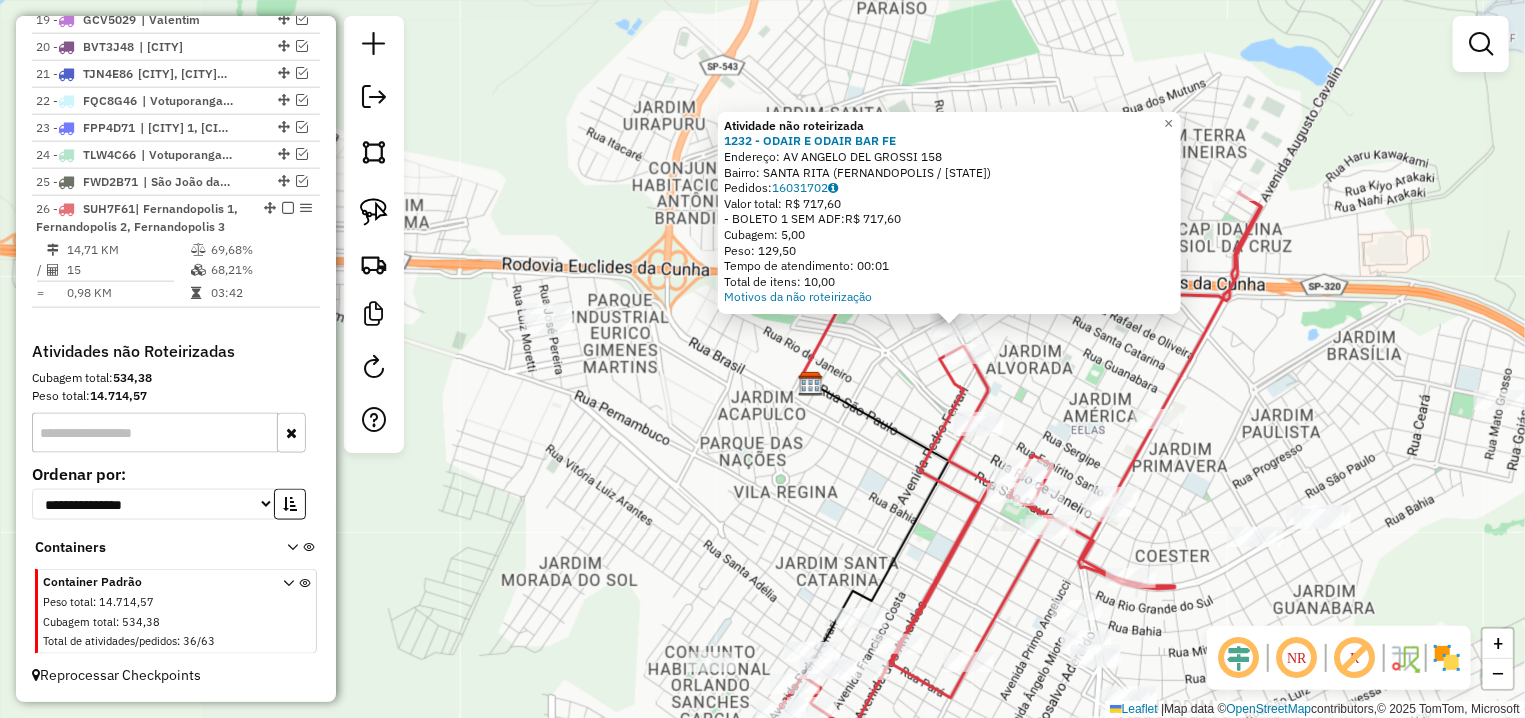 drag, startPoint x: 606, startPoint y: 459, endPoint x: 859, endPoint y: 371, distance: 267.8675 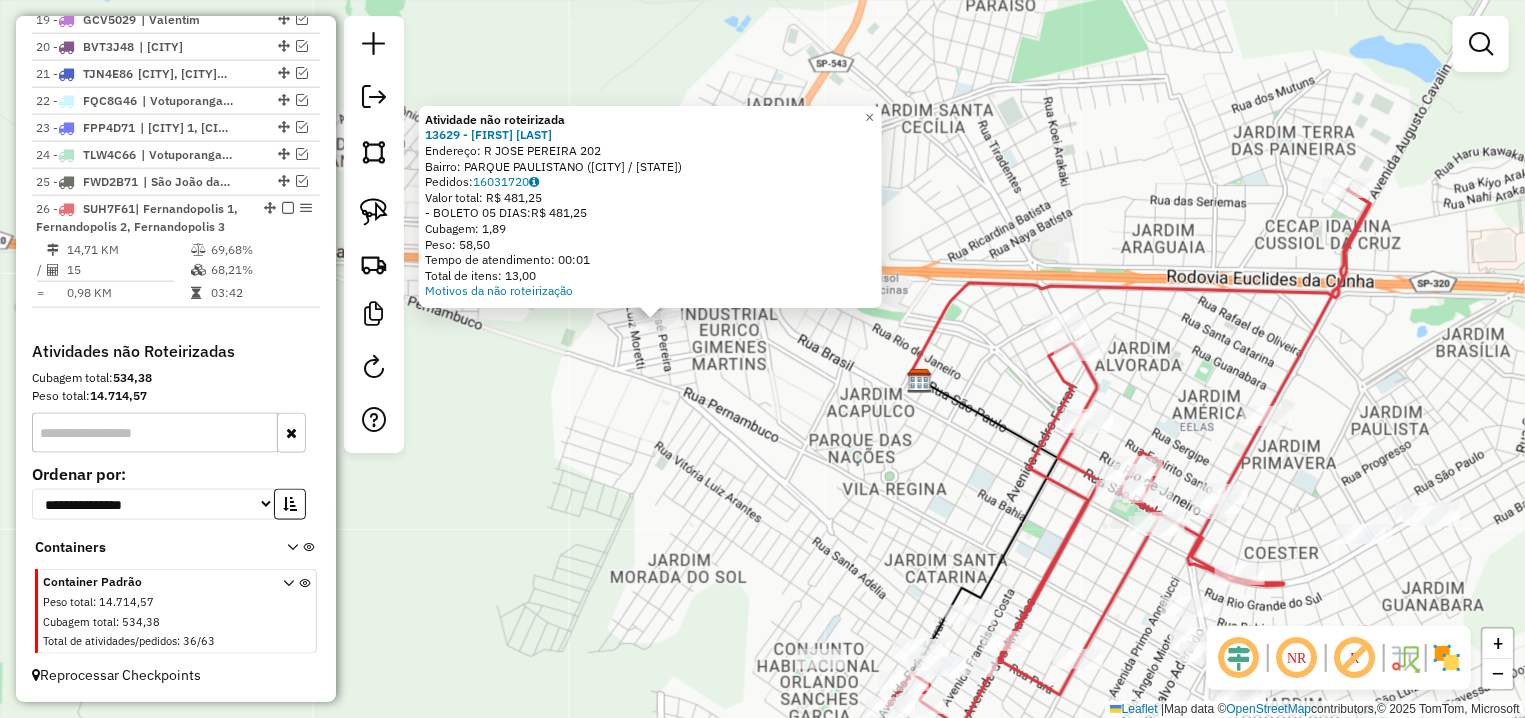drag, startPoint x: 950, startPoint y: 456, endPoint x: 841, endPoint y: 408, distance: 119.1008 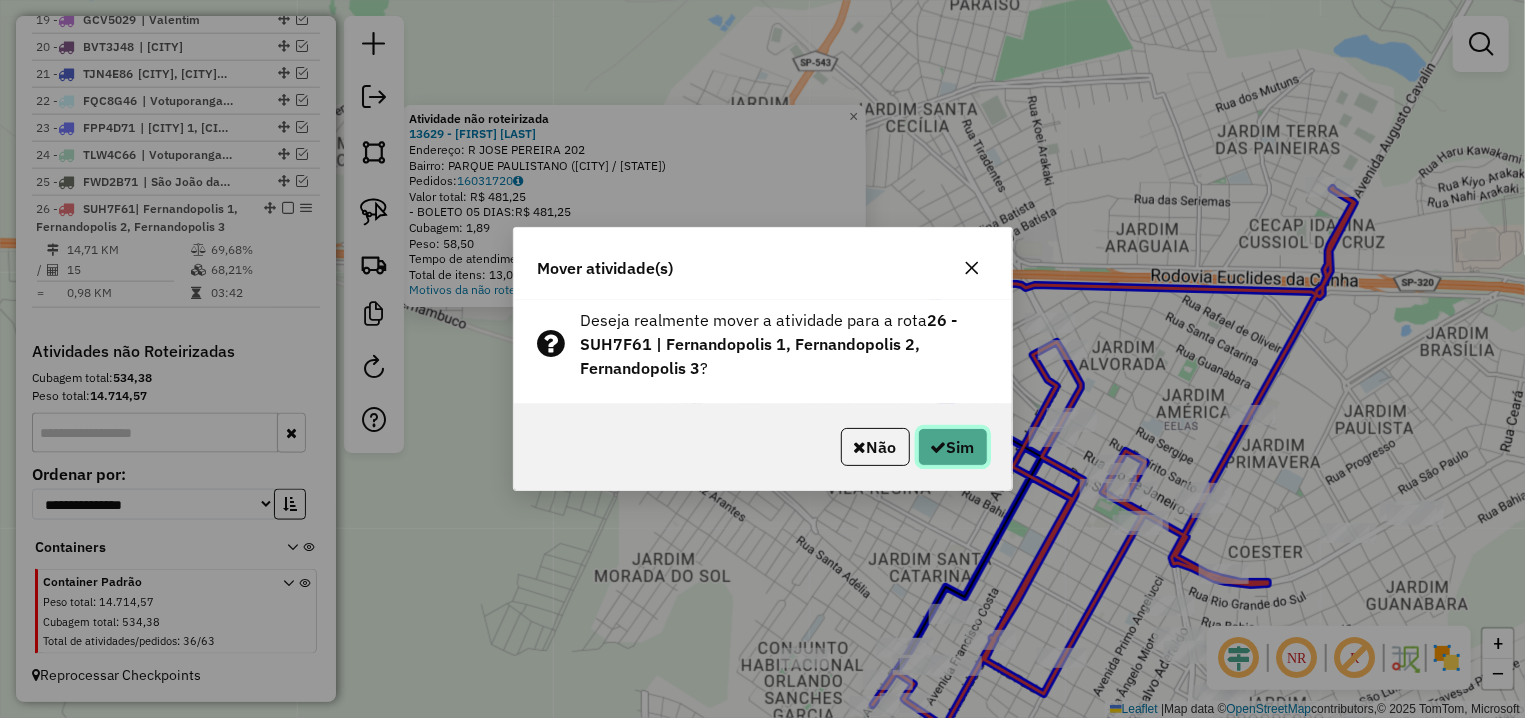 click on "Sim" 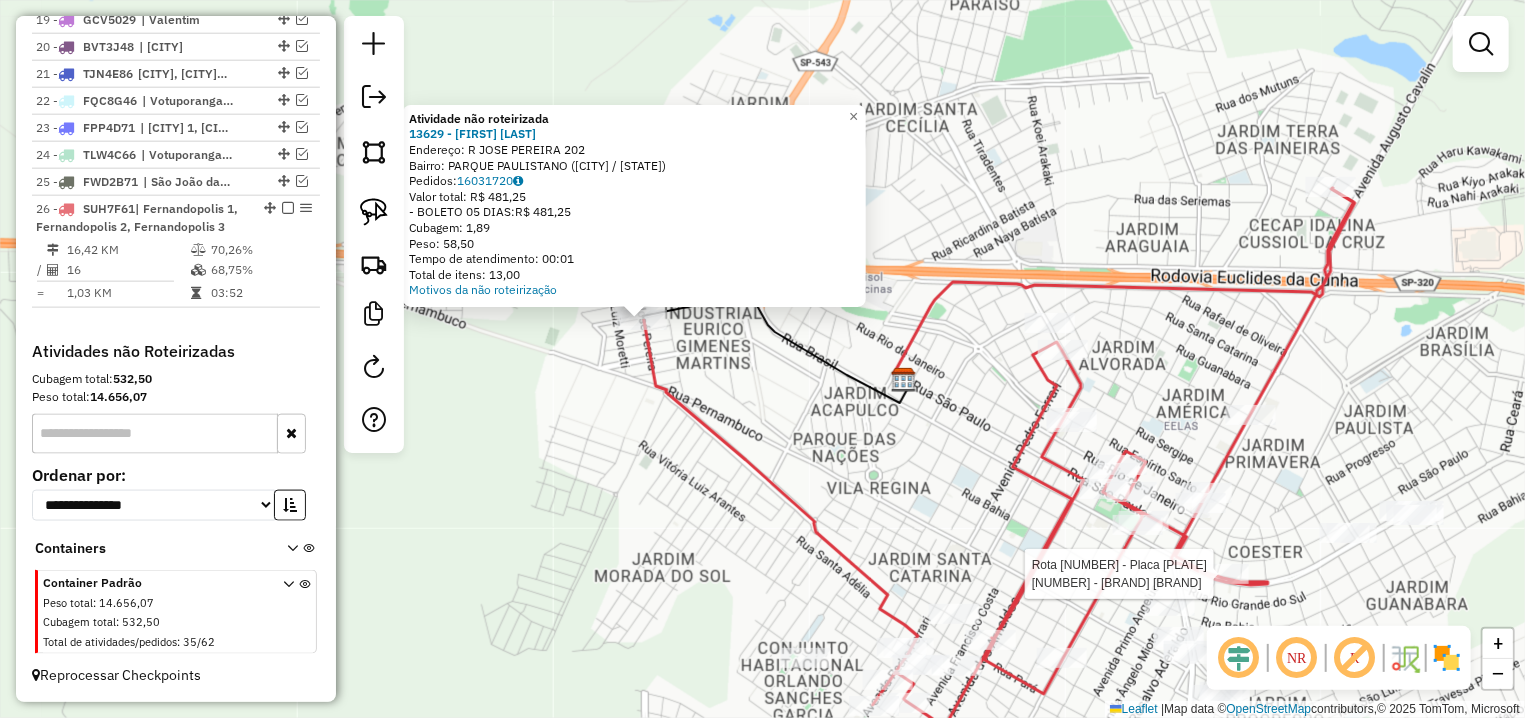 select on "**********" 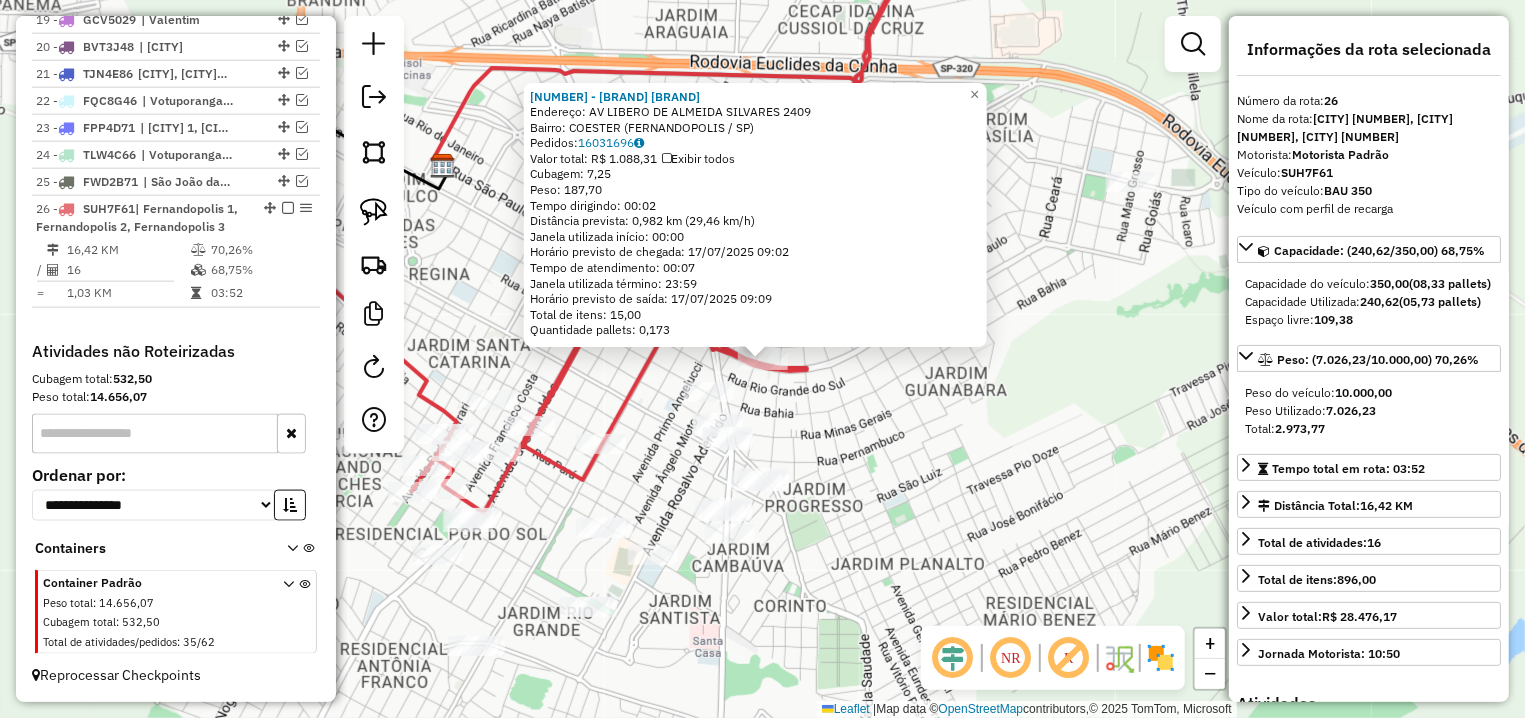 scroll, scrollTop: 1290, scrollLeft: 0, axis: vertical 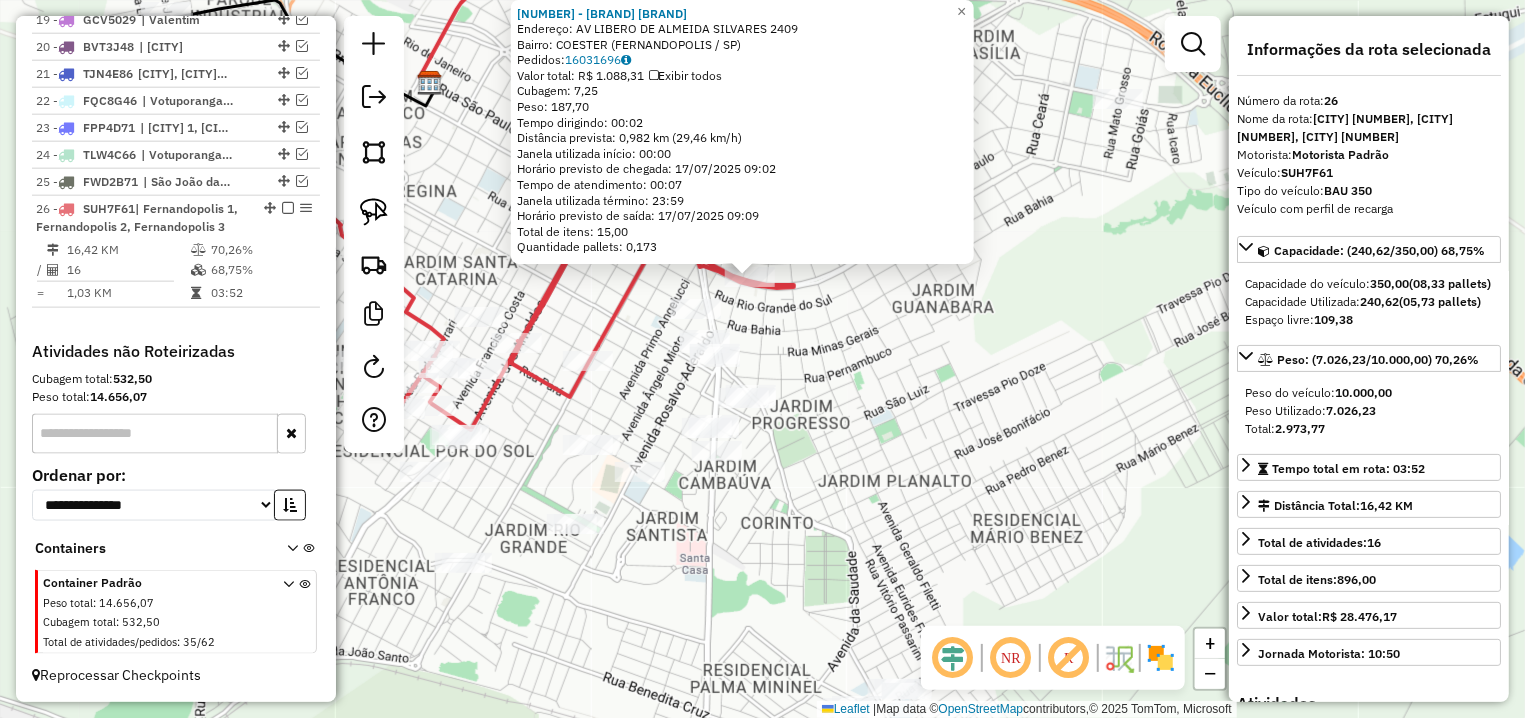 drag, startPoint x: 940, startPoint y: 461, endPoint x: 899, endPoint y: 189, distance: 275.07272 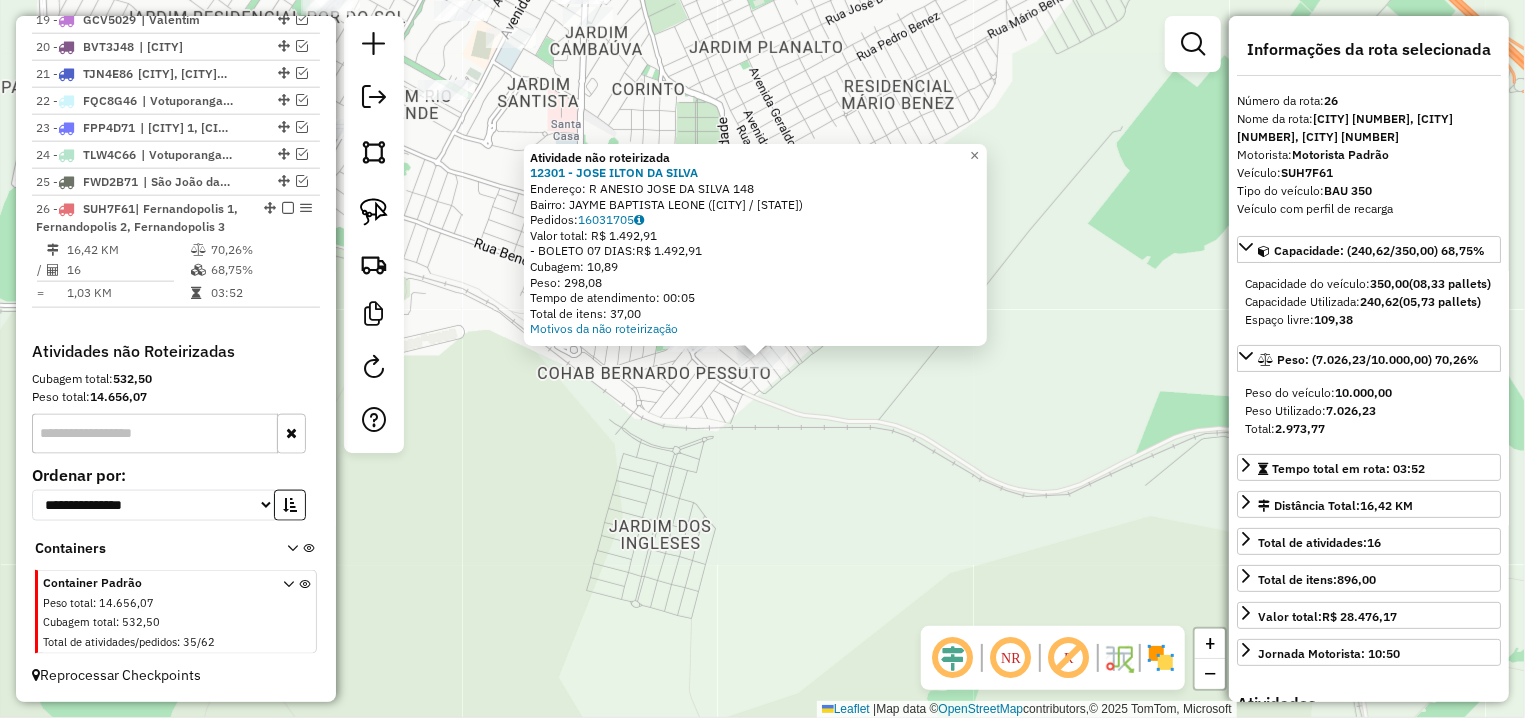 click on "Atividade não roteirizada 12301 - JOSE ILTON DA SILVA  Endereço: R   ANESIO JOSE DA SILVA          148   Bairro: JAYME BAPTISTA LEONE (FERNANDOPOLIS / SP)   Pedidos:  16031705   Valor total: R$ 1.492,91   - BOLETO 07 DIAS:  R$ 1.492,91   Cubagem: 10,89   Peso: 298,08   Tempo de atendimento: 00:05   Total de itens: 37,00  Motivos da não roteirização × Janela de atendimento Grade de atendimento Capacidade Transportadoras Veículos Cliente Pedidos  Rotas Selecione os dias de semana para filtrar as janelas de atendimento  Seg   Ter   Qua   Qui   Sex   Sáb   Dom  Informe o período da janela de atendimento: De: Até:  Filtrar exatamente a janela do cliente  Considerar janela de atendimento padrão  Selecione os dias de semana para filtrar as grades de atendimento  Seg   Ter   Qua   Qui   Sex   Sáb   Dom   Considerar clientes sem dia de atendimento cadastrado  Clientes fora do dia de atendimento selecionado Filtrar as atividades entre os valores definidos abaixo:  Peso mínimo:   Peso máximo:   De:   De:" 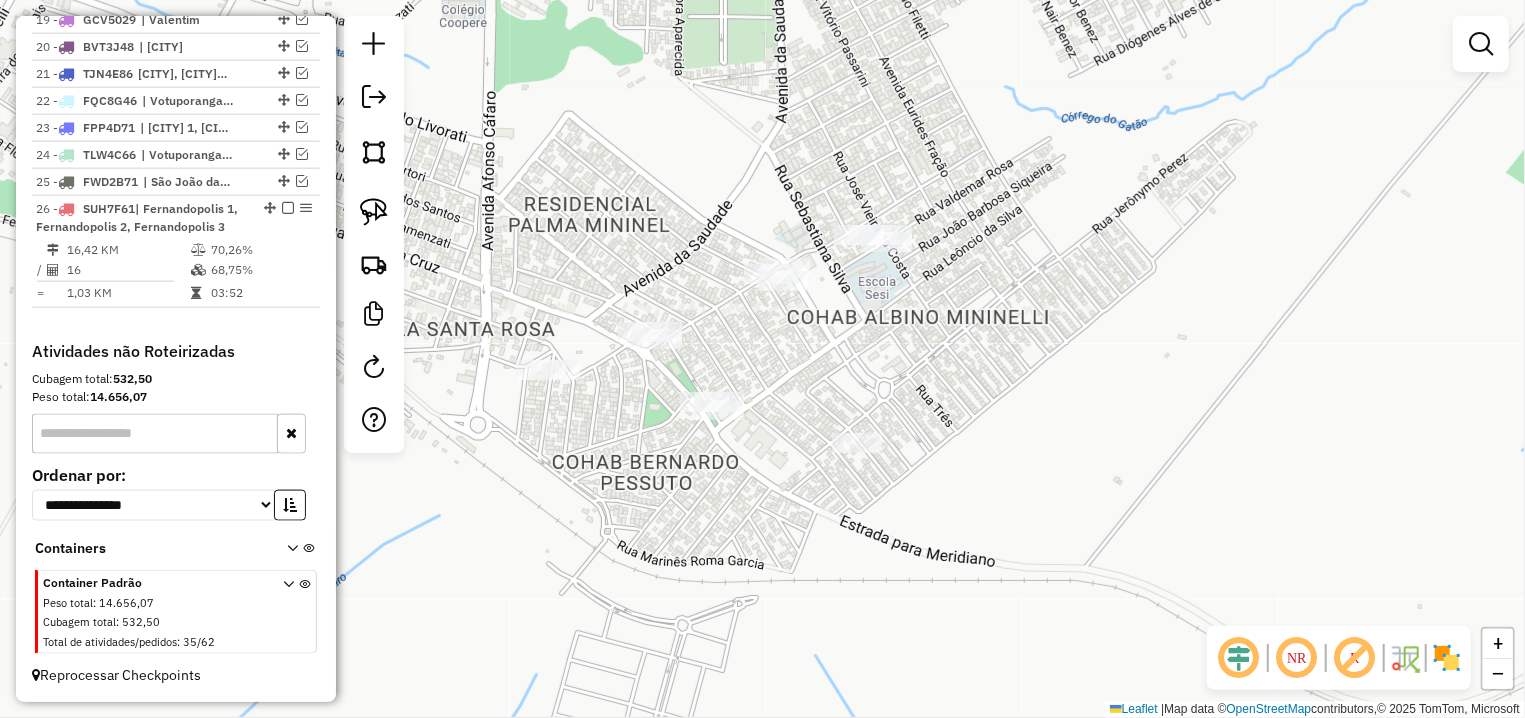 click on "Janela de atendimento Grade de atendimento Capacidade Transportadoras Veículos Cliente Pedidos  Rotas Selecione os dias de semana para filtrar as janelas de atendimento  Seg   Ter   Qua   Qui   Sex   Sáb   Dom  Informe o período da janela de atendimento: De: Até:  Filtrar exatamente a janela do cliente  Considerar janela de atendimento padrão  Selecione os dias de semana para filtrar as grades de atendimento  Seg   Ter   Qua   Qui   Sex   Sáb   Dom   Considerar clientes sem dia de atendimento cadastrado  Clientes fora do dia de atendimento selecionado Filtrar as atividades entre os valores definidos abaixo:  Peso mínimo:   Peso máximo:   Cubagem mínima:   Cubagem máxima:   De:   Até:  Filtrar as atividades entre o tempo de atendimento definido abaixo:  De:   Até:   Considerar capacidade total dos clientes não roteirizados Transportadora: Selecione um ou mais itens Tipo de veículo: Selecione um ou mais itens Veículo: Selecione um ou mais itens Motorista: Selecione um ou mais itens Nome: Rótulo:" 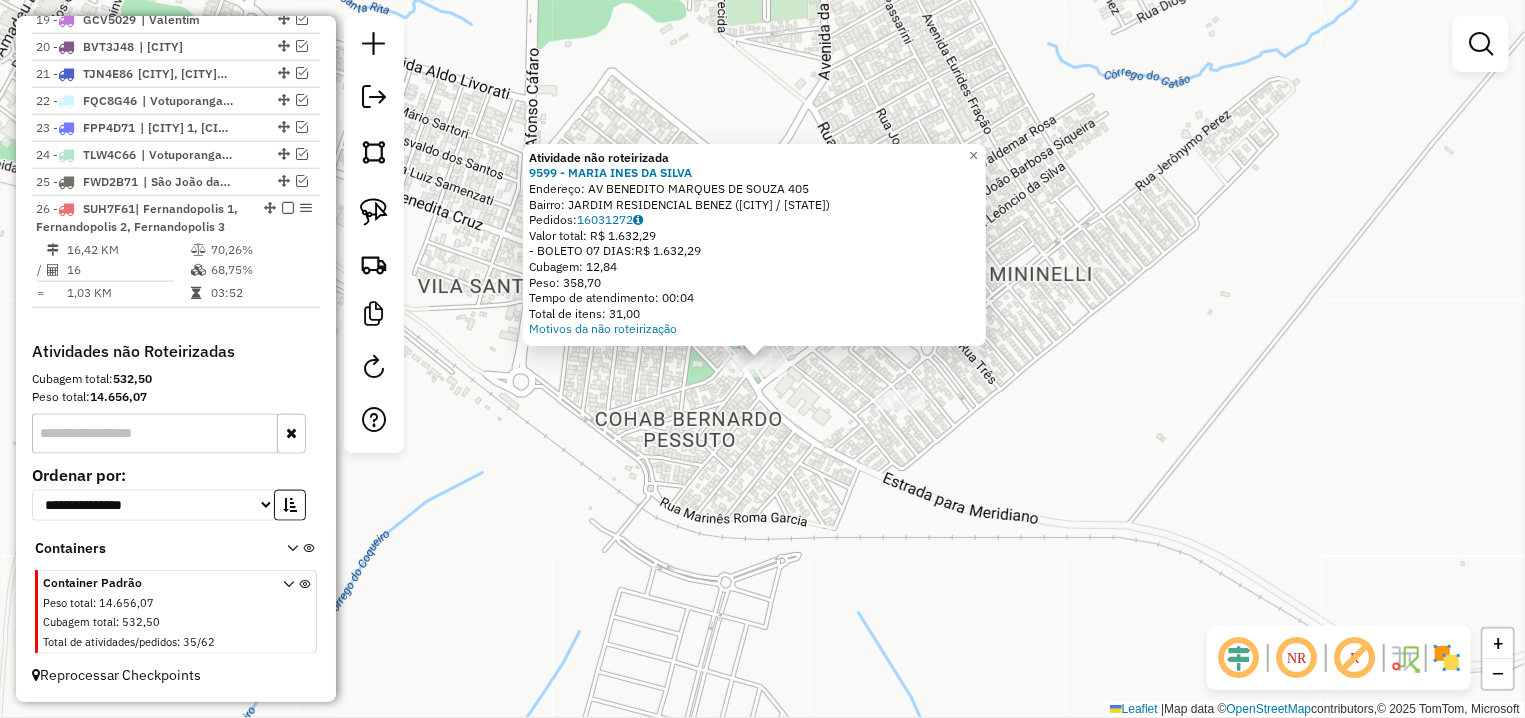 click on "Atividade não roteirizada 9599 - MARIA INES DA SILVA  Endereço: AV  BENEDITO MARQUES DE SOUZA     405   Bairro: JARDIM RESIDENCIAL BENEZ (FERNANDOPOLIS / SP)   Pedidos:  16031272   Valor total: R$ 1.632,29   - BOLETO 07 DIAS:  R$ 1.632,29   Cubagem: 12,84   Peso: 358,70   Tempo de atendimento: 00:04   Total de itens: 31,00  Motivos da não roteirização × Janela de atendimento Grade de atendimento Capacidade Transportadoras Veículos Cliente Pedidos  Rotas Selecione os dias de semana para filtrar as janelas de atendimento  Seg   Ter   Qua   Qui   Sex   Sáb   Dom  Informe o período da janela de atendimento: De: Até:  Filtrar exatamente a janela do cliente  Considerar janela de atendimento padrão  Selecione os dias de semana para filtrar as grades de atendimento  Seg   Ter   Qua   Qui   Sex   Sáb   Dom   Considerar clientes sem dia de atendimento cadastrado  Clientes fora do dia de atendimento selecionado Filtrar as atividades entre os valores definidos abaixo:  Peso mínimo:   Peso máximo:   De:  De:" 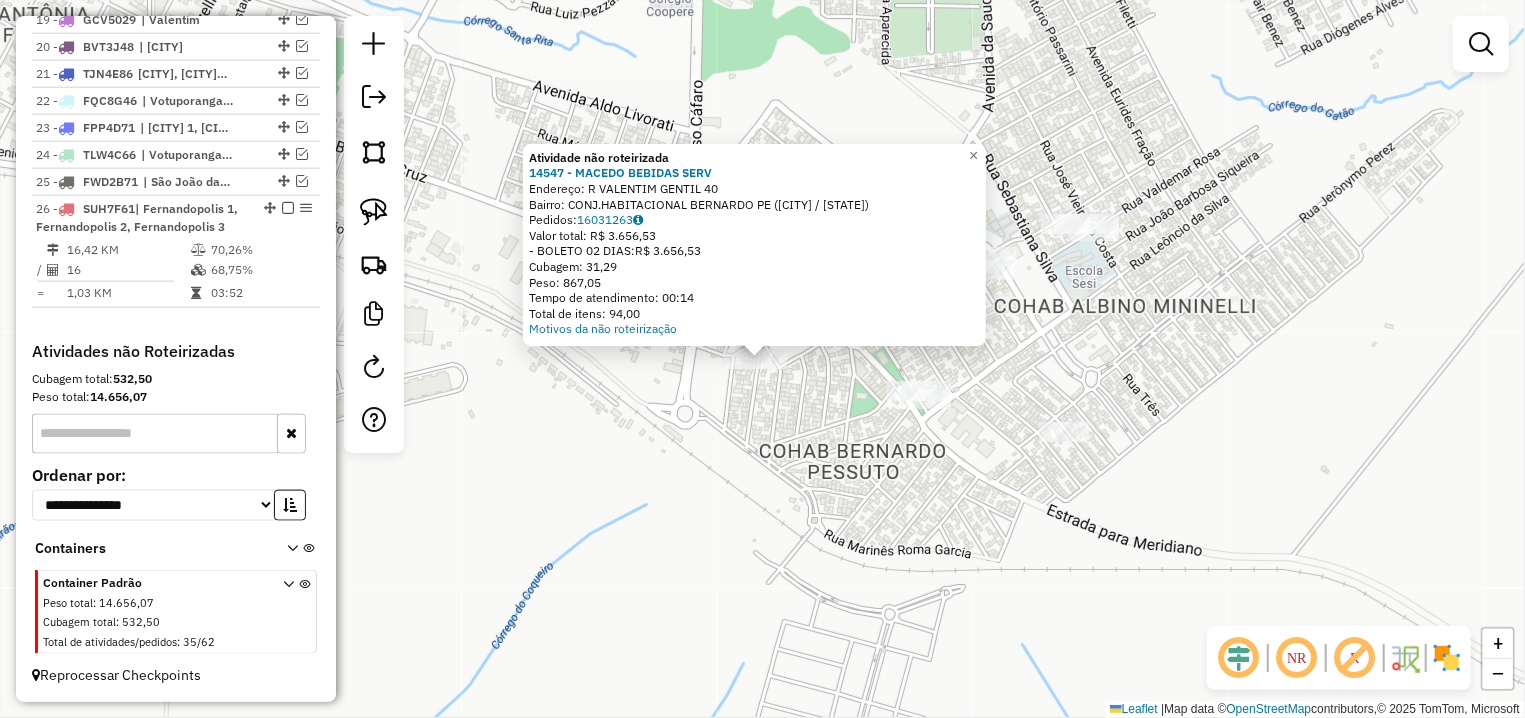 click on "Atividade não roteirizada 14547 - MACEDO BEBIDAS SERV  Endereço: R   VALENTIM GENTIL               40   Bairro: CONJ.HABITACIONAL BERNARDO PE (FERNANDOPOLIS / SP)   Pedidos:  16031263   Valor total: R$ 3.656,53   - BOLETO 02 DIAS:  R$ 3.656,53   Cubagem: 31,29   Peso: 867,05   Tempo de atendimento: 00:14   Total de itens: 94,00  Motivos da não roteirização × Janela de atendimento Grade de atendimento Capacidade Transportadoras Veículos Cliente Pedidos  Rotas Selecione os dias de semana para filtrar as janelas de atendimento  Seg   Ter   Qua   Qui   Sex   Sáb   Dom  Informe o período da janela de atendimento: De: Até:  Filtrar exatamente a janela do cliente  Considerar janela de atendimento padrão  Selecione os dias de semana para filtrar as grades de atendimento  Seg   Ter   Qua   Qui   Sex   Sáb   Dom   Considerar clientes sem dia de atendimento cadastrado  Clientes fora do dia de atendimento selecionado Filtrar as atividades entre os valores definidos abaixo:  Peso mínimo:   Peso máximo:  De:" 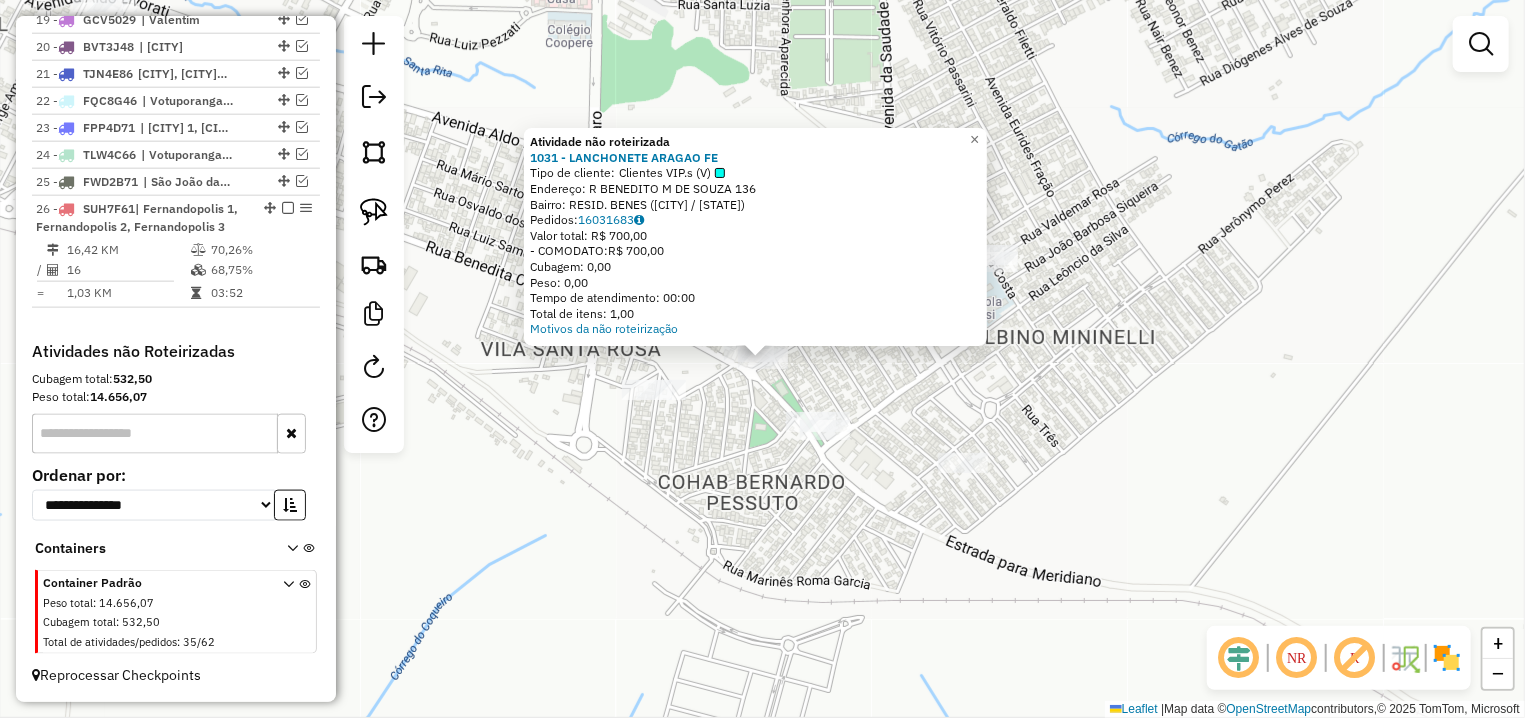 click on "Atividade não roteirizada 1031 - LANCHONETE ARAGAO FE  Tipo de cliente:   Clientes VIP.s (V)   Endereço: R   BENEDITO M DE SOUZA           136   Bairro: RESID. BENES (FERNANDOPOLIS / SP)   Pedidos:  16031683   Valor total: R$ 700,00   - COMODATO:  R$ 700,00   Cubagem: 0,00   Peso: 0,00   Tempo de atendimento: 00:00   Total de itens: 1,00  Motivos da não roteirização × Janela de atendimento Grade de atendimento Capacidade Transportadoras Veículos Cliente Pedidos  Rotas Selecione os dias de semana para filtrar as janelas de atendimento  Seg   Ter   Qua   Qui   Sex   Sáb   Dom  Informe o período da janela de atendimento: De: Até:  Filtrar exatamente a janela do cliente  Considerar janela de atendimento padrão  Selecione os dias de semana para filtrar as grades de atendimento  Seg   Ter   Qua   Qui   Sex   Sáb   Dom   Considerar clientes sem dia de atendimento cadastrado  Clientes fora do dia de atendimento selecionado Filtrar as atividades entre os valores definidos abaixo:  Peso mínimo:   De:  De:" 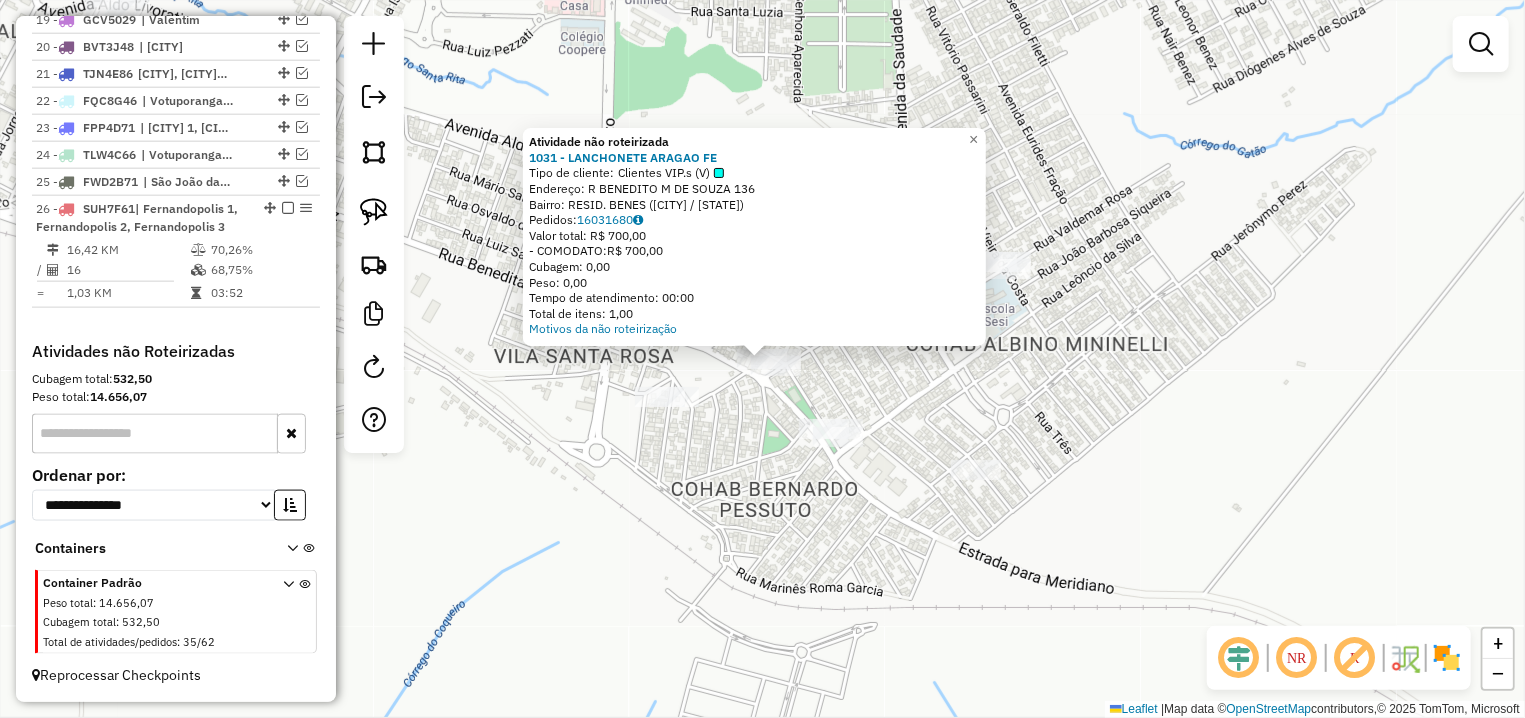 click on "Atividade não roteirizada 1031 - LANCHONETE ARAGAO FE  Tipo de cliente:   Clientes VIP.s (V)   Endereço: R   BENEDITO M DE SOUZA           136   Bairro: RESID. BENES (FERNANDOPOLIS / SP)   Pedidos:  16031680   Valor total: R$ 700,00   - COMODATO:  R$ 700,00   Cubagem: 0,00   Peso: 0,00   Tempo de atendimento: 00:00   Total de itens: 1,00  Motivos da não roteirização × Janela de atendimento Grade de atendimento Capacidade Transportadoras Veículos Cliente Pedidos  Rotas Selecione os dias de semana para filtrar as janelas de atendimento  Seg   Ter   Qua   Qui   Sex   Sáb   Dom  Informe o período da janela de atendimento: De: Até:  Filtrar exatamente a janela do cliente  Considerar janela de atendimento padrão  Selecione os dias de semana para filtrar as grades de atendimento  Seg   Ter   Qua   Qui   Sex   Sáb   Dom   Considerar clientes sem dia de atendimento cadastrado  Clientes fora do dia de atendimento selecionado Filtrar as atividades entre os valores definidos abaixo:  Peso mínimo:   De:  De:" 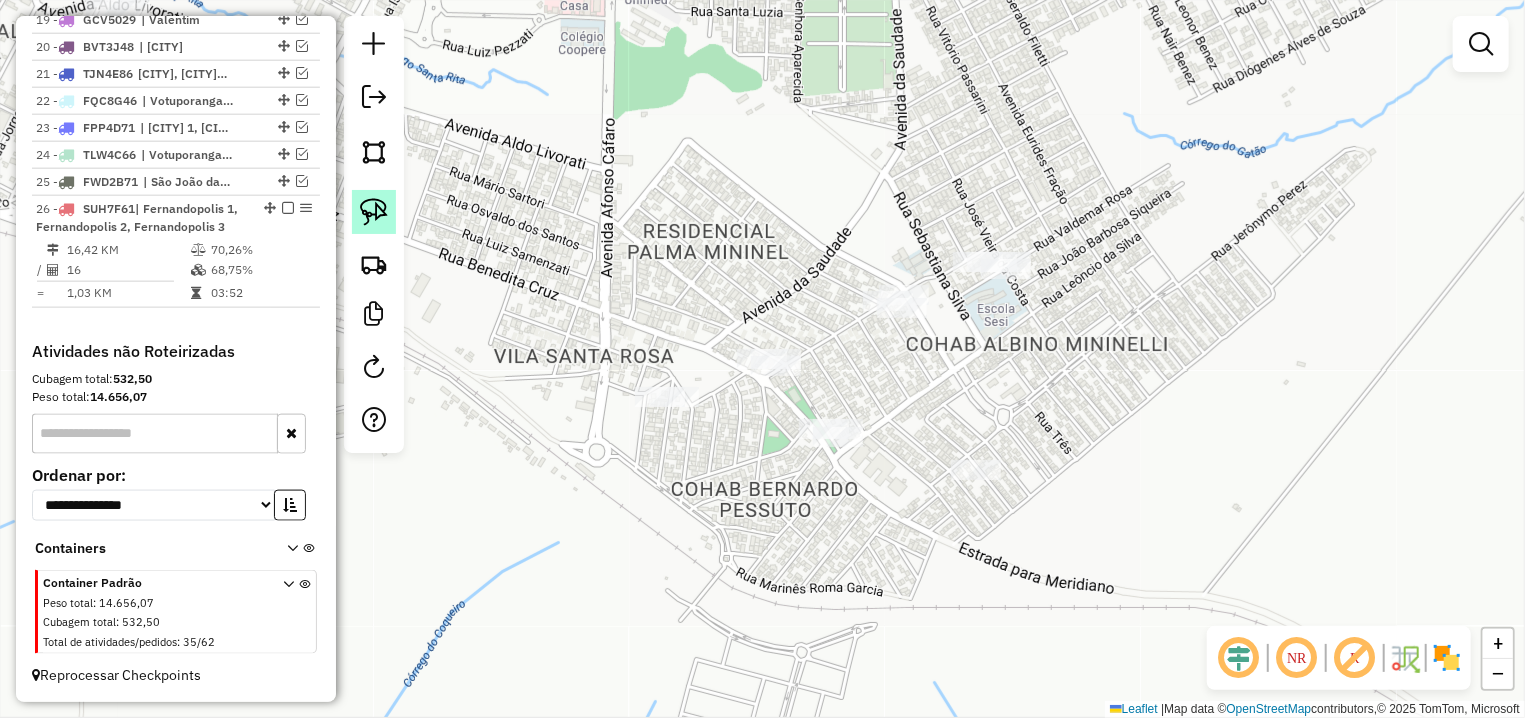 click 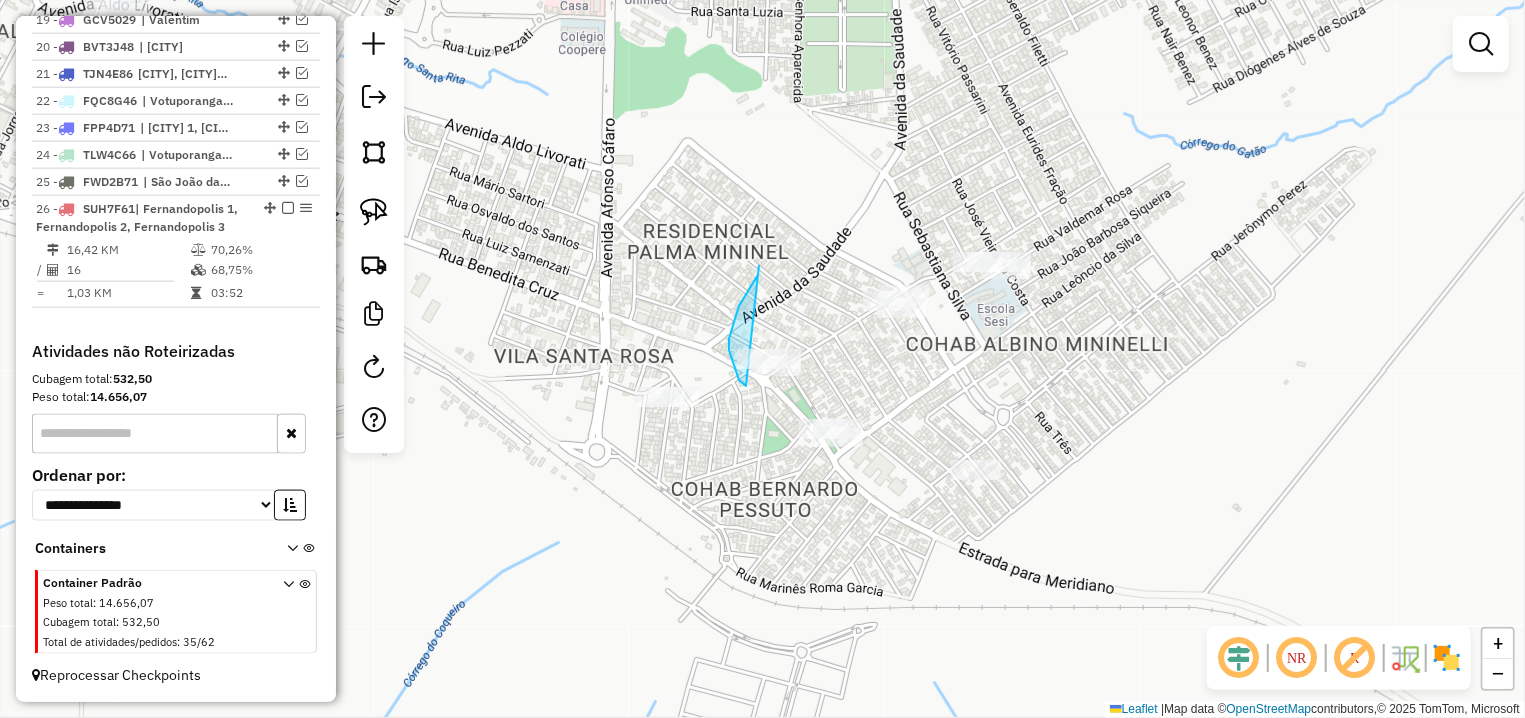 drag, startPoint x: 759, startPoint y: 266, endPoint x: 833, endPoint y: 400, distance: 153.07515 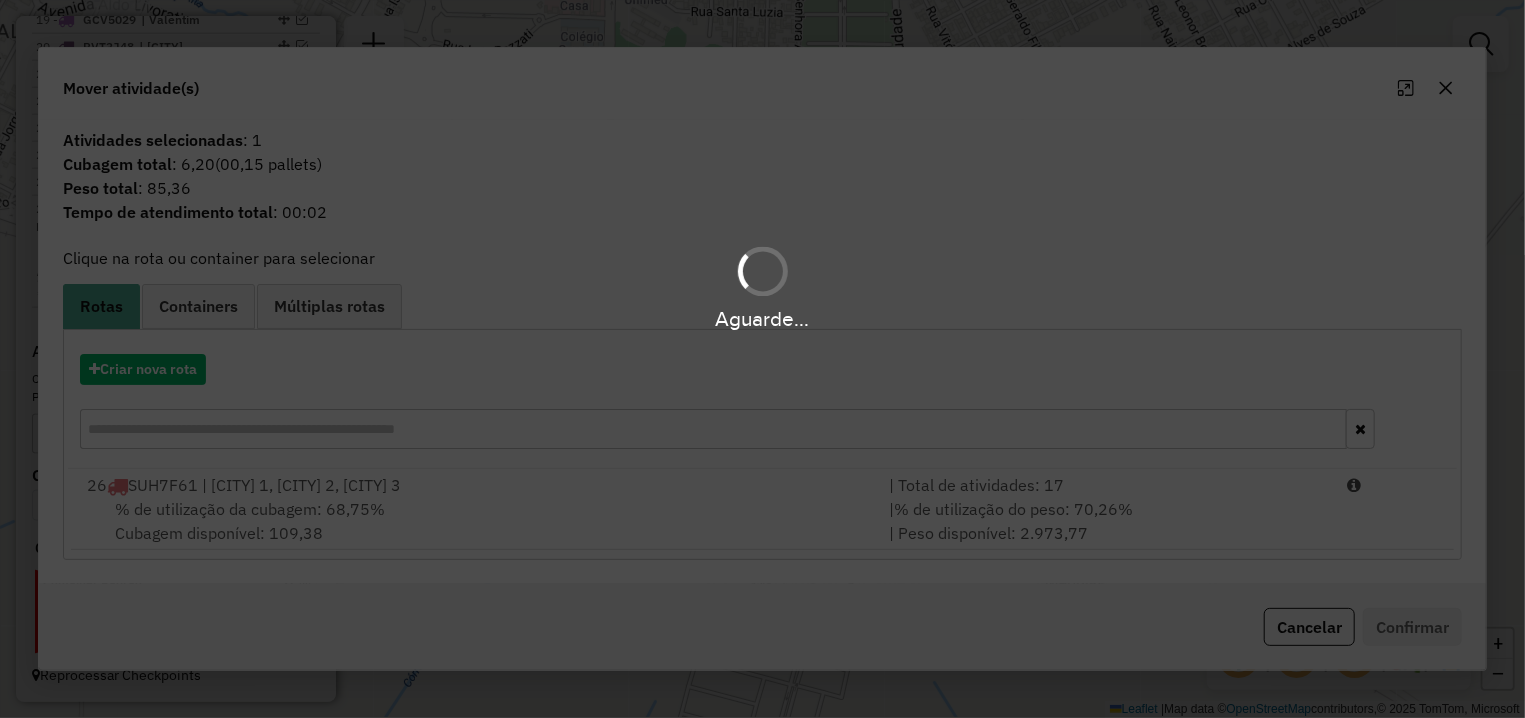 click on "Aguarde..." at bounding box center (762, 359) 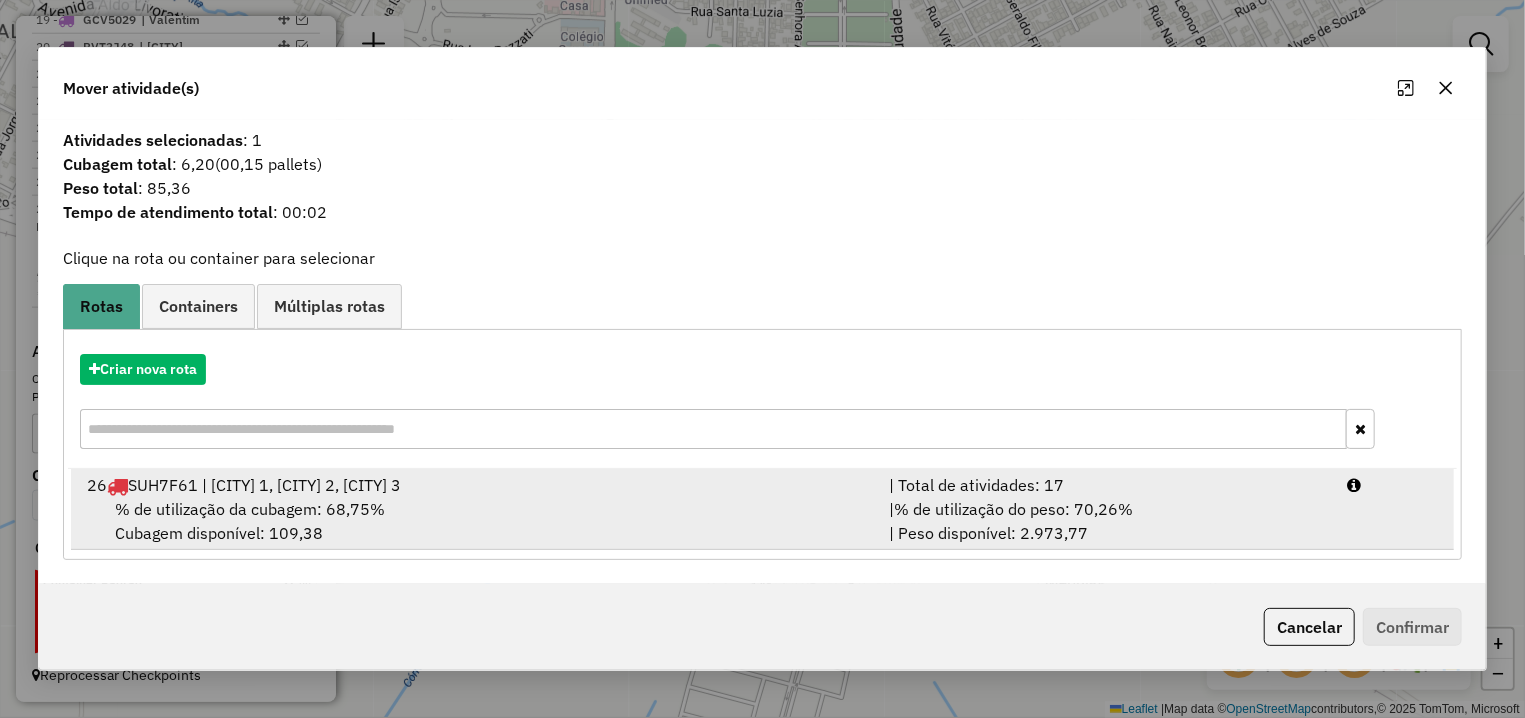 click on "% de utilização da cubagem: 68,75%  Cubagem disponível: 109,38" at bounding box center [476, 521] 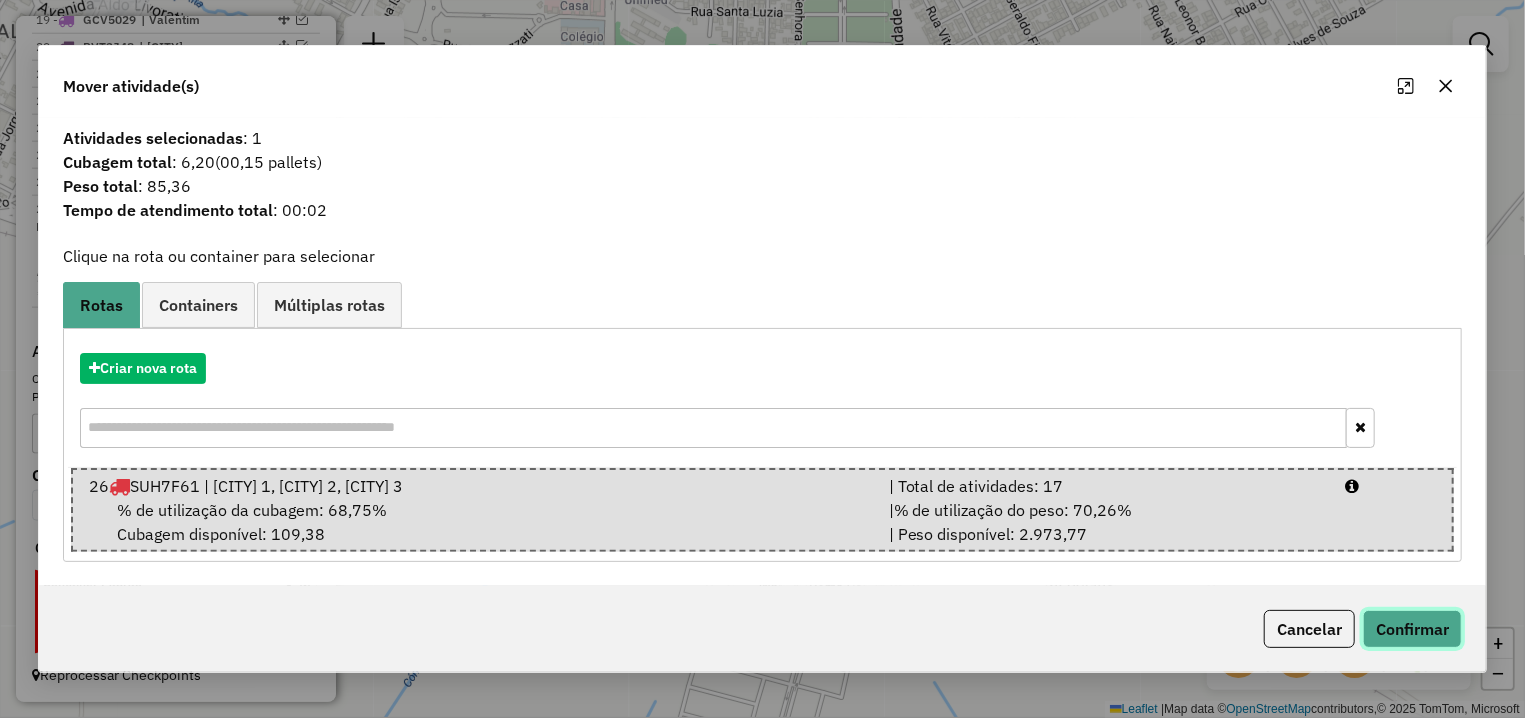 click on "Confirmar" 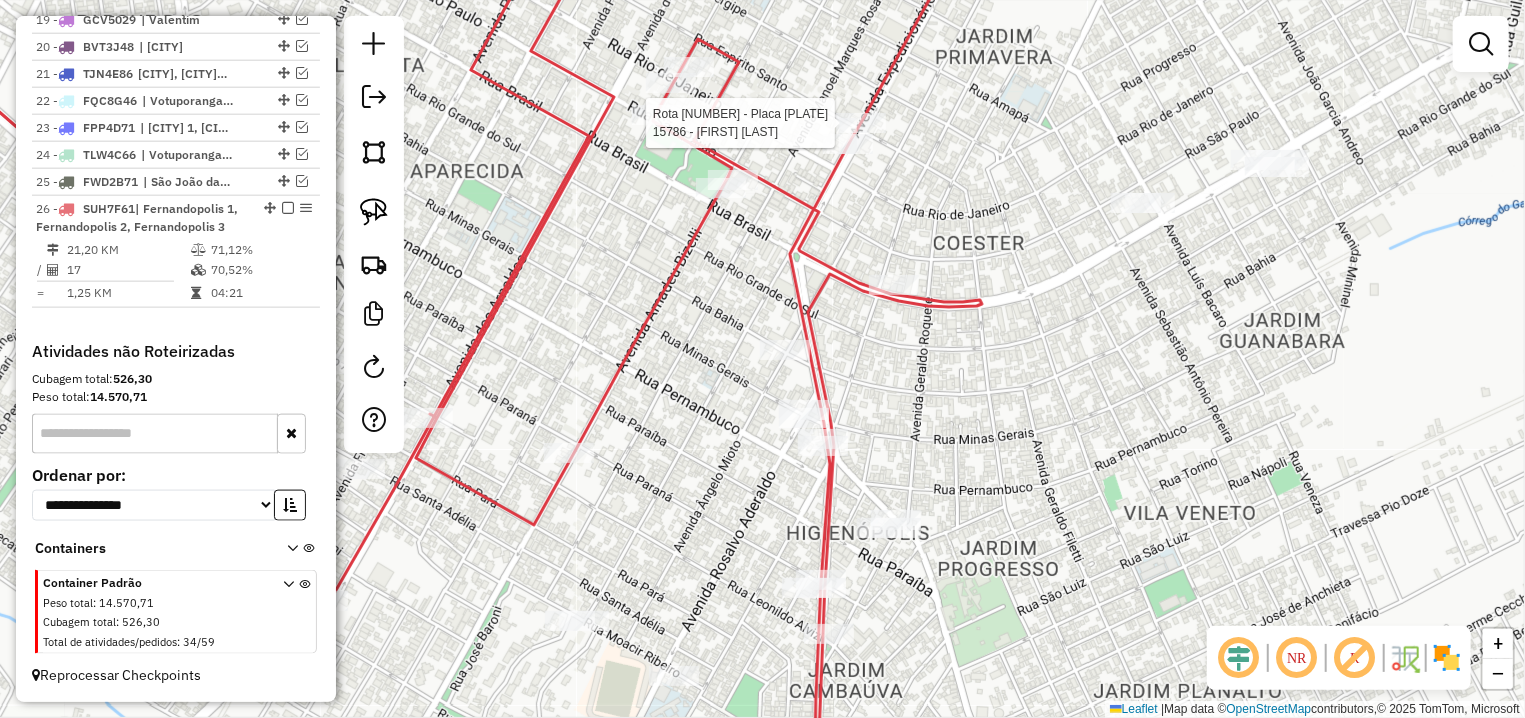 select on "**********" 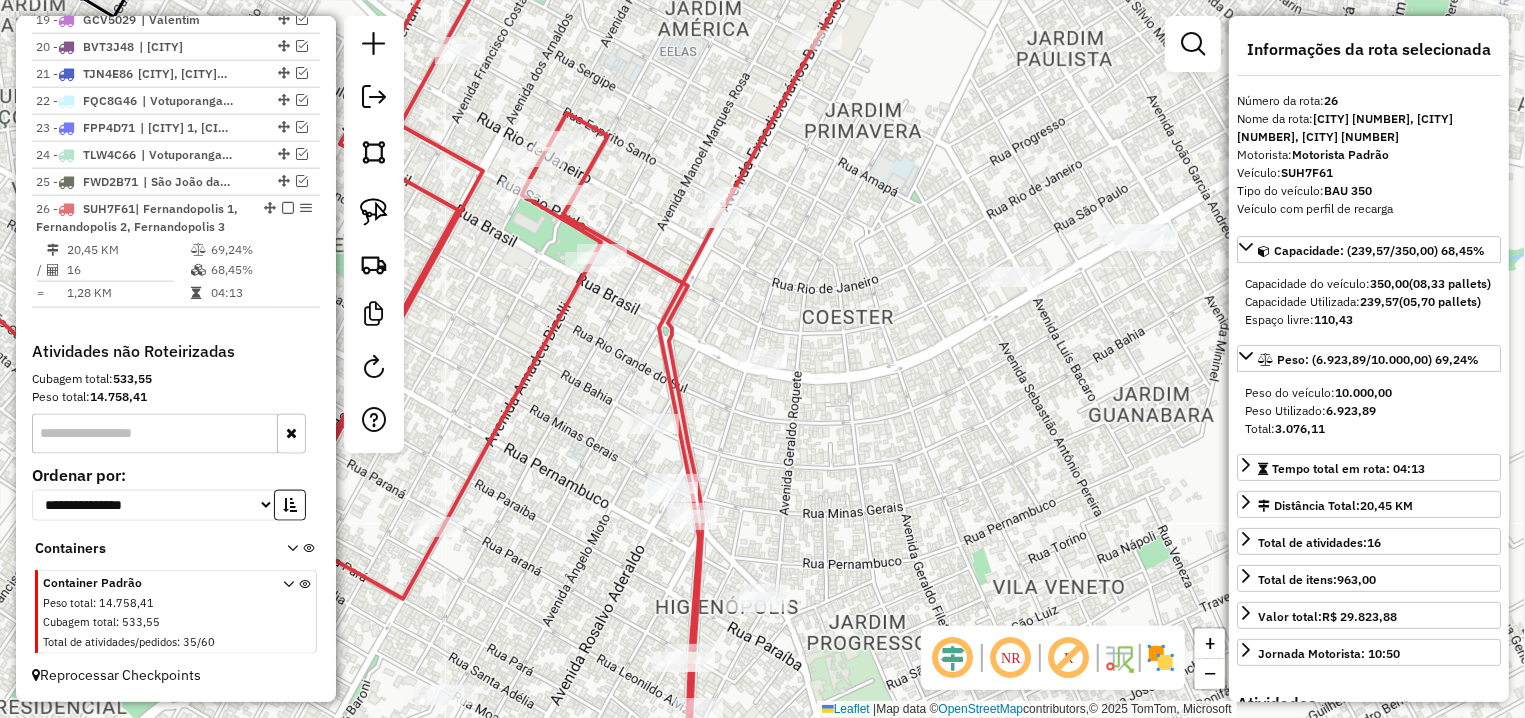 drag, startPoint x: 922, startPoint y: 544, endPoint x: 735, endPoint y: 47, distance: 531.016 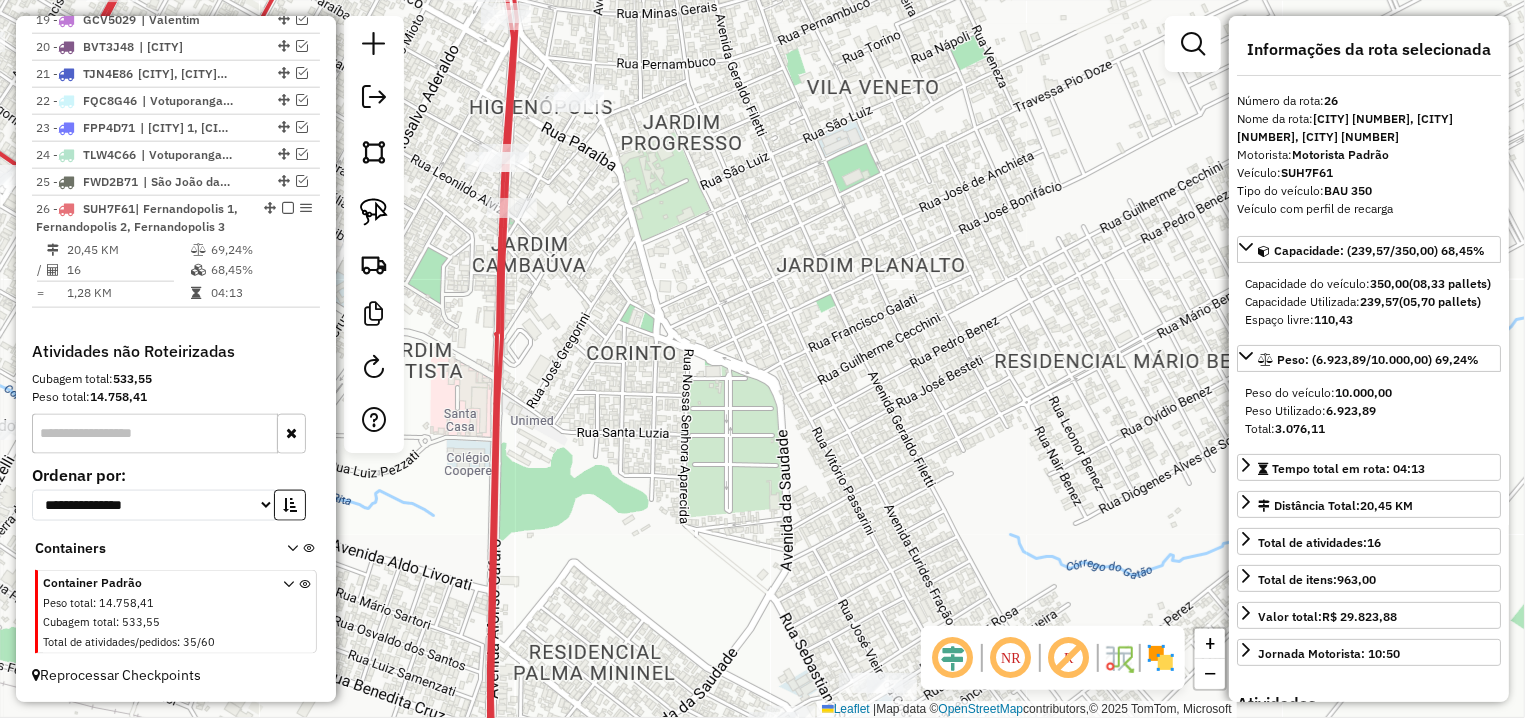 drag, startPoint x: 740, startPoint y: 122, endPoint x: 712, endPoint y: -29, distance: 153.57408 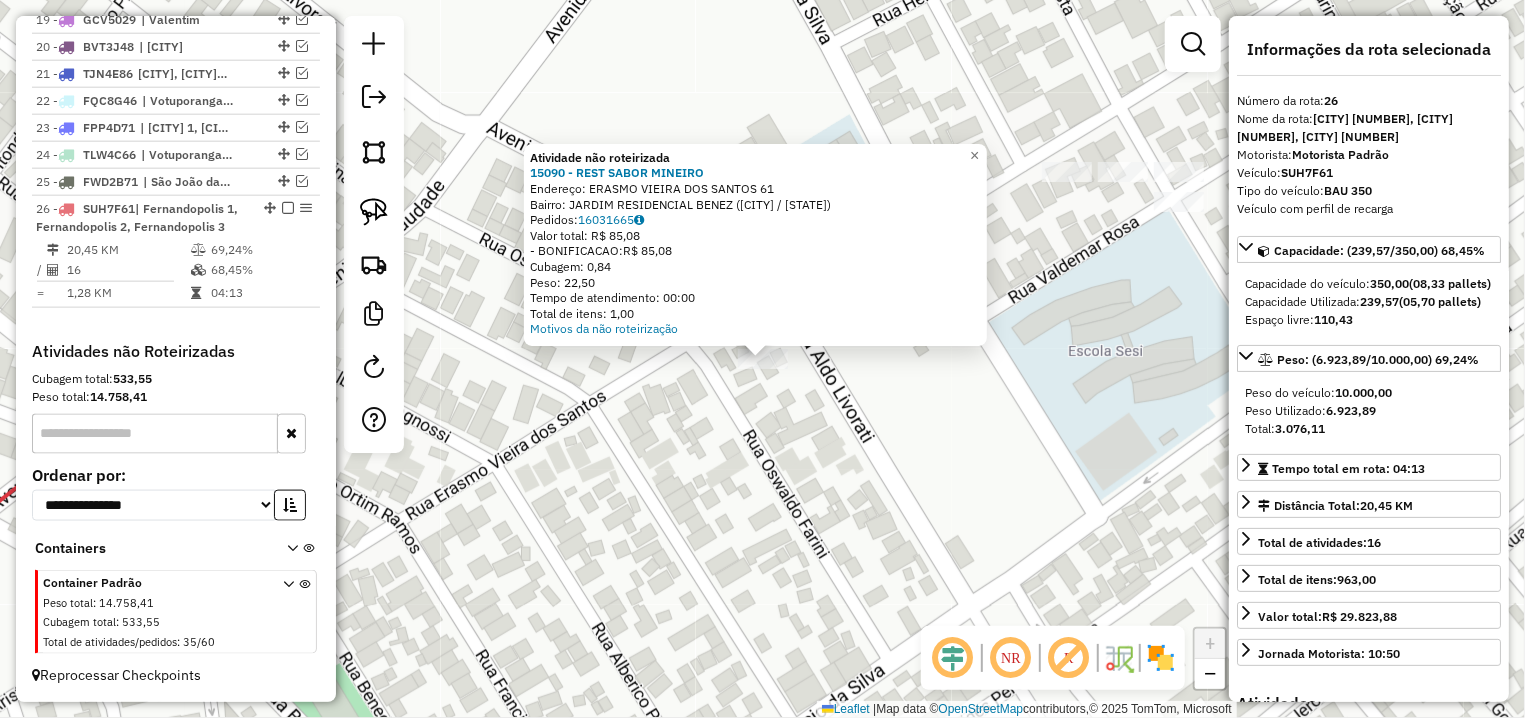 click on "Atividade não roteirizada 15090 - REST SABOR MINEIRO  Endereço:  ERASMO VIEIRA DOS SANTOS 61   Bairro: JARDIM RESIDENCIAL BENEZ (FERNANDOPOLIS / SP)   Pedidos:  16031665   Valor total: R$ 85,08   - BONIFICACAO:  R$ 85,08   Cubagem: 0,84   Peso: 22,50   Tempo de atendimento: 00:00   Total de itens: 1,00  Motivos da não roteirização × Janela de atendimento Grade de atendimento Capacidade Transportadoras Veículos Cliente Pedidos  Rotas Selecione os dias de semana para filtrar as janelas de atendimento  Seg   Ter   Qua   Qui   Sex   Sáb   Dom  Informe o período da janela de atendimento: De: Até:  Filtrar exatamente a janela do cliente  Considerar janela de atendimento padrão  Selecione os dias de semana para filtrar as grades de atendimento  Seg   Ter   Qua   Qui   Sex   Sáb   Dom   Considerar clientes sem dia de atendimento cadastrado  Clientes fora do dia de atendimento selecionado Filtrar as atividades entre os valores definidos abaixo:  Peso mínimo:   Peso máximo:   Cubagem mínima:   De:   De:" 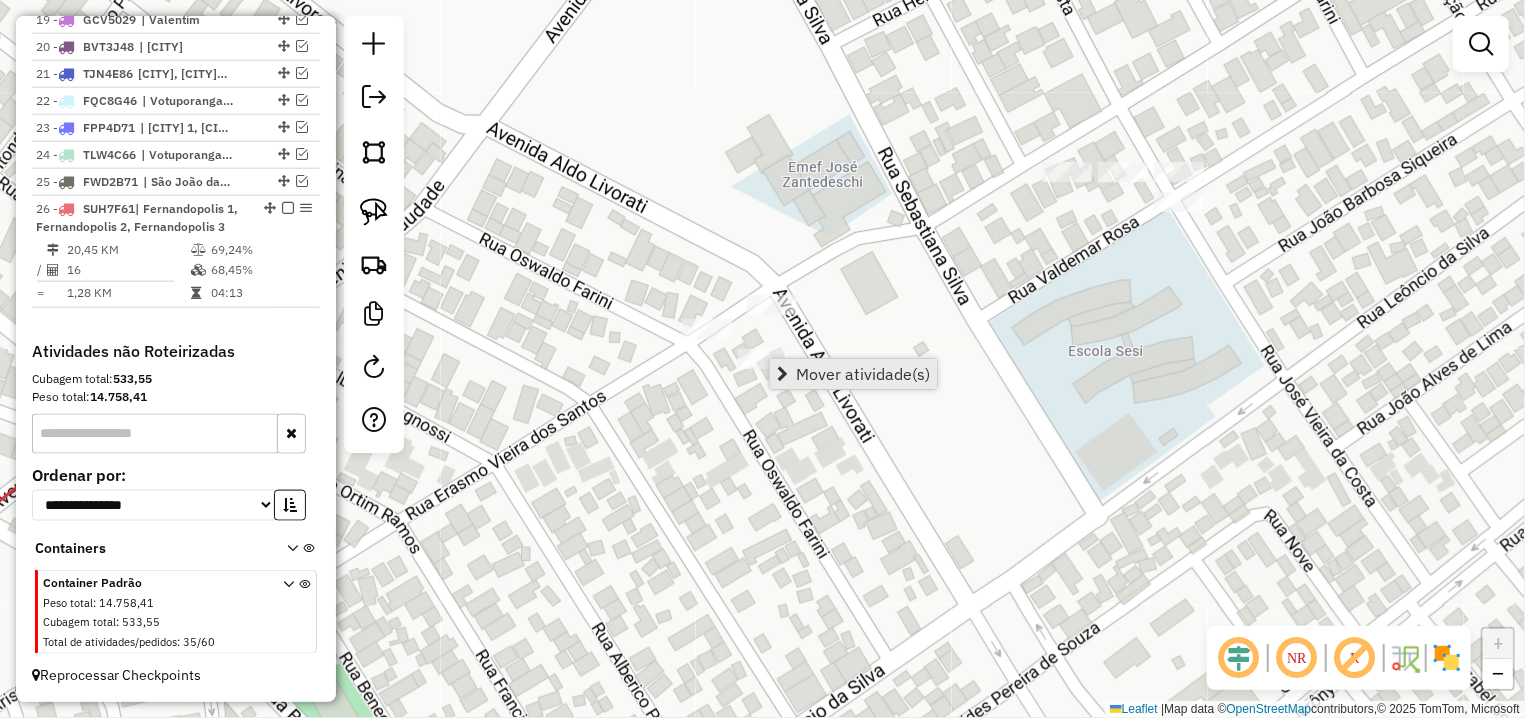 click on "Mover atividade(s)" at bounding box center [853, 374] 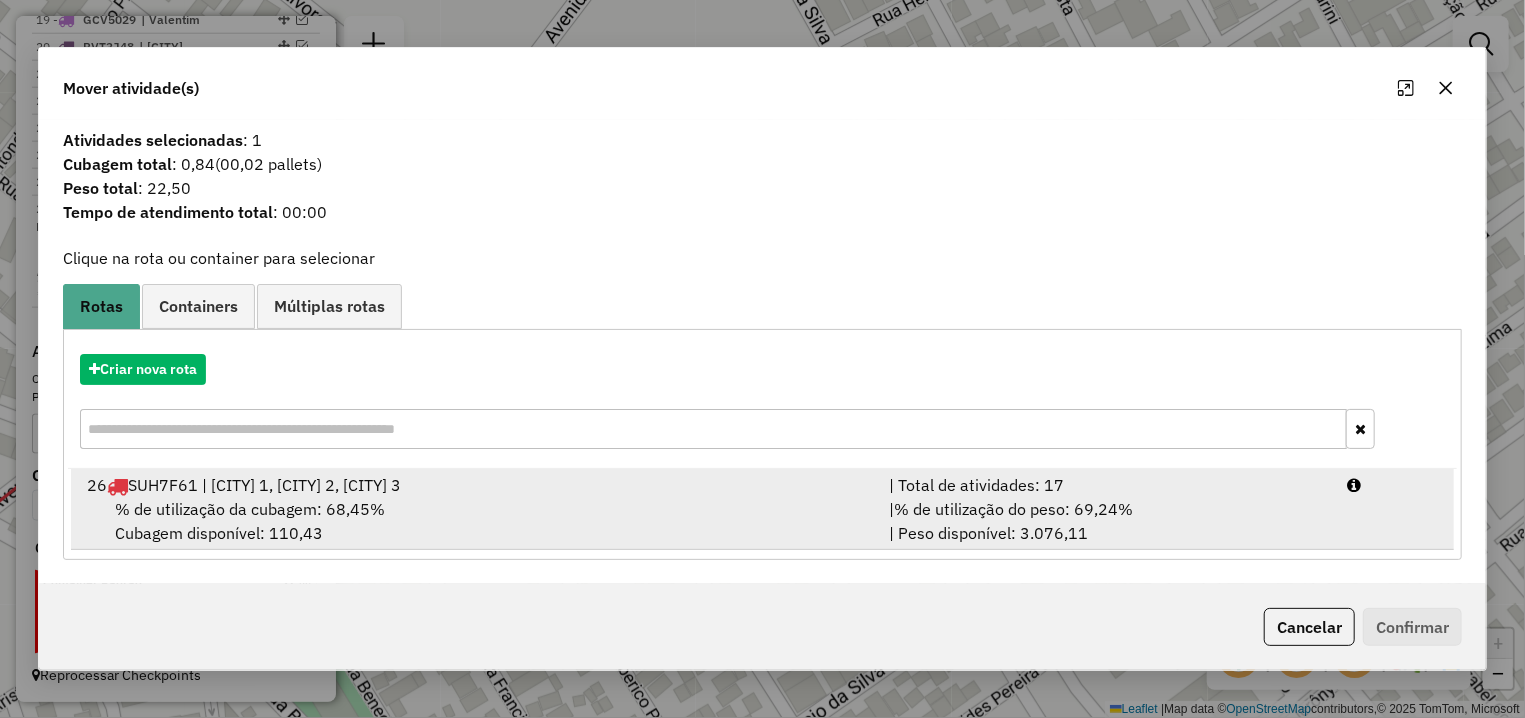 click on "% de utilização da cubagem: 68,45%  Cubagem disponível: 110,43" at bounding box center [476, 521] 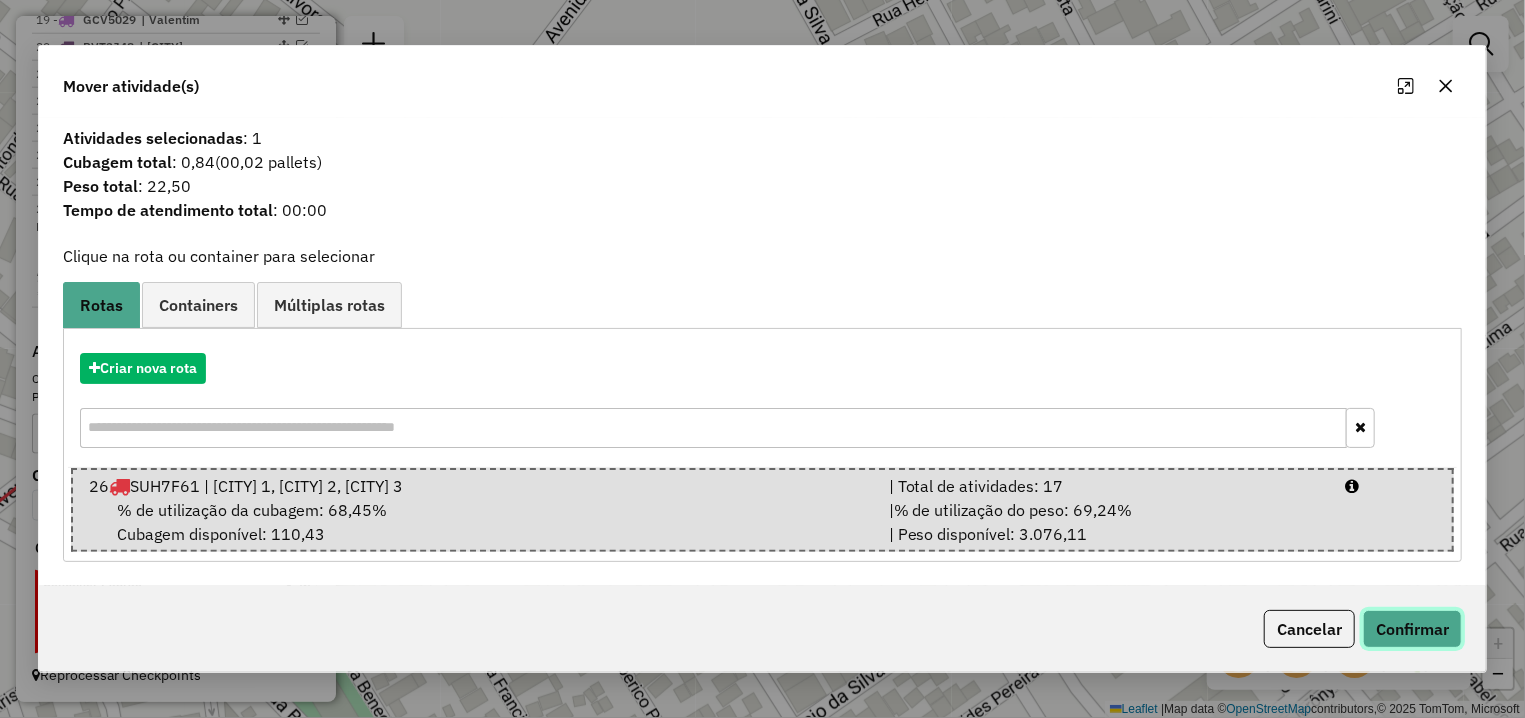 click on "Confirmar" 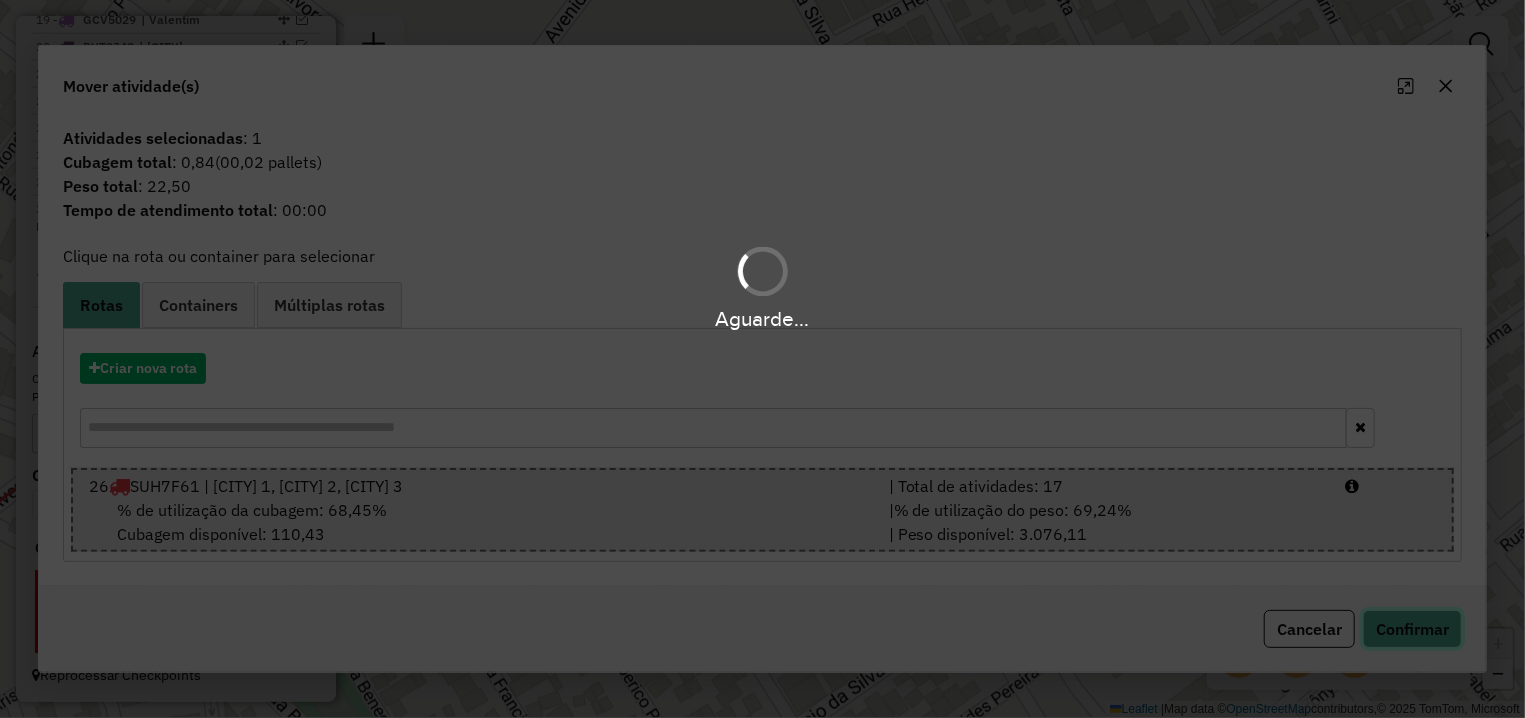 type 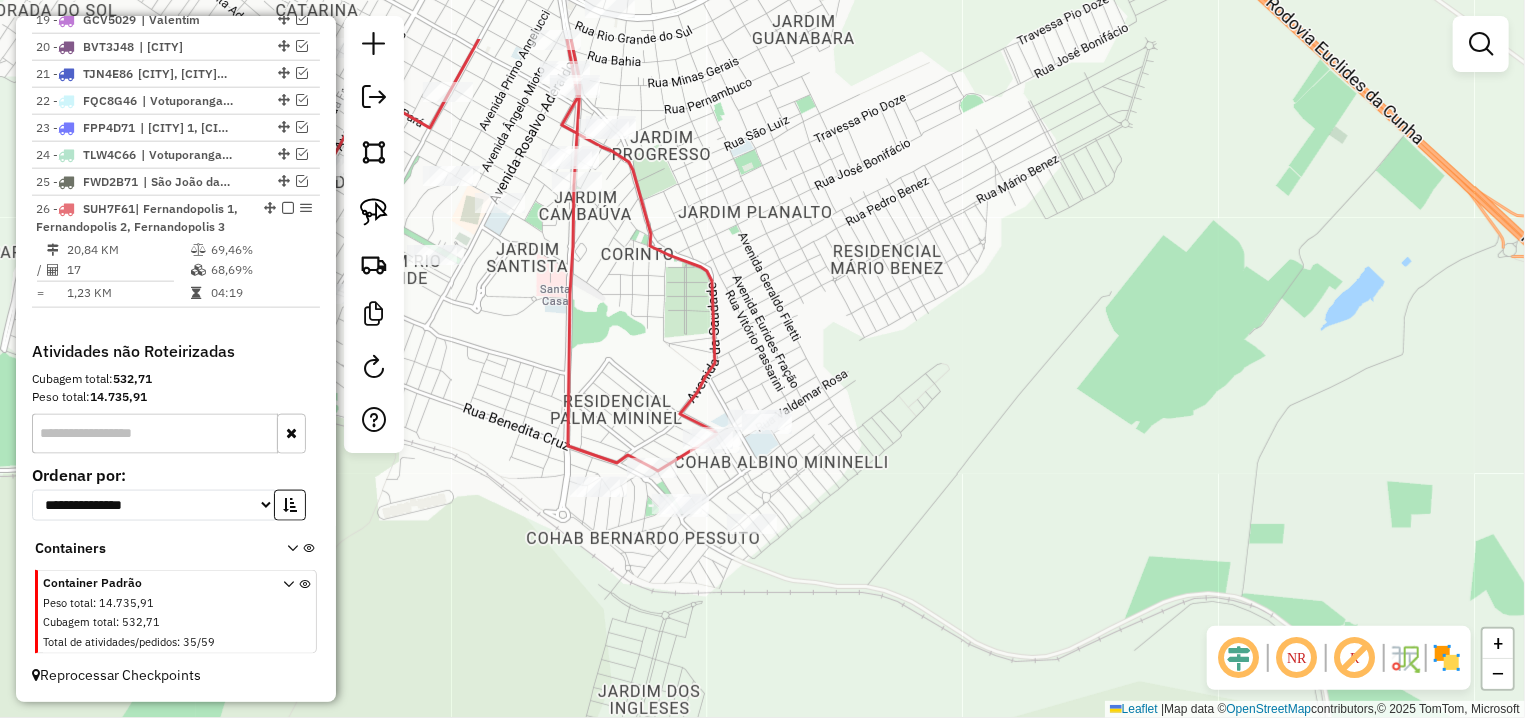 drag, startPoint x: 721, startPoint y: 153, endPoint x: 805, endPoint y: 326, distance: 192.31485 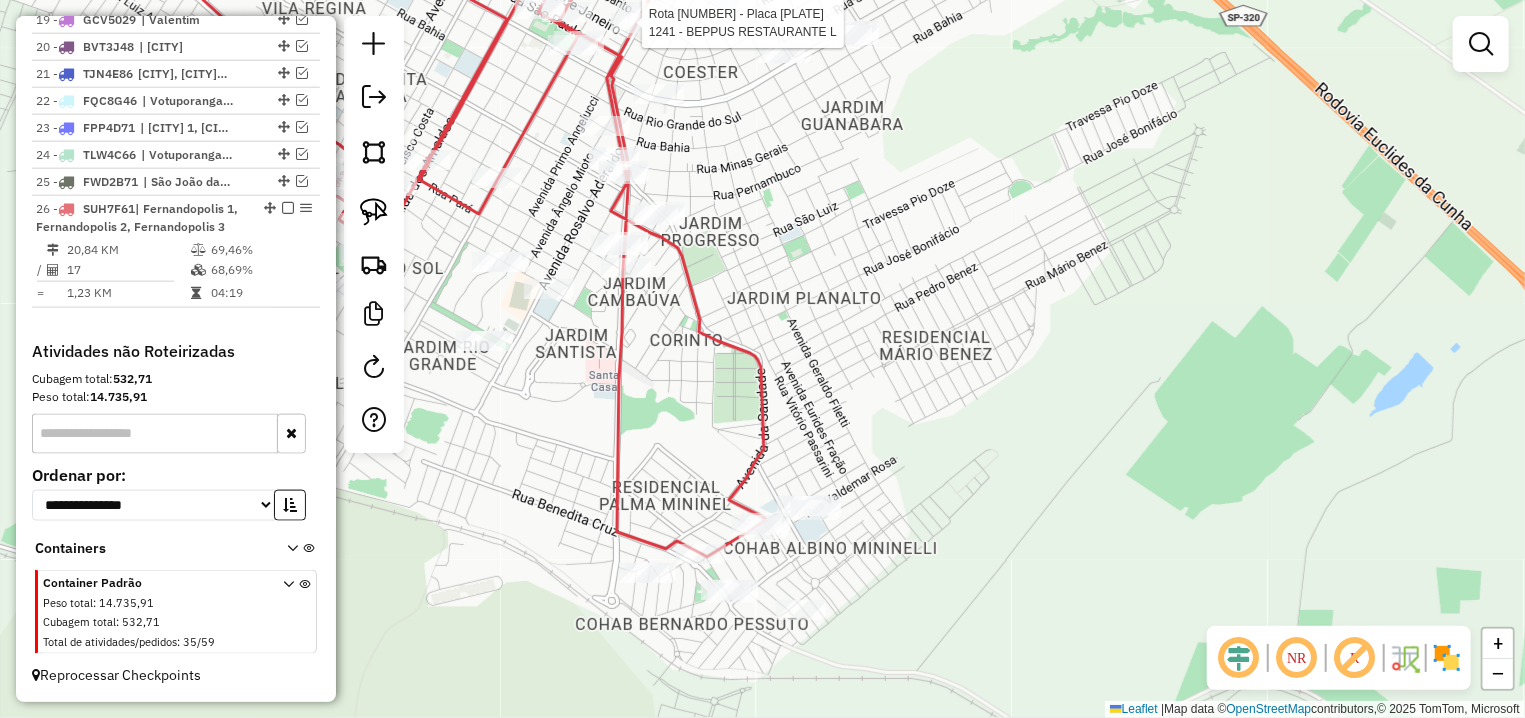 select on "**********" 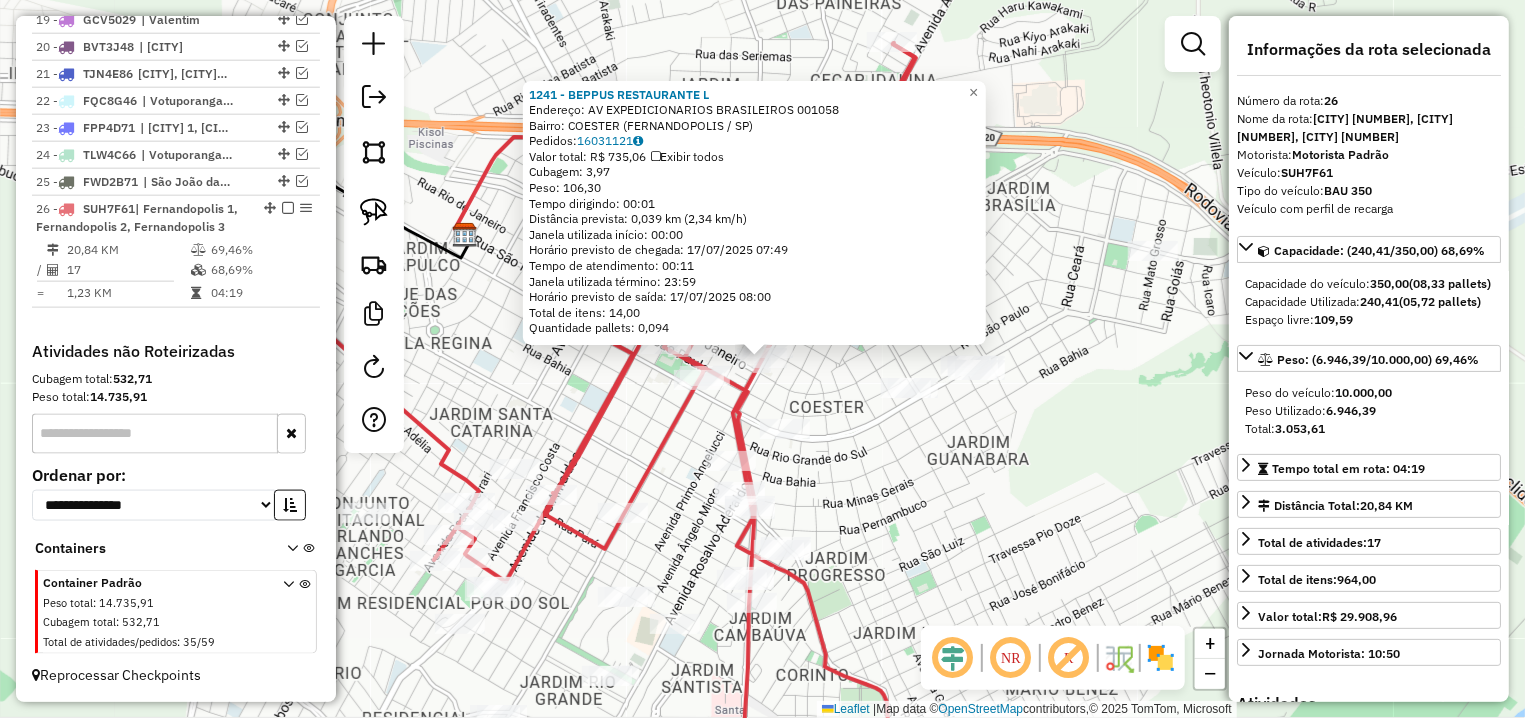 click on "Rota 26 - Placa SUH7F61  1241 - BEPPUS RESTAURANTE L 1241 - BEPPUS RESTAURANTE L  Endereço: AV   EXPEDICIONARIOS BRASILEIROS  001058   Bairro: COESTER (FERNANDOPOLIS / SP)   Pedidos:  16031121   Valor total: R$ 735,06   Exibir todos   Cubagem: 3,97  Peso: 106,30  Tempo dirigindo: 00:01   Distância prevista: 0,039 km (2,34 km/h)   Janela utilizada início: 00:00   Horário previsto de chegada: 17/07/2025 07:49   Tempo de atendimento: 00:11   Janela utilizada término: 23:59   Horário previsto de saída: 17/07/2025 08:00   Total de itens: 14,00   Quantidade pallets: 0,094  × Janela de atendimento Grade de atendimento Capacidade Transportadoras Veículos Cliente Pedidos  Rotas Selecione os dias de semana para filtrar as janelas de atendimento  Seg   Ter   Qua   Qui   Sex   Sáb   Dom  Informe o período da janela de atendimento: De: Até:  Filtrar exatamente a janela do cliente  Considerar janela de atendimento padrão  Selecione os dias de semana para filtrar as grades de atendimento  Seg   Ter   Qua   Qui" 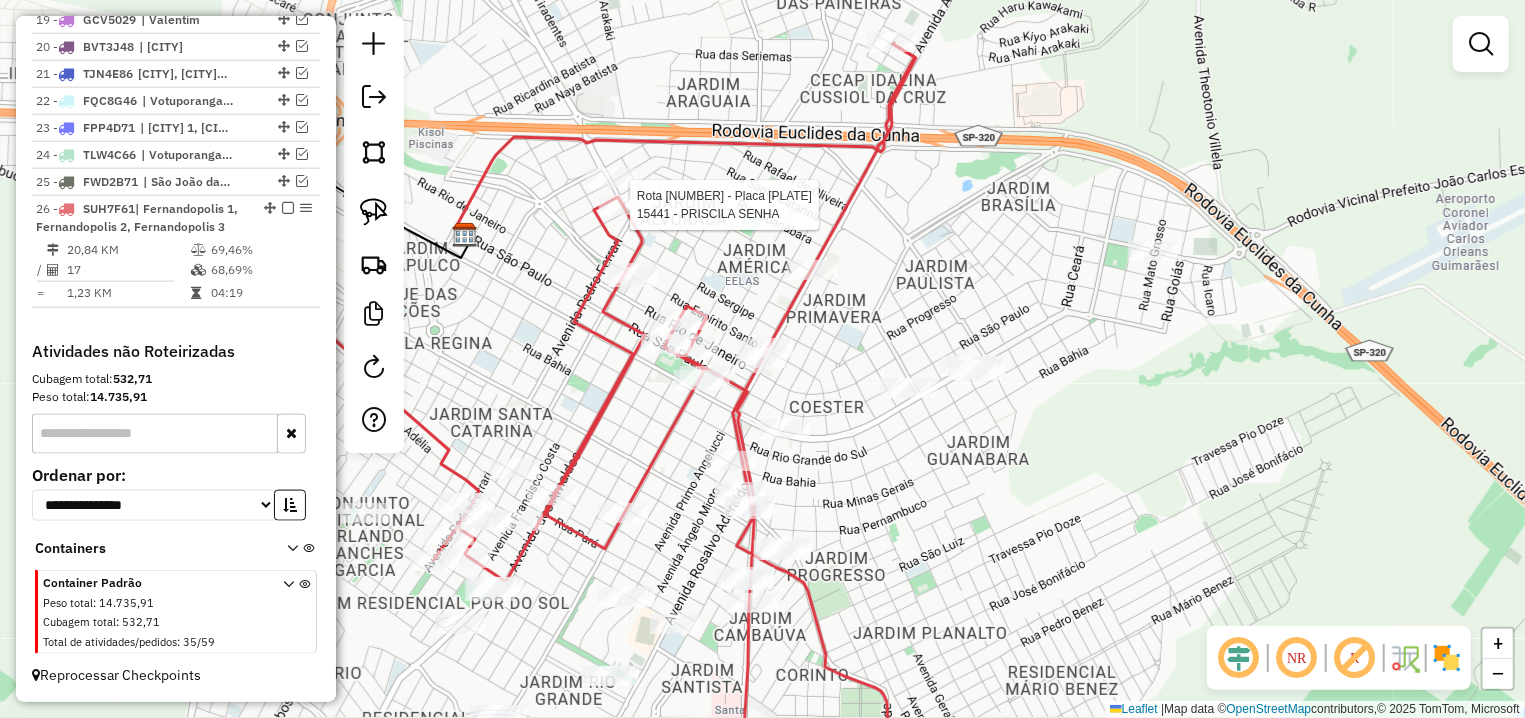 select on "**********" 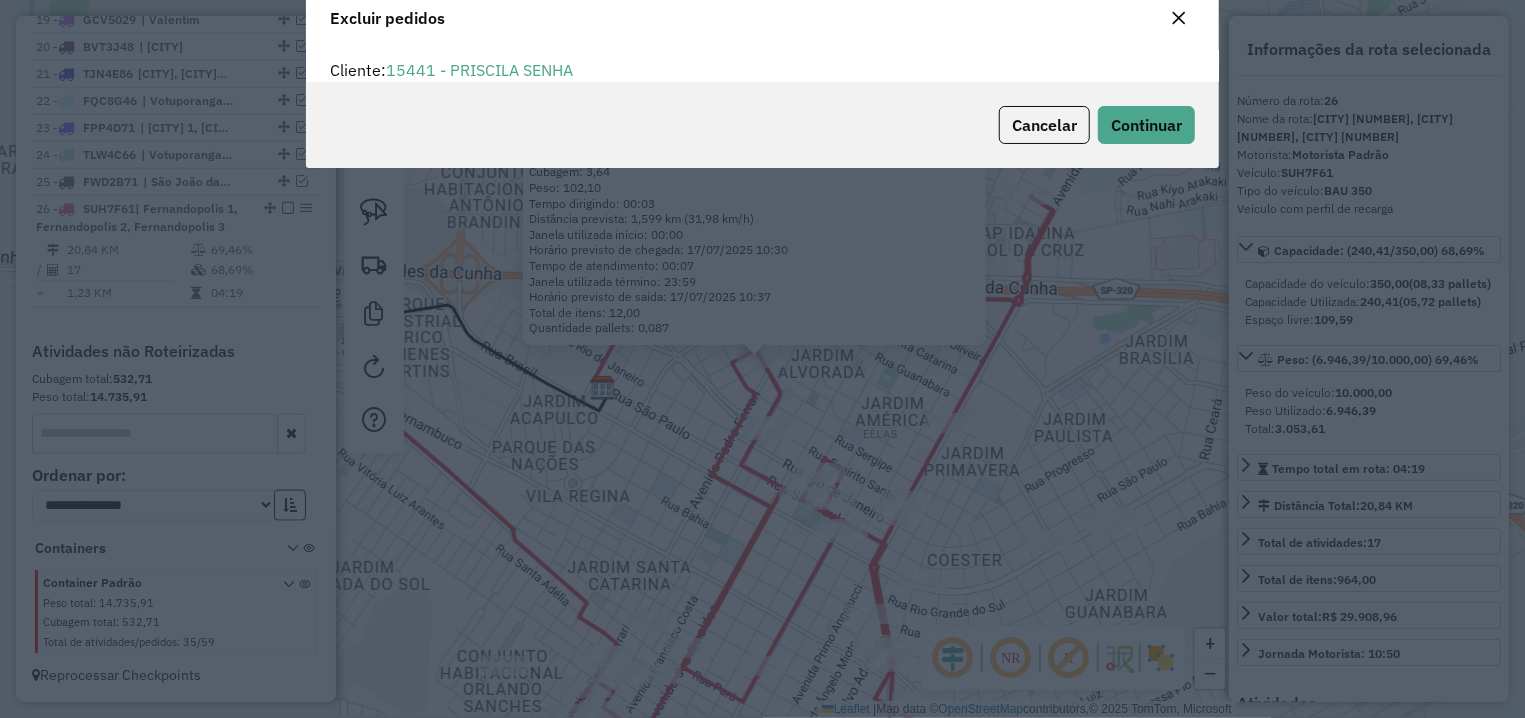 scroll, scrollTop: 12, scrollLeft: 6, axis: both 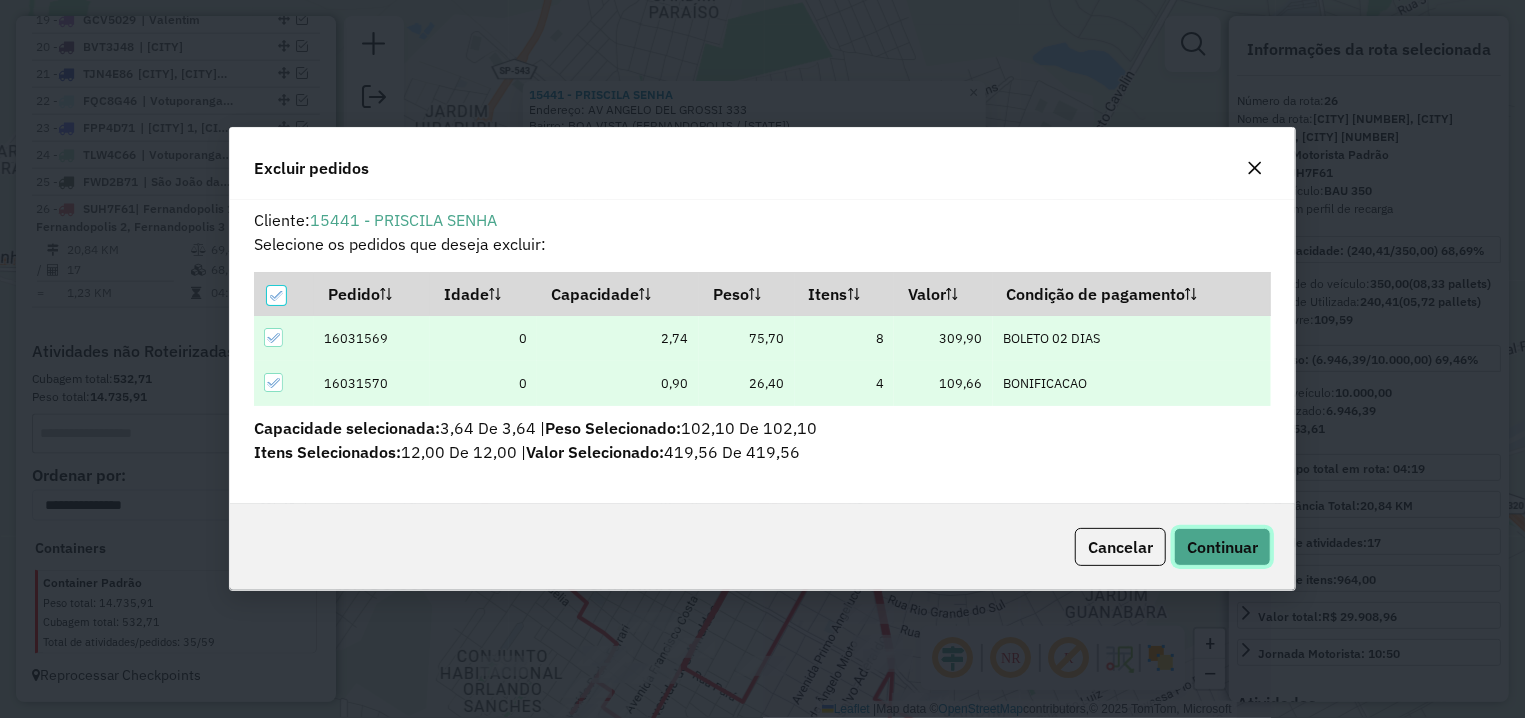 click on "Continuar" 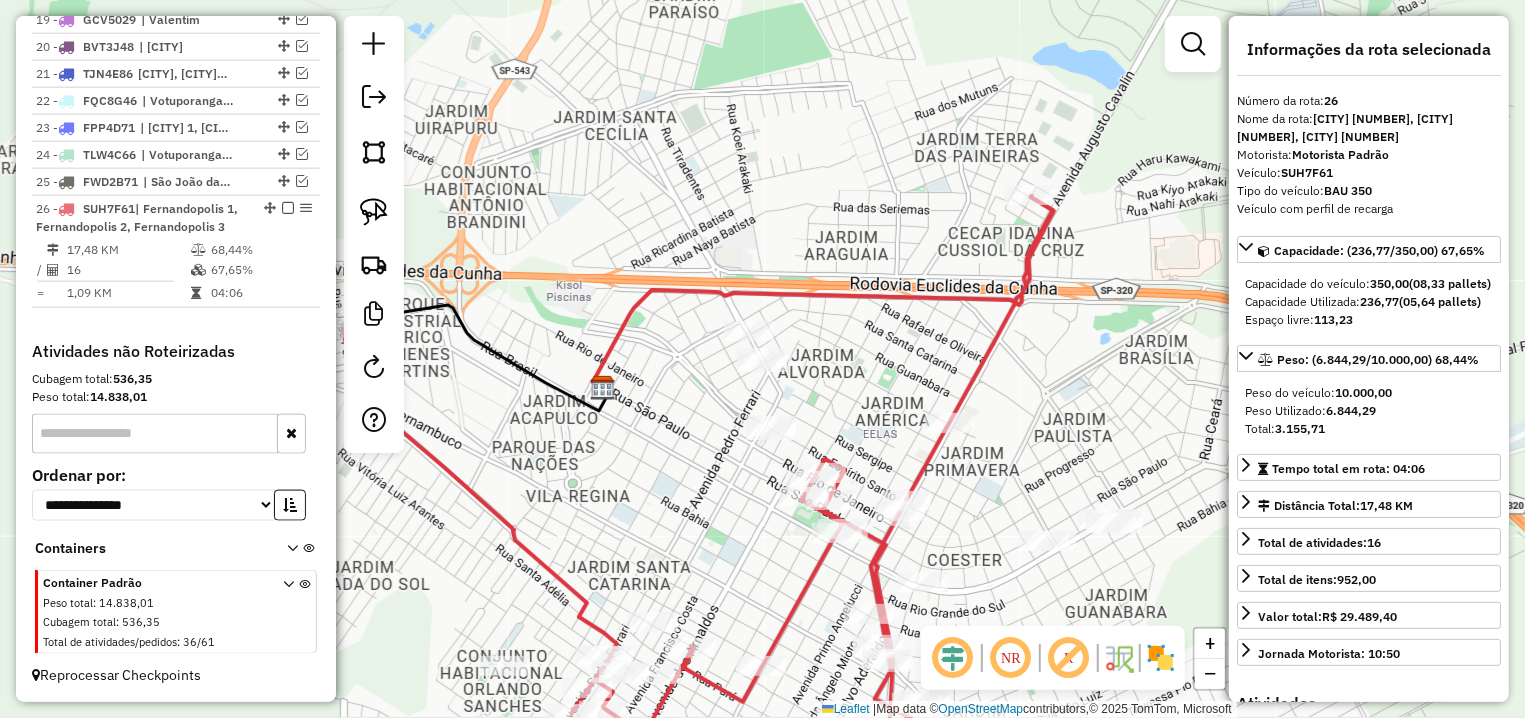 click at bounding box center (288, 208) 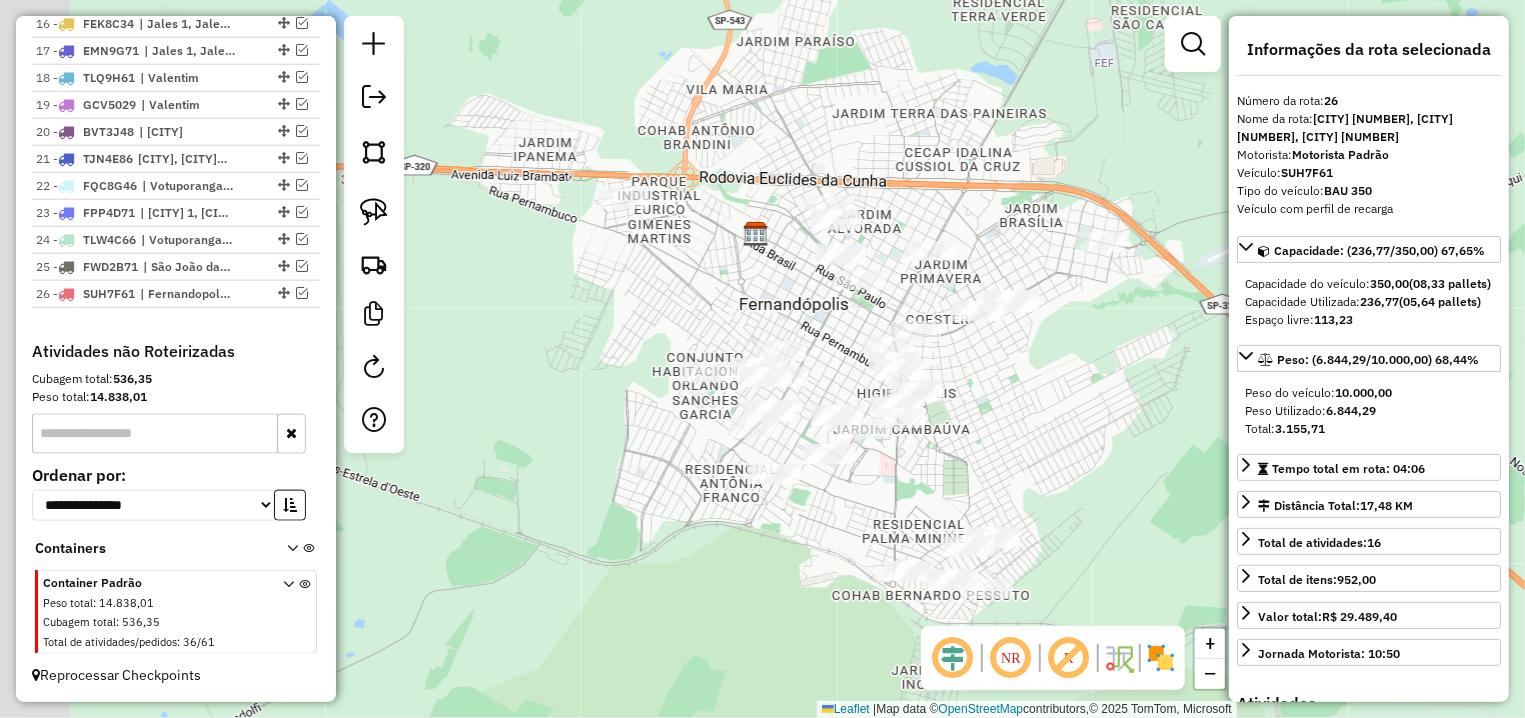 drag, startPoint x: 679, startPoint y: 431, endPoint x: 838, endPoint y: 393, distance: 163.47783 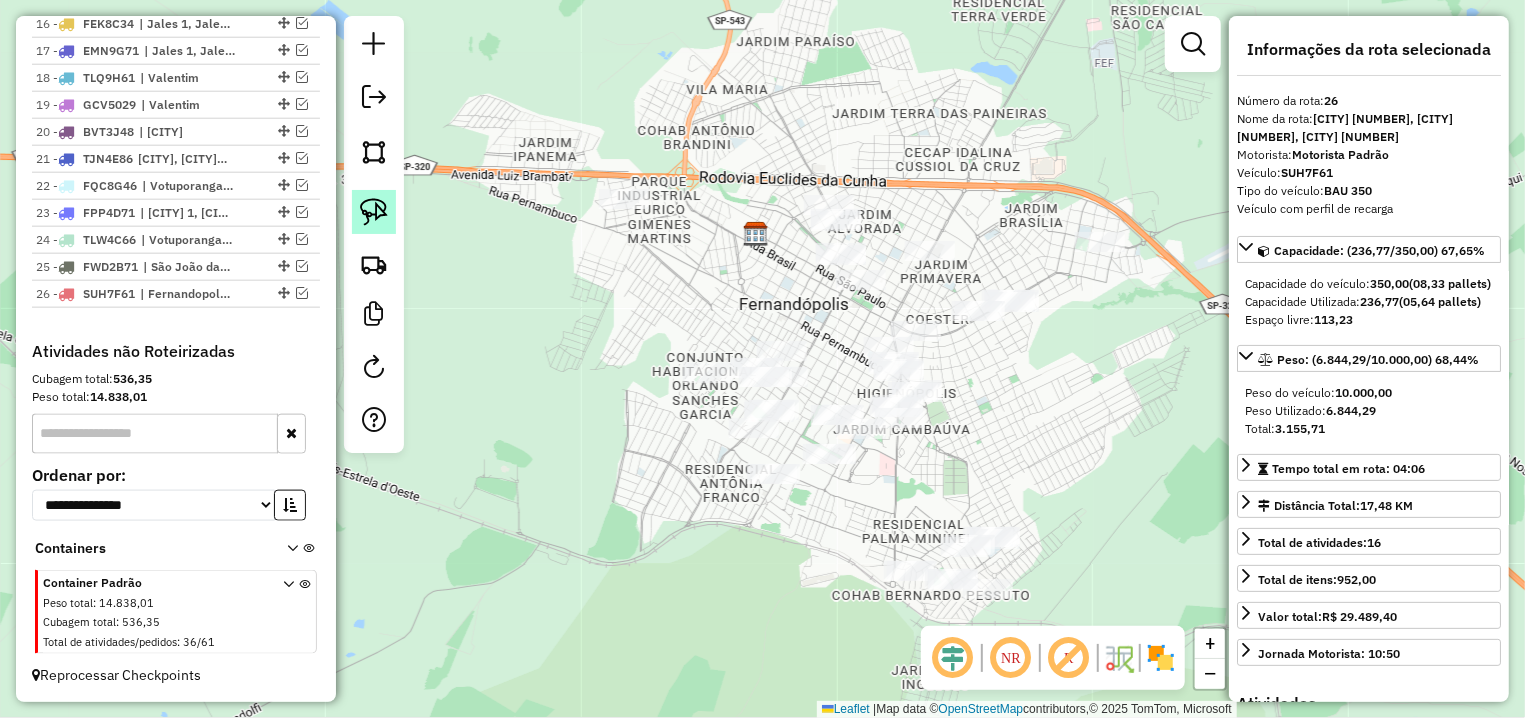 click 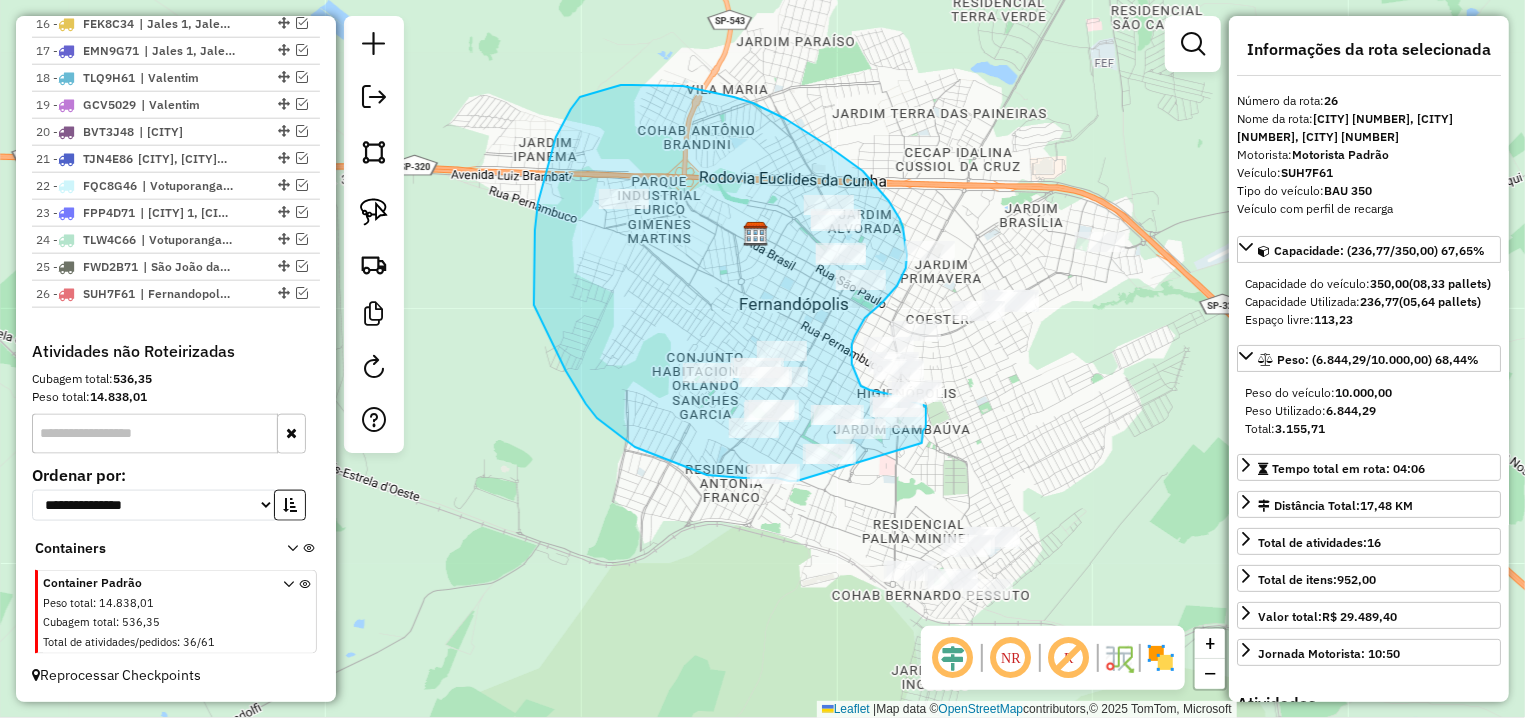 click on "Janela de atendimento Grade de atendimento Capacidade Transportadoras Veículos Cliente Pedidos  Rotas Selecione os dias de semana para filtrar as janelas de atendimento  Seg   Ter   Qua   Qui   Sex   Sáb   Dom  Informe o período da janela de atendimento: De: Até:  Filtrar exatamente a janela do cliente  Considerar janela de atendimento padrão  Selecione os dias de semana para filtrar as grades de atendimento  Seg   Ter   Qua   Qui   Sex   Sáb   Dom   Considerar clientes sem dia de atendimento cadastrado  Clientes fora do dia de atendimento selecionado Filtrar as atividades entre os valores definidos abaixo:  Peso mínimo:   Peso máximo:   Cubagem mínima:   Cubagem máxima:   De:   Até:  Filtrar as atividades entre o tempo de atendimento definido abaixo:  De:   Até:   Considerar capacidade total dos clientes não roteirizados Transportadora: Selecione um ou mais itens Tipo de veículo: Selecione um ou mais itens Veículo: Selecione um ou mais itens Motorista: Selecione um ou mais itens Nome: Rótulo:" 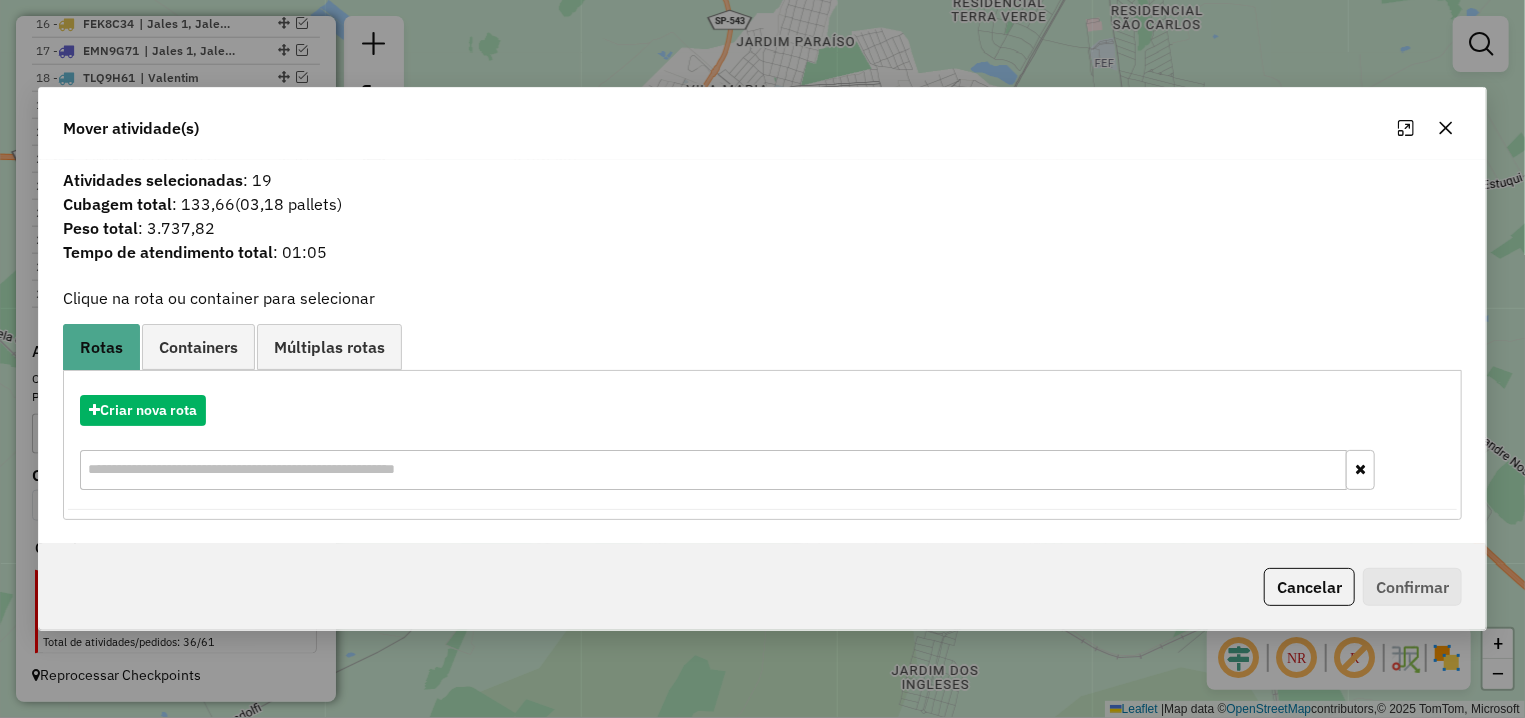 click 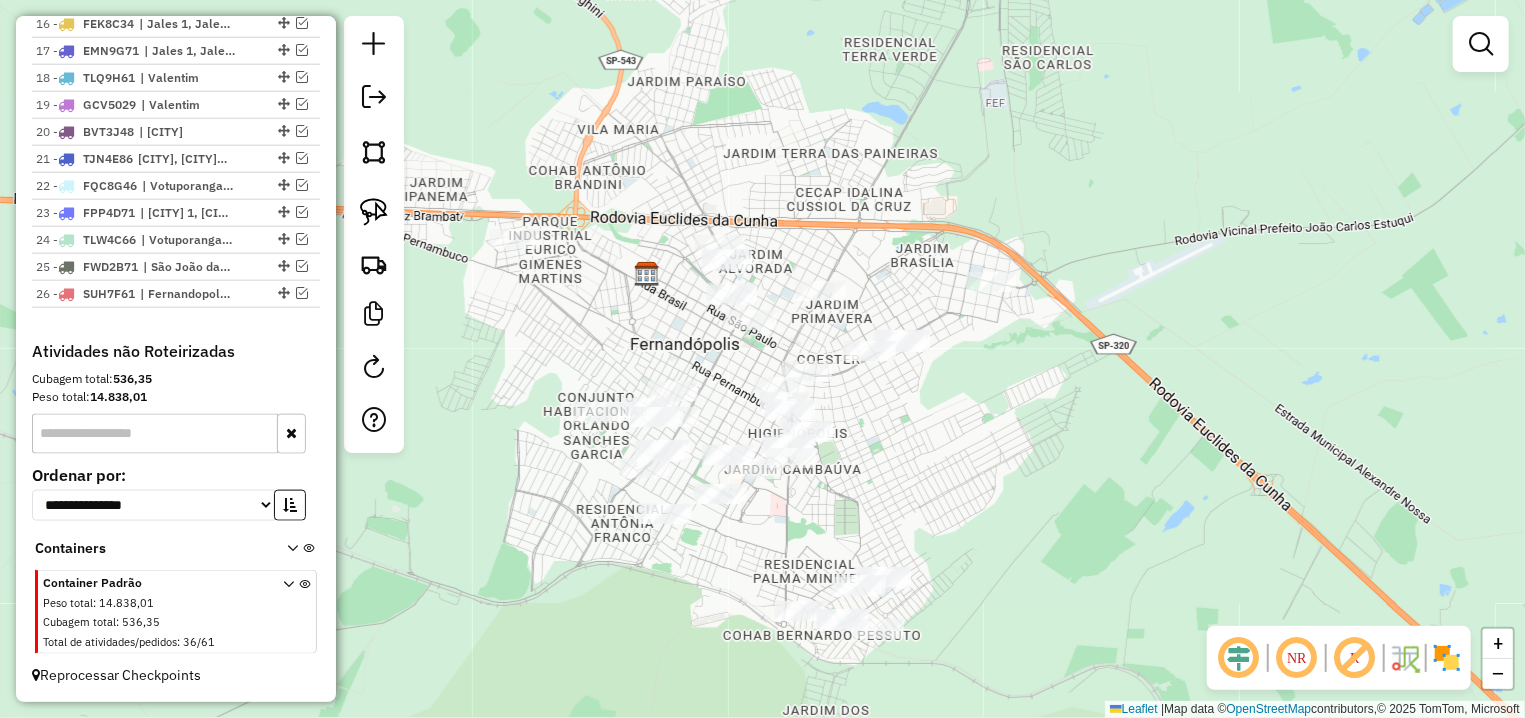 drag, startPoint x: 944, startPoint y: 446, endPoint x: 838, endPoint y: 485, distance: 112.94689 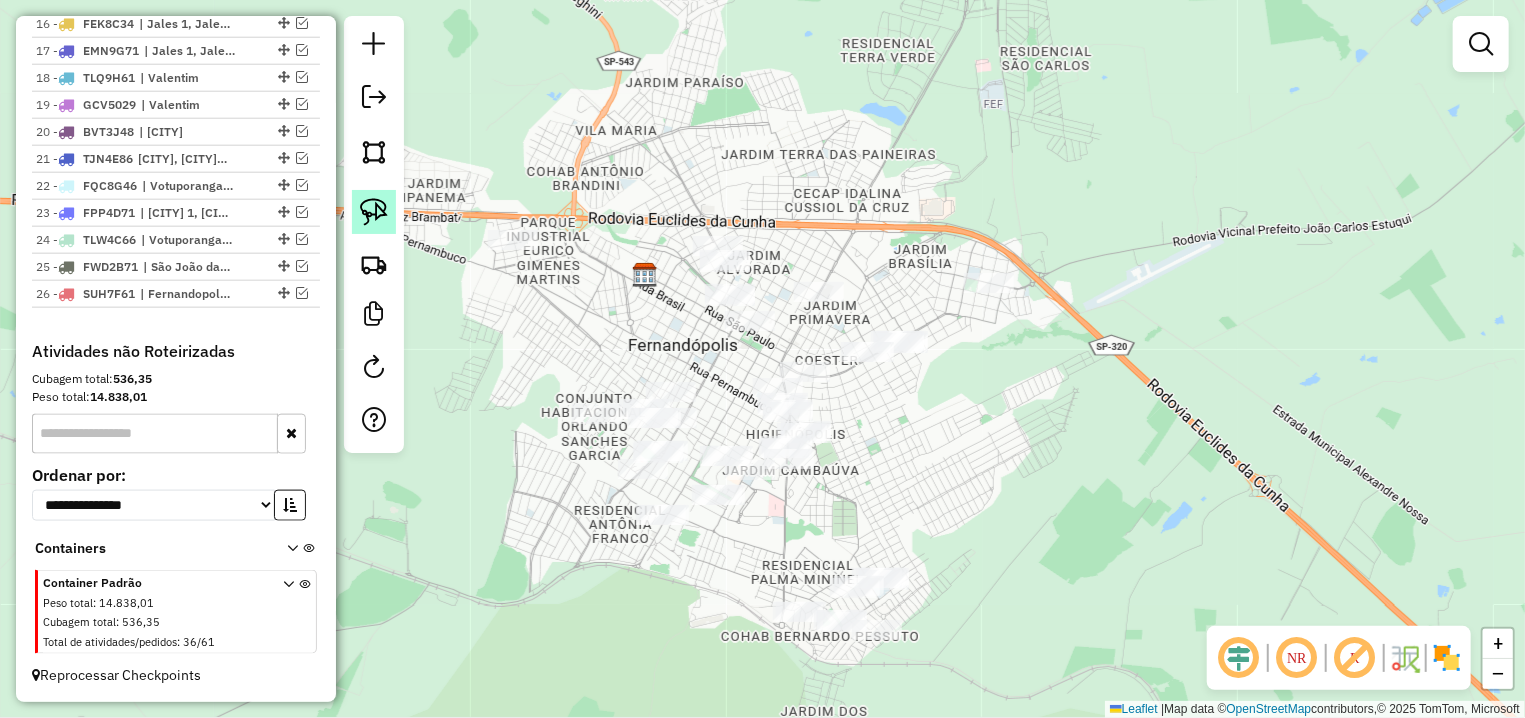 click 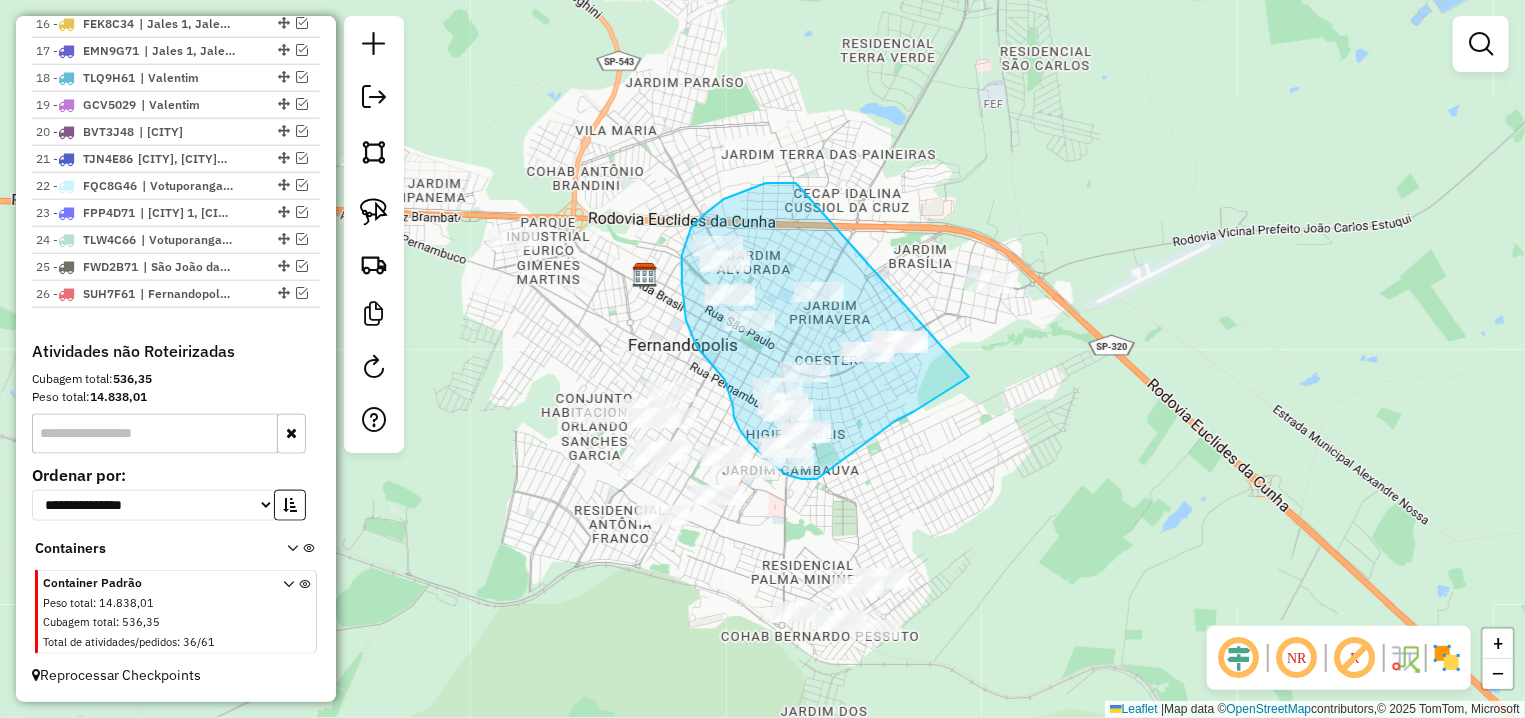 drag, startPoint x: 706, startPoint y: 213, endPoint x: 1041, endPoint y: 298, distance: 345.6154 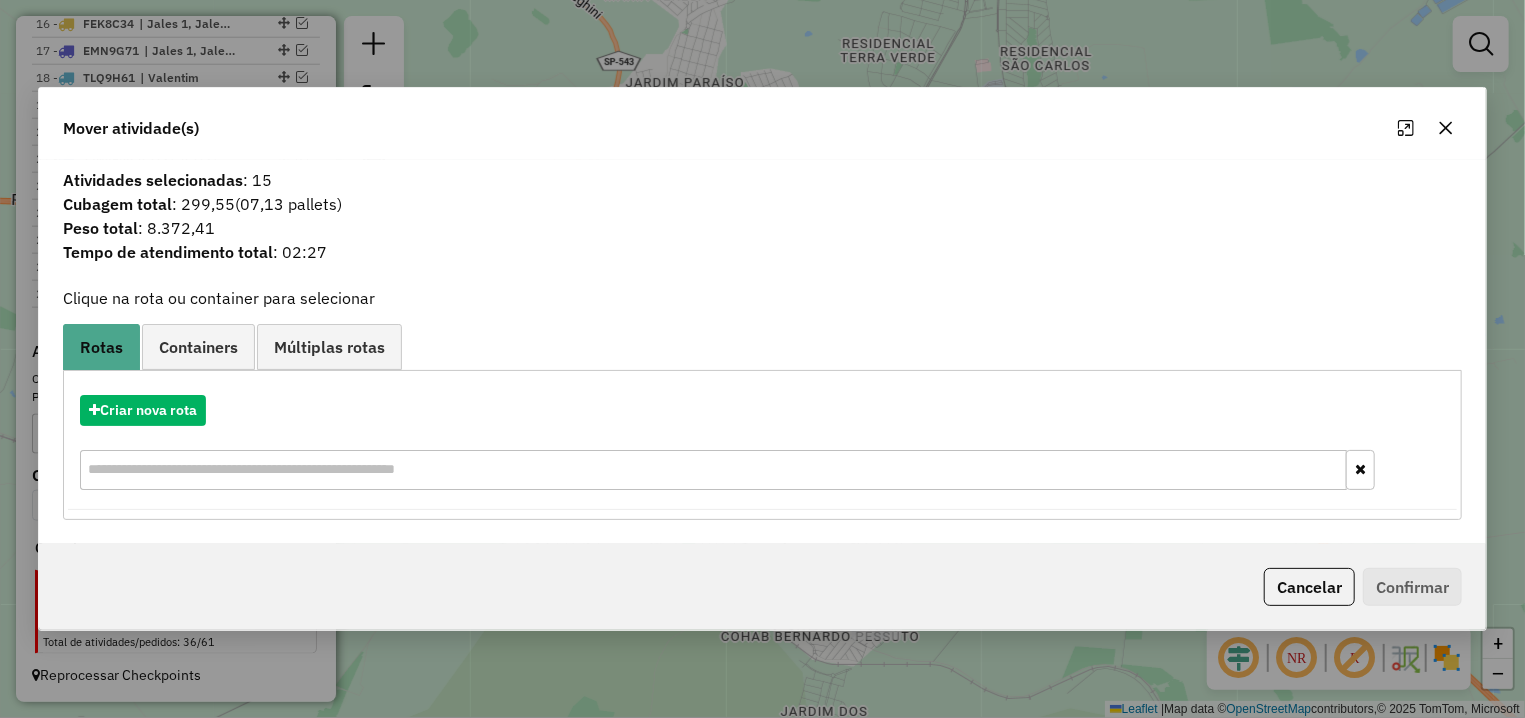 click 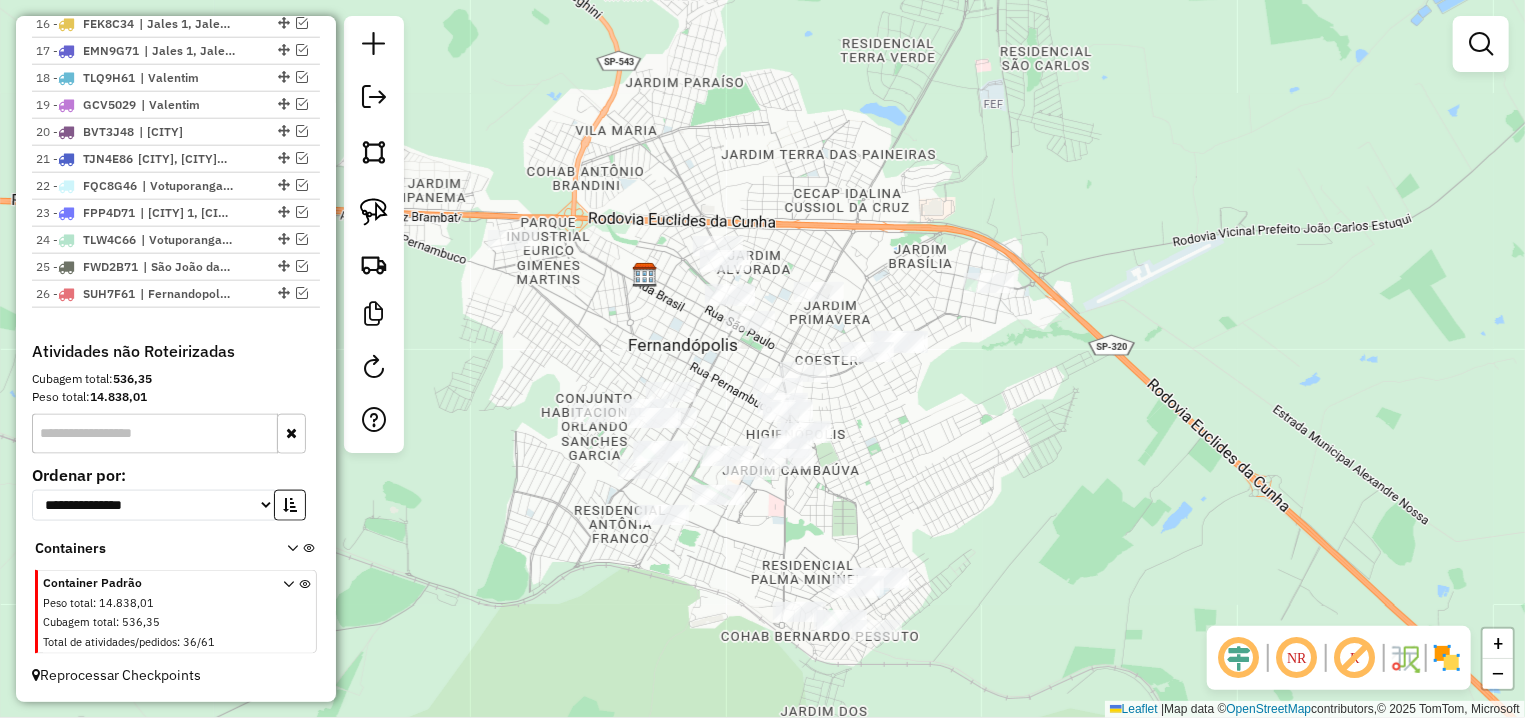 click 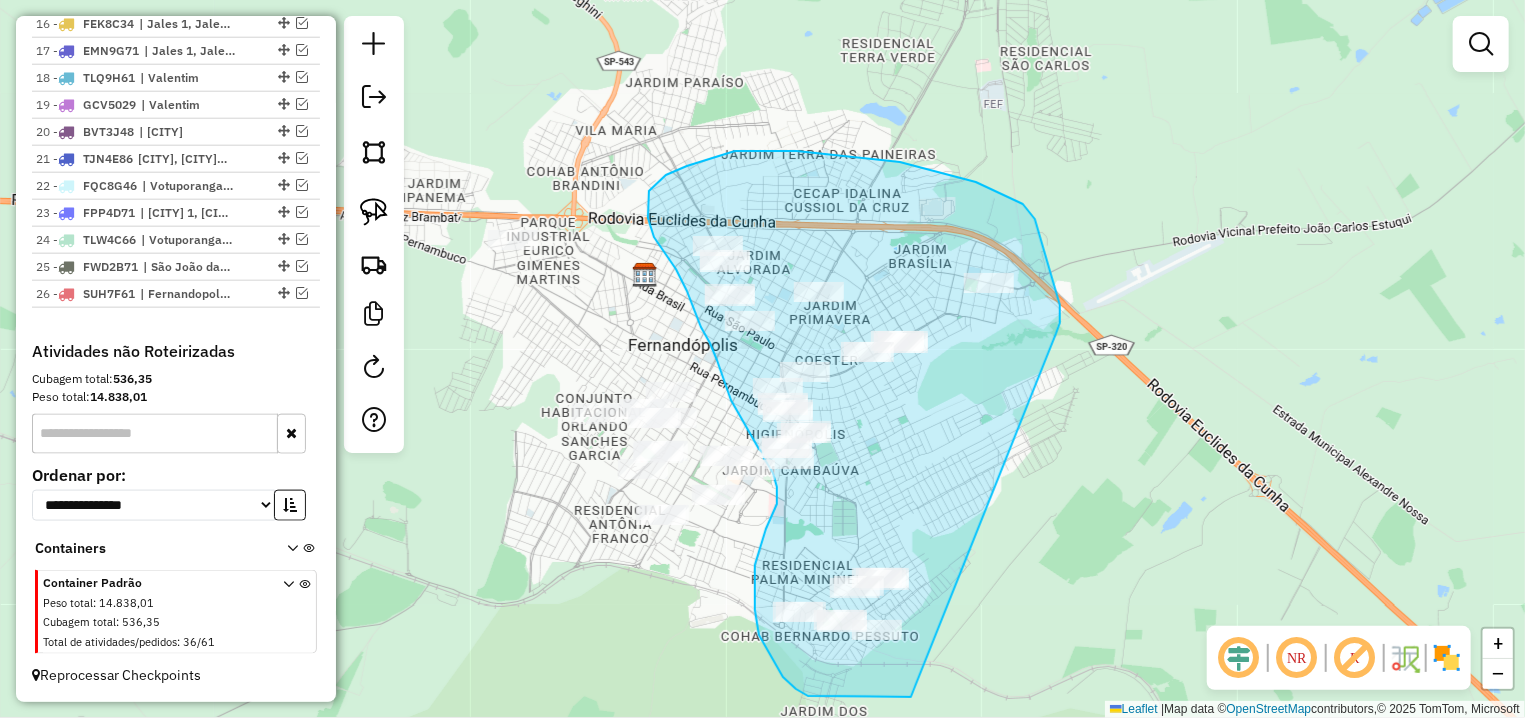 drag, startPoint x: 1035, startPoint y: 219, endPoint x: 1004, endPoint y: 697, distance: 479.00418 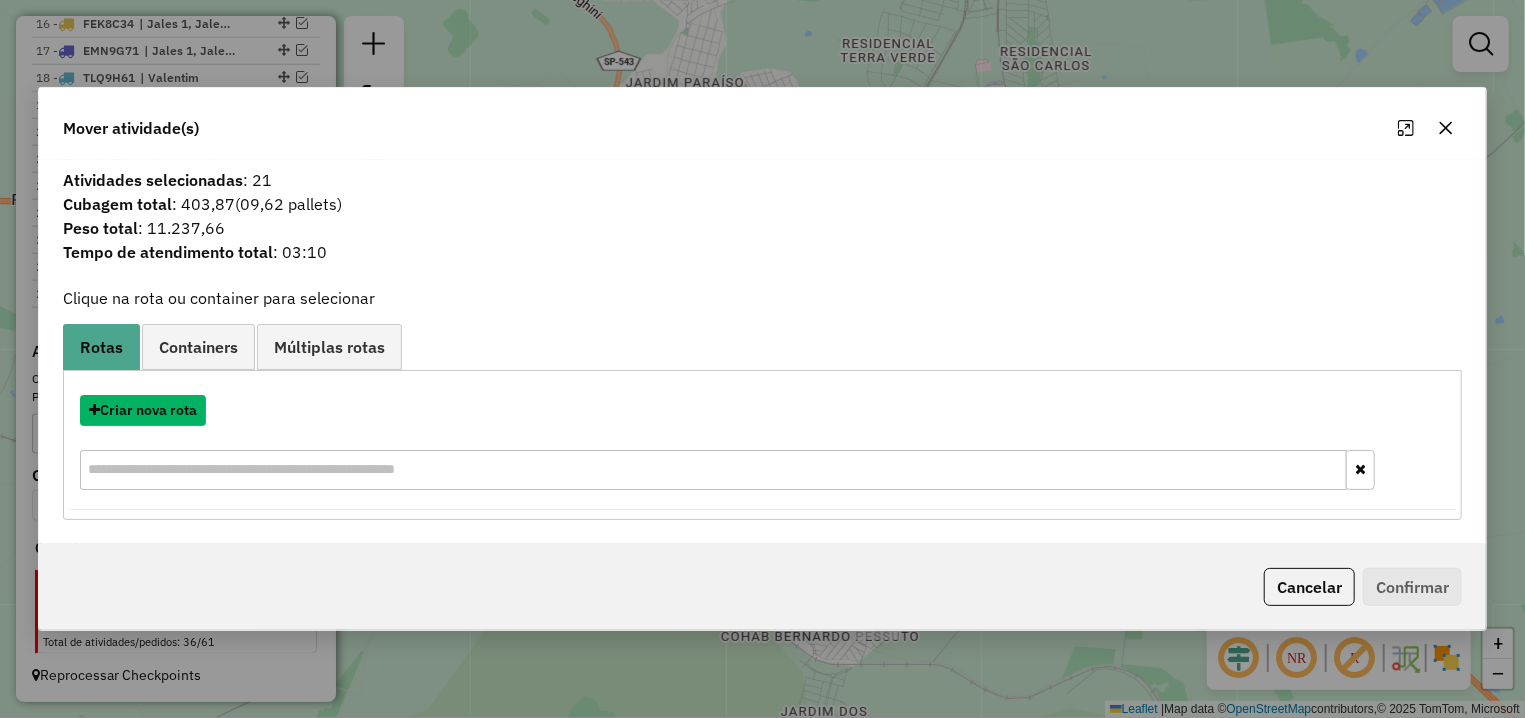 click on "Criar nova rota" at bounding box center (143, 410) 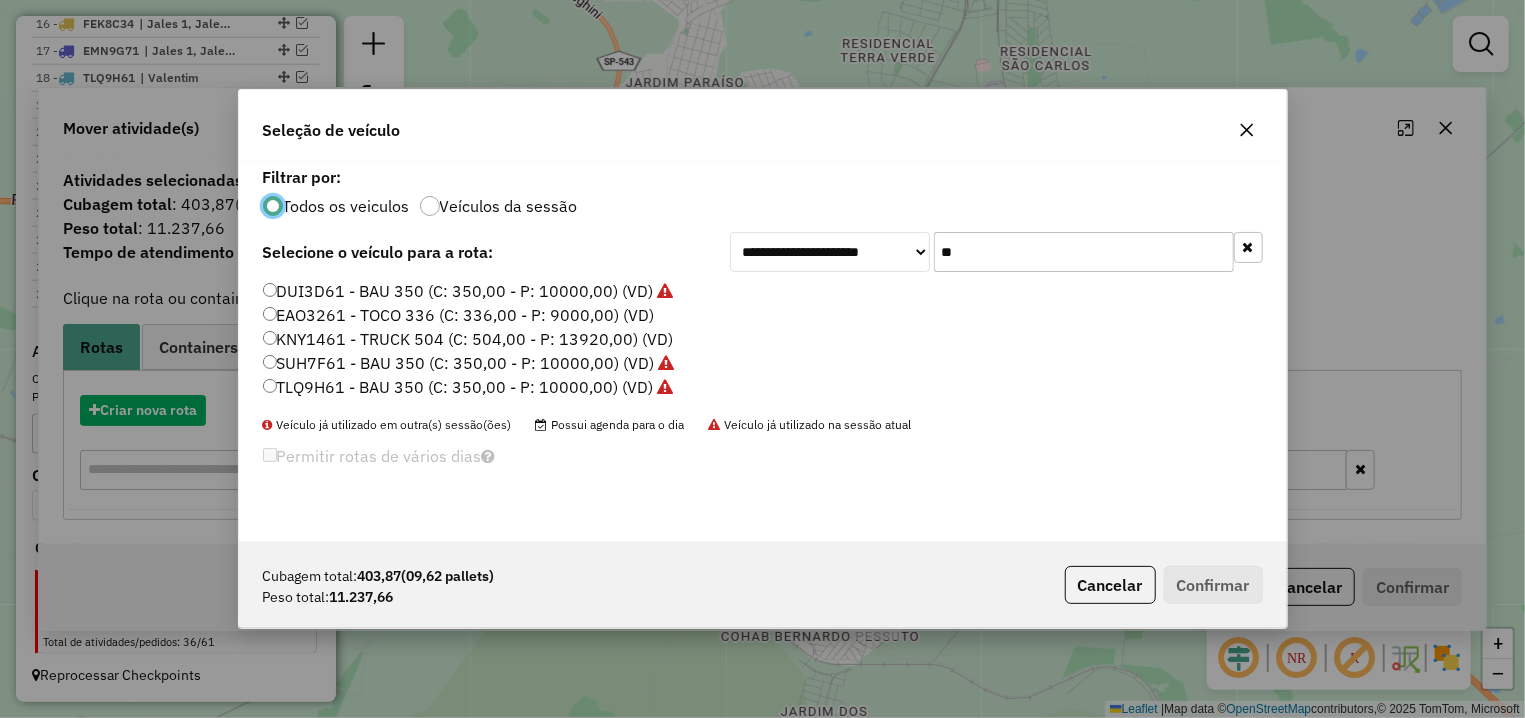 scroll, scrollTop: 11, scrollLeft: 6, axis: both 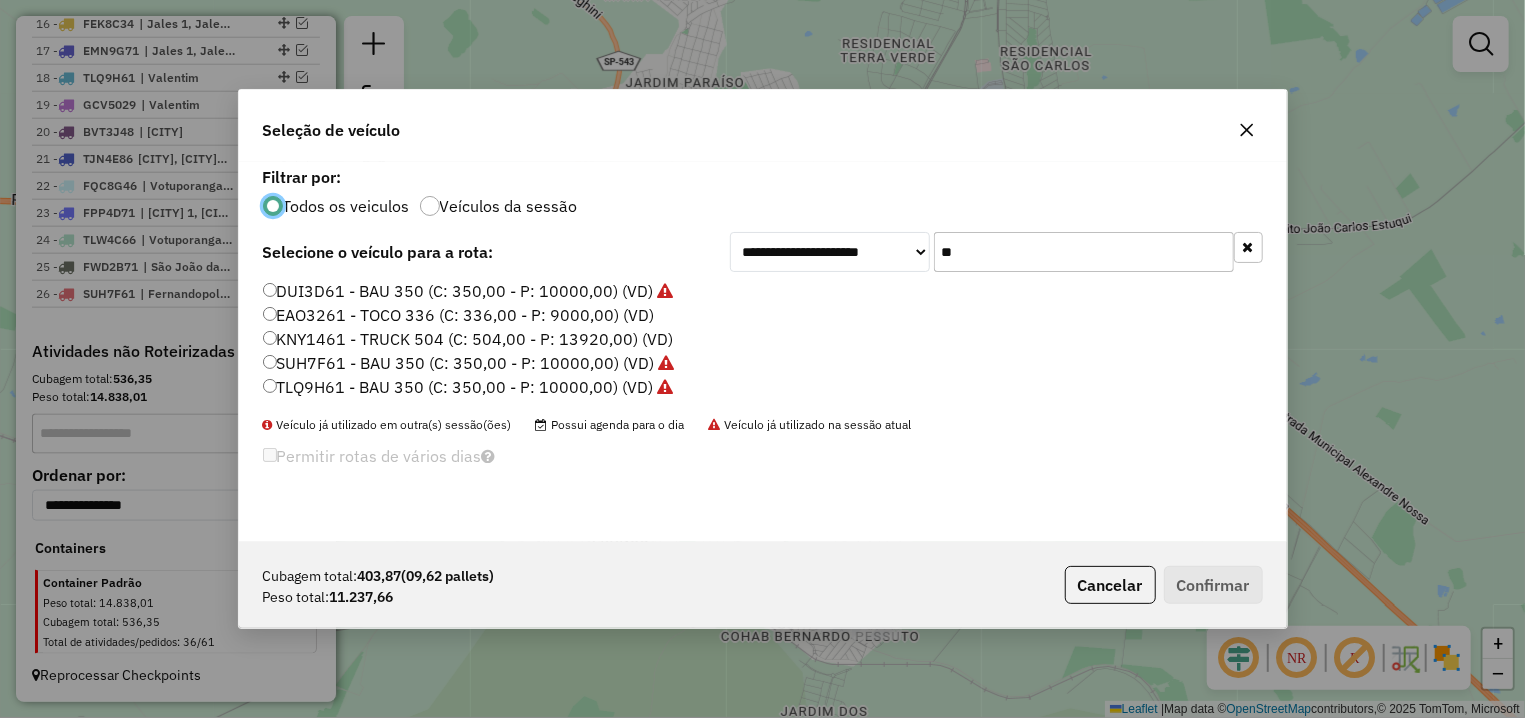 click on "**" 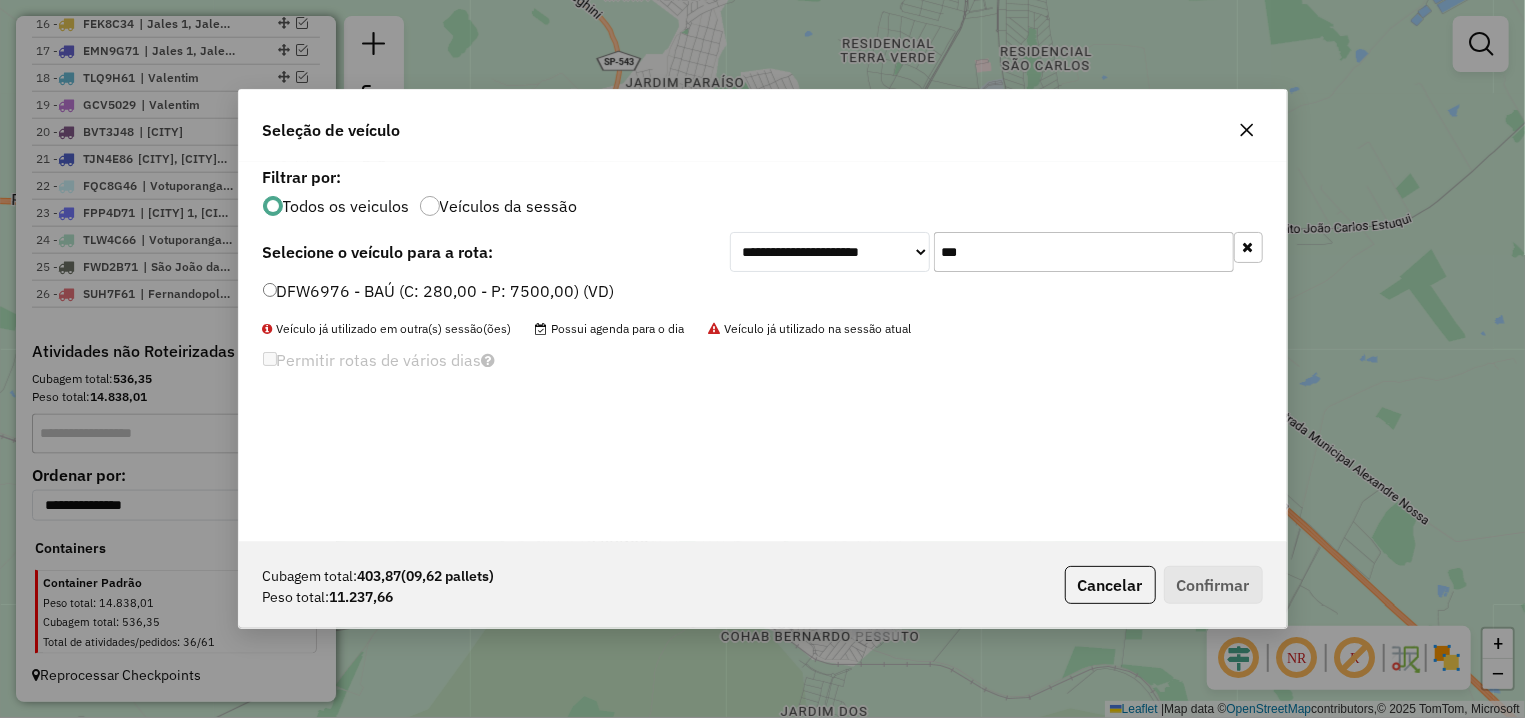 type on "***" 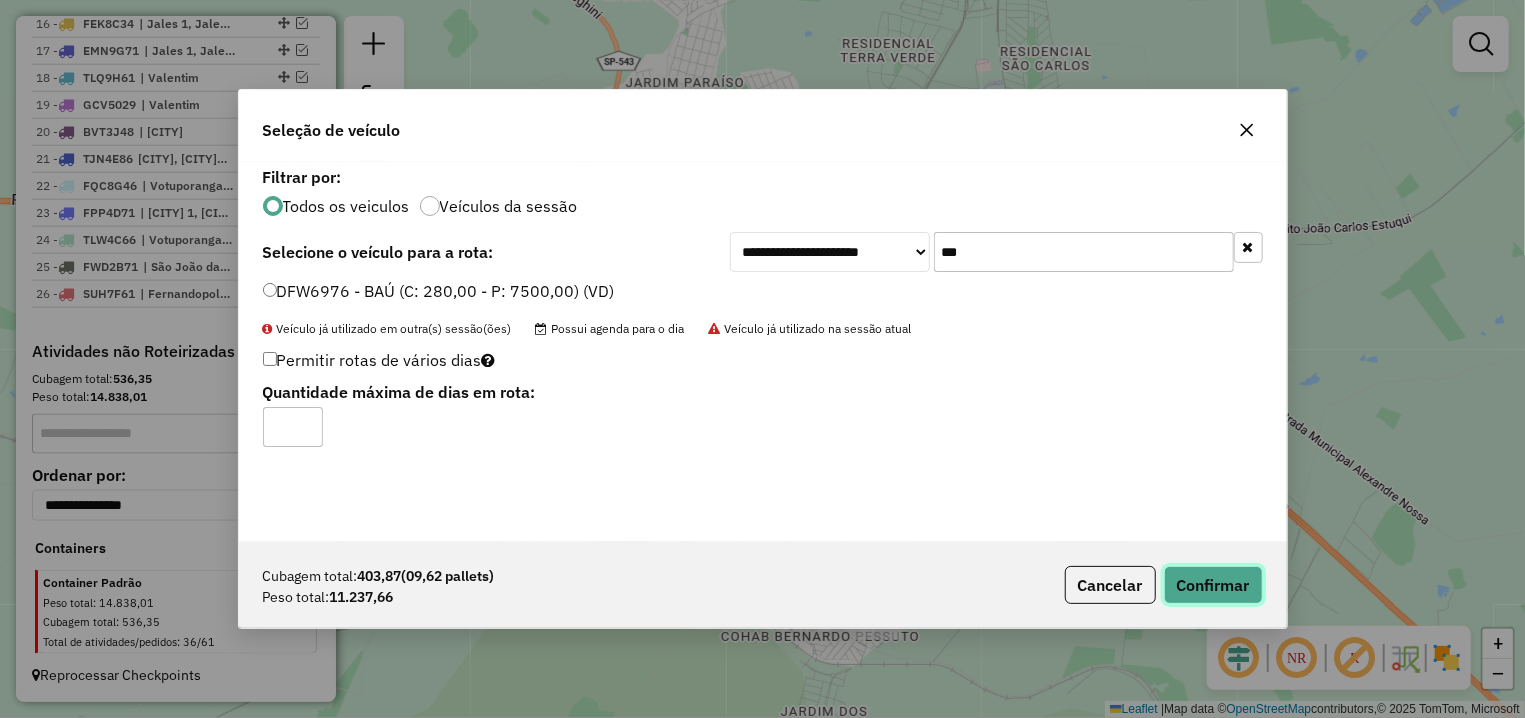 click on "Confirmar" 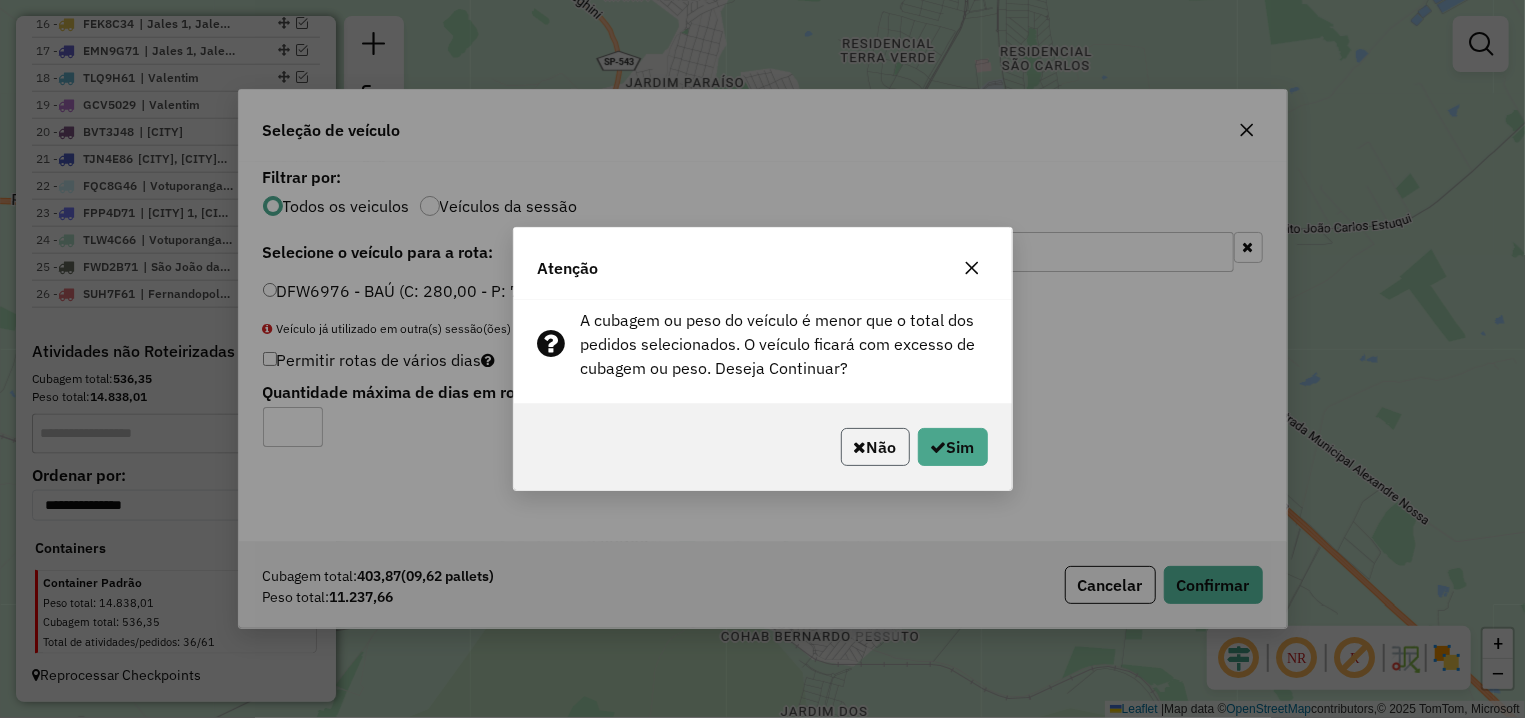 click on "Não" 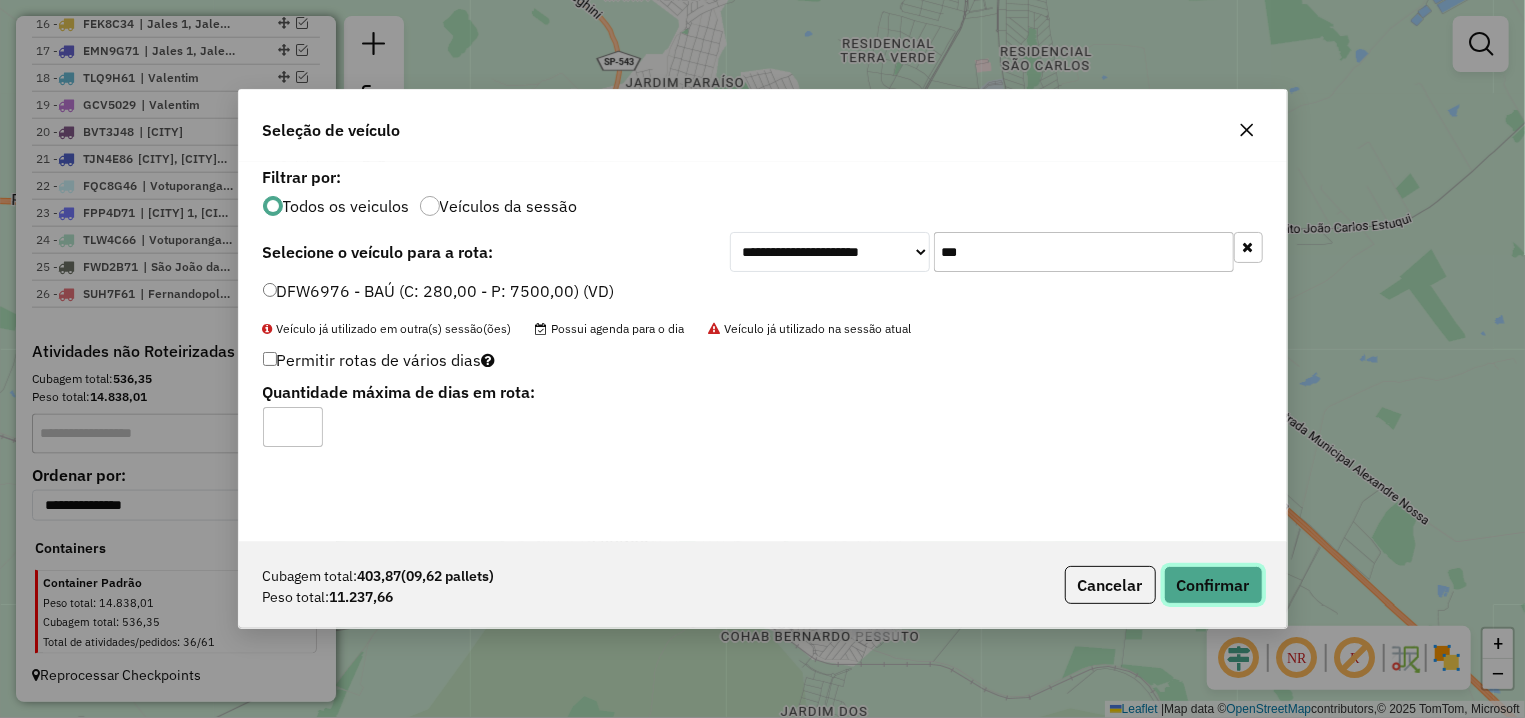 click on "Confirmar" 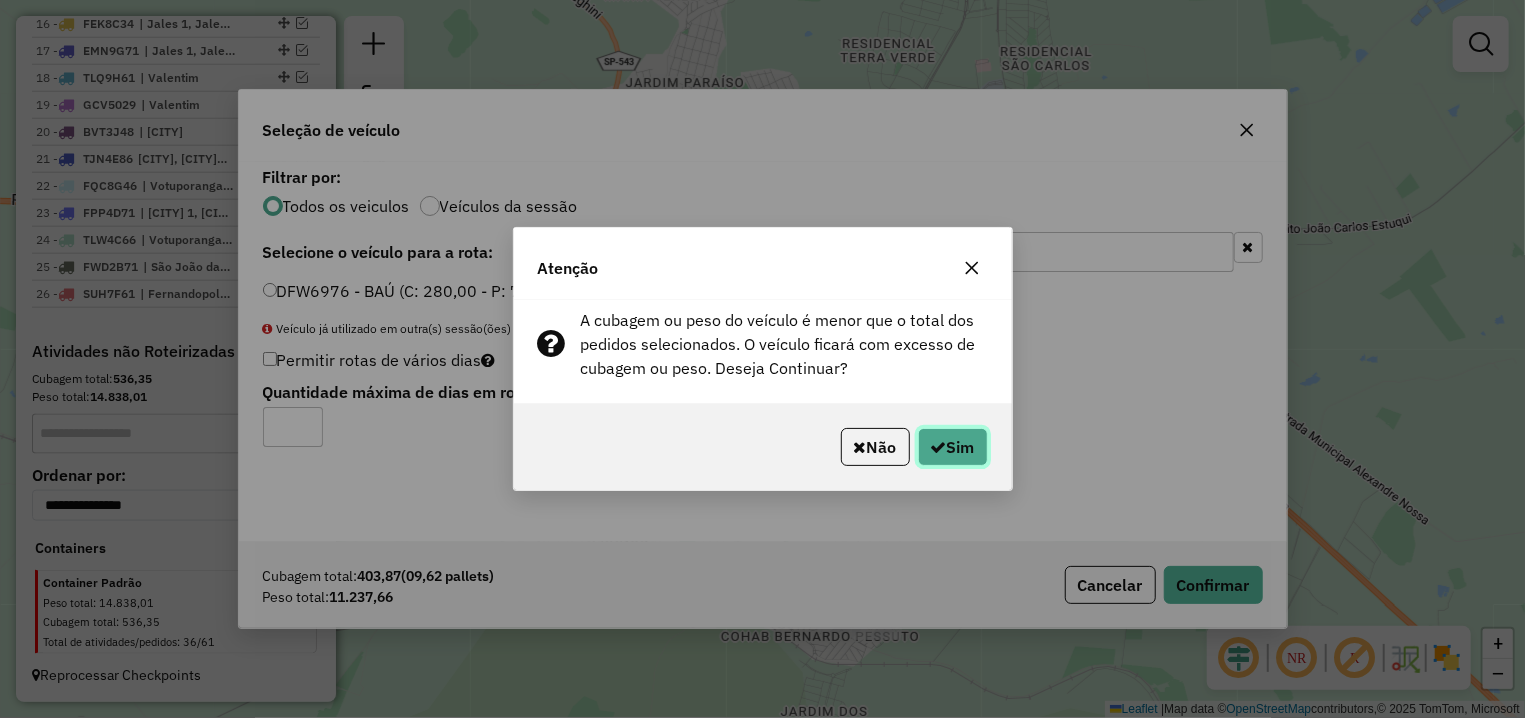 click on "Sim" 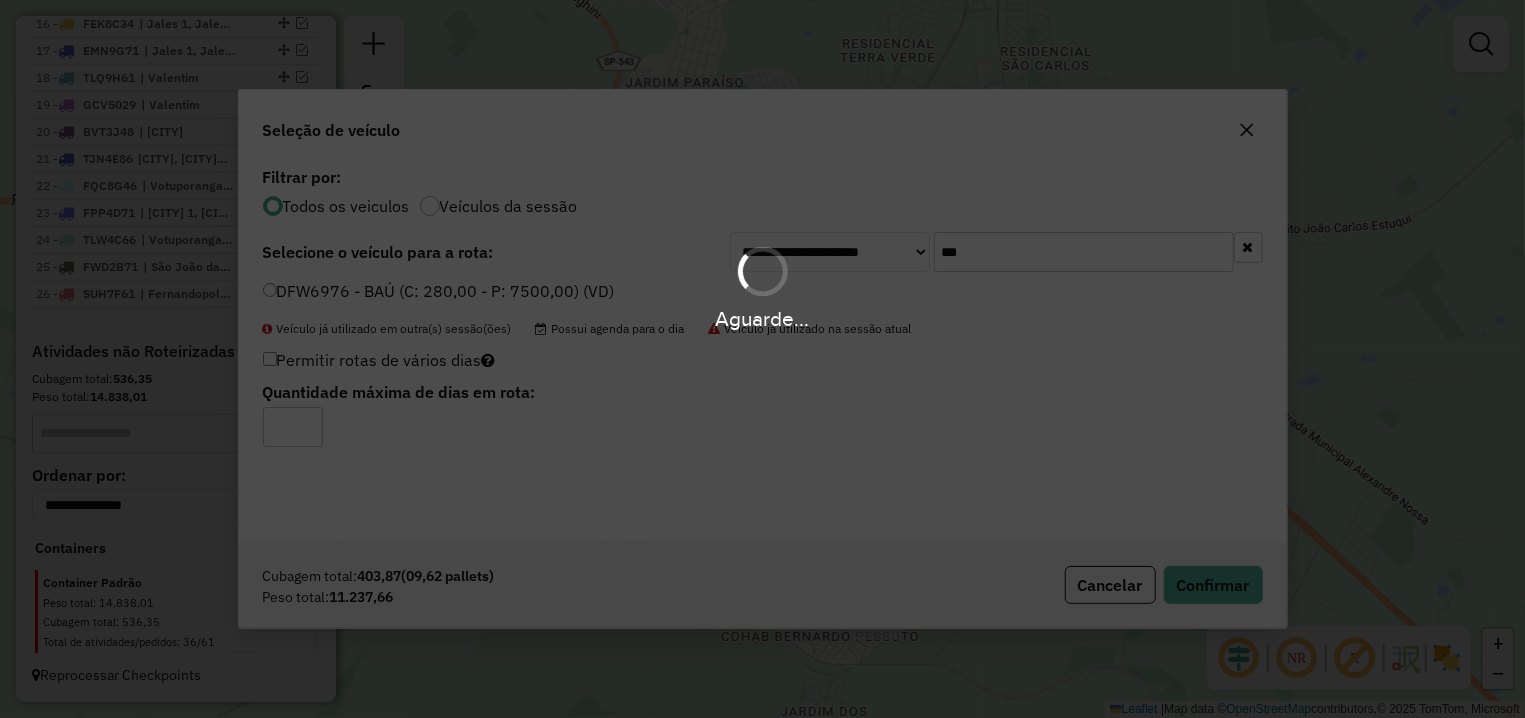 scroll, scrollTop: 1205, scrollLeft: 0, axis: vertical 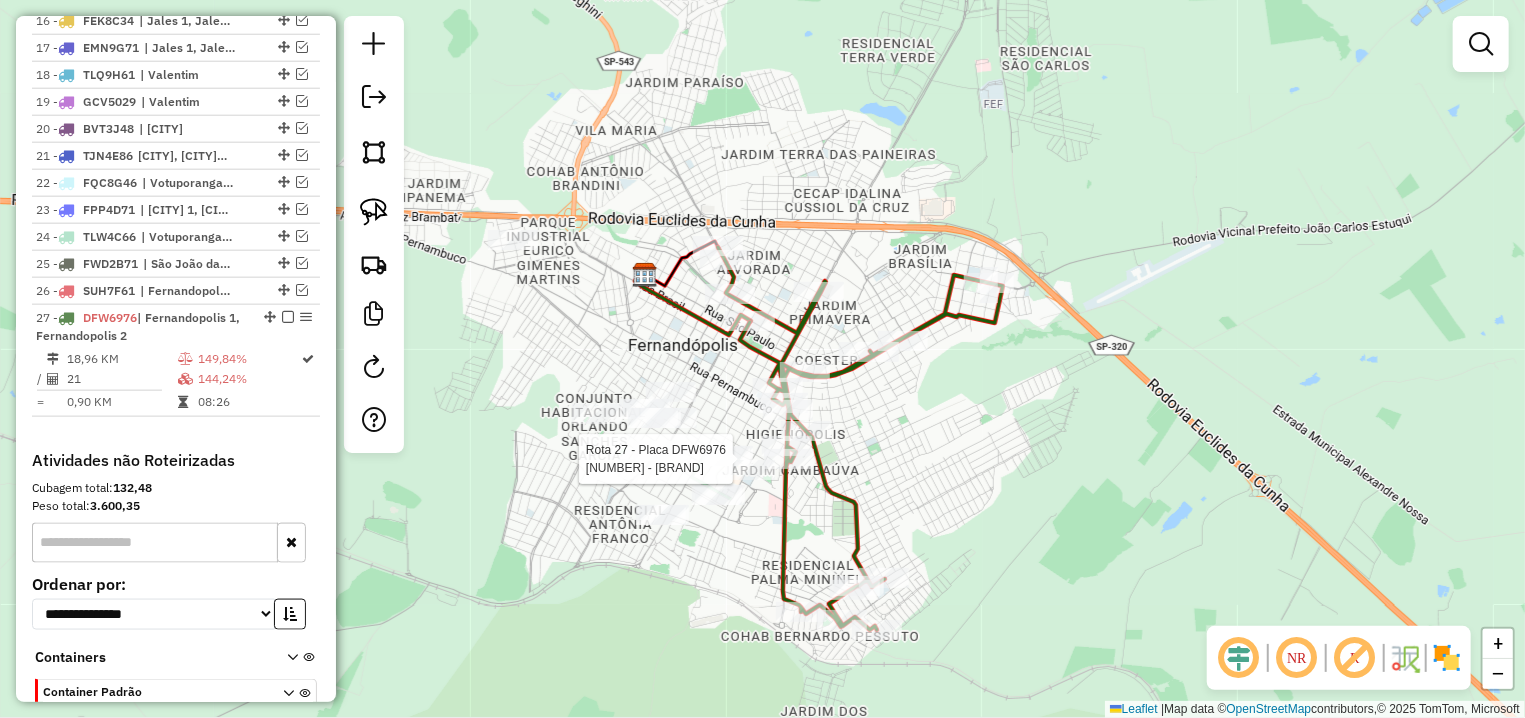 select on "**********" 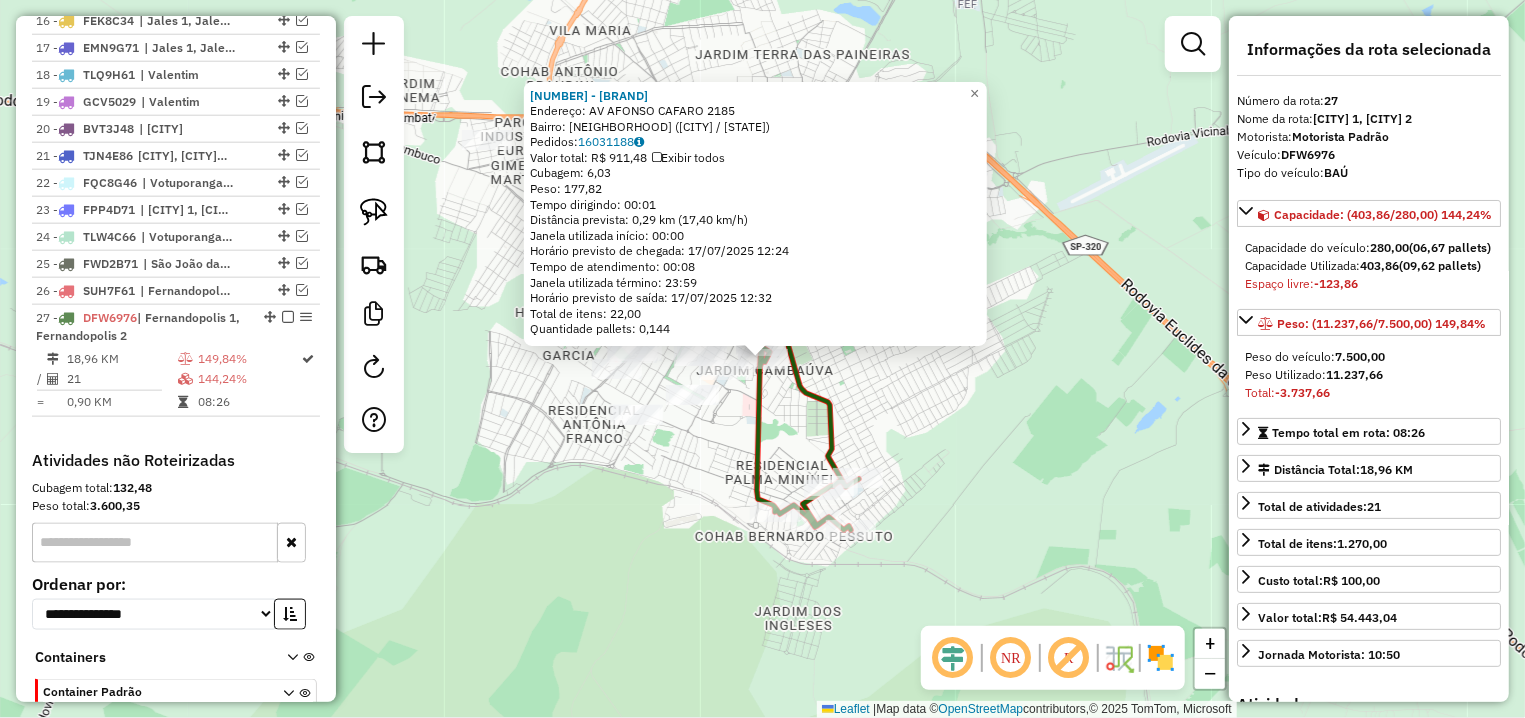 scroll, scrollTop: 1317, scrollLeft: 0, axis: vertical 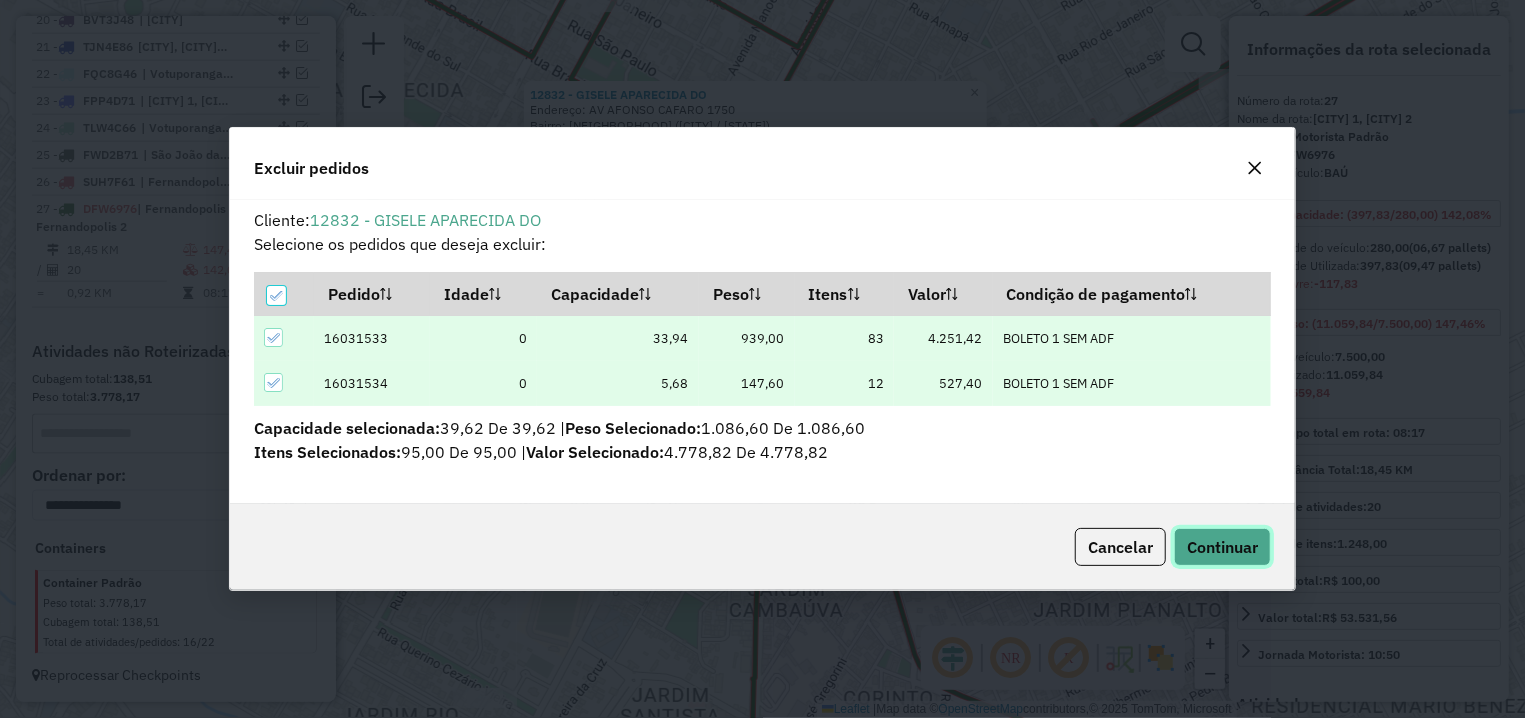 click on "Continuar" 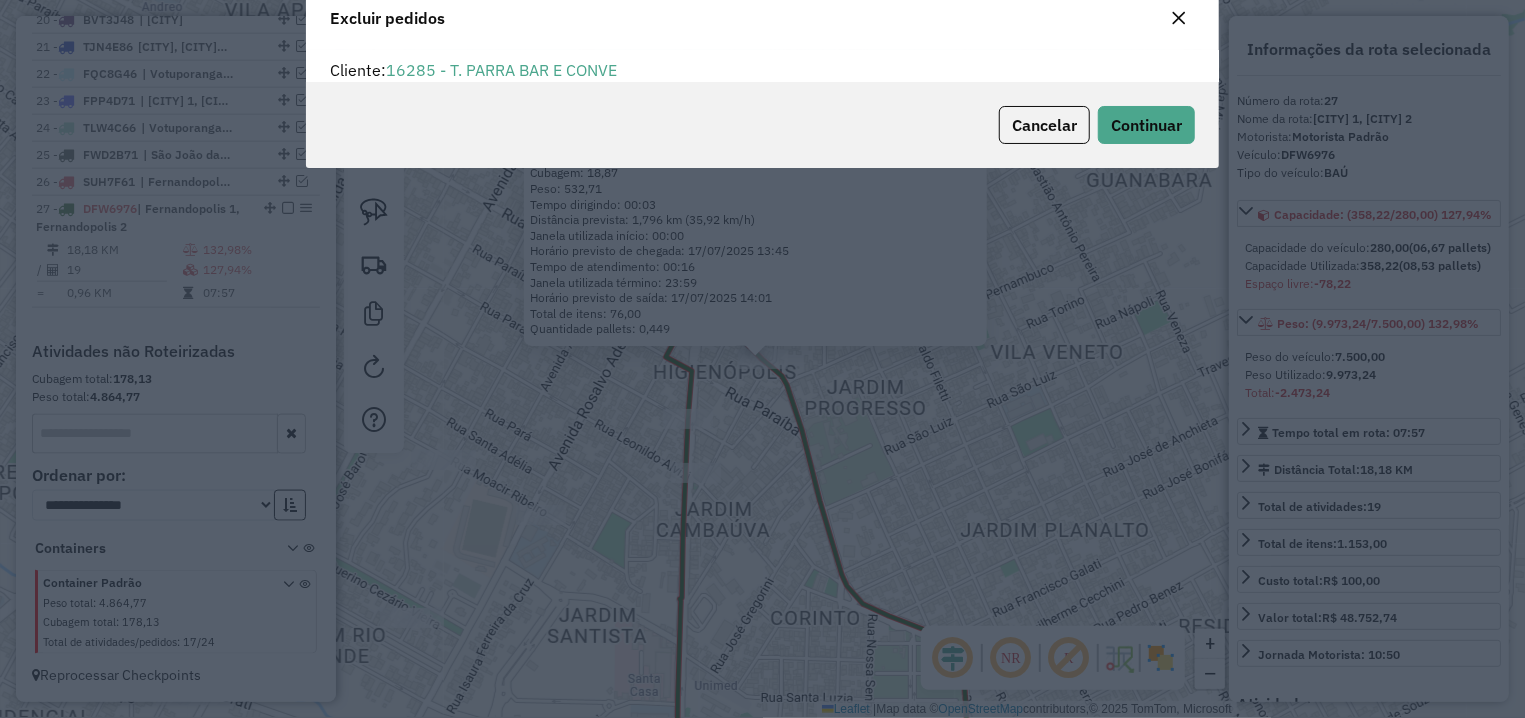 scroll, scrollTop: 11, scrollLeft: 6, axis: both 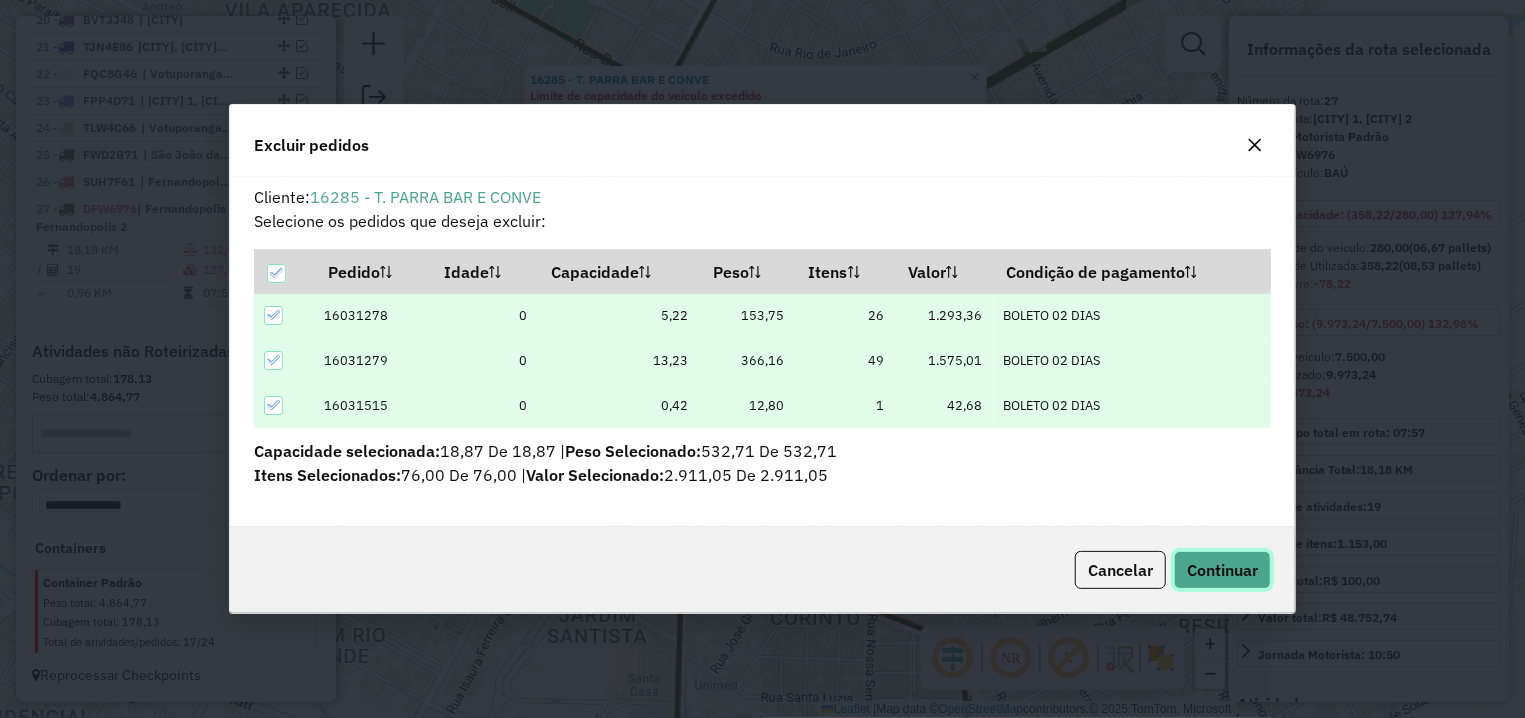 click on "Continuar" 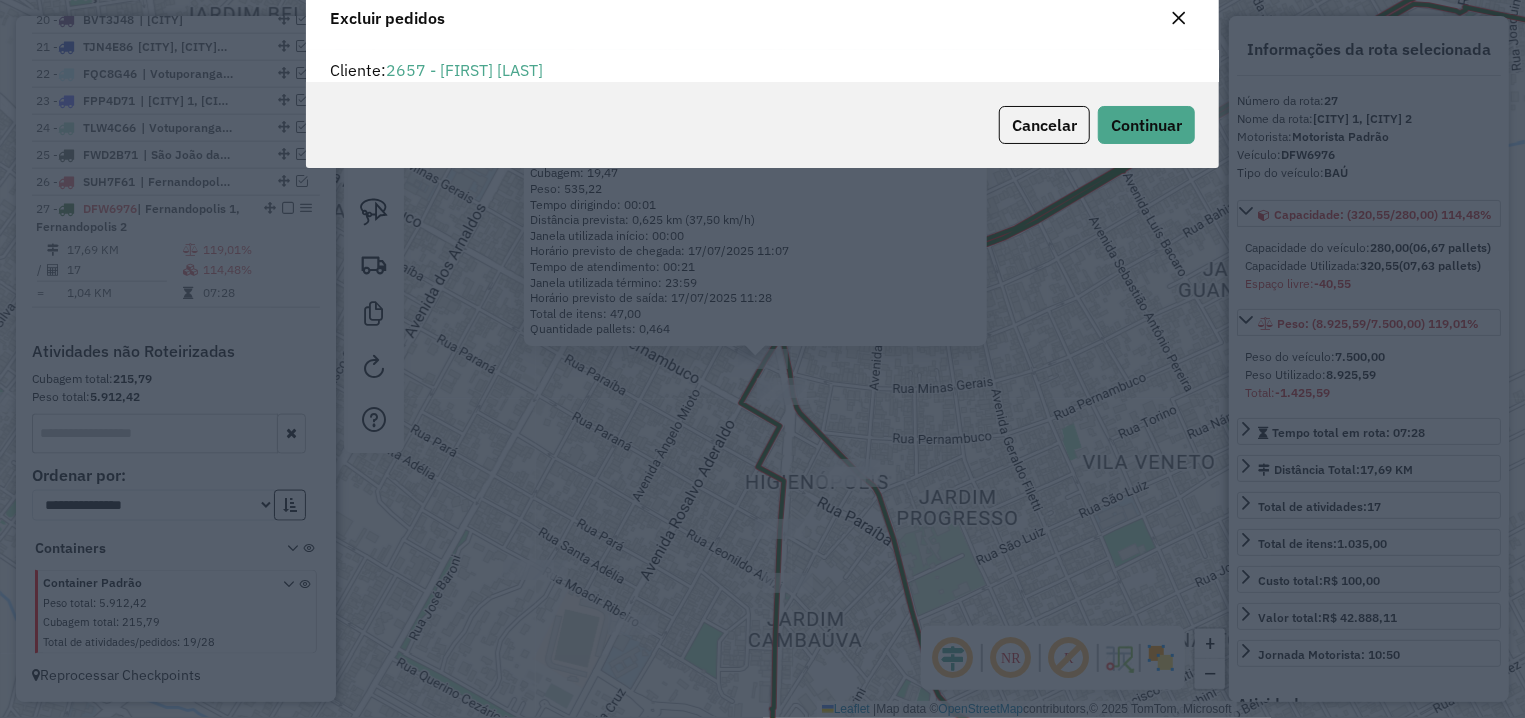 scroll, scrollTop: 0, scrollLeft: 0, axis: both 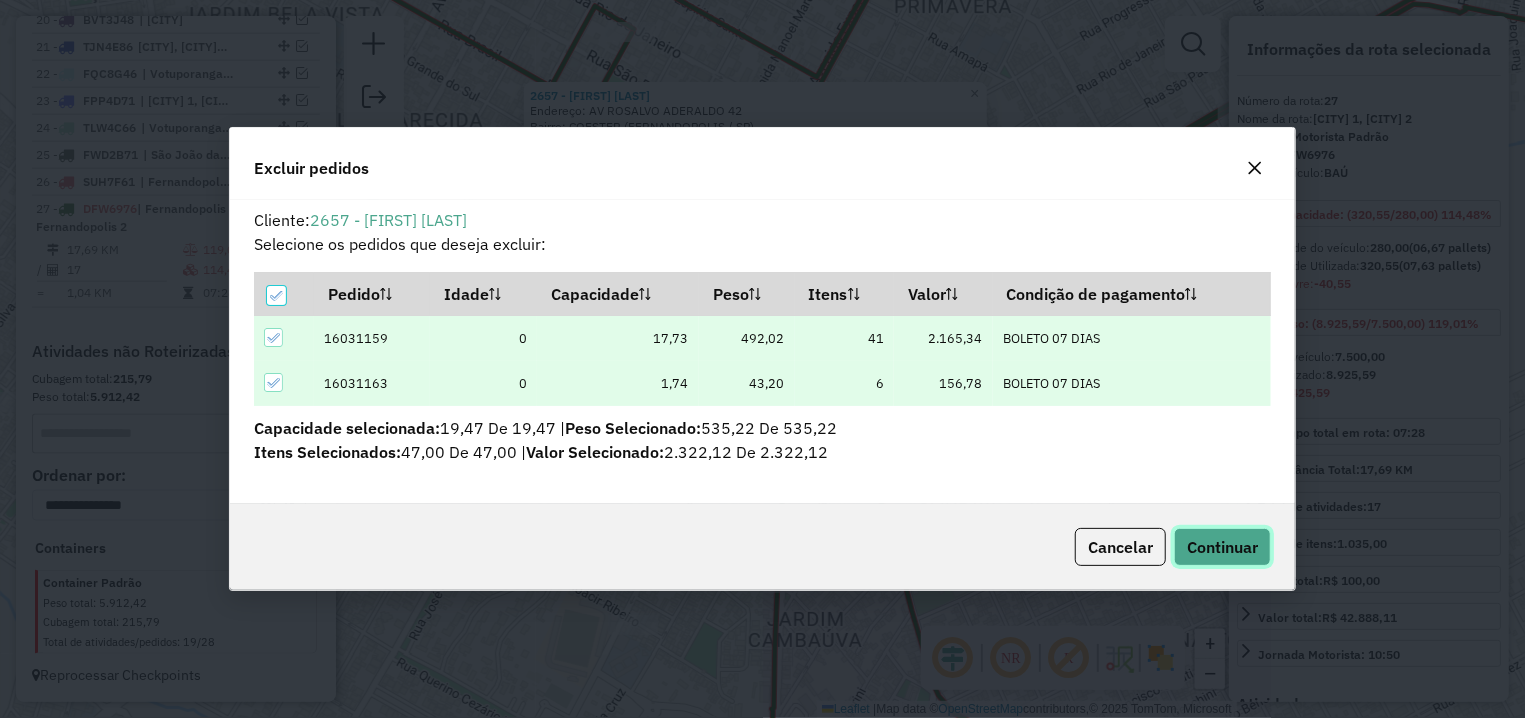 click on "Continuar" 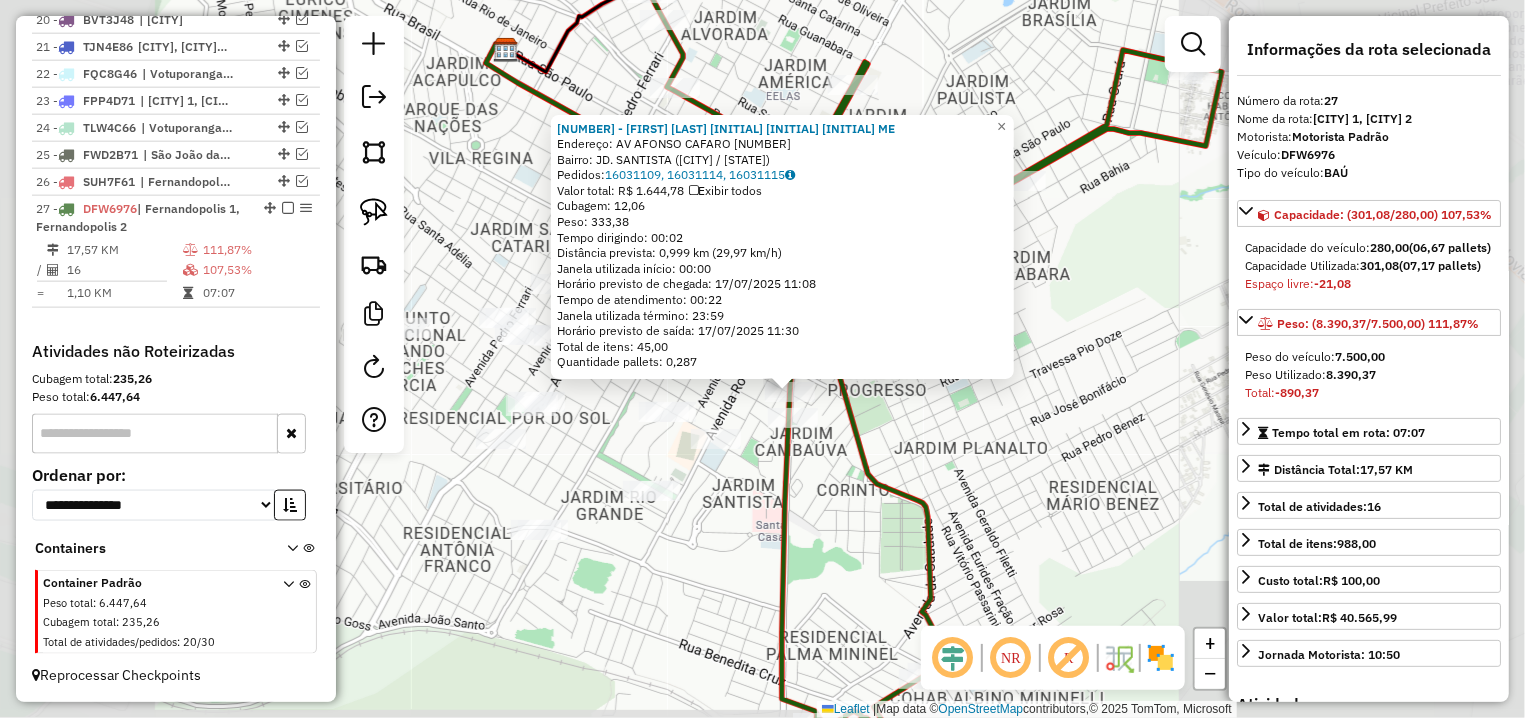 click on "3078 - REGINA CELIA L. B. DURAN ME  Endereço: AV  AFONSO CAFARO                  2068   Bairro: JD. SANTISTA (FERNANDOPOLIS / SP)   Pedidos:  16031109, 16031114, 16031115   Valor total: R$ 1.644,78   Exibir todos   Cubagem: 12,06  Peso: 333,38  Tempo dirigindo: 00:02   Distância prevista: 0,999 km (29,97 km/h)   Janela utilizada início: 00:00   Horário previsto de chegada: 17/07/2025 11:08   Tempo de atendimento: 00:22   Janela utilizada término: 23:59   Horário previsto de saída: 17/07/2025 11:30   Total de itens: 45,00   Quantidade pallets: 0,287  × Janela de atendimento Grade de atendimento Capacidade Transportadoras Veículos Cliente Pedidos  Rotas Selecione os dias de semana para filtrar as janelas de atendimento  Seg   Ter   Qua   Qui   Sex   Sáb   Dom  Informe o período da janela de atendimento: De: Até:  Filtrar exatamente a janela do cliente  Considerar janela de atendimento padrão  Selecione os dias de semana para filtrar as grades de atendimento  Seg   Ter   Qua   Qui   Sex   Sáb  De:" 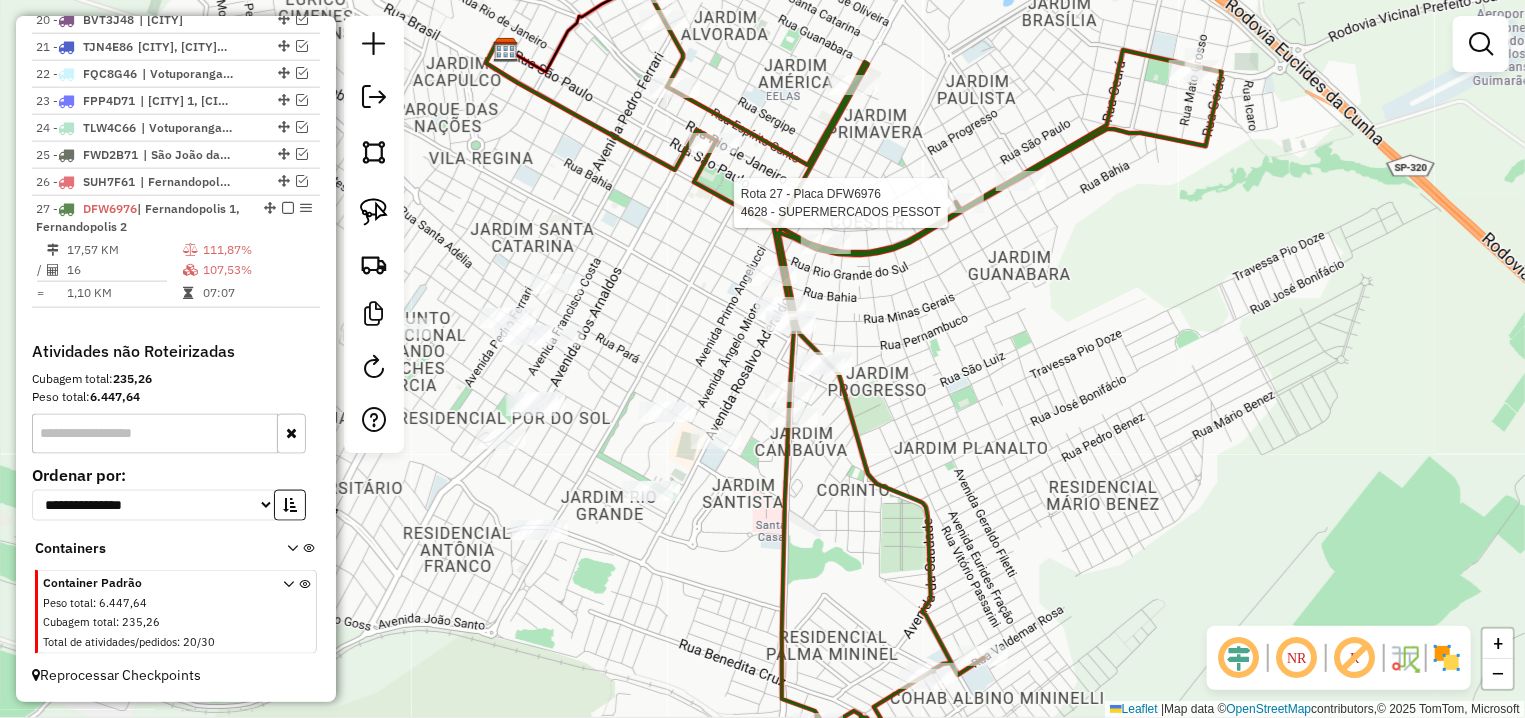 select on "**********" 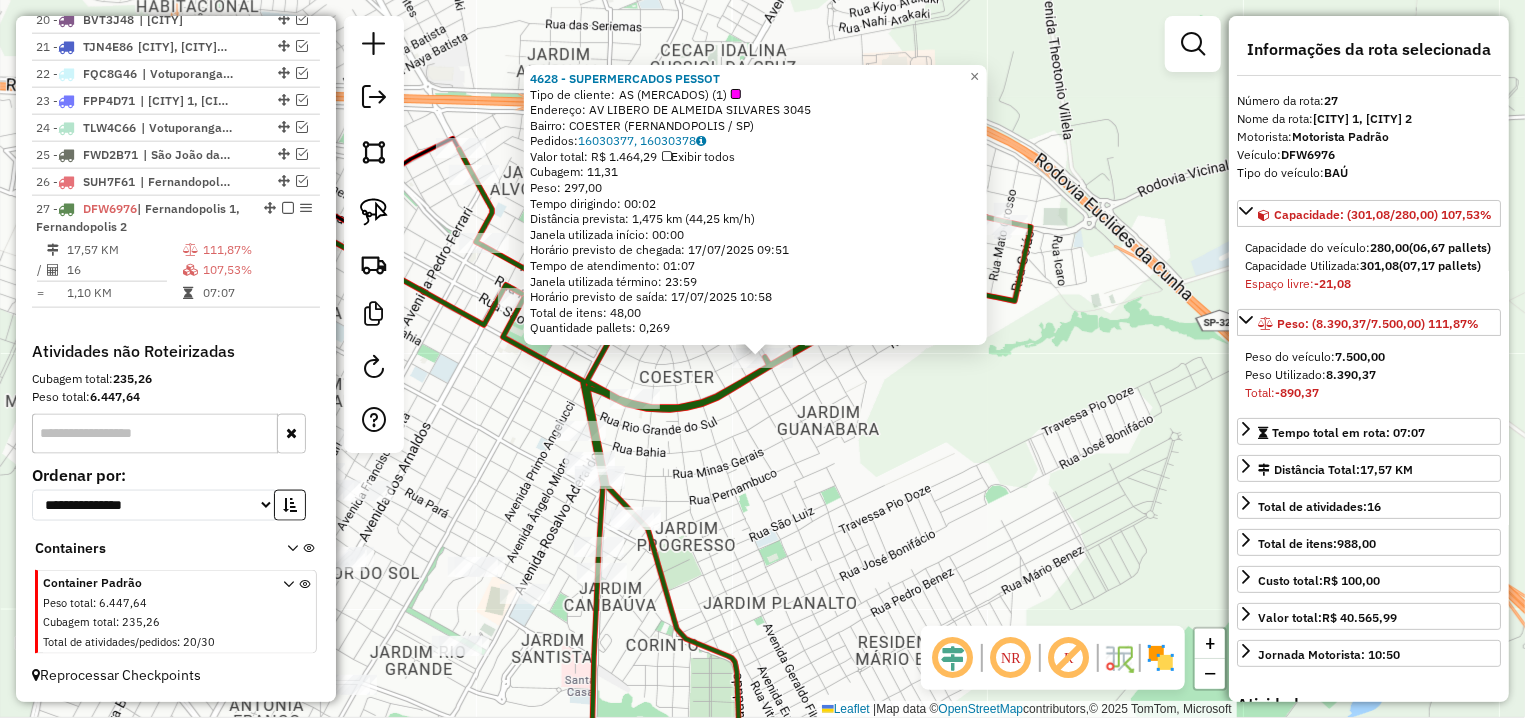 click on "4628 - SUPERMERCADOS PESSOT  Tipo de cliente:   AS (MERCADOS) (1)   Endereço: AV  LIBERO DE ALMEIDA SILVARES    3045   Bairro: COESTER (FERNANDOPOLIS / SP)   Pedidos:  16030377, 16030378   Valor total: R$ 1.464,29   Exibir todos   Cubagem: 11,31  Peso: 297,00  Tempo dirigindo: 00:02   Distância prevista: 1,475 km (44,25 km/h)   Janela utilizada início: 00:00   Horário previsto de chegada: 17/07/2025 09:51   Tempo de atendimento: 01:07   Janela utilizada término: 23:59   Horário previsto de saída: 17/07/2025 10:58   Total de itens: 48,00   Quantidade pallets: 0,269  × Janela de atendimento Grade de atendimento Capacidade Transportadoras Veículos Cliente Pedidos  Rotas Selecione os dias de semana para filtrar as janelas de atendimento  Seg   Ter   Qua   Qui   Sex   Sáb   Dom  Informe o período da janela de atendimento: De: Até:  Filtrar exatamente a janela do cliente  Considerar janela de atendimento padrão  Selecione os dias de semana para filtrar as grades de atendimento  Seg   Ter   Qua   Qui  +" 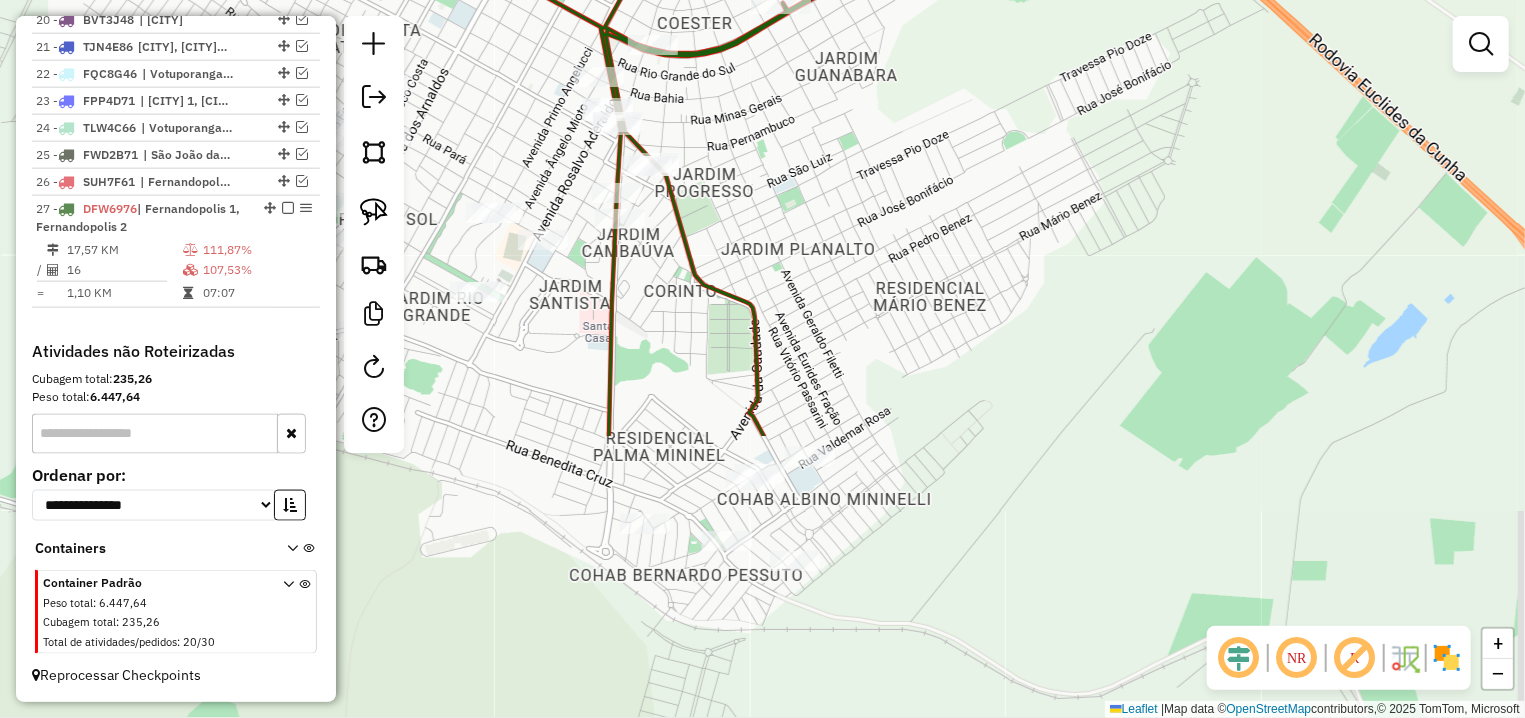 drag, startPoint x: 767, startPoint y: 509, endPoint x: 785, endPoint y: 155, distance: 354.45734 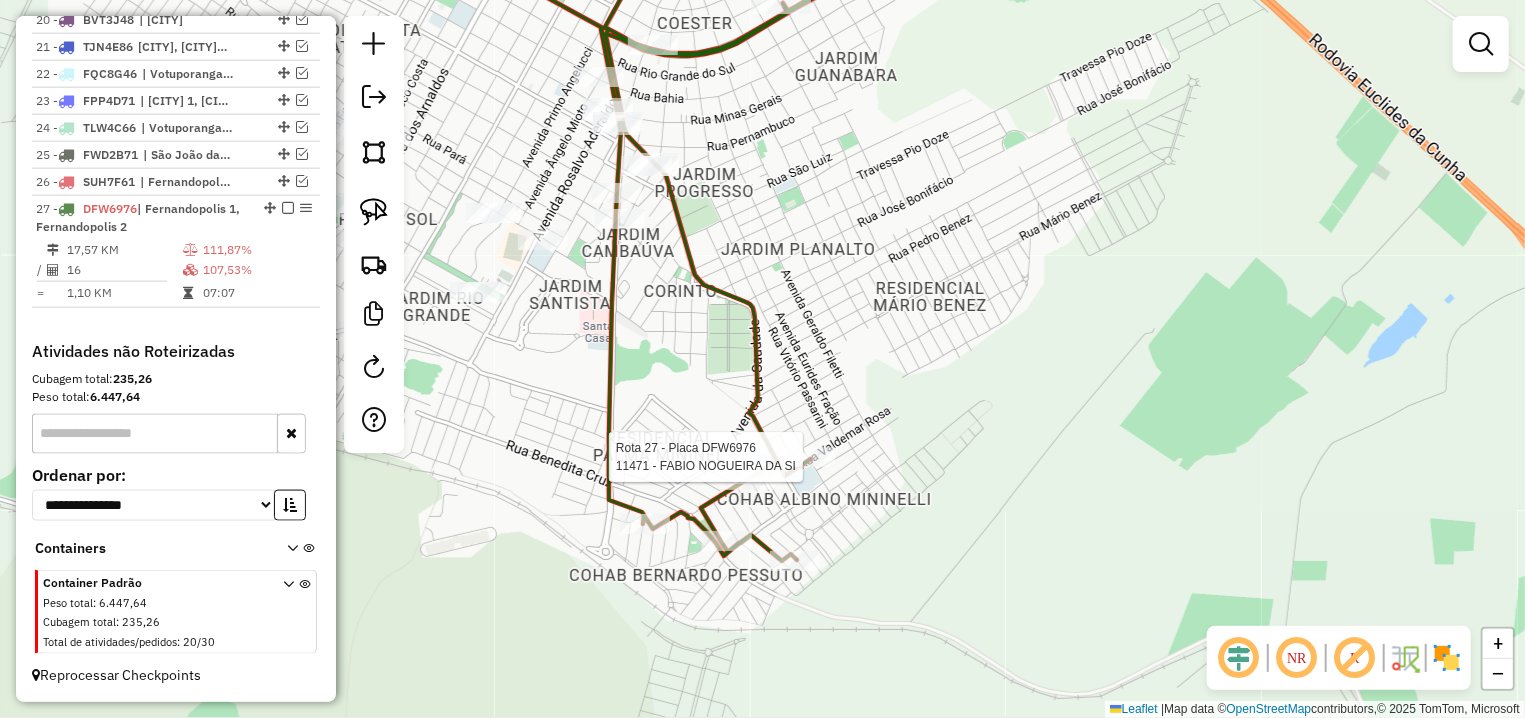 select on "**********" 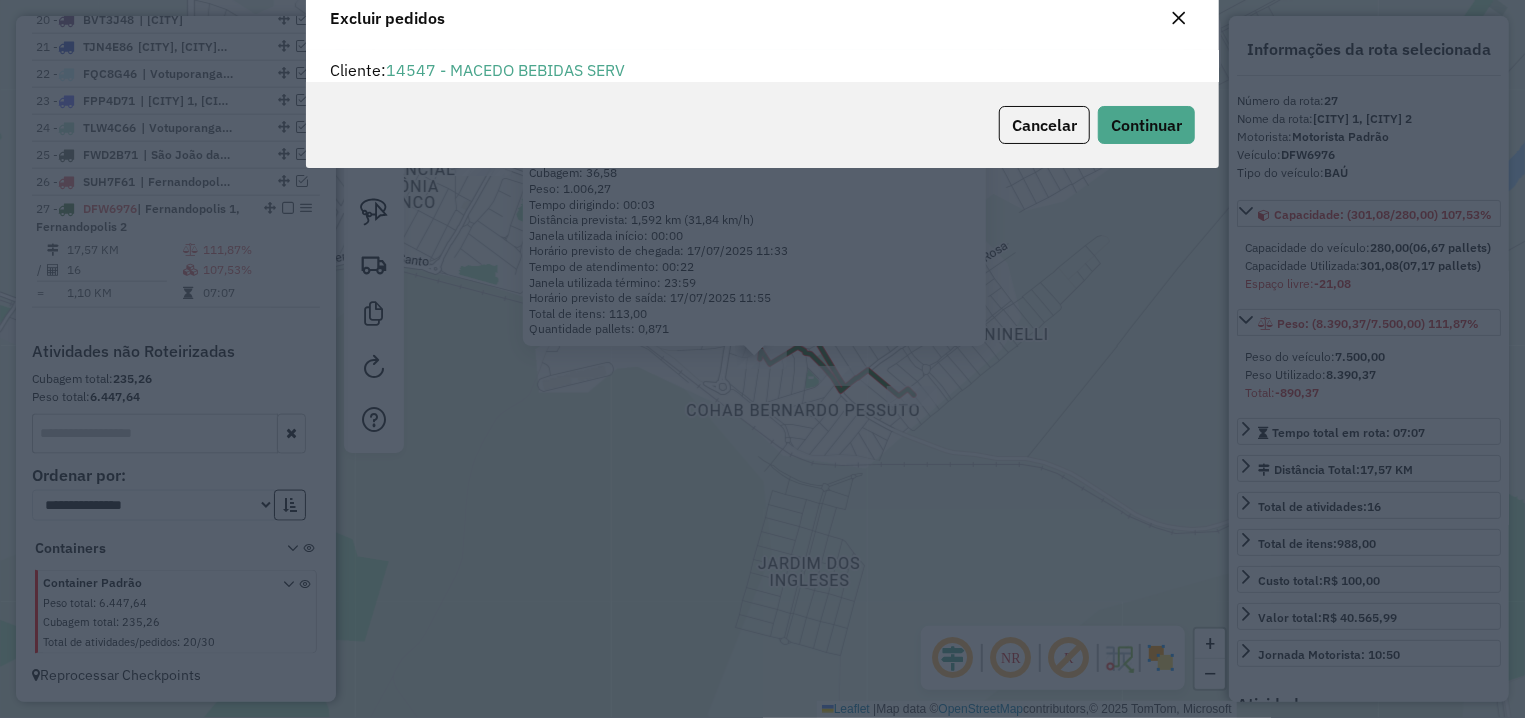 scroll, scrollTop: 12, scrollLeft: 6, axis: both 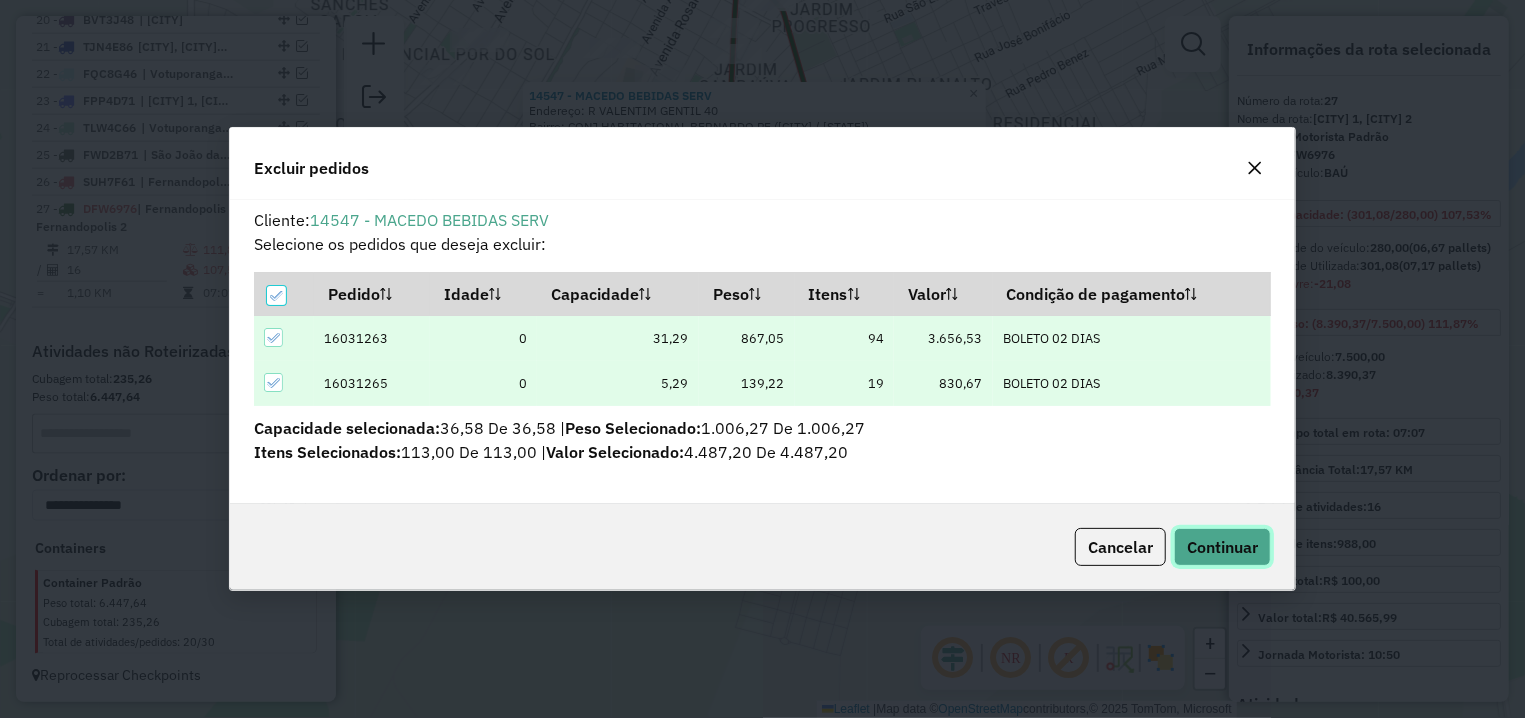 click on "Continuar" 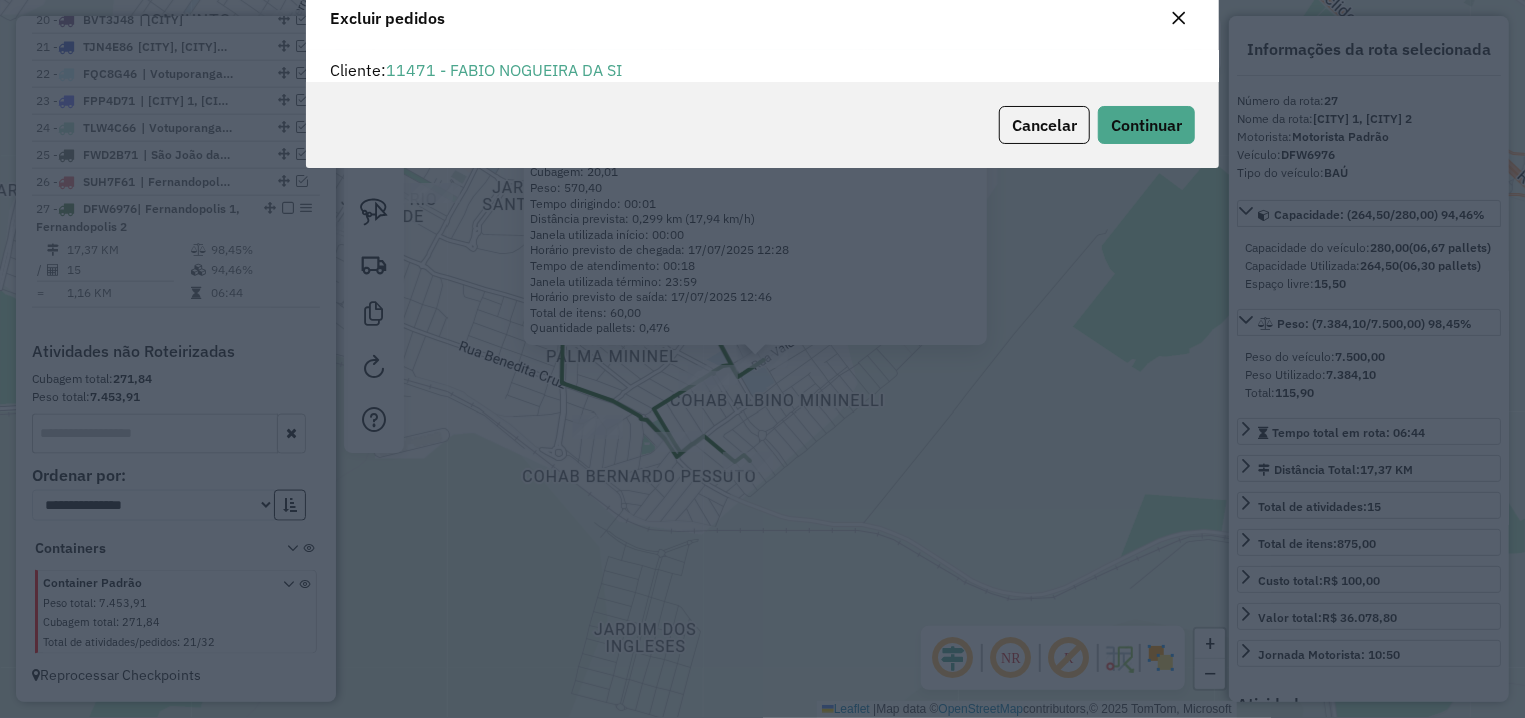 scroll, scrollTop: 11, scrollLeft: 6, axis: both 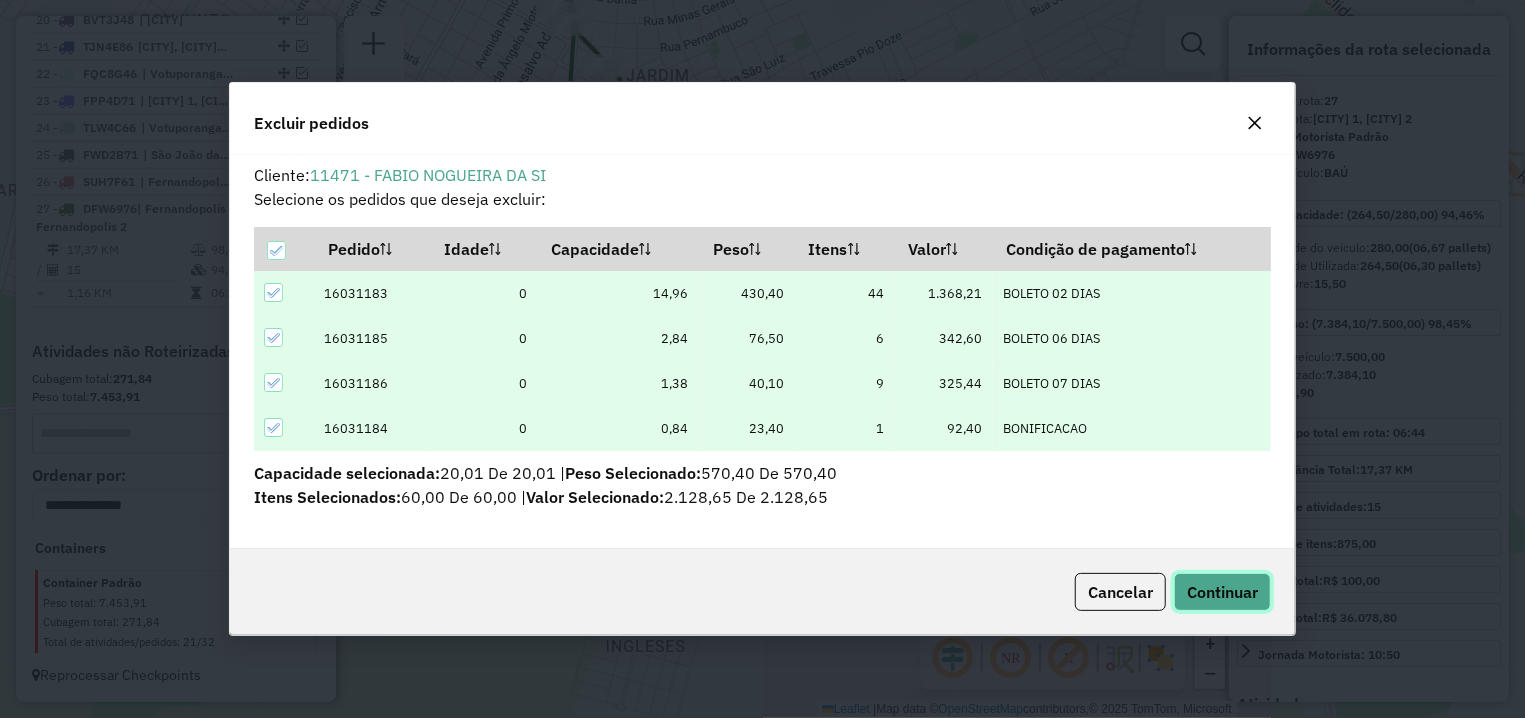 click on "Continuar" 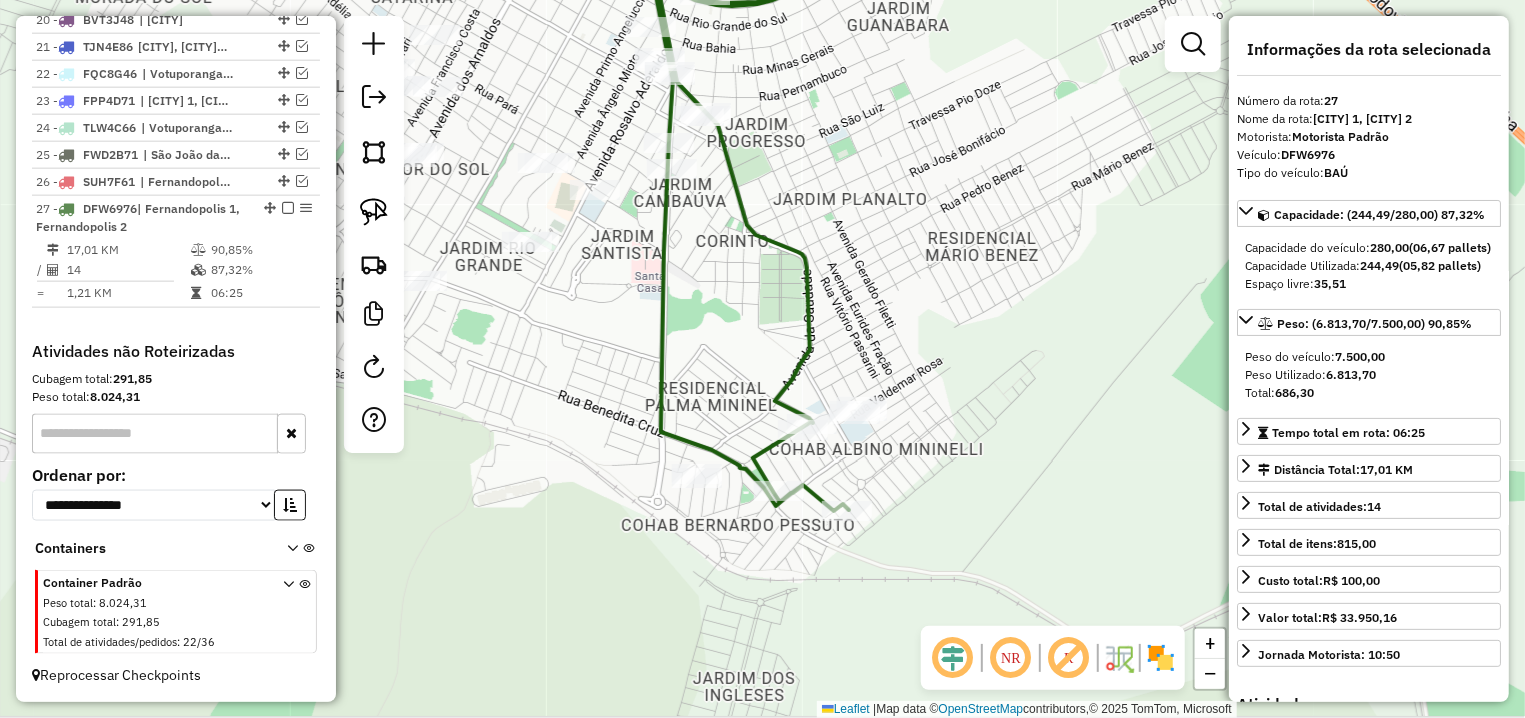 drag, startPoint x: 517, startPoint y: 229, endPoint x: 655, endPoint y: 304, distance: 157.06367 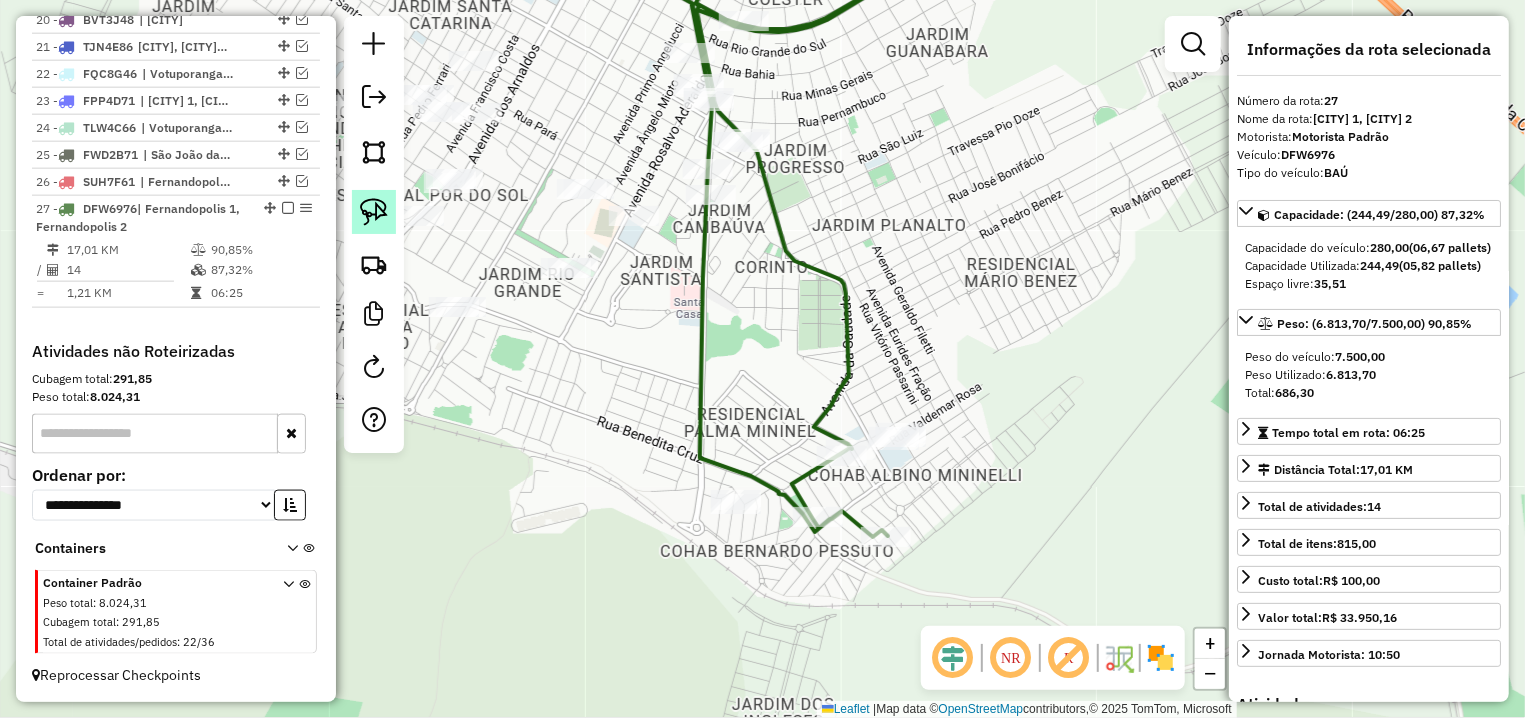 click 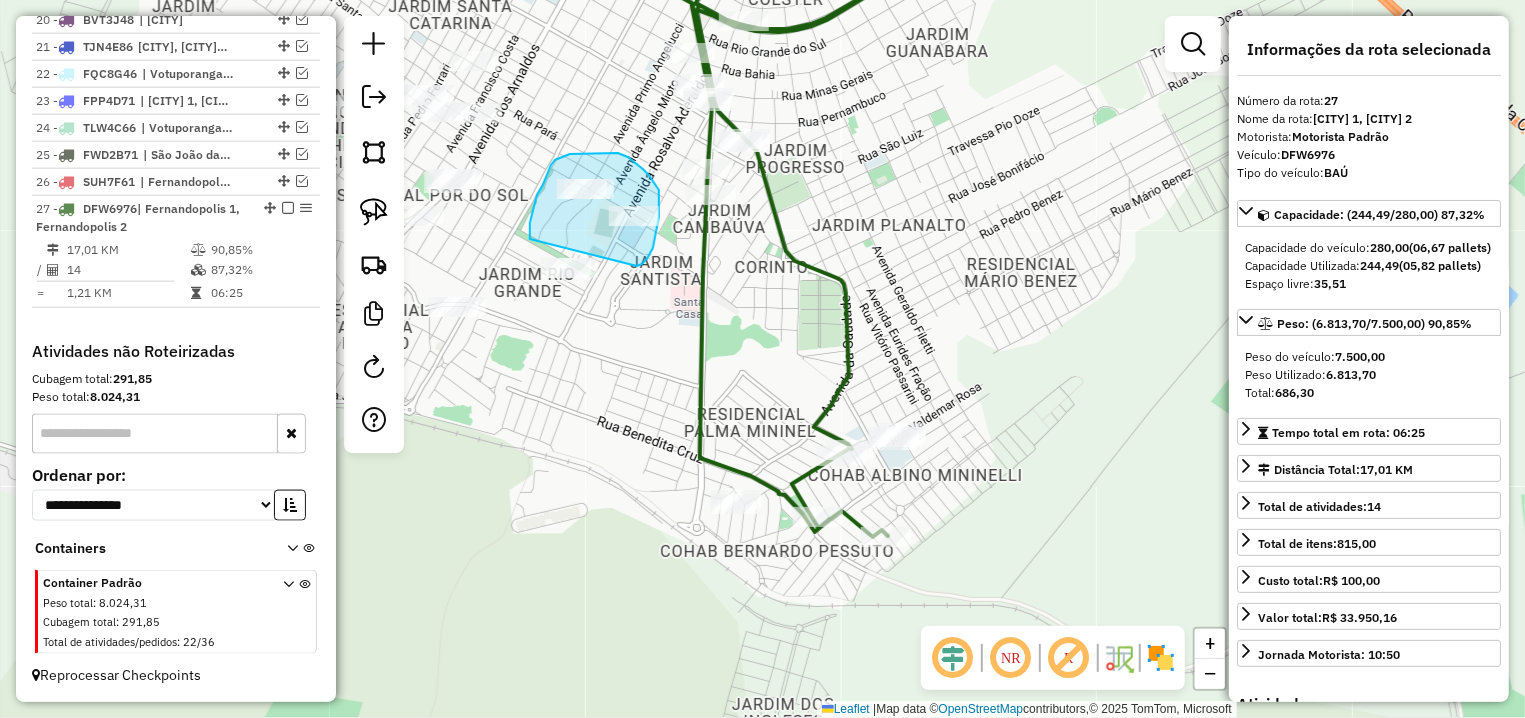 drag, startPoint x: 647, startPoint y: 259, endPoint x: 566, endPoint y: 318, distance: 100.20978 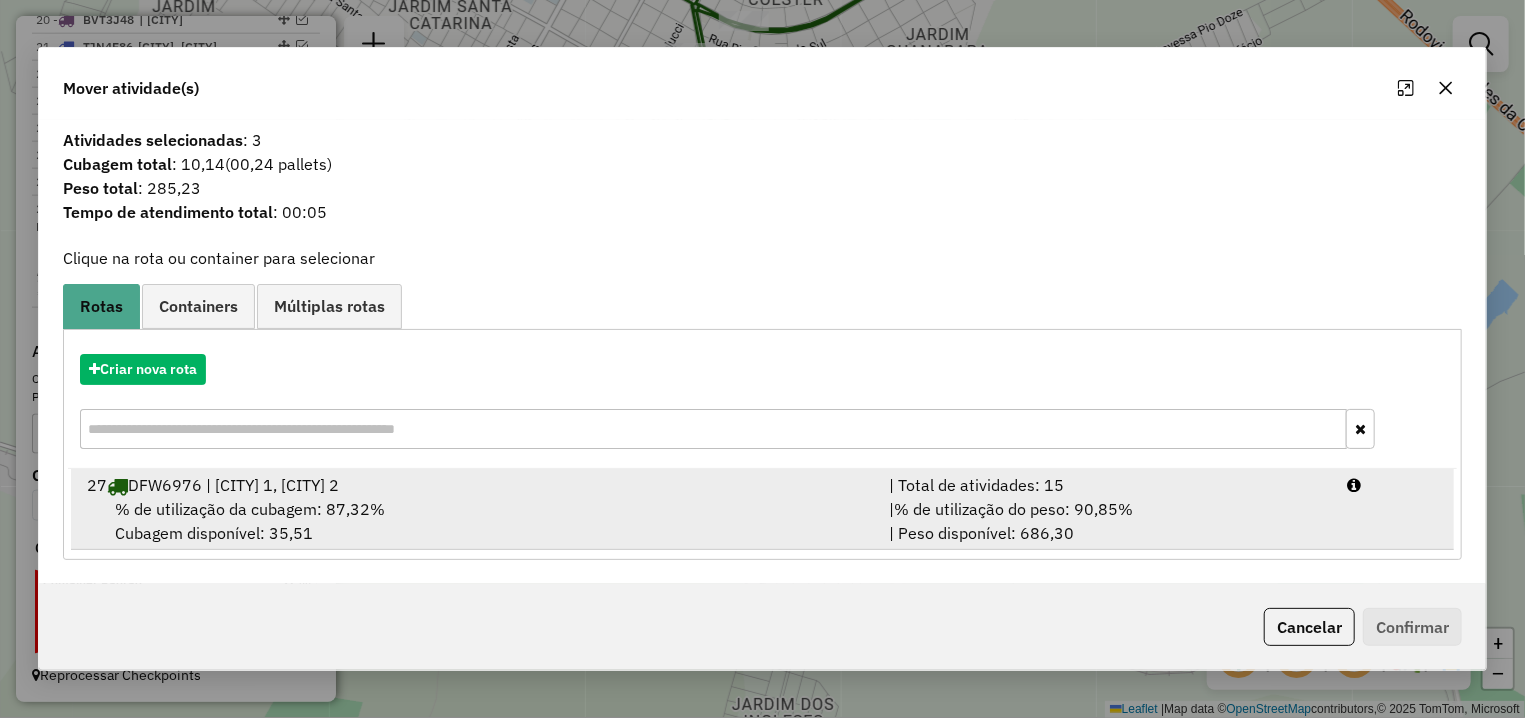 click on "27  DFW6976 | Fernandopolis 1, Fernandopolis 2  | Total de atividades: 15  % de utilização da cubagem: 87,32%  Cubagem disponível: 35,51   |  % de utilização do peso: 90,85%  | Peso disponível: 686,30" at bounding box center (762, 509) 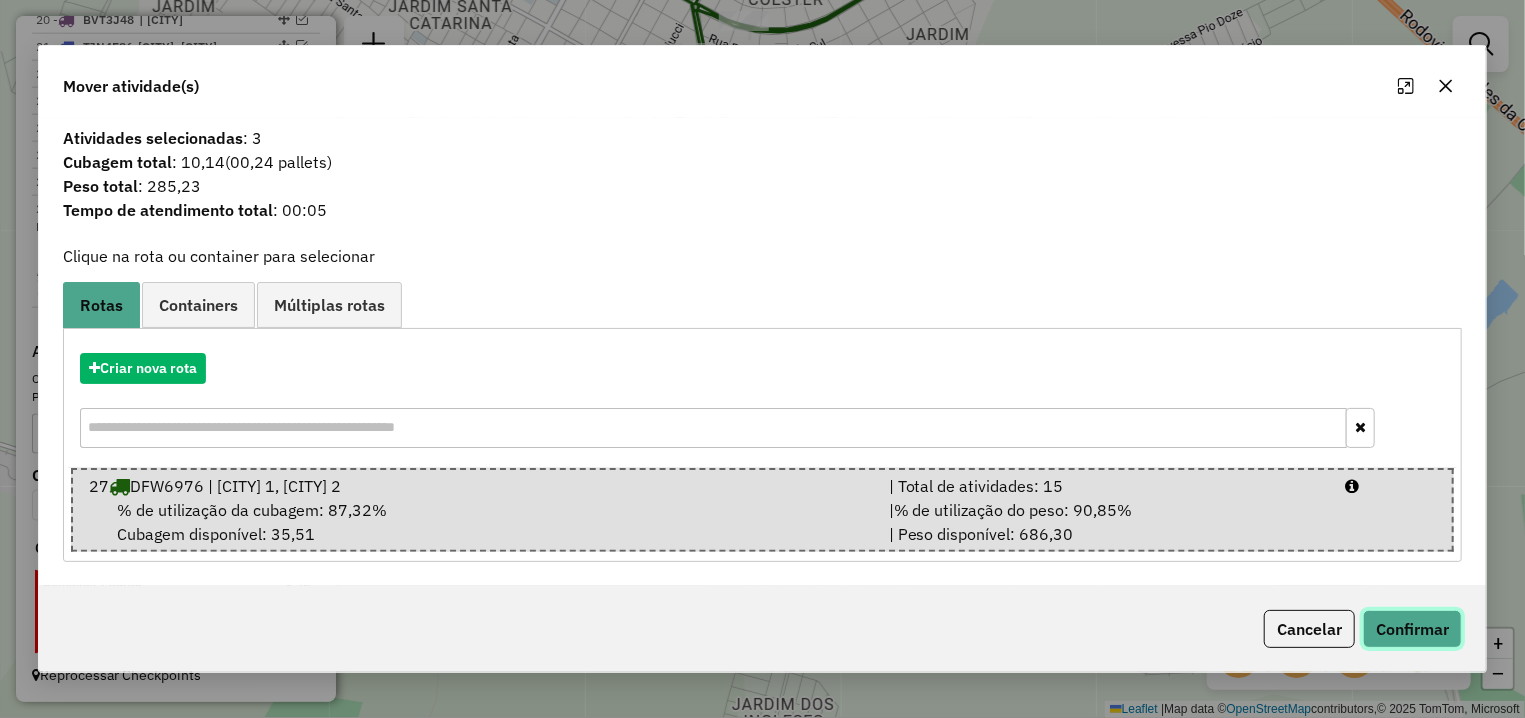 click on "Confirmar" 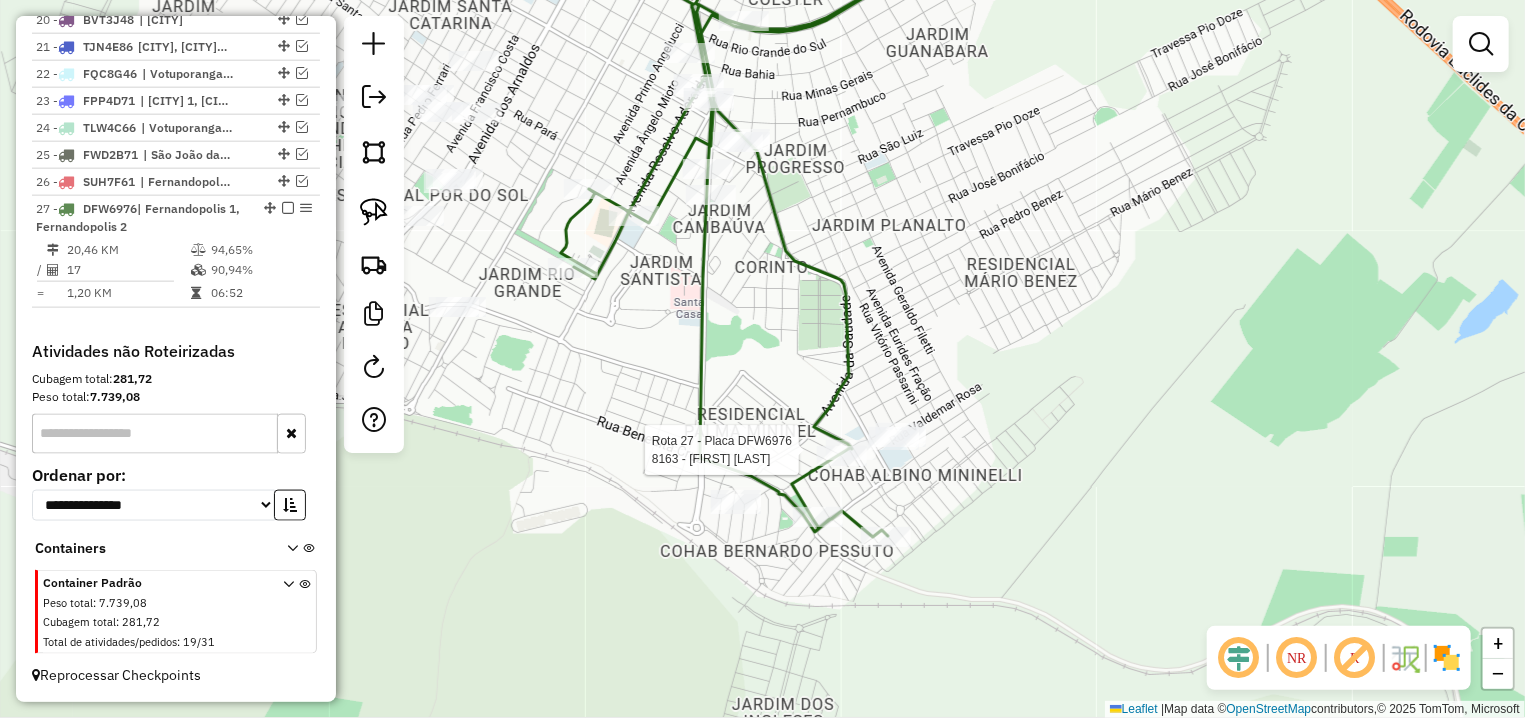 select on "**********" 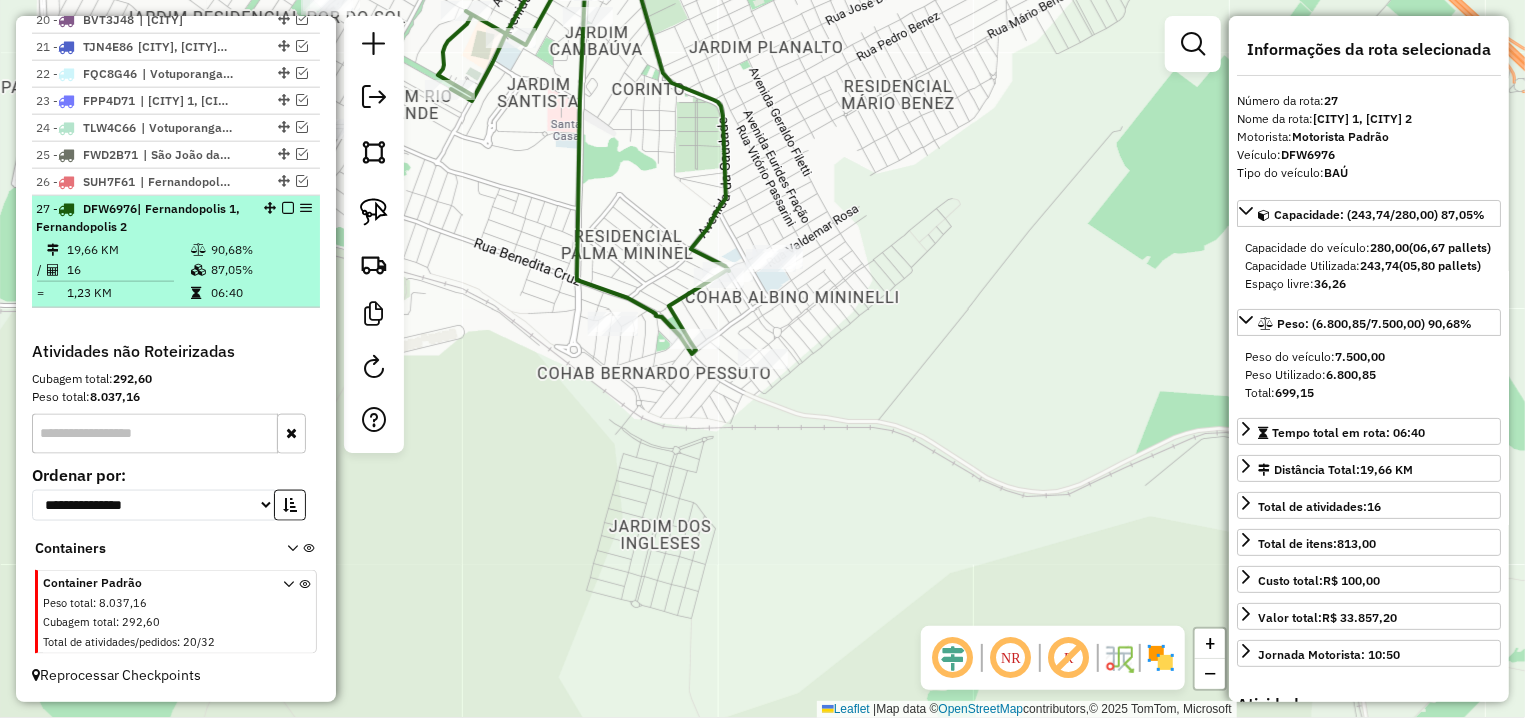 click at bounding box center [288, 208] 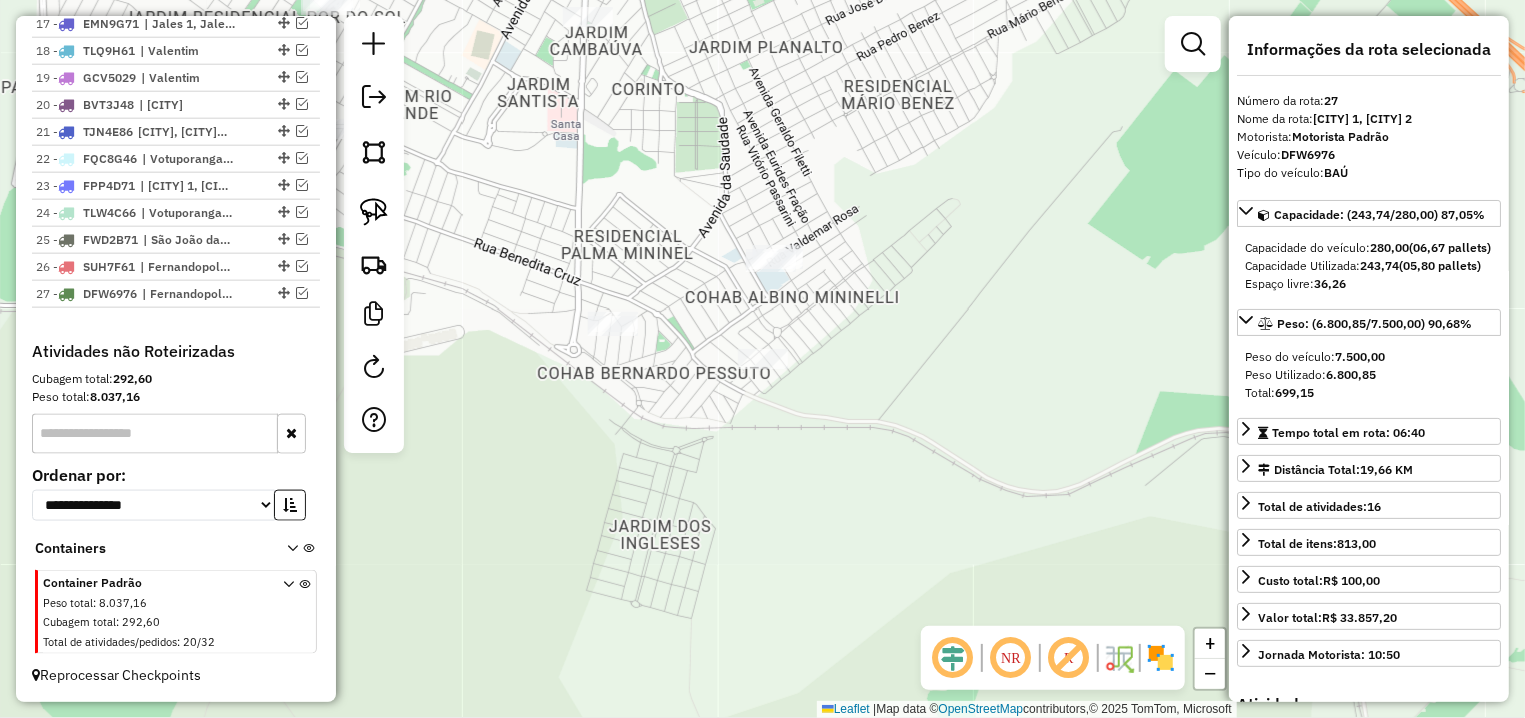 scroll, scrollTop: 1232, scrollLeft: 0, axis: vertical 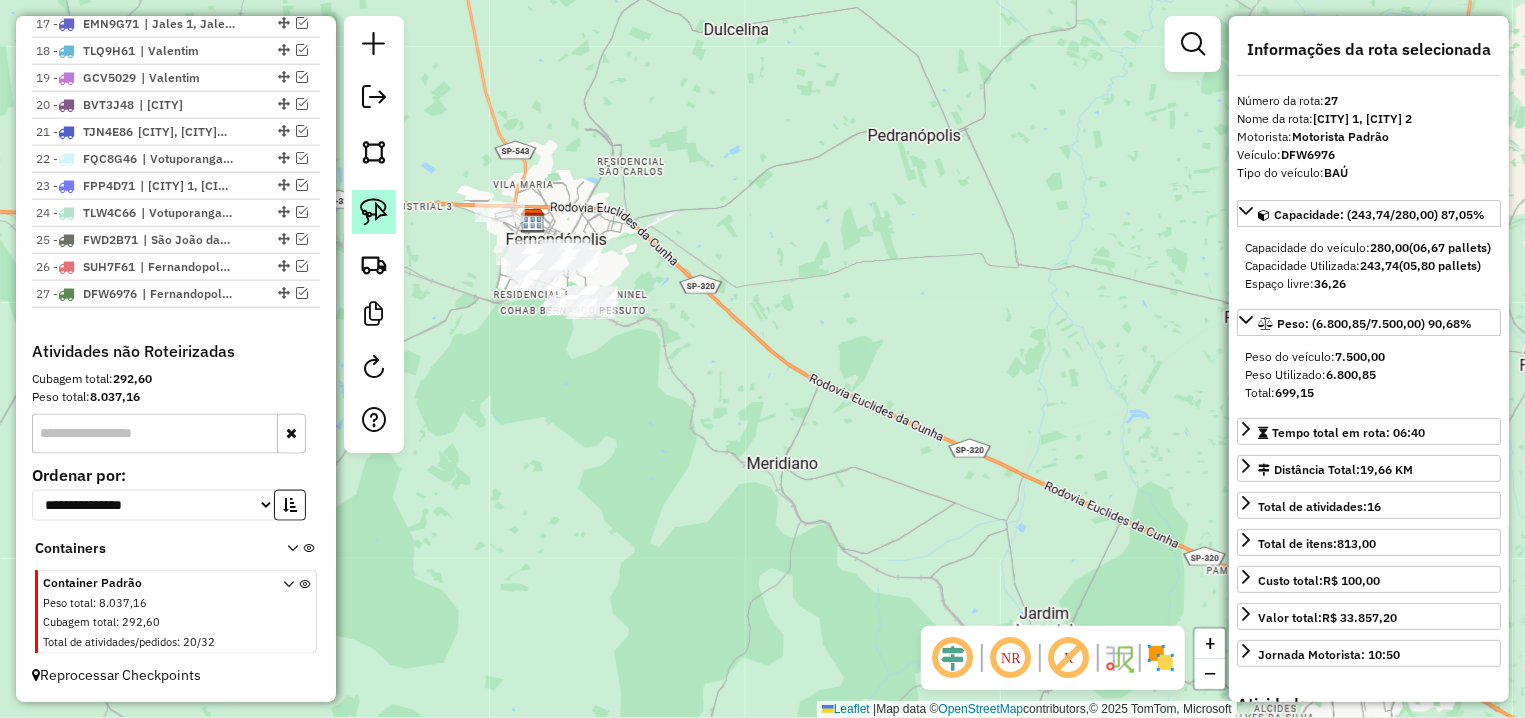 click 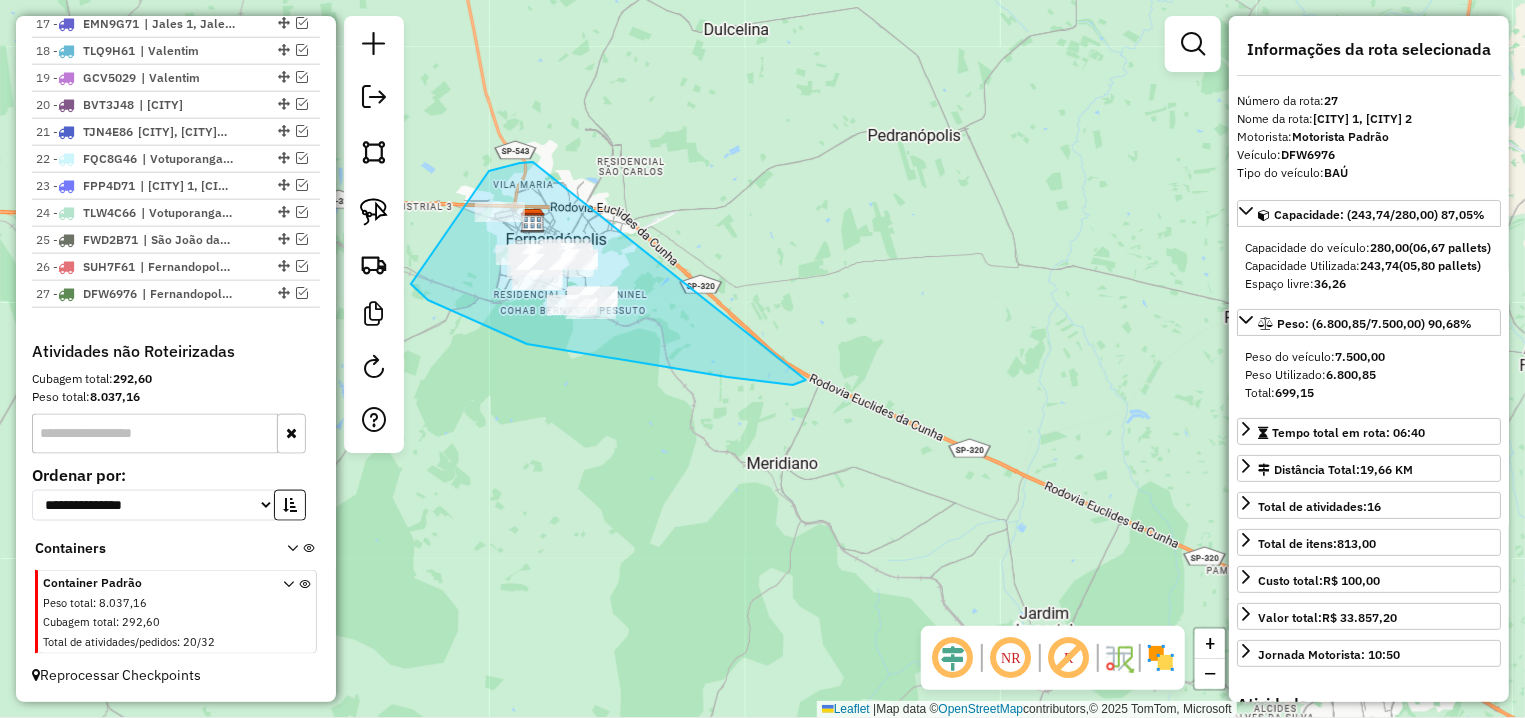 drag, startPoint x: 533, startPoint y: 162, endPoint x: 806, endPoint y: 380, distance: 349.36084 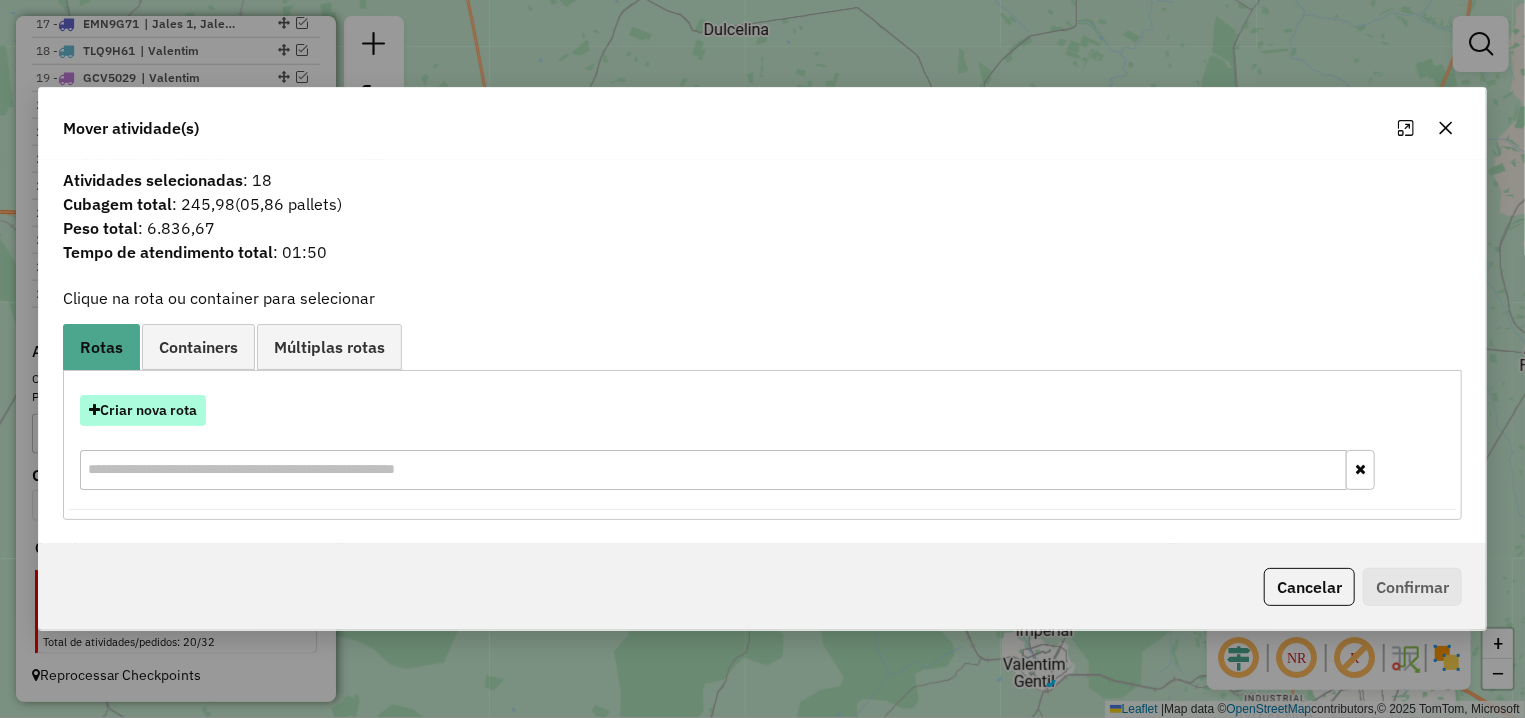 click on "Criar nova rota" at bounding box center (143, 410) 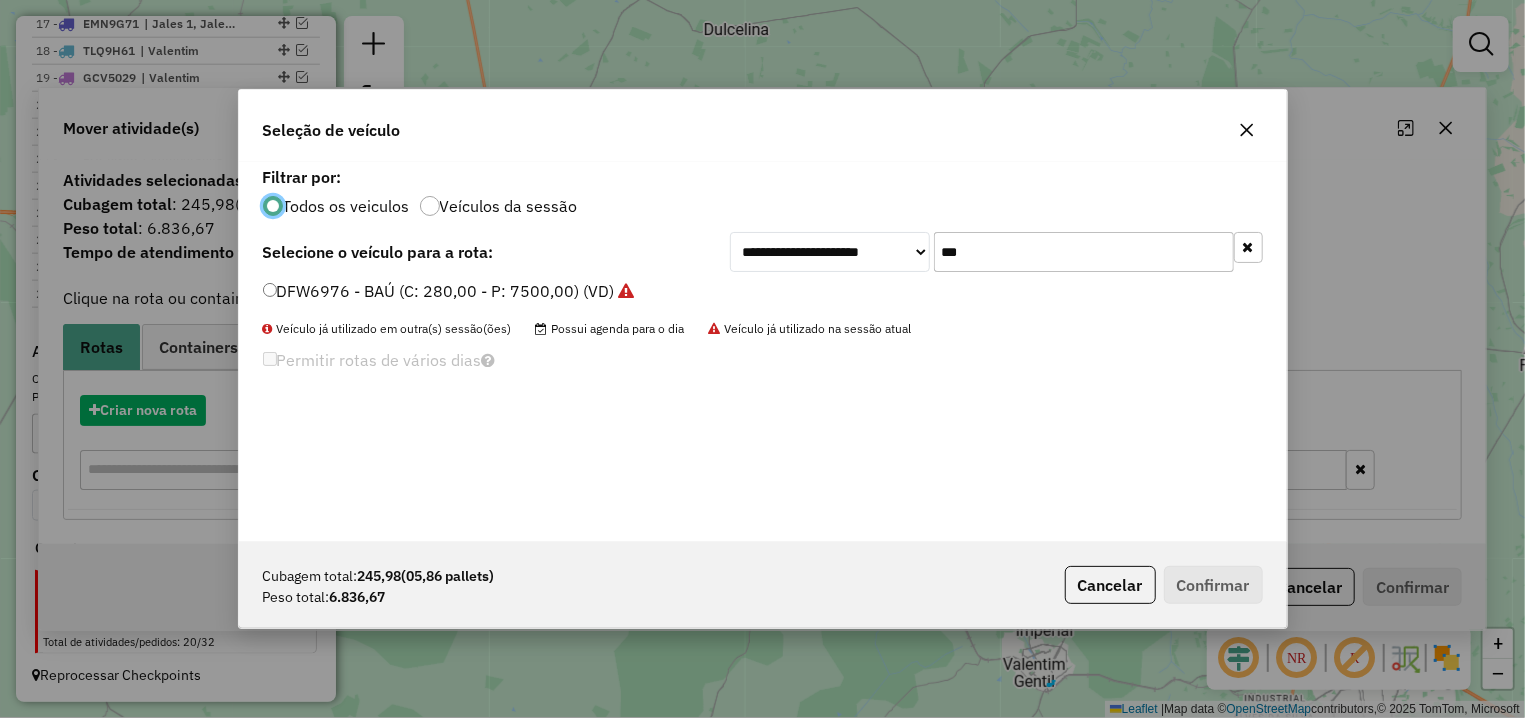 scroll, scrollTop: 11, scrollLeft: 6, axis: both 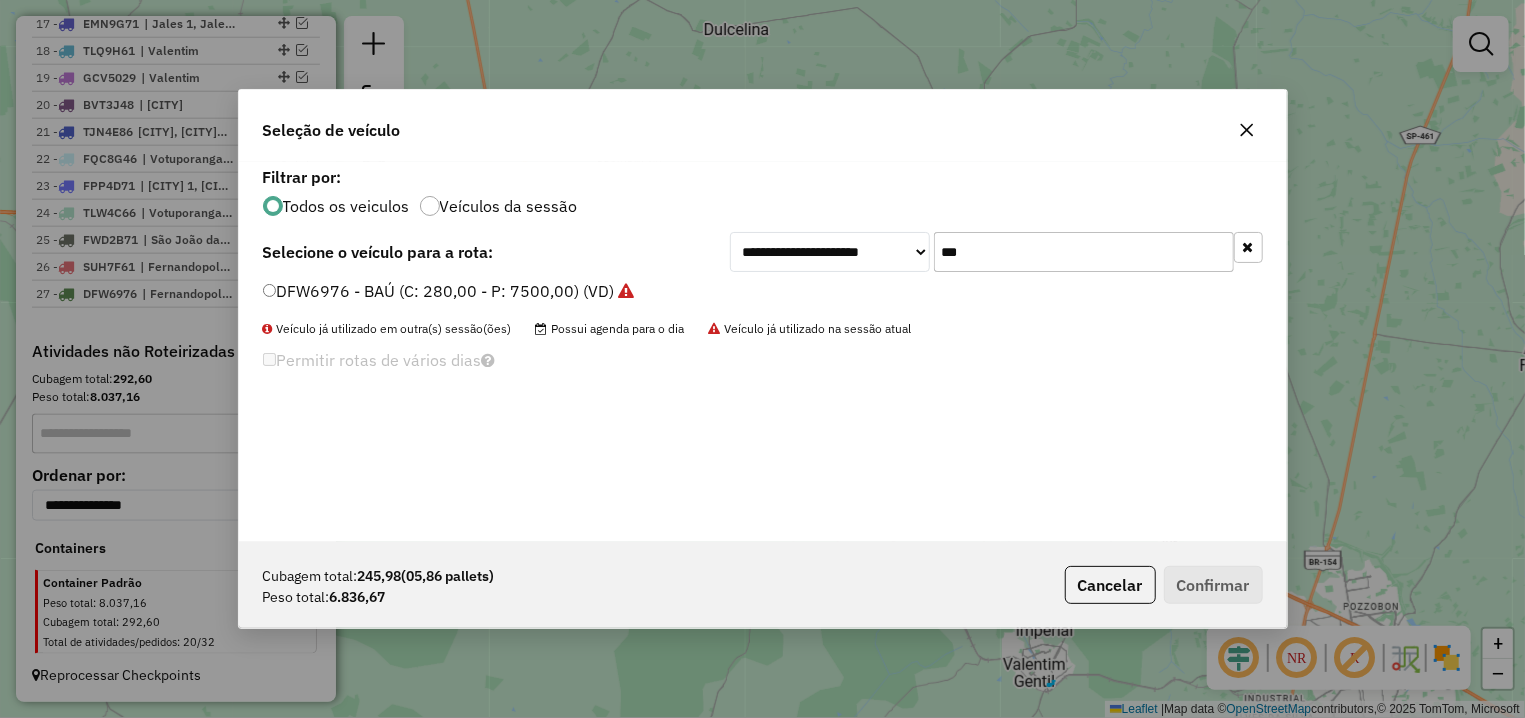 click on "***" 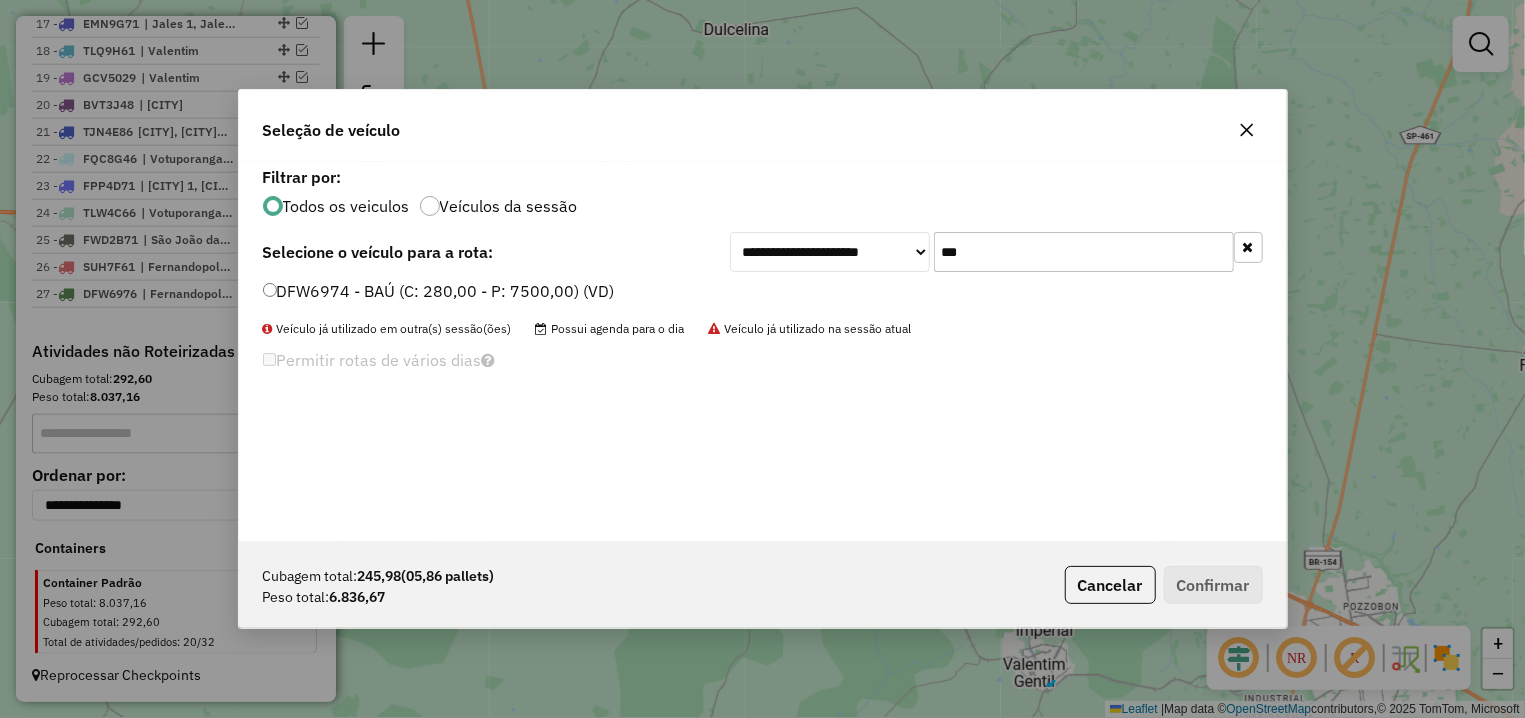 type on "***" 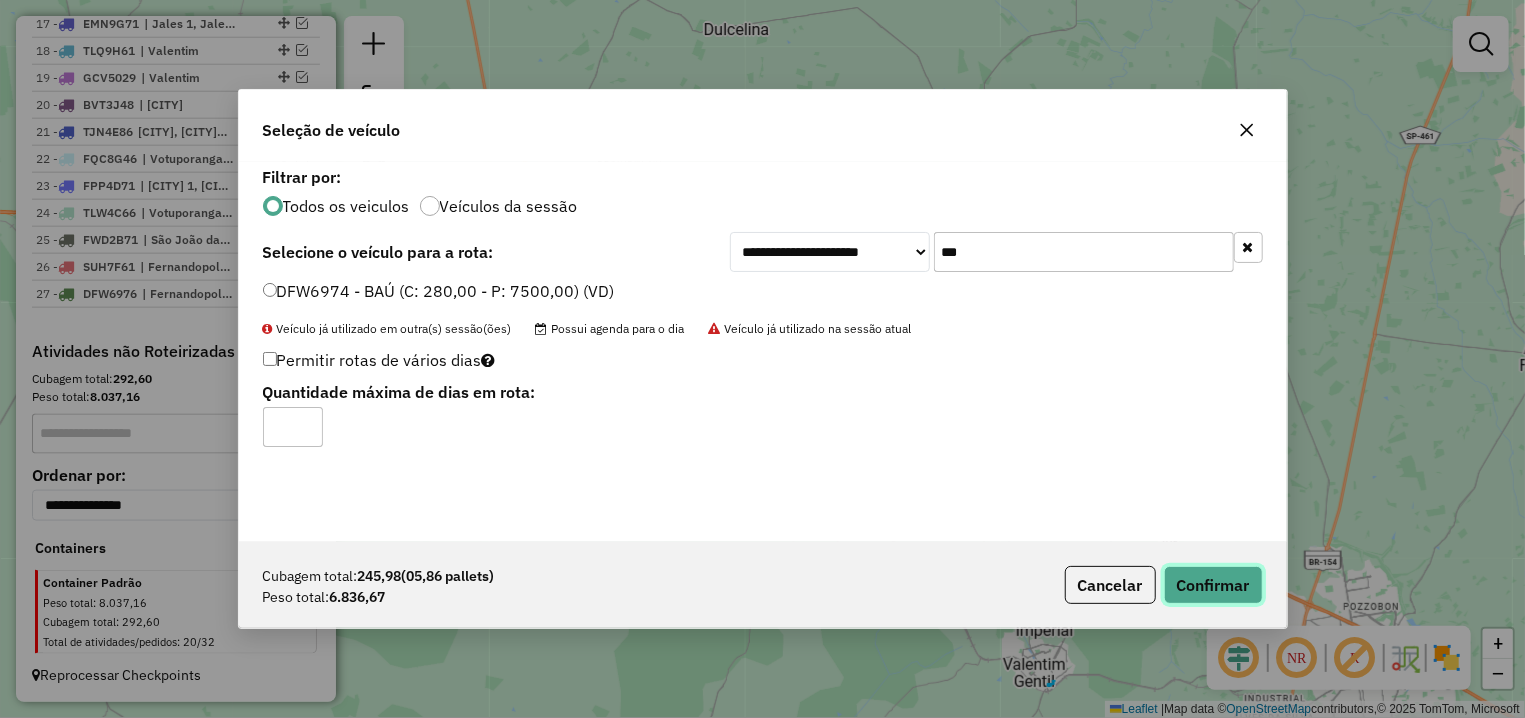 click on "Confirmar" 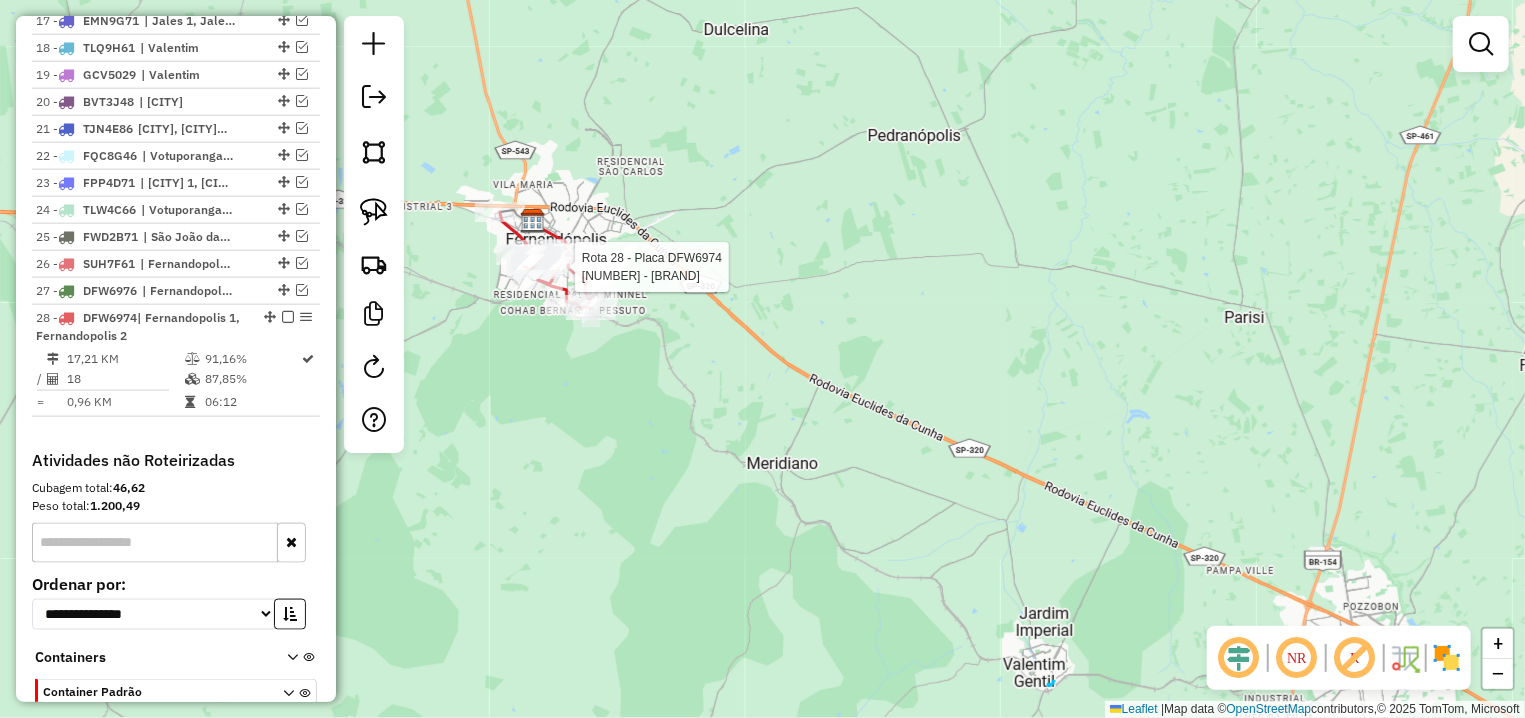 select on "**********" 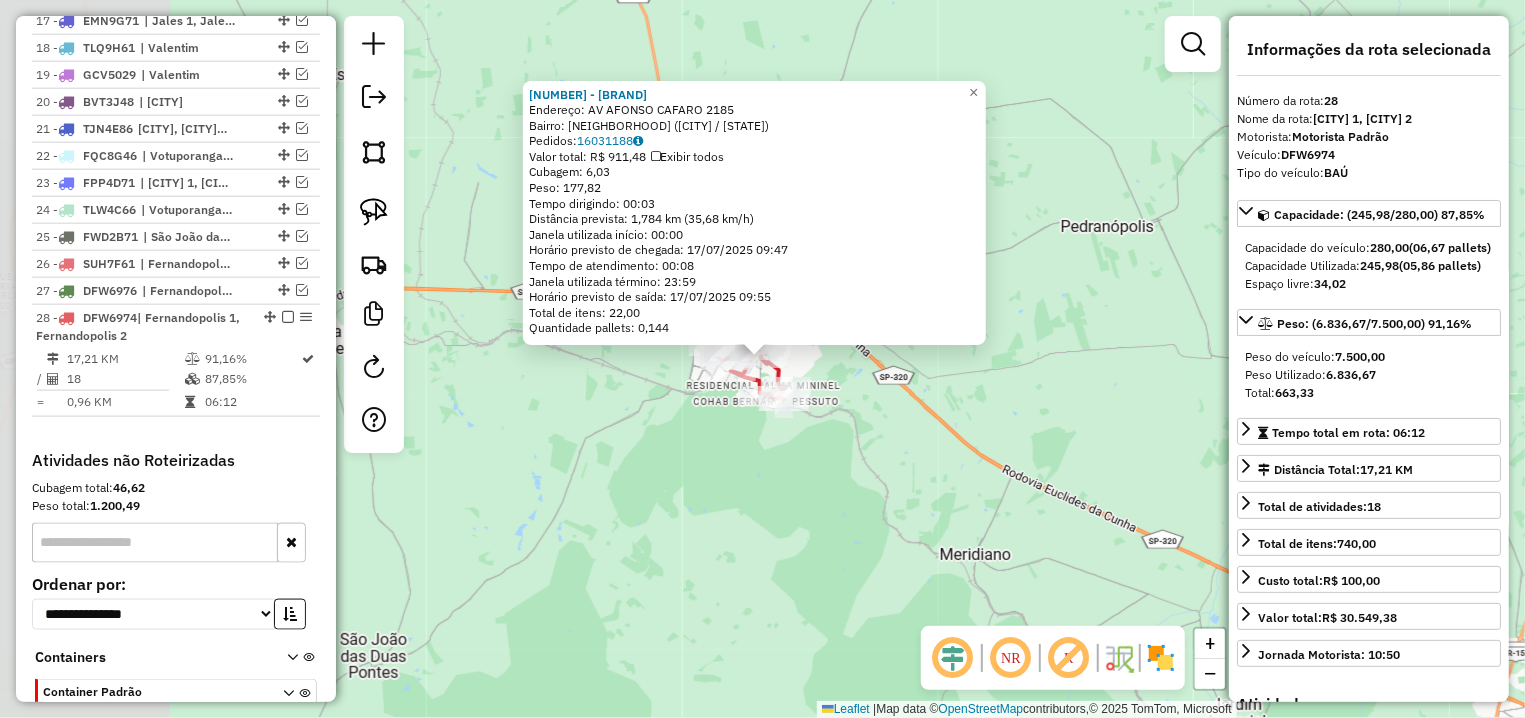 scroll, scrollTop: 1344, scrollLeft: 0, axis: vertical 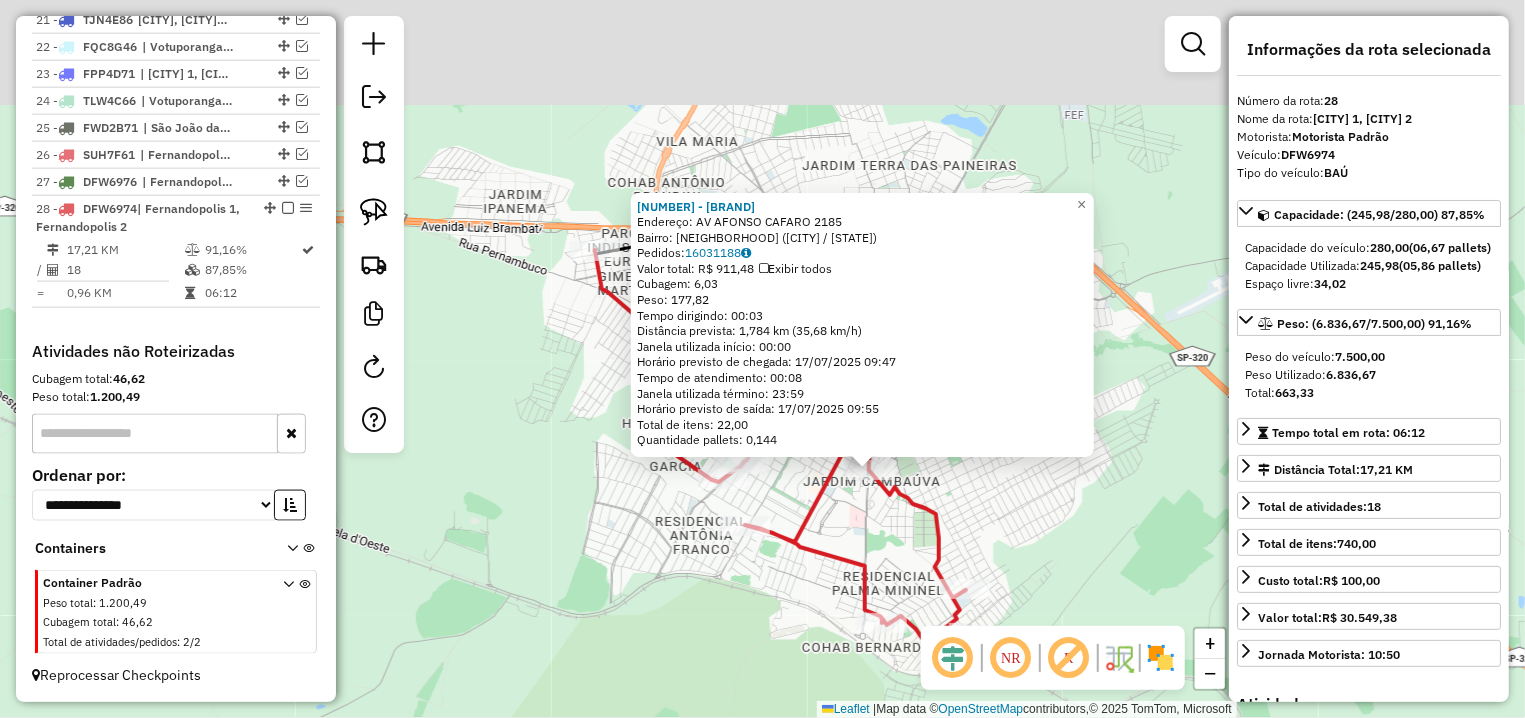 drag, startPoint x: 769, startPoint y: 420, endPoint x: 757, endPoint y: 584, distance: 164.43843 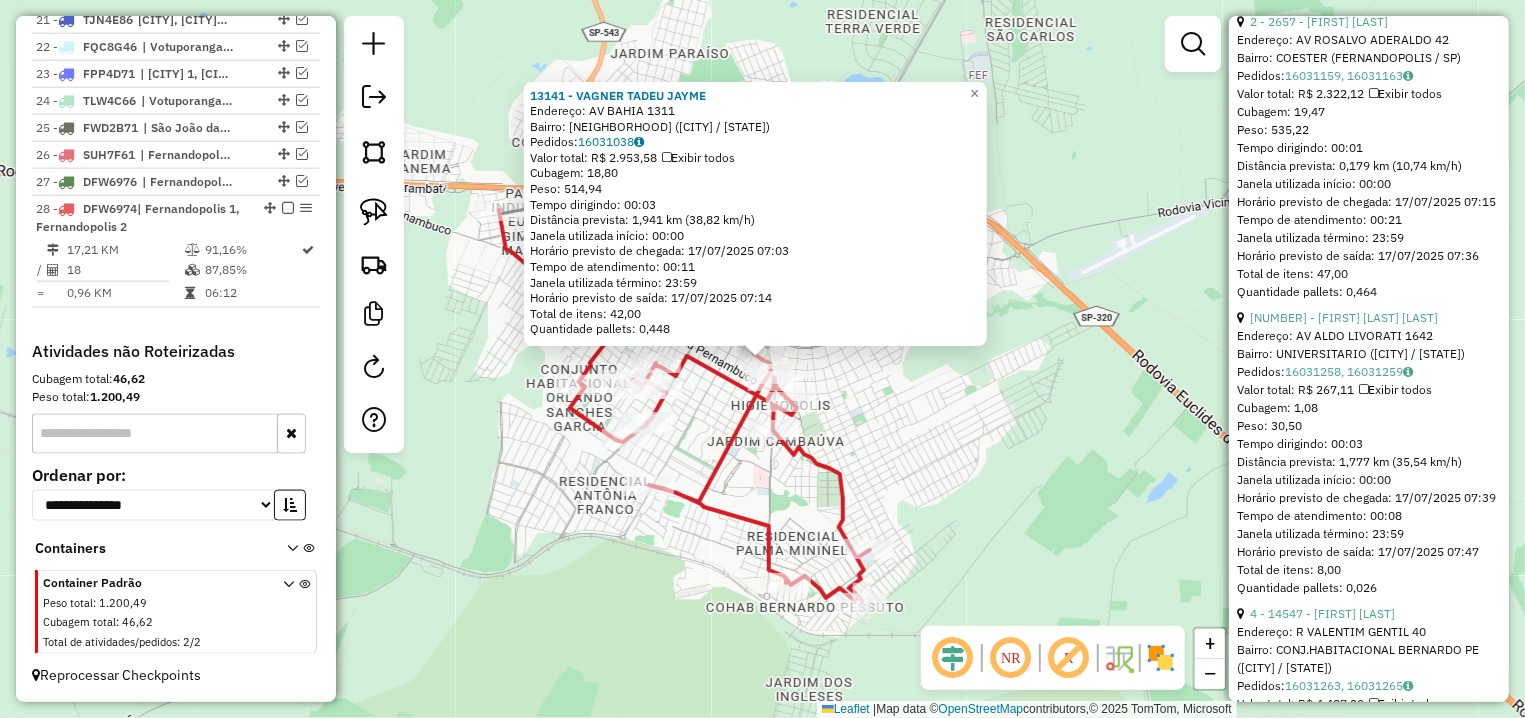 scroll, scrollTop: 1501, scrollLeft: 0, axis: vertical 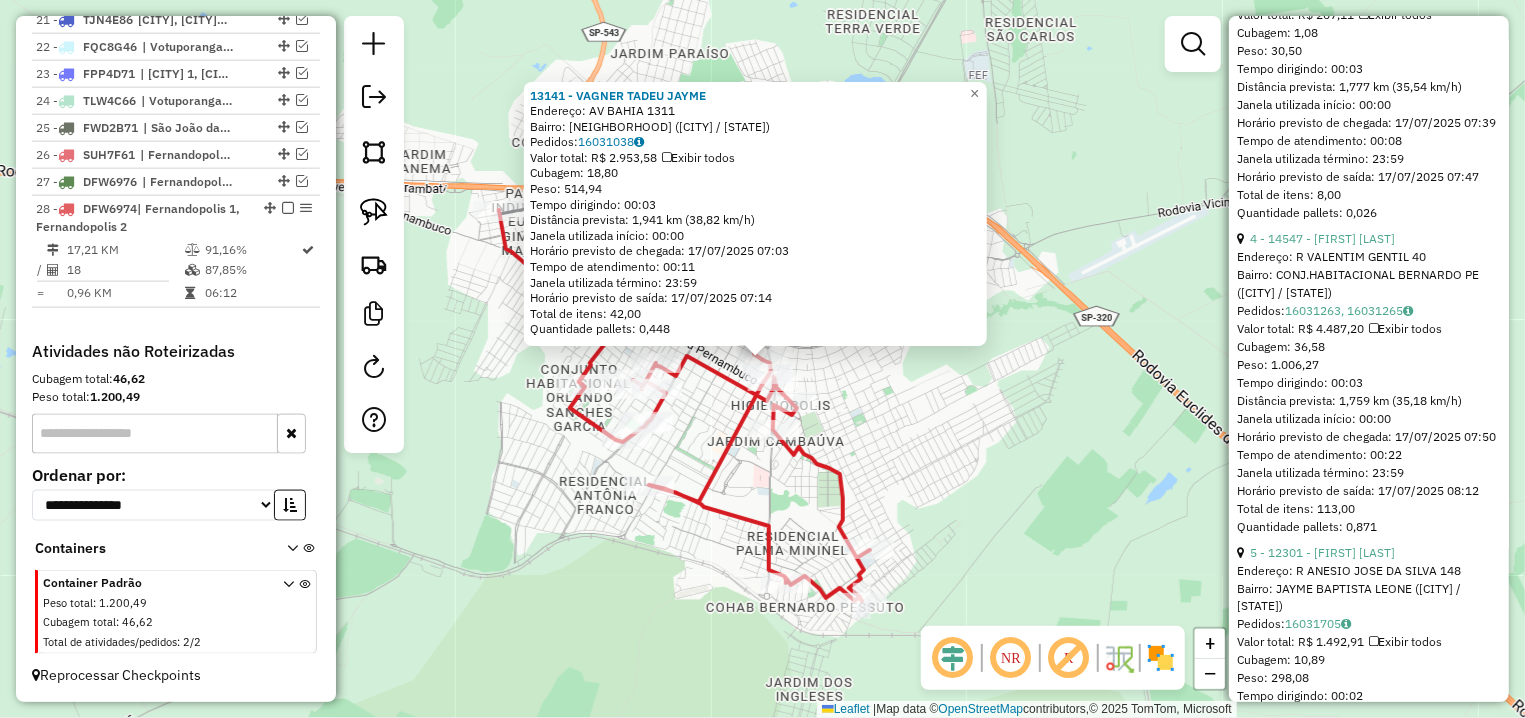 click on "3 - 12139 - VALDENI PINOTTI PANSANI" at bounding box center [1344, -58] 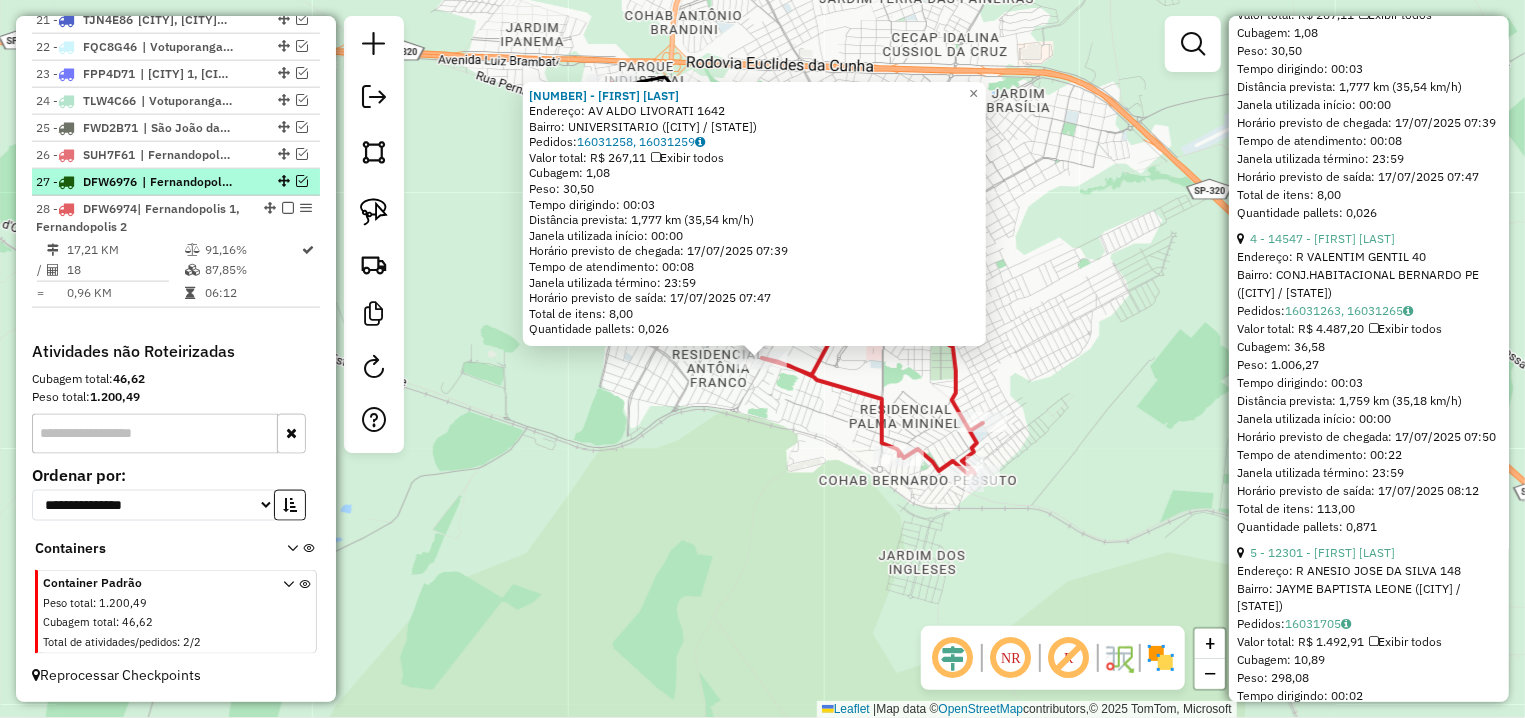 click at bounding box center (302, 181) 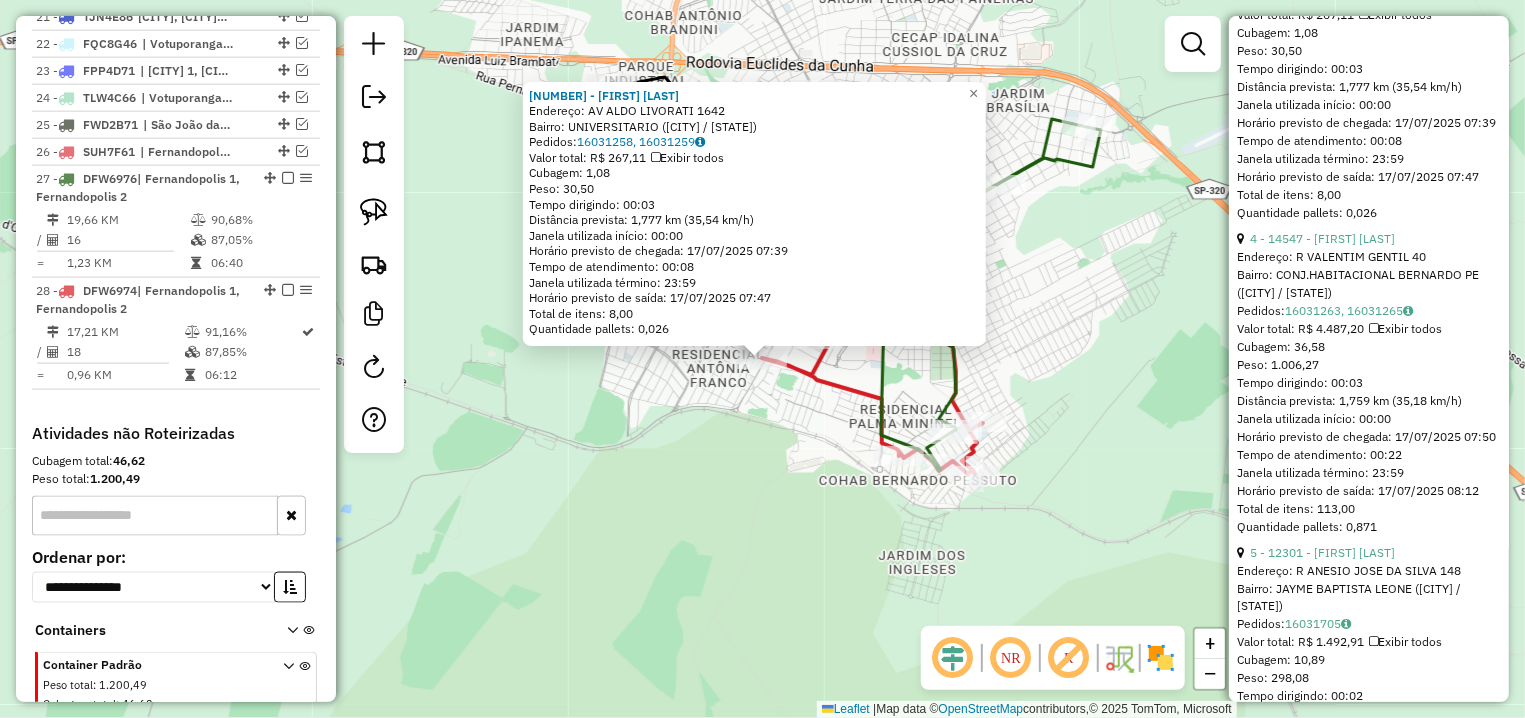 click on "12139 - VALDENI PINOTTI PANSANI  Endereço: AV  ALDO LIVORATI                  1642   Bairro: UNIVERSITARIO (FERNANDOPOLIS / SP)   Pedidos:  16031258, 16031259   Valor total: R$ 267,11   Exibir todos   Cubagem: 1,08  Peso: 30,50  Tempo dirigindo: 00:03   Distância prevista: 1,777 km (35,54 km/h)   Janela utilizada início: 00:00   Horário previsto de chegada: 17/07/2025 07:39   Tempo de atendimento: 00:08   Janela utilizada término: 23:59   Horário previsto de saída: 17/07/2025 07:47   Total de itens: 8,00   Quantidade pallets: 0,026  × Janela de atendimento Grade de atendimento Capacidade Transportadoras Veículos Cliente Pedidos  Rotas Selecione os dias de semana para filtrar as janelas de atendimento  Seg   Ter   Qua   Qui   Sex   Sáb   Dom  Informe o período da janela de atendimento: De: Até:  Filtrar exatamente a janela do cliente  Considerar janela de atendimento padrão  Selecione os dias de semana para filtrar as grades de atendimento  Seg   Ter   Qua   Qui   Sex   Sáb   Dom   Peso mínimo:" 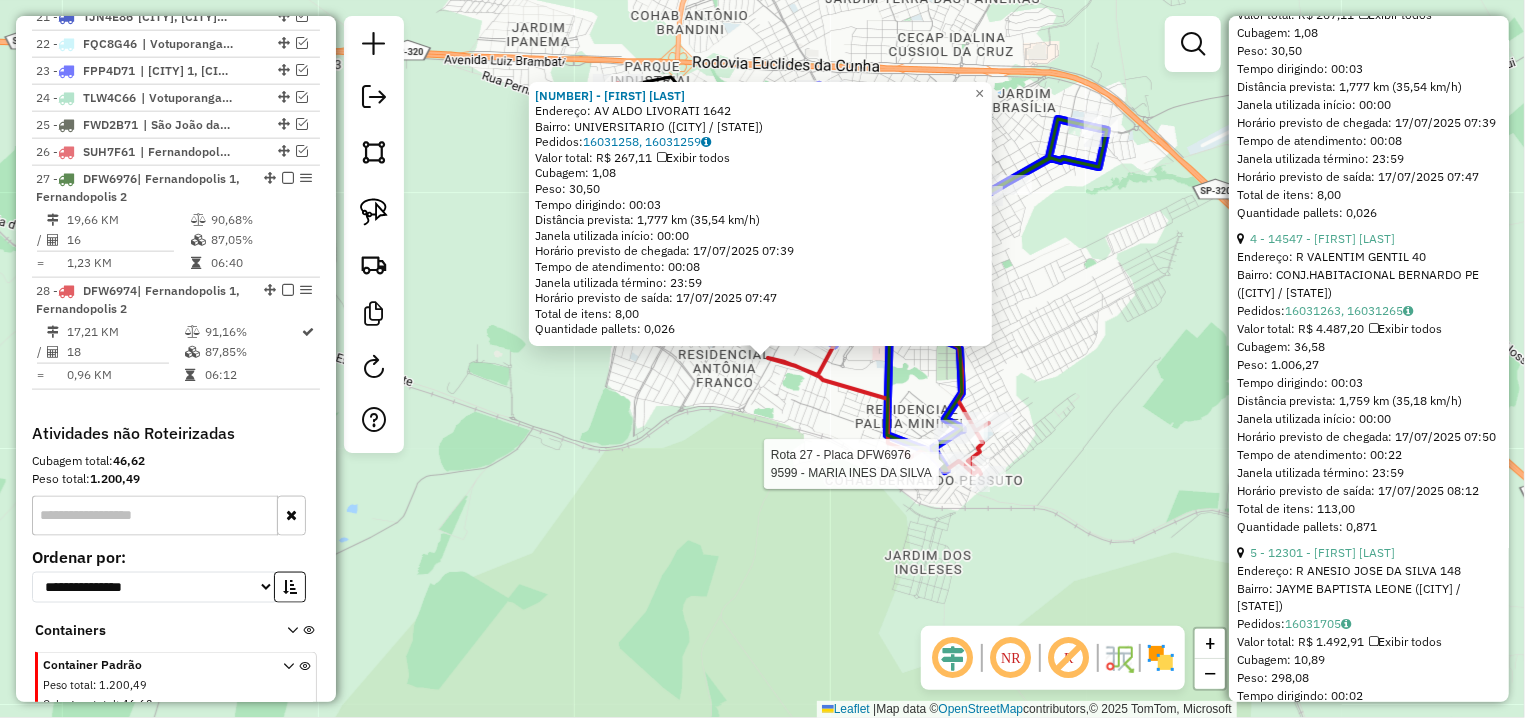 click 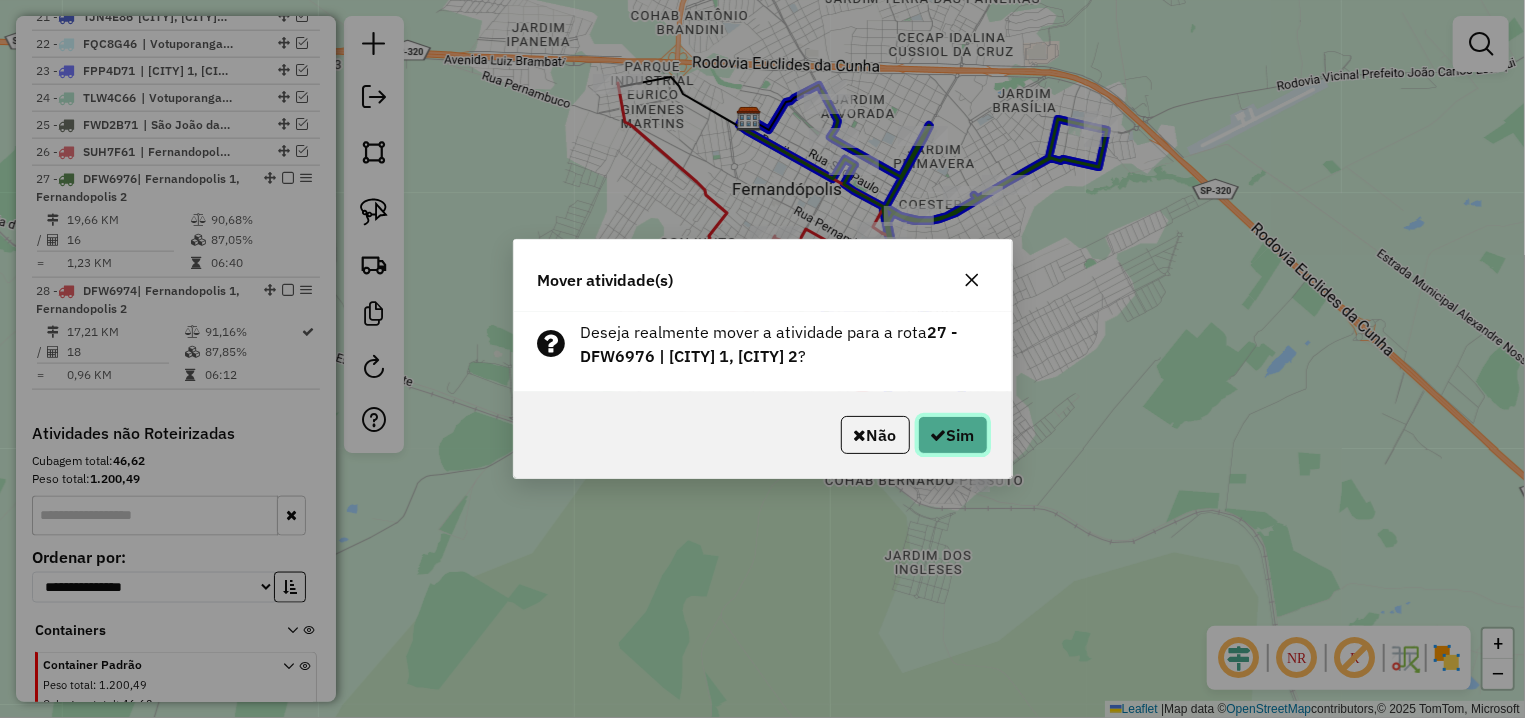 click on "Sim" 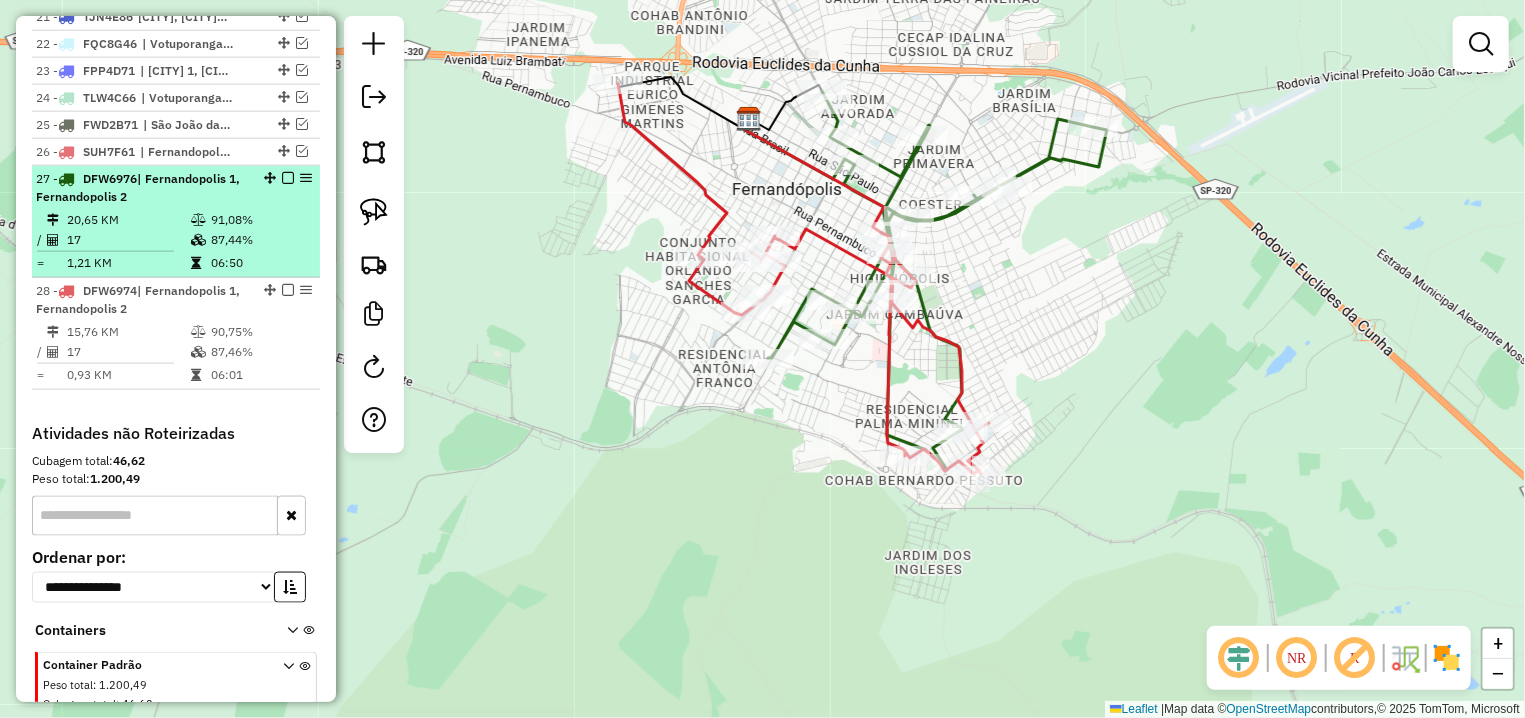 click at bounding box center [288, 178] 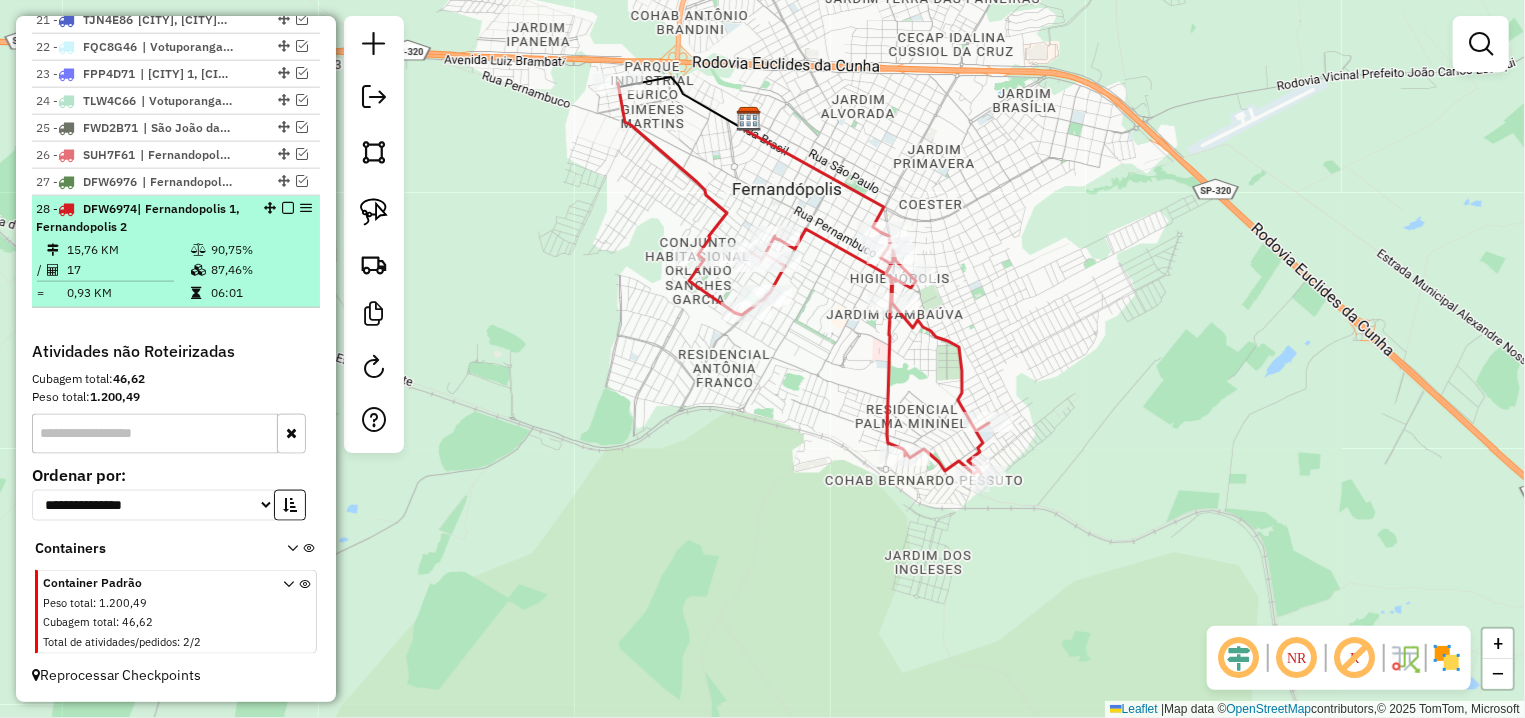 click at bounding box center [288, 208] 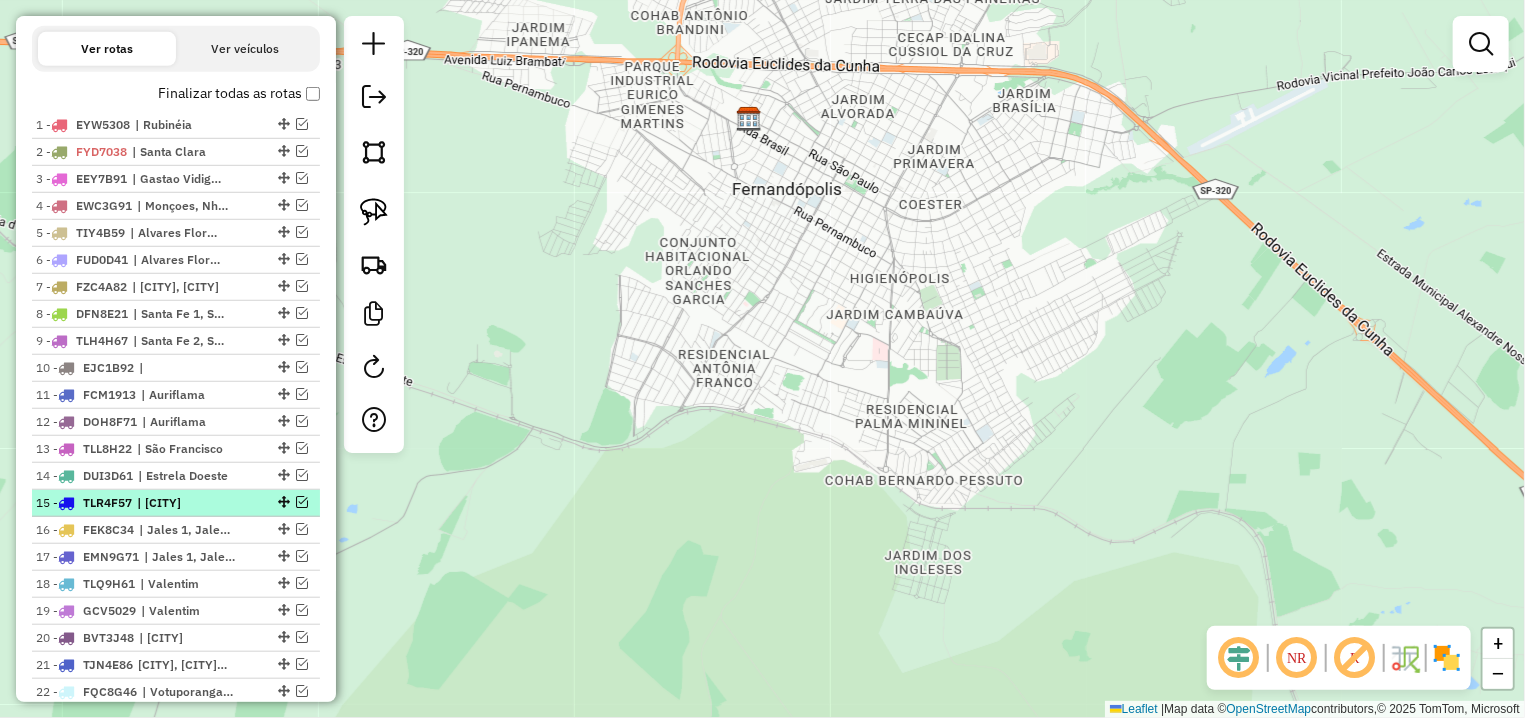 scroll, scrollTop: 133, scrollLeft: 0, axis: vertical 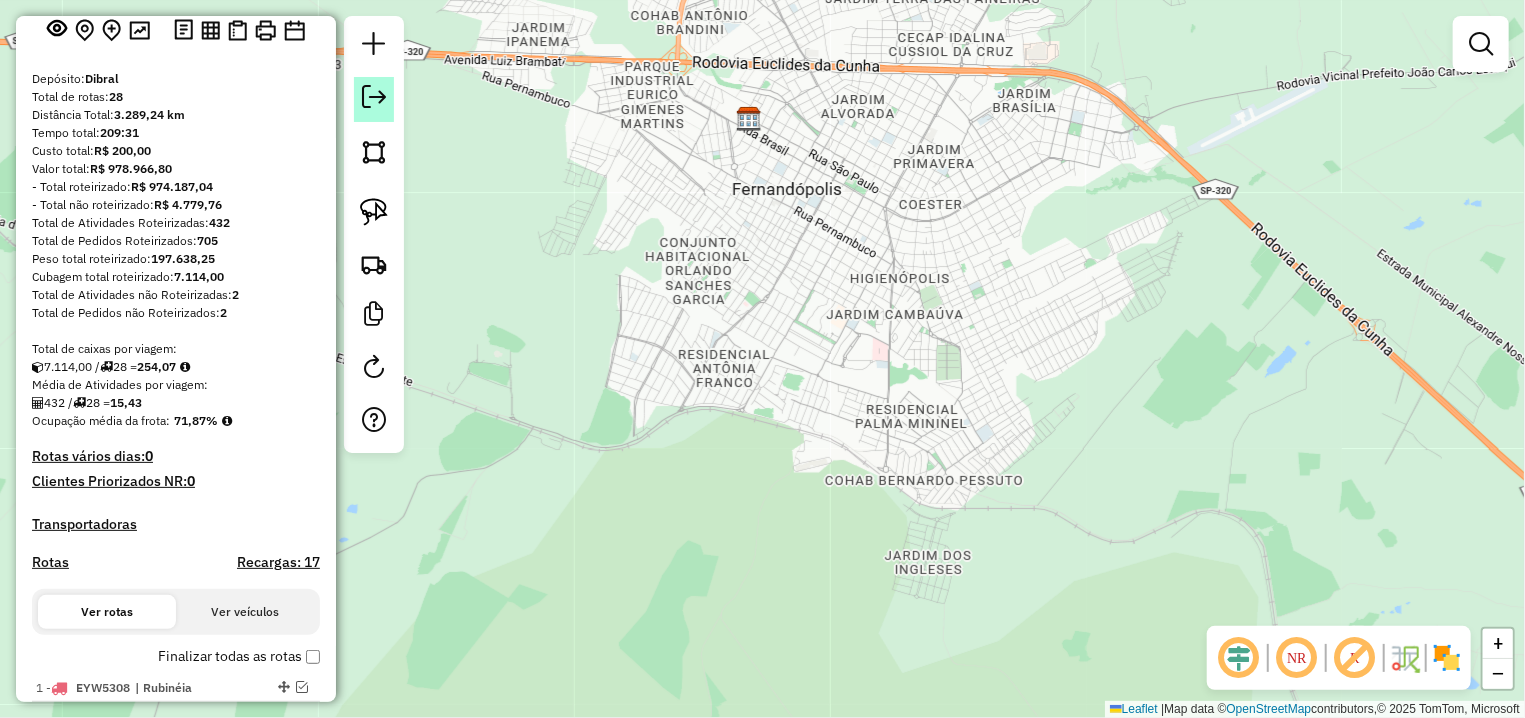 click 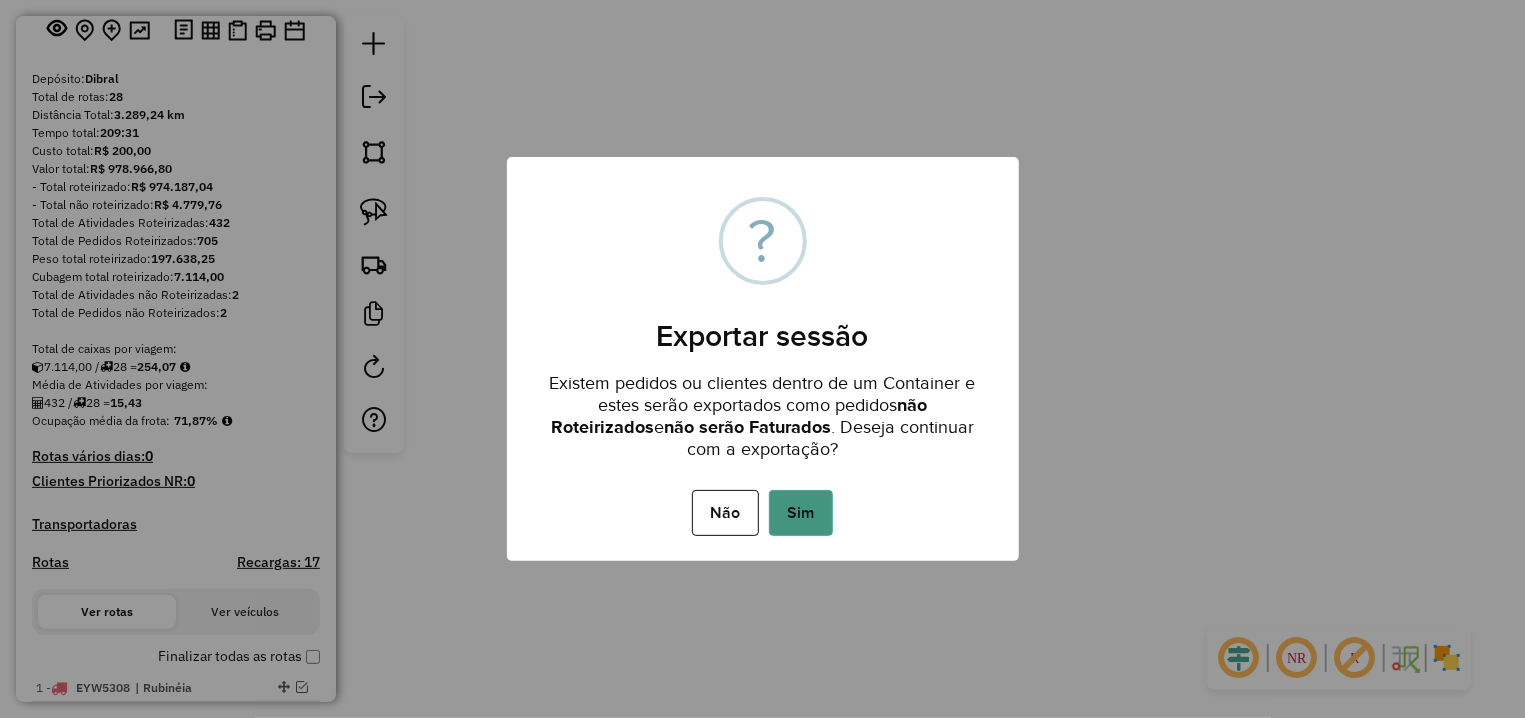 click on "Sim" at bounding box center (801, 513) 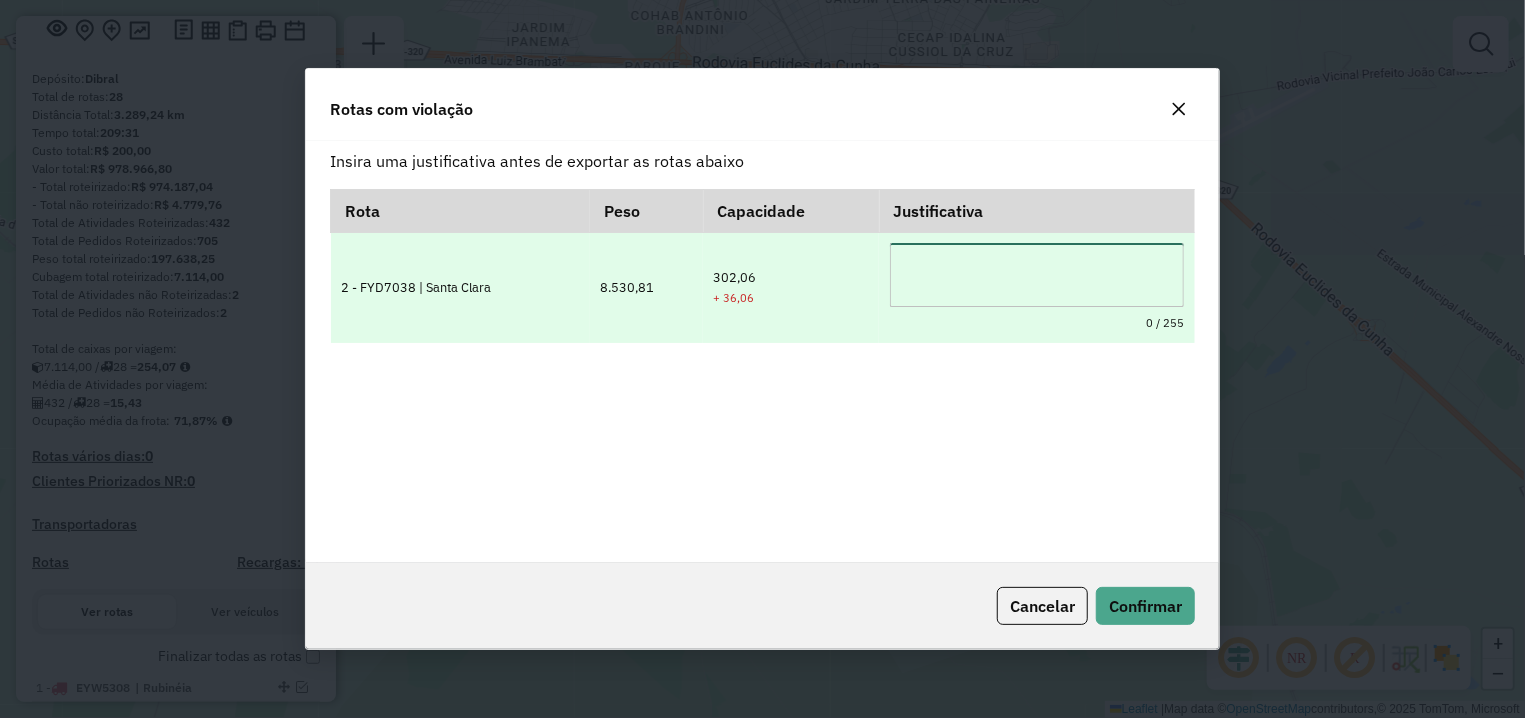 click at bounding box center (1037, 275) 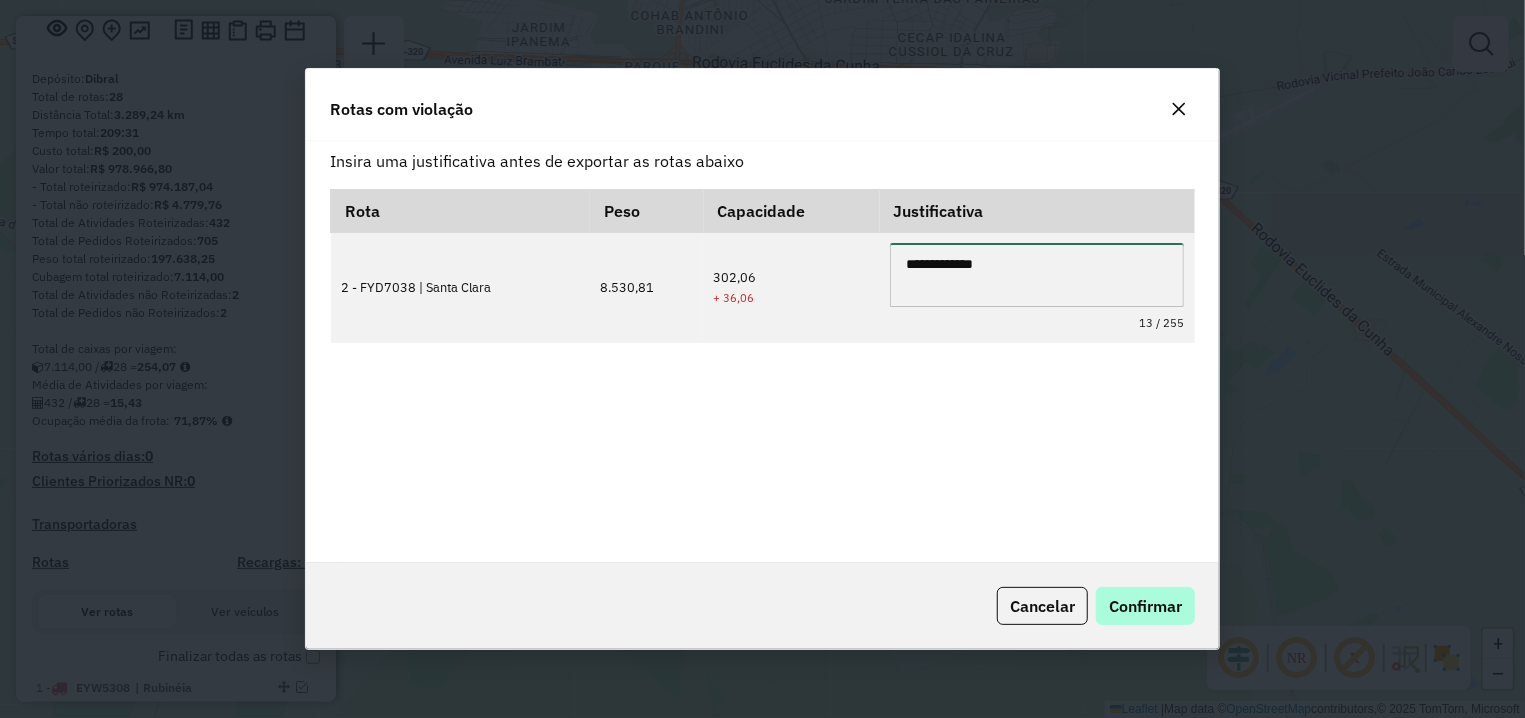 type on "**********" 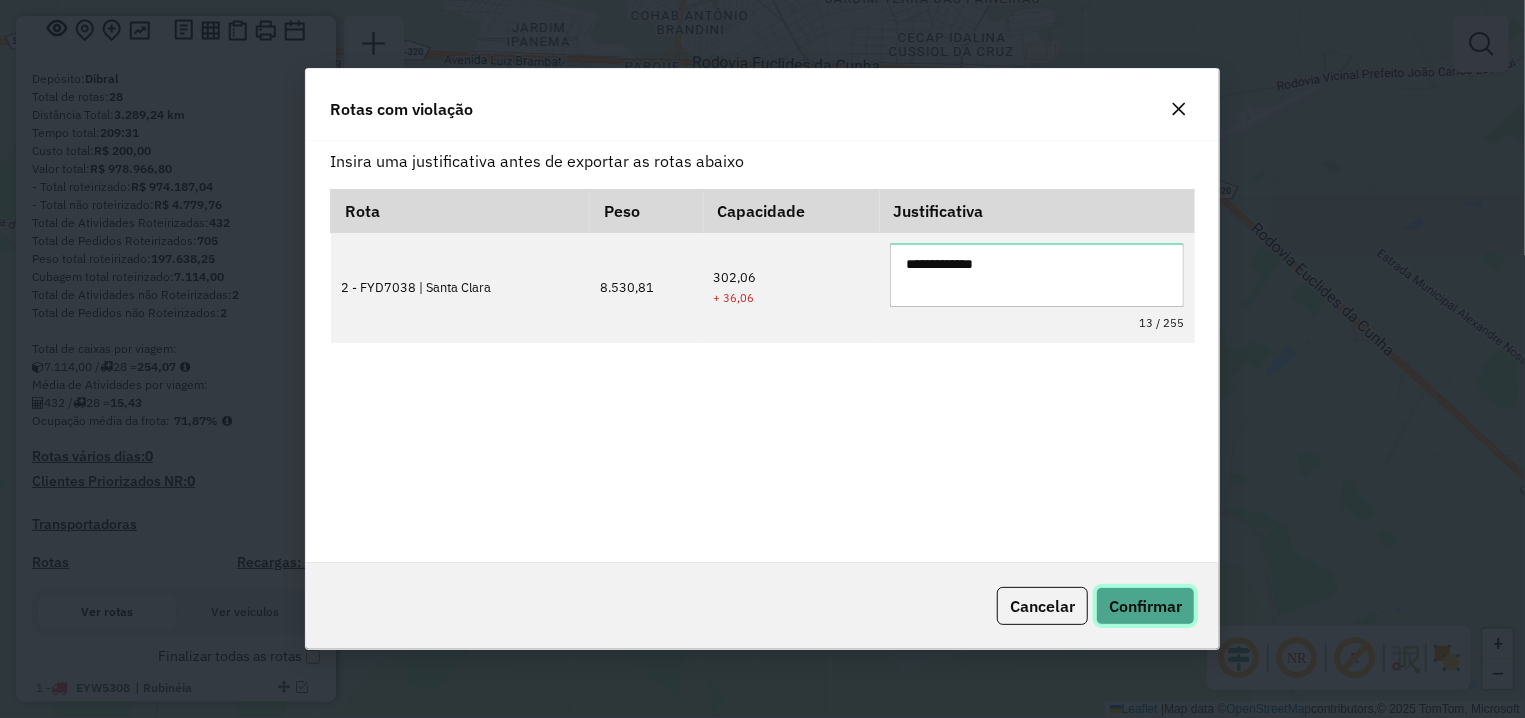 click on "Confirmar" 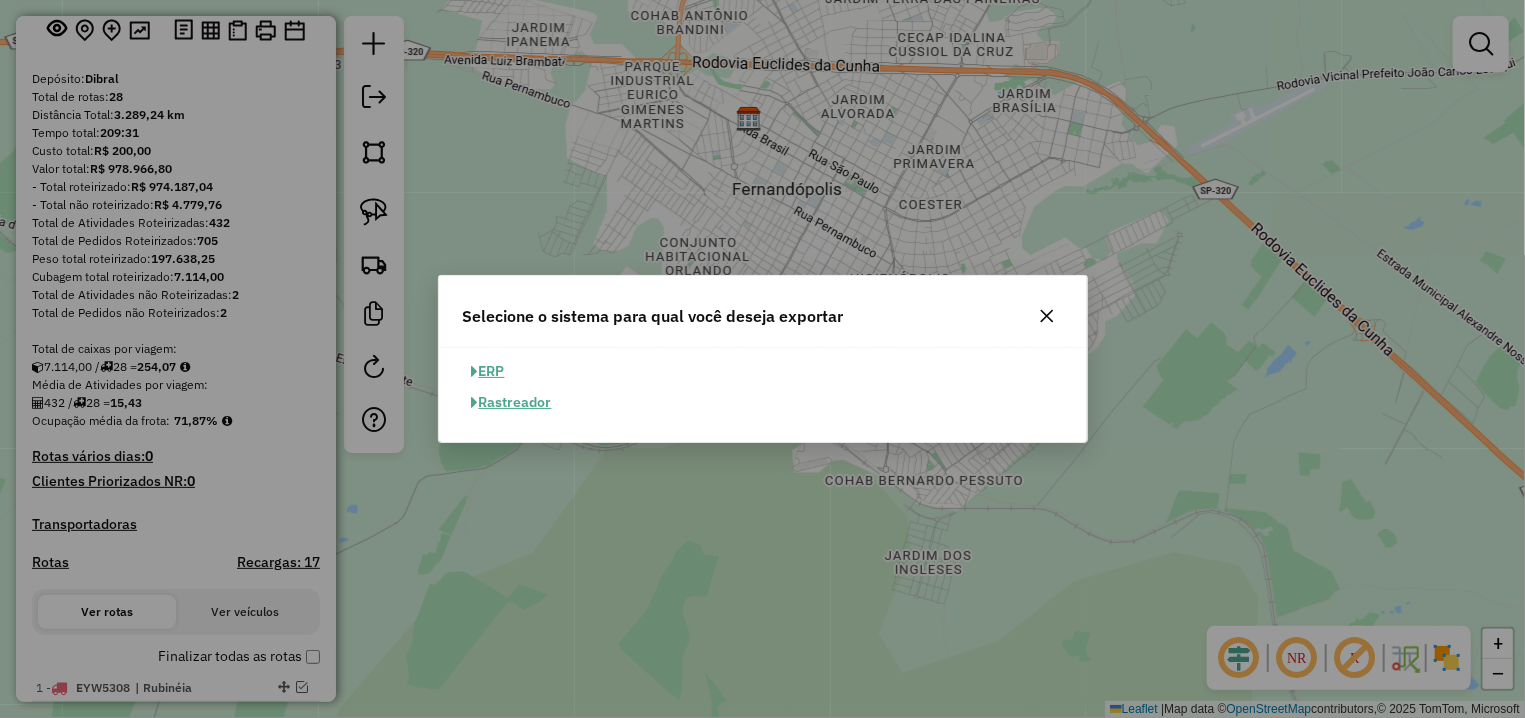 click on "ERP" 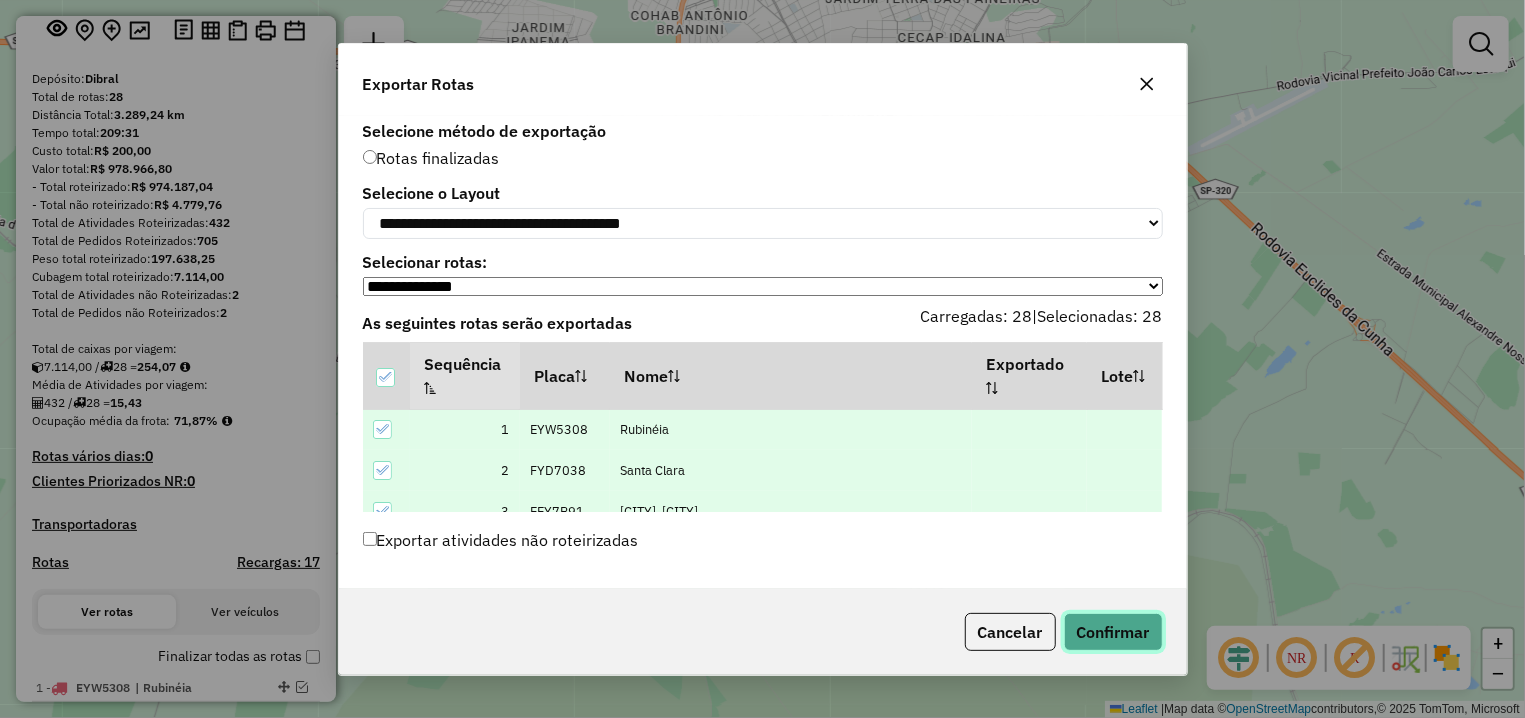 click on "Confirmar" 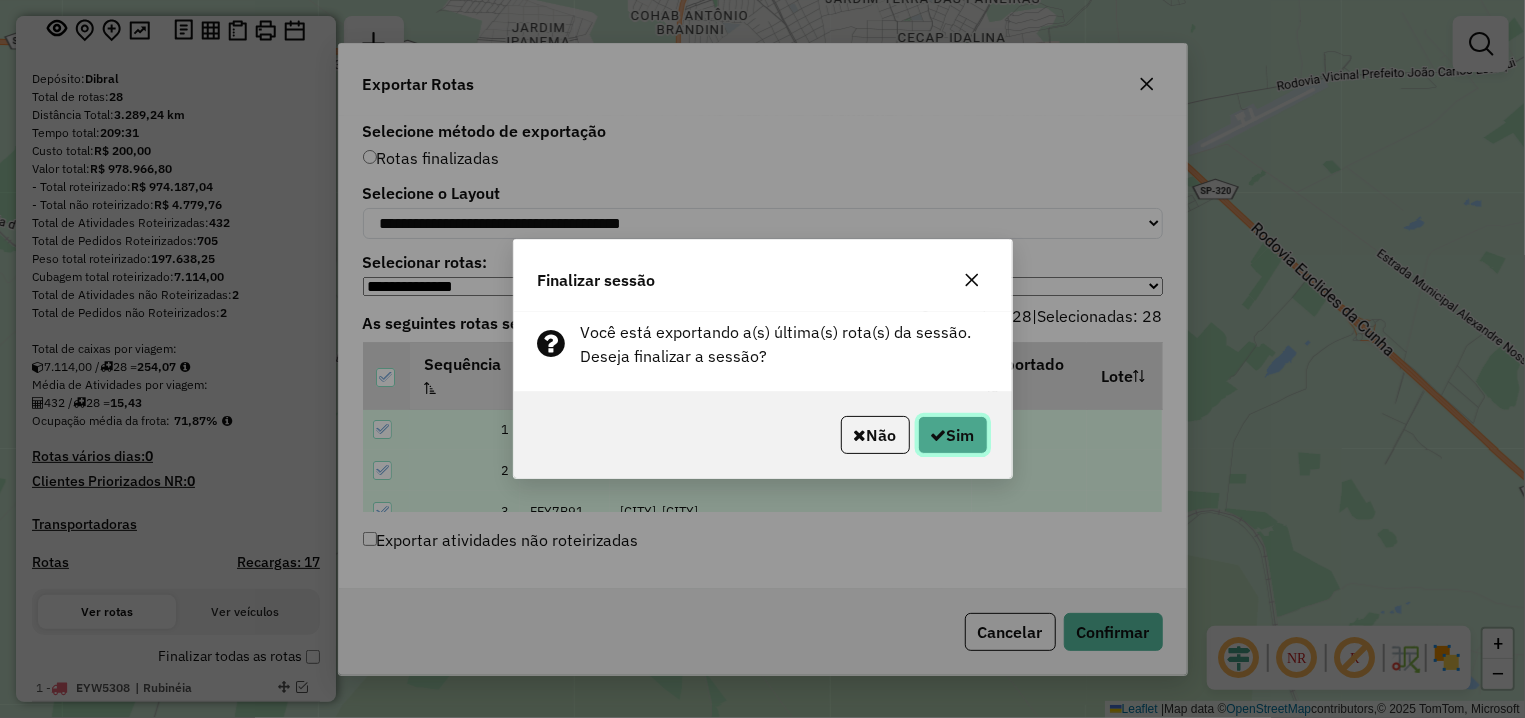 click 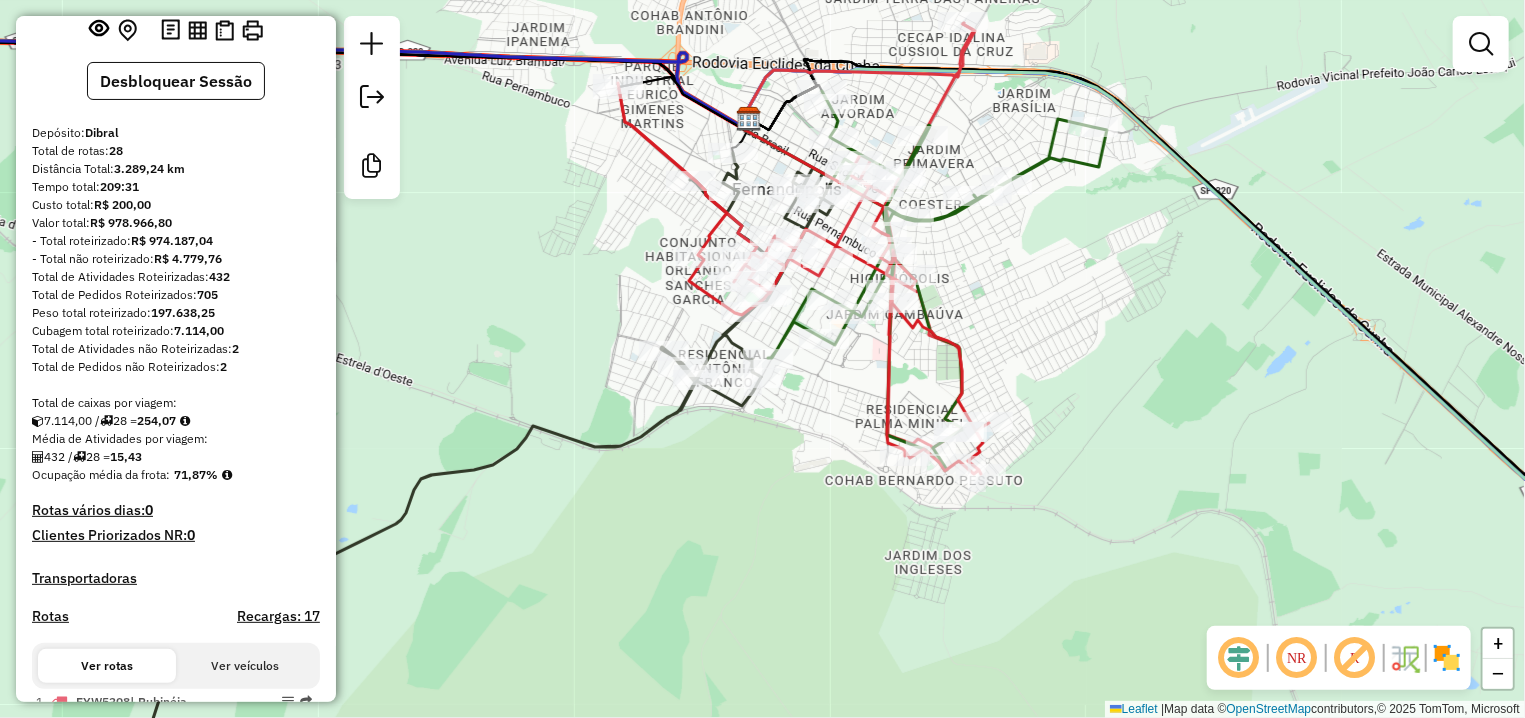 drag, startPoint x: 204, startPoint y: 316, endPoint x: 153, endPoint y: 317, distance: 51.009804 